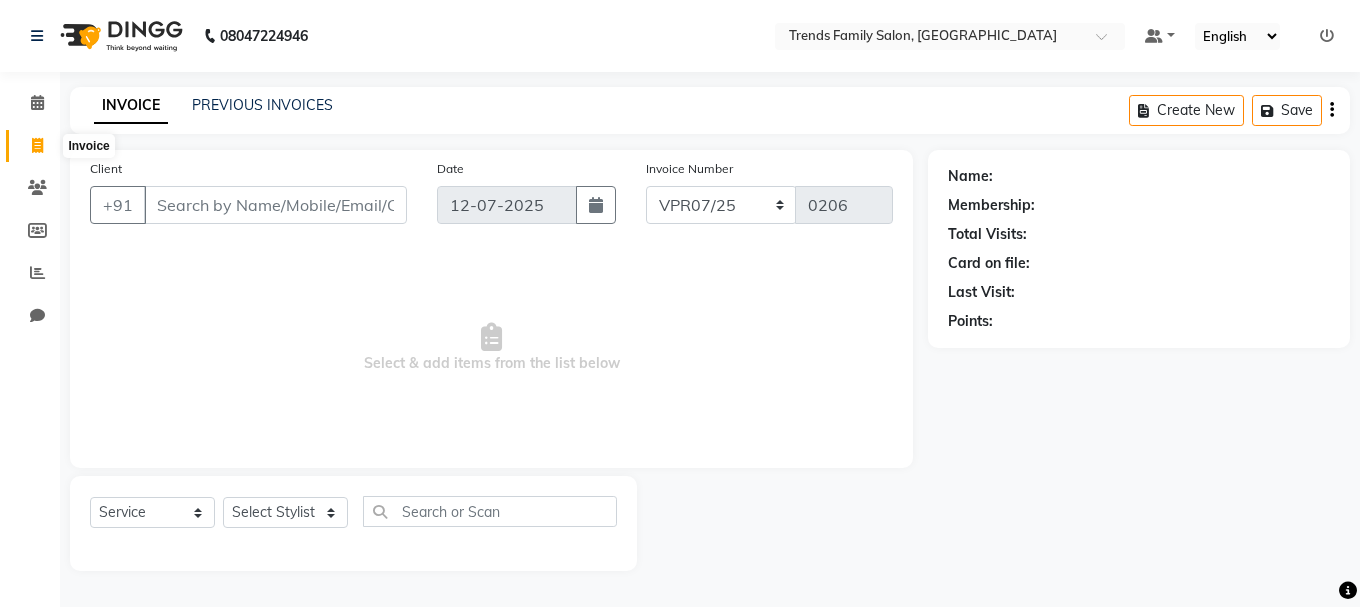 select on "service" 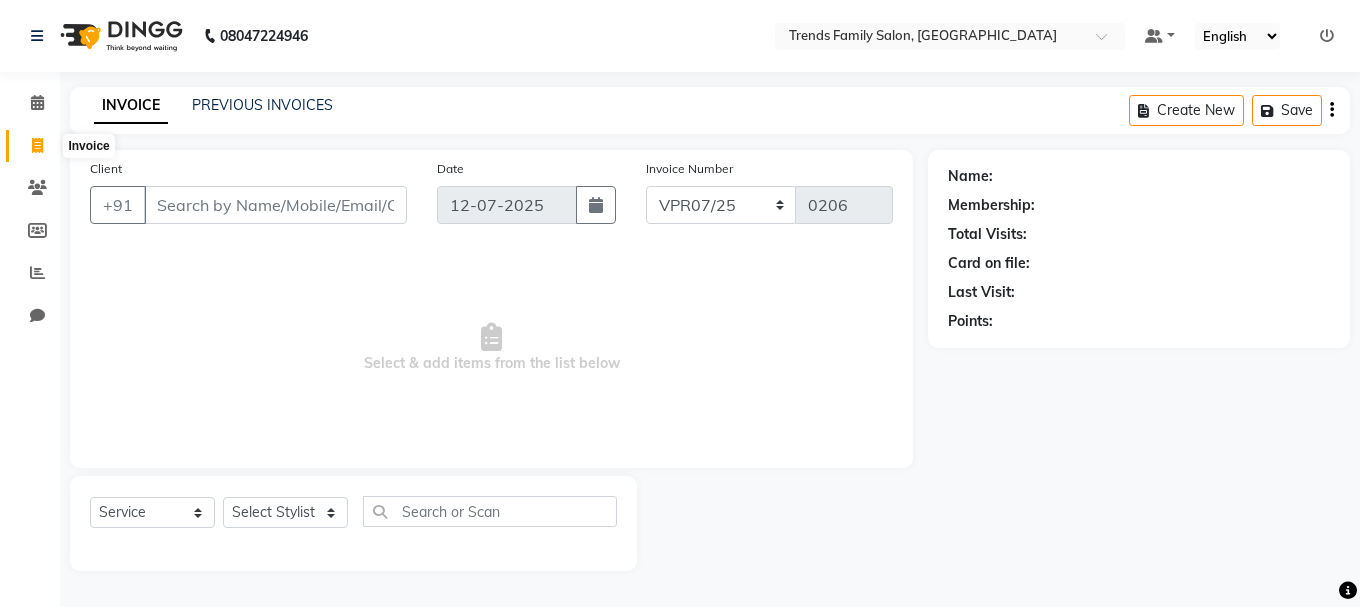 scroll, scrollTop: 0, scrollLeft: 0, axis: both 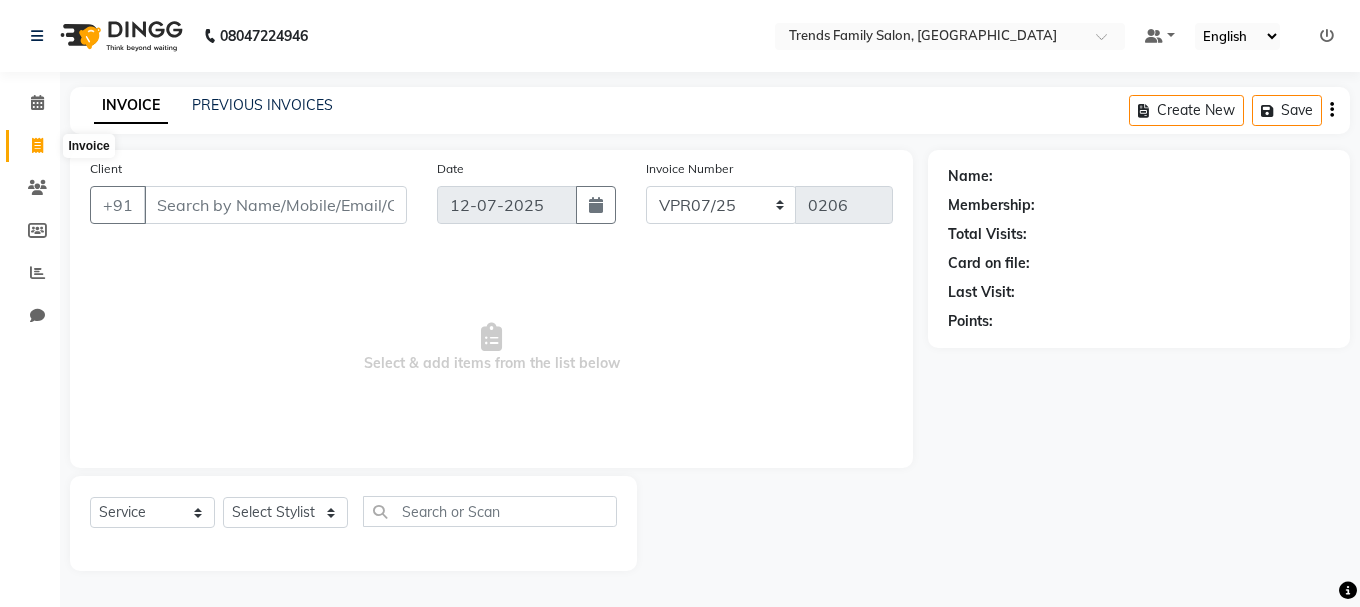 click 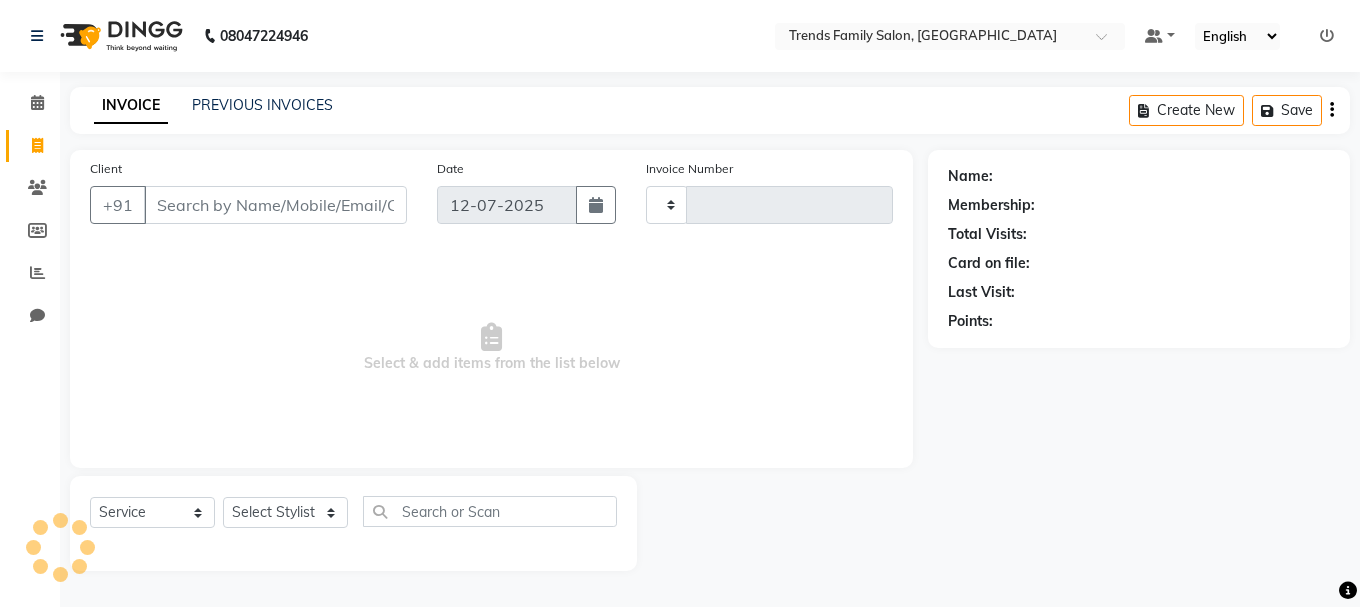 type on "0206" 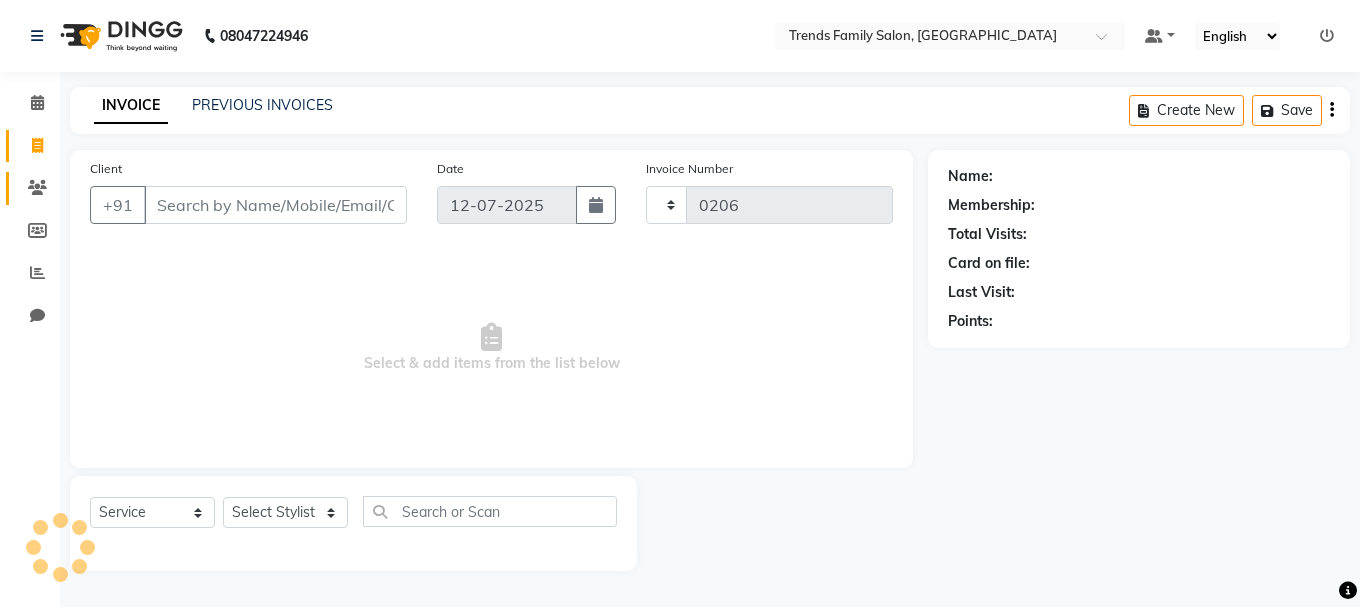 select on "8591" 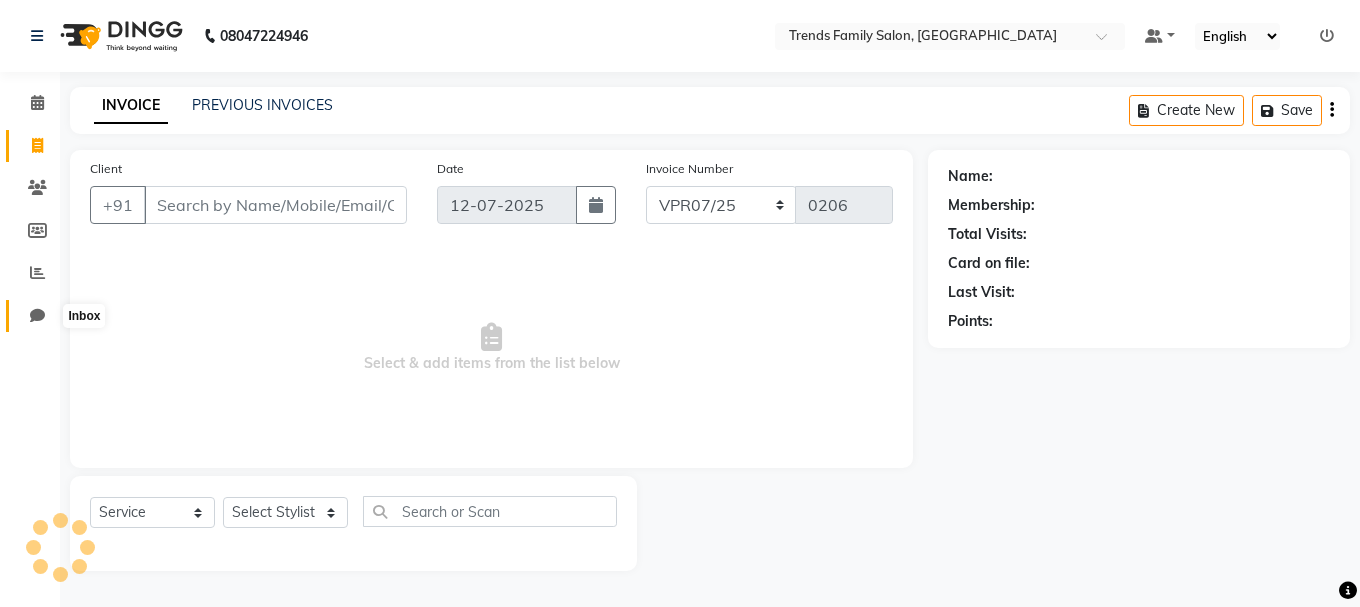 click 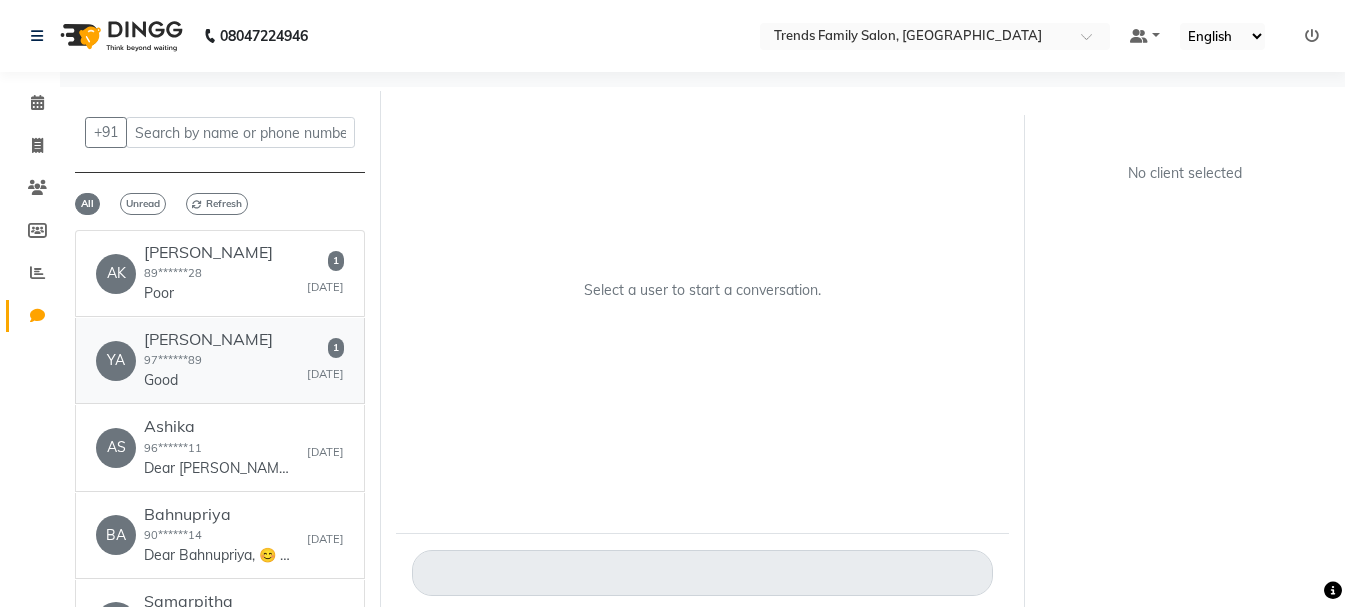 click on "YA   Yashas  97******89  Good   1   Yesterday" 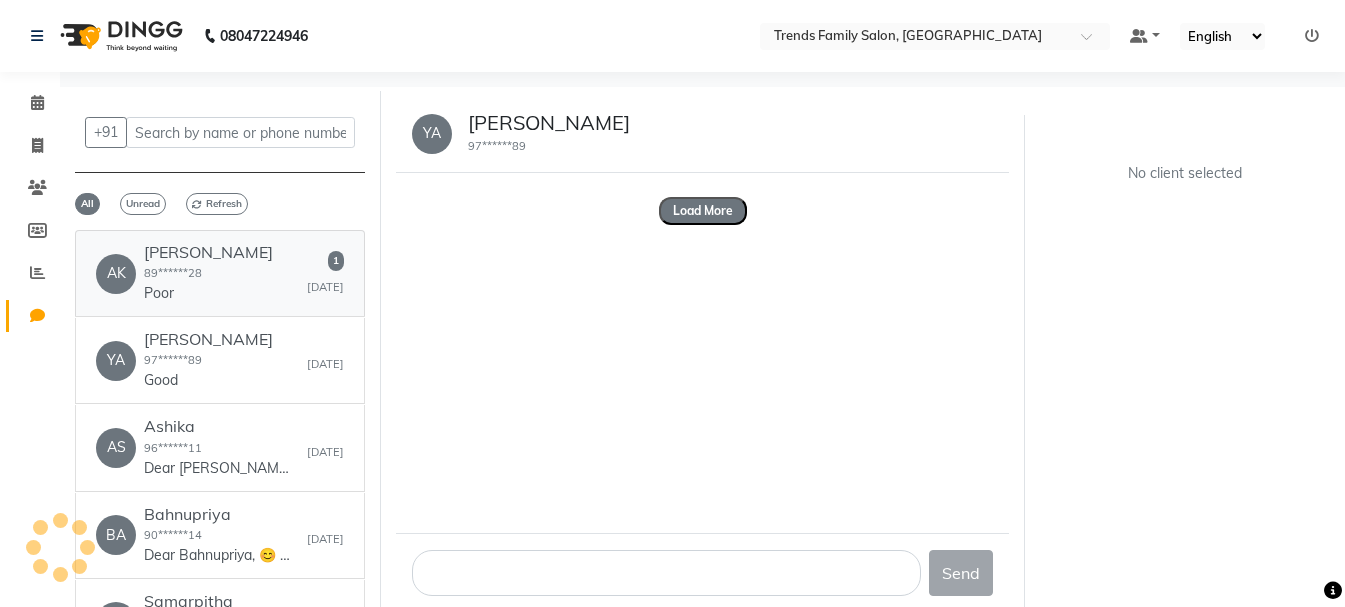 click on "AK   Akshaya  89******28  Poor   1   Yesterday" 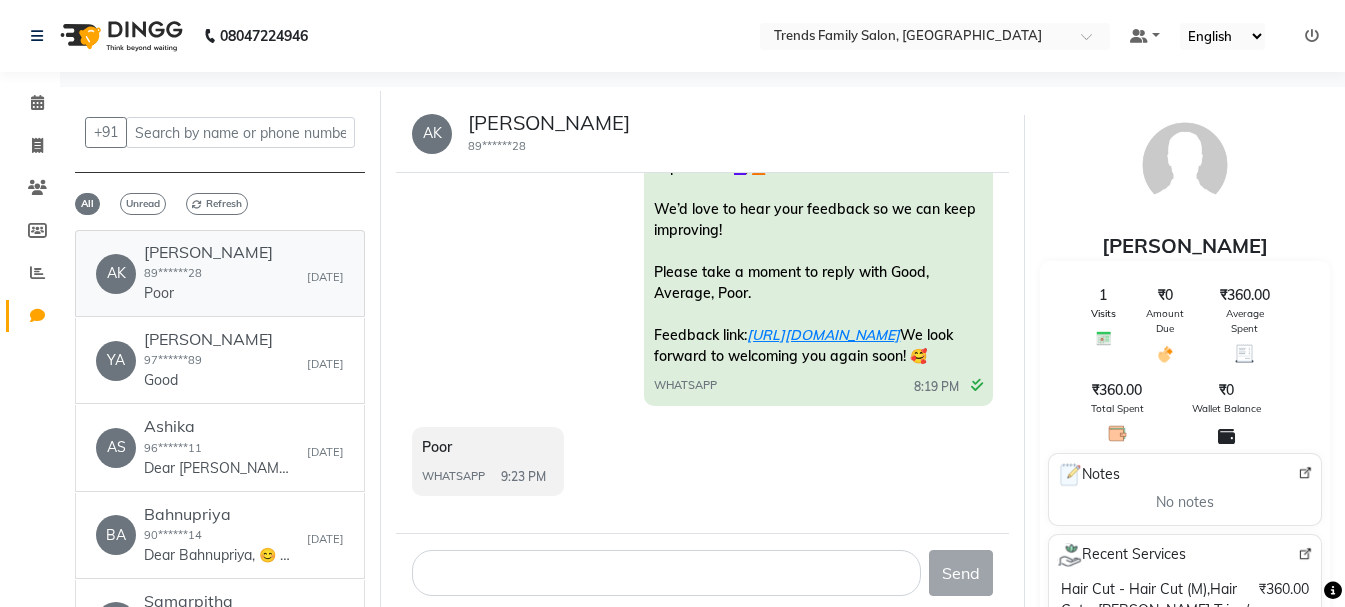 scroll, scrollTop: 247, scrollLeft: 0, axis: vertical 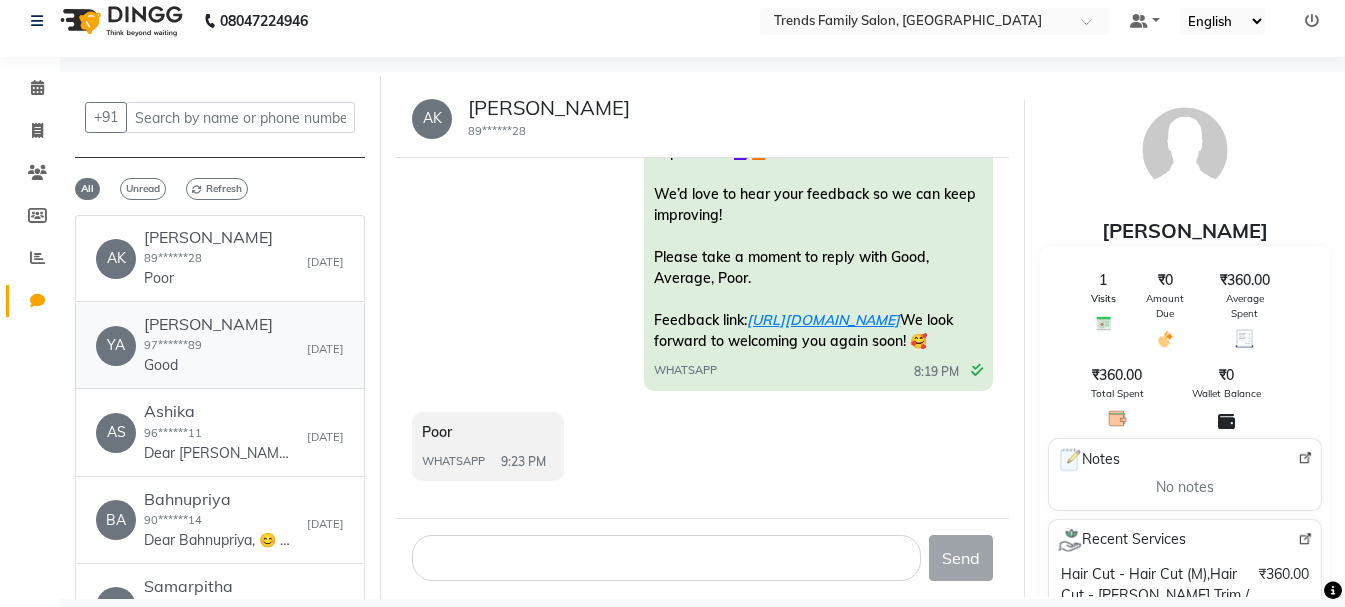click on "97******89" 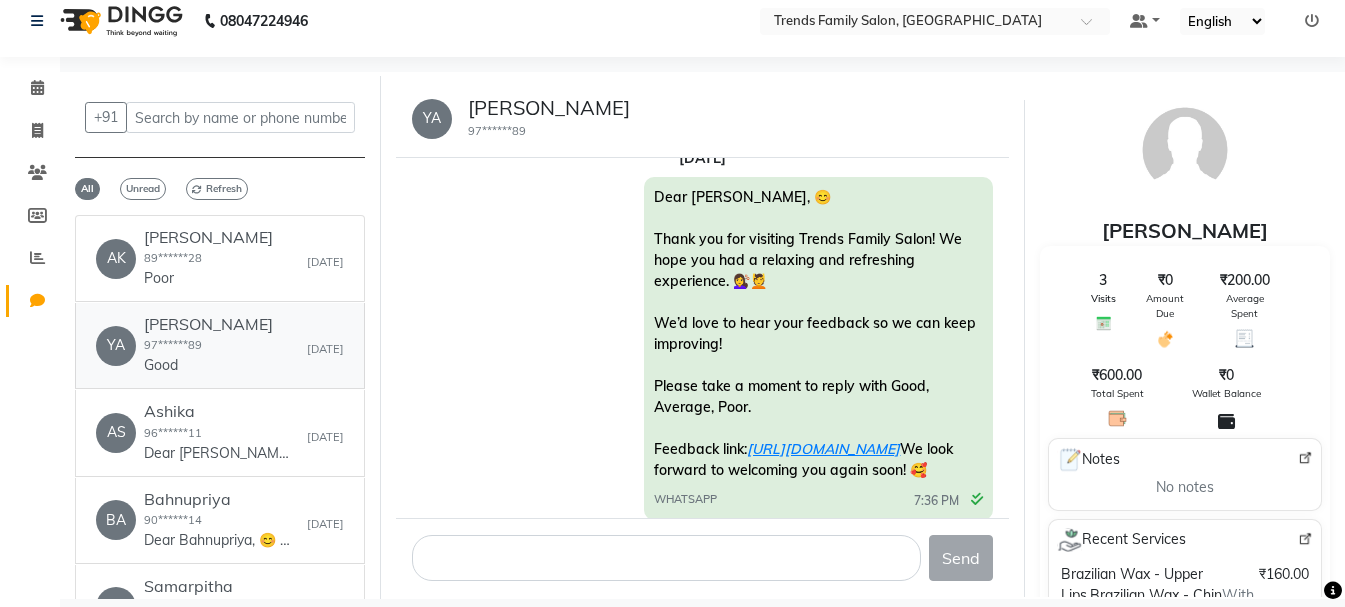 scroll, scrollTop: 401, scrollLeft: 0, axis: vertical 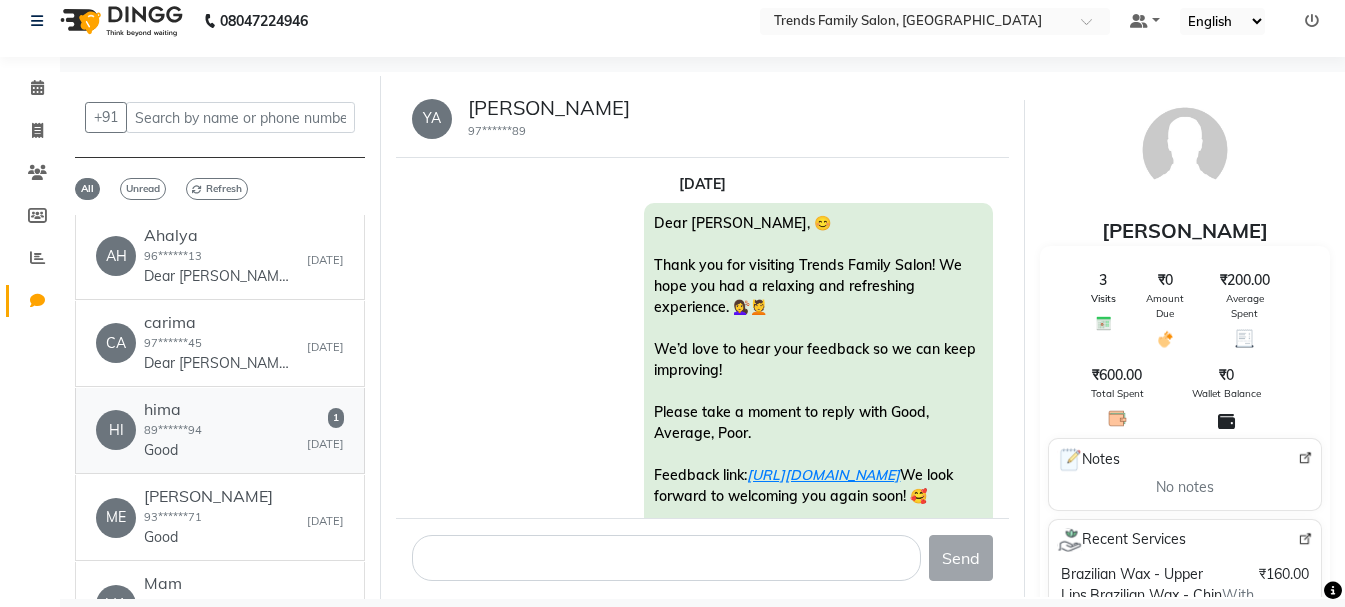 drag, startPoint x: 208, startPoint y: 433, endPoint x: 232, endPoint y: 432, distance: 24.020824 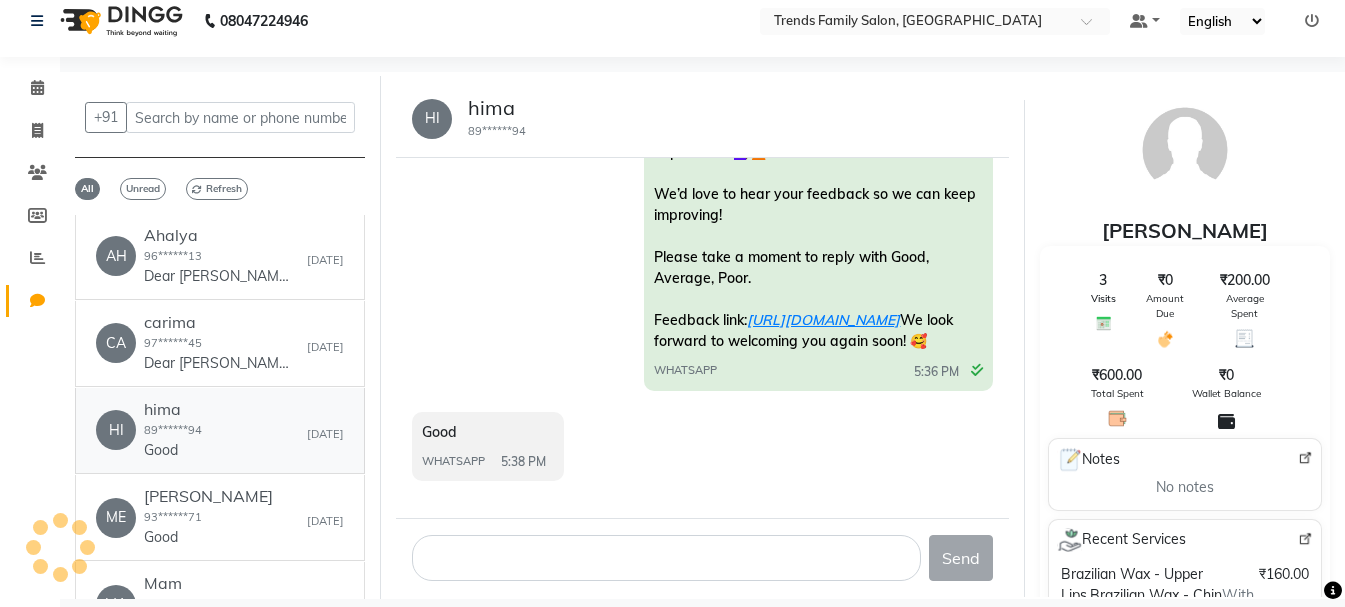 scroll, scrollTop: 247, scrollLeft: 0, axis: vertical 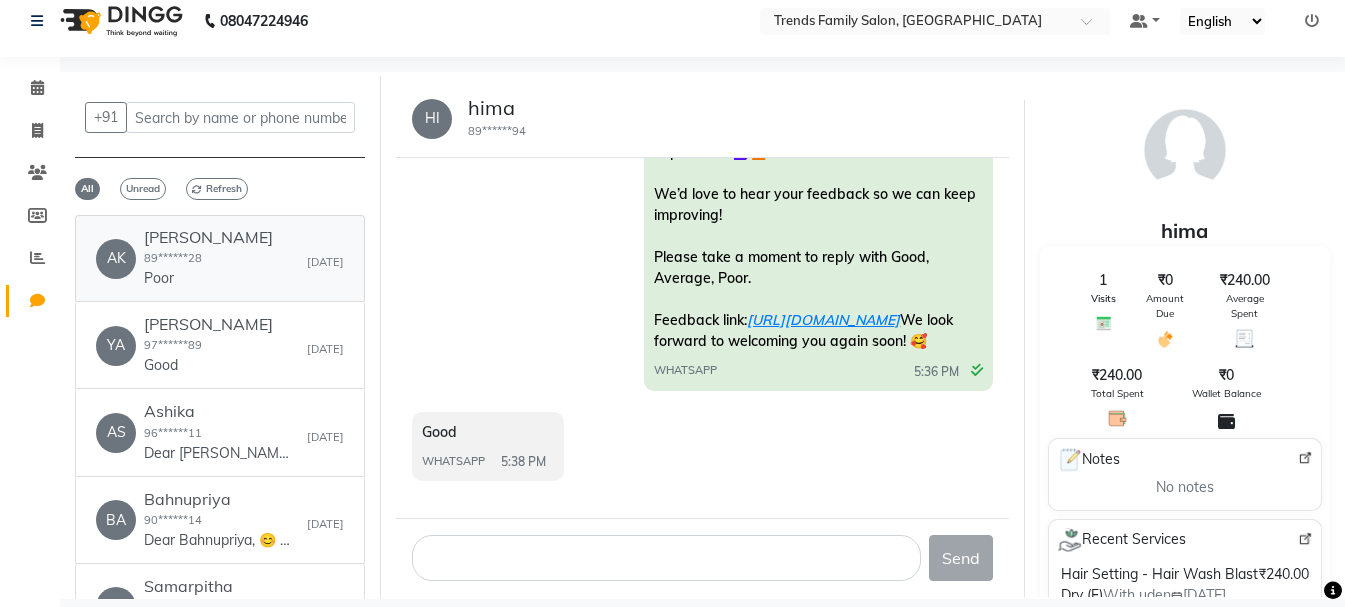 click on "[DATE]" 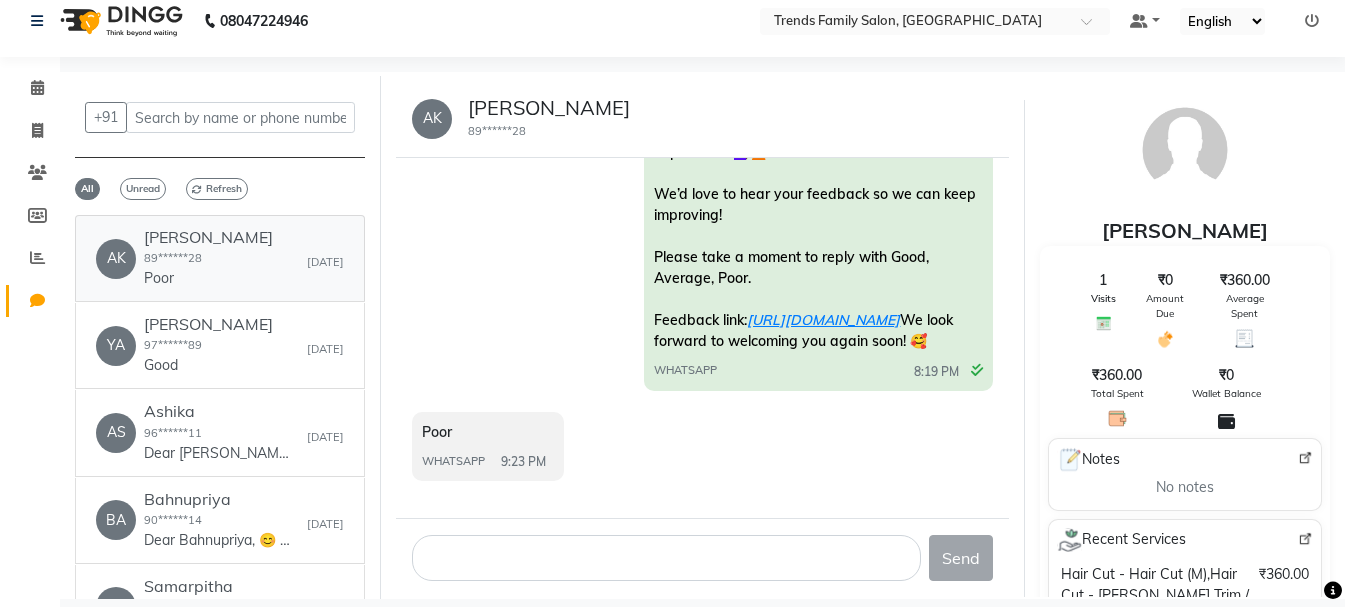 scroll, scrollTop: 0, scrollLeft: 0, axis: both 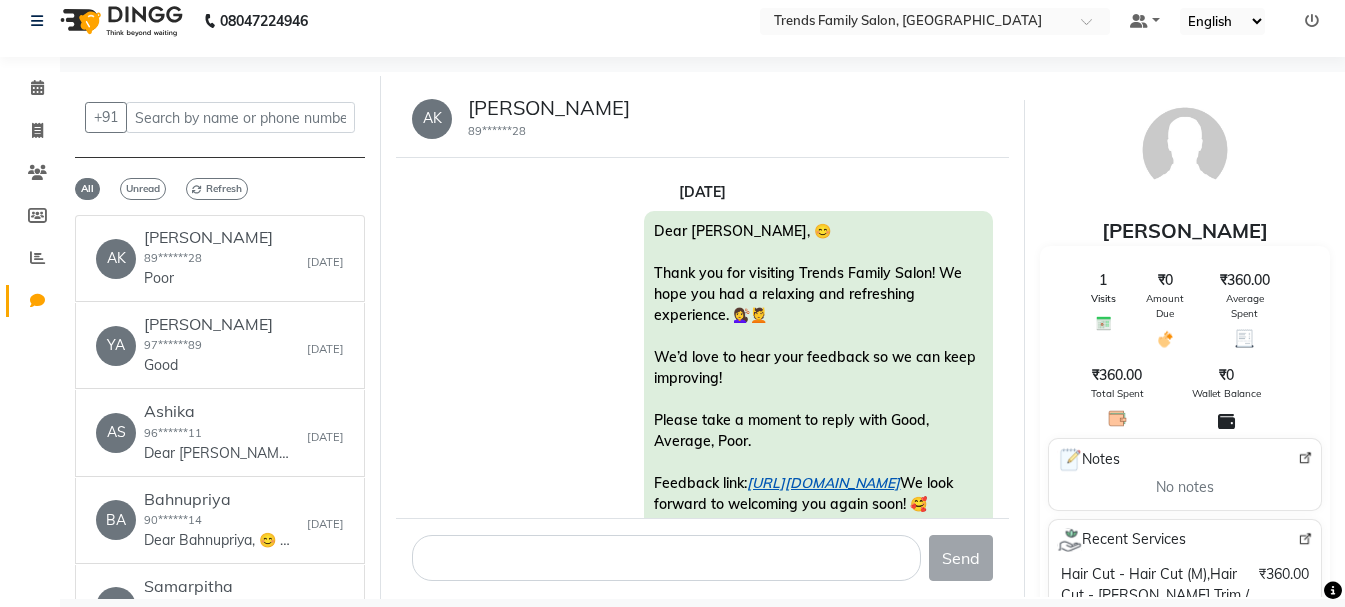 click on "https://m.dingg.in/feedback?a=54e993ee01c1c0f9978ce1df0966aedc7a397265" 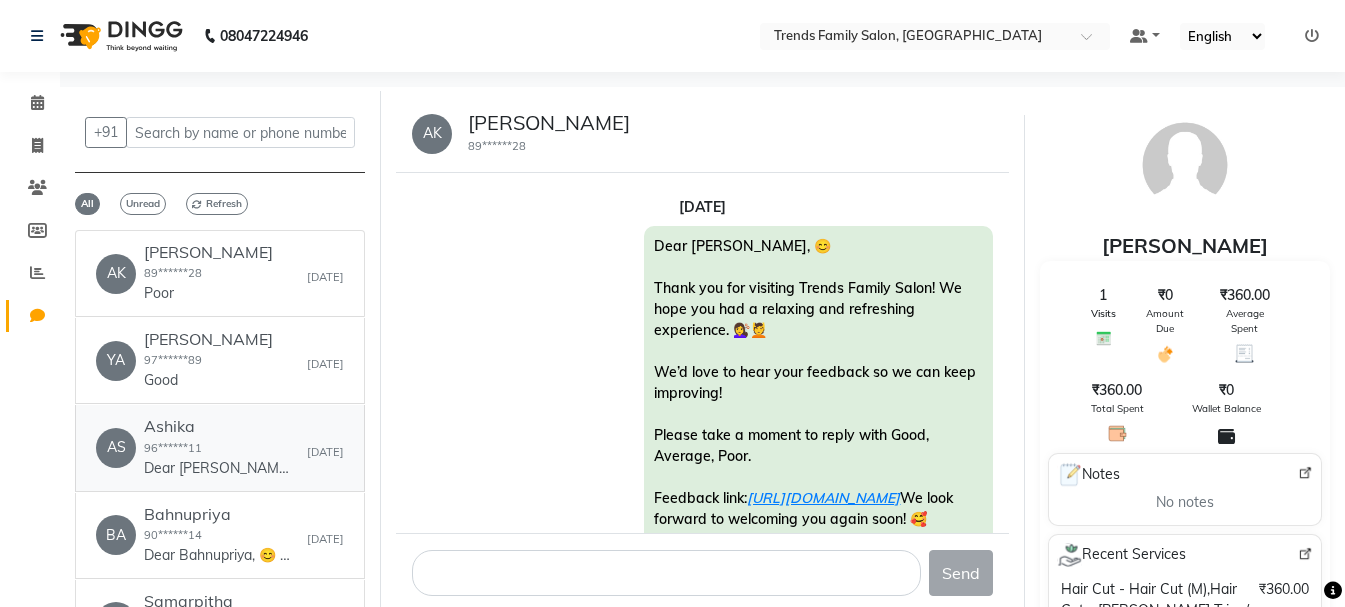 scroll, scrollTop: 15, scrollLeft: 0, axis: vertical 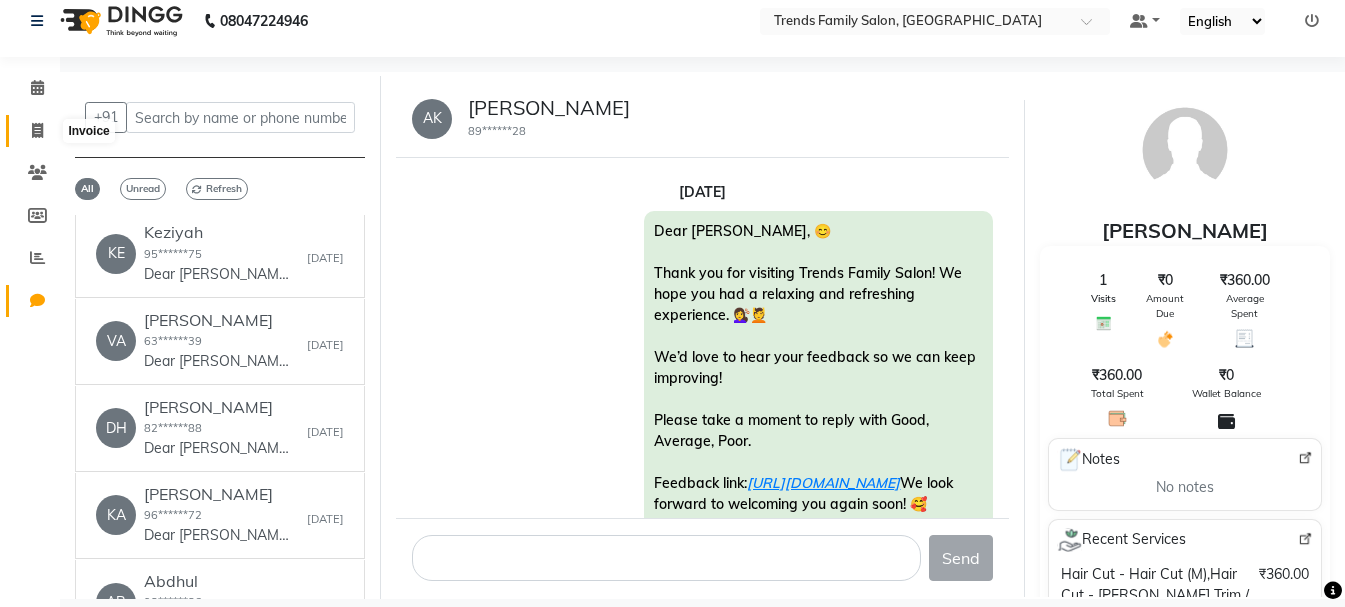 click 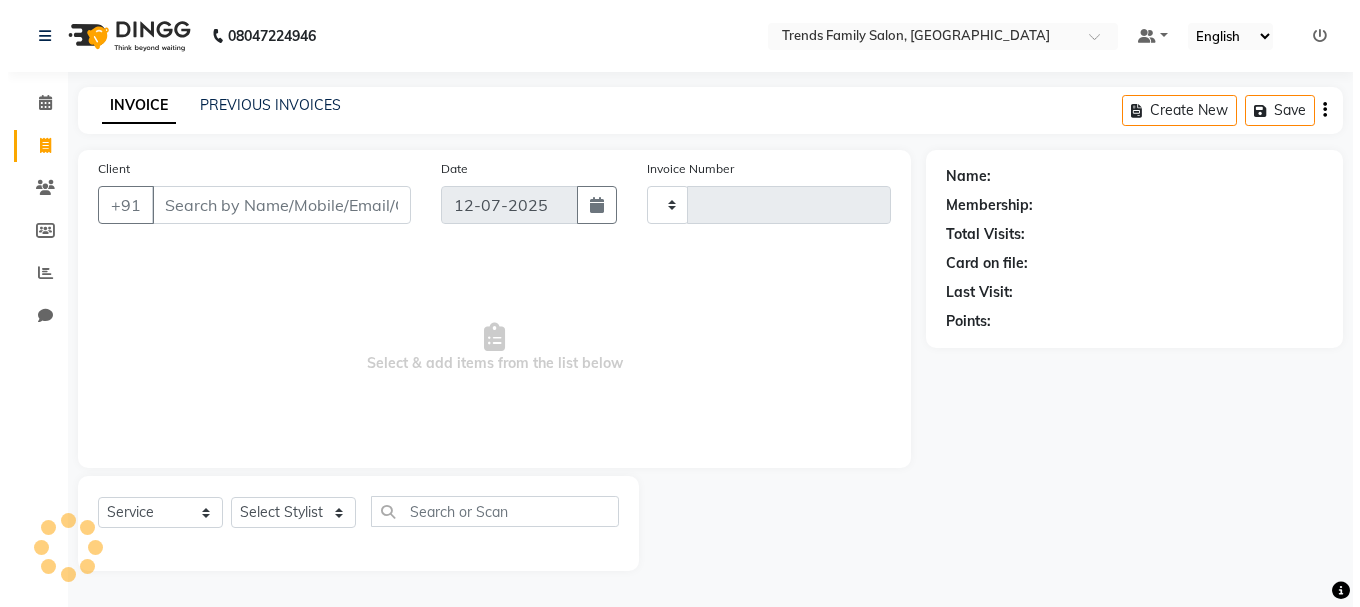 scroll, scrollTop: 0, scrollLeft: 0, axis: both 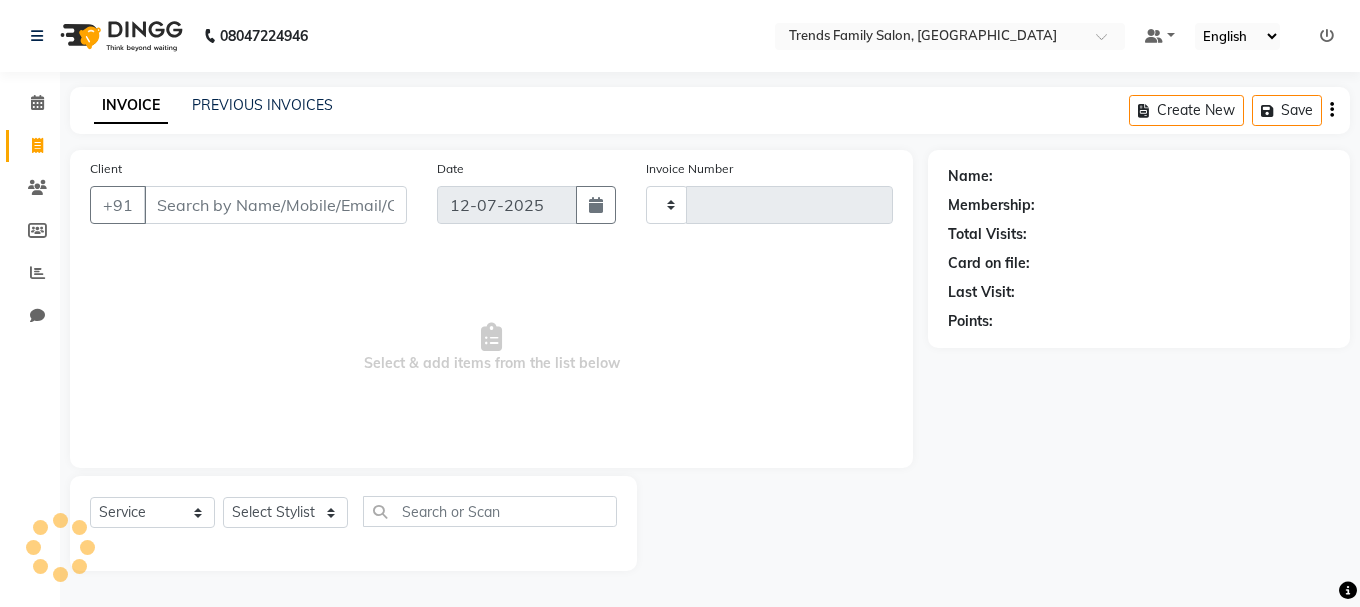 type on "0206" 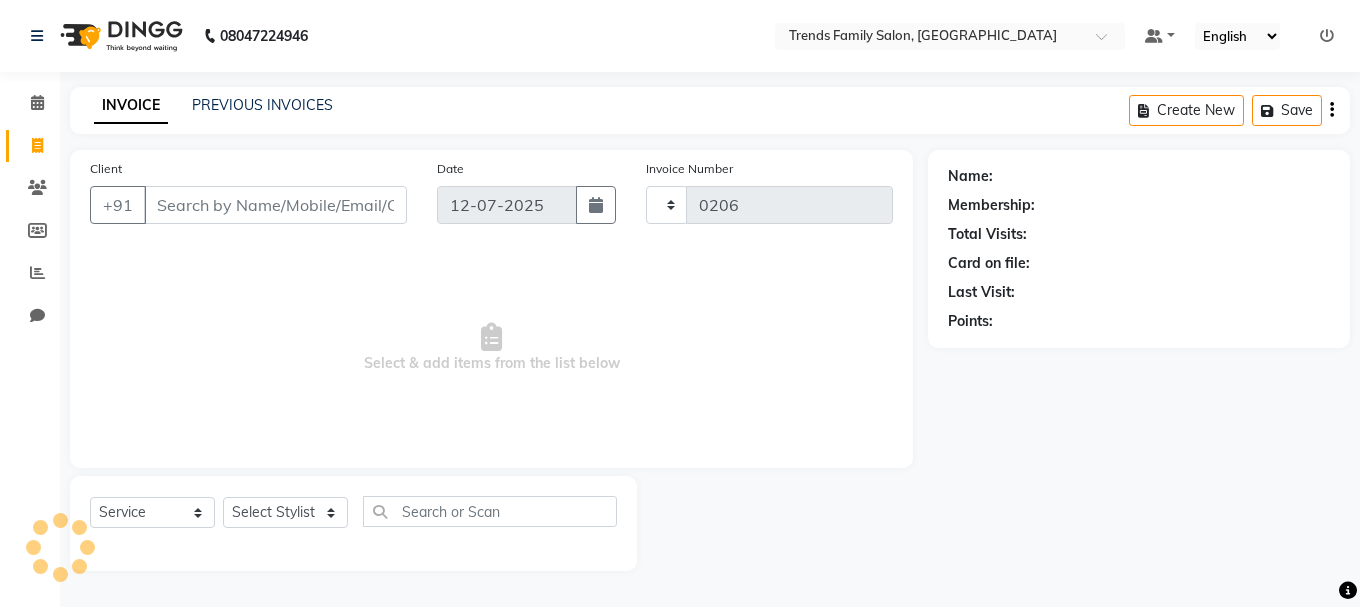 select on "8591" 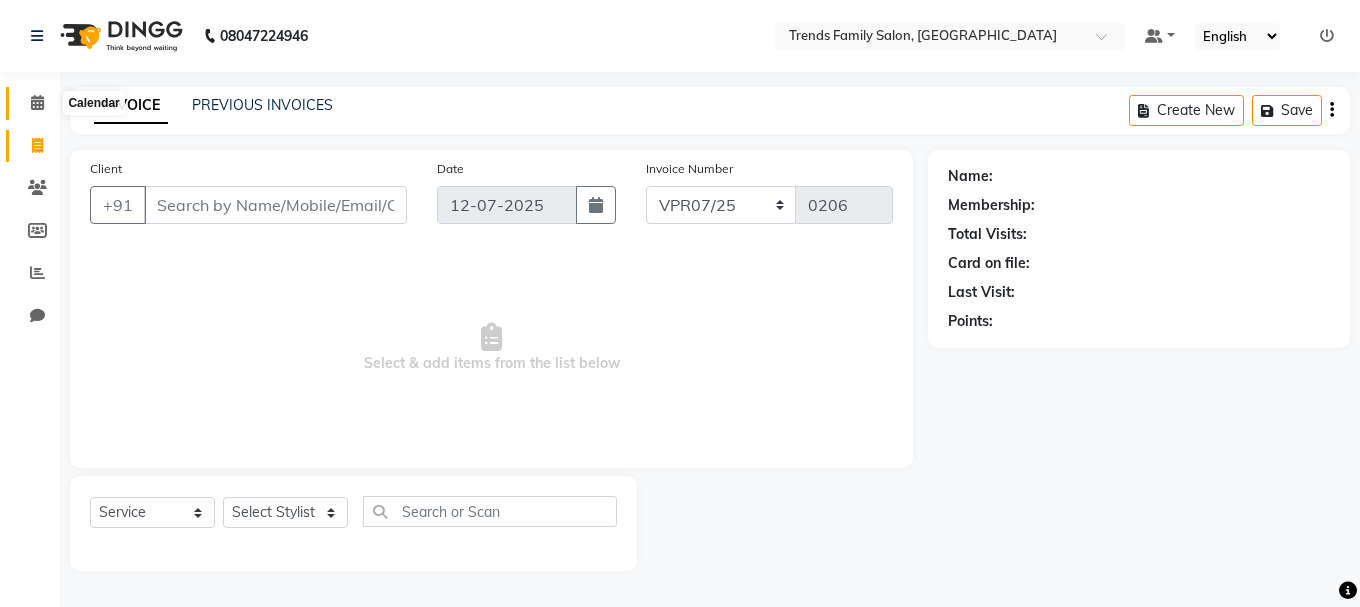 click 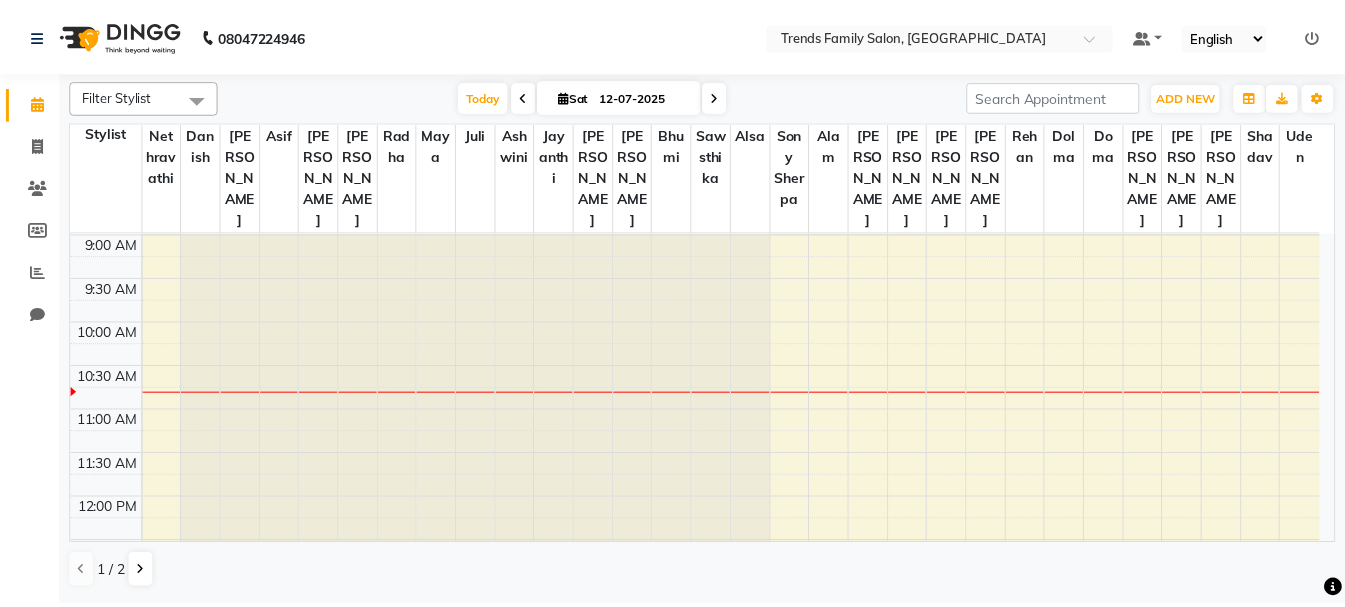 scroll, scrollTop: 0, scrollLeft: 0, axis: both 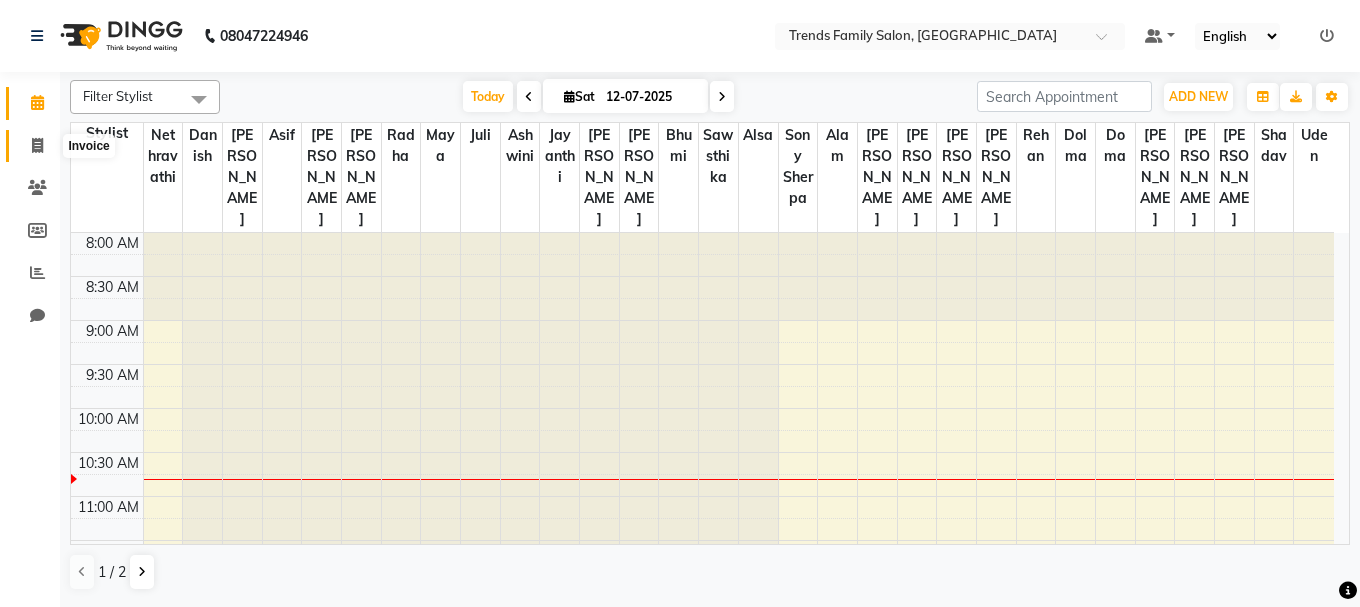 click 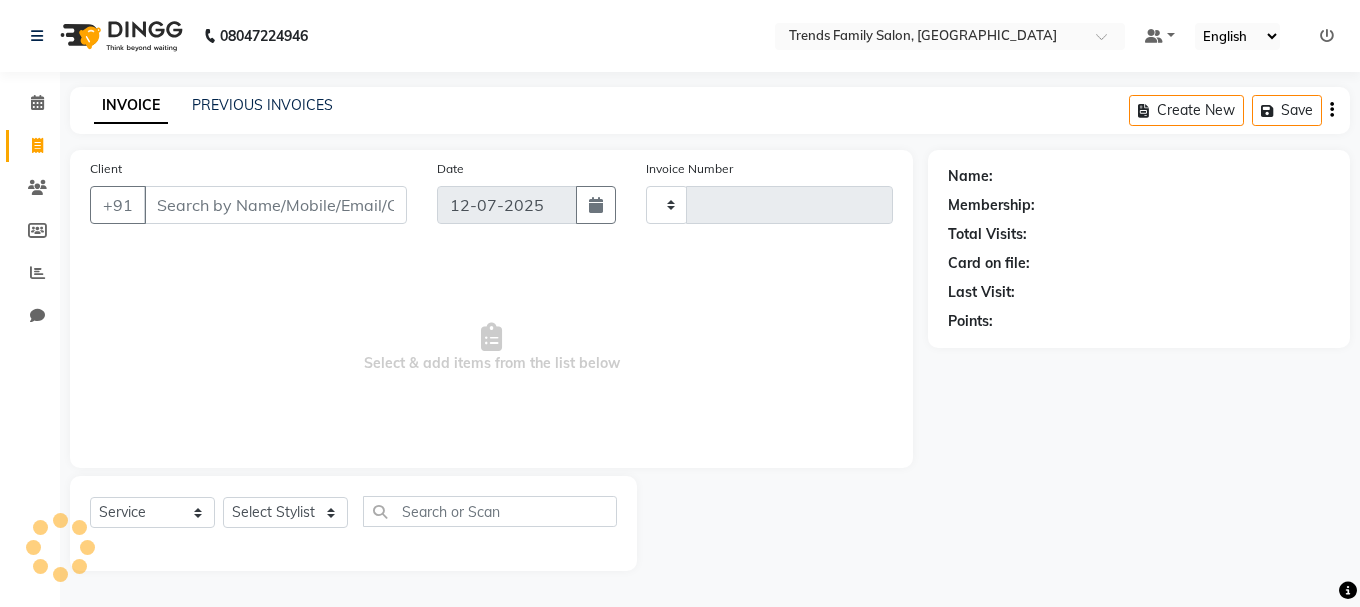type on "0206" 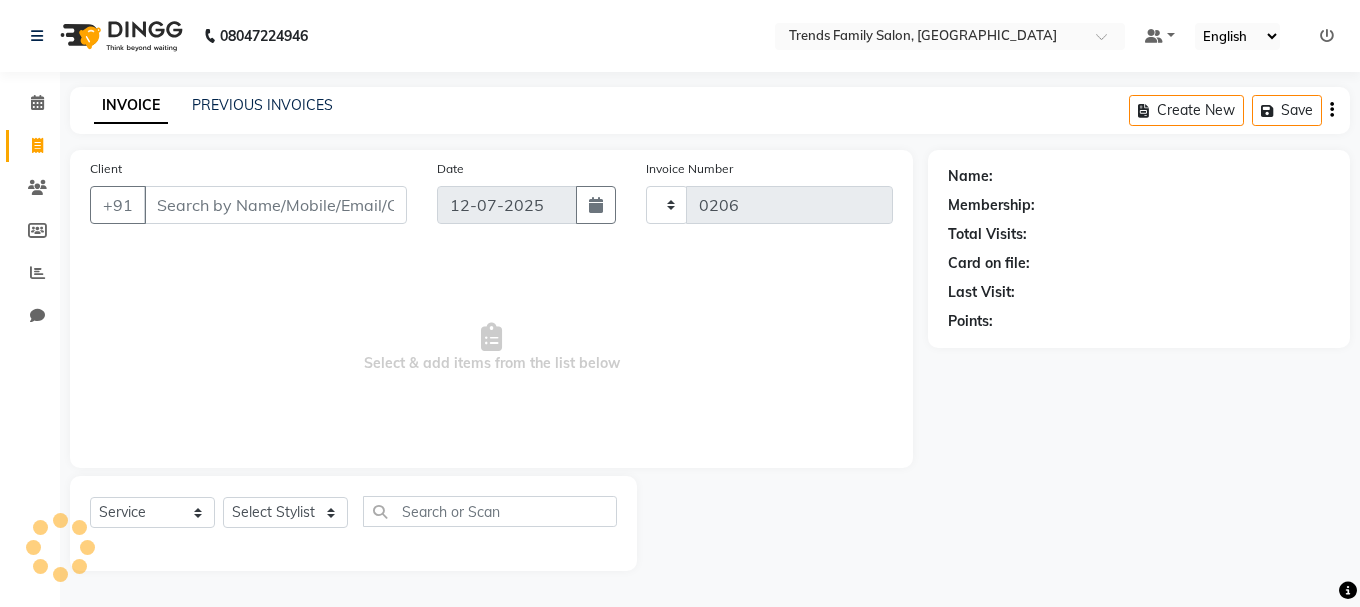 select on "8591" 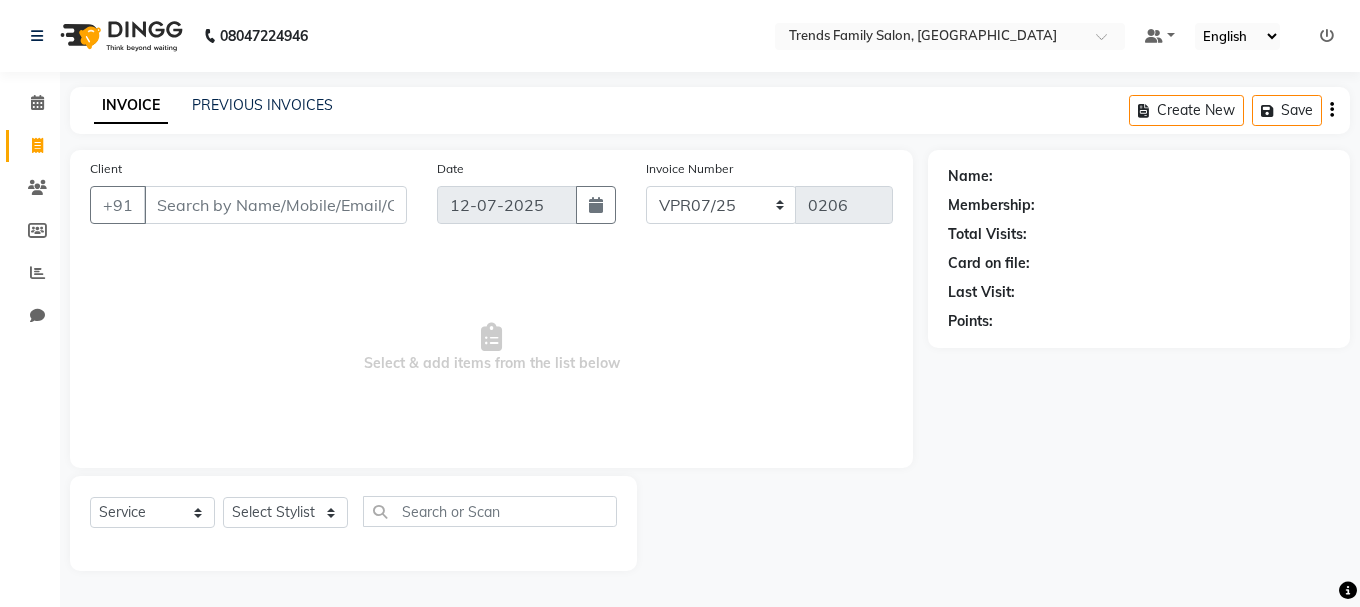 click on "Client" at bounding box center [275, 205] 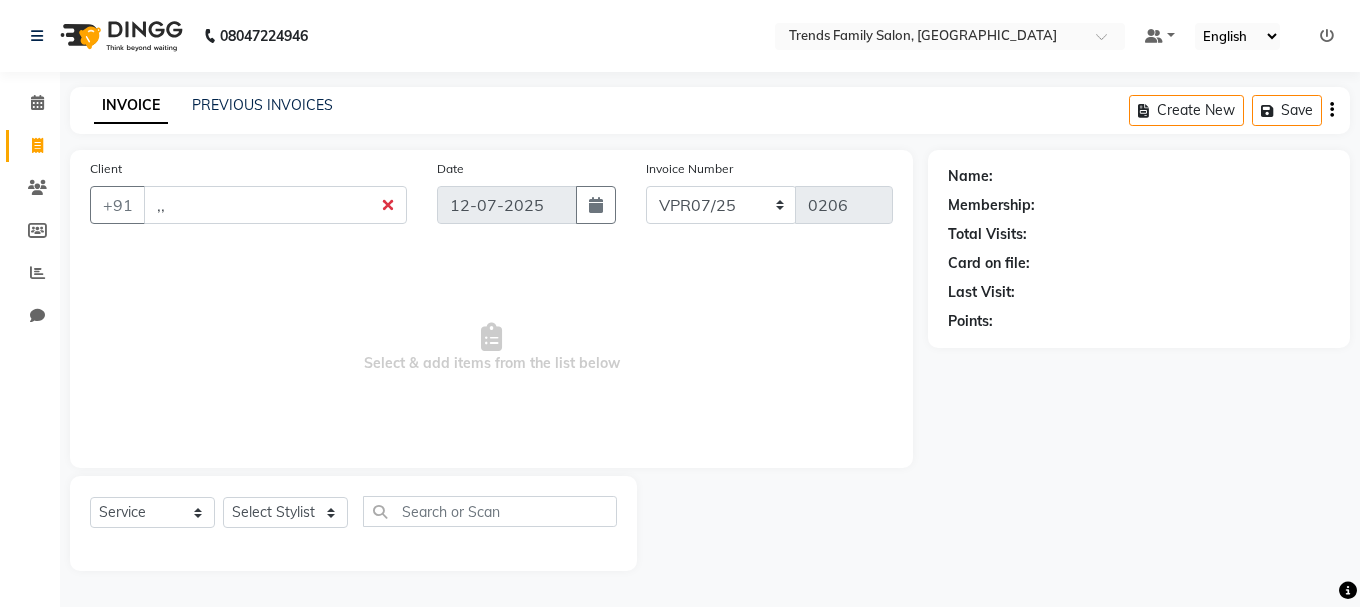 type on "," 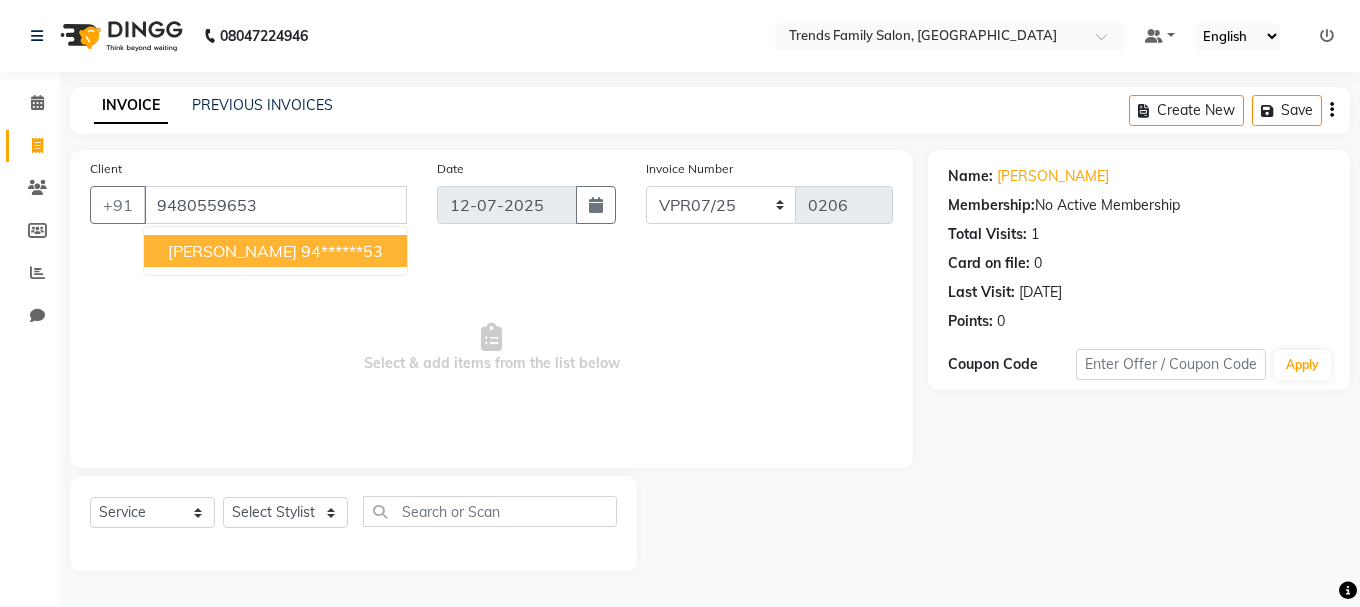 click on "Rakshith  94******53" at bounding box center (275, 251) 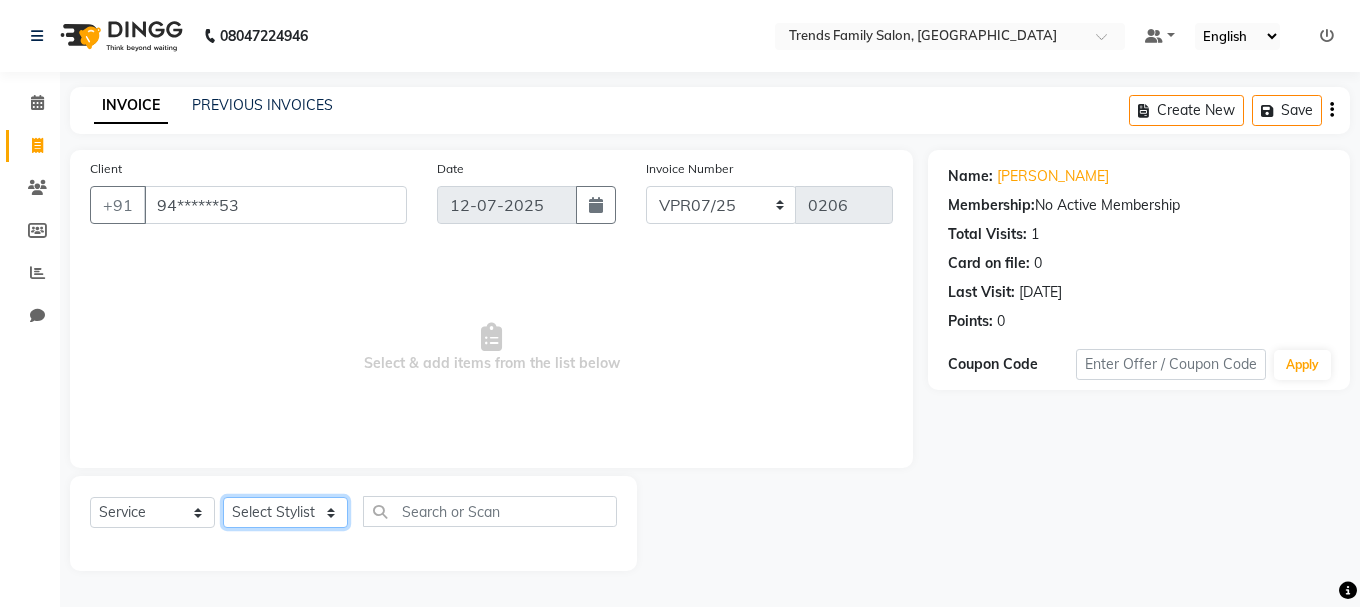click on "Select Stylist [PERSON_NAME] Alsa Amaritha Ashwini [PERSON_NAME] Bhaktha Bhumi Danish Dolma Doma [PERSON_NAME] [PERSON_NAME] Lakshmi  Maya [PERSON_NAME] [PERSON_NAME] [PERSON_NAME] [PERSON_NAME] [PERSON_NAME] [PERSON_NAME] Sawsthika Shadav [PERSON_NAME] Sony Sherpa  [PERSON_NAME] [PERSON_NAME]" 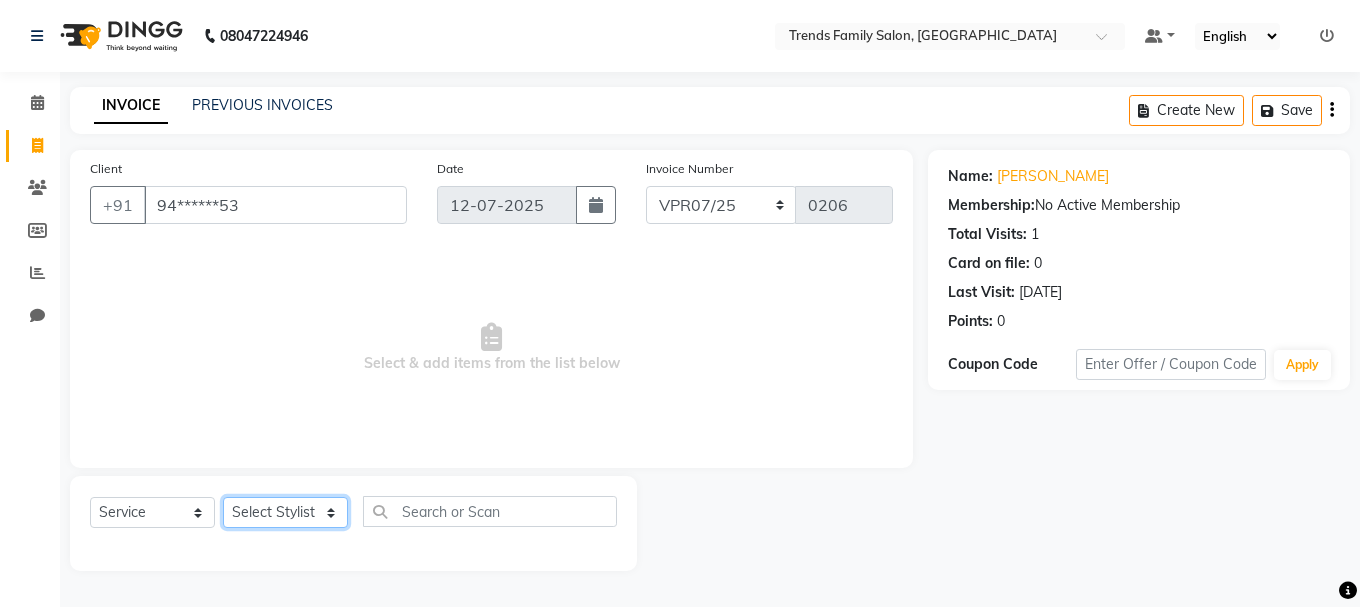 select on "74905" 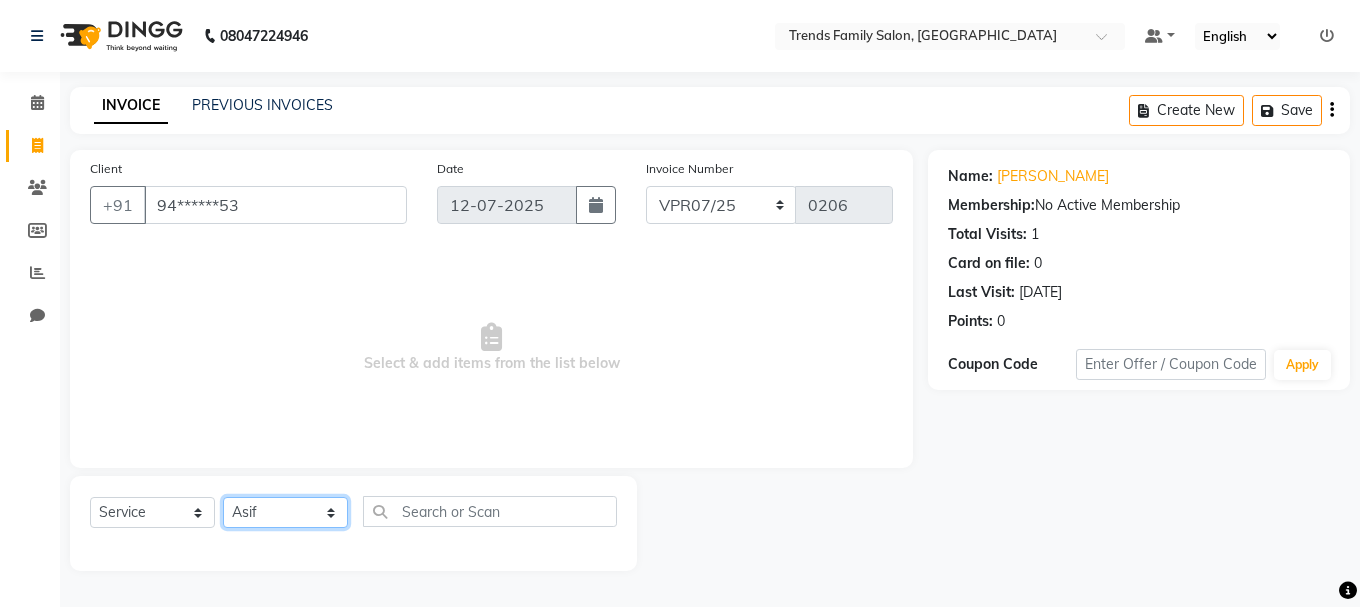 click on "Select Stylist [PERSON_NAME] Alsa Amaritha Ashwini [PERSON_NAME] Bhaktha Bhumi Danish Dolma Doma [PERSON_NAME] [PERSON_NAME] Lakshmi  Maya [PERSON_NAME] [PERSON_NAME] [PERSON_NAME] [PERSON_NAME] [PERSON_NAME] [PERSON_NAME] Sawsthika Shadav [PERSON_NAME] Sony Sherpa  [PERSON_NAME] [PERSON_NAME]" 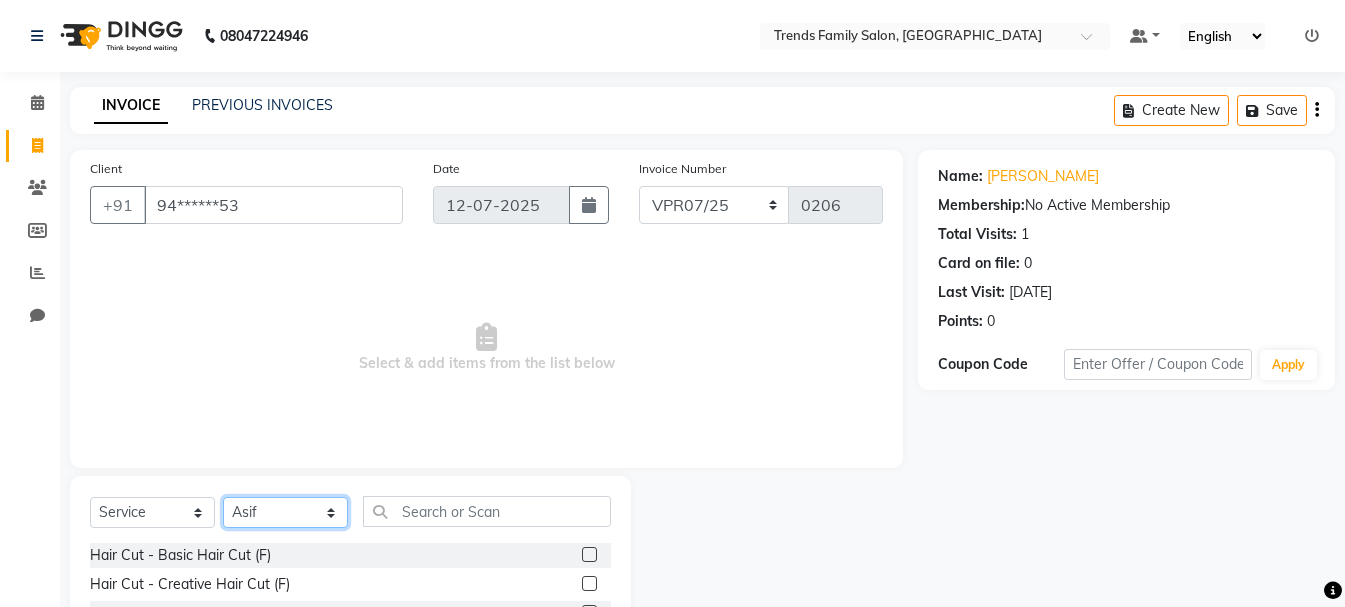 scroll, scrollTop: 194, scrollLeft: 0, axis: vertical 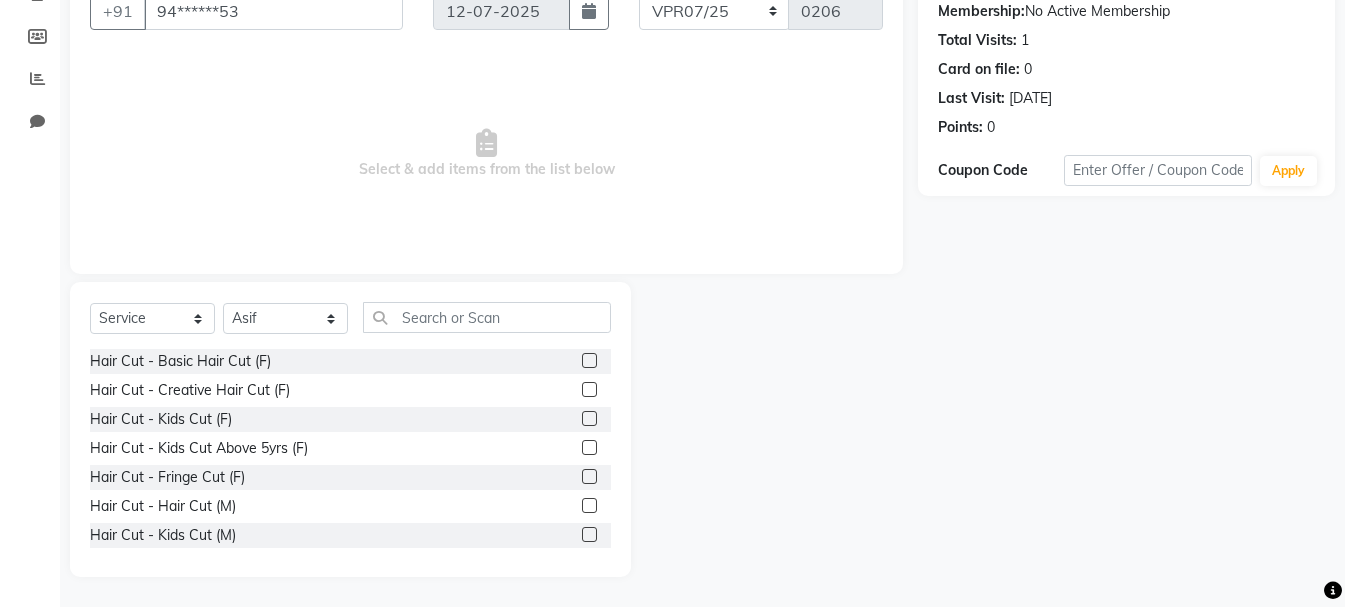 drag, startPoint x: 286, startPoint y: 172, endPoint x: 299, endPoint y: 239, distance: 68.24954 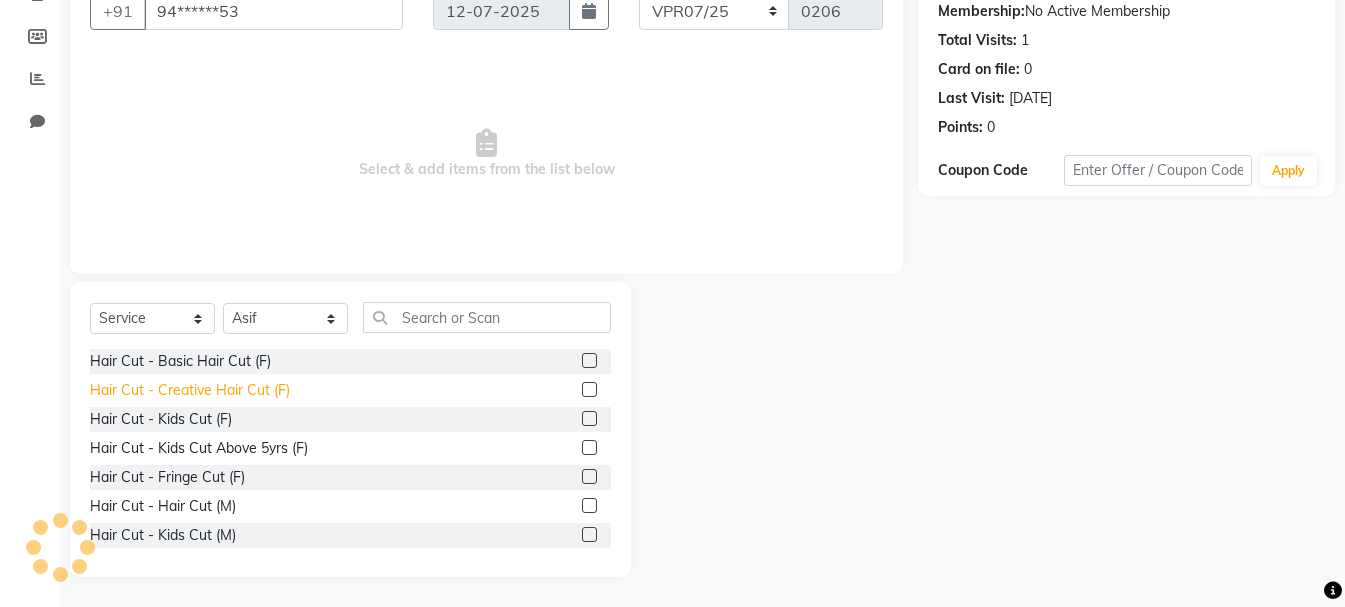 drag, startPoint x: 299, startPoint y: 239, endPoint x: 218, endPoint y: 396, distance: 176.66353 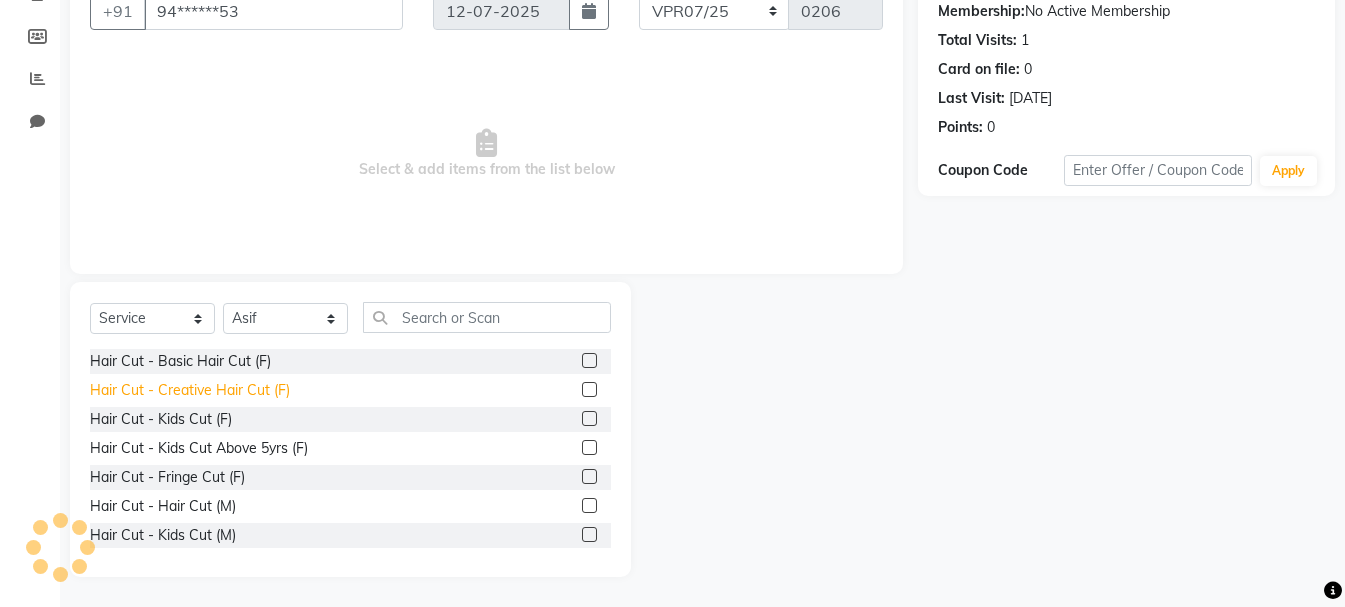 click on "Hair Cut - Creative Hair Cut (F)" 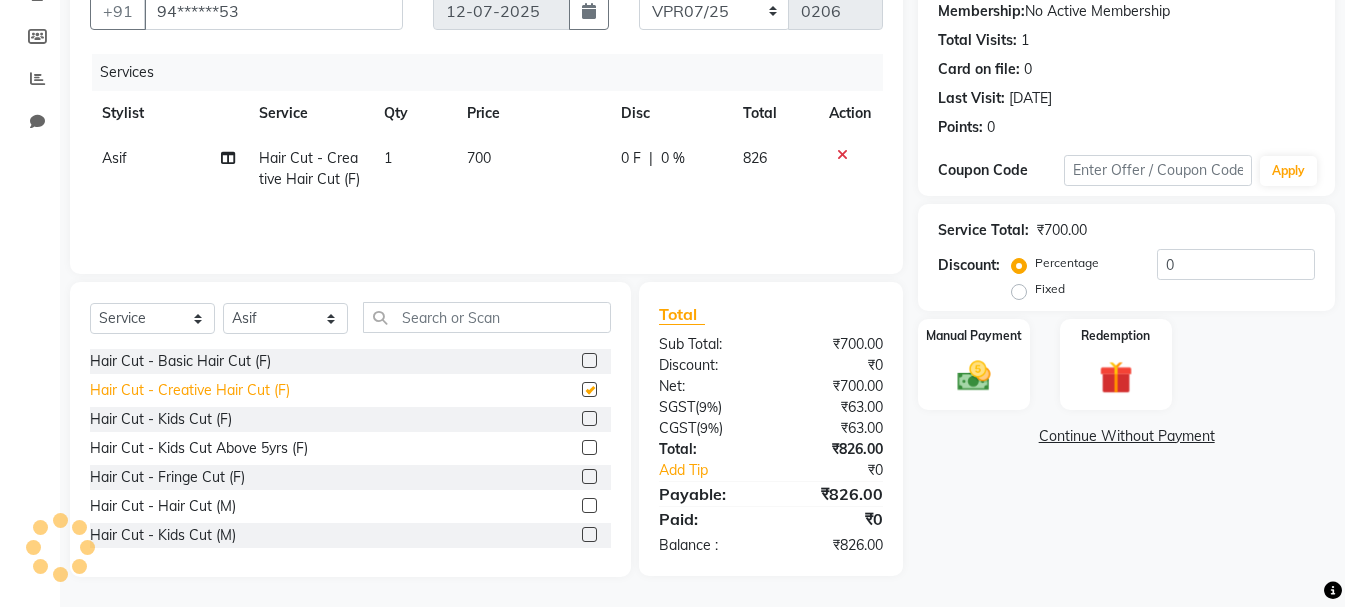checkbox on "false" 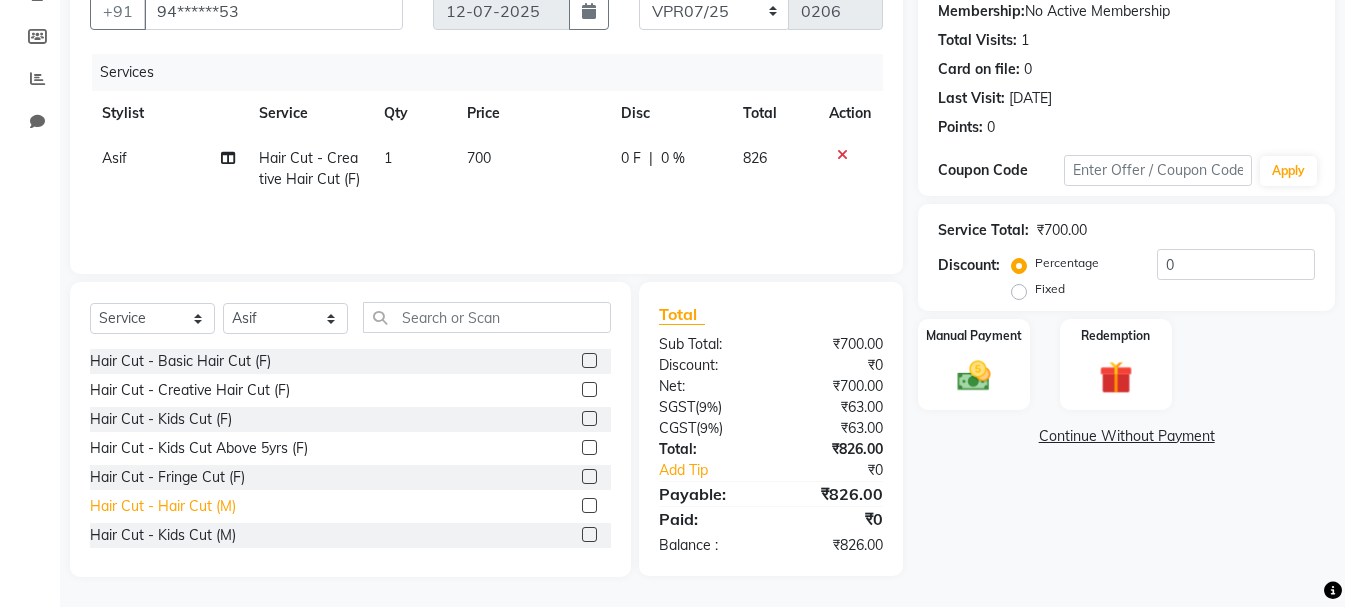 click on "Hair Cut - Hair Cut (M)" 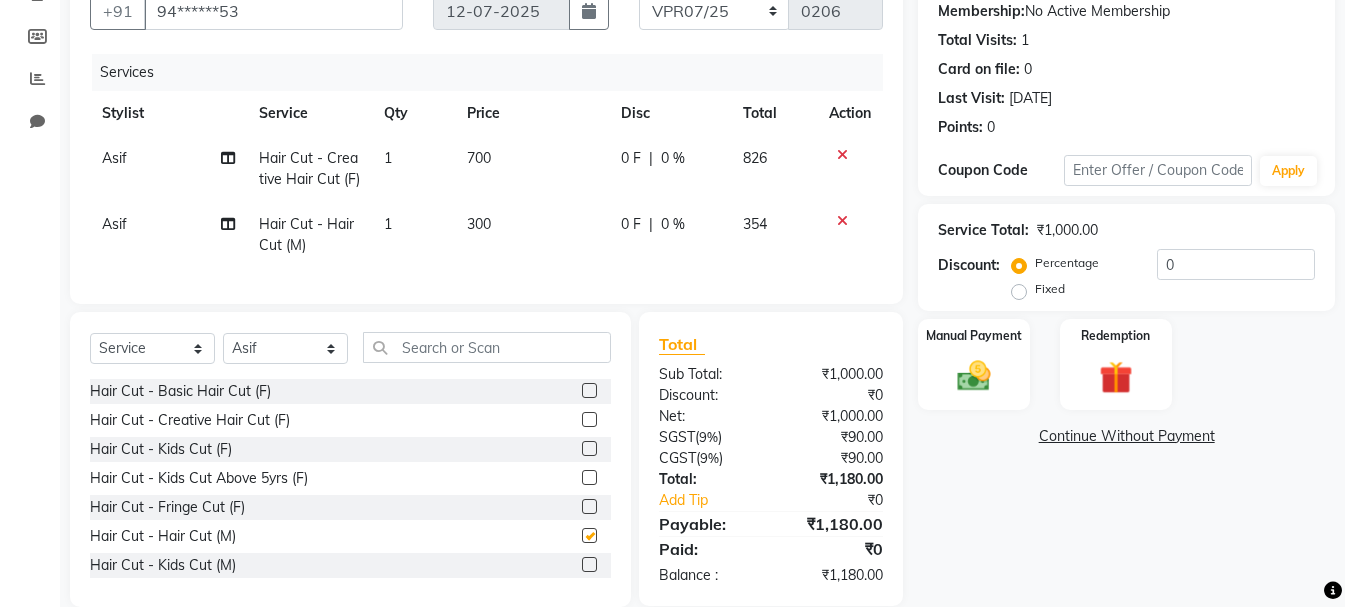 checkbox on "false" 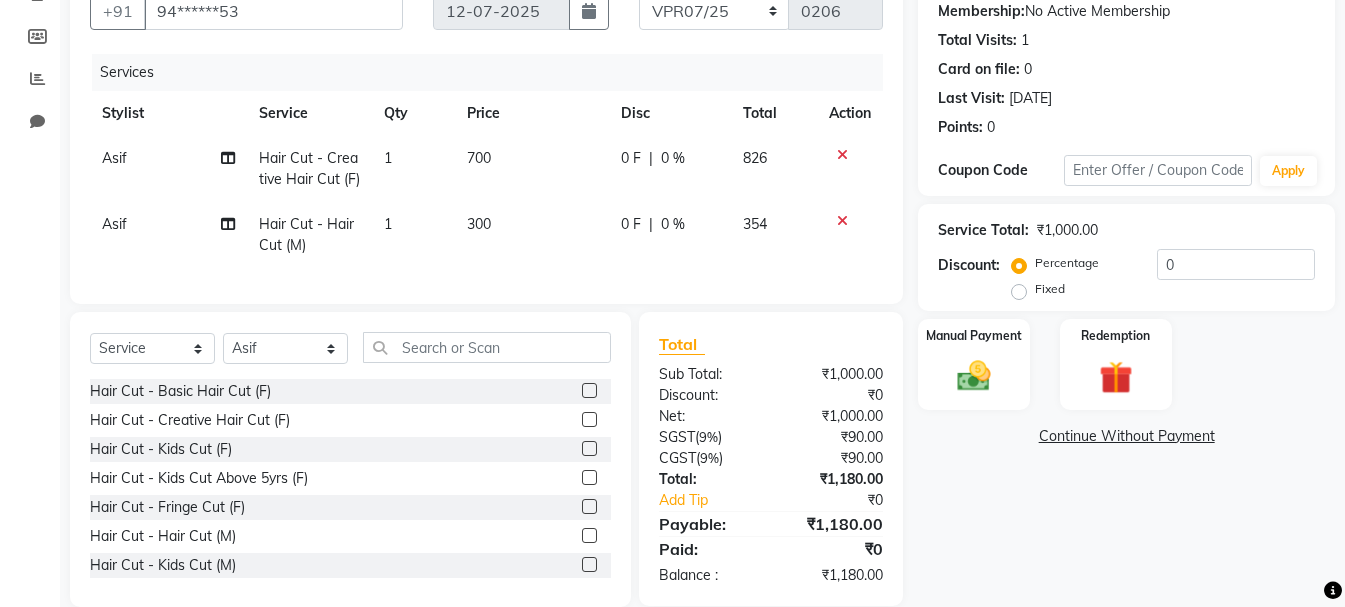 click 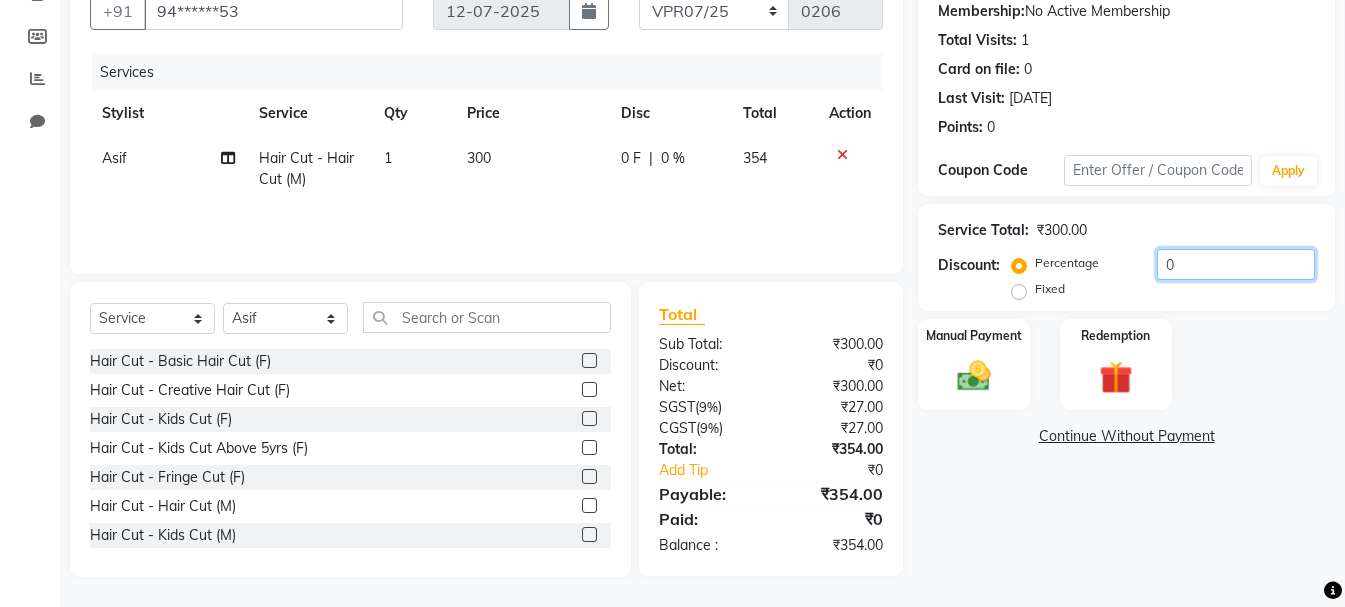 click on "0" 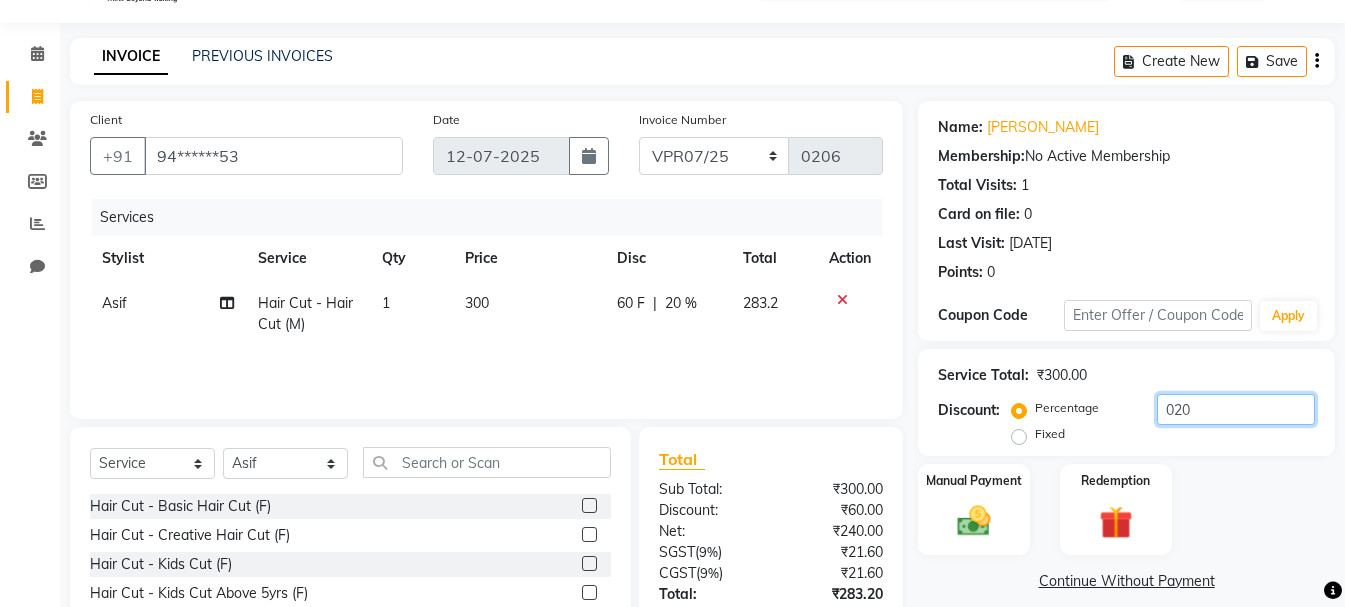 scroll, scrollTop: 0, scrollLeft: 0, axis: both 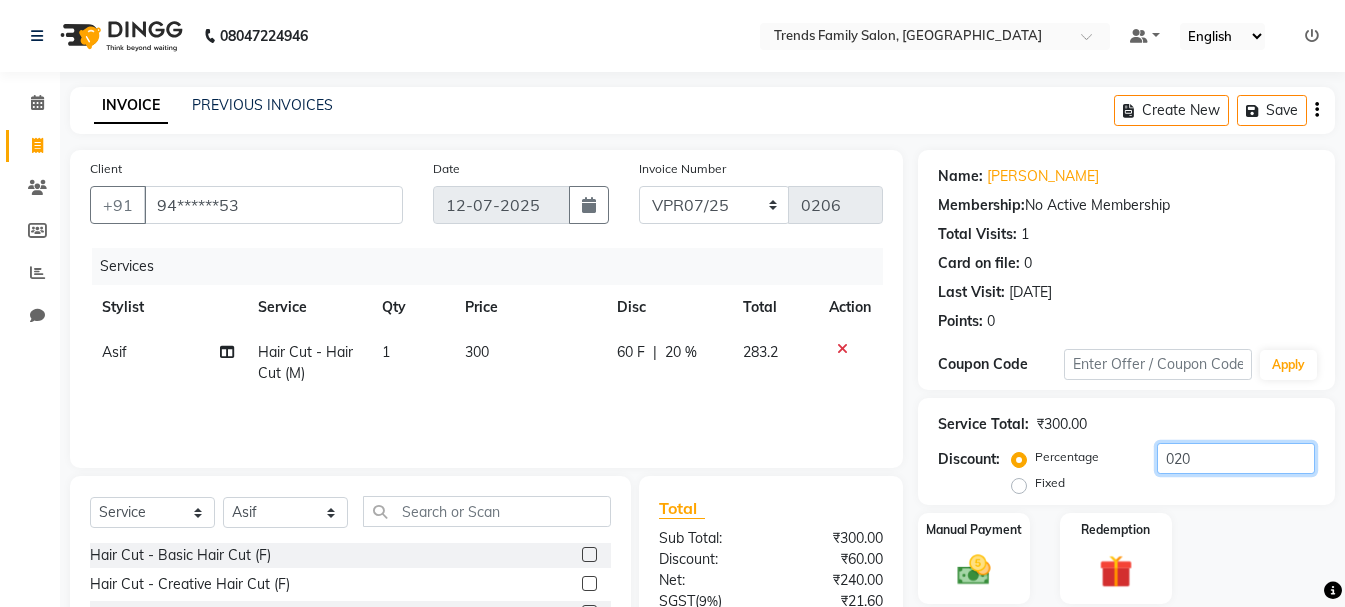 type on "020" 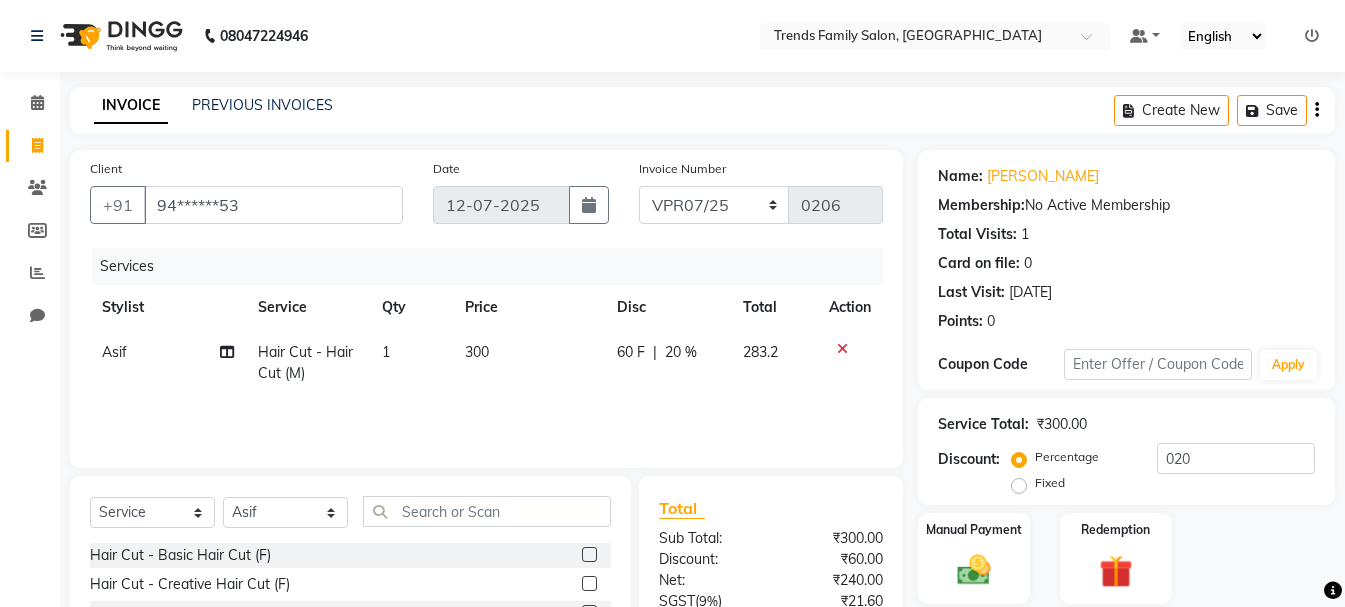 click 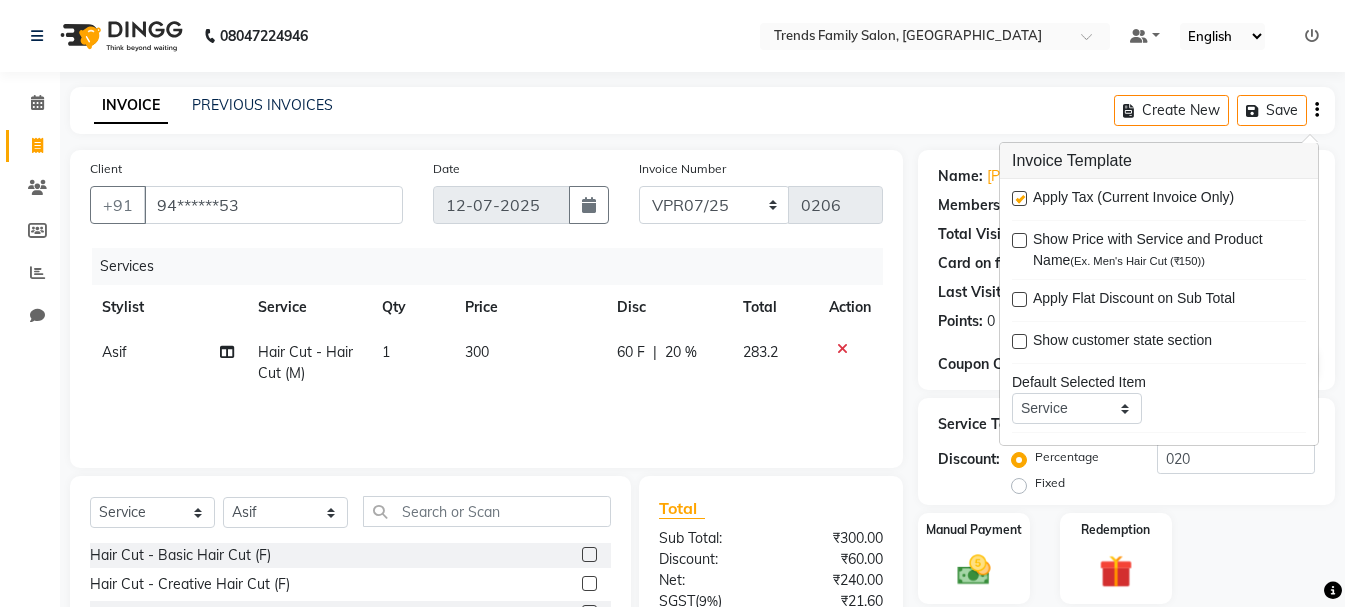 click at bounding box center (1019, 198) 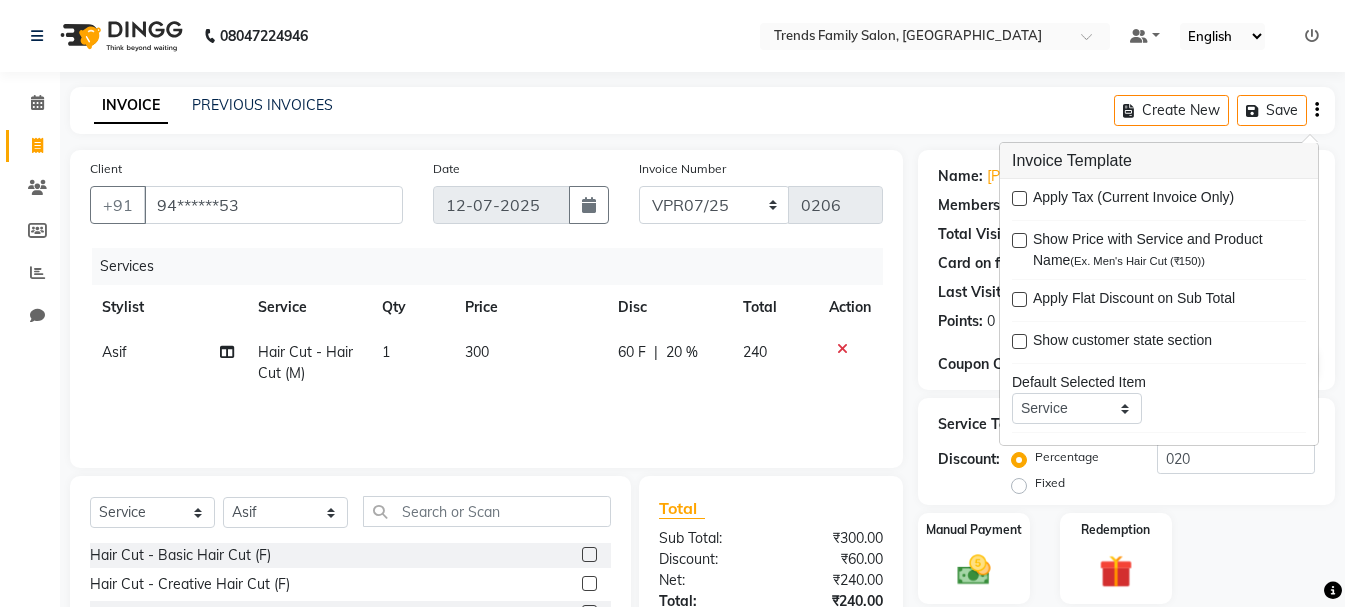 scroll, scrollTop: 194, scrollLeft: 0, axis: vertical 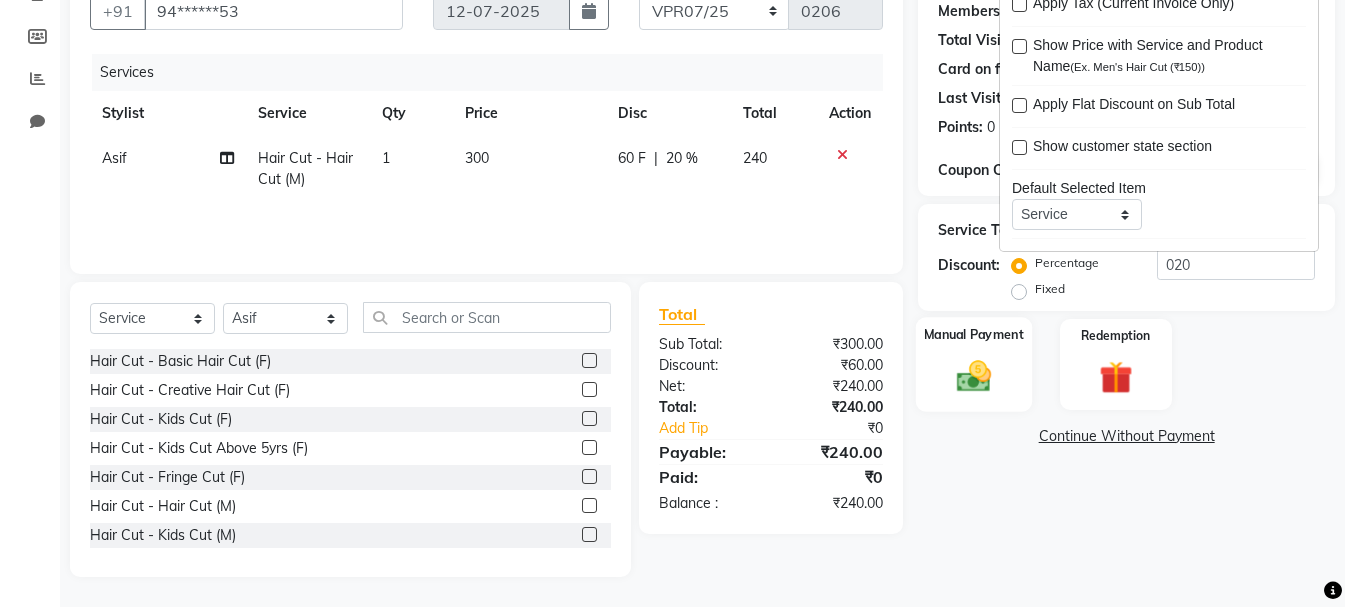 click 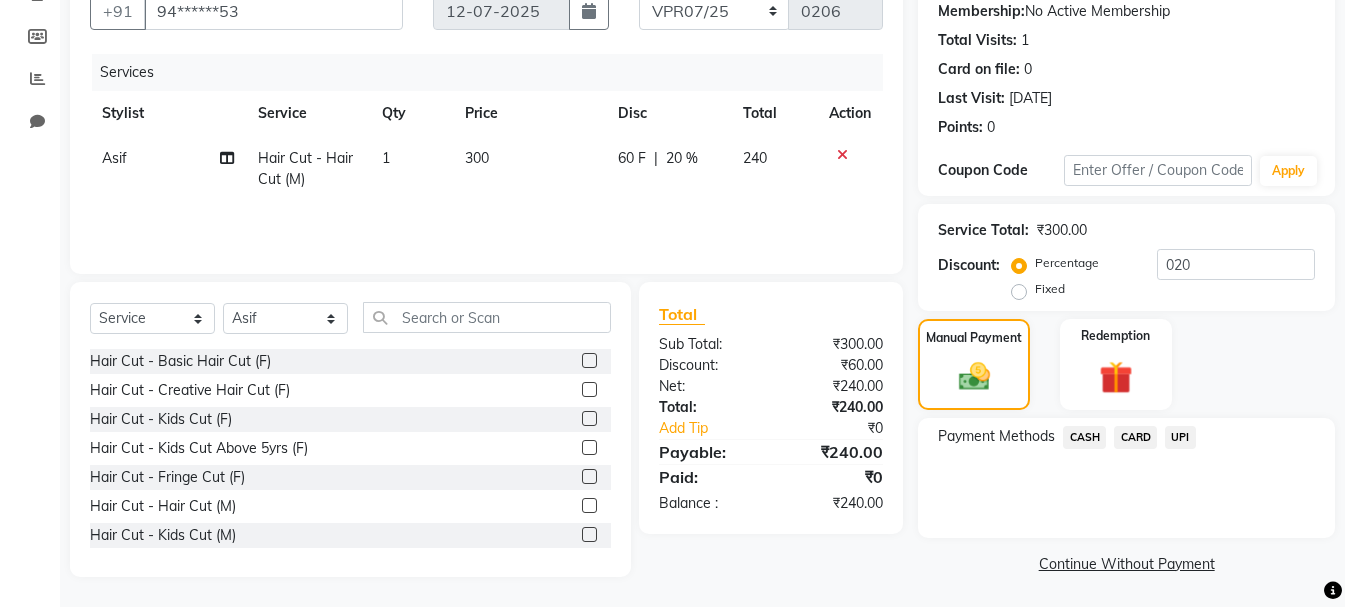 click on "UPI" 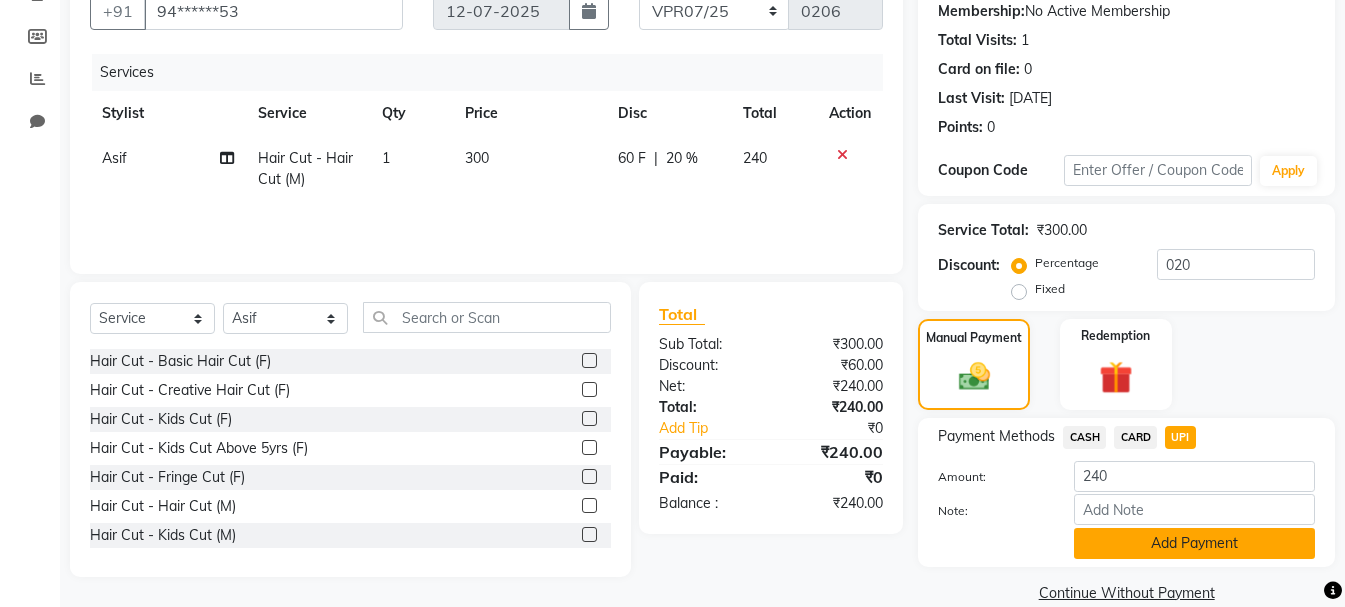 click on "Add Payment" 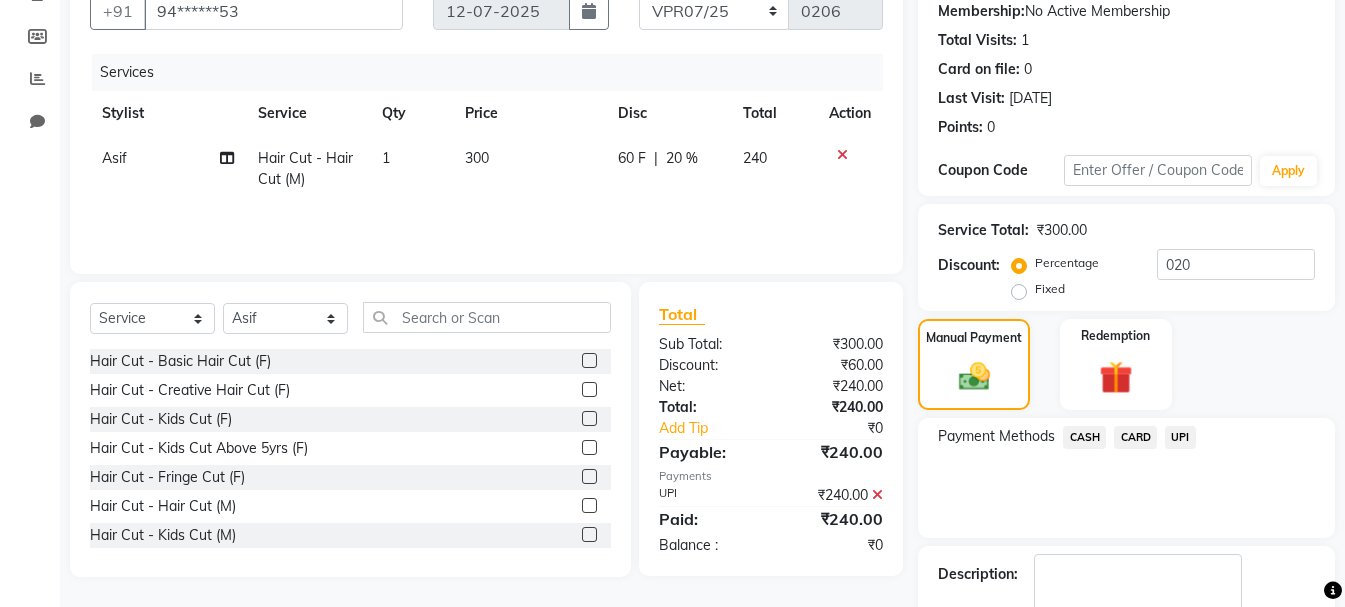 scroll, scrollTop: 309, scrollLeft: 0, axis: vertical 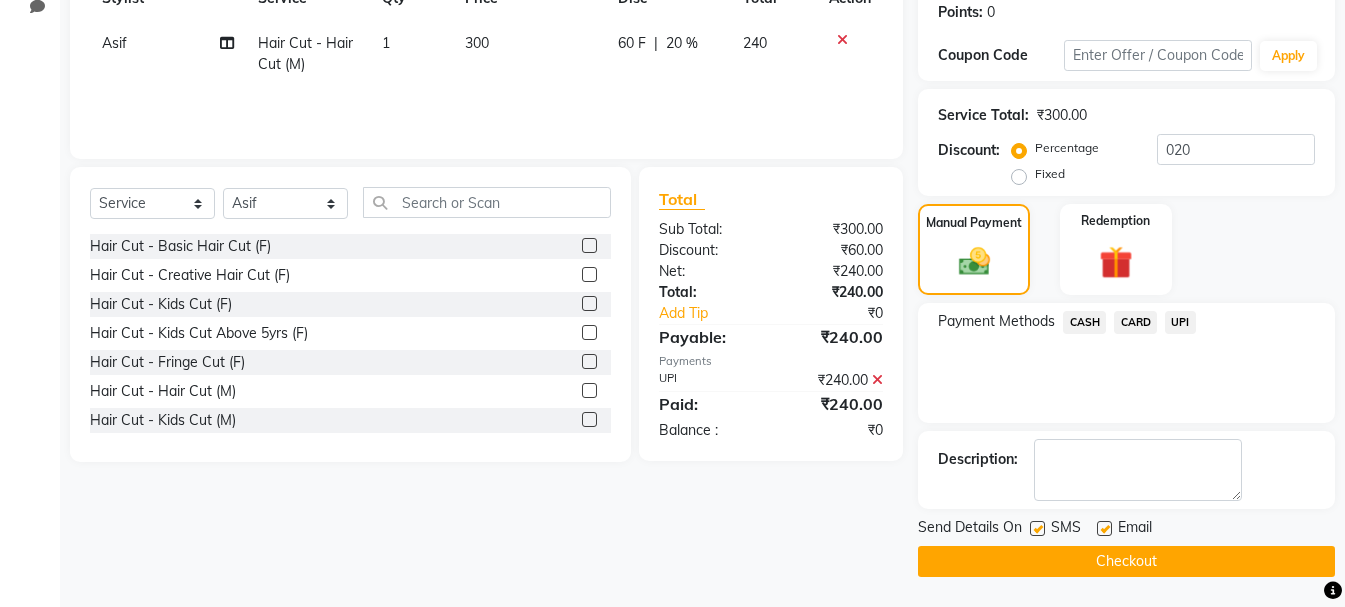 click on "Checkout" 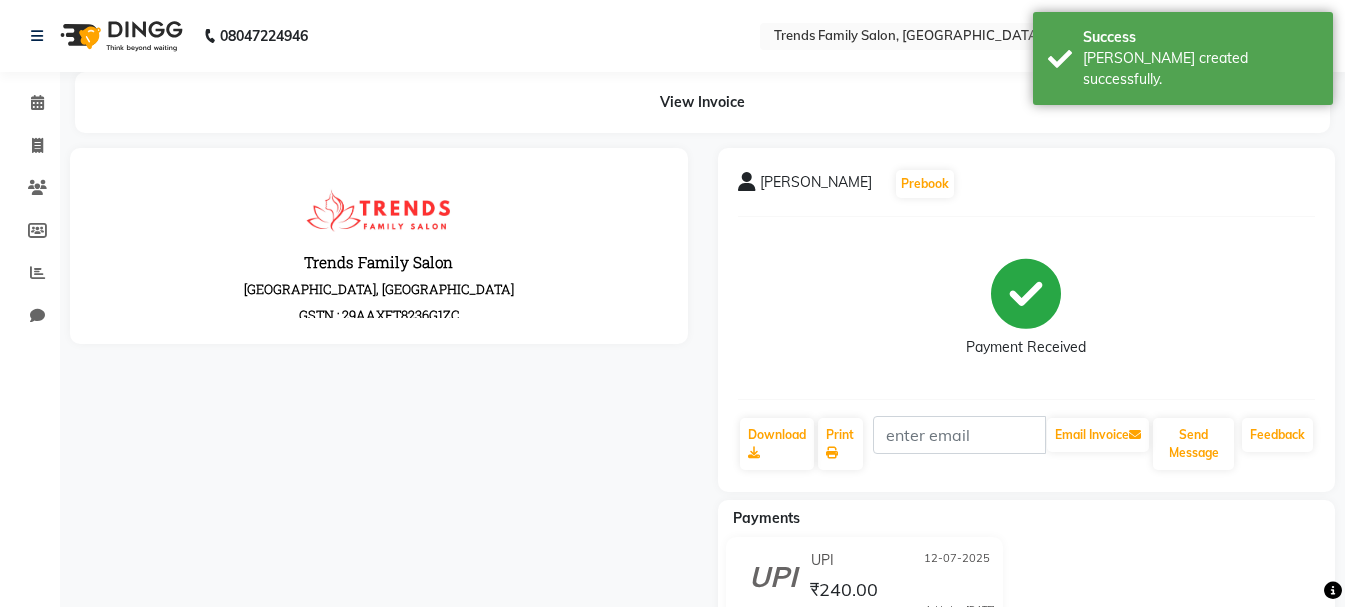 scroll, scrollTop: 0, scrollLeft: 0, axis: both 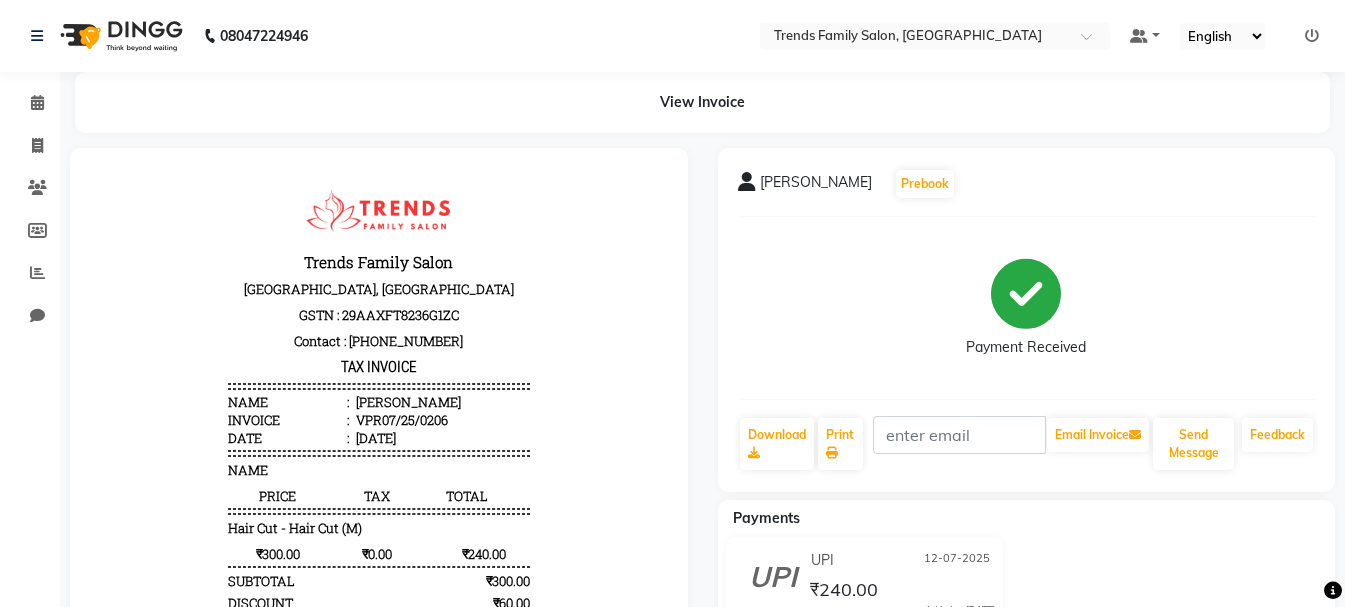 drag, startPoint x: 1197, startPoint y: 723, endPoint x: 254, endPoint y: 192, distance: 1082.2246 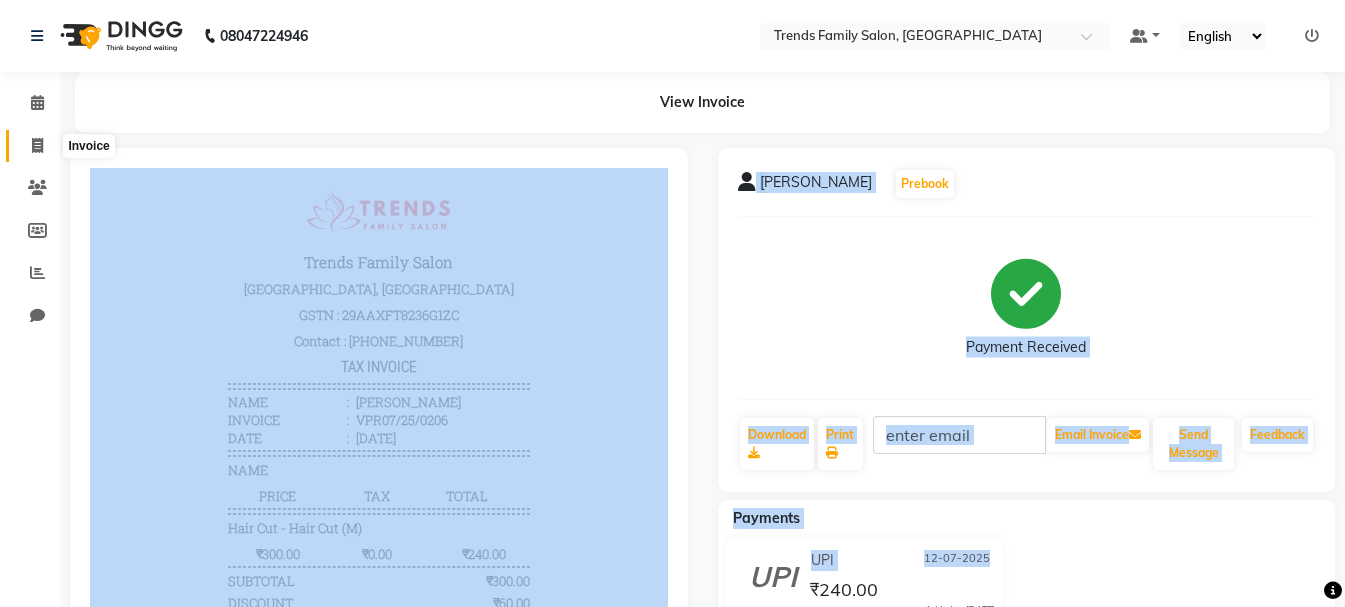 click 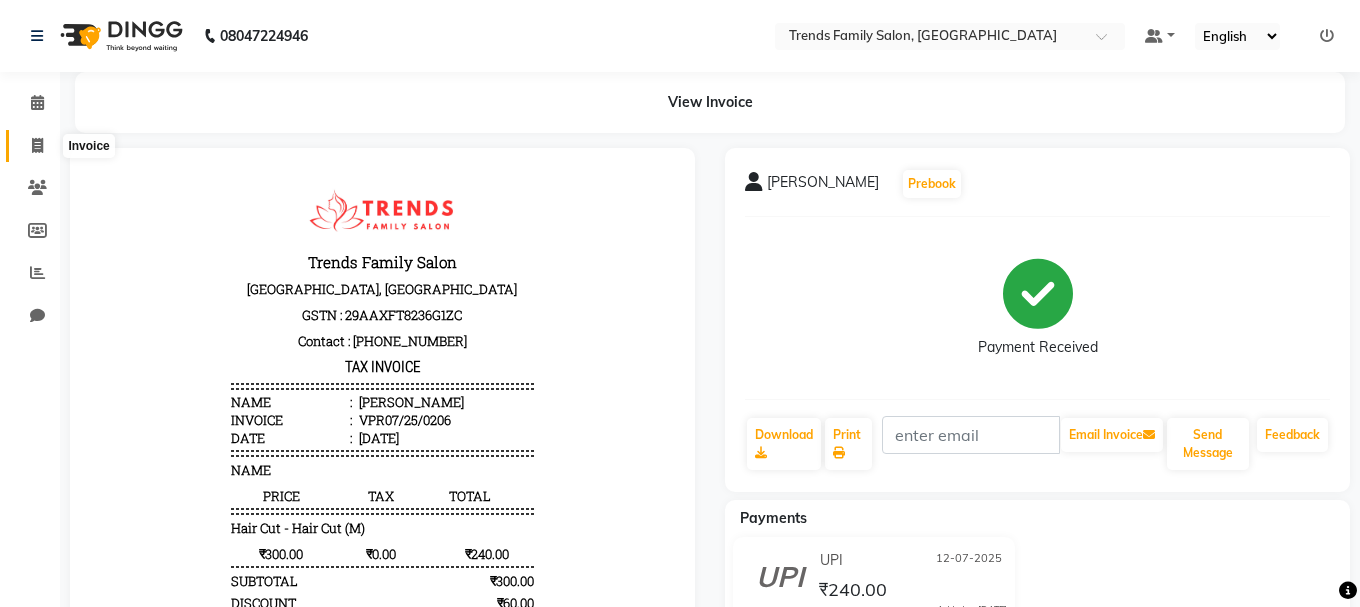 select on "service" 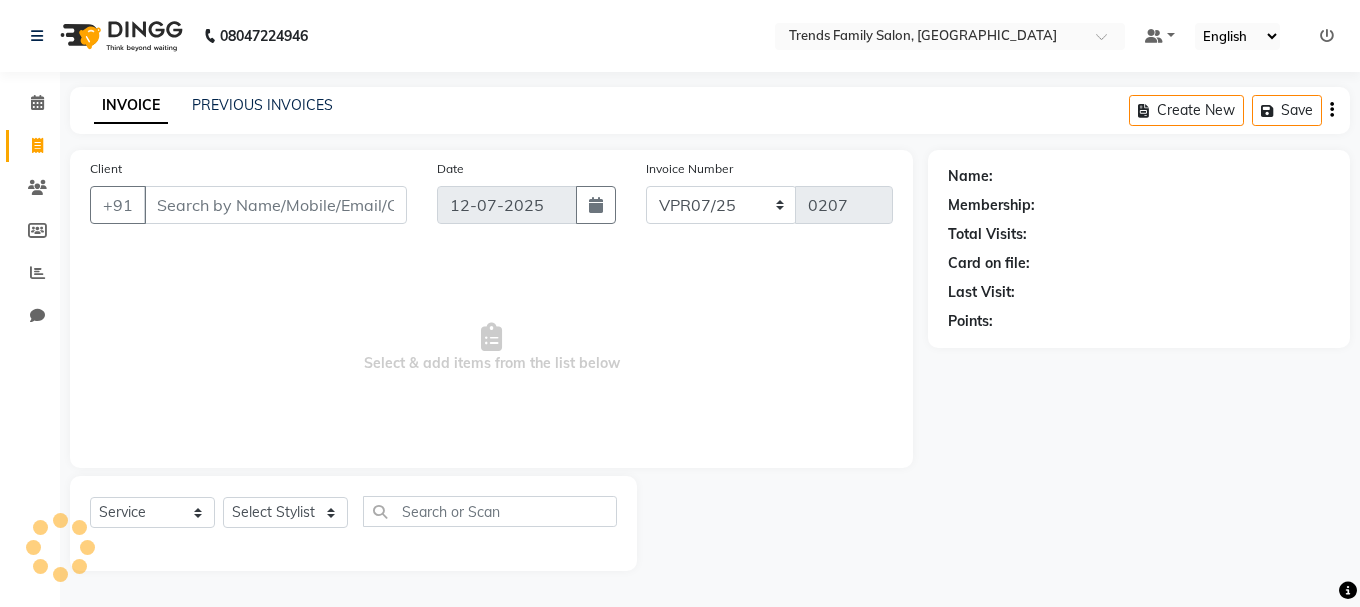 click on "Client" at bounding box center (275, 205) 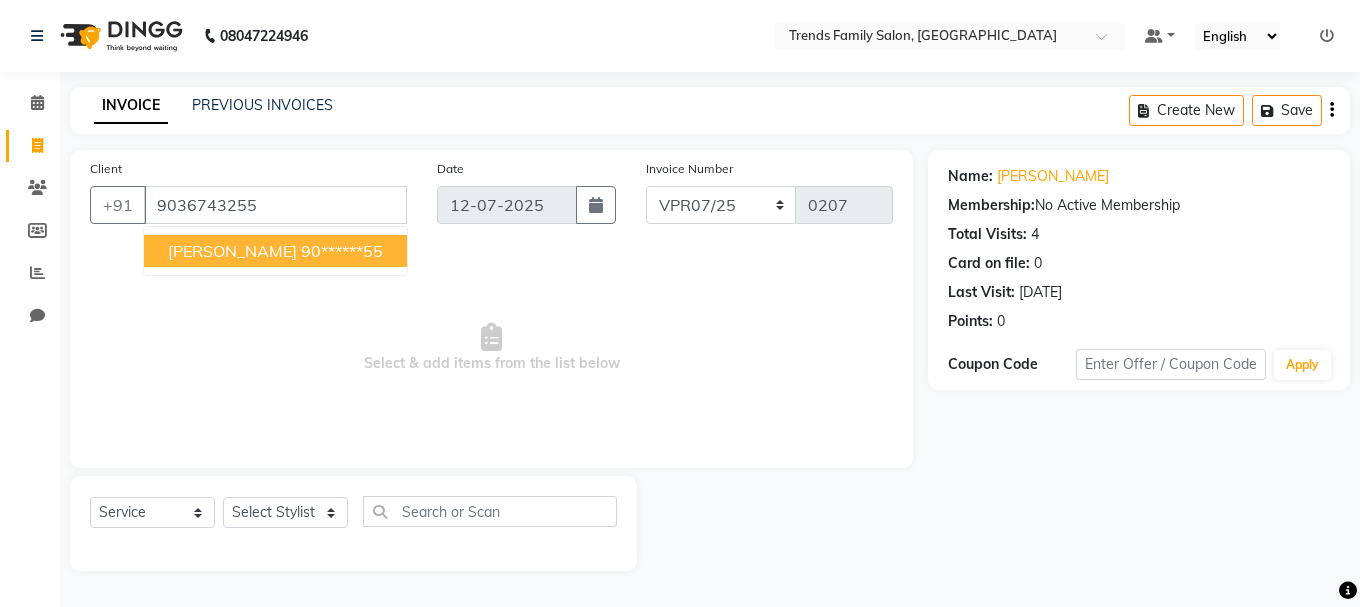click on "90******55" at bounding box center (342, 251) 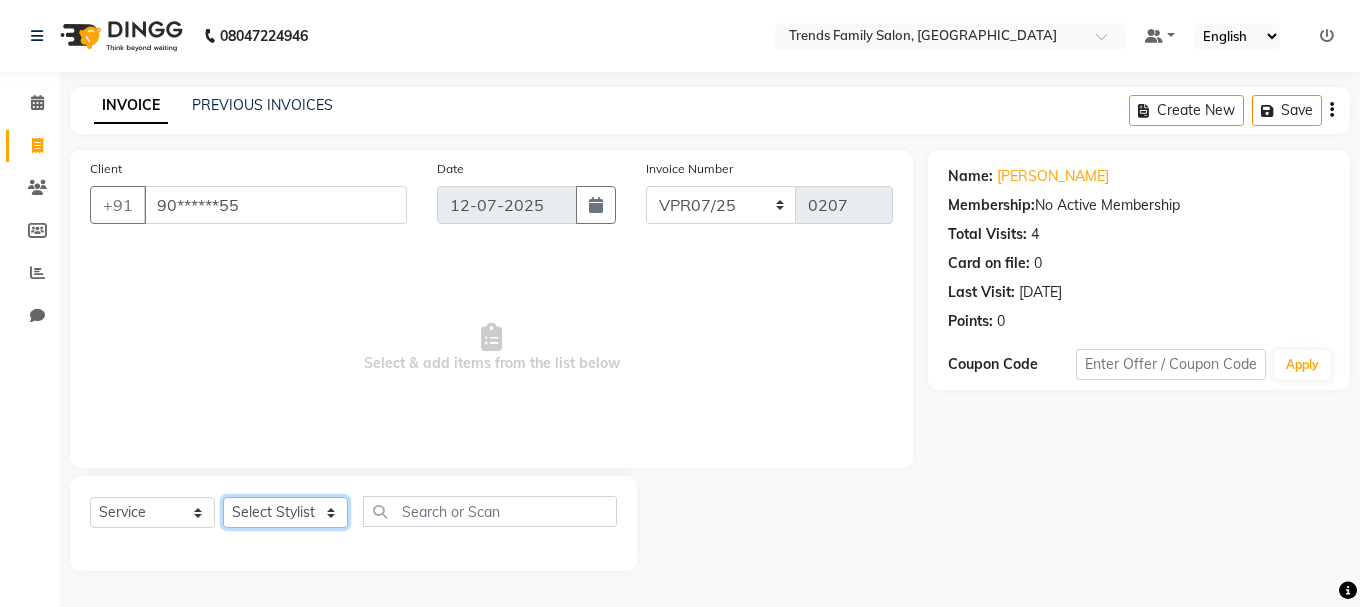 click on "Select Stylist [PERSON_NAME] Alsa Amaritha Ashwini [PERSON_NAME] Bhaktha Bhumi Danish Dolma Doma [PERSON_NAME] [PERSON_NAME] Lakshmi  Maya [PERSON_NAME] [PERSON_NAME] [PERSON_NAME] [PERSON_NAME] [PERSON_NAME] [PERSON_NAME] Sawsthika Shadav [PERSON_NAME] Sony Sherpa  [PERSON_NAME] [PERSON_NAME]" 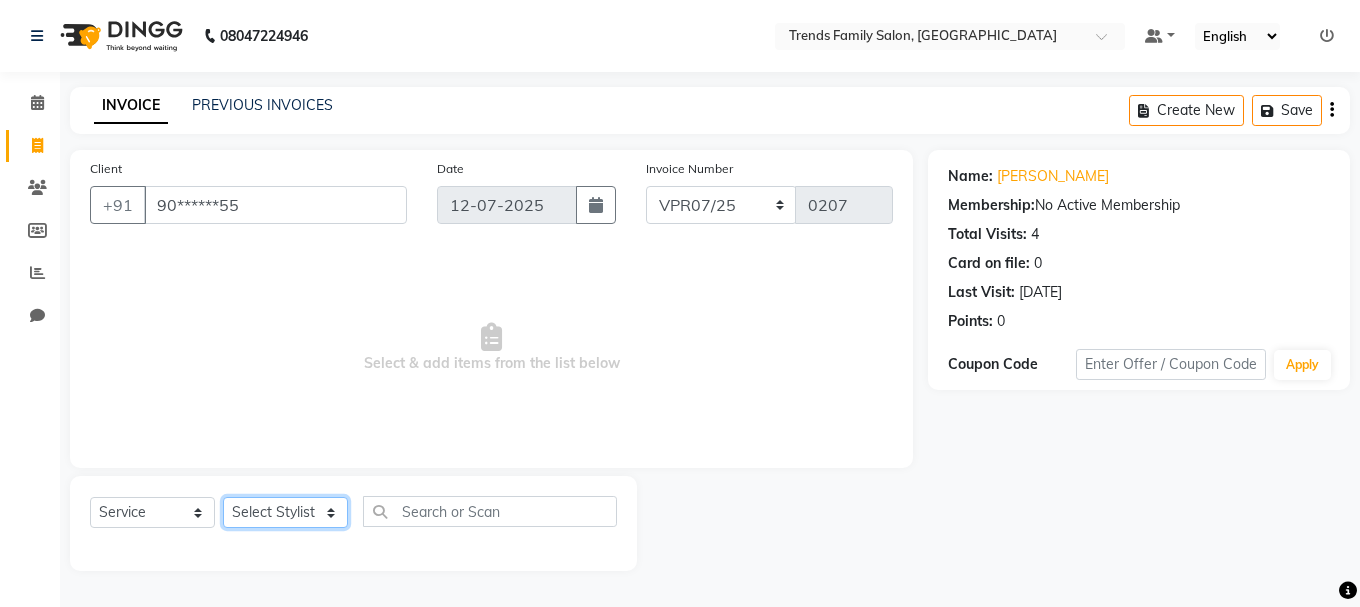 select on "85498" 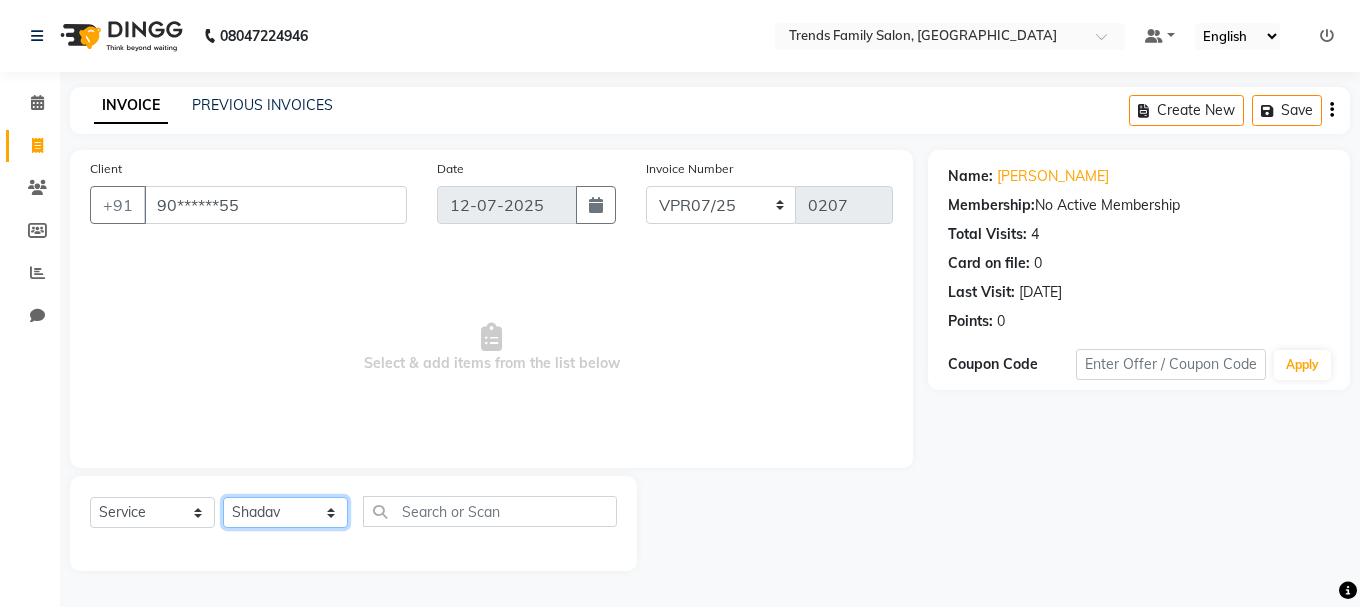 click on "Select Stylist [PERSON_NAME] Alsa Amaritha Ashwini [PERSON_NAME] Bhaktha Bhumi Danish Dolma Doma [PERSON_NAME] [PERSON_NAME] Lakshmi  Maya [PERSON_NAME] [PERSON_NAME] [PERSON_NAME] [PERSON_NAME] [PERSON_NAME] [PERSON_NAME] Sawsthika Shadav [PERSON_NAME] Sony Sherpa  [PERSON_NAME] [PERSON_NAME]" 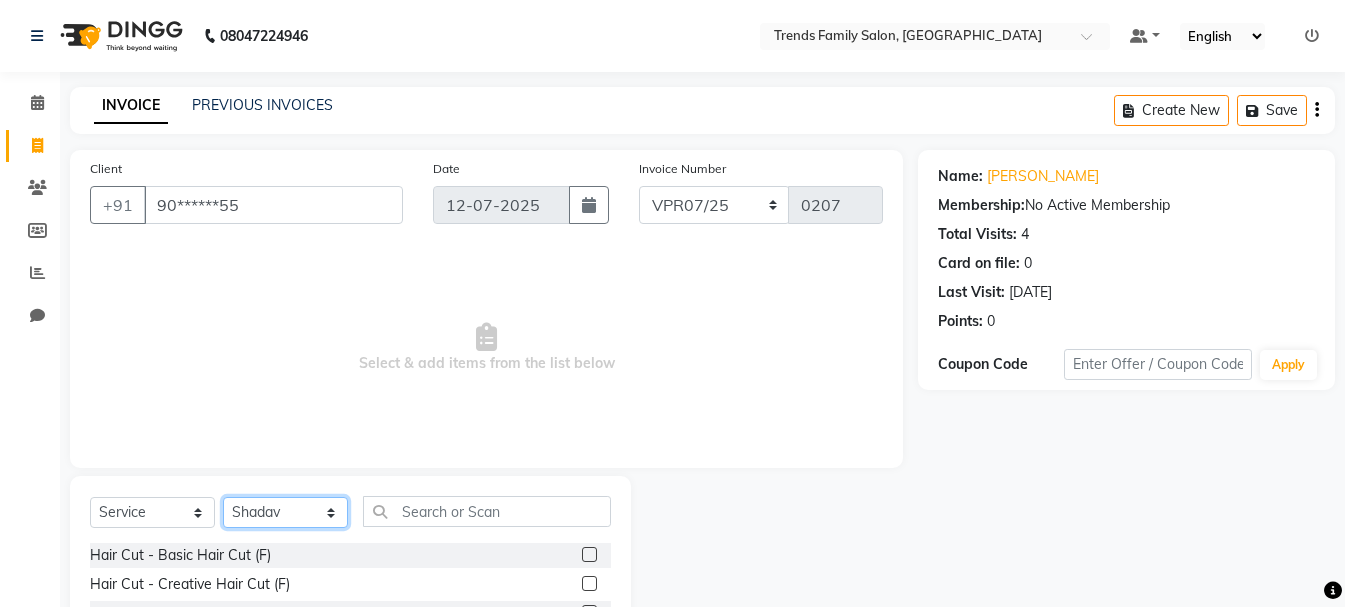 scroll, scrollTop: 194, scrollLeft: 0, axis: vertical 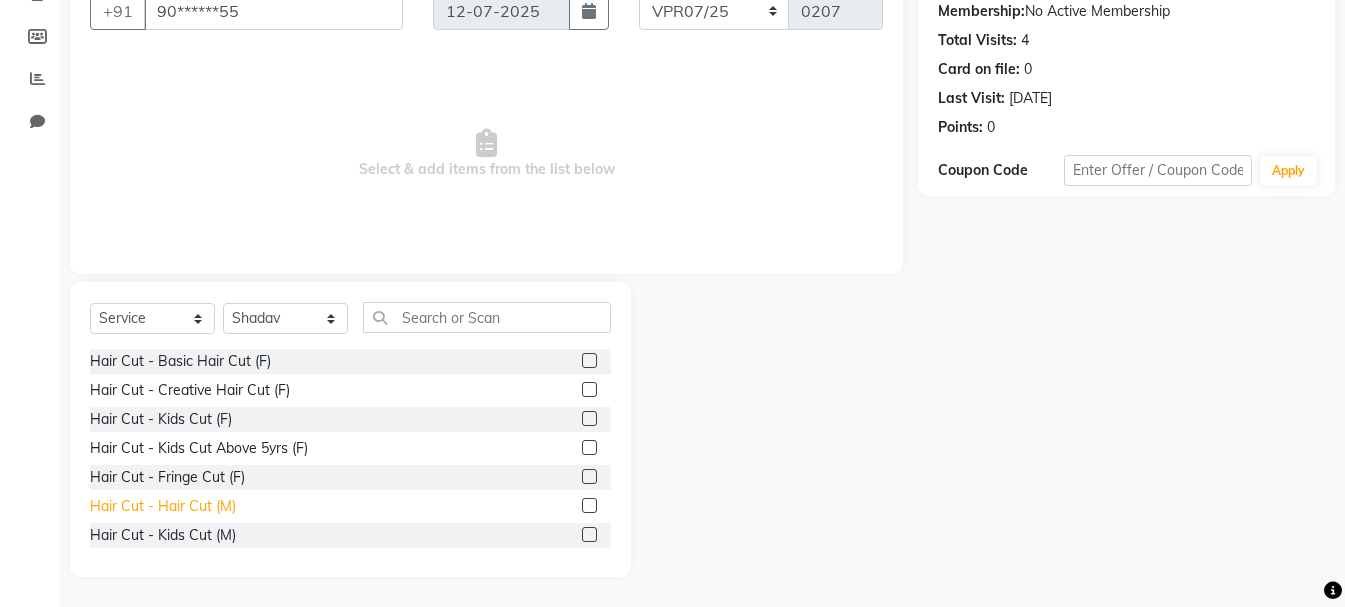 click on "Hair Cut - Hair Cut (M)" 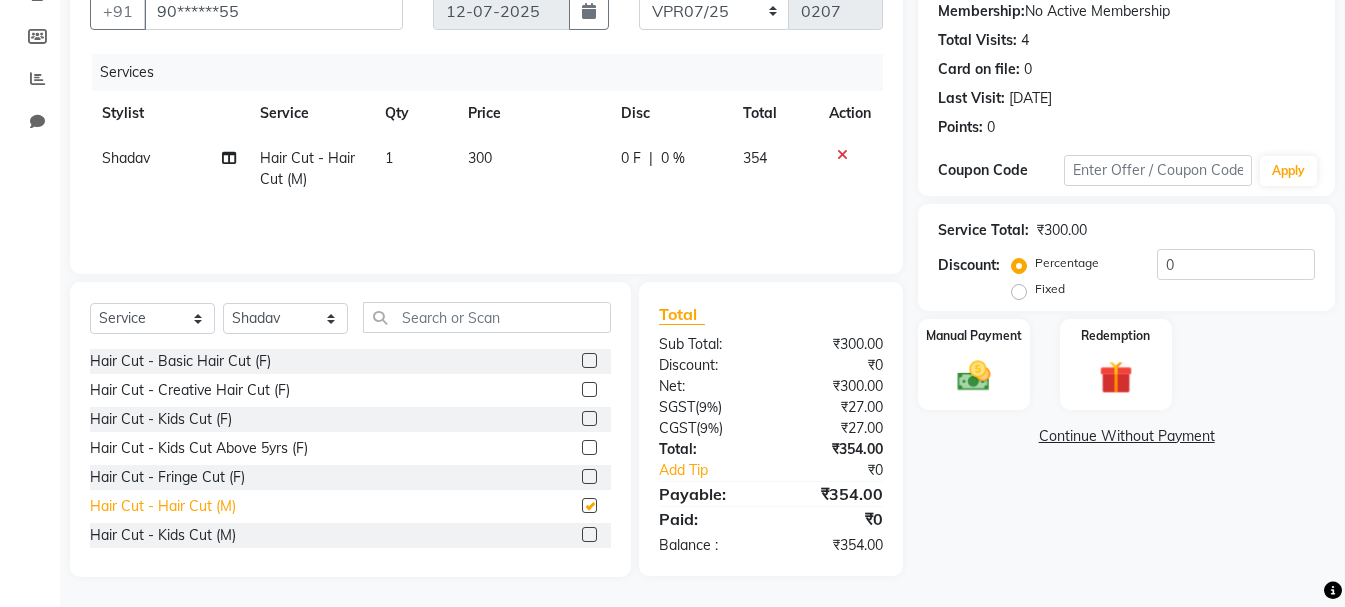 checkbox on "false" 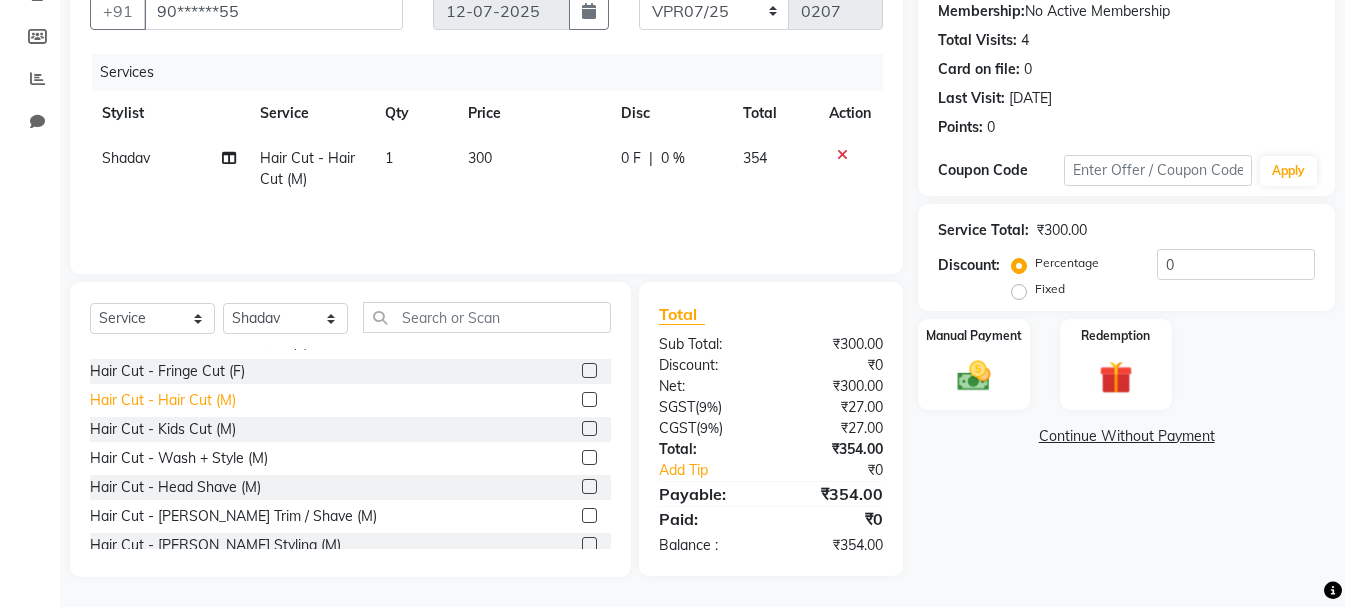 scroll, scrollTop: 200, scrollLeft: 0, axis: vertical 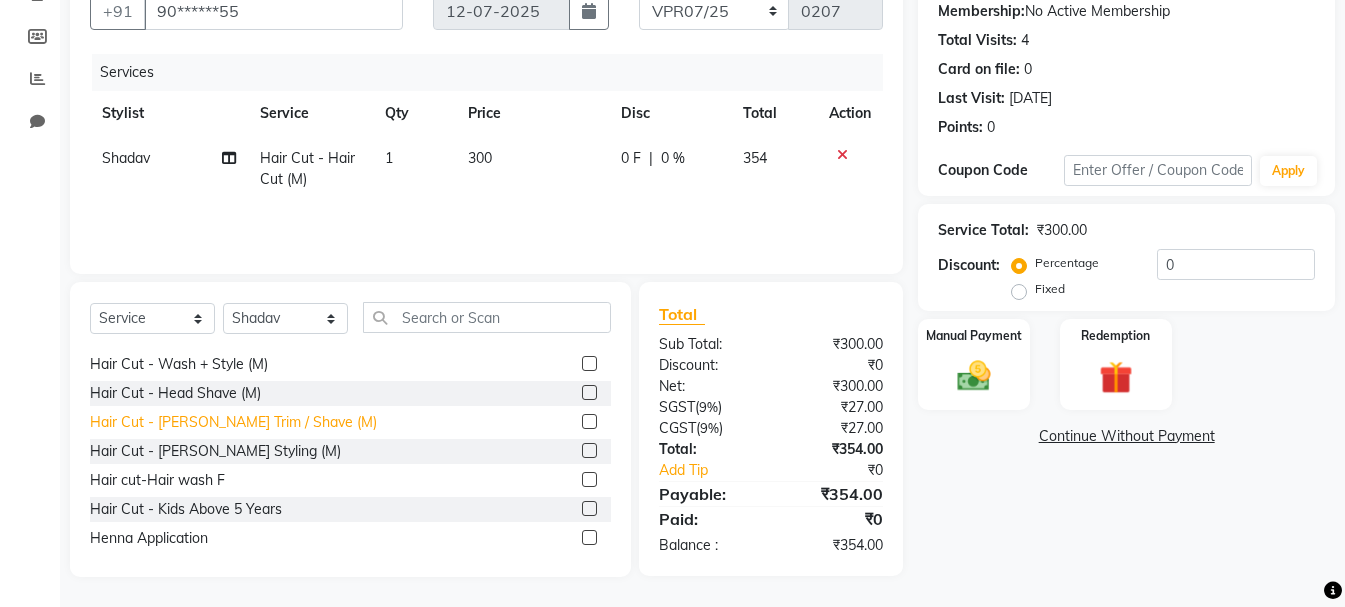 click on "Hair Cut - [PERSON_NAME] Trim / Shave (M)" 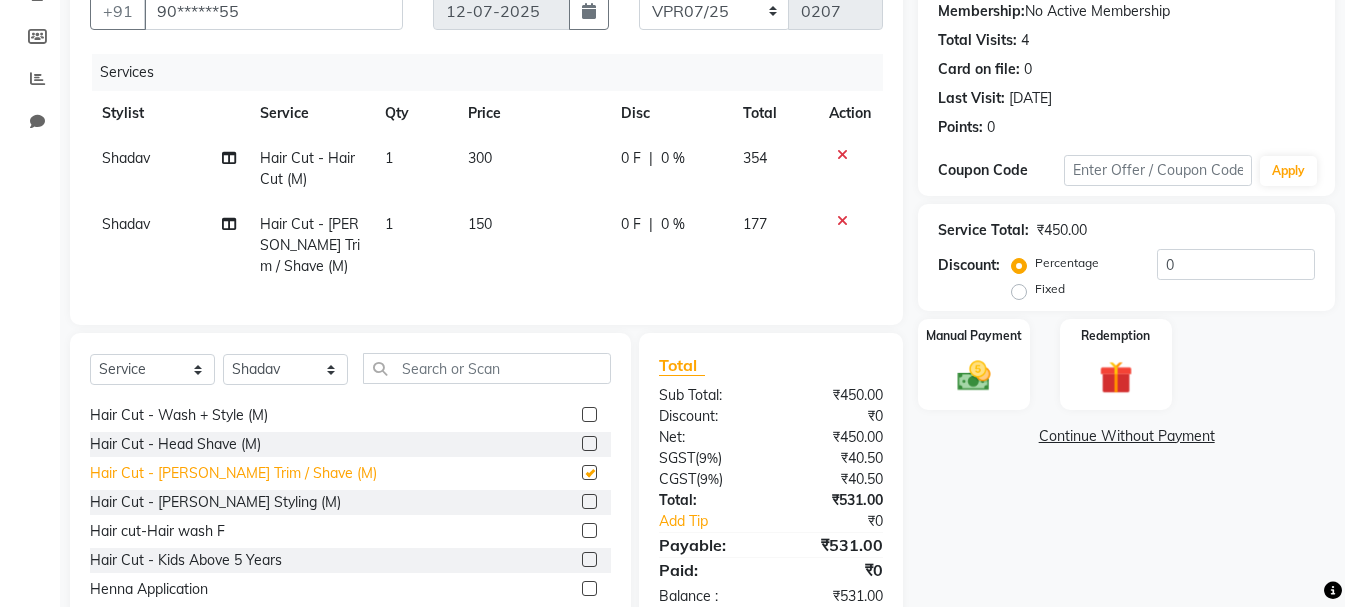 checkbox on "false" 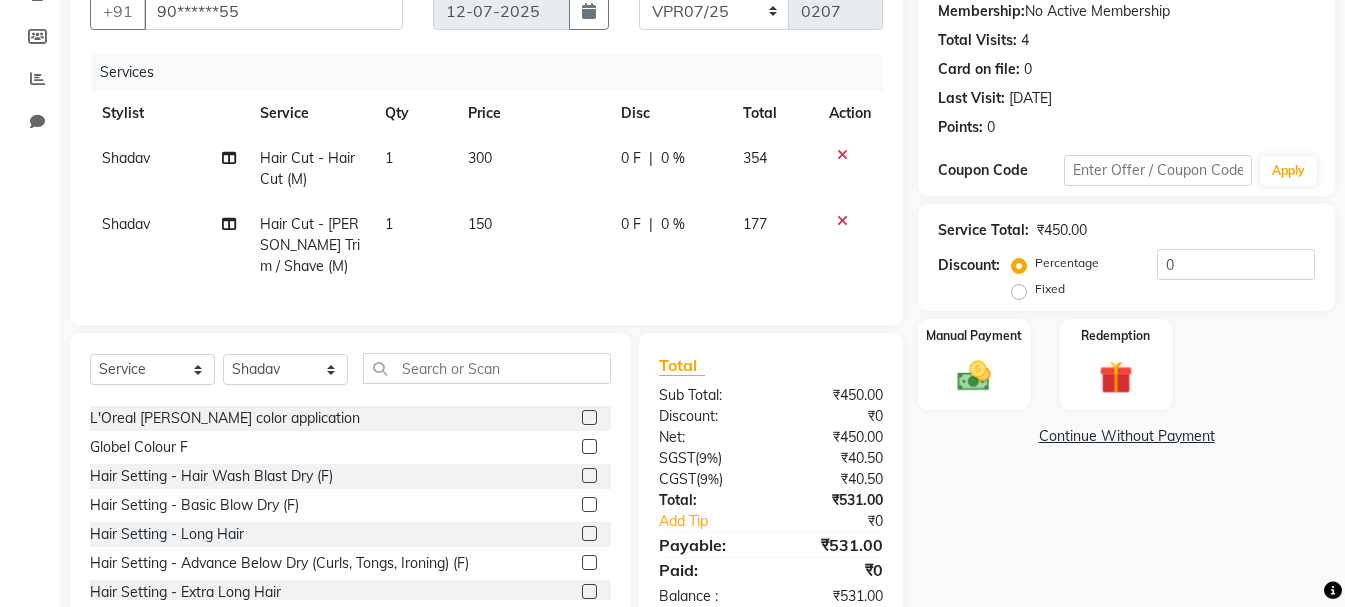 scroll, scrollTop: 500, scrollLeft: 0, axis: vertical 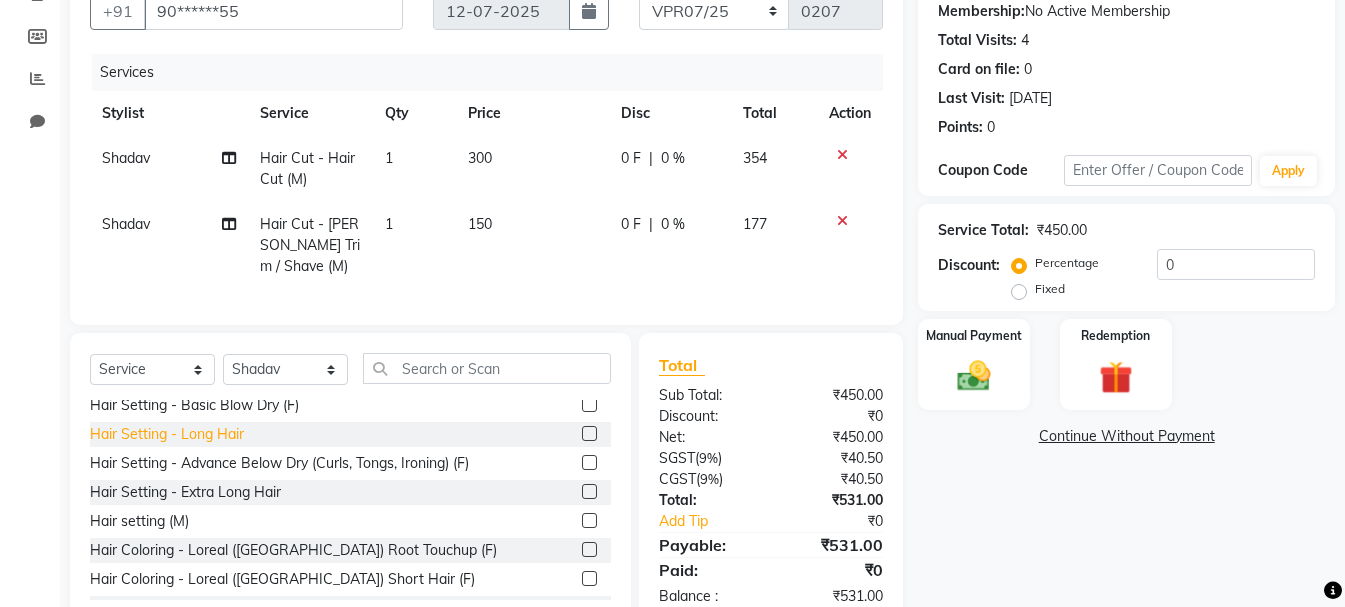 click on "Hair Setting - Long Hair" 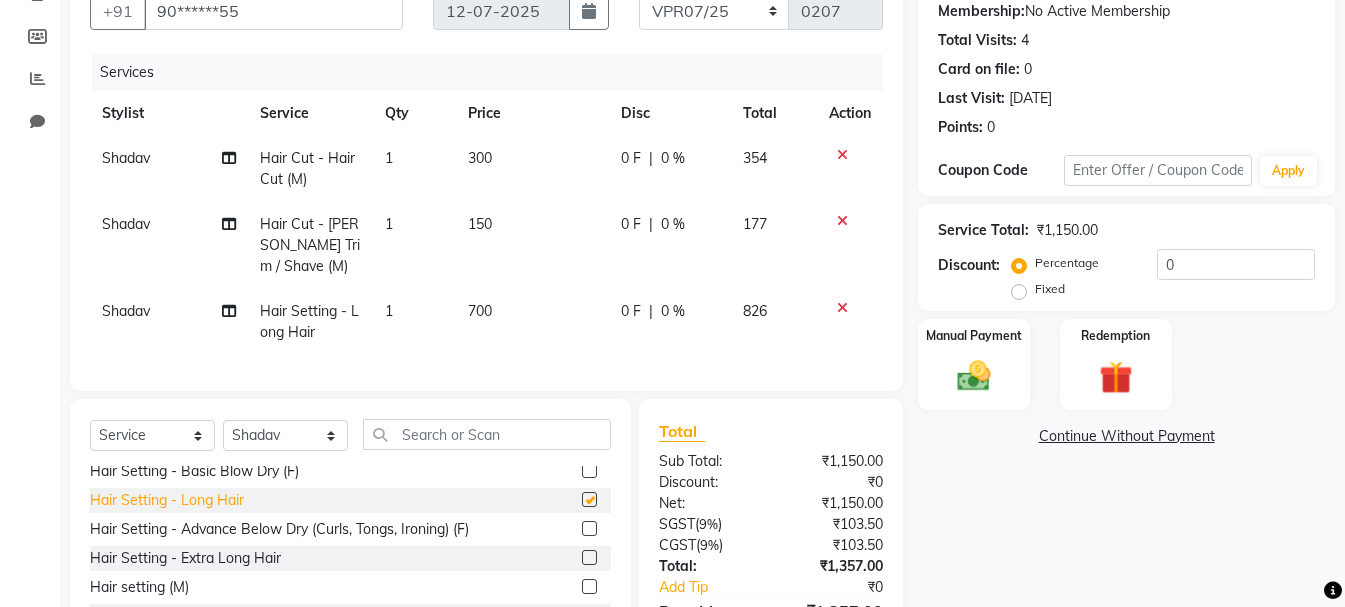 checkbox on "false" 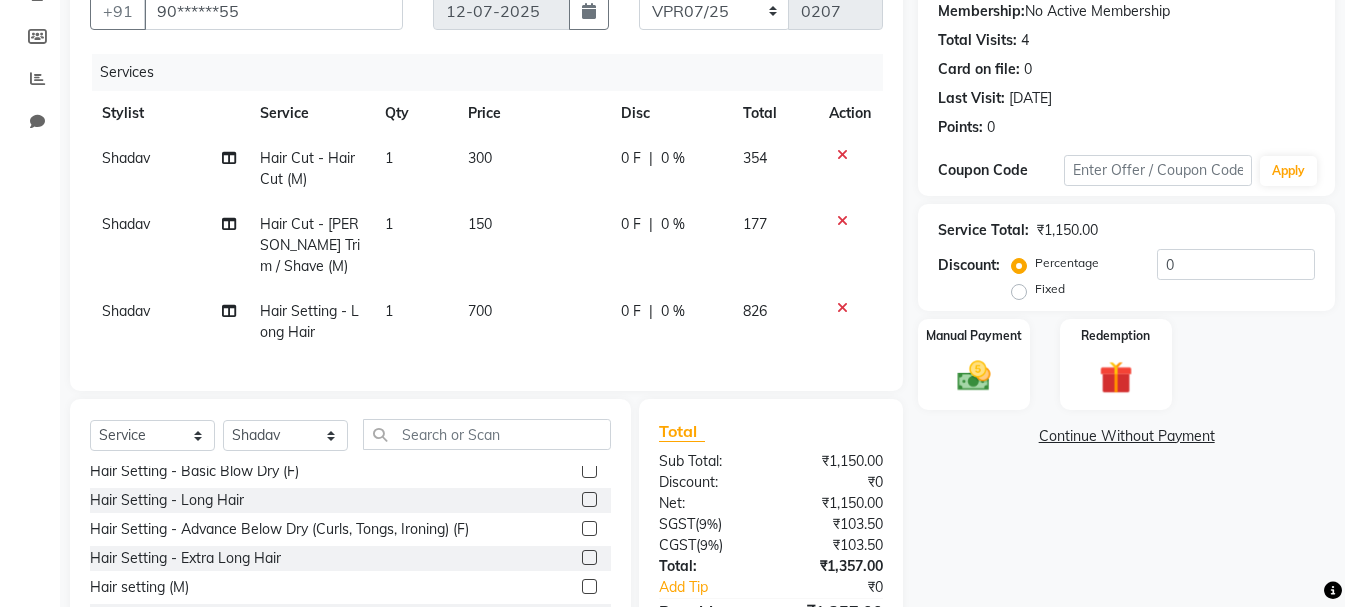 click 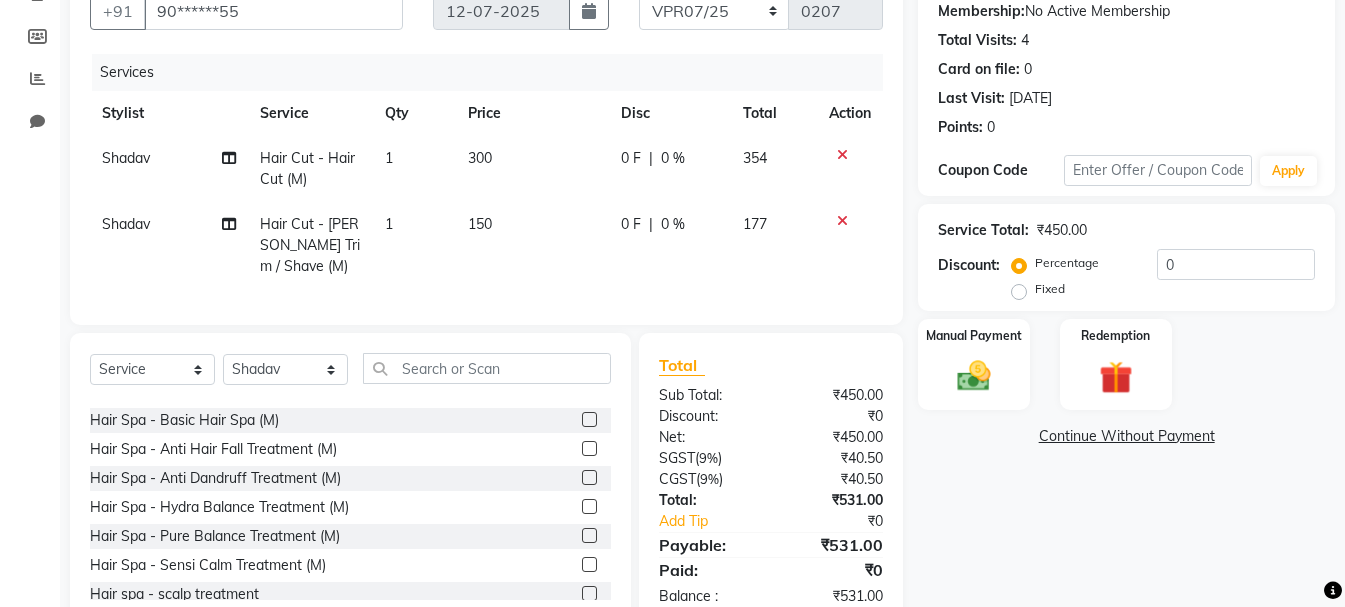 scroll, scrollTop: 1600, scrollLeft: 0, axis: vertical 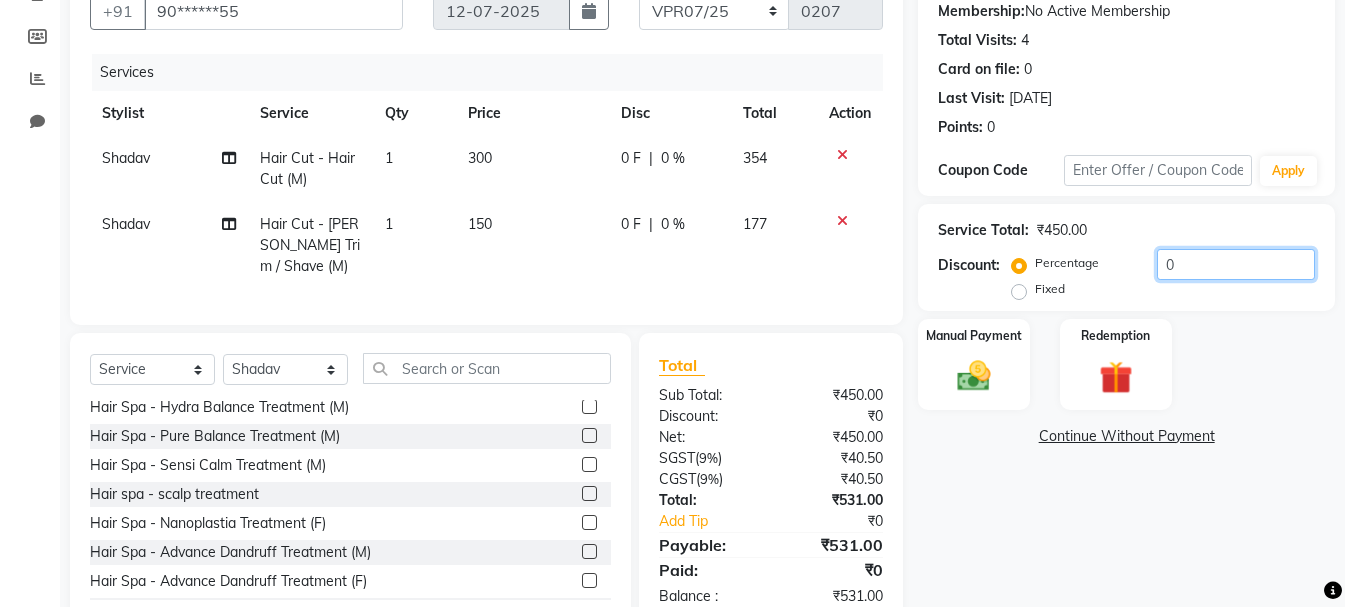 click on "0" 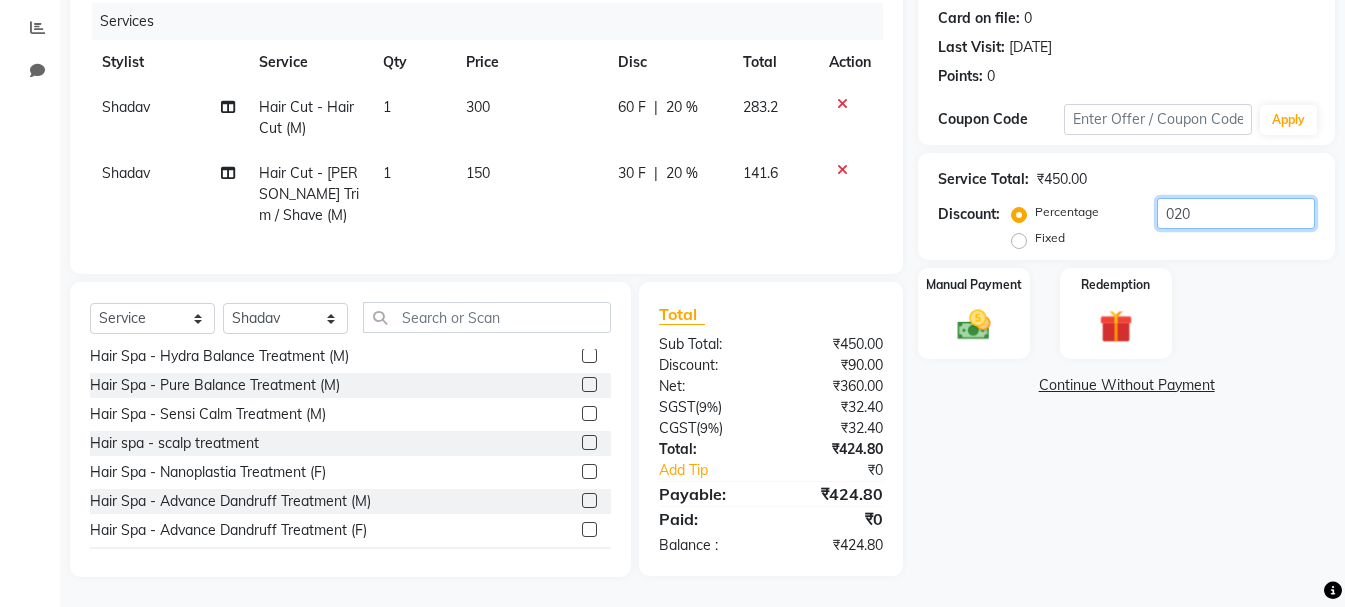 scroll, scrollTop: 0, scrollLeft: 0, axis: both 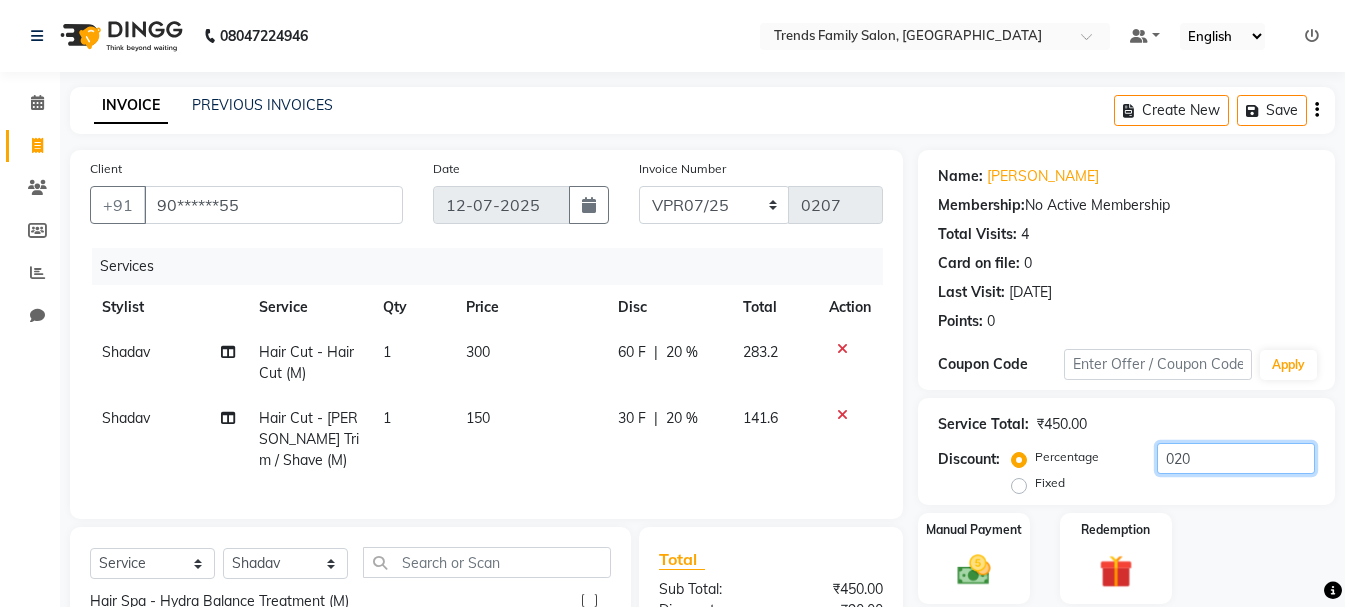 type on "020" 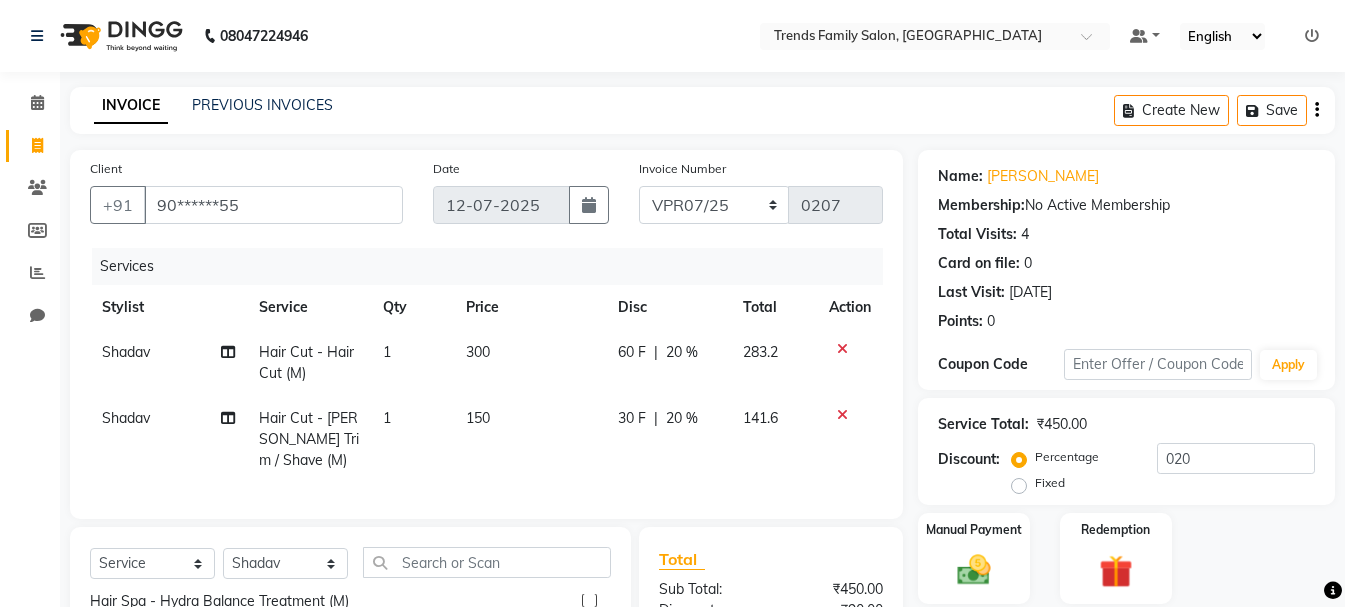 click 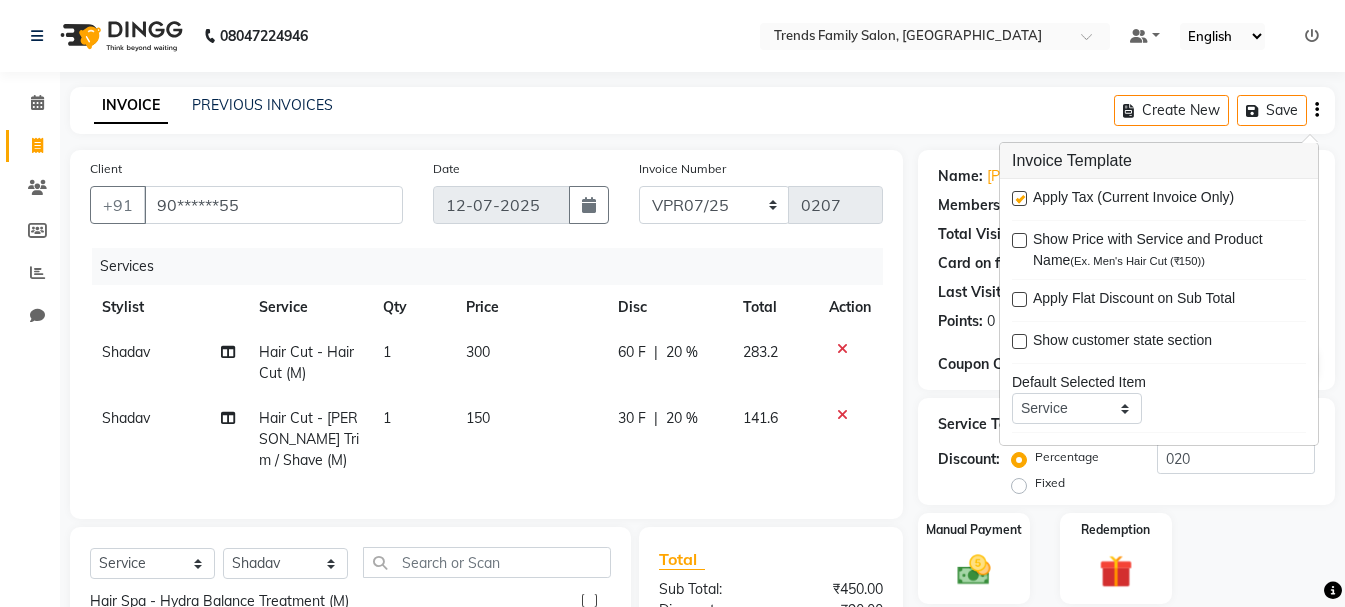 click at bounding box center [1019, 198] 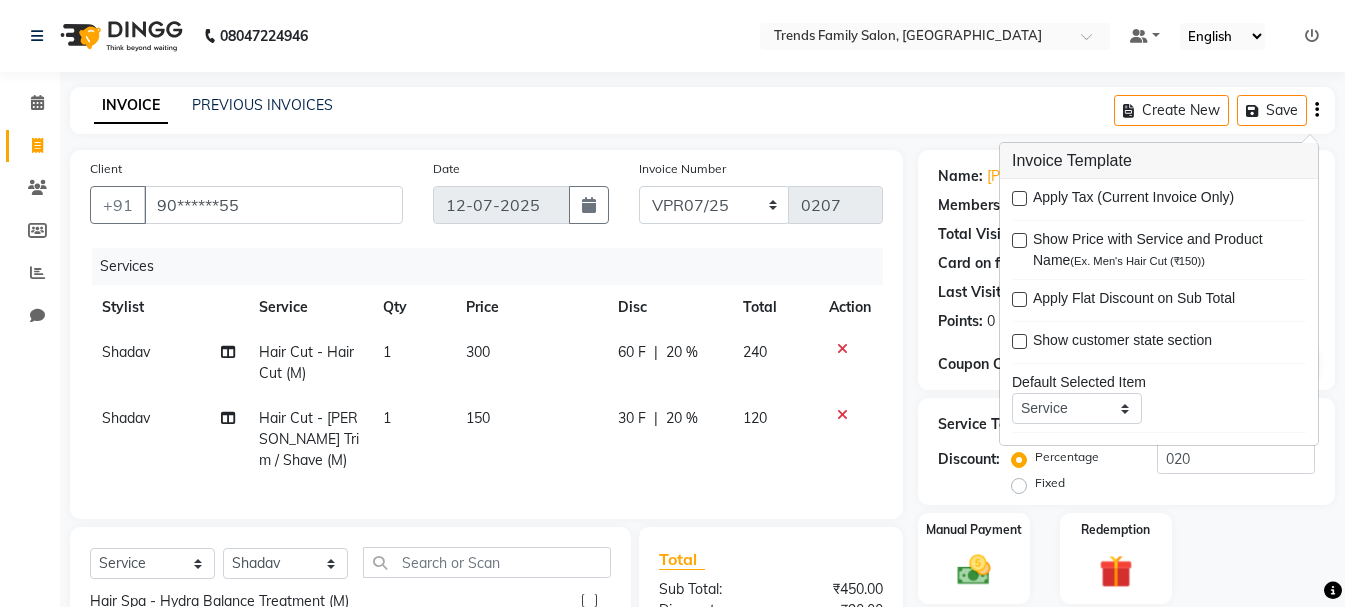 scroll, scrollTop: 260, scrollLeft: 0, axis: vertical 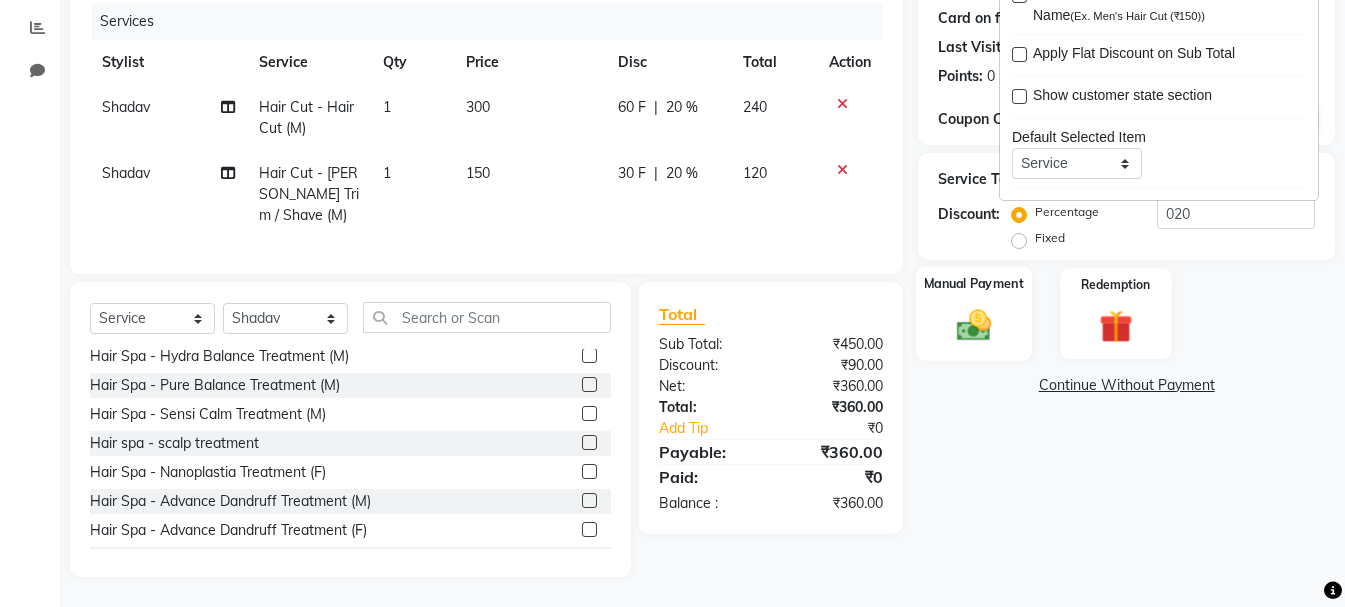 click 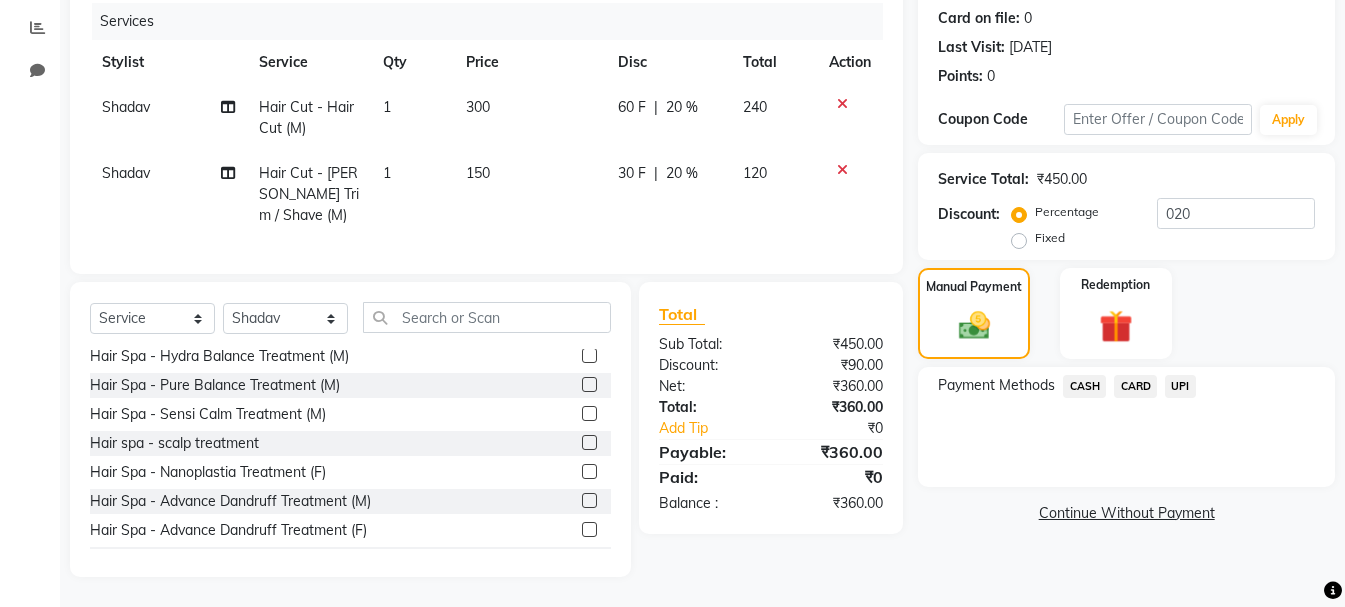 click on "UPI" 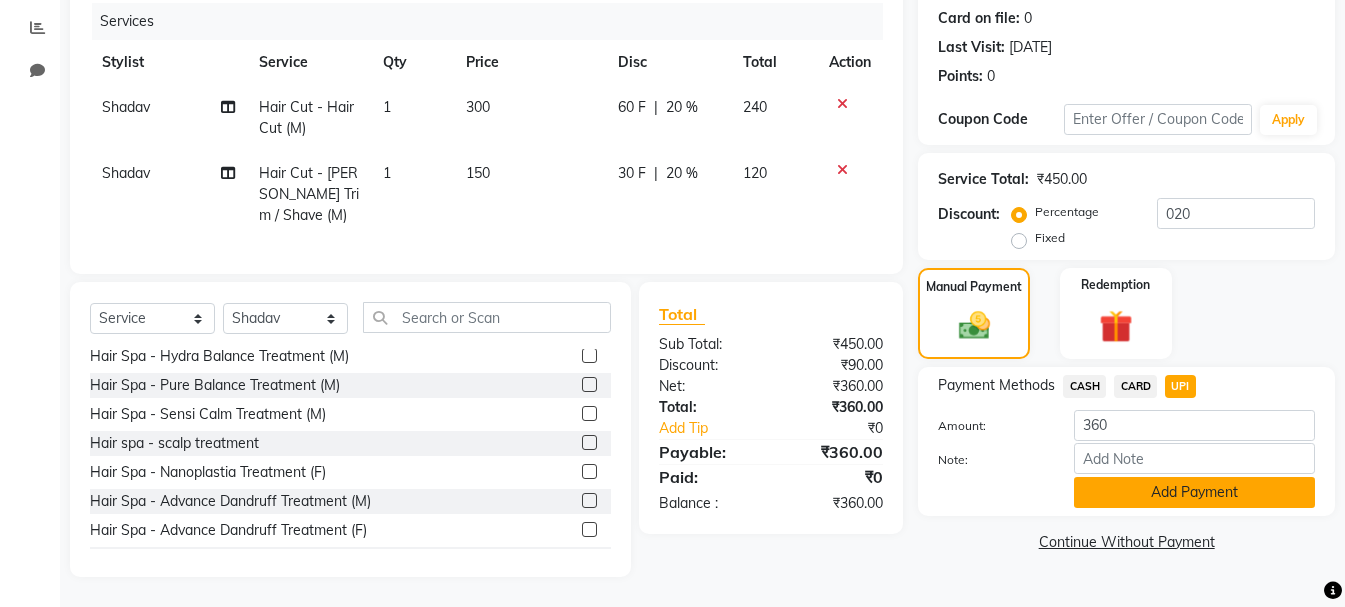 click on "Add Payment" 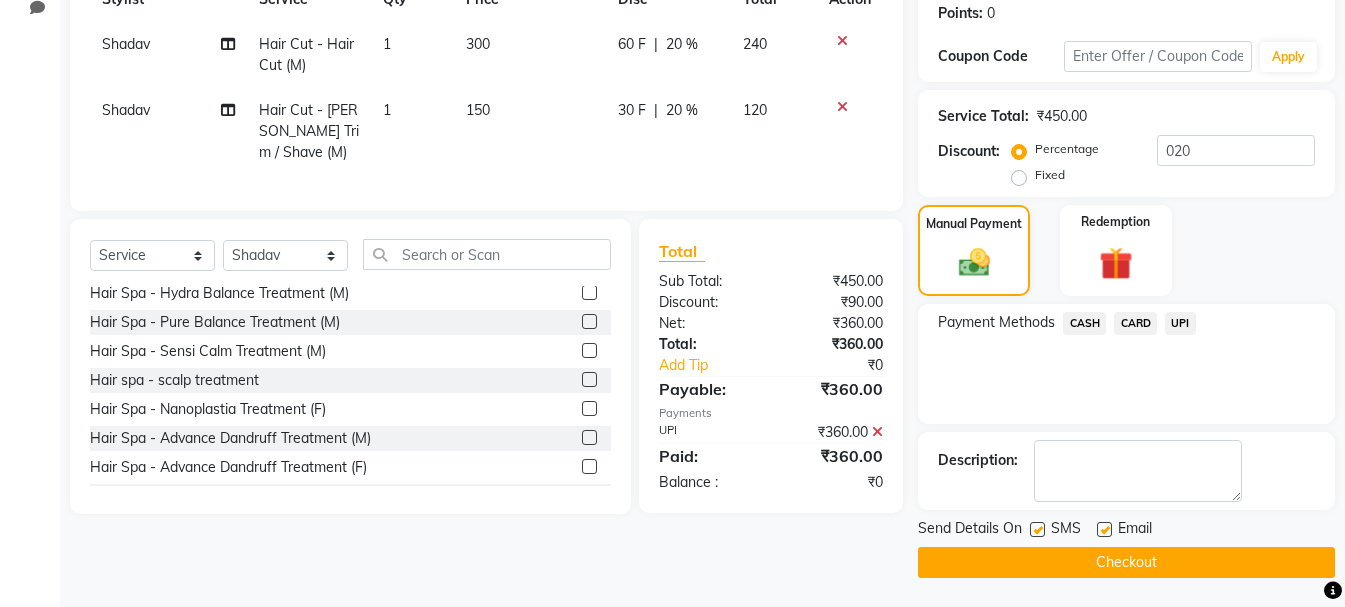 scroll, scrollTop: 309, scrollLeft: 0, axis: vertical 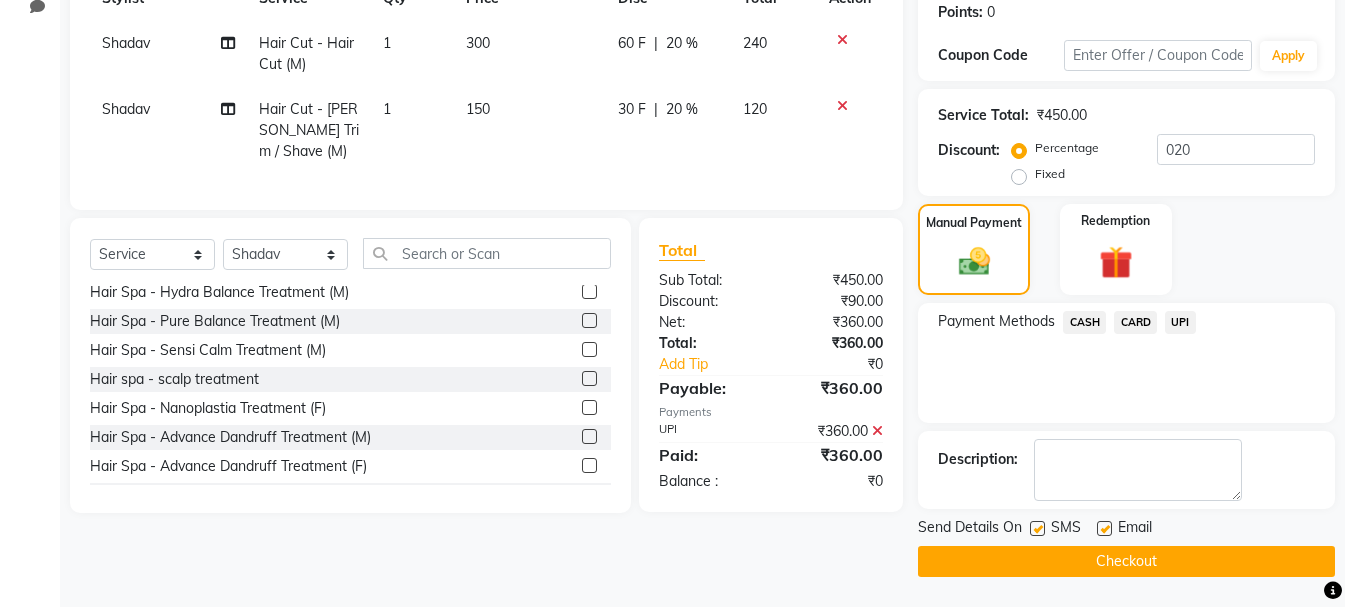 click on "Checkout" 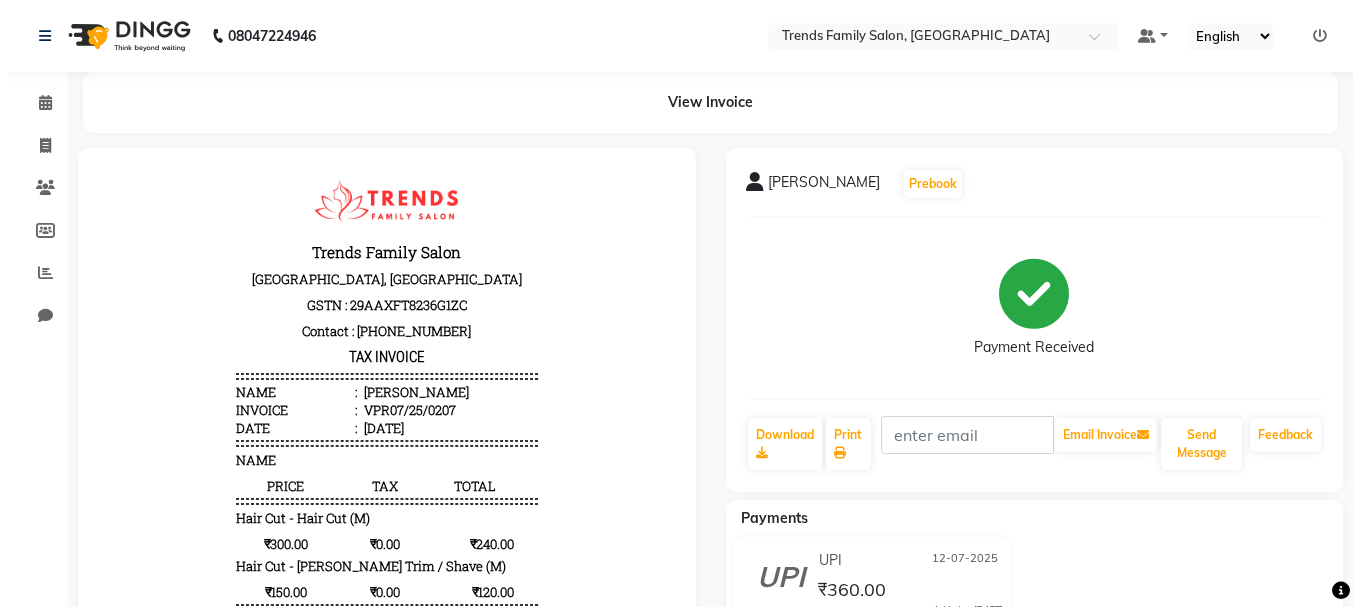 scroll, scrollTop: 16, scrollLeft: 0, axis: vertical 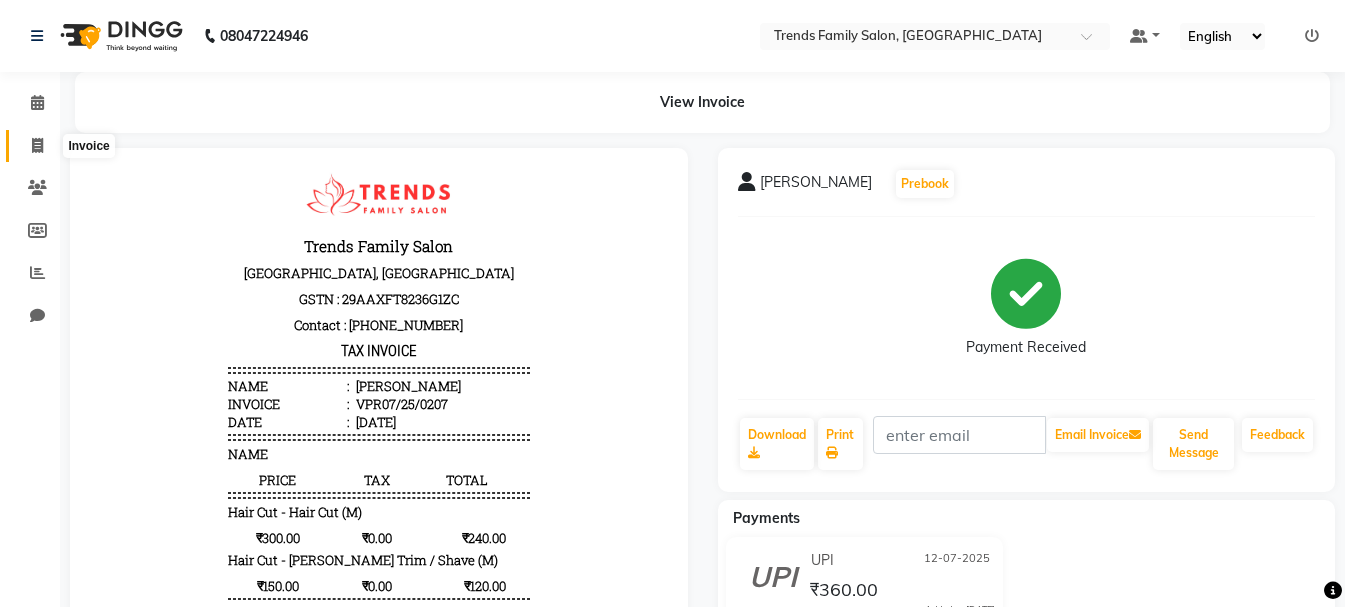 click 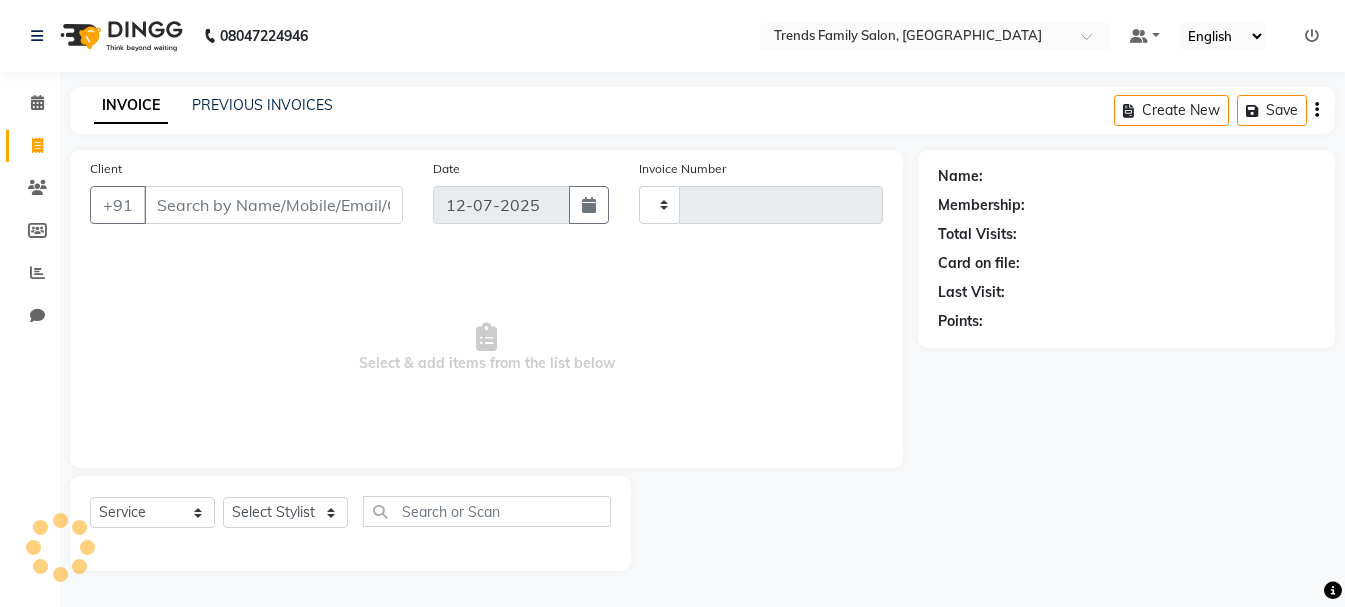 type on "0208" 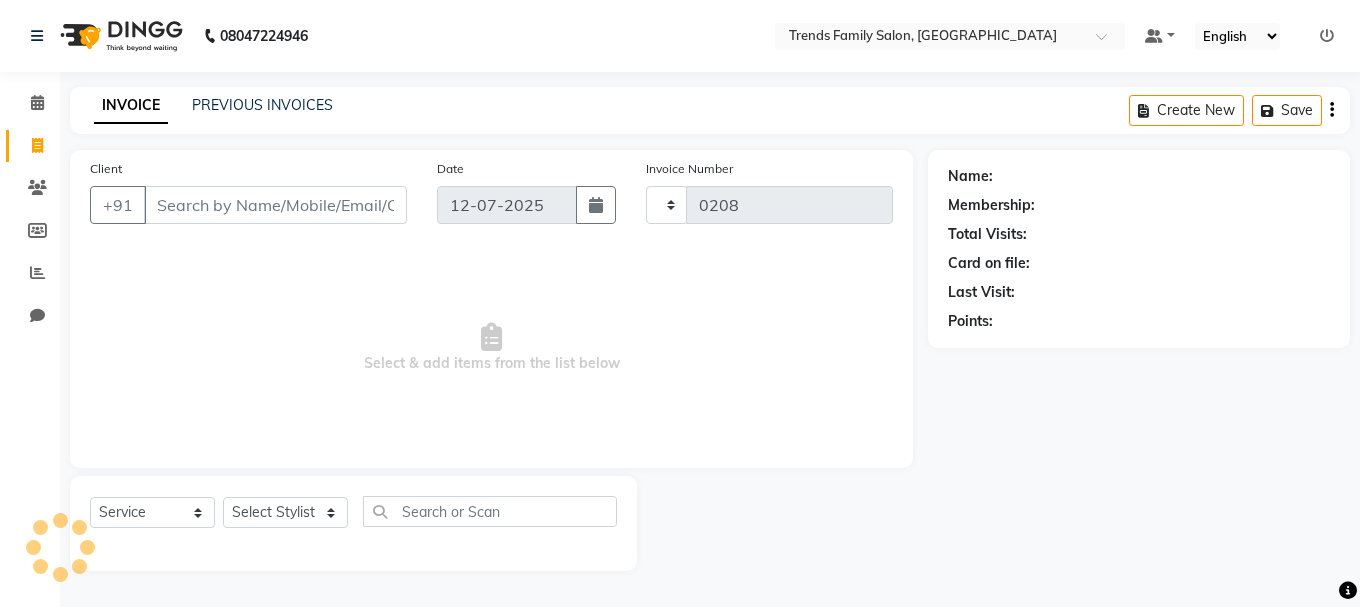 select on "8591" 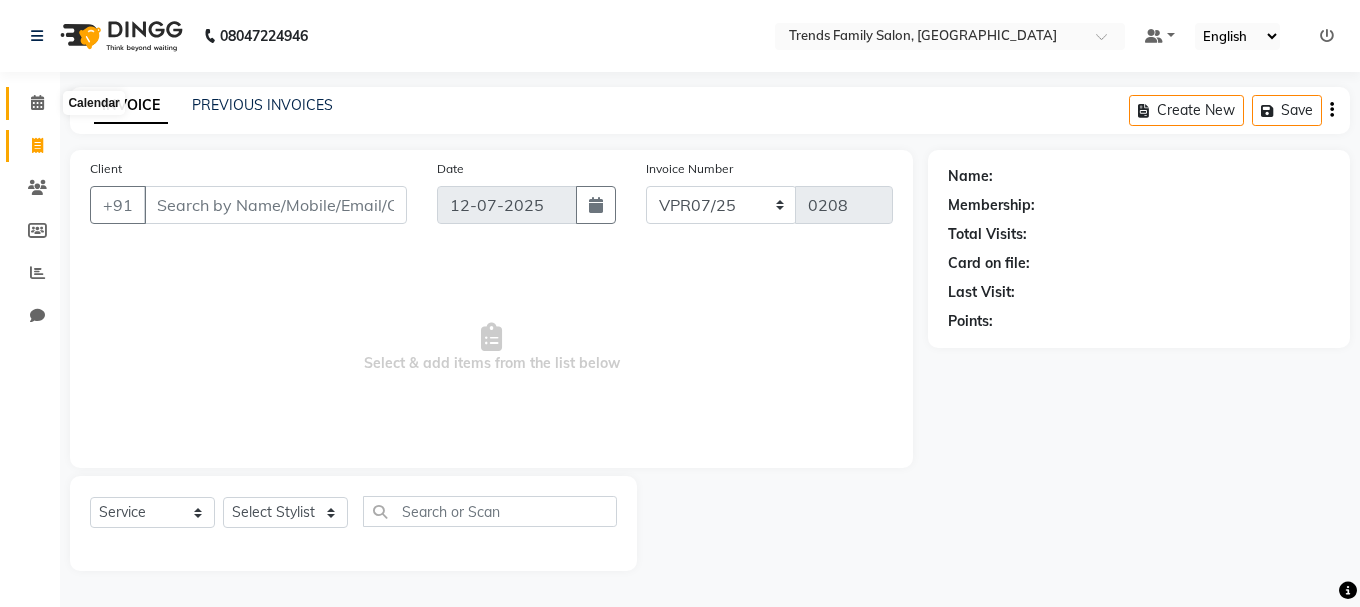 click 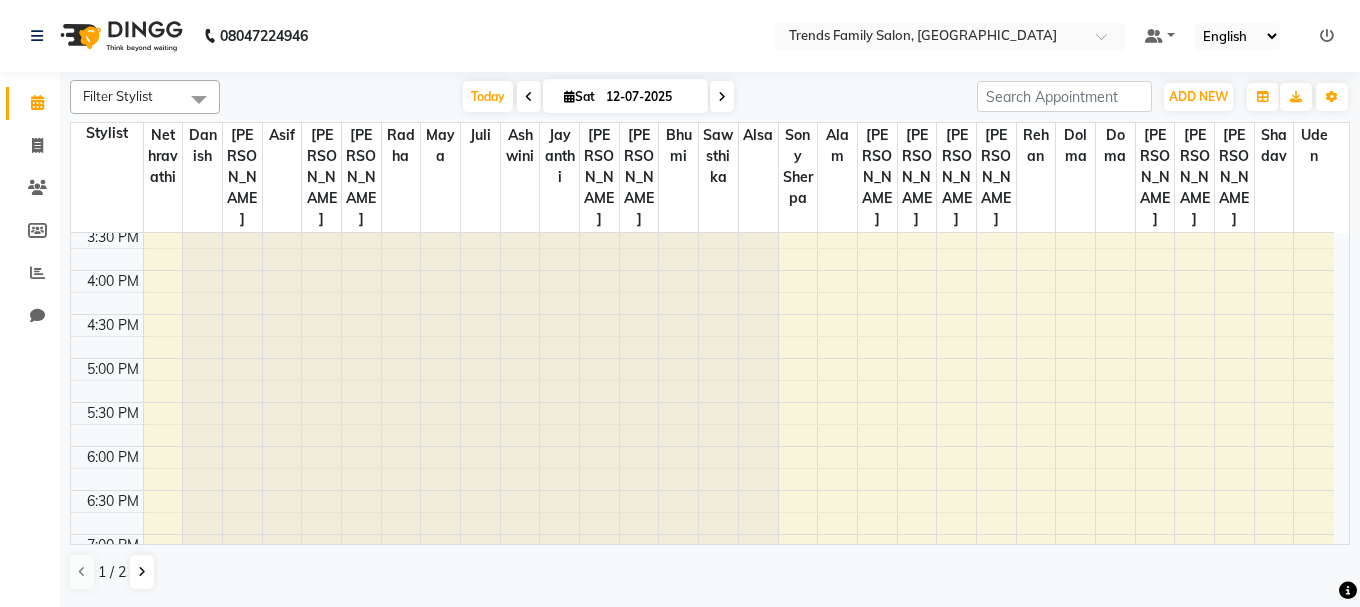 scroll, scrollTop: 811, scrollLeft: 0, axis: vertical 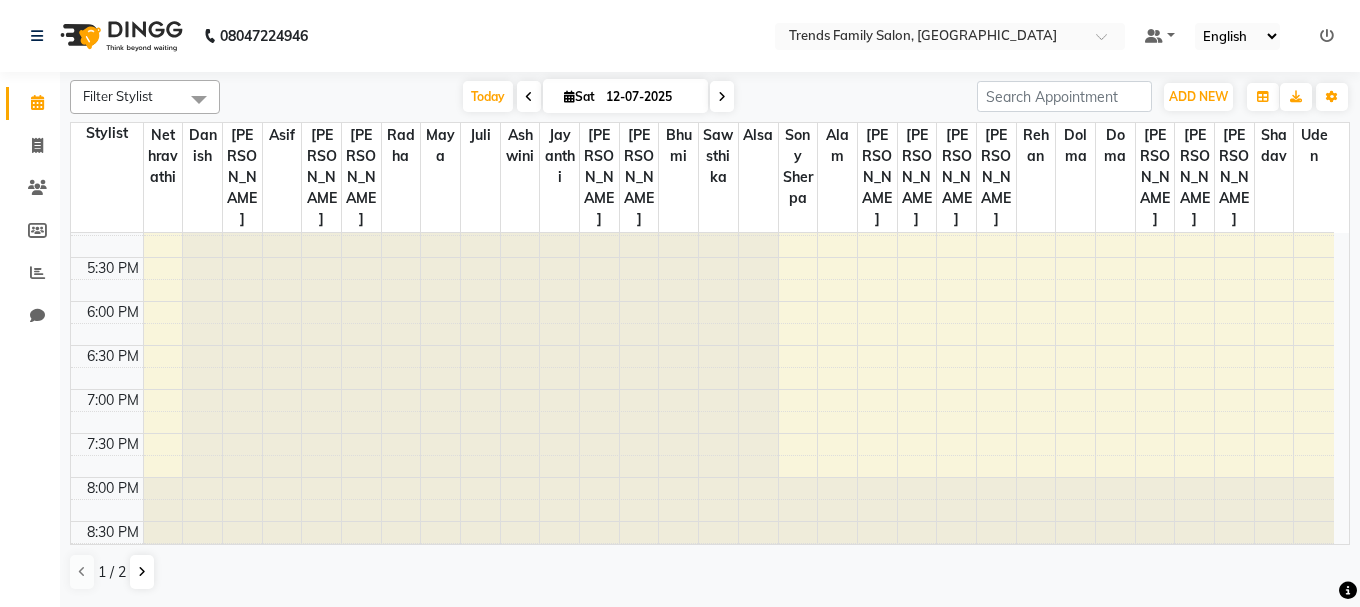 click on "12-07-2025" at bounding box center [650, 97] 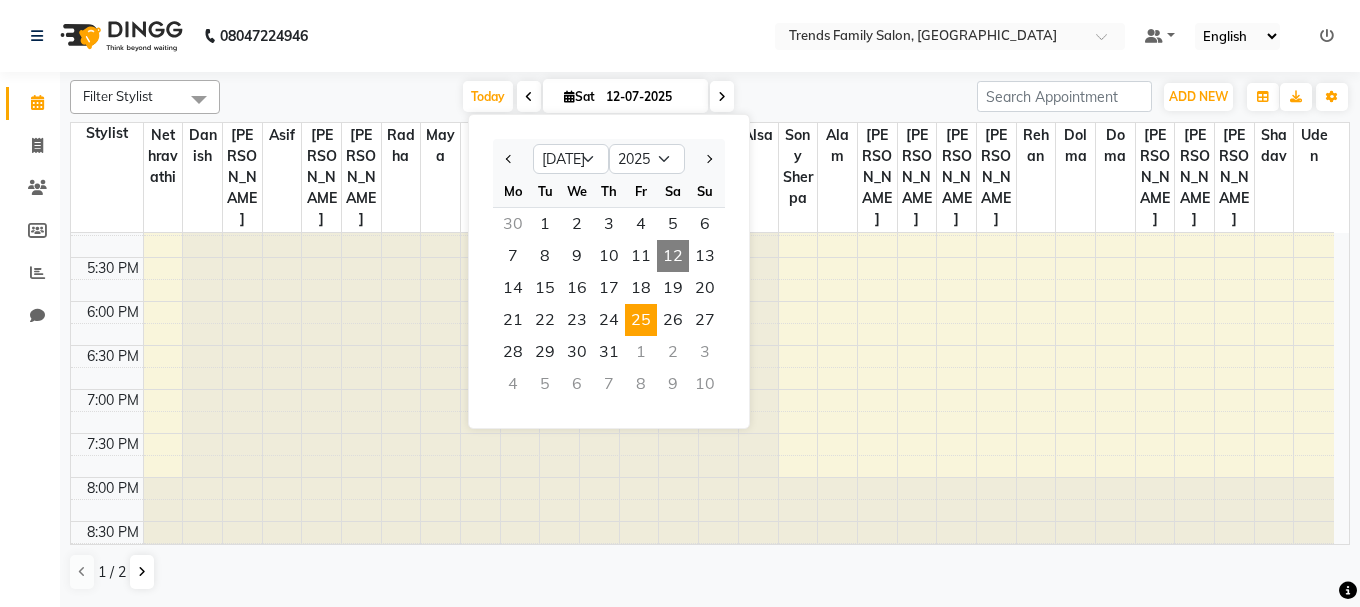 click on "25" at bounding box center (641, 320) 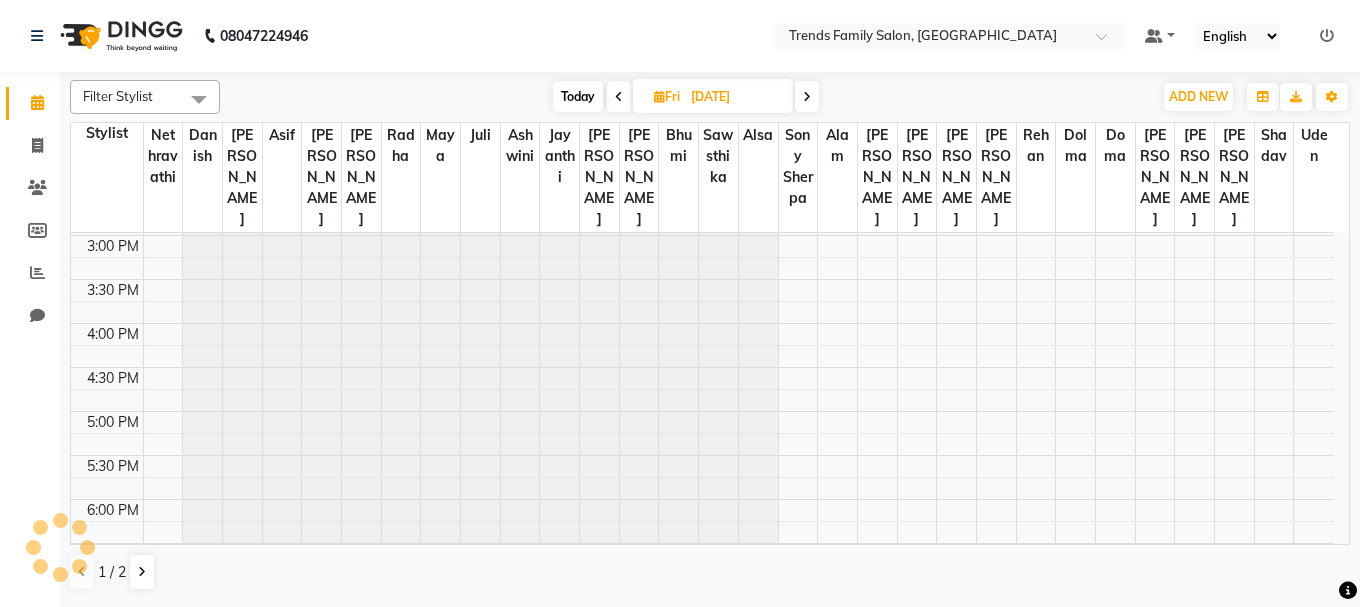scroll, scrollTop: 811, scrollLeft: 0, axis: vertical 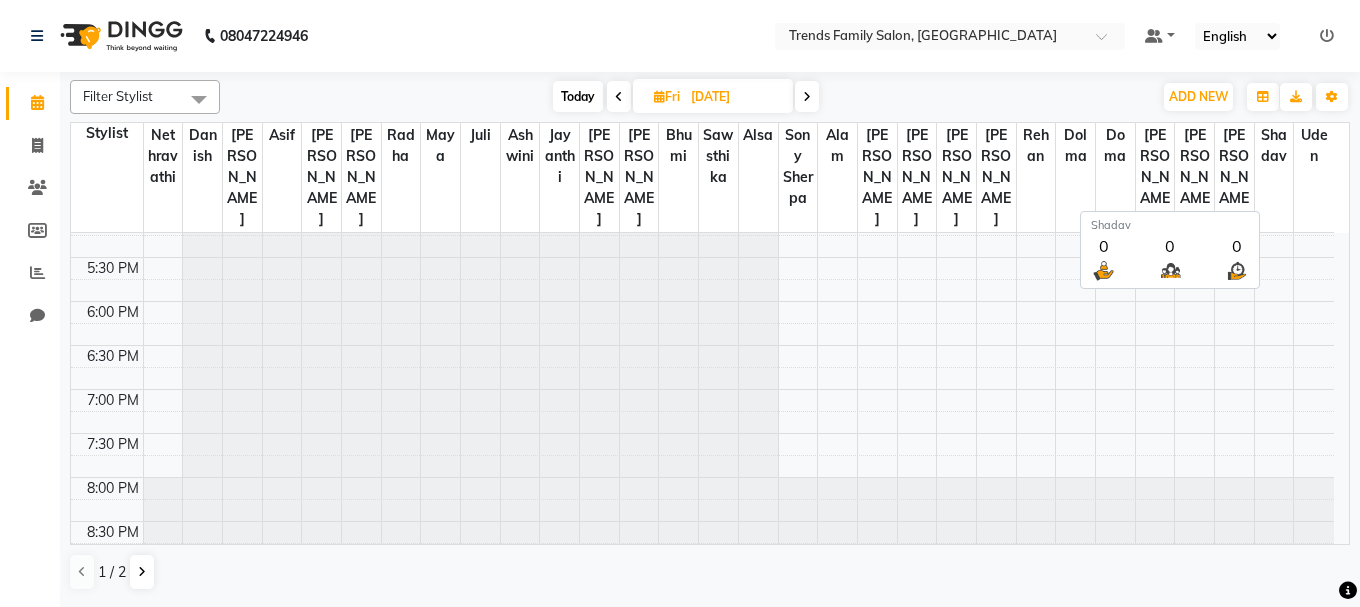 click on "Shadav" at bounding box center [1274, 178] 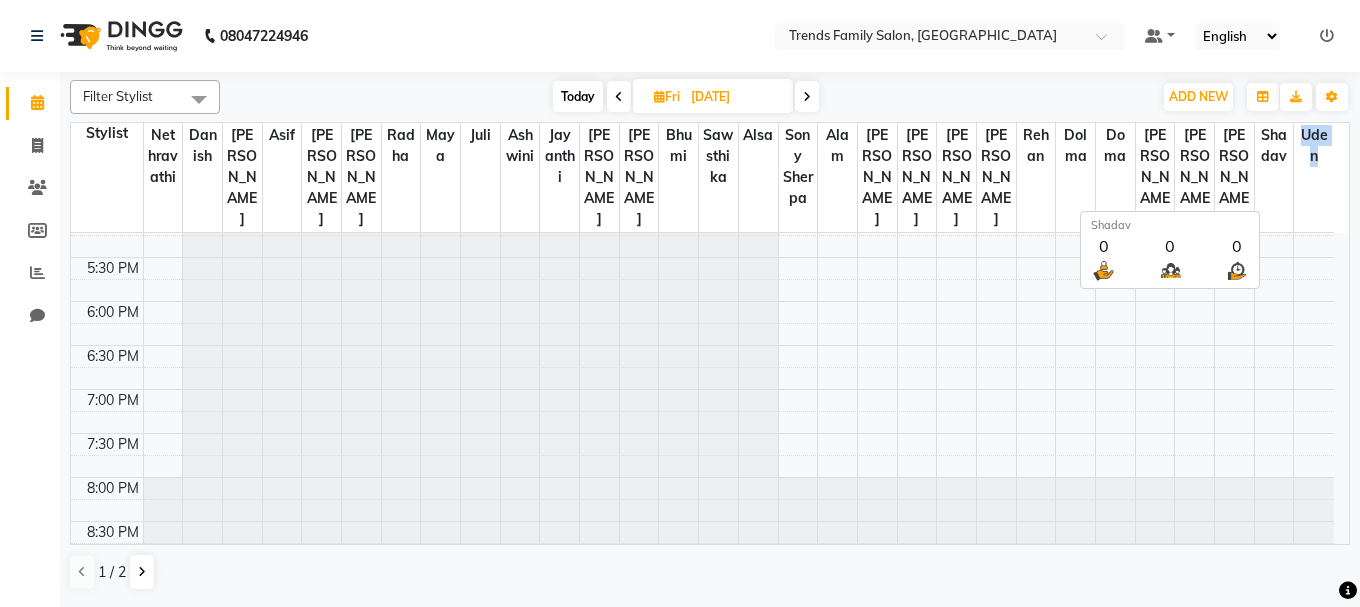 drag, startPoint x: 1284, startPoint y: 196, endPoint x: 1280, endPoint y: 231, distance: 35.22783 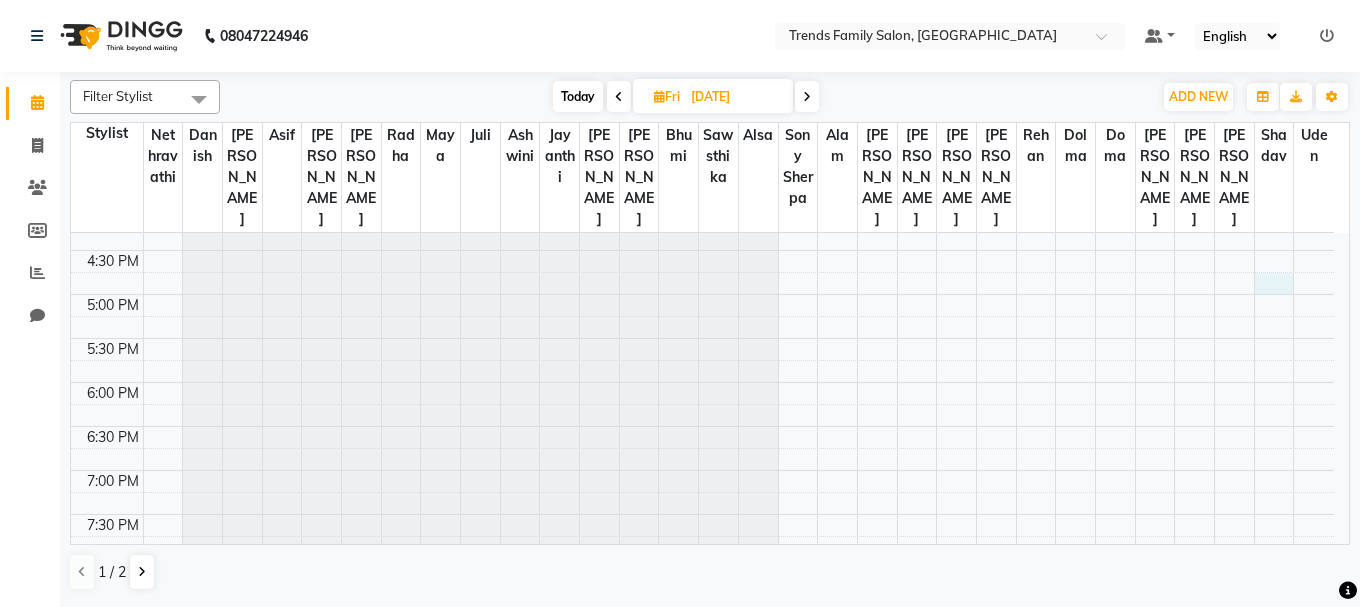 click on "8:00 AM 8:30 AM 9:00 AM 9:30 AM 10:00 AM 10:30 AM 11:00 AM 11:30 AM 12:00 PM 12:30 PM 1:00 PM 1:30 PM 2:00 PM 2:30 PM 3:00 PM 3:30 PM 4:00 PM 4:30 PM 5:00 PM 5:30 PM 6:00 PM 6:30 PM 7:00 PM 7:30 PM 8:00 PM 8:30 PM" at bounding box center (702, 74) 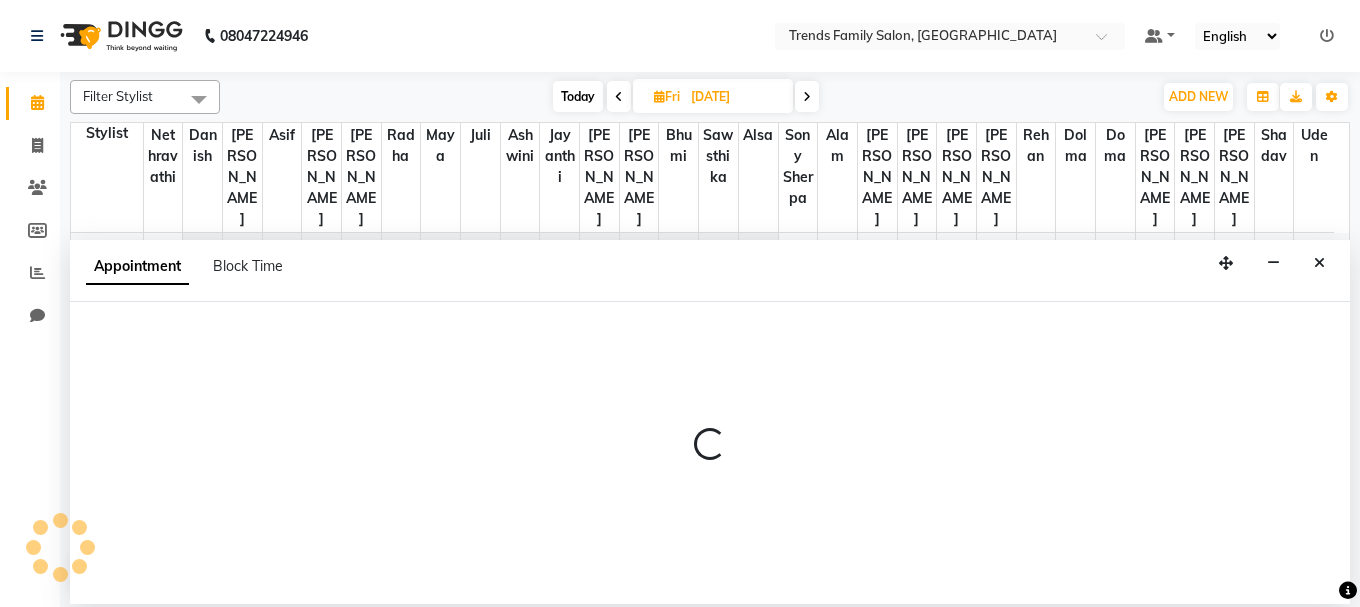 click at bounding box center (710, 453) 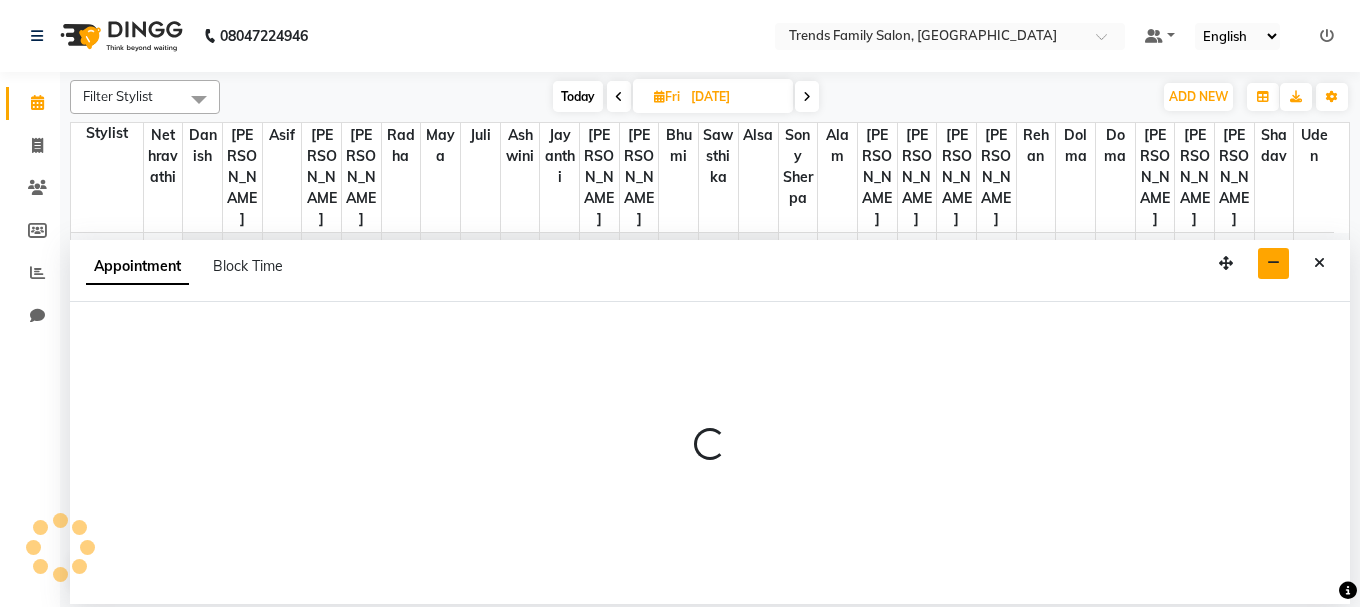 select on "85498" 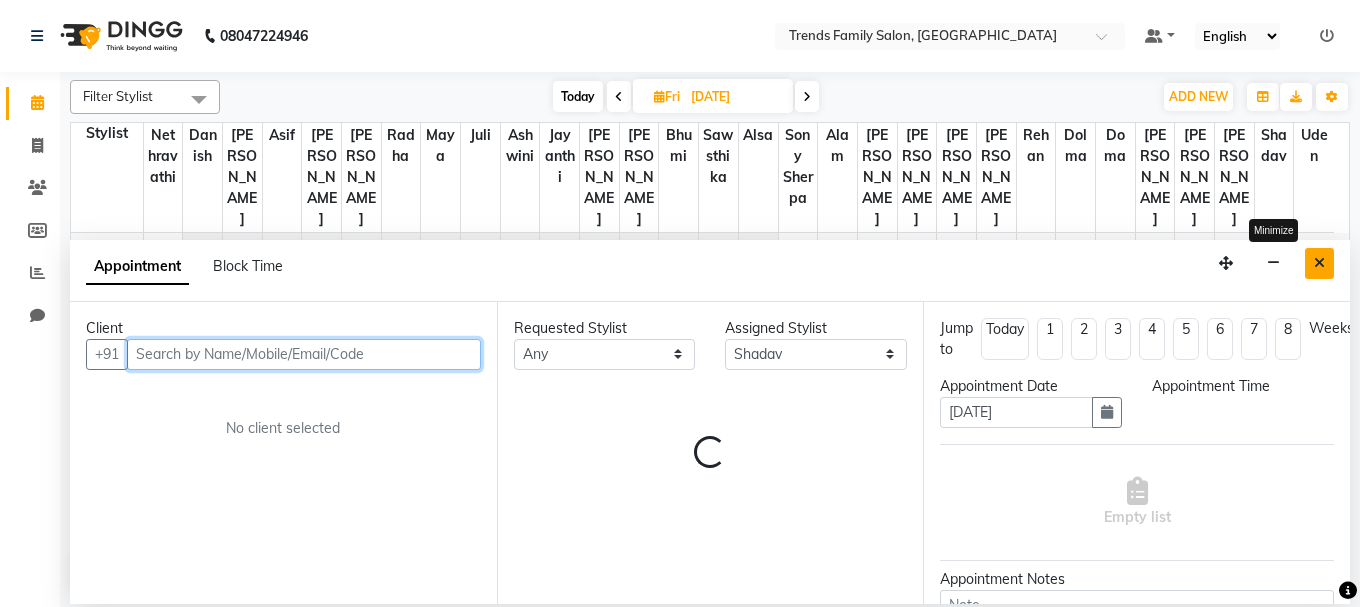 select on "1005" 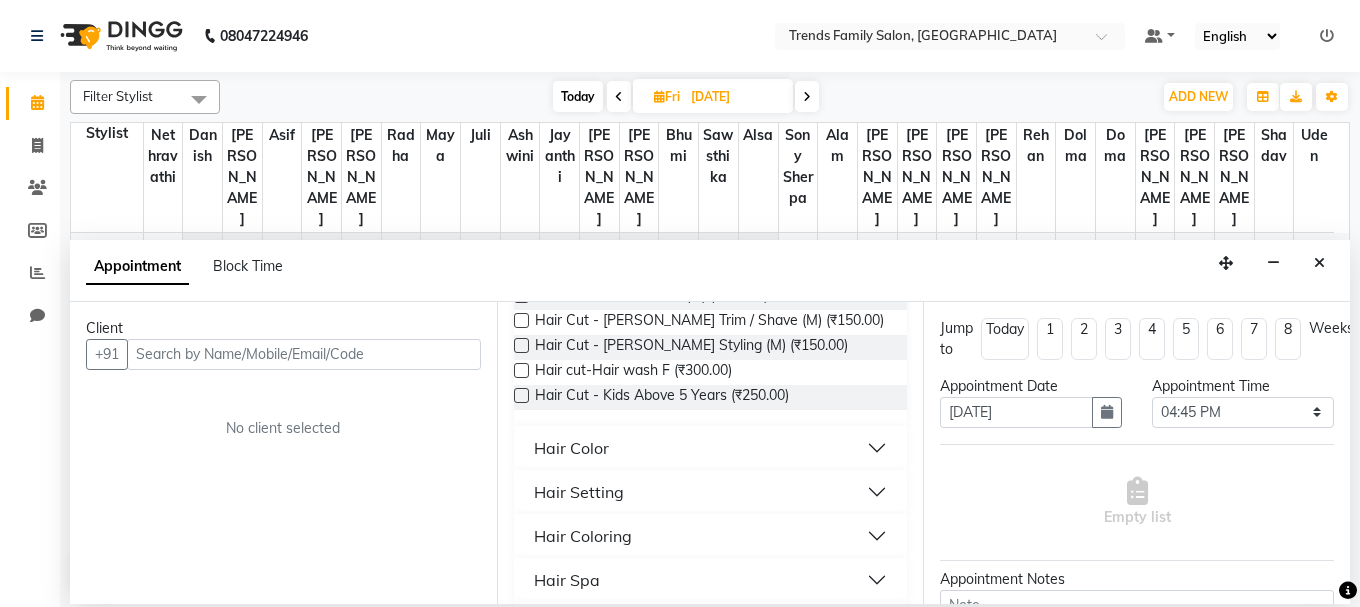 click at bounding box center (521, 345) 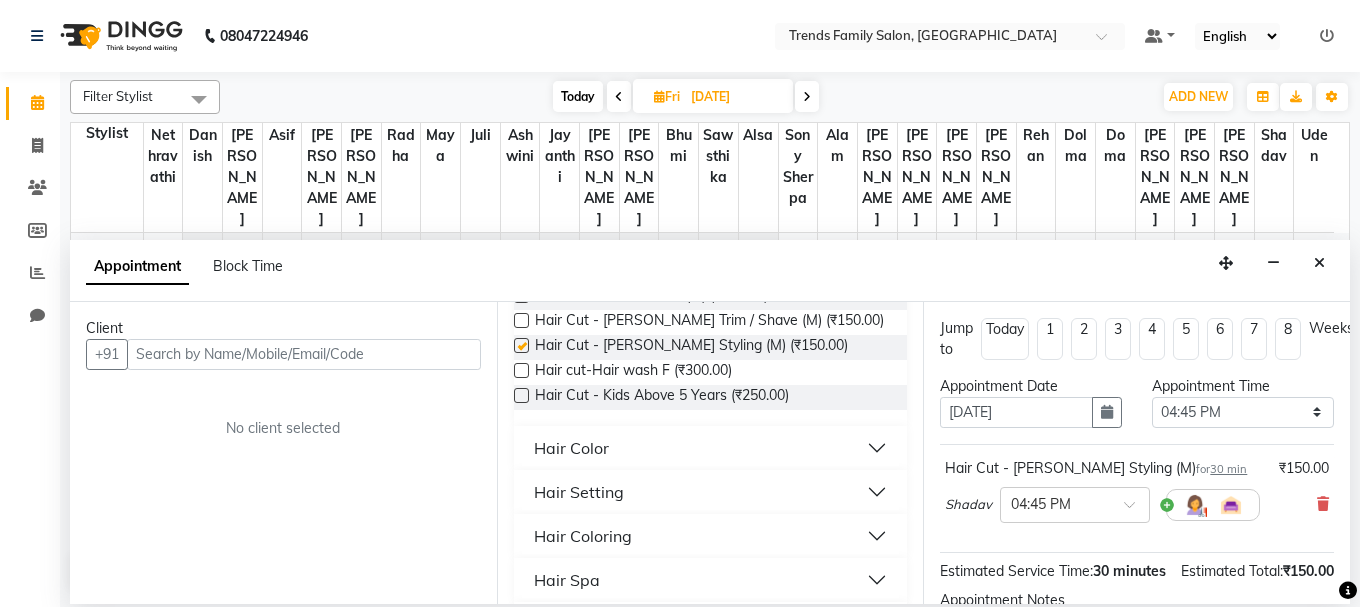 checkbox on "false" 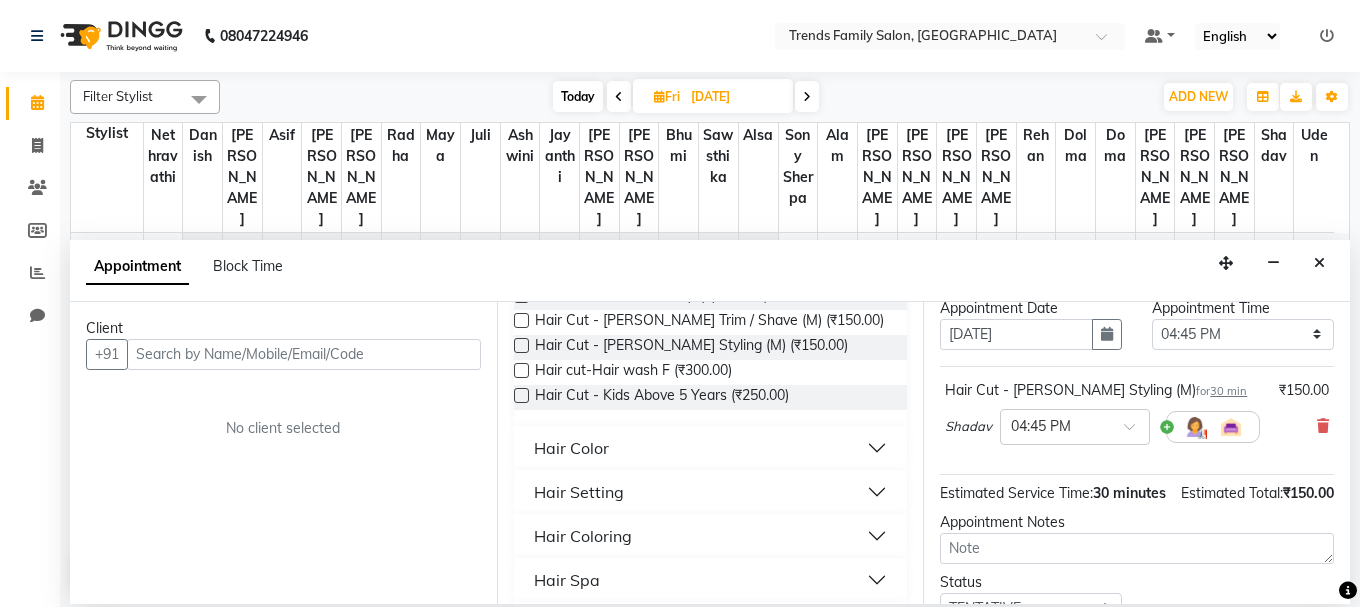 scroll, scrollTop: 0, scrollLeft: 0, axis: both 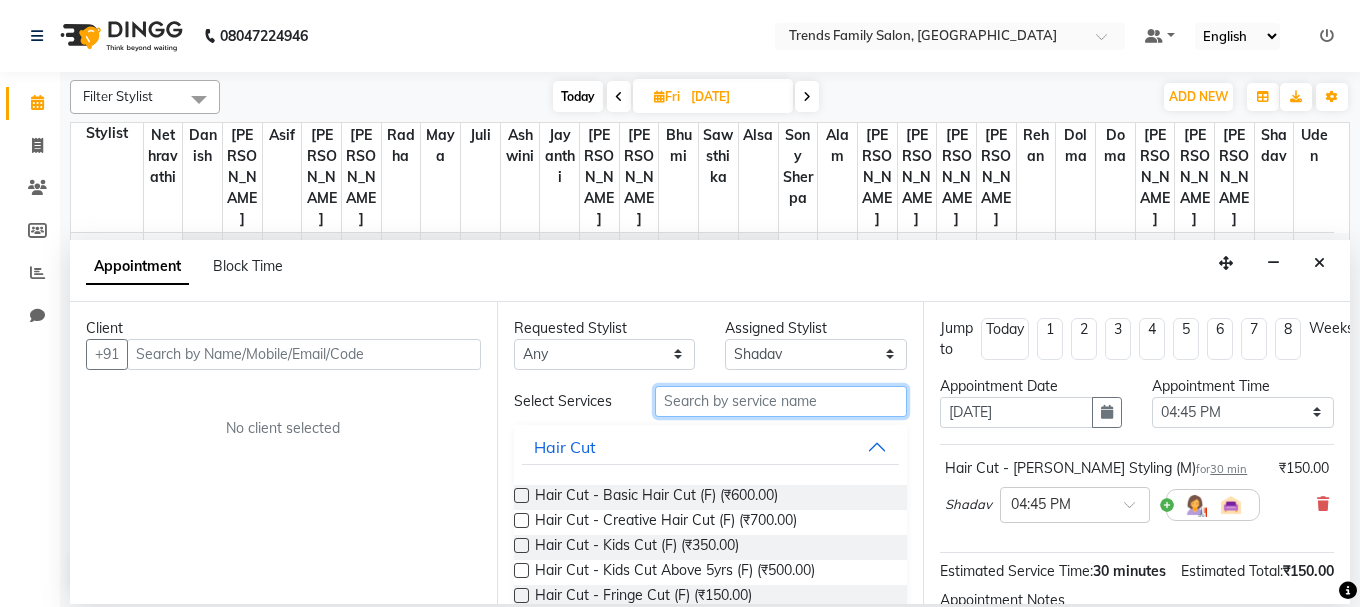 click at bounding box center (781, 401) 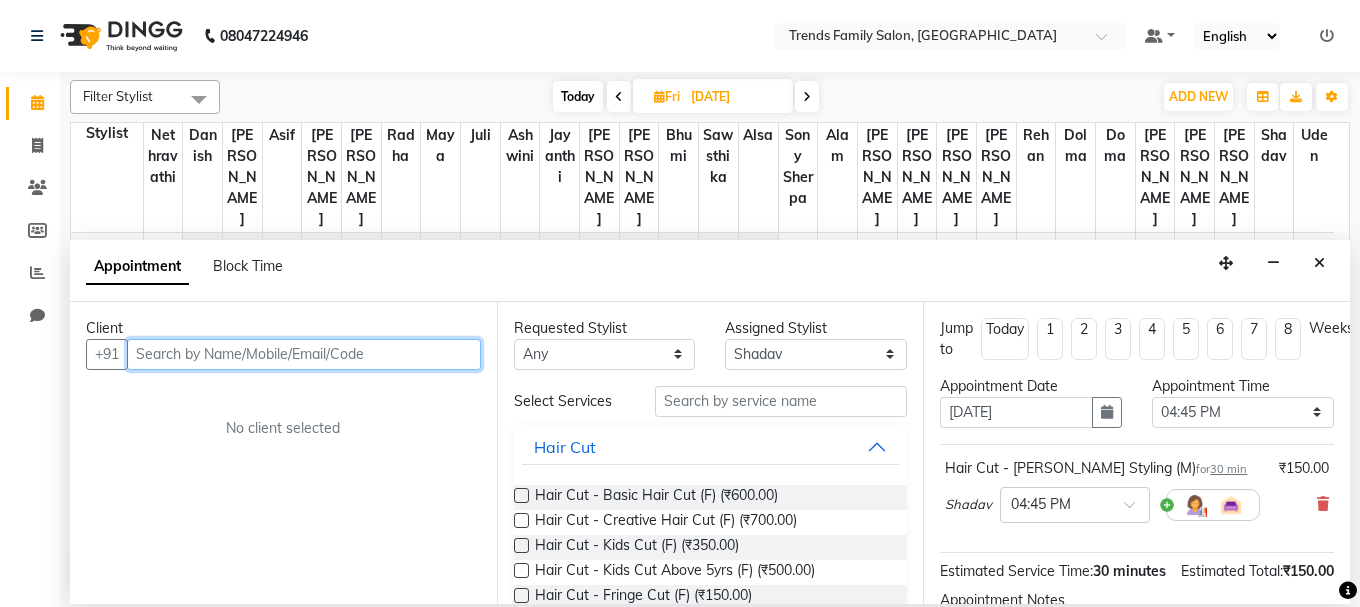 click at bounding box center [304, 354] 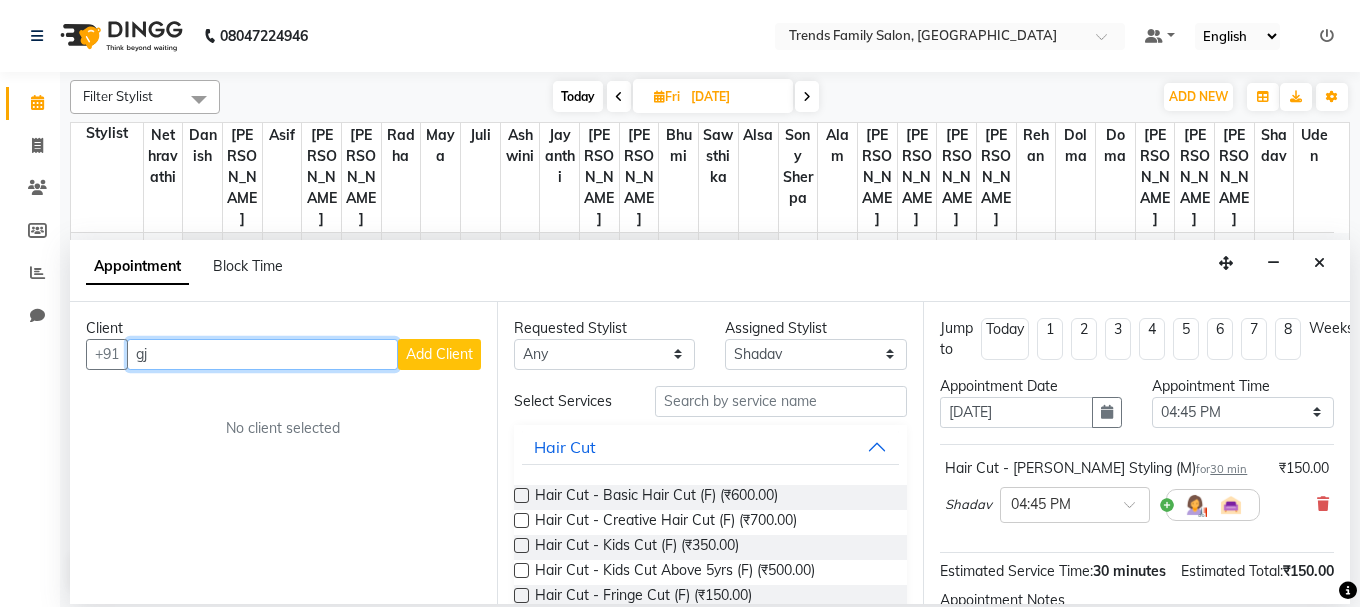 type on "g" 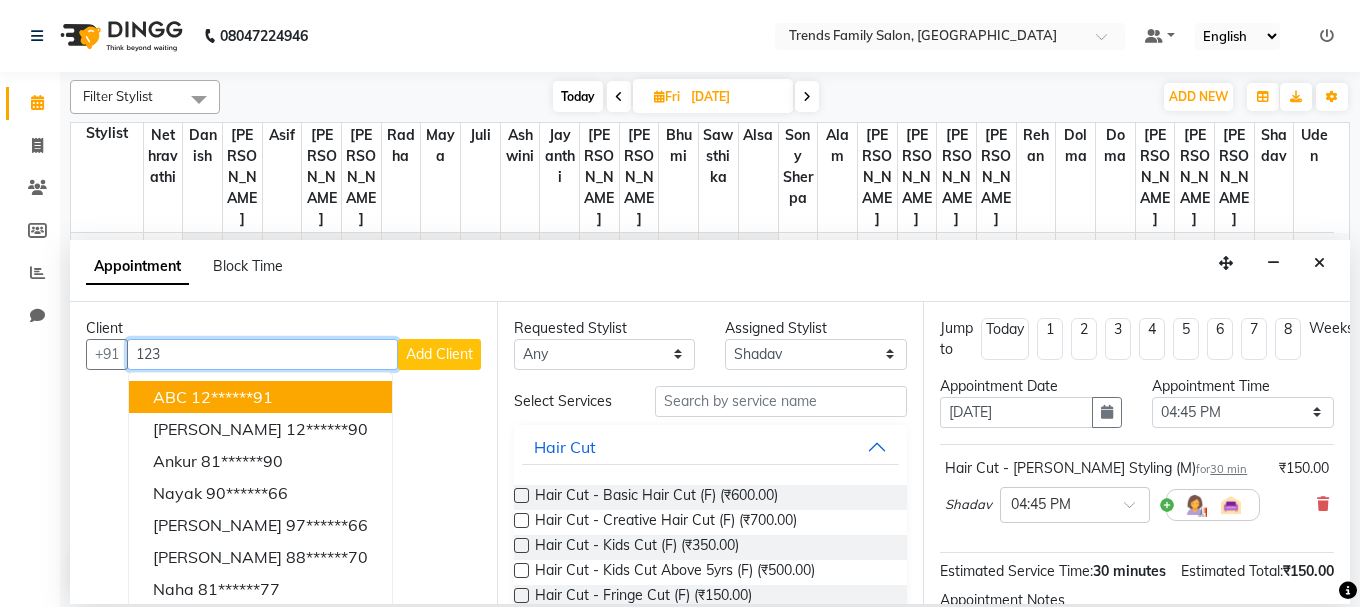 click on "ABC  12******91" at bounding box center [260, 397] 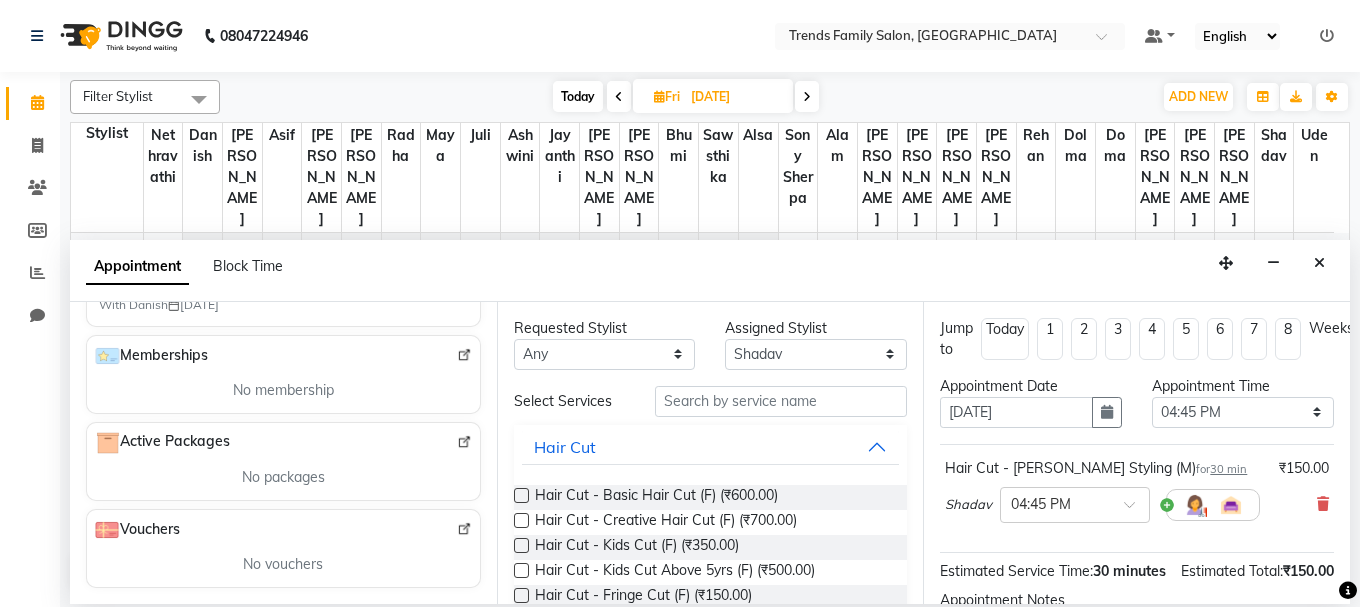 scroll, scrollTop: 0, scrollLeft: 0, axis: both 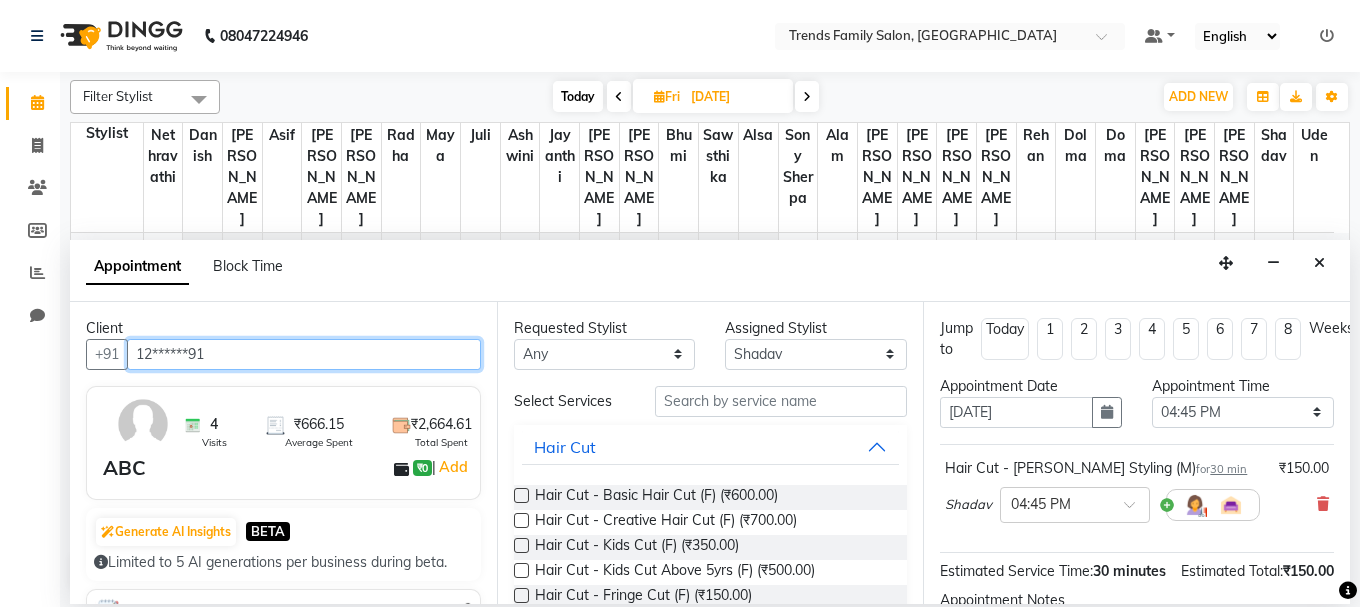 type on "12******91" 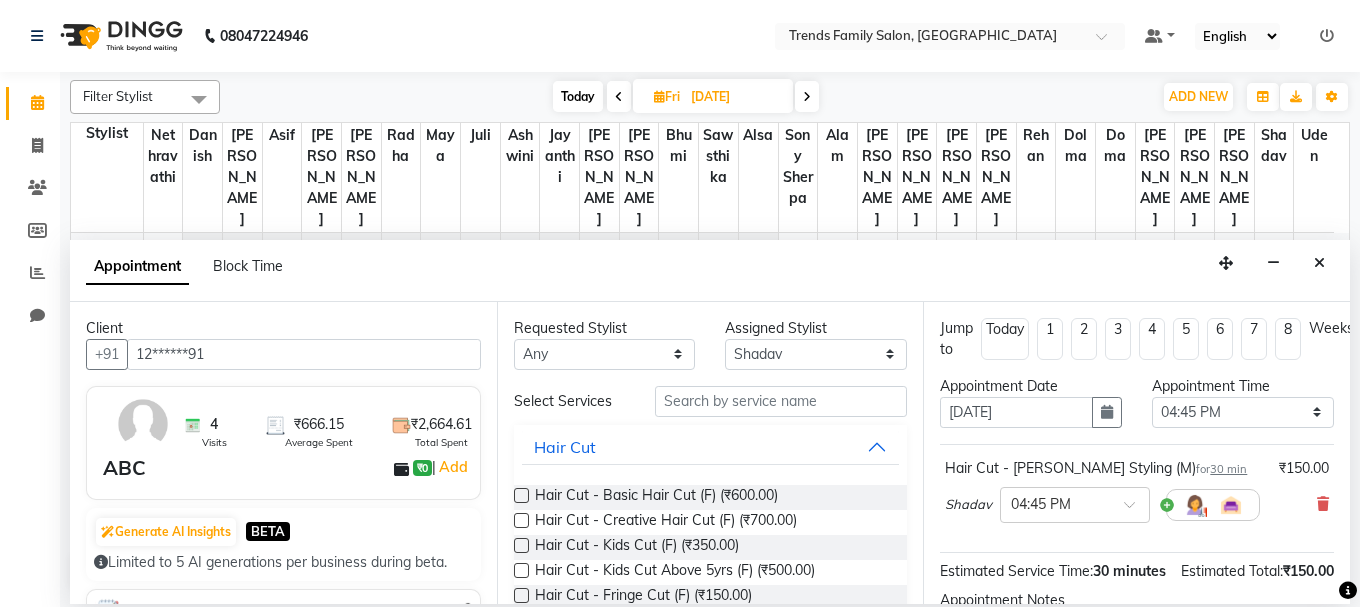 click on "Generate AI Insights
BETA  Limited to 5 AI generations per business during beta." at bounding box center [283, 544] 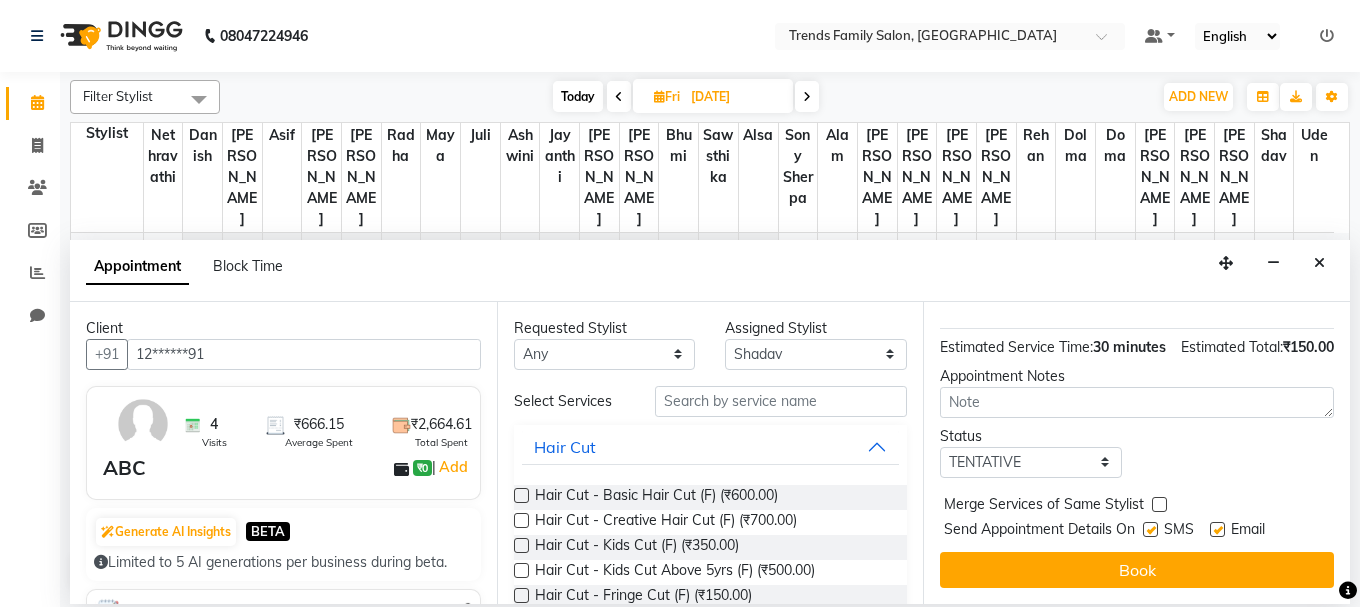 scroll, scrollTop: 260, scrollLeft: 0, axis: vertical 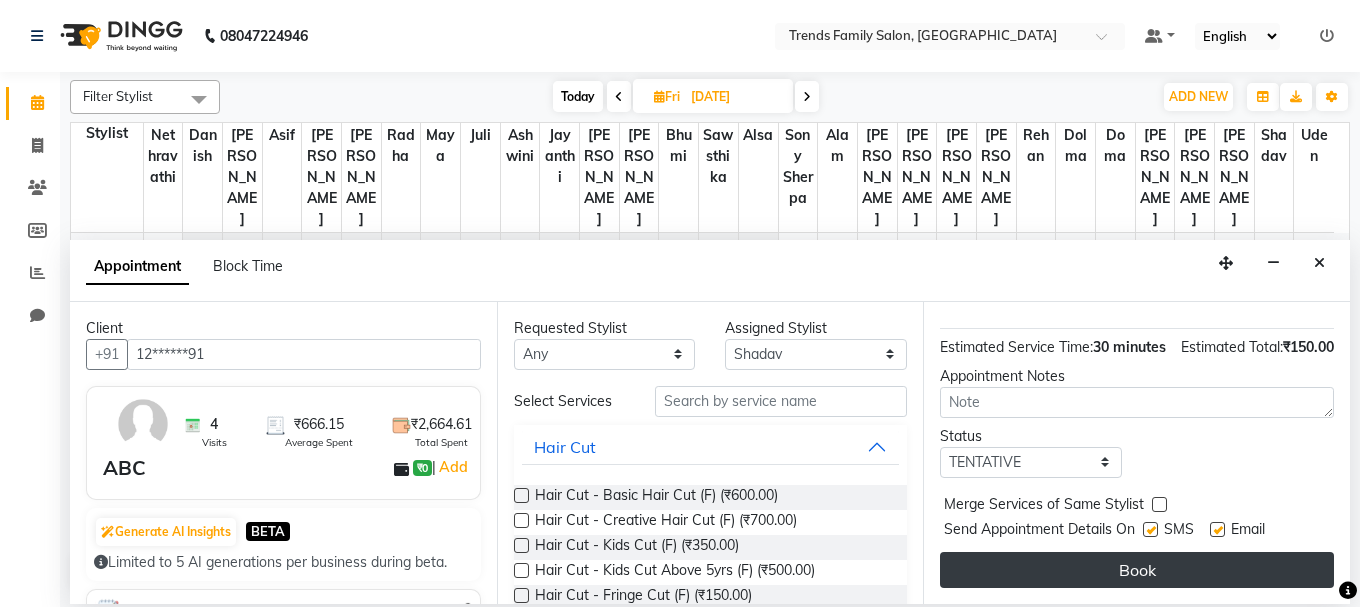 click on "Book" at bounding box center [1137, 570] 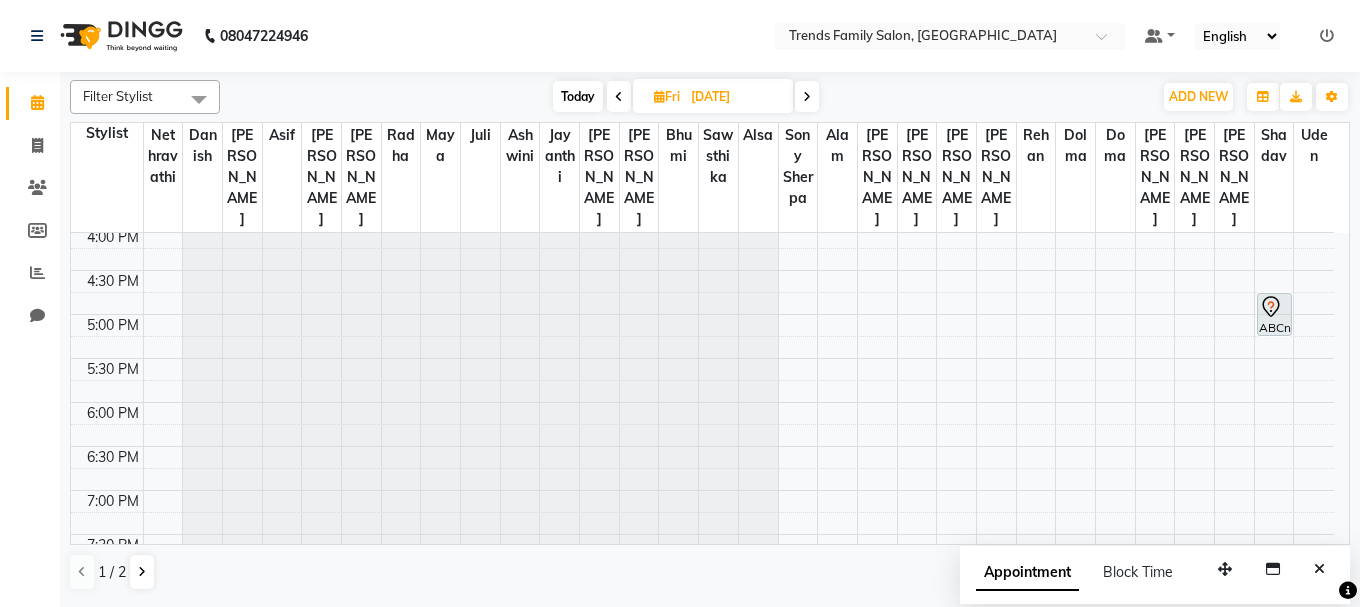 scroll, scrollTop: 711, scrollLeft: 0, axis: vertical 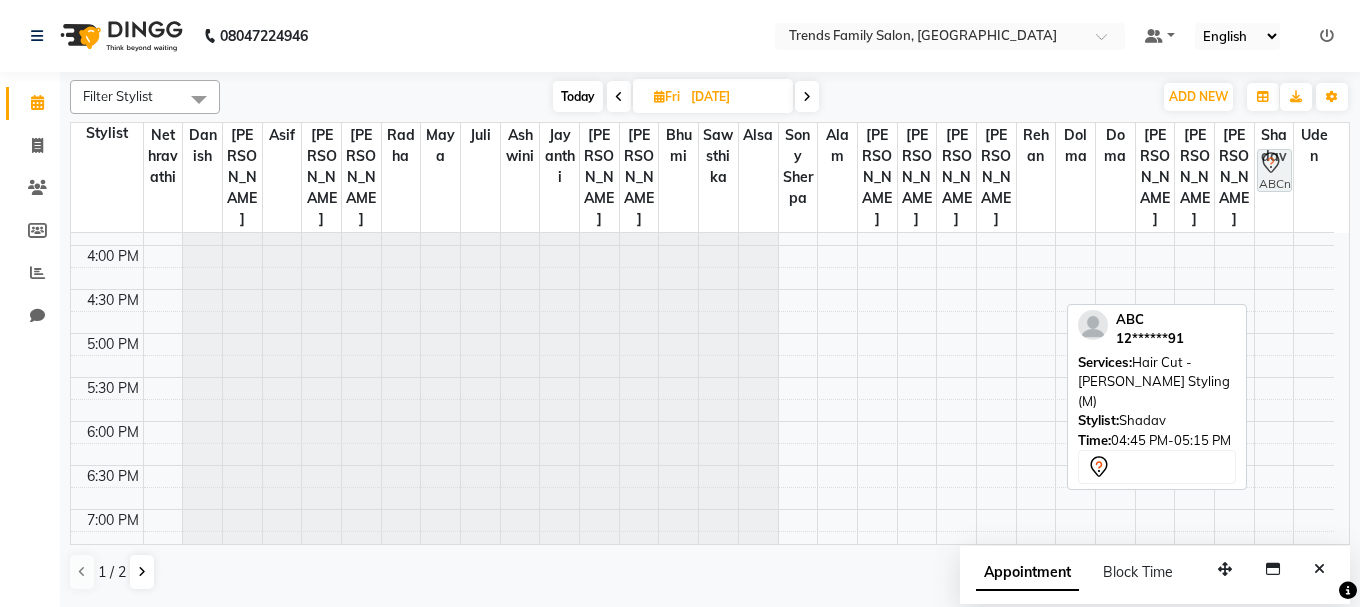 drag, startPoint x: 1272, startPoint y: 299, endPoint x: 1272, endPoint y: 177, distance: 122 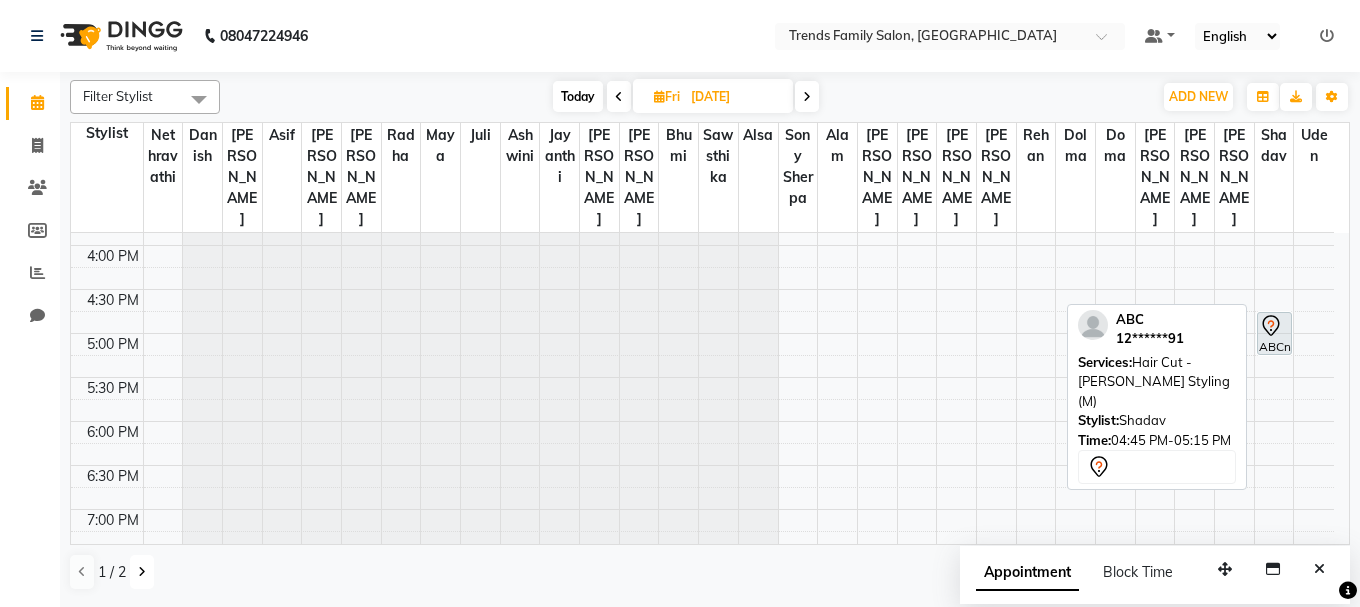 click at bounding box center (142, 572) 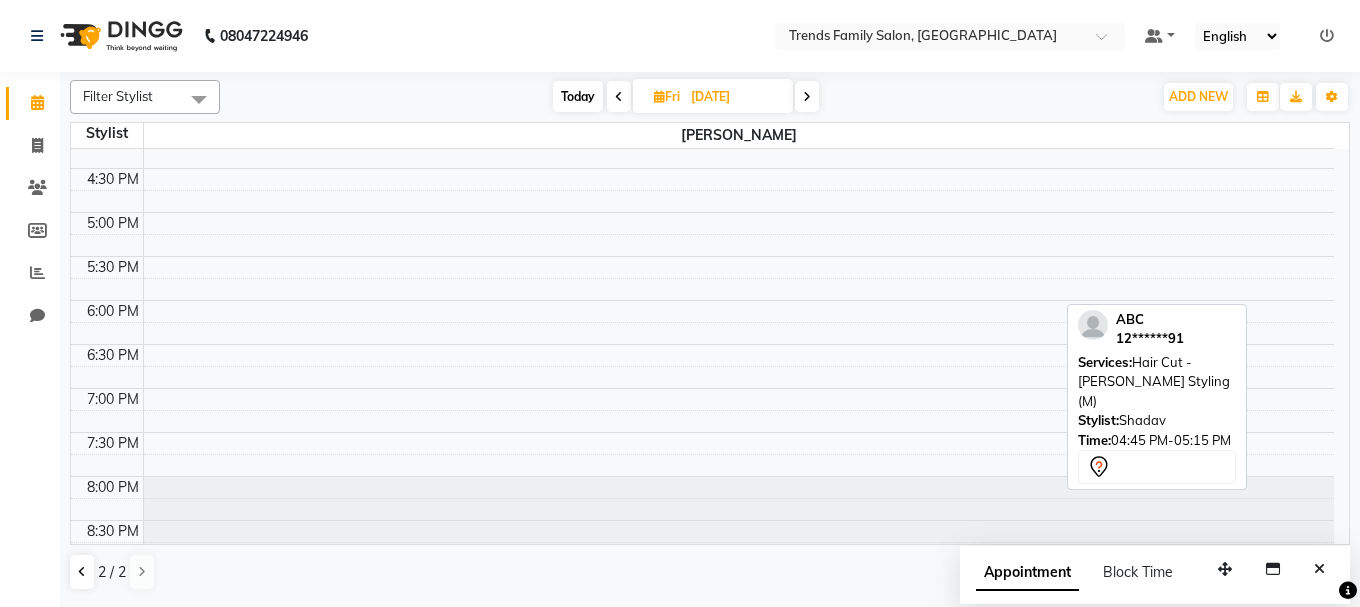 scroll, scrollTop: 748, scrollLeft: 0, axis: vertical 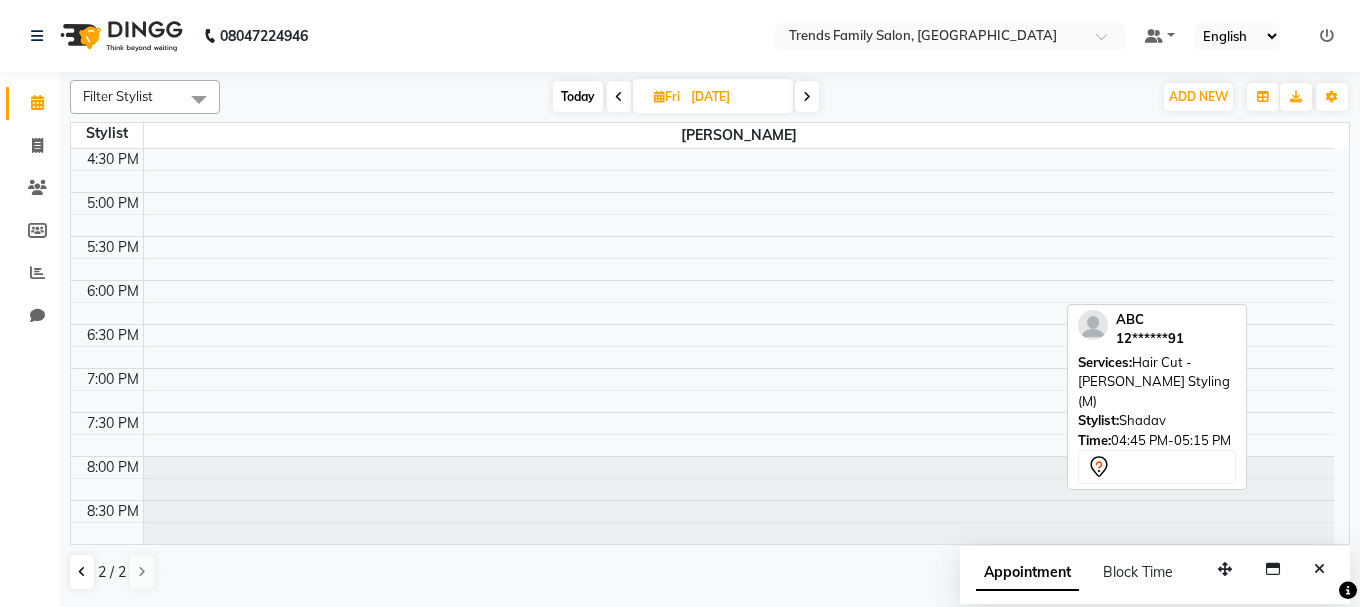 click on "8:00 AM 8:30 AM 9:00 AM 9:30 AM 10:00 AM 10:30 AM 11:00 AM 11:30 AM 12:00 PM 12:30 PM 1:00 PM 1:30 PM 2:00 PM 2:30 PM 3:00 PM 3:30 PM 4:00 PM 4:30 PM 5:00 PM 5:30 PM 6:00 PM 6:30 PM 7:00 PM 7:30 PM 8:00 PM 8:30 PM" at bounding box center [702, -28] 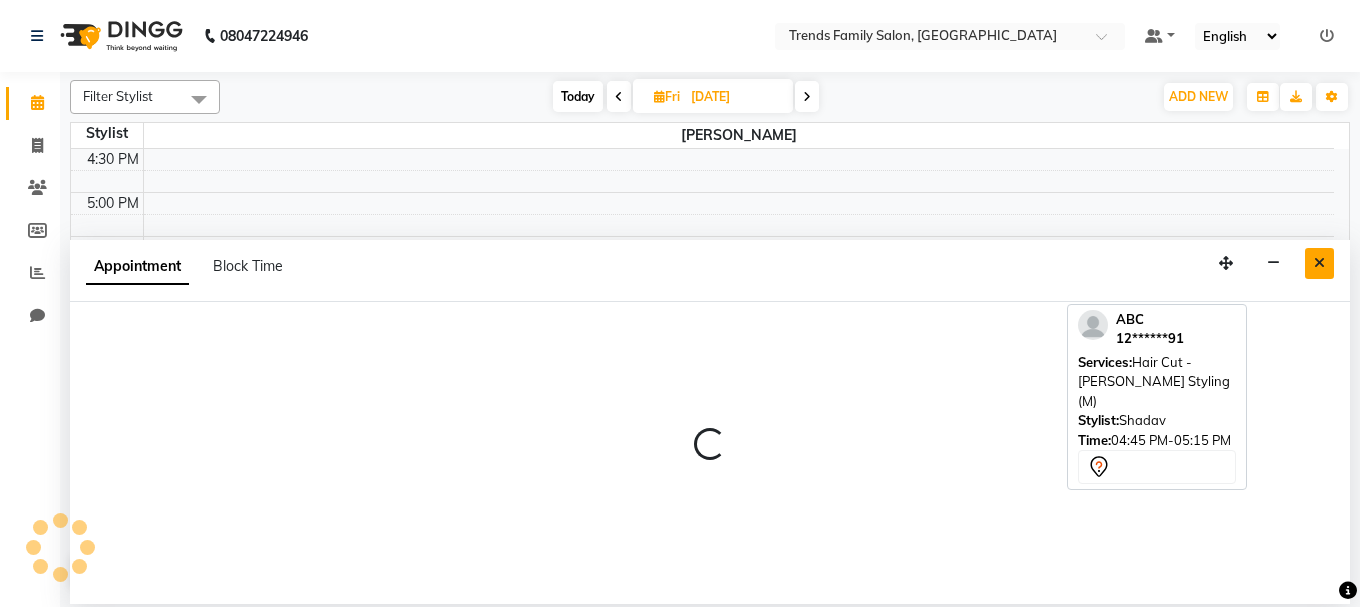 click at bounding box center (1319, 263) 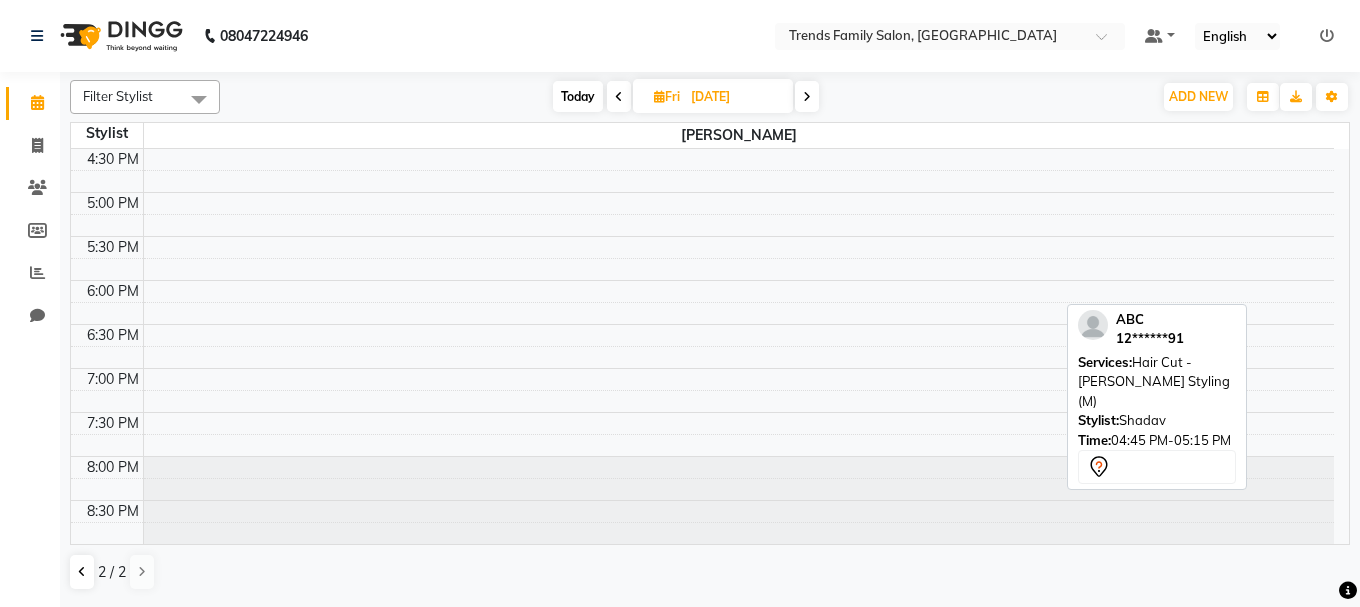 click on "Time:  04:45 PM-05:15 PM" at bounding box center (1157, 441) 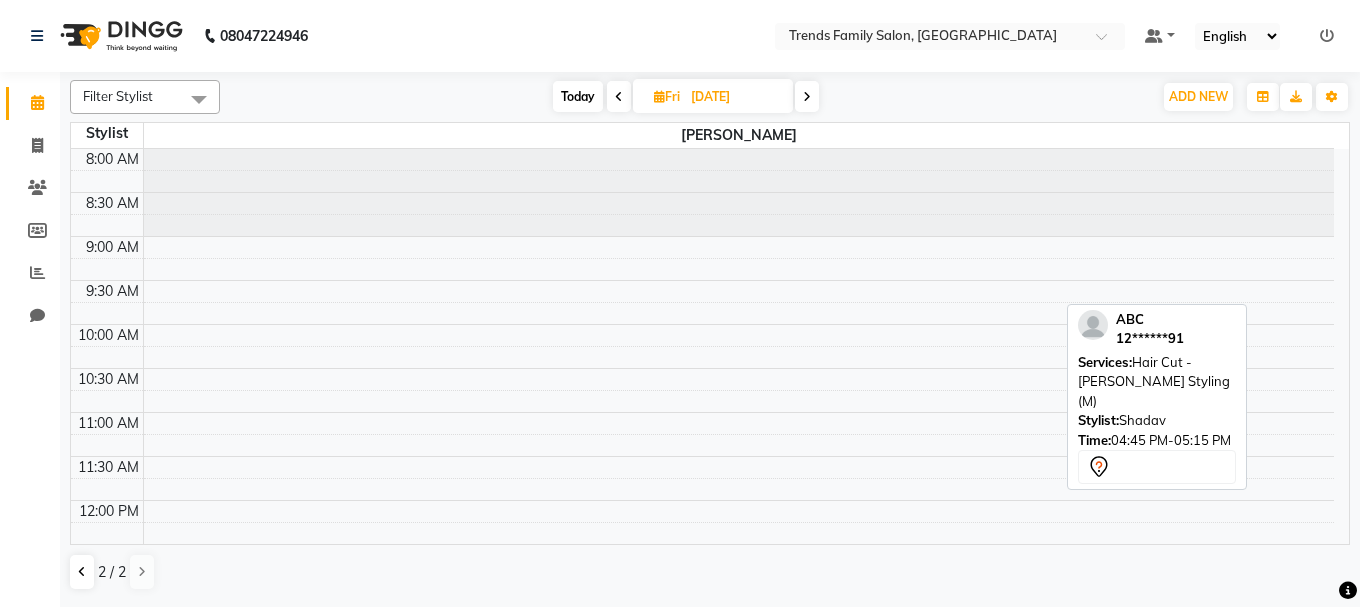 scroll, scrollTop: 600, scrollLeft: 0, axis: vertical 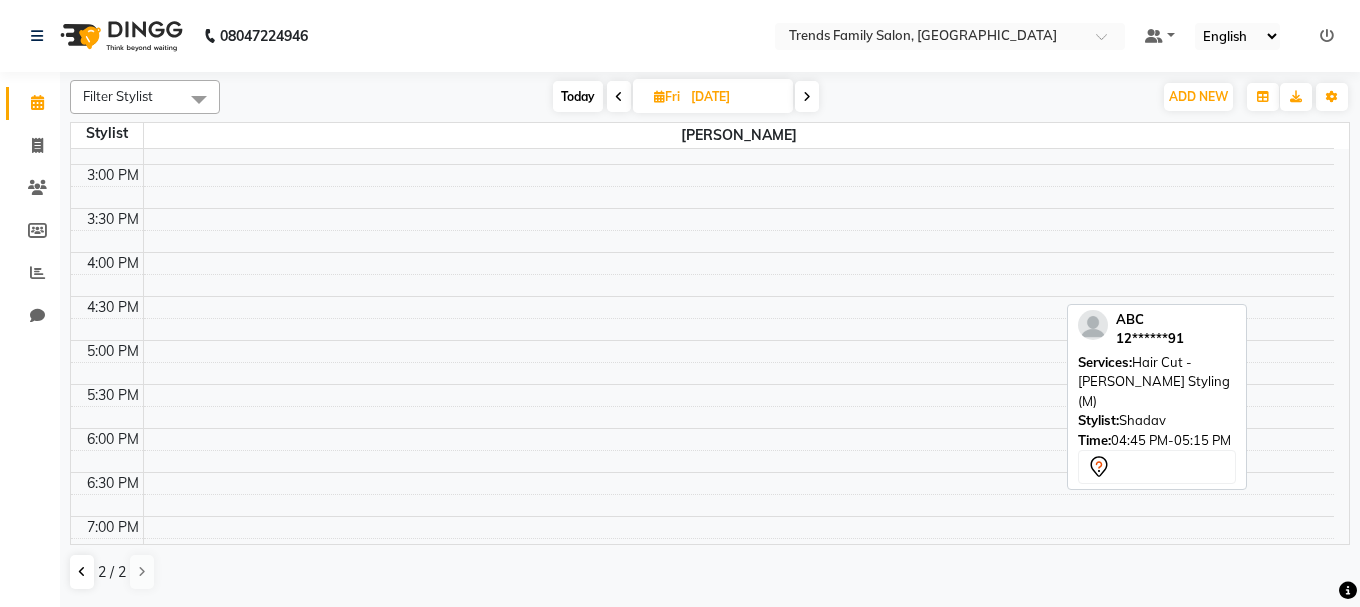 click at bounding box center [807, 96] 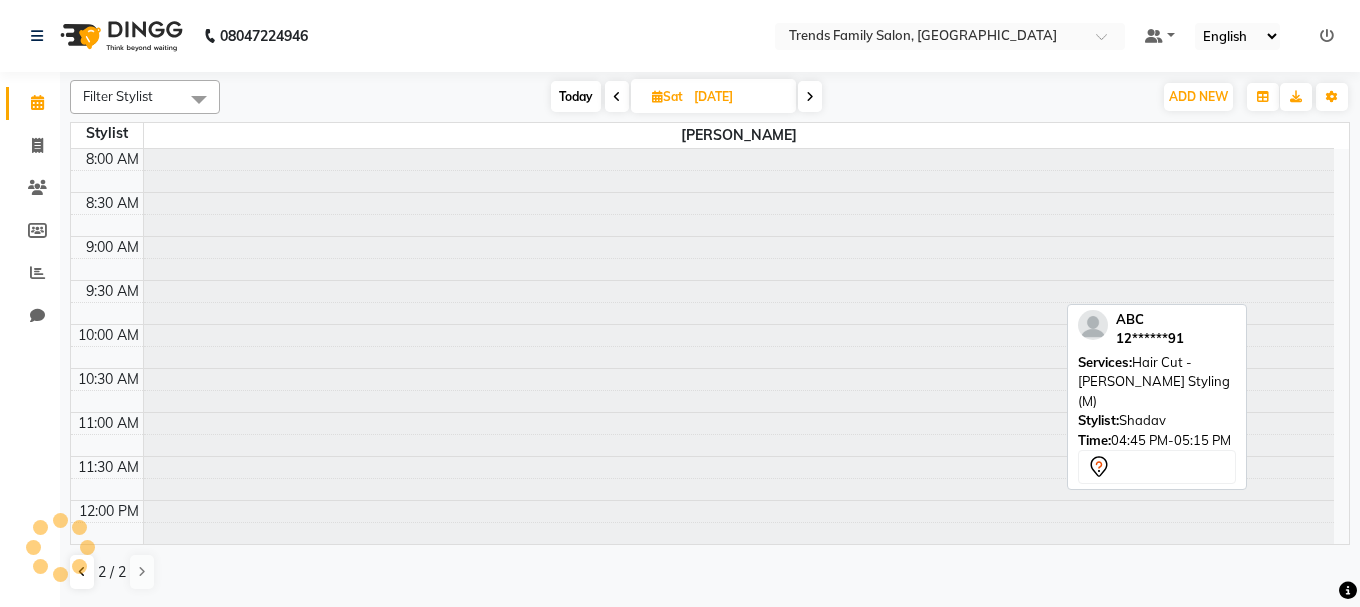 scroll, scrollTop: 265, scrollLeft: 0, axis: vertical 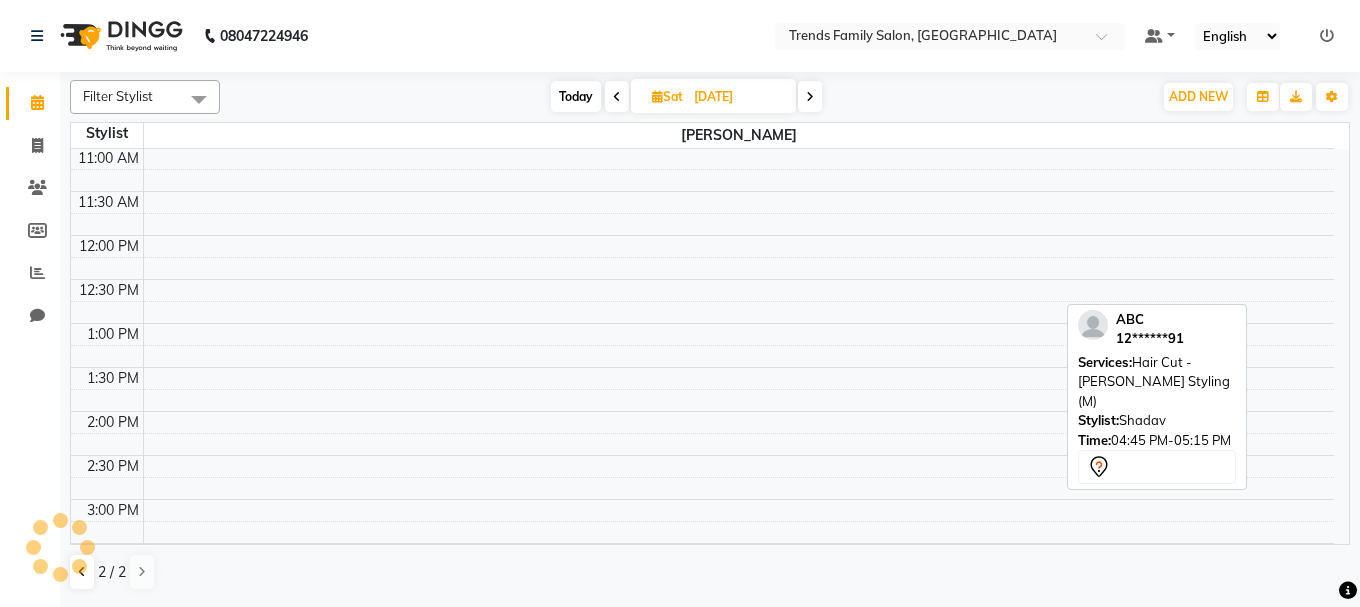 click on "Stylist:  Shadav" at bounding box center (1157, 421) 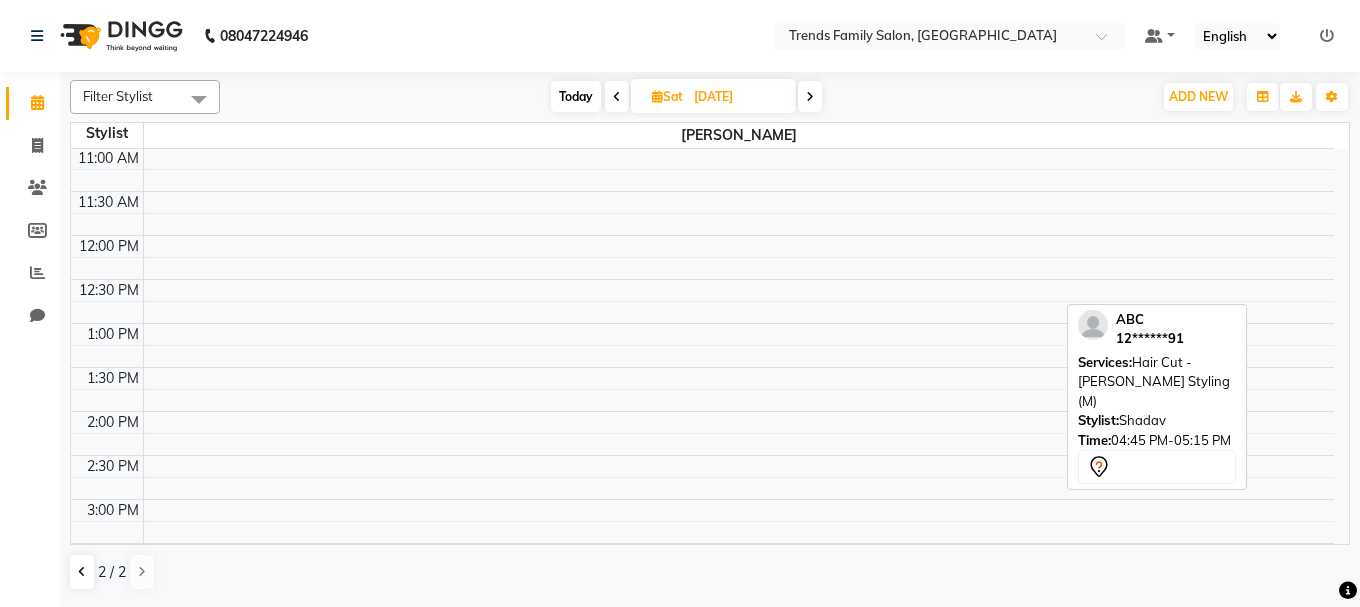 select on "service" 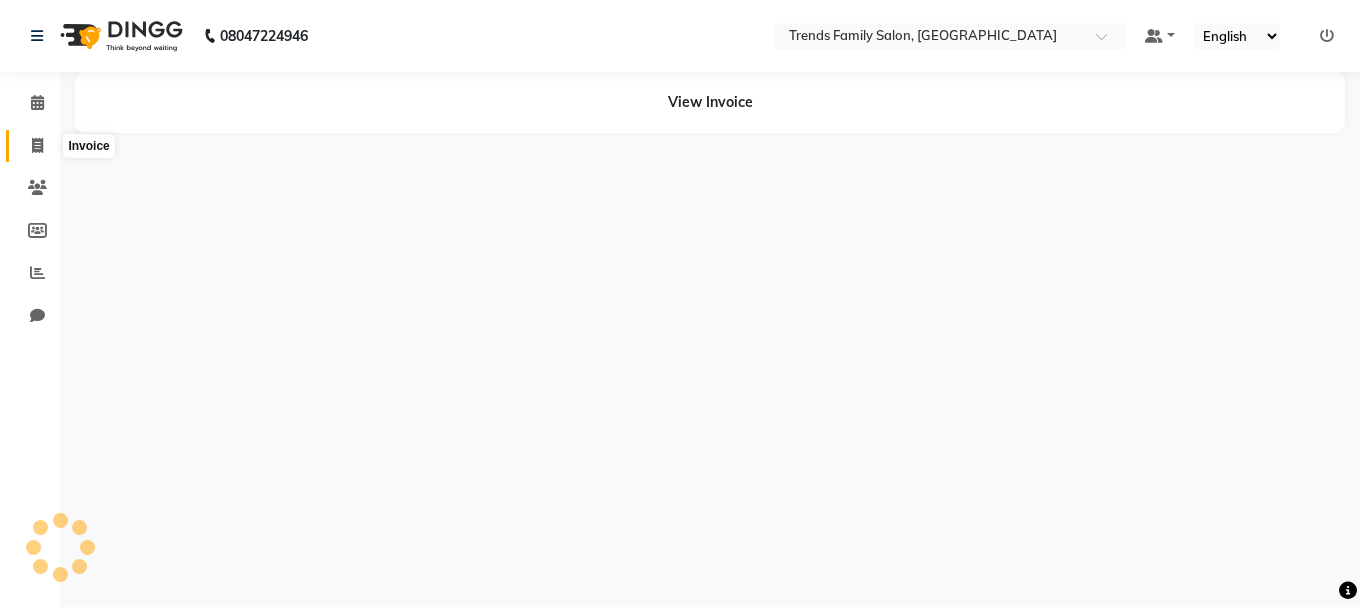 click 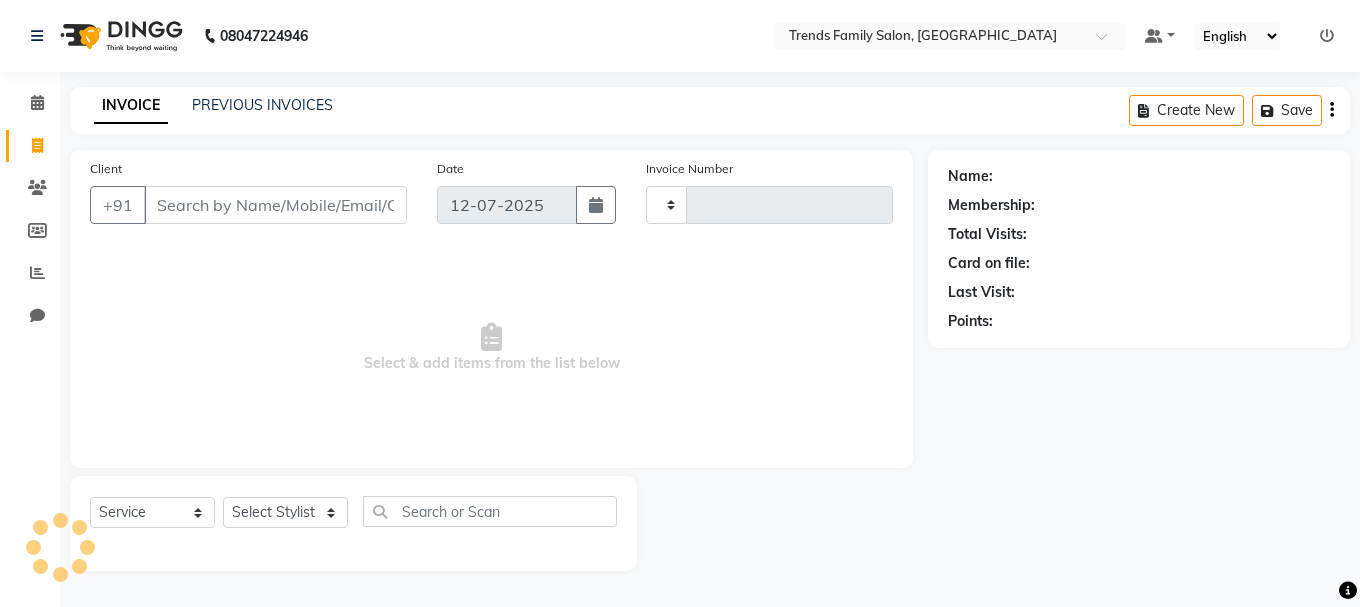 click 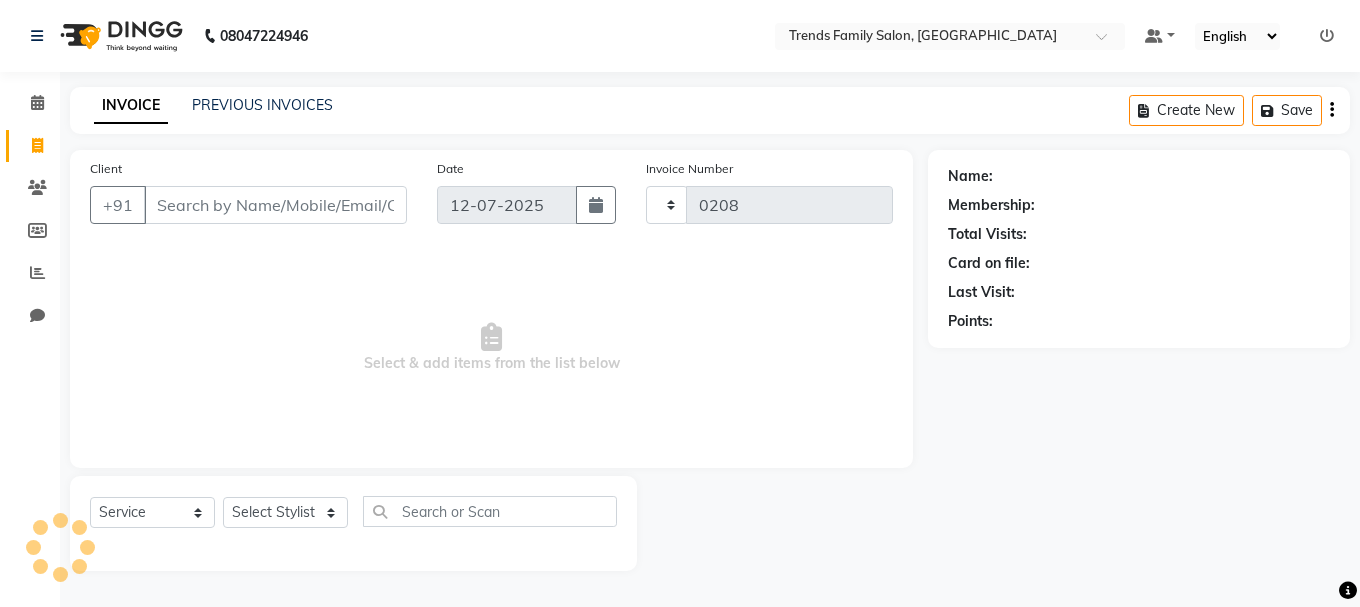 select on "8591" 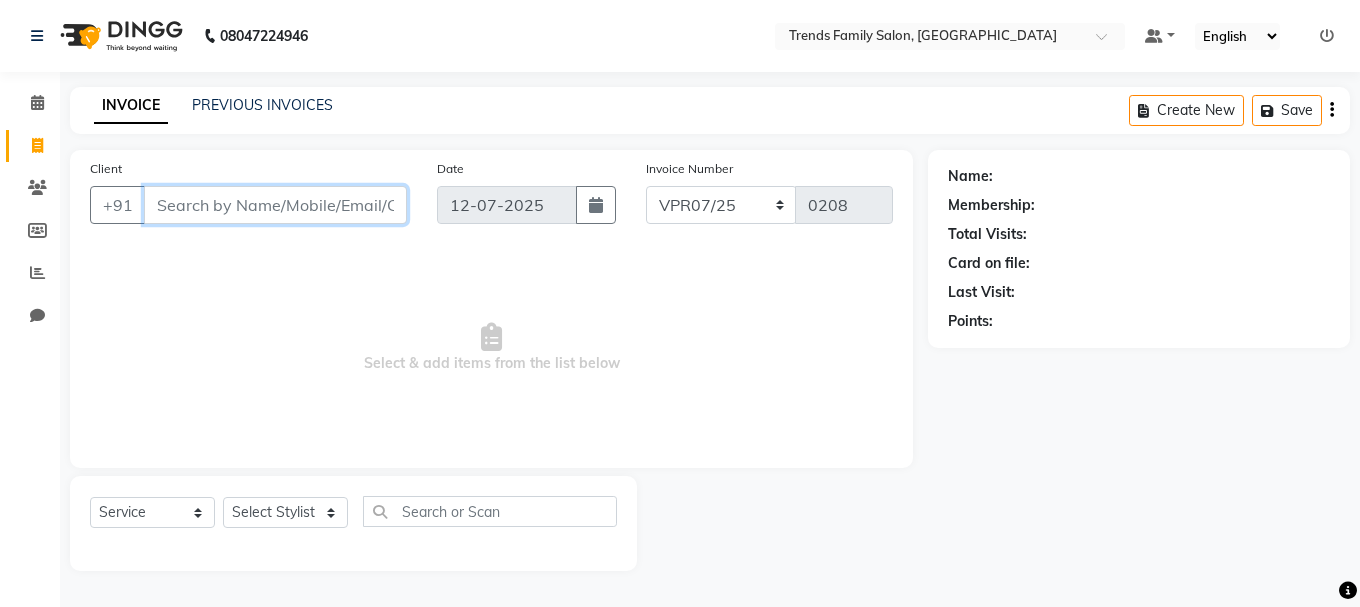 click on "Client" at bounding box center (275, 205) 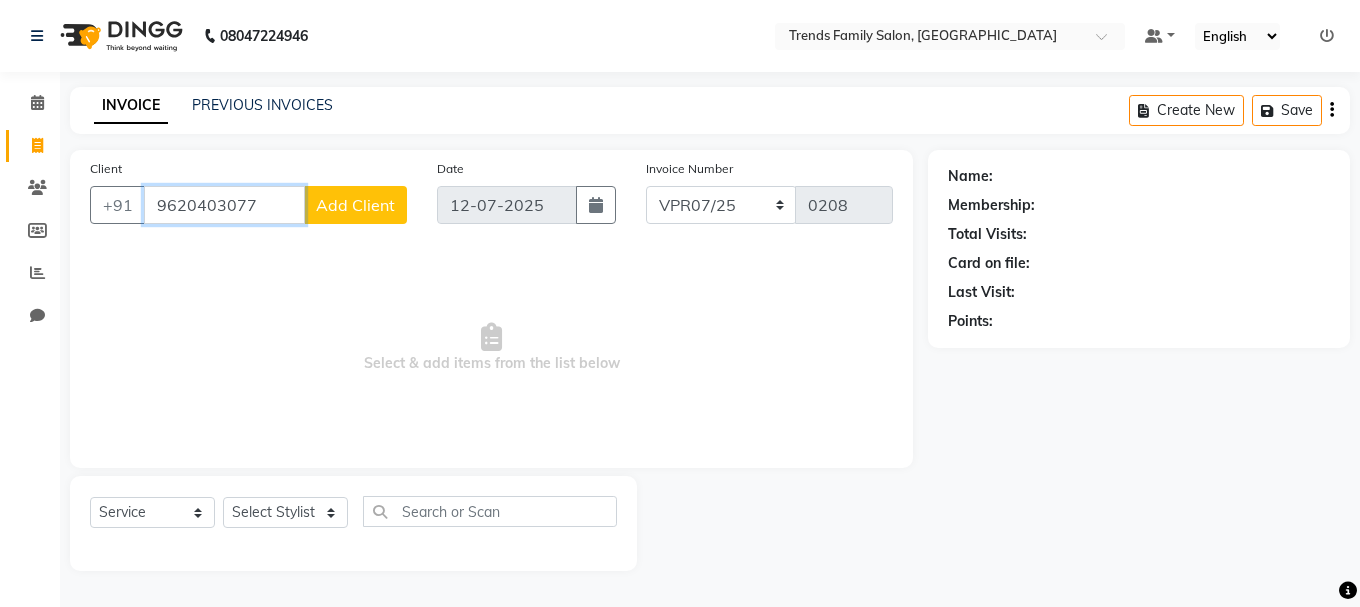 type on "9620403077" 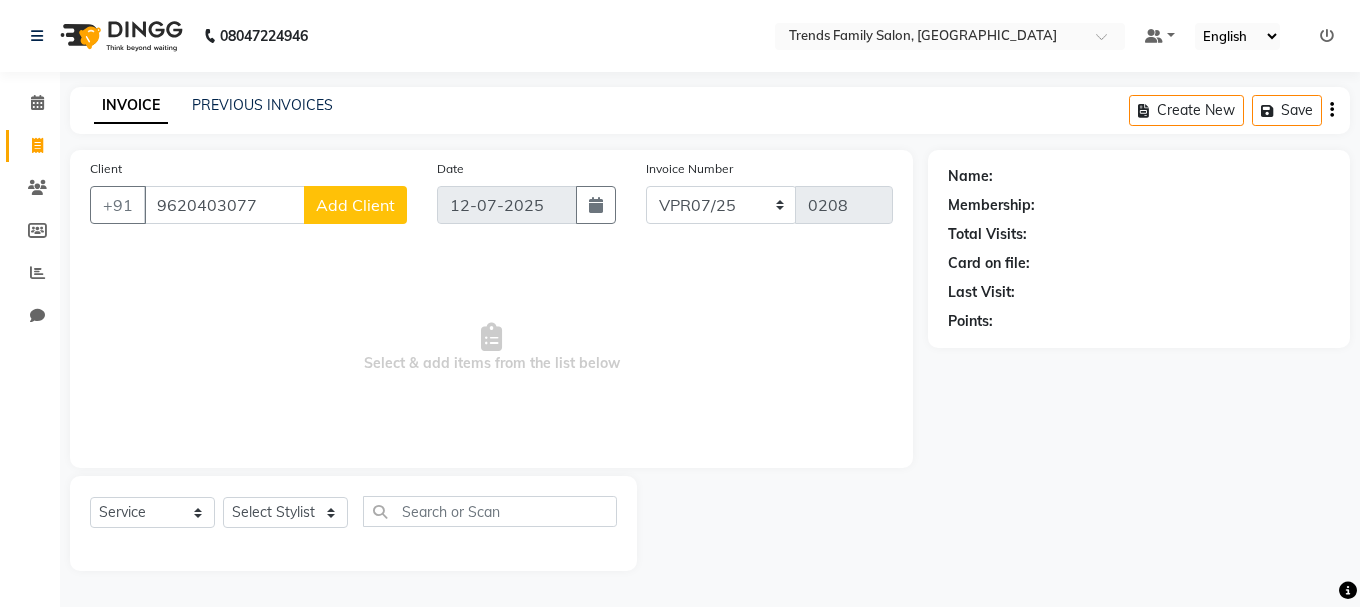 click on "Add Client" 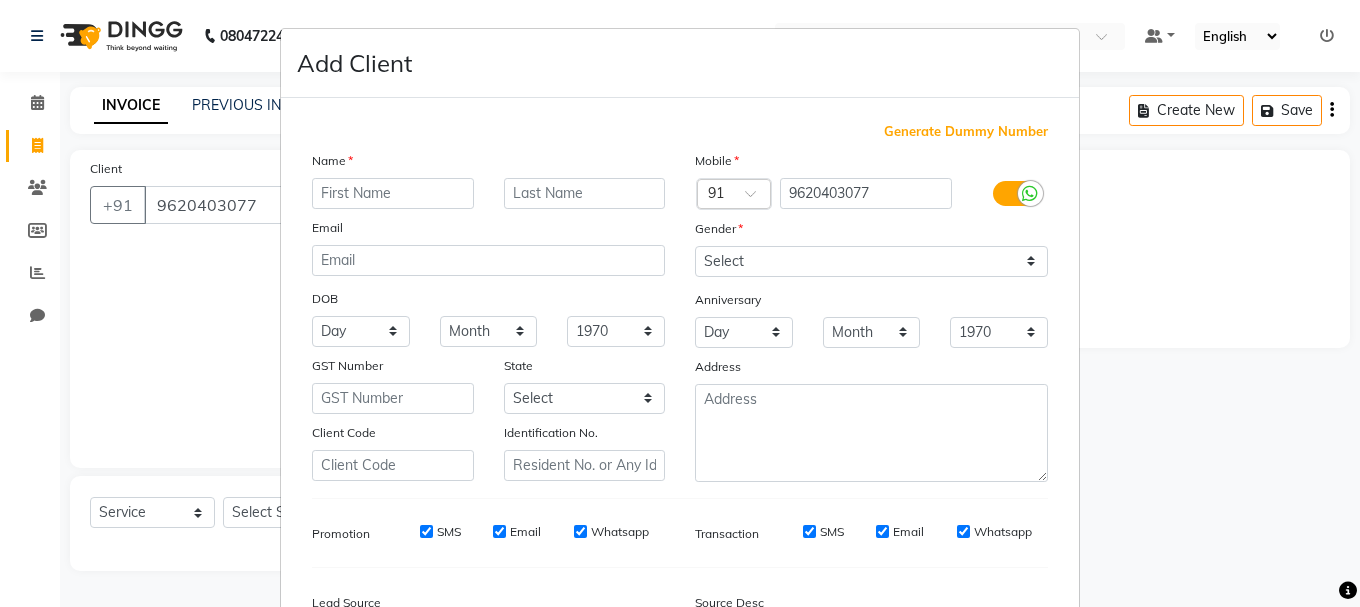 type on "r" 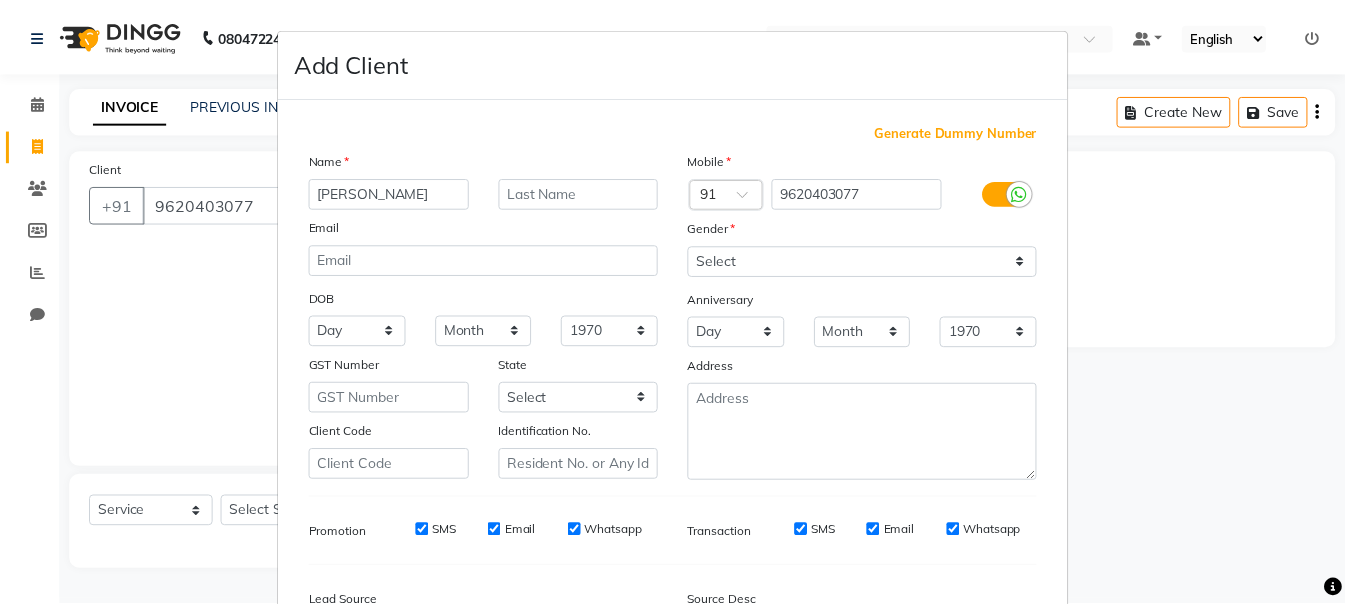 scroll, scrollTop: 242, scrollLeft: 0, axis: vertical 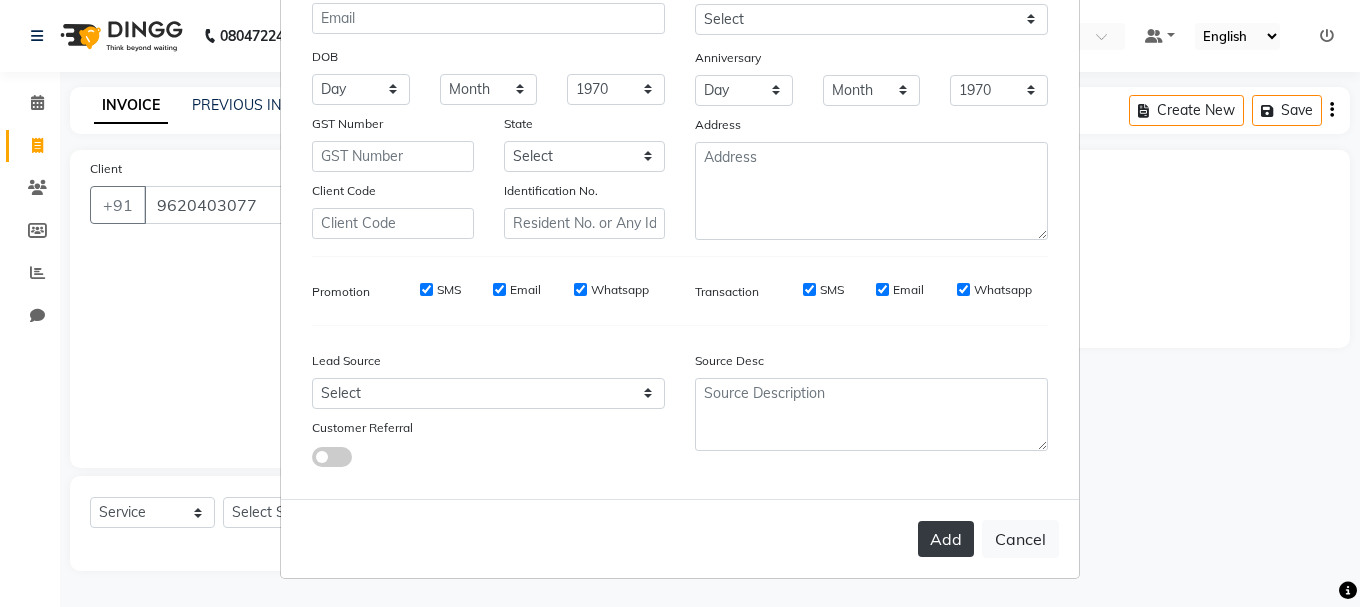 type on "[PERSON_NAME]" 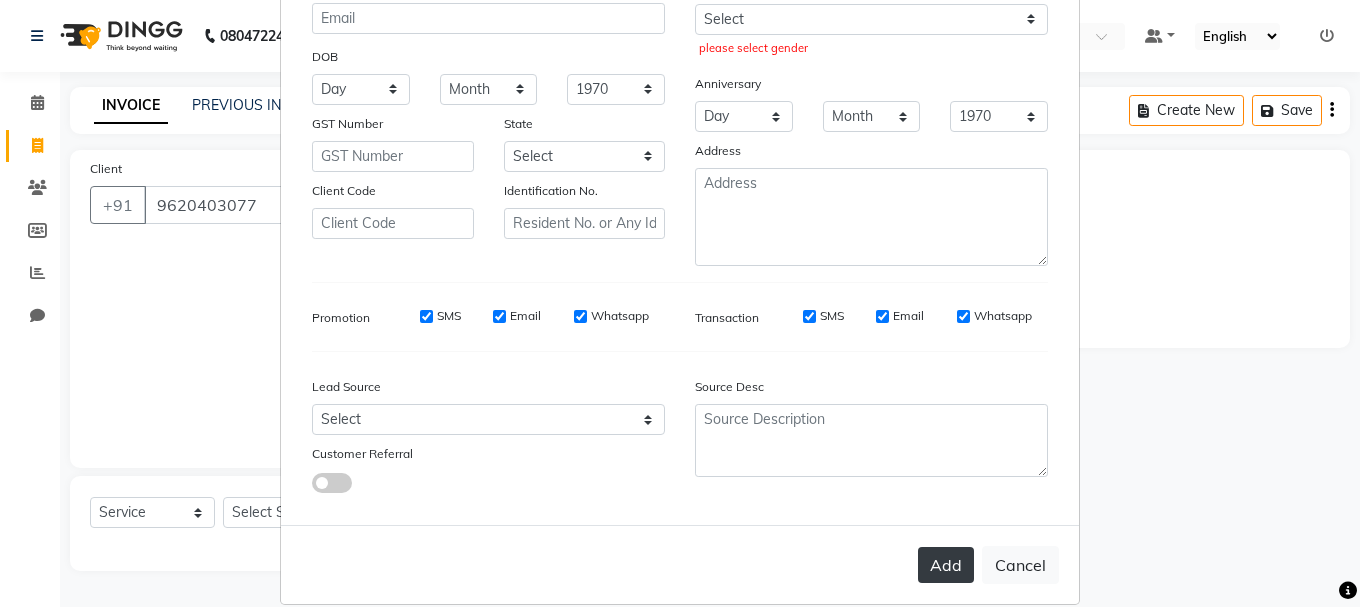 click on "Add" at bounding box center [946, 565] 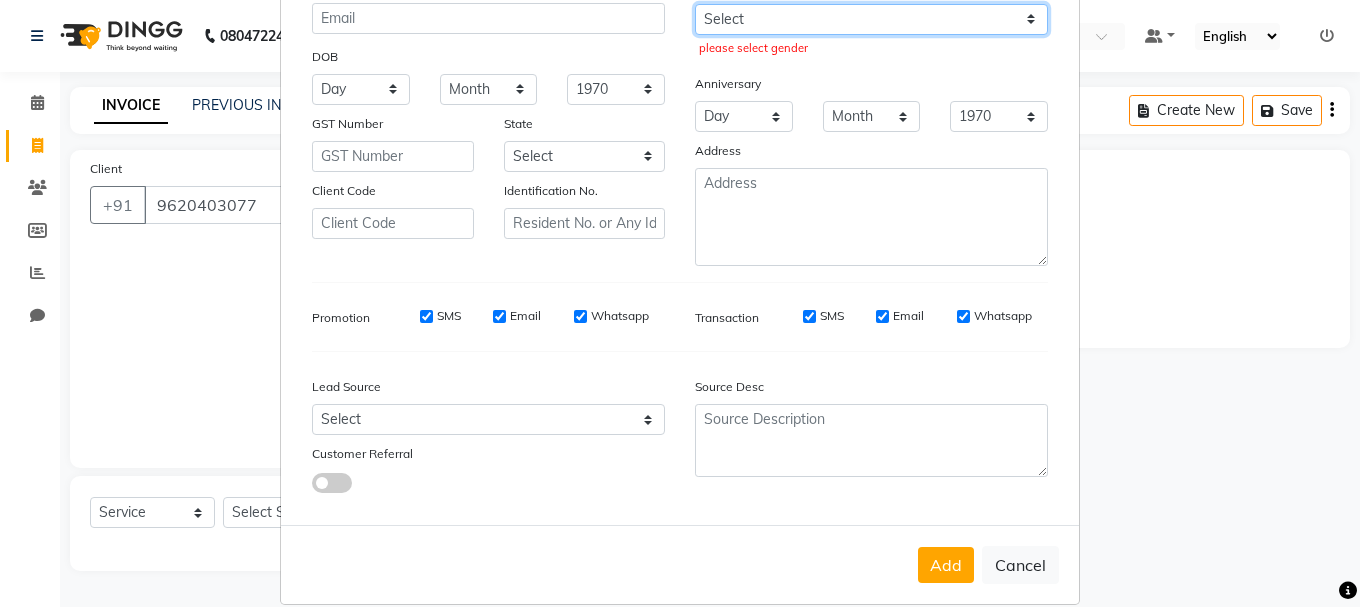 click on "Select [DEMOGRAPHIC_DATA] [DEMOGRAPHIC_DATA] Other Prefer Not To Say" at bounding box center (871, 19) 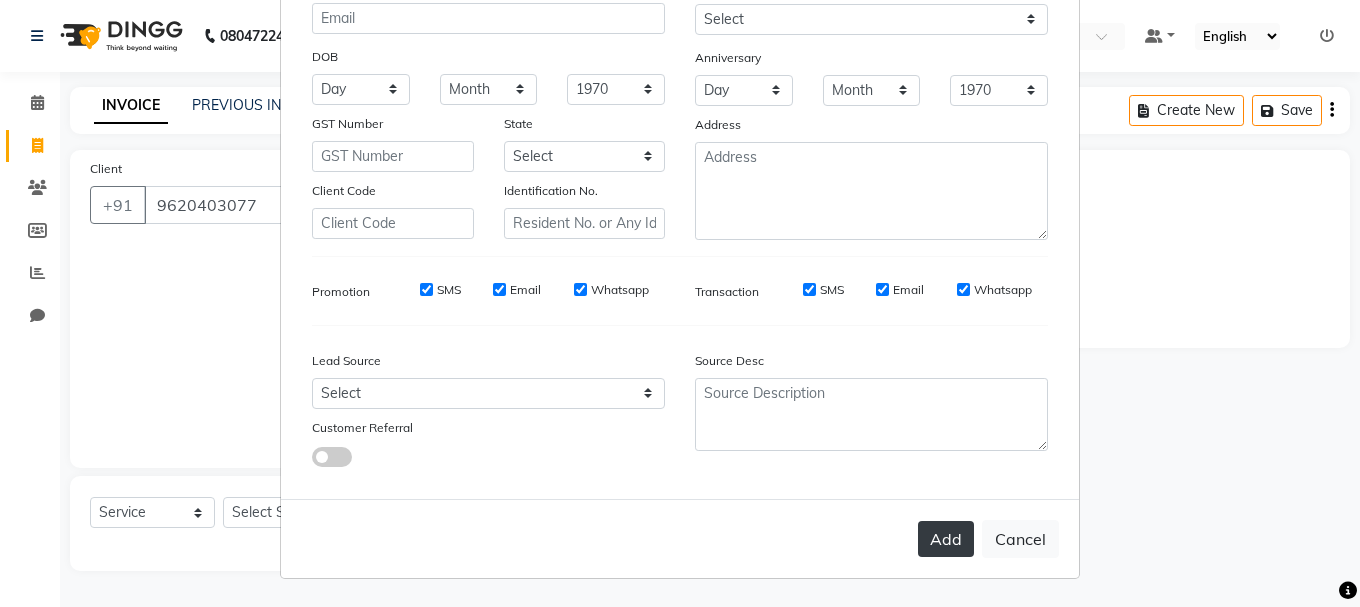 click on "Add" at bounding box center (946, 539) 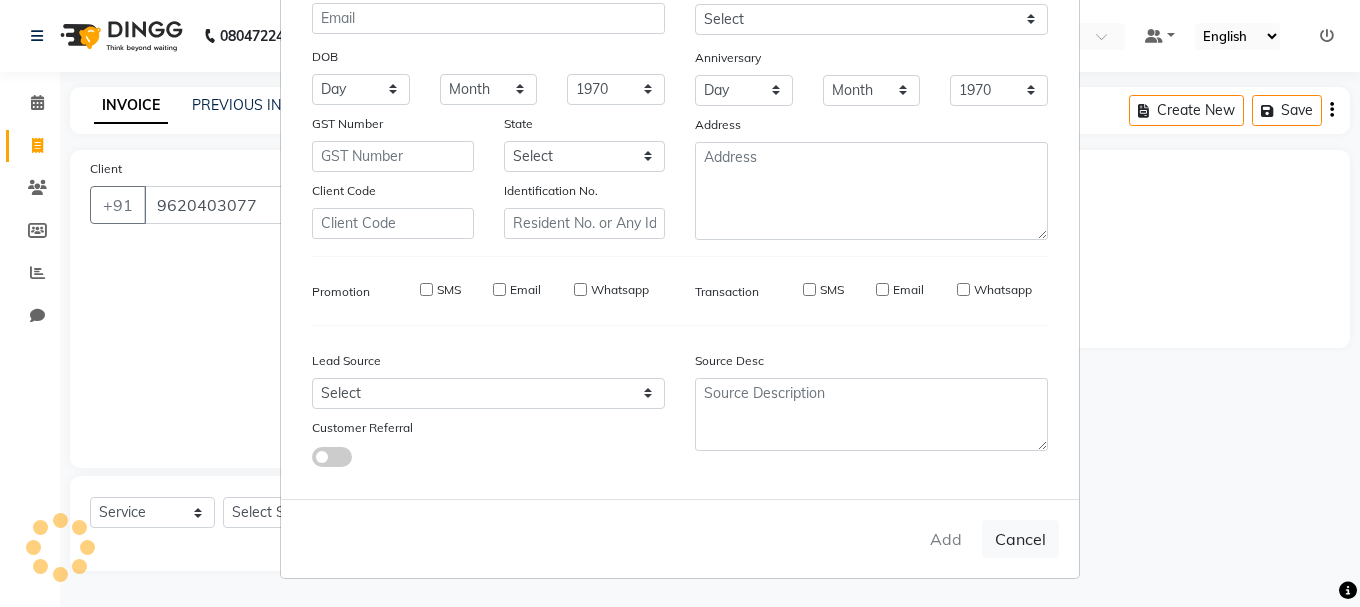 type on "96******77" 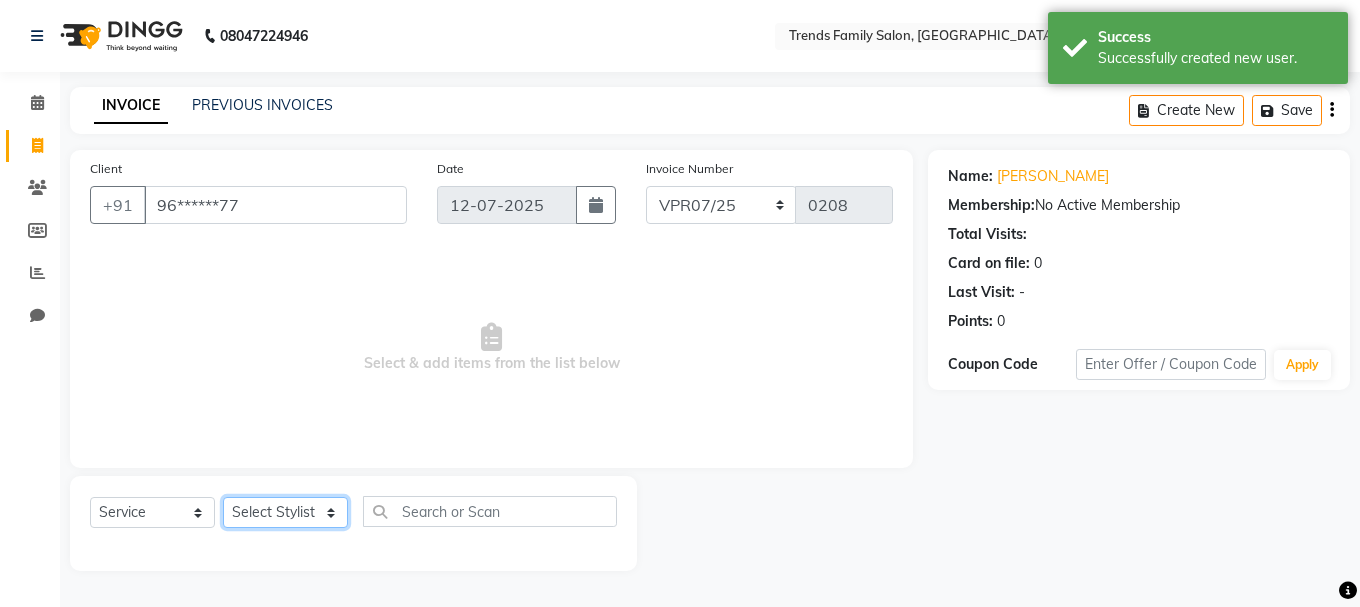 click on "Select Stylist [PERSON_NAME] Alsa Amaritha Ashwini [PERSON_NAME] Bhaktha Bhumi Danish Dolma Doma [PERSON_NAME] [PERSON_NAME] Lakshmi  Maya [PERSON_NAME] [PERSON_NAME] [PERSON_NAME] [PERSON_NAME] [PERSON_NAME] [PERSON_NAME] Sawsthika Shadav [PERSON_NAME] Sony Sherpa  [PERSON_NAME] [PERSON_NAME]" 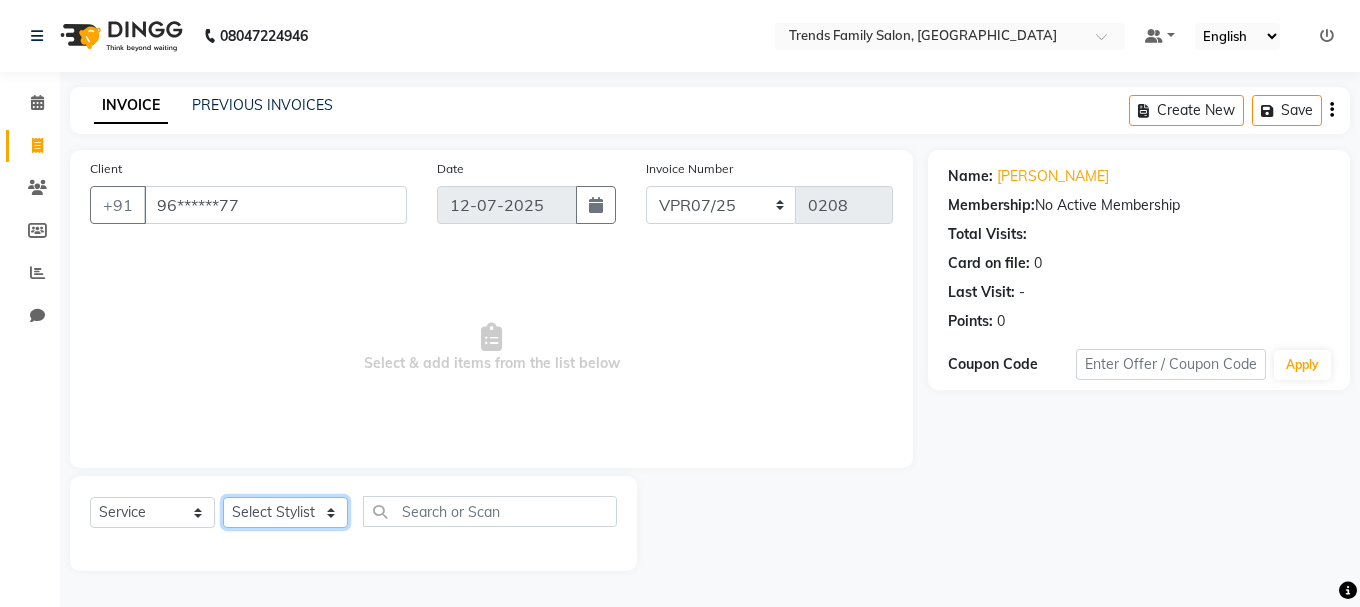 select on "74902" 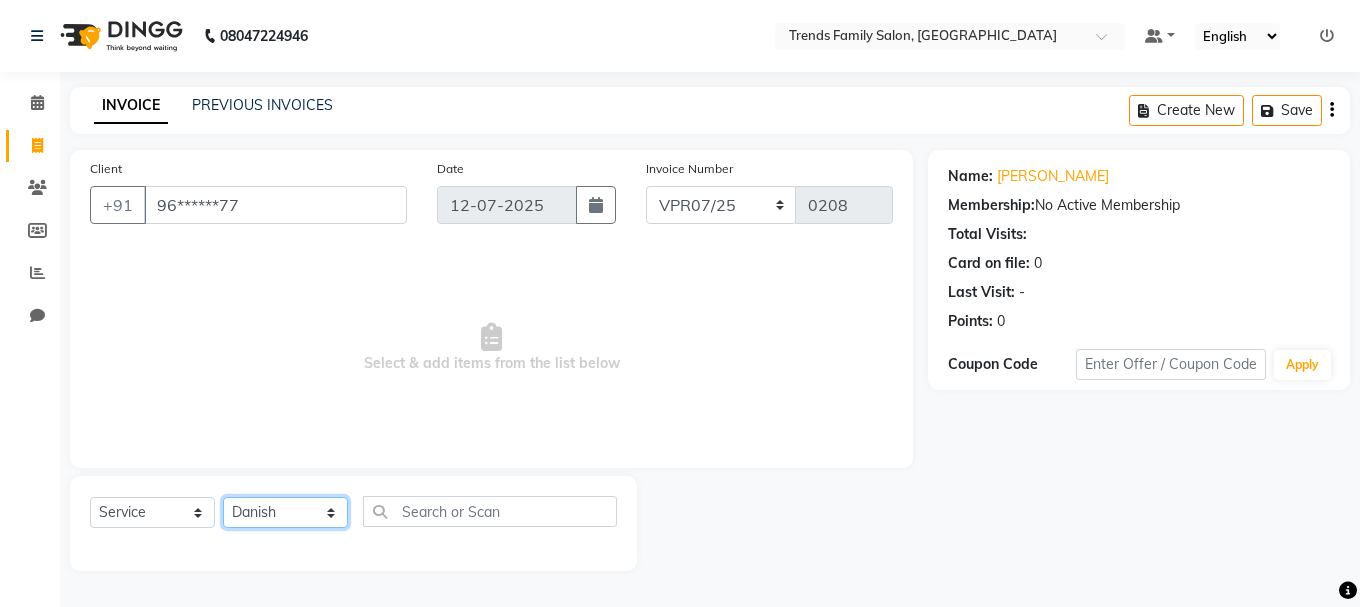 click on "Select Stylist [PERSON_NAME] Alsa Amaritha Ashwini [PERSON_NAME] Bhaktha Bhumi Danish Dolma Doma [PERSON_NAME] [PERSON_NAME] Lakshmi  Maya [PERSON_NAME] [PERSON_NAME] [PERSON_NAME] [PERSON_NAME] [PERSON_NAME] [PERSON_NAME] Sawsthika Shadav [PERSON_NAME] Sony Sherpa  [PERSON_NAME] [PERSON_NAME]" 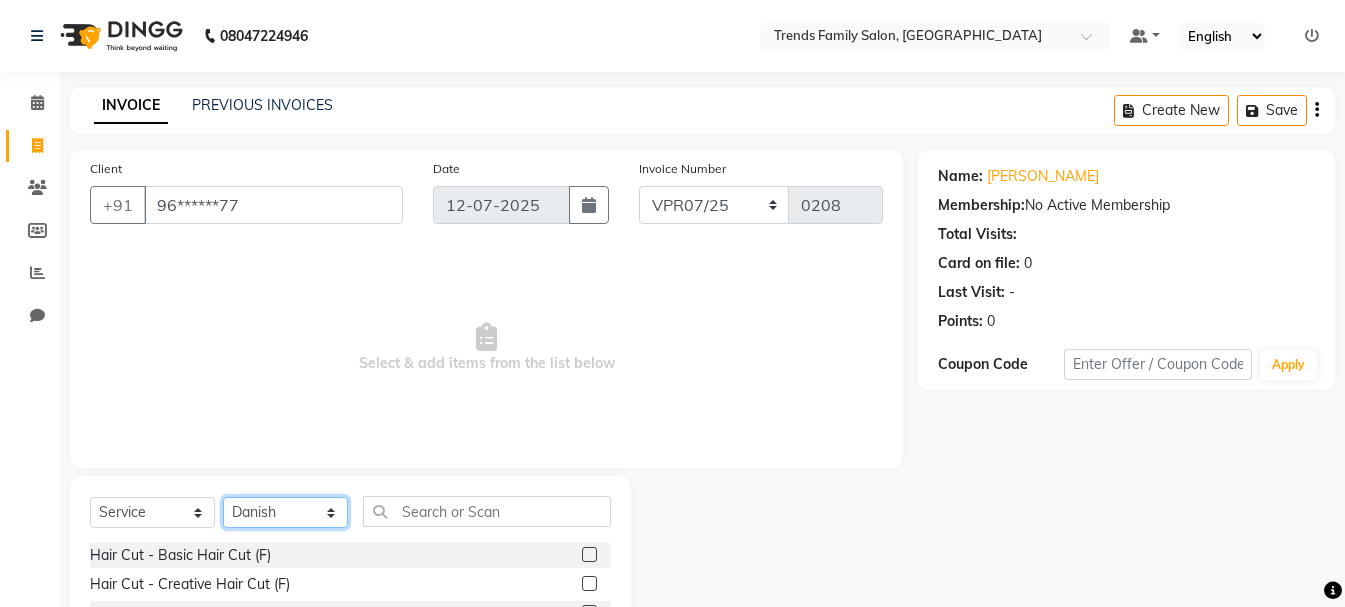 scroll, scrollTop: 194, scrollLeft: 0, axis: vertical 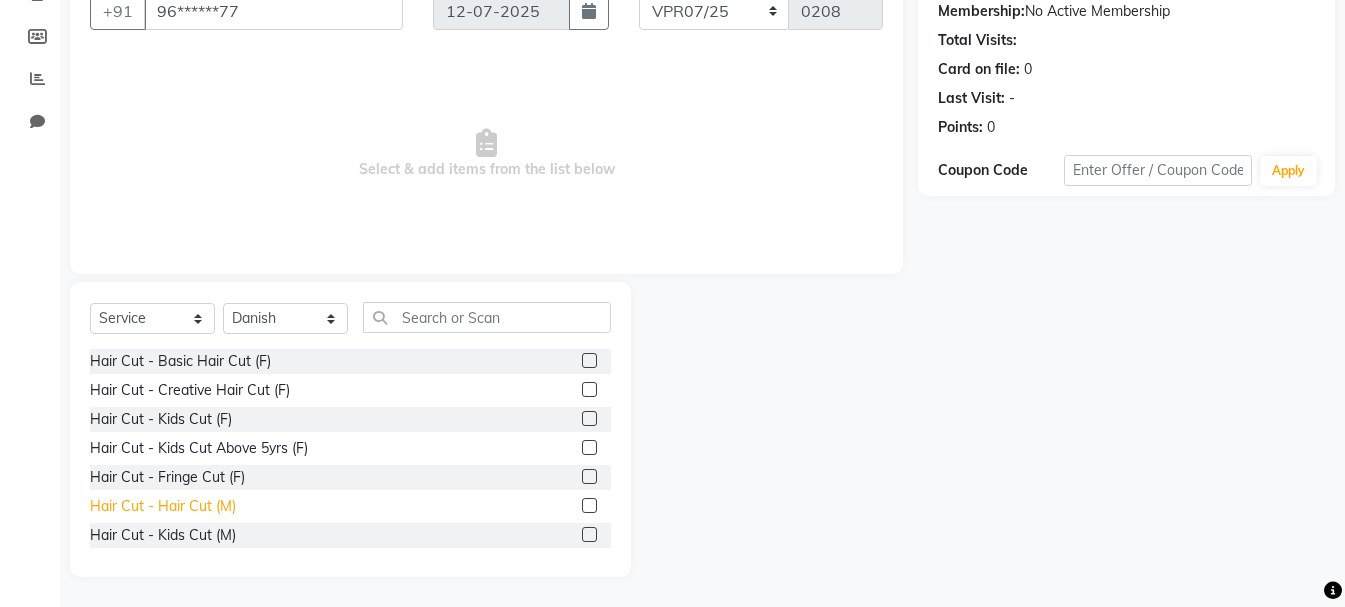 click on "Hair Cut - Hair Cut (M)" 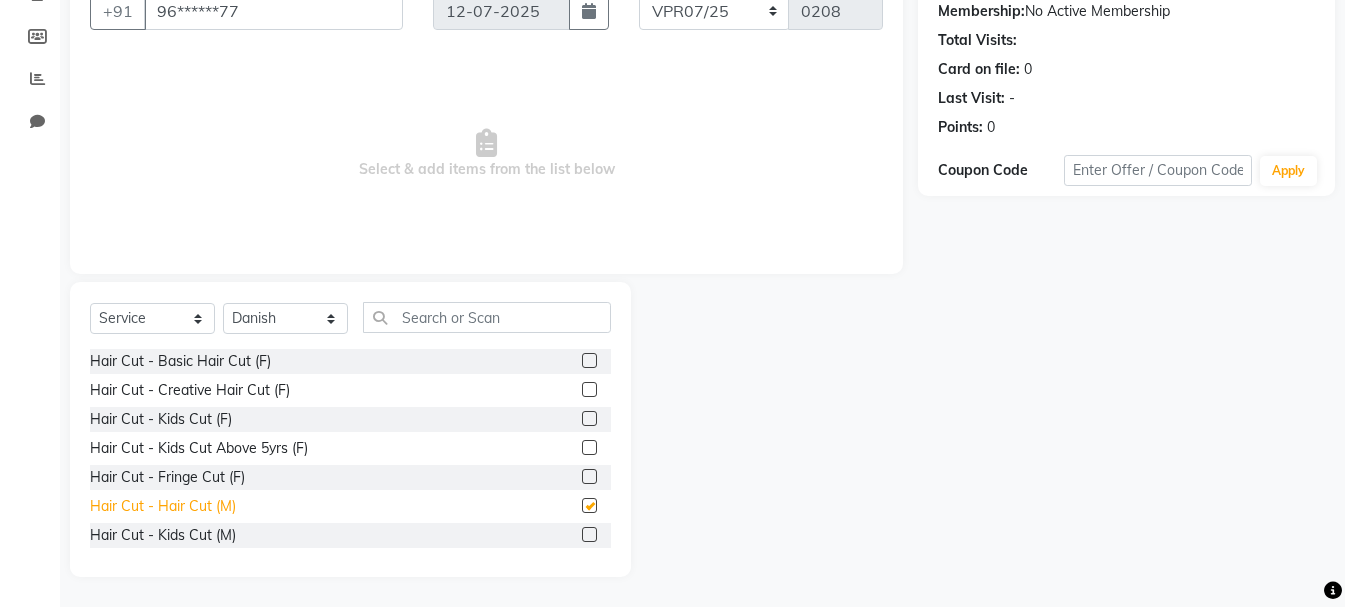 checkbox on "false" 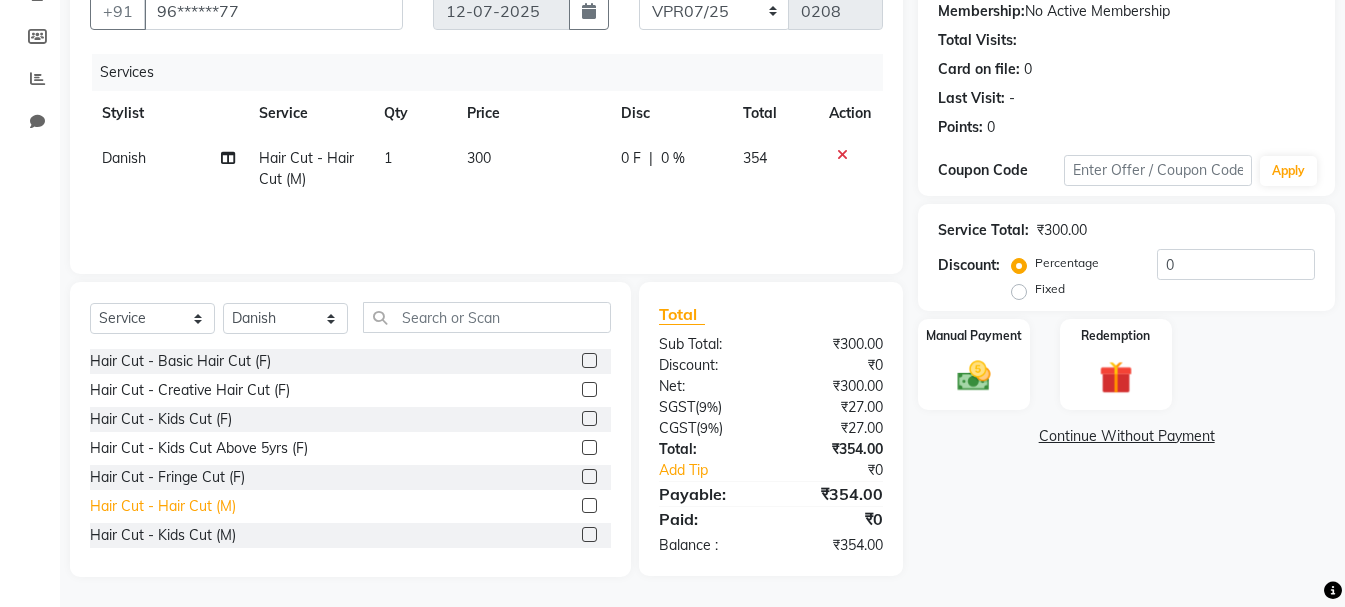 scroll, scrollTop: 100, scrollLeft: 0, axis: vertical 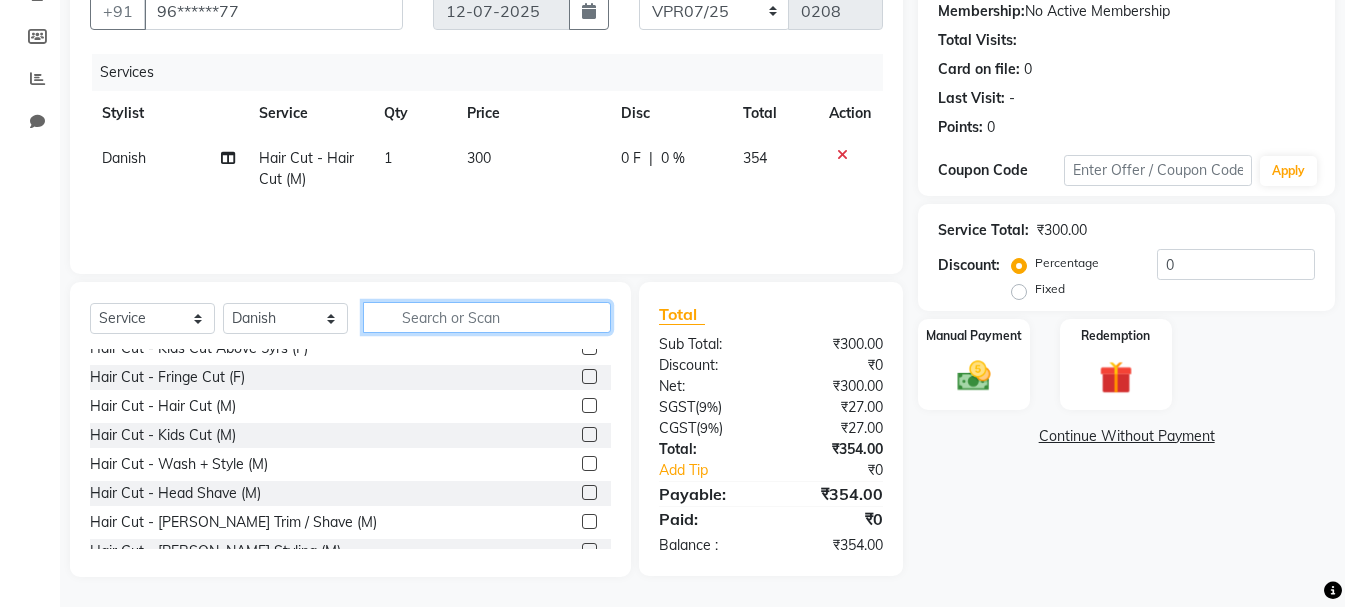 click 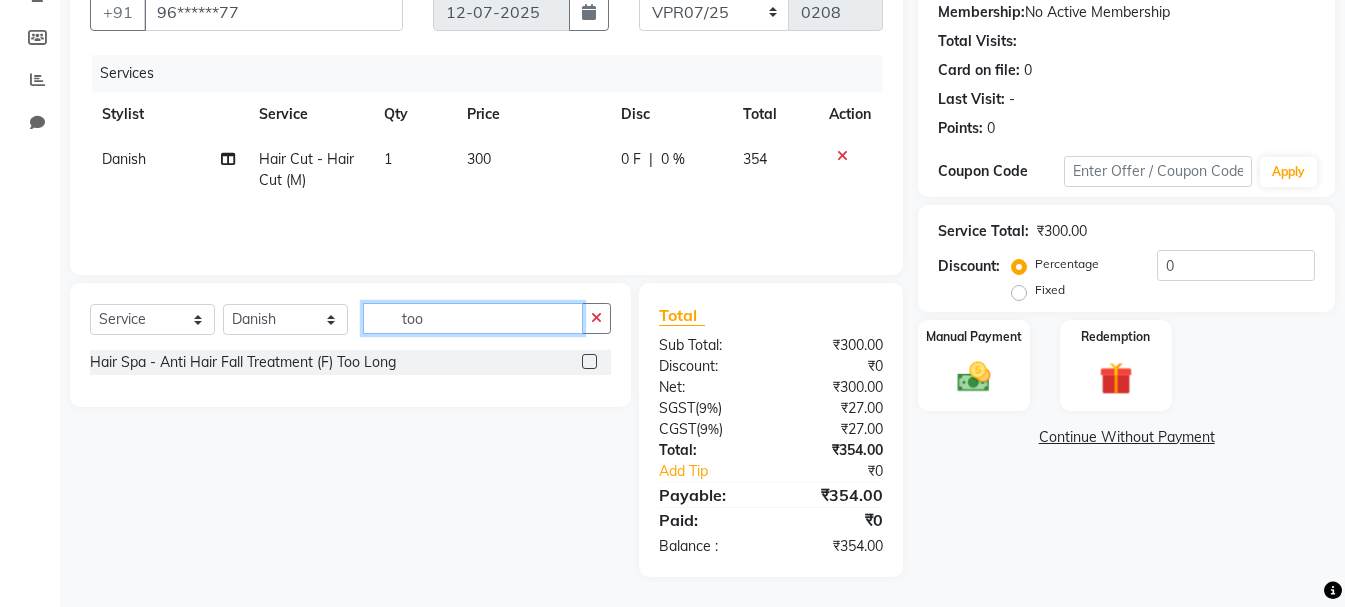 scroll, scrollTop: 193, scrollLeft: 0, axis: vertical 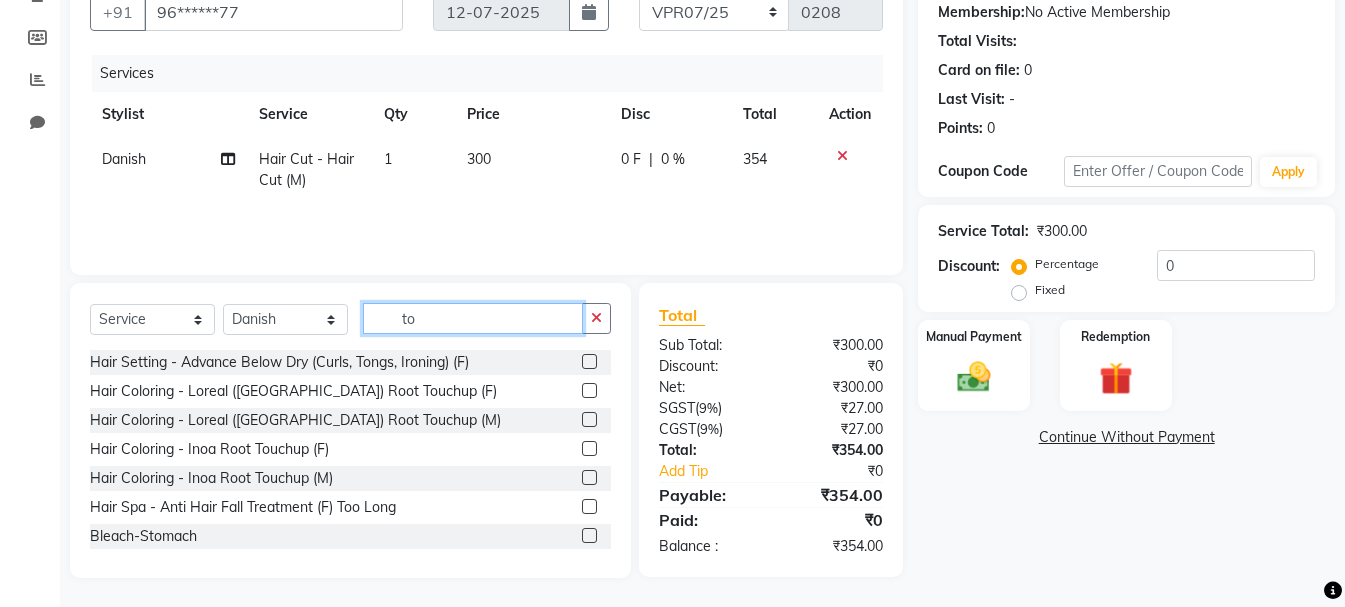 type on "t" 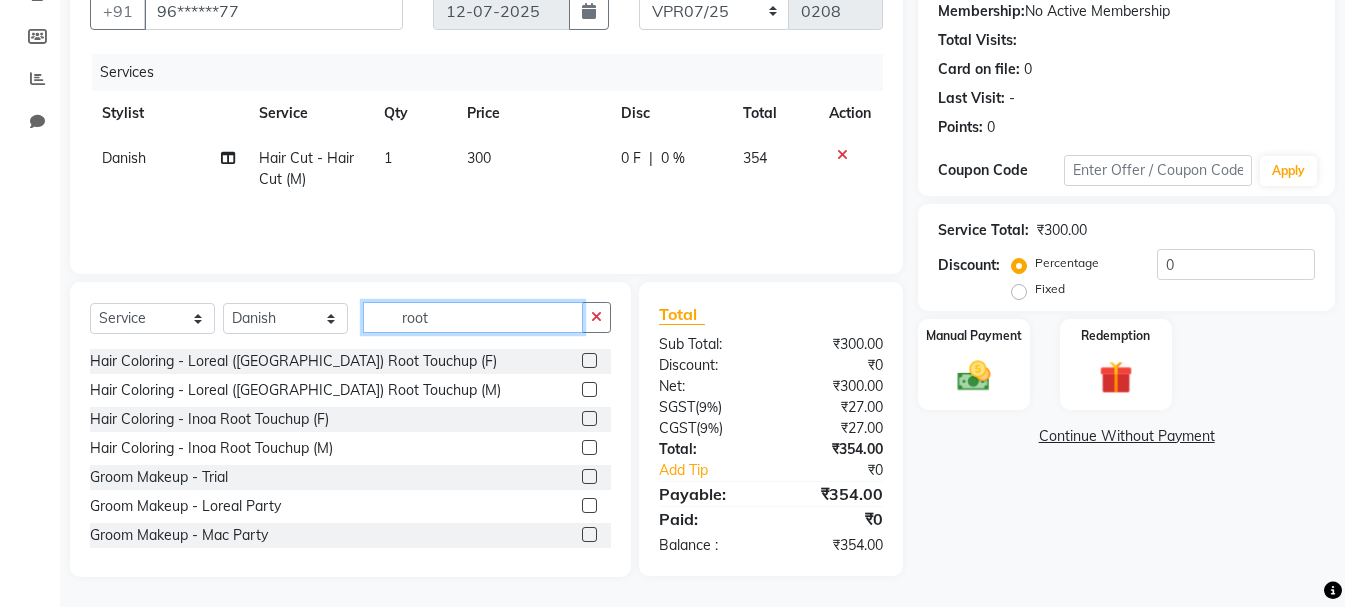 scroll, scrollTop: 193, scrollLeft: 0, axis: vertical 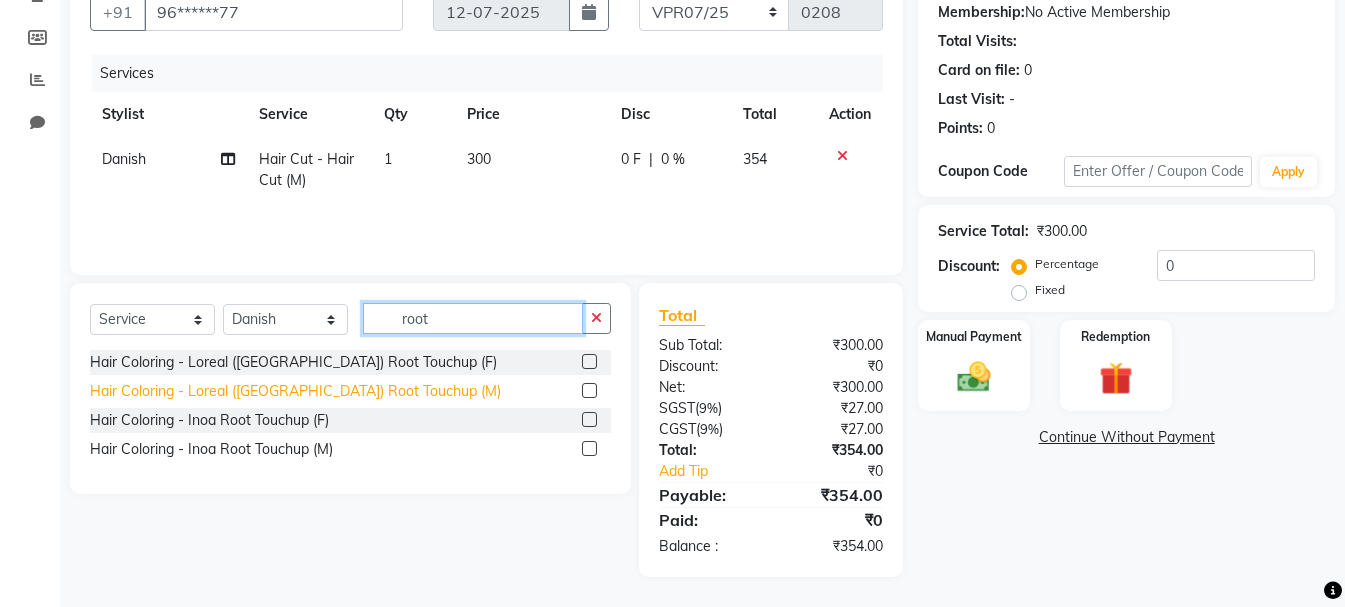 type on "root" 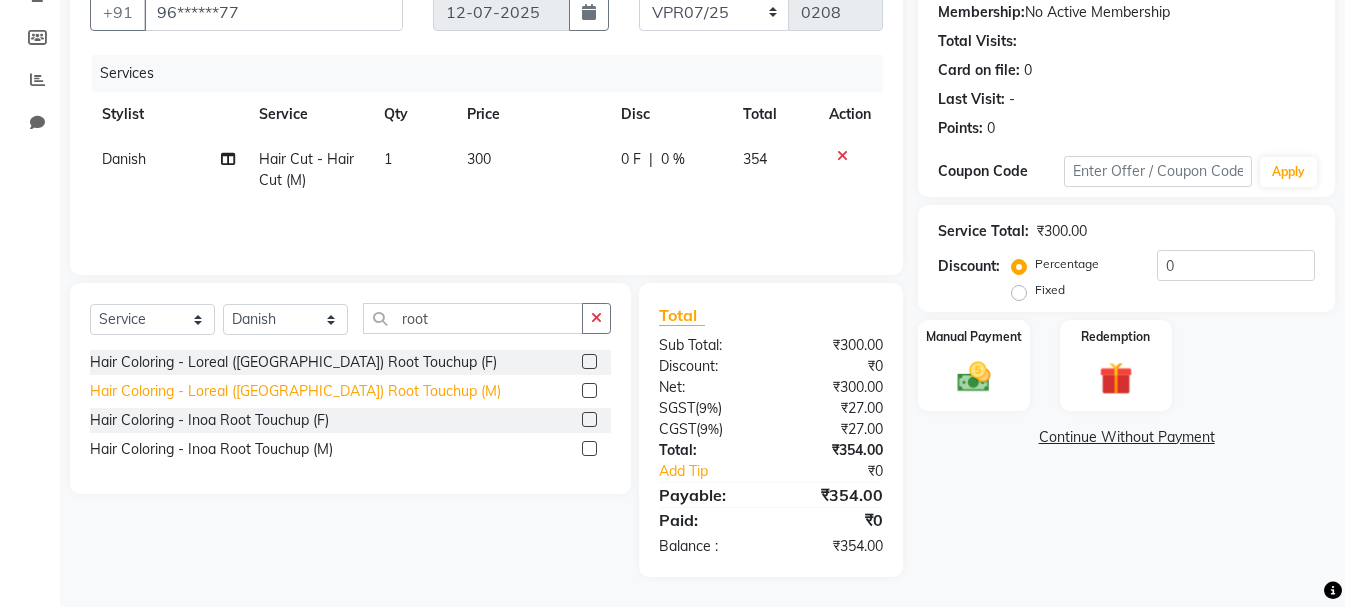 click on "Hair Coloring - Loreal ([GEOGRAPHIC_DATA]) Root Touchup (M)" 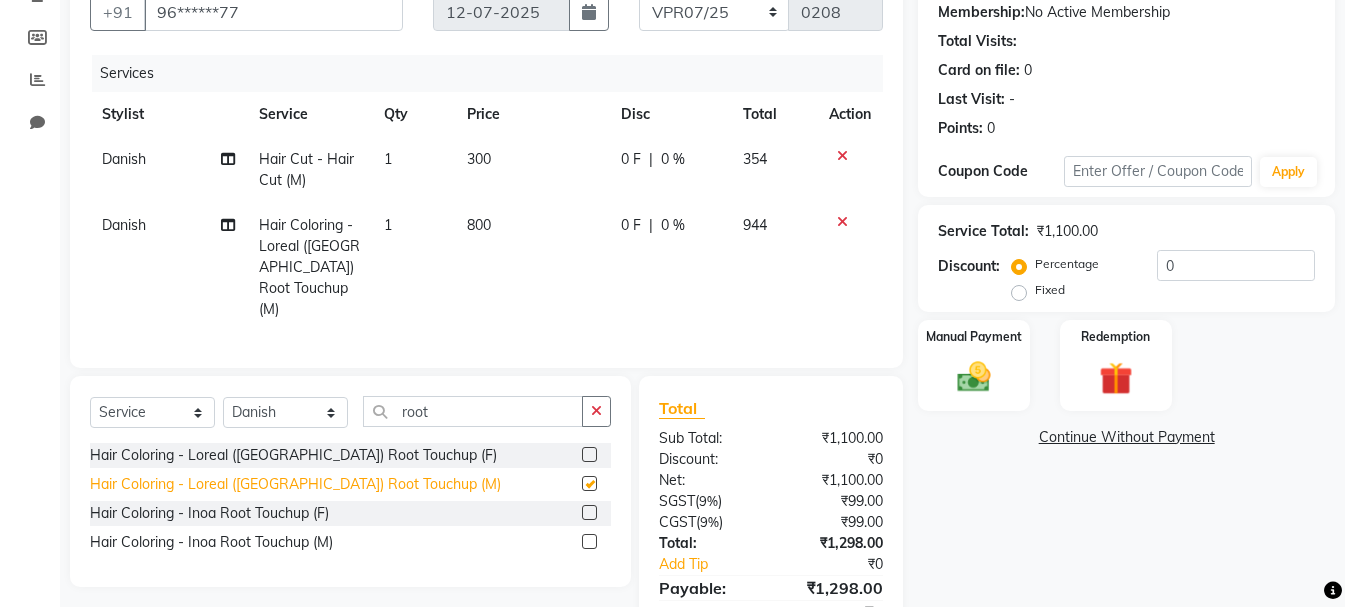 checkbox on "false" 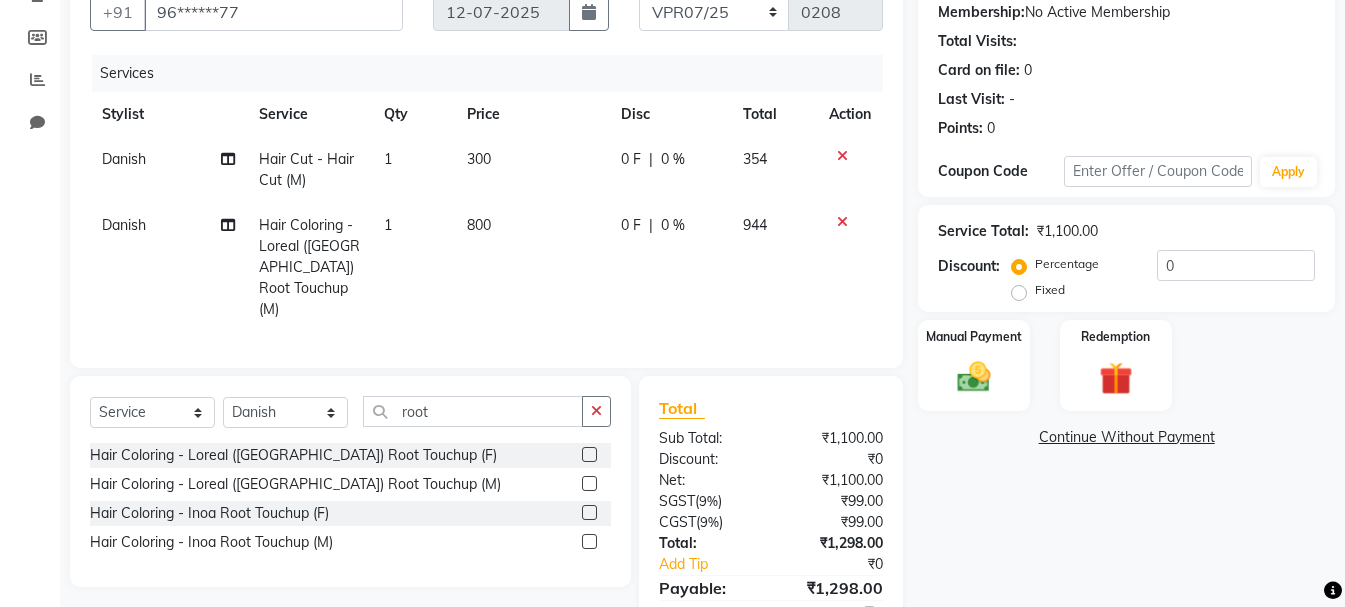 scroll, scrollTop: 0, scrollLeft: 0, axis: both 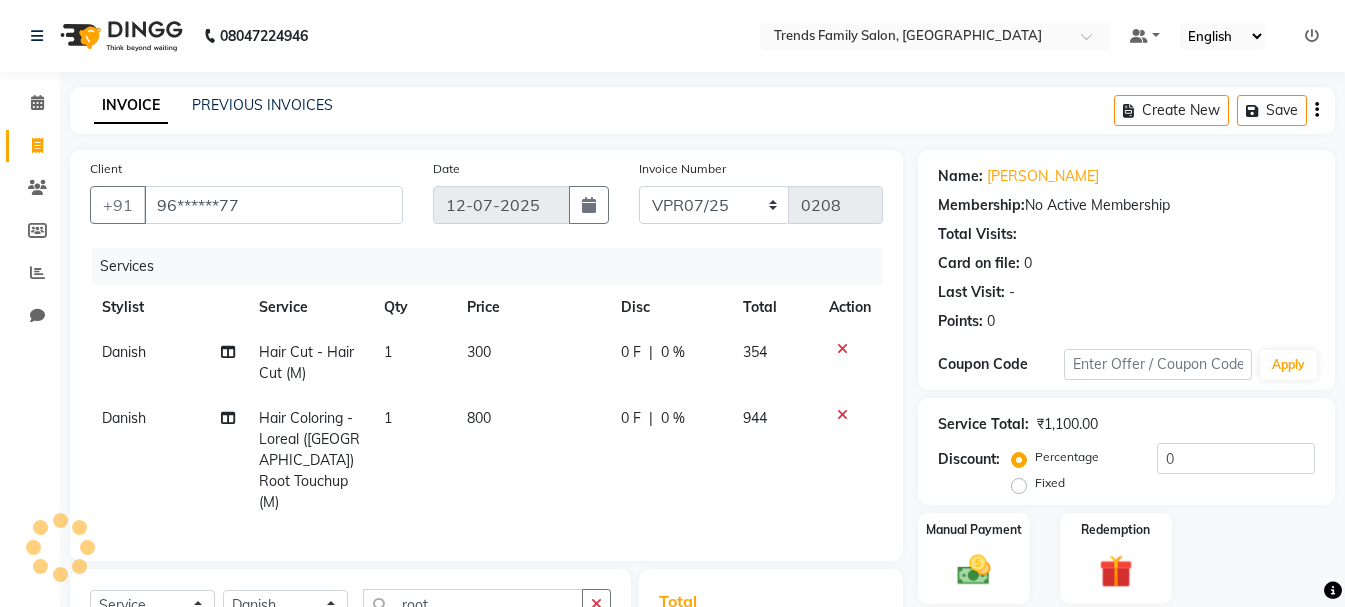 click 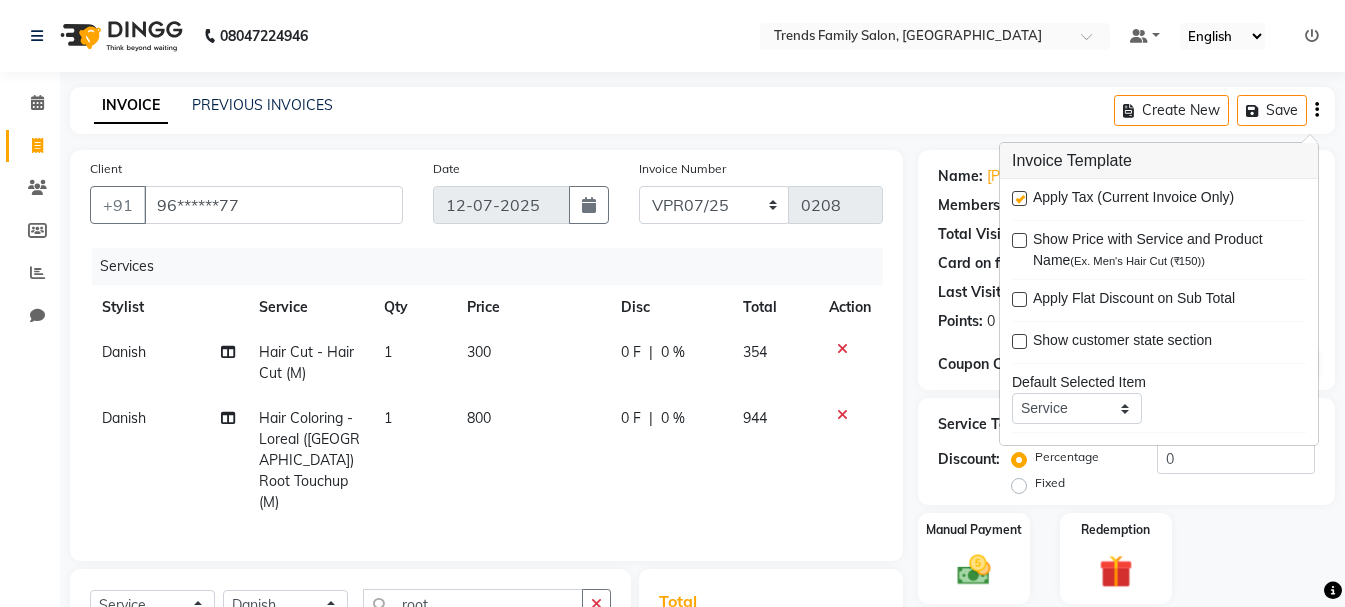 click at bounding box center (1019, 198) 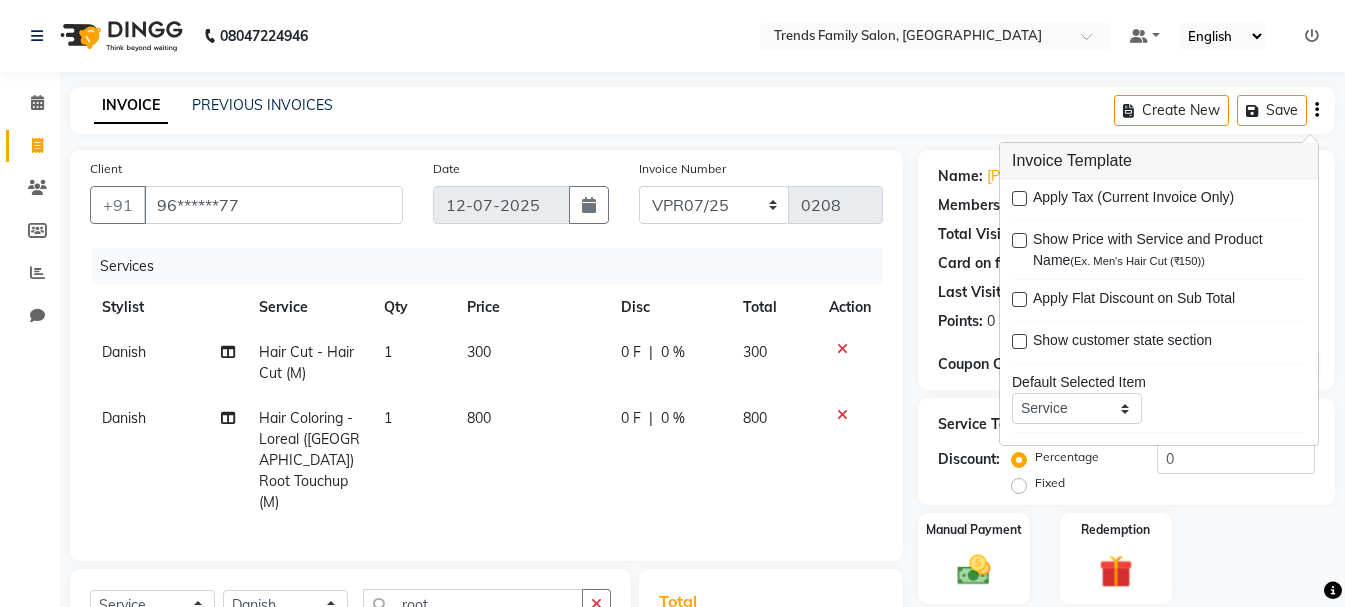 scroll, scrollTop: 200, scrollLeft: 0, axis: vertical 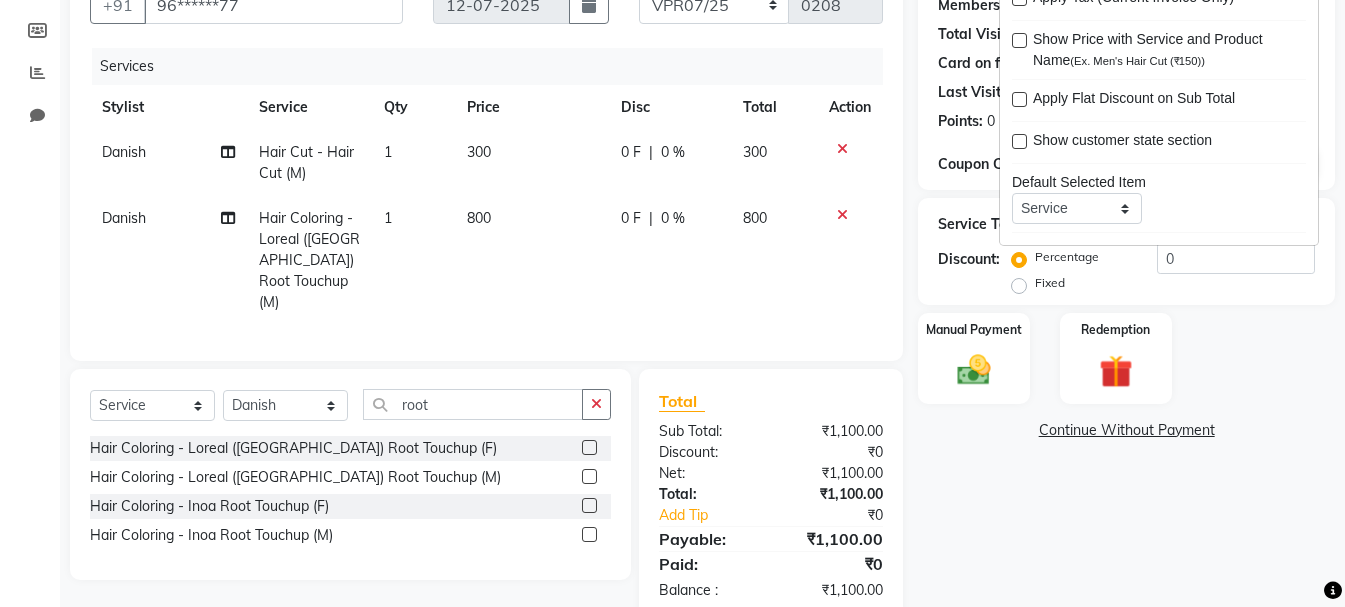 click on "0 F | 0 %" 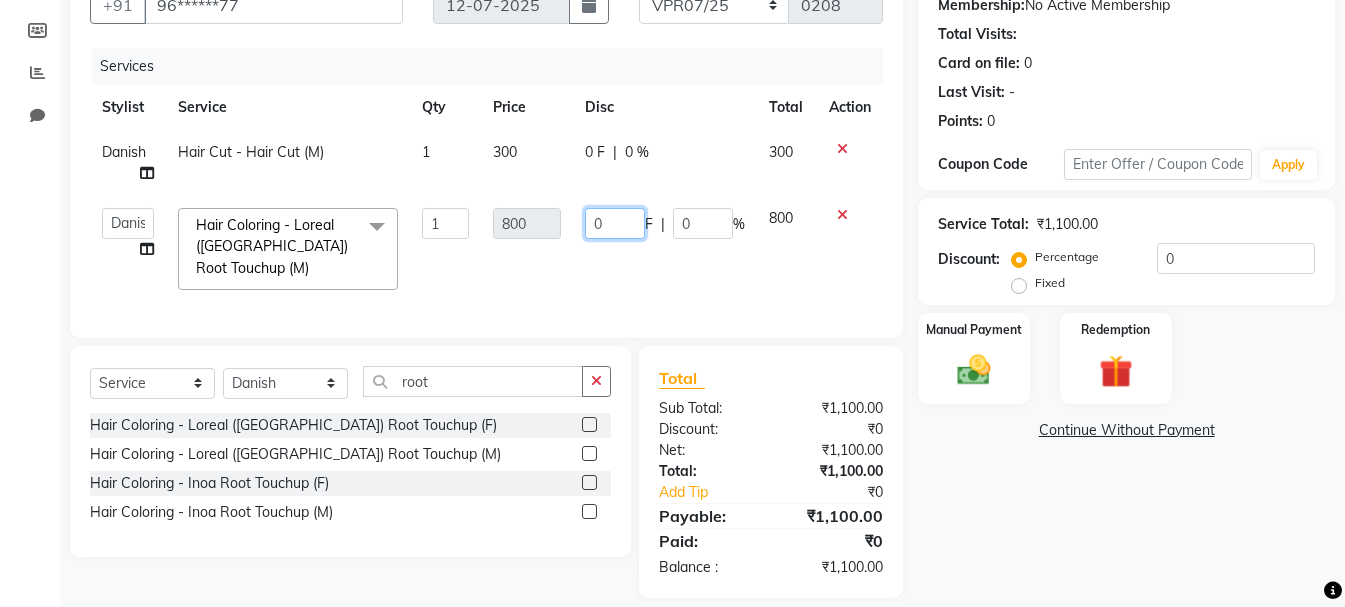 click on "0" 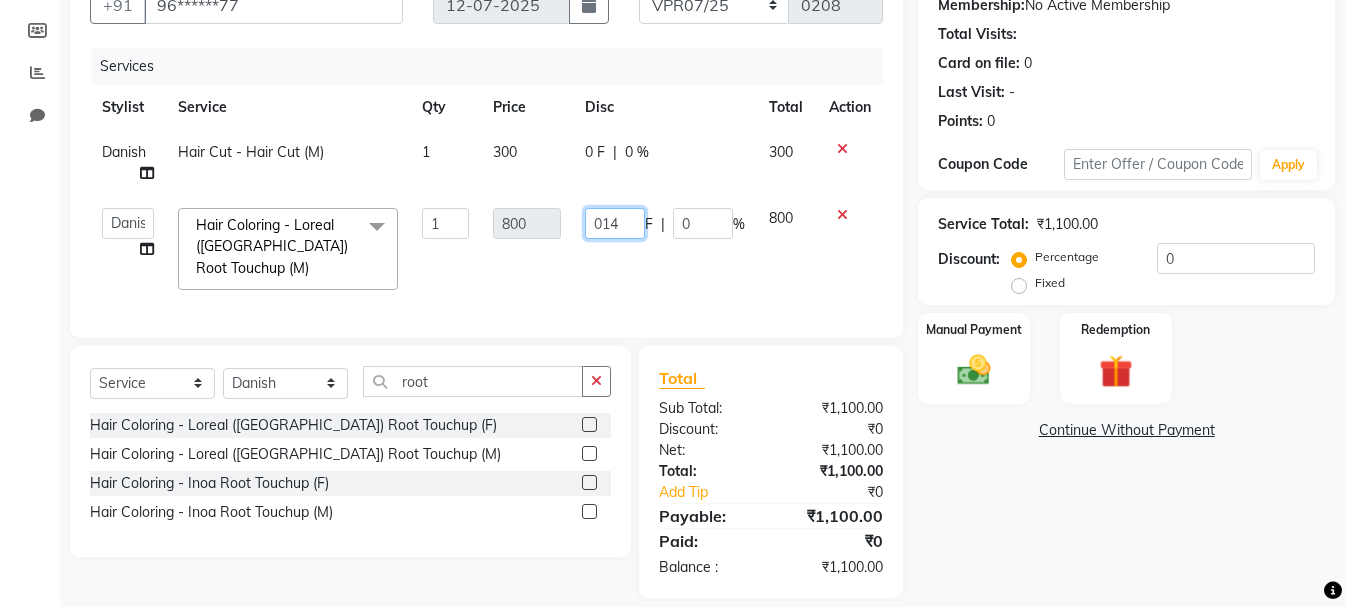 type on "0140" 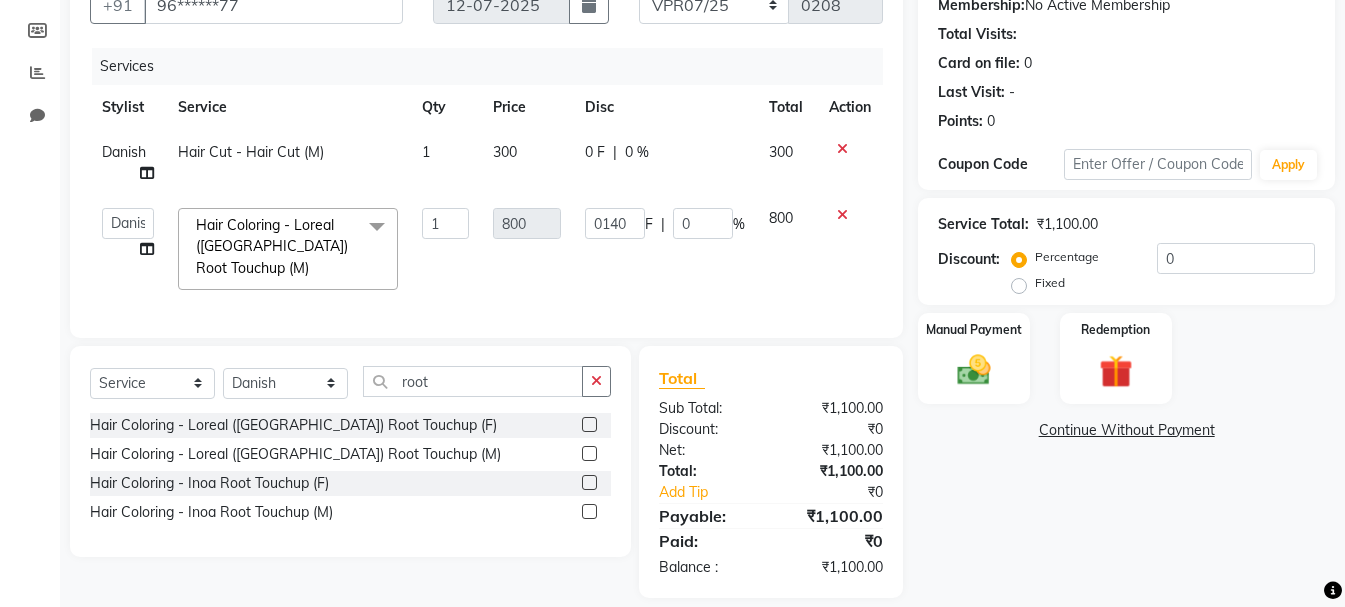 click on "0 F | 0 %" 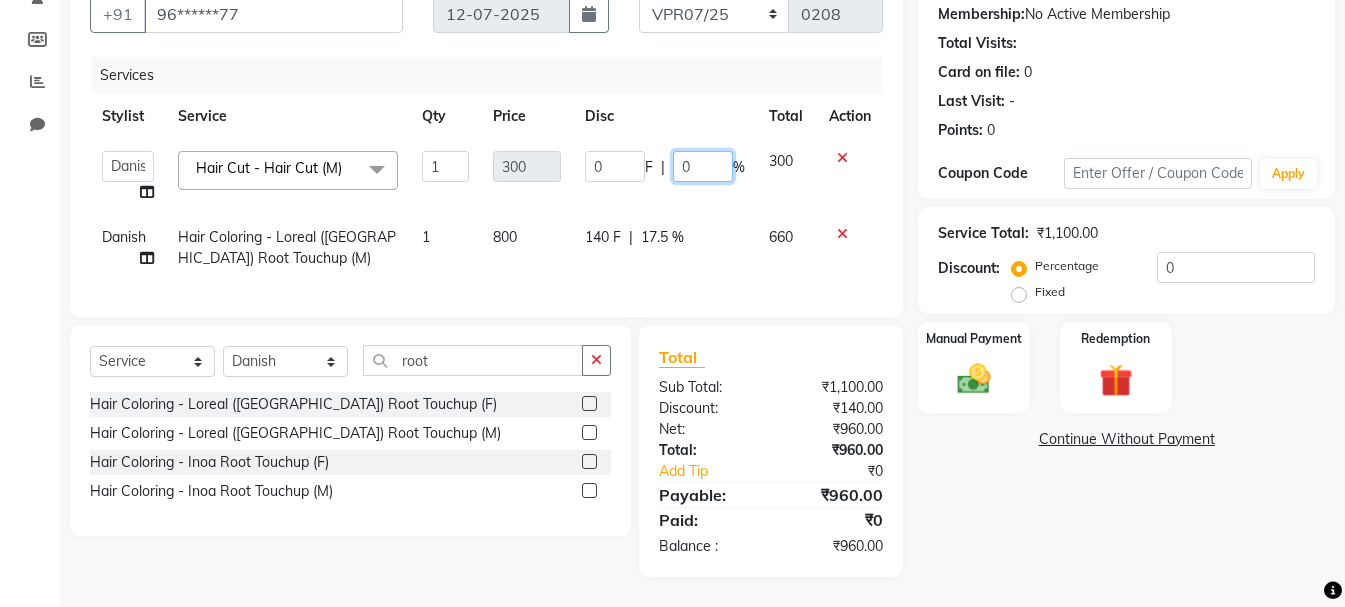 click on "0" 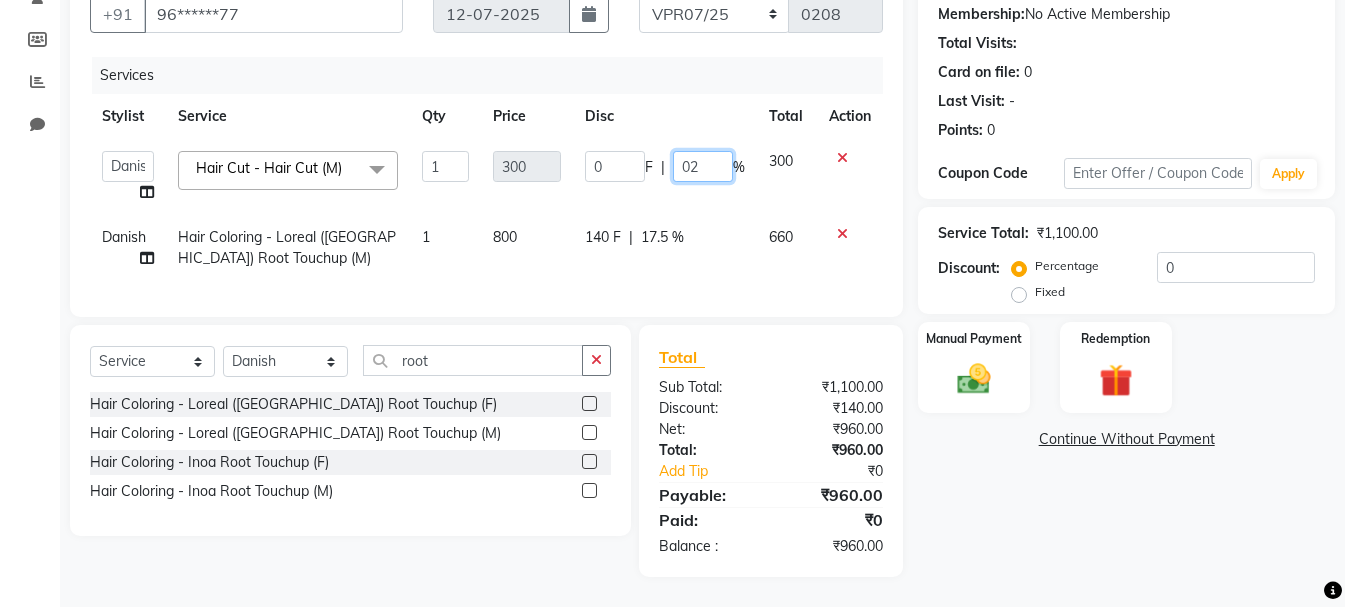 type on "020" 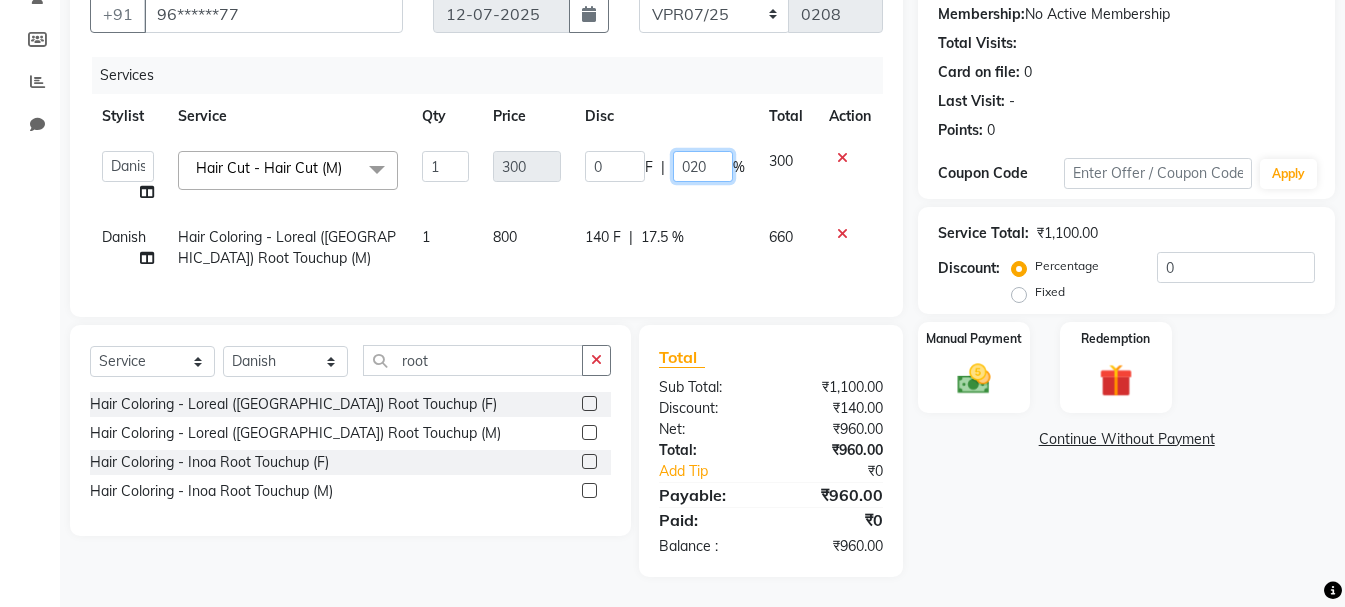 scroll, scrollTop: 0, scrollLeft: 0, axis: both 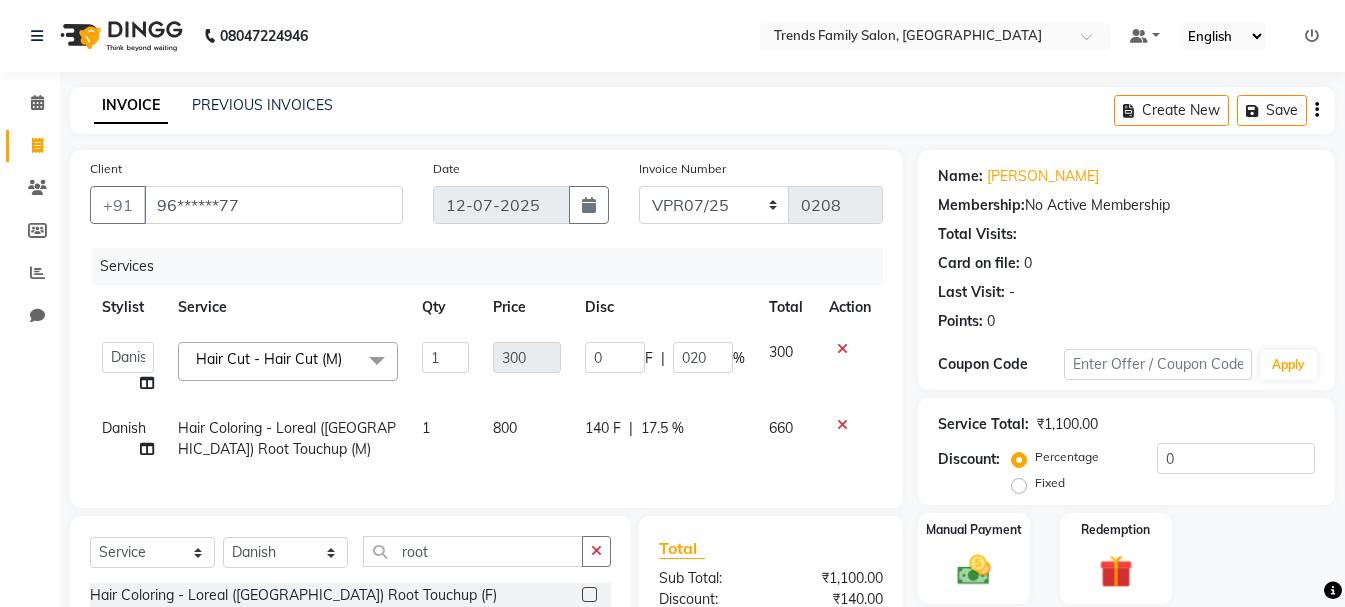 click on "Card on file:  0" 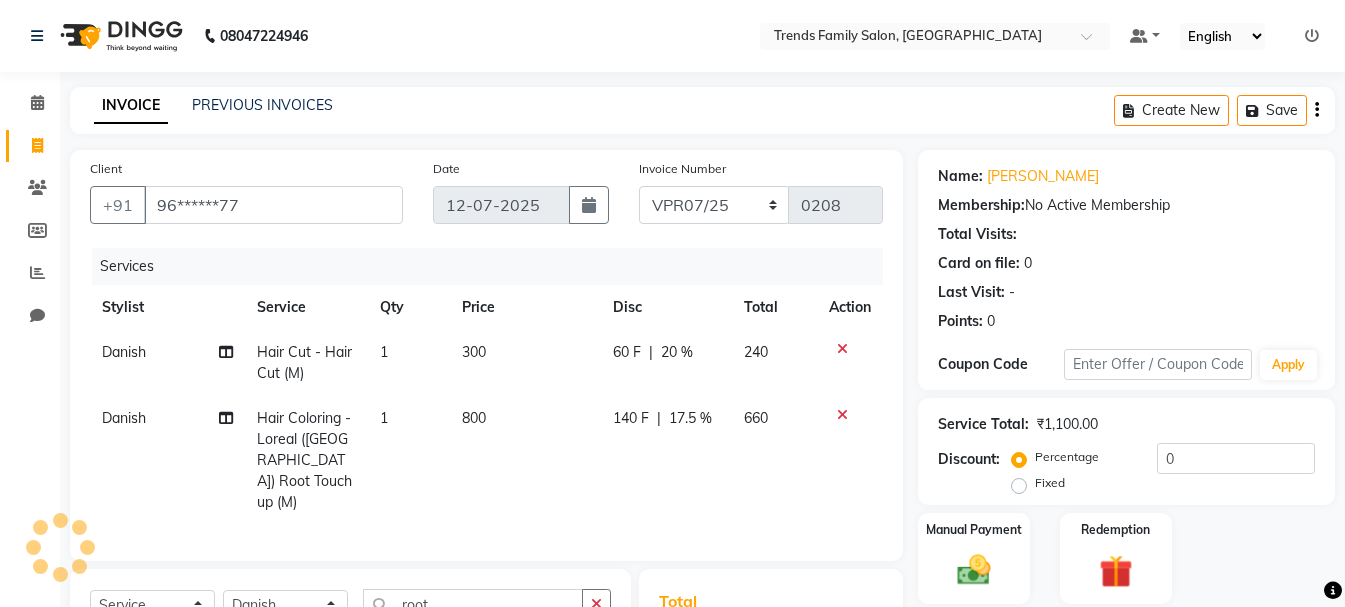 scroll, scrollTop: 238, scrollLeft: 0, axis: vertical 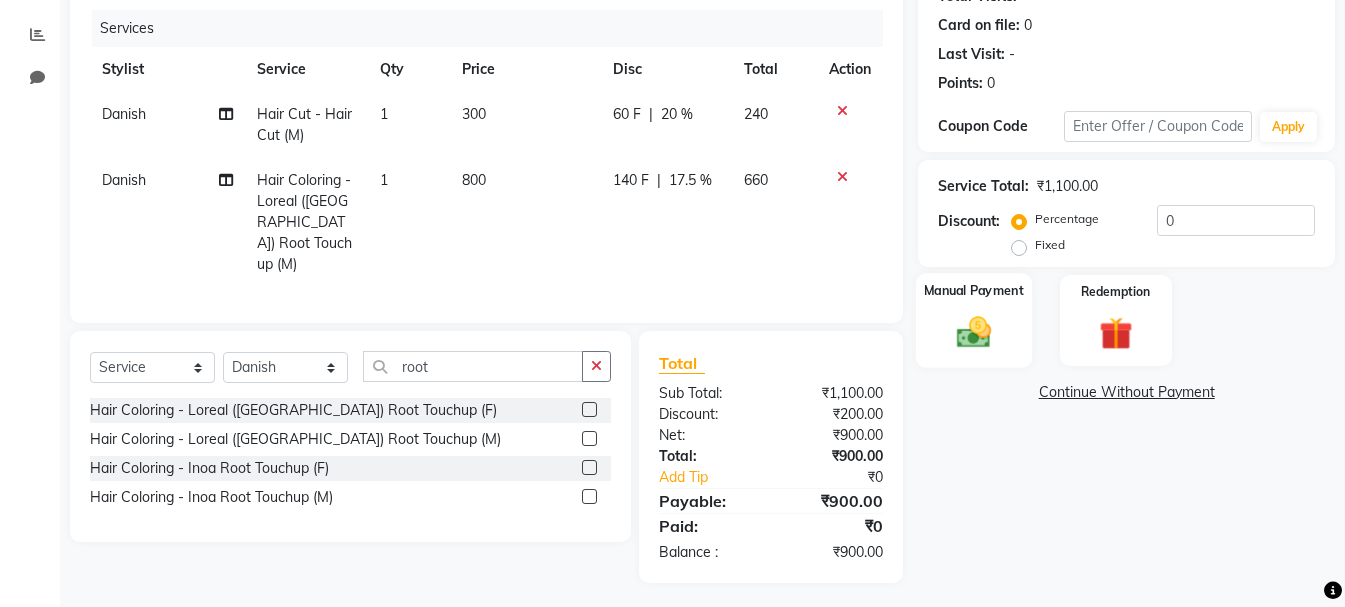 click 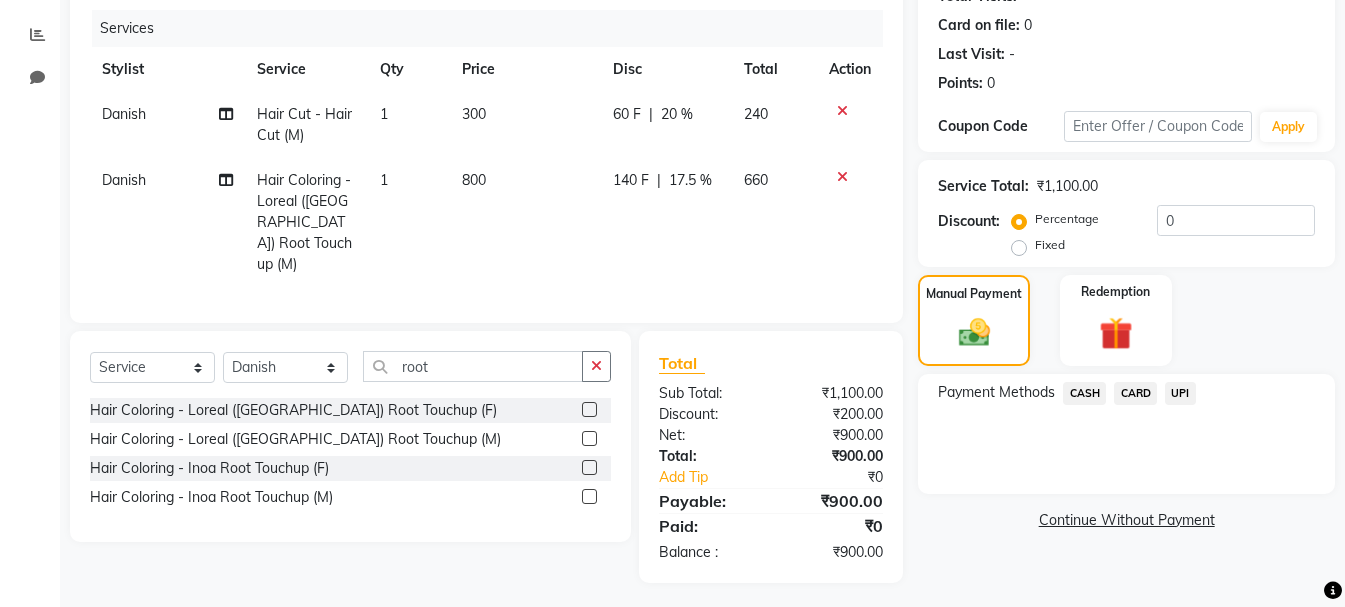 click on "UPI" 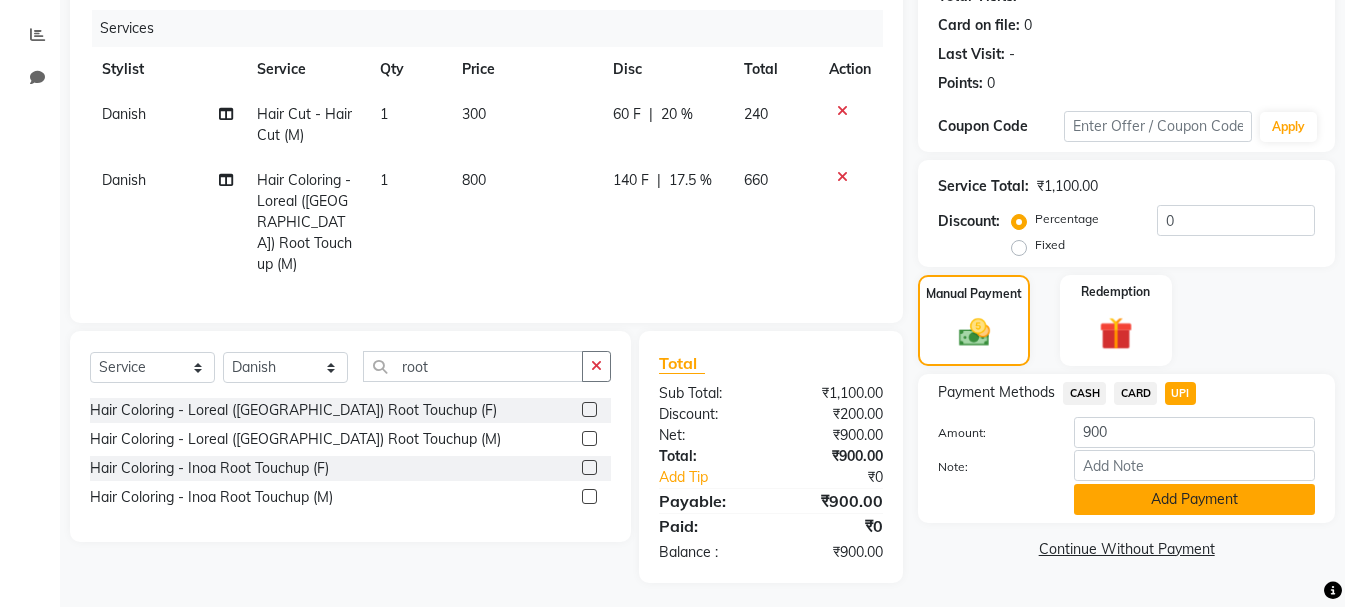 click on "Add Payment" 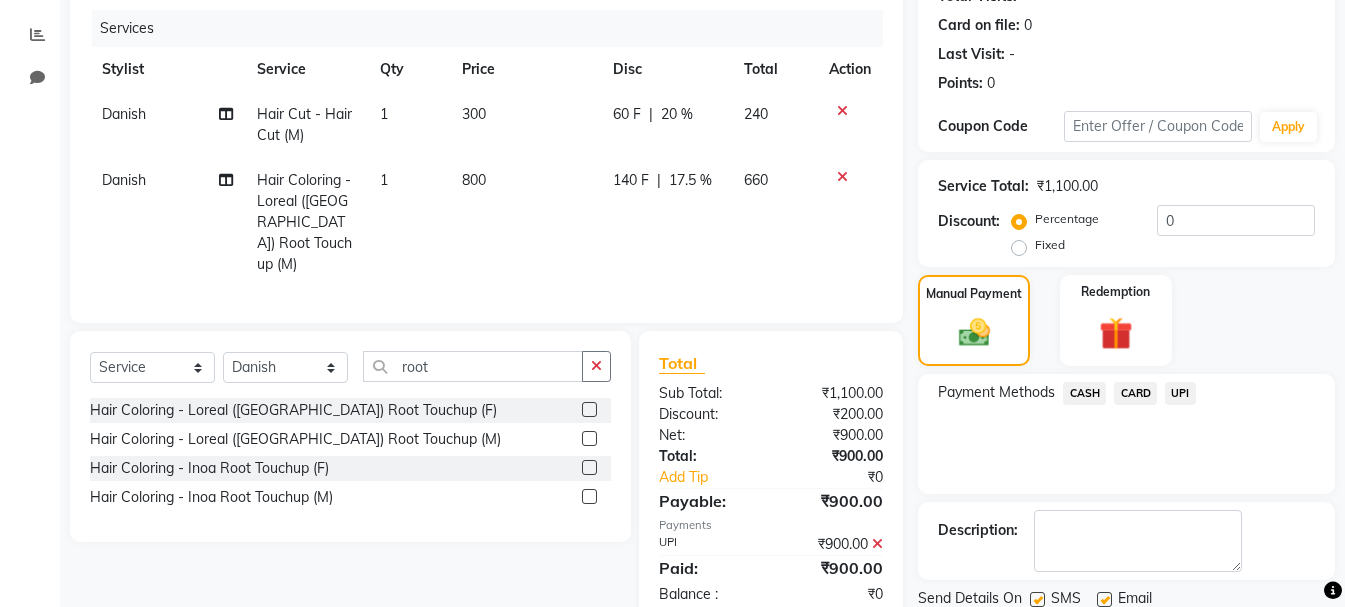 scroll, scrollTop: 309, scrollLeft: 0, axis: vertical 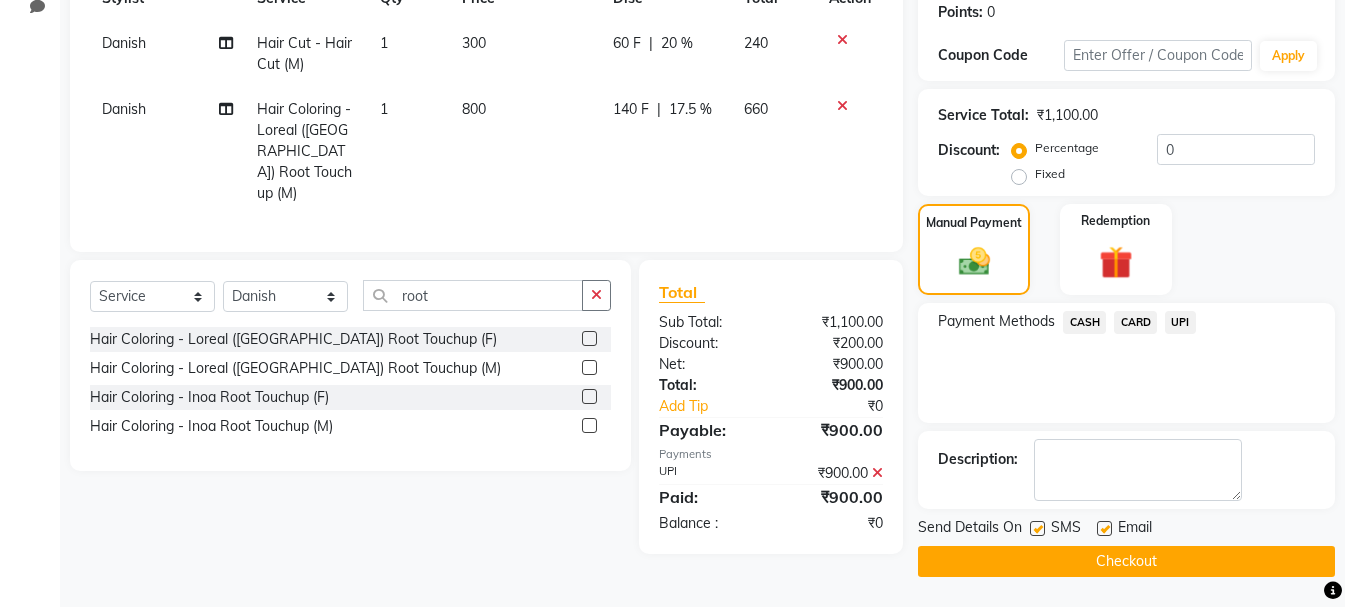 click on "Checkout" 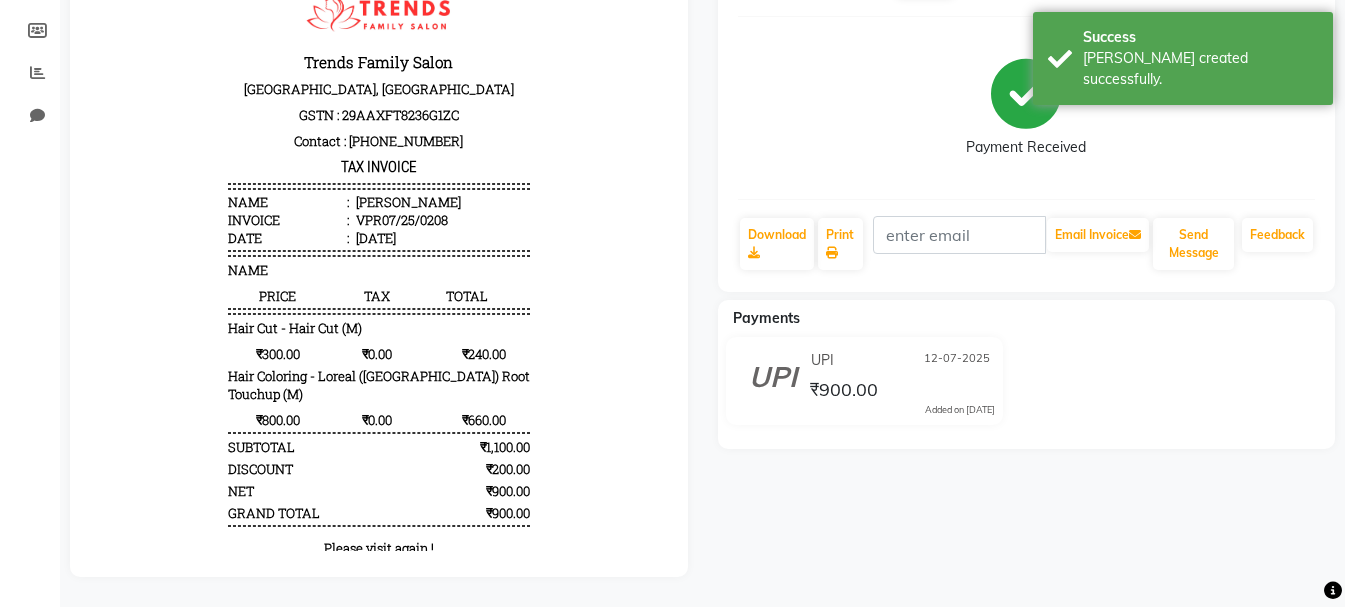 scroll, scrollTop: 0, scrollLeft: 0, axis: both 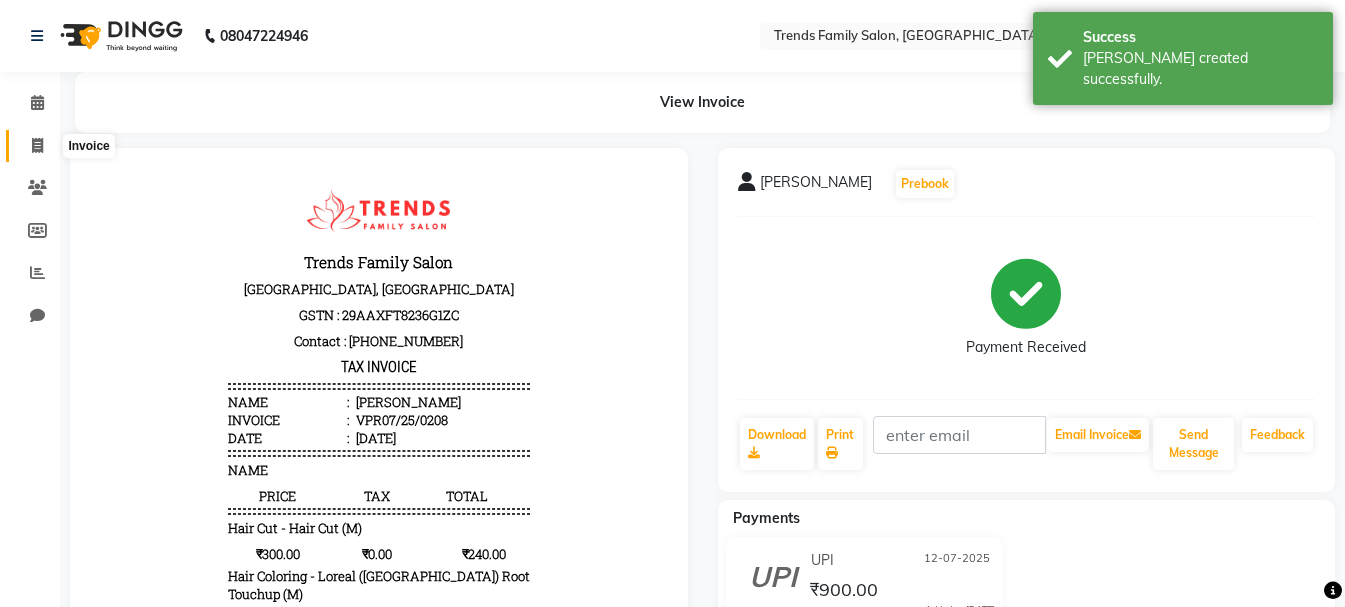 click 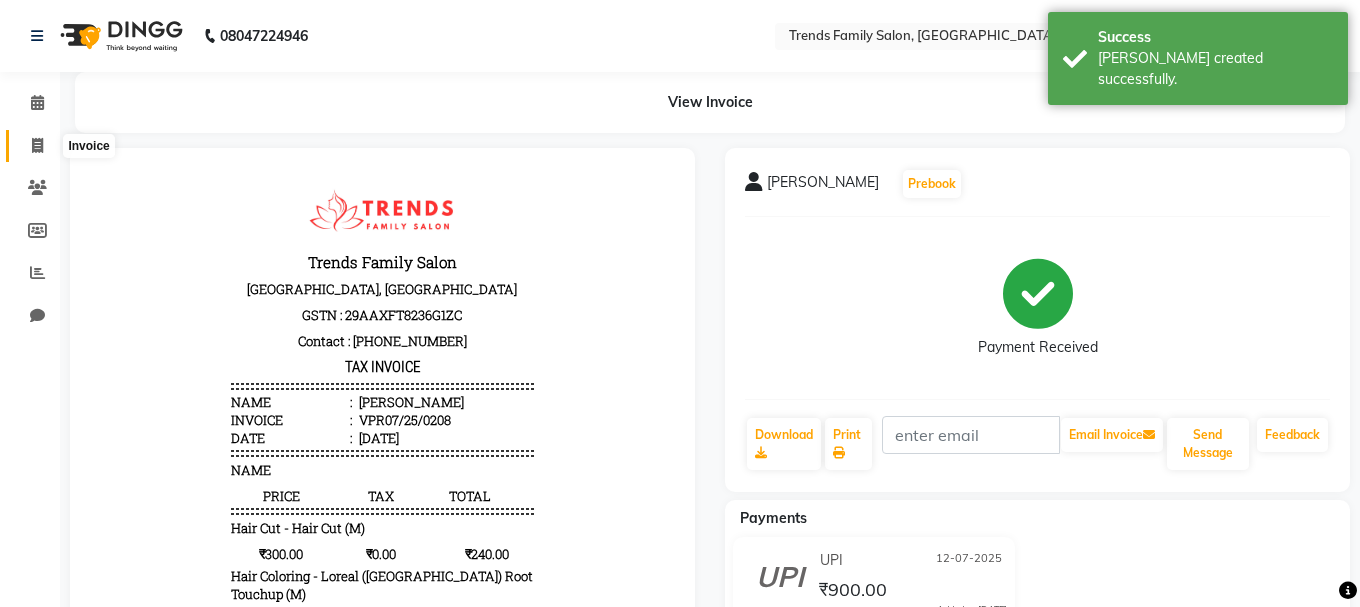 select on "service" 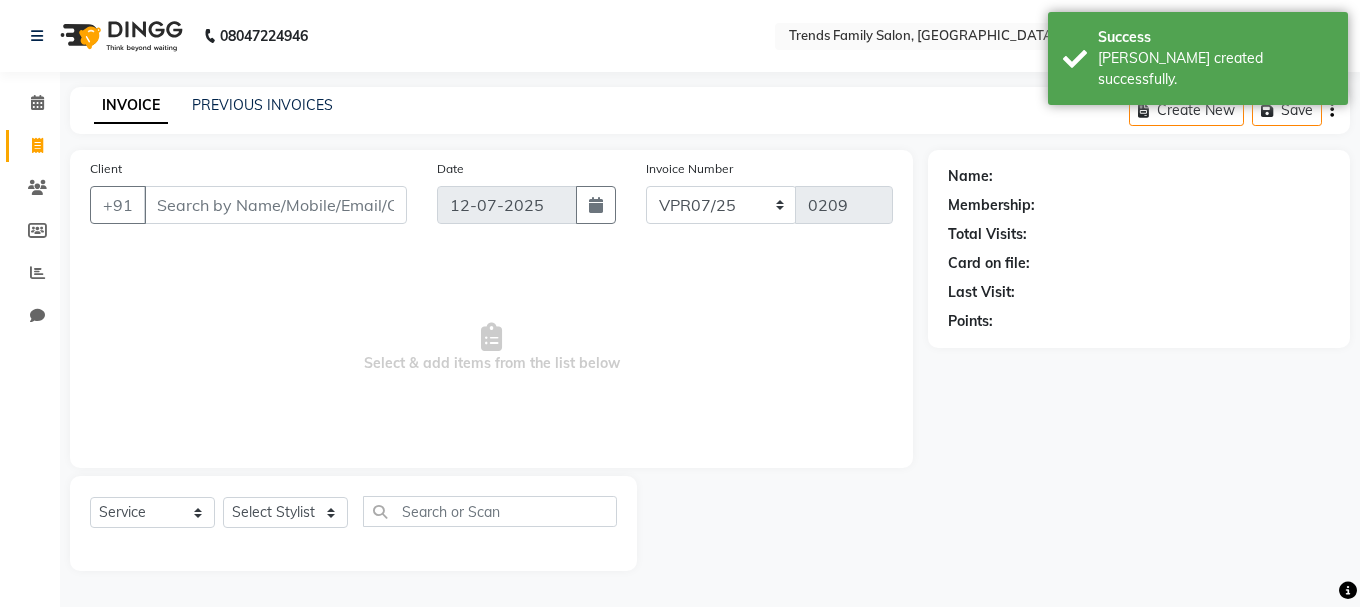 click on "Client" at bounding box center (275, 205) 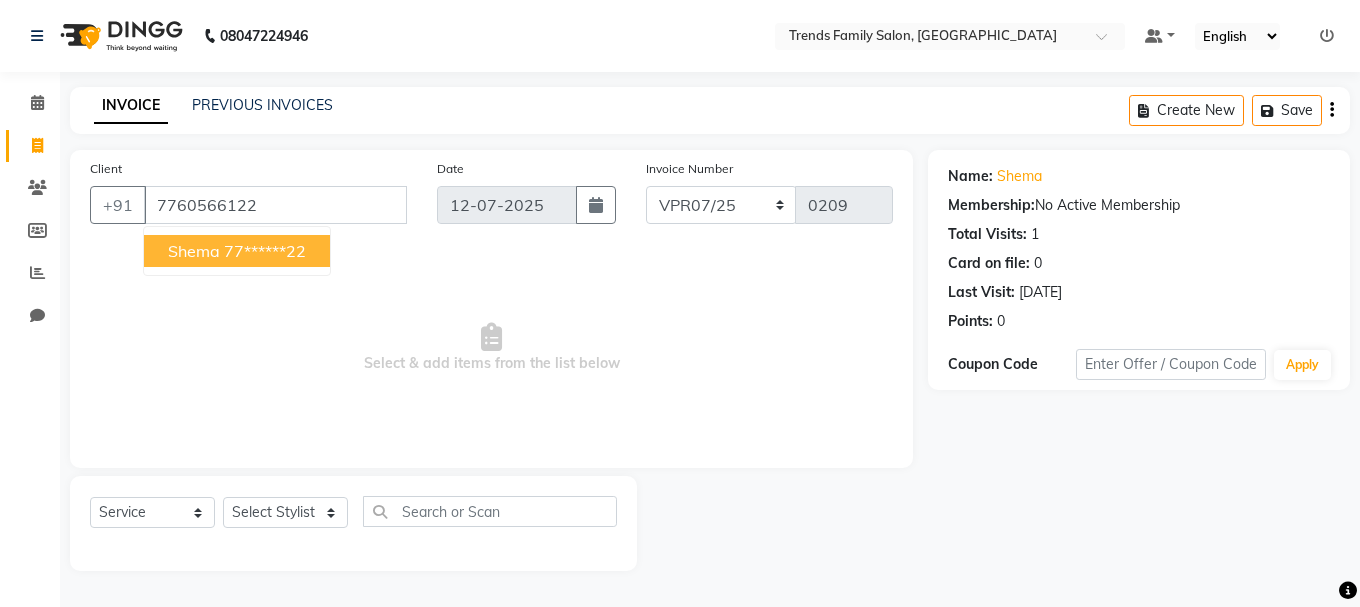 click on "77******22" at bounding box center (265, 251) 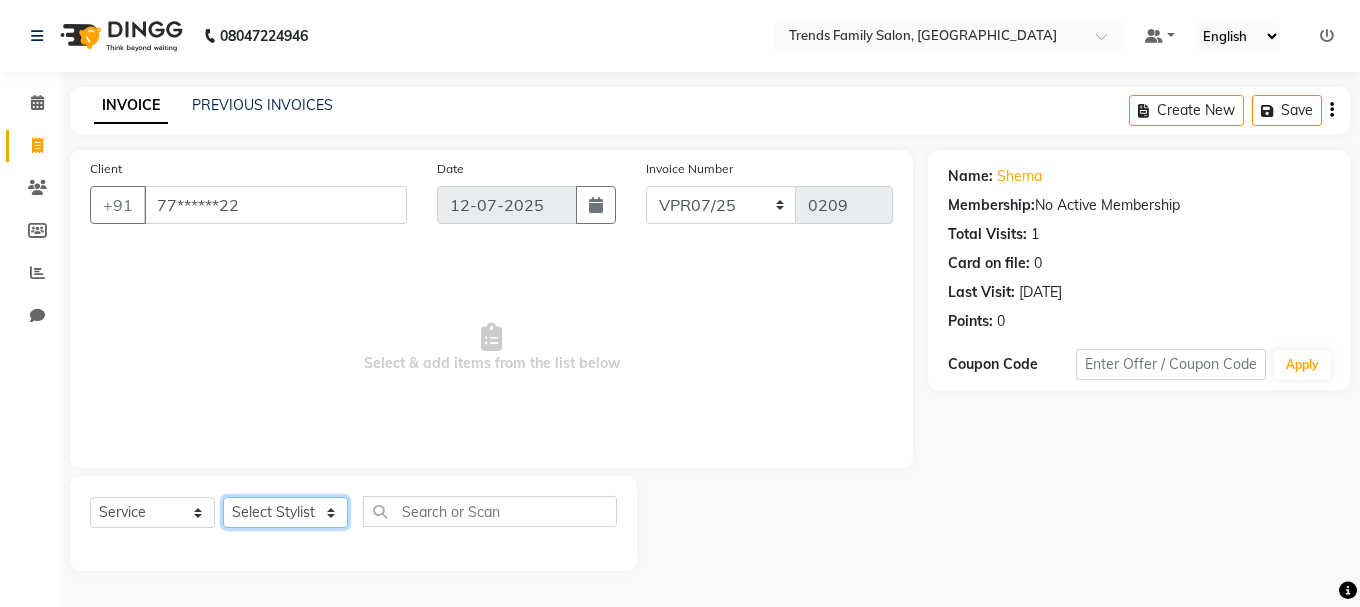 click on "Select Stylist [PERSON_NAME] Alsa Amaritha Ashwini [PERSON_NAME] Bhaktha Bhumi Danish Dolma Doma [PERSON_NAME] [PERSON_NAME] Lakshmi  Maya [PERSON_NAME] [PERSON_NAME] [PERSON_NAME] [PERSON_NAME] [PERSON_NAME] [PERSON_NAME] Sawsthika Shadav [PERSON_NAME] Sony Sherpa  [PERSON_NAME] [PERSON_NAME]" 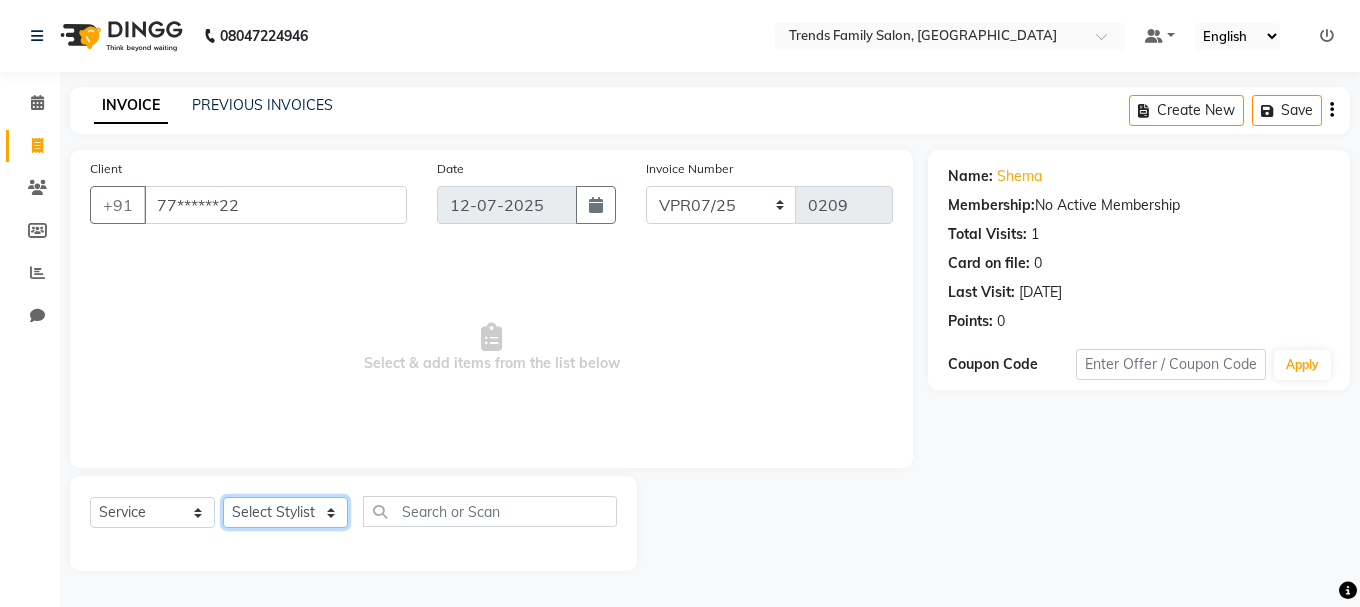 select on "84883" 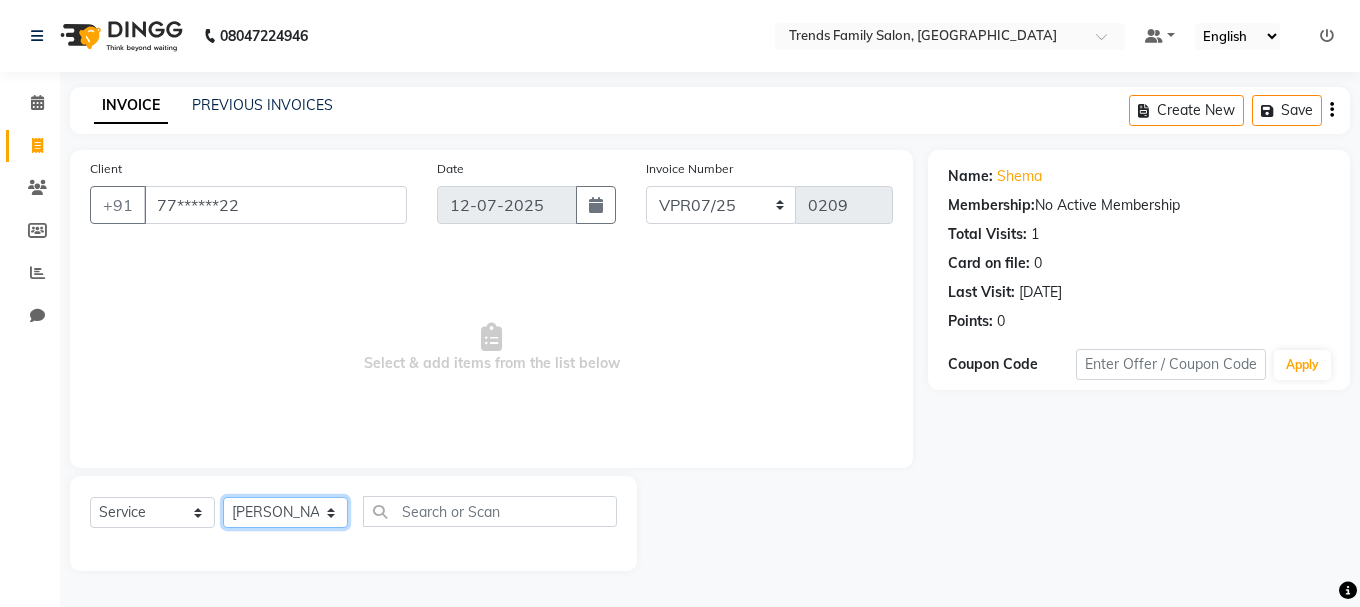 click on "Select Stylist [PERSON_NAME] Alsa Amaritha Ashwini [PERSON_NAME] Bhaktha Bhumi Danish Dolma Doma [PERSON_NAME] [PERSON_NAME] Lakshmi  Maya [PERSON_NAME] [PERSON_NAME] [PERSON_NAME] [PERSON_NAME] [PERSON_NAME] [PERSON_NAME] Sawsthika Shadav [PERSON_NAME] Sony Sherpa  [PERSON_NAME] [PERSON_NAME]" 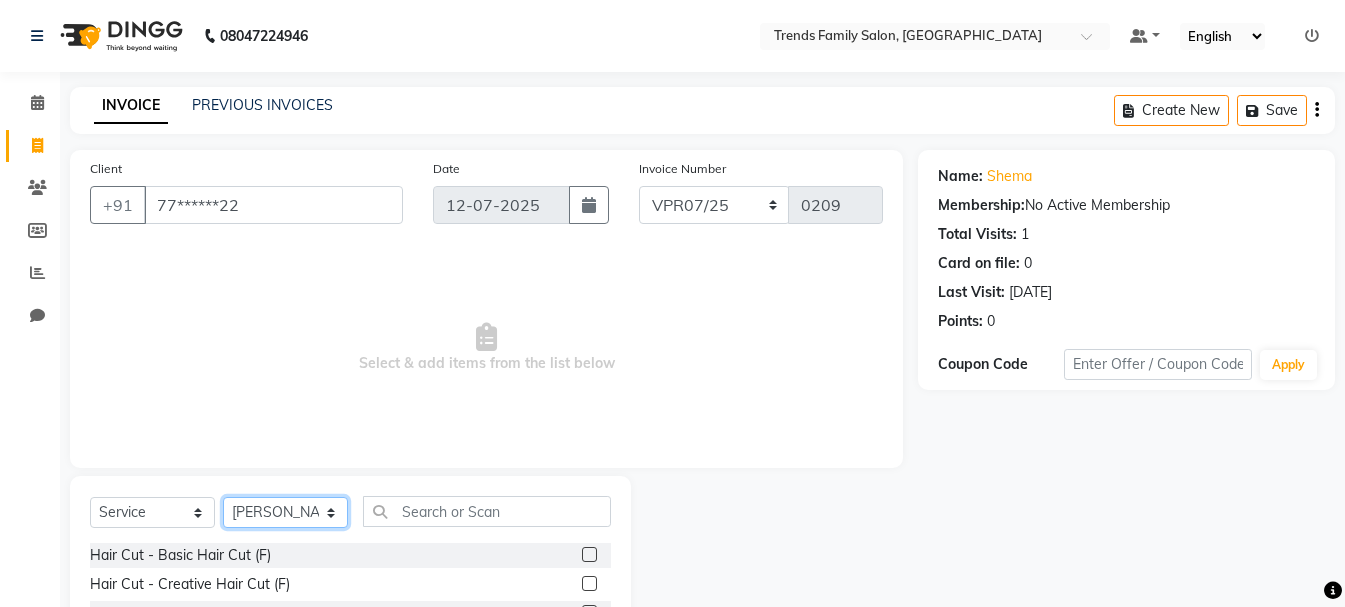 scroll, scrollTop: 194, scrollLeft: 0, axis: vertical 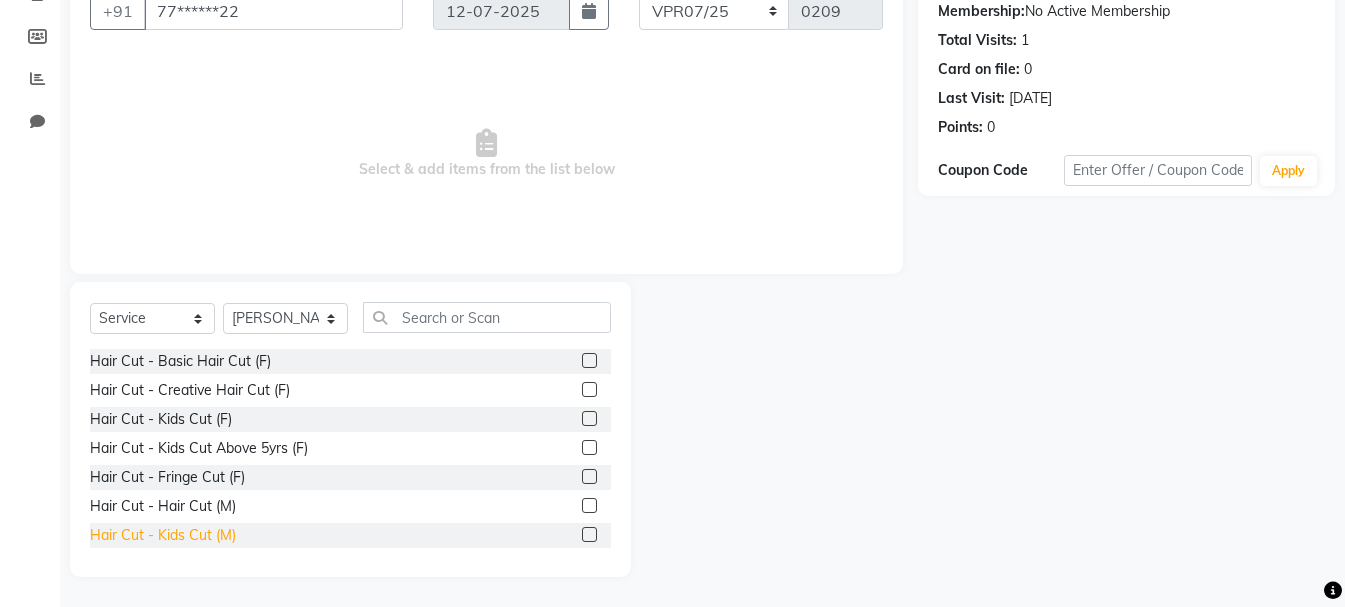 click on "Hair Cut - Kids Cut (M)" 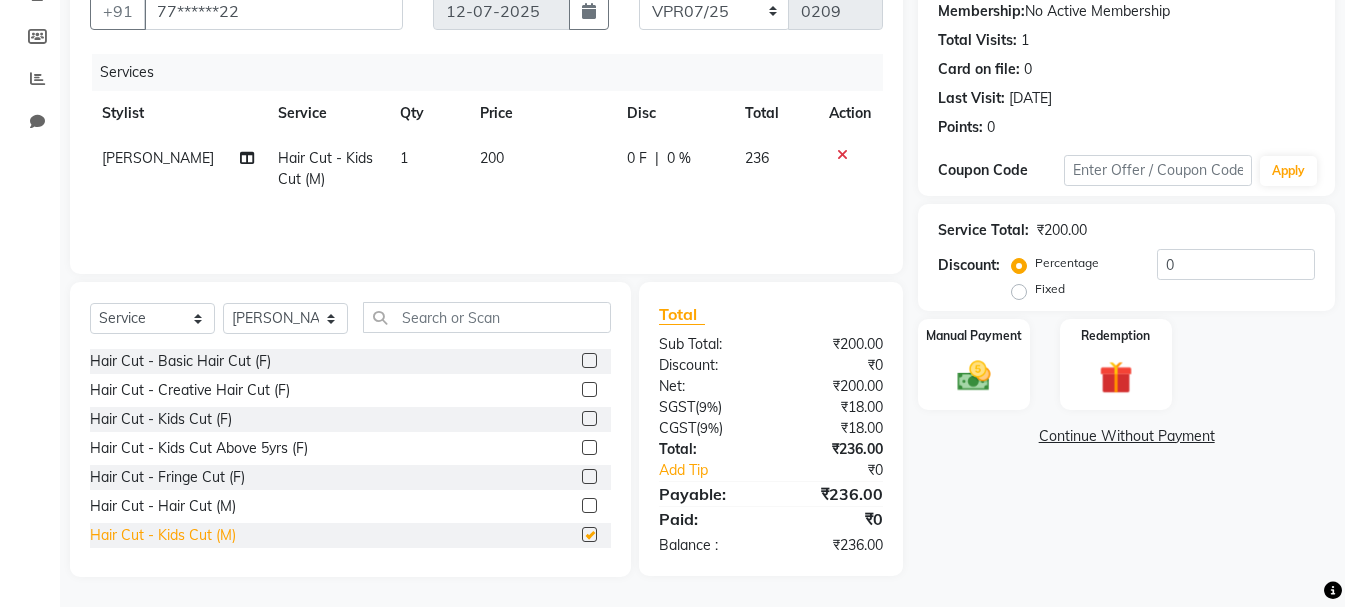 checkbox on "false" 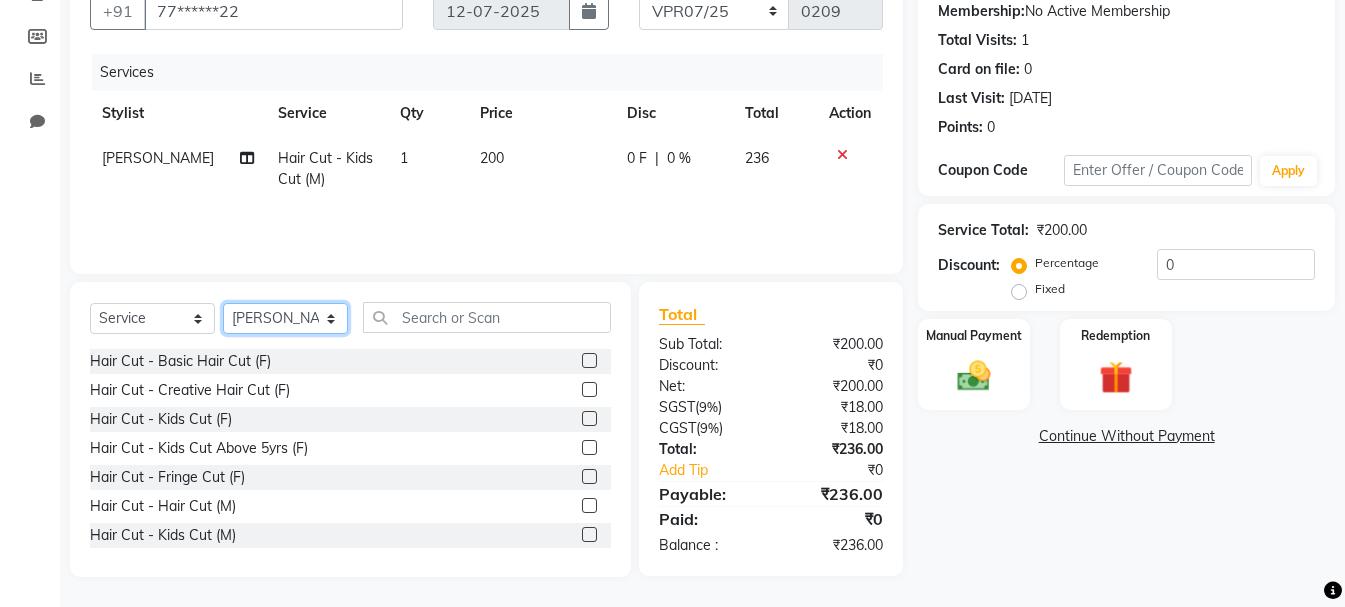 click on "Select Stylist [PERSON_NAME] Alsa Amaritha Ashwini [PERSON_NAME] Bhaktha Bhumi Danish Dolma Doma [PERSON_NAME] [PERSON_NAME] Lakshmi  Maya [PERSON_NAME] [PERSON_NAME] [PERSON_NAME] [PERSON_NAME] [PERSON_NAME] [PERSON_NAME] Sawsthika Shadav [PERSON_NAME] Sony Sherpa  [PERSON_NAME] [PERSON_NAME]" 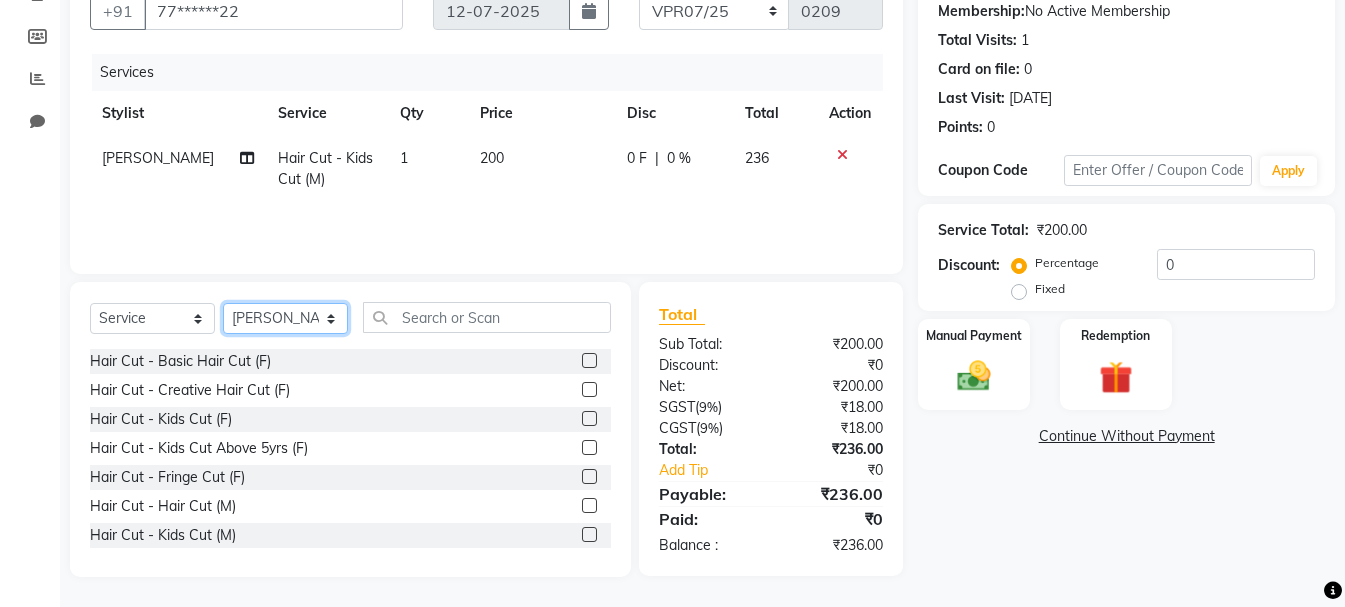 select on "74914" 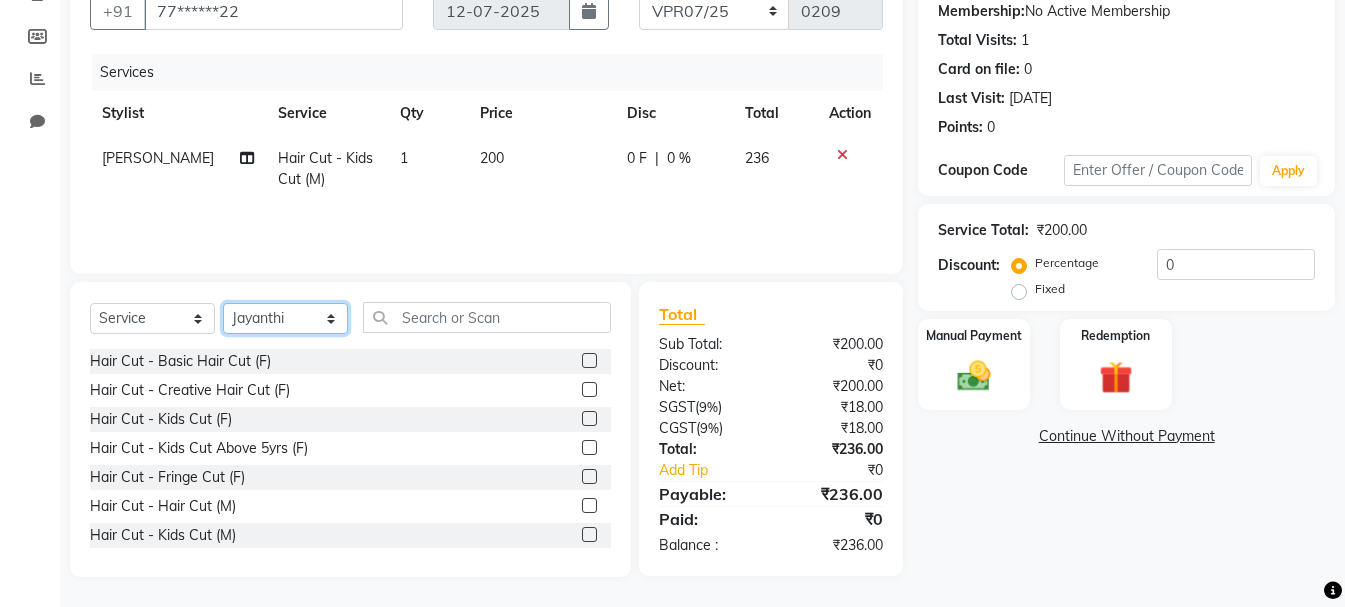 click on "Select Stylist [PERSON_NAME] Alsa Amaritha Ashwini [PERSON_NAME] Bhaktha Bhumi Danish Dolma Doma [PERSON_NAME] [PERSON_NAME] Lakshmi  Maya [PERSON_NAME] [PERSON_NAME] [PERSON_NAME] [PERSON_NAME] [PERSON_NAME] [PERSON_NAME] Sawsthika Shadav [PERSON_NAME] Sony Sherpa  [PERSON_NAME] [PERSON_NAME]" 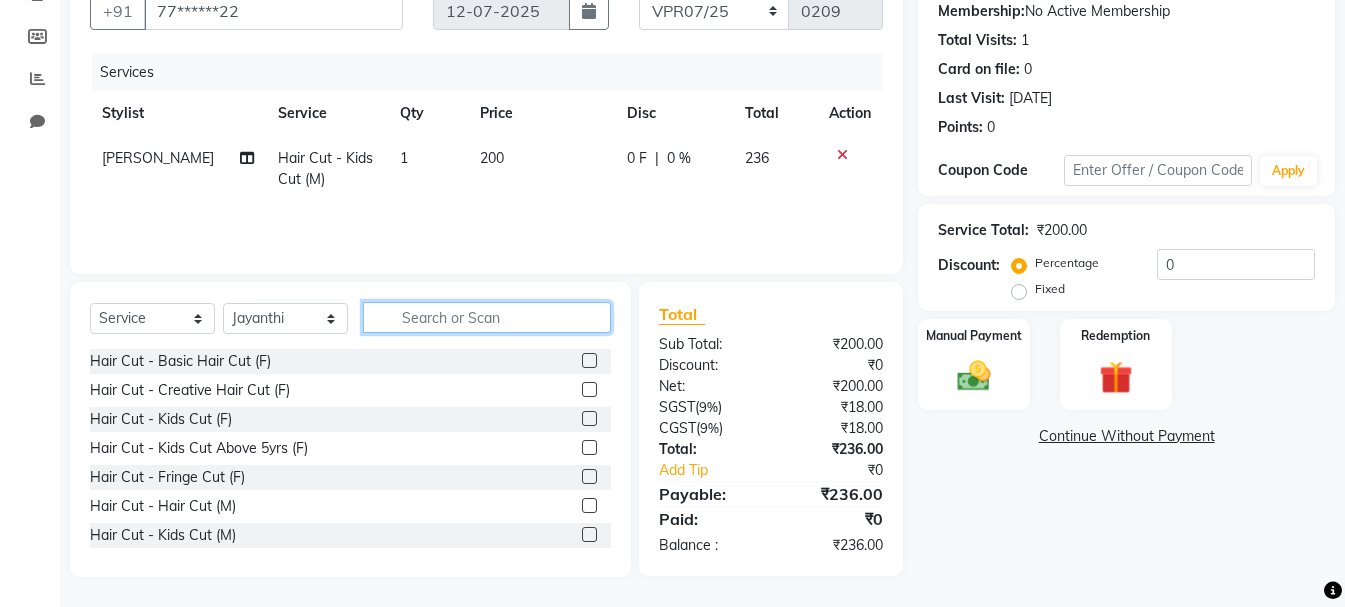 click 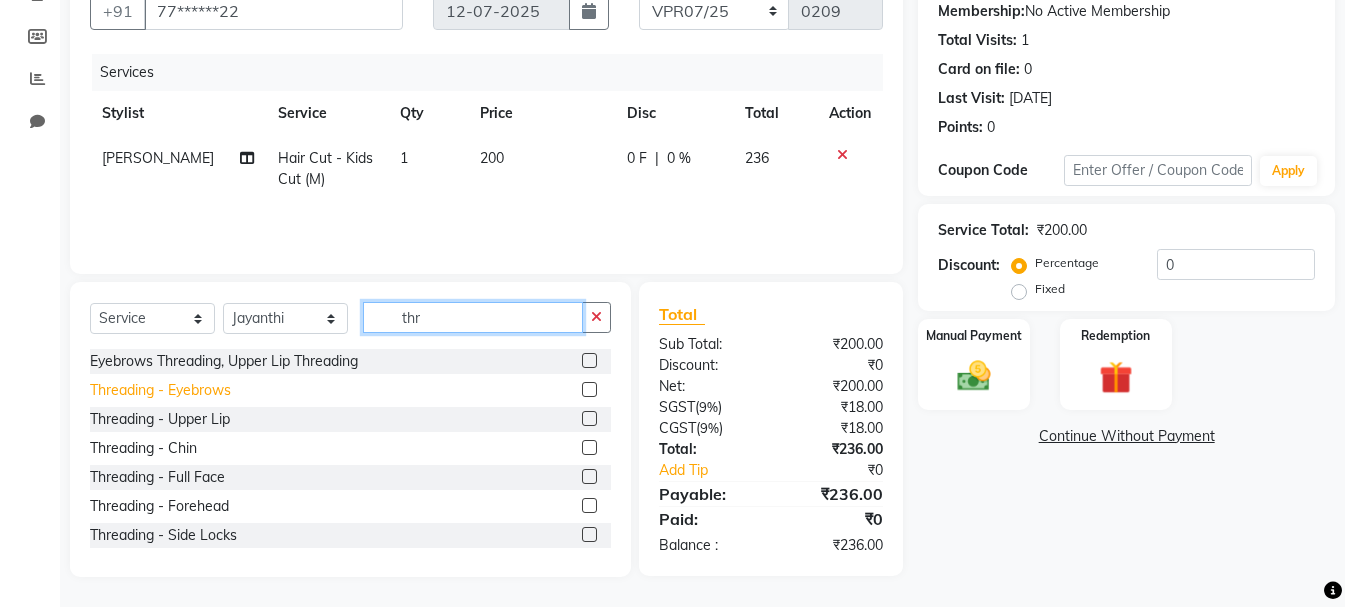 type on "thr" 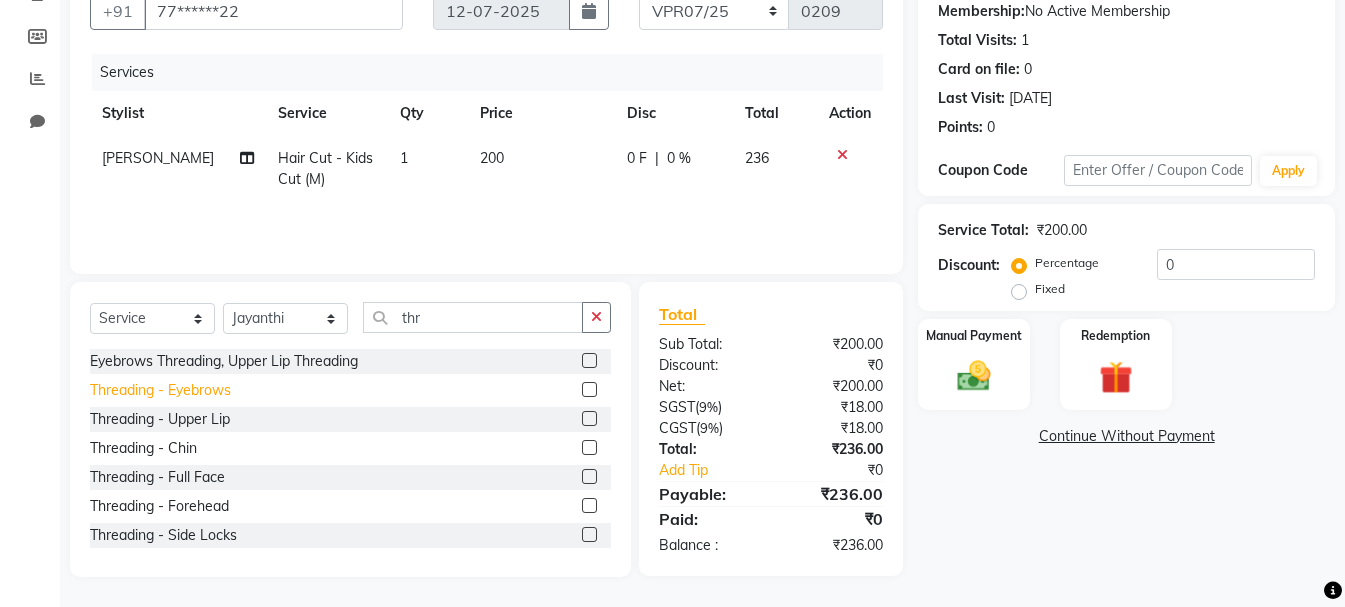 click on "Threading - Eyebrows" 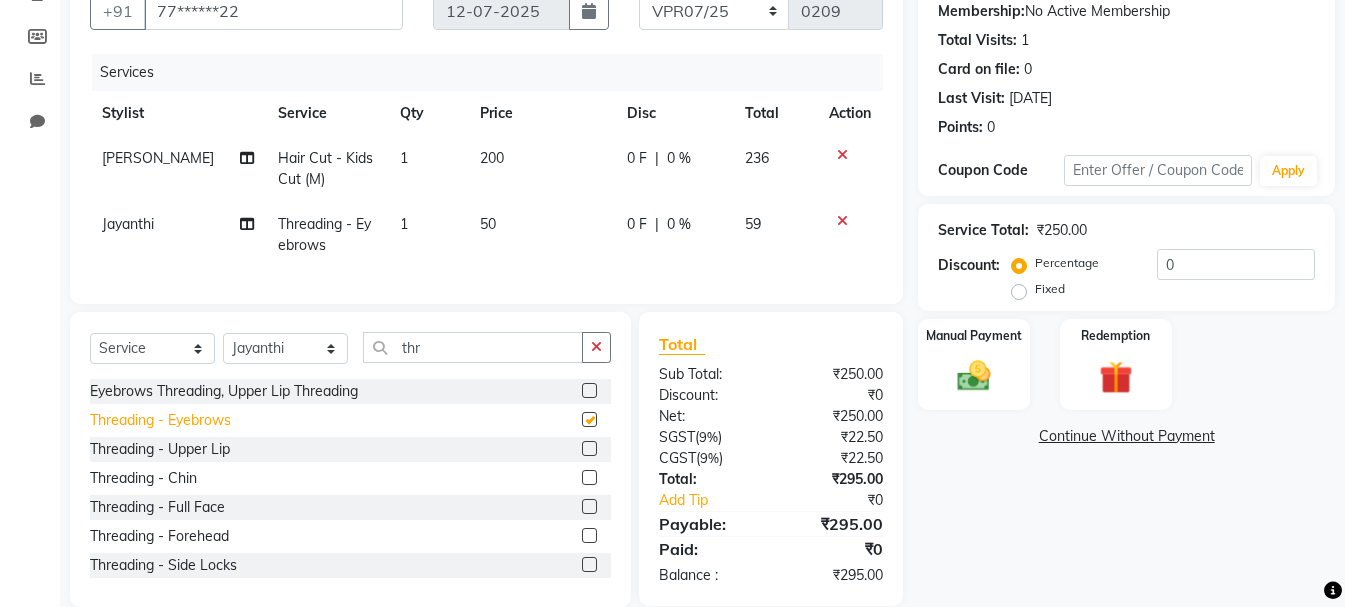 checkbox on "false" 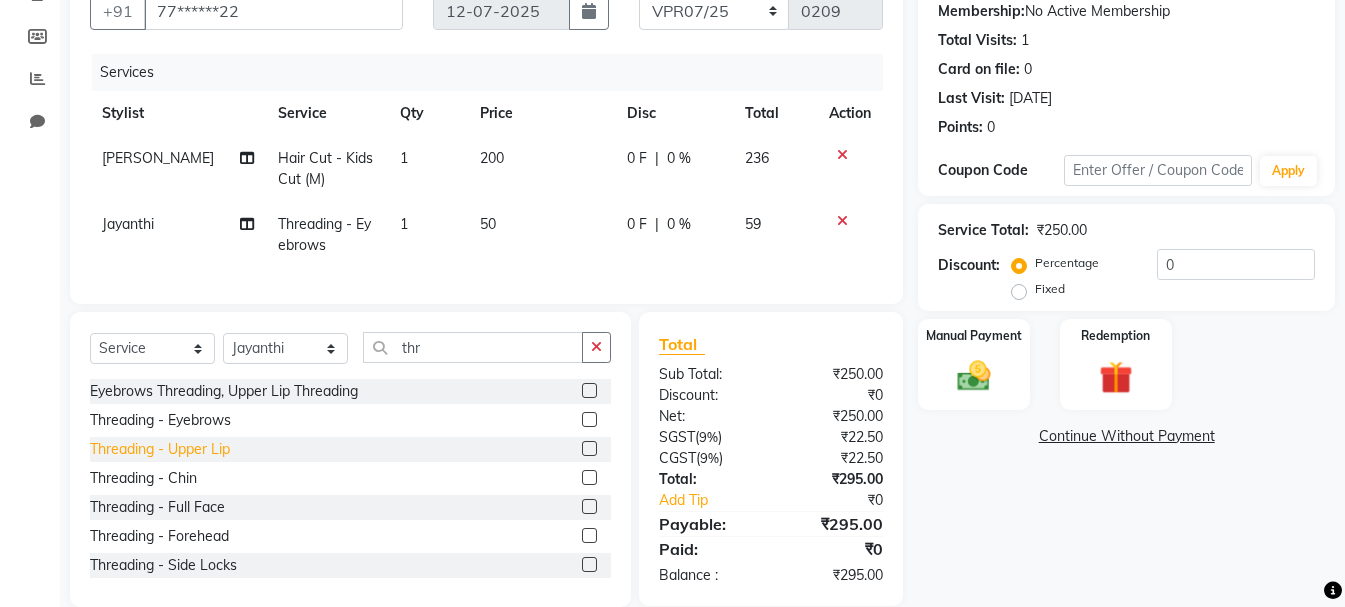 click on "Threading - Upper Lip" 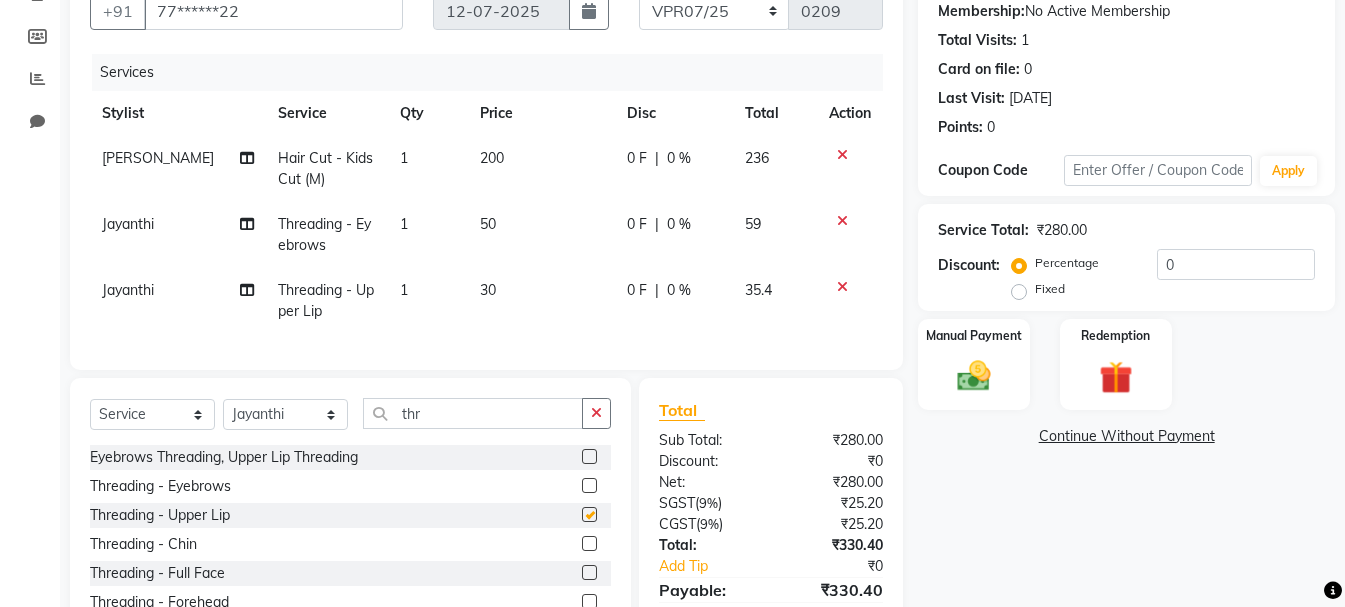 checkbox on "false" 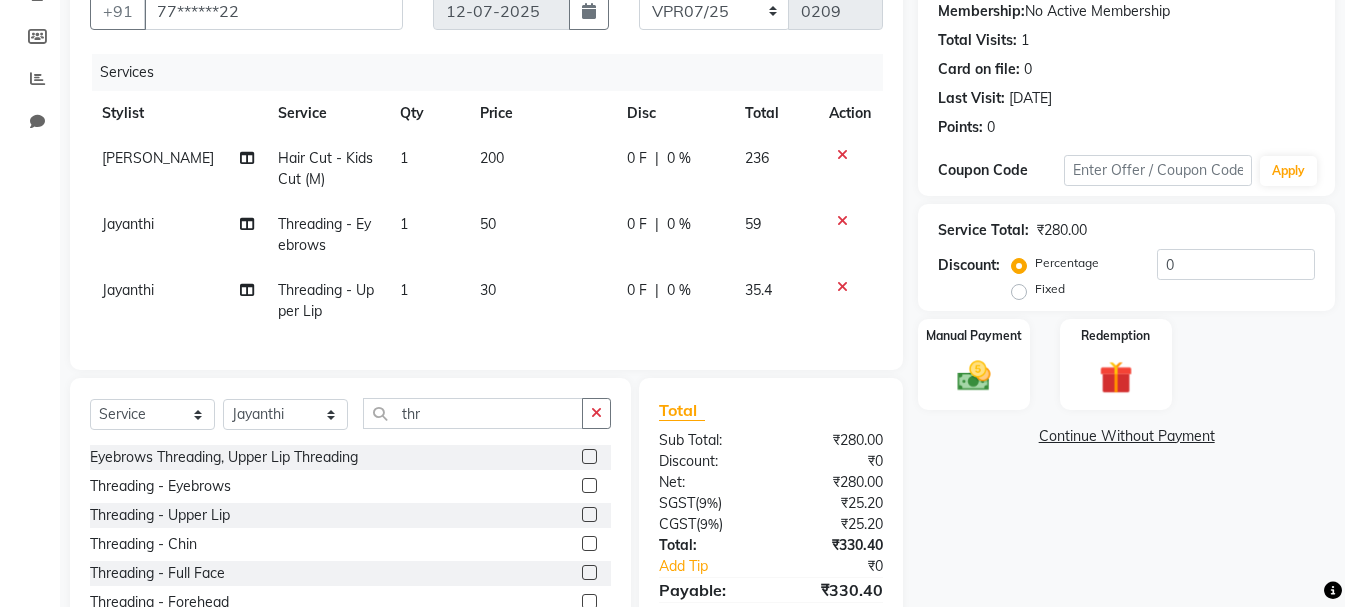 scroll, scrollTop: 0, scrollLeft: 0, axis: both 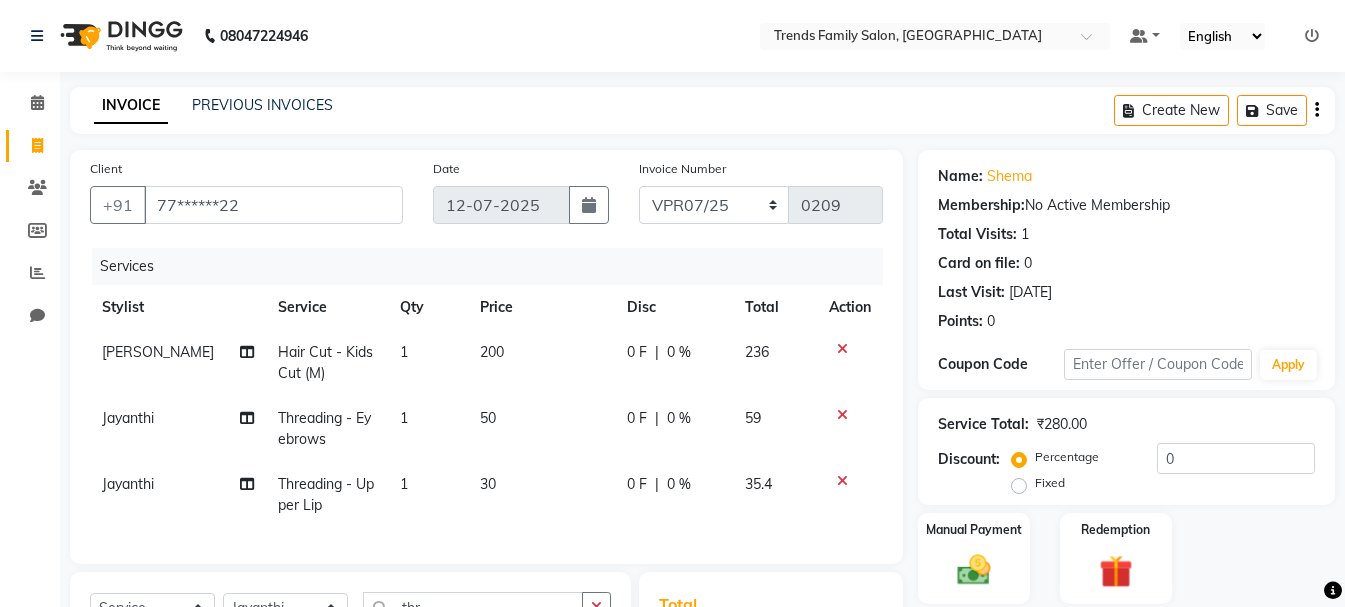 click 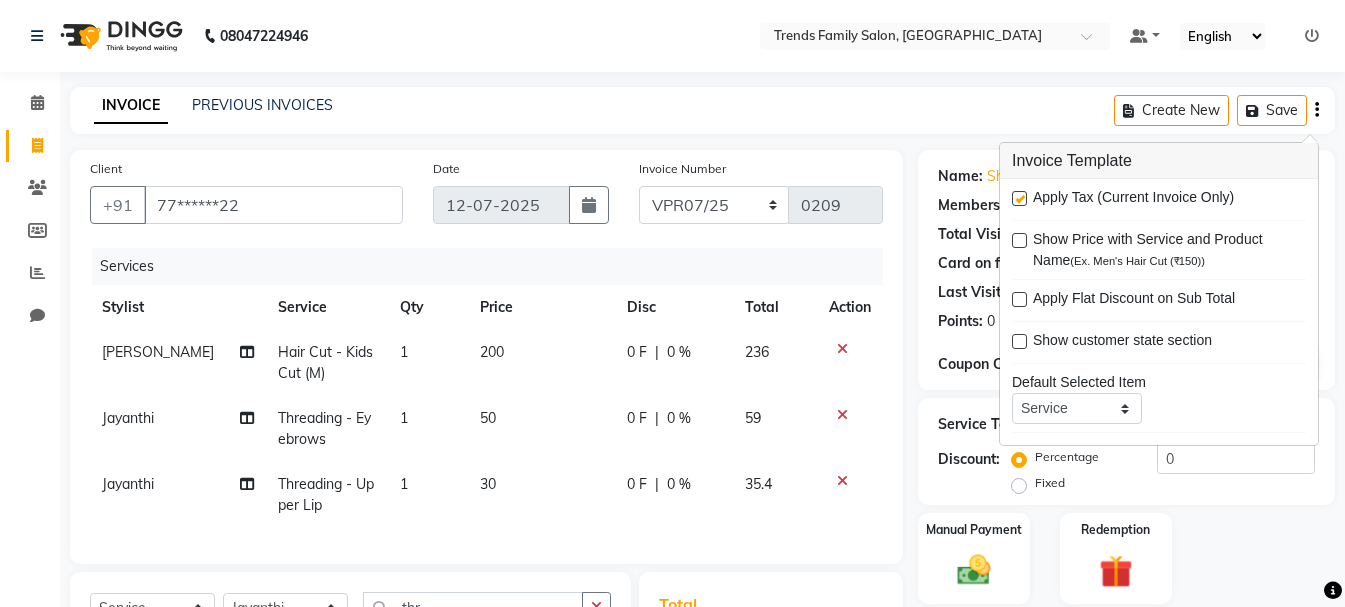click at bounding box center [1019, 198] 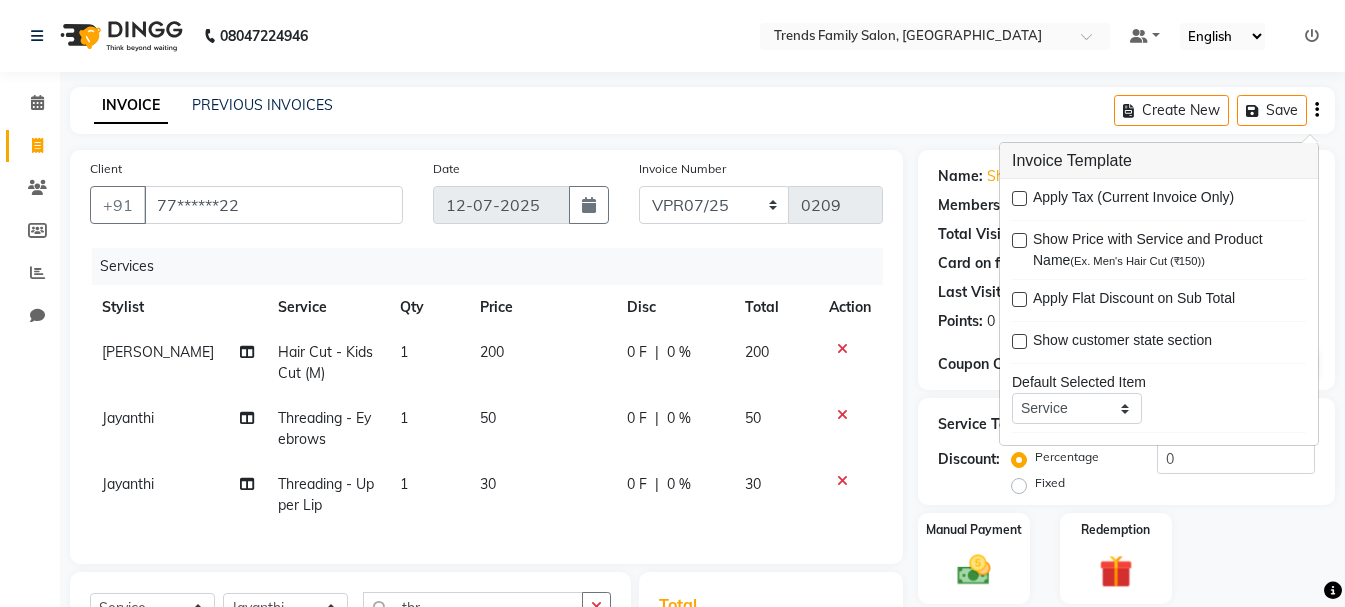 click on "0 %" 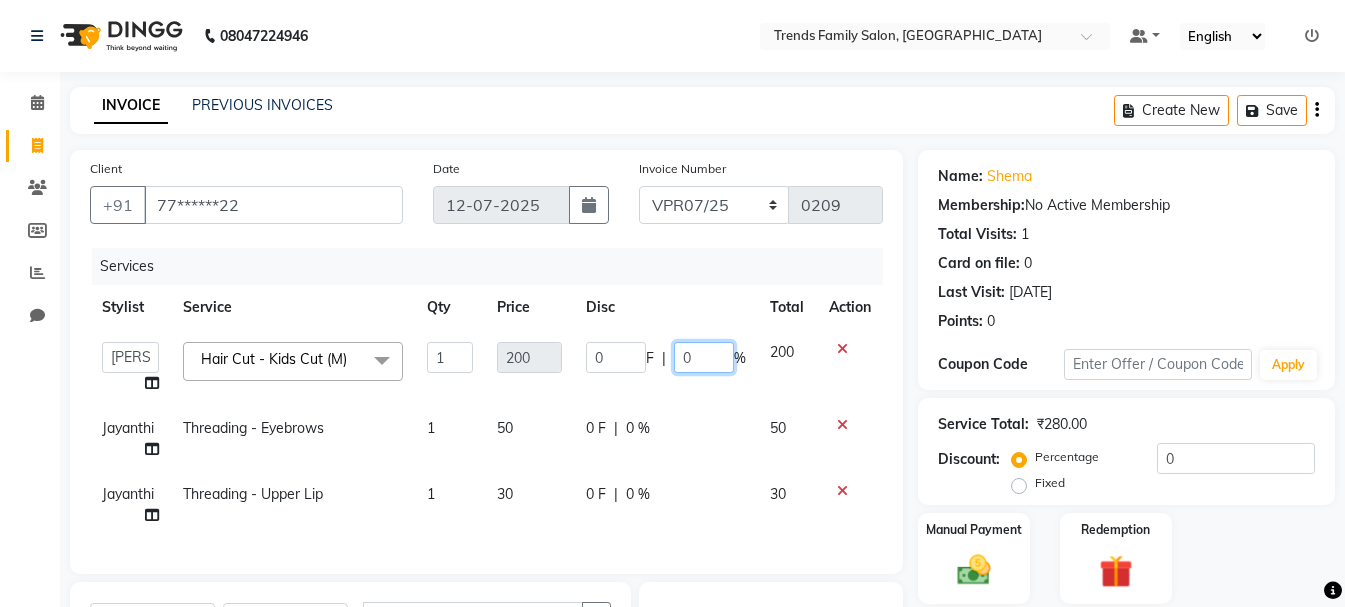 click on "0" 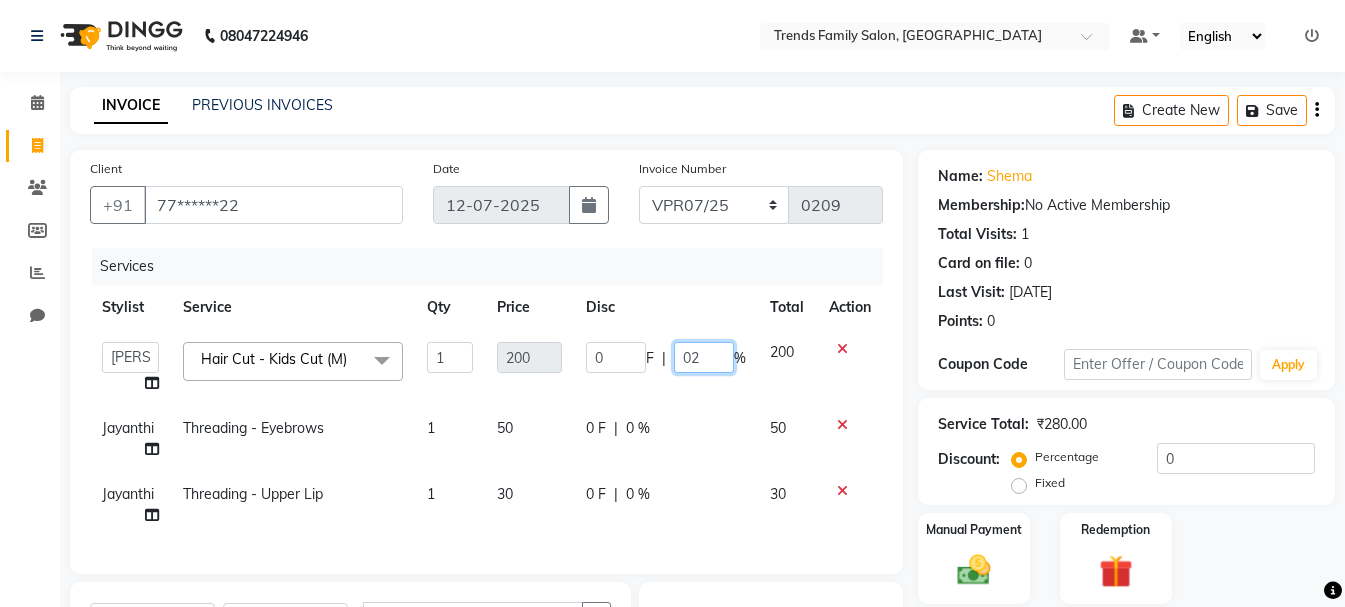 type on "020" 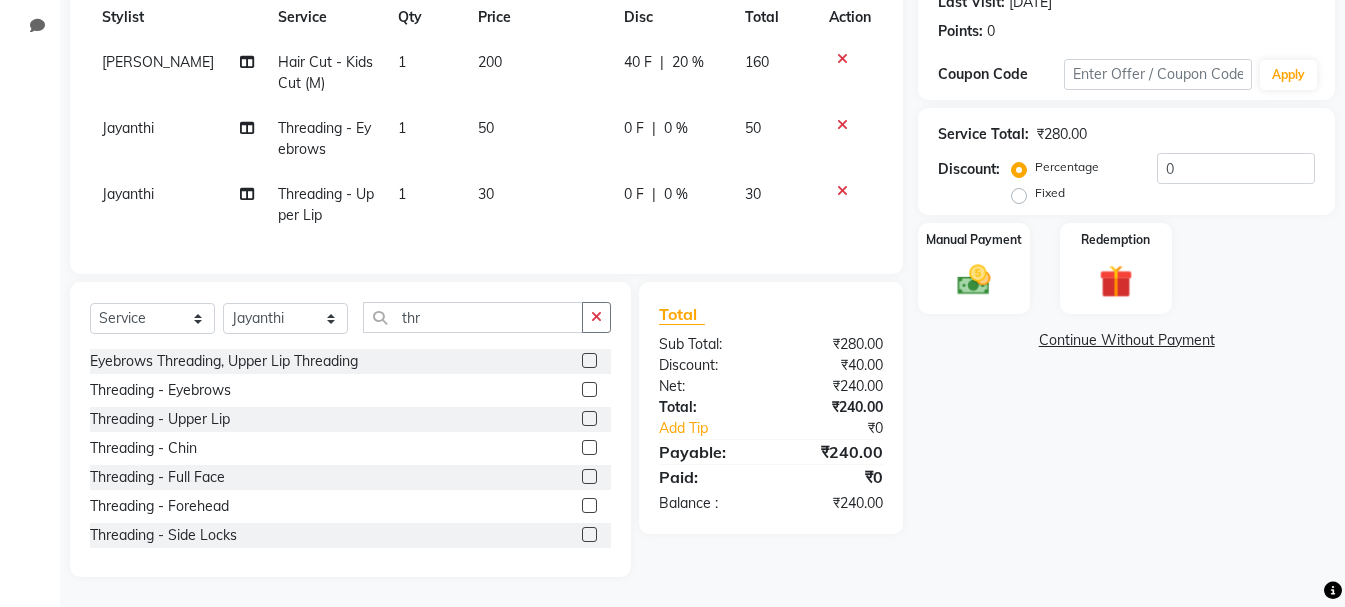 scroll, scrollTop: 305, scrollLeft: 0, axis: vertical 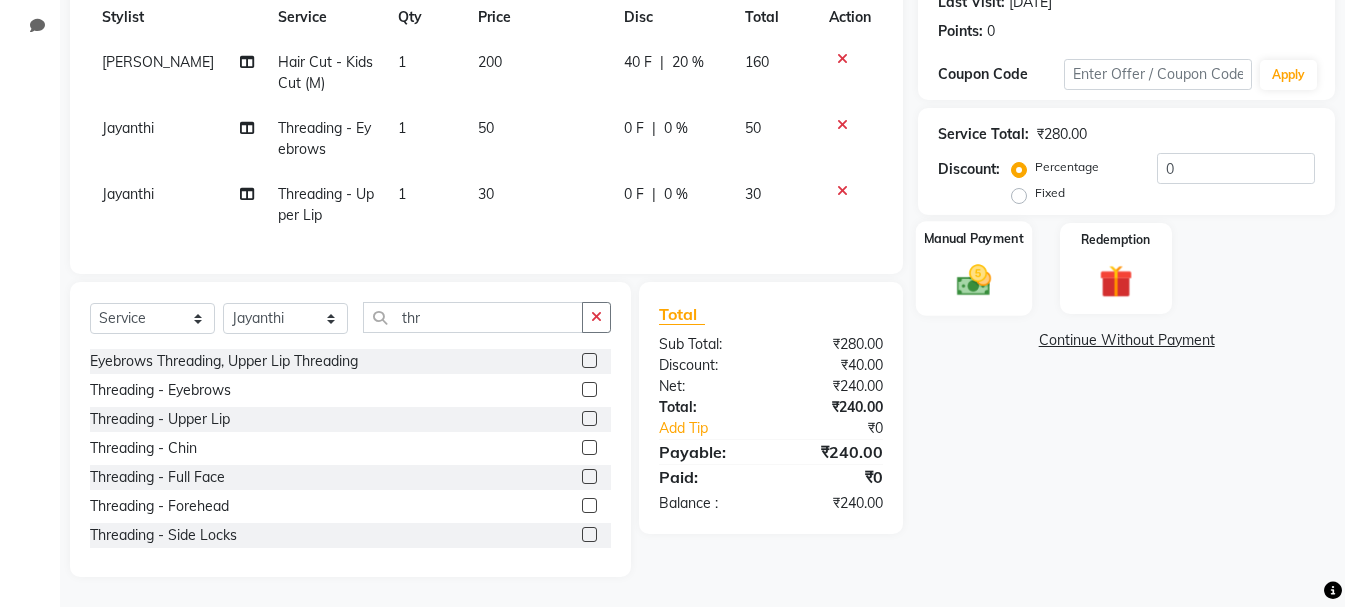 click 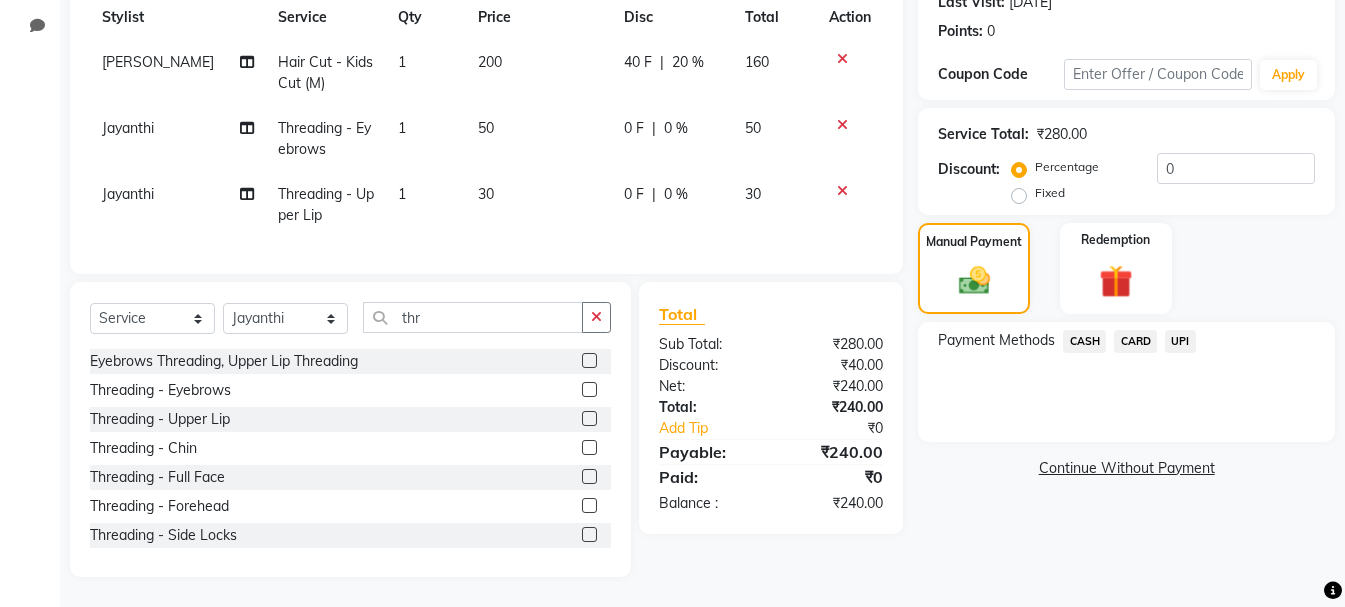 click on "UPI" 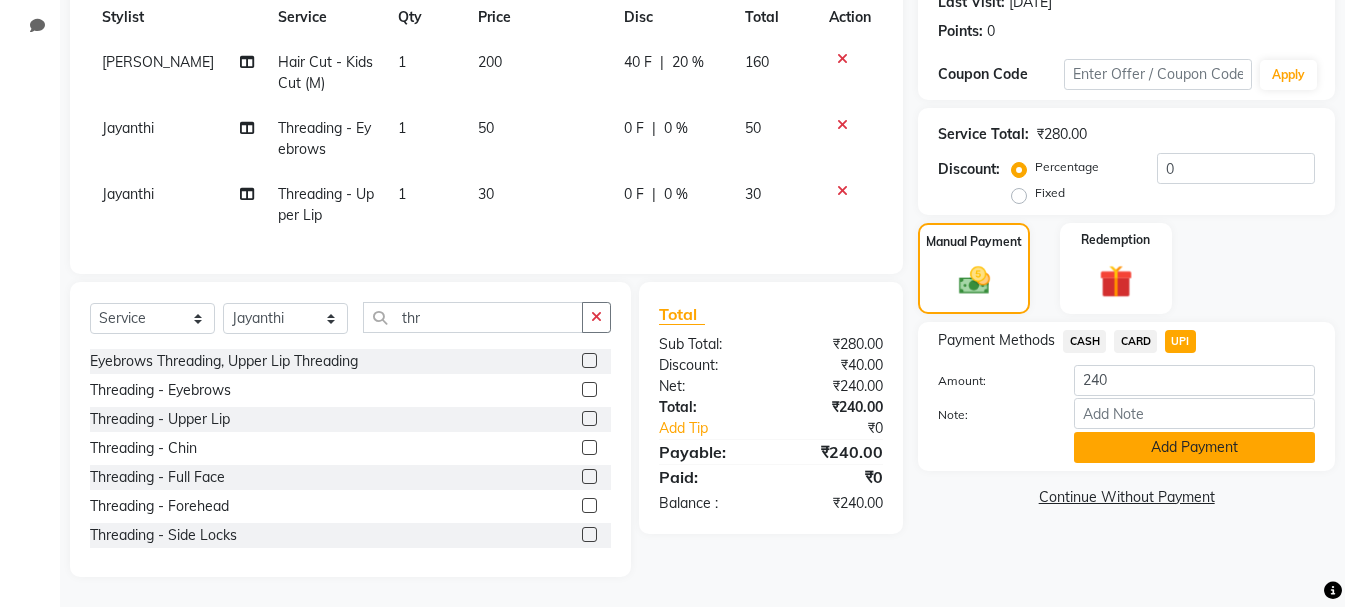 click on "Add Payment" 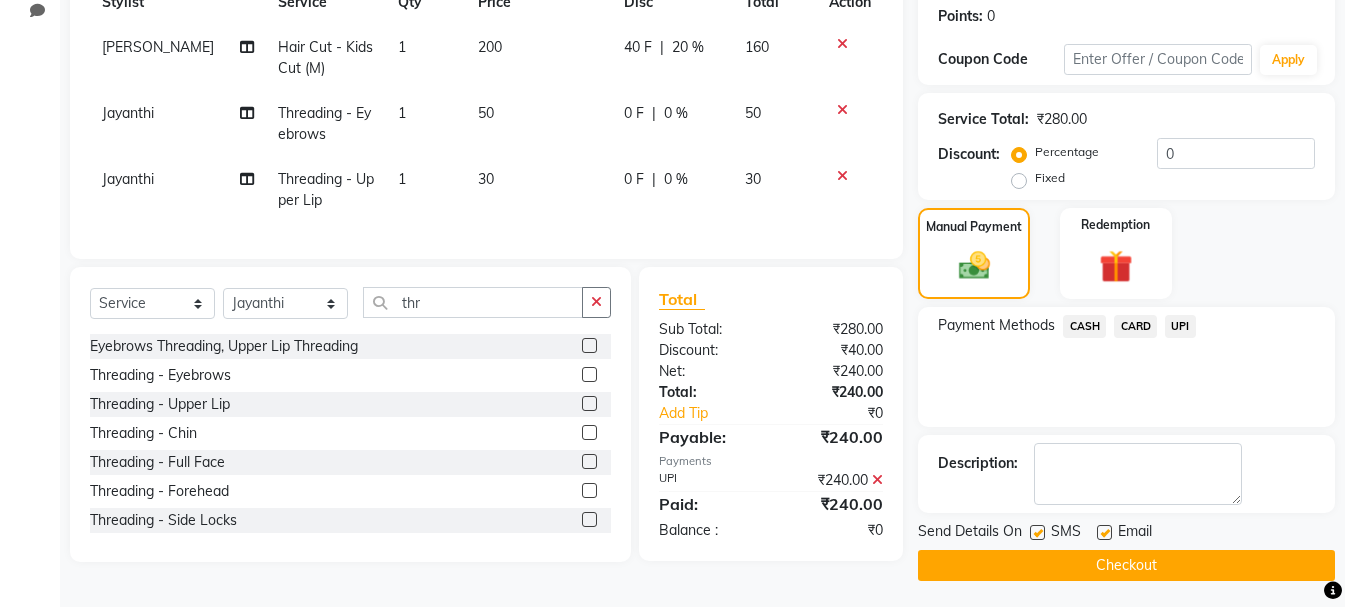 scroll, scrollTop: 309, scrollLeft: 0, axis: vertical 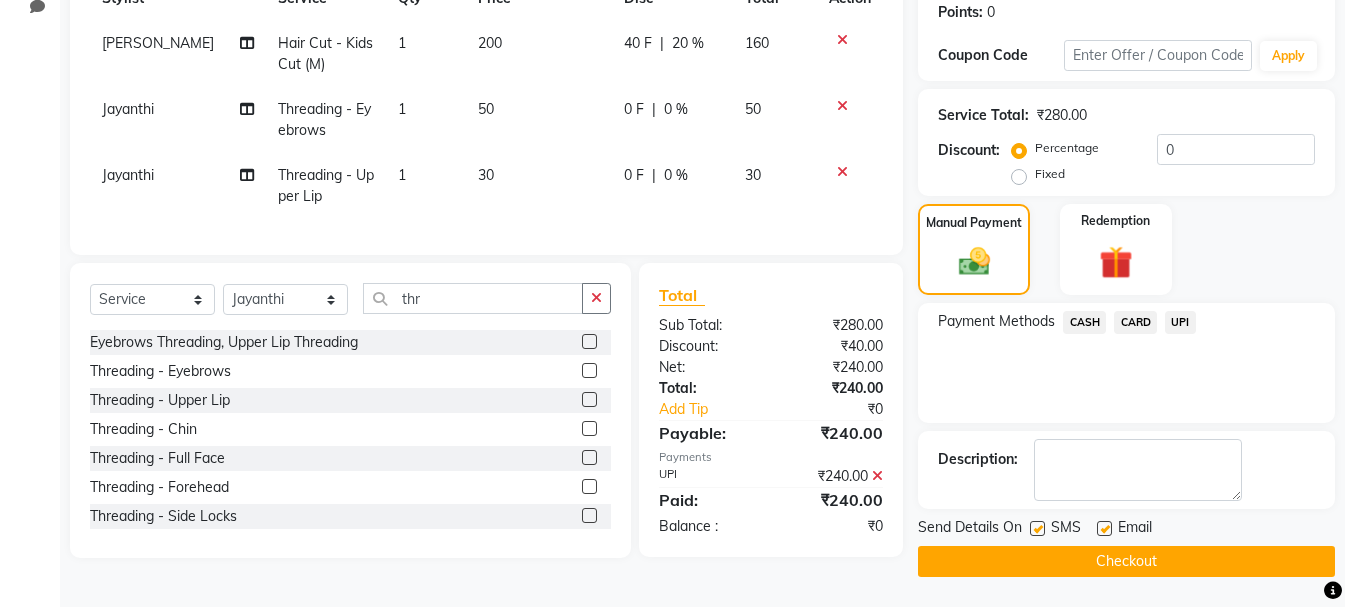 click on "Checkout" 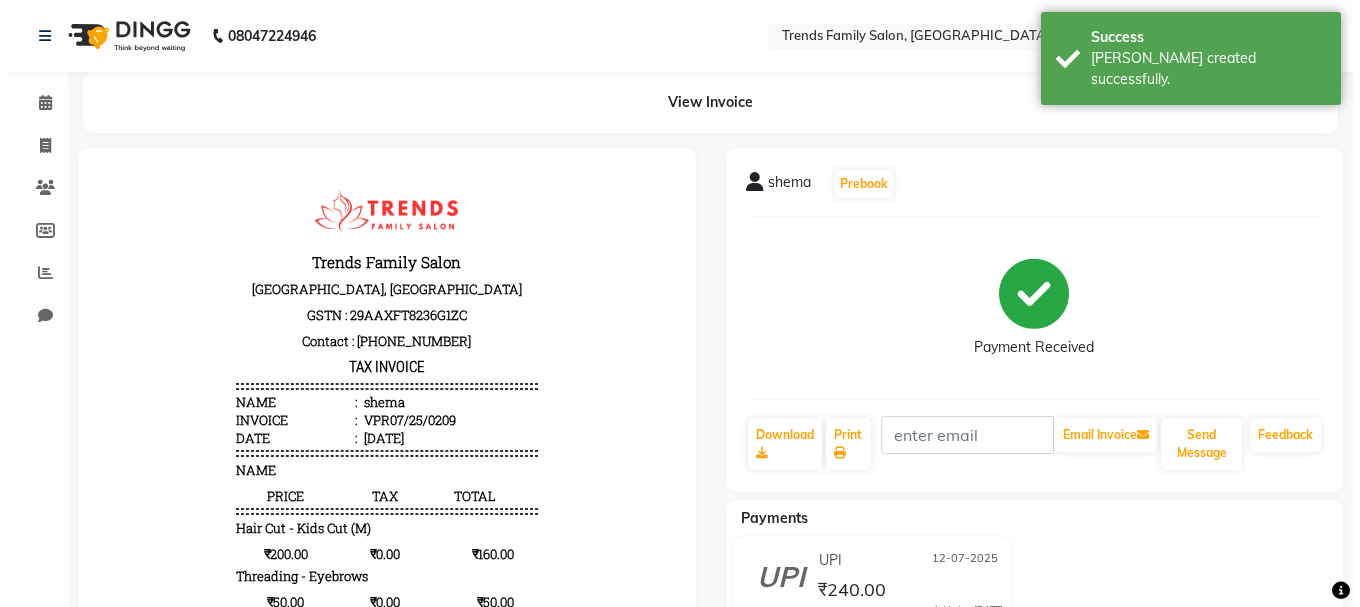 scroll, scrollTop: 0, scrollLeft: 0, axis: both 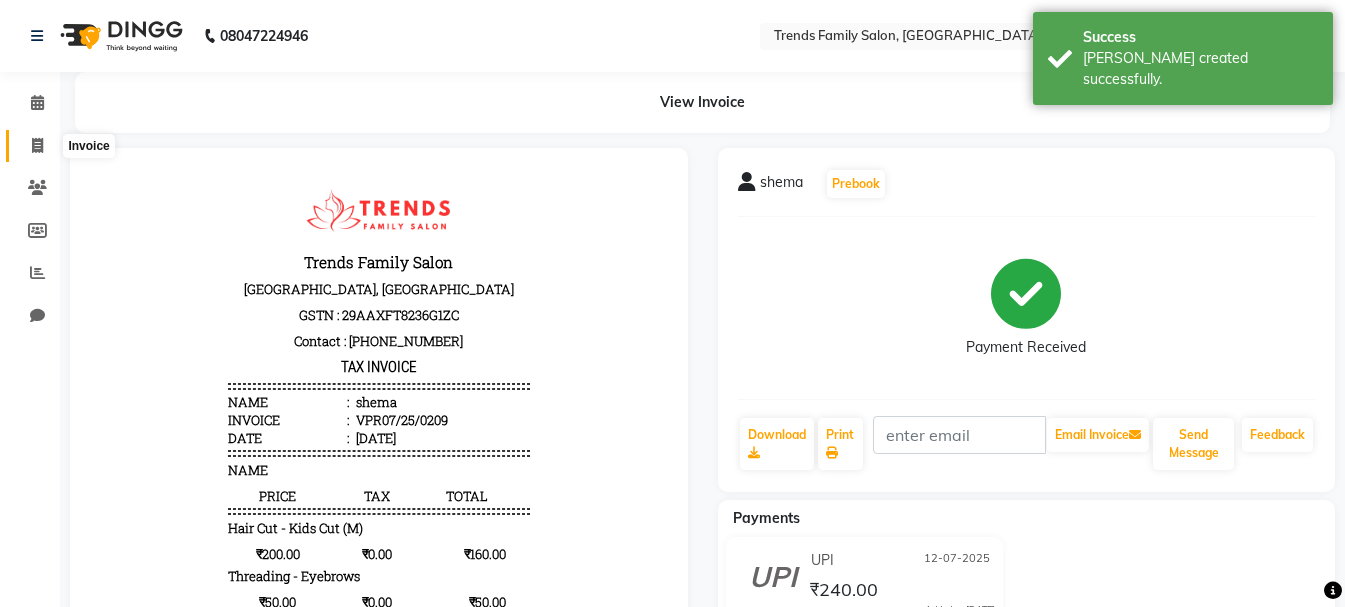 click 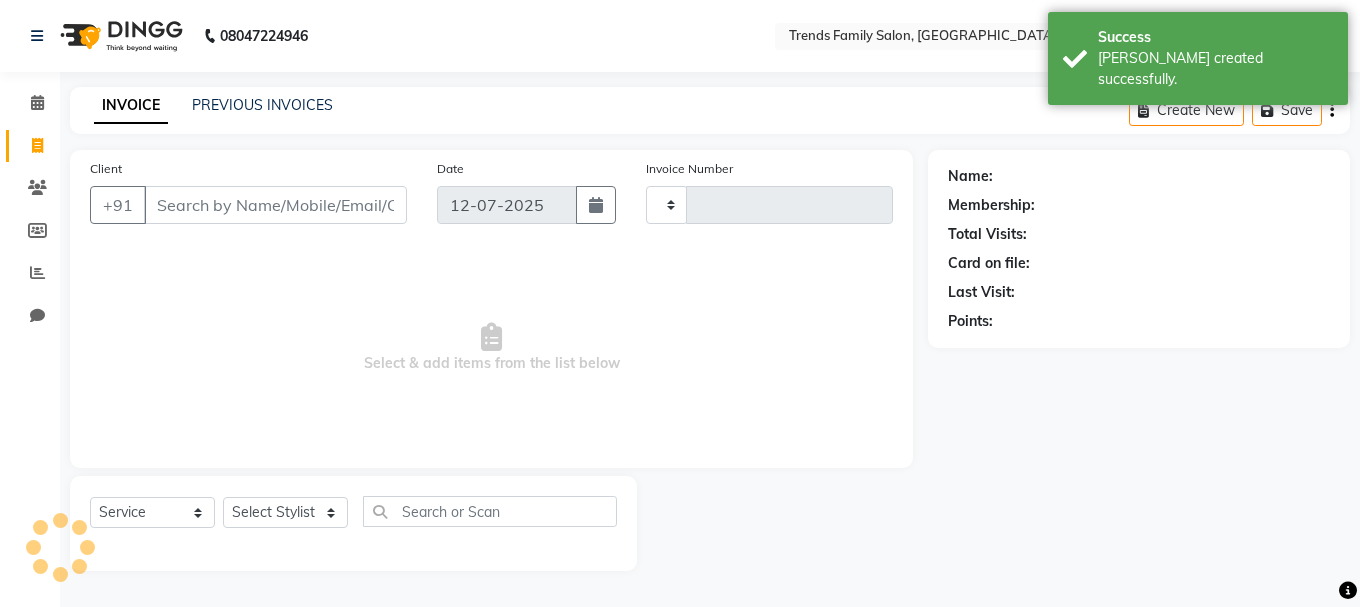 type on "0210" 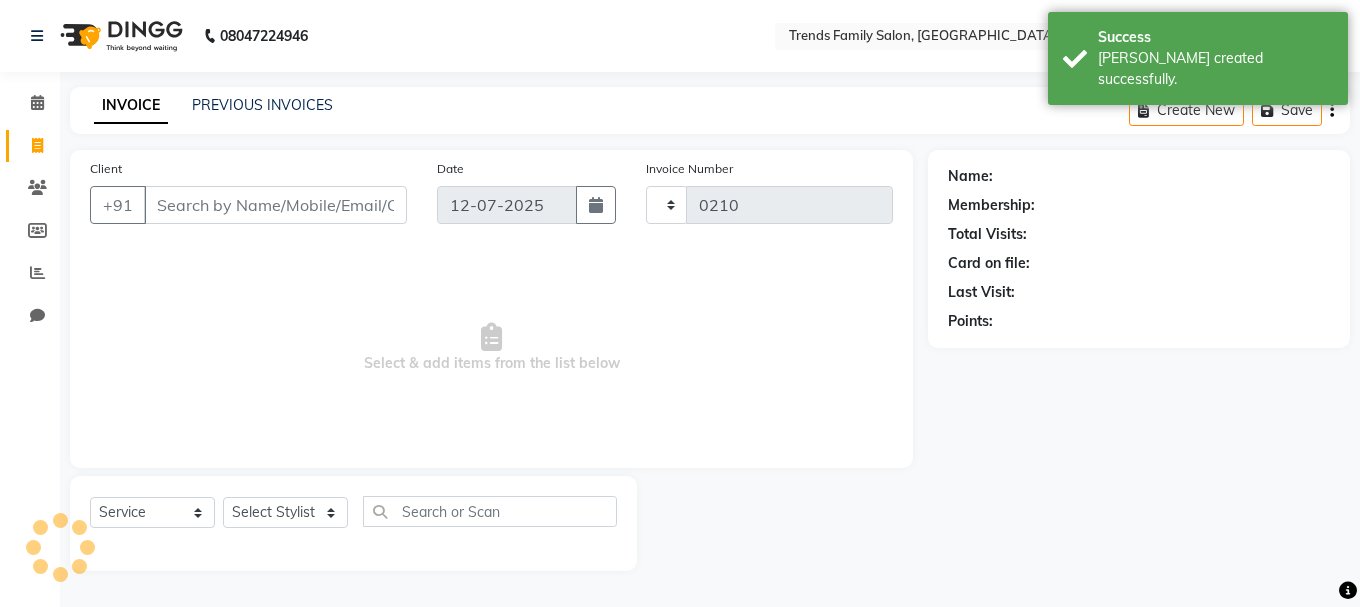 select on "8591" 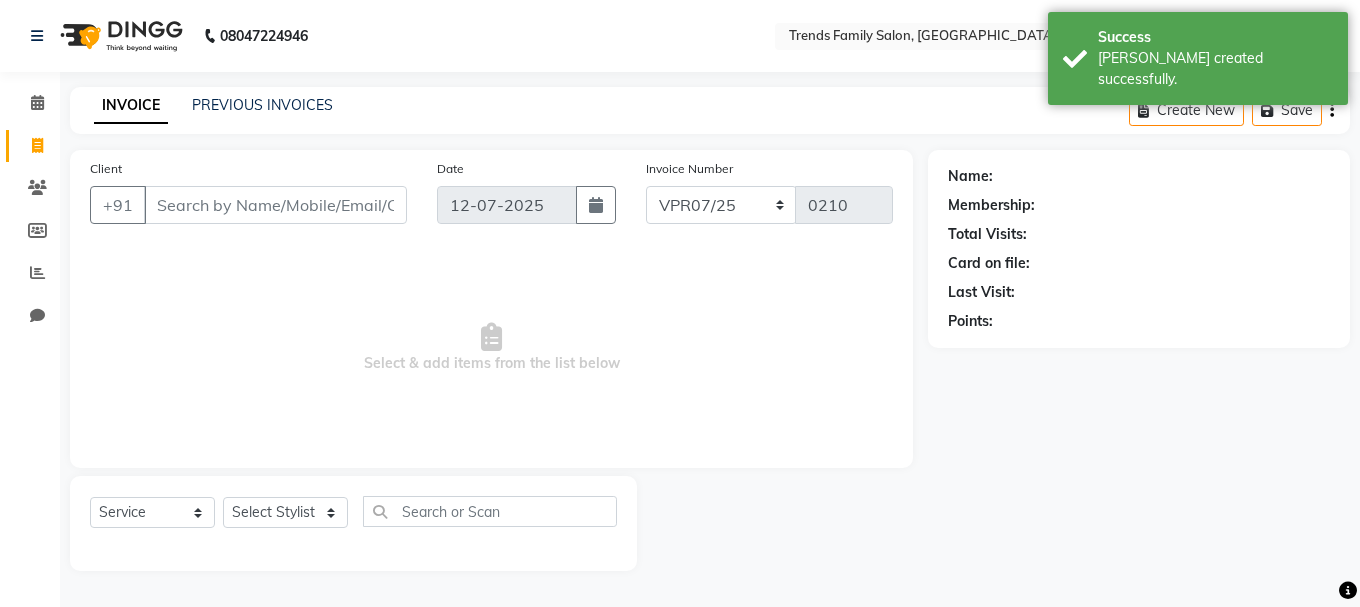 click on "Client" at bounding box center (275, 205) 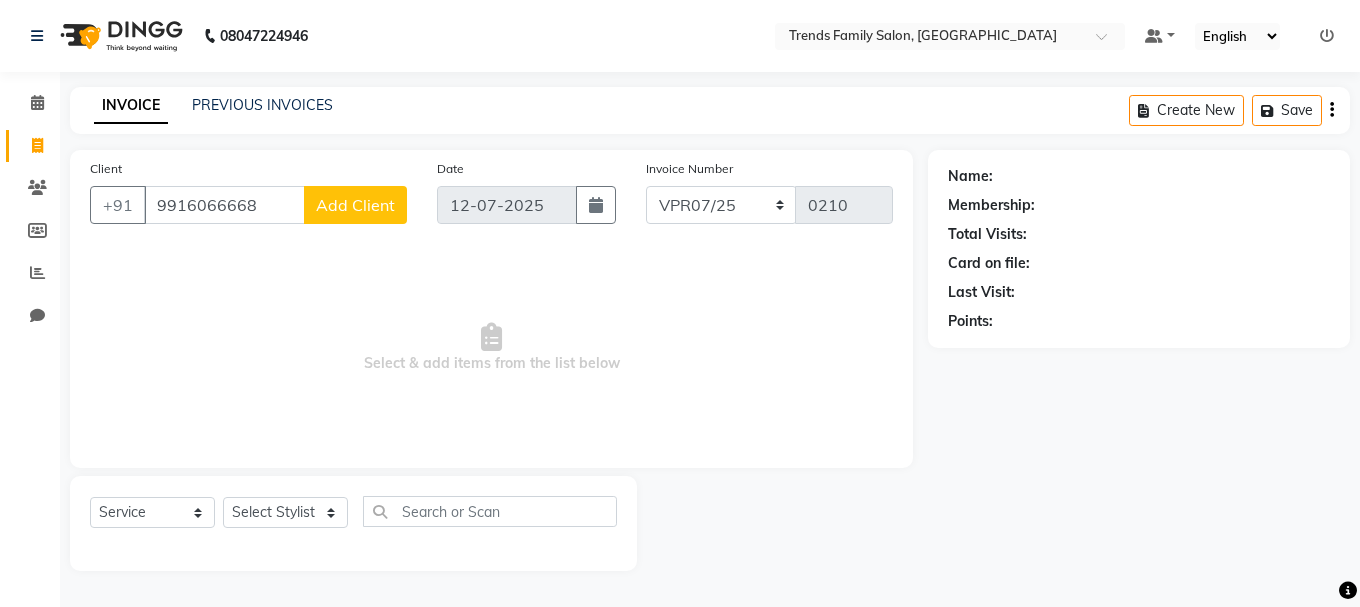 type on "9916066668" 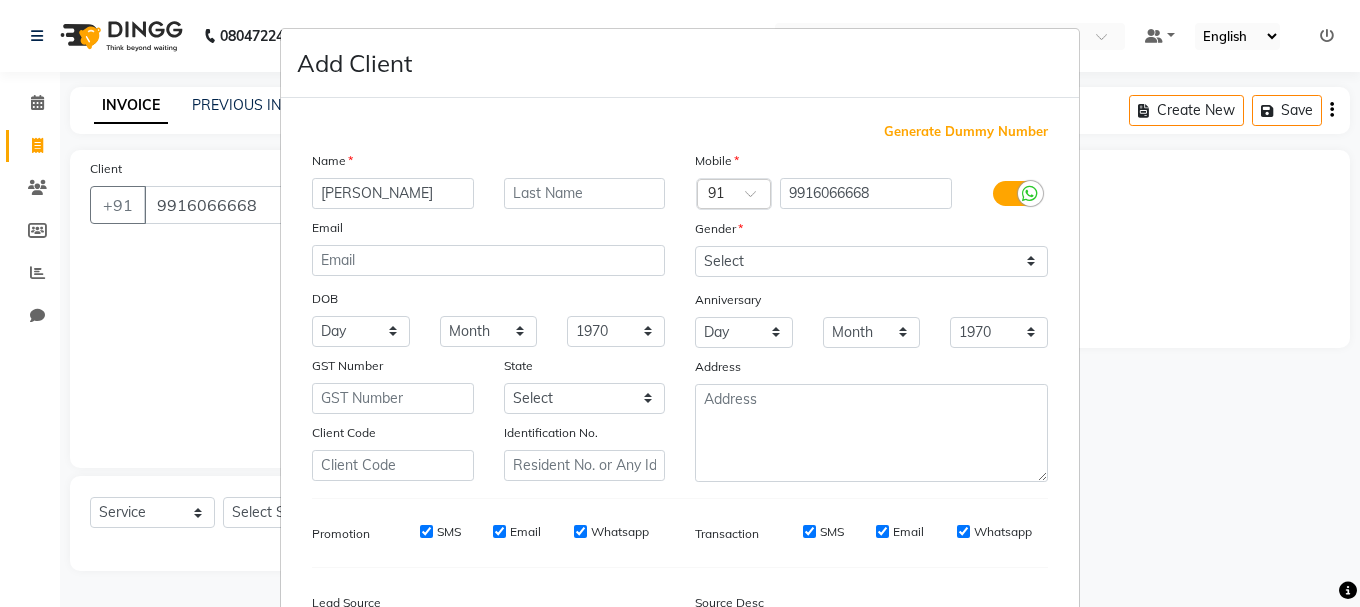 type on "[PERSON_NAME]" 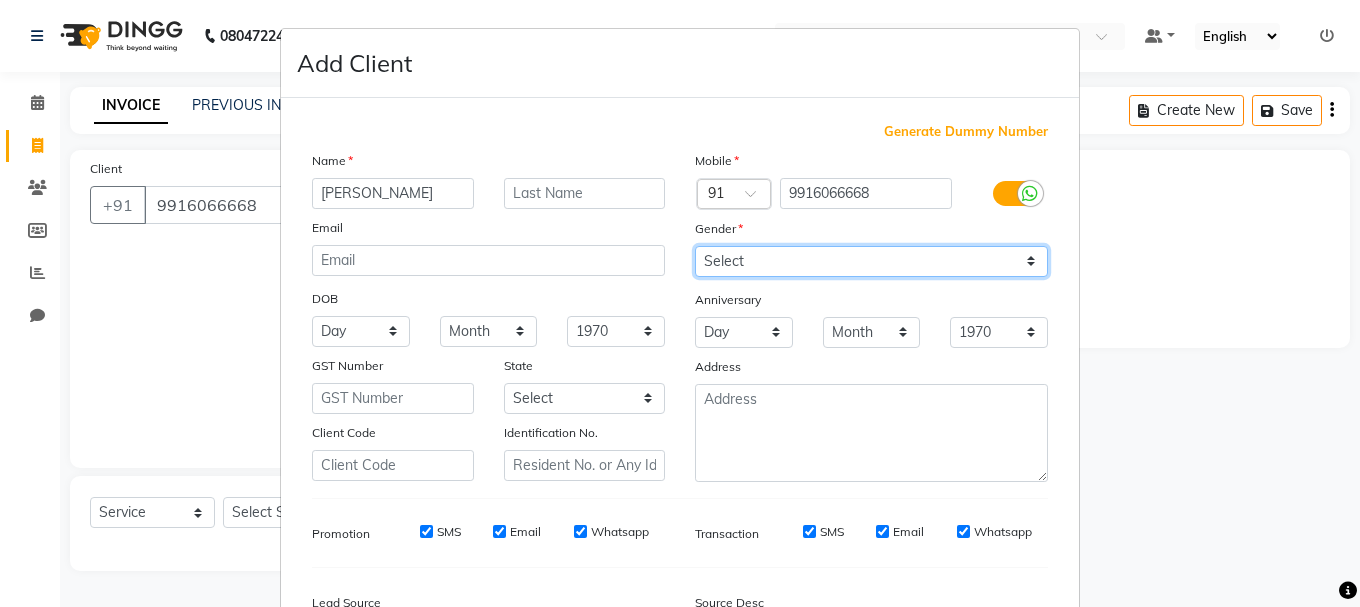 click on "Select [DEMOGRAPHIC_DATA] [DEMOGRAPHIC_DATA] Other Prefer Not To Say" at bounding box center (871, 261) 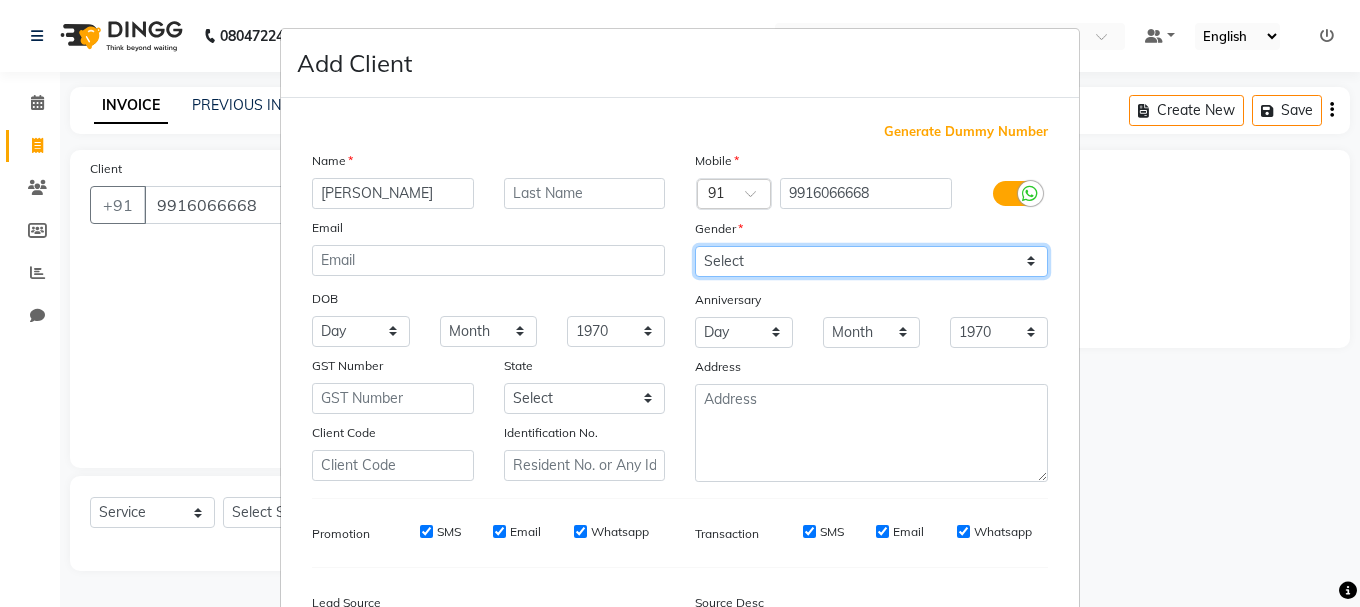 select on "[DEMOGRAPHIC_DATA]" 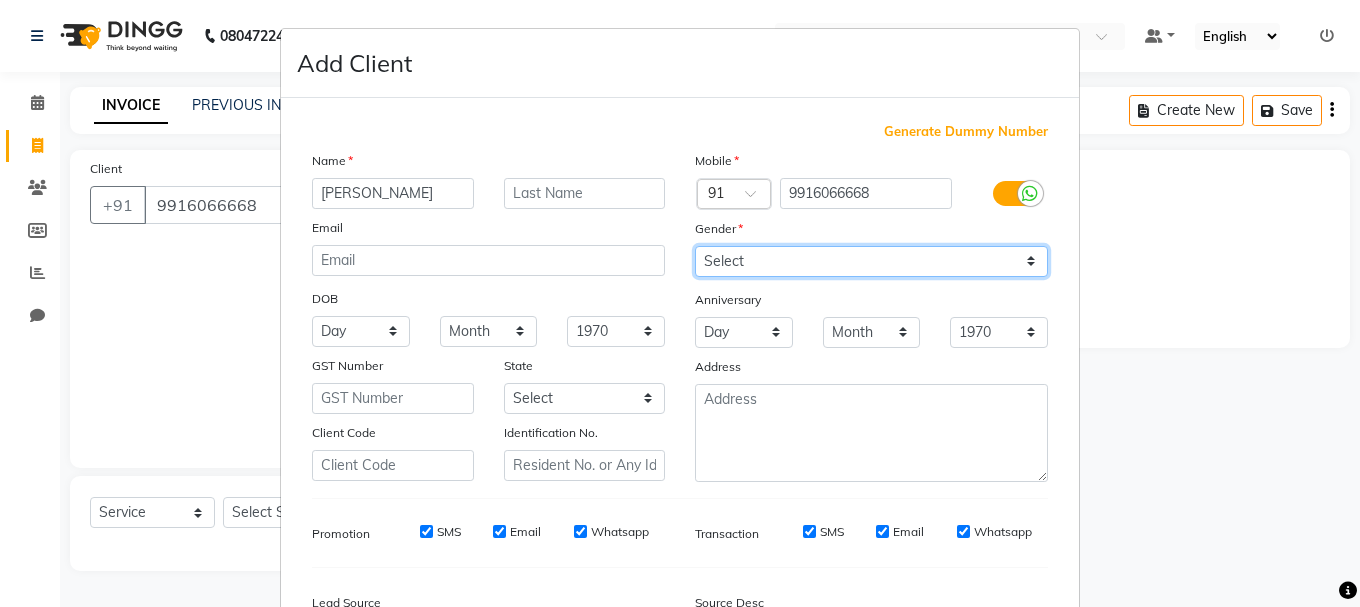 click on "Select [DEMOGRAPHIC_DATA] [DEMOGRAPHIC_DATA] Other Prefer Not To Say" at bounding box center [871, 261] 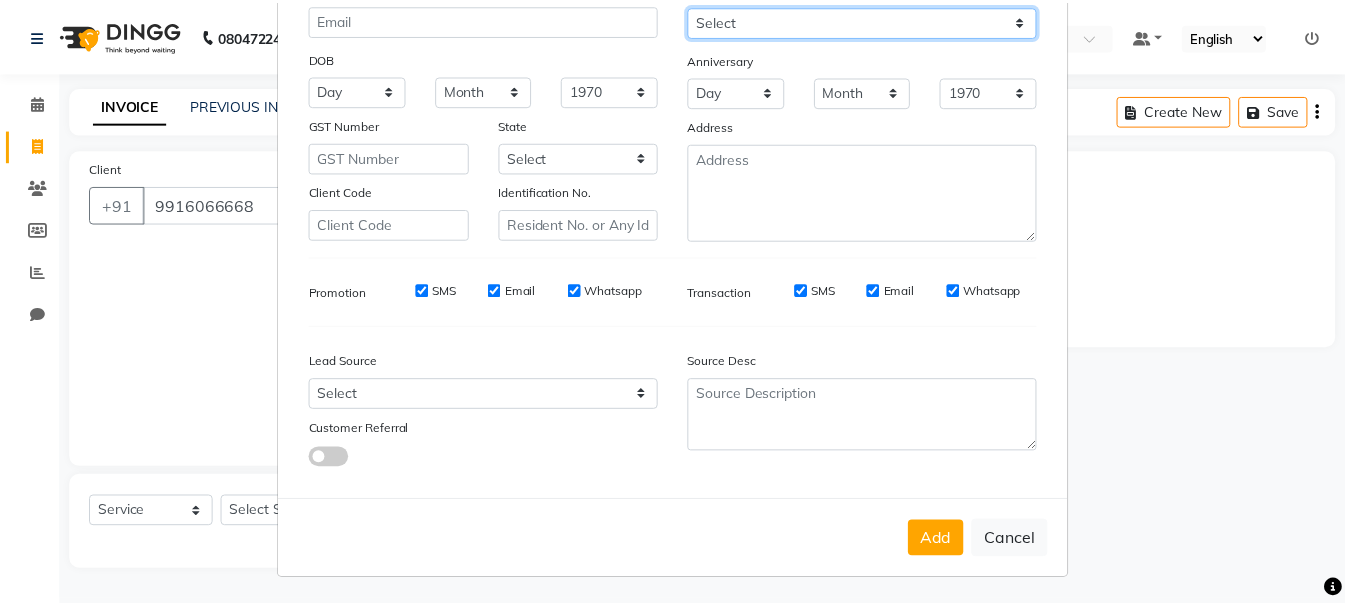 scroll, scrollTop: 242, scrollLeft: 0, axis: vertical 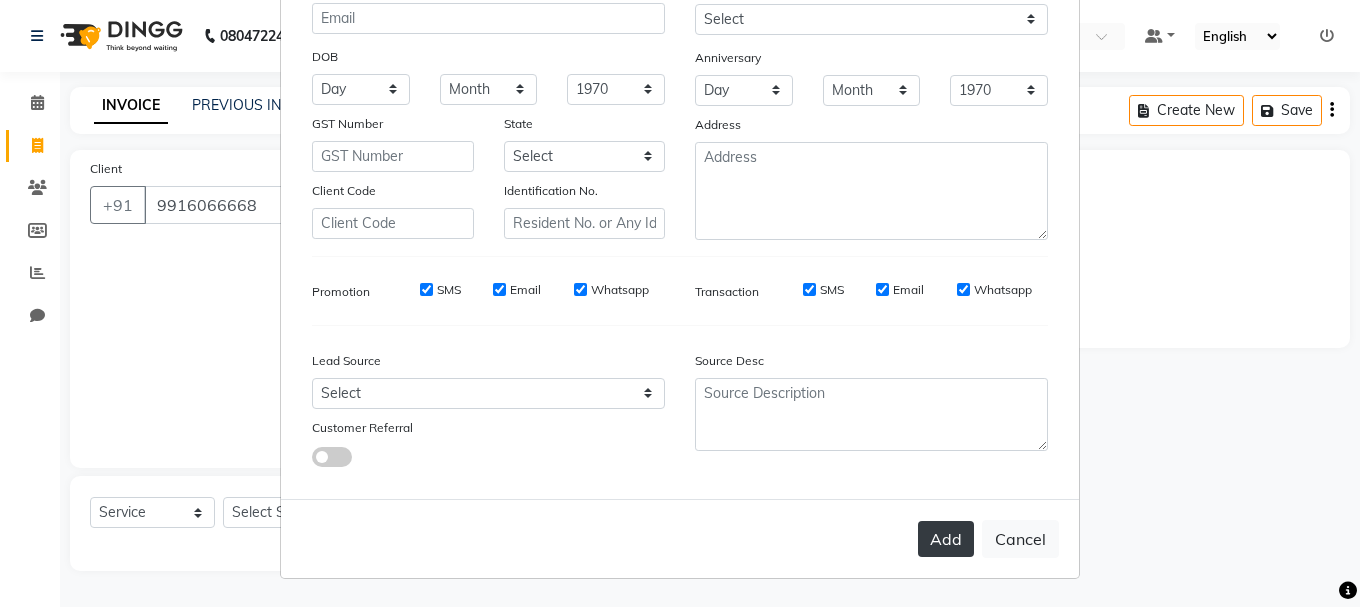 click on "Add" at bounding box center [946, 539] 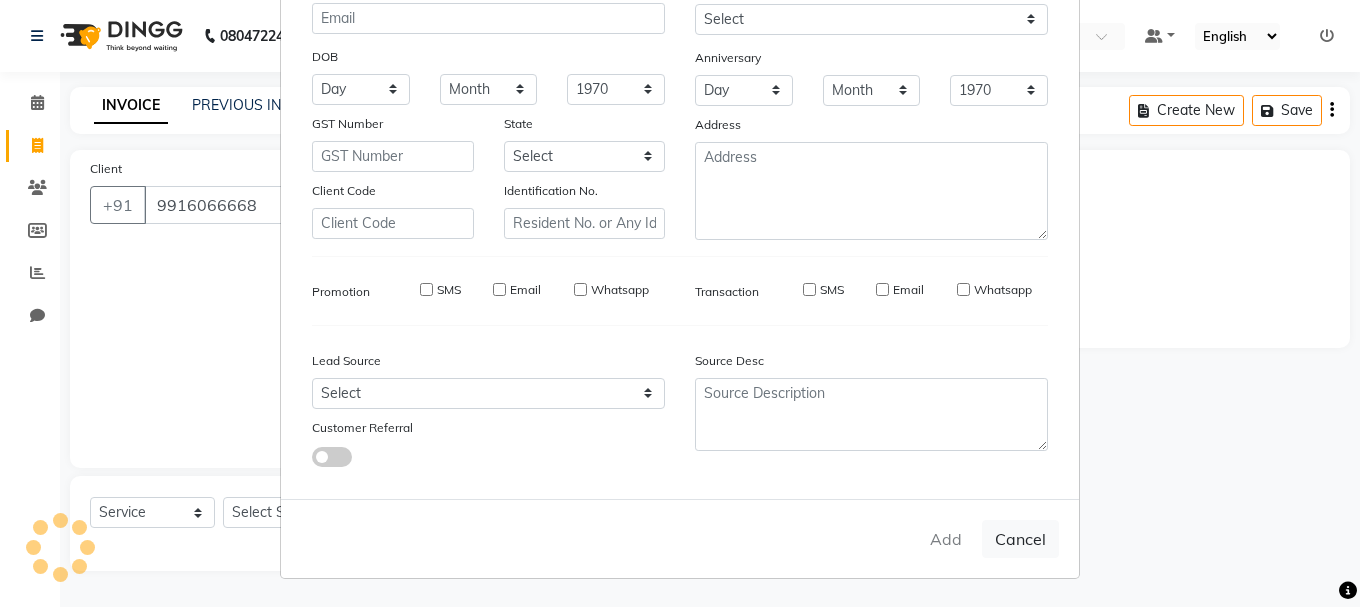 type on "99******68" 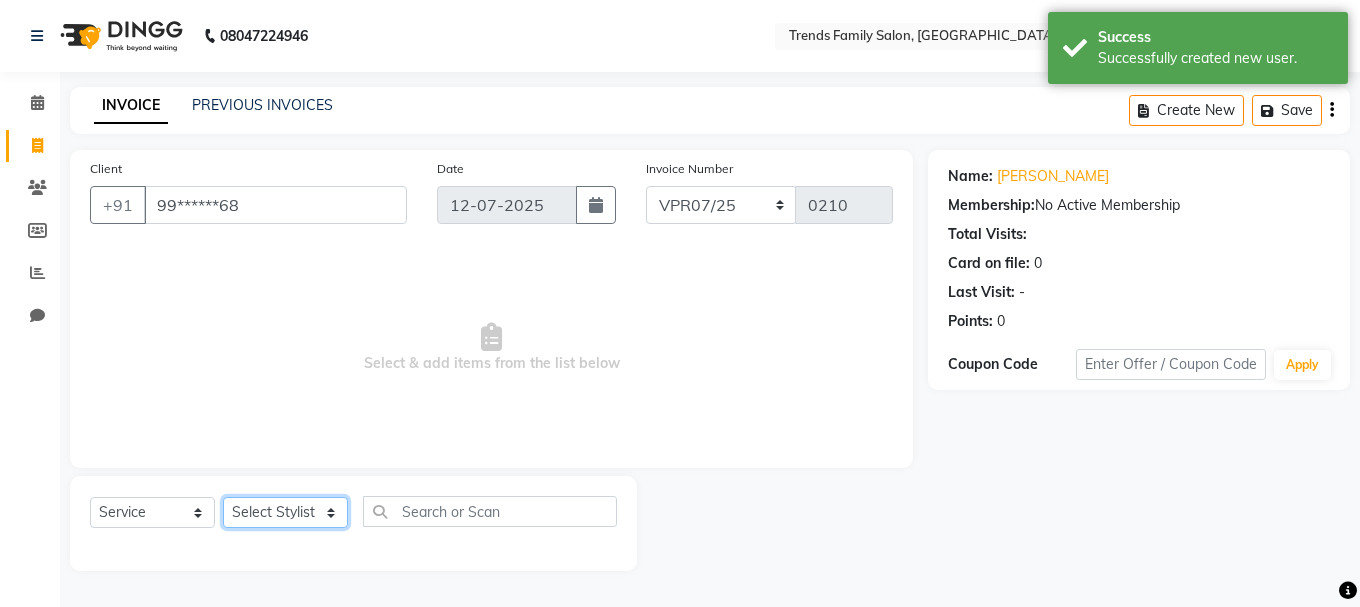 click on "Select Stylist [PERSON_NAME] Alsa Amaritha Ashwini [PERSON_NAME] Bhaktha Bhumi Danish Dolma Doma [PERSON_NAME] [PERSON_NAME] Lakshmi  Maya [PERSON_NAME] [PERSON_NAME] [PERSON_NAME] [PERSON_NAME] [PERSON_NAME] [PERSON_NAME] Sawsthika Shadav [PERSON_NAME] Sony Sherpa  [PERSON_NAME] [PERSON_NAME]" 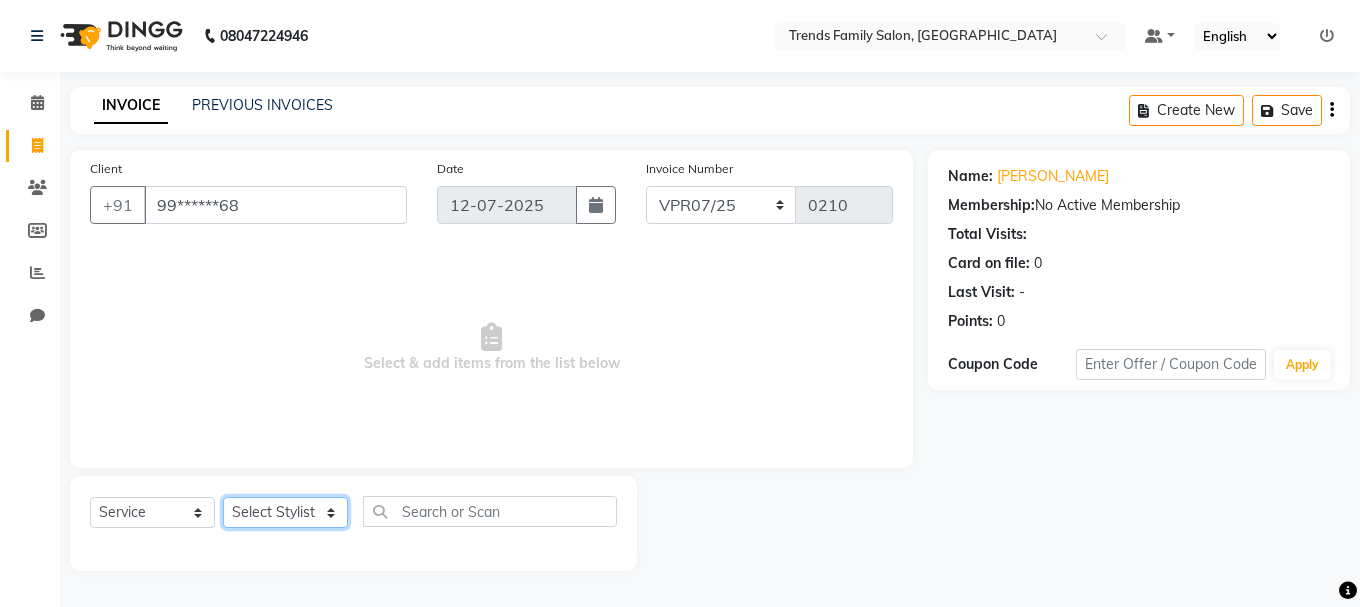 select on "74936" 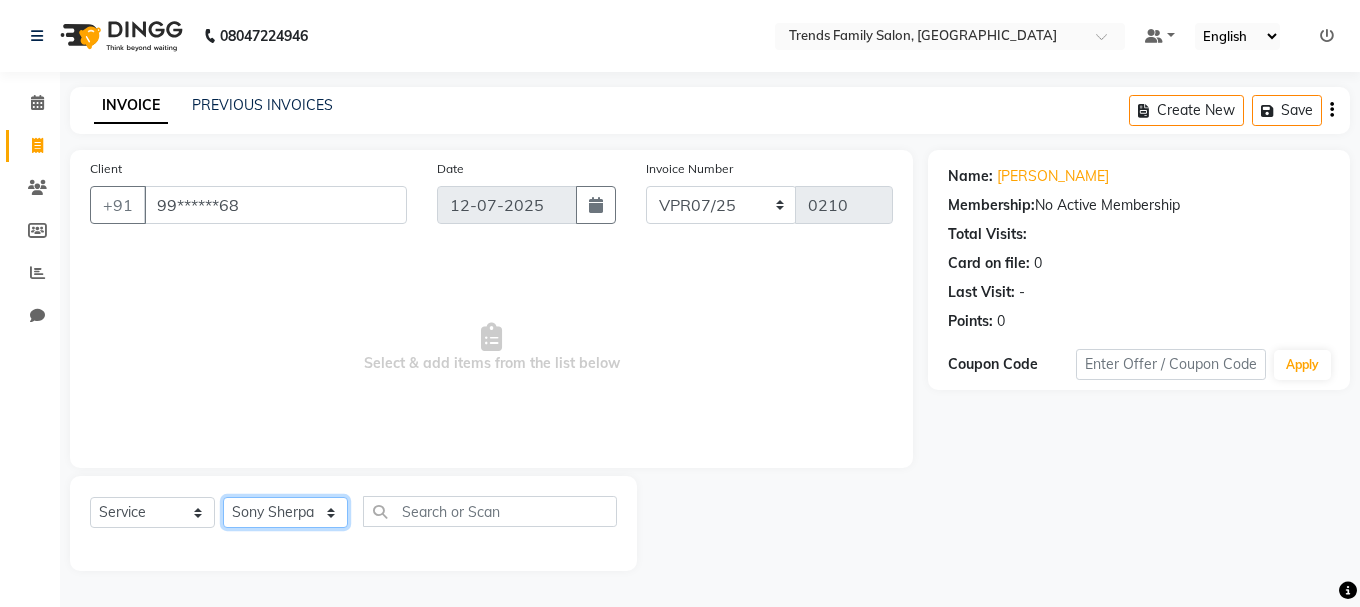 click on "Select Stylist [PERSON_NAME] Alsa Amaritha Ashwini [PERSON_NAME] Bhaktha Bhumi Danish Dolma Doma [PERSON_NAME] [PERSON_NAME] Lakshmi  Maya [PERSON_NAME] [PERSON_NAME] [PERSON_NAME] [PERSON_NAME] [PERSON_NAME] [PERSON_NAME] Sawsthika Shadav [PERSON_NAME] Sony Sherpa  [PERSON_NAME] [PERSON_NAME]" 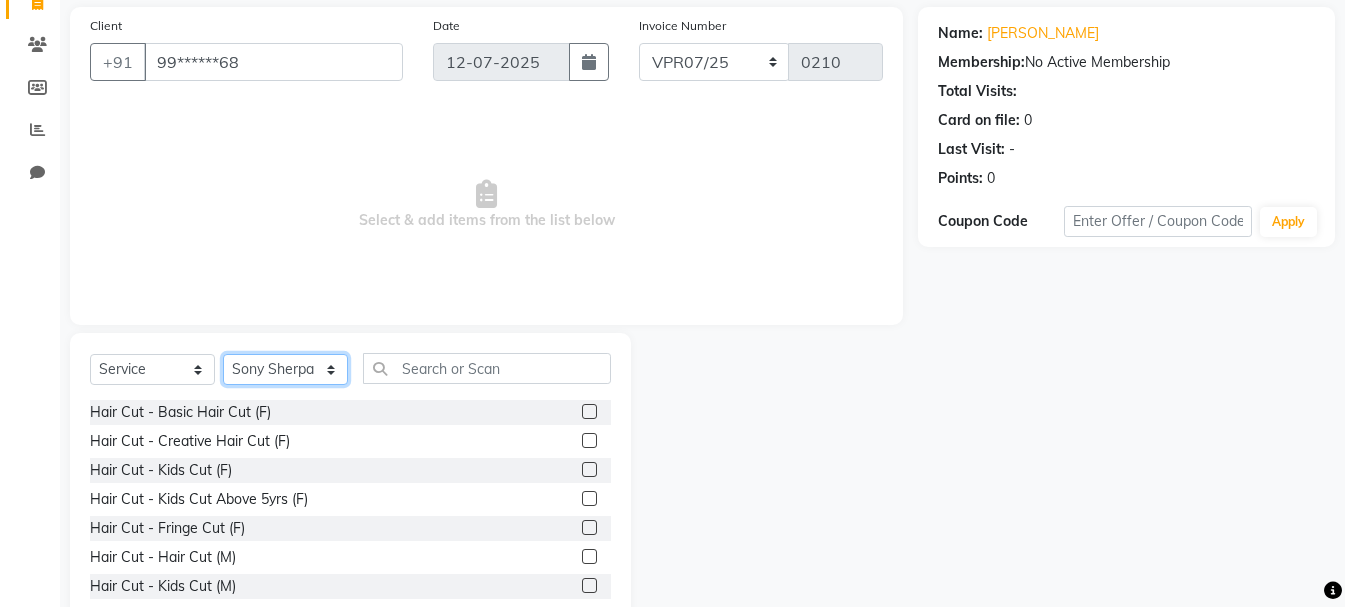 scroll, scrollTop: 194, scrollLeft: 0, axis: vertical 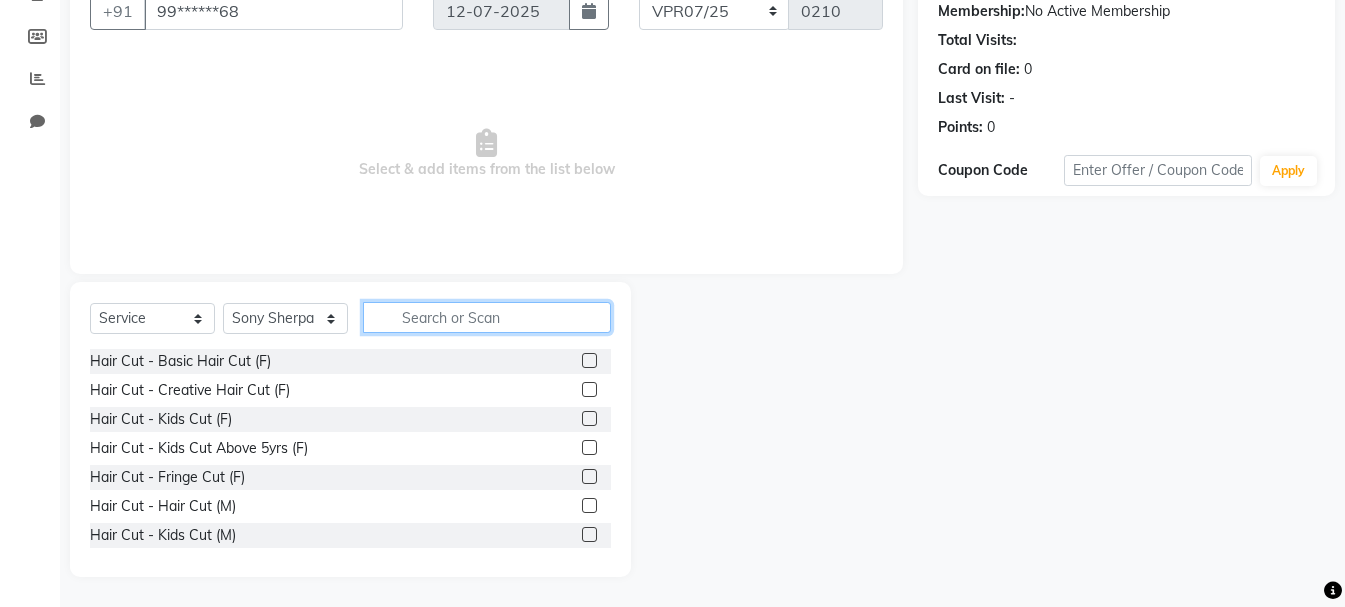 click 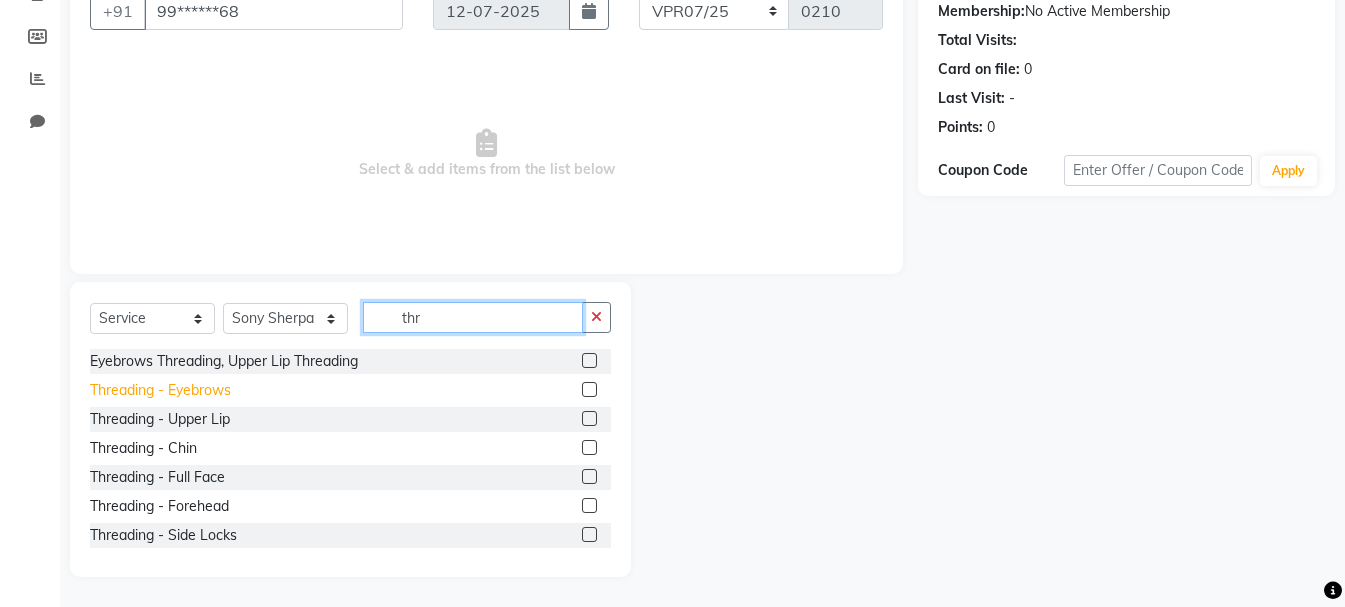 type on "thr" 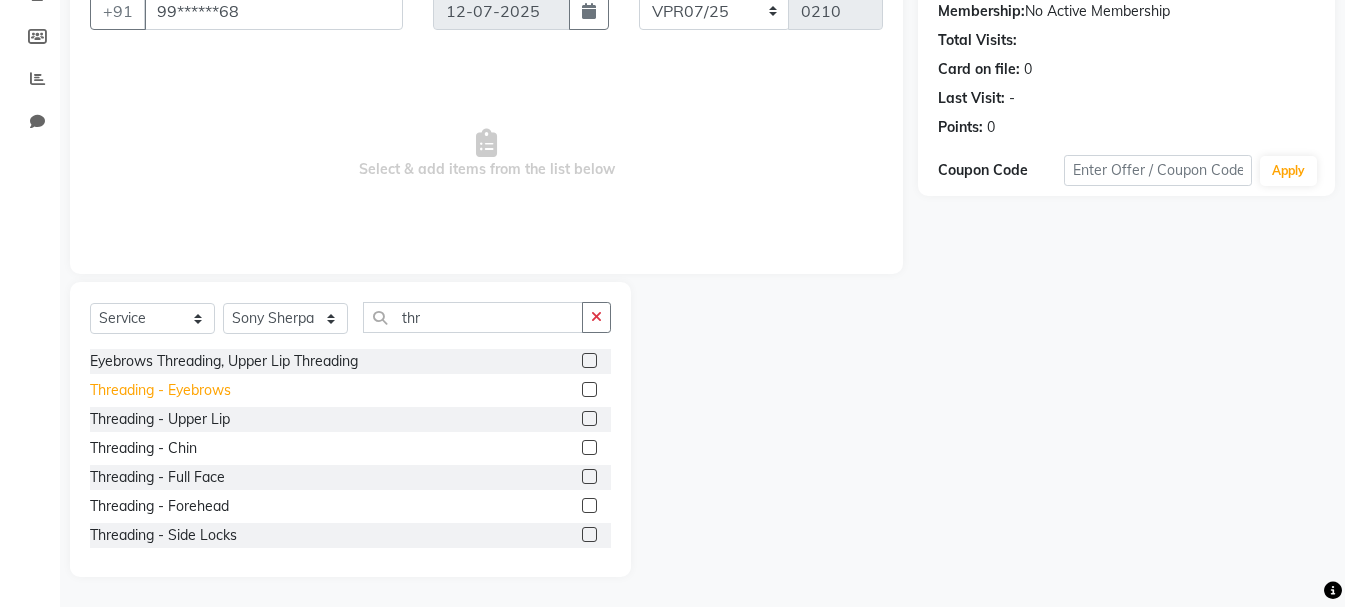 click on "Threading - Eyebrows" 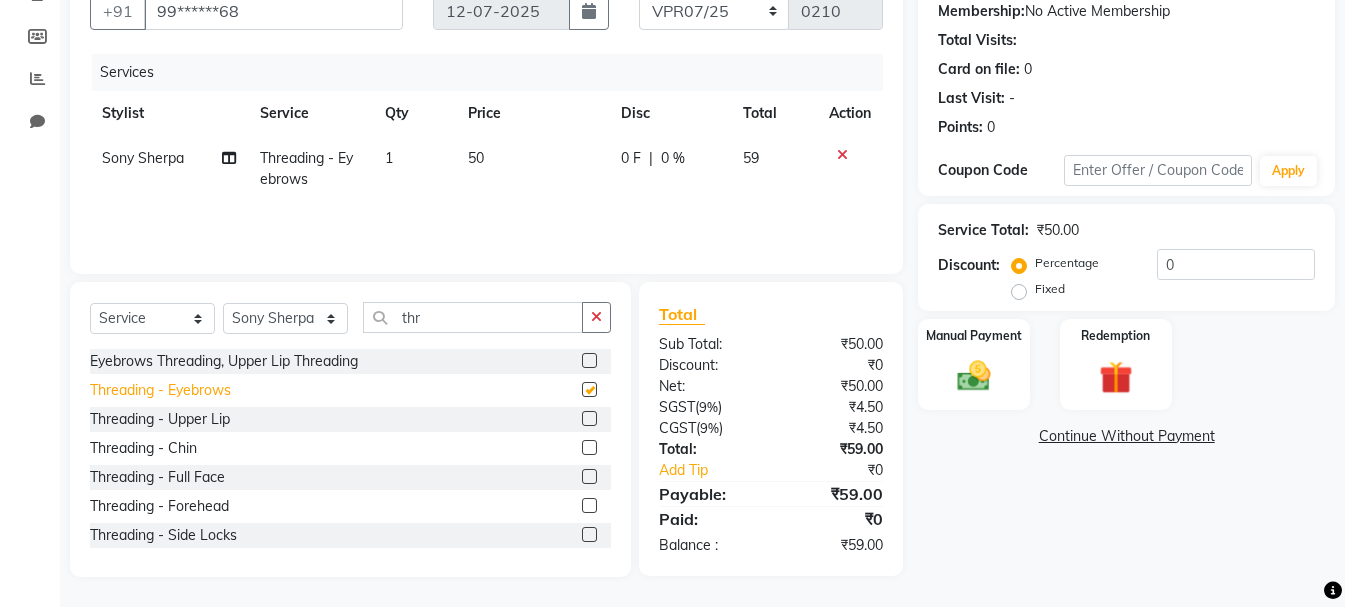 checkbox on "false" 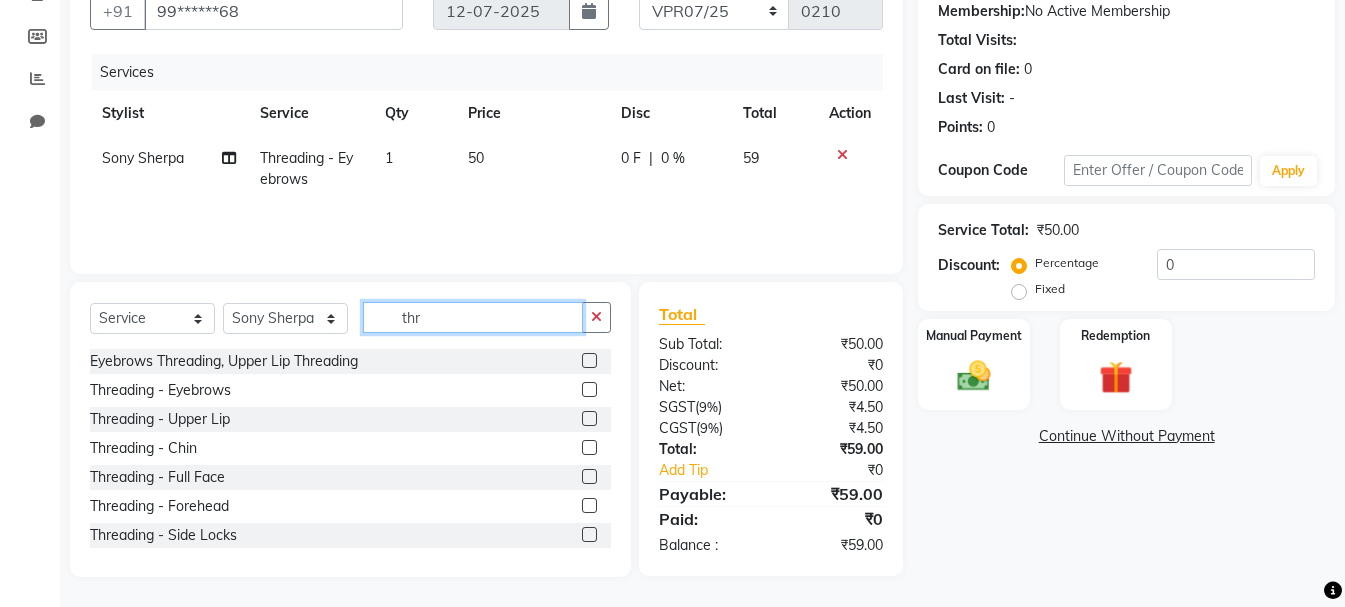 click on "thr" 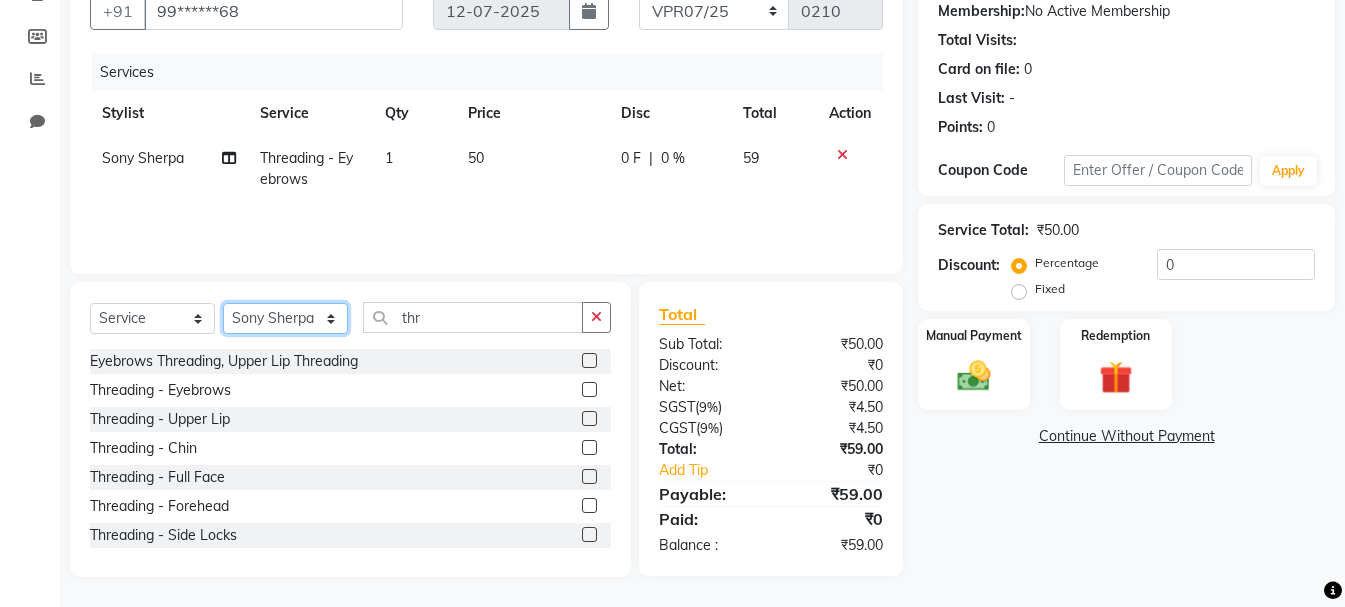 click on "Select Stylist [PERSON_NAME] Alsa Amaritha Ashwini [PERSON_NAME] Bhaktha Bhumi Danish Dolma Doma [PERSON_NAME] [PERSON_NAME] Lakshmi  Maya [PERSON_NAME] [PERSON_NAME] [PERSON_NAME] [PERSON_NAME] [PERSON_NAME] [PERSON_NAME] Sawsthika Shadav [PERSON_NAME] Sony Sherpa  [PERSON_NAME] [PERSON_NAME]" 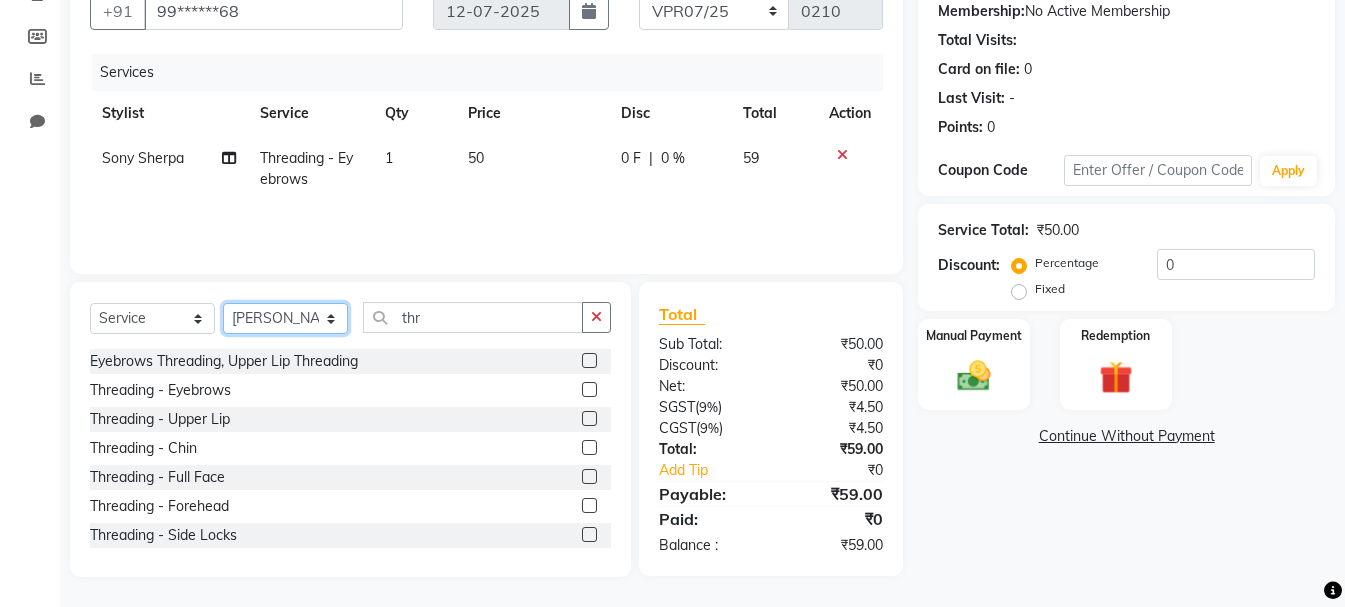click on "Select Stylist [PERSON_NAME] Alsa Amaritha Ashwini [PERSON_NAME] Bhaktha Bhumi Danish Dolma Doma [PERSON_NAME] [PERSON_NAME] Lakshmi  Maya [PERSON_NAME] [PERSON_NAME] [PERSON_NAME] [PERSON_NAME] [PERSON_NAME] [PERSON_NAME] Sawsthika Shadav [PERSON_NAME] Sony Sherpa  [PERSON_NAME] [PERSON_NAME]" 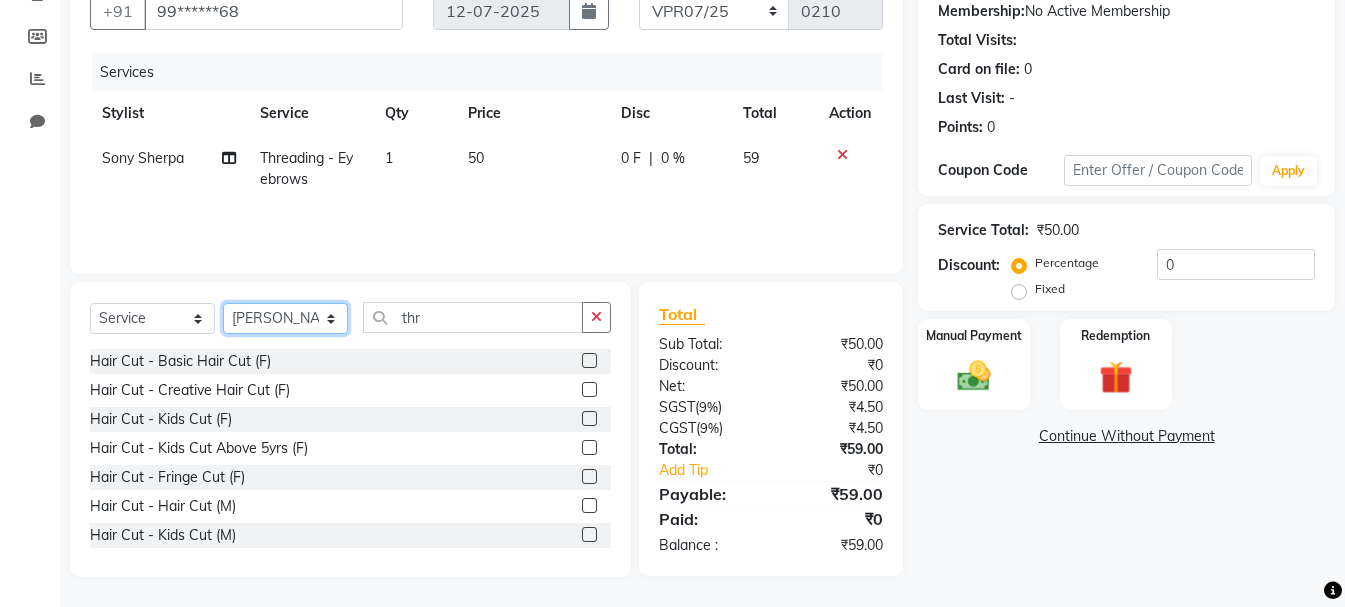 click on "Select Stylist [PERSON_NAME] Alsa Amaritha Ashwini [PERSON_NAME] Bhaktha Bhumi Danish Dolma Doma [PERSON_NAME] [PERSON_NAME] Lakshmi  Maya [PERSON_NAME] [PERSON_NAME] [PERSON_NAME] [PERSON_NAME] [PERSON_NAME] [PERSON_NAME] Sawsthika Shadav [PERSON_NAME] Sony Sherpa  [PERSON_NAME] [PERSON_NAME]" 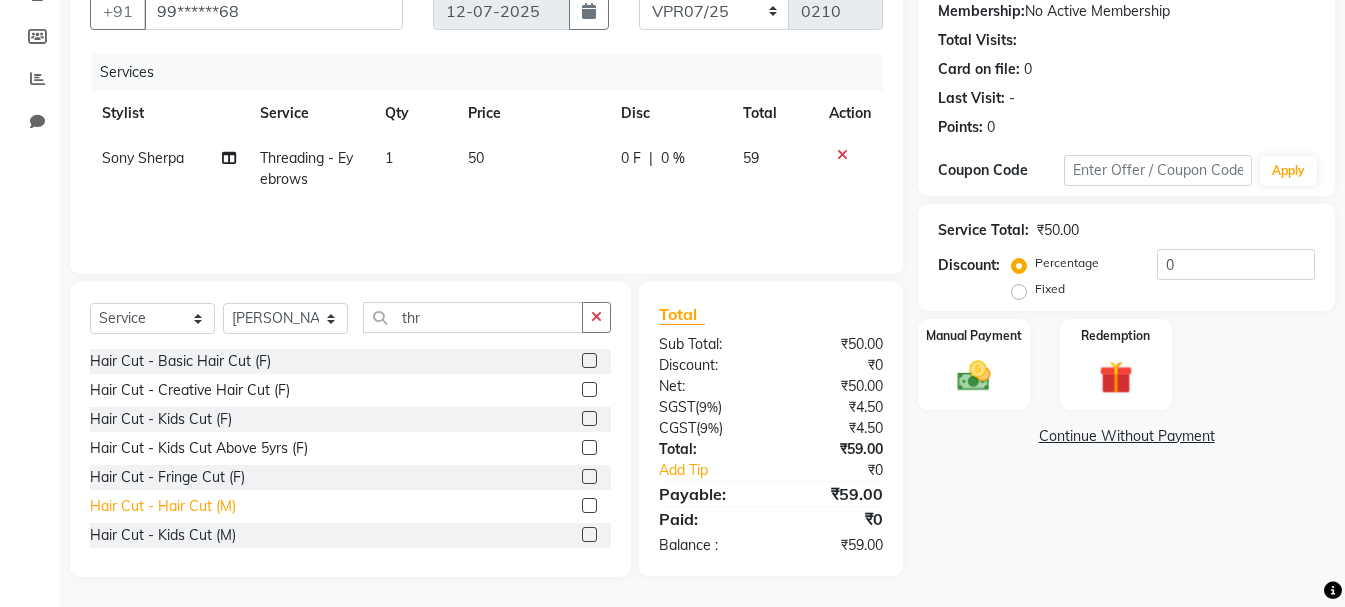 click on "Hair Cut - Hair Cut (M)" 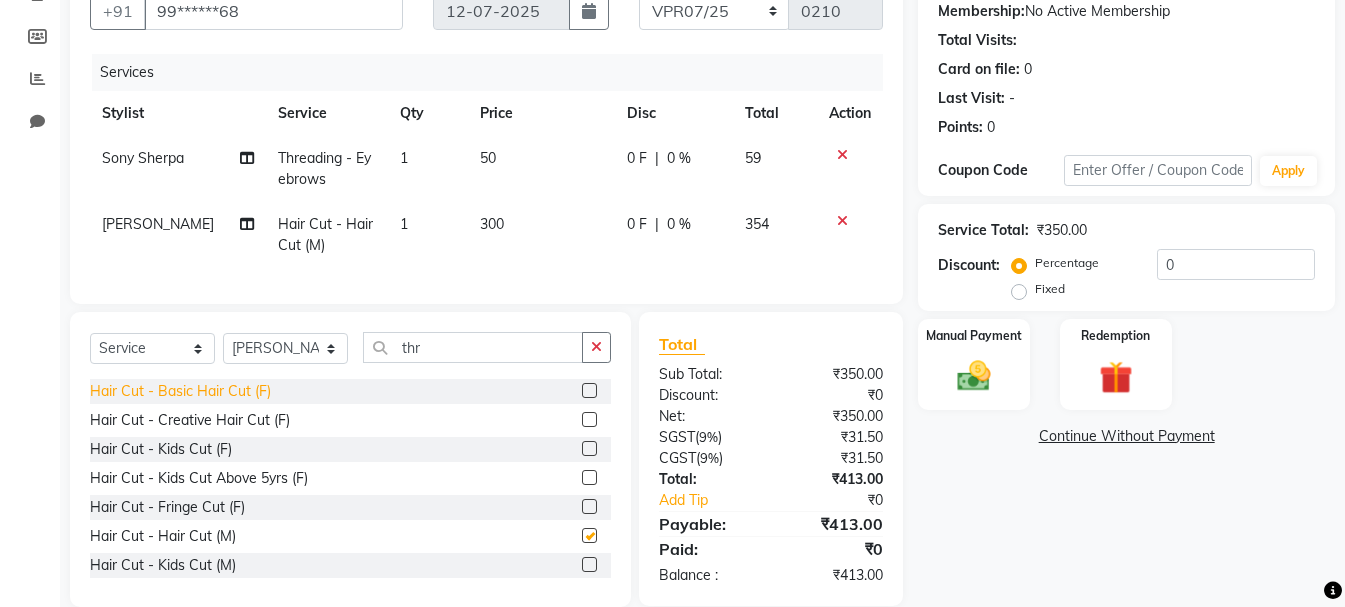 checkbox on "false" 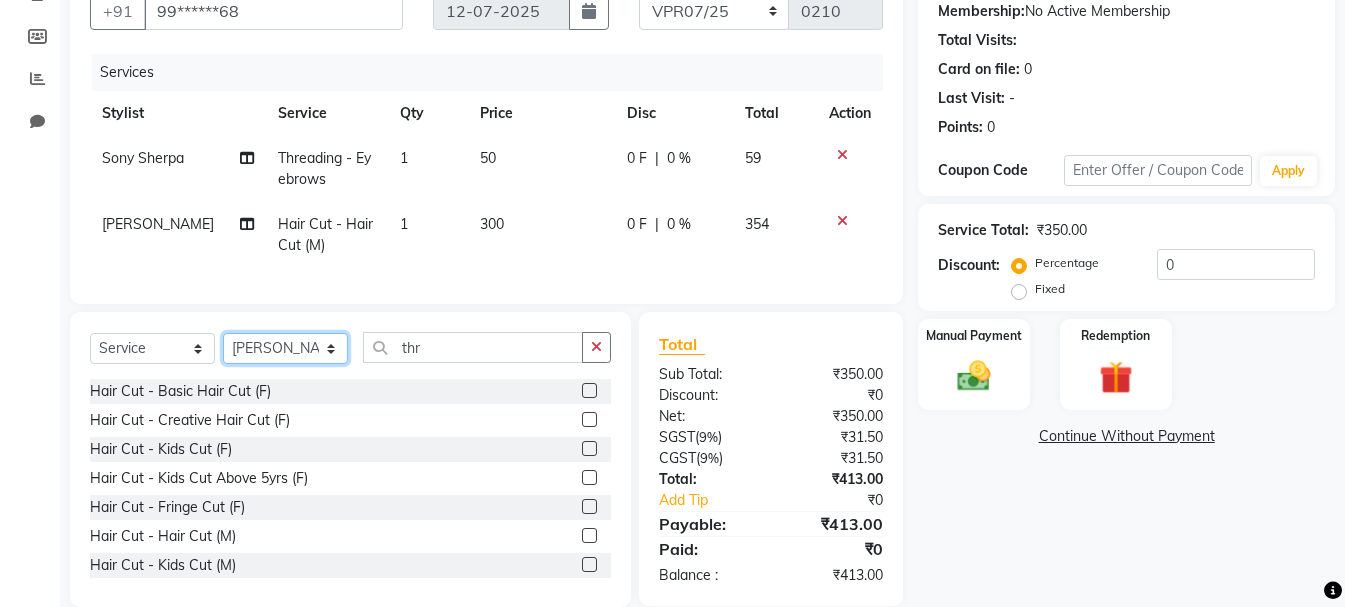 click on "Select Stylist [PERSON_NAME] Alsa Amaritha Ashwini [PERSON_NAME] Bhaktha Bhumi Danish Dolma Doma [PERSON_NAME] [PERSON_NAME] Lakshmi  Maya [PERSON_NAME] [PERSON_NAME] [PERSON_NAME] [PERSON_NAME] [PERSON_NAME] [PERSON_NAME] Sawsthika Shadav [PERSON_NAME] Sony Sherpa  [PERSON_NAME] [PERSON_NAME]" 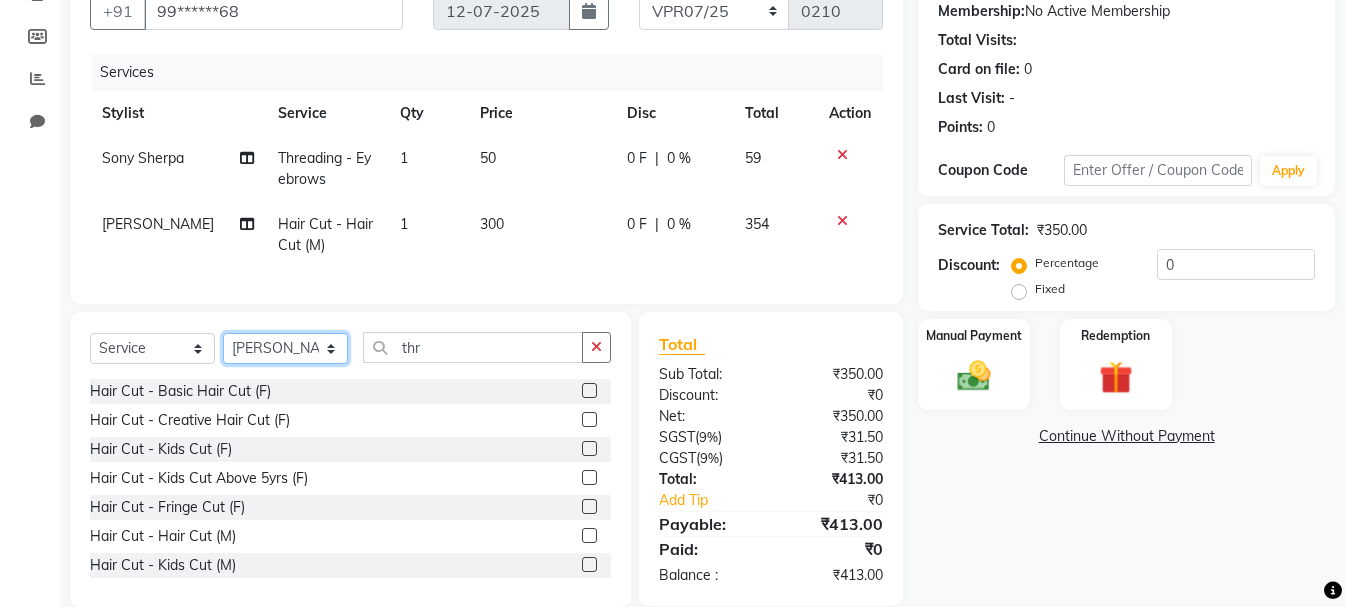 select on "85498" 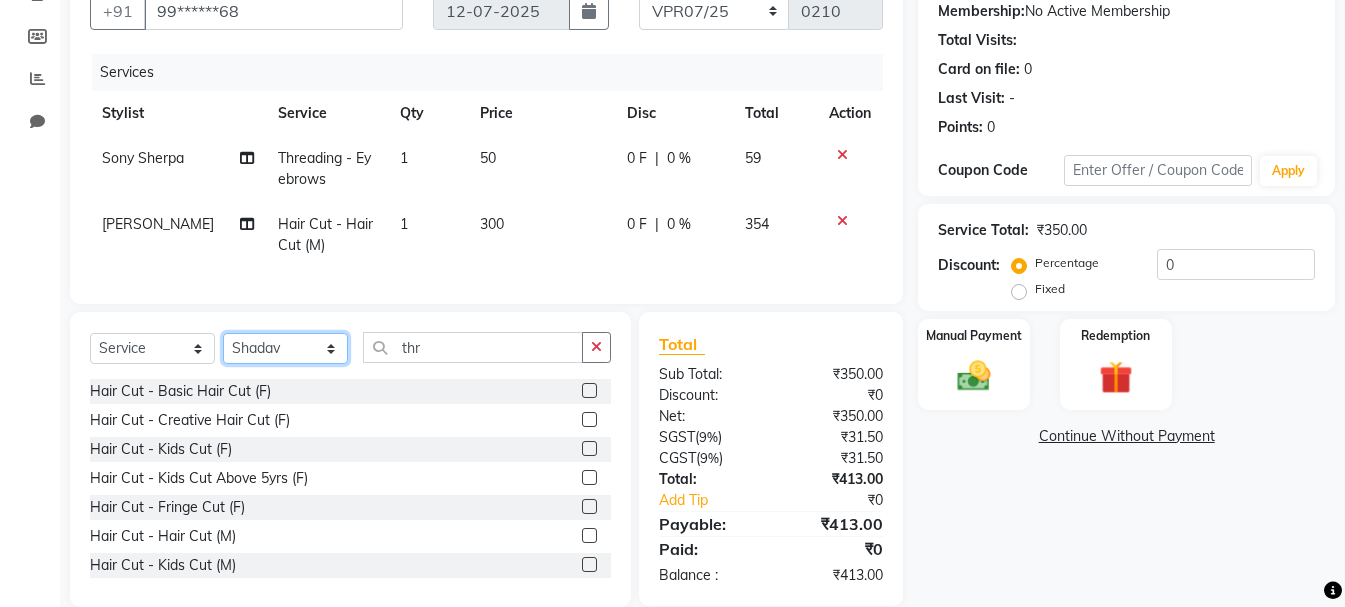 click on "Select Stylist [PERSON_NAME] Alsa Amaritha Ashwini [PERSON_NAME] Bhaktha Bhumi Danish Dolma Doma [PERSON_NAME] [PERSON_NAME] Lakshmi  Maya [PERSON_NAME] [PERSON_NAME] [PERSON_NAME] [PERSON_NAME] [PERSON_NAME] [PERSON_NAME] Sawsthika Shadav [PERSON_NAME] Sony Sherpa  [PERSON_NAME] [PERSON_NAME]" 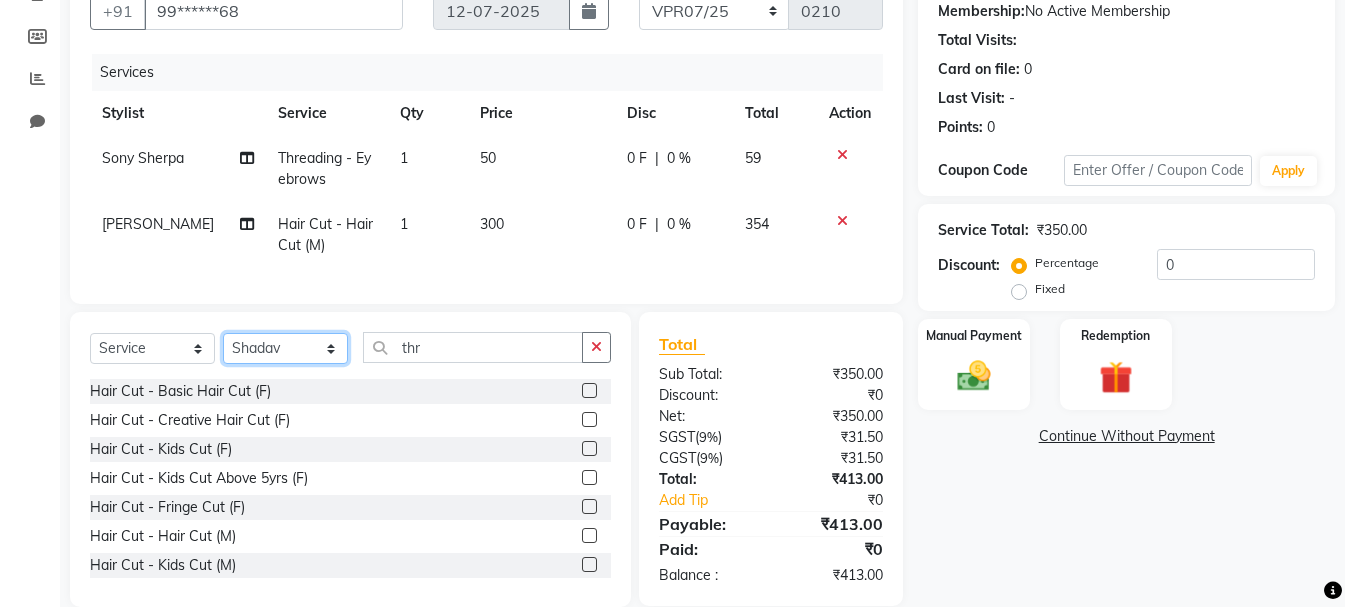 scroll, scrollTop: 100, scrollLeft: 0, axis: vertical 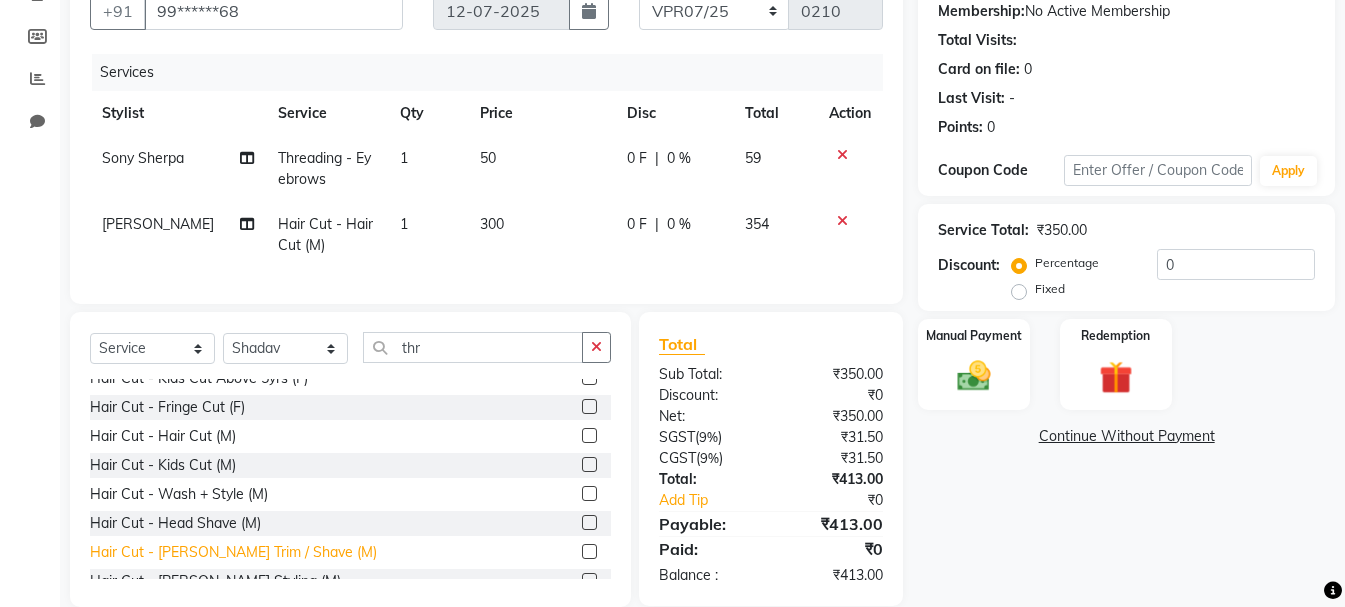 click on "Hair Cut - [PERSON_NAME] Trim / Shave (M)" 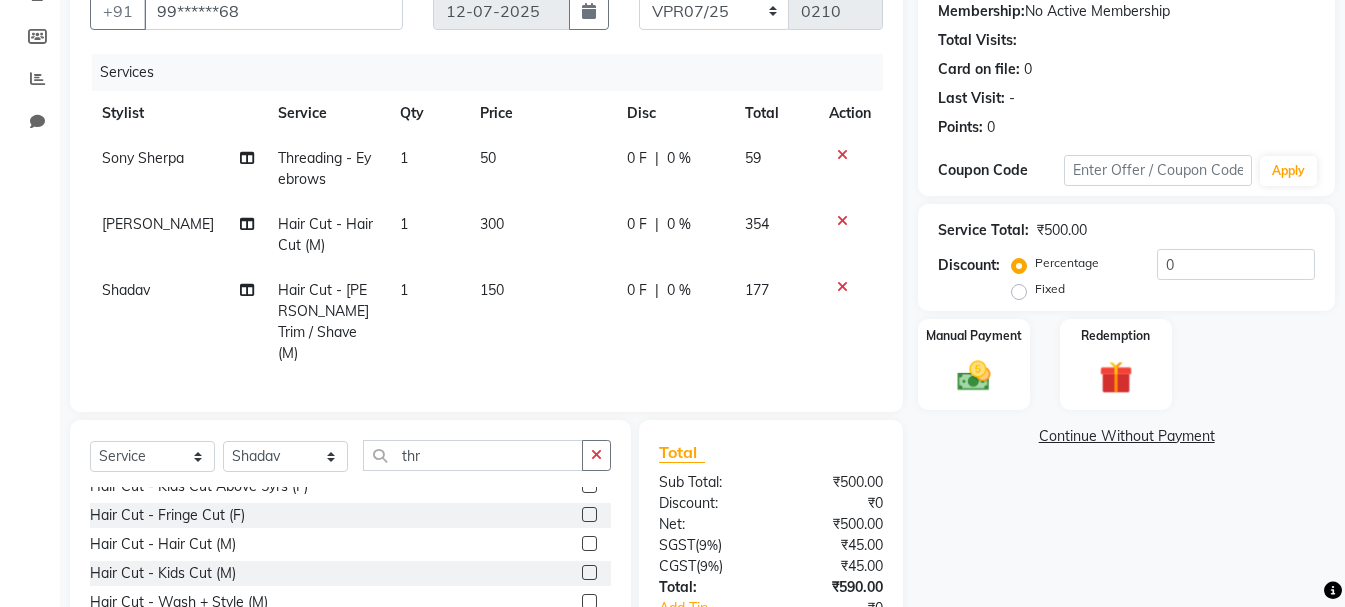 checkbox on "false" 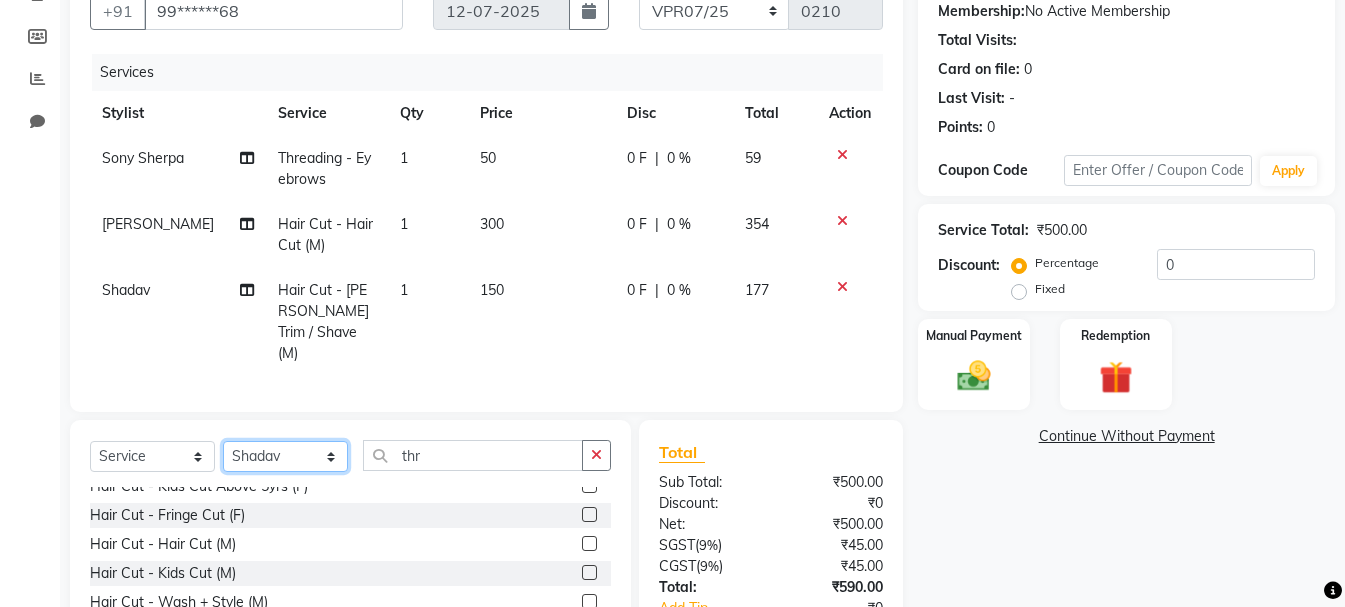click on "Select Stylist [PERSON_NAME] Alsa Amaritha Ashwini [PERSON_NAME] Bhaktha Bhumi Danish Dolma Doma [PERSON_NAME] [PERSON_NAME] Lakshmi  Maya [PERSON_NAME] [PERSON_NAME] [PERSON_NAME] [PERSON_NAME] [PERSON_NAME] [PERSON_NAME] Sawsthika Shadav [PERSON_NAME] Sony Sherpa  [PERSON_NAME] [PERSON_NAME]" 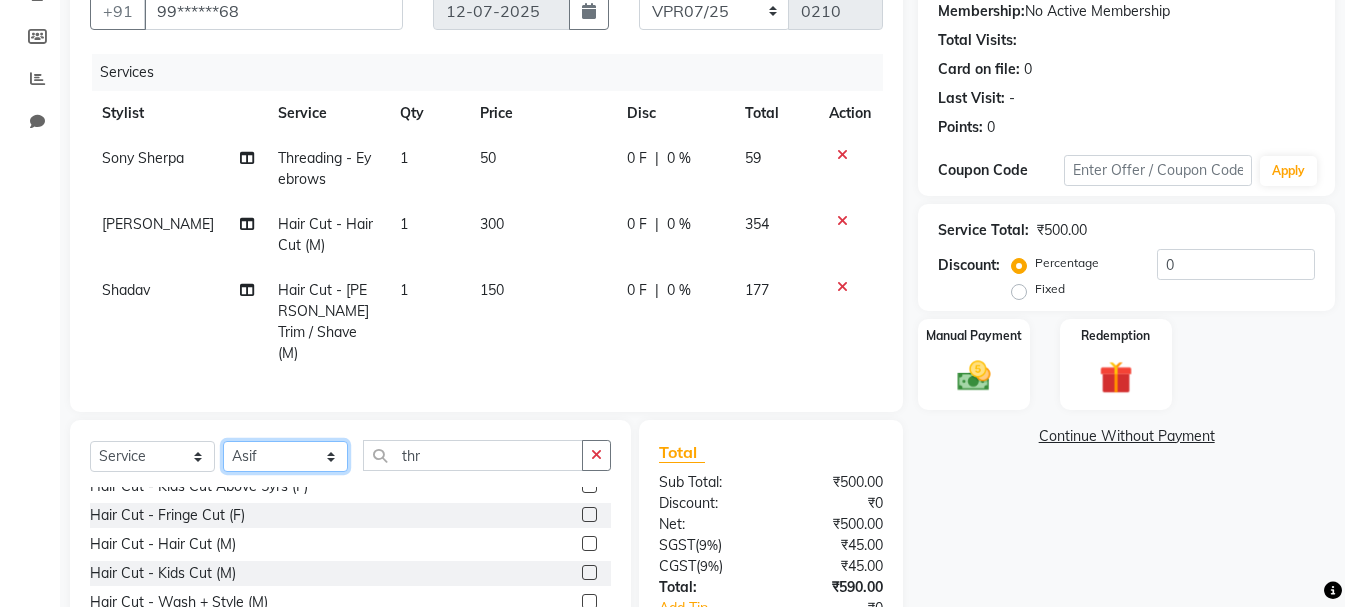 click on "Select Stylist [PERSON_NAME] Alsa Amaritha Ashwini [PERSON_NAME] Bhaktha Bhumi Danish Dolma Doma [PERSON_NAME] [PERSON_NAME] Lakshmi  Maya [PERSON_NAME] [PERSON_NAME] [PERSON_NAME] [PERSON_NAME] [PERSON_NAME] [PERSON_NAME] Sawsthika Shadav [PERSON_NAME] Sony Sherpa  [PERSON_NAME] [PERSON_NAME]" 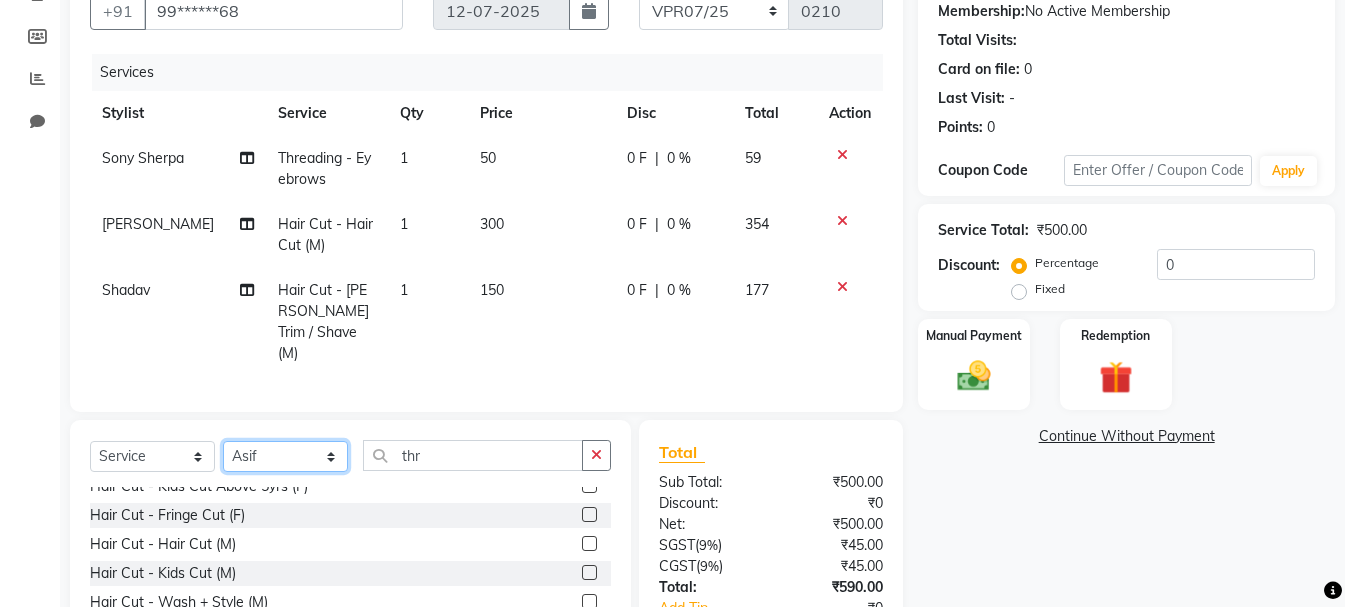 scroll, scrollTop: 326, scrollLeft: 0, axis: vertical 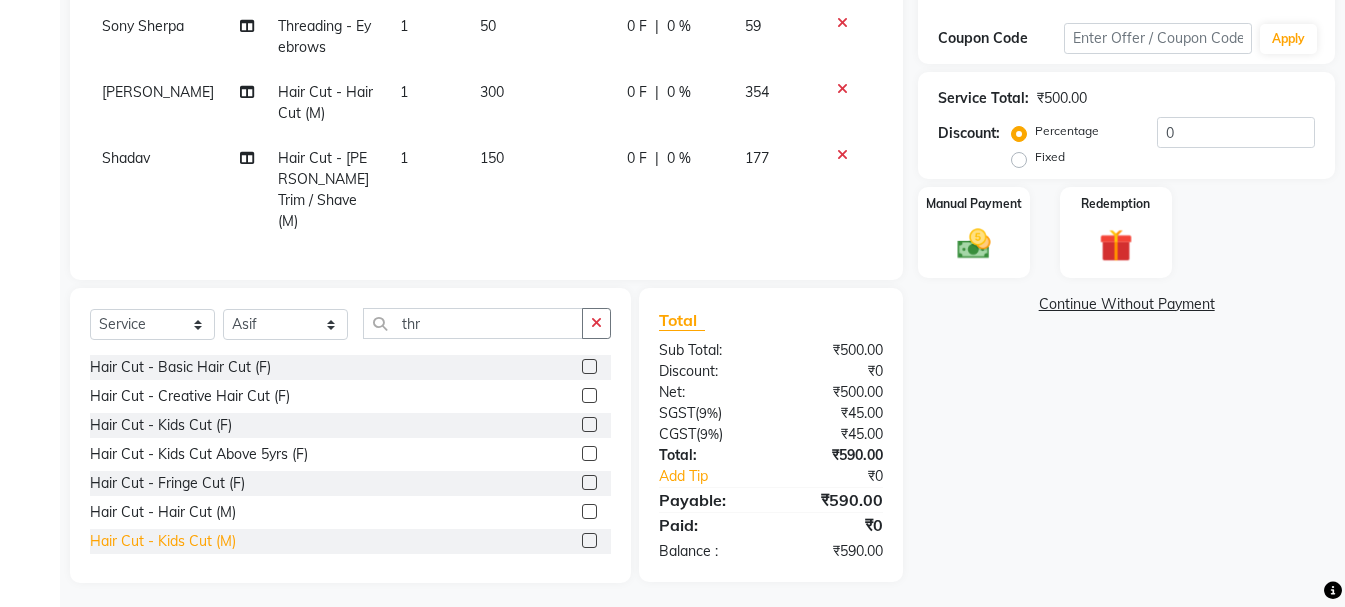click on "Hair Cut - Kids Cut (M)" 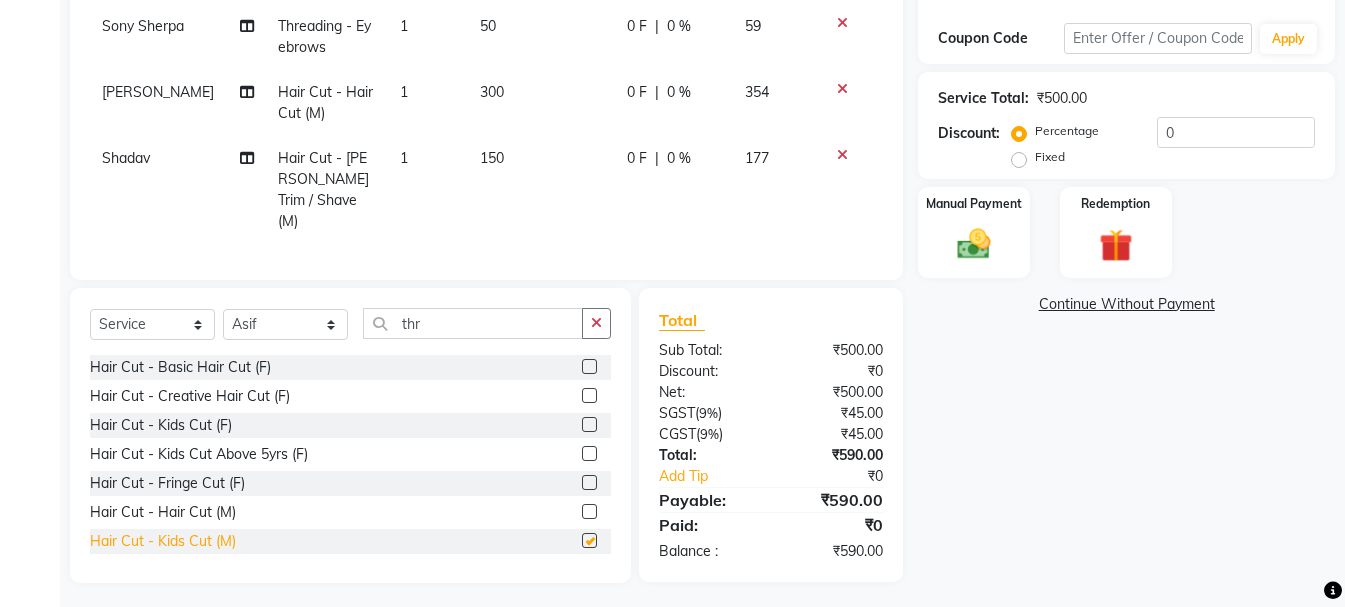 checkbox on "false" 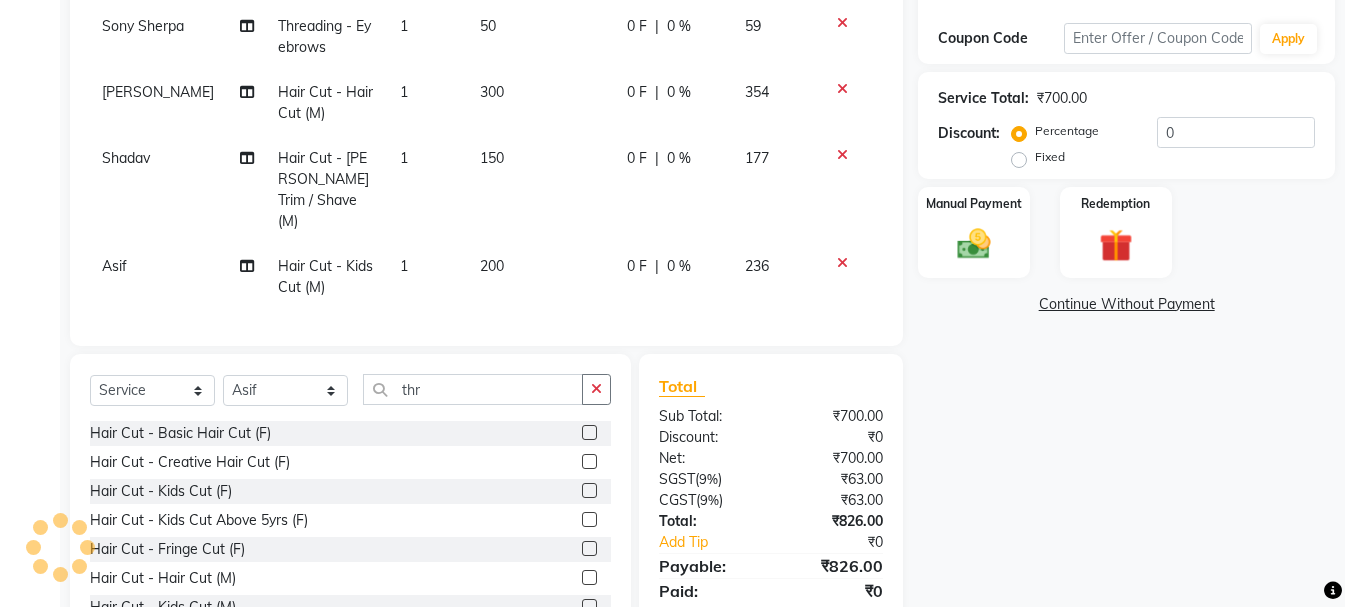 click on "Service Total:  ₹700.00  Discount:  Percentage   Fixed  0" 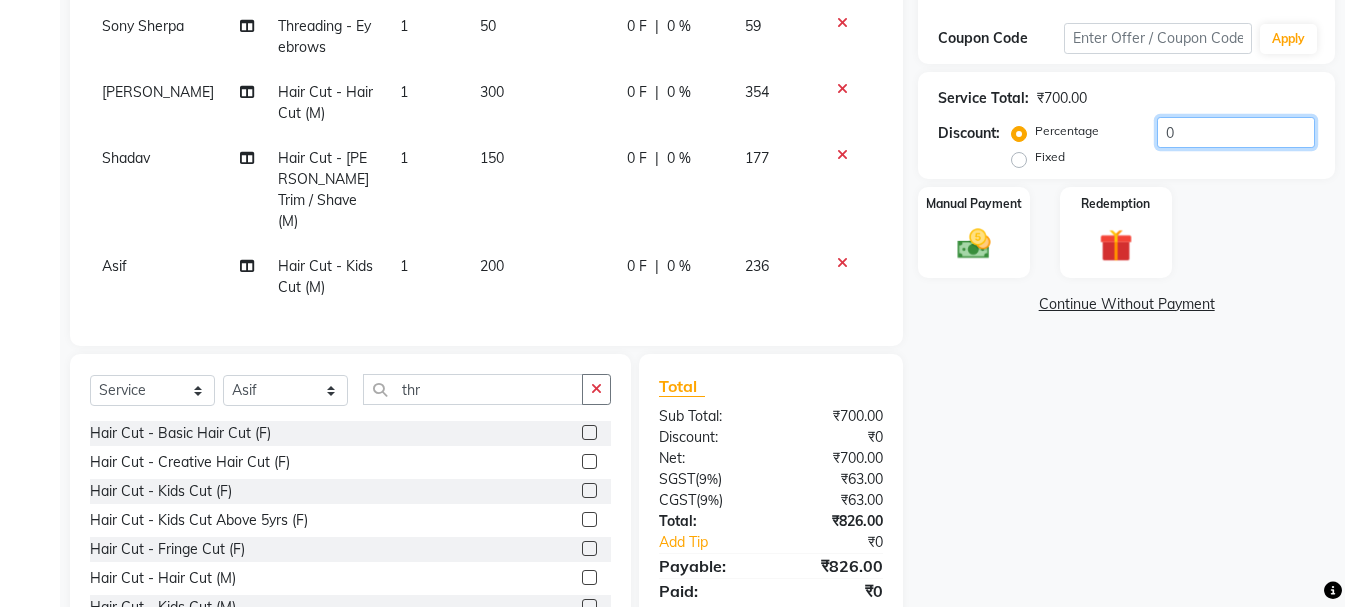 click on "0" 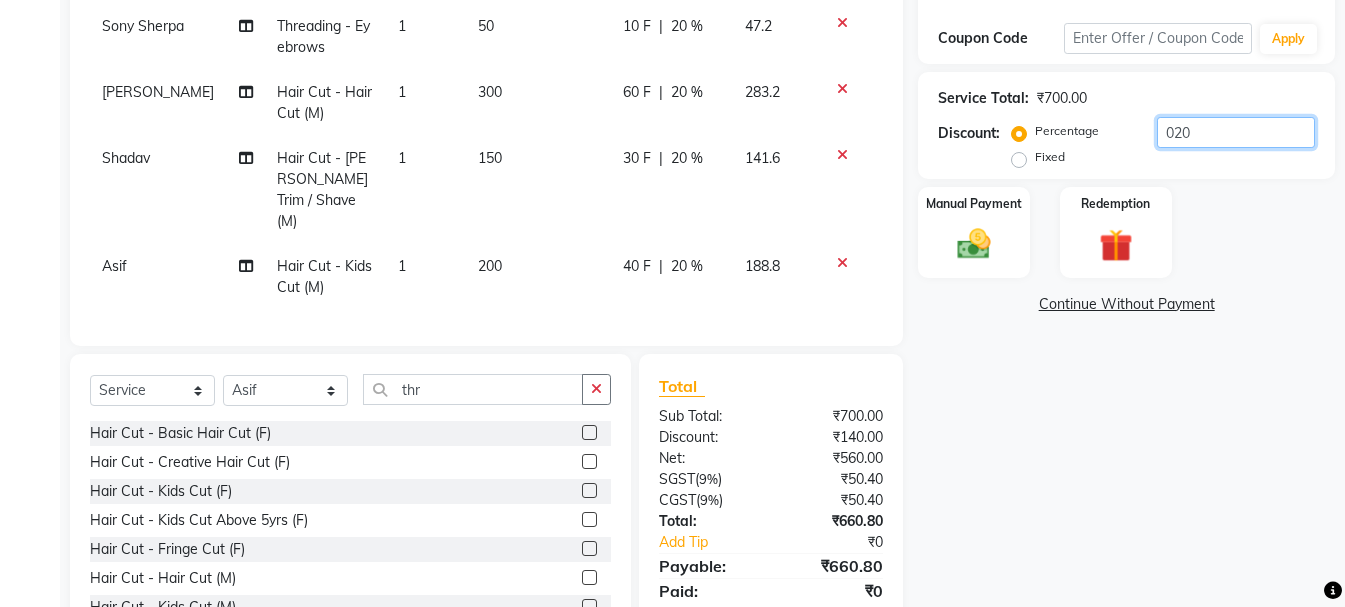 scroll, scrollTop: 126, scrollLeft: 0, axis: vertical 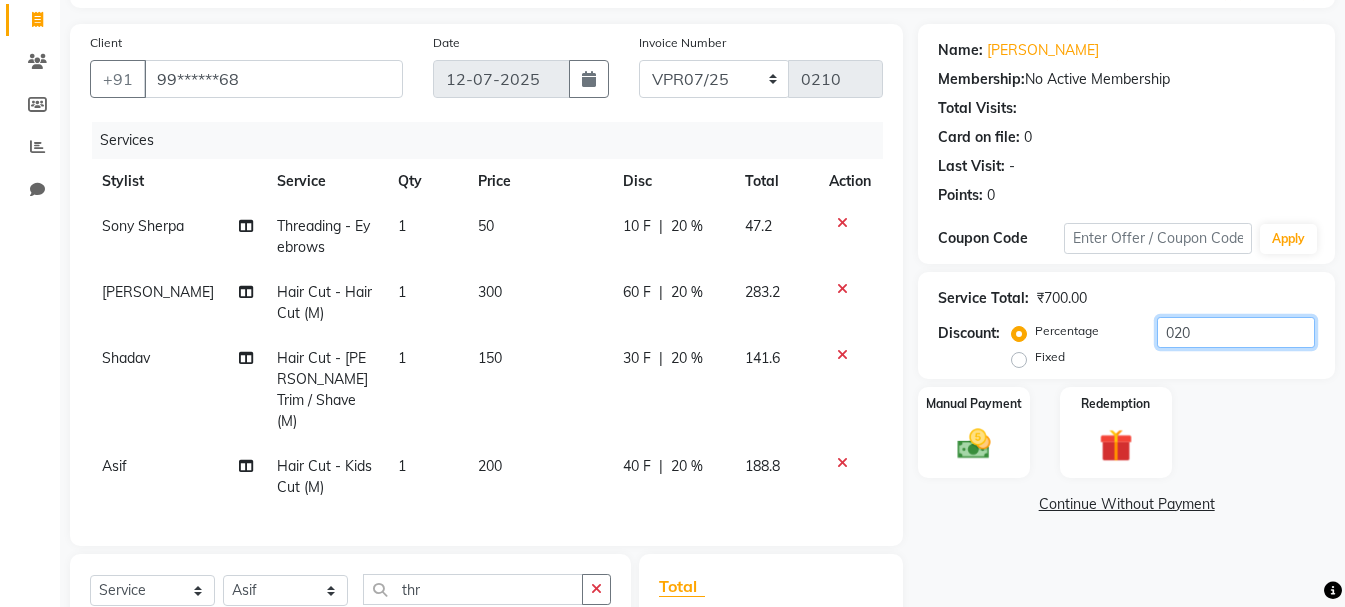 type on "020" 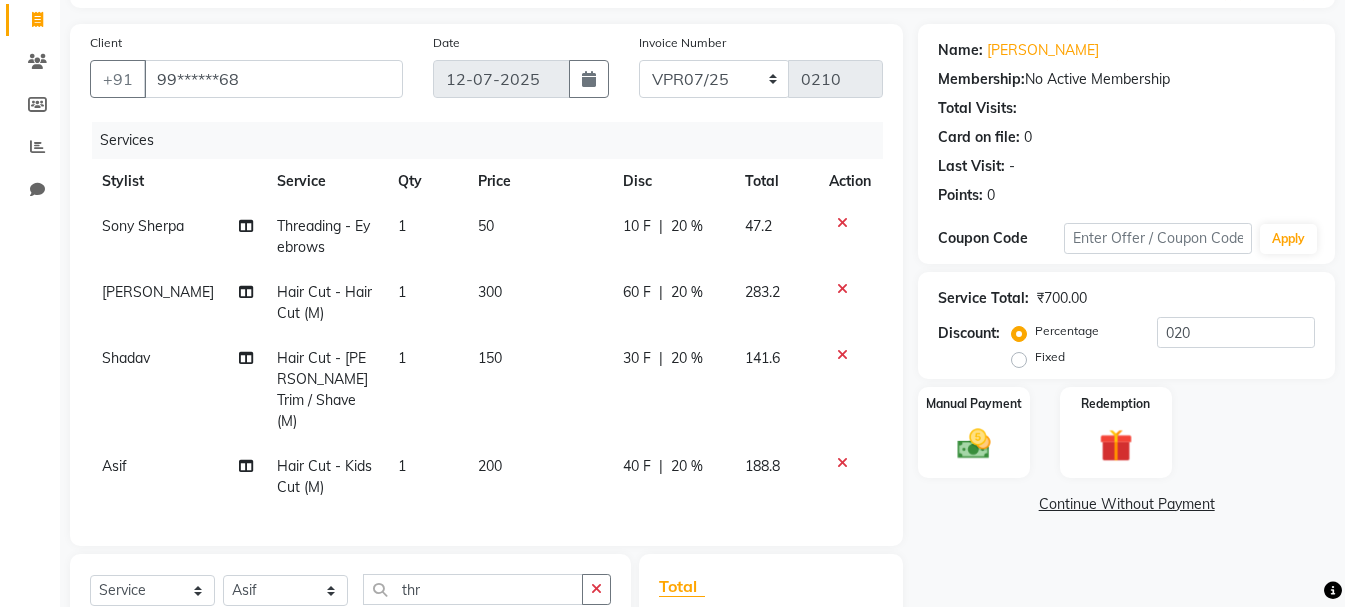 click on "47.2" 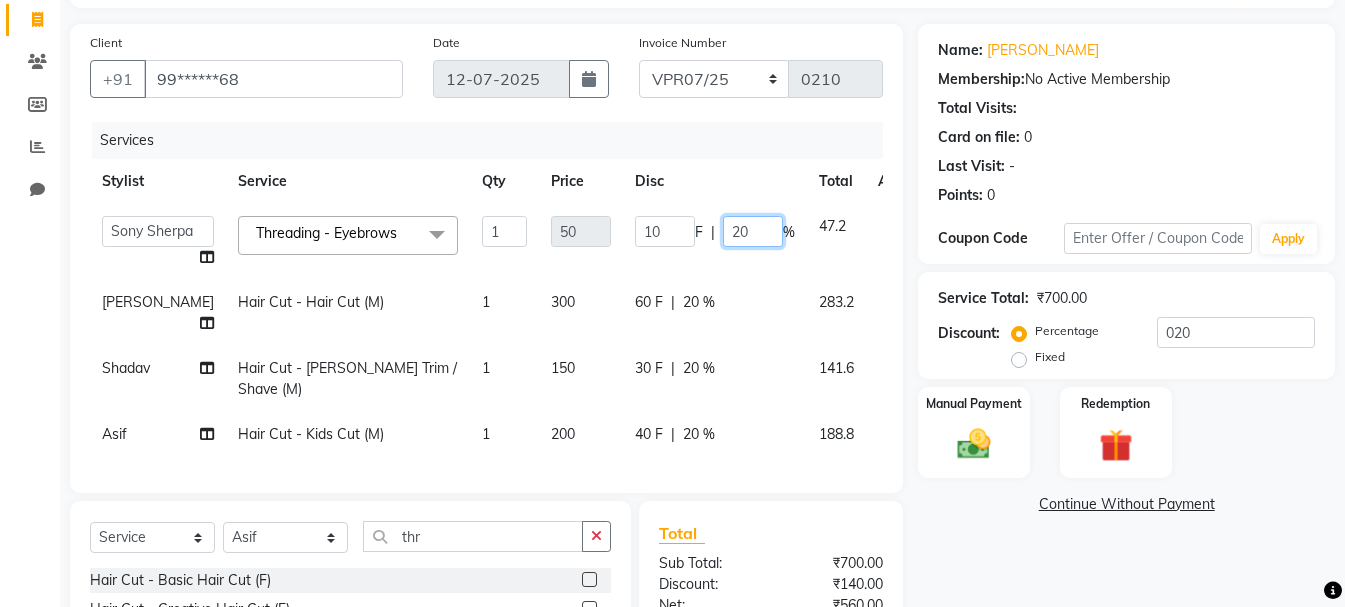 click on "20" 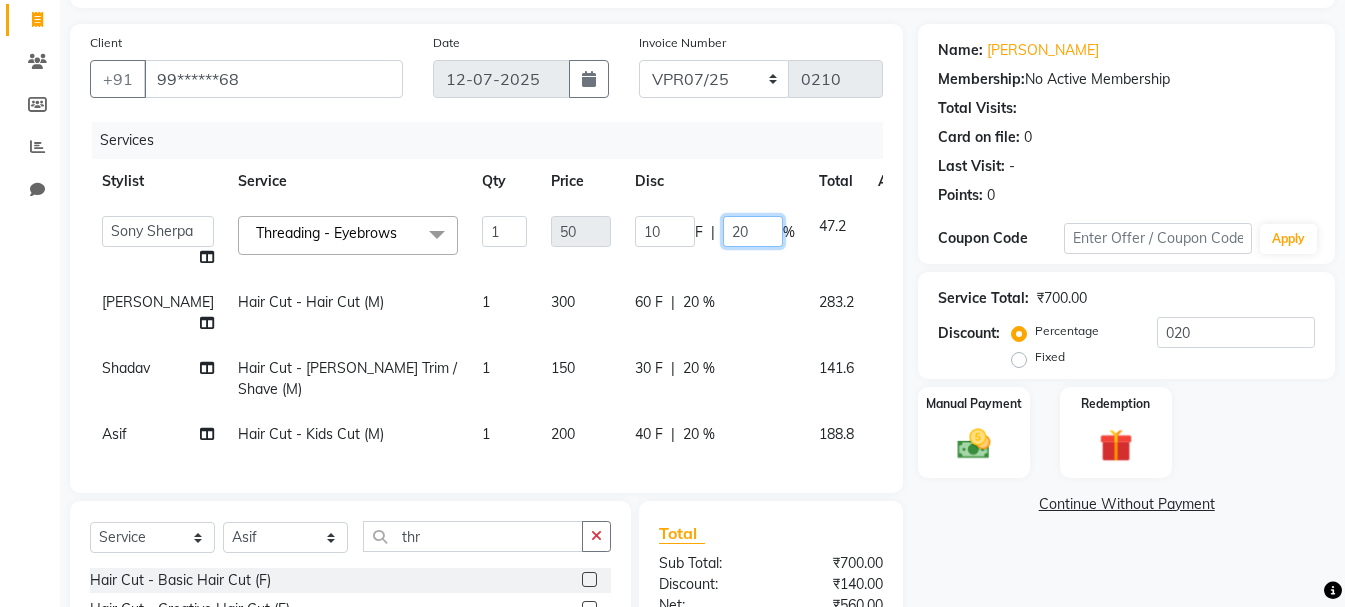 type on "2" 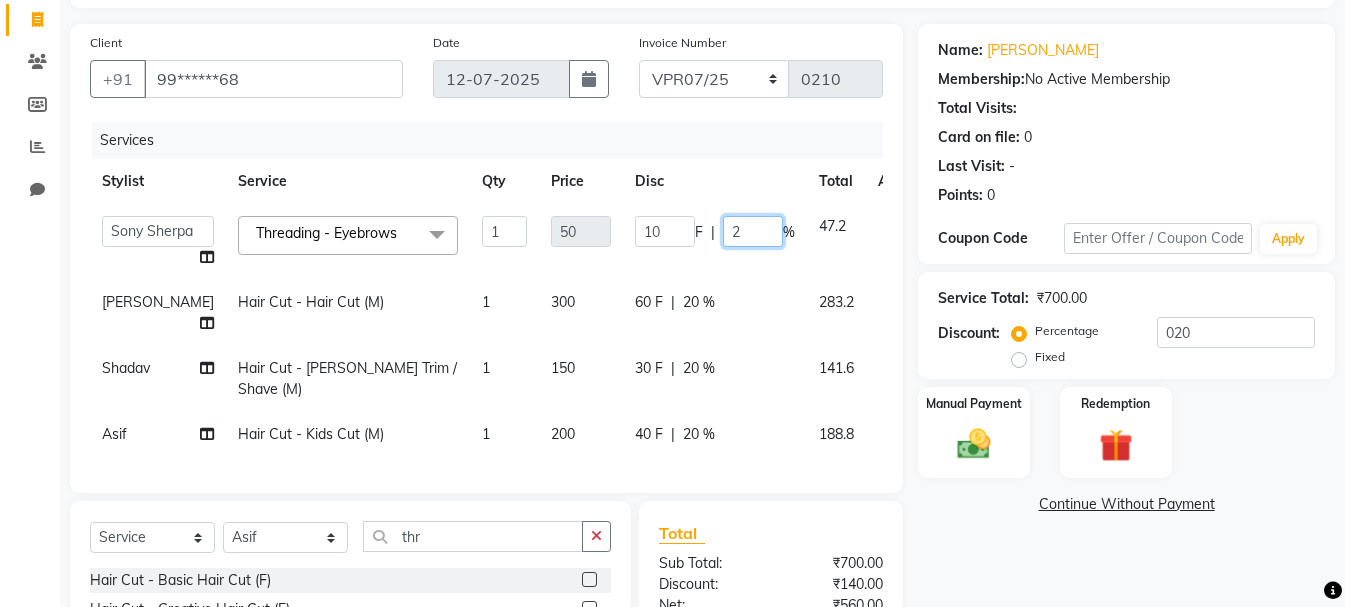 type 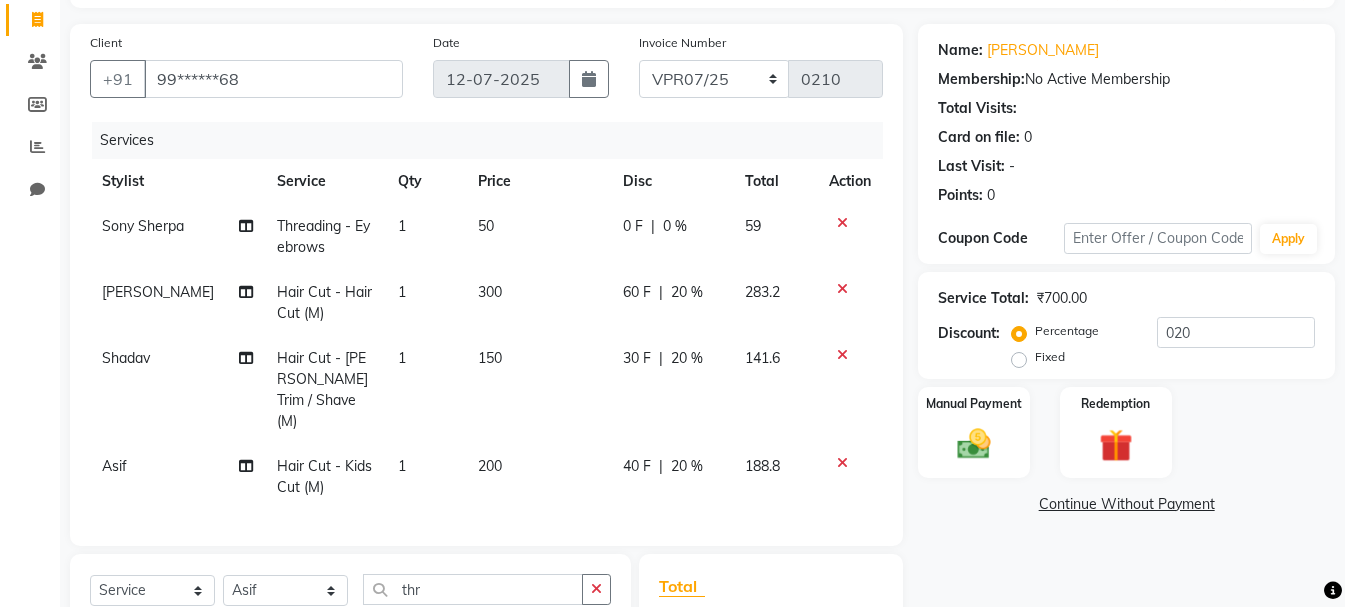 click on "60 F | 20 %" 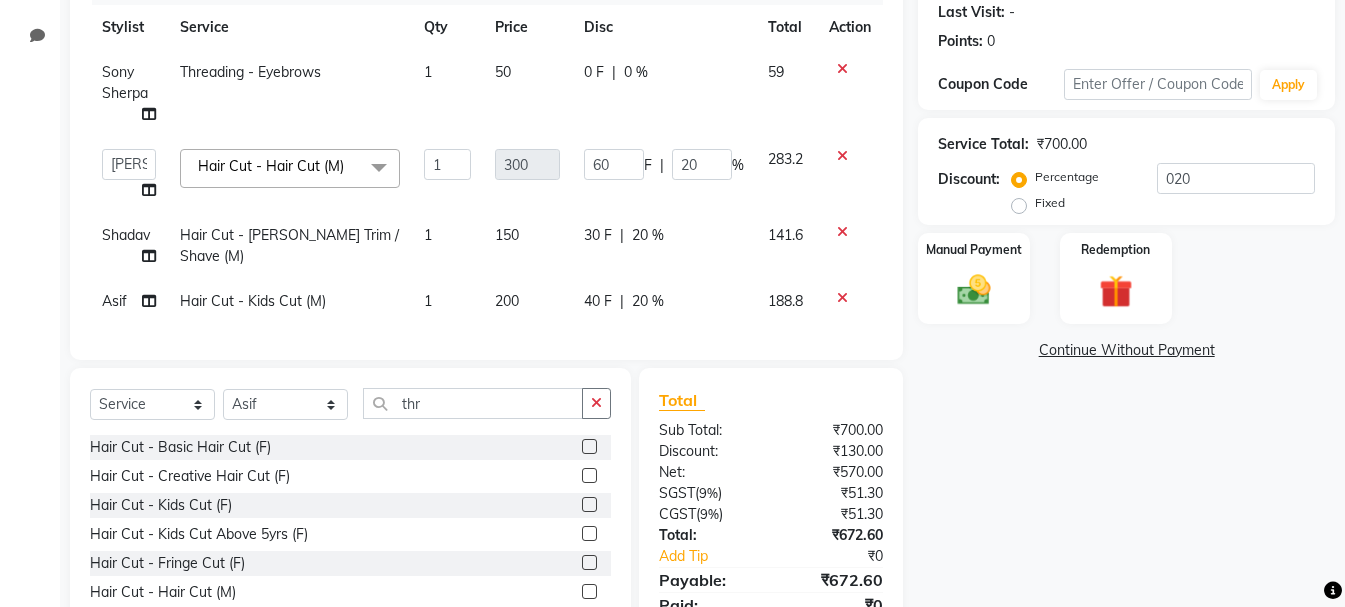 scroll, scrollTop: 381, scrollLeft: 0, axis: vertical 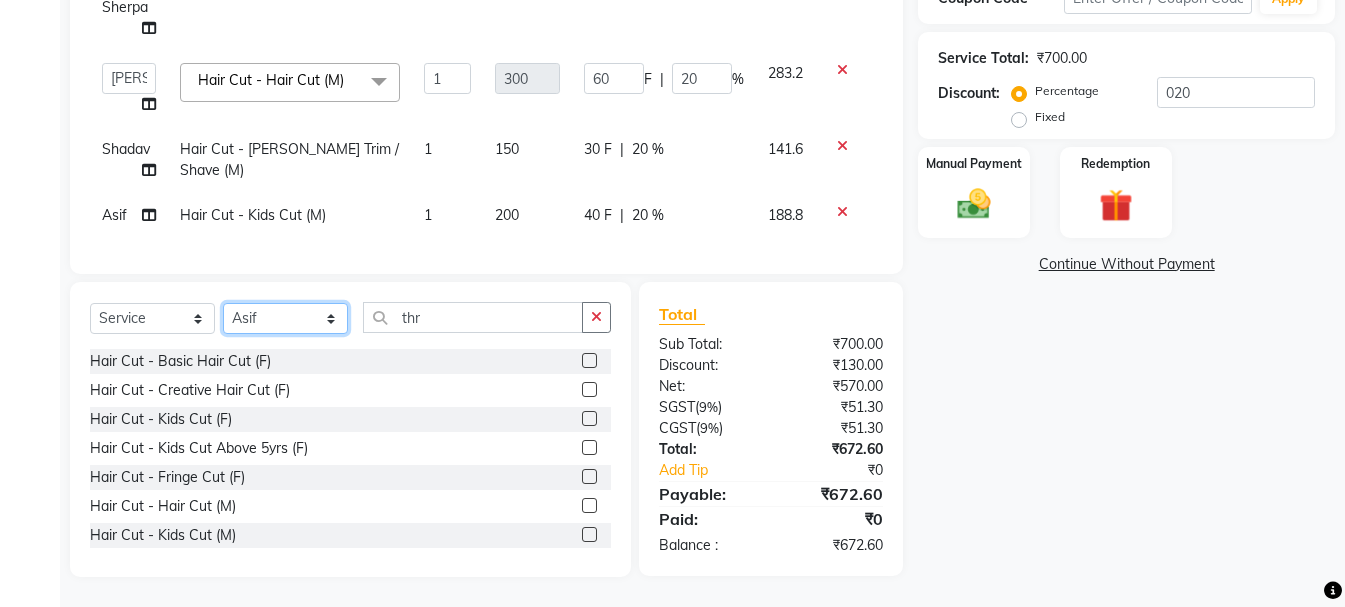 click on "Select Stylist [PERSON_NAME] Alsa Amaritha Ashwini [PERSON_NAME] Bhaktha Bhumi Danish Dolma Doma [PERSON_NAME] [PERSON_NAME] Lakshmi  Maya [PERSON_NAME] [PERSON_NAME] [PERSON_NAME] [PERSON_NAME] [PERSON_NAME] [PERSON_NAME] Sawsthika Shadav [PERSON_NAME] Sony Sherpa  [PERSON_NAME] [PERSON_NAME]" 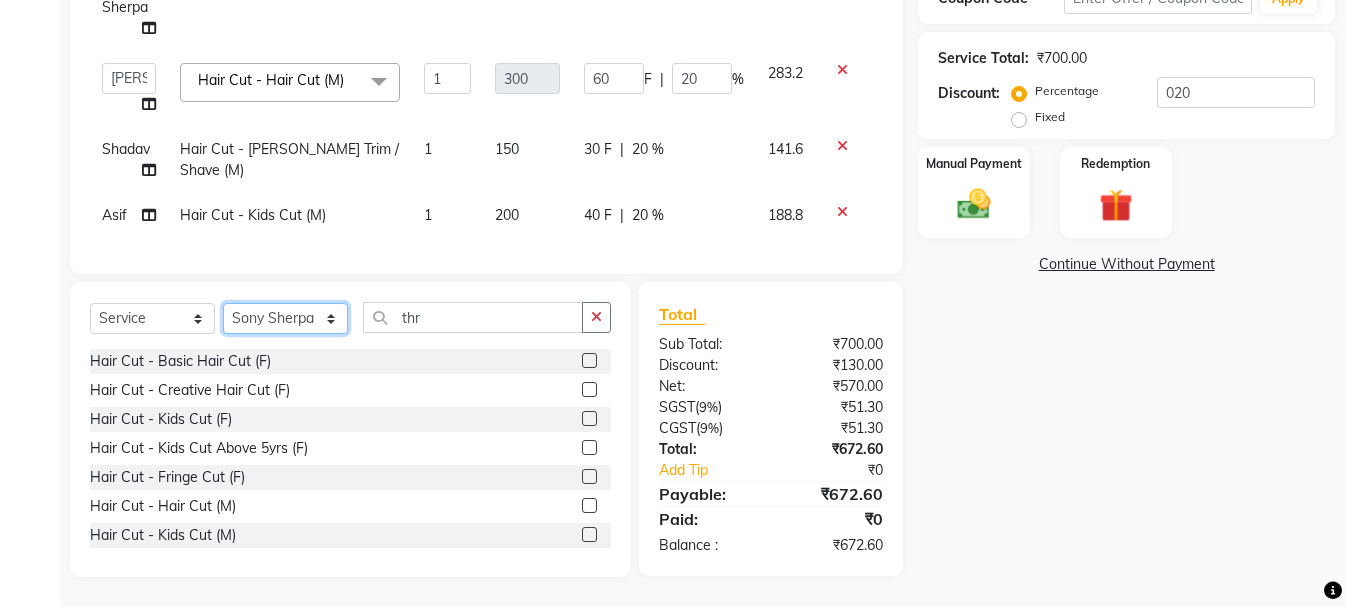 click on "Select Stylist [PERSON_NAME] Alsa Amaritha Ashwini [PERSON_NAME] Bhaktha Bhumi Danish Dolma Doma [PERSON_NAME] [PERSON_NAME] Lakshmi  Maya [PERSON_NAME] [PERSON_NAME] [PERSON_NAME] [PERSON_NAME] [PERSON_NAME] [PERSON_NAME] Sawsthika Shadav [PERSON_NAME] Sony Sherpa  [PERSON_NAME] [PERSON_NAME]" 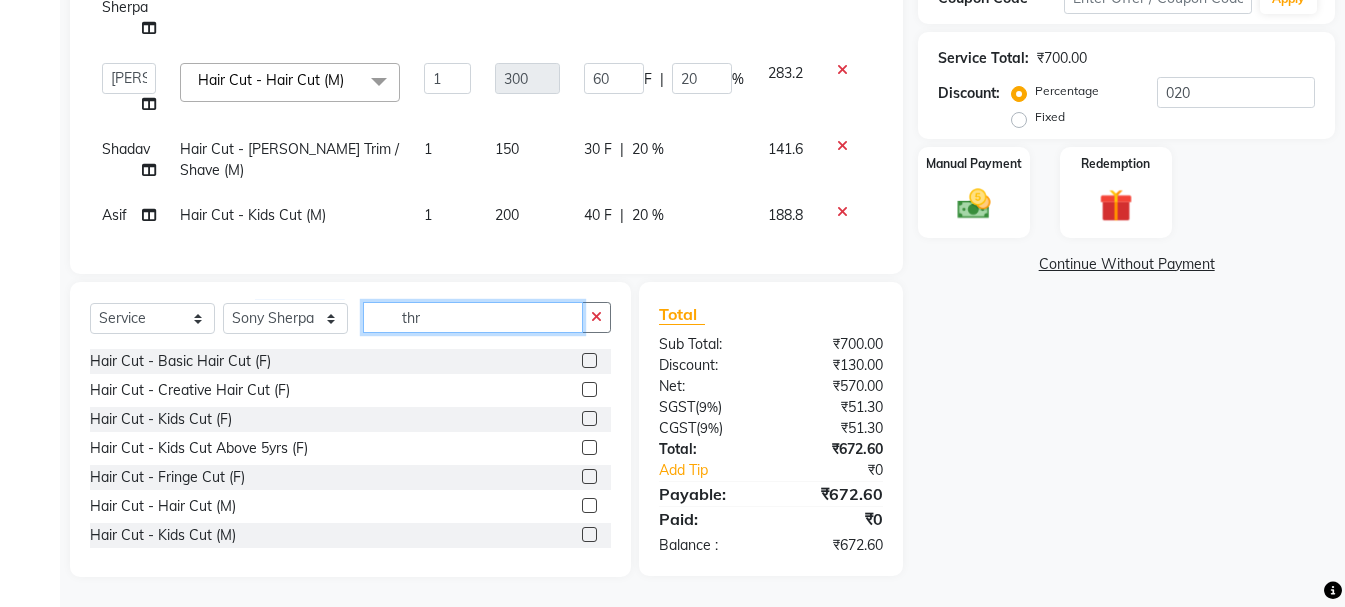 click on "thr" 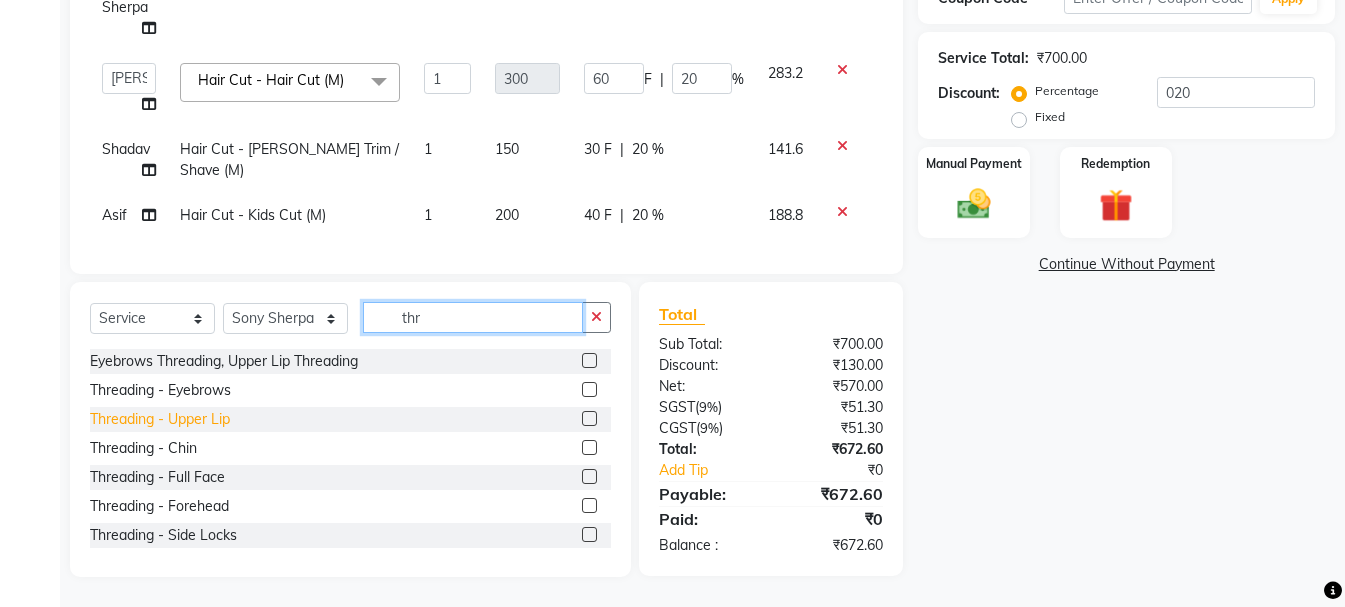 type on "thr" 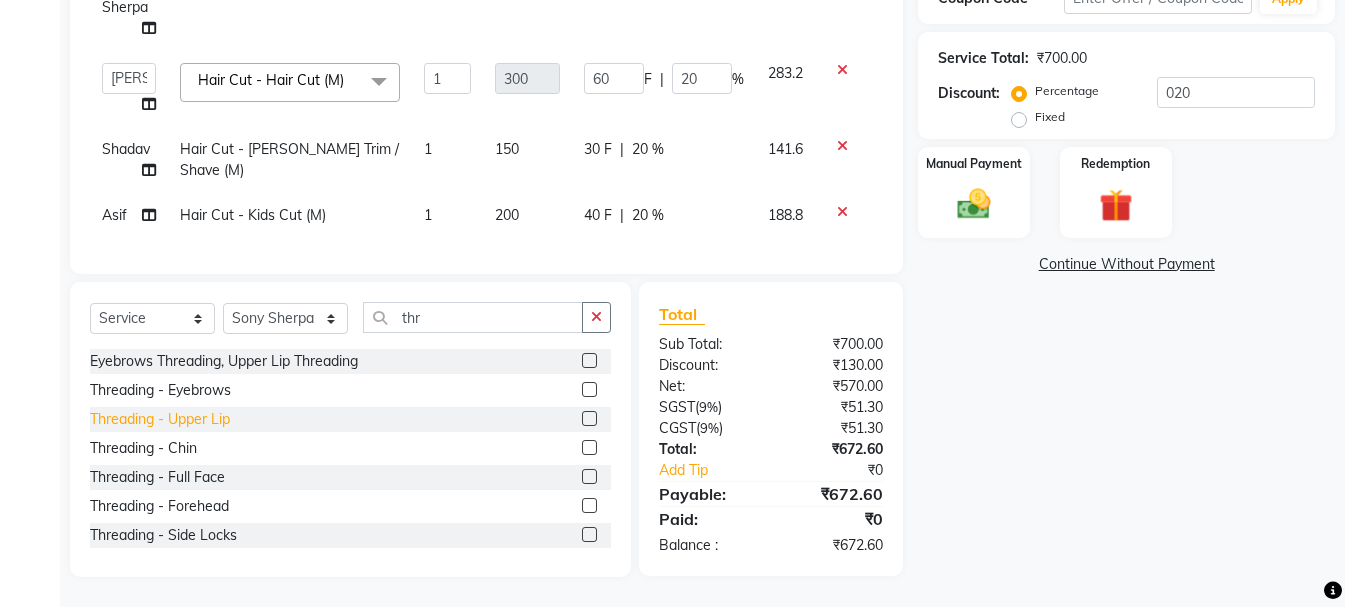 click on "Threading - Upper Lip" 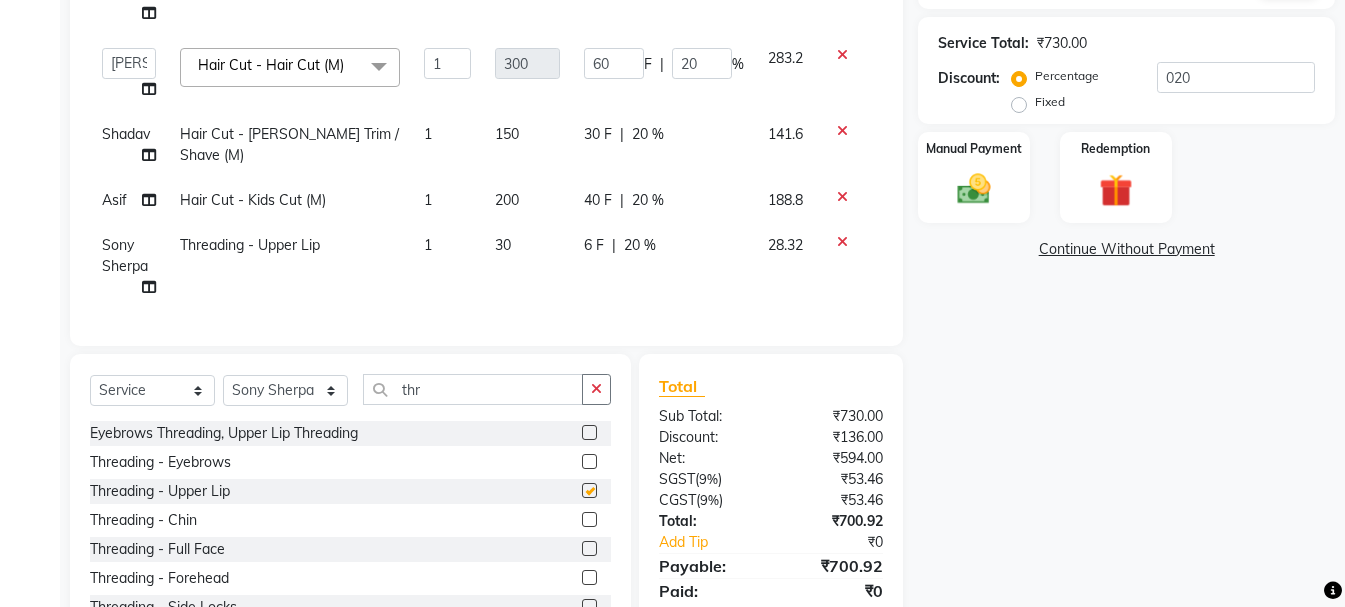 checkbox on "false" 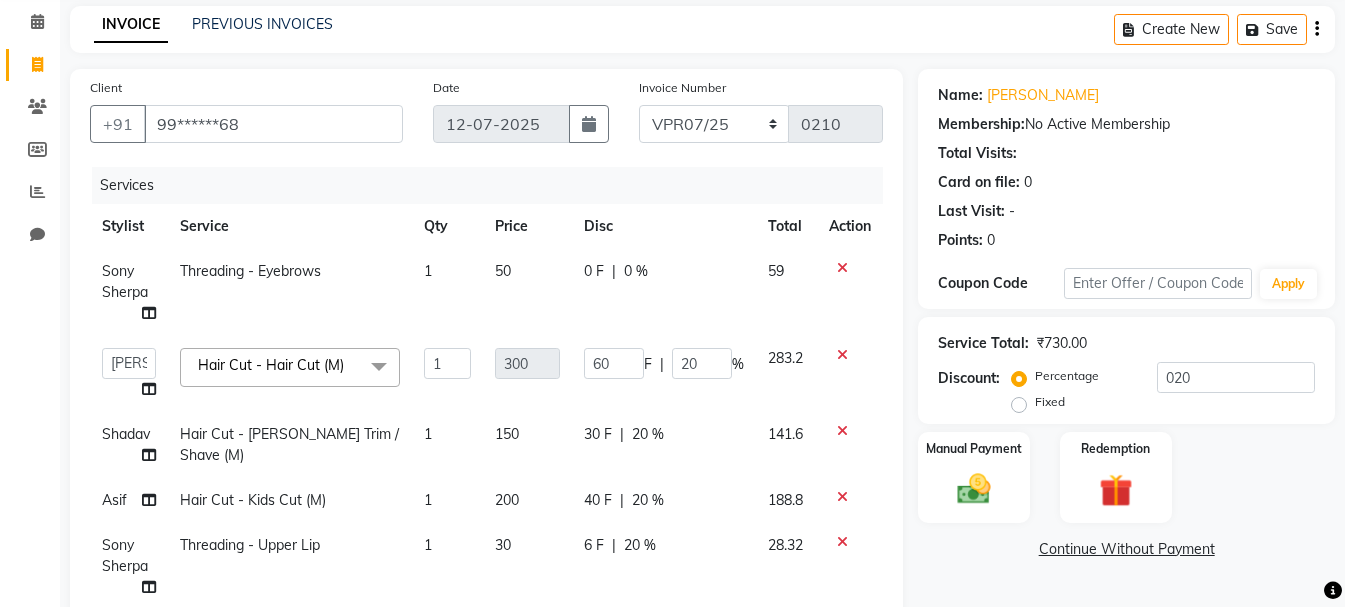 scroll, scrollTop: 468, scrollLeft: 0, axis: vertical 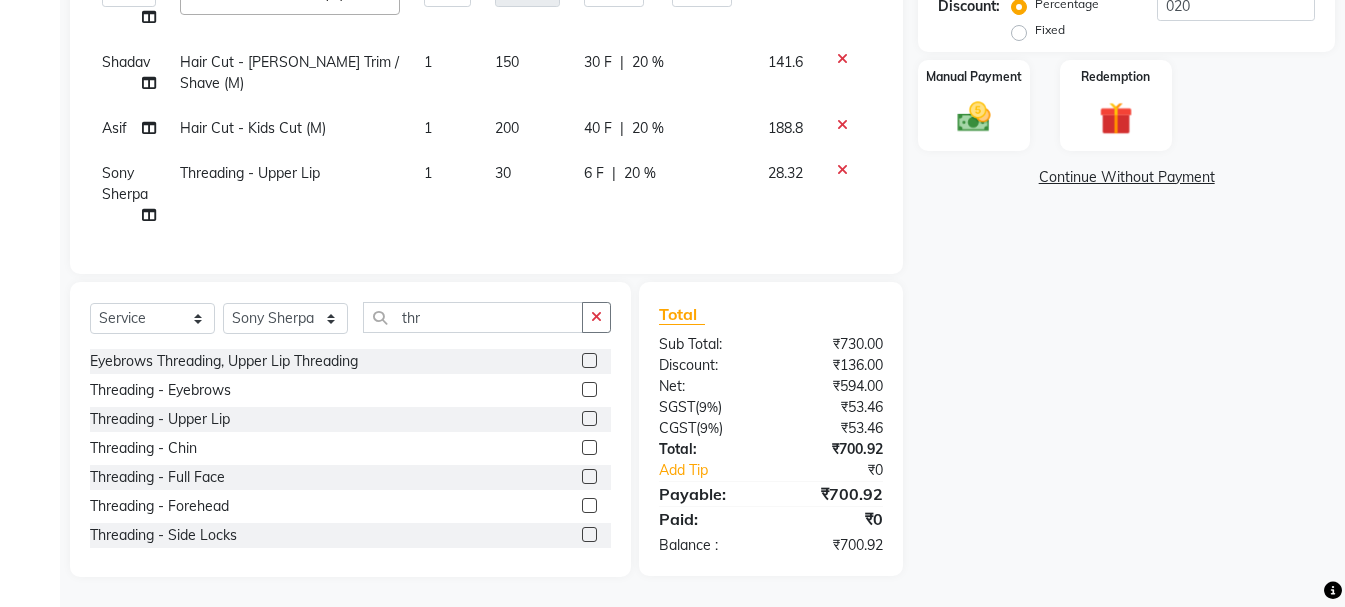 click on "20 %" 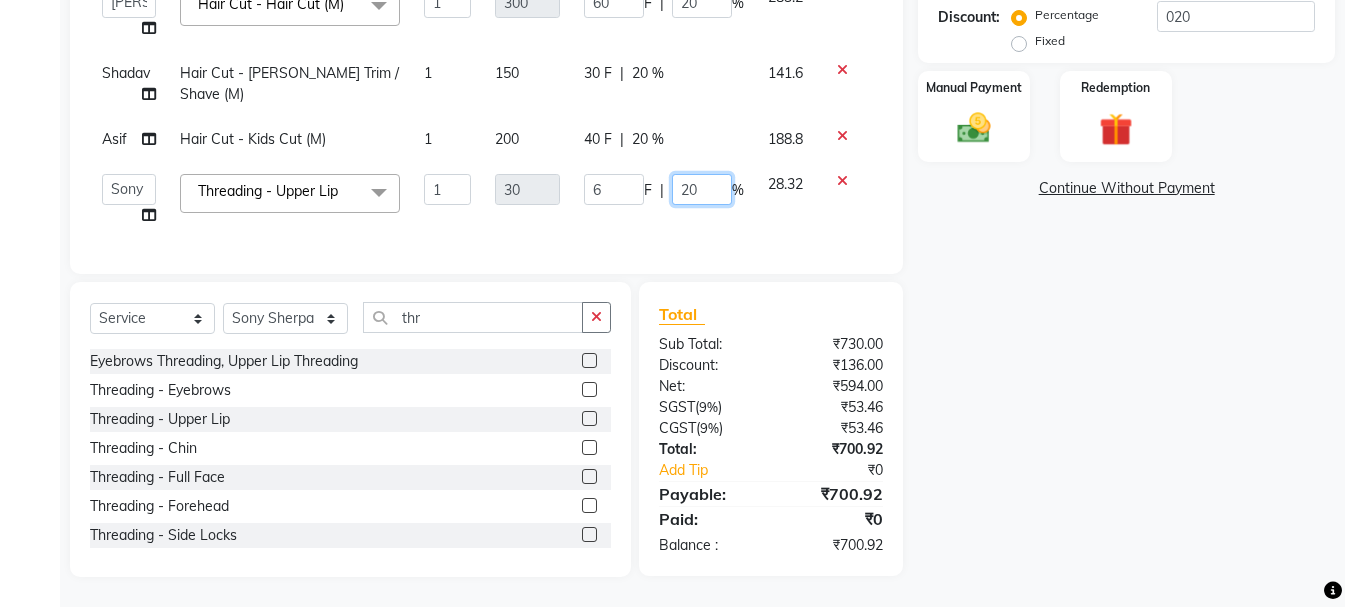 click on "20" 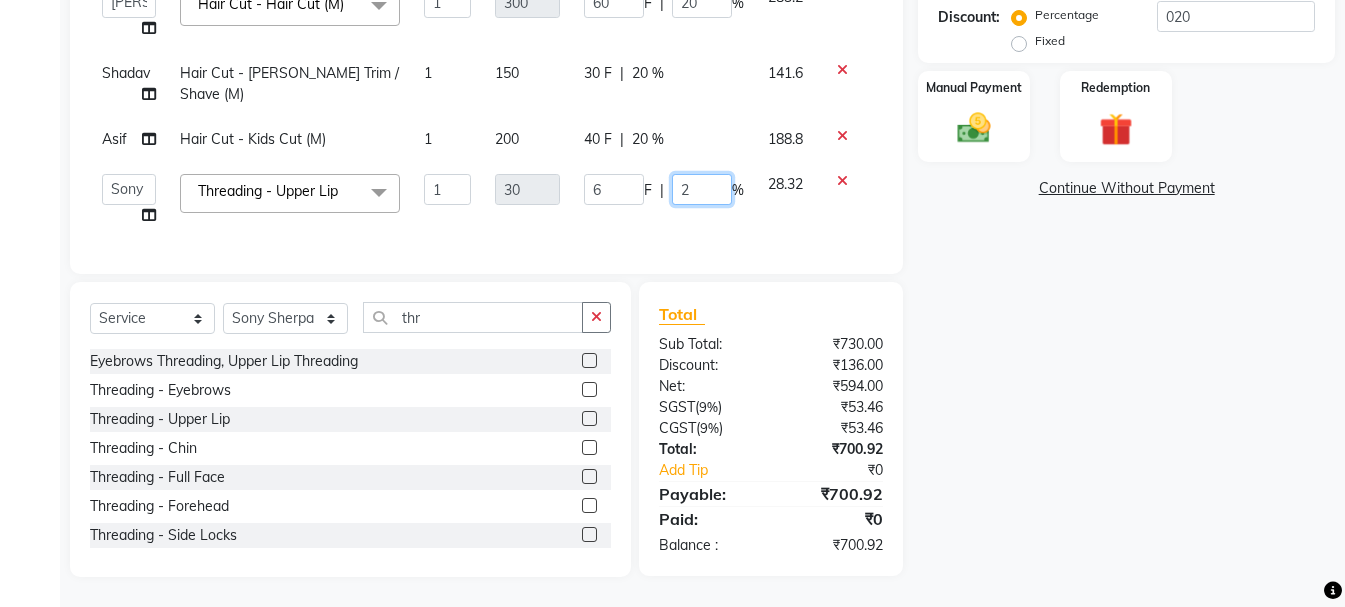 type 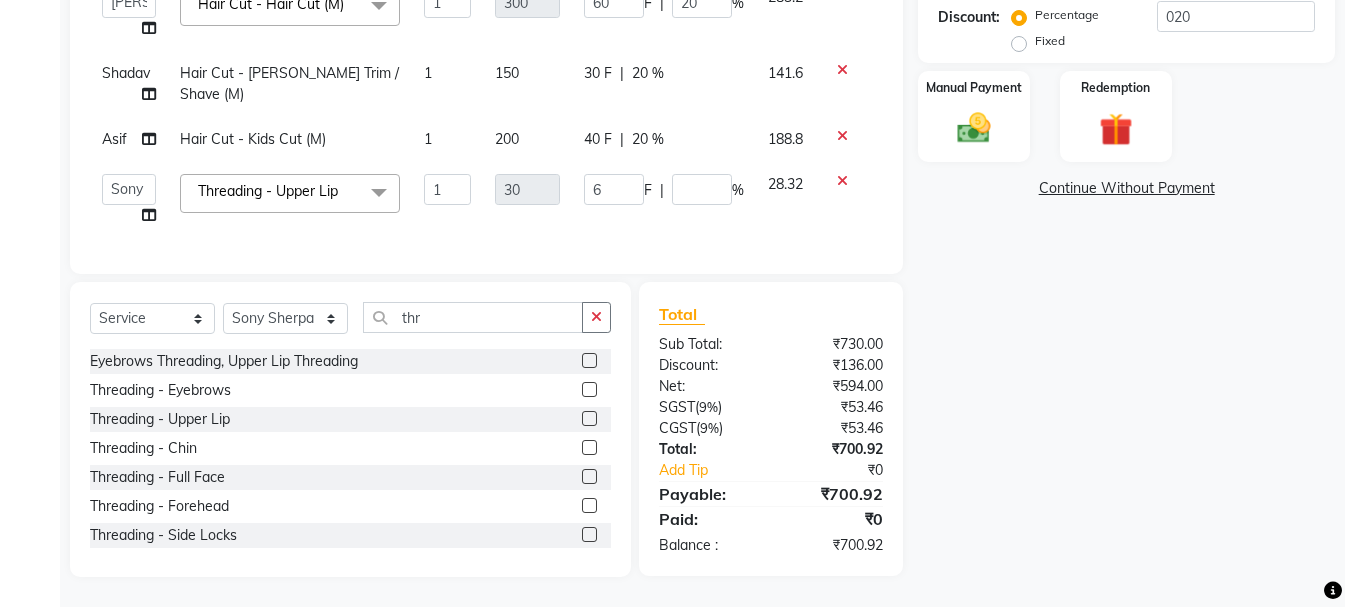 click on "Name: Madhuri  Membership:  No Active Membership  Total Visits:   Card on file:  0 Last Visit:   - Points:   0  Coupon Code Apply Service Total:  ₹730.00  Discount:  Percentage   Fixed  020 Manual Payment Redemption  Continue Without Payment" 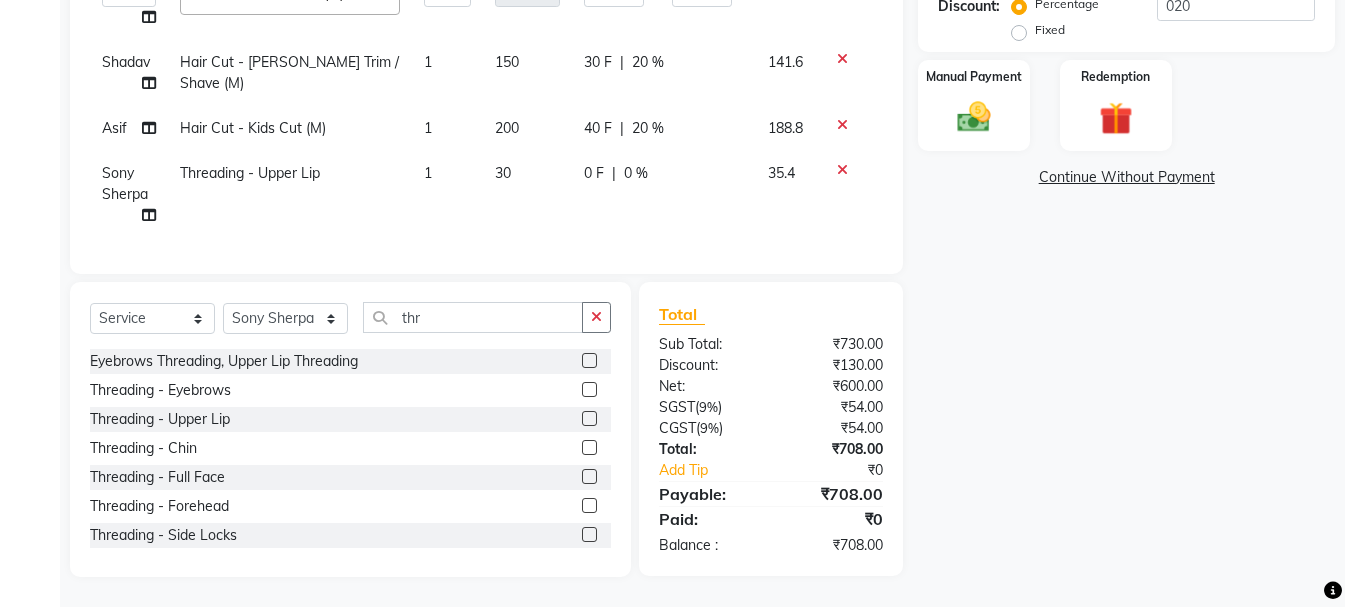 scroll, scrollTop: 57, scrollLeft: 0, axis: vertical 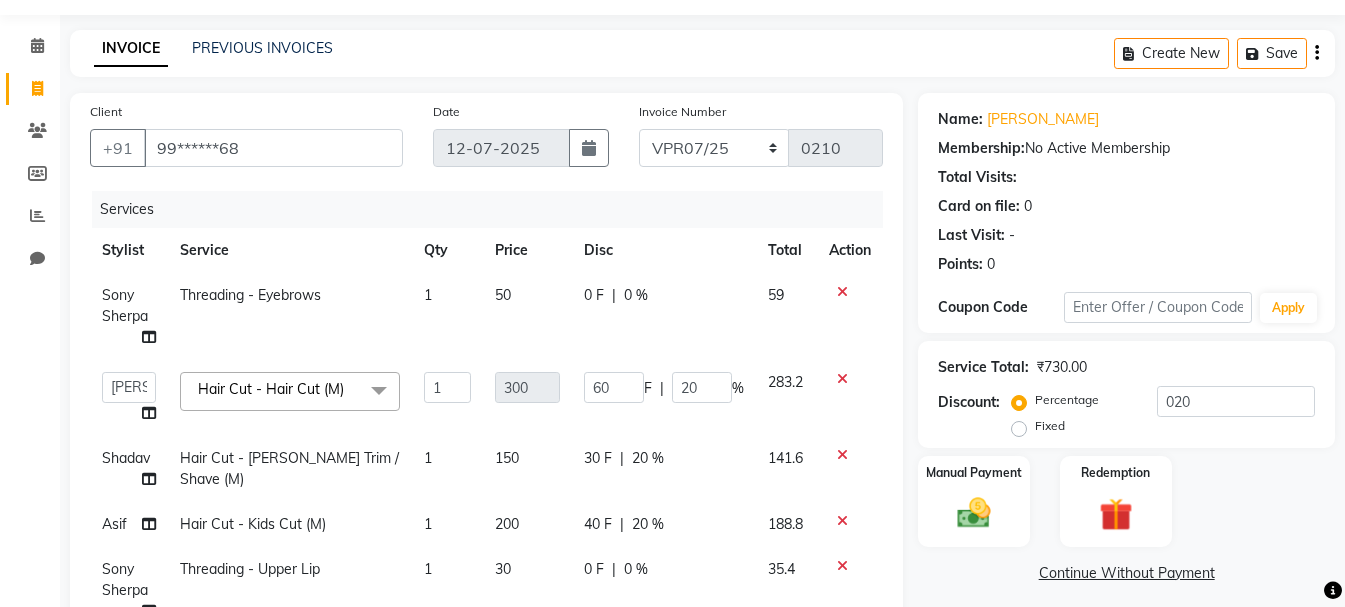 click 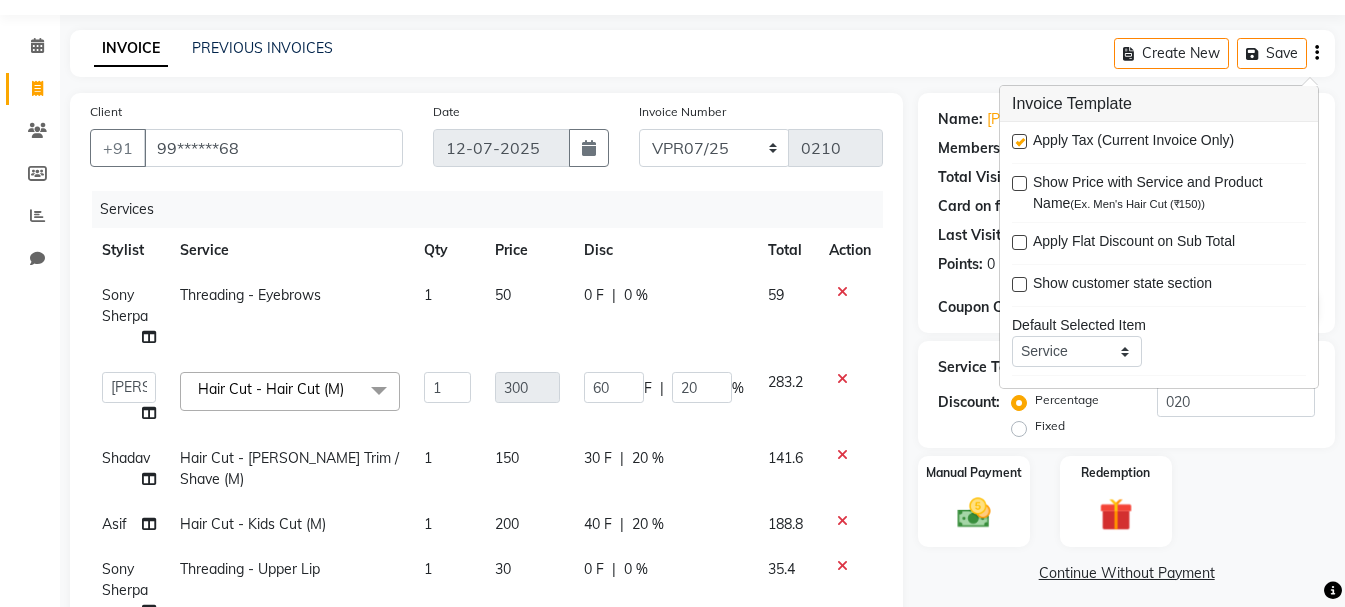click at bounding box center (1019, 141) 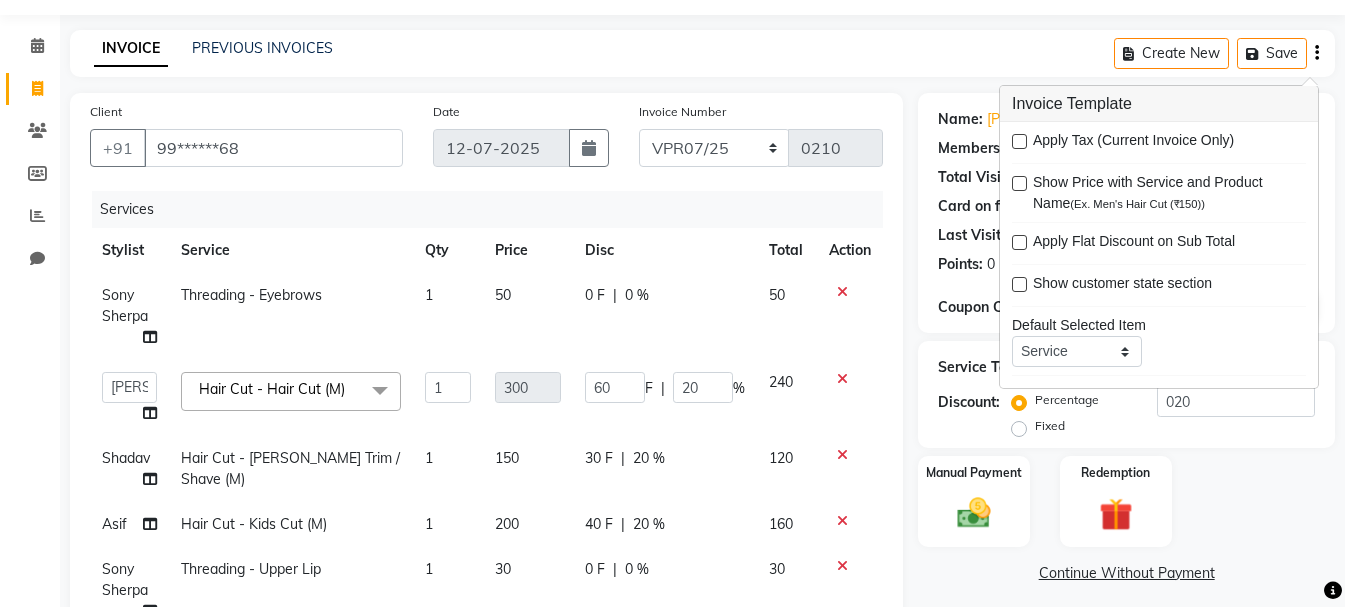scroll, scrollTop: 457, scrollLeft: 0, axis: vertical 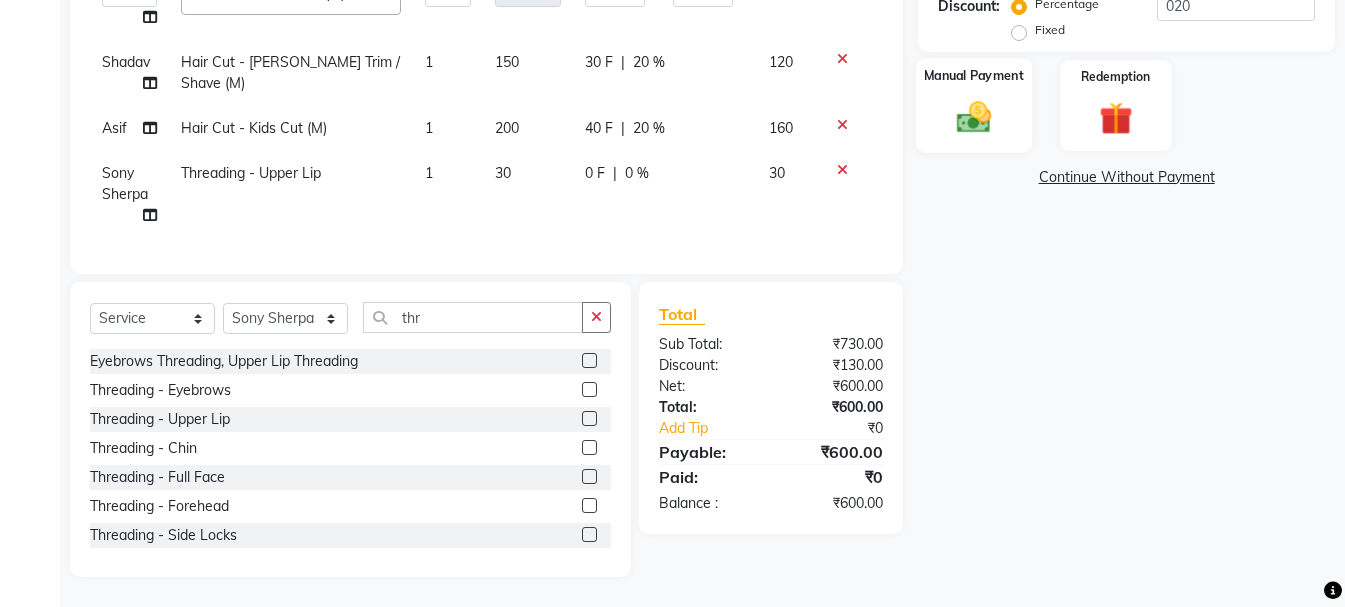 click 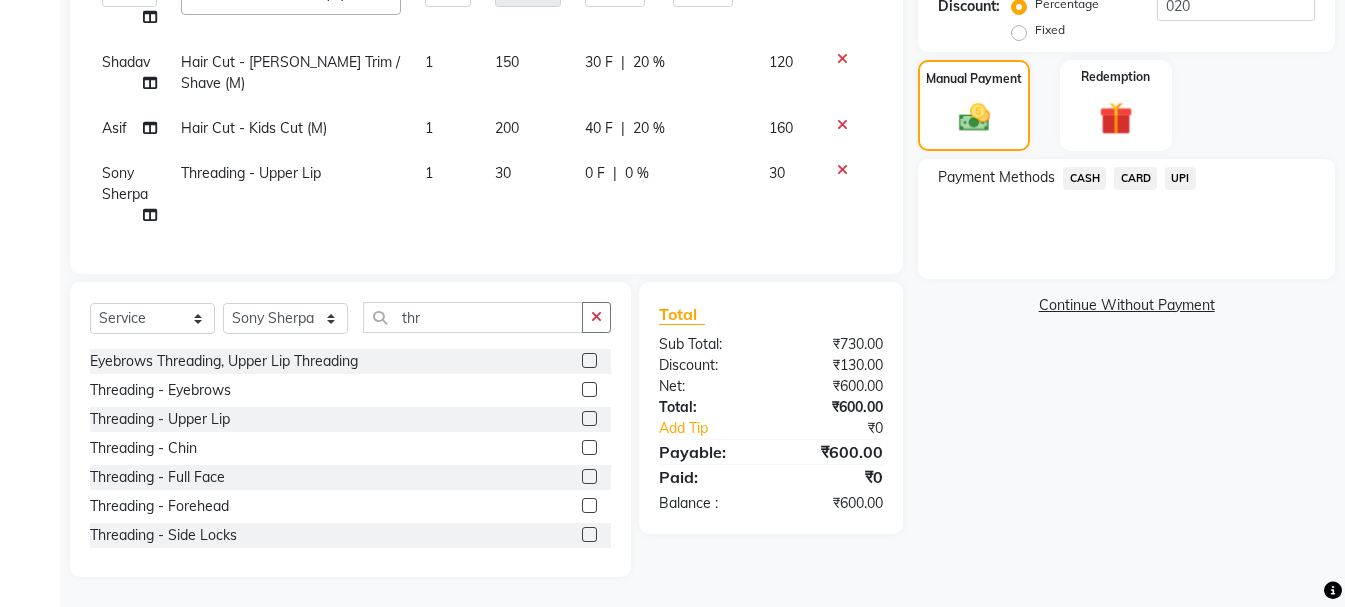 click on "UPI" 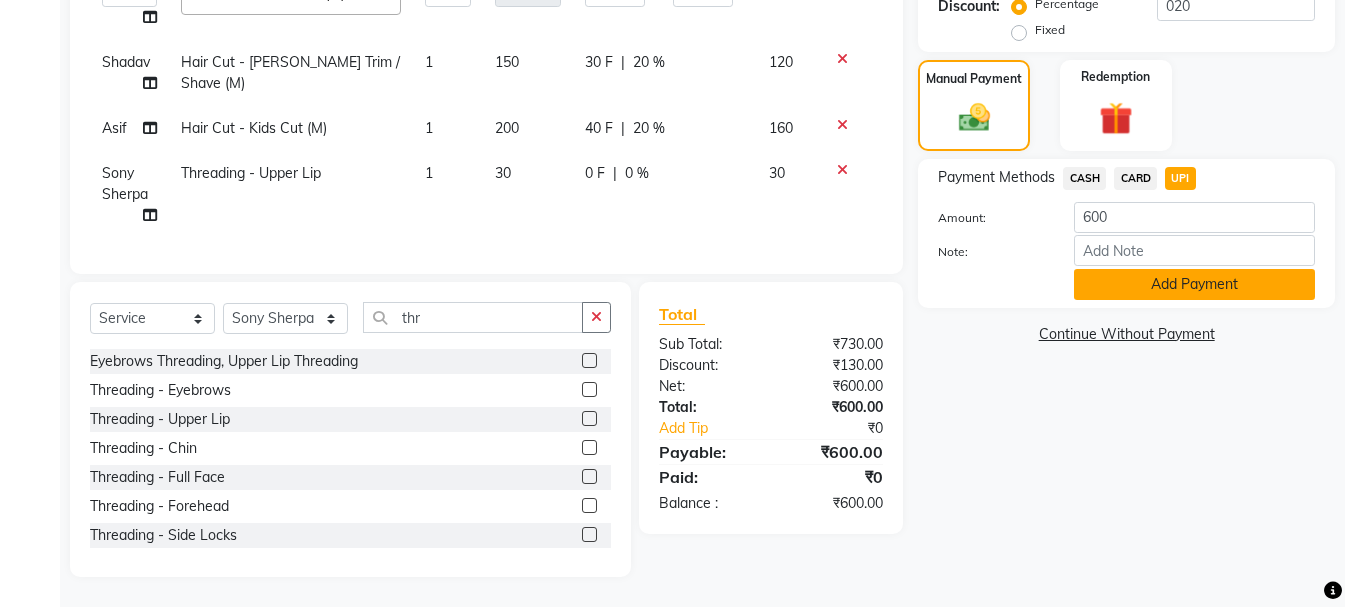 click on "Add Payment" 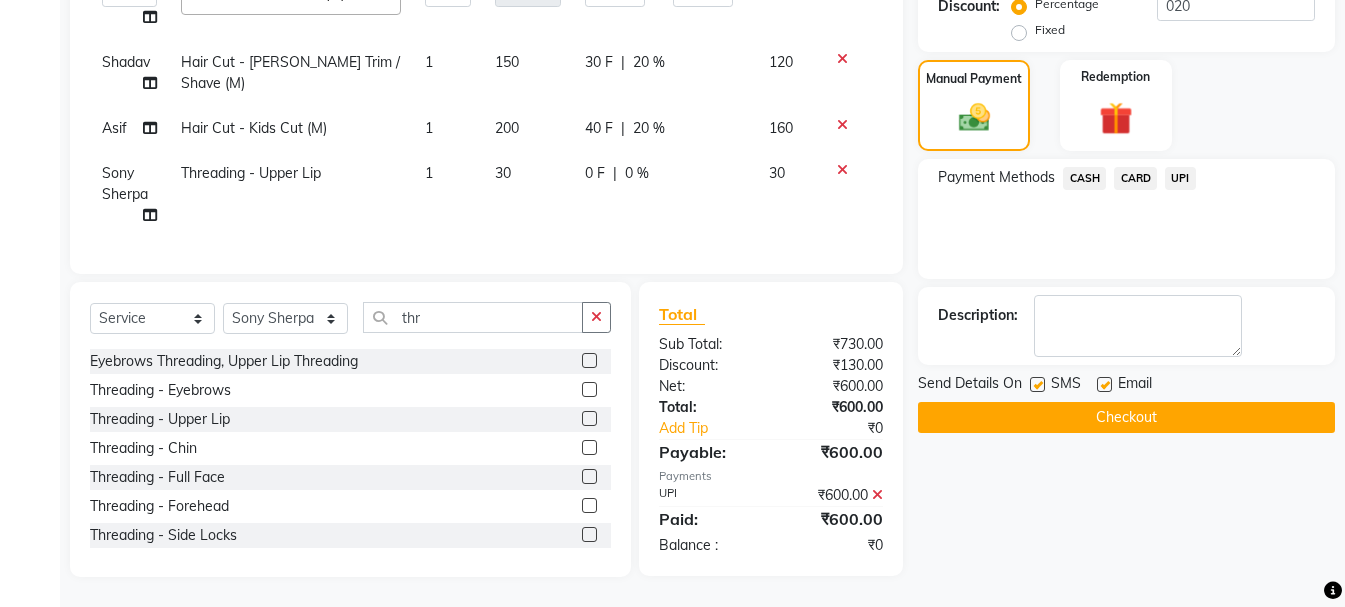 click on "Checkout" 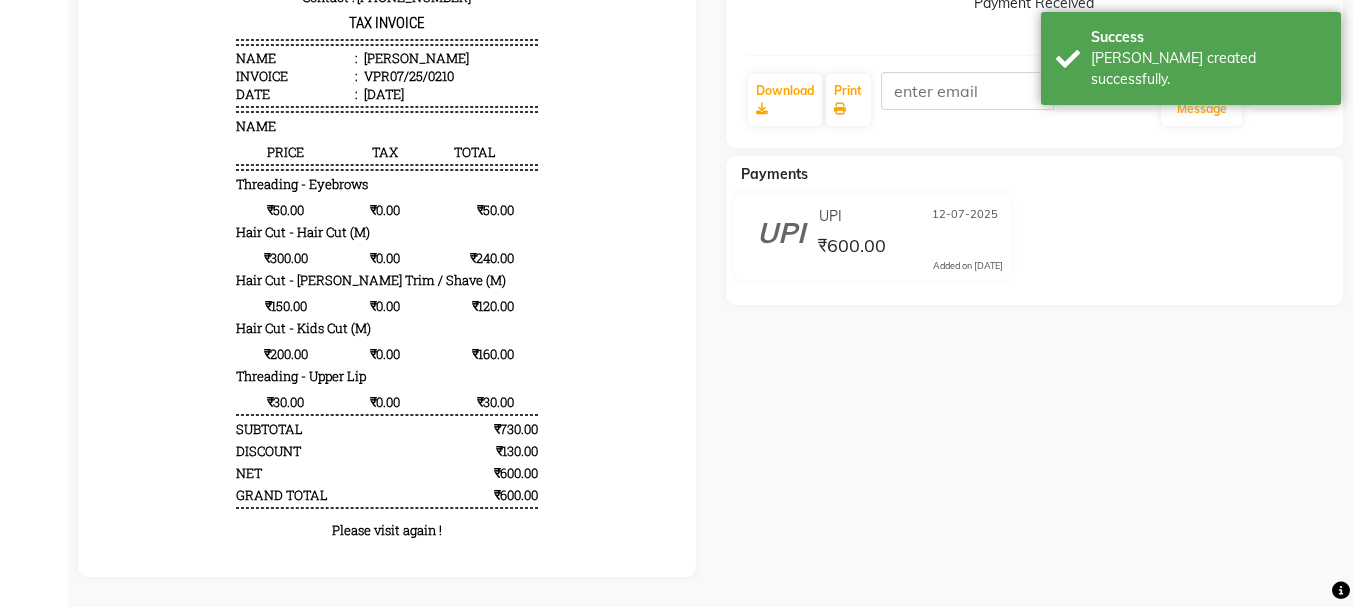 scroll, scrollTop: 0, scrollLeft: 0, axis: both 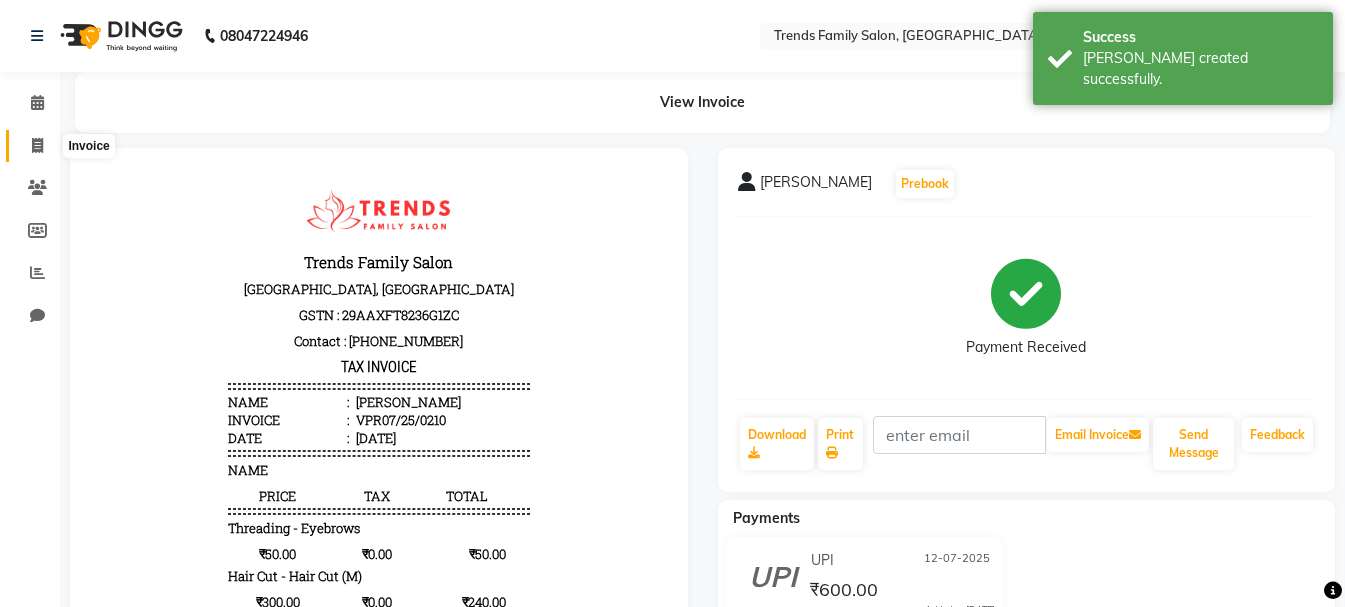click 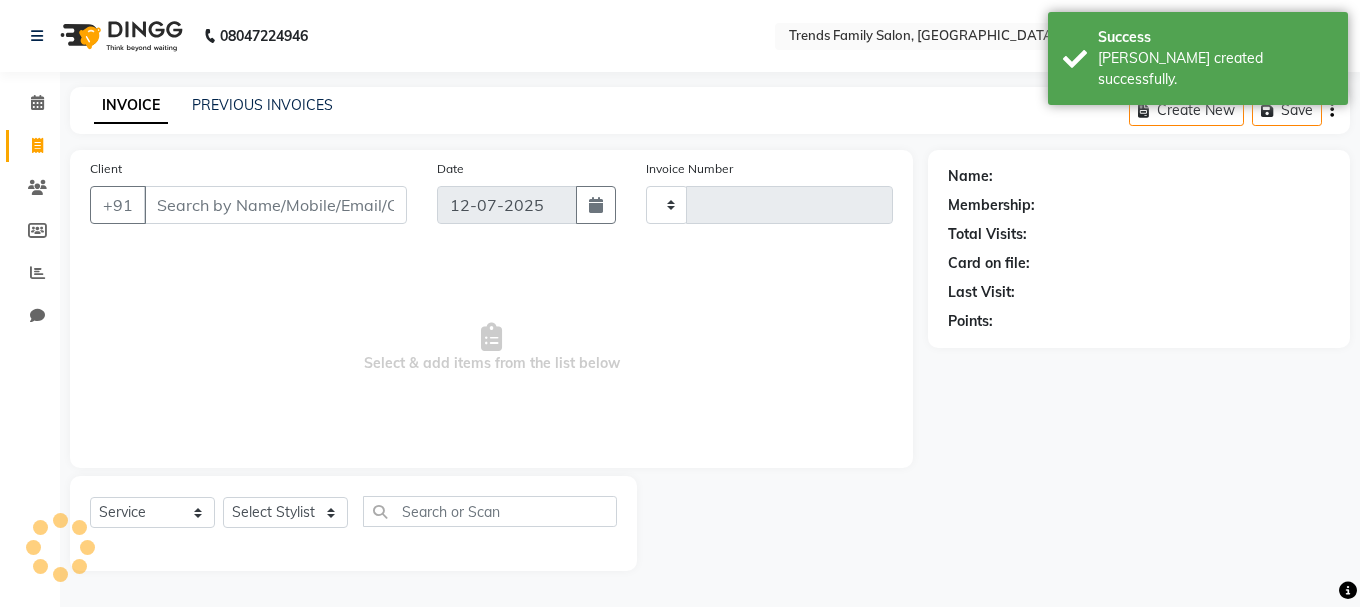click on "Client" at bounding box center [275, 205] 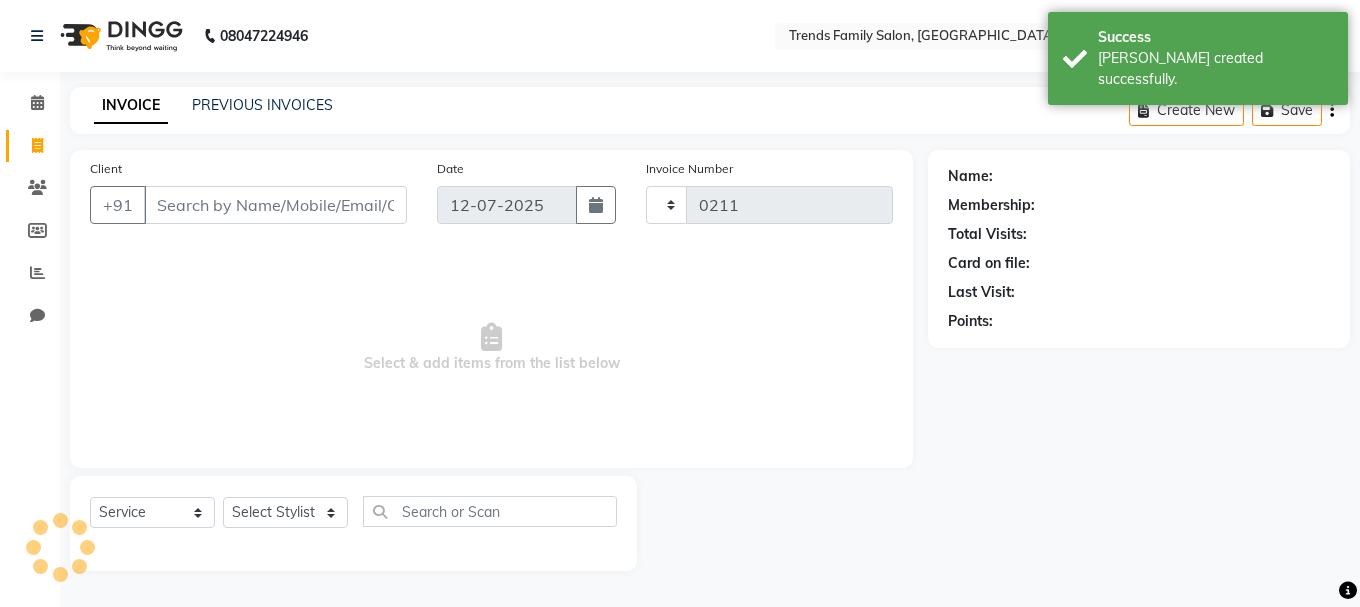 select on "8591" 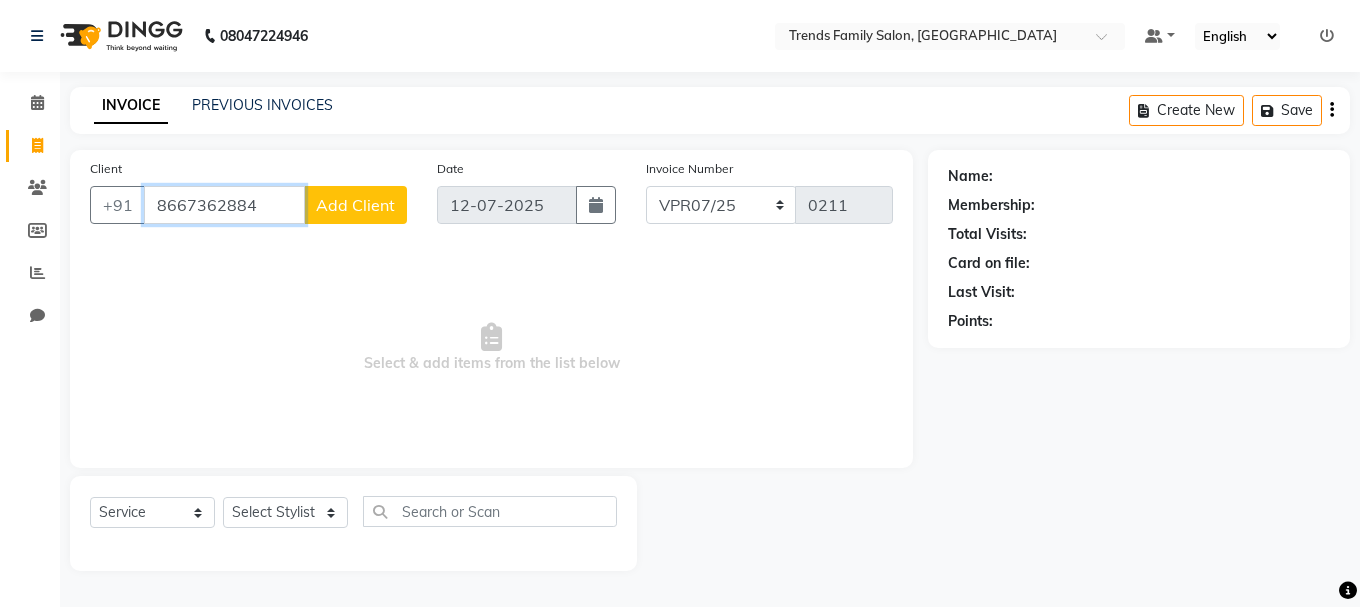 type on "8667362884" 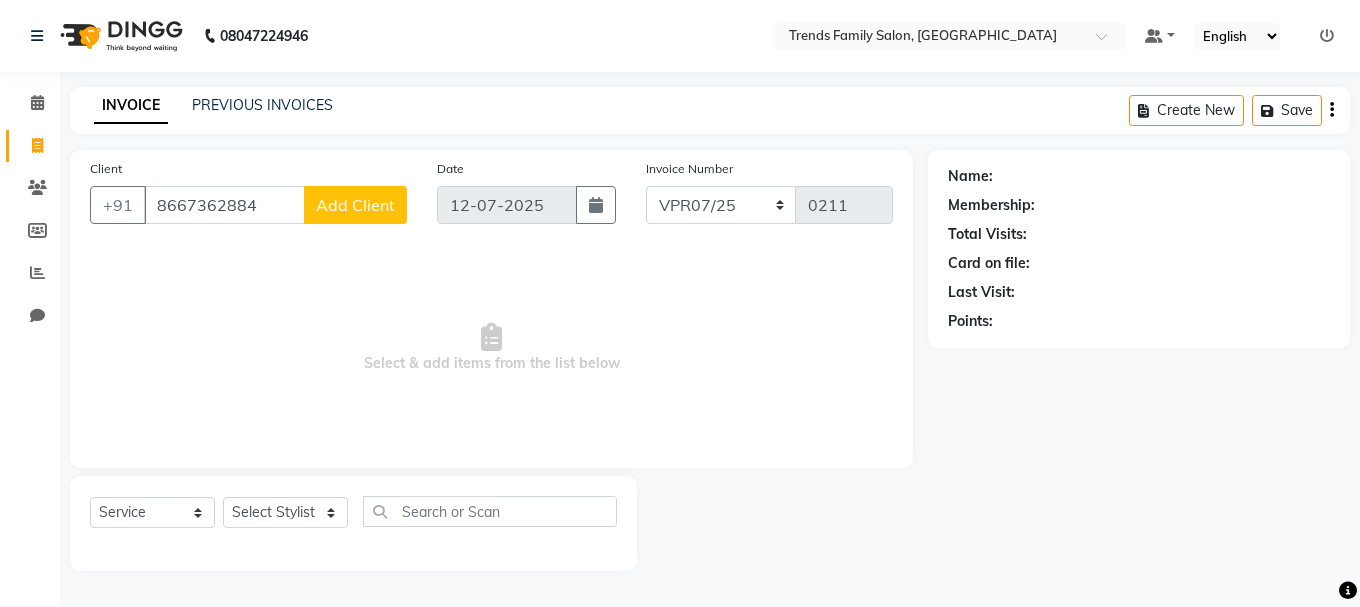 click on "Add Client" 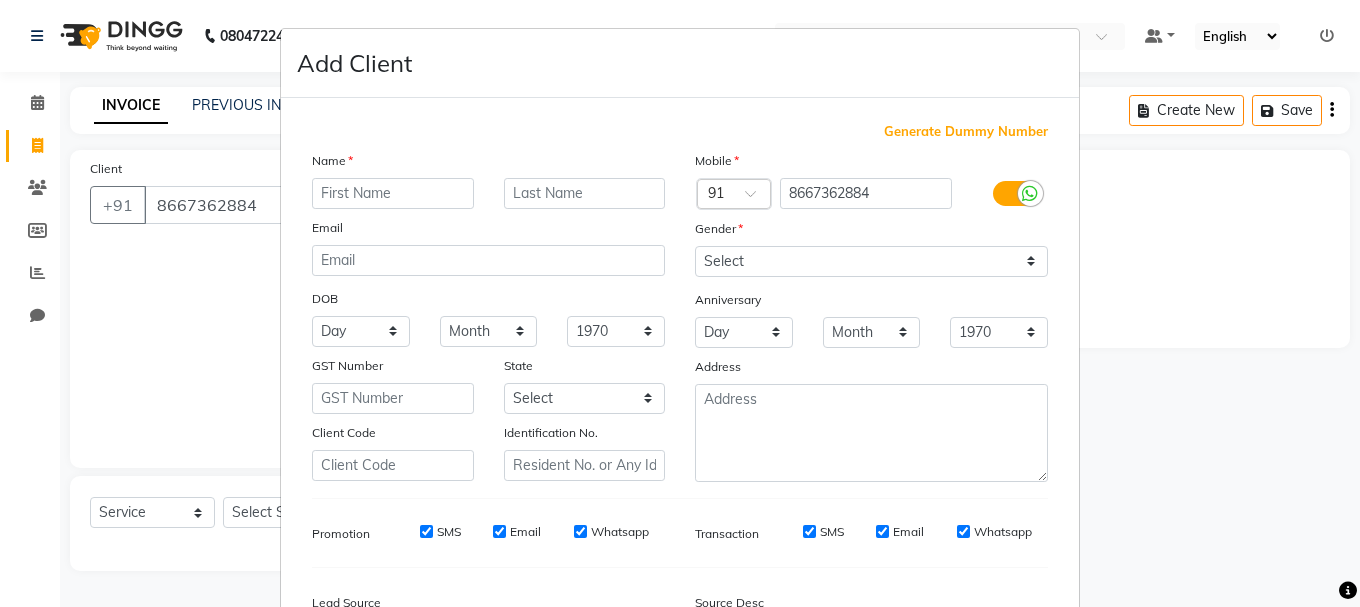 click at bounding box center (393, 193) 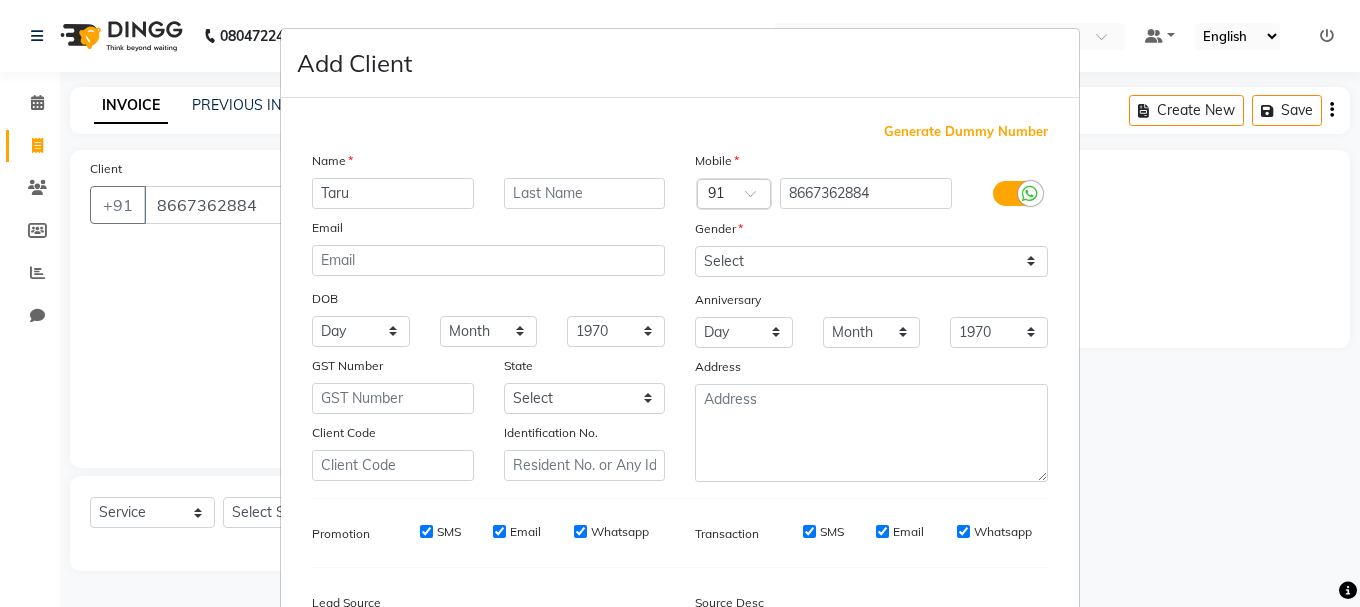type on "Taru" 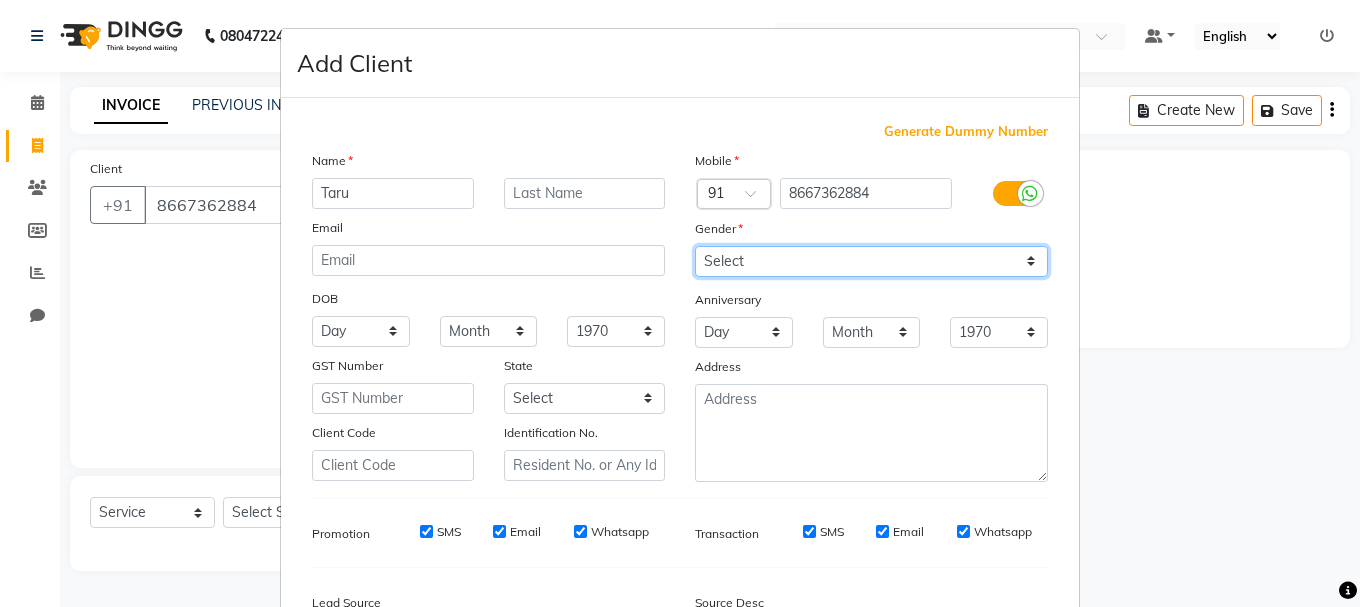 click on "Select [DEMOGRAPHIC_DATA] [DEMOGRAPHIC_DATA] Other Prefer Not To Say" at bounding box center (871, 261) 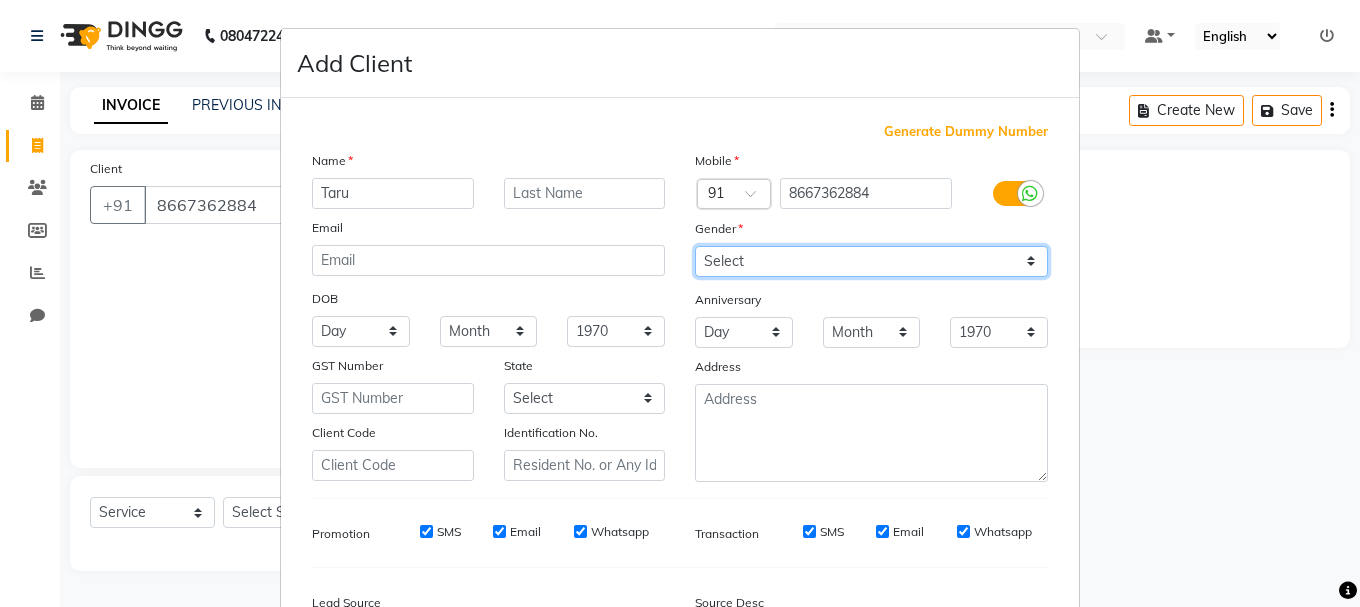select on "[DEMOGRAPHIC_DATA]" 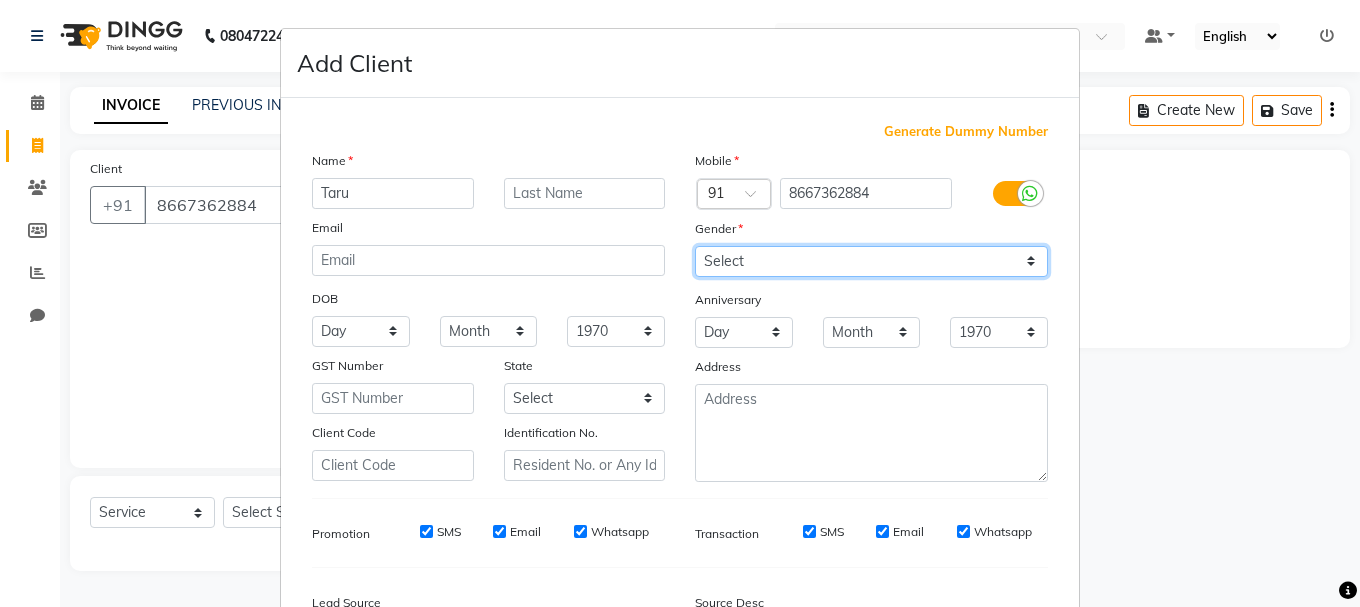 click on "Select [DEMOGRAPHIC_DATA] [DEMOGRAPHIC_DATA] Other Prefer Not To Say" at bounding box center [871, 261] 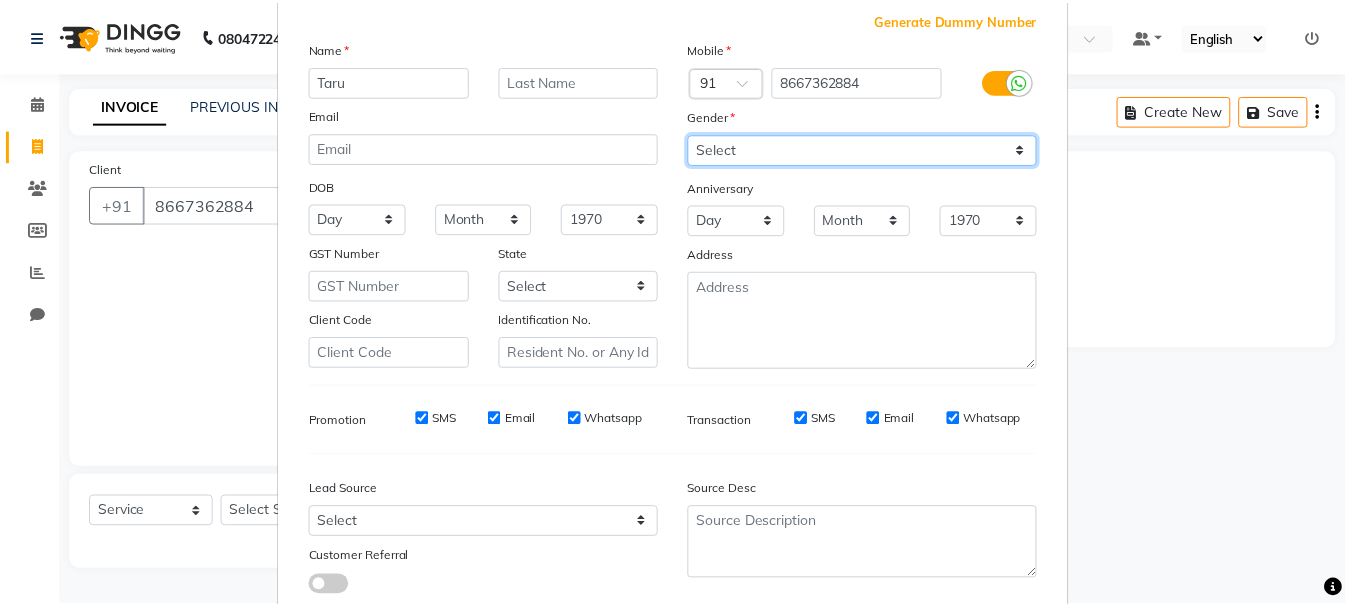 scroll, scrollTop: 242, scrollLeft: 0, axis: vertical 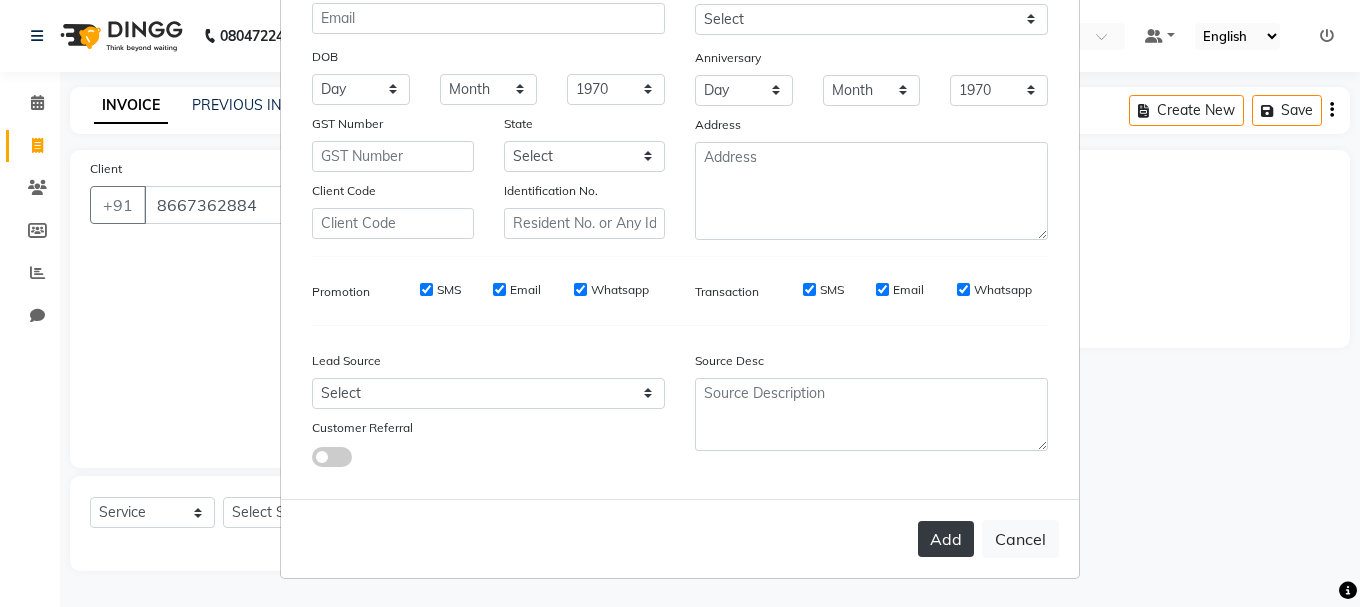 click on "Add" at bounding box center [946, 539] 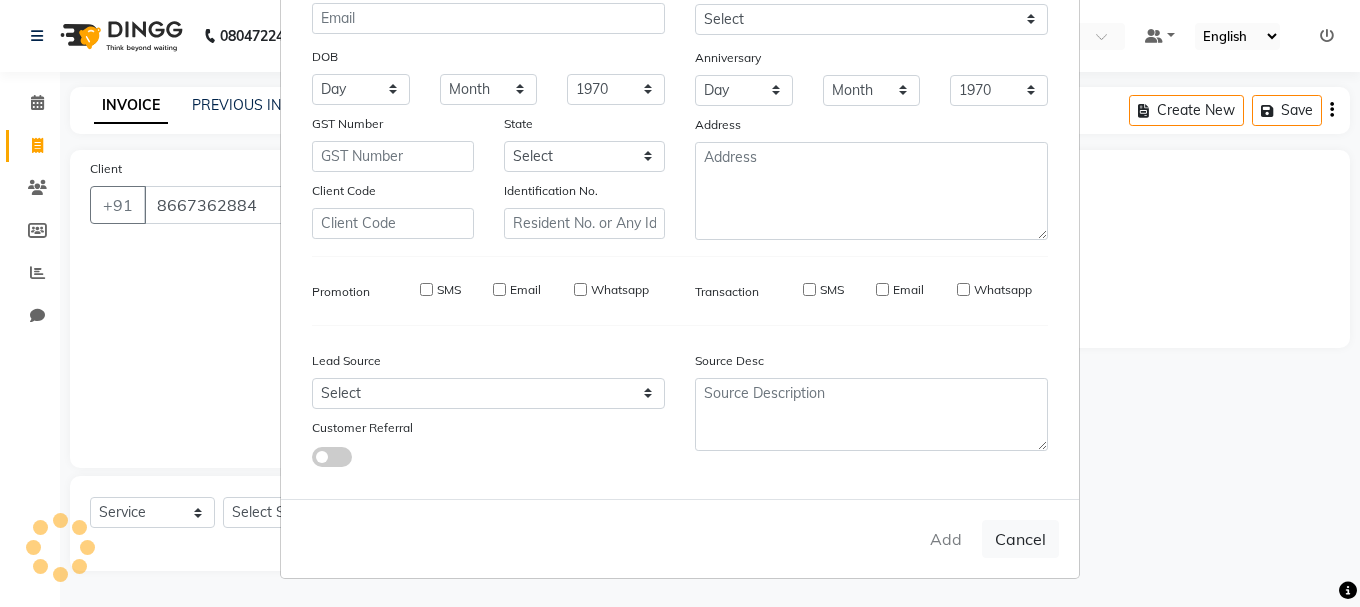 type on "86******84" 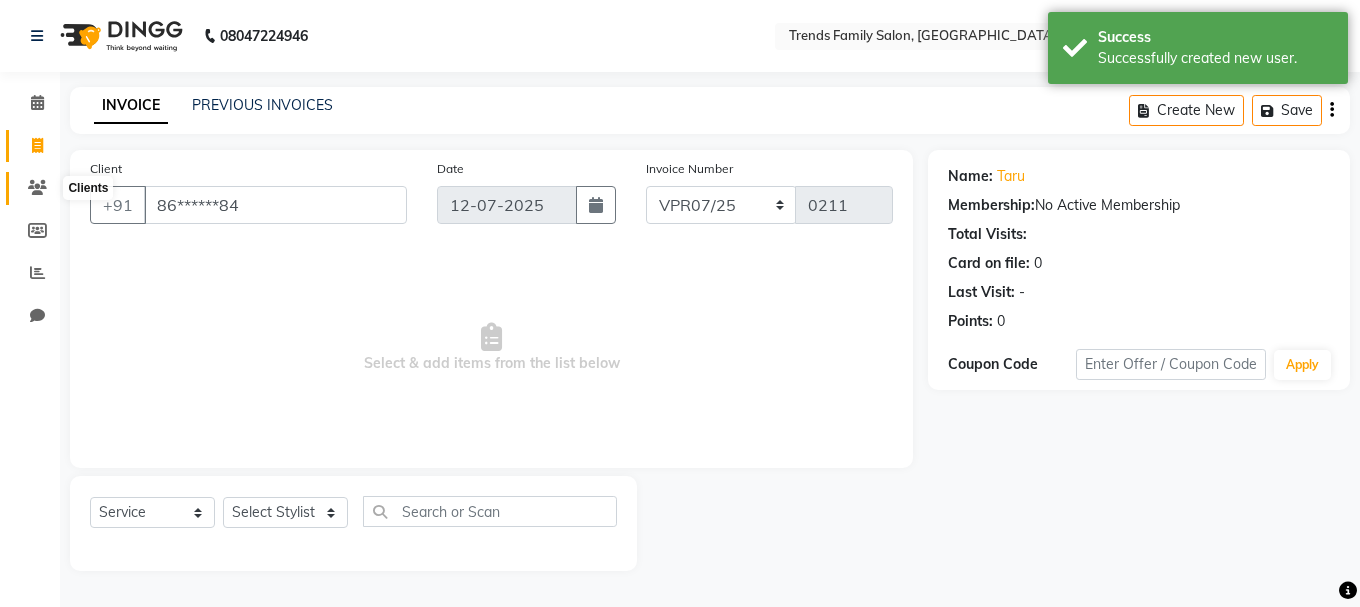 click 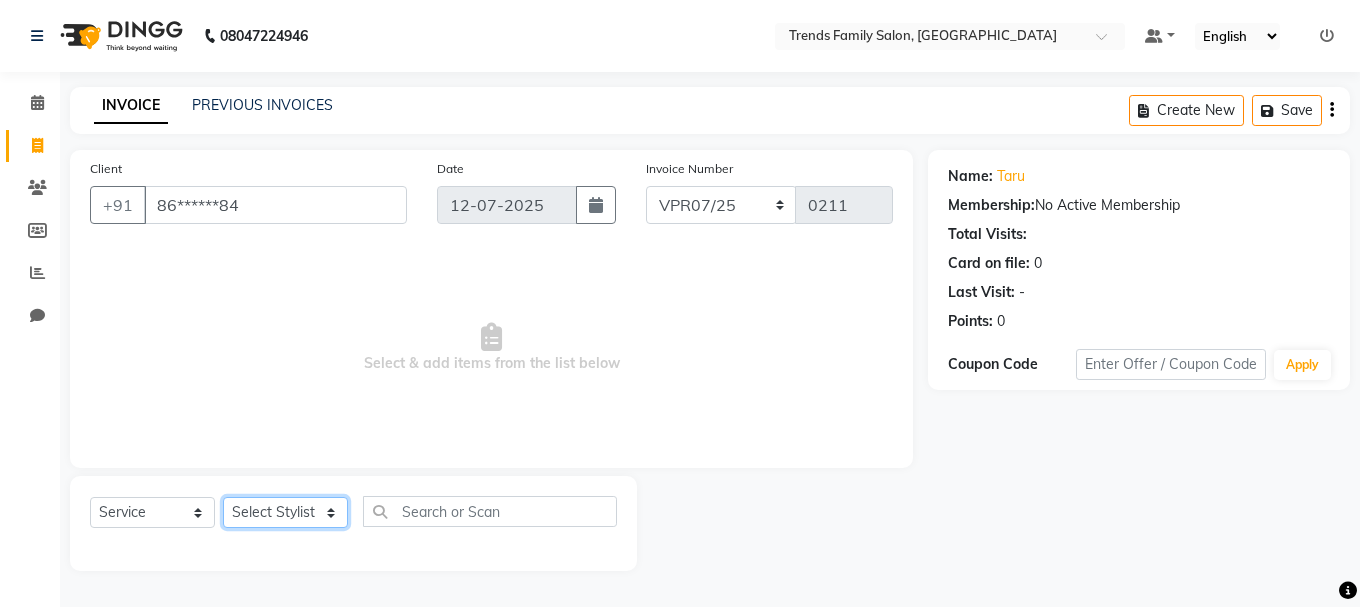 click on "Select Stylist [PERSON_NAME] Alsa Amaritha Ashwini [PERSON_NAME] Bhaktha Bhumi Danish Dolma Doma [PERSON_NAME] [PERSON_NAME] Lakshmi  Maya [PERSON_NAME] [PERSON_NAME] [PERSON_NAME] [PERSON_NAME] [PERSON_NAME] [PERSON_NAME] Sawsthika Shadav [PERSON_NAME] Sony Sherpa  [PERSON_NAME] [PERSON_NAME]" 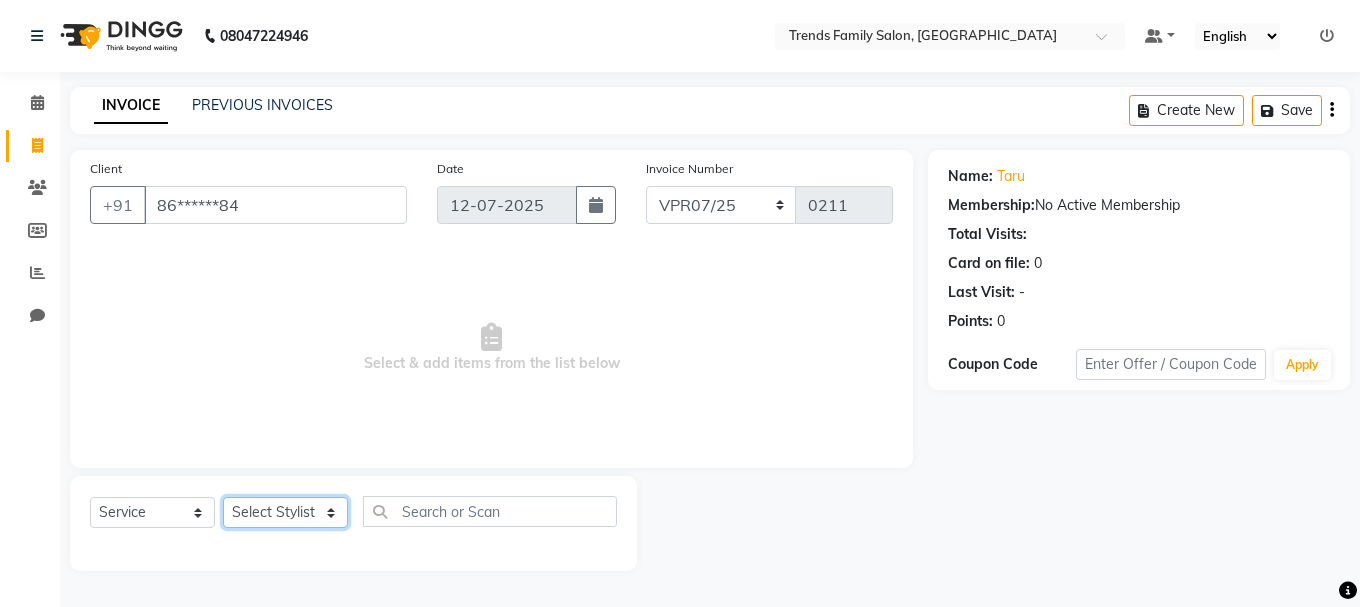 select on "84883" 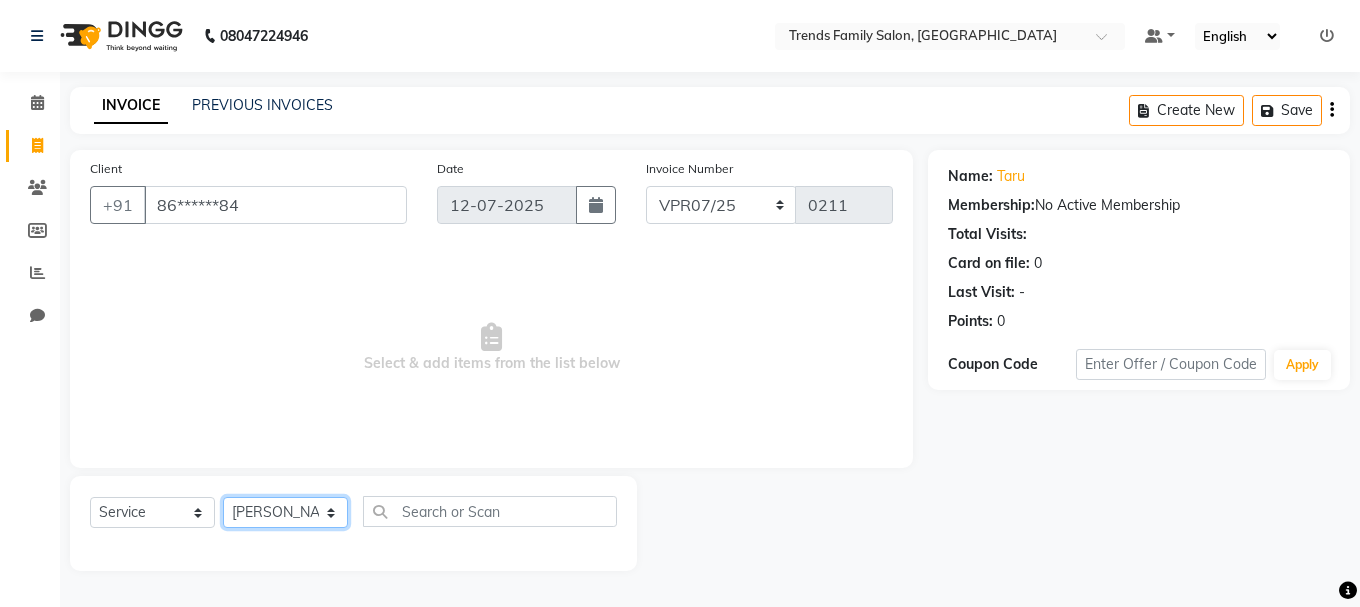 click on "Select Stylist [PERSON_NAME] Alsa Amaritha Ashwini [PERSON_NAME] Bhaktha Bhumi Danish Dolma Doma [PERSON_NAME] [PERSON_NAME] Lakshmi  Maya [PERSON_NAME] [PERSON_NAME] [PERSON_NAME] [PERSON_NAME] [PERSON_NAME] [PERSON_NAME] Sawsthika Shadav [PERSON_NAME] Sony Sherpa  [PERSON_NAME] [PERSON_NAME]" 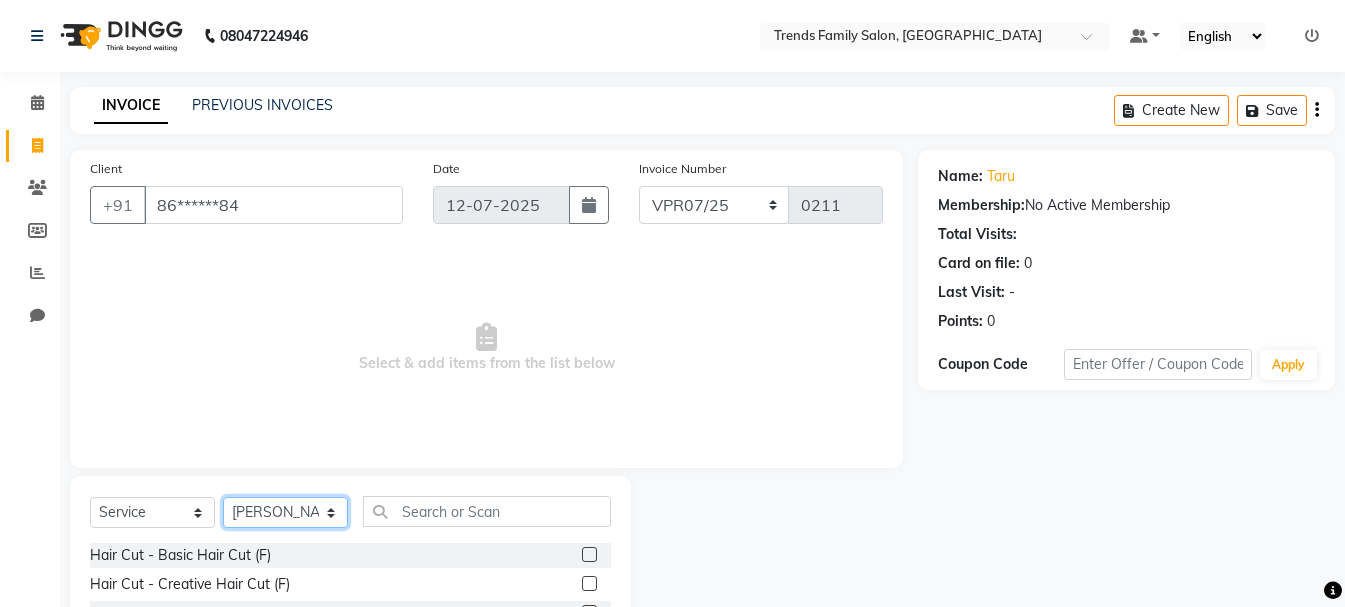 scroll, scrollTop: 194, scrollLeft: 0, axis: vertical 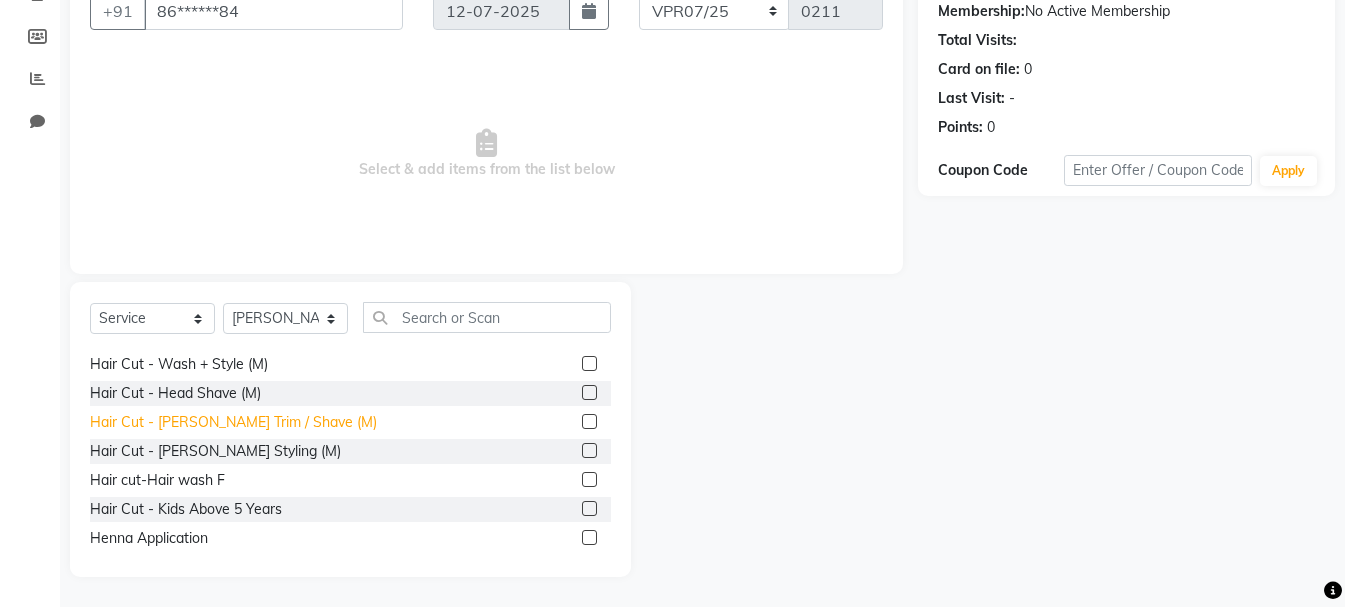 click on "Hair Cut - [PERSON_NAME] Trim / Shave (M)" 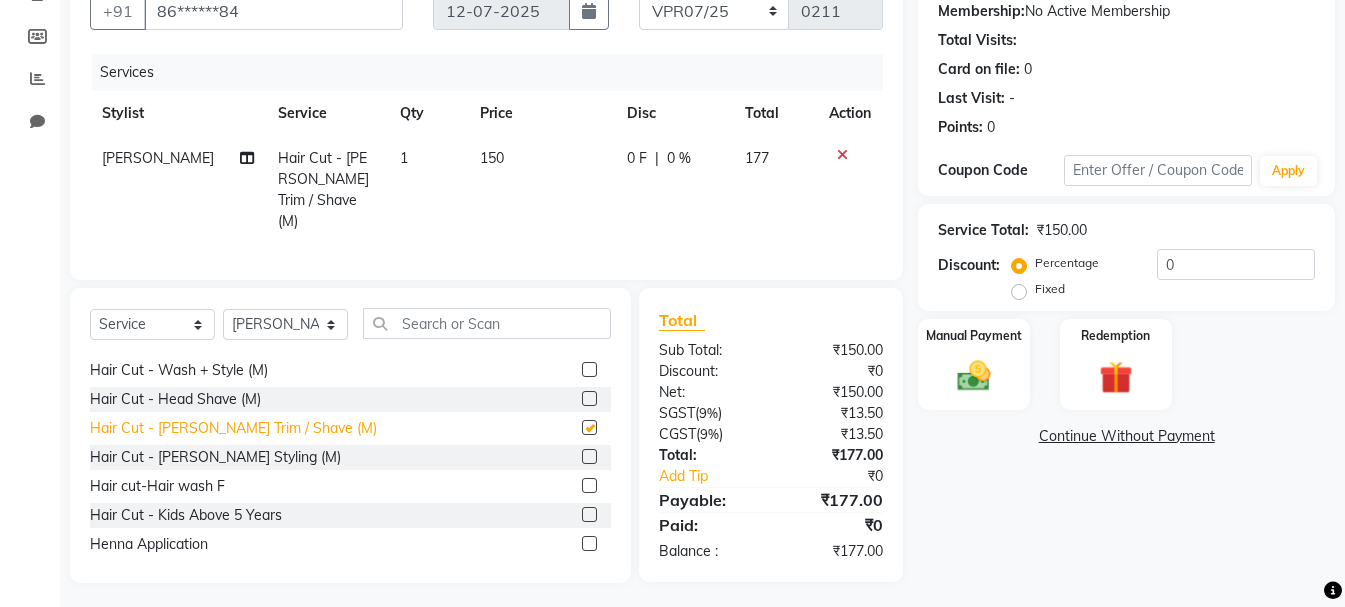 checkbox on "false" 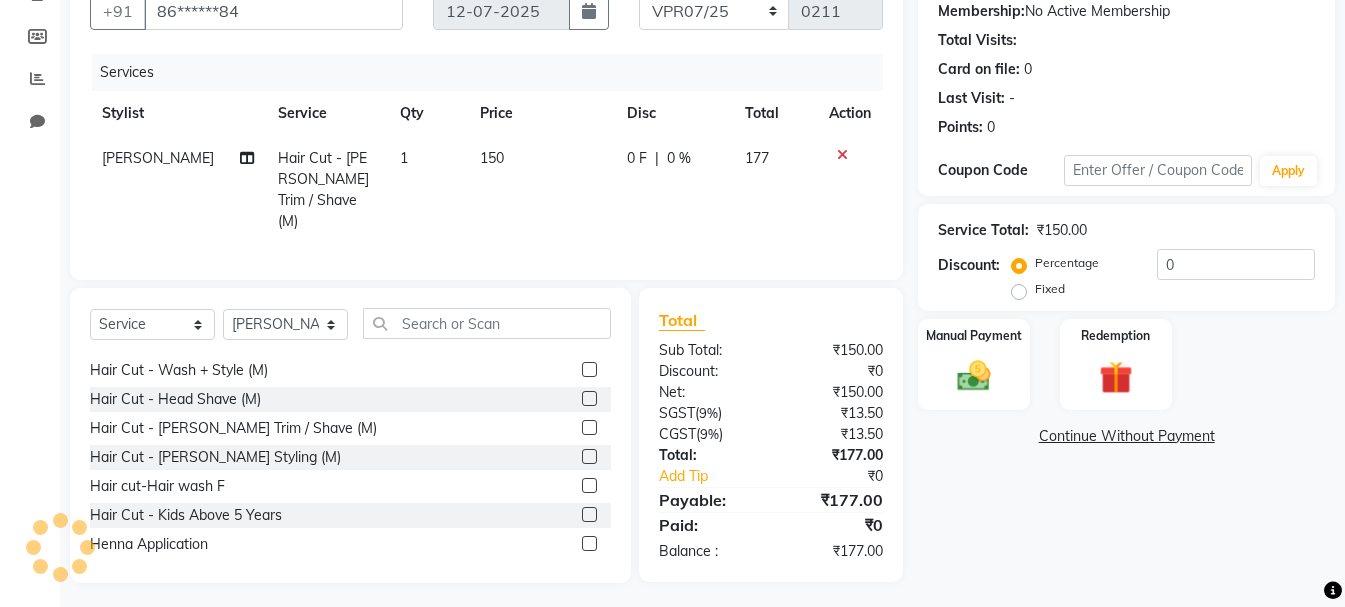scroll, scrollTop: 0, scrollLeft: 0, axis: both 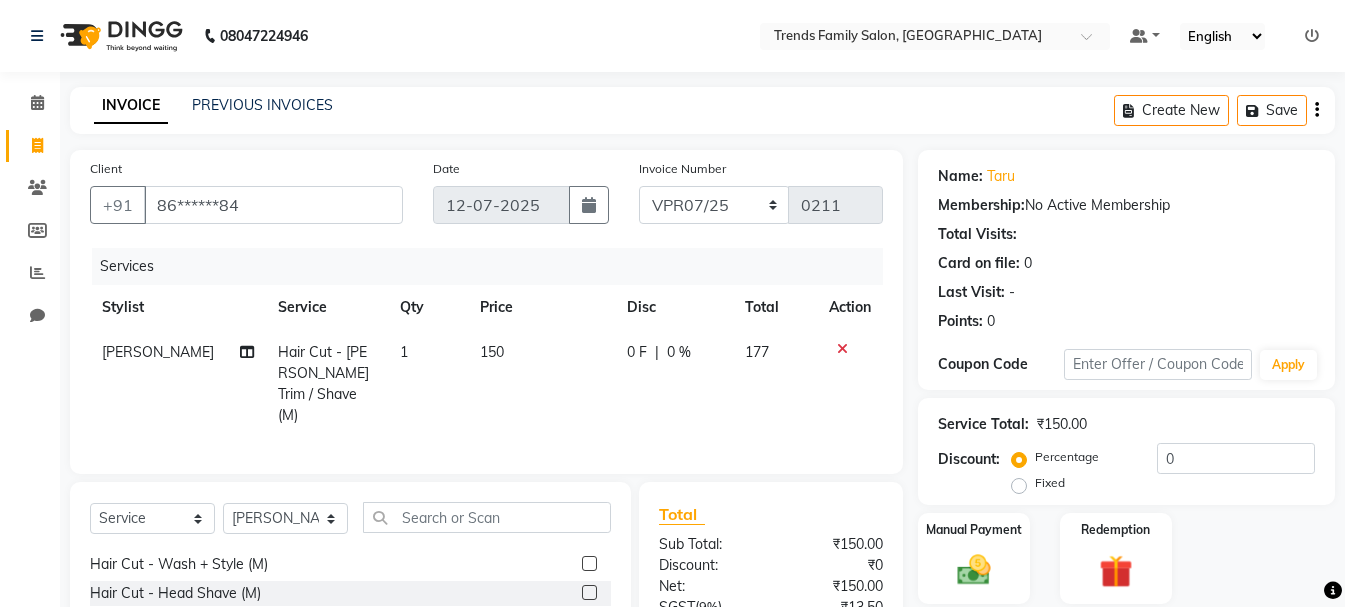 click 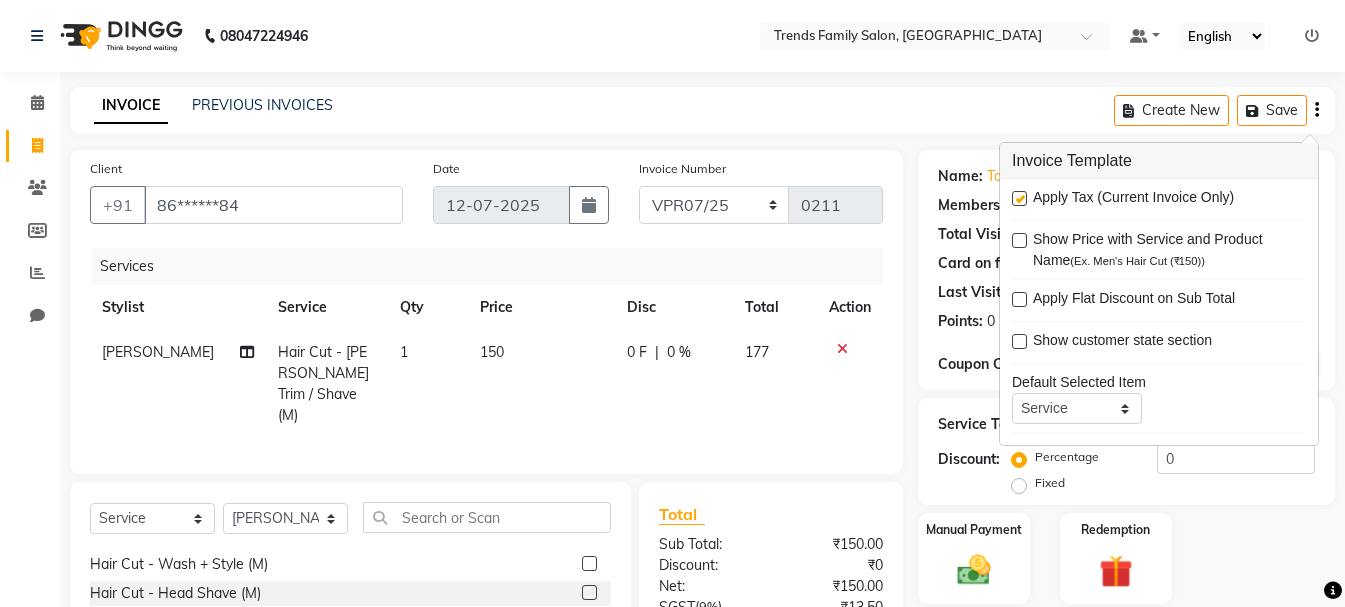 click at bounding box center (1019, 198) 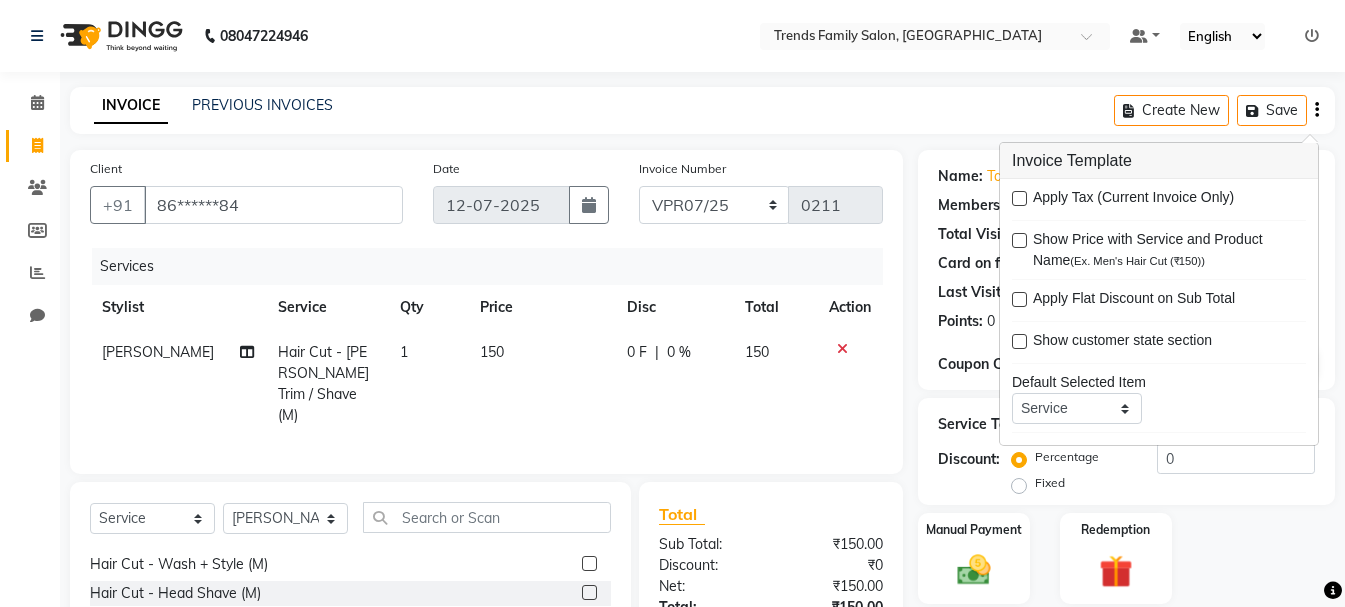 scroll, scrollTop: 194, scrollLeft: 0, axis: vertical 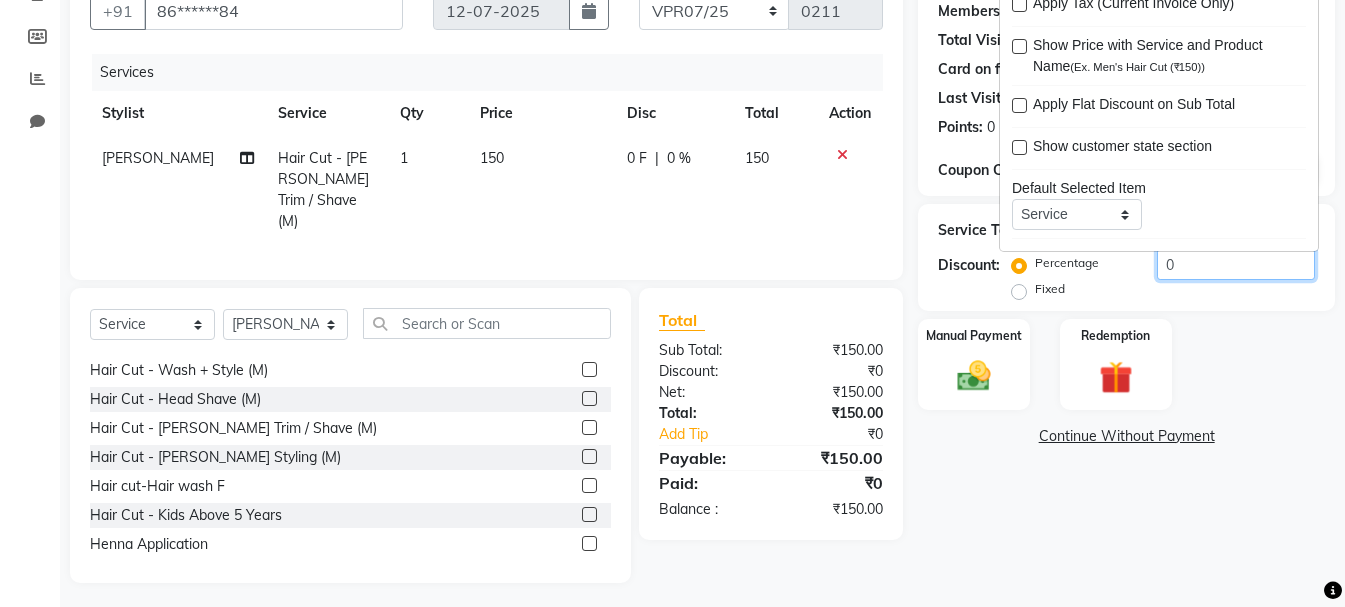 click on "0" 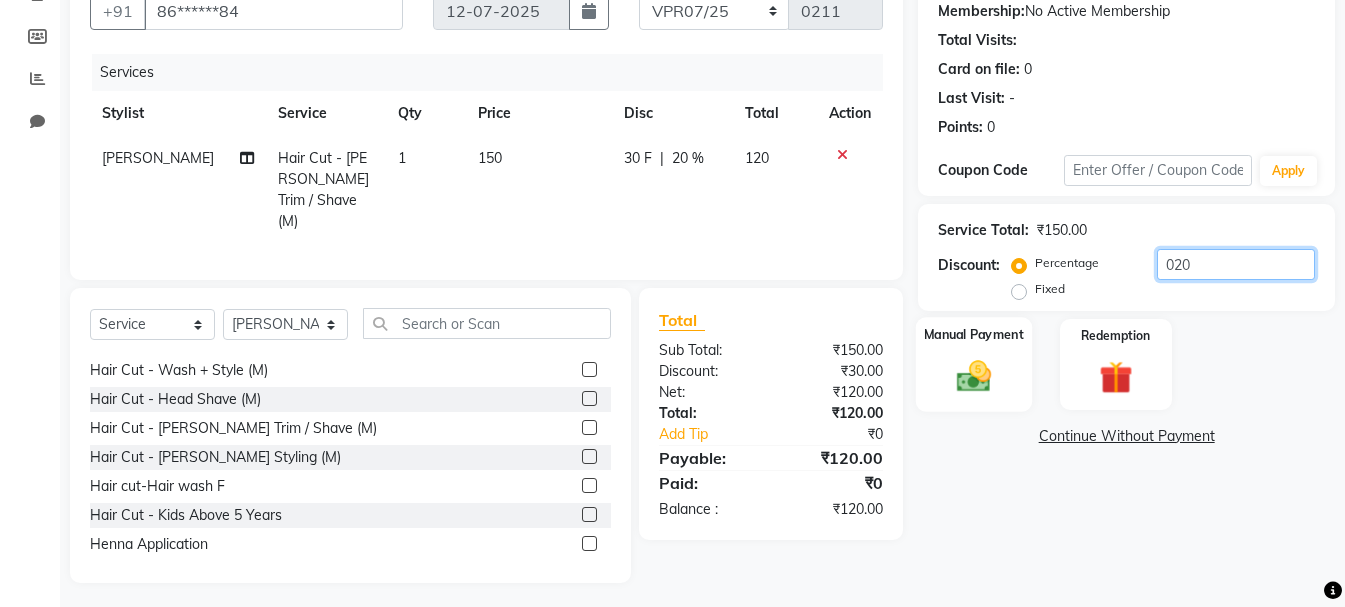type on "020" 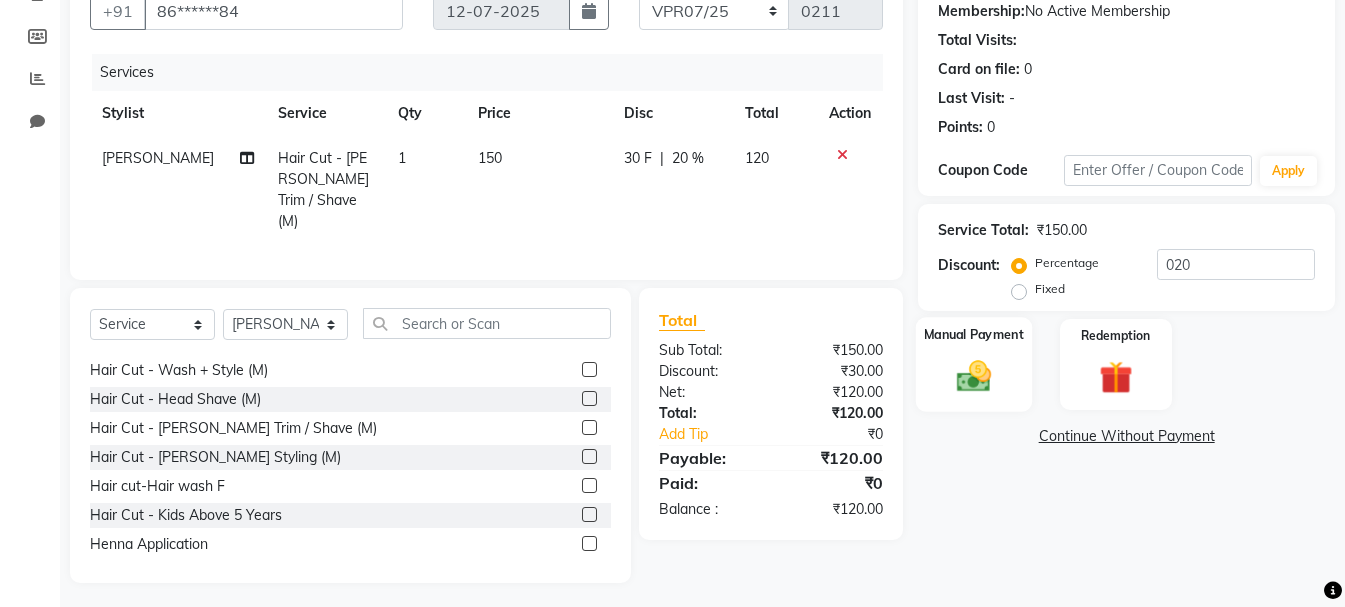 click 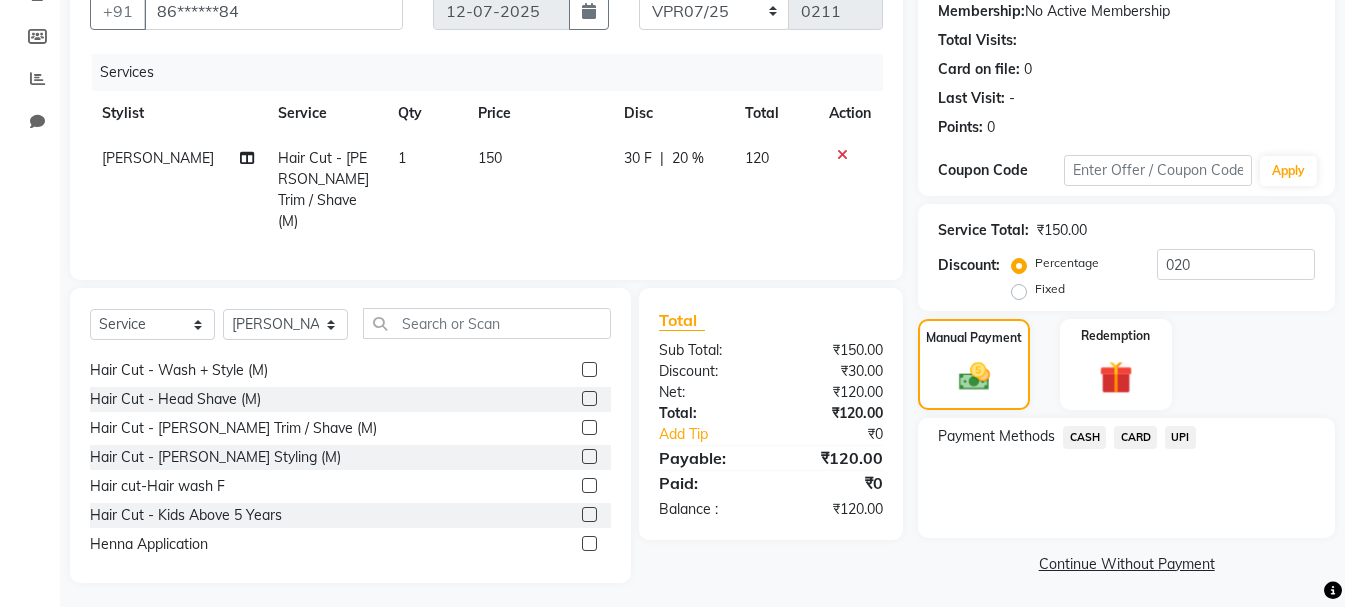 click on "UPI" 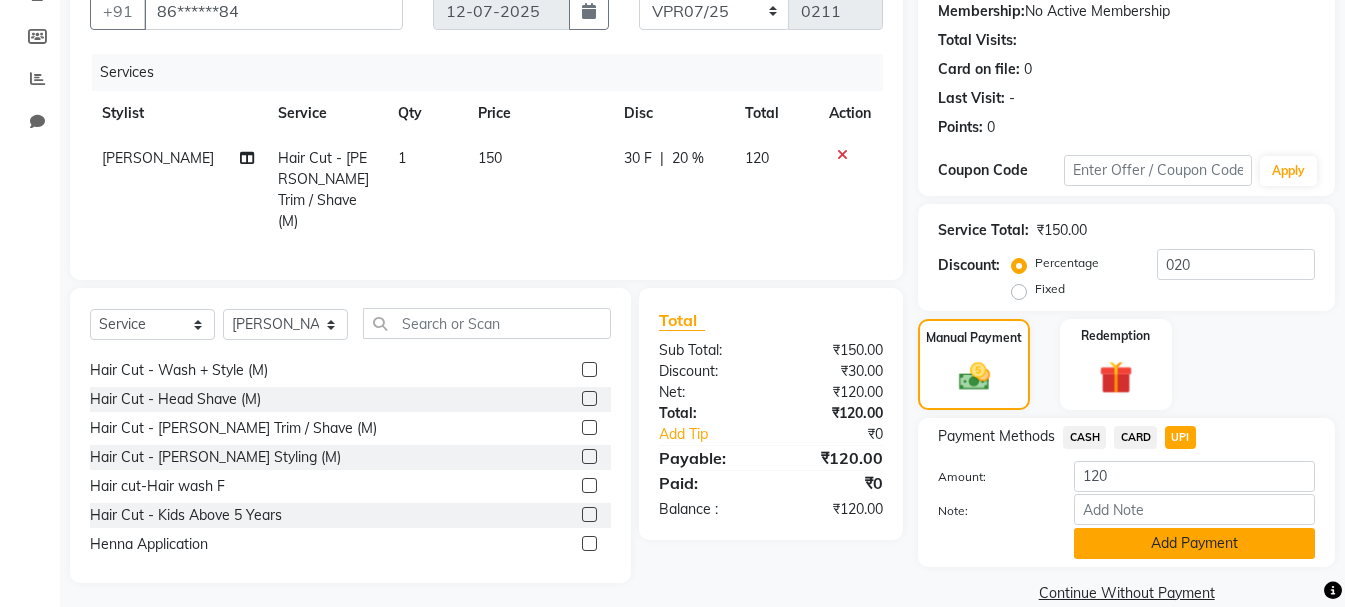 click on "Add Payment" 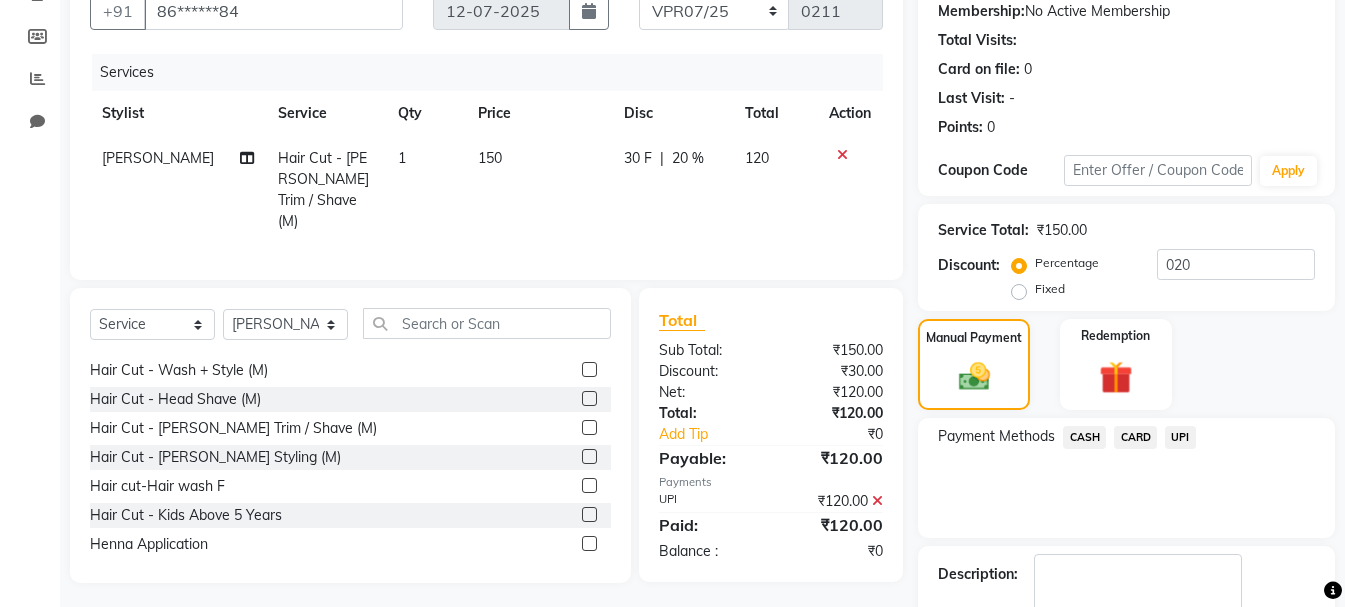 scroll, scrollTop: 309, scrollLeft: 0, axis: vertical 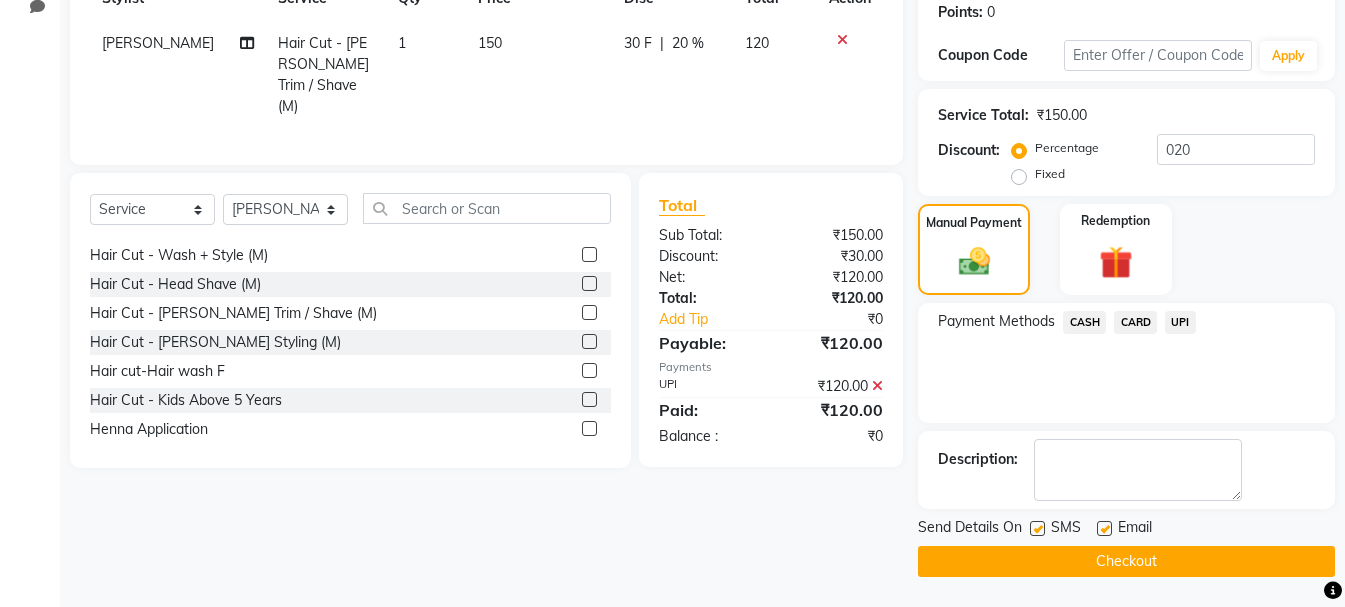 click on "Checkout" 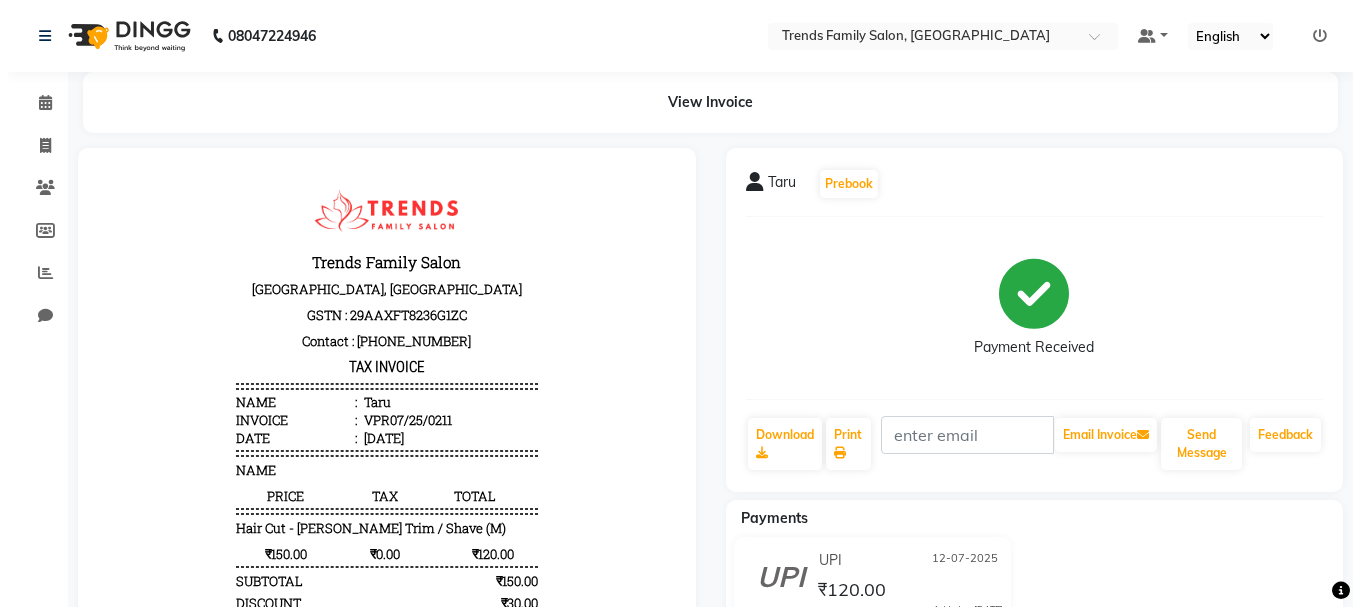 scroll, scrollTop: 0, scrollLeft: 0, axis: both 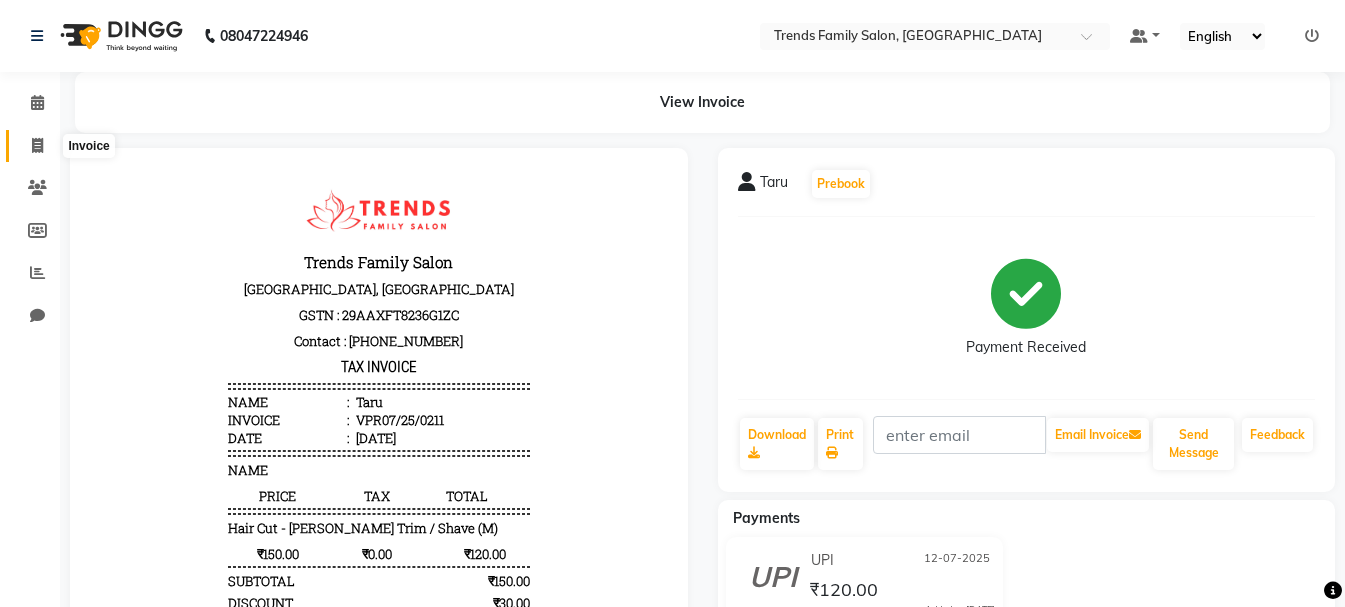 click 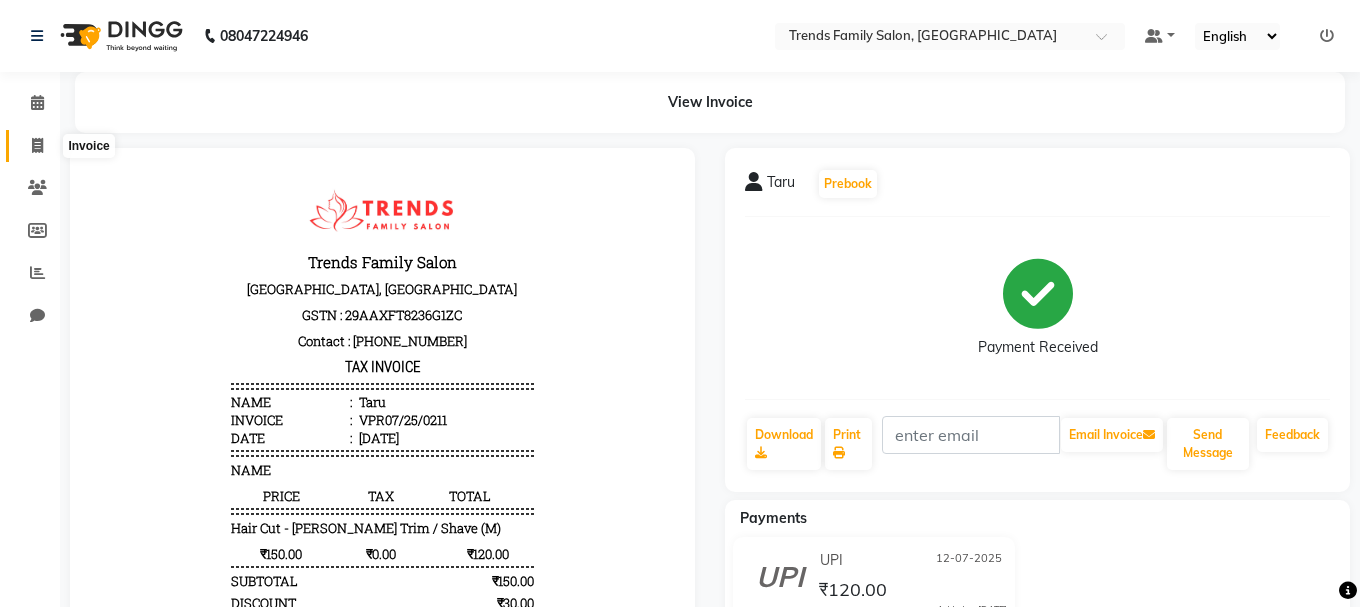 select on "service" 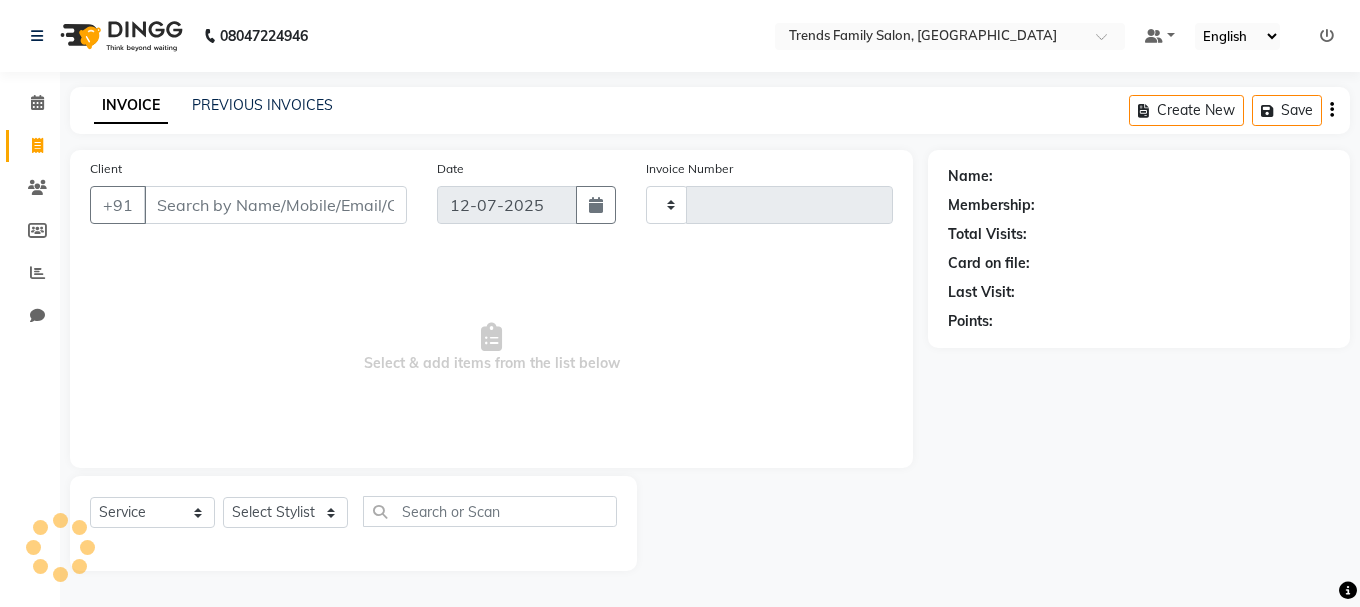 click on "Invoice" 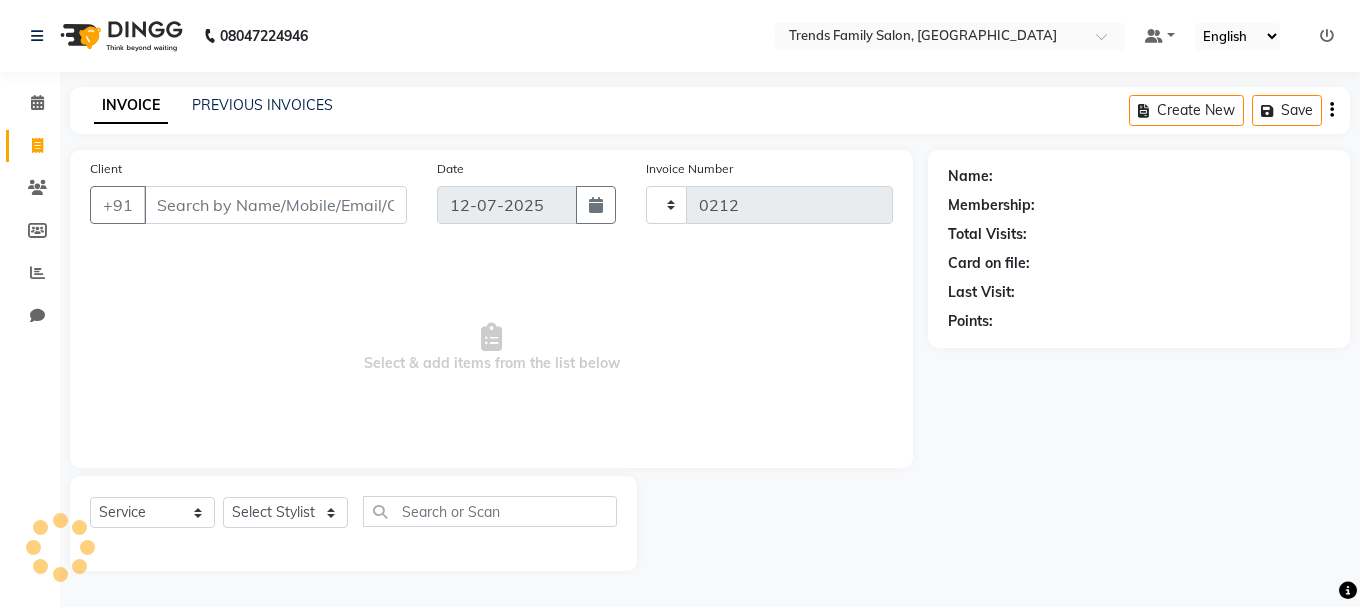 select on "8591" 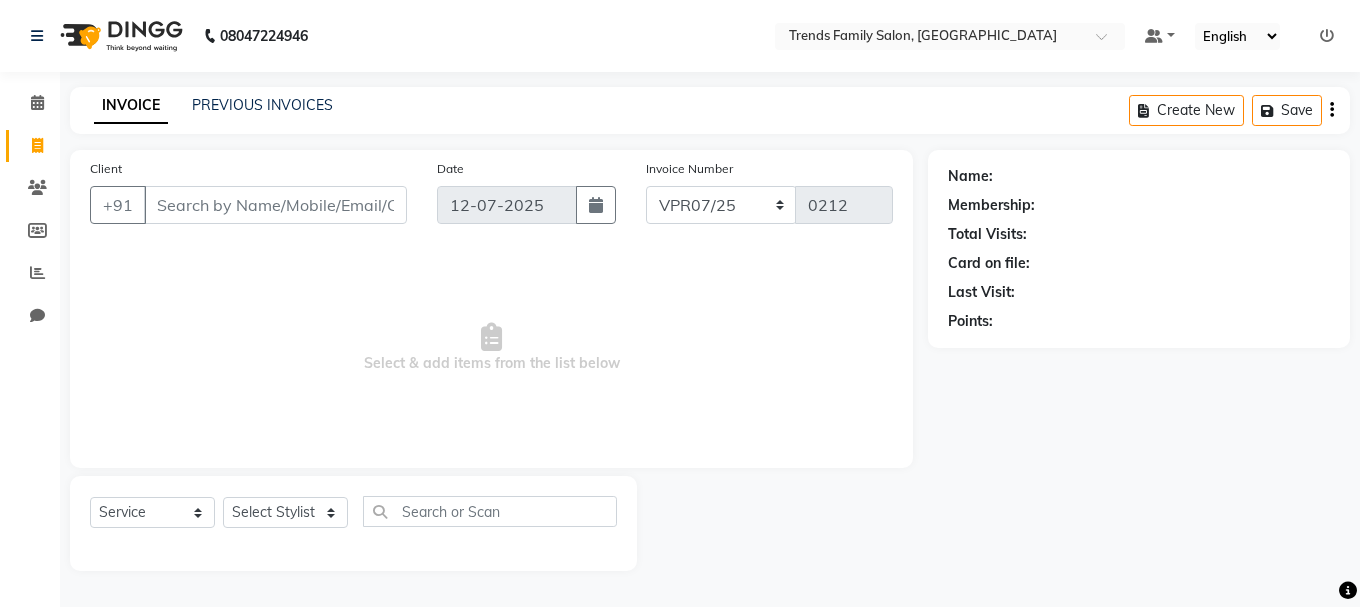 drag, startPoint x: 1359, startPoint y: 27, endPoint x: 1359, endPoint y: -79, distance: 106 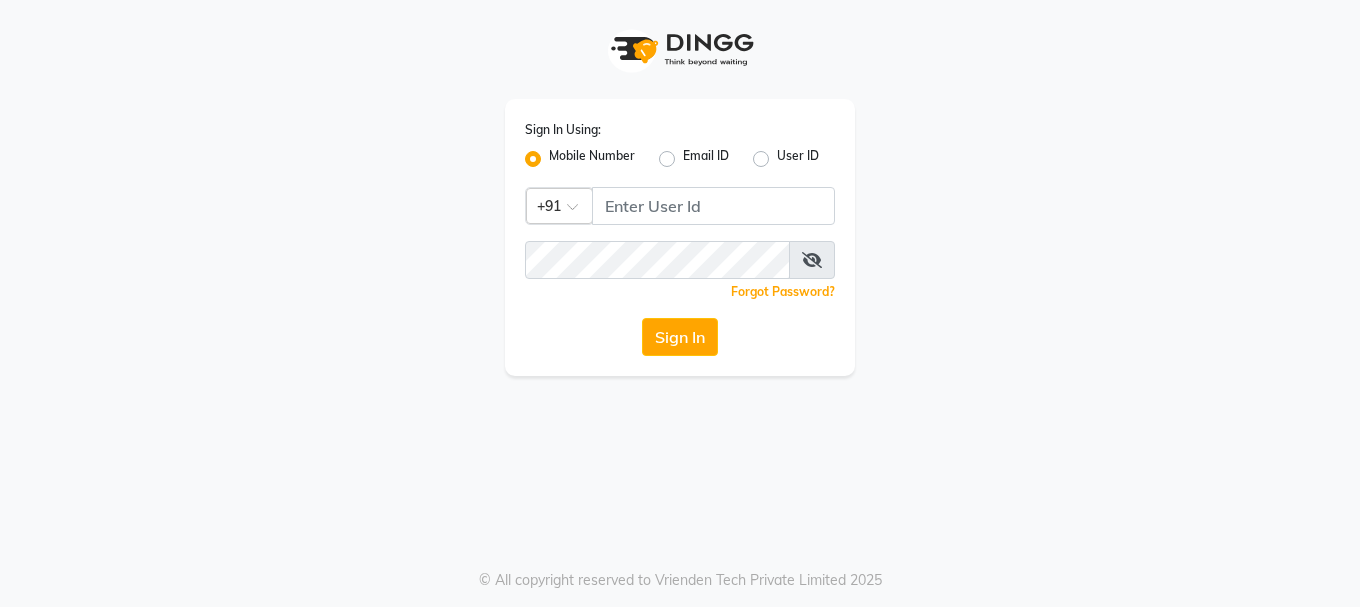 scroll, scrollTop: 0, scrollLeft: 0, axis: both 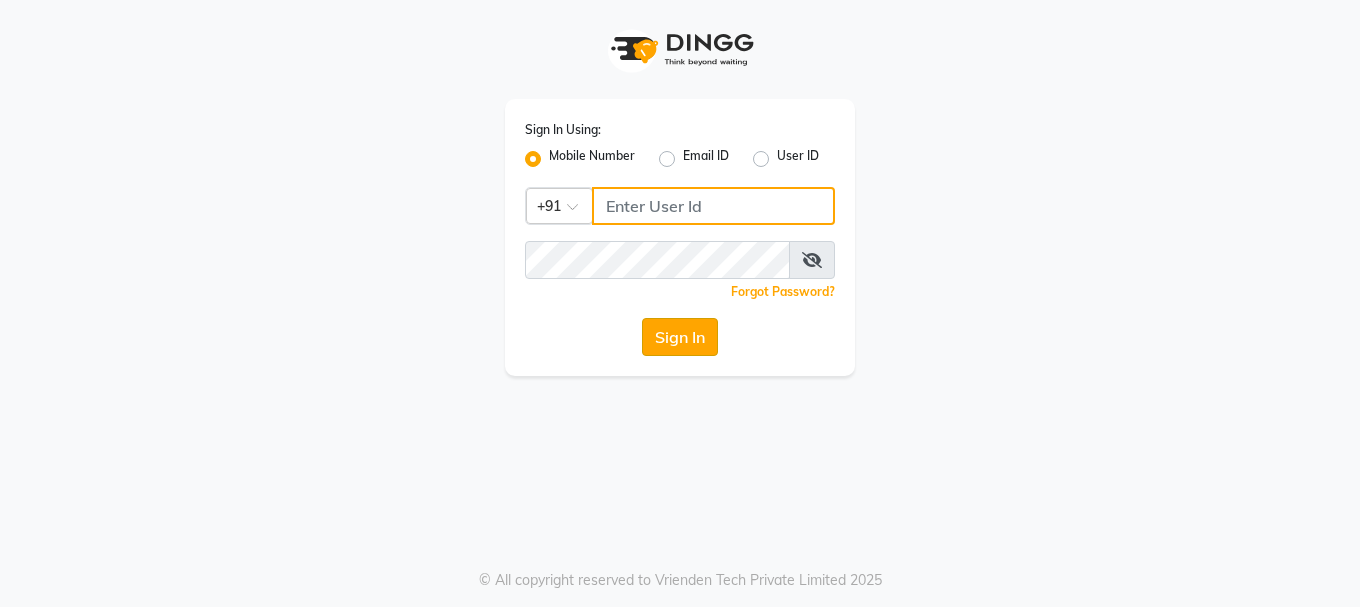 type on "7676197492" 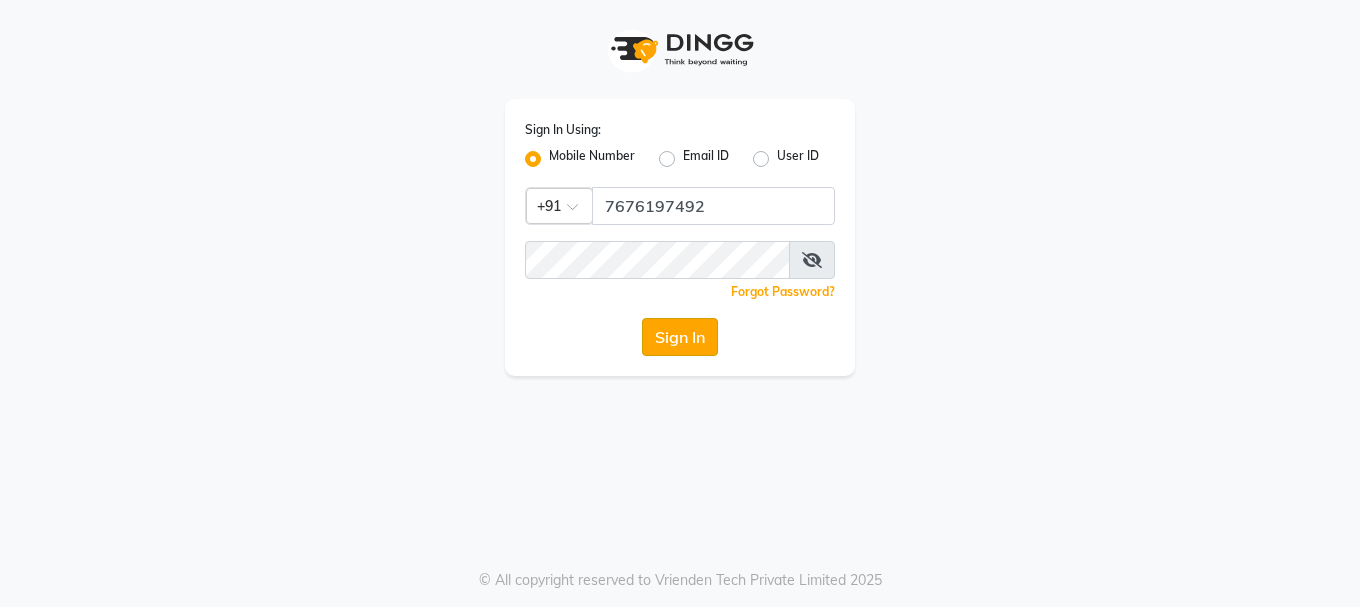 click on "Sign In" 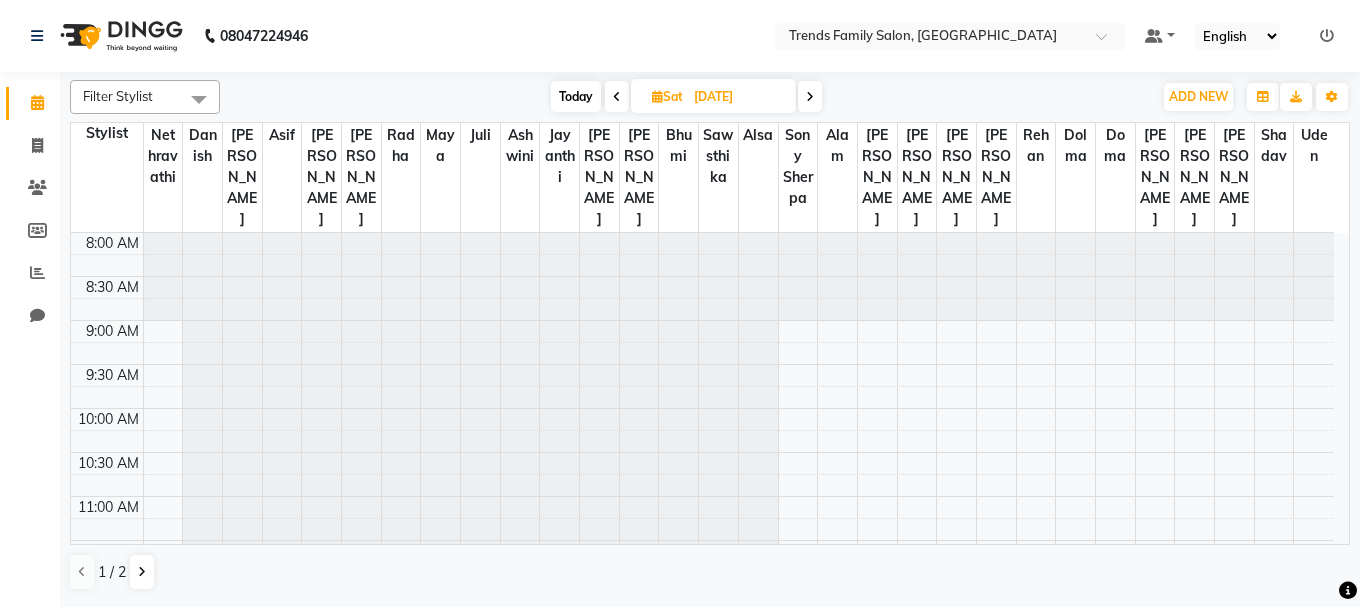 scroll, scrollTop: 0, scrollLeft: 0, axis: both 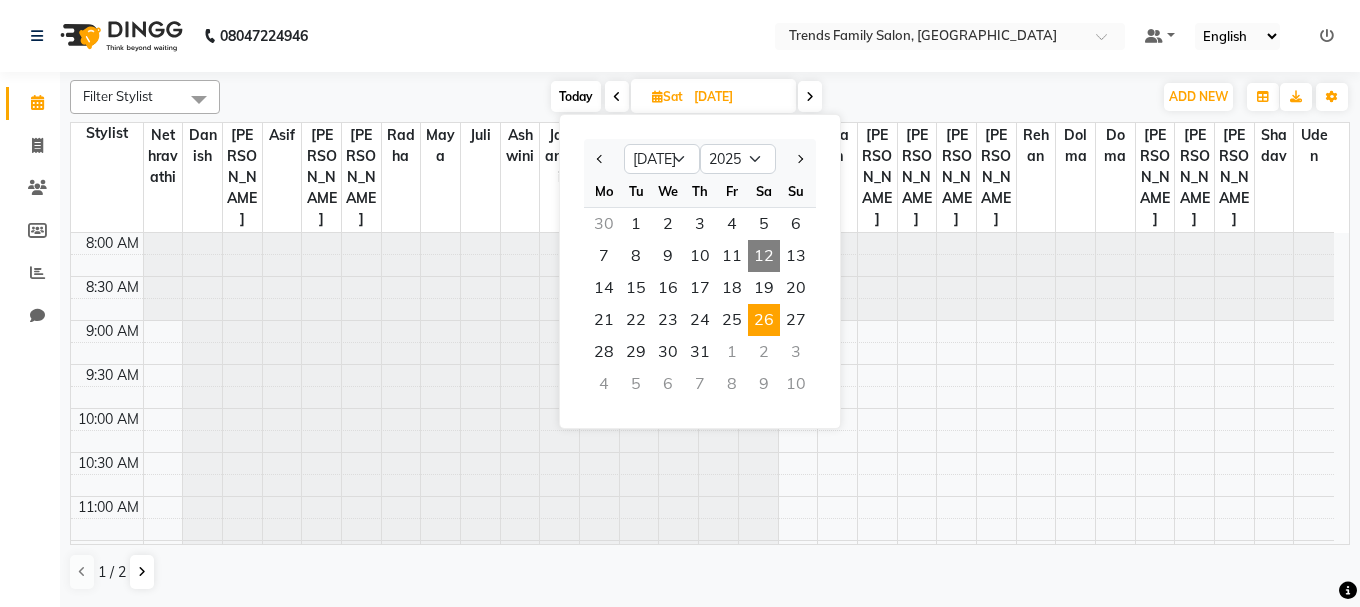 click on "12" at bounding box center [764, 256] 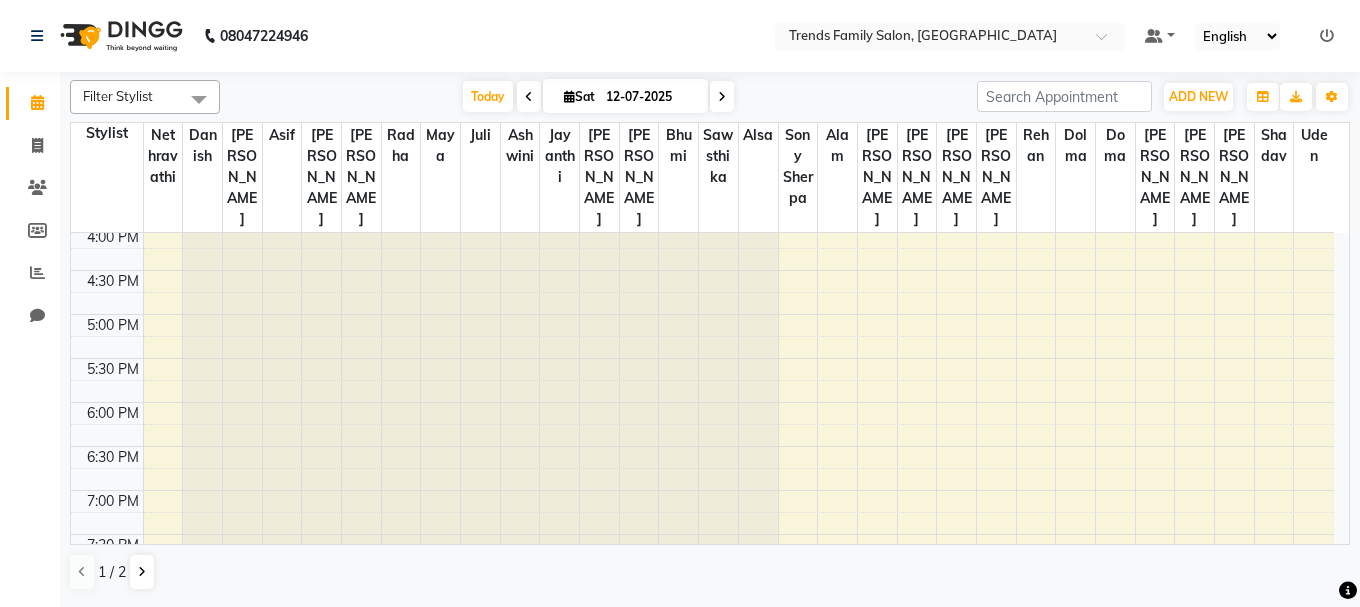 scroll, scrollTop: 800, scrollLeft: 0, axis: vertical 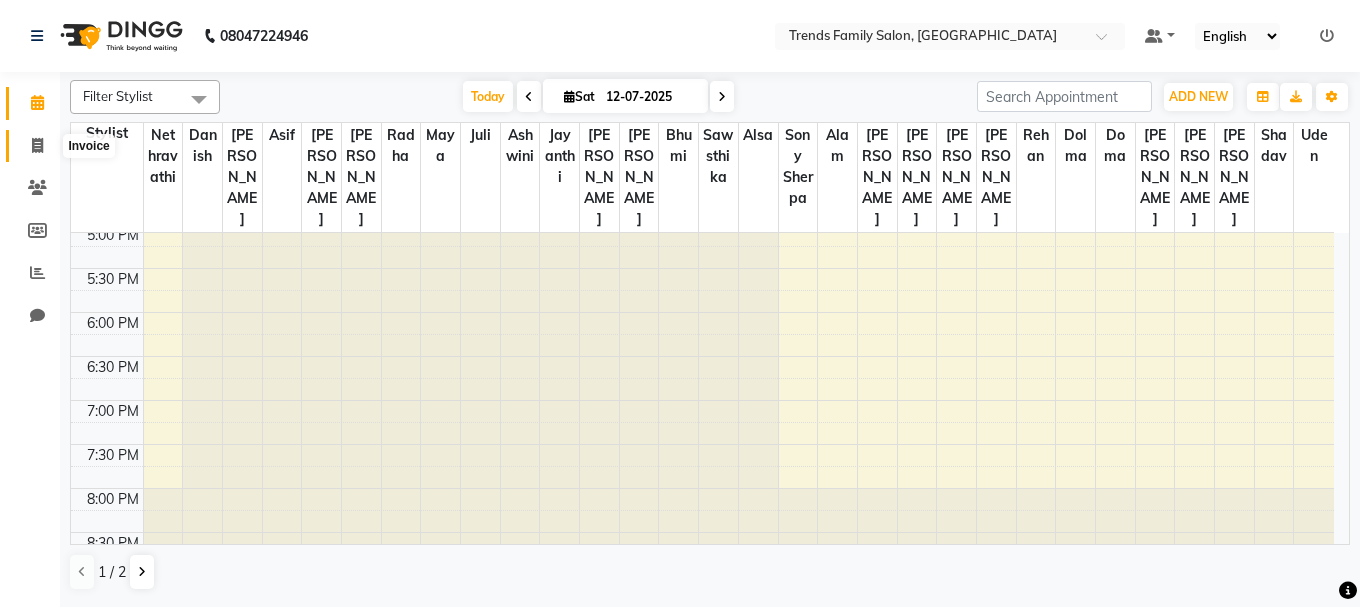 click 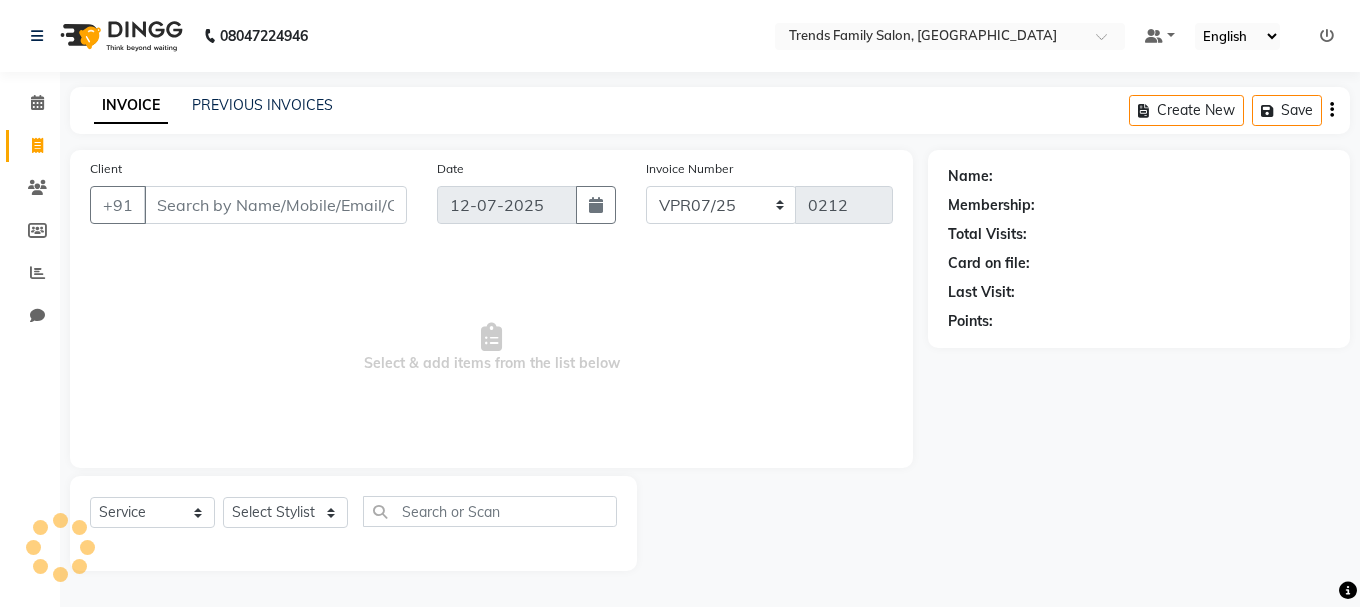 click on "Client" at bounding box center [275, 205] 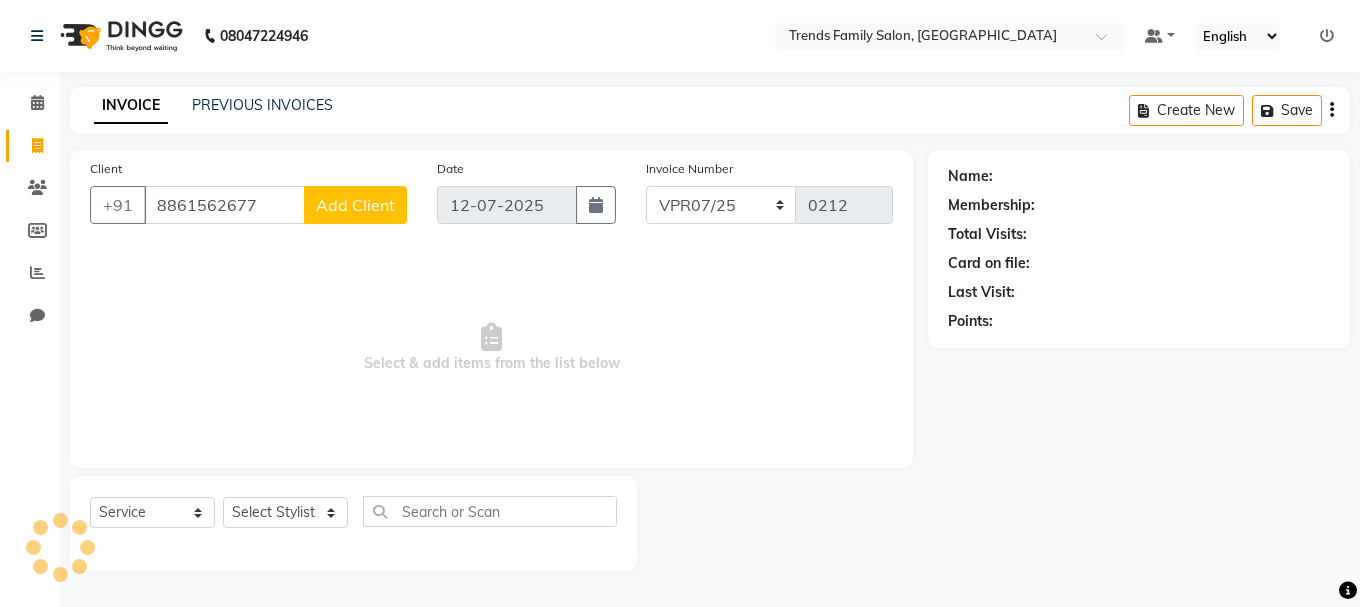 type on "8861562677" 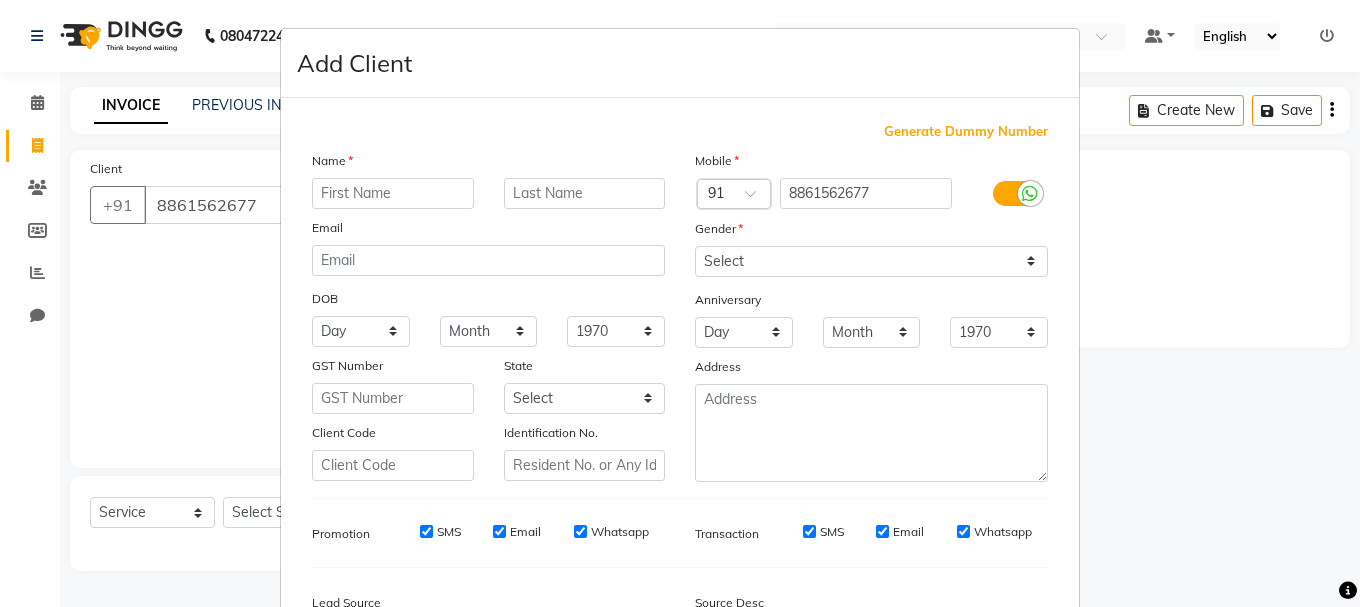 type on "g" 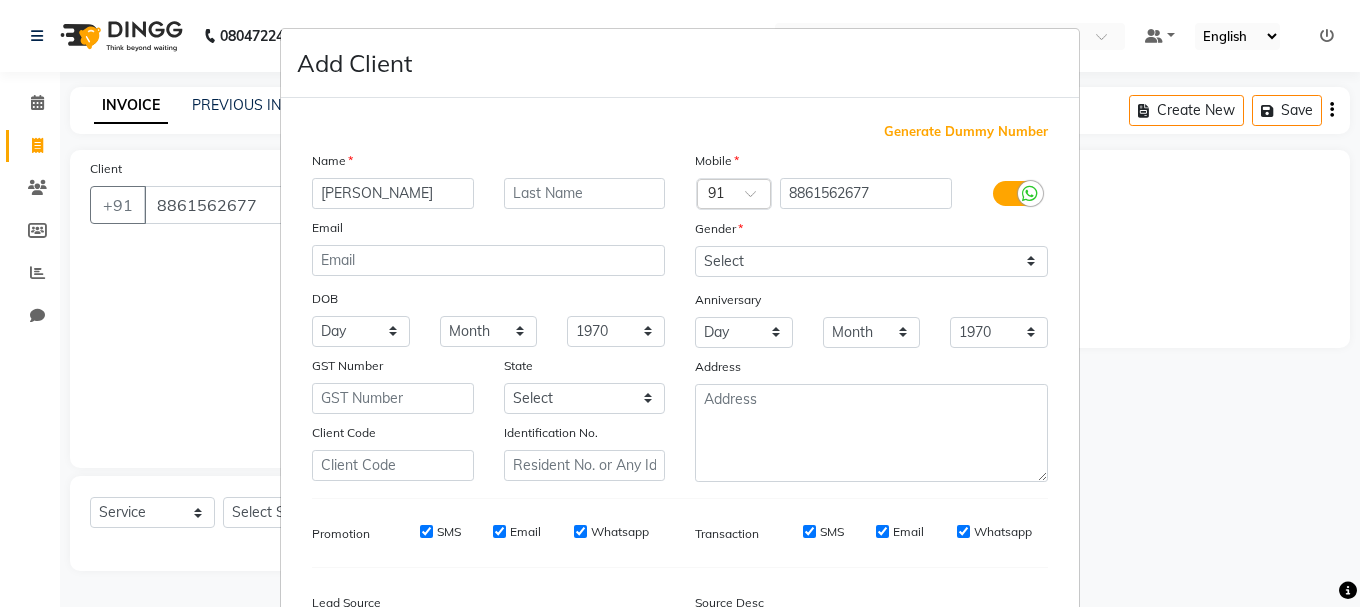type on "[PERSON_NAME]" 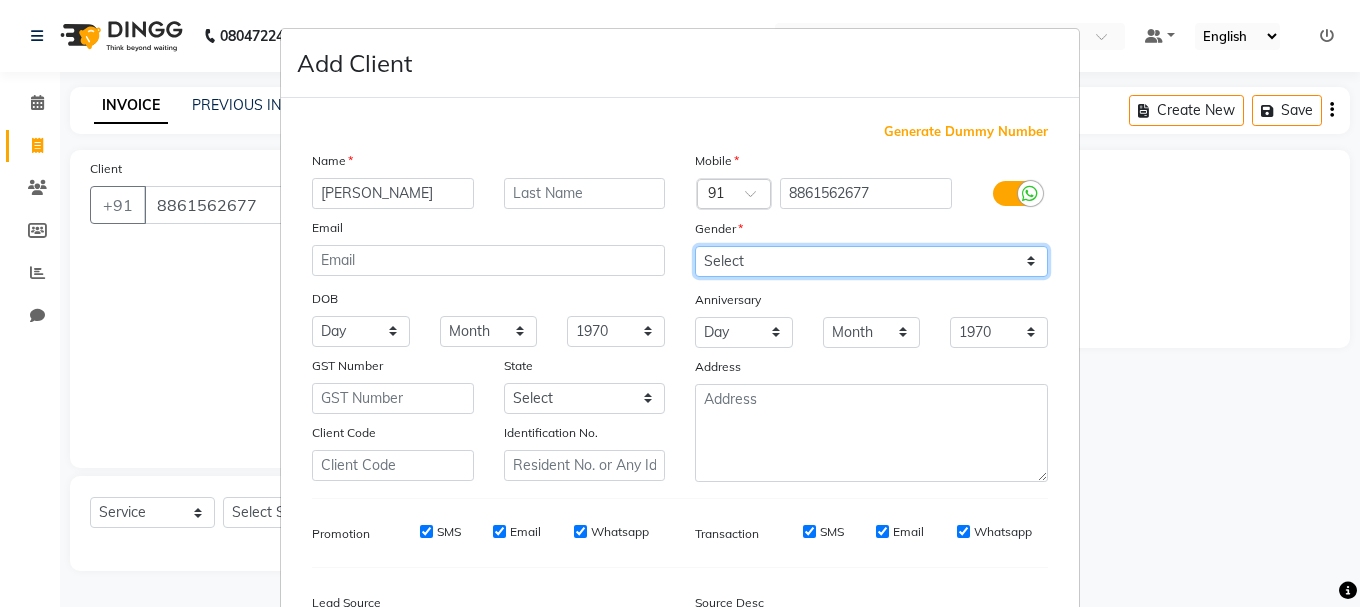 click on "Select [DEMOGRAPHIC_DATA] [DEMOGRAPHIC_DATA] Other Prefer Not To Say" at bounding box center (871, 261) 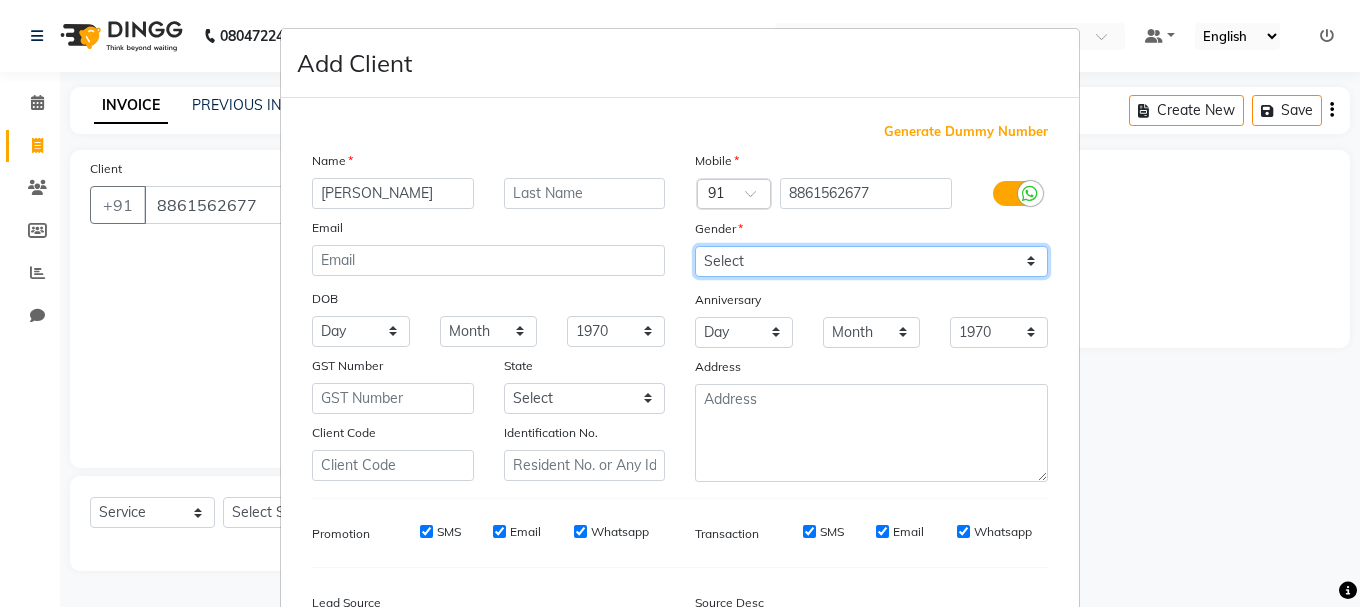 select on "[DEMOGRAPHIC_DATA]" 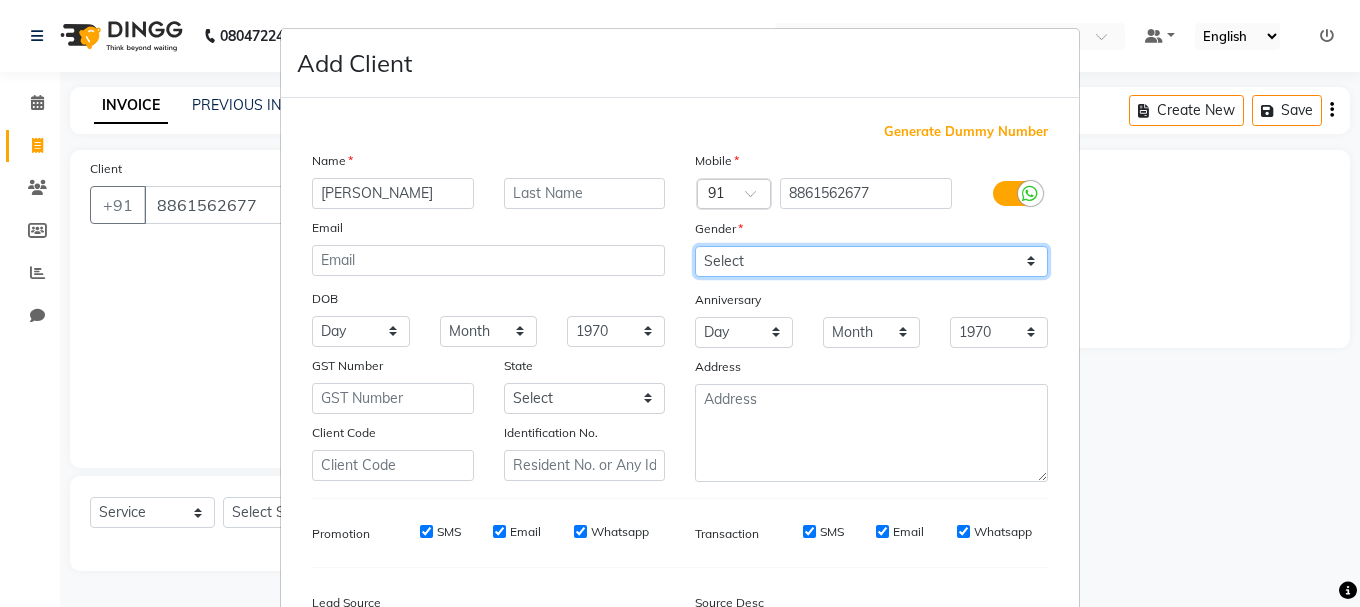 click on "Select [DEMOGRAPHIC_DATA] [DEMOGRAPHIC_DATA] Other Prefer Not To Say" at bounding box center [871, 261] 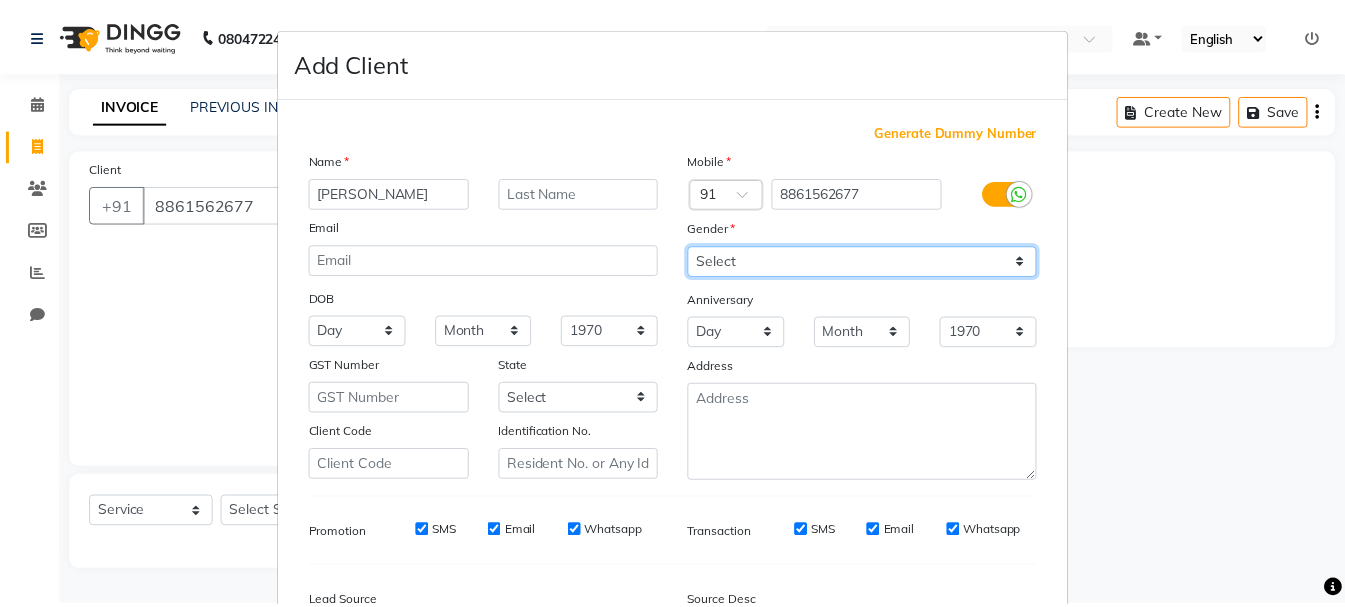 scroll, scrollTop: 242, scrollLeft: 0, axis: vertical 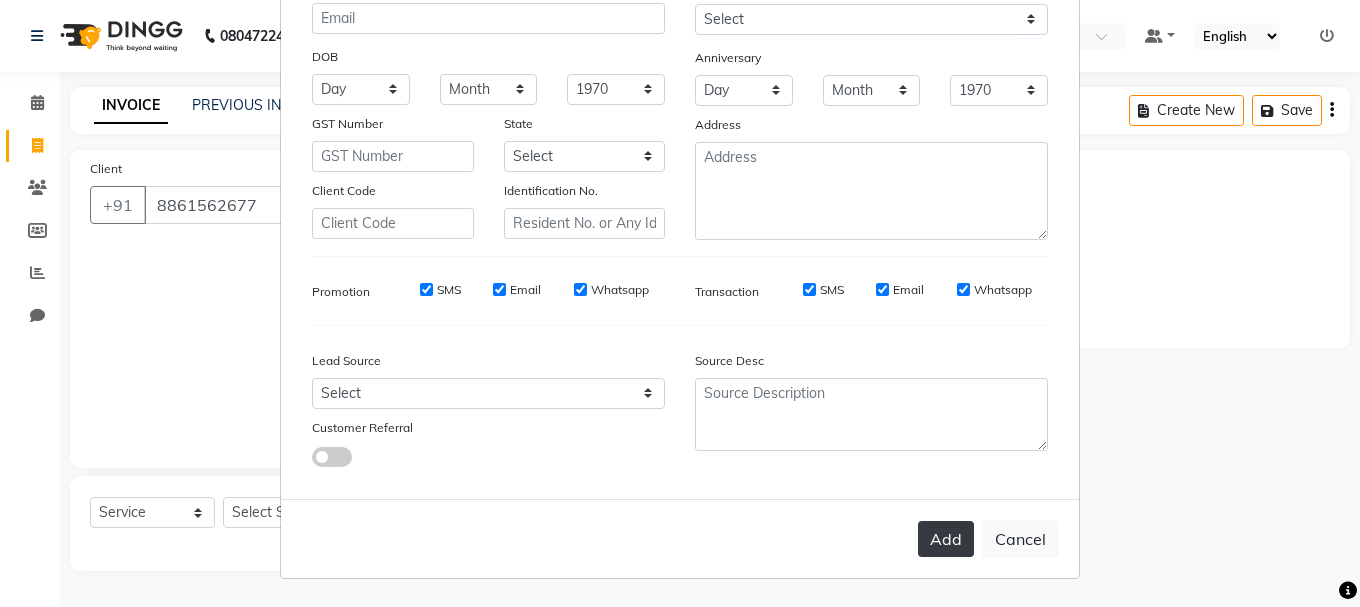 click on "Add" at bounding box center (946, 539) 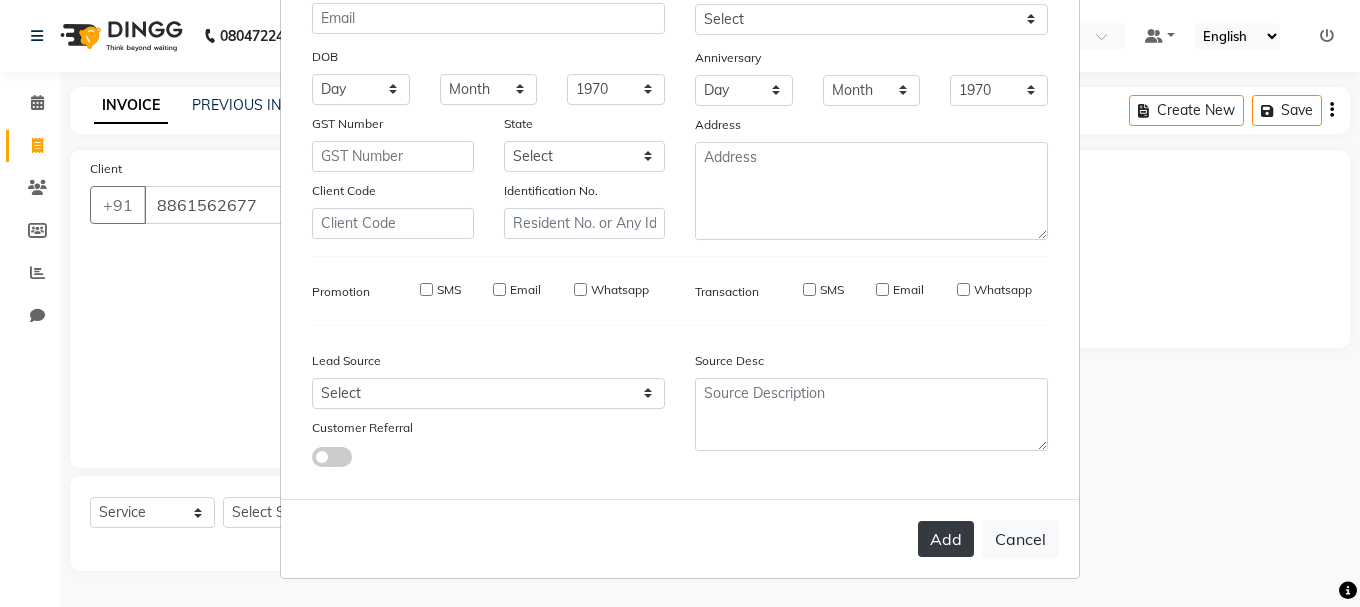 type on "88******77" 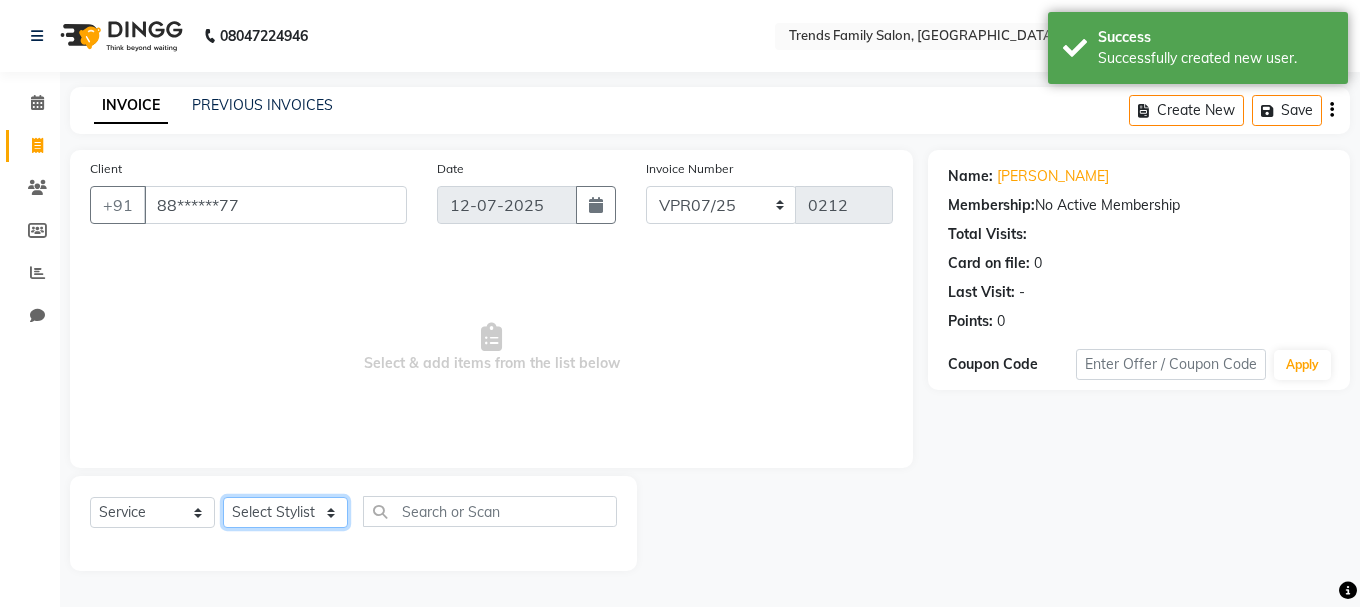click on "Select Stylist [PERSON_NAME] Alsa Amaritha Ashwini [PERSON_NAME] Bhaktha Bhumi Danish Dolma Doma [PERSON_NAME] [PERSON_NAME] Lakshmi  Maya [PERSON_NAME] [PERSON_NAME] [PERSON_NAME] [PERSON_NAME] [PERSON_NAME] [PERSON_NAME] Sawsthika Shadav [PERSON_NAME] Sony Sherpa  [PERSON_NAME] [PERSON_NAME]" 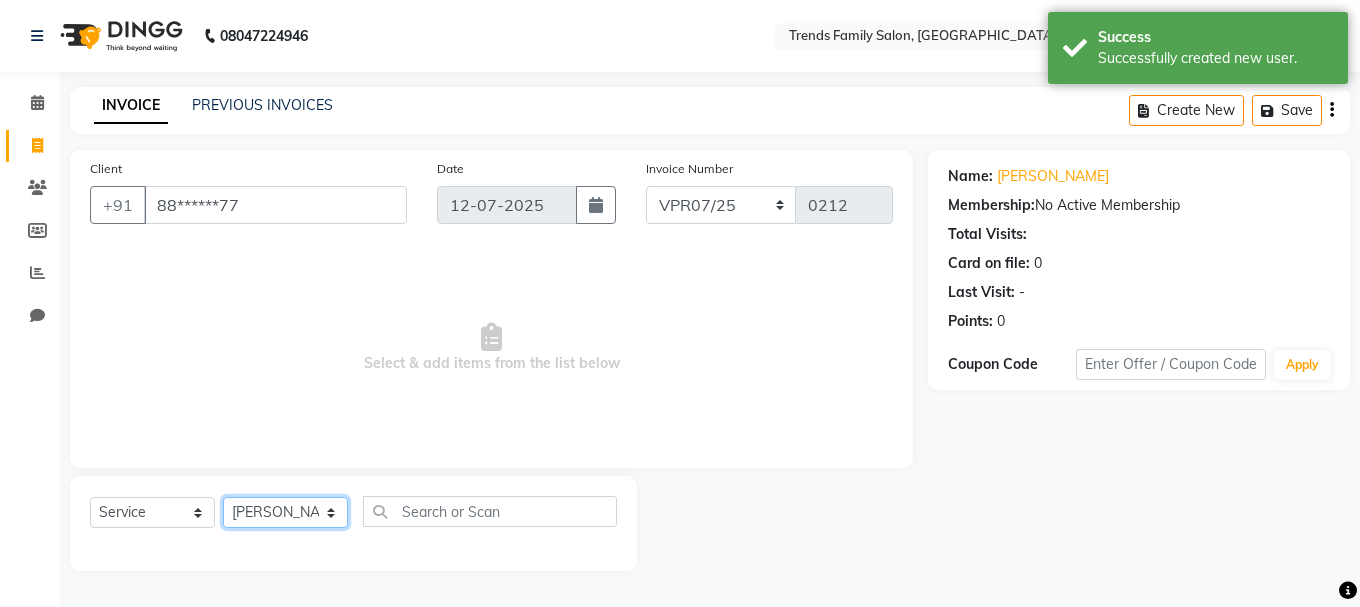 click on "Select Stylist [PERSON_NAME] Alsa Amaritha Ashwini [PERSON_NAME] Bhaktha Bhumi Danish Dolma Doma [PERSON_NAME] [PERSON_NAME] Lakshmi  Maya [PERSON_NAME] [PERSON_NAME] [PERSON_NAME] [PERSON_NAME] [PERSON_NAME] [PERSON_NAME] Sawsthika Shadav [PERSON_NAME] Sony Sherpa  [PERSON_NAME] [PERSON_NAME]" 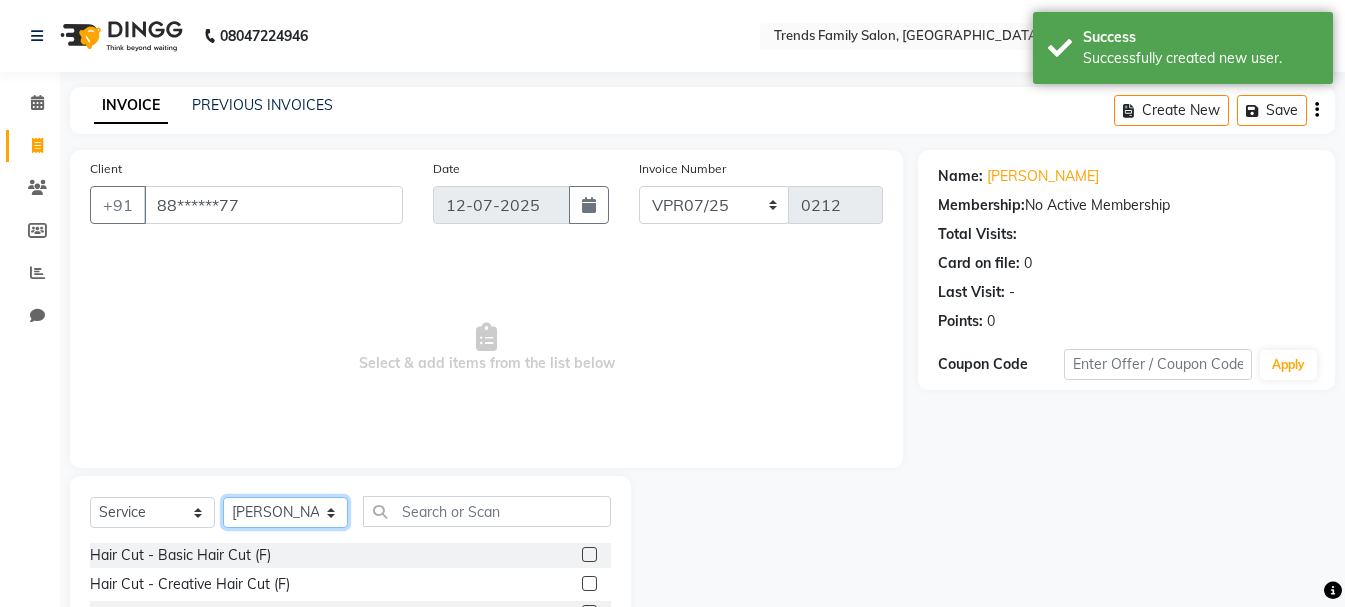 scroll, scrollTop: 194, scrollLeft: 0, axis: vertical 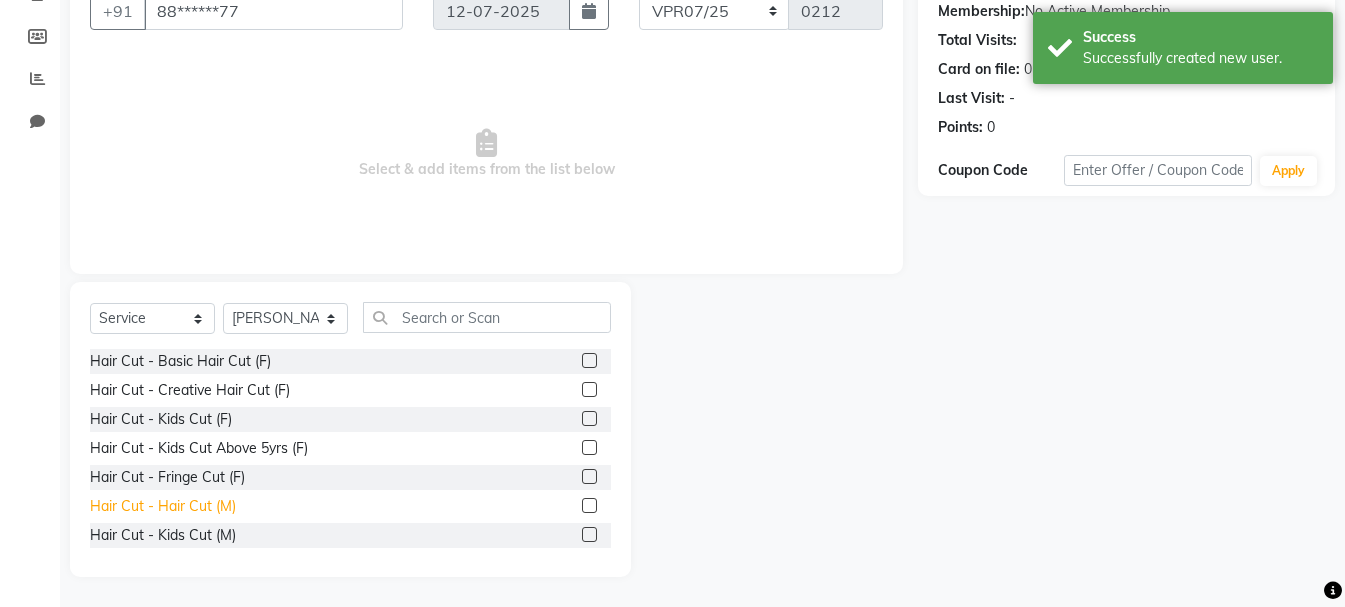 click on "Hair Cut - Hair Cut (M)" 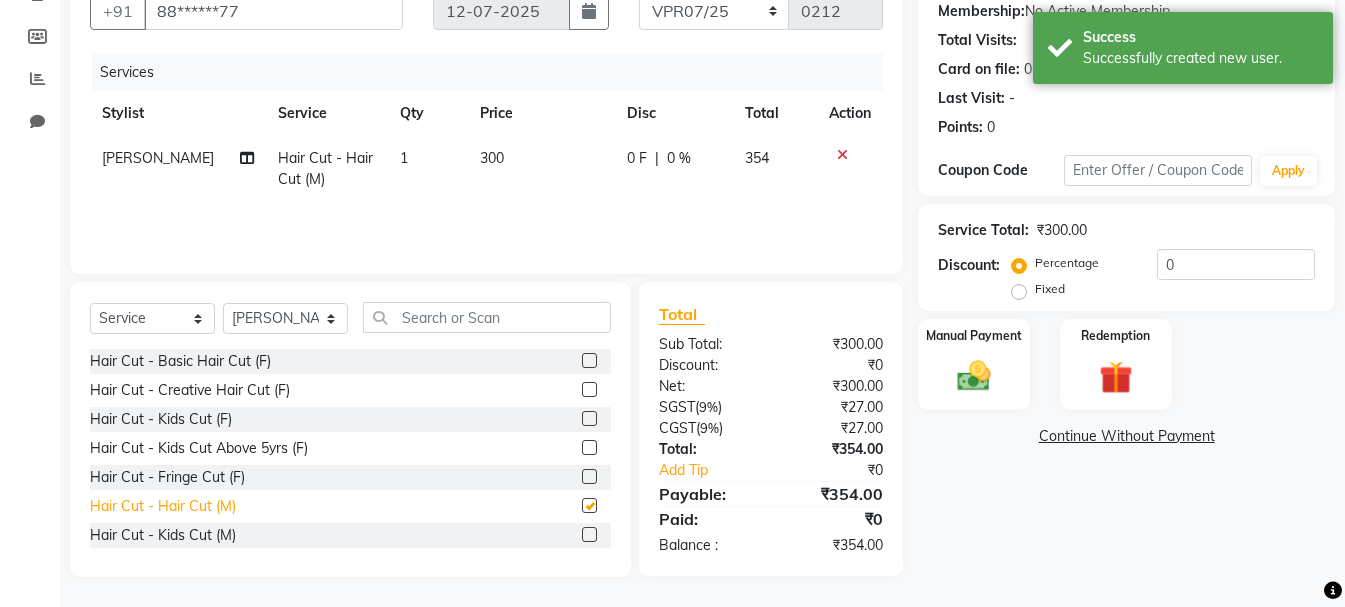 checkbox on "false" 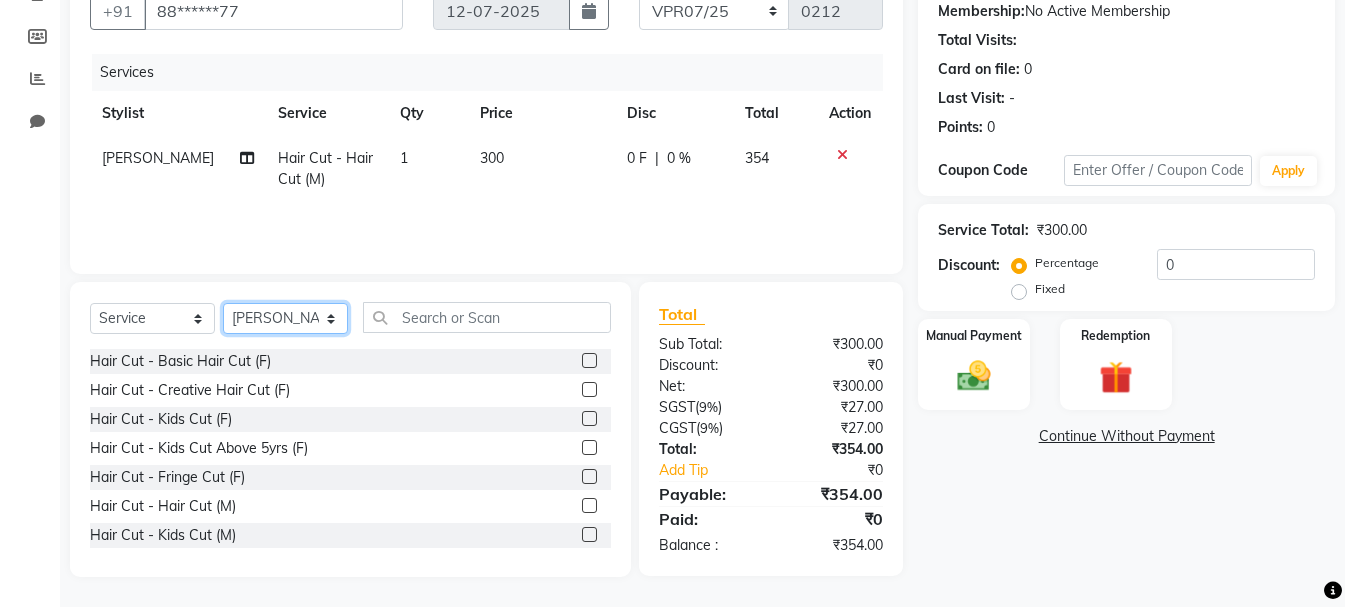 click on "Select Stylist [PERSON_NAME] Alsa Amaritha Ashwini [PERSON_NAME] Bhaktha Bhumi Danish Dolma Doma [PERSON_NAME] [PERSON_NAME] Lakshmi  Maya [PERSON_NAME] [PERSON_NAME] [PERSON_NAME] [PERSON_NAME] [PERSON_NAME] [PERSON_NAME] Sawsthika Shadav [PERSON_NAME] Sony Sherpa  [PERSON_NAME] [PERSON_NAME]" 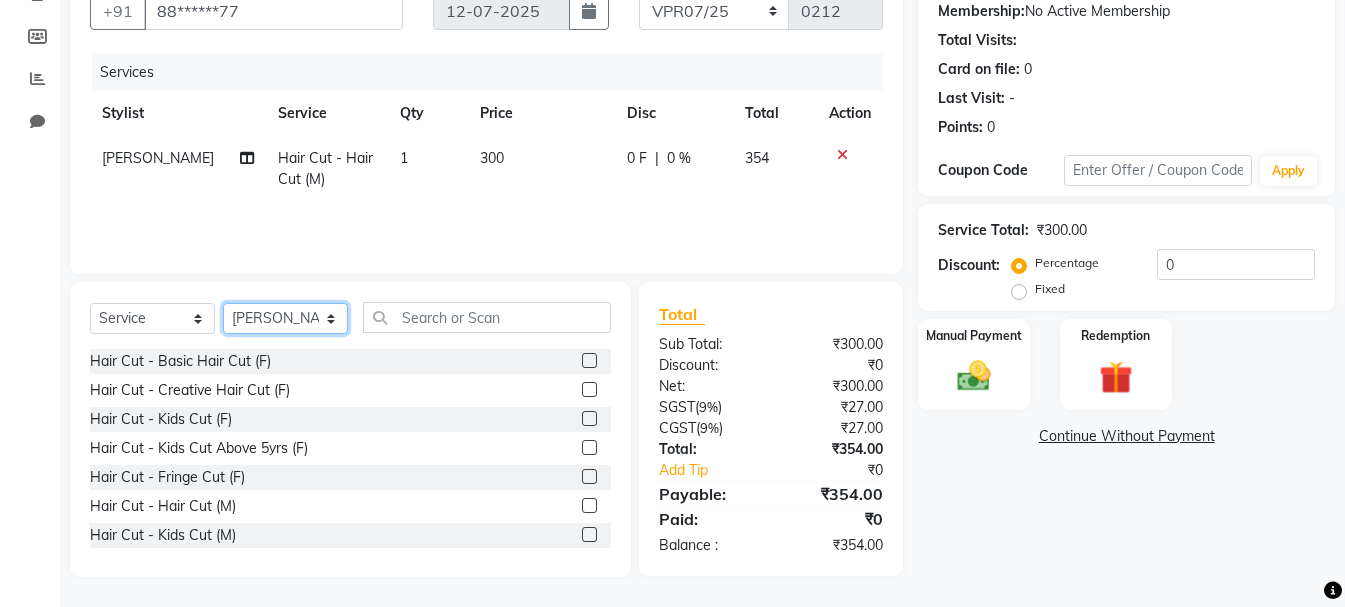 select on "74905" 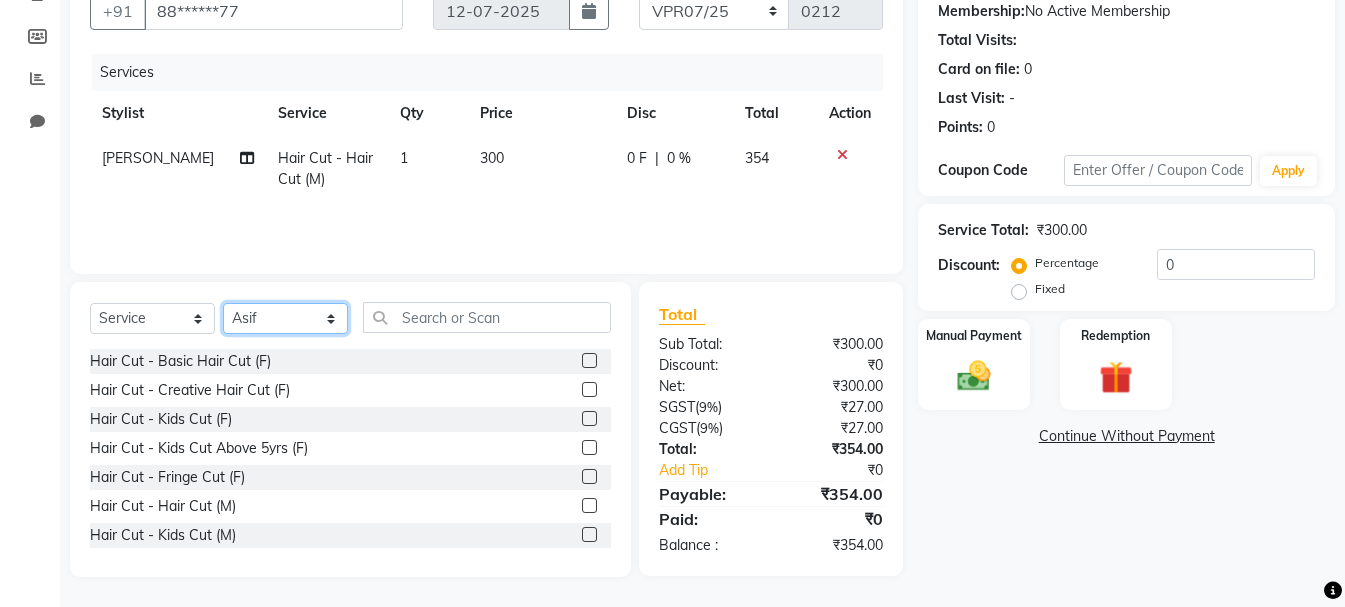 click on "Select Stylist [PERSON_NAME] Alsa Amaritha Ashwini [PERSON_NAME] Bhaktha Bhumi Danish Dolma Doma [PERSON_NAME] [PERSON_NAME] Lakshmi  Maya [PERSON_NAME] [PERSON_NAME] [PERSON_NAME] [PERSON_NAME] [PERSON_NAME] [PERSON_NAME] Sawsthika Shadav [PERSON_NAME] Sony Sherpa  [PERSON_NAME] [PERSON_NAME]" 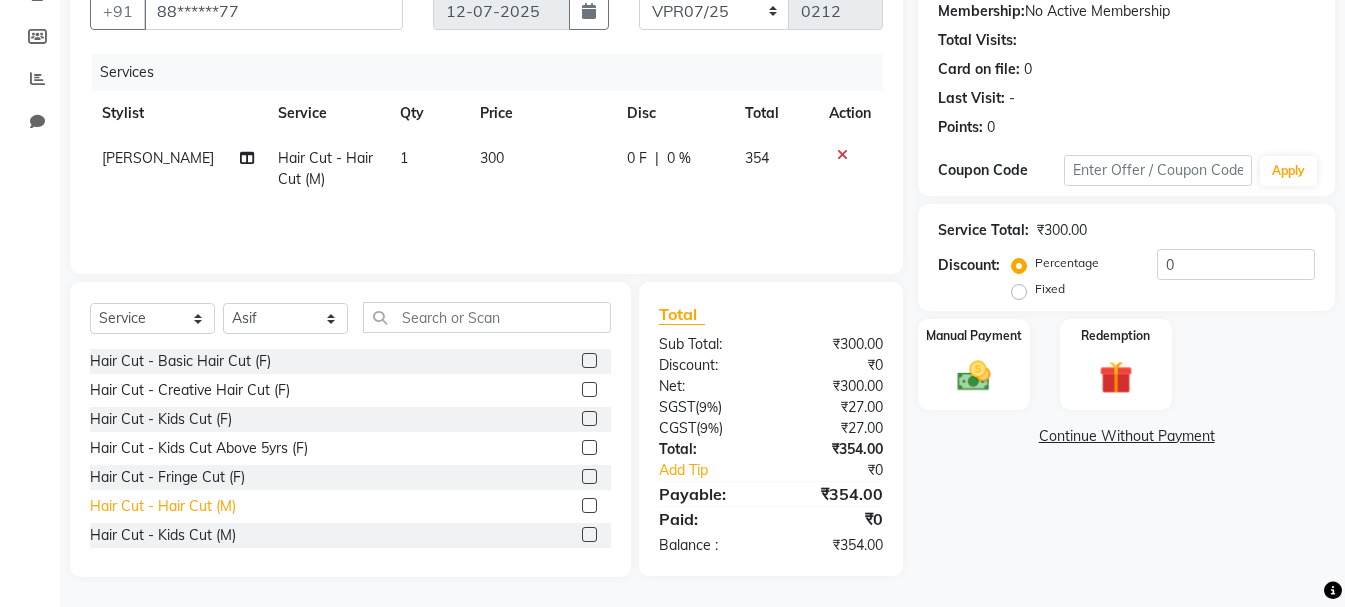 click on "Hair Cut - Hair Cut (M)" 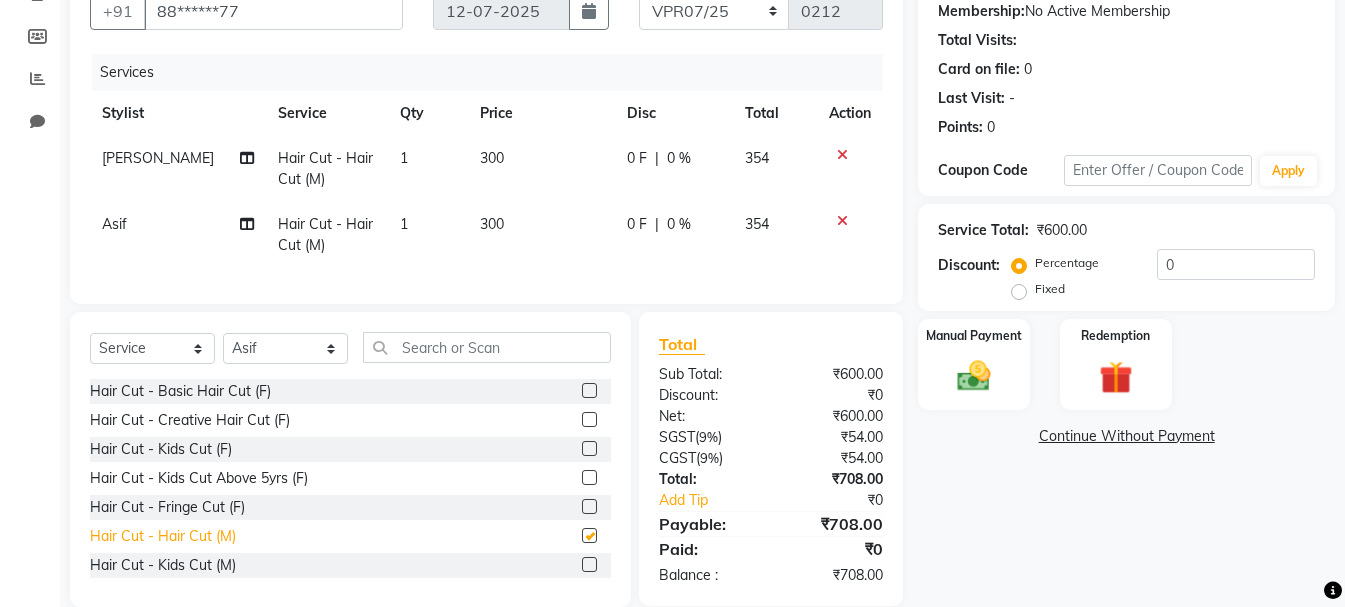 checkbox on "false" 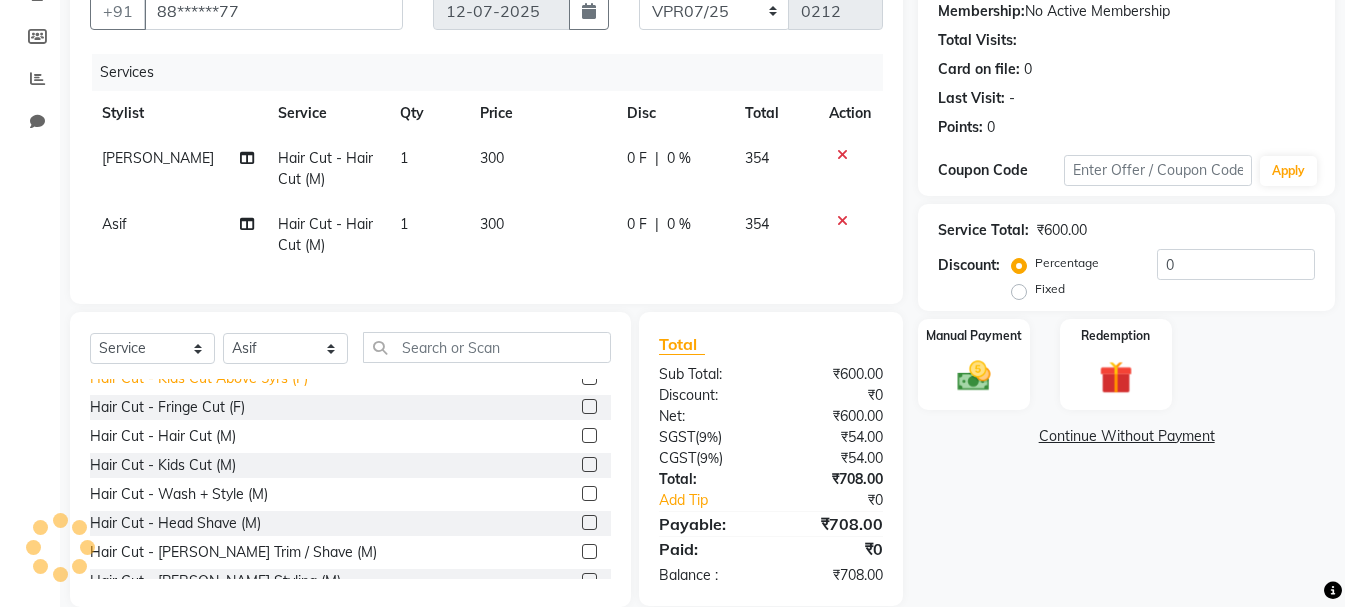 scroll, scrollTop: 200, scrollLeft: 0, axis: vertical 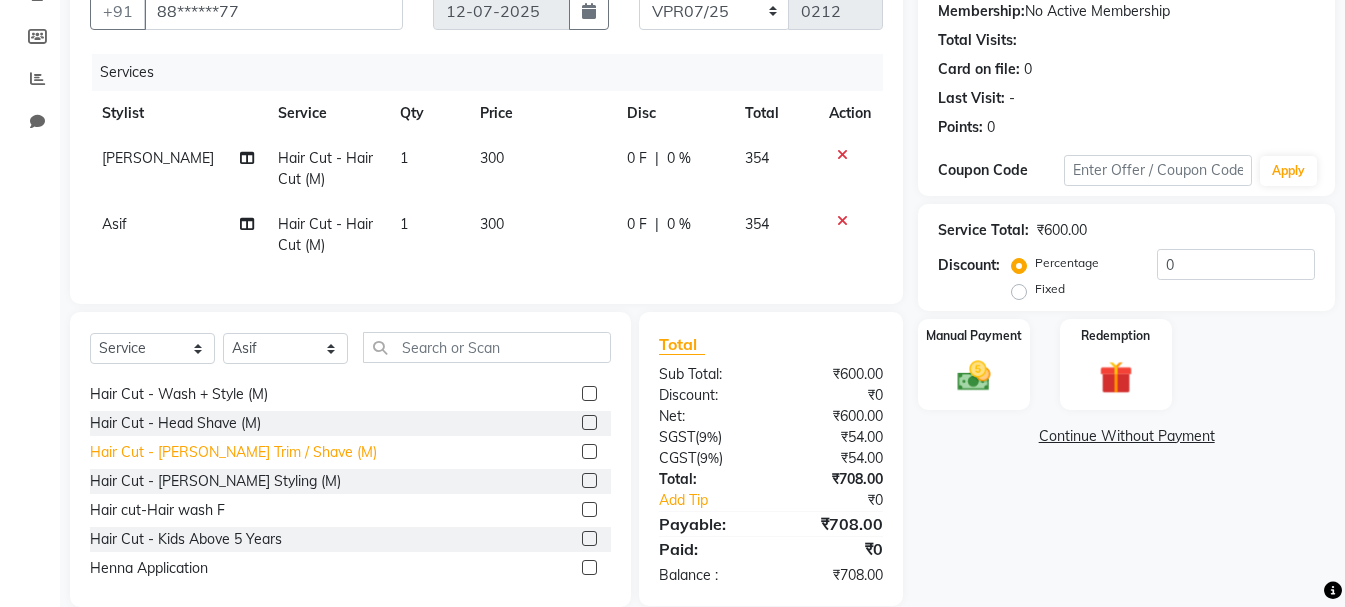 click on "Hair Cut - [PERSON_NAME] Trim / Shave (M)" 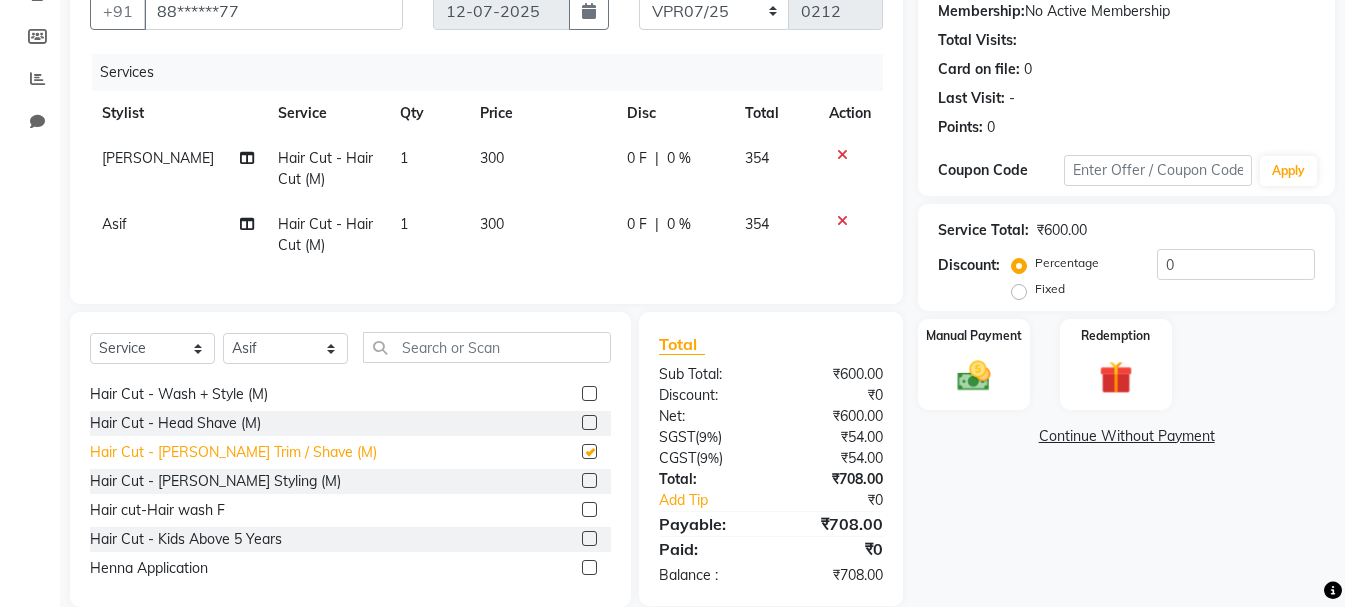 checkbox on "false" 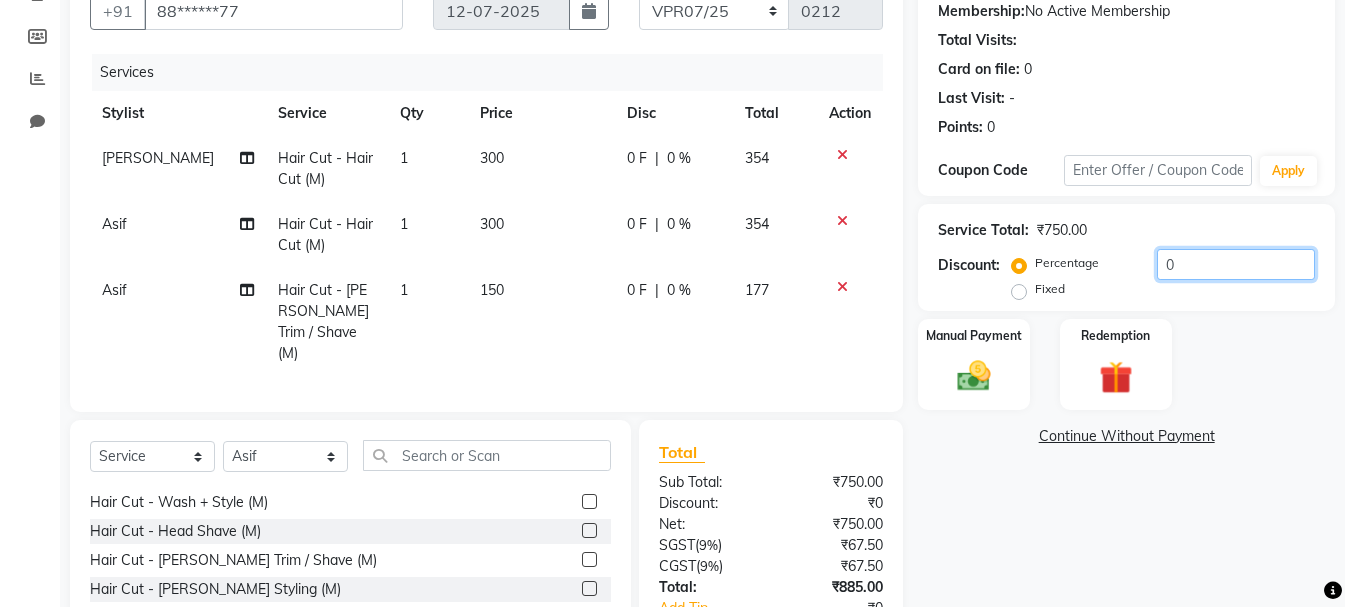 click on "0" 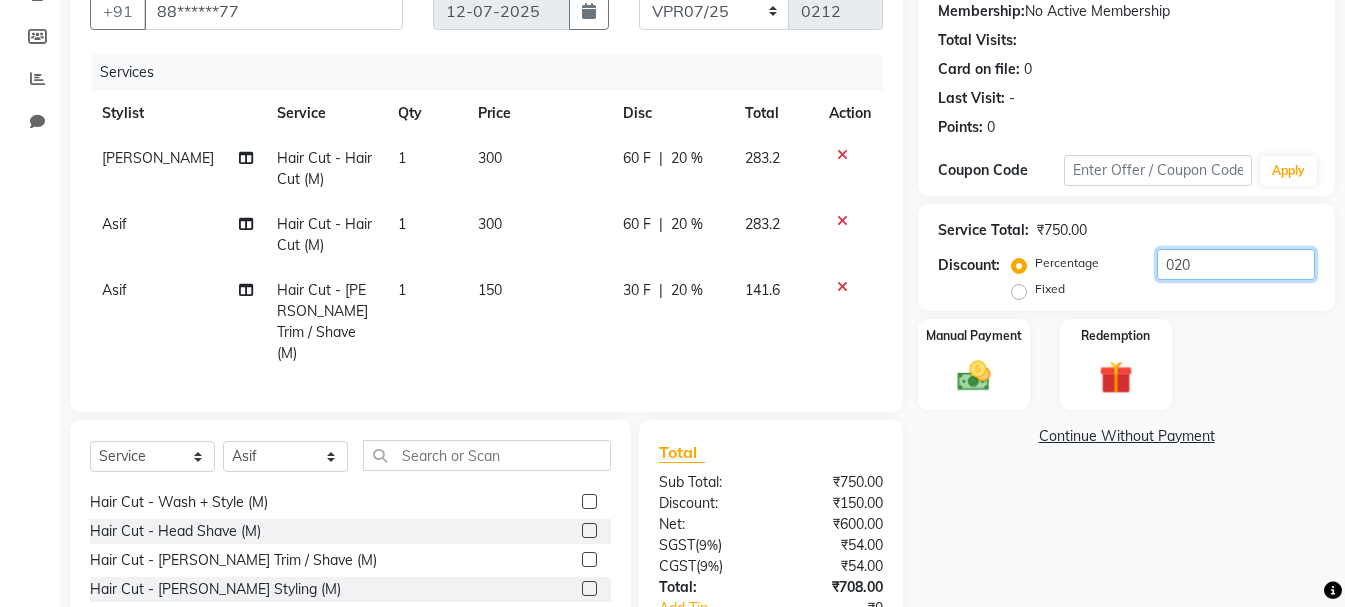 scroll, scrollTop: 0, scrollLeft: 0, axis: both 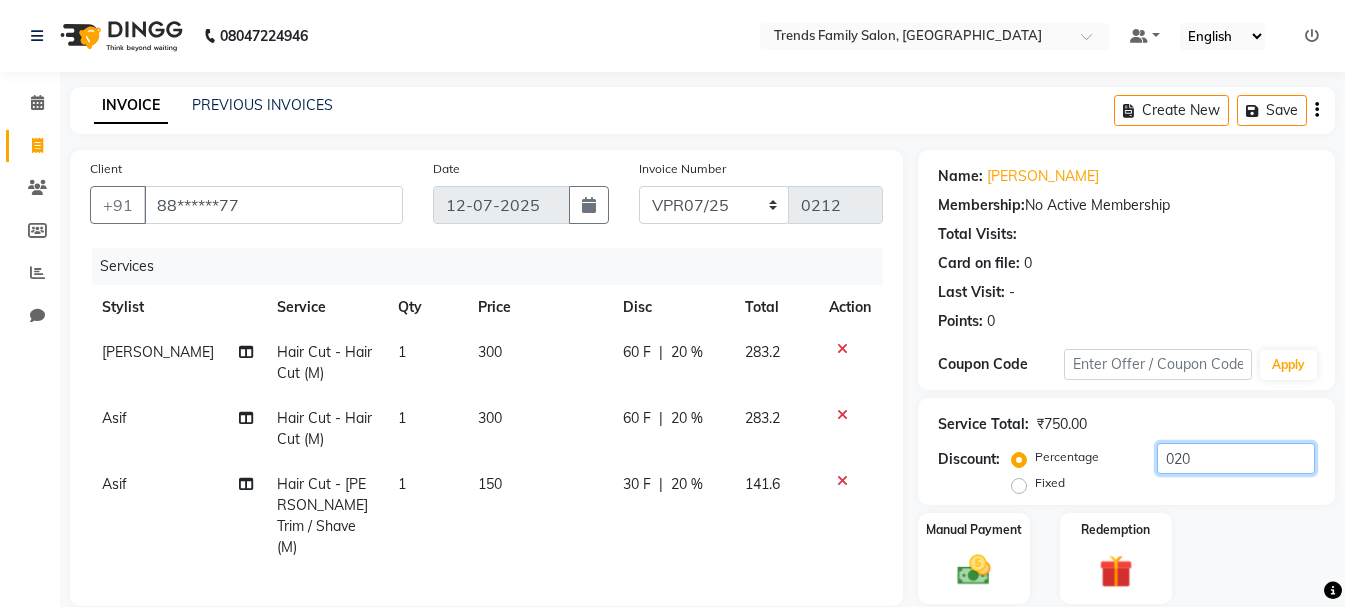 type on "020" 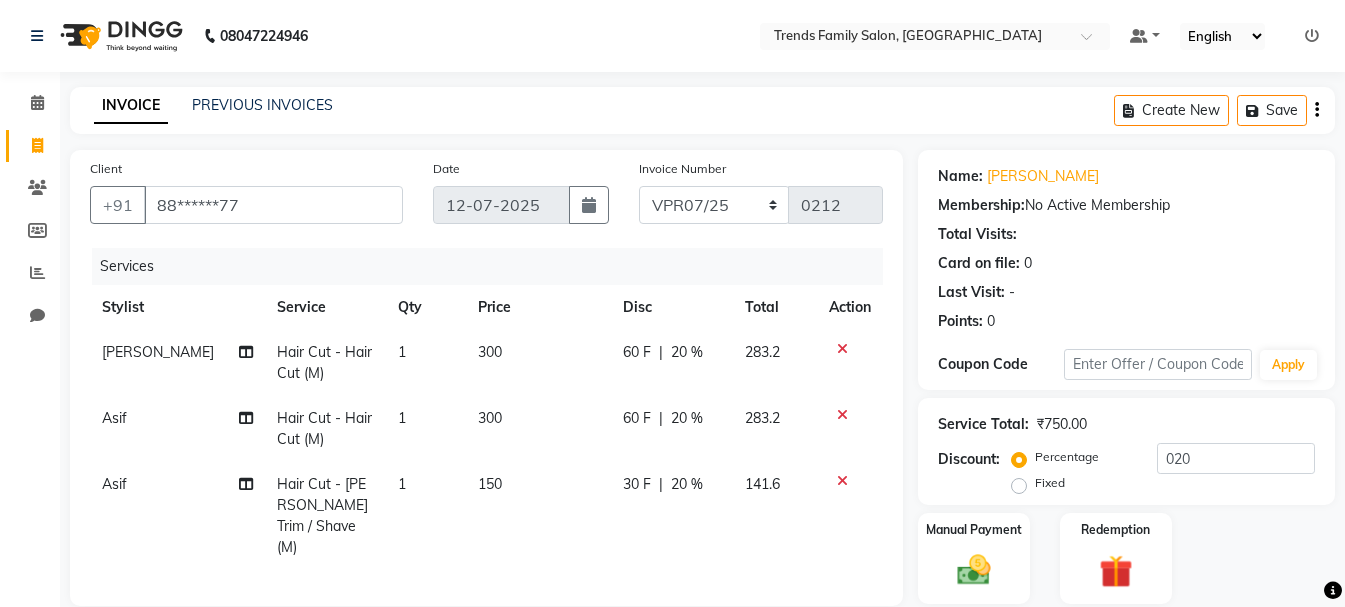 click 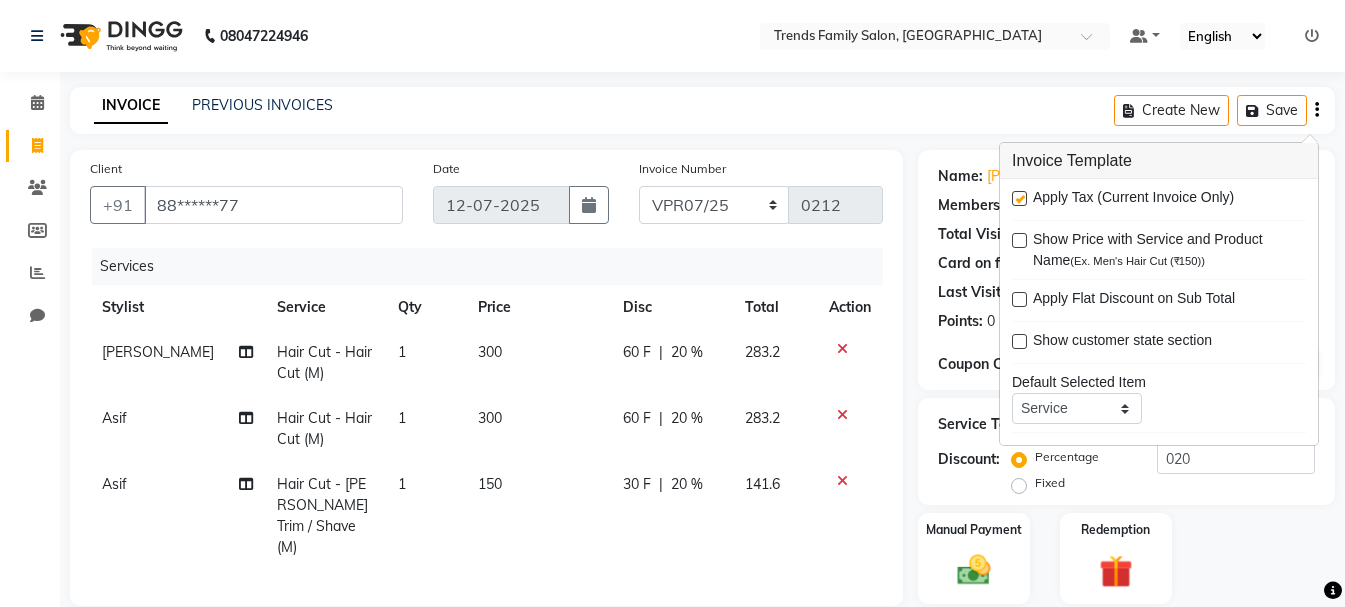 click at bounding box center [1019, 198] 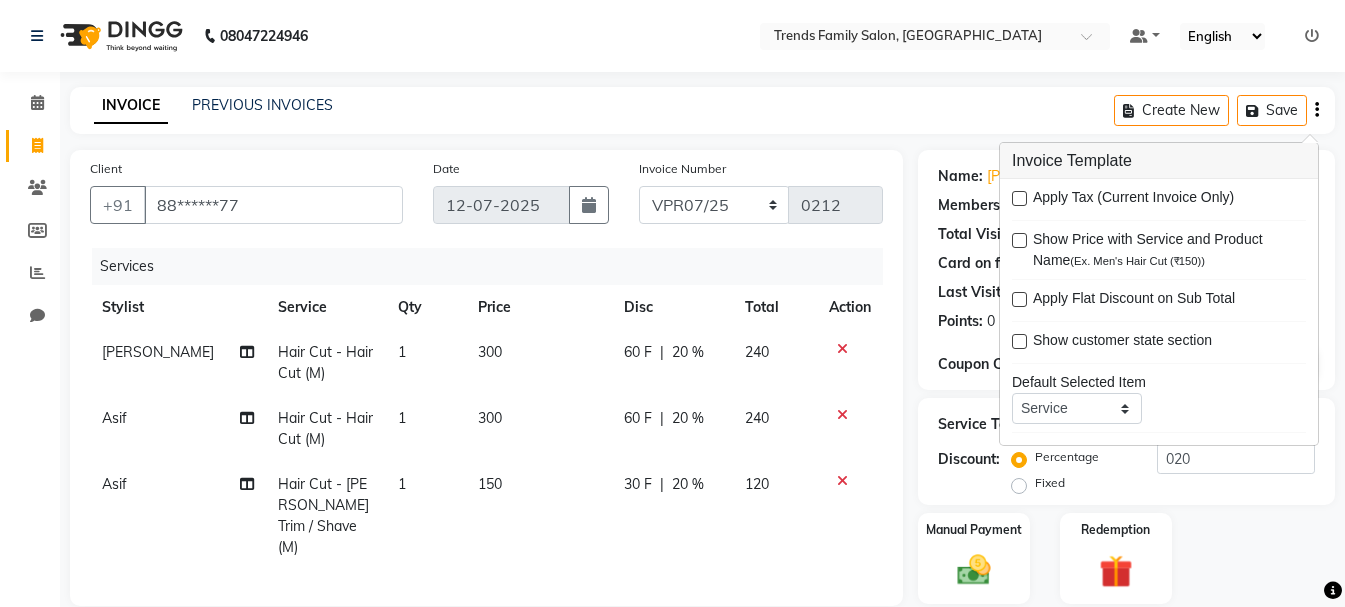 scroll, scrollTop: 300, scrollLeft: 0, axis: vertical 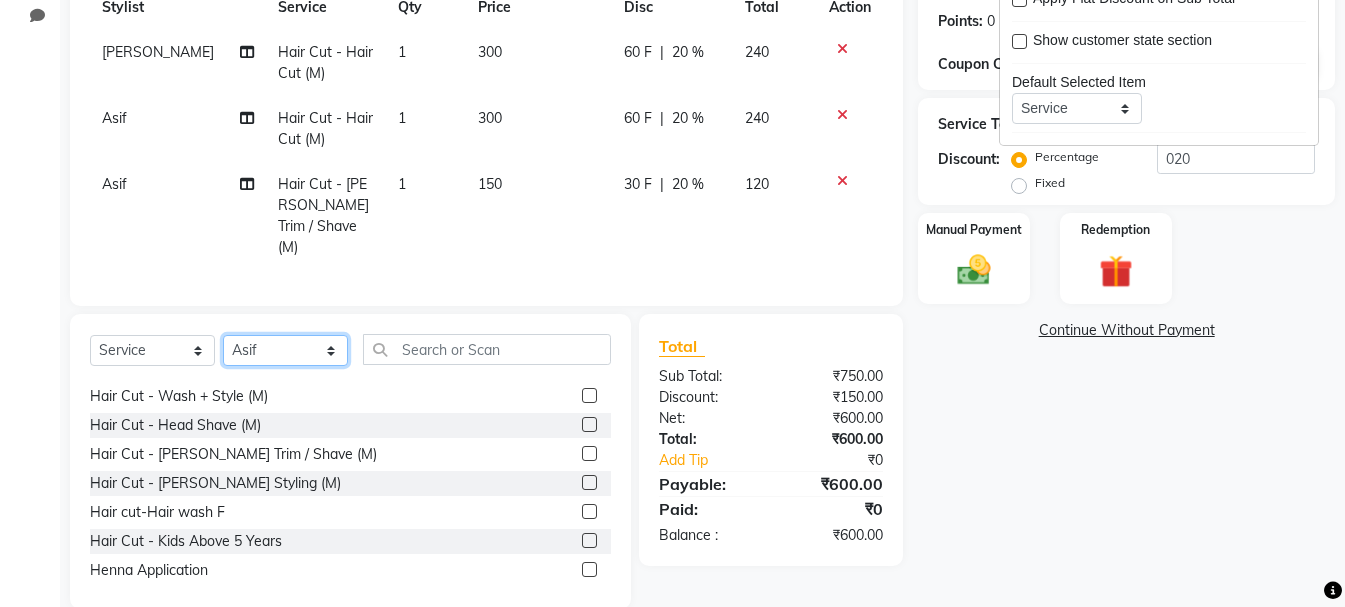 click on "Select Stylist [PERSON_NAME] Alsa Amaritha Ashwini [PERSON_NAME] Bhaktha Bhumi Danish Dolma Doma [PERSON_NAME] [PERSON_NAME] Lakshmi  Maya [PERSON_NAME] [PERSON_NAME] [PERSON_NAME] [PERSON_NAME] [PERSON_NAME] [PERSON_NAME] Sawsthika Shadav [PERSON_NAME] Sony Sherpa  [PERSON_NAME] [PERSON_NAME]" 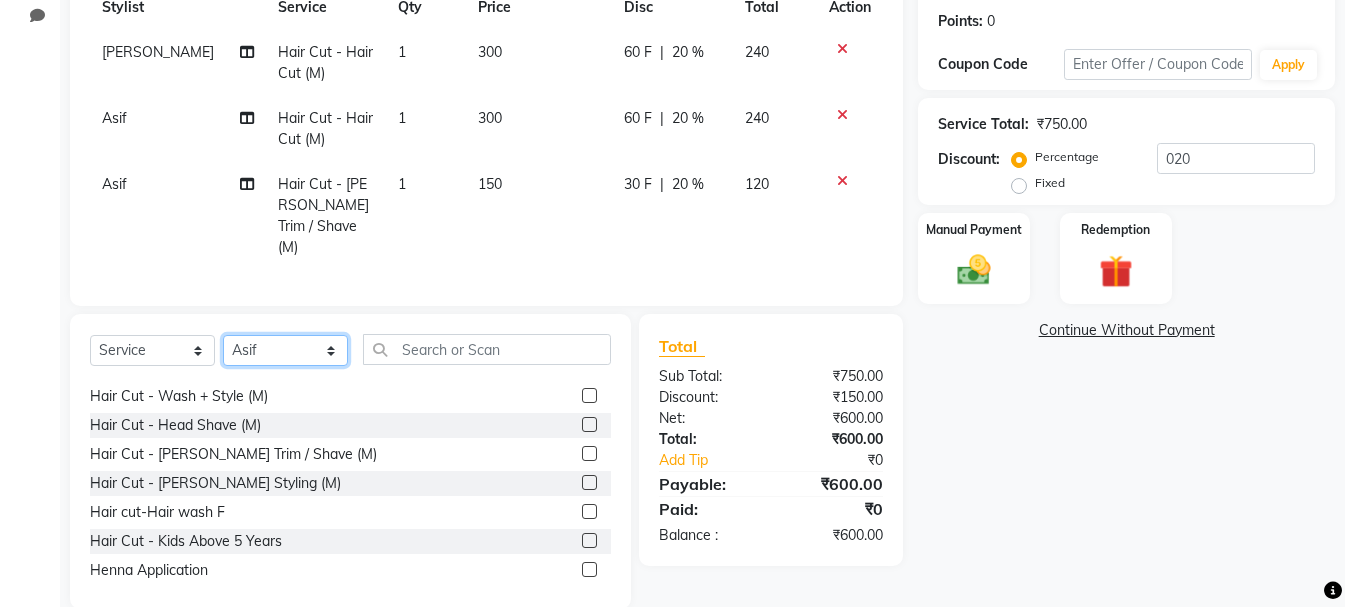 select on "79458" 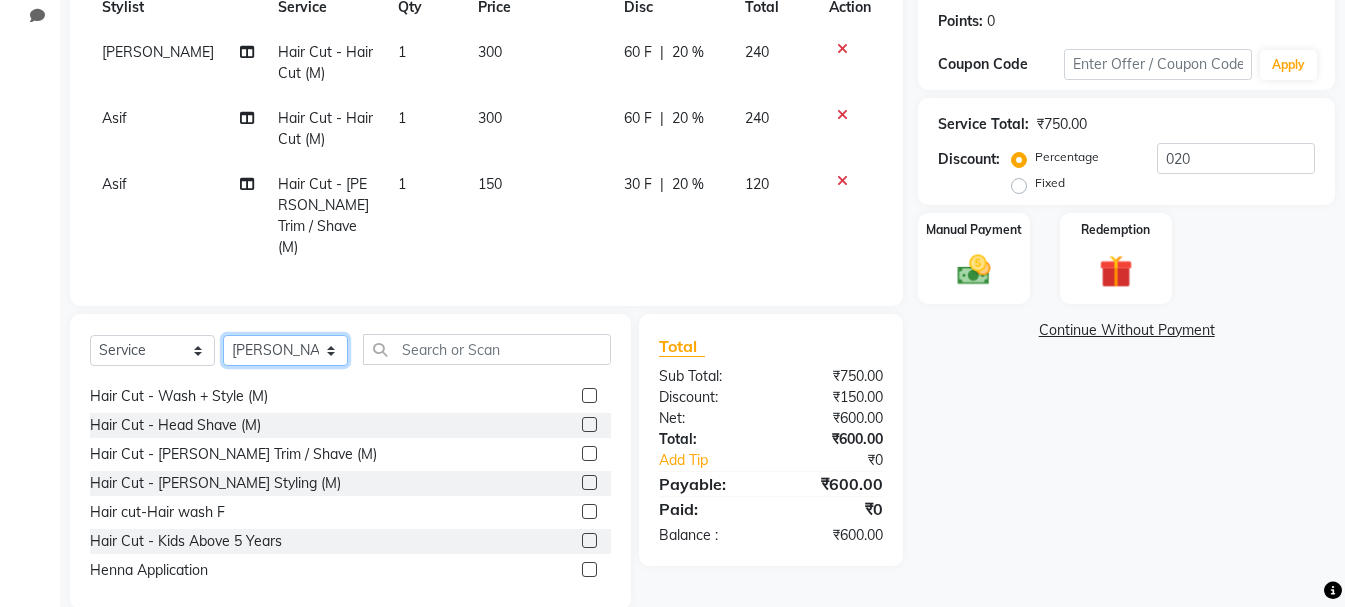 click on "Select Stylist [PERSON_NAME] Alsa Amaritha Ashwini [PERSON_NAME] Bhaktha Bhumi Danish Dolma Doma [PERSON_NAME] [PERSON_NAME] Lakshmi  Maya [PERSON_NAME] [PERSON_NAME] [PERSON_NAME] [PERSON_NAME] [PERSON_NAME] [PERSON_NAME] Sawsthika Shadav [PERSON_NAME] Sony Sherpa  [PERSON_NAME] [PERSON_NAME]" 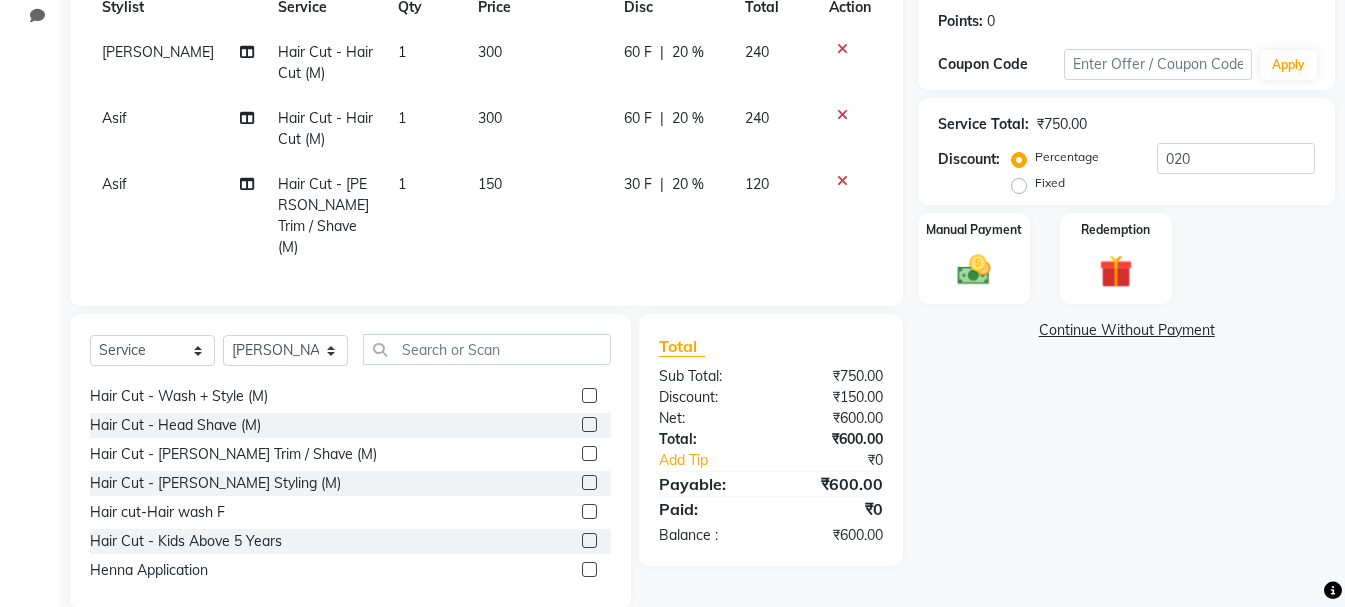 click 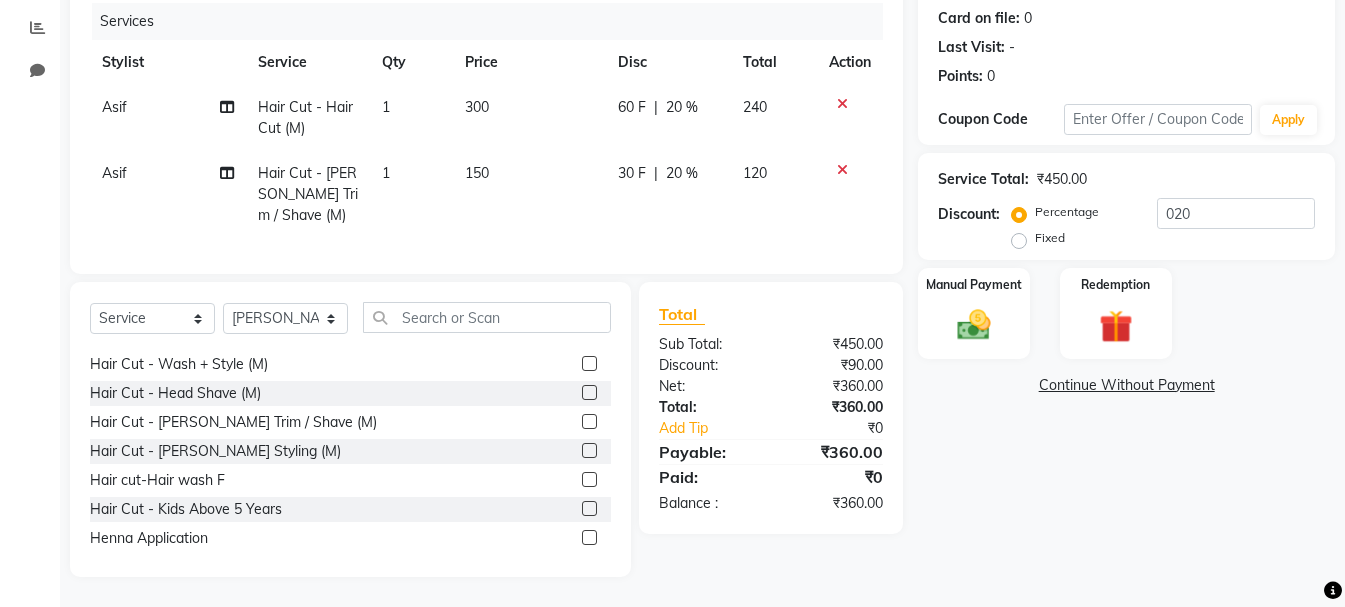 scroll, scrollTop: 260, scrollLeft: 0, axis: vertical 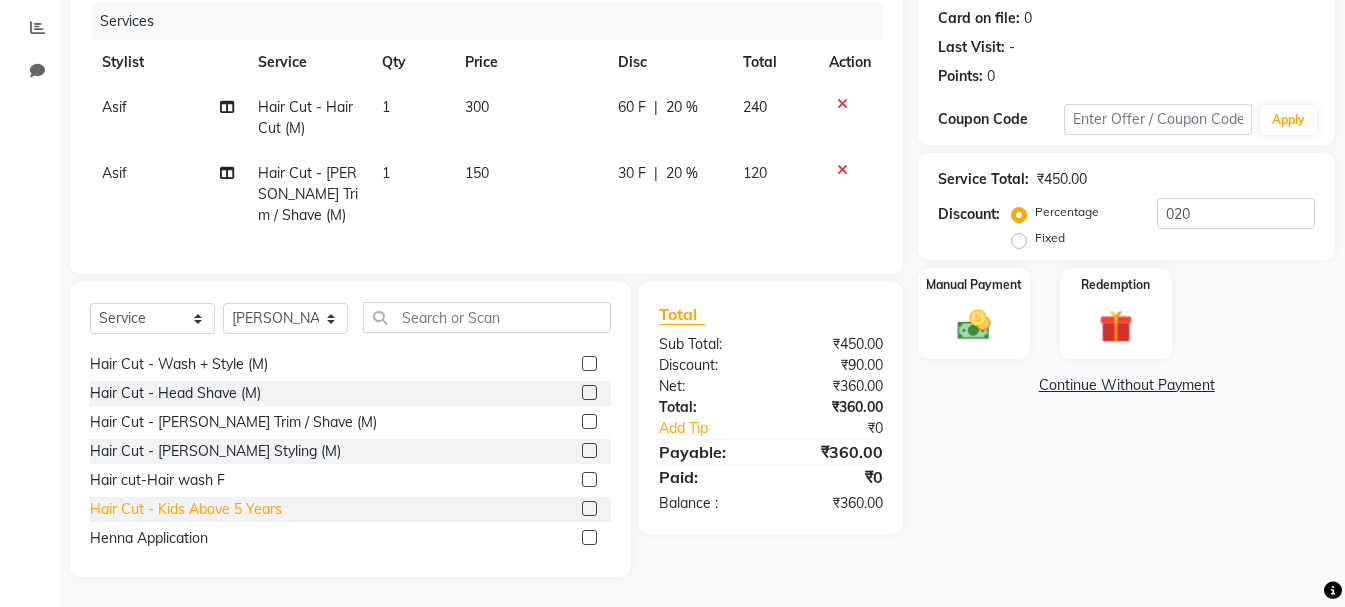 click on "Hair Cut - Kids Above 5 Years" 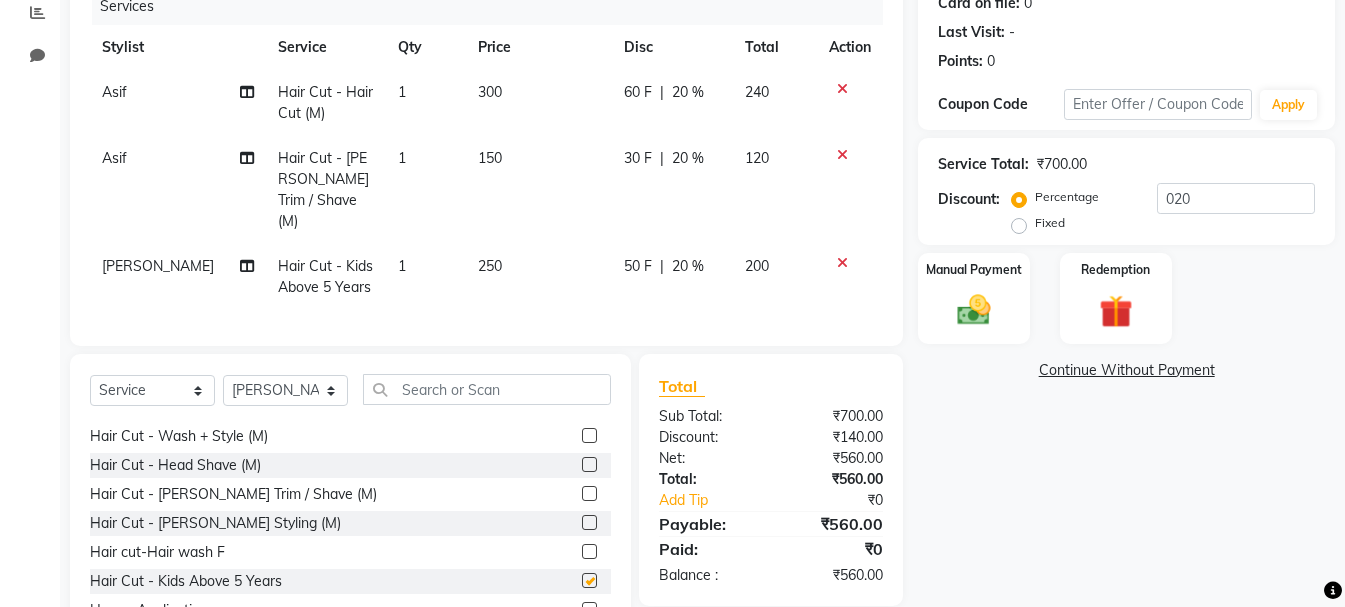 checkbox on "false" 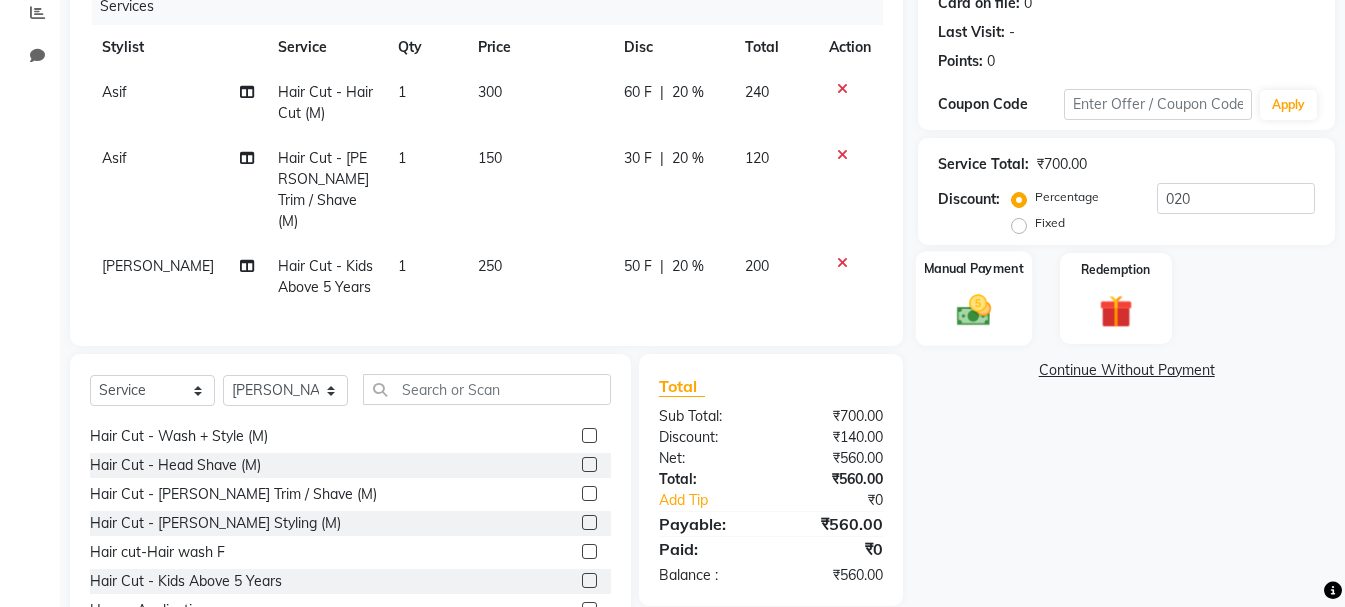 click 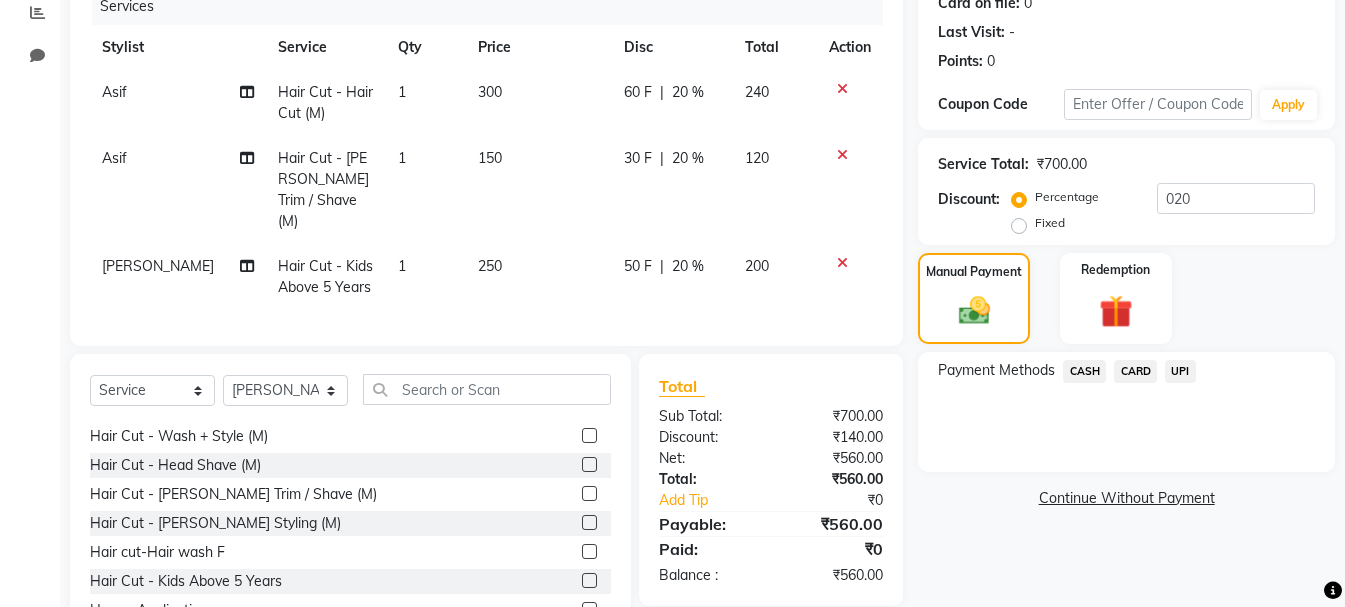 click on "UPI" 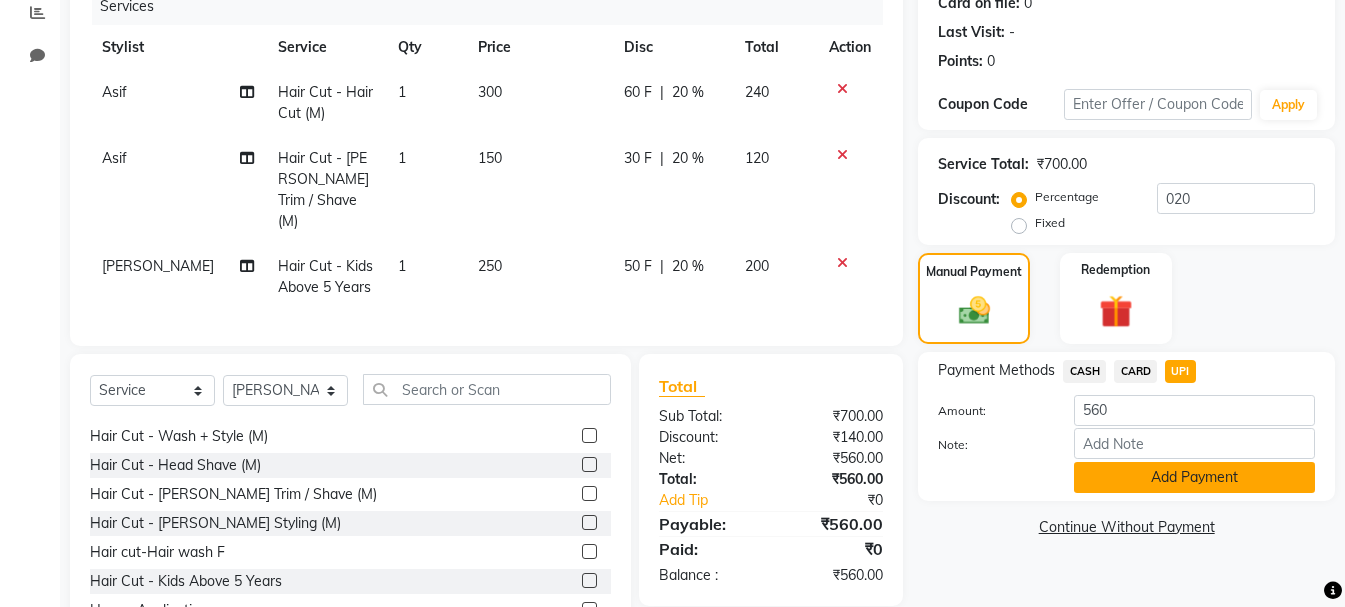 click on "Add Payment" 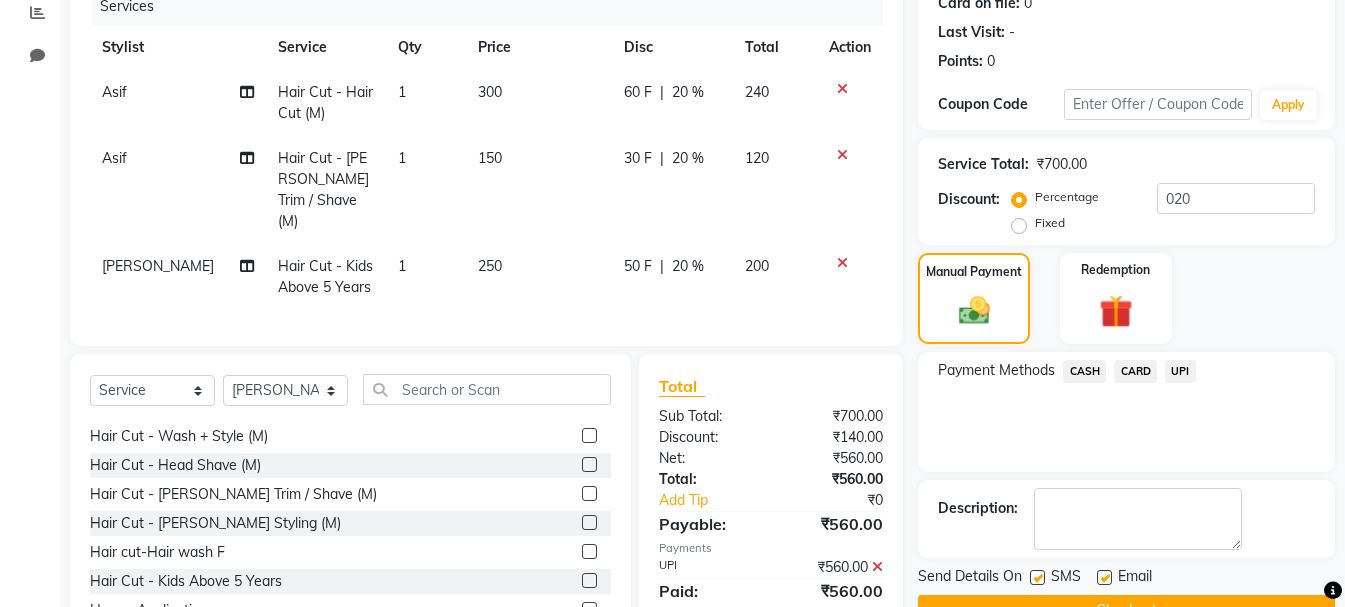 scroll, scrollTop: 326, scrollLeft: 0, axis: vertical 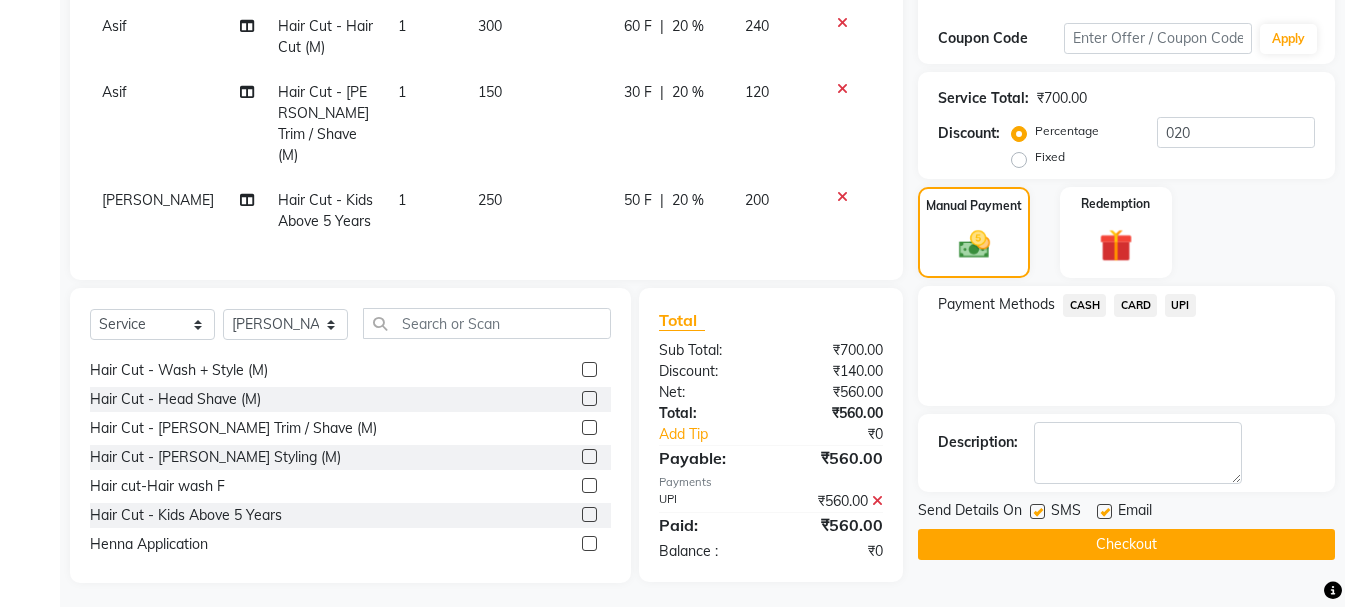 click on "Checkout" 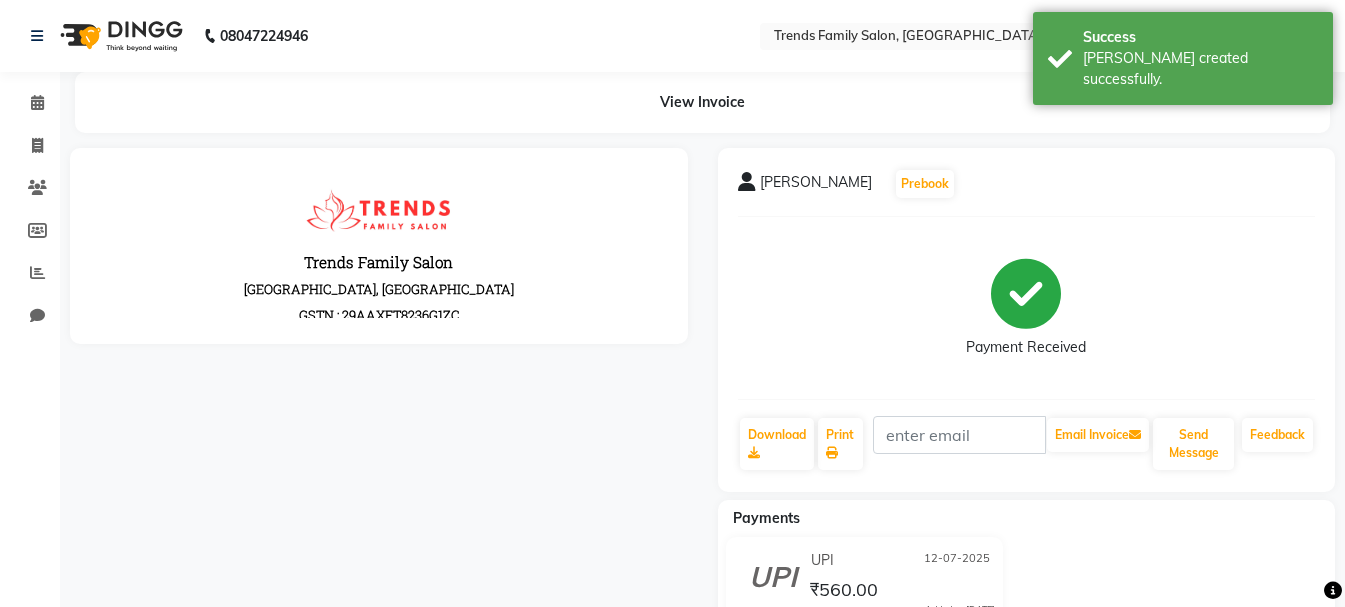 scroll, scrollTop: 0, scrollLeft: 0, axis: both 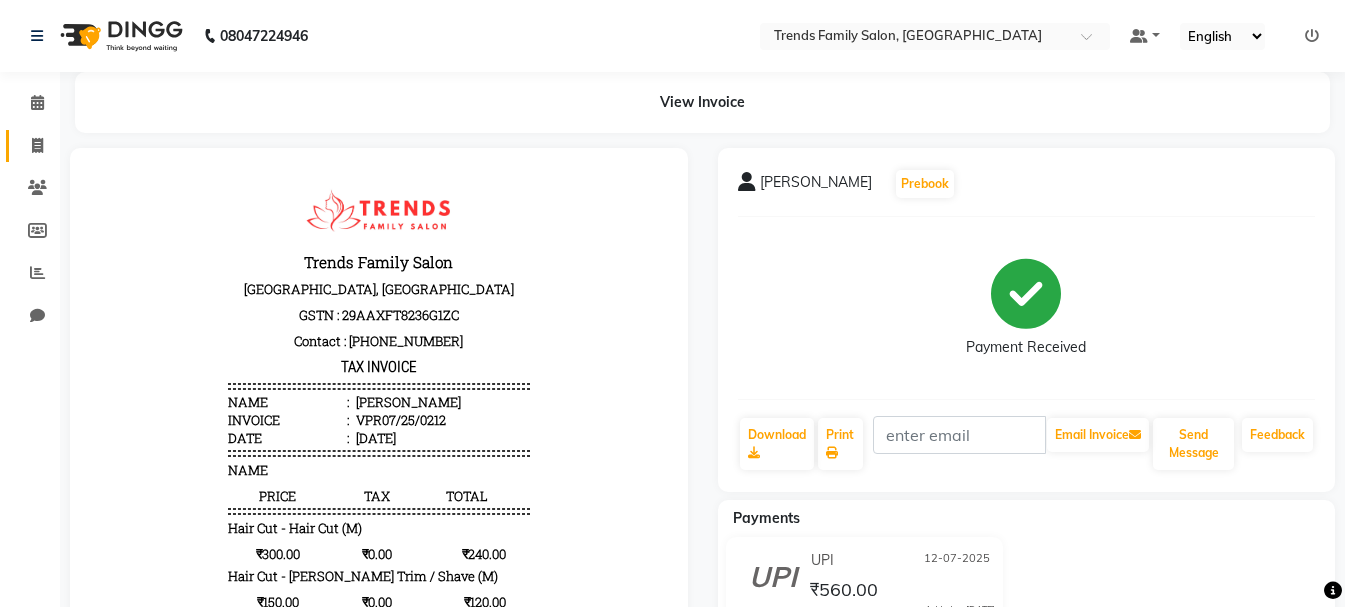 click 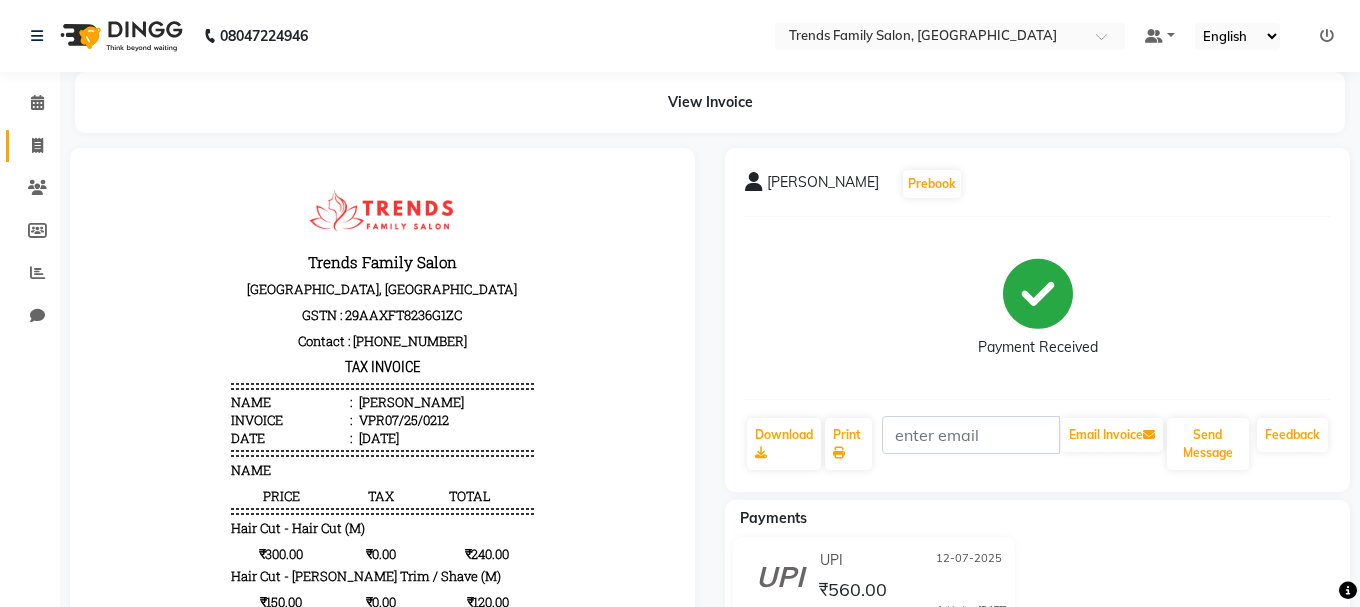select on "service" 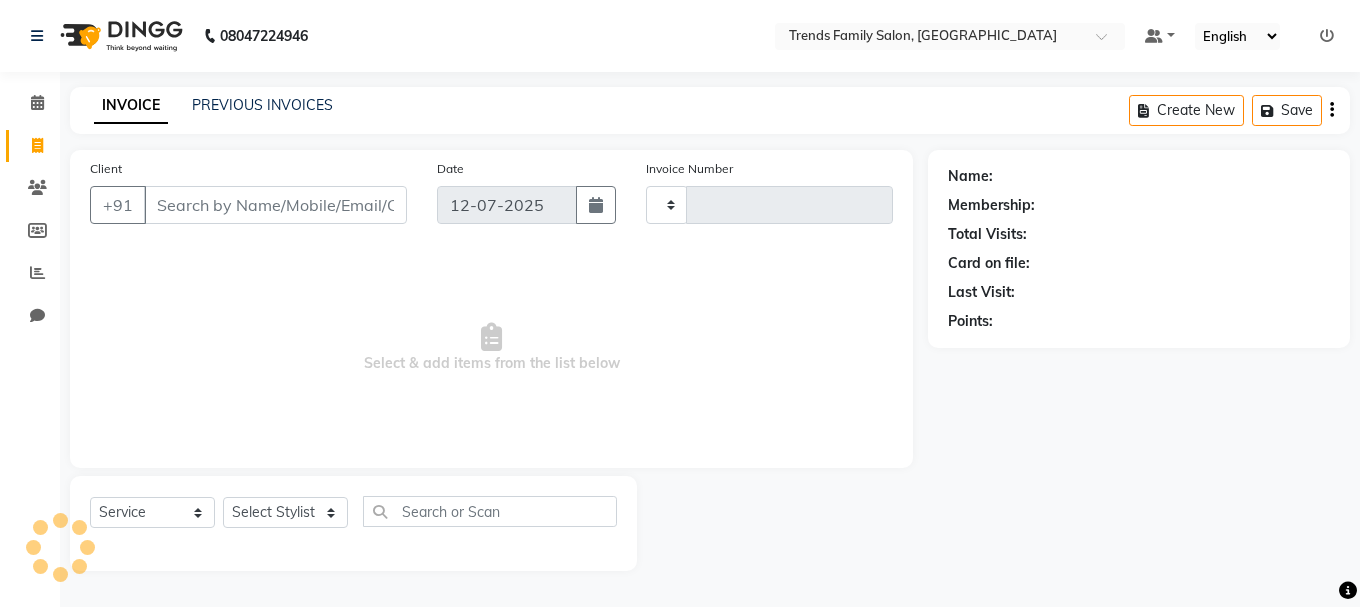 type on "0213" 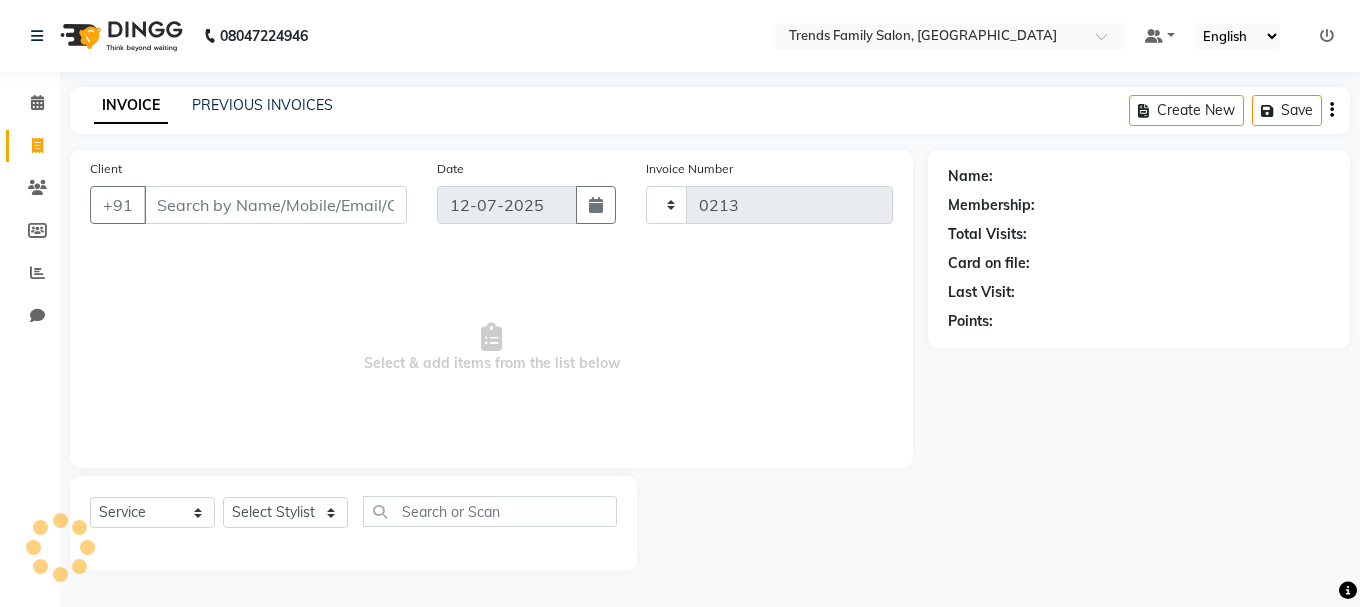 select on "8591" 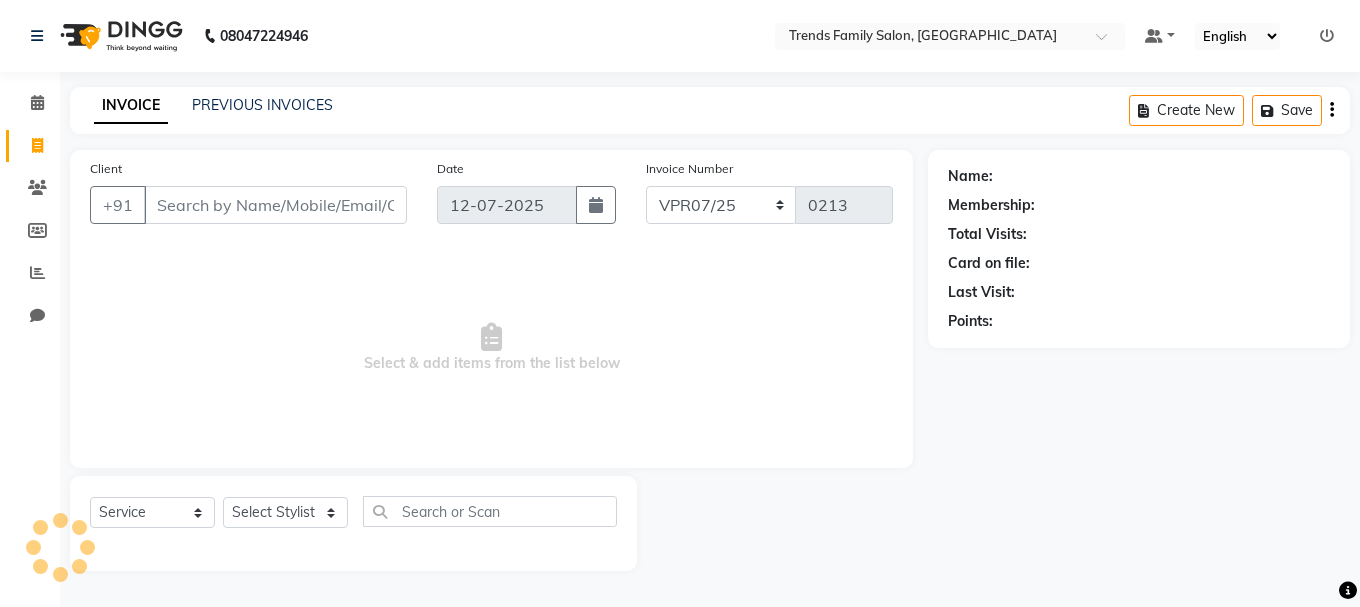 click on "Client" at bounding box center [275, 205] 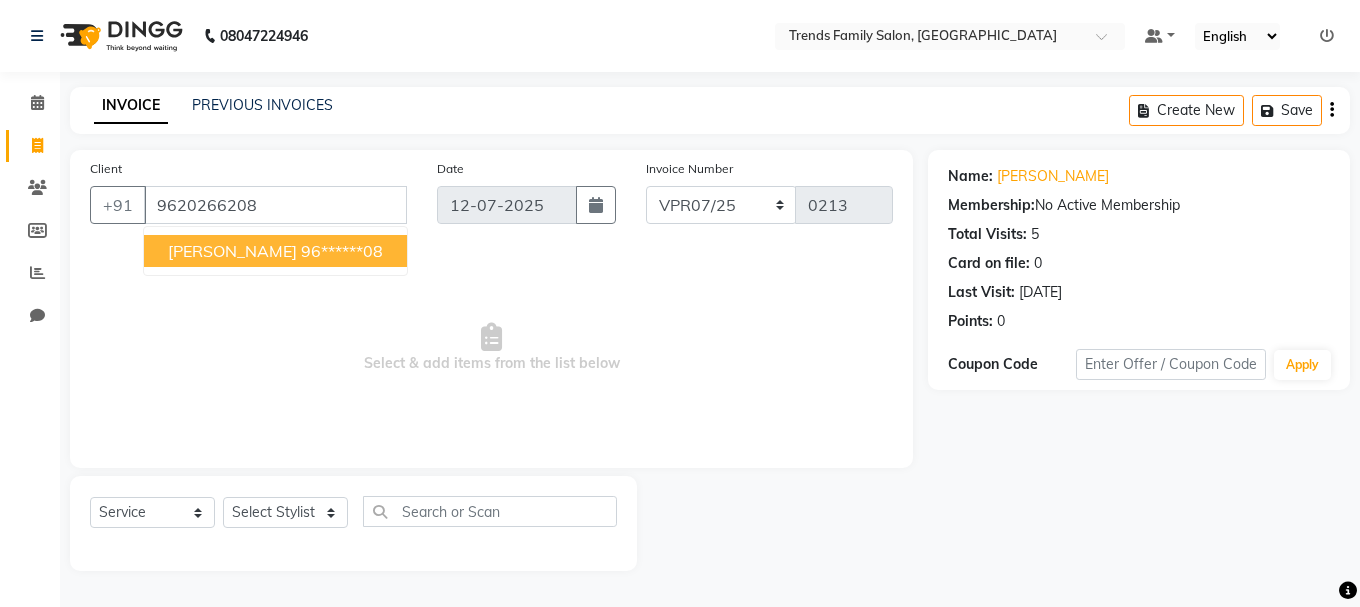 click on "96******08" at bounding box center (342, 251) 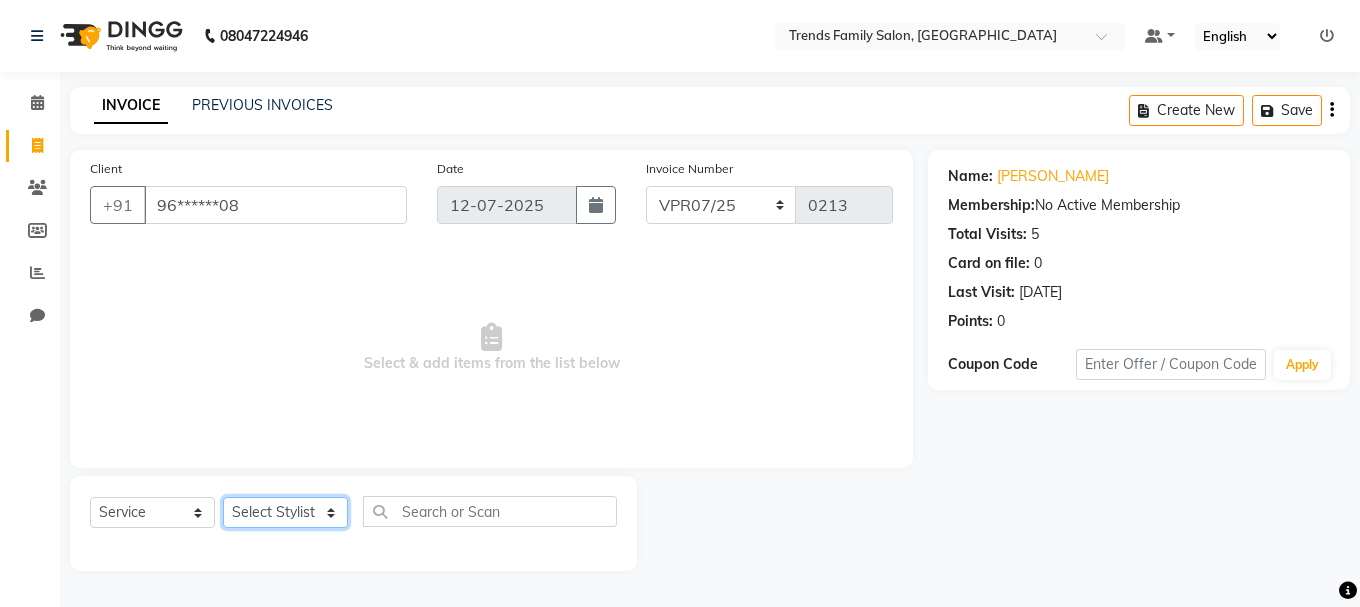 click on "Select Stylist [PERSON_NAME] Alsa Amaritha Ashwini [PERSON_NAME] Bhaktha Bhumi Danish Dolma Doma [PERSON_NAME] [PERSON_NAME] Lakshmi  Maya [PERSON_NAME] [PERSON_NAME] [PERSON_NAME] [PERSON_NAME] [PERSON_NAME] [PERSON_NAME] Sawsthika Shadav [PERSON_NAME] Sony Sherpa  [PERSON_NAME] [PERSON_NAME]" 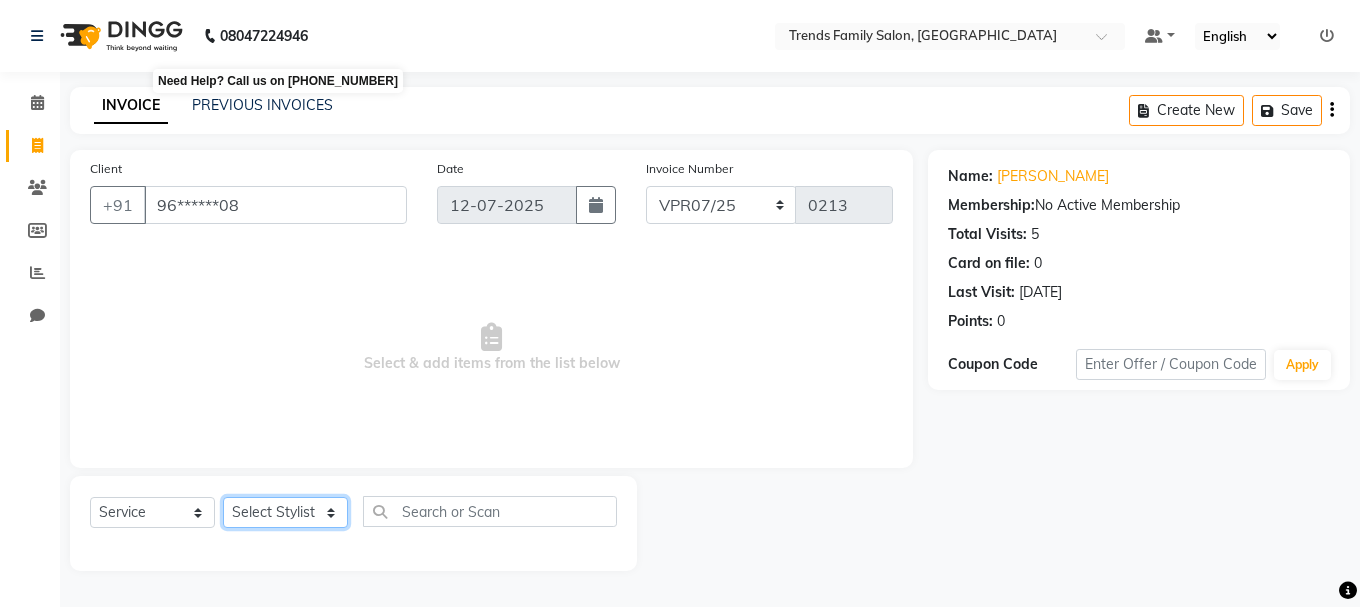 select on "85754" 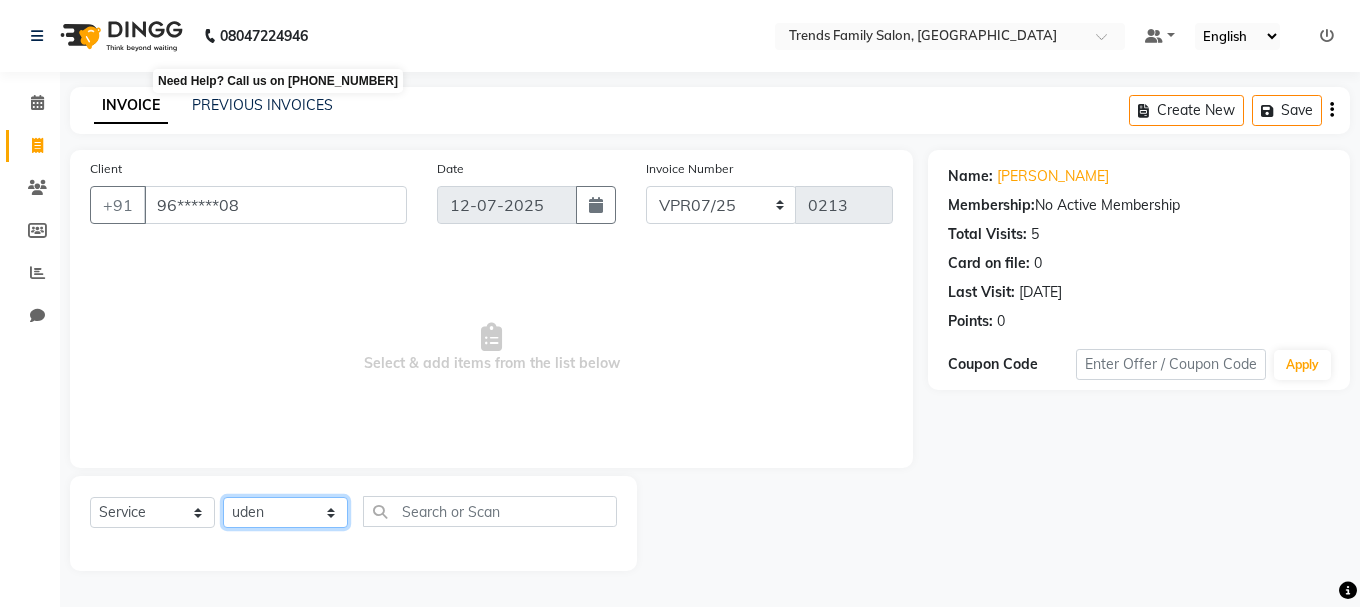 click on "Select Stylist [PERSON_NAME] Alsa Amaritha Ashwini [PERSON_NAME] Bhaktha Bhumi Danish Dolma Doma [PERSON_NAME] [PERSON_NAME] Lakshmi  Maya [PERSON_NAME] [PERSON_NAME] [PERSON_NAME] [PERSON_NAME] [PERSON_NAME] [PERSON_NAME] Sawsthika Shadav [PERSON_NAME] Sony Sherpa  [PERSON_NAME] [PERSON_NAME]" 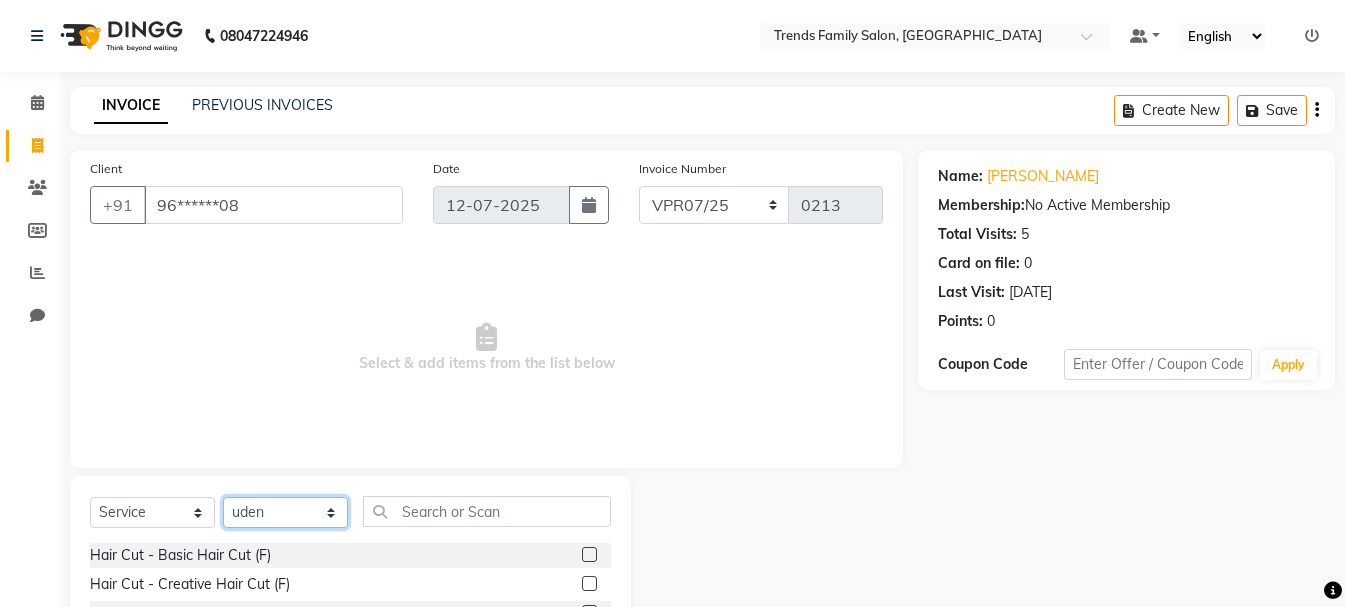 scroll, scrollTop: 194, scrollLeft: 0, axis: vertical 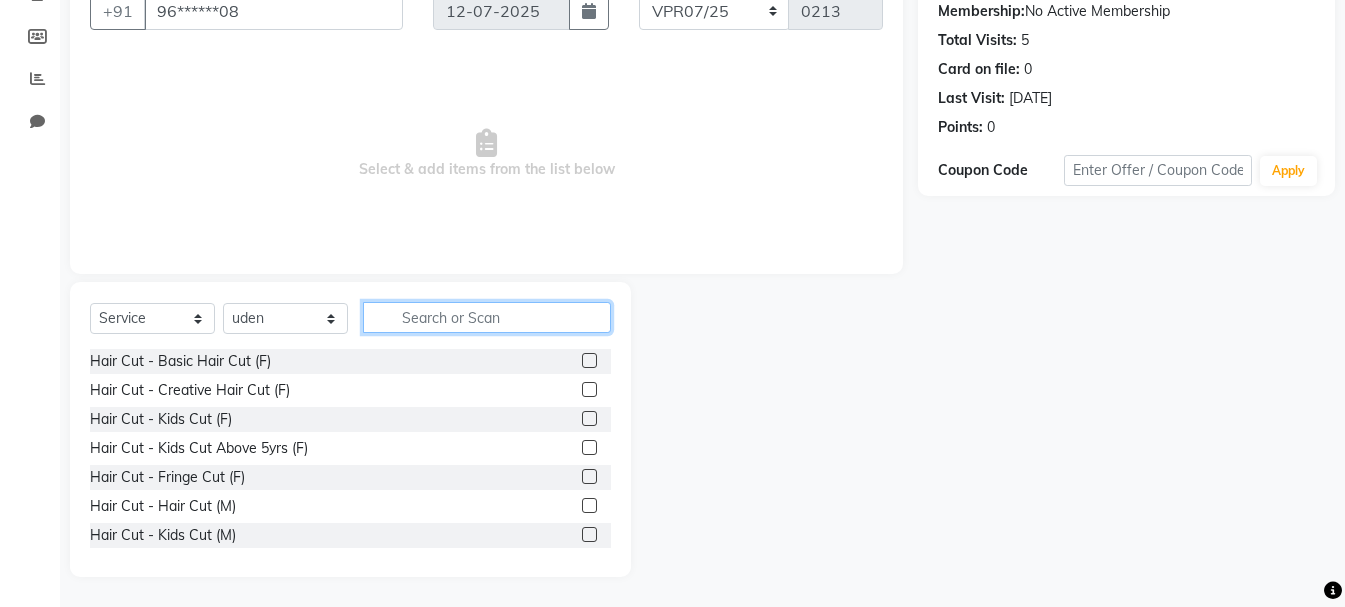 click 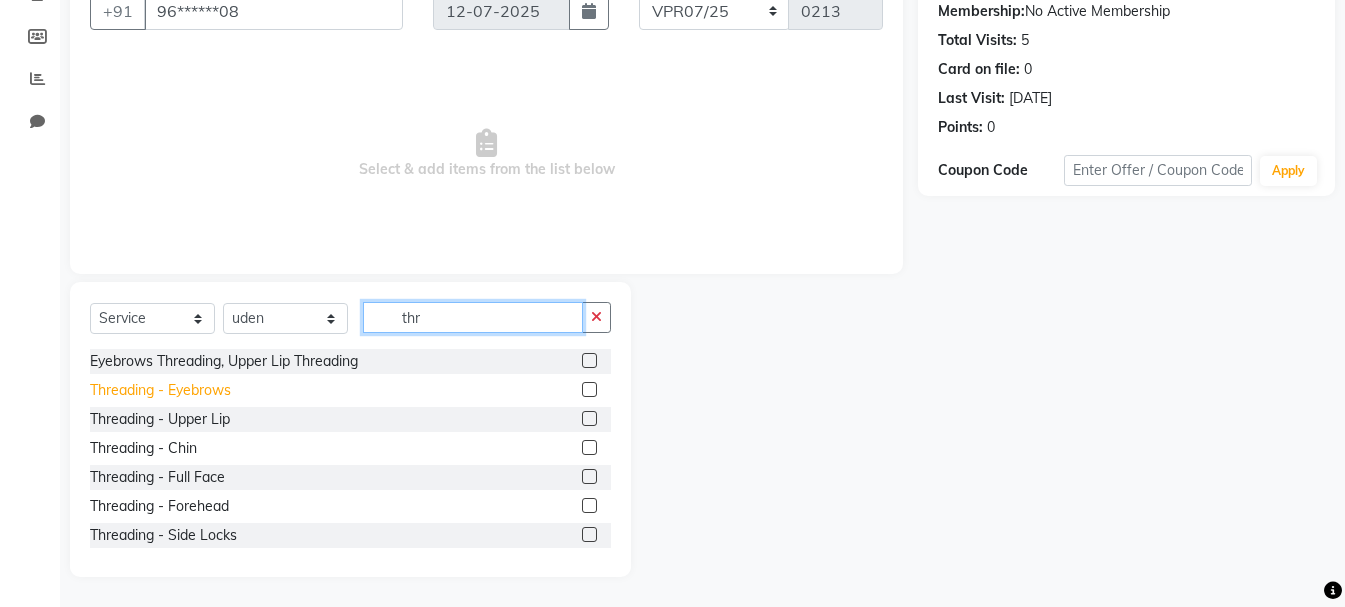 type on "thr" 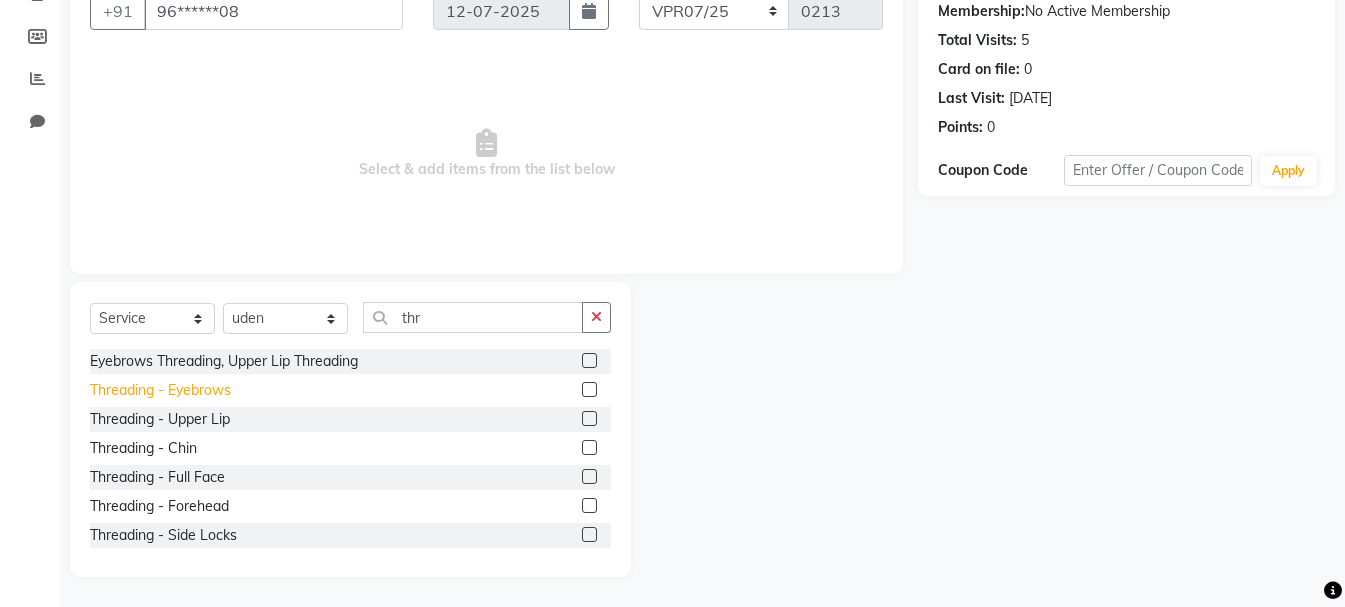 click on "Threading - Eyebrows" 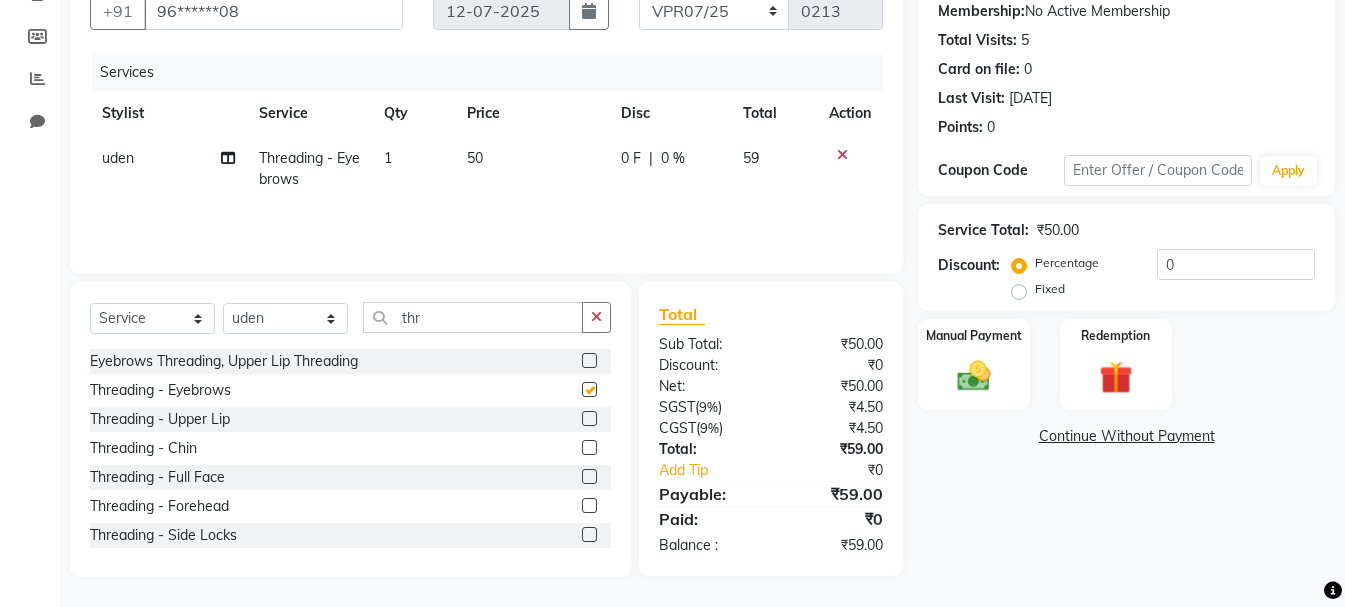 checkbox on "false" 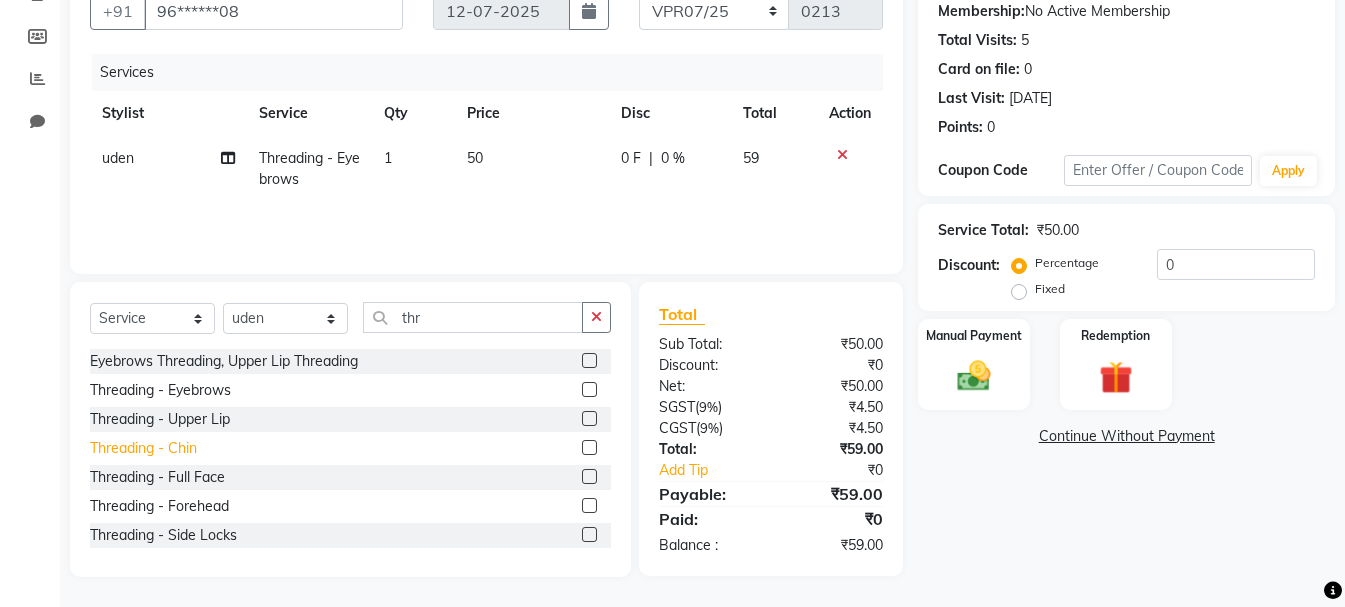 click on "Threading - Chin" 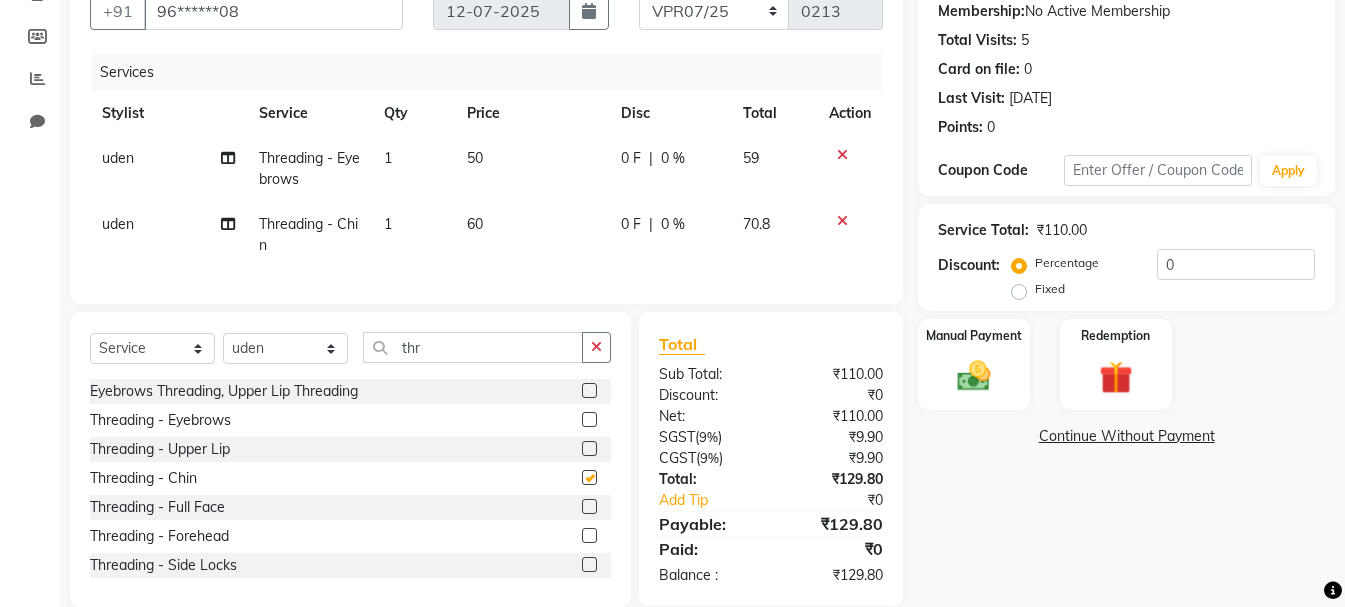 checkbox on "false" 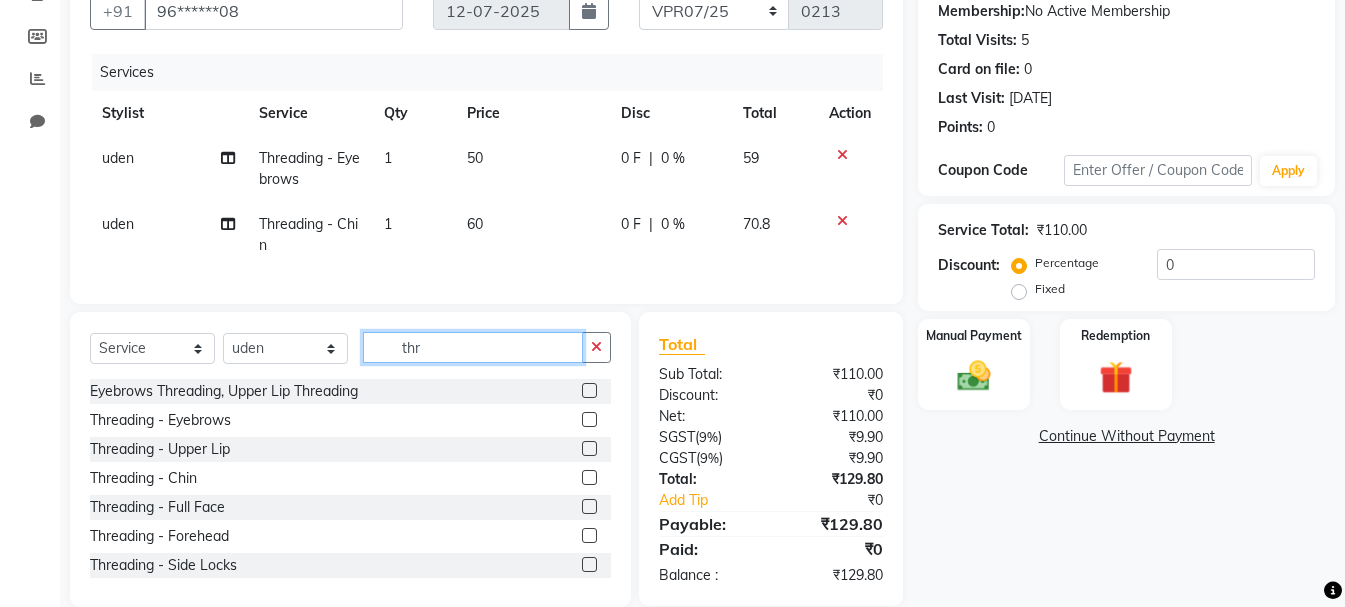 click on "thr" 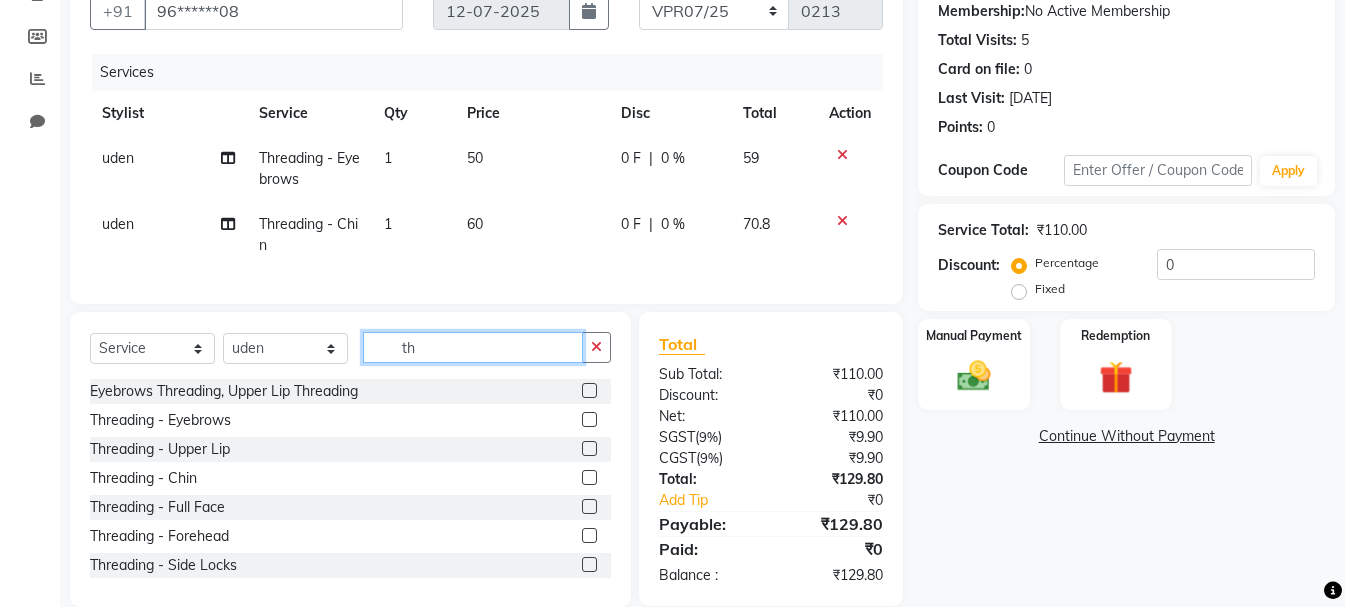 type on "t" 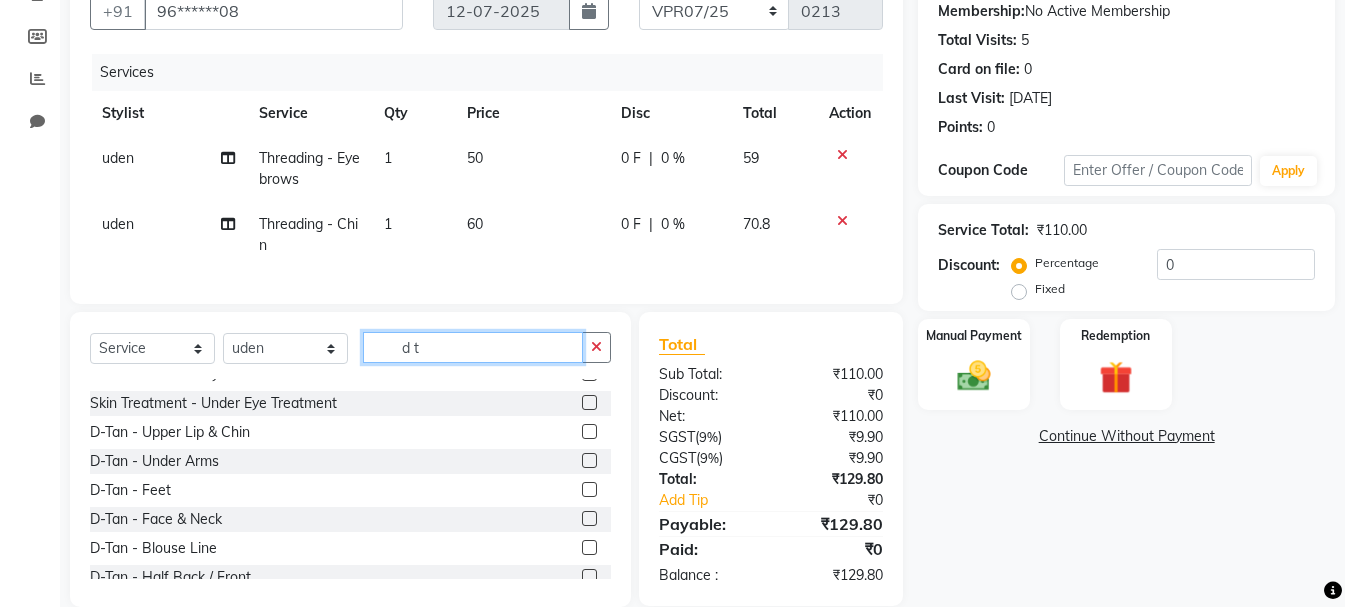 scroll, scrollTop: 900, scrollLeft: 0, axis: vertical 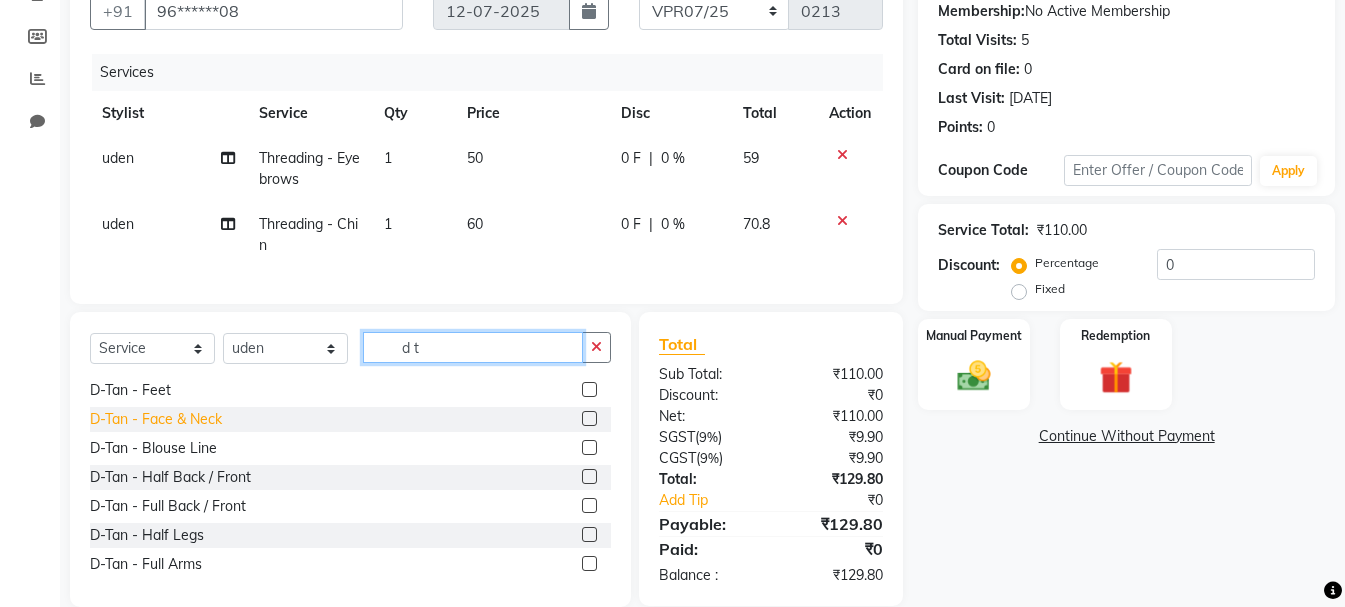 type on "d t" 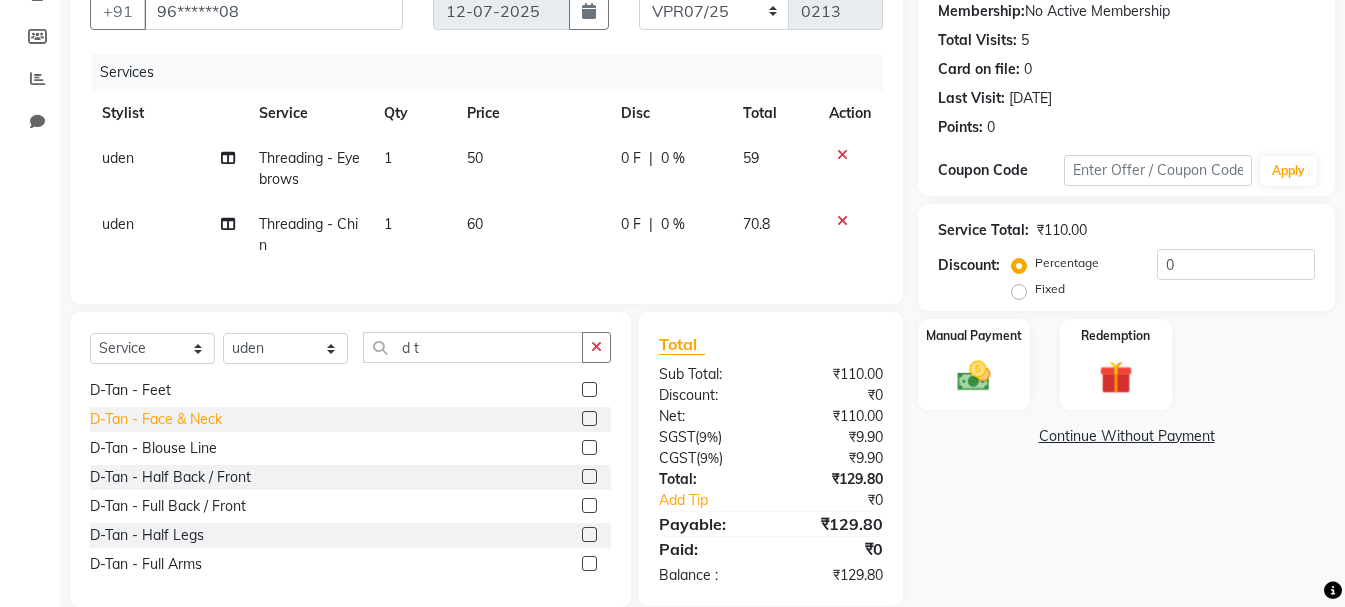 click on "D-Tan - Face & Neck" 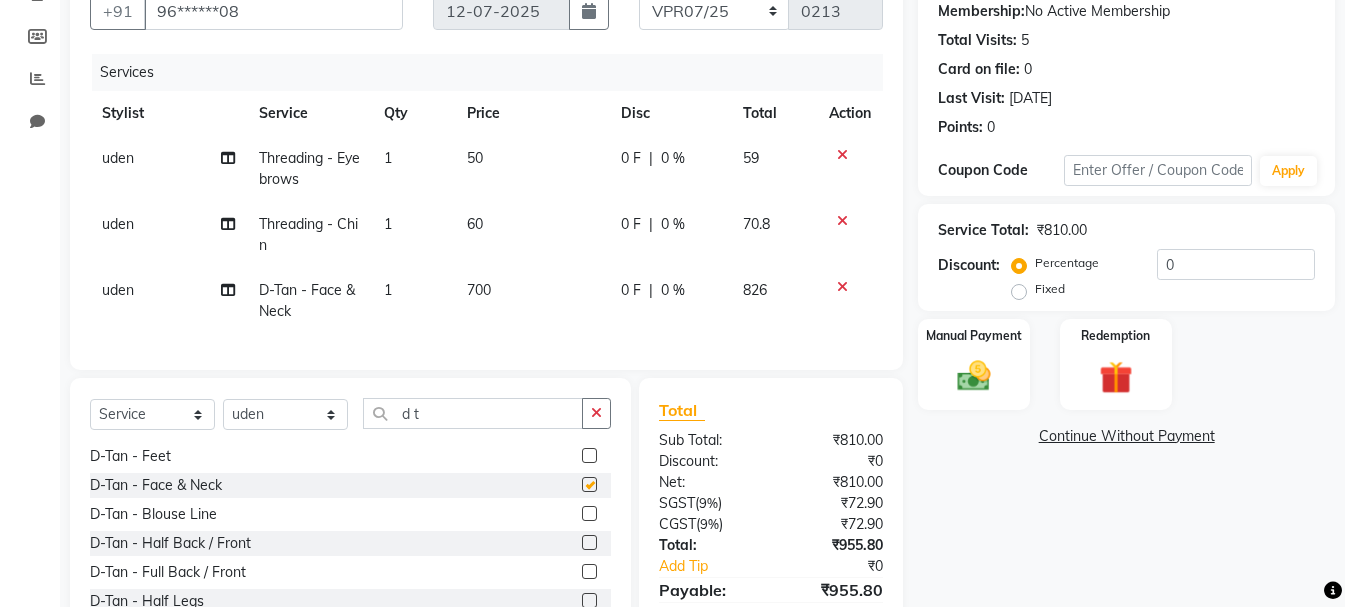 checkbox on "false" 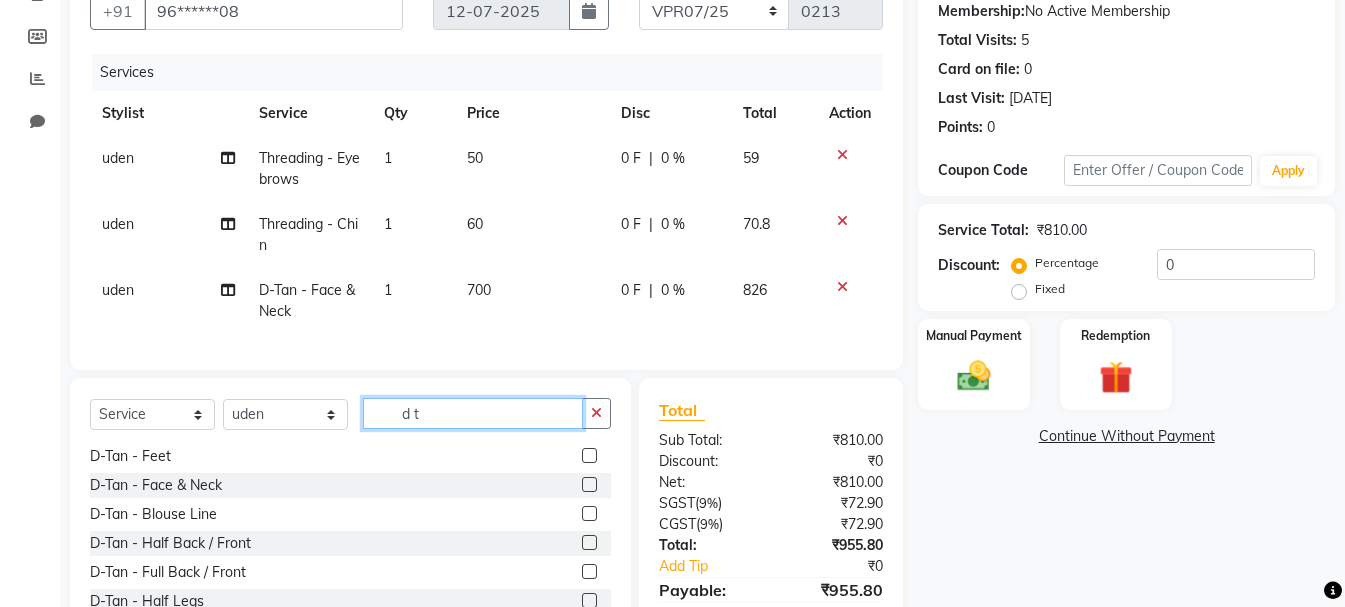 click on "d t" 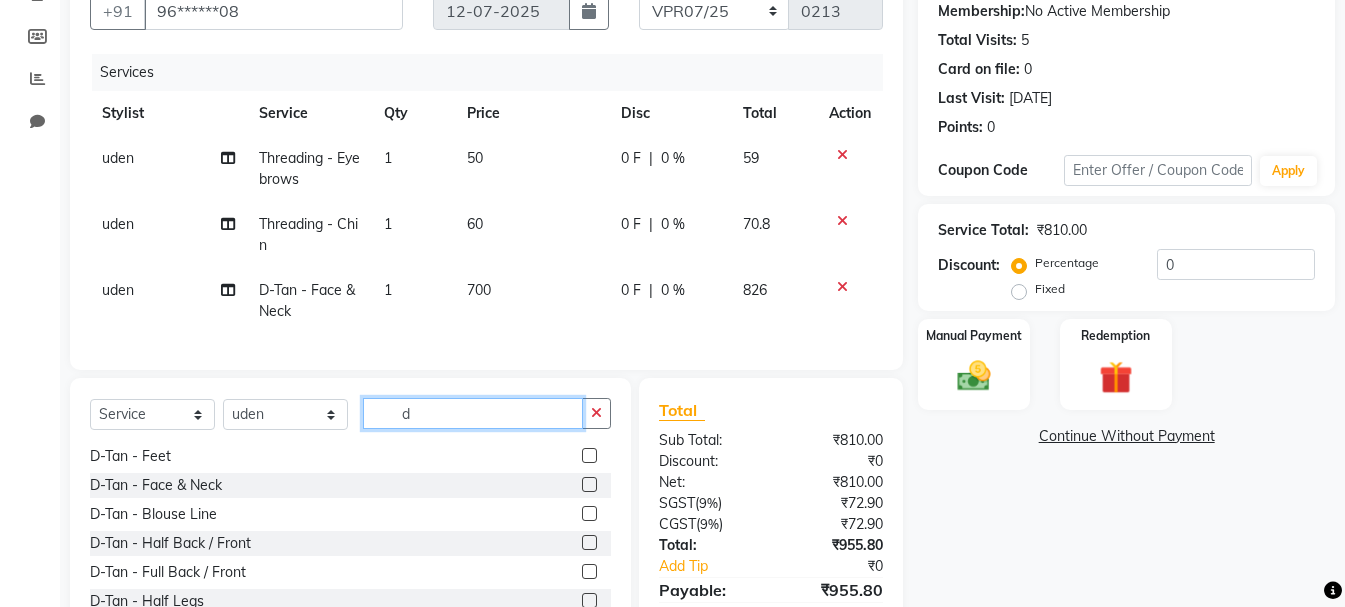 type on "d" 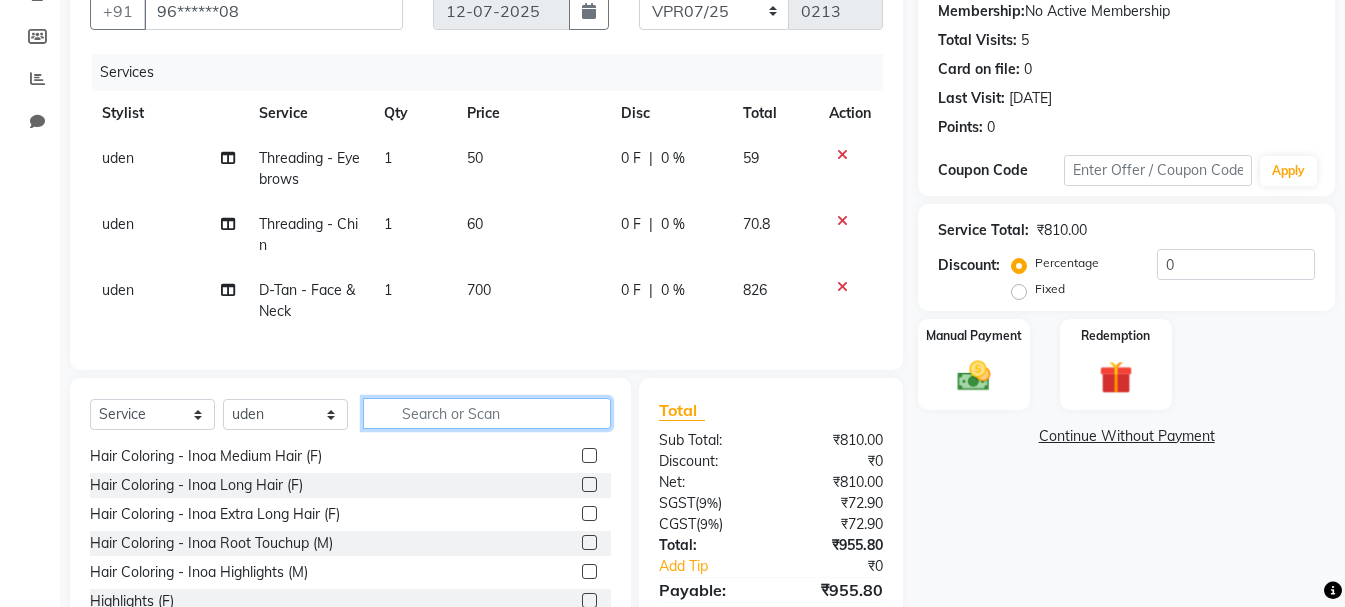 type 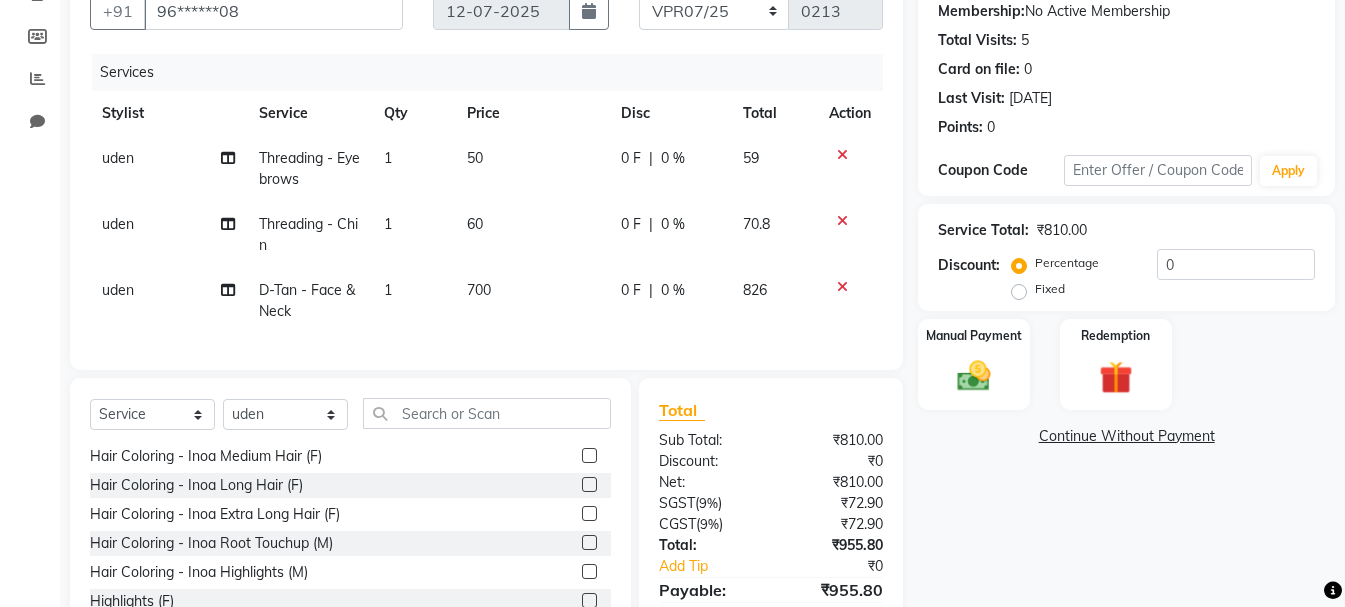 click on "0 %" 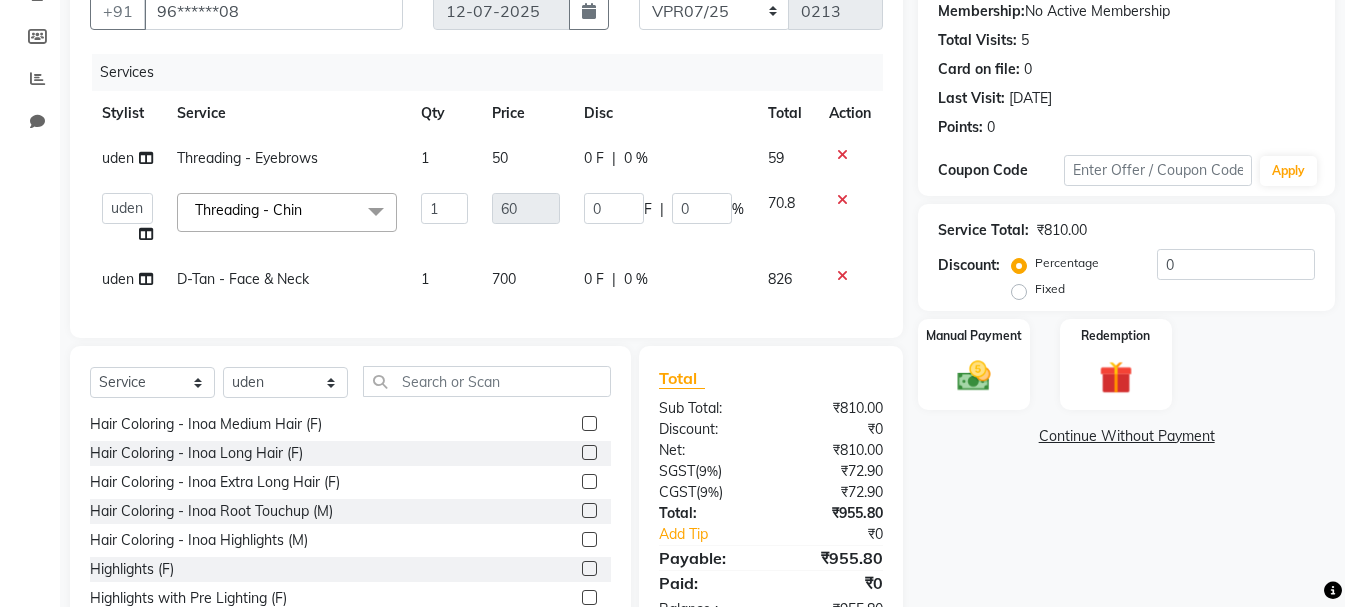 click on "0 F | 0 %" 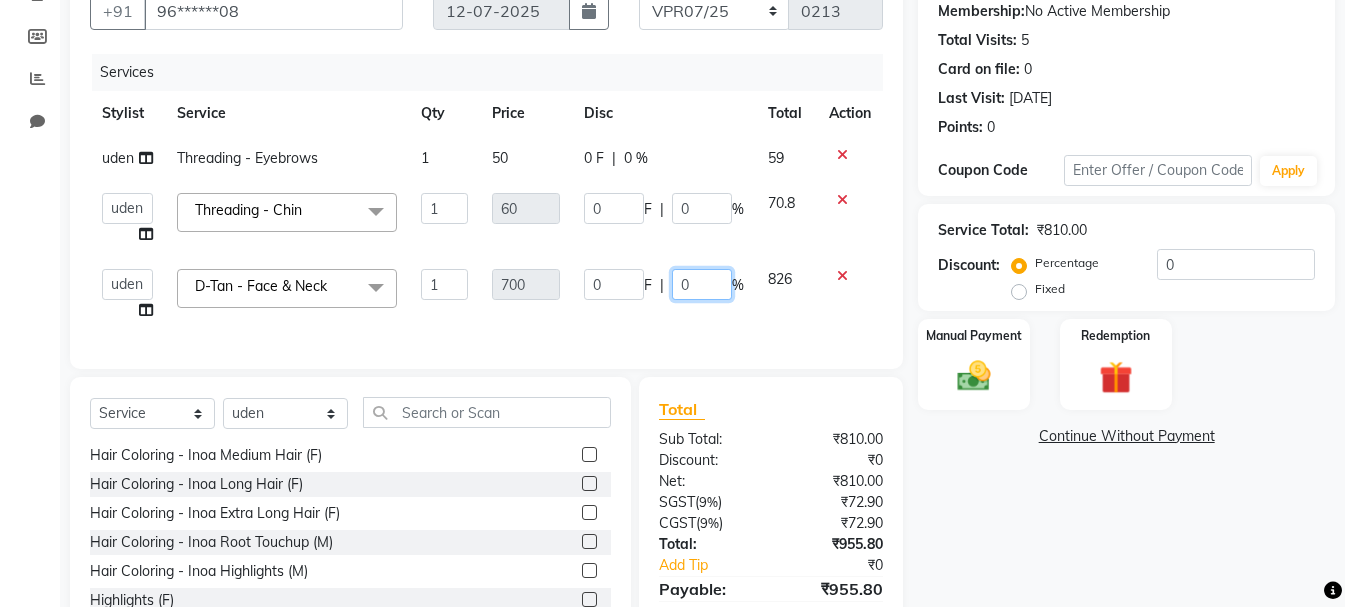 click on "0" 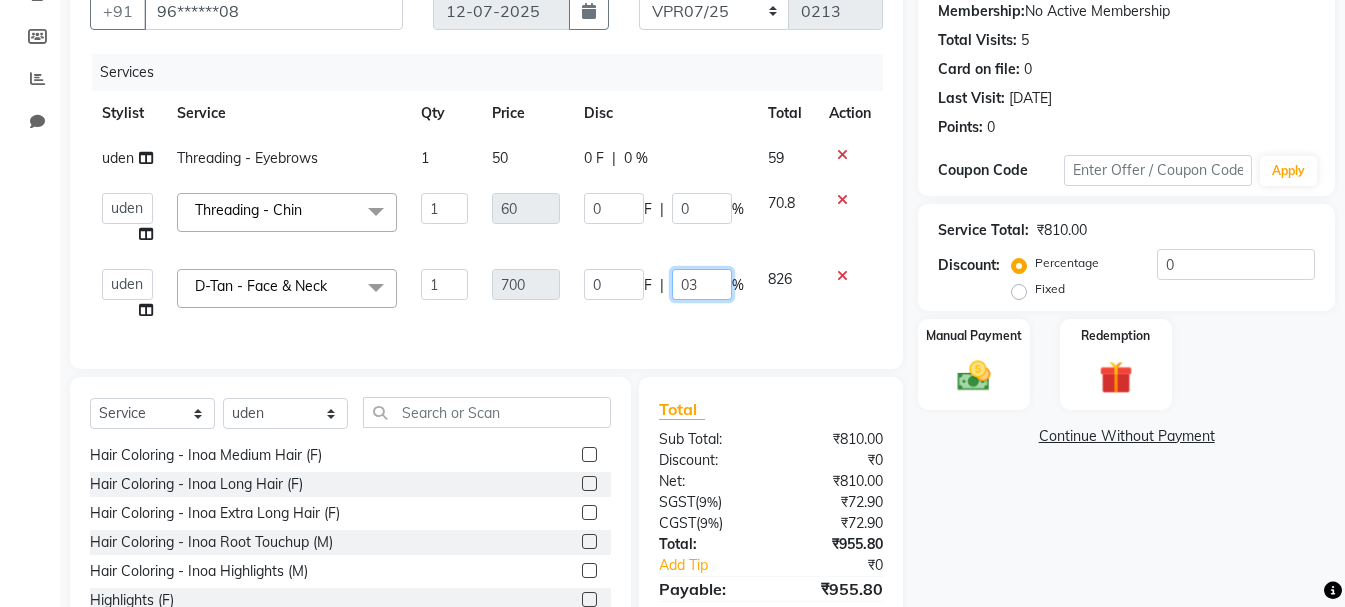 type on "030" 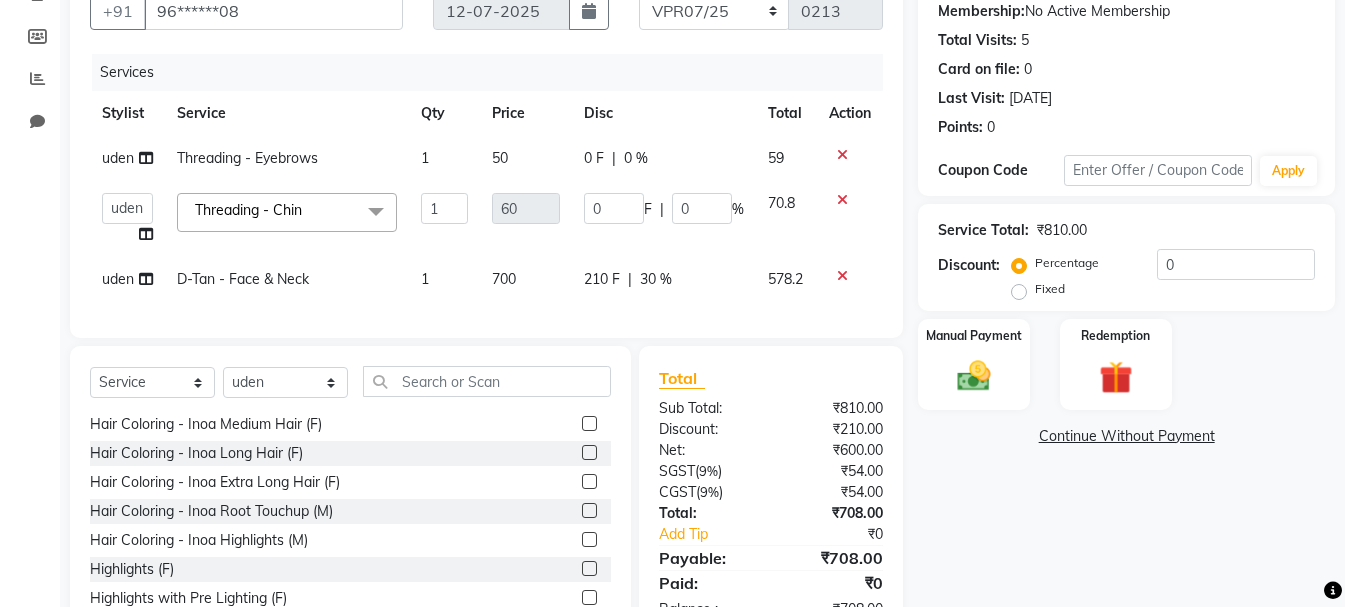 click on "Name: Vineed  Membership:  No Active Membership  Total Visits:  5 Card on file:  0 Last Visit:   05-07-2025 Points:   0  Coupon Code Apply Service Total:  ₹810.00  Discount:  Percentage   Fixed  0 Manual Payment Redemption  Continue Without Payment" 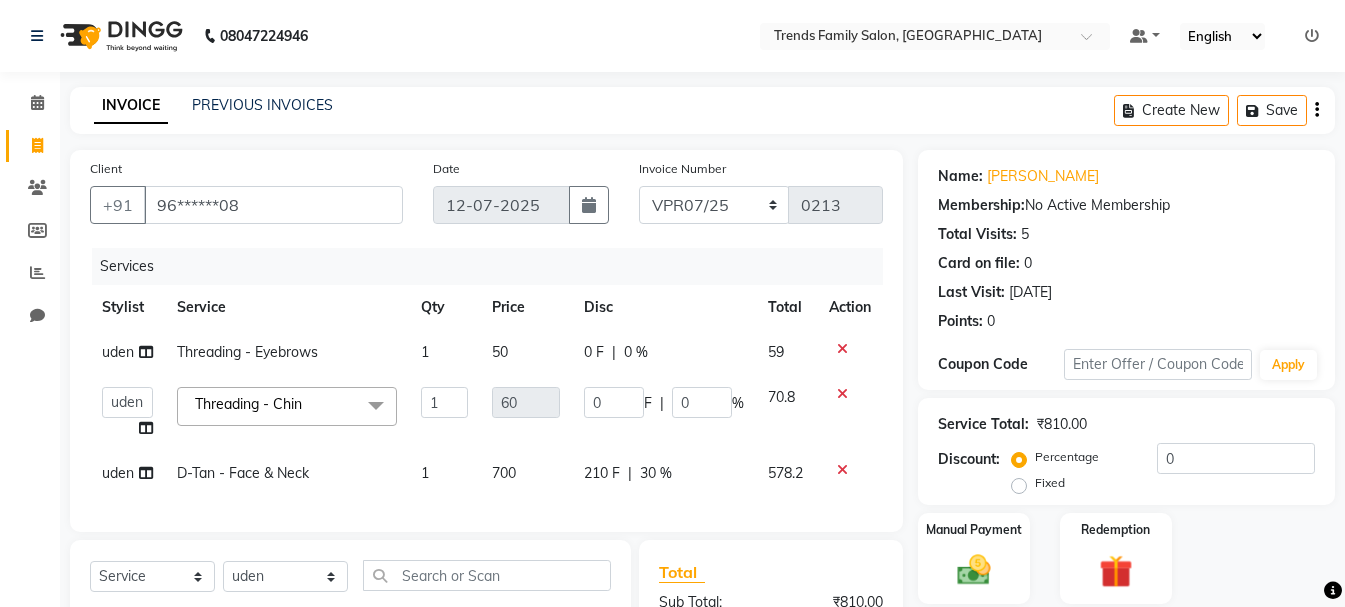 click on "Create New   Save" 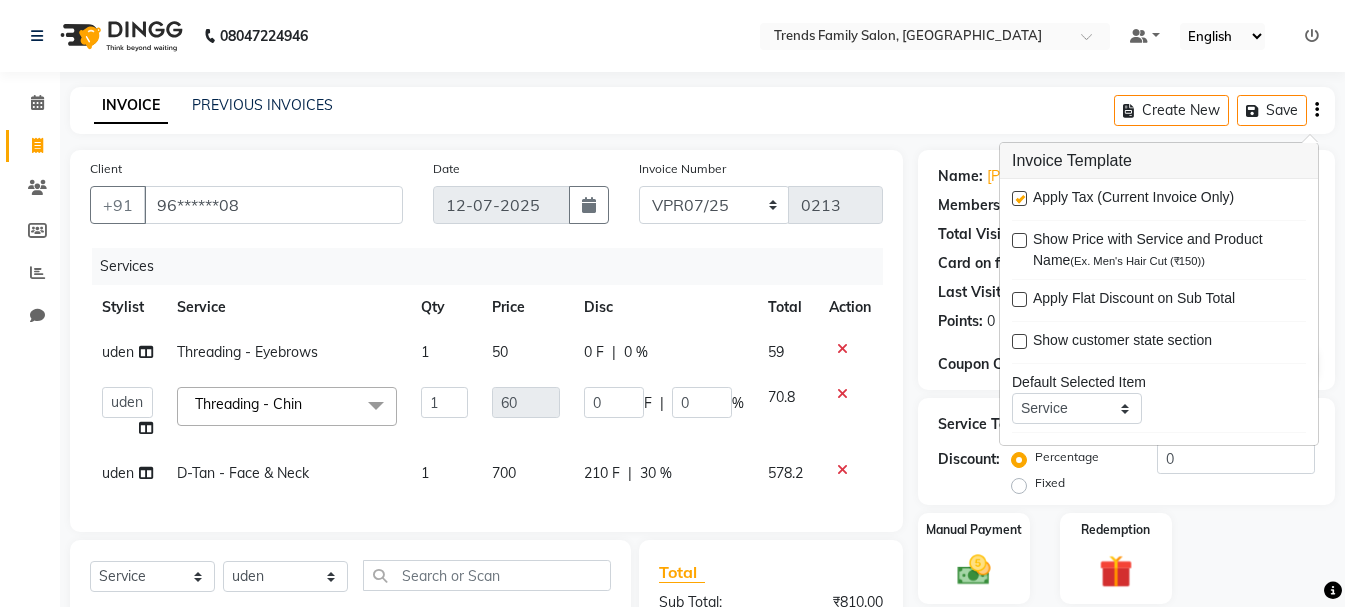 click at bounding box center [1019, 198] 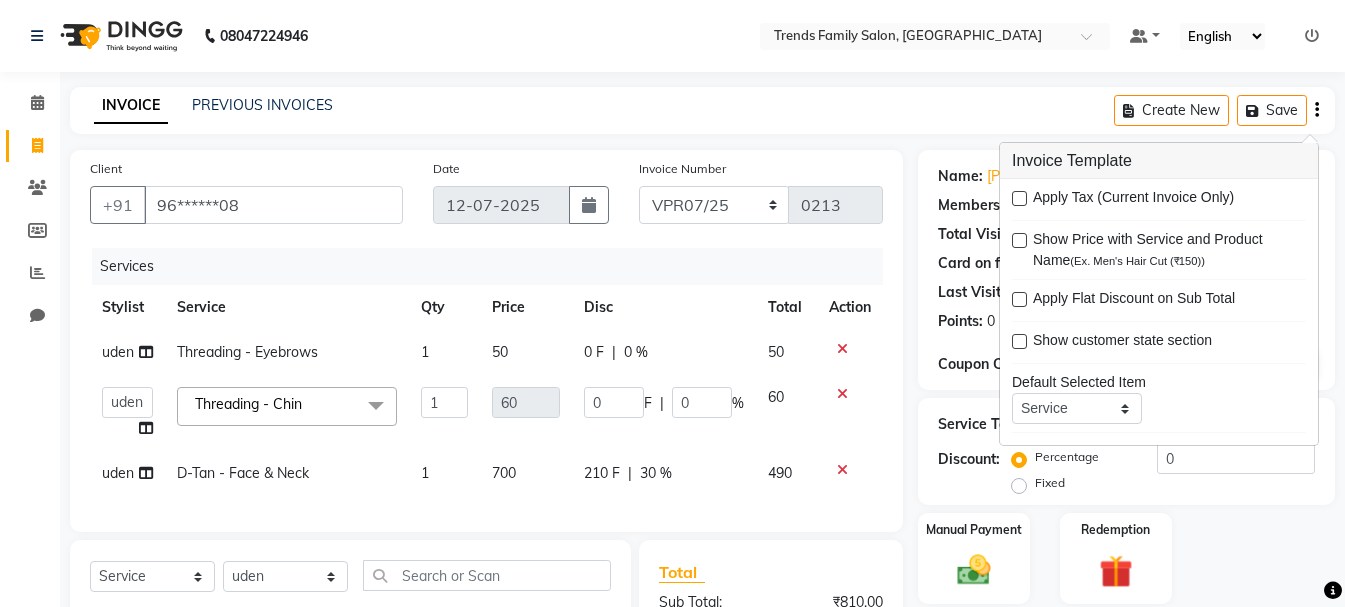 scroll, scrollTop: 273, scrollLeft: 0, axis: vertical 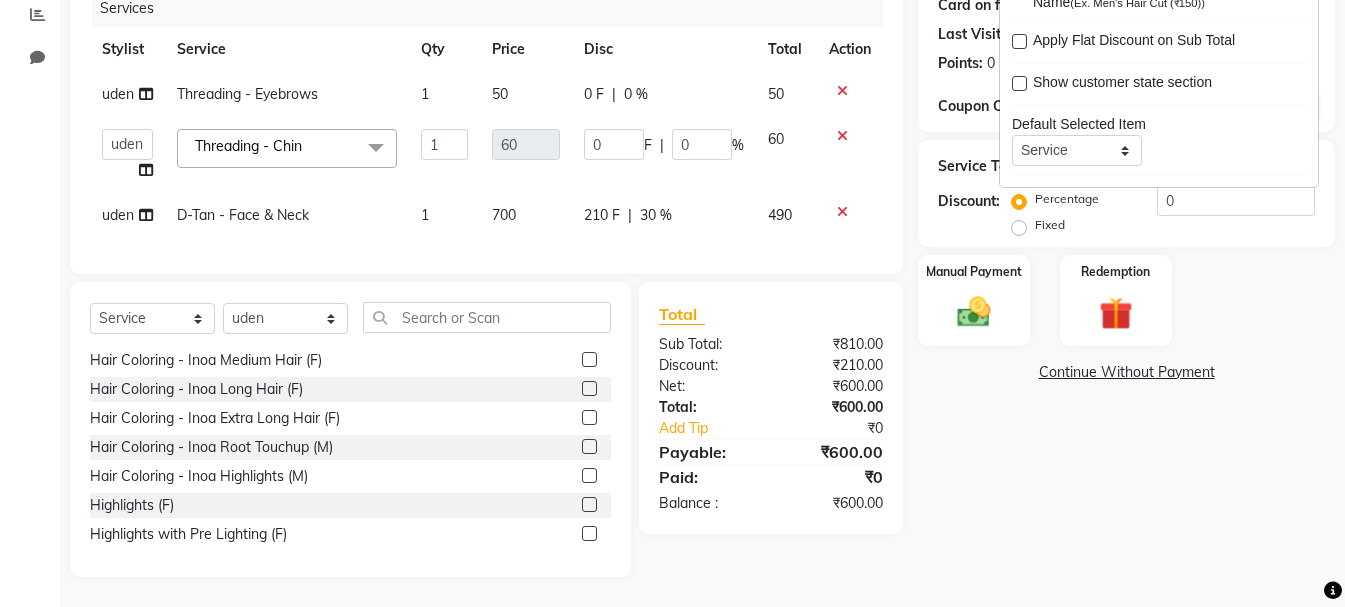 click on "210 F" 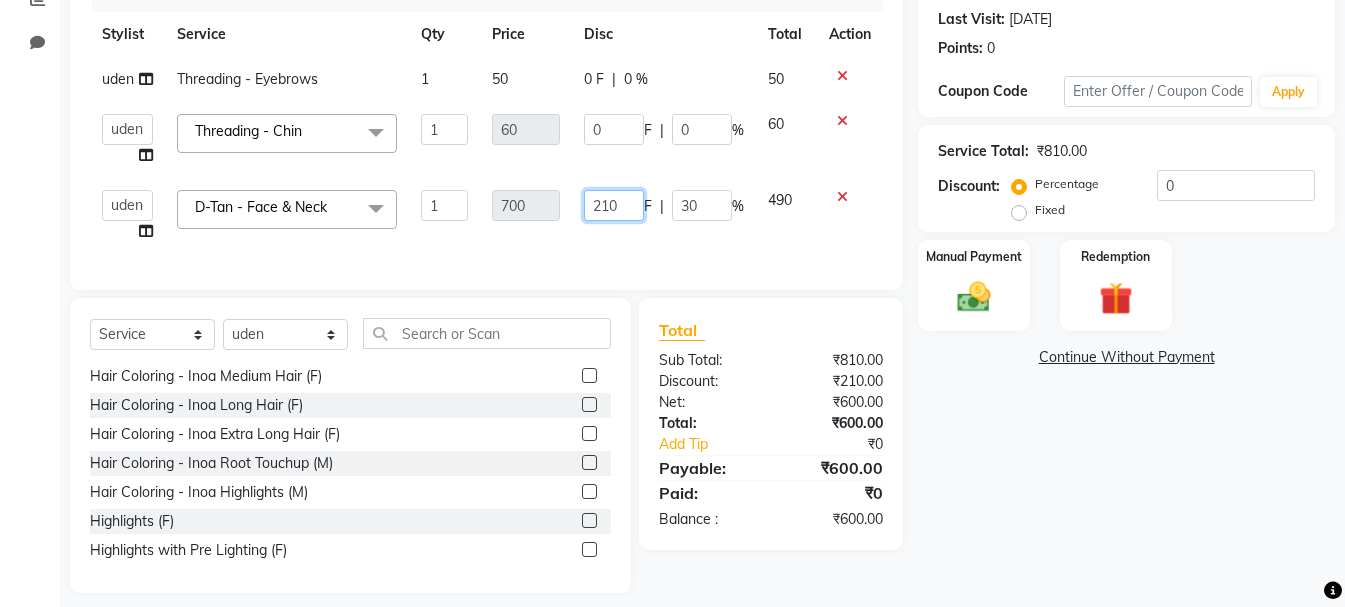 click on "210" 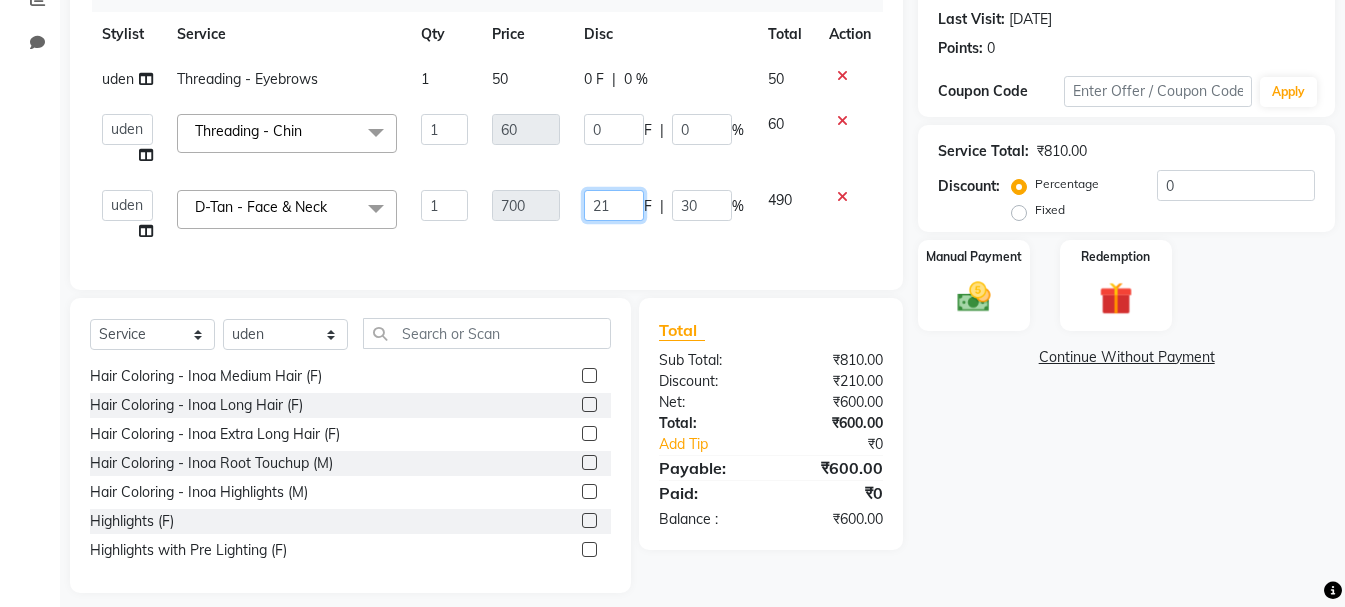 type on "2" 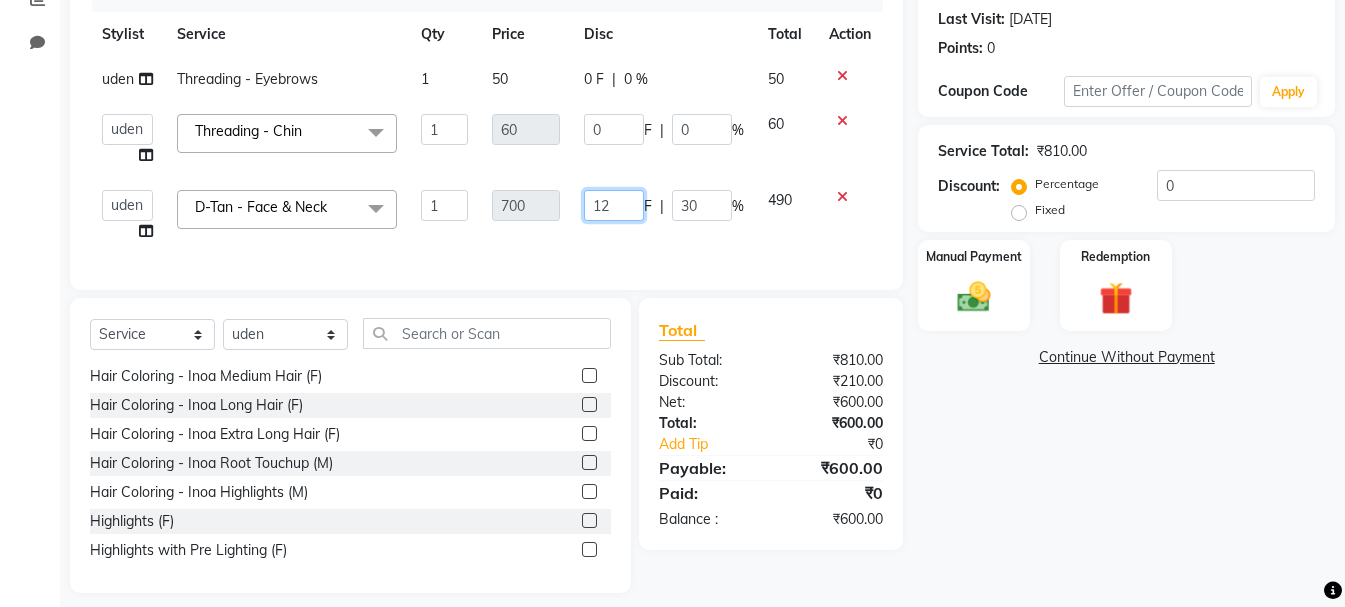 type on "122" 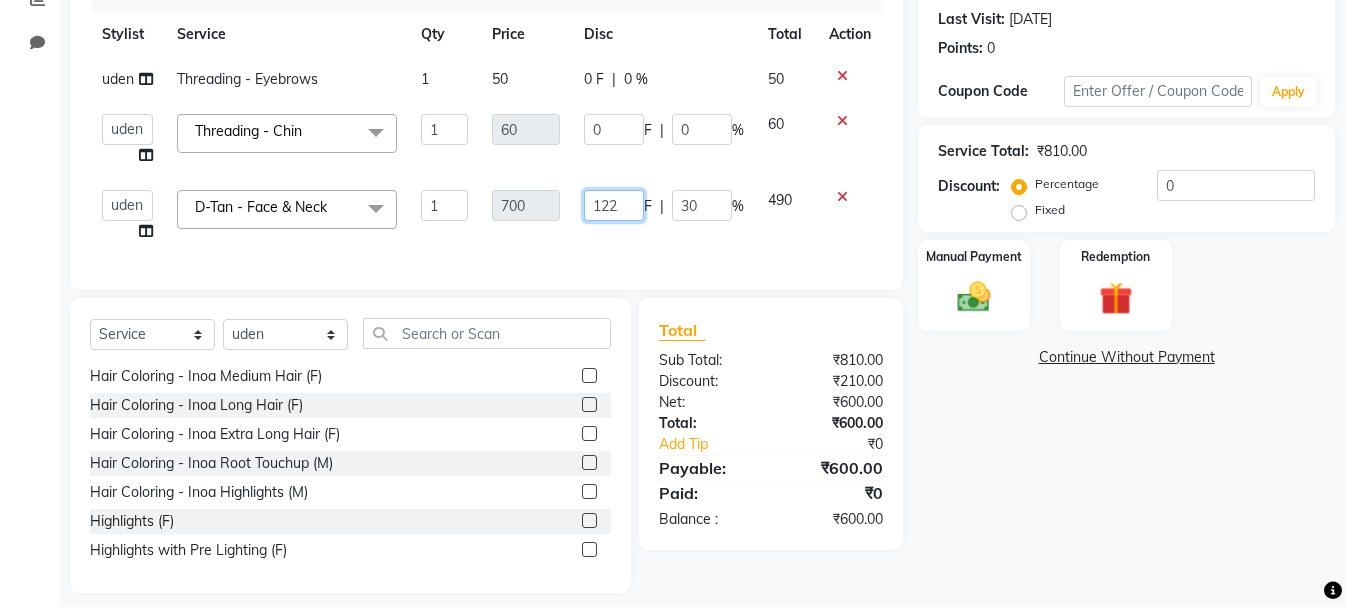 scroll, scrollTop: 173, scrollLeft: 0, axis: vertical 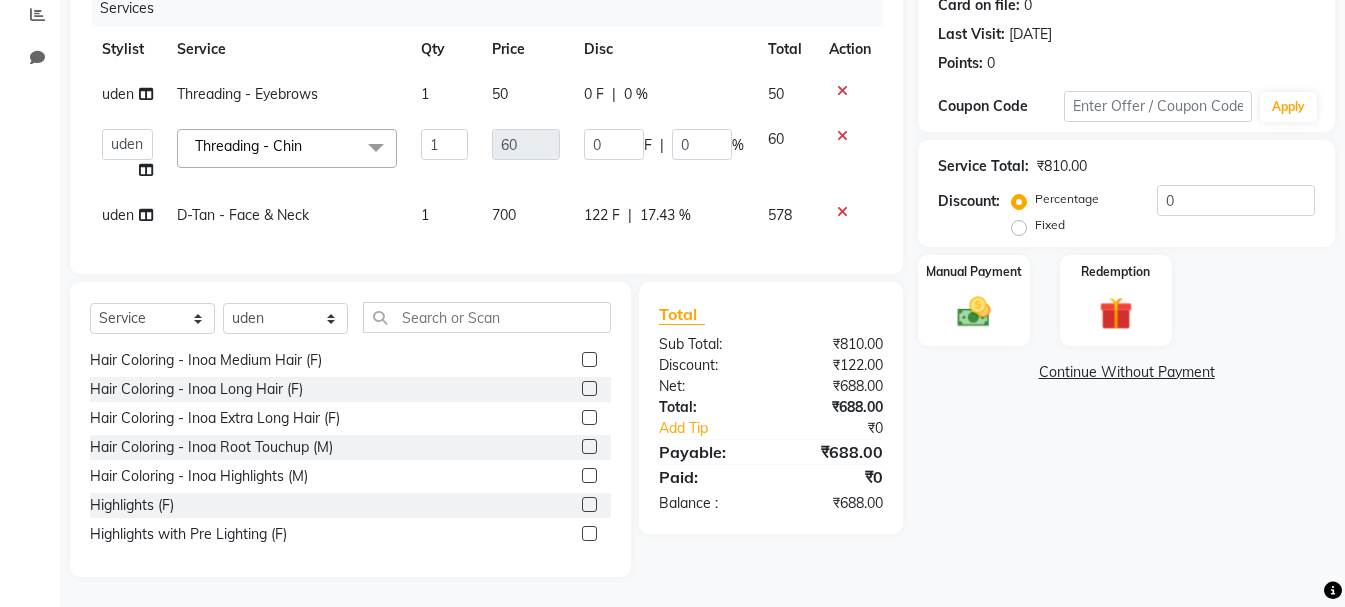 click on "Name: Vineed  Membership:  No Active Membership  Total Visits:  5 Card on file:  0 Last Visit:   05-07-2025 Points:   0  Coupon Code Apply Service Total:  ₹810.00  Discount:  Percentage   Fixed  0 Manual Payment Redemption  Continue Without Payment" 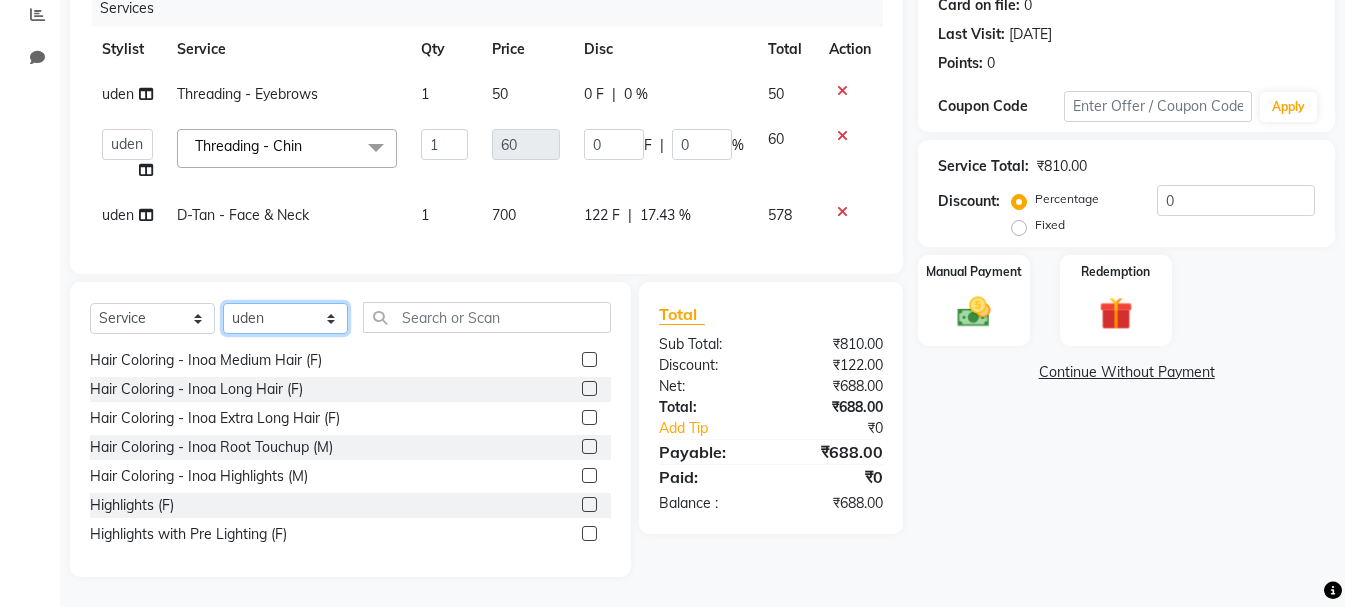 click on "Select Stylist [PERSON_NAME] Alsa Amaritha Ashwini [PERSON_NAME] Bhaktha Bhumi Danish Dolma Doma [PERSON_NAME] [PERSON_NAME] Lakshmi  Maya [PERSON_NAME] [PERSON_NAME] [PERSON_NAME] [PERSON_NAME] [PERSON_NAME] [PERSON_NAME] Sawsthika Shadav [PERSON_NAME] Sony Sherpa  [PERSON_NAME] [PERSON_NAME]" 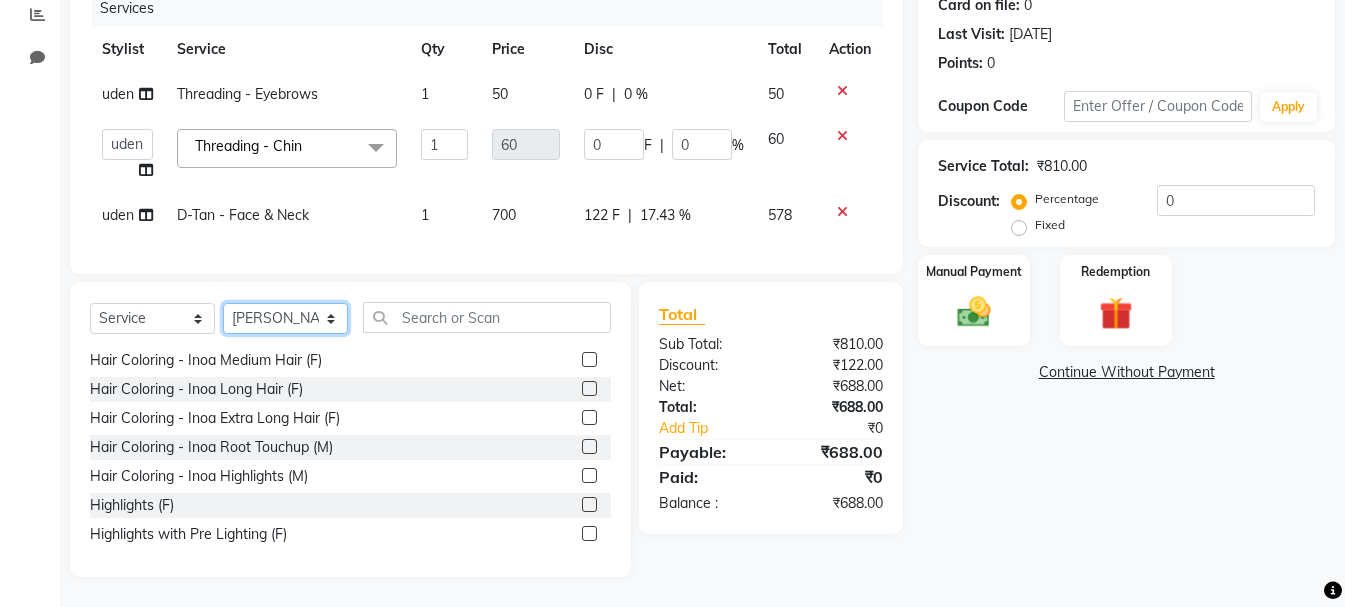 click on "Select Stylist [PERSON_NAME] Alsa Amaritha Ashwini [PERSON_NAME] Bhaktha Bhumi Danish Dolma Doma [PERSON_NAME] [PERSON_NAME] Lakshmi  Maya [PERSON_NAME] [PERSON_NAME] [PERSON_NAME] [PERSON_NAME] [PERSON_NAME] [PERSON_NAME] Sawsthika Shadav [PERSON_NAME] Sony Sherpa  [PERSON_NAME] [PERSON_NAME]" 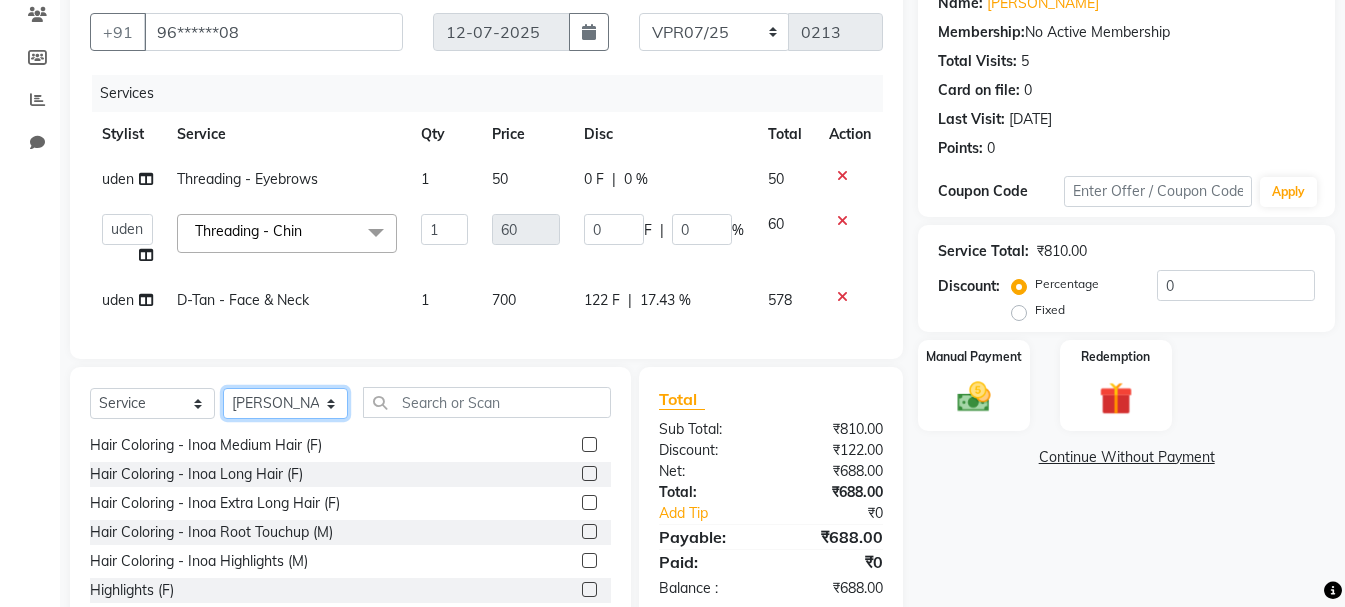 scroll, scrollTop: 273, scrollLeft: 0, axis: vertical 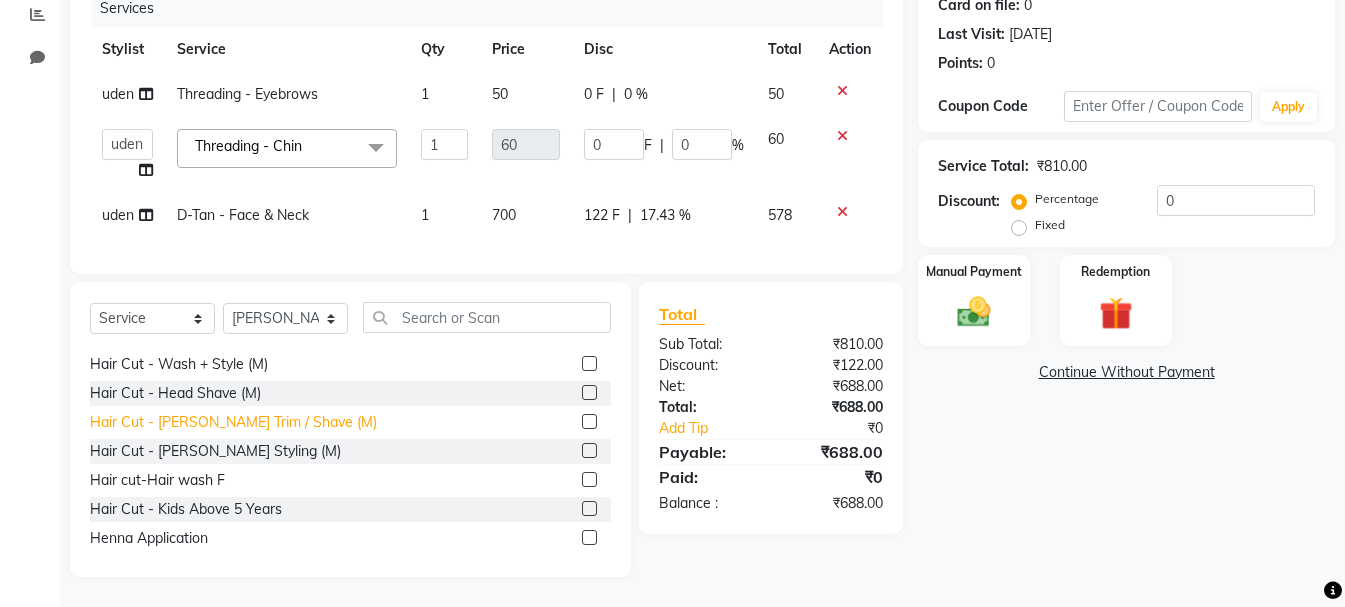 click on "Hair Cut - [PERSON_NAME] Trim / Shave (M)" 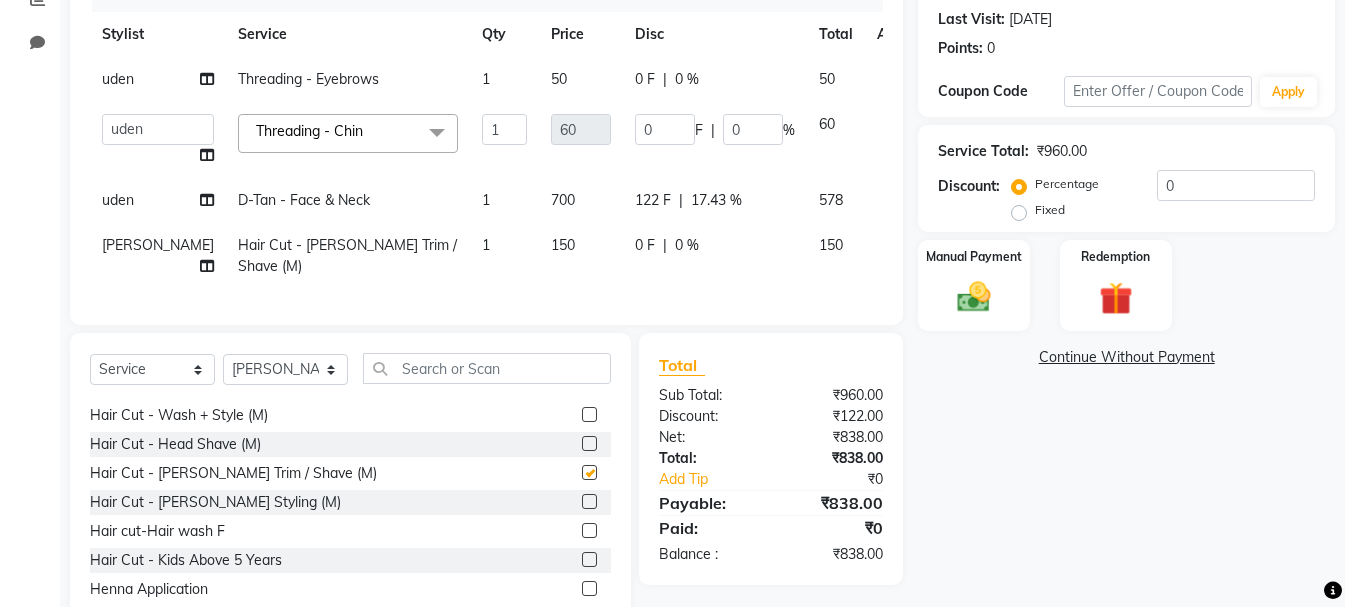 checkbox on "false" 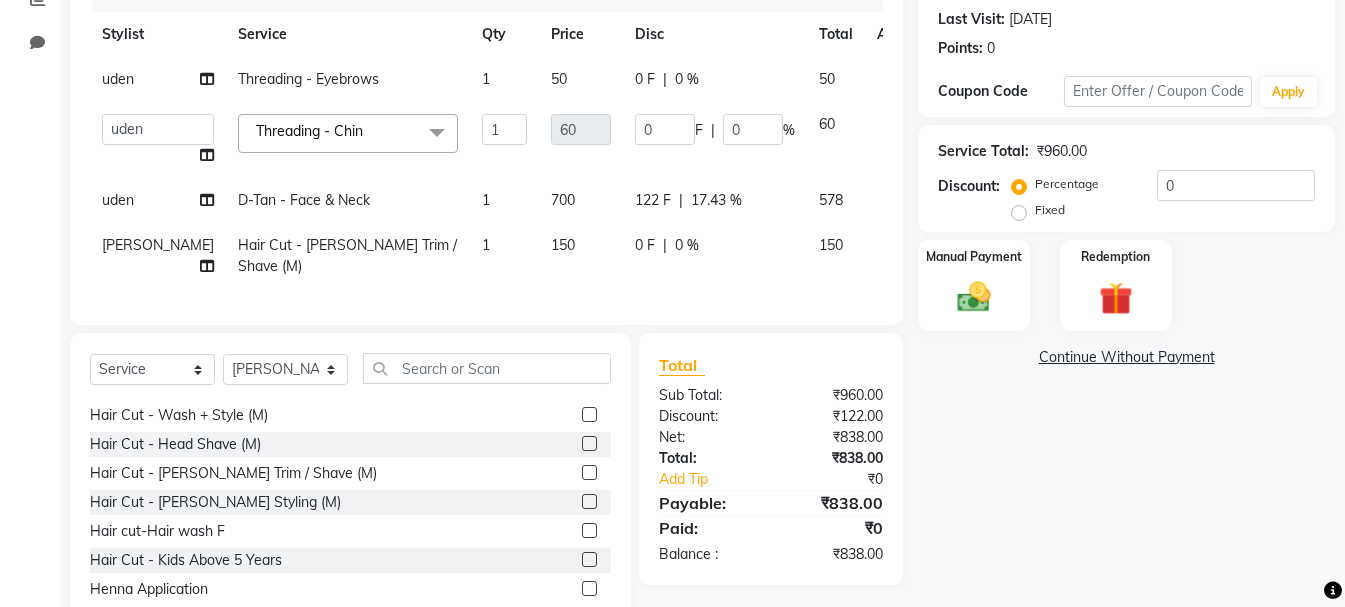 click on "0 %" 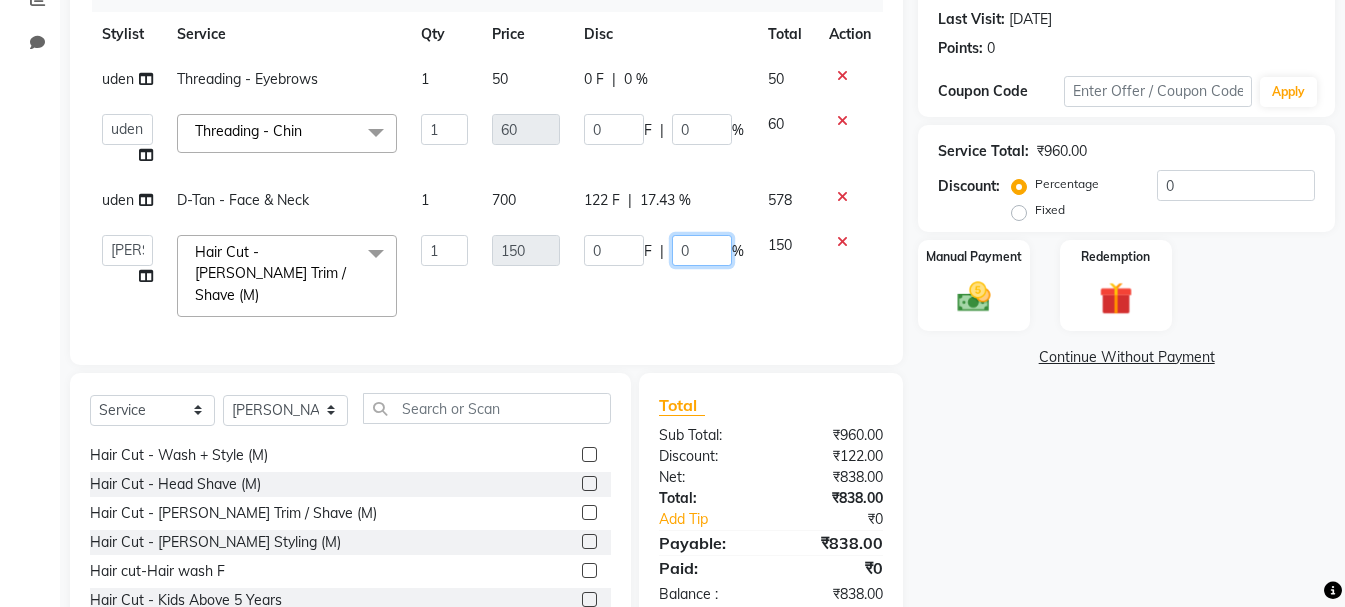 click on "0" 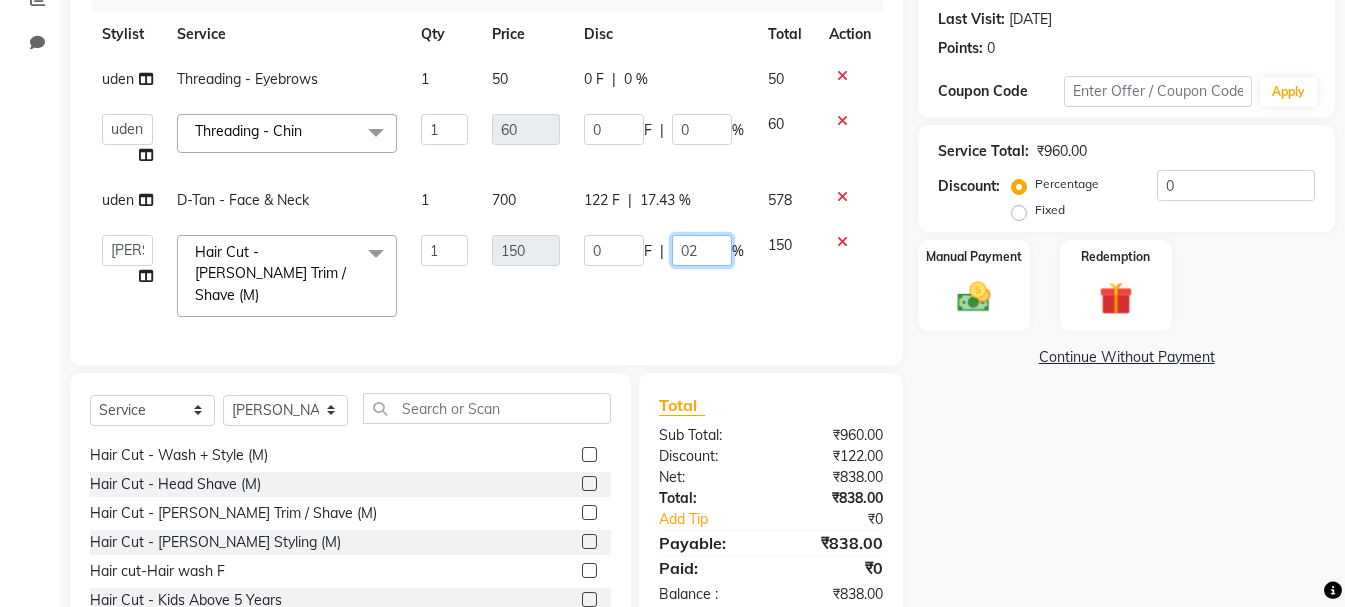 type on "020" 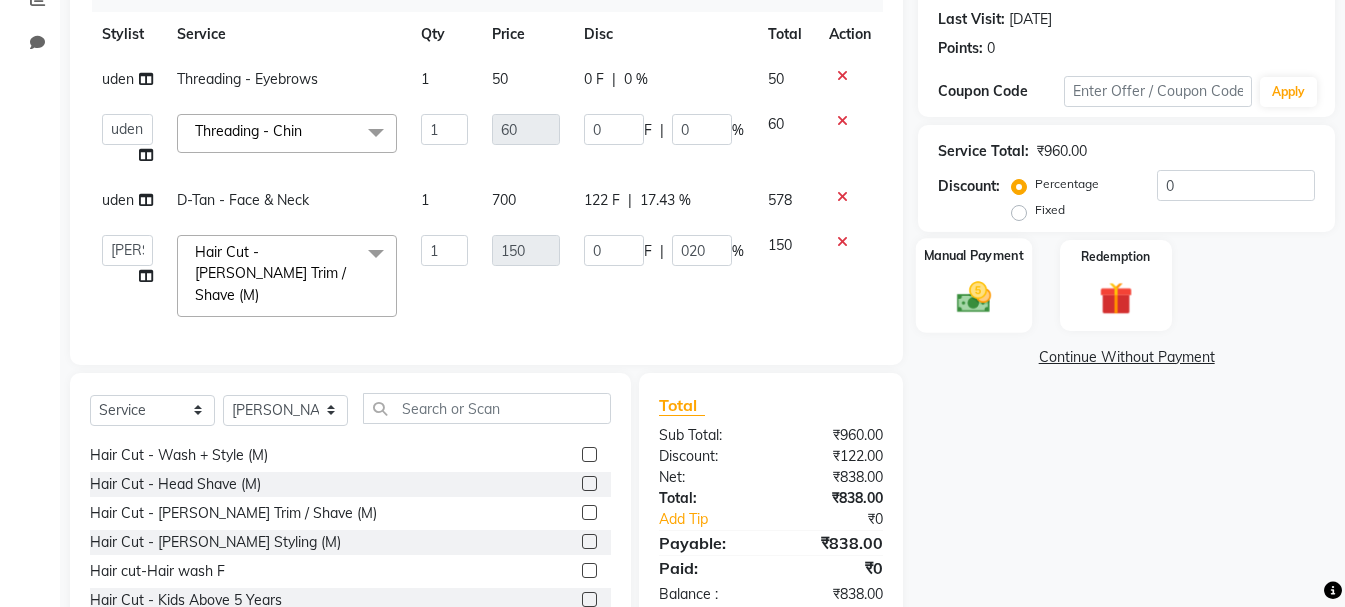 click 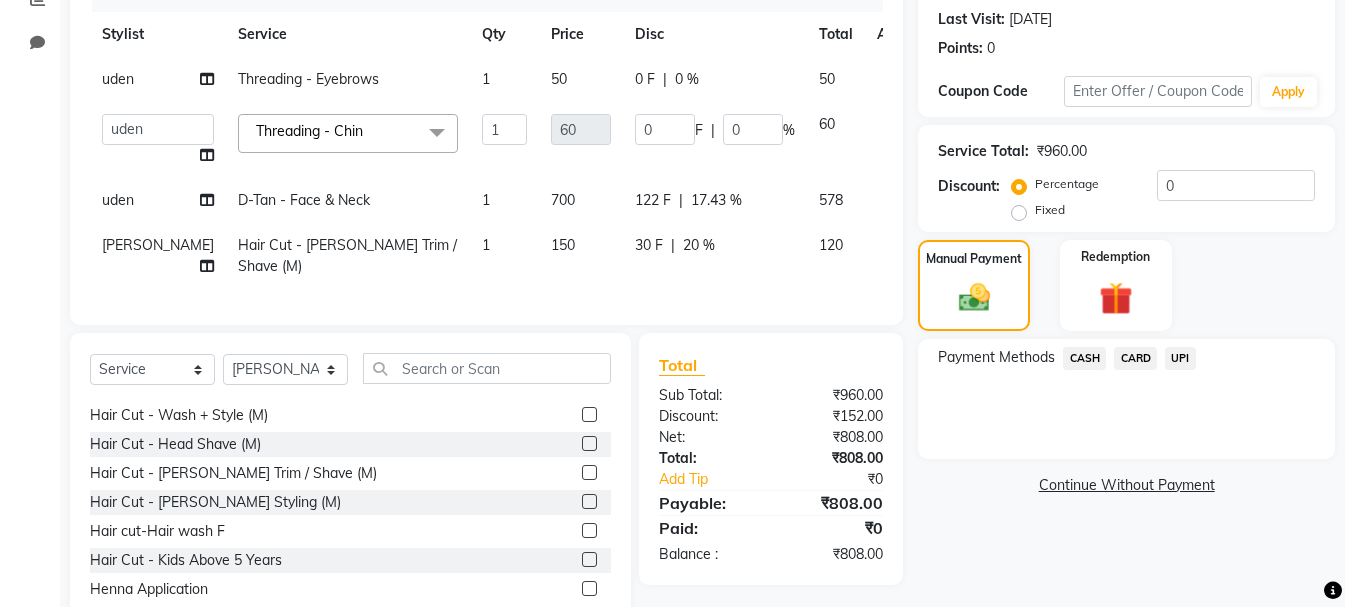 click on "UPI" 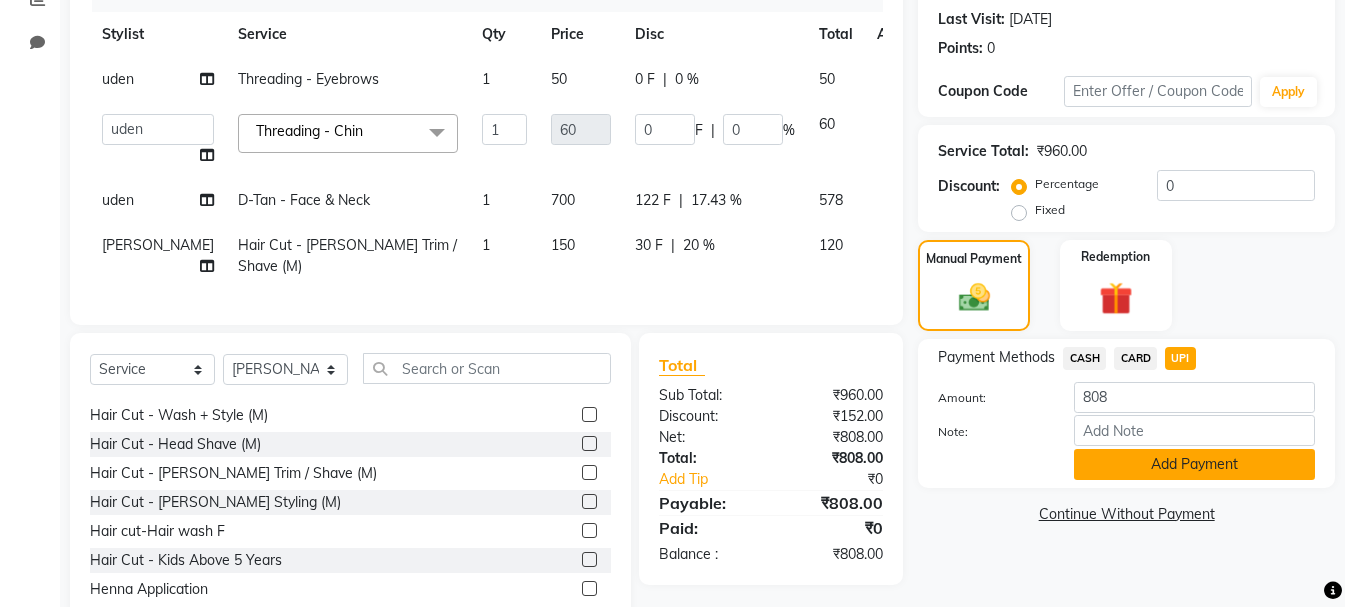 click on "Add Payment" 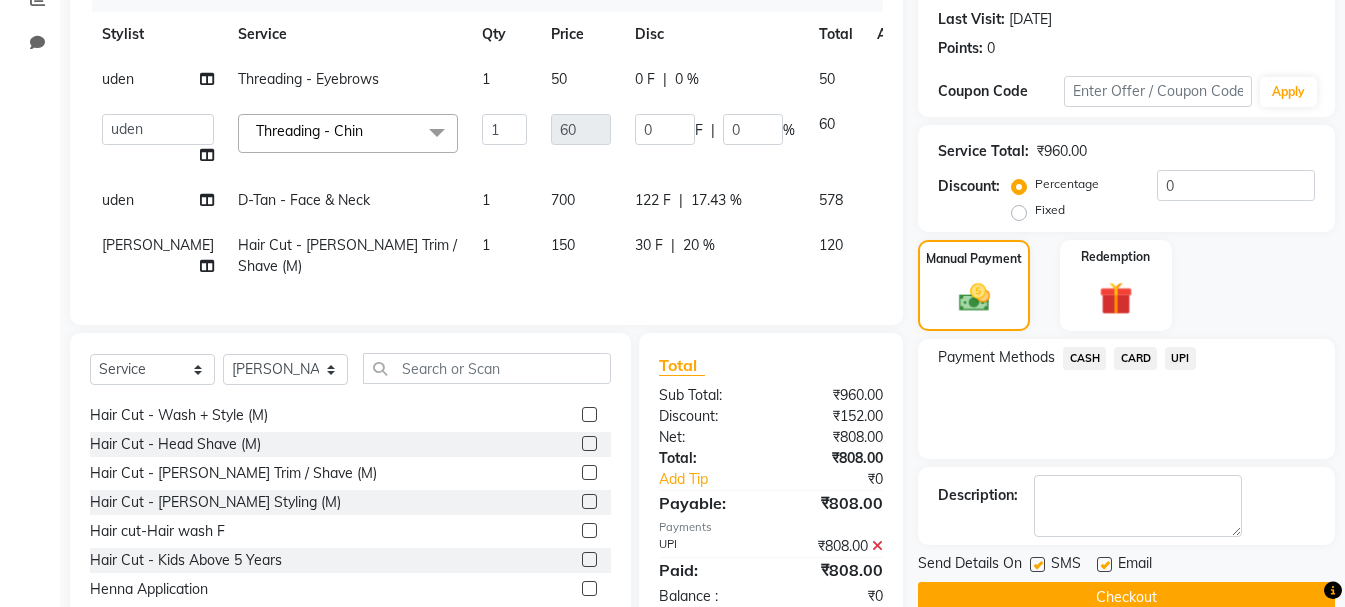 scroll, scrollTop: 318, scrollLeft: 0, axis: vertical 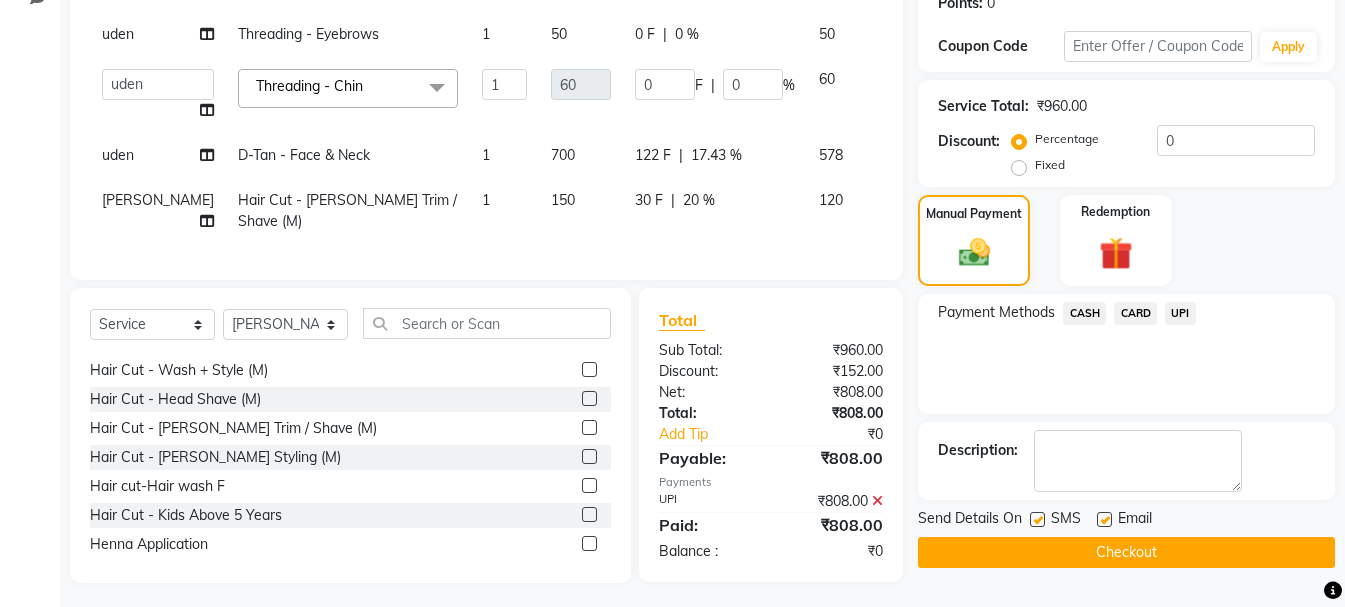 click on "Checkout" 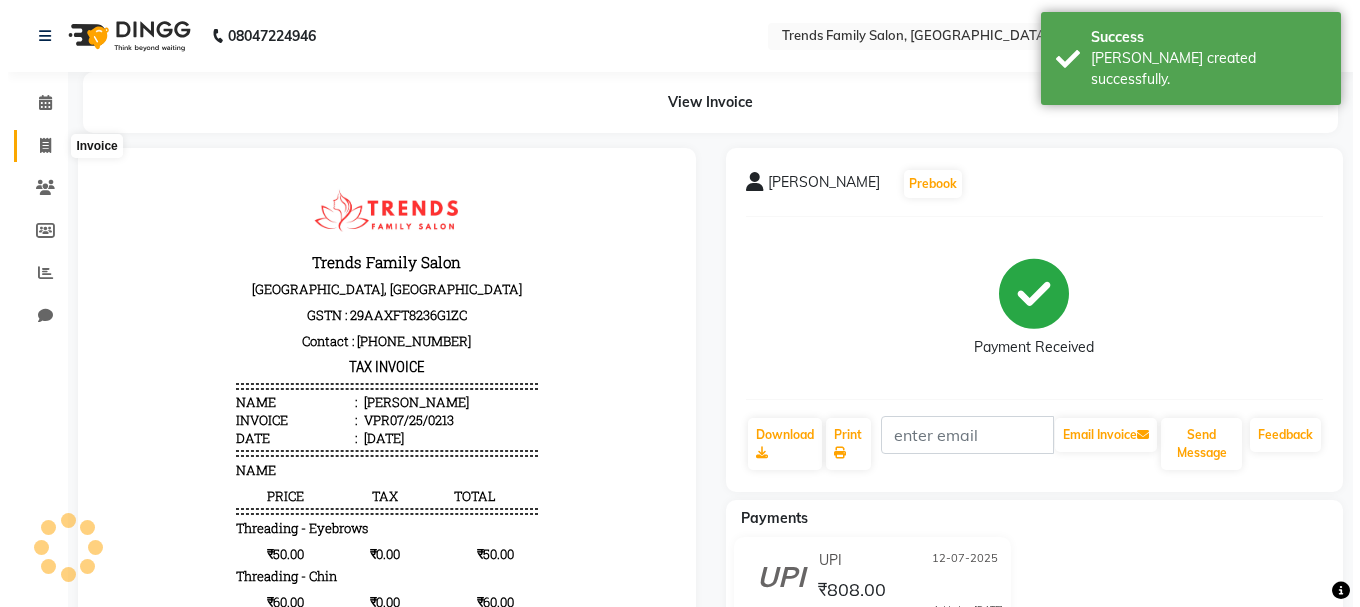 scroll, scrollTop: 0, scrollLeft: 0, axis: both 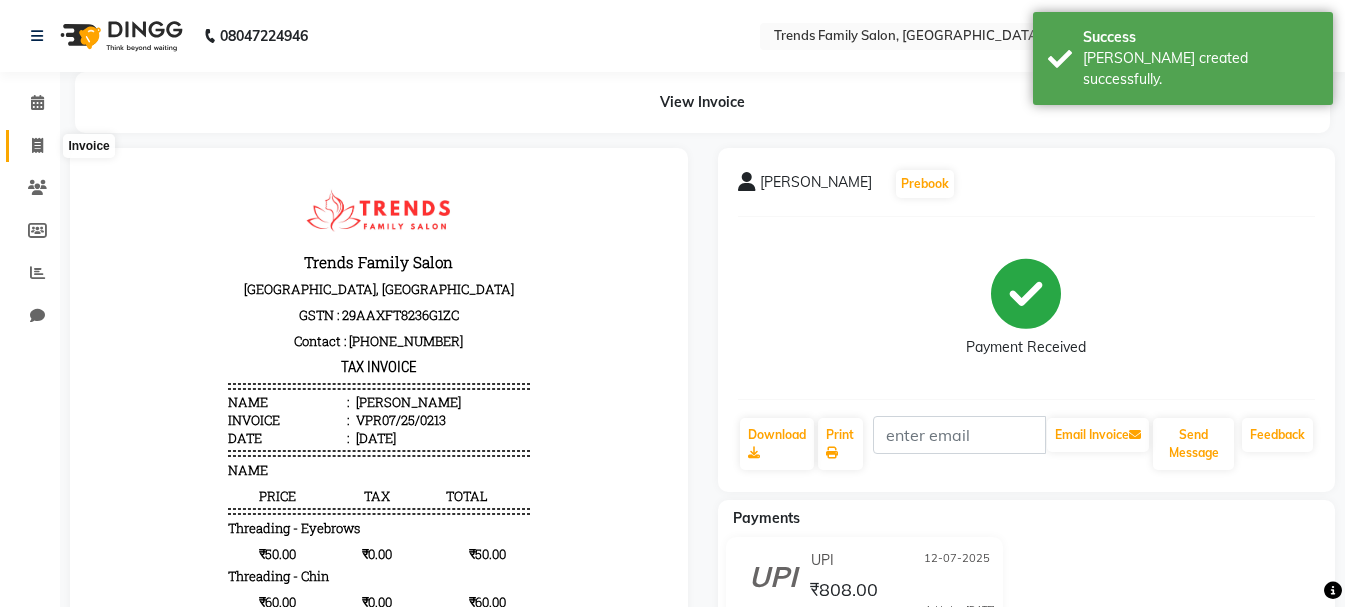 click 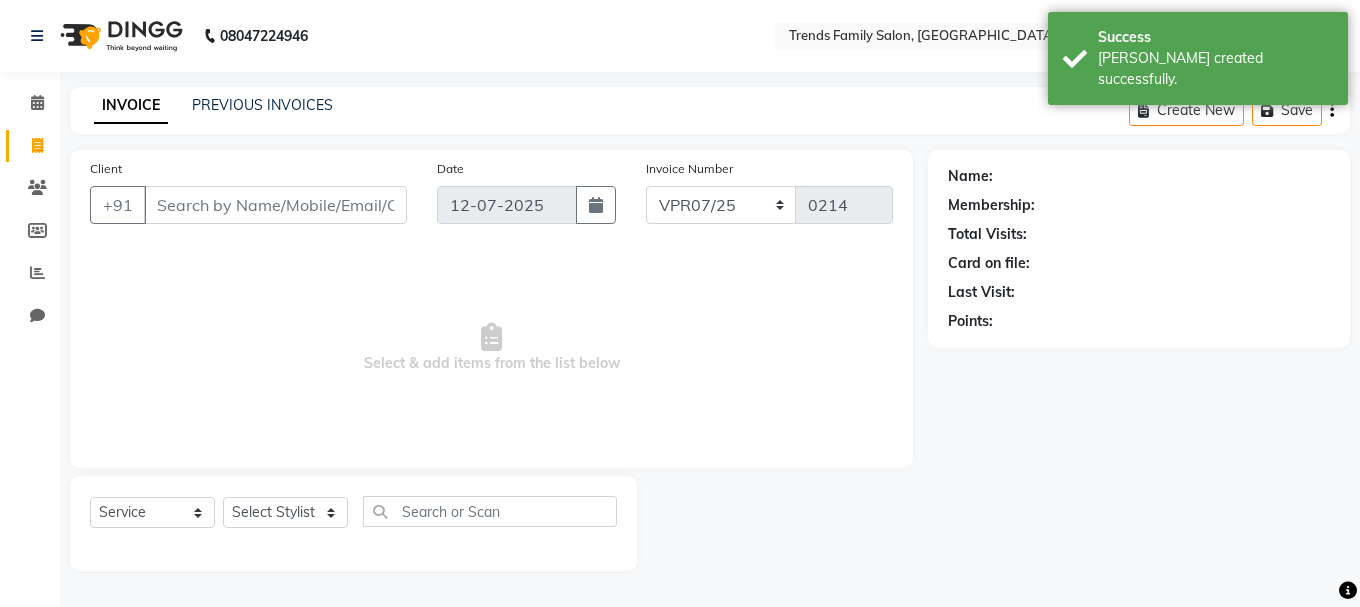 click on "Client" at bounding box center (275, 205) 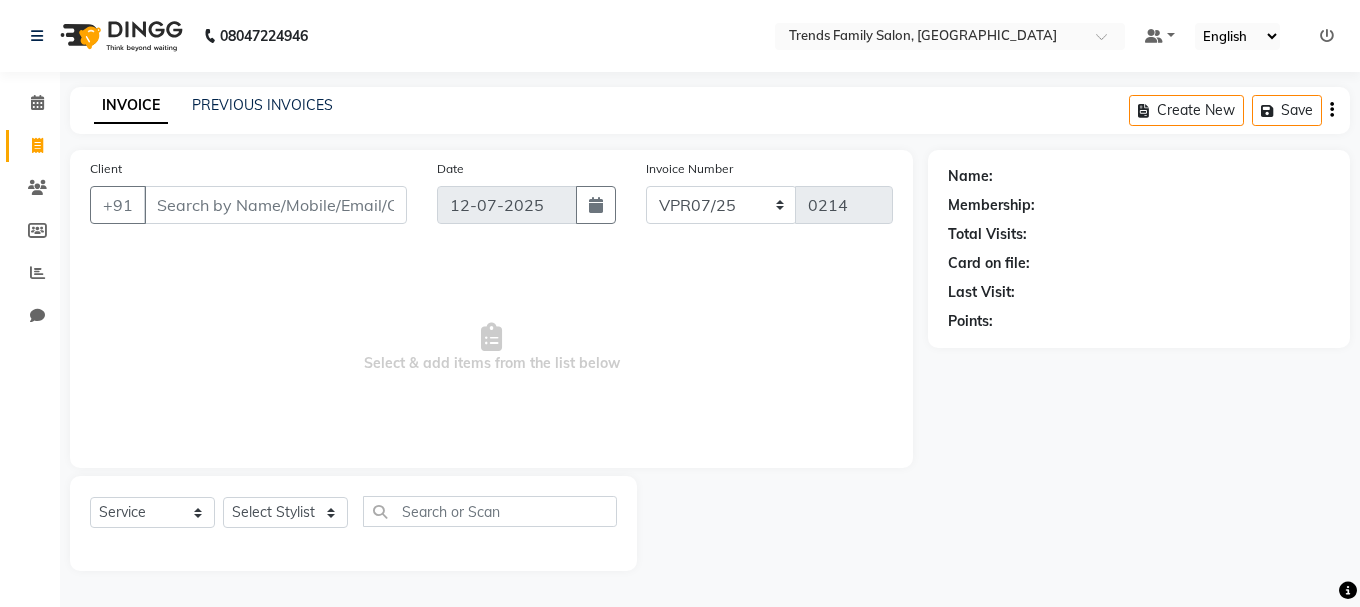 drag, startPoint x: 270, startPoint y: 228, endPoint x: 283, endPoint y: 204, distance: 27.294687 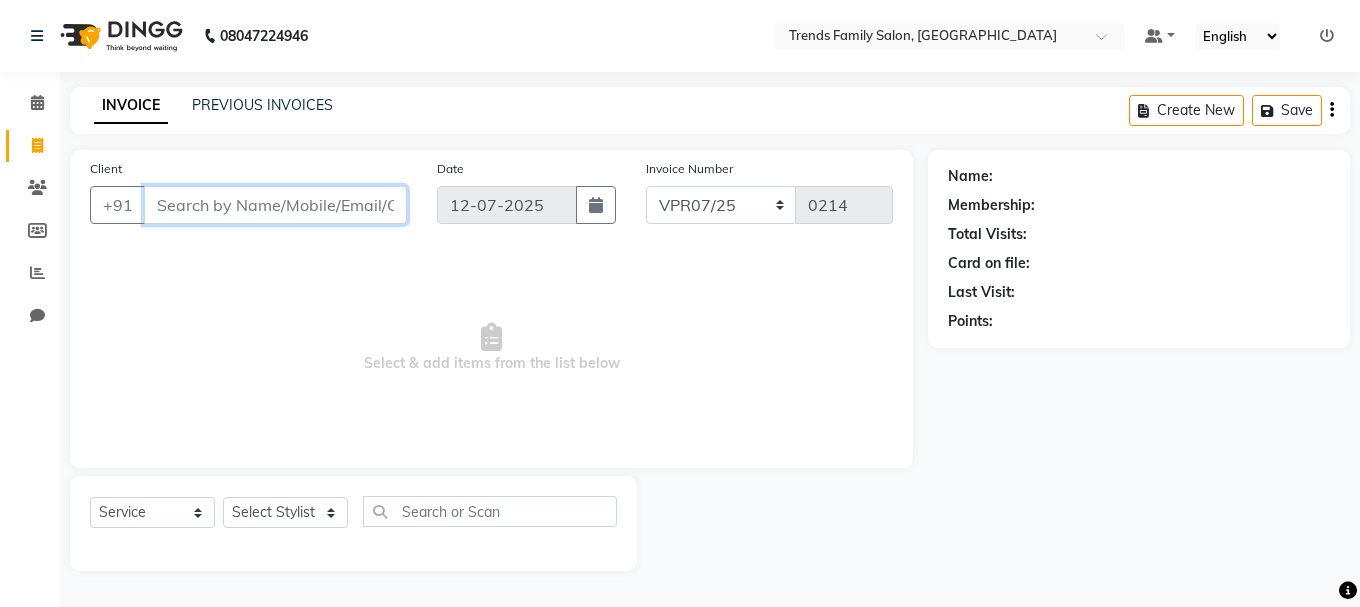 click on "Client" at bounding box center [275, 205] 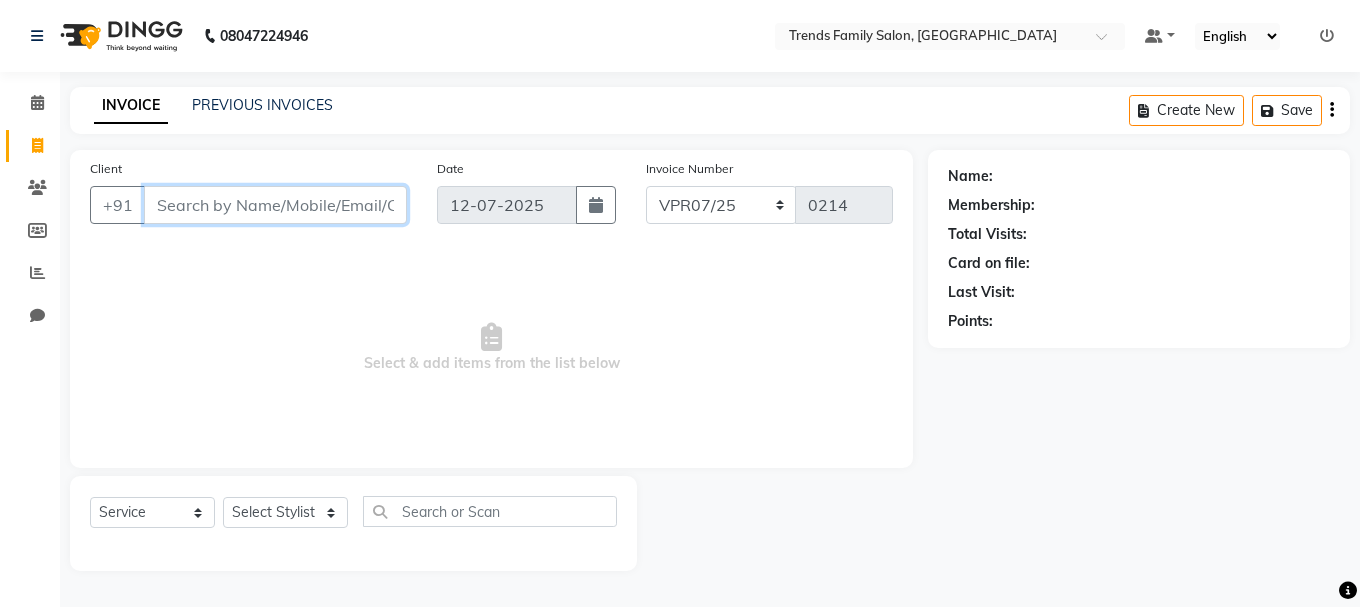 click on "Client" at bounding box center (275, 205) 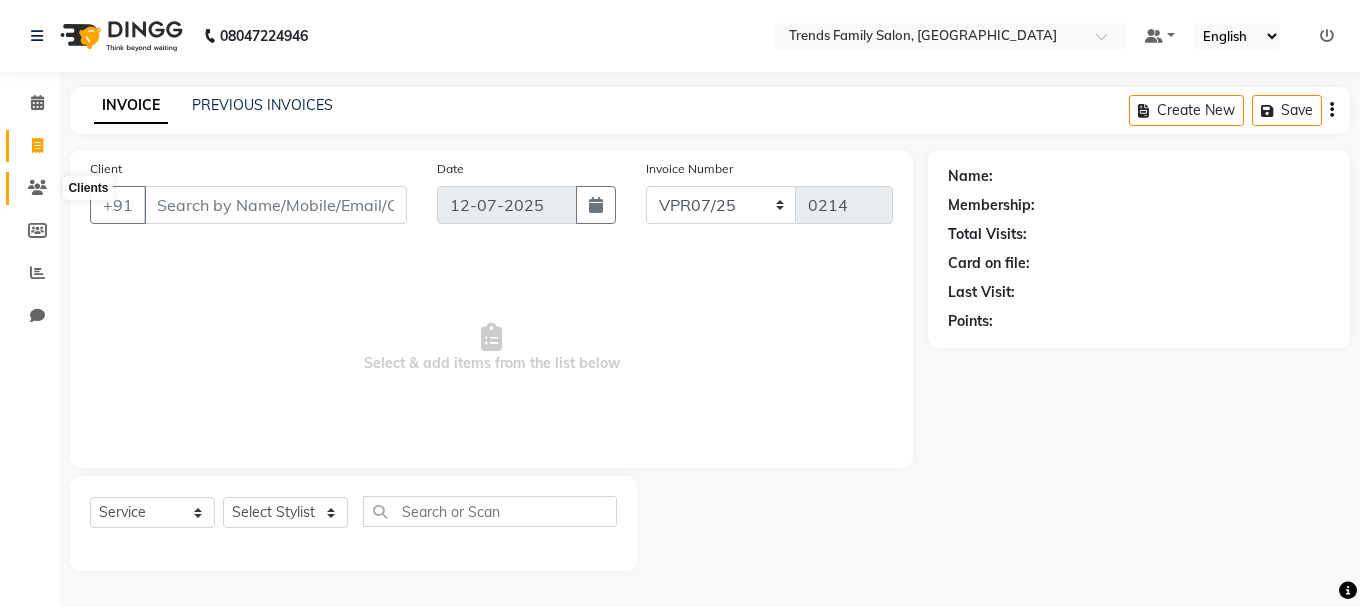 click 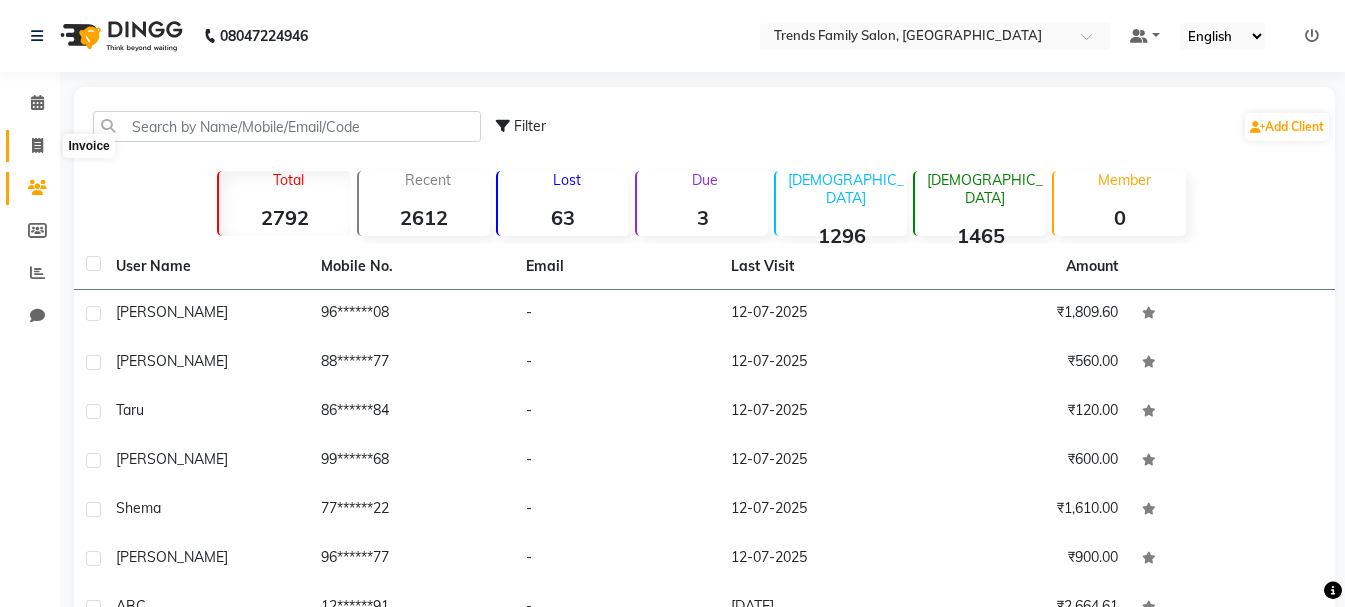 click 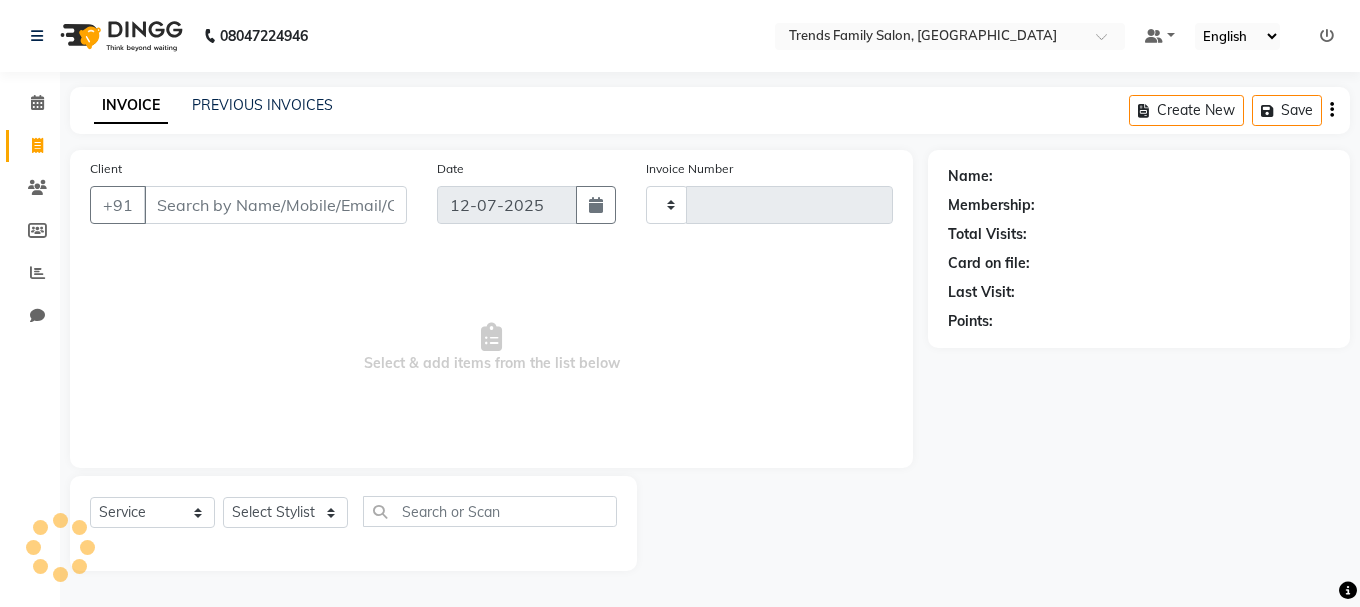 type on "0214" 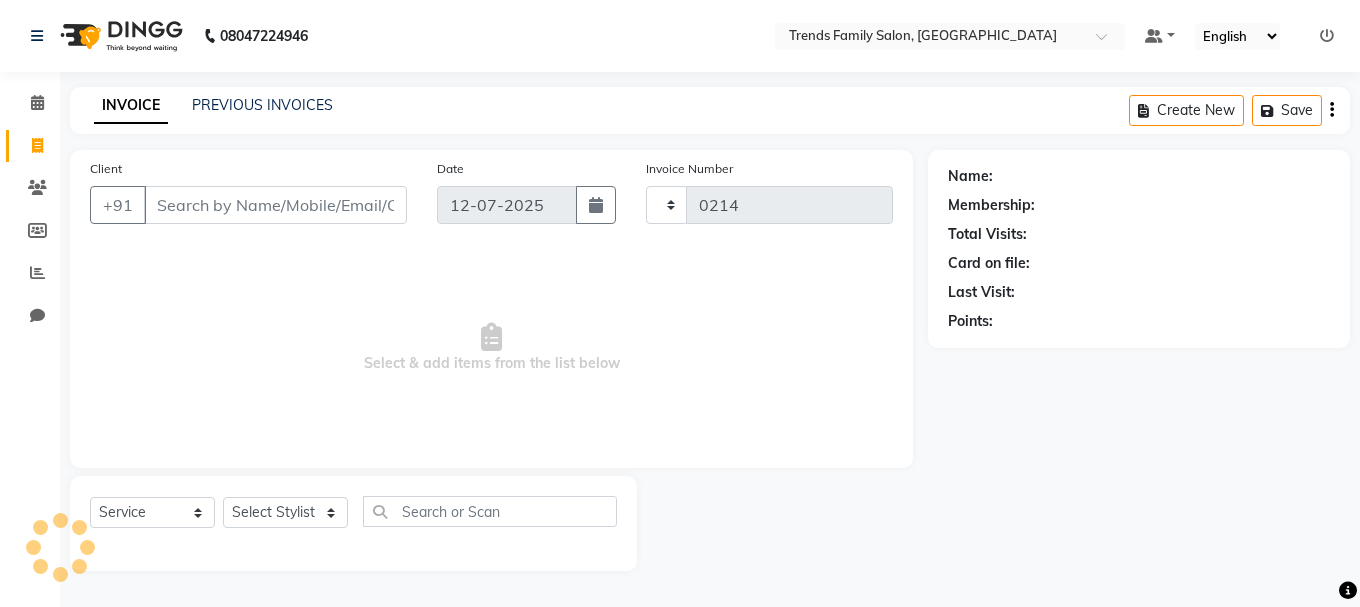 select on "8591" 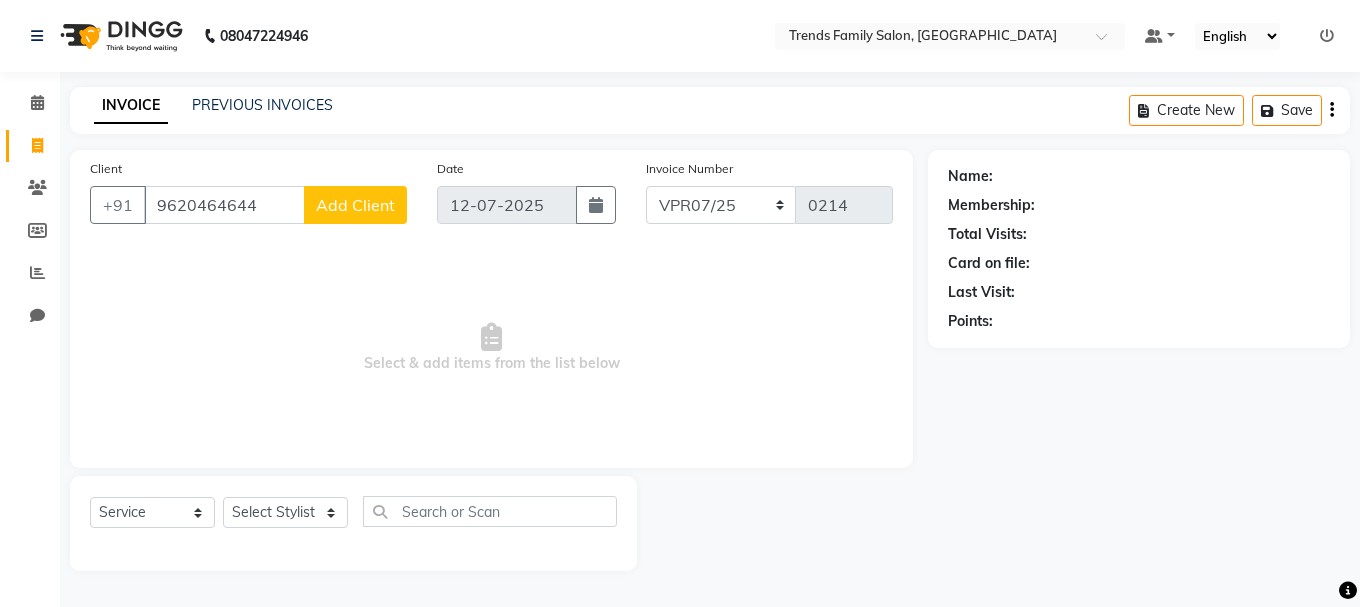 type on "9620464644" 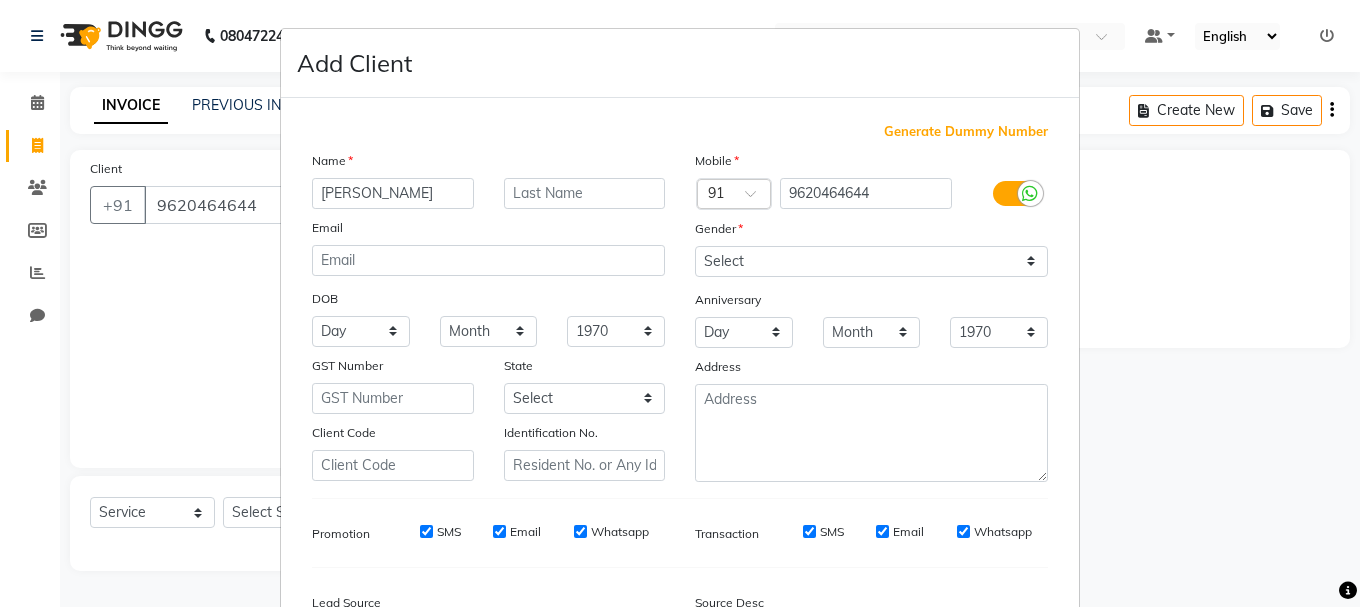 type on "[PERSON_NAME]" 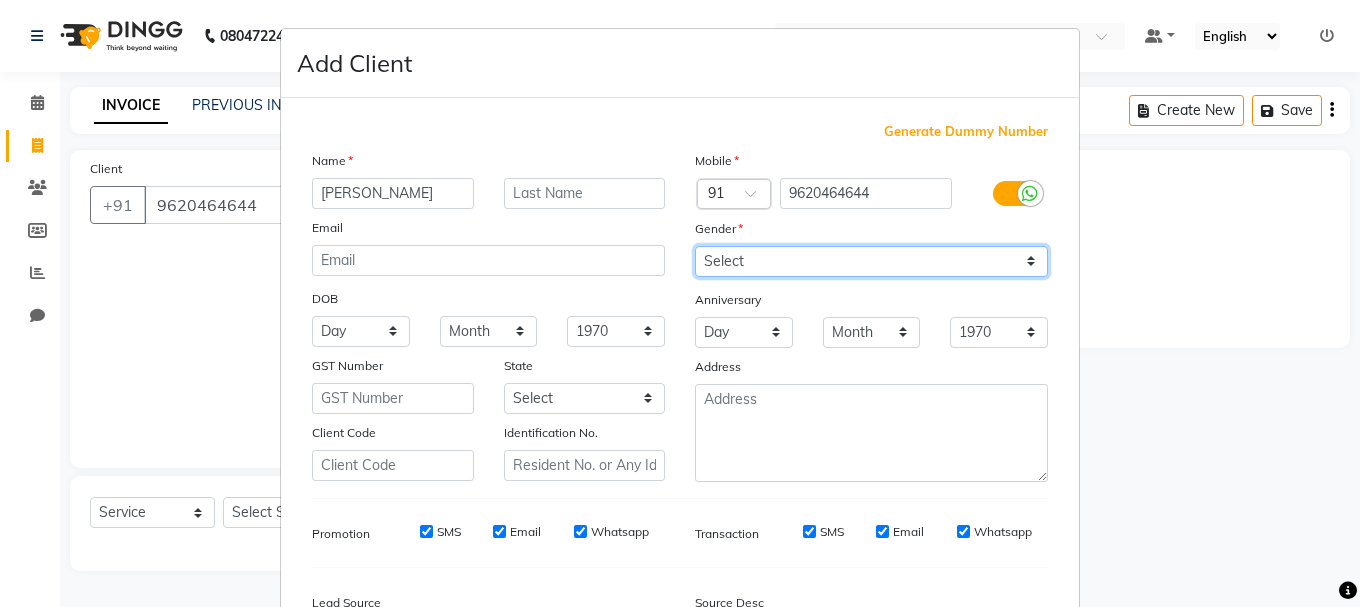 click on "Select [DEMOGRAPHIC_DATA] [DEMOGRAPHIC_DATA] Other Prefer Not To Say" at bounding box center (871, 261) 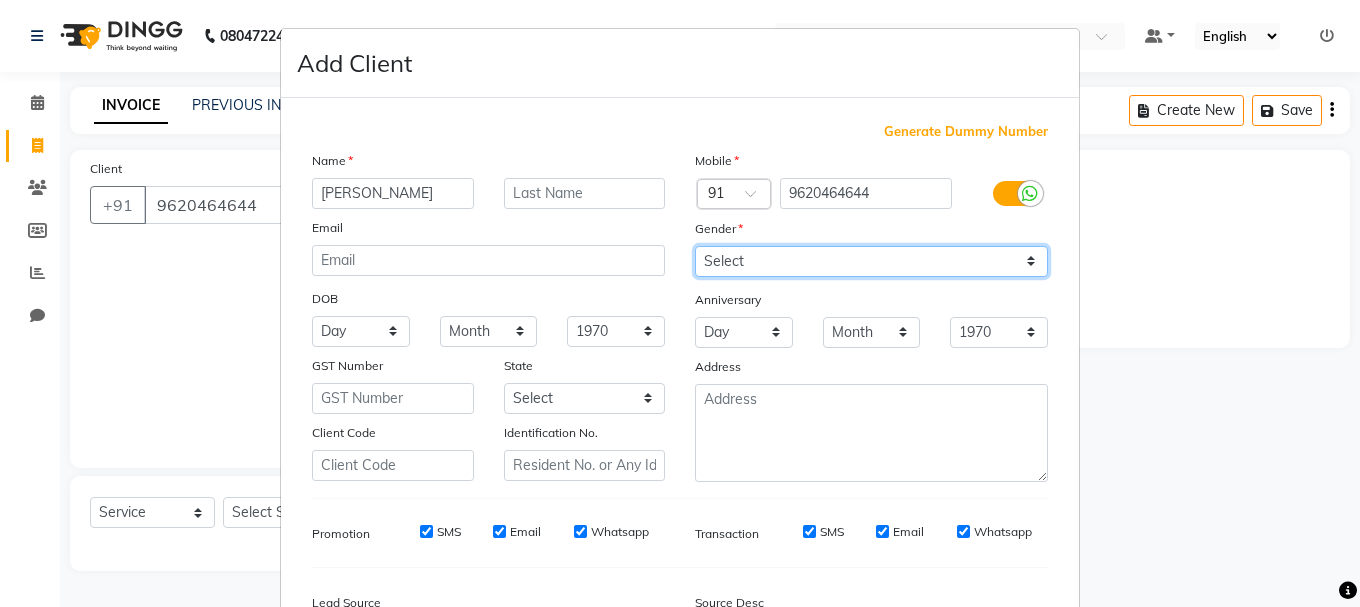 select on "[DEMOGRAPHIC_DATA]" 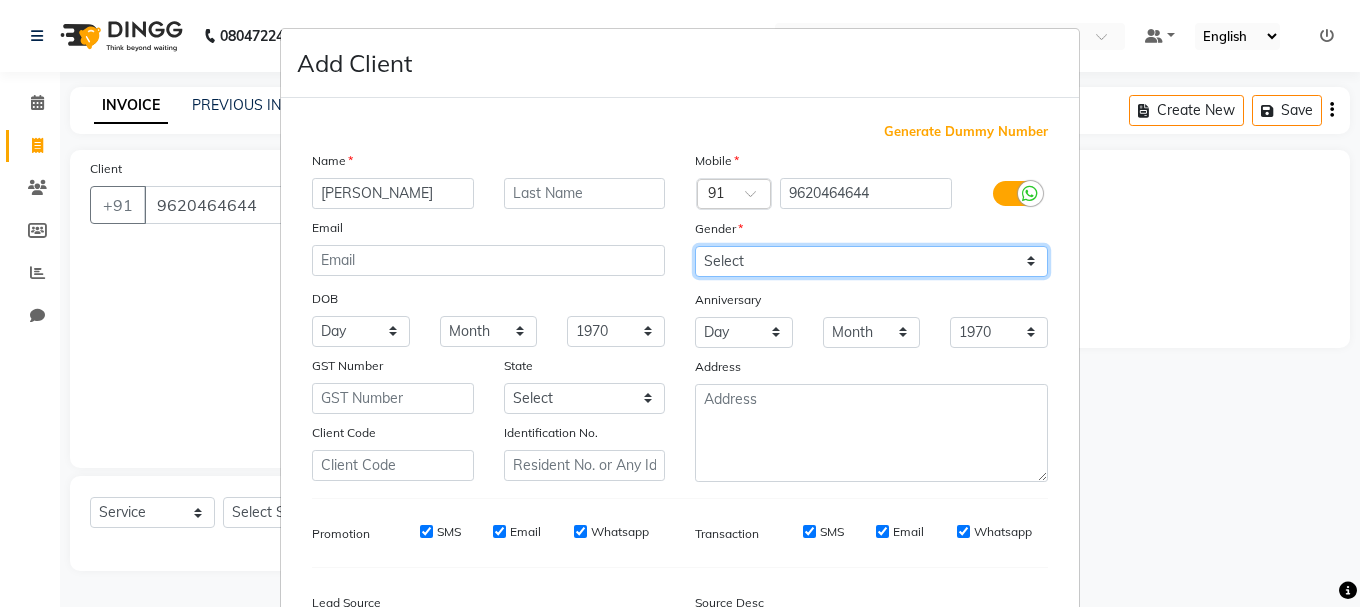 click on "Select [DEMOGRAPHIC_DATA] [DEMOGRAPHIC_DATA] Other Prefer Not To Say" at bounding box center (871, 261) 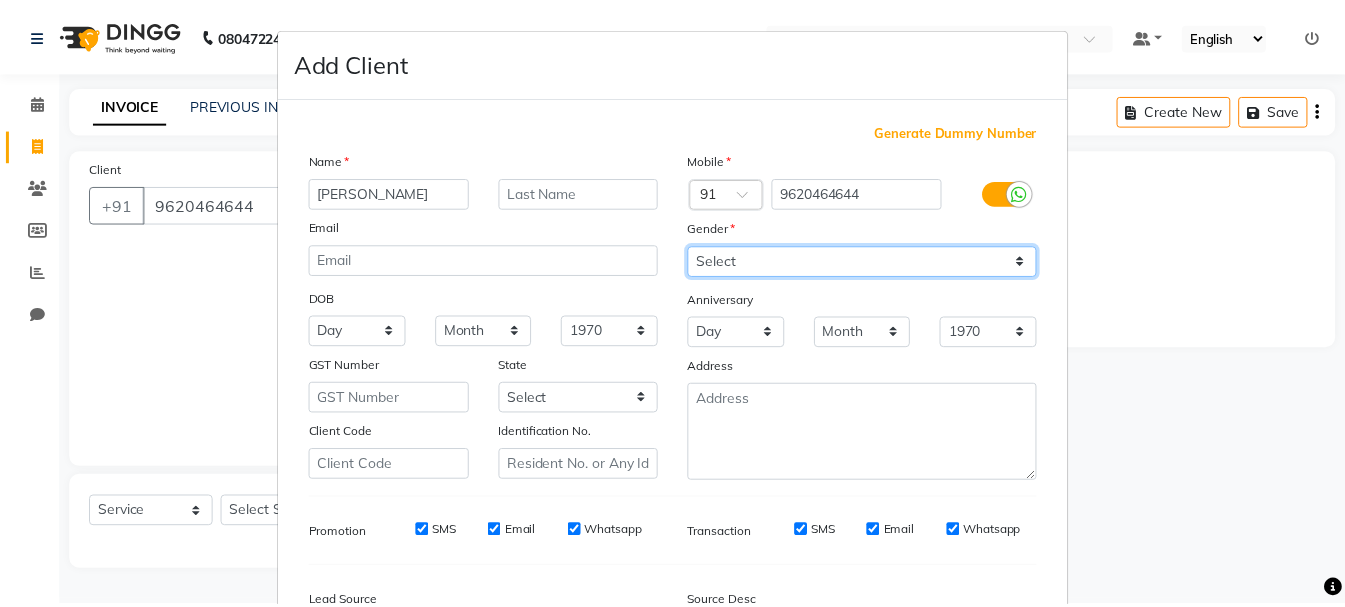 scroll, scrollTop: 242, scrollLeft: 0, axis: vertical 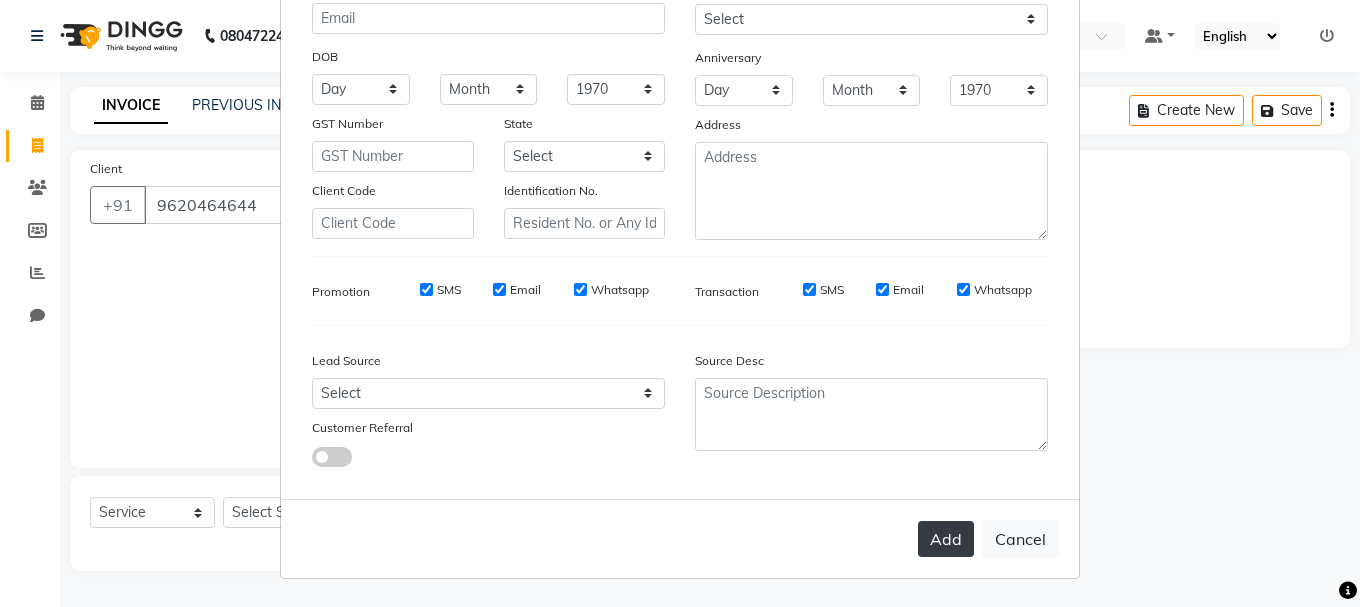 click on "Add" at bounding box center (946, 539) 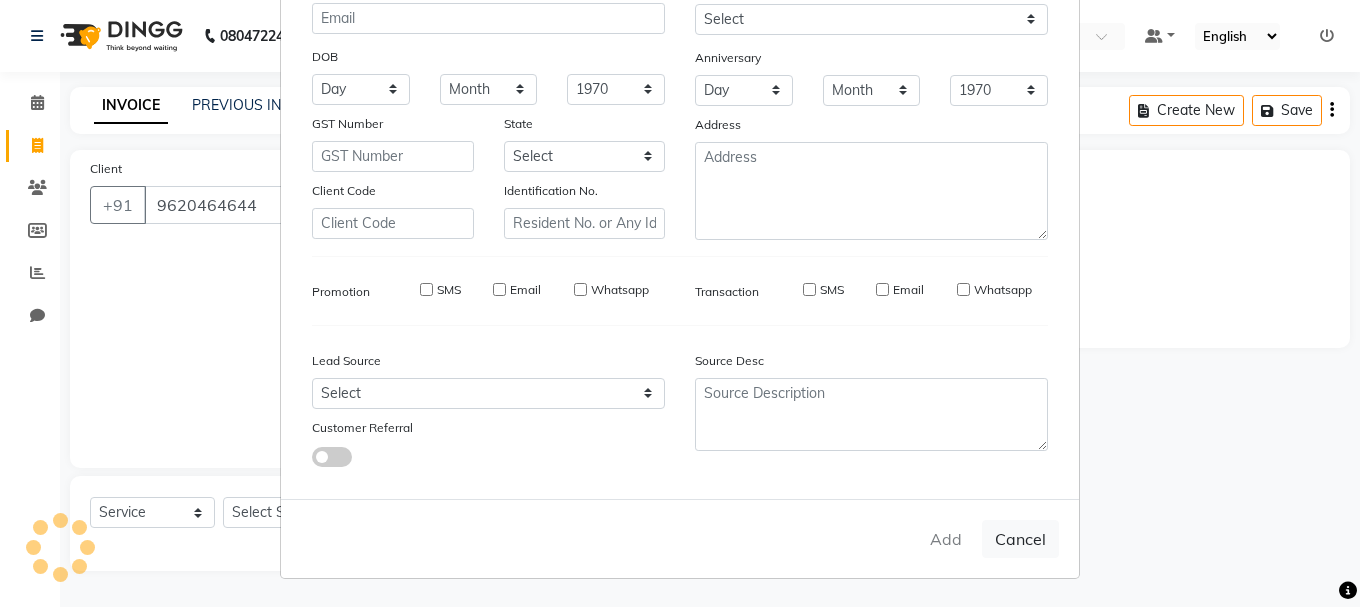 type on "96******44" 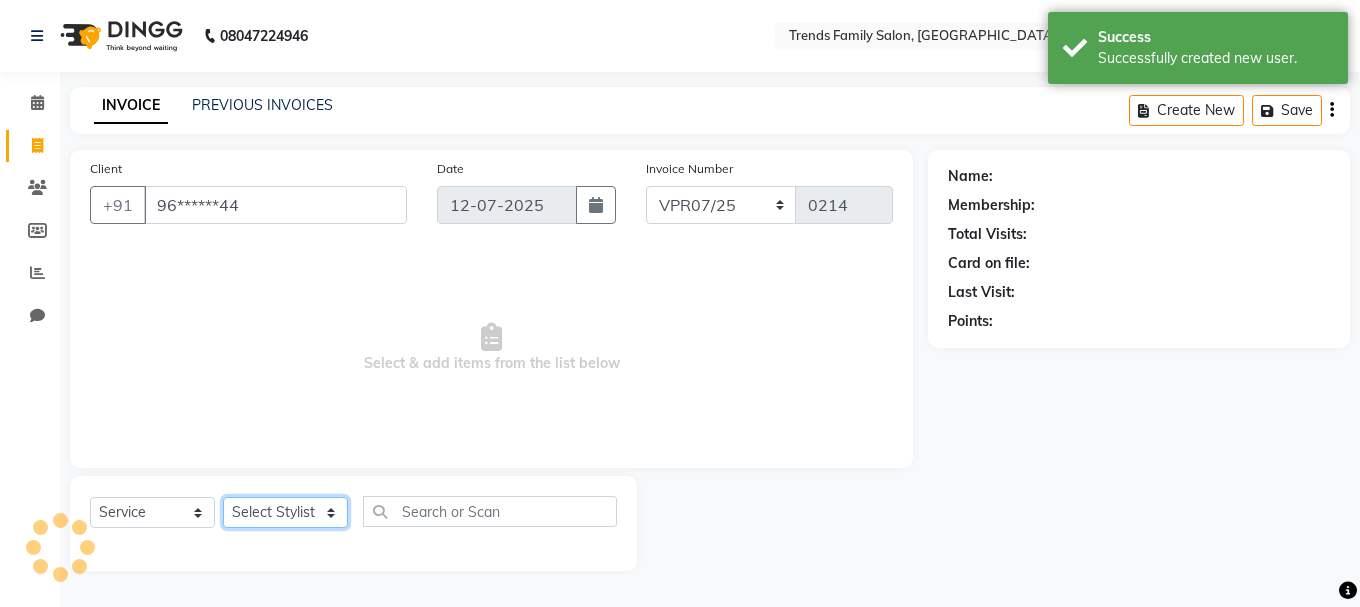 click on "Select Stylist [PERSON_NAME] Alsa Amaritha Ashwini [PERSON_NAME] Bhaktha Bhumi Danish Dolma Doma [PERSON_NAME] [PERSON_NAME] Lakshmi  Maya [PERSON_NAME] [PERSON_NAME] [PERSON_NAME] [PERSON_NAME] [PERSON_NAME] [PERSON_NAME] Sawsthika Shadav [PERSON_NAME] Sony Sherpa  [PERSON_NAME] [PERSON_NAME]" 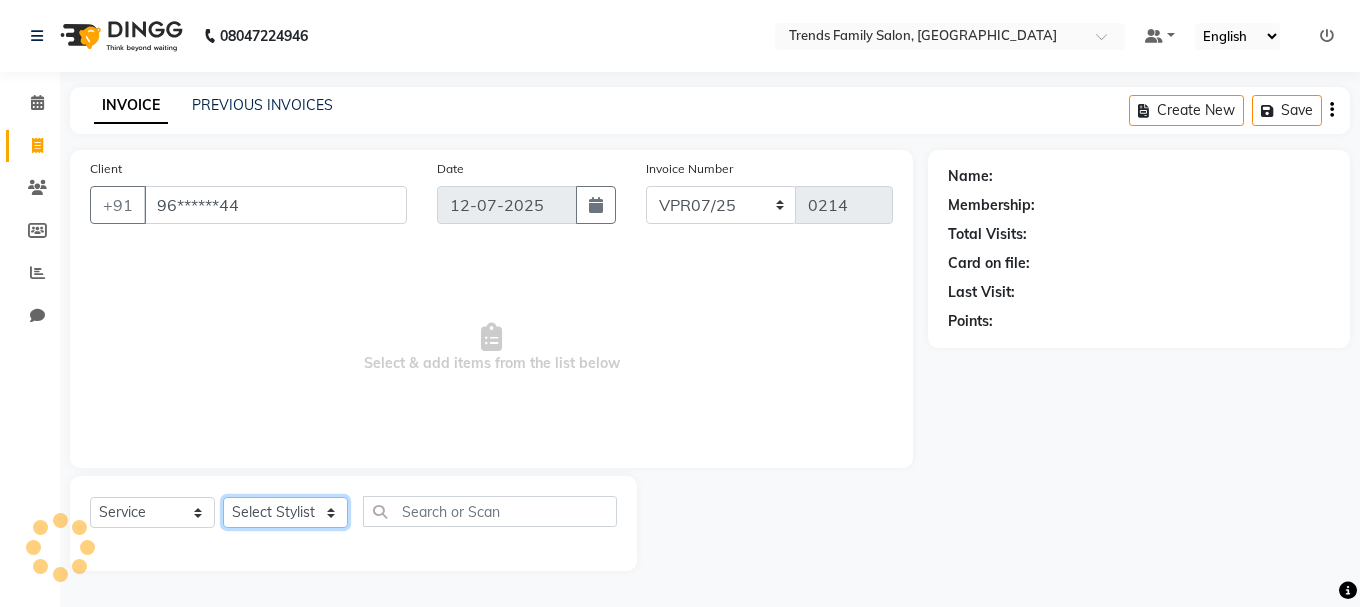 select on "74906" 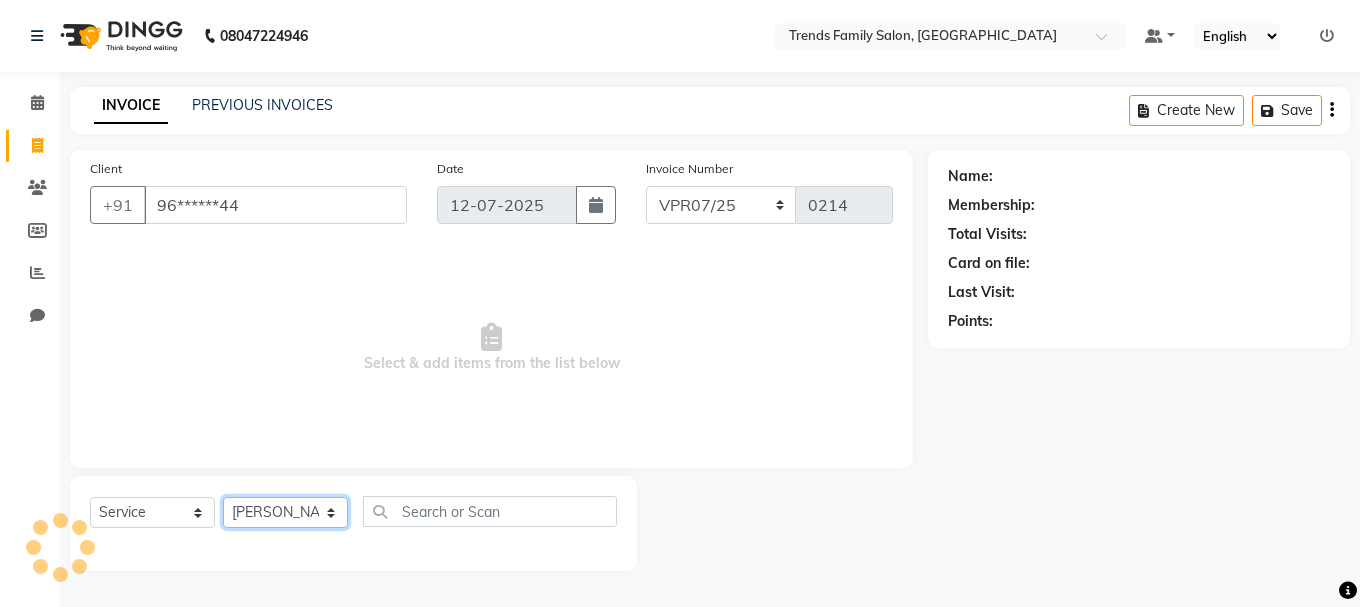 click on "Select Stylist [PERSON_NAME] Alsa Amaritha Ashwini [PERSON_NAME] Bhaktha Bhumi Danish Dolma Doma [PERSON_NAME] [PERSON_NAME] Lakshmi  Maya [PERSON_NAME] [PERSON_NAME] [PERSON_NAME] [PERSON_NAME] [PERSON_NAME] [PERSON_NAME] Sawsthika Shadav [PERSON_NAME] Sony Sherpa  [PERSON_NAME] [PERSON_NAME]" 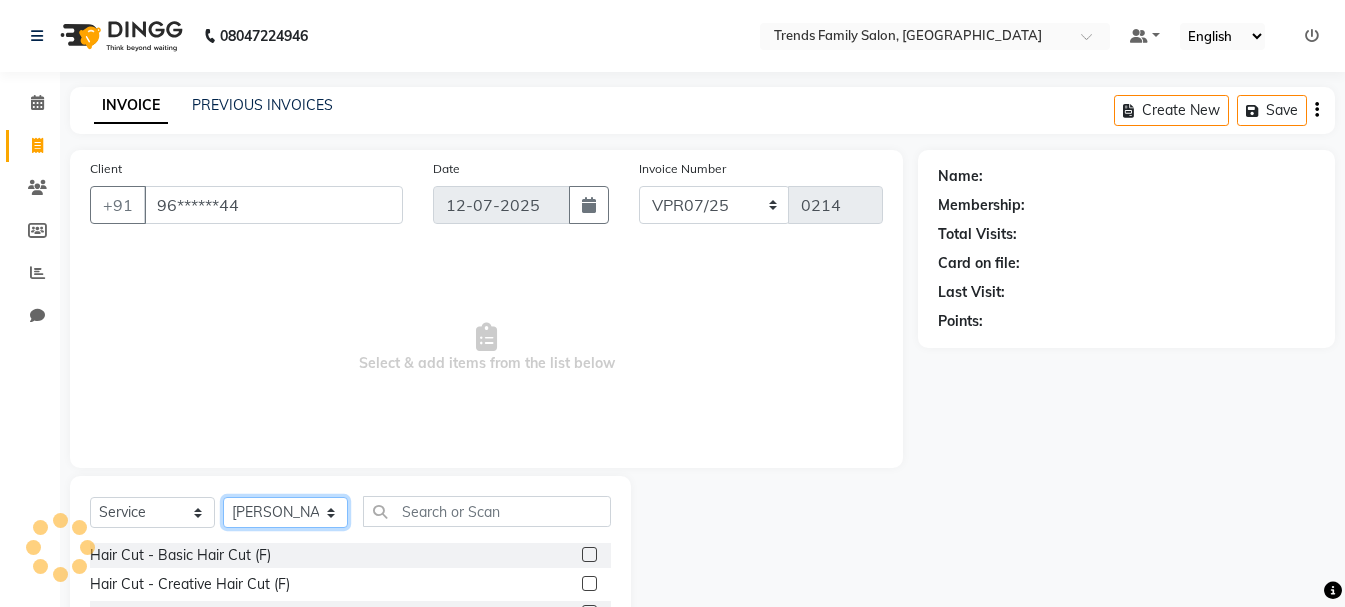 scroll, scrollTop: 194, scrollLeft: 0, axis: vertical 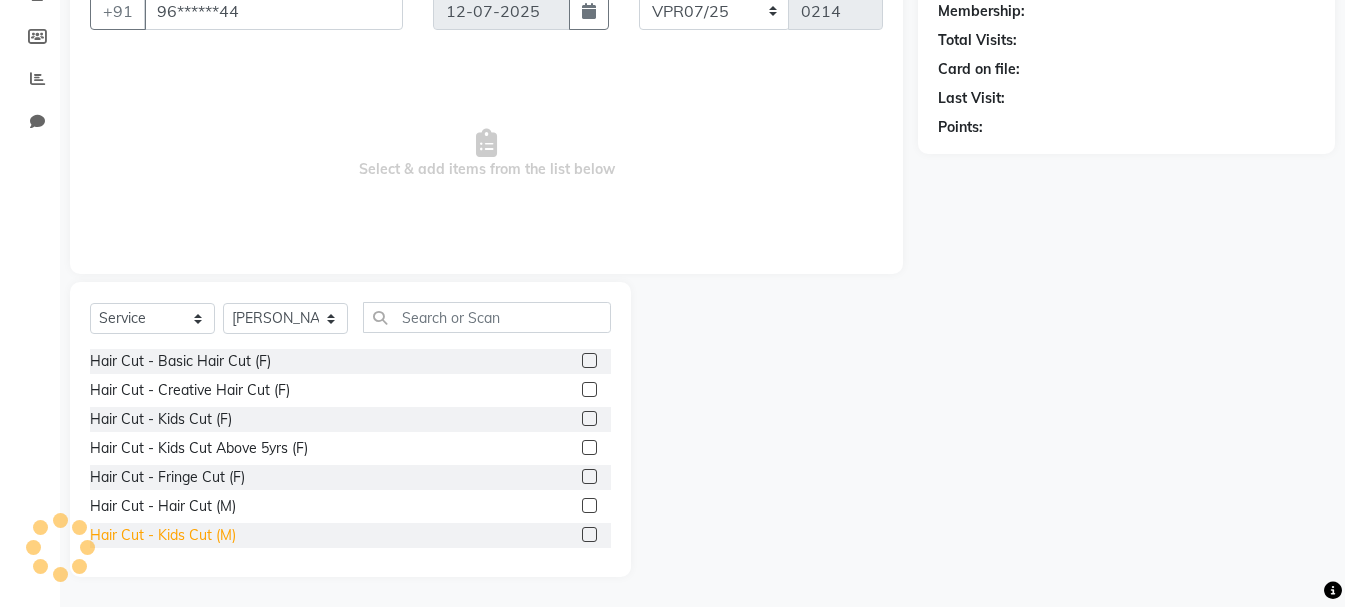 click on "Hair Cut - Kids Cut (M)" 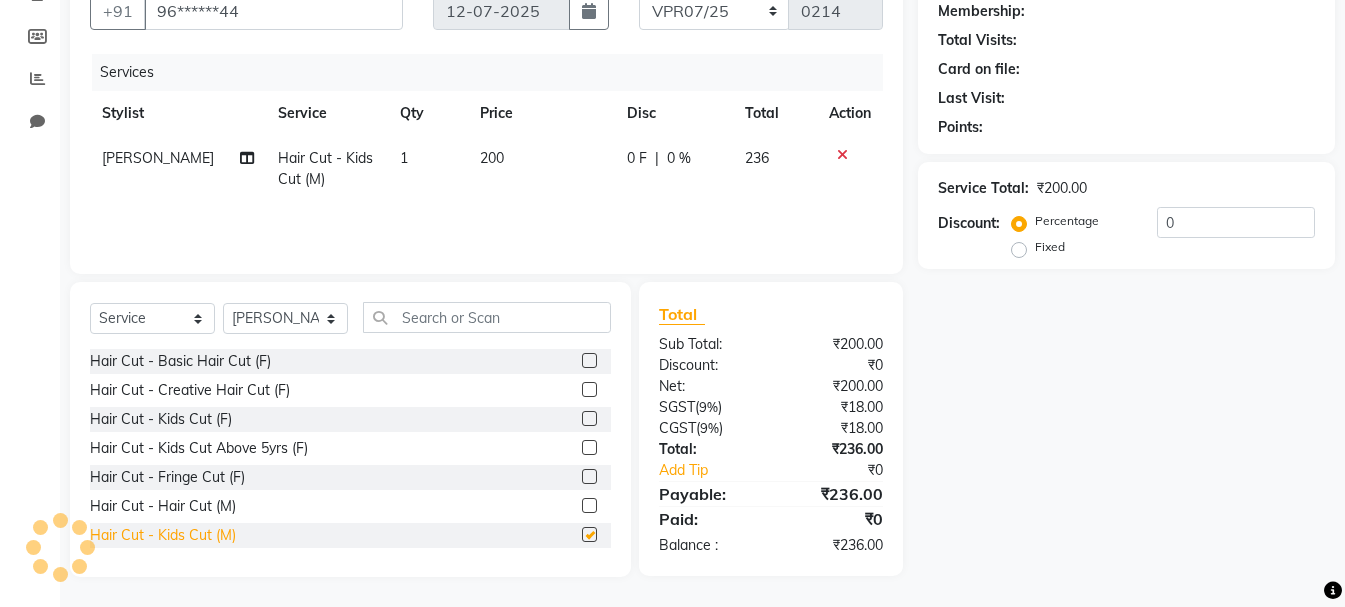 checkbox on "false" 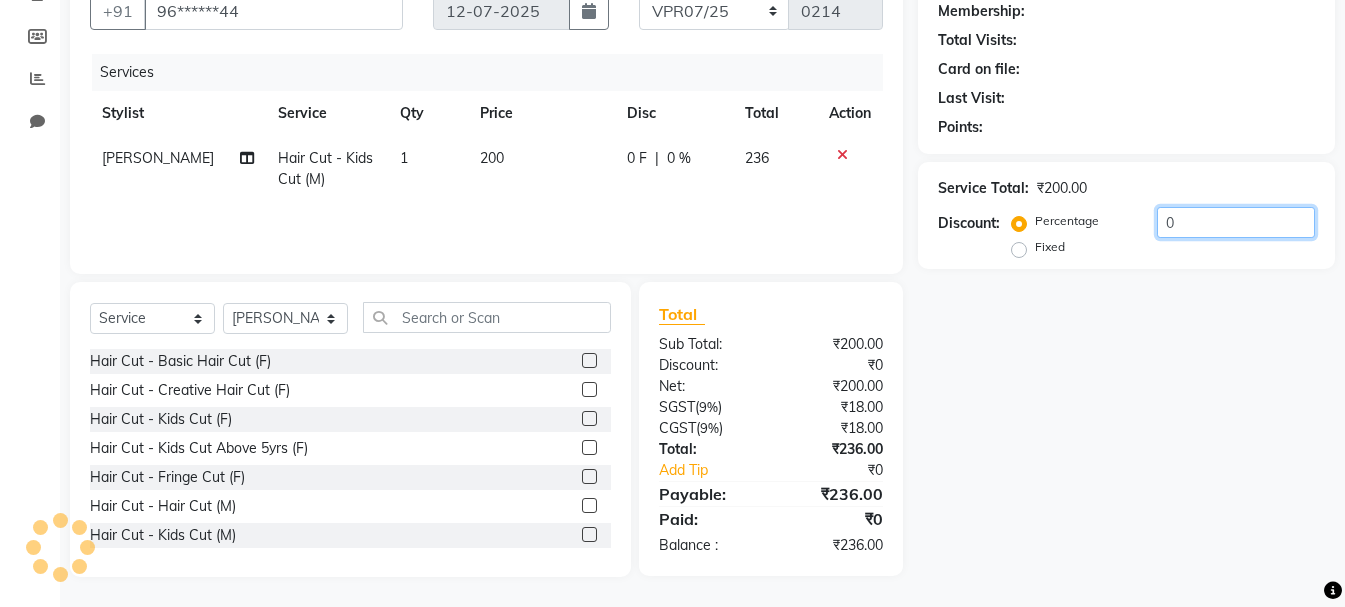 click on "0" 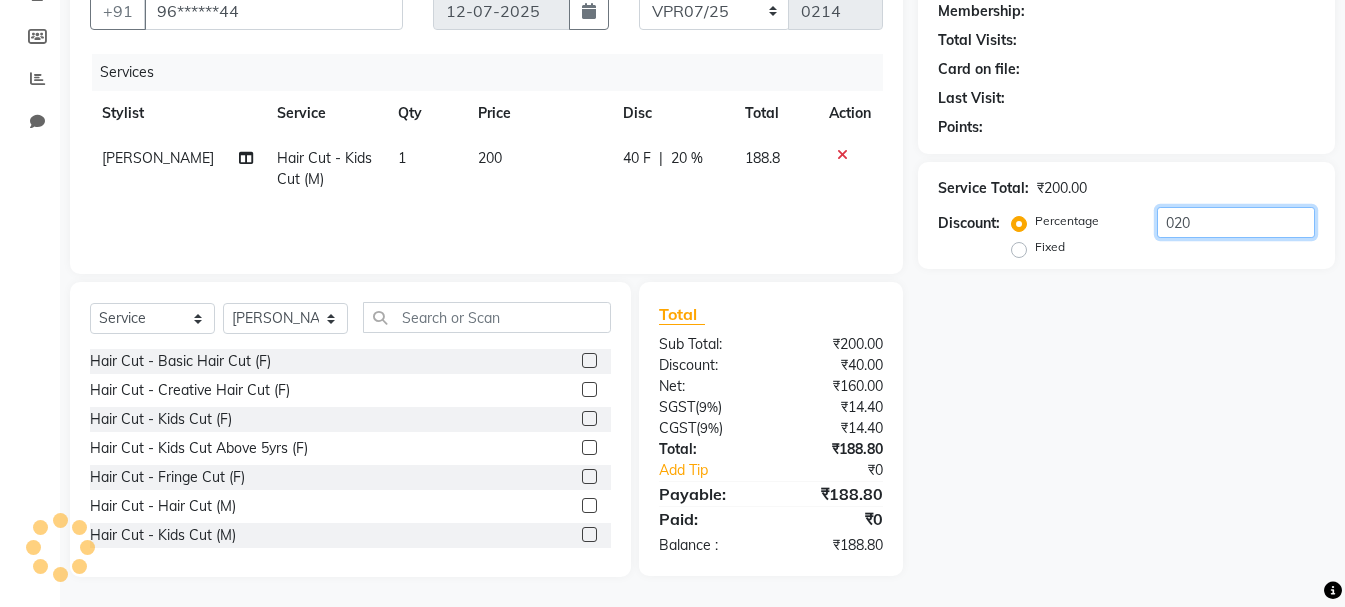 scroll, scrollTop: 0, scrollLeft: 0, axis: both 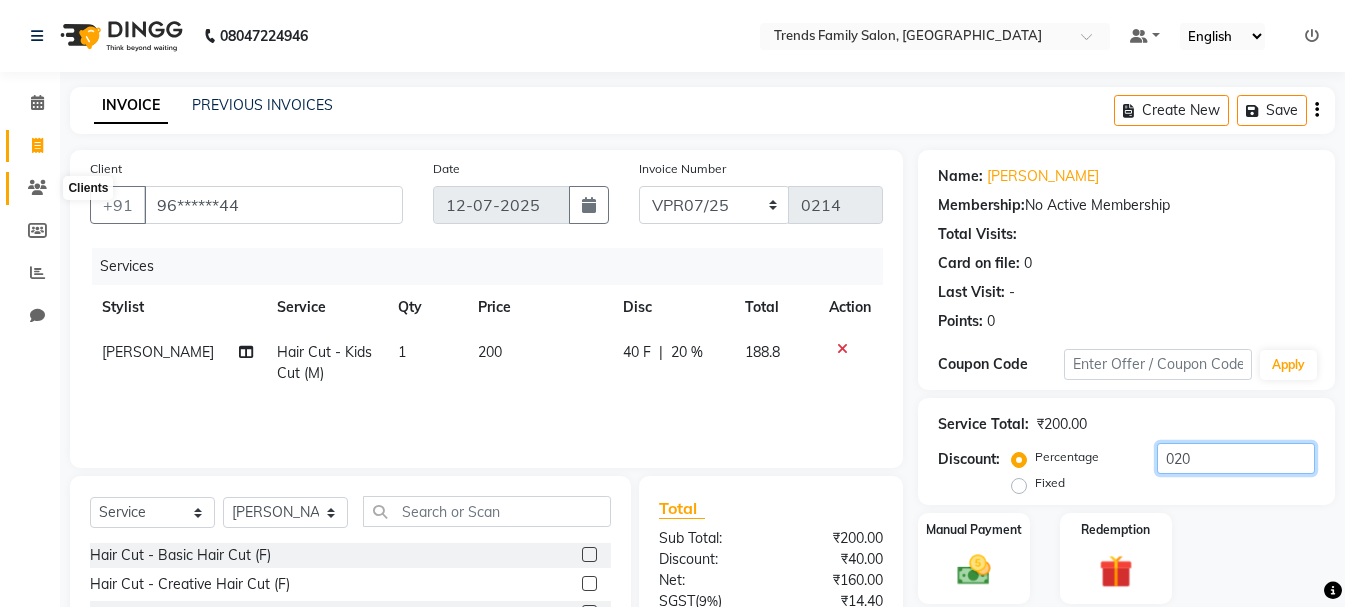 type on "020" 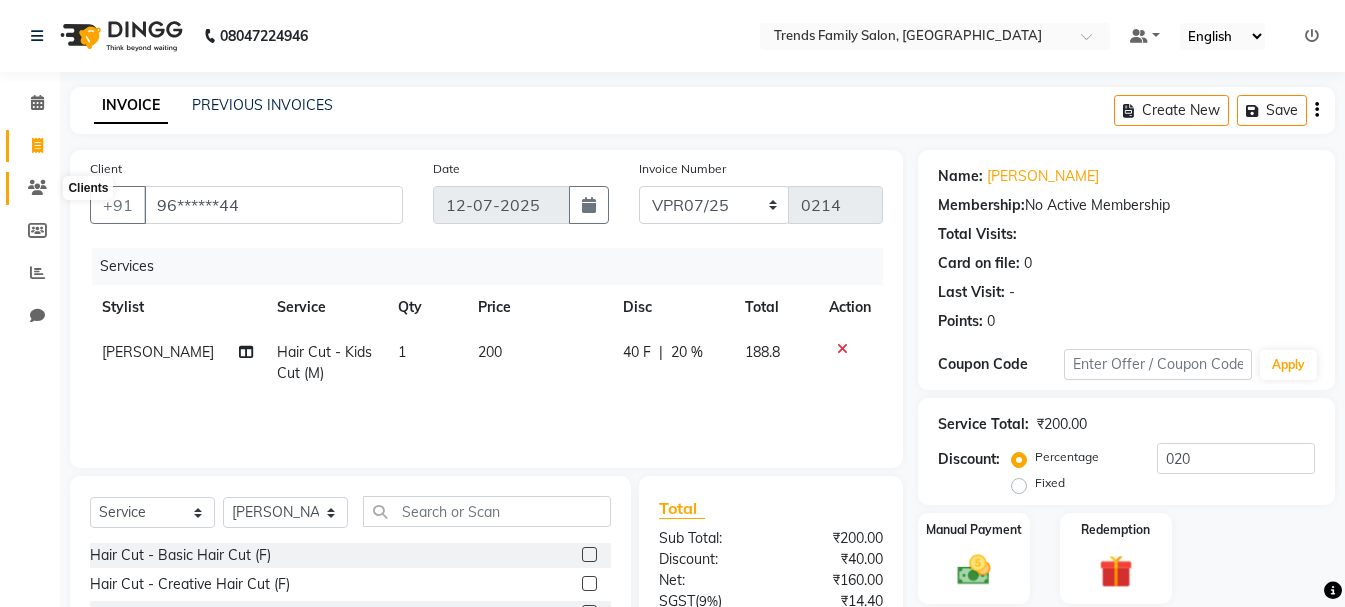 click 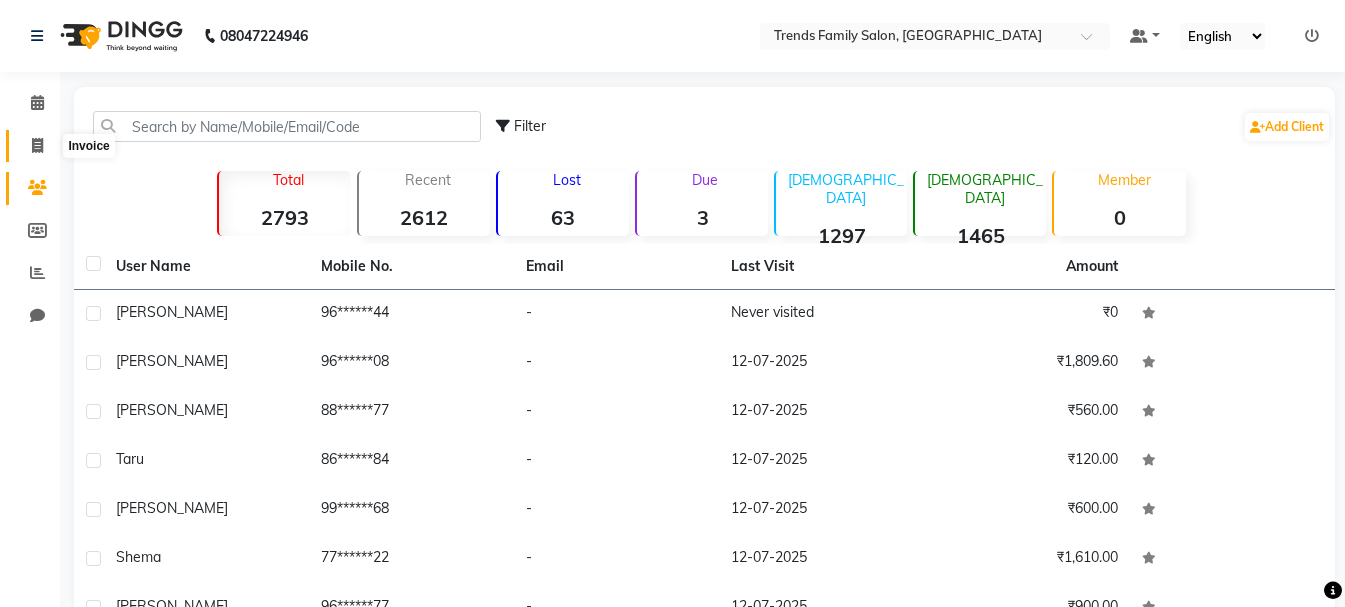 click 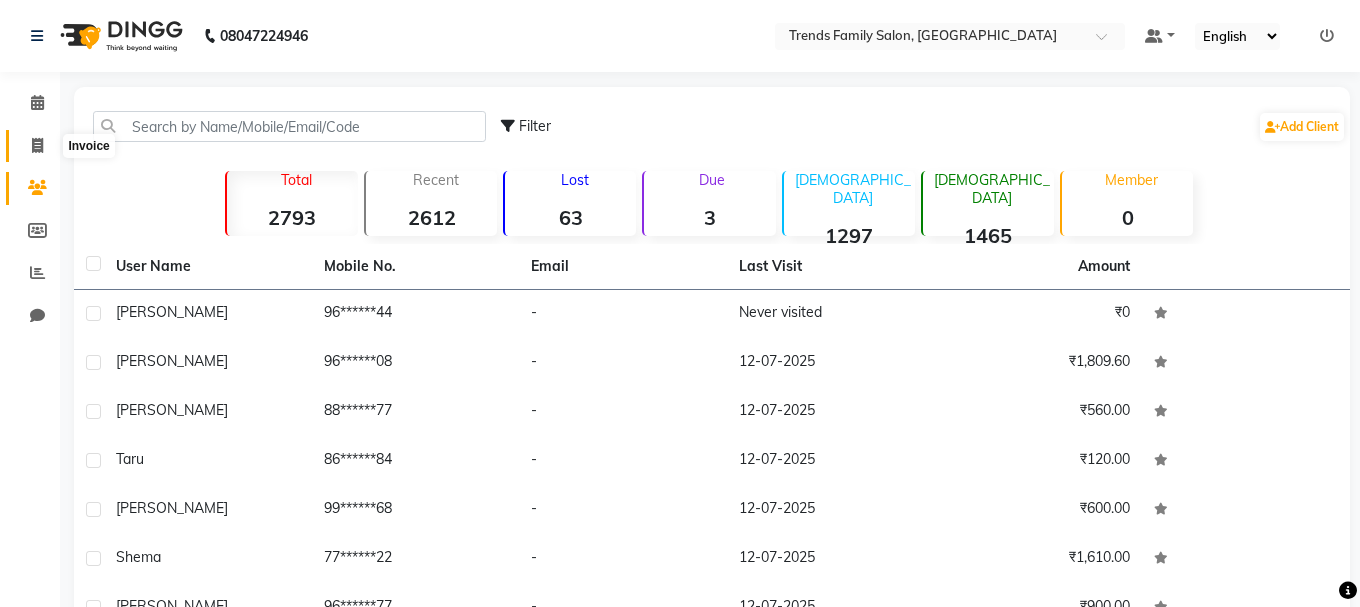 select on "service" 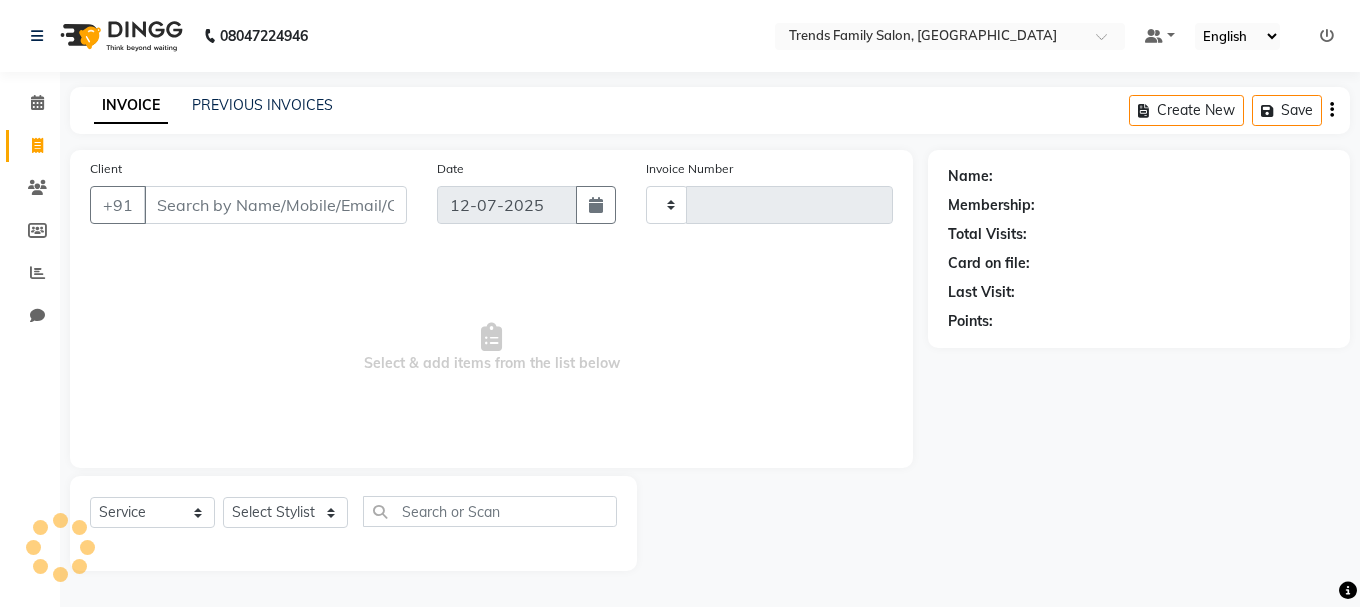type on "0214" 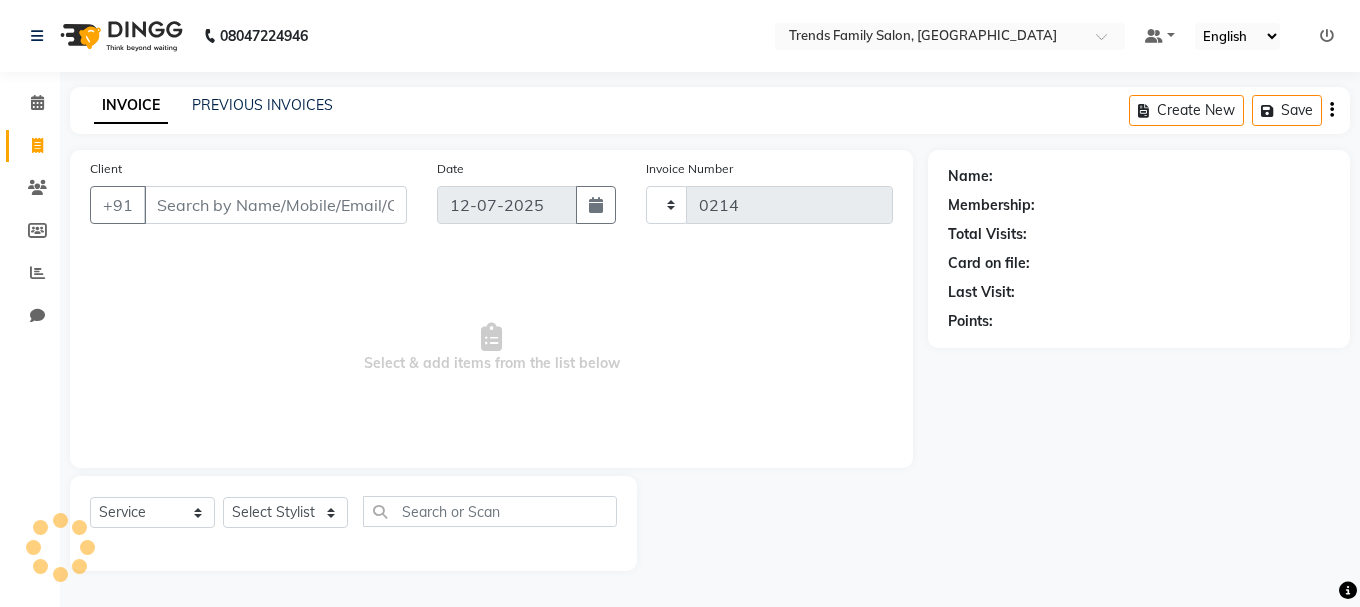 select on "8591" 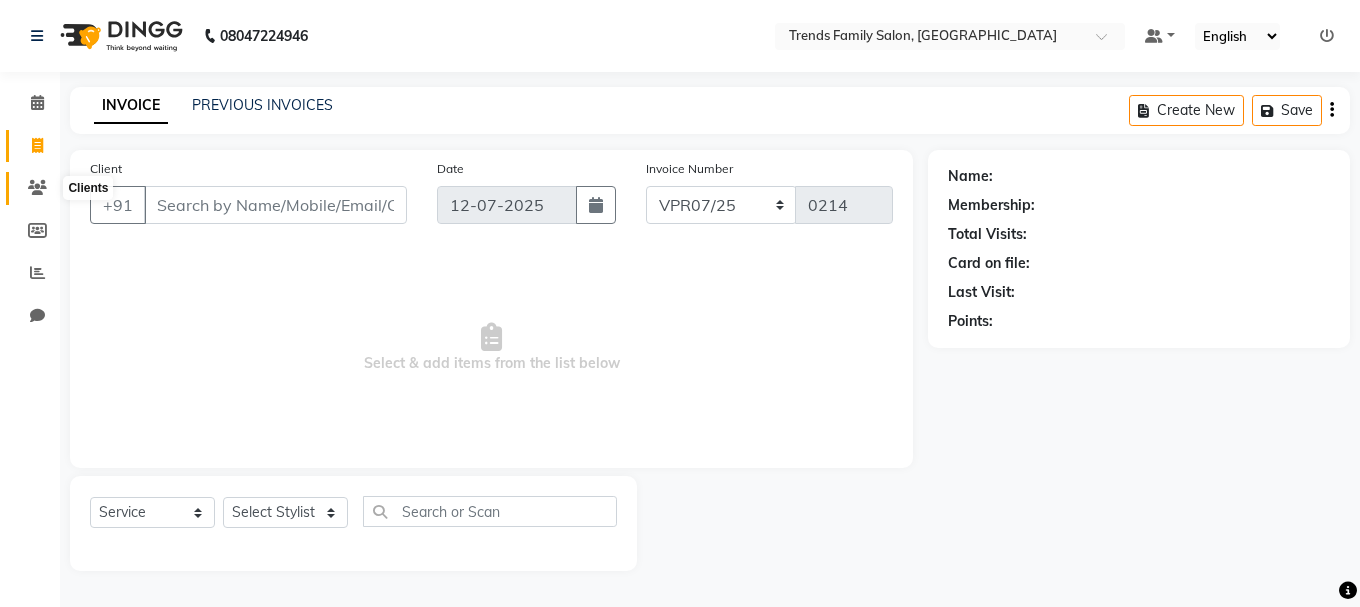 click 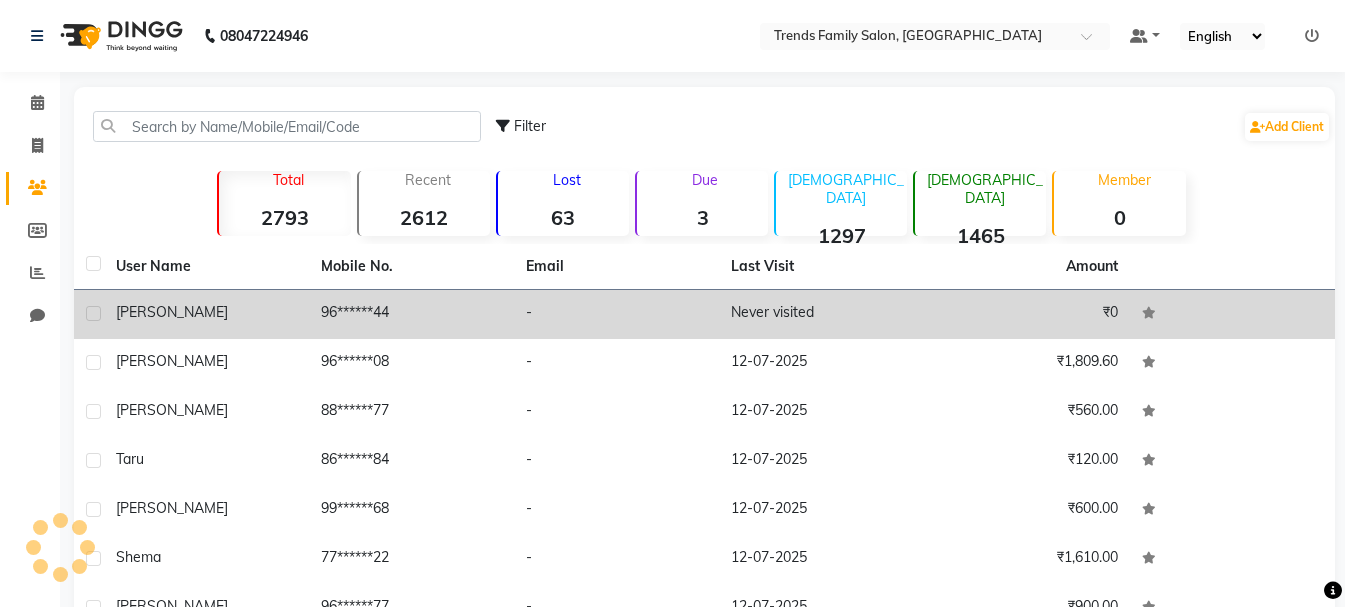 click on "[PERSON_NAME]" 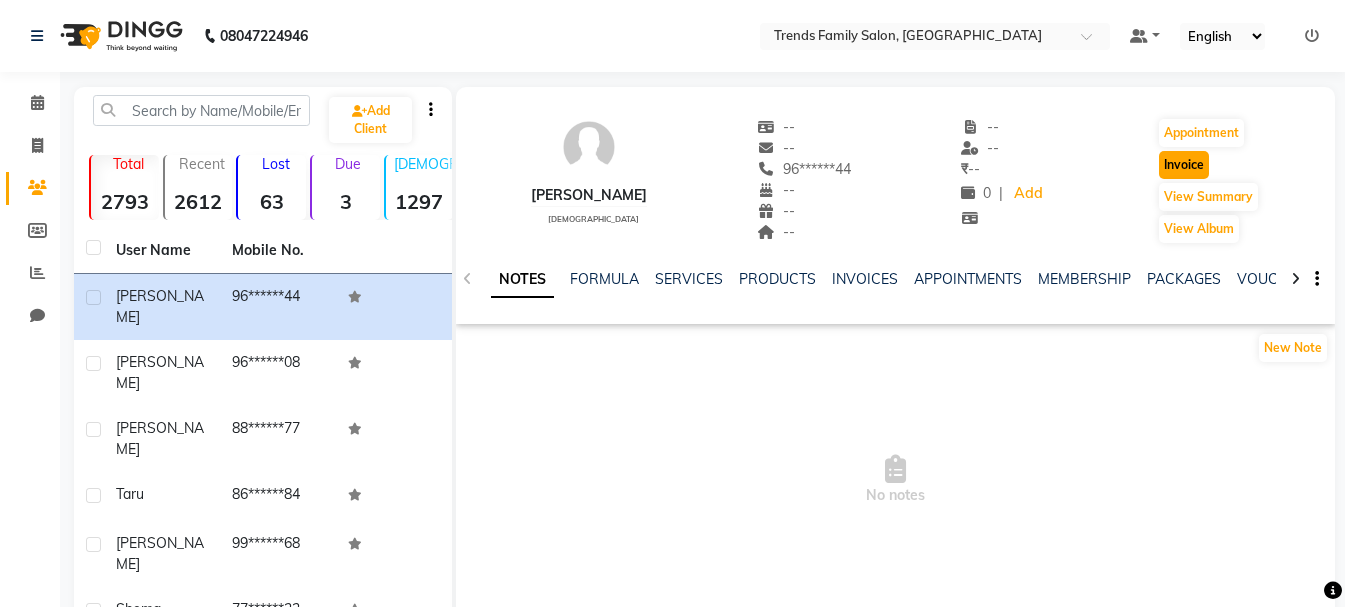 click on "Invoice" 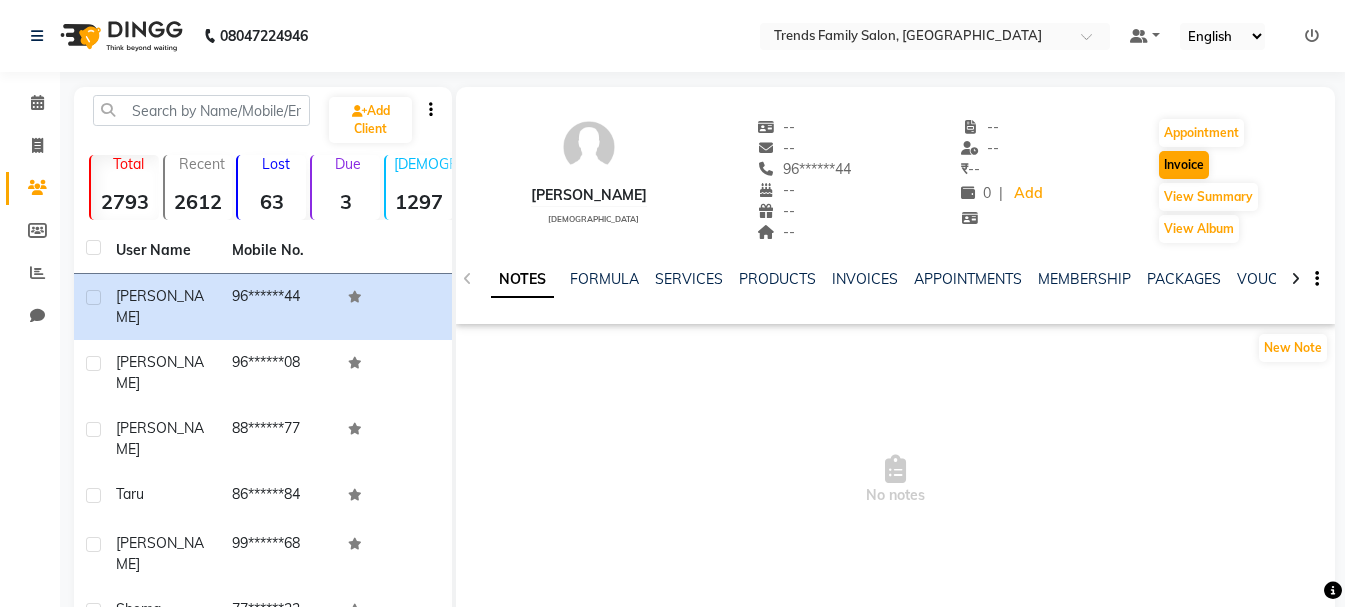 select on "service" 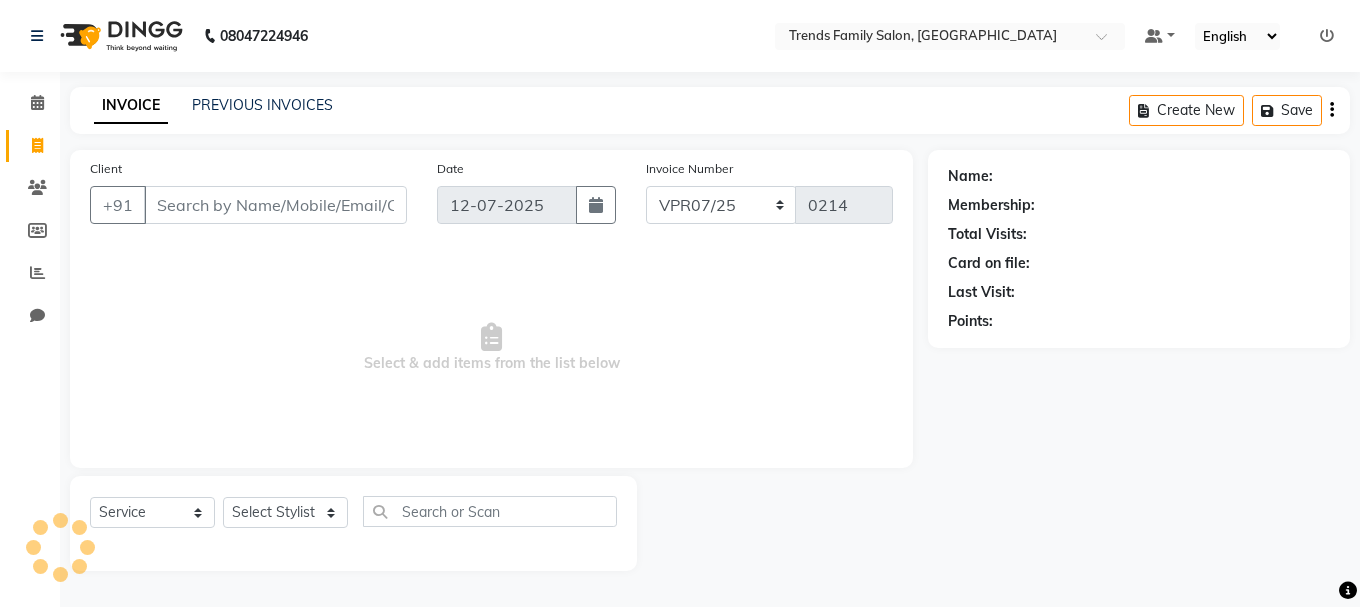 type on "96******44" 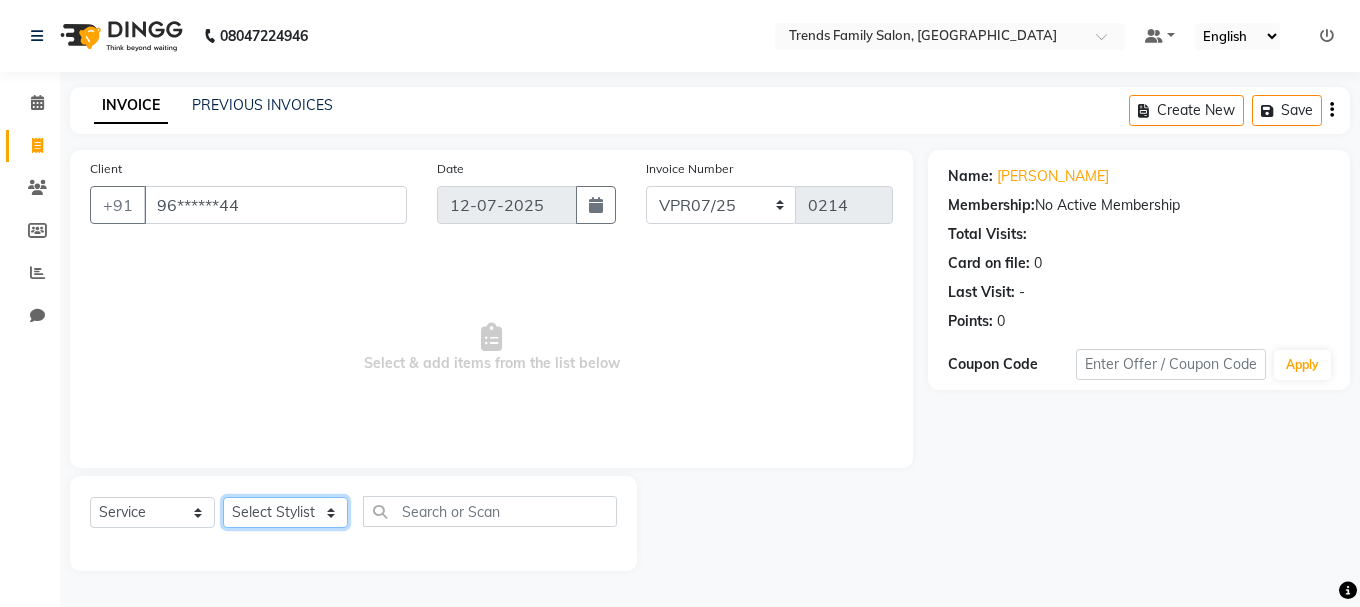 click on "Select Stylist [PERSON_NAME] Alsa Amaritha Ashwini [PERSON_NAME] Bhaktha Bhumi Danish Dolma Doma [PERSON_NAME] [PERSON_NAME] Lakshmi  Maya [PERSON_NAME] [PERSON_NAME] [PERSON_NAME] [PERSON_NAME] [PERSON_NAME] [PERSON_NAME] Sawsthika Shadav [PERSON_NAME] Sony Sherpa  [PERSON_NAME] [PERSON_NAME]" 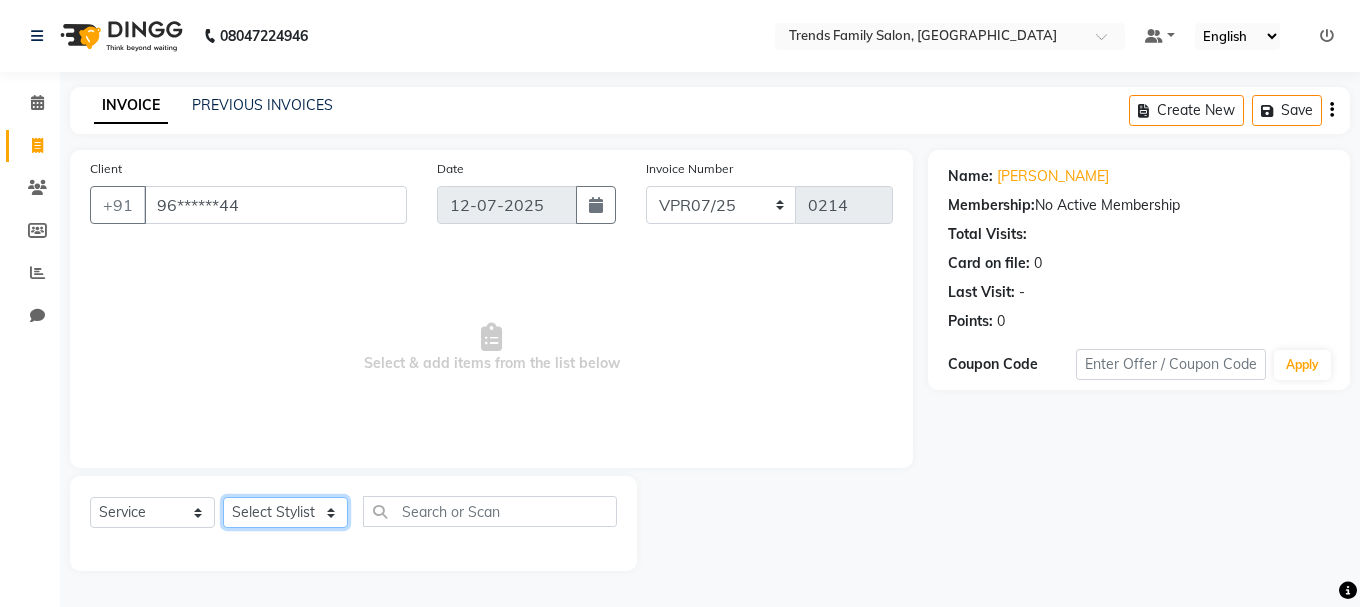 select on "74906" 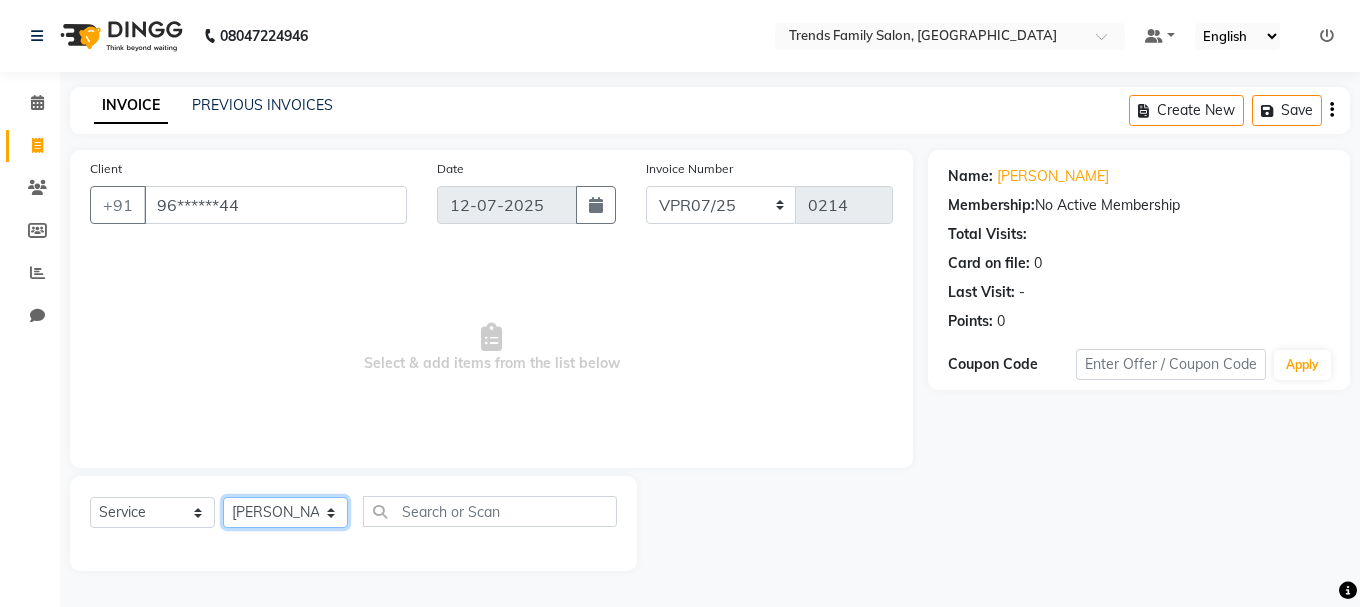 click on "Select Stylist [PERSON_NAME] Alsa Amaritha Ashwini [PERSON_NAME] Bhaktha Bhumi Danish Dolma Doma [PERSON_NAME] [PERSON_NAME] Lakshmi  Maya [PERSON_NAME] [PERSON_NAME] [PERSON_NAME] [PERSON_NAME] [PERSON_NAME] [PERSON_NAME] Sawsthika Shadav [PERSON_NAME] Sony Sherpa  [PERSON_NAME] [PERSON_NAME]" 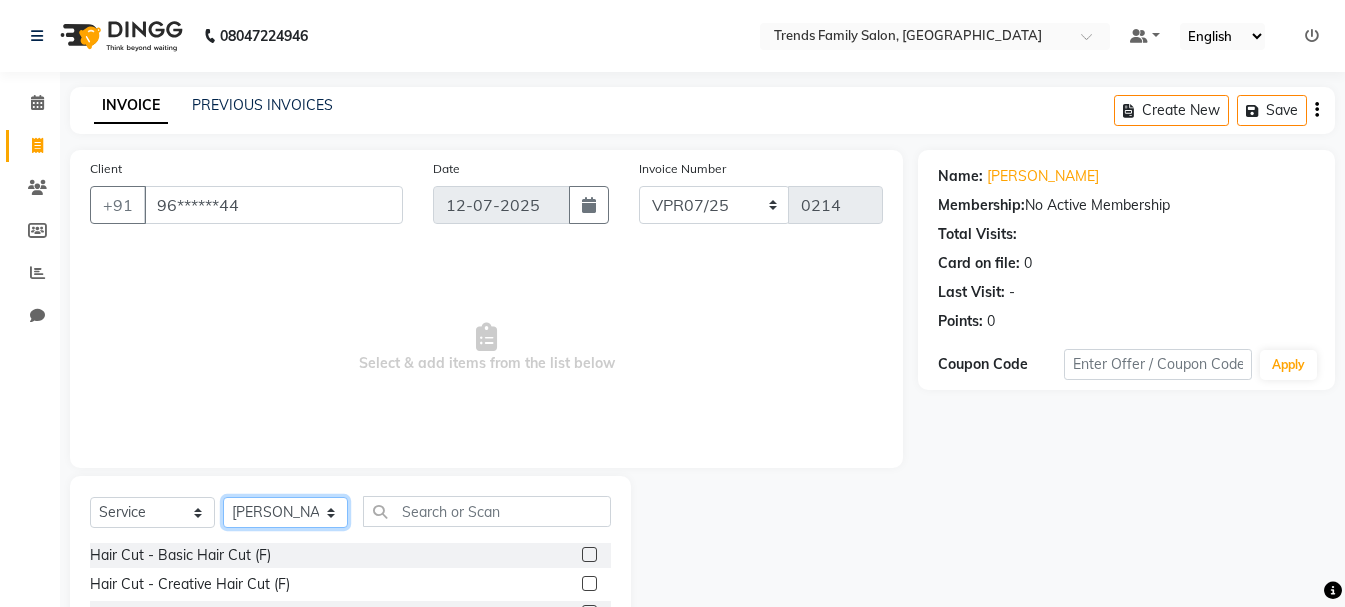 scroll, scrollTop: 194, scrollLeft: 0, axis: vertical 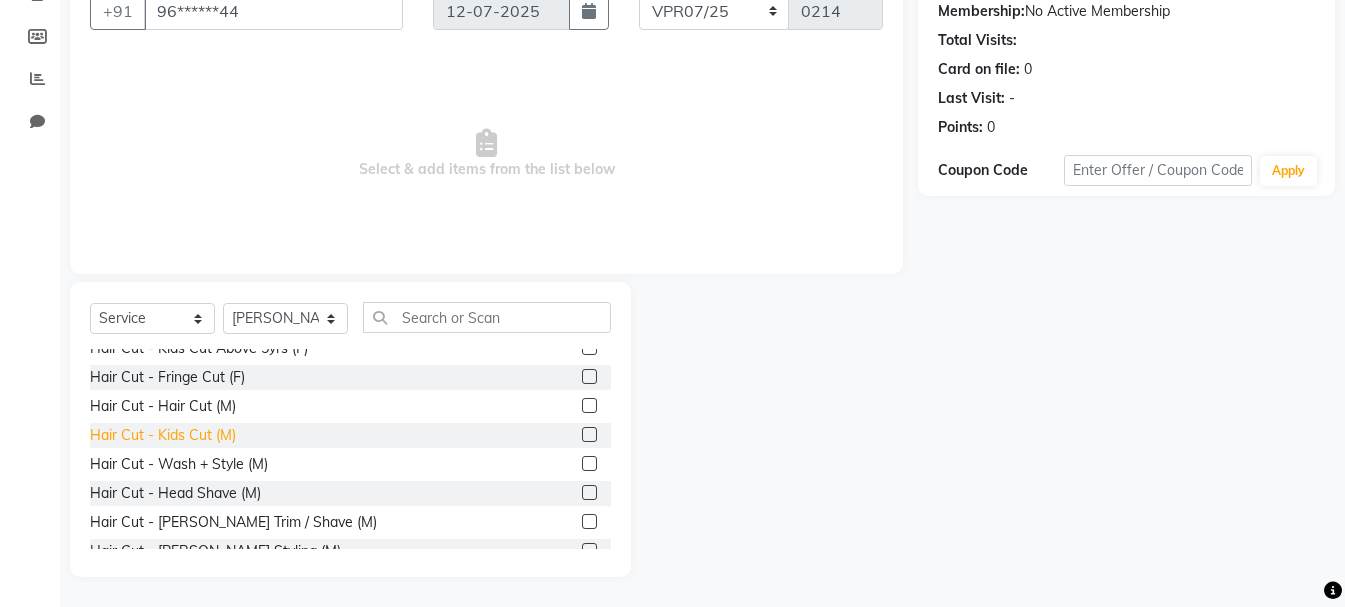 click on "Hair Cut - Kids Cut (M)" 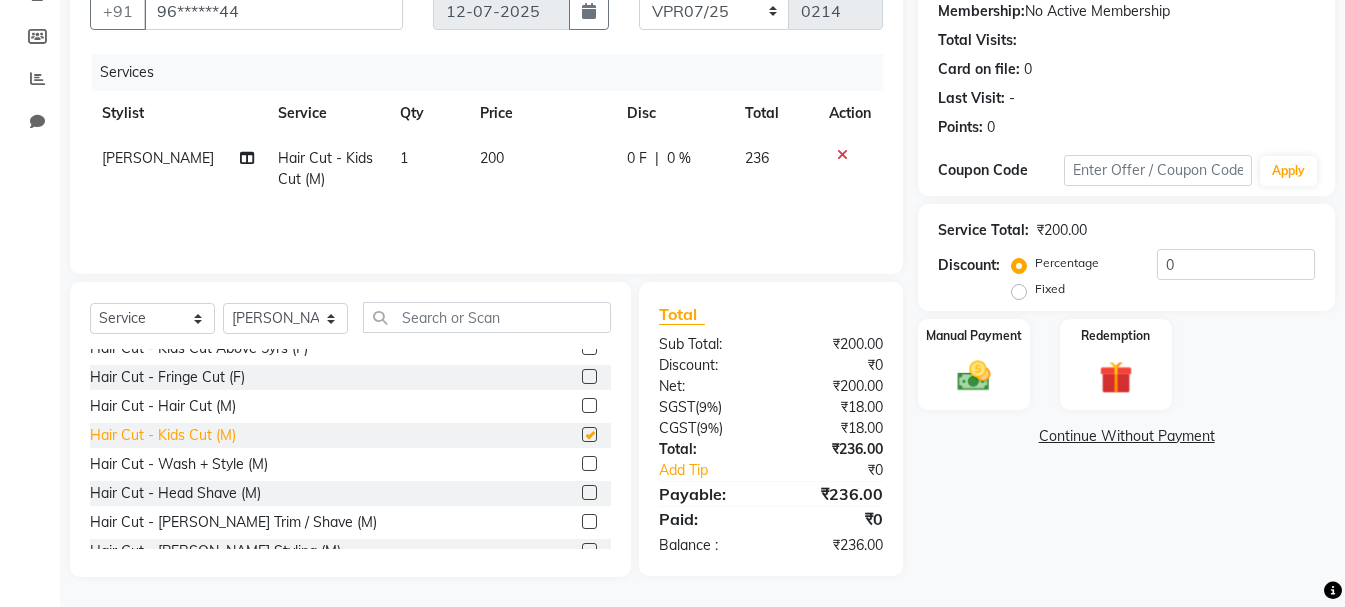 checkbox on "false" 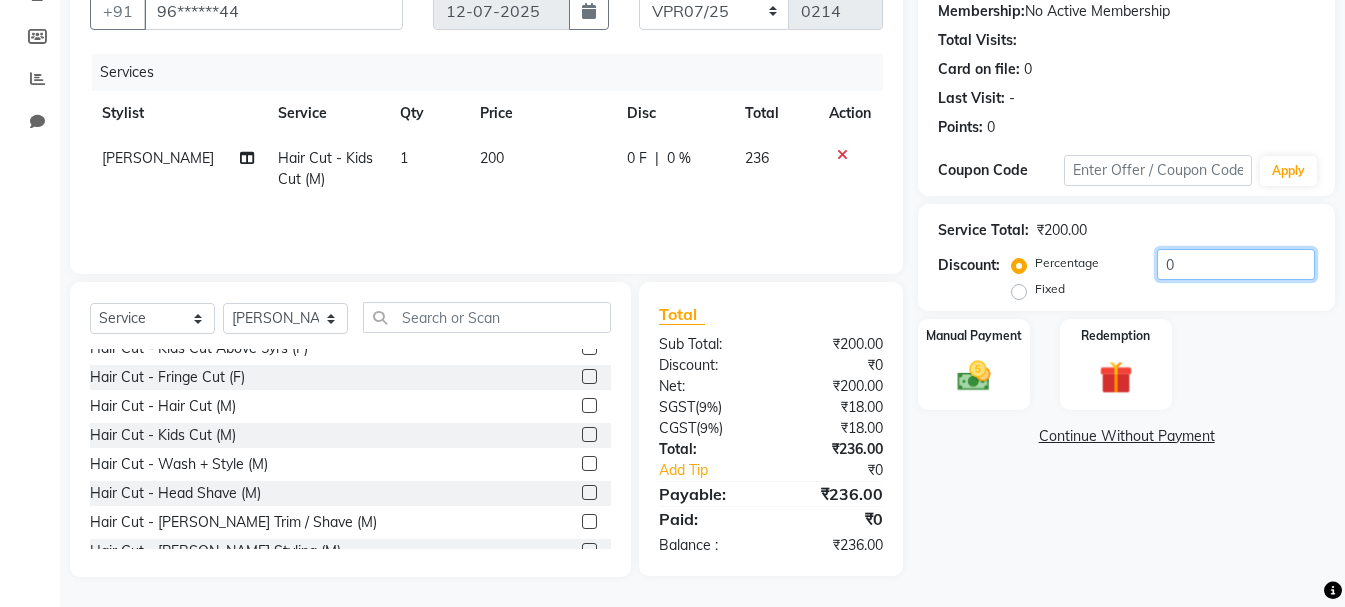 click on "0" 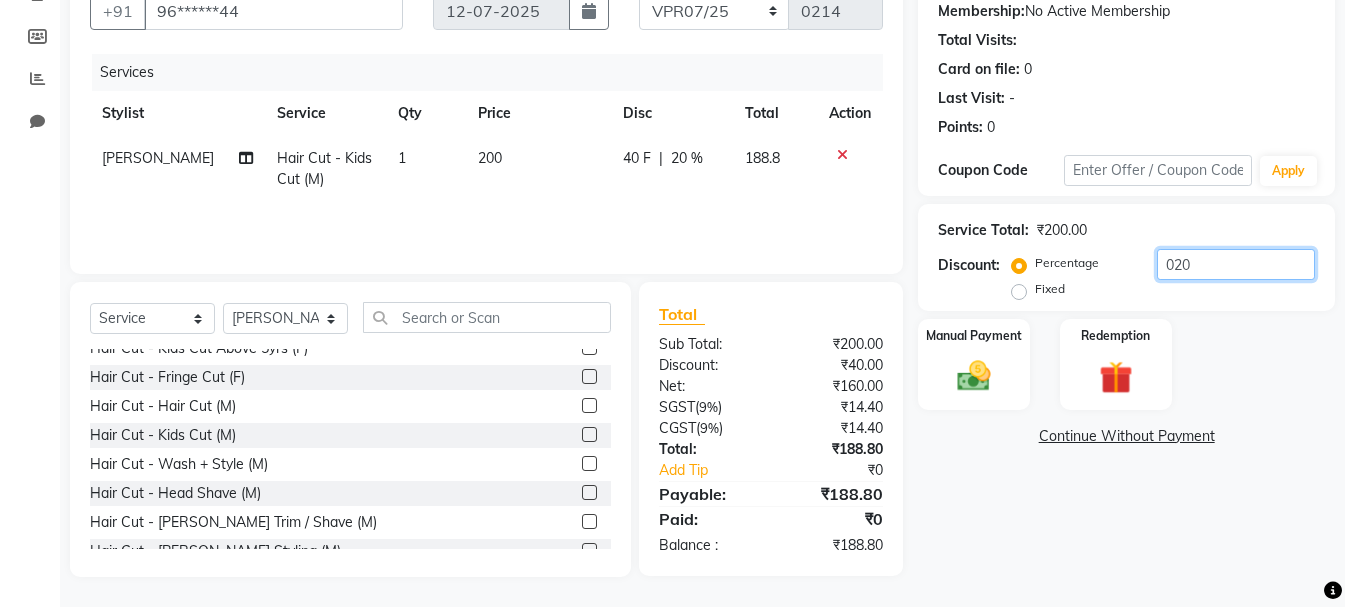 scroll, scrollTop: 0, scrollLeft: 0, axis: both 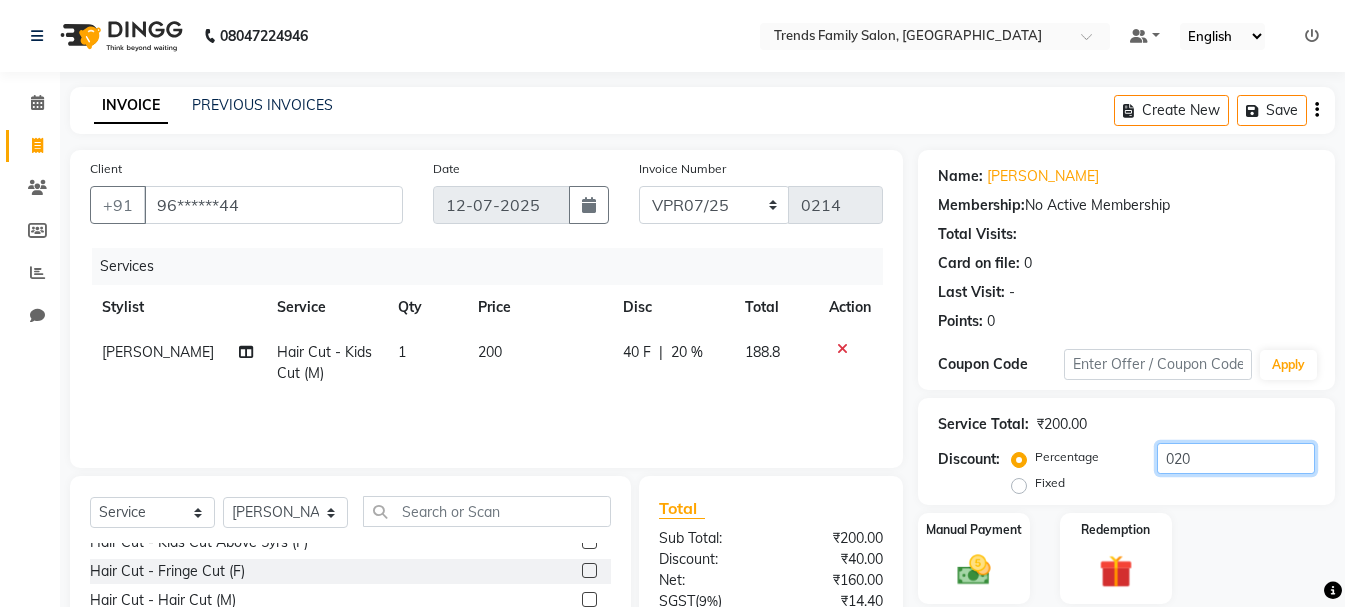 type on "020" 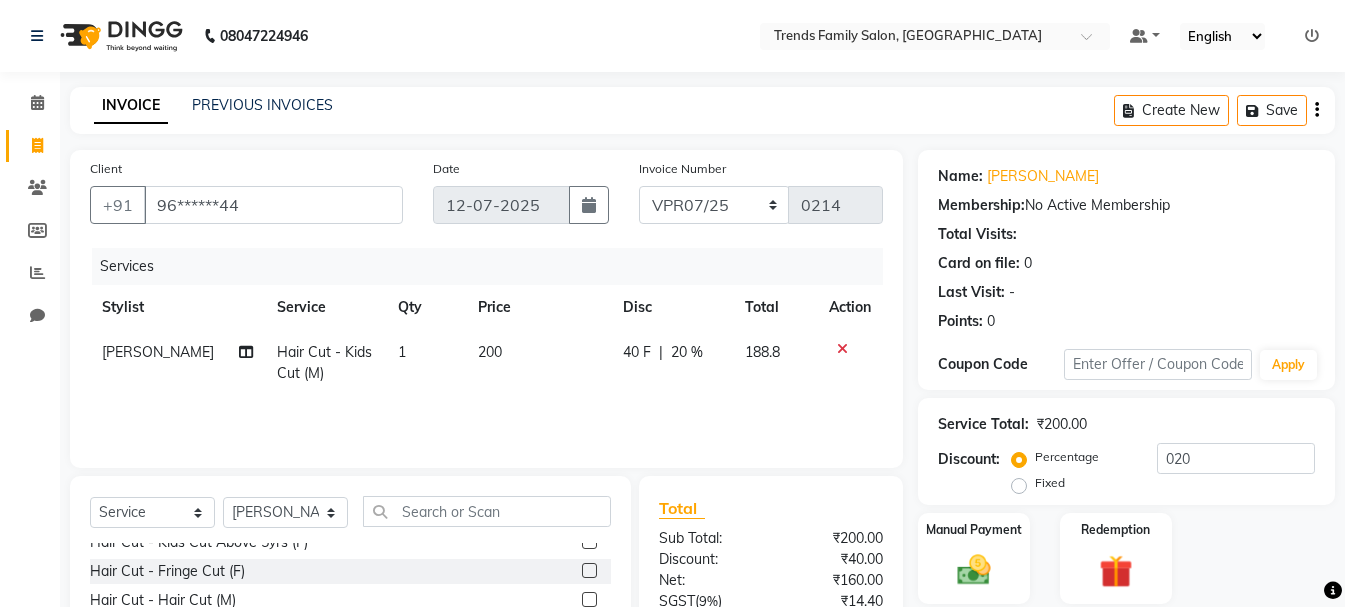 click on "Create New   Save" 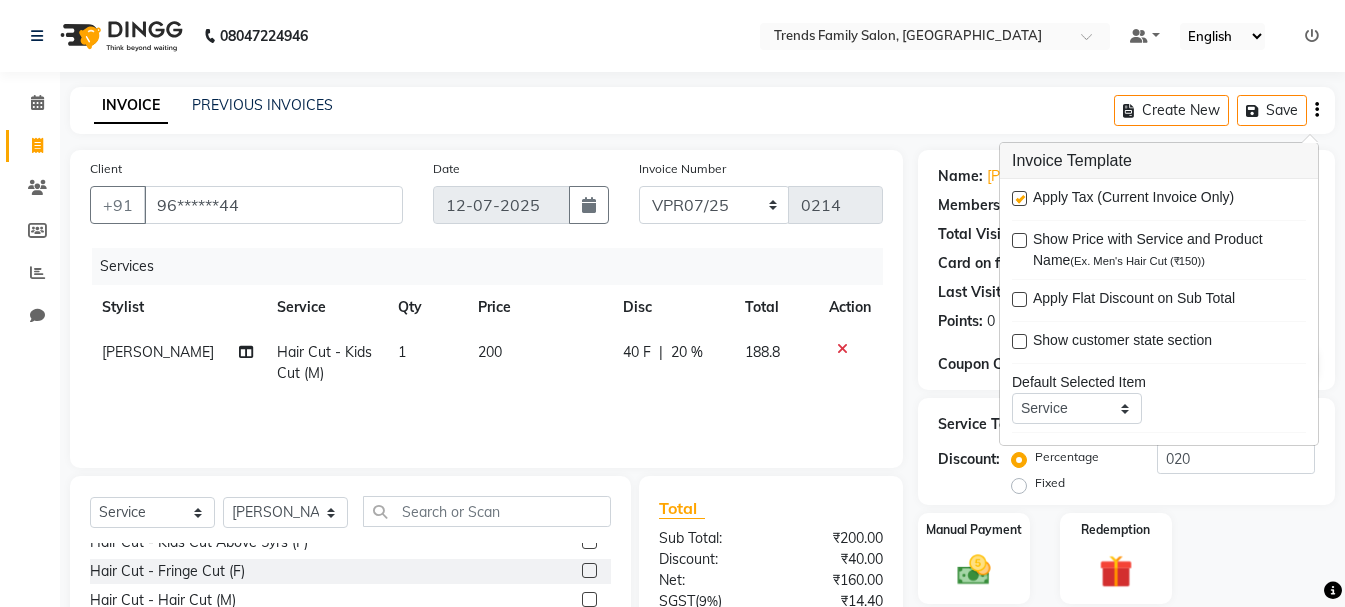click at bounding box center (1019, 198) 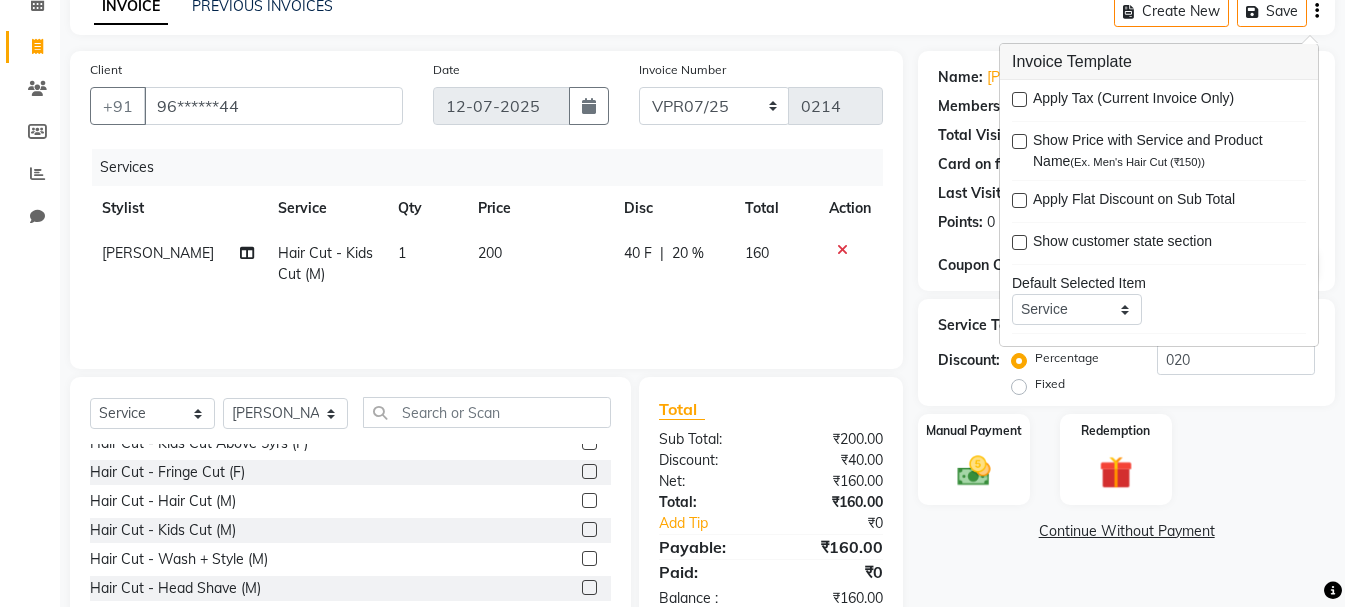 scroll, scrollTop: 194, scrollLeft: 0, axis: vertical 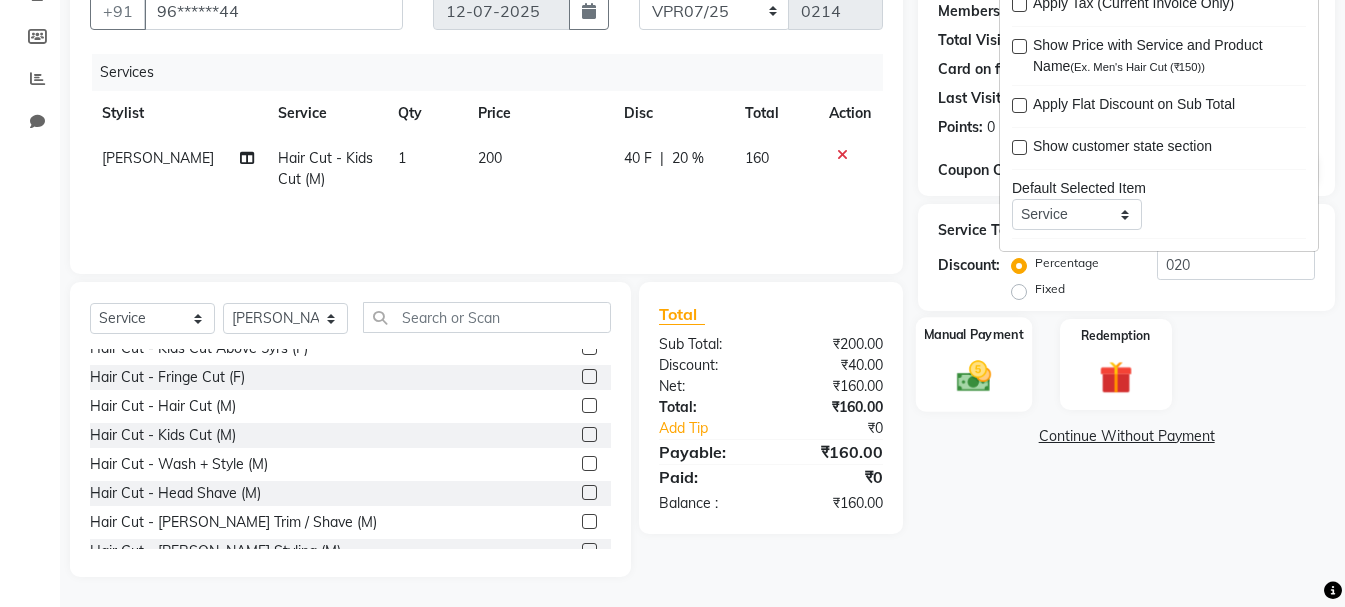 click 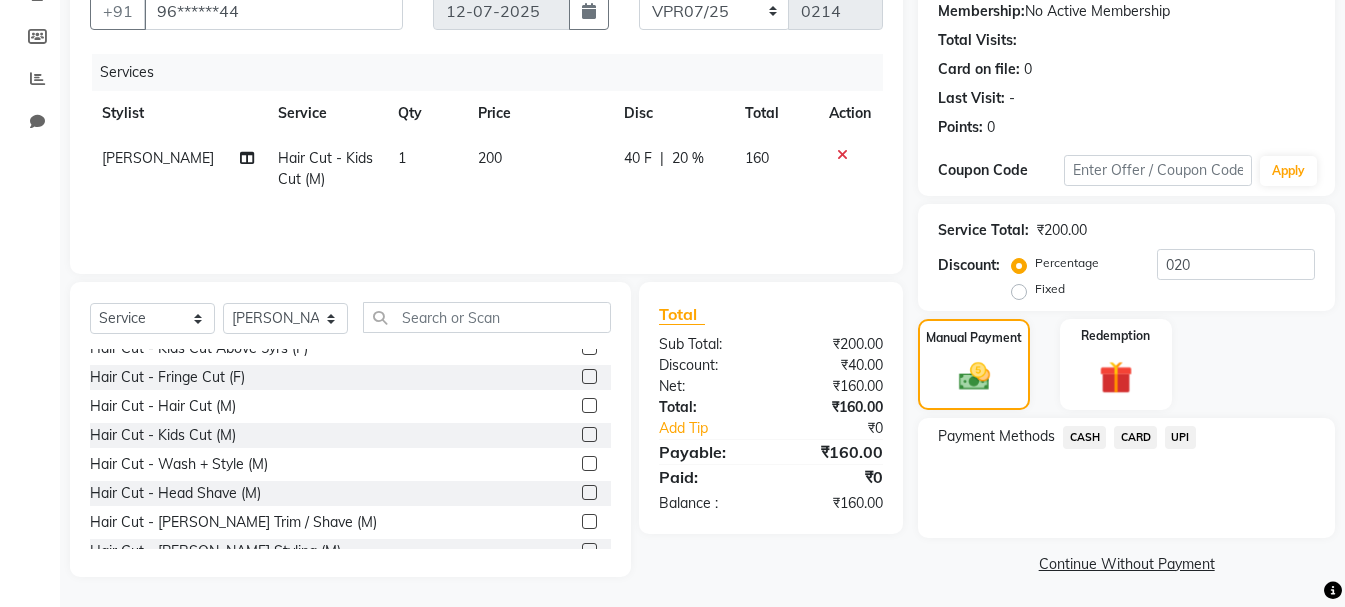 click on "UPI" 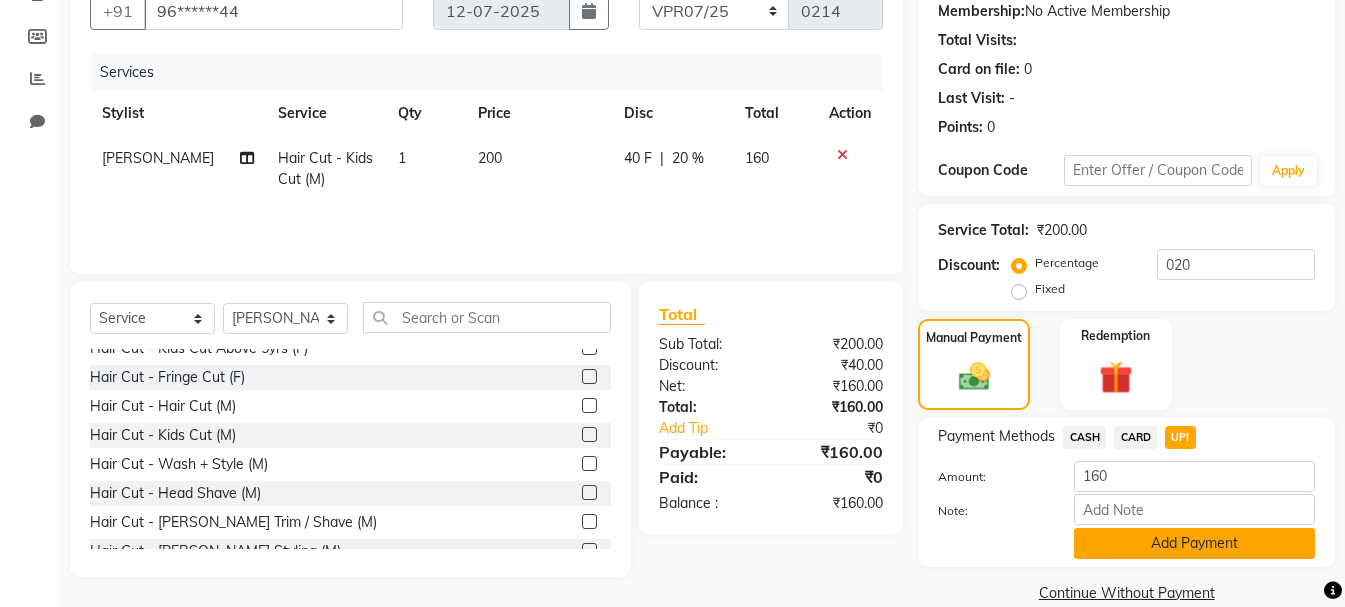 click on "Add Payment" 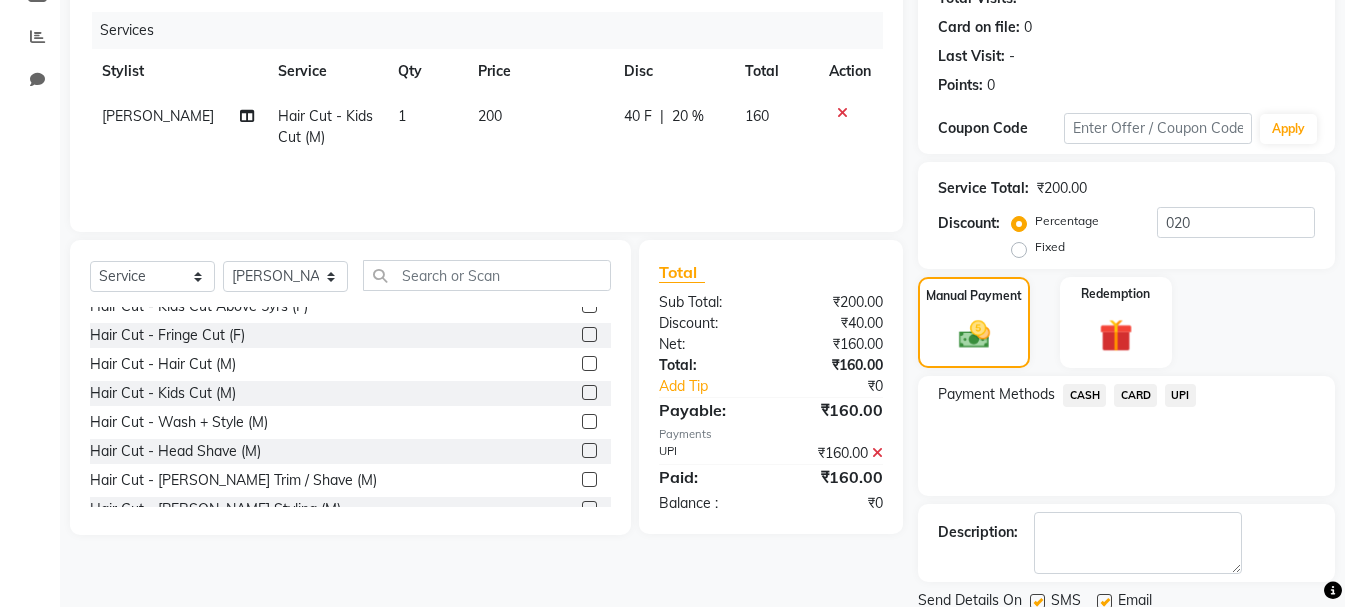 scroll, scrollTop: 309, scrollLeft: 0, axis: vertical 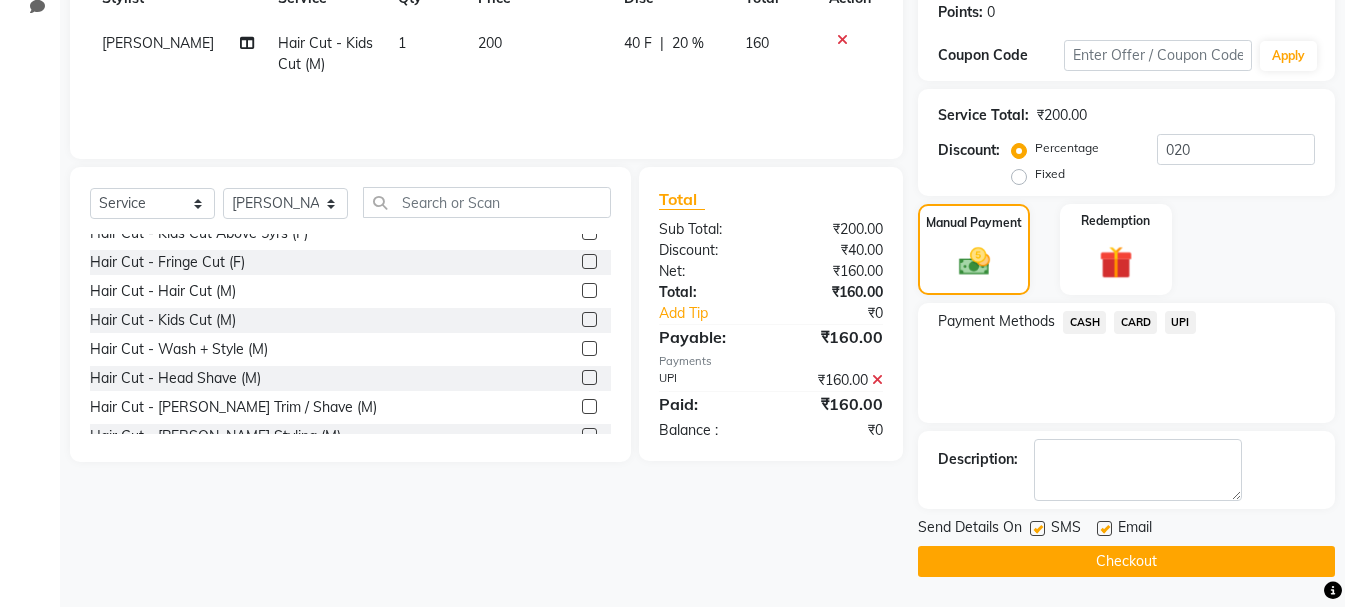 click on "Checkout" 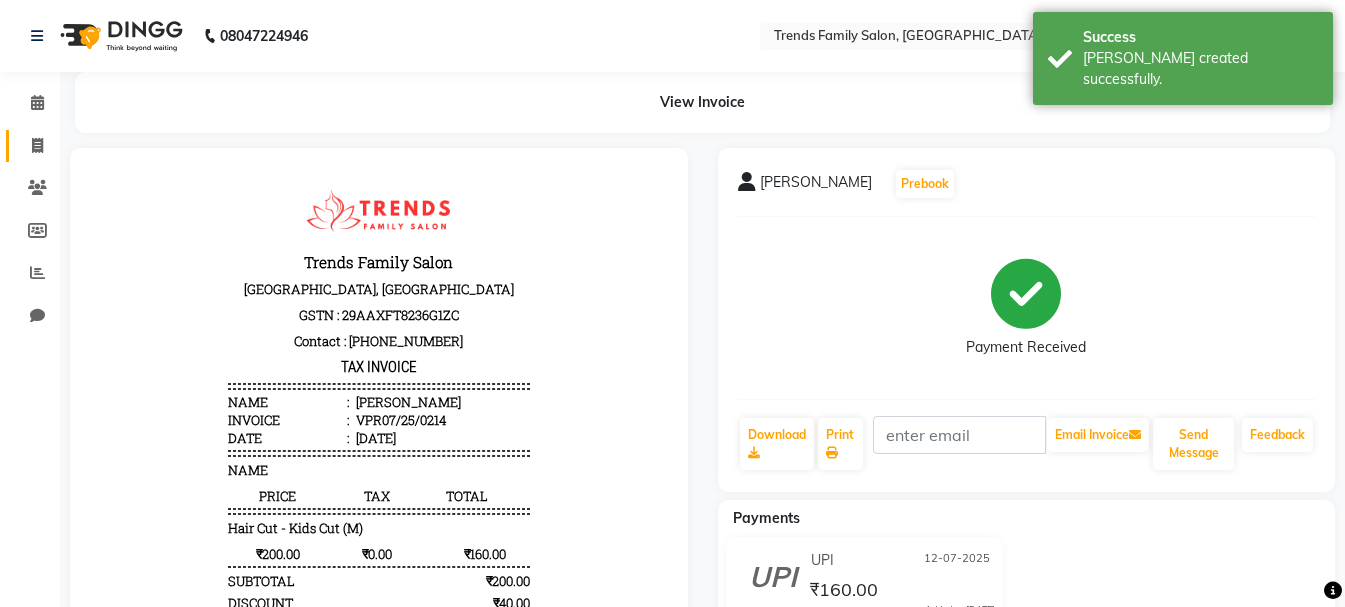 scroll, scrollTop: 0, scrollLeft: 0, axis: both 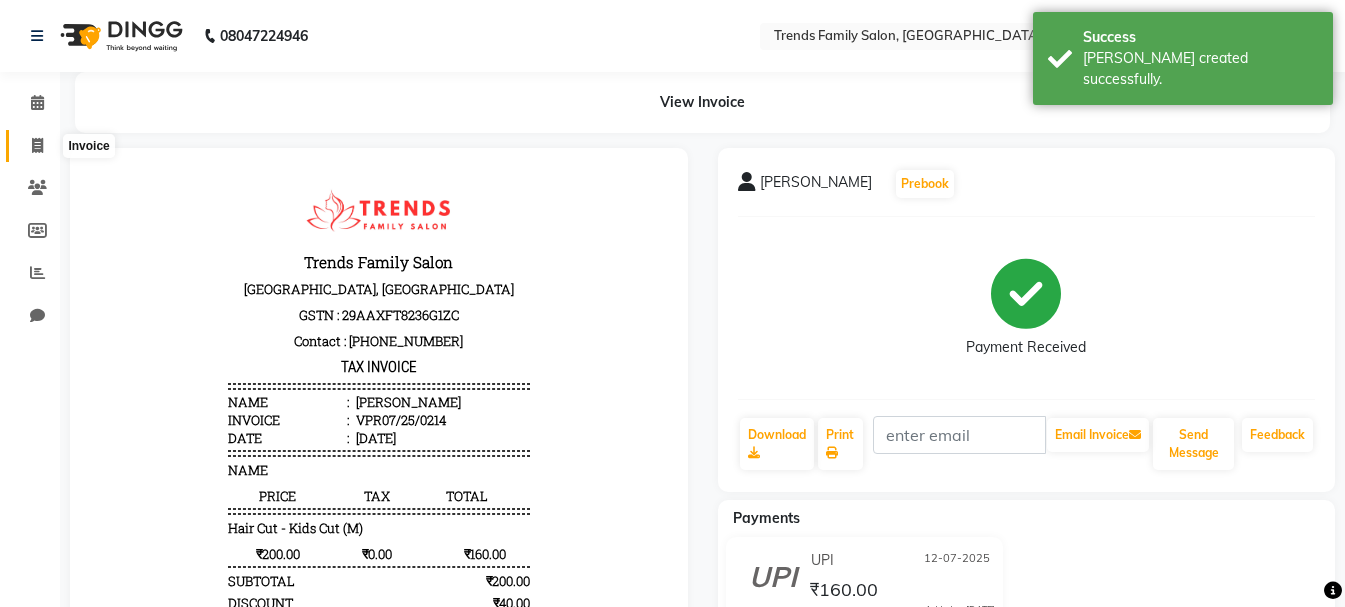 click 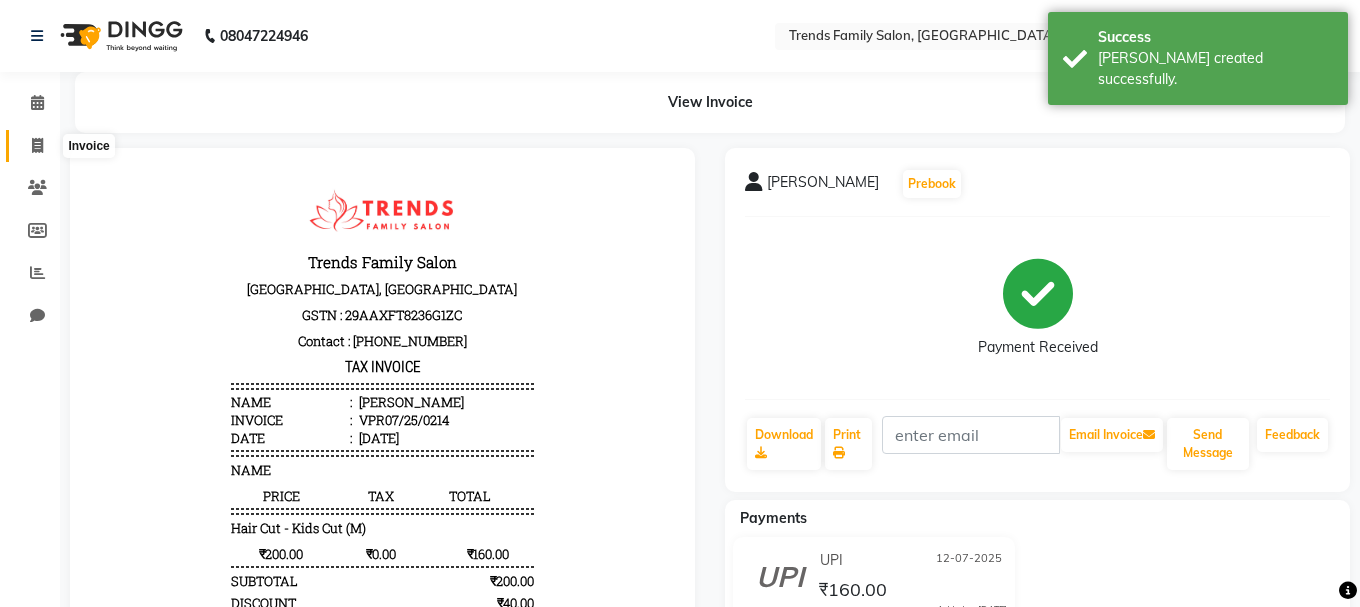 select on "service" 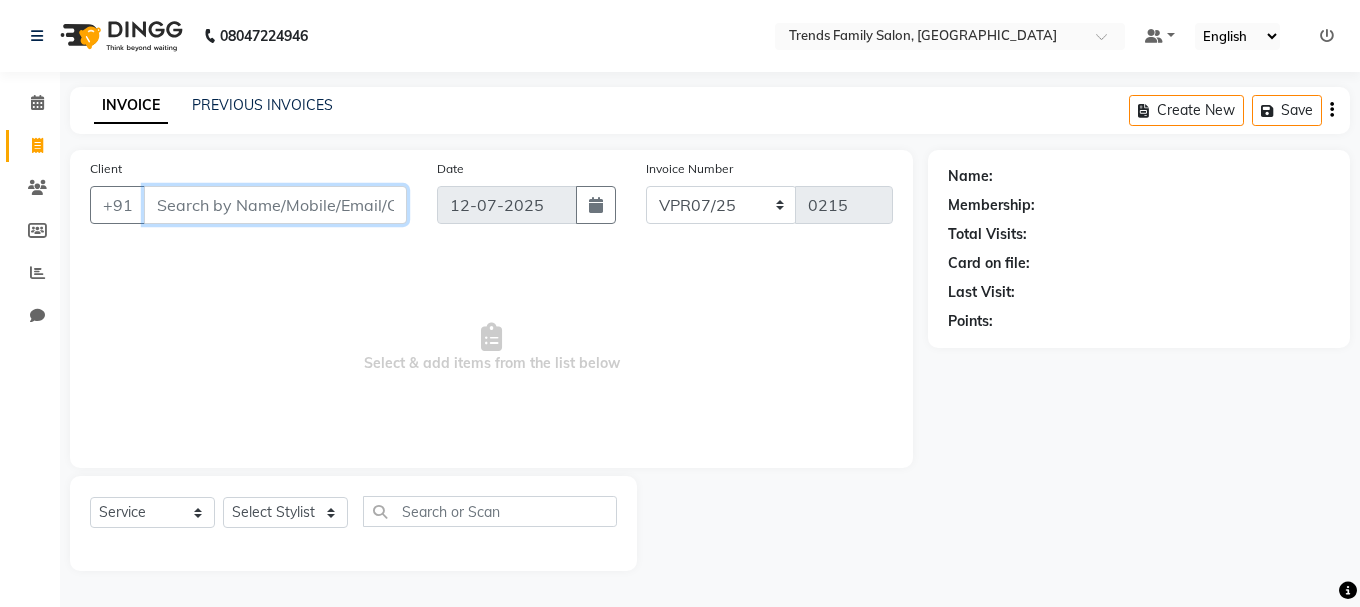 click on "Client" at bounding box center [275, 205] 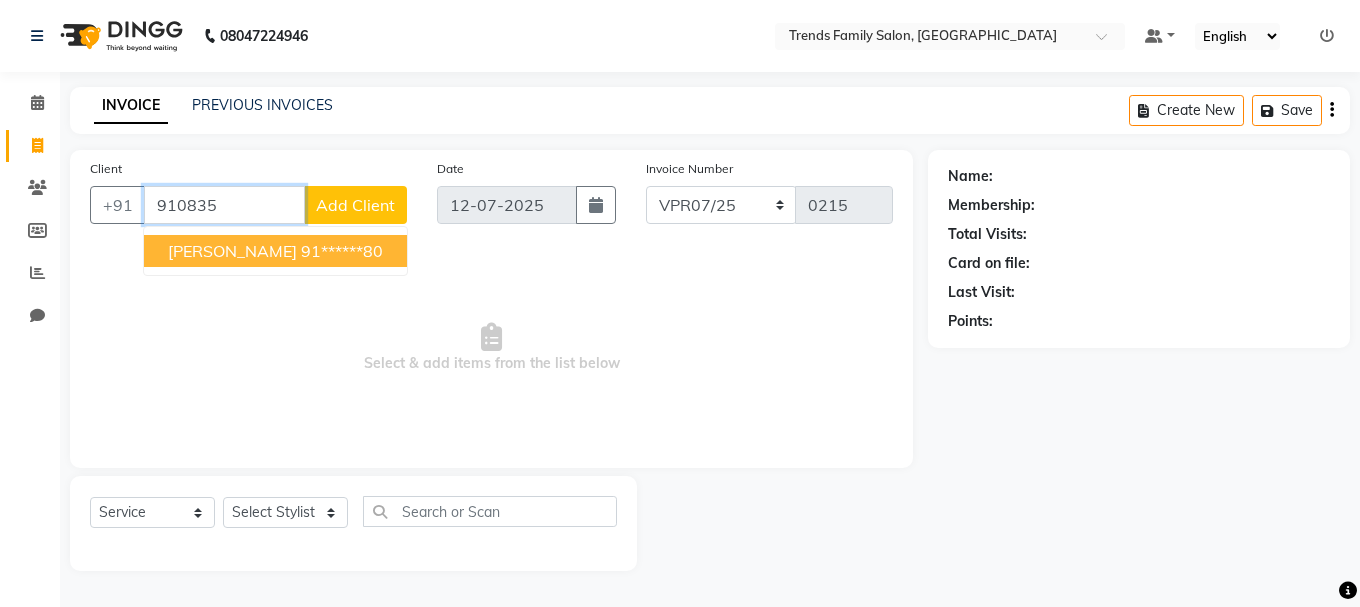 click on "91******80" at bounding box center (342, 251) 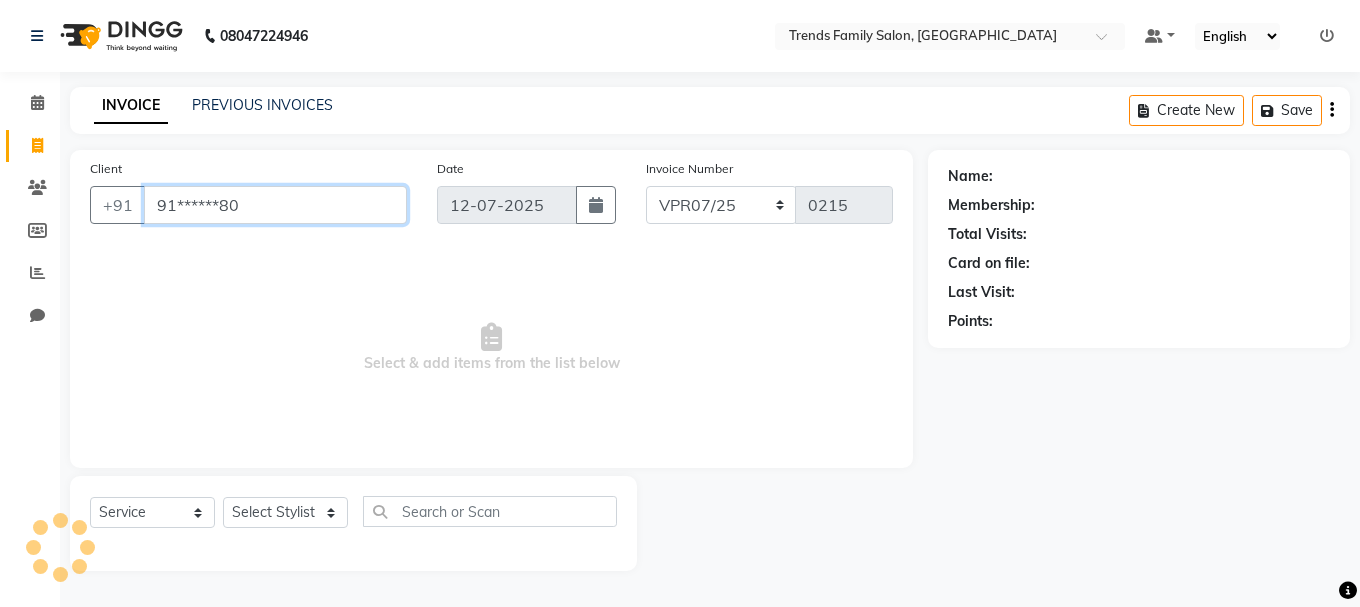 type on "91******80" 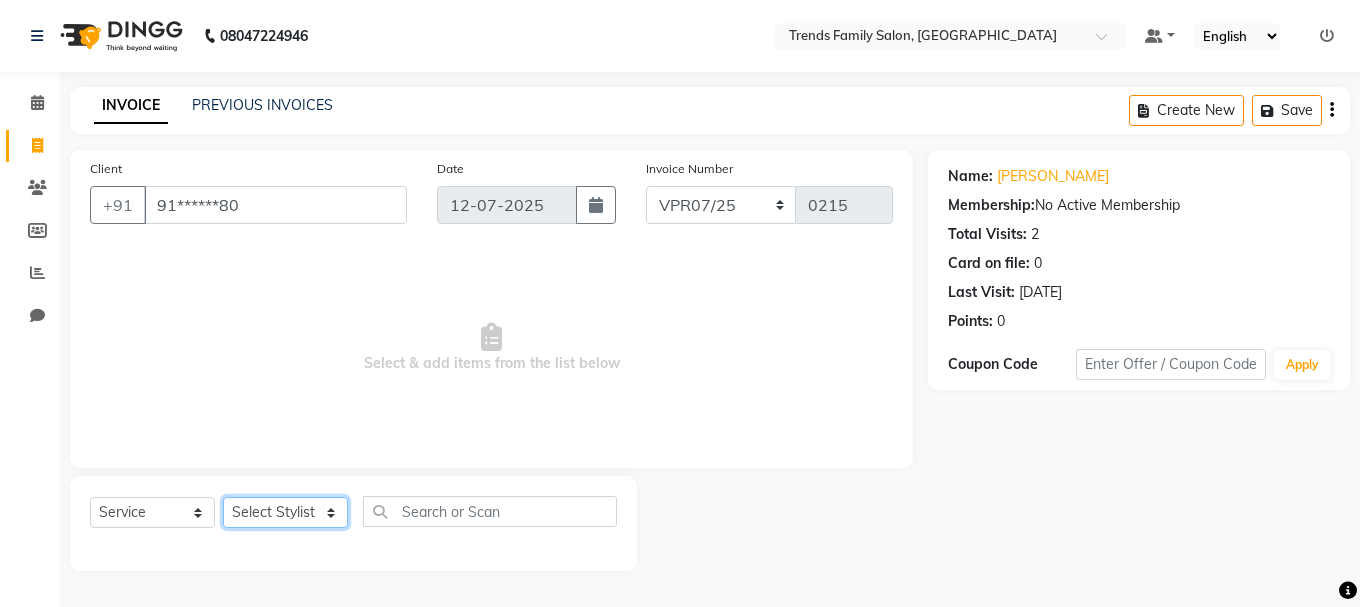 click on "Select Stylist [PERSON_NAME] Alsa Amaritha Ashwini [PERSON_NAME] Bhaktha Bhumi Danish Dolma Doma [PERSON_NAME] [PERSON_NAME] Lakshmi  Maya [PERSON_NAME] [PERSON_NAME] [PERSON_NAME] [PERSON_NAME] [PERSON_NAME] [PERSON_NAME] Sawsthika Shadav [PERSON_NAME] Sony Sherpa  [PERSON_NAME] [PERSON_NAME]" 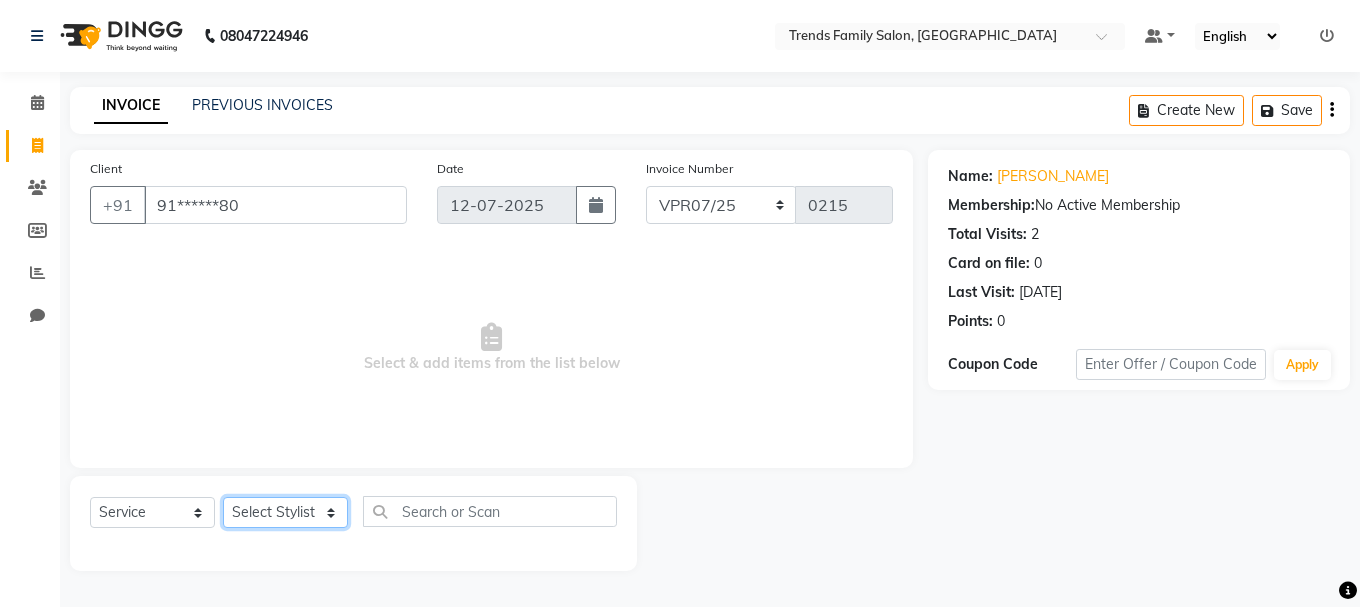 select on "79780" 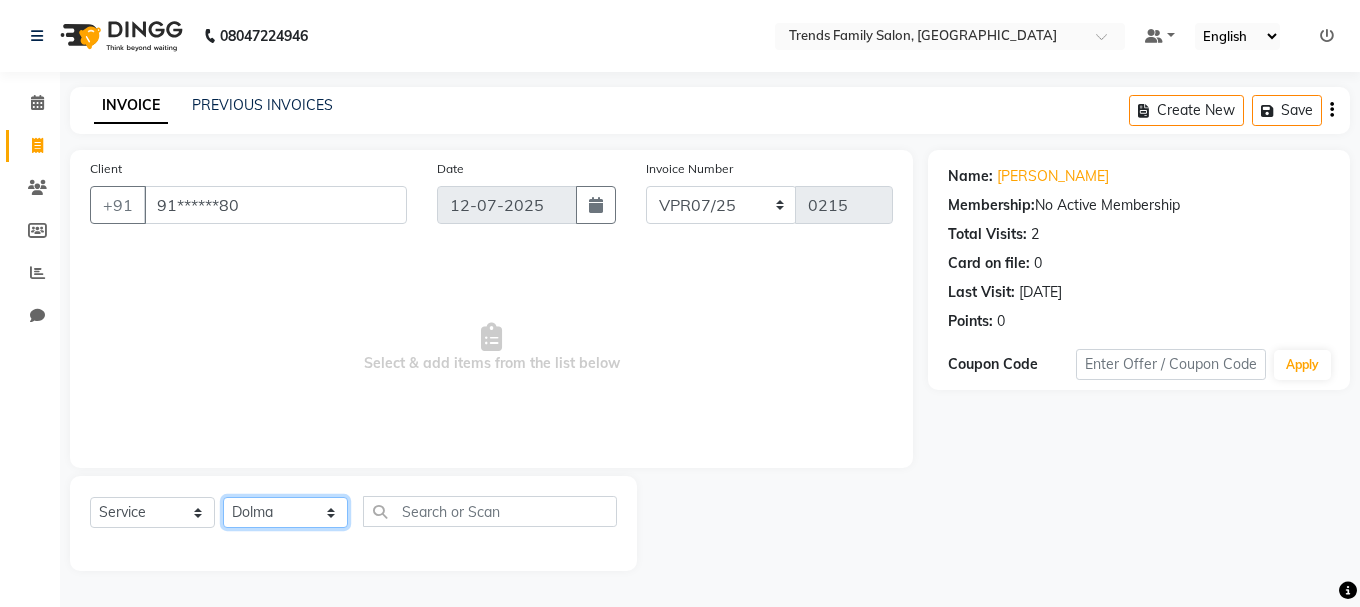 click on "Select Stylist [PERSON_NAME] Alsa Amaritha Ashwini [PERSON_NAME] Bhaktha Bhumi Danish Dolma Doma [PERSON_NAME] [PERSON_NAME] Lakshmi  Maya [PERSON_NAME] [PERSON_NAME] [PERSON_NAME] [PERSON_NAME] [PERSON_NAME] [PERSON_NAME] Sawsthika Shadav [PERSON_NAME] Sony Sherpa  [PERSON_NAME] [PERSON_NAME]" 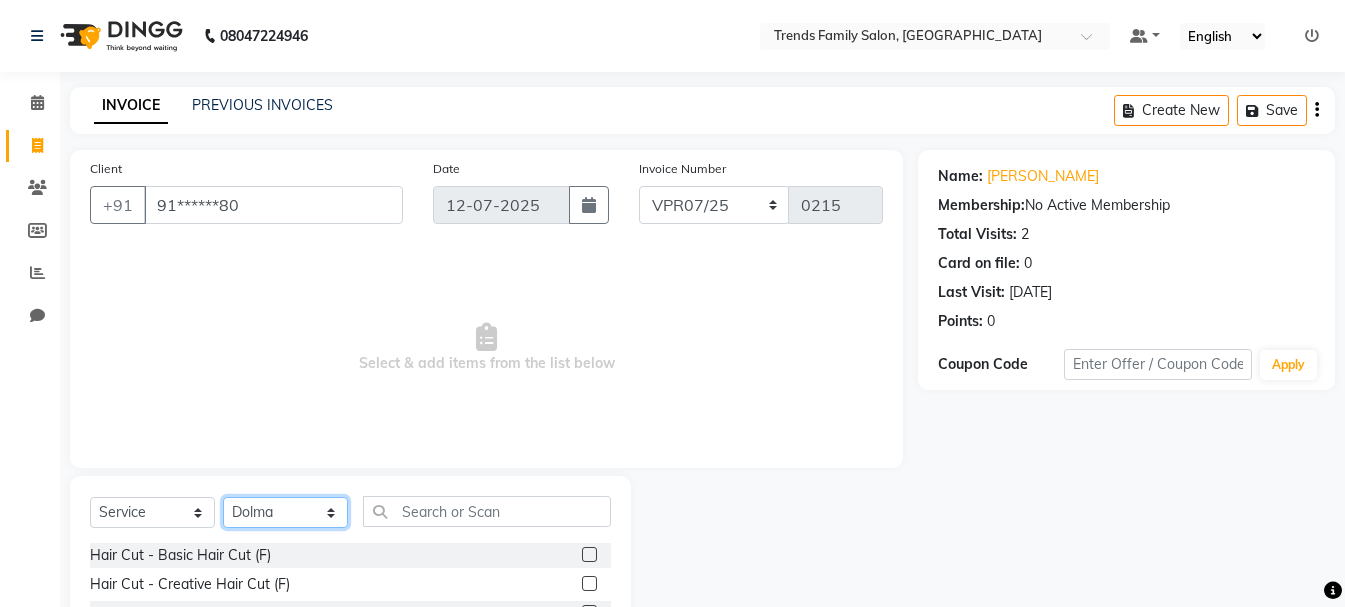 scroll, scrollTop: 194, scrollLeft: 0, axis: vertical 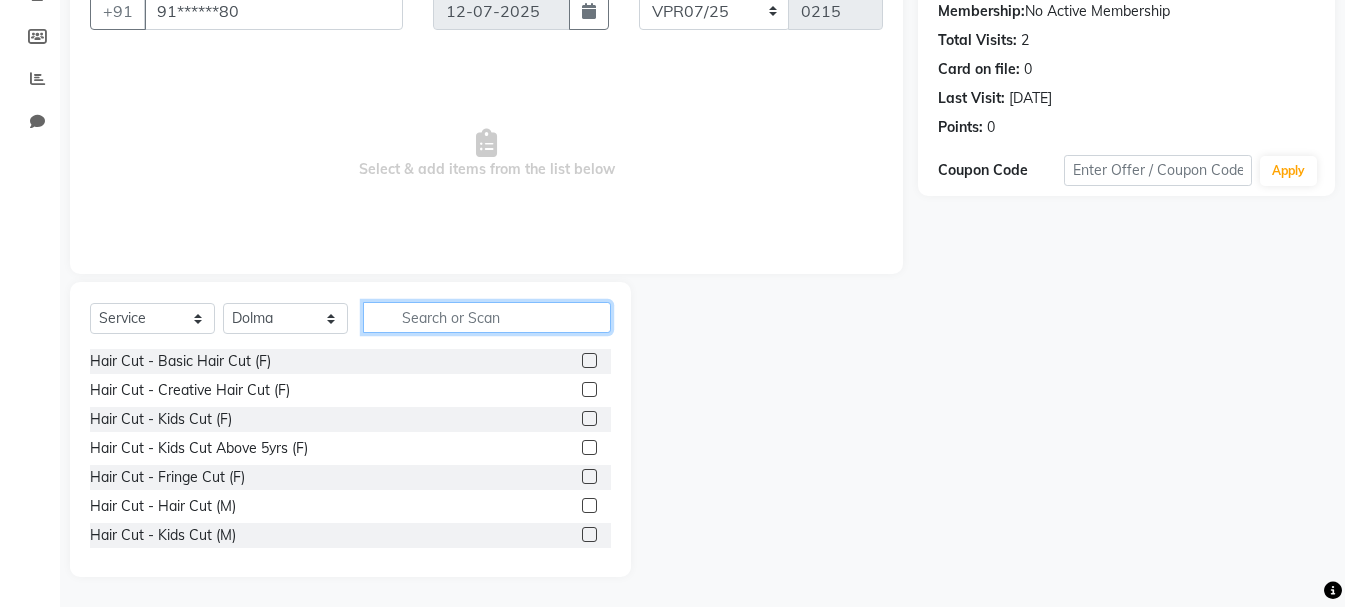 click 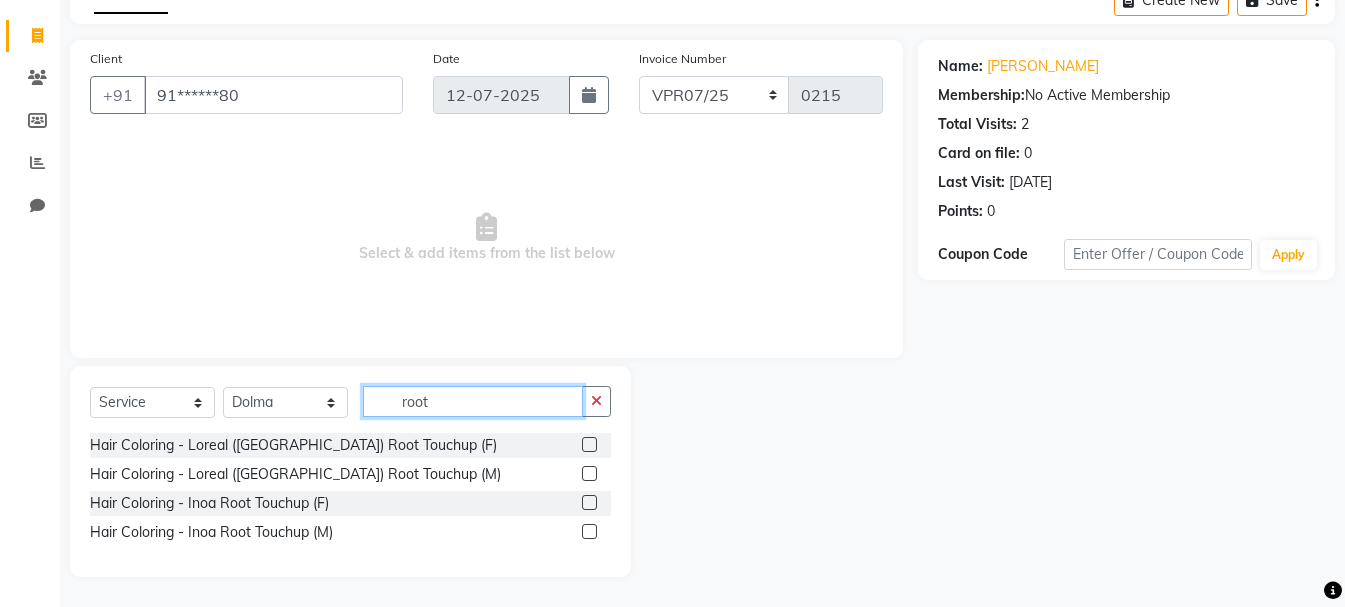 scroll, scrollTop: 110, scrollLeft: 0, axis: vertical 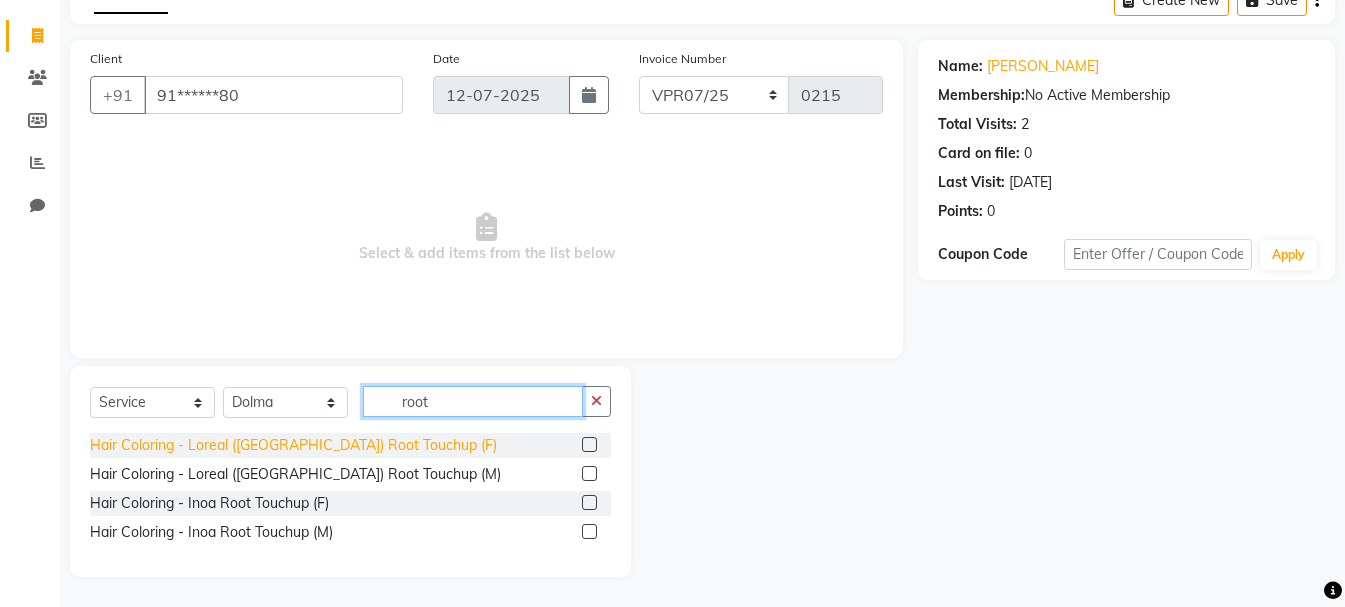 type on "root" 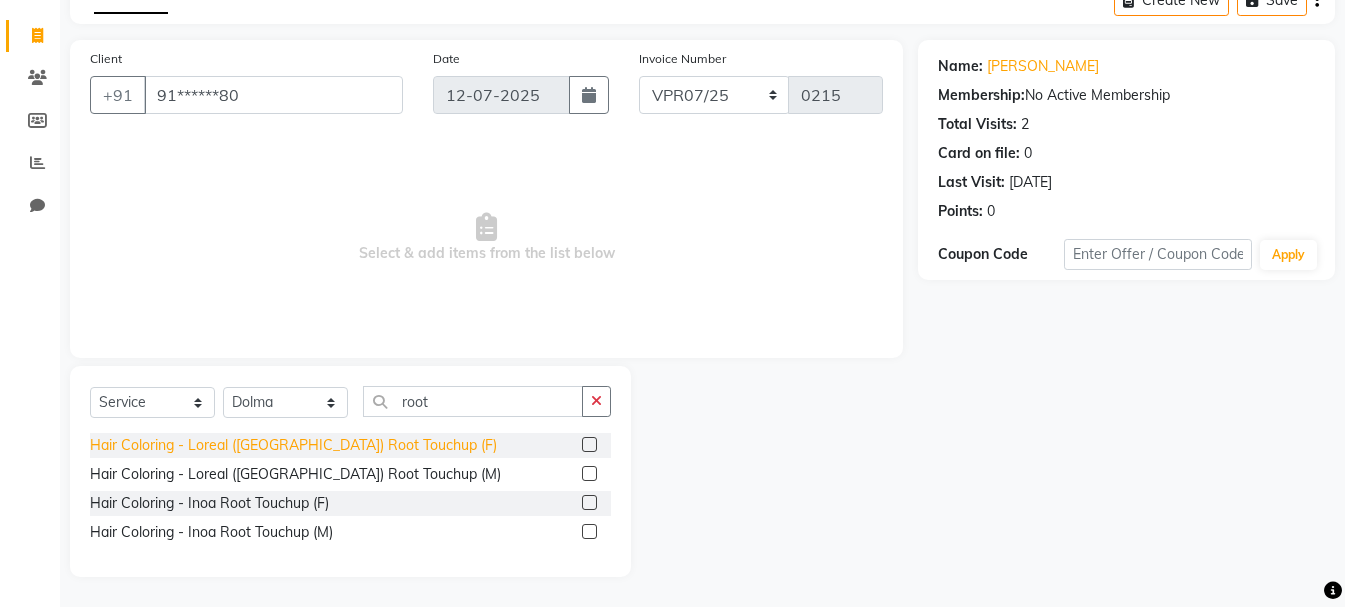 click on "Hair Coloring - Loreal ([GEOGRAPHIC_DATA]) Root Touchup (F)" 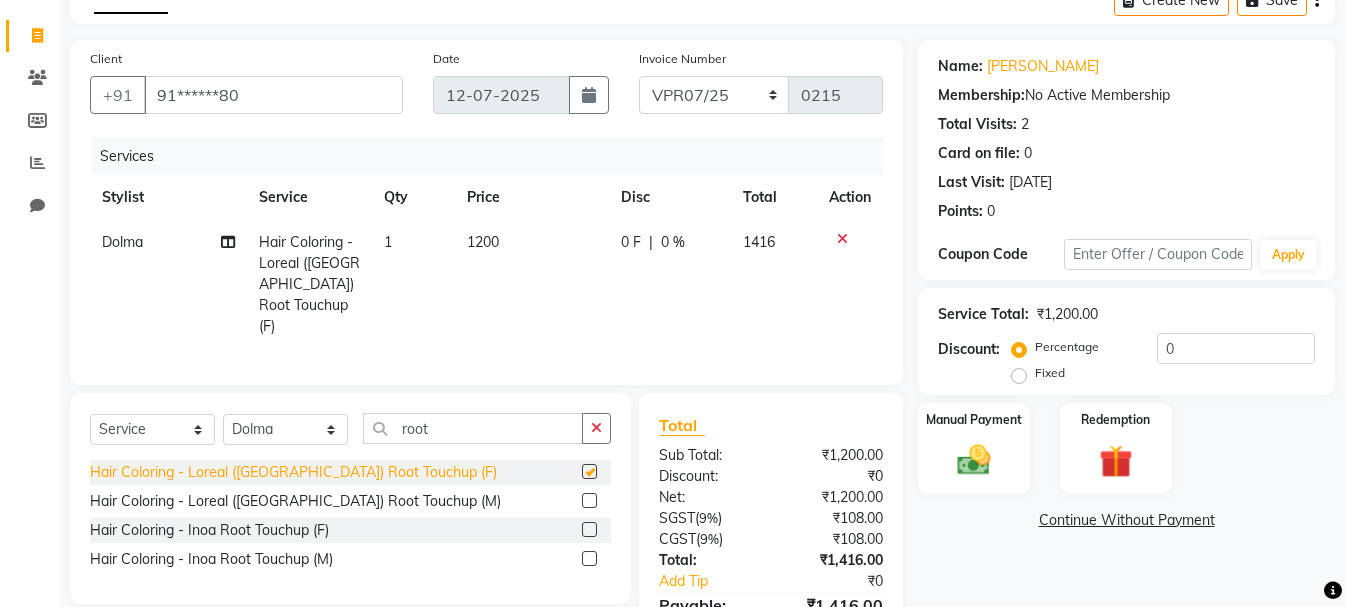 checkbox on "false" 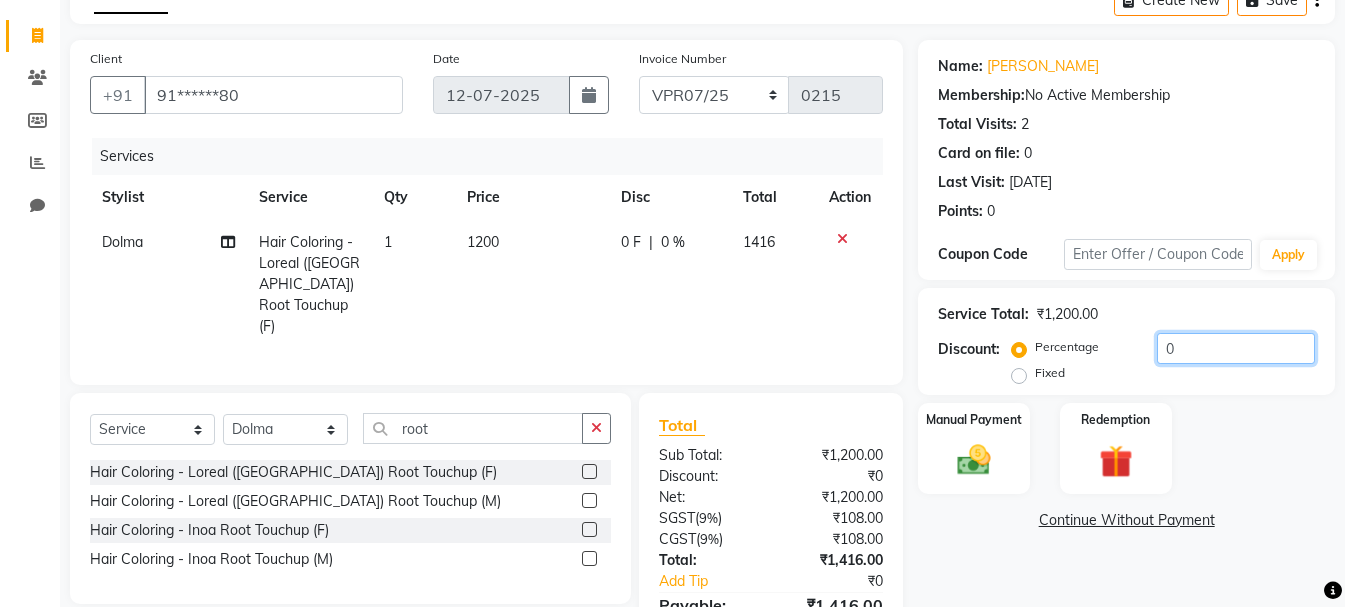 click on "0" 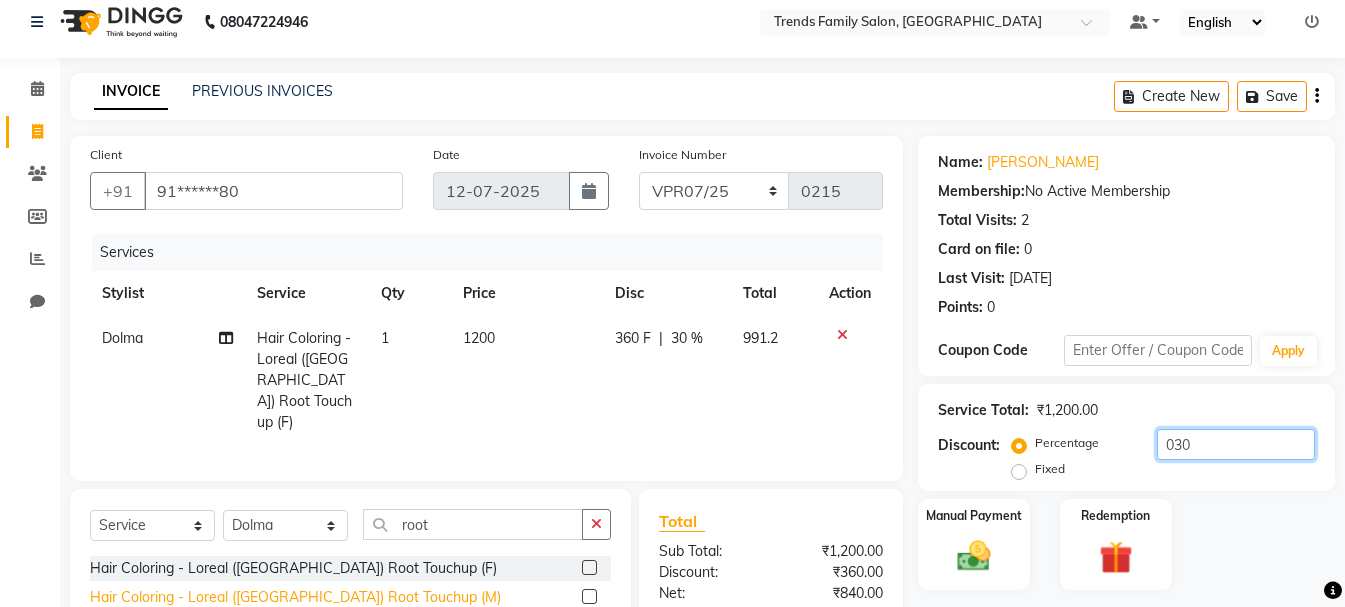 scroll, scrollTop: 114, scrollLeft: 0, axis: vertical 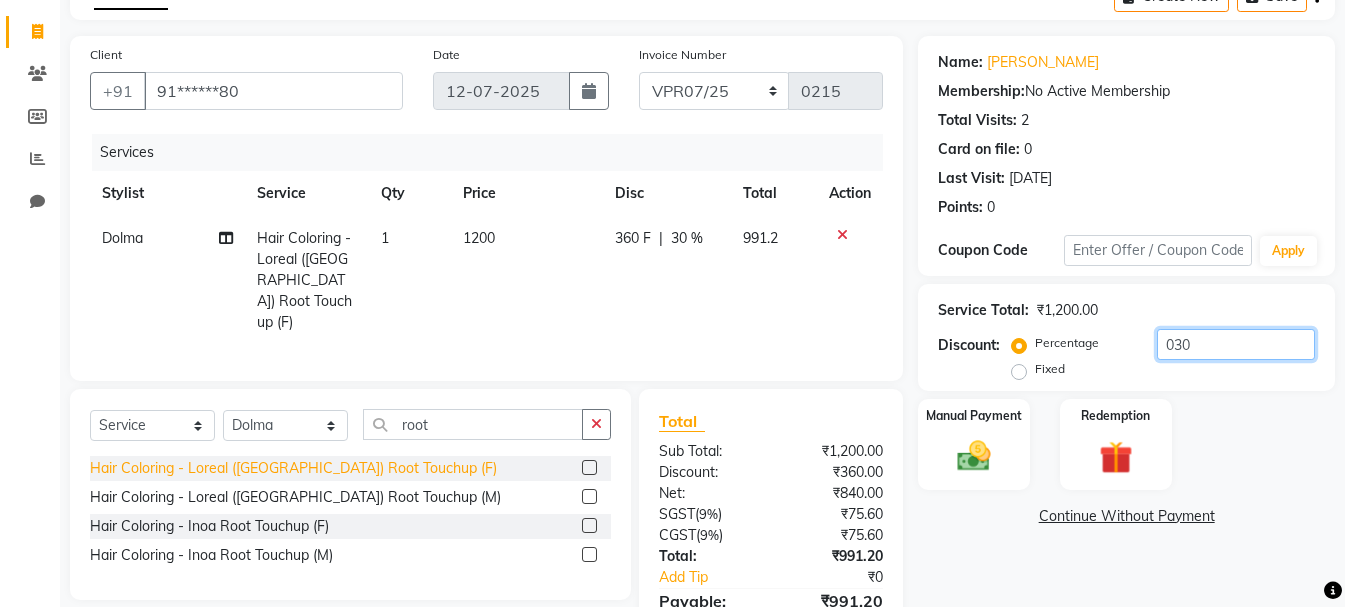 type on "030" 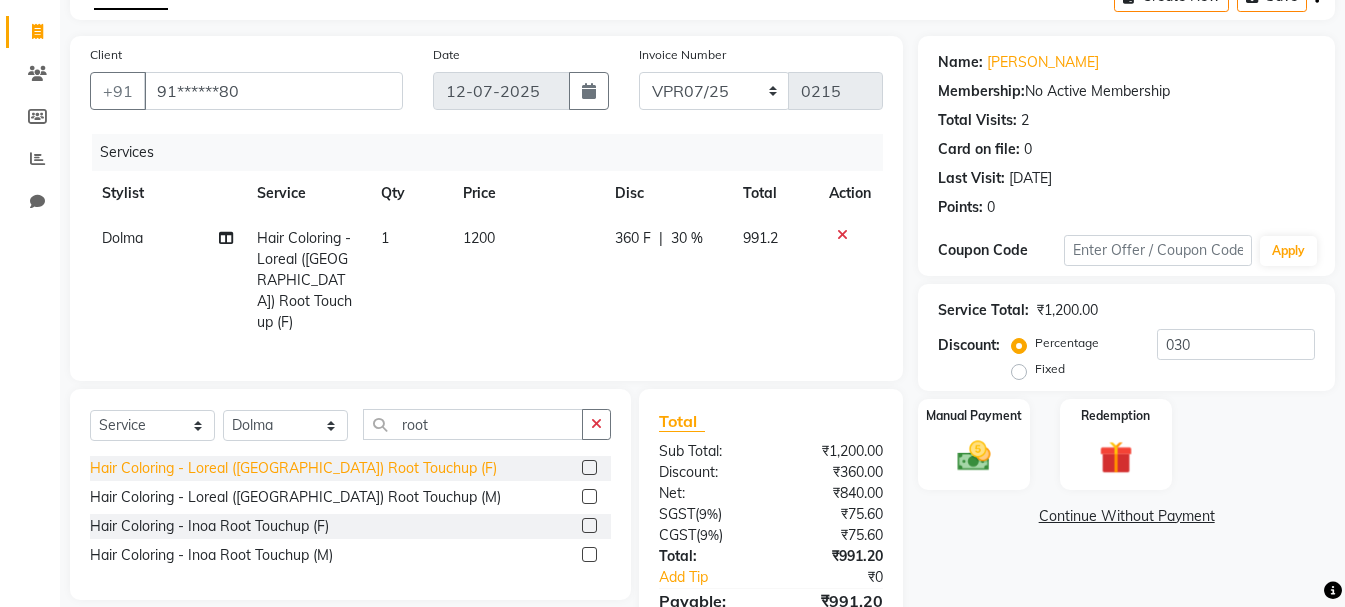 click on "Hair Coloring - Loreal ([GEOGRAPHIC_DATA]) Root Touchup (F)" 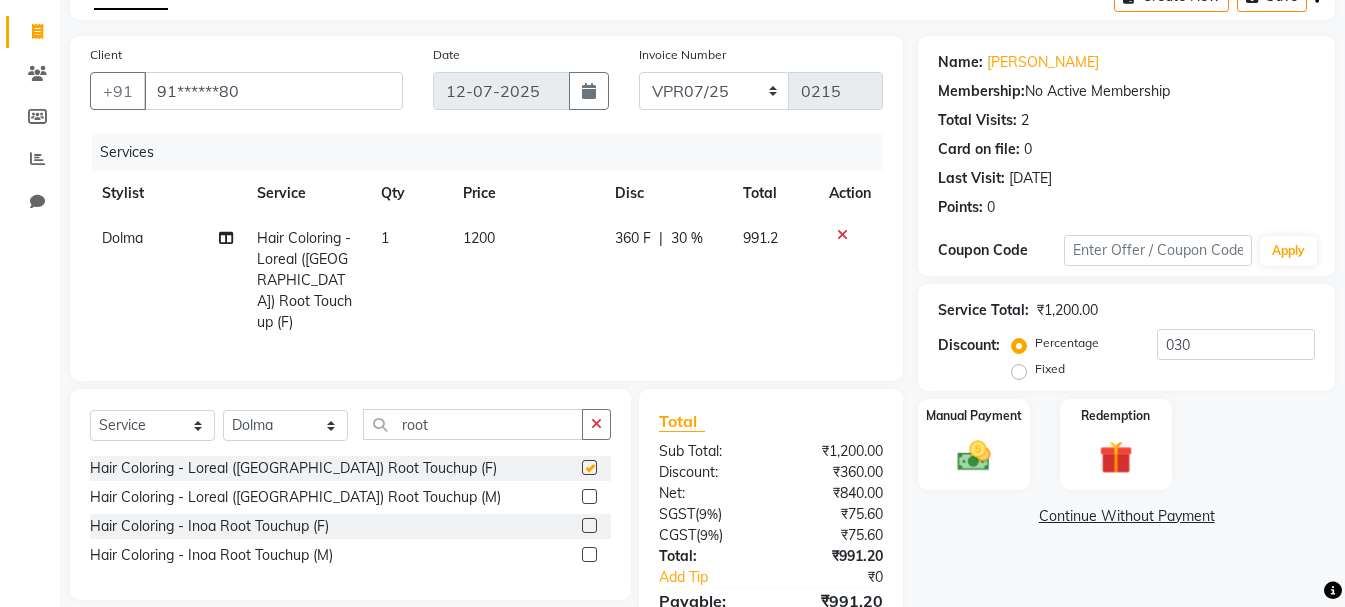 checkbox on "false" 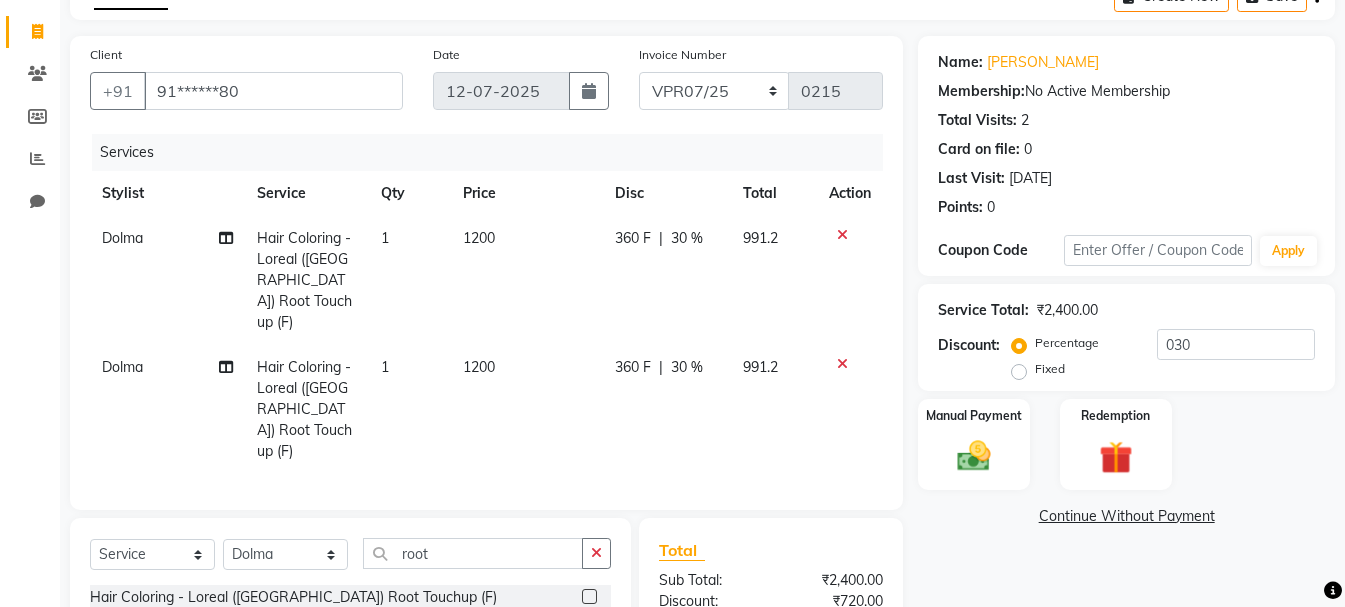 click 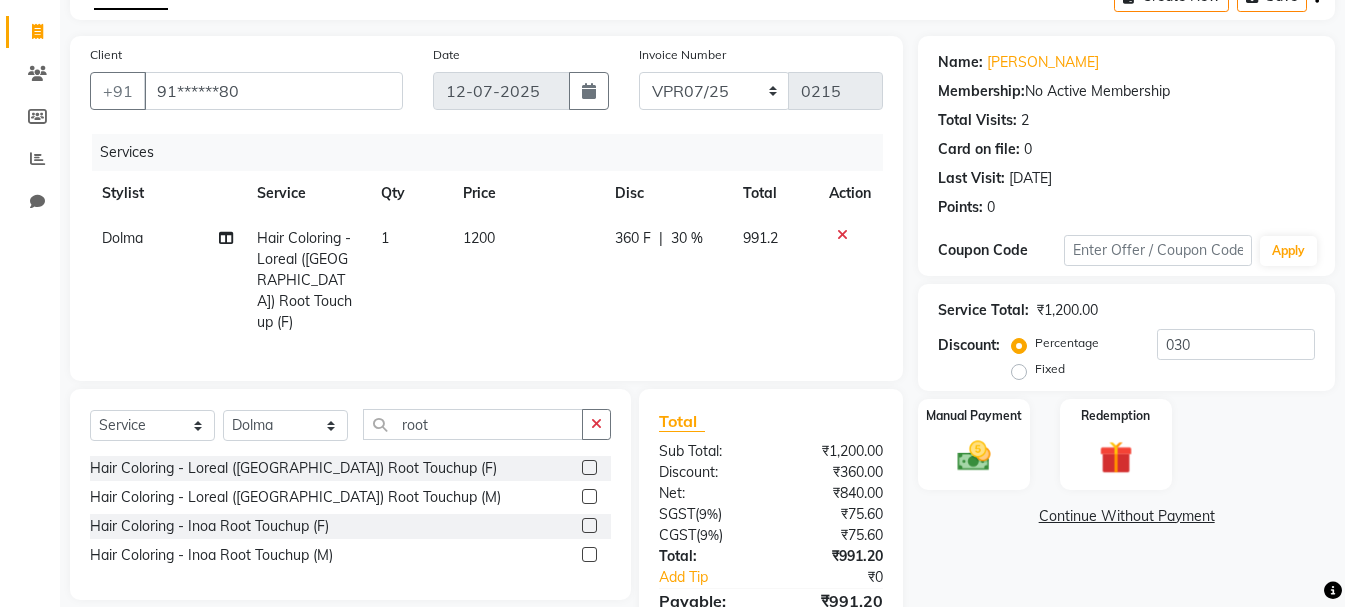 click on "1" 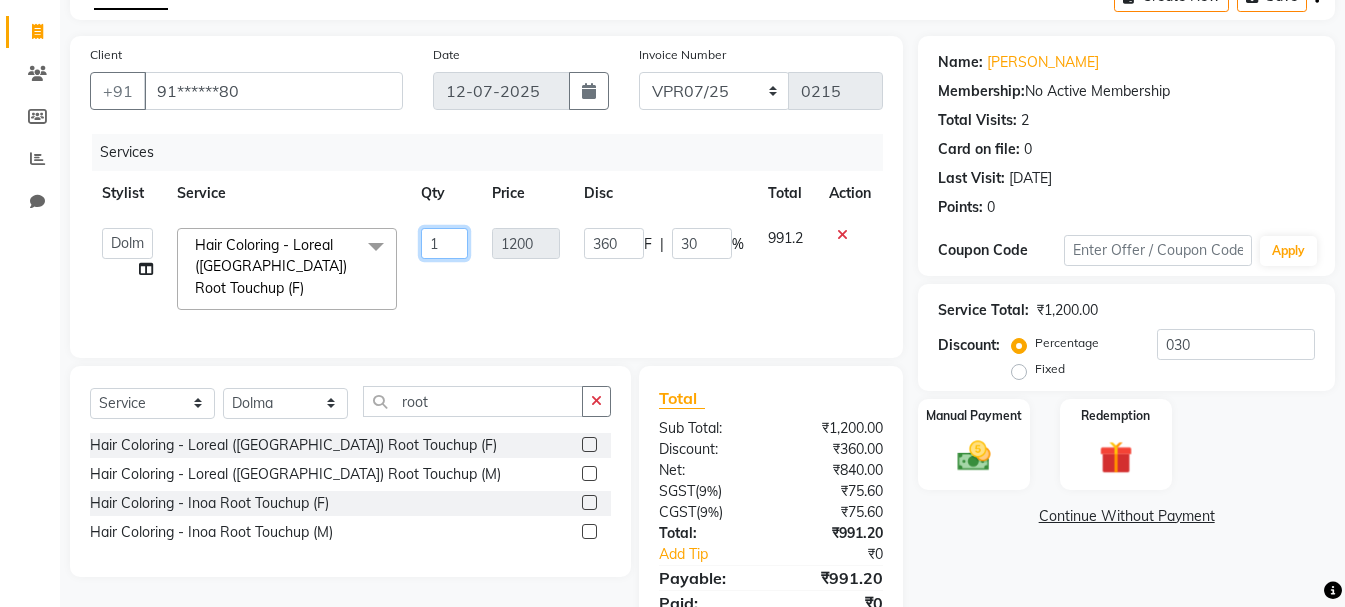 click on "1" 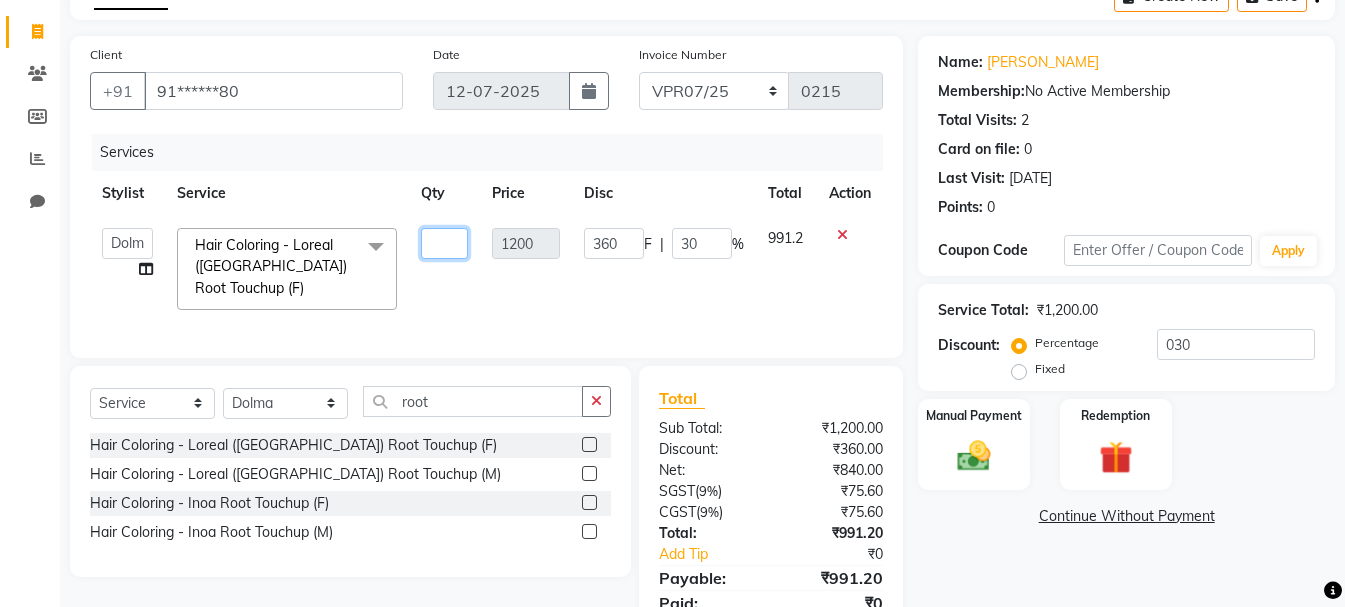 type on "2" 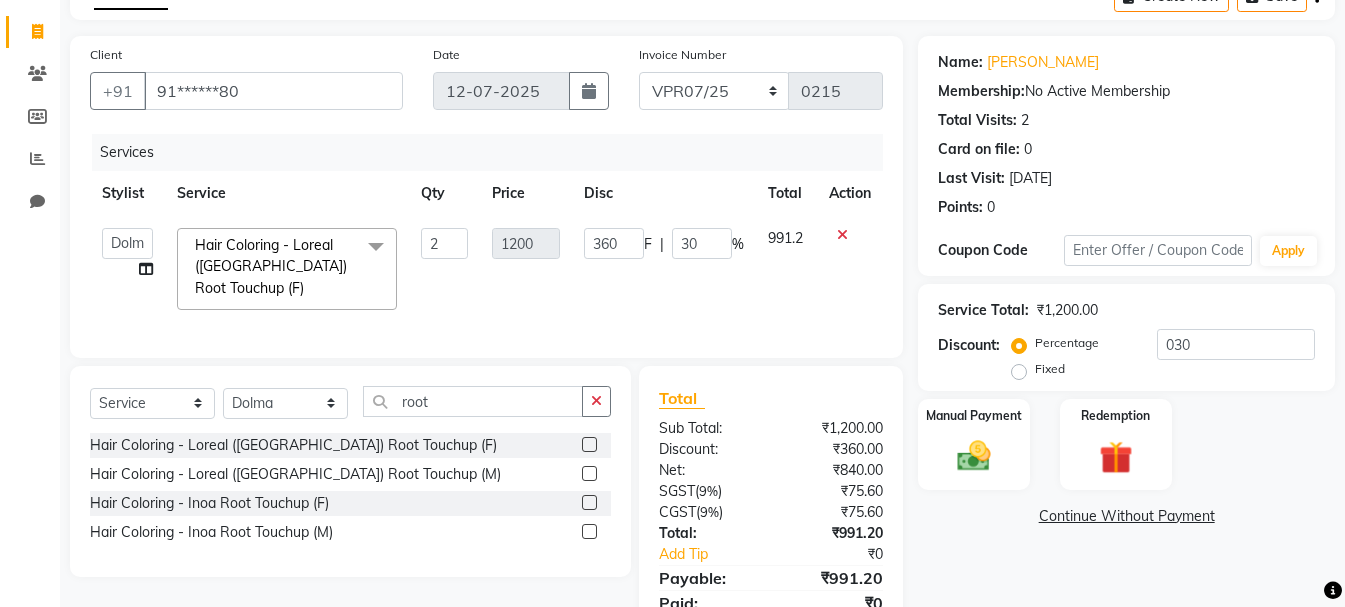 click on "1200" 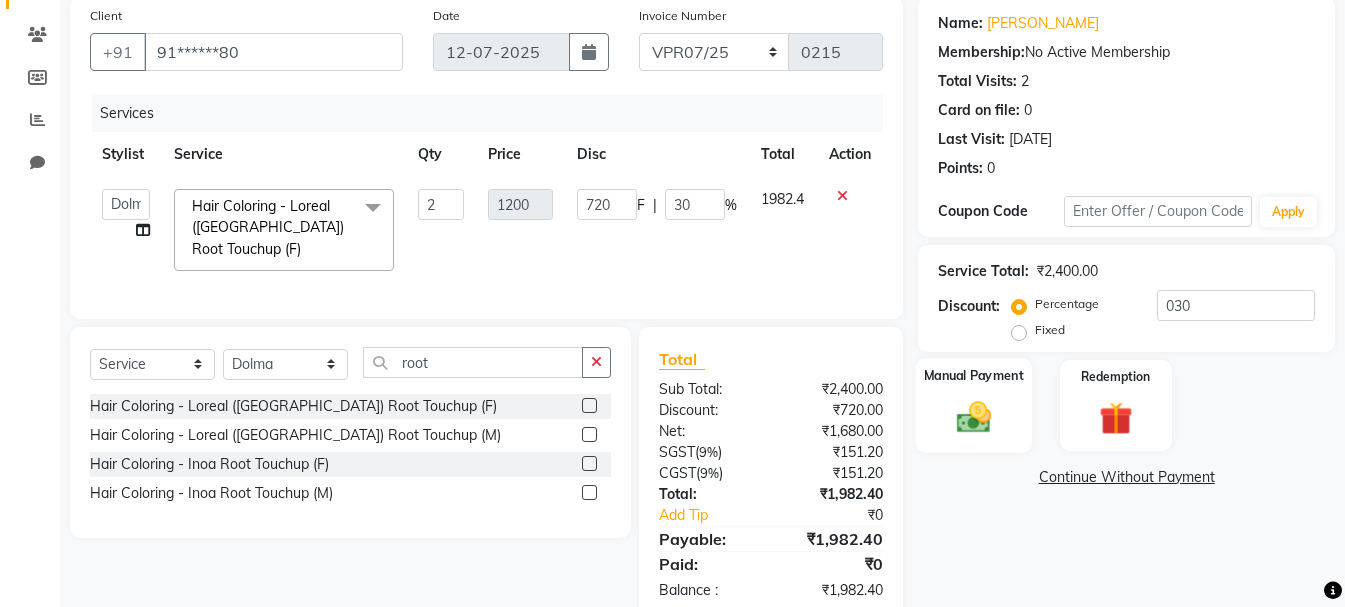 scroll, scrollTop: 212, scrollLeft: 0, axis: vertical 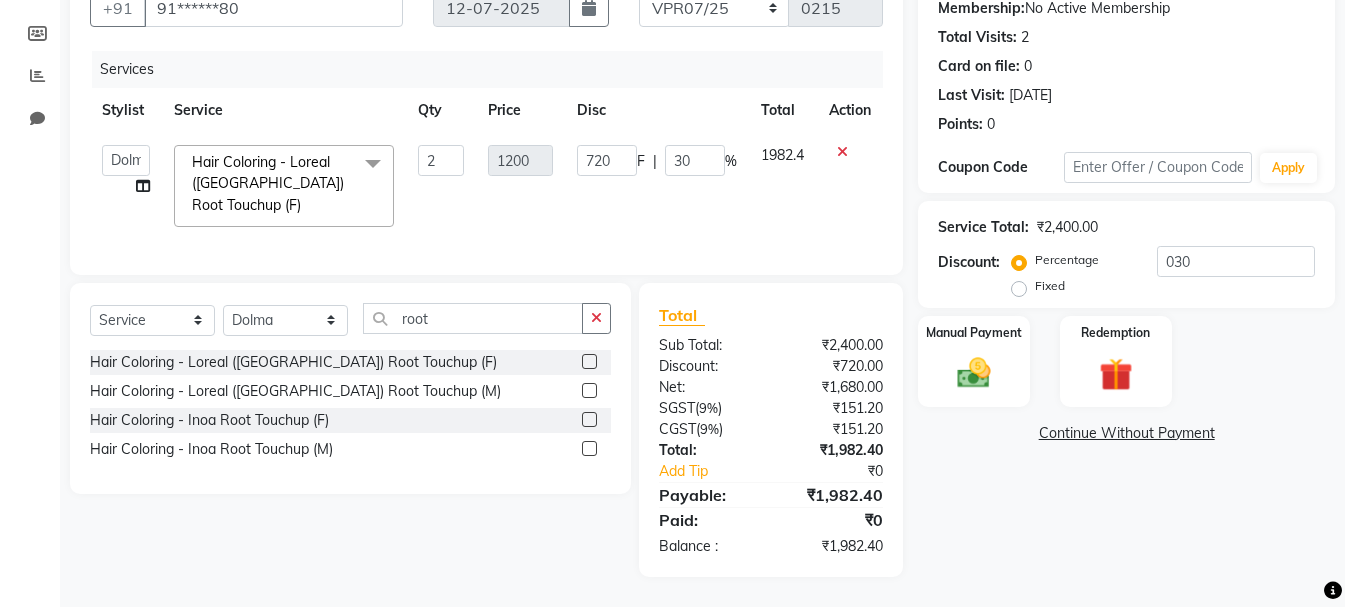 click on "Name: Vinutha  Membership:  No Active Membership  Total Visits:  2 Card on file:  0 Last Visit:   15-06-2025 Points:   0  Coupon Code Apply Service Total:  ₹2,400.00  Discount:  Percentage   Fixed  030 Manual Payment Redemption  Continue Without Payment" 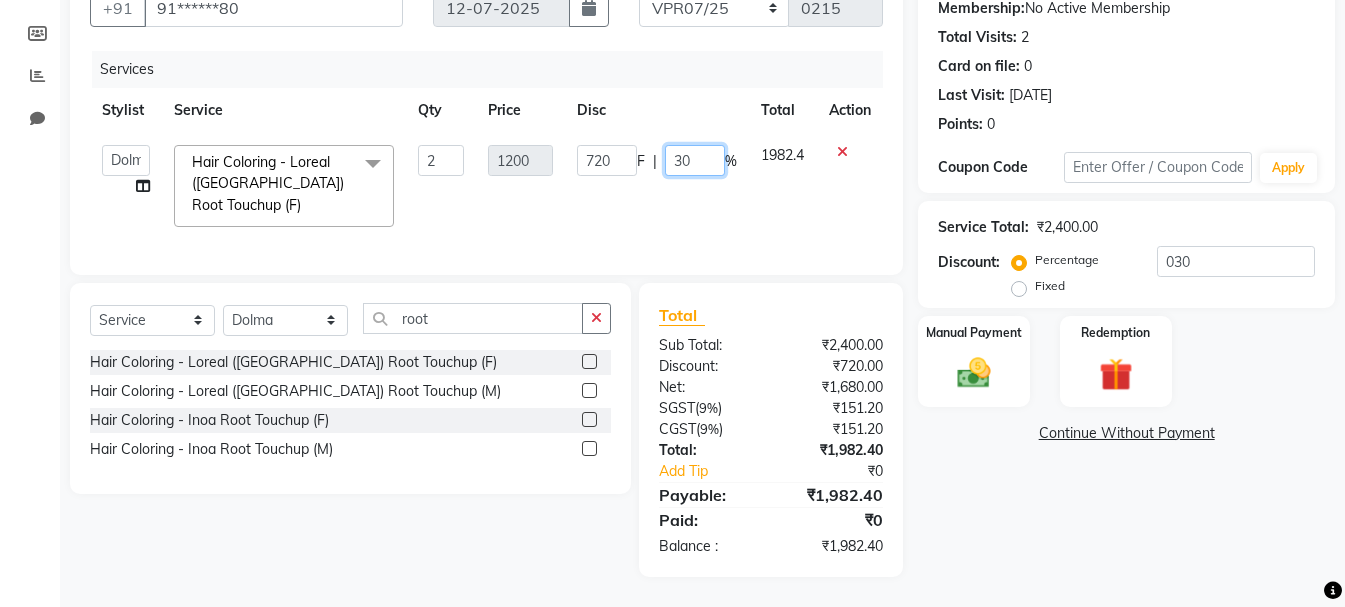 click on "30" 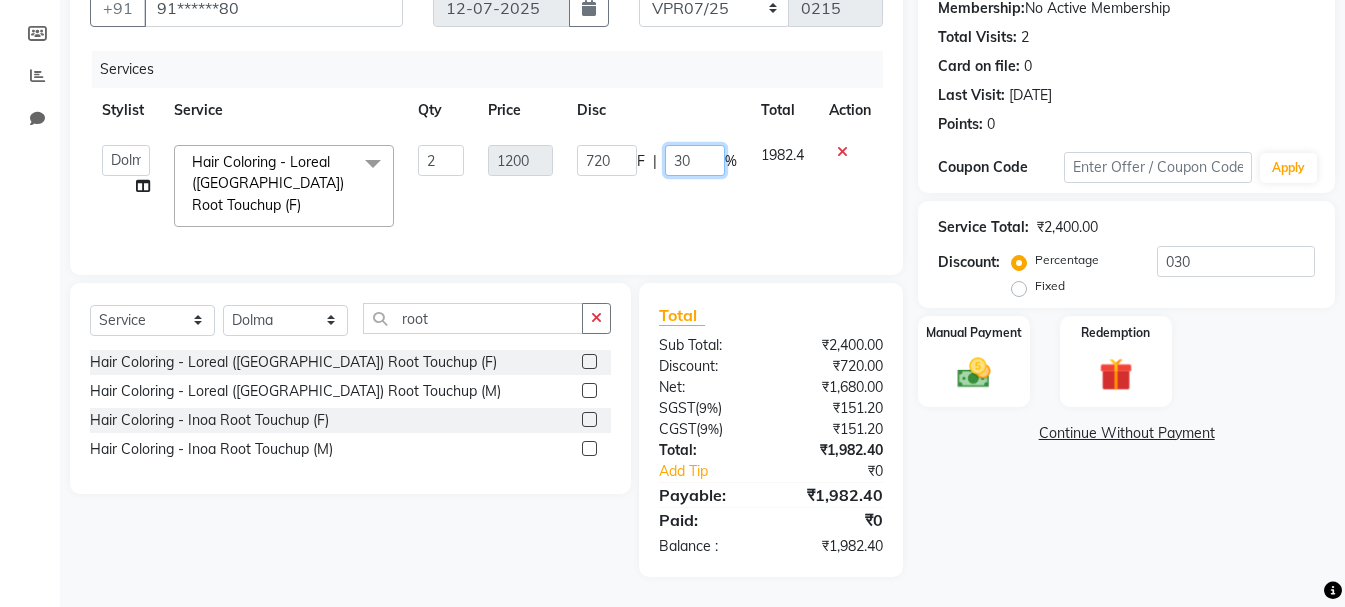 type on "3" 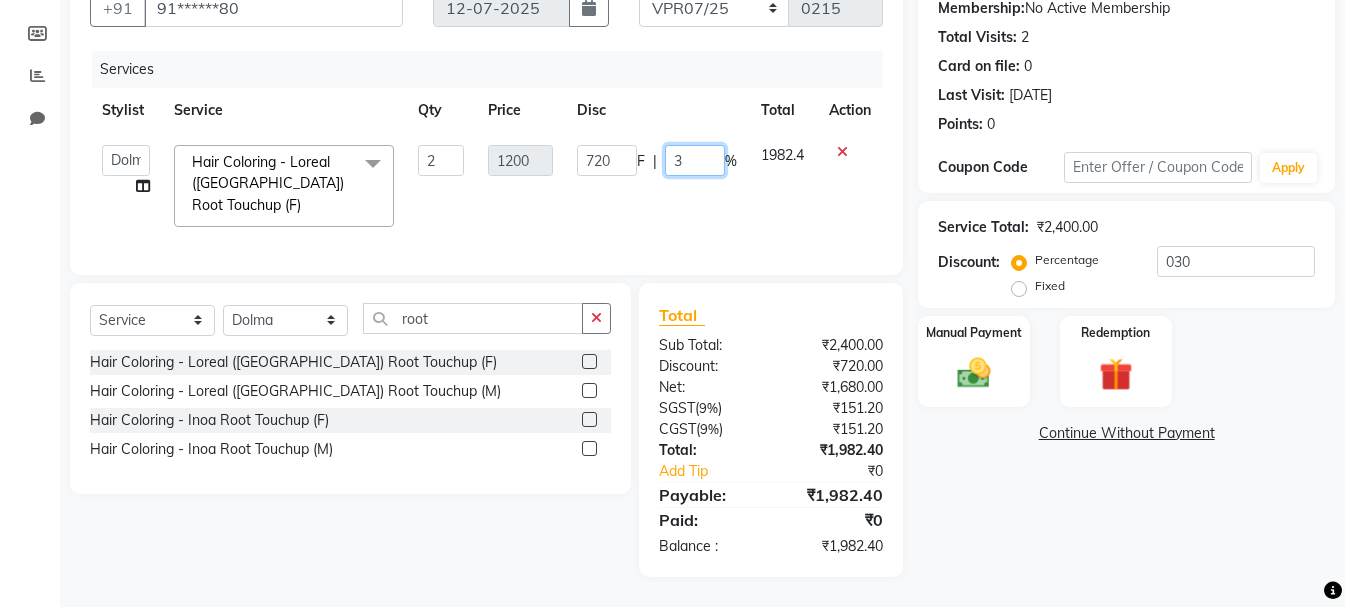 type 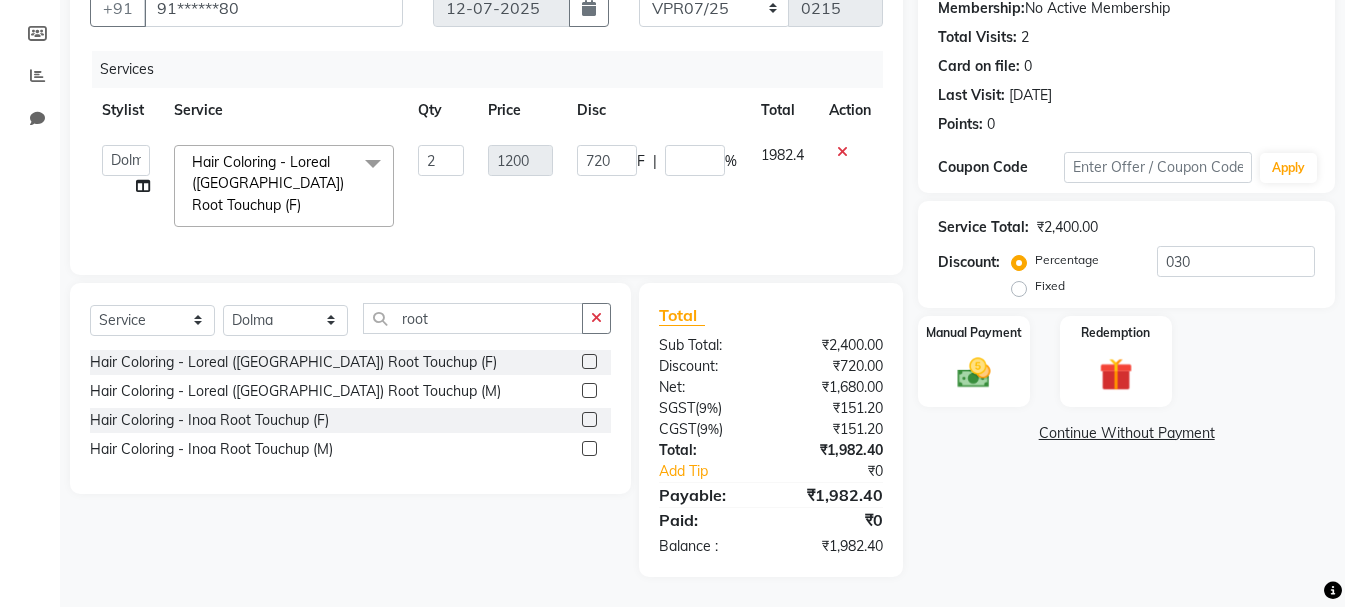 click on "Akshitha   Alam   Alsa   Amaritha   Ashwini   Asif   Ayub   Bhaktha   Bhumi   Danish   Dolma   Doma   Ishwarya   Jayanthi   Juli   Lakshmi    Maya   Mohamad   Monis   Nadeem   Nethravathi   Pavithra S Mosali   Radha   Rehan   Revathi   Sajidh Ali   Salman   Sanju   Sawsthika   Shadav   Sharuk   Sheela   Sony Sherpa    Suhel   uden   Vahid   Yashas  Hair Coloring - Loreal (Paris) Root Touchup (F)  x Hair Cut - Basic Hair Cut (F) Hair Cut - Creative Hair Cut (F) Hair Cut - Kids Cut (F) Hair Cut - Kids Cut Above 5yrs (F) Hair Cut - Fringe Cut (F) Hair Cut - Hair Cut (M) Hair Cut - Kids Cut (M) Hair Cut - Wash + Style (M) Hair Cut - Head Shave (M) Hair Cut - Beard Trim / Shave (M) Hair Cut - Beard Styling (M) Hair cut-Hair wash F Hair Cut - Kids Above 5 Years Henna Application L'Oreal Paris hair color application Globel Colour F Hair Setting - Hair Wash Blast Dry (F) Hair Setting - Basic Blow Dry (F) Hair Setting - Long Hair Hair Setting - Advance Below Dry (Curls, Tongs, Ironing) (F) Hair setting (M) Nose Wax" 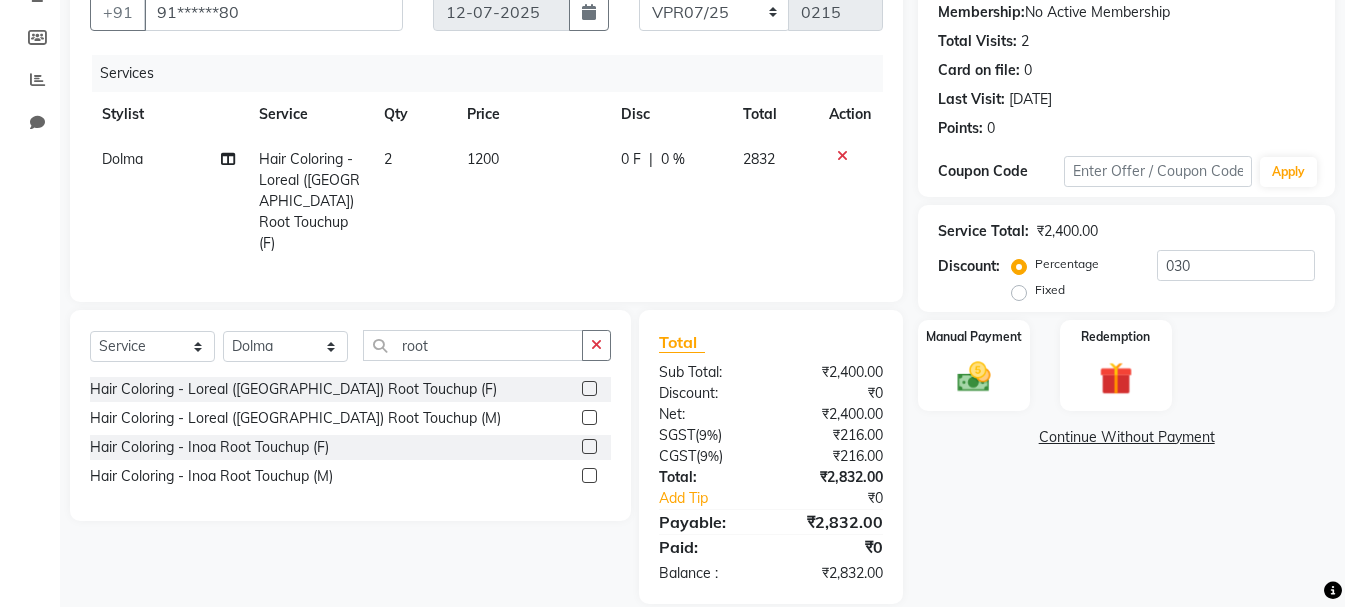 click on "0 F | 0 %" 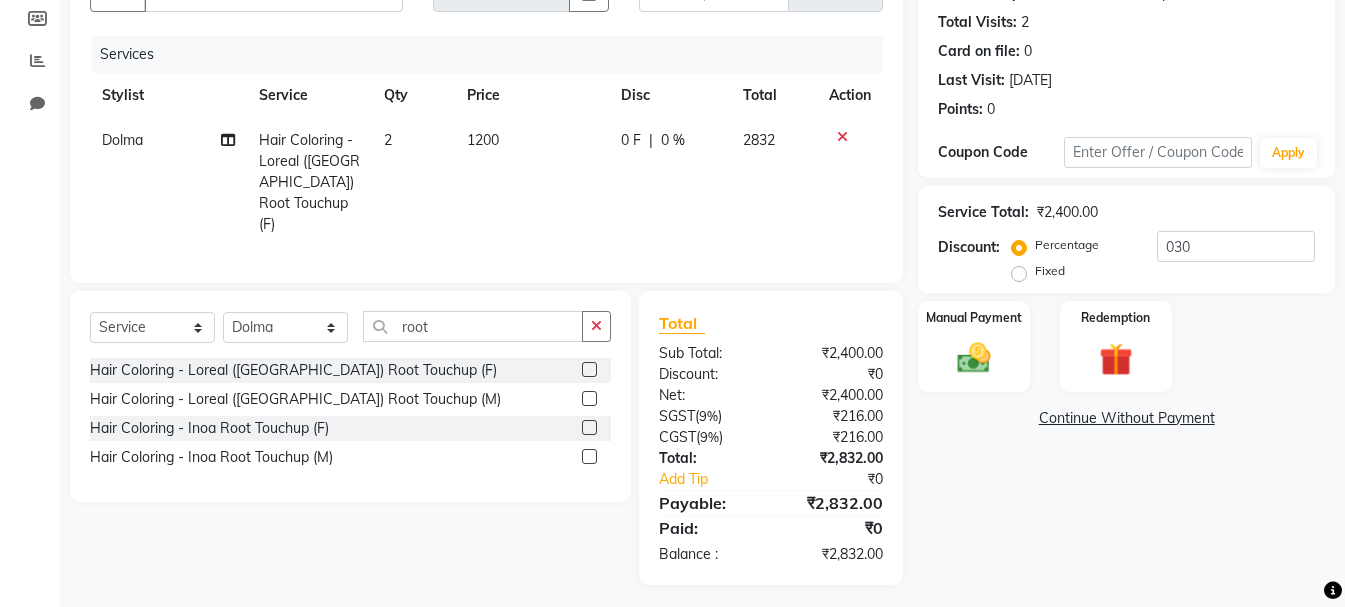 select on "79780" 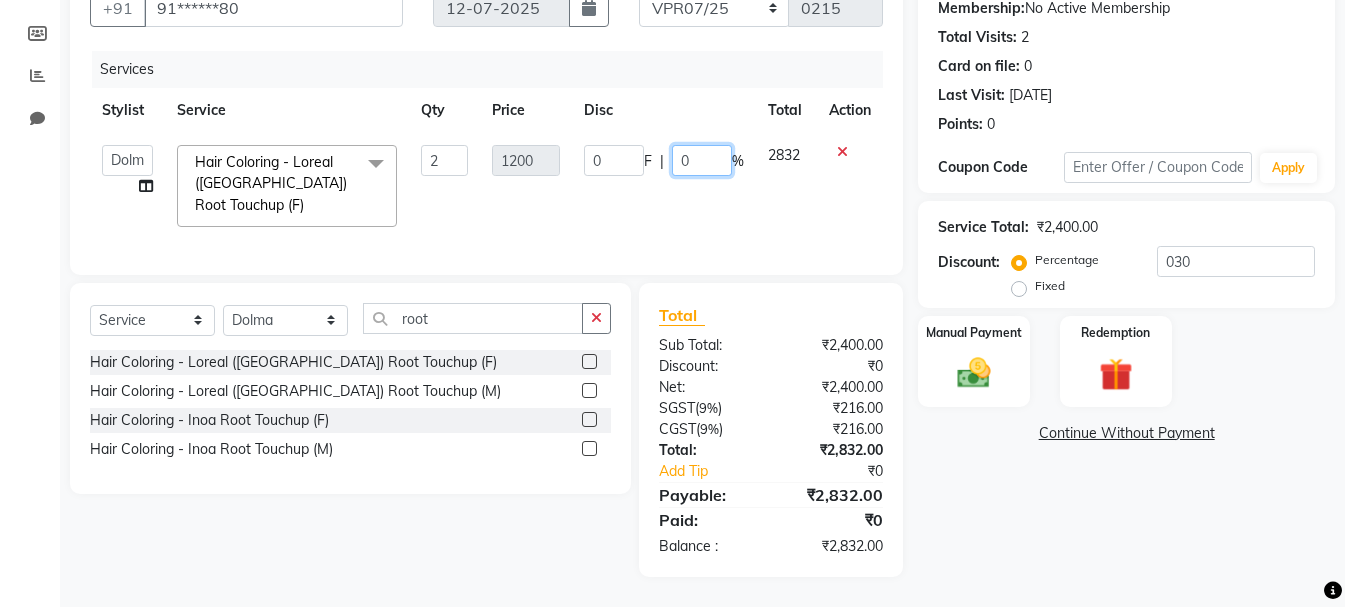click on "0" 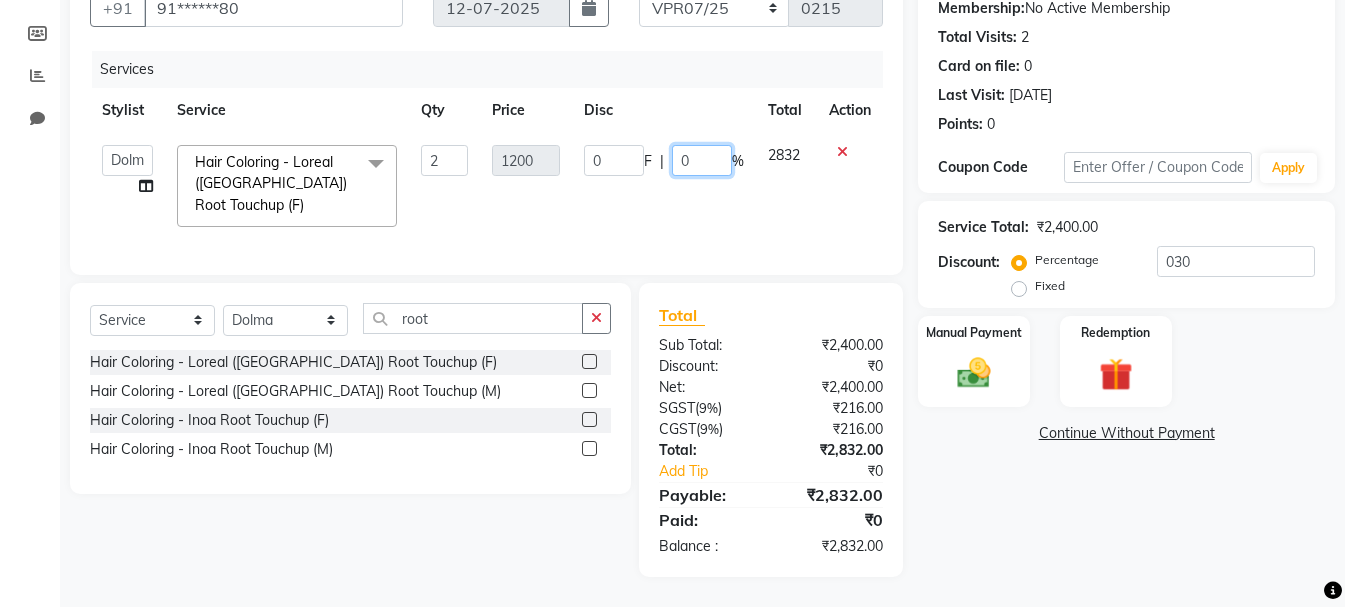 scroll, scrollTop: 0, scrollLeft: 0, axis: both 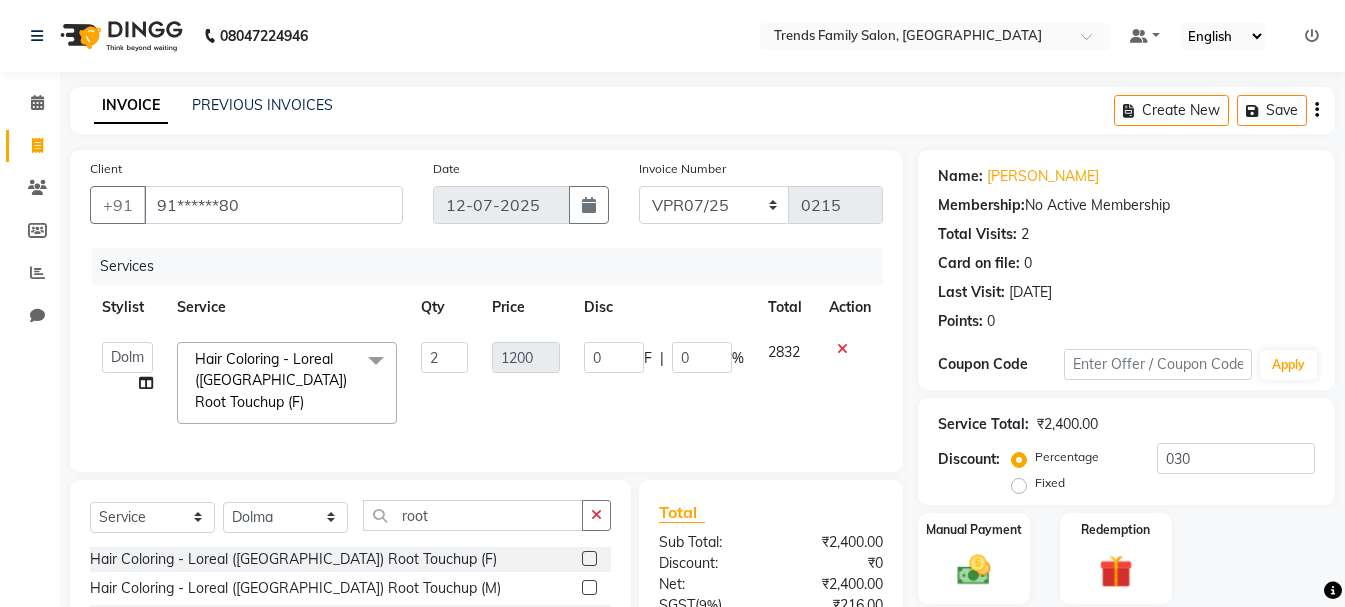 click 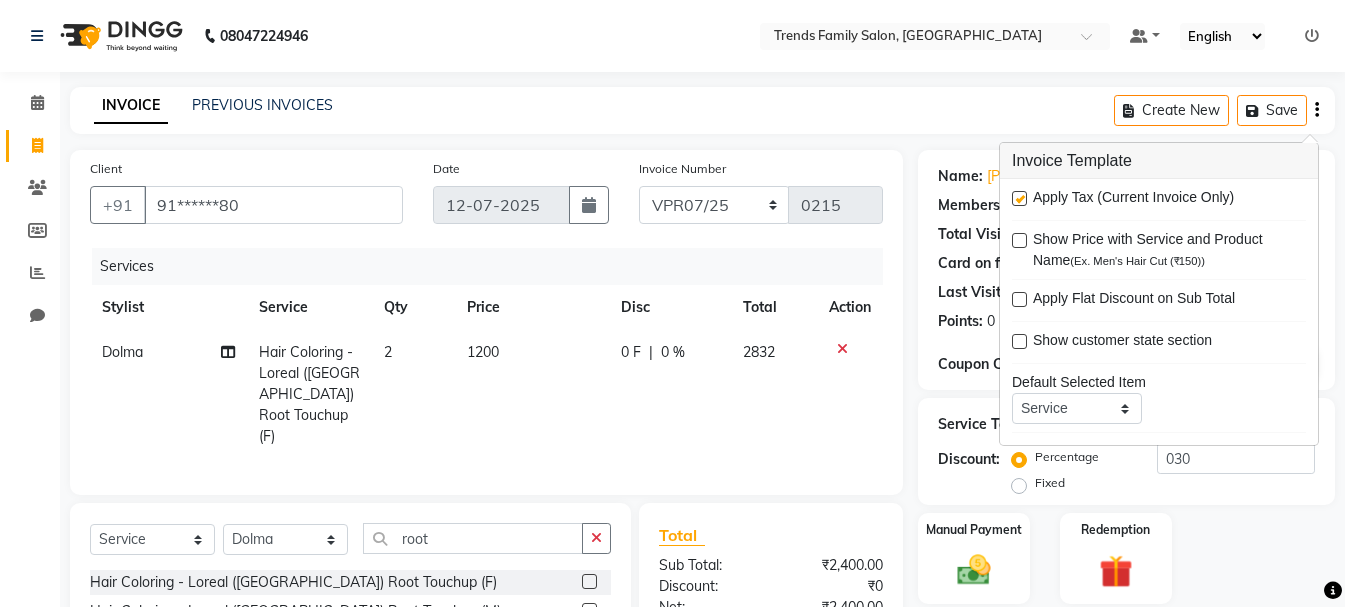click 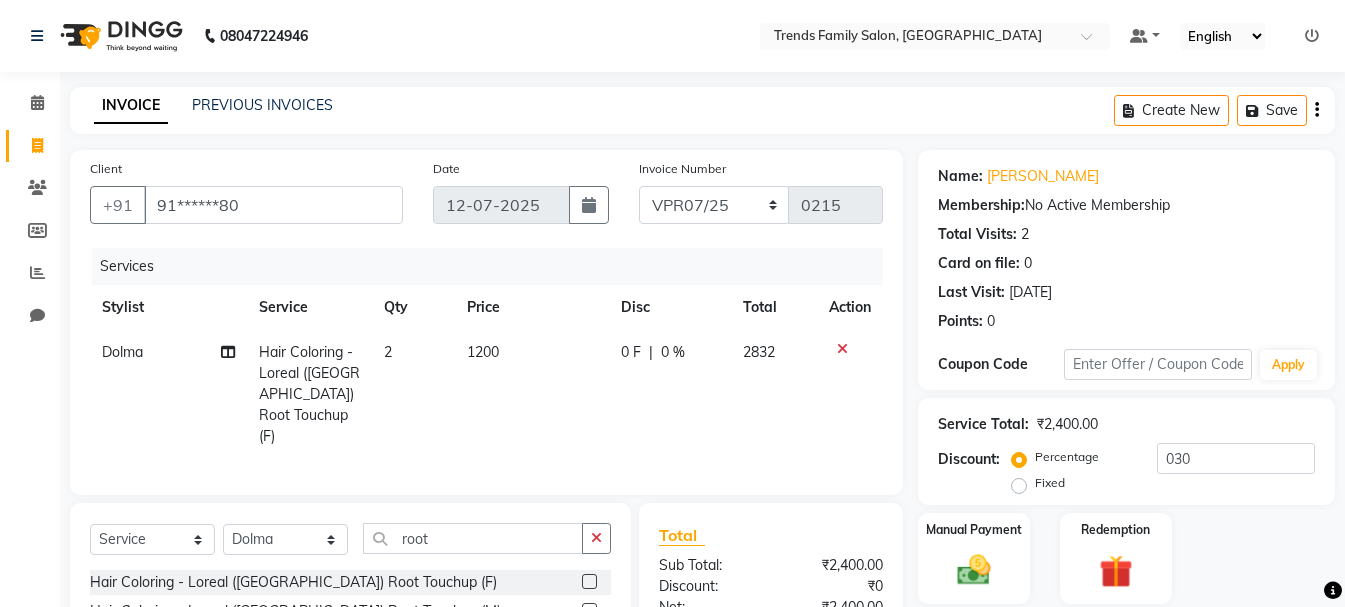 click 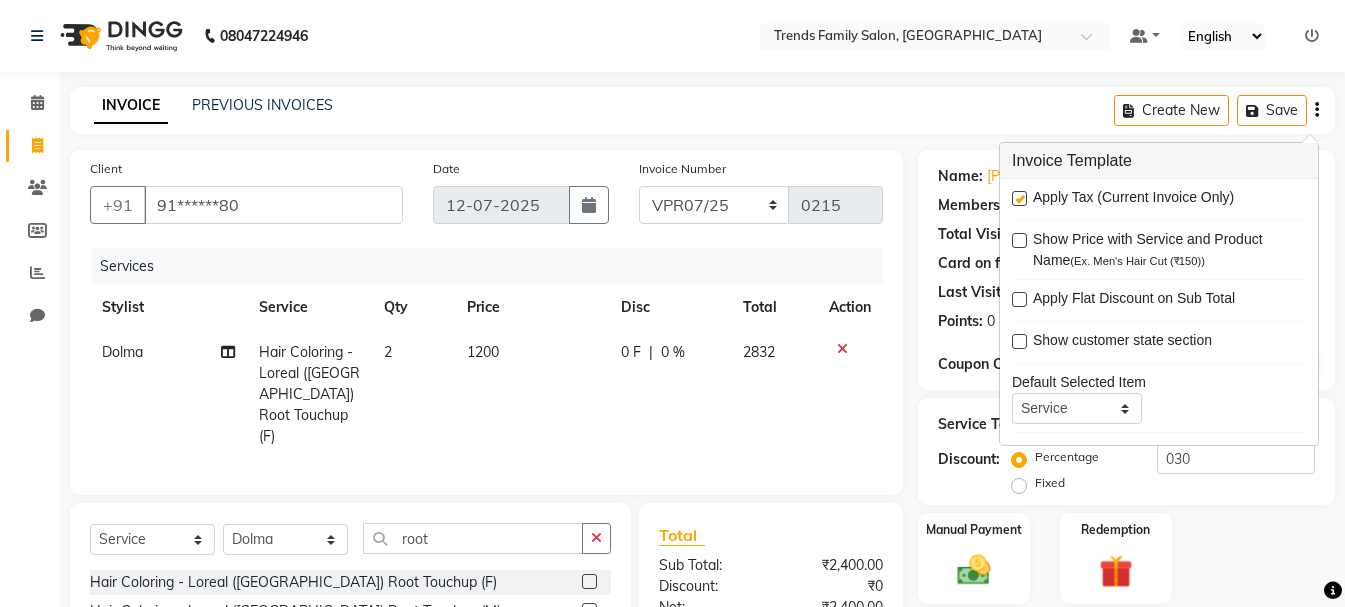 click at bounding box center [1019, 198] 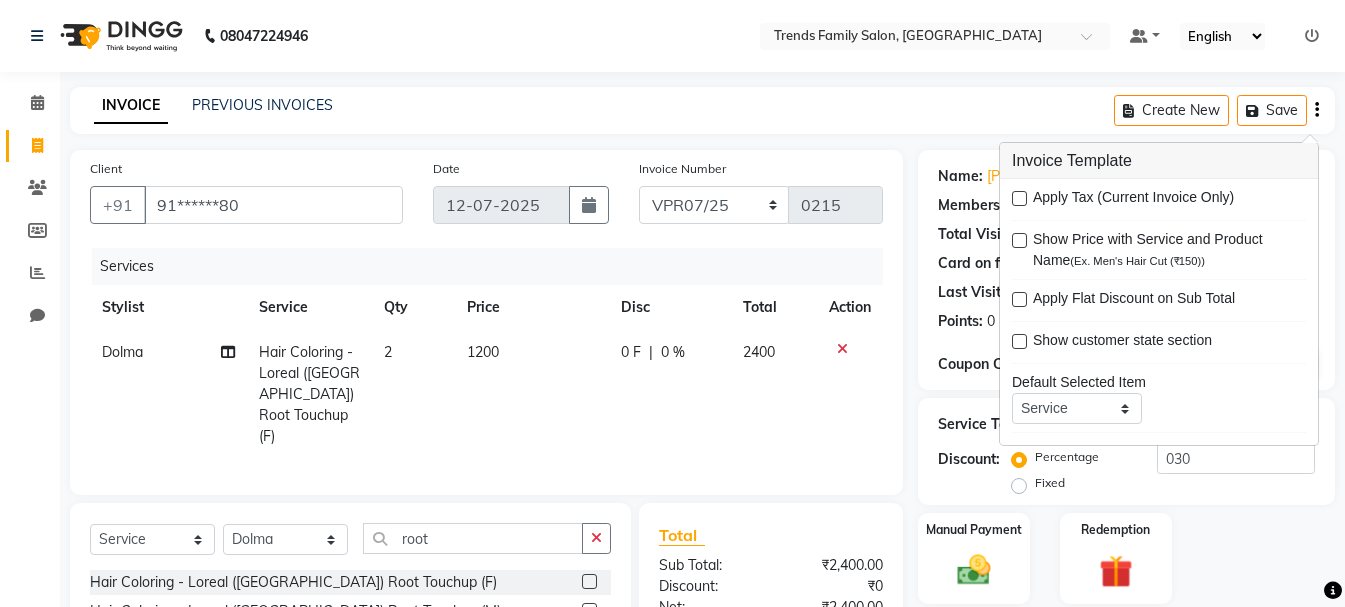 scroll, scrollTop: 151, scrollLeft: 0, axis: vertical 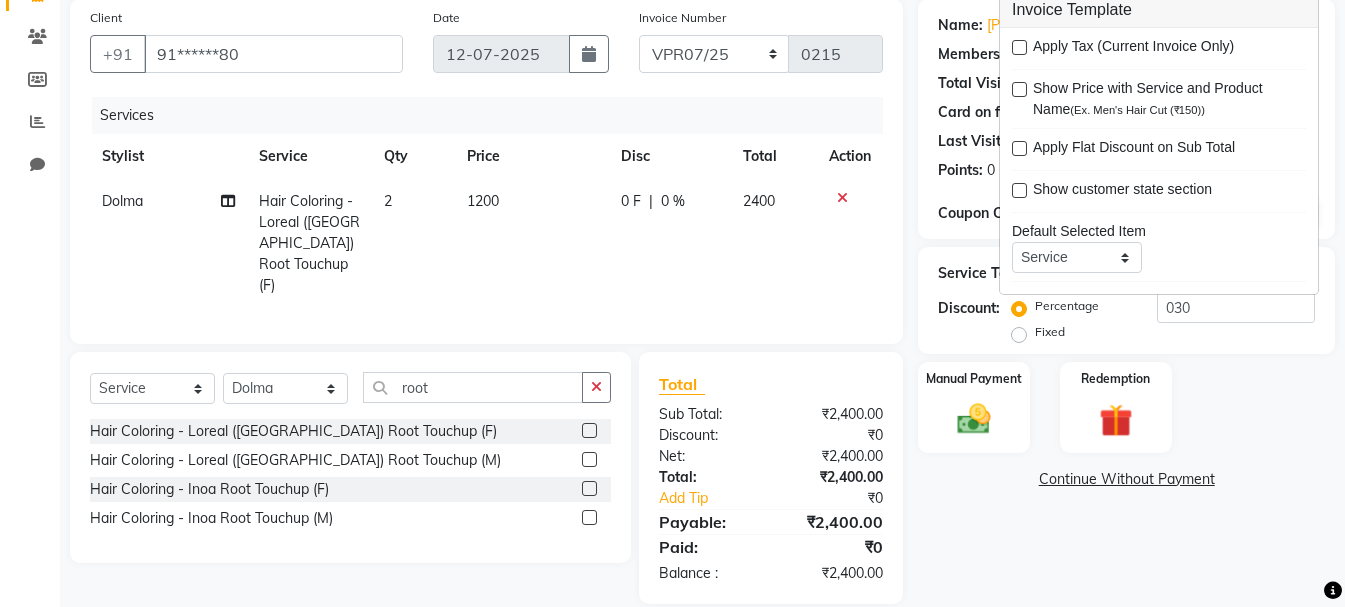 click on "Name: Vinutha  Membership:  No Active Membership  Total Visits:  2 Card on file:  0 Last Visit:   15-06-2025 Points:   0  Coupon Code Apply Service Total:  ₹2,400.00  Discount:  Percentage   Fixed  030 Manual Payment Redemption  Continue Without Payment" 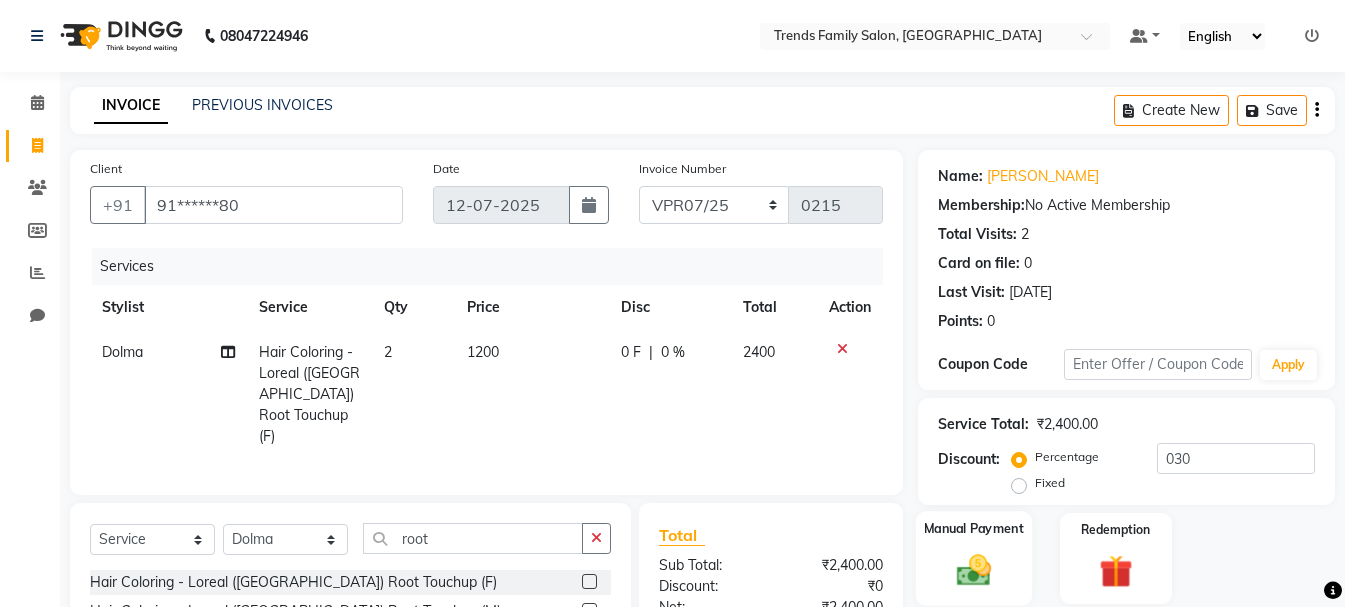 scroll, scrollTop: 151, scrollLeft: 0, axis: vertical 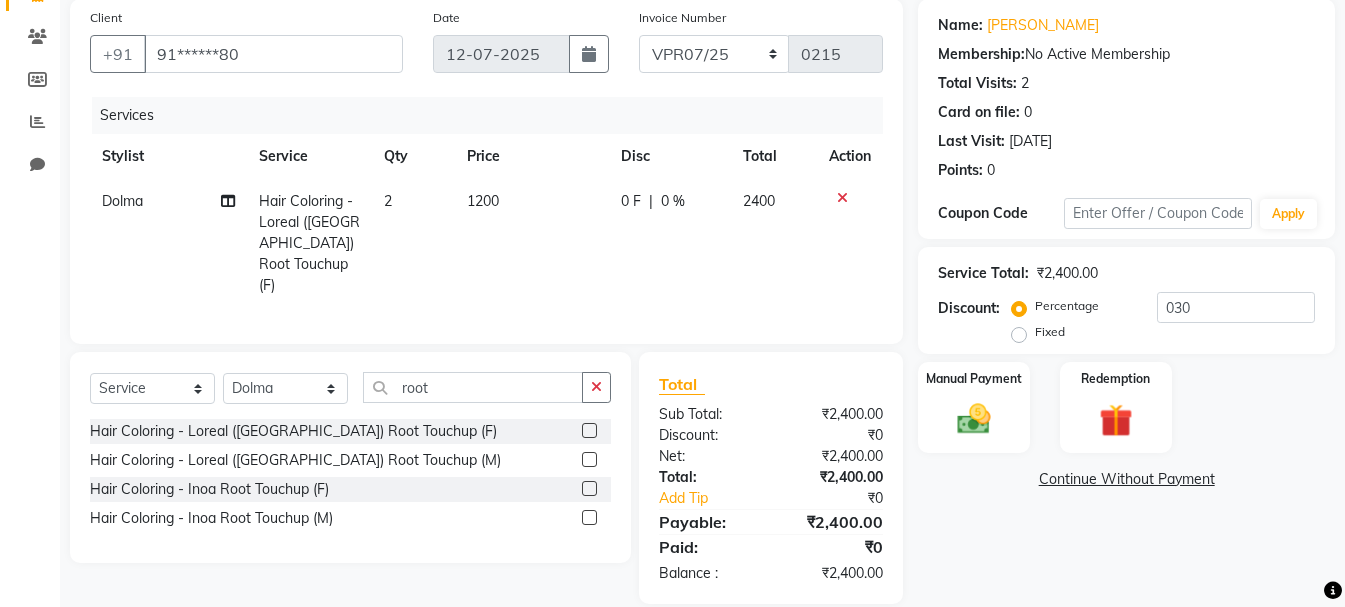 click on "0 F" 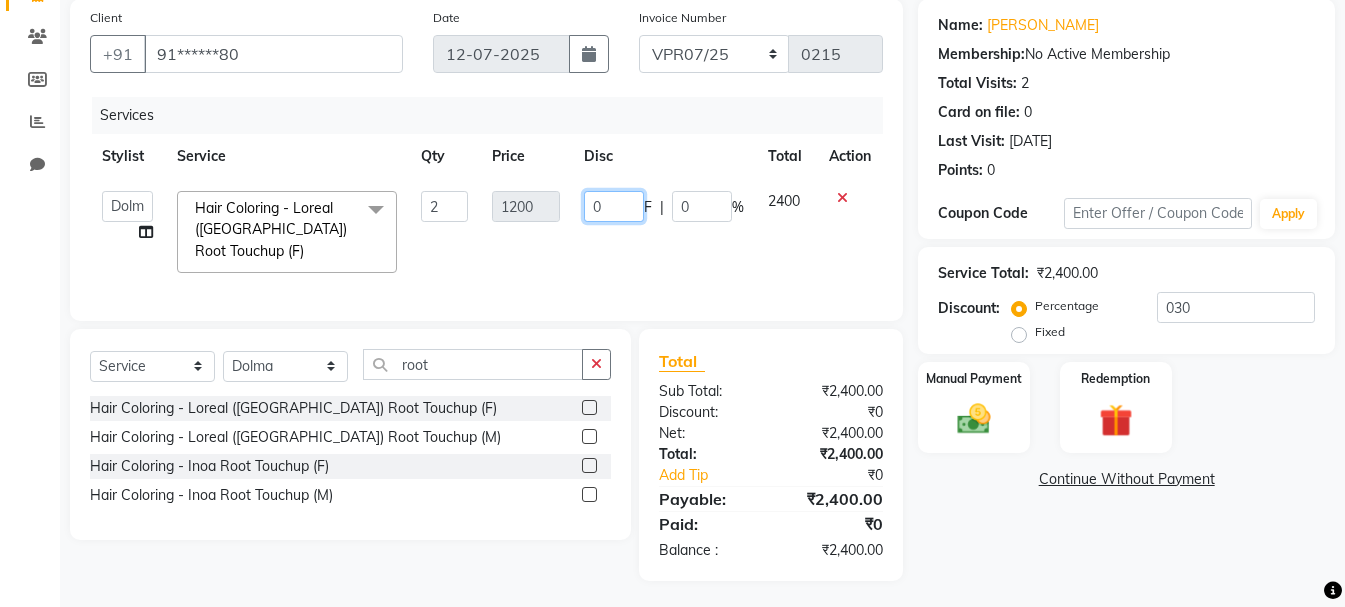 click on "0" 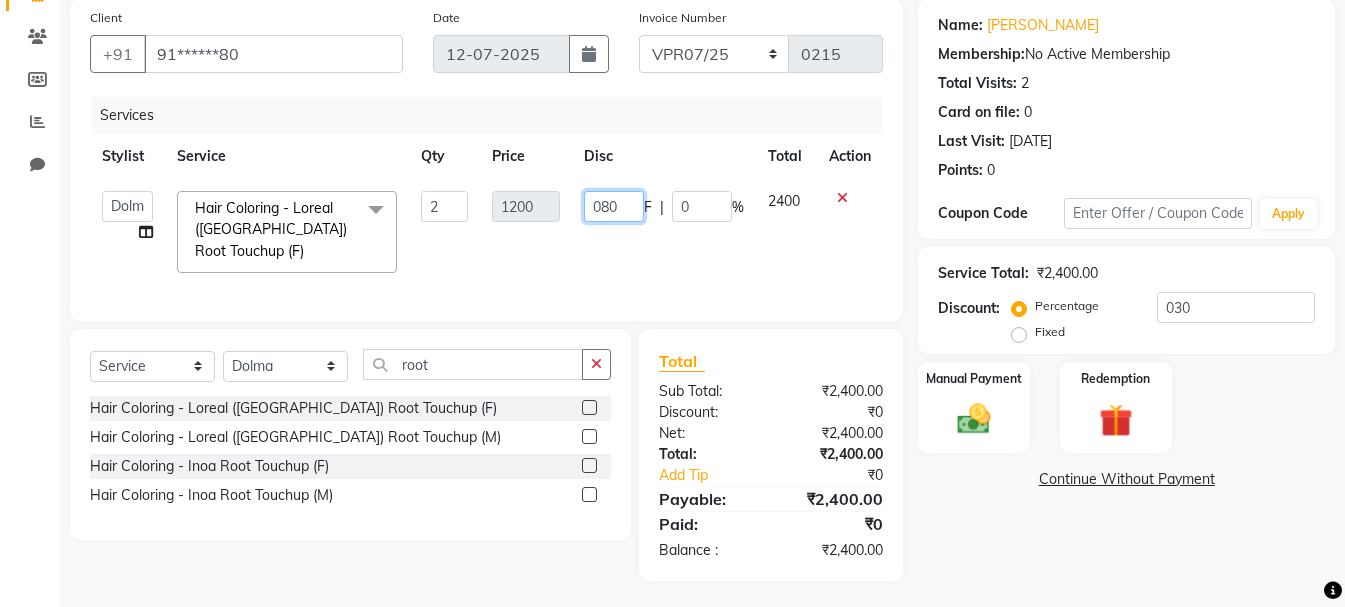 type on "0800" 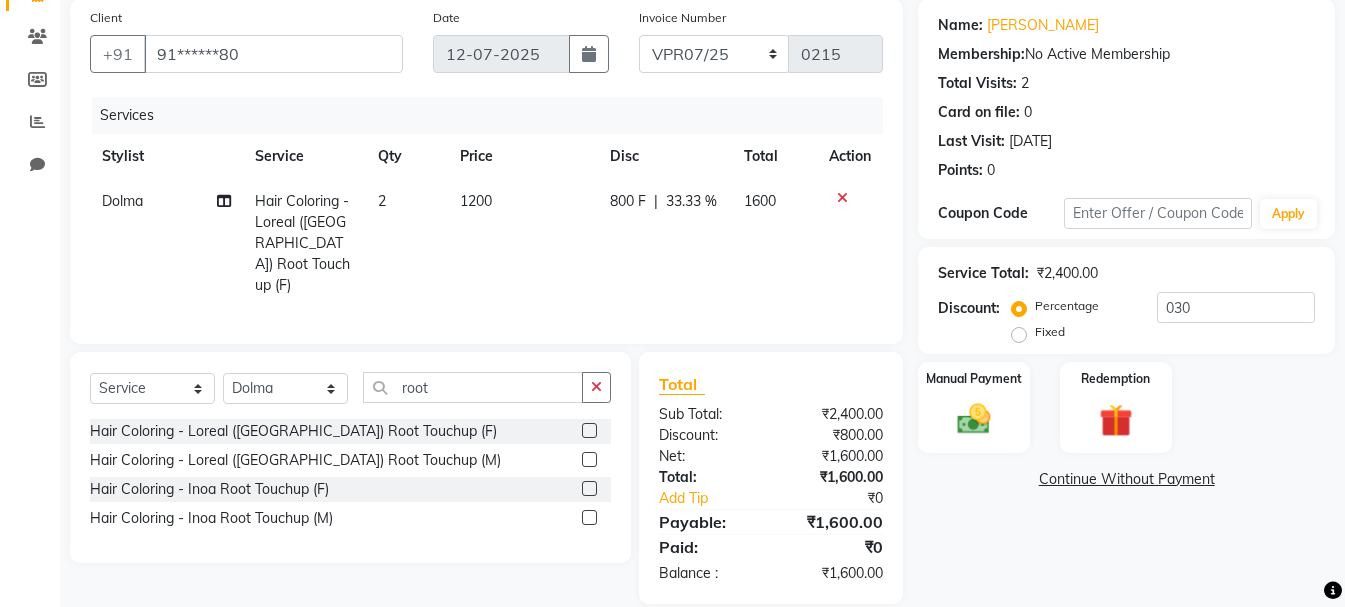 click on "Name: Vinutha  Membership:  No Active Membership  Total Visits:  2 Card on file:  0 Last Visit:   15-06-2025 Points:   0  Coupon Code Apply Service Total:  ₹2,400.00  Discount:  Percentage   Fixed  030 Manual Payment Redemption  Continue Without Payment" 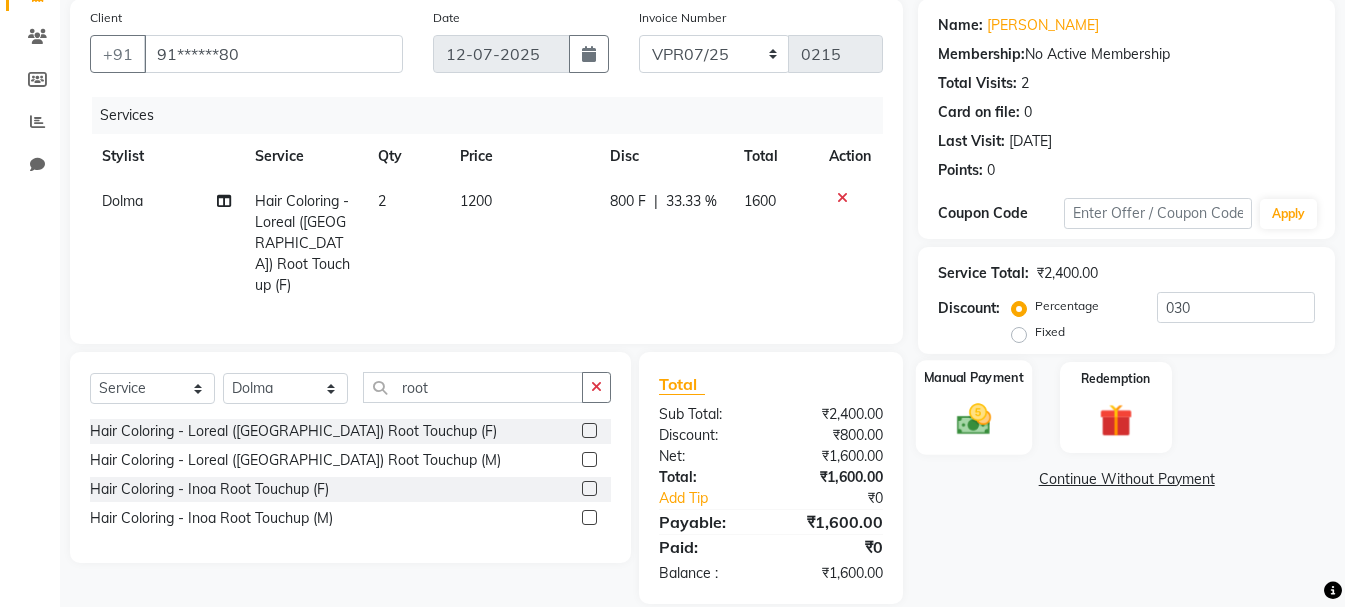click 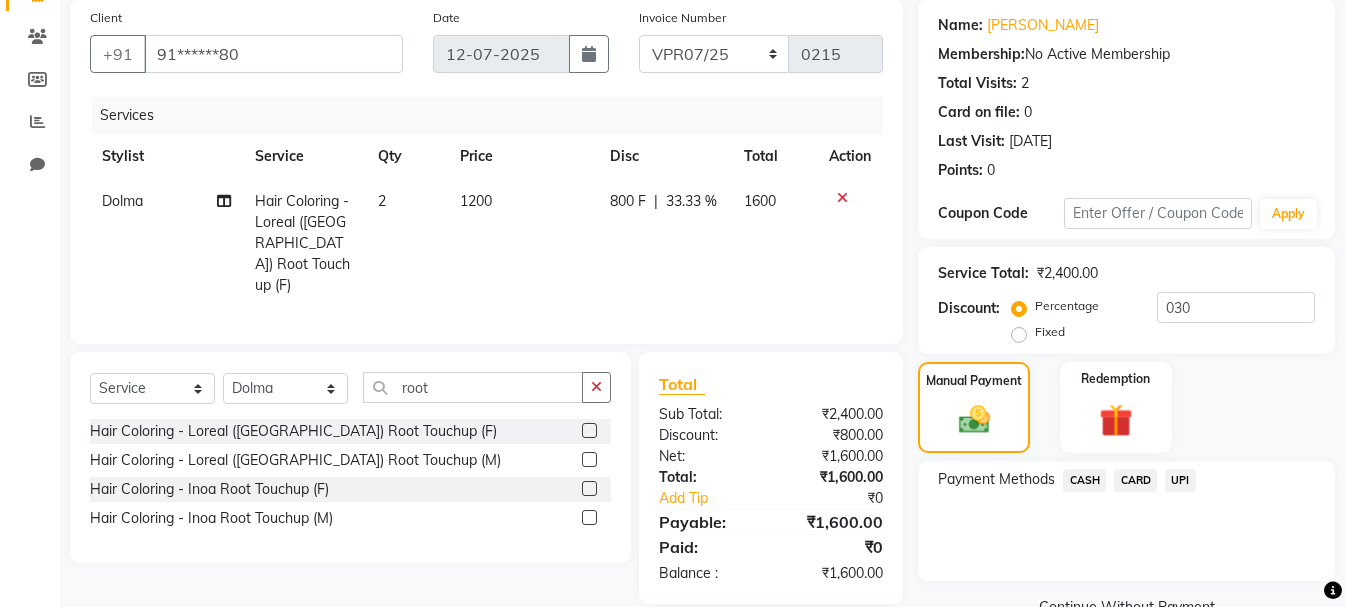 click on "UPI" 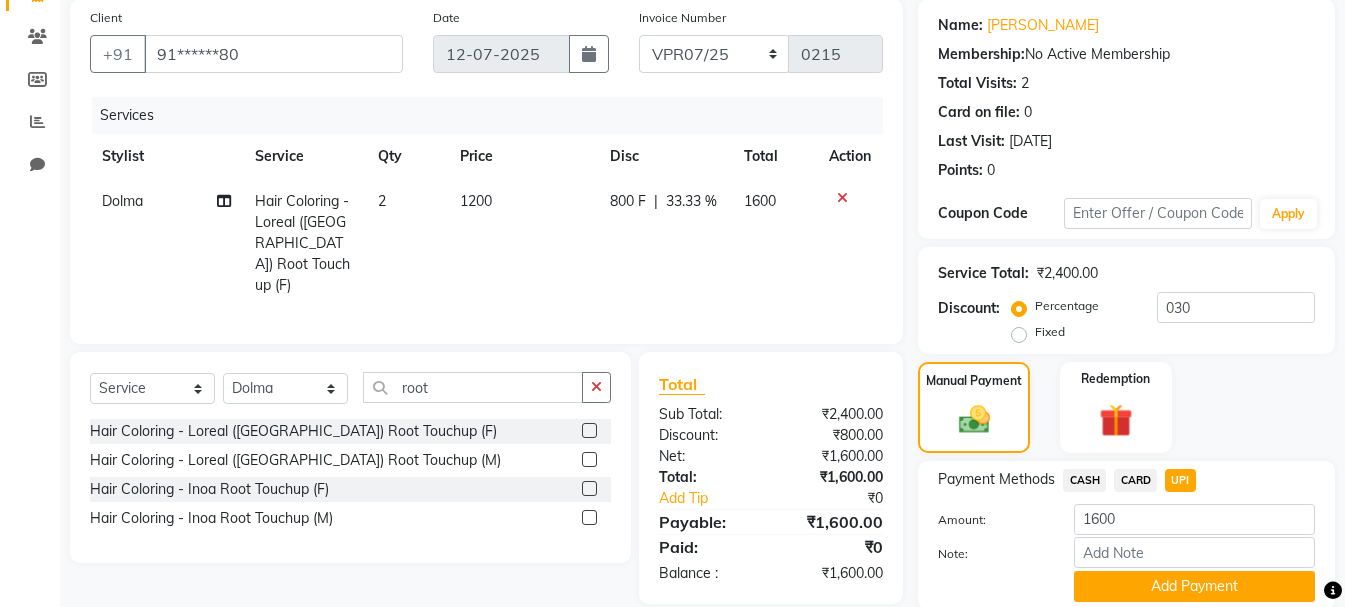 click on "Add Payment" 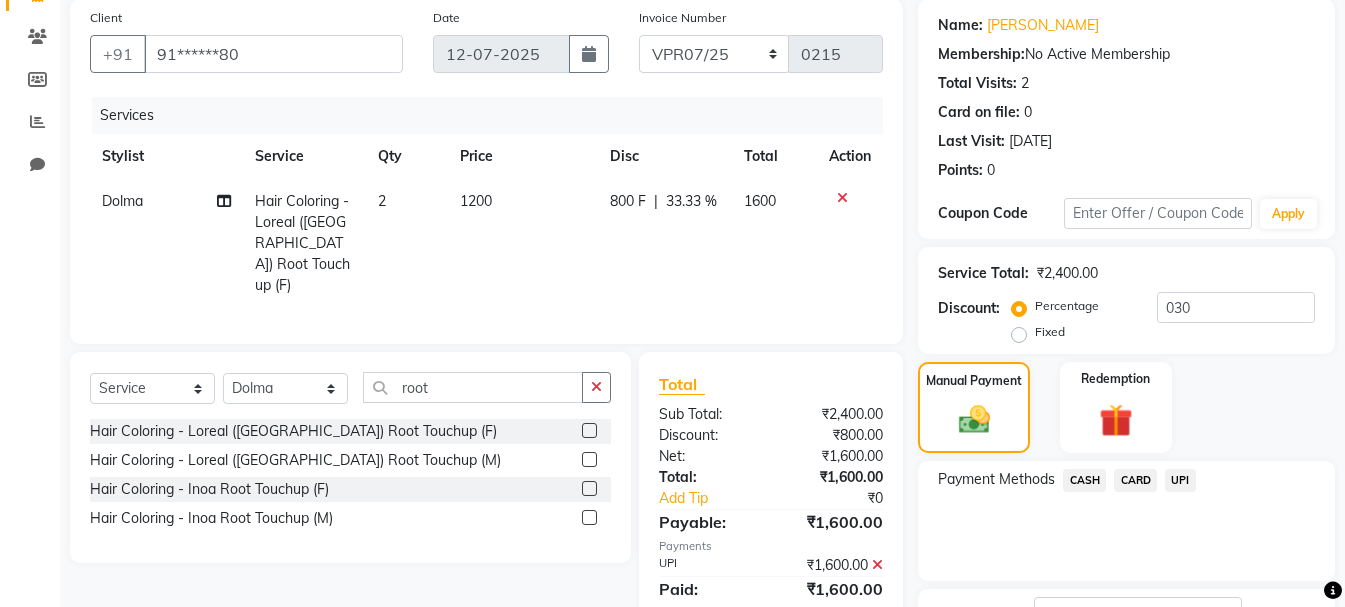 scroll, scrollTop: 309, scrollLeft: 0, axis: vertical 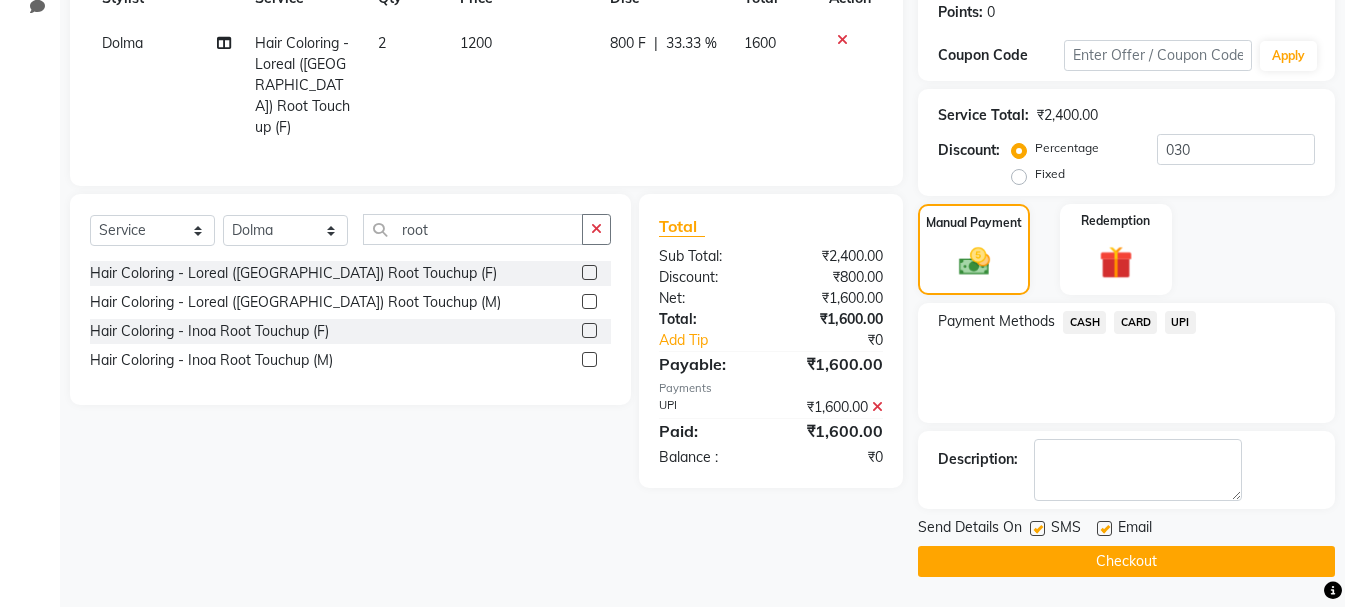 click on "Checkout" 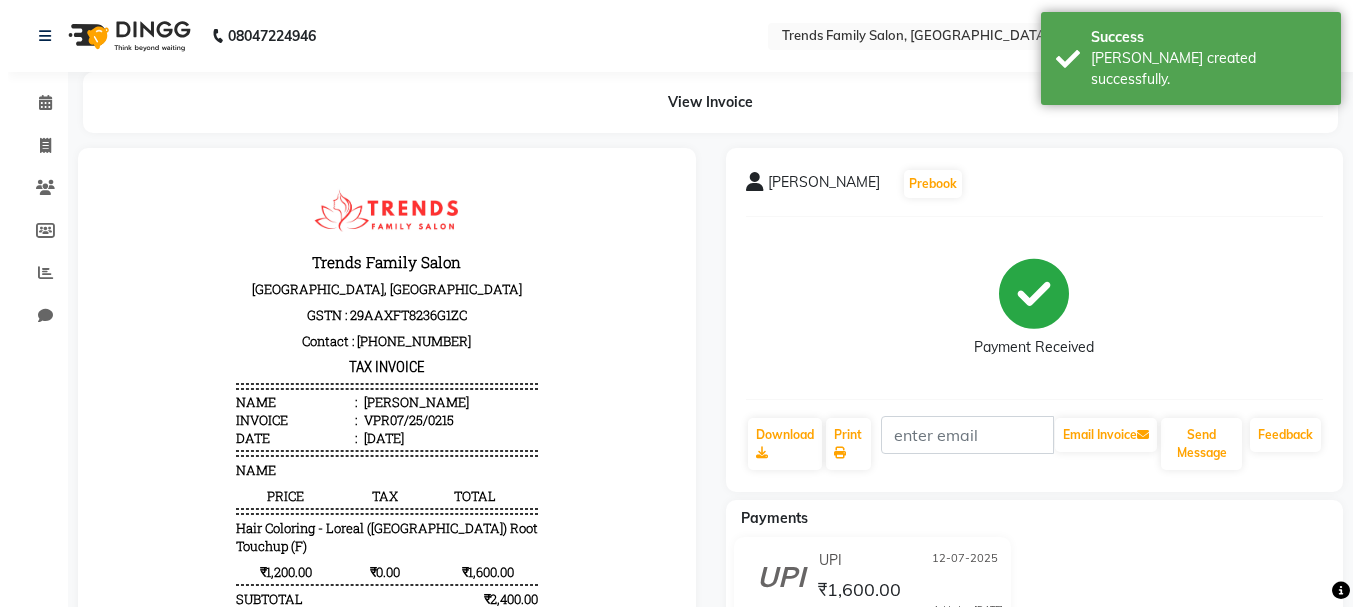scroll, scrollTop: 0, scrollLeft: 0, axis: both 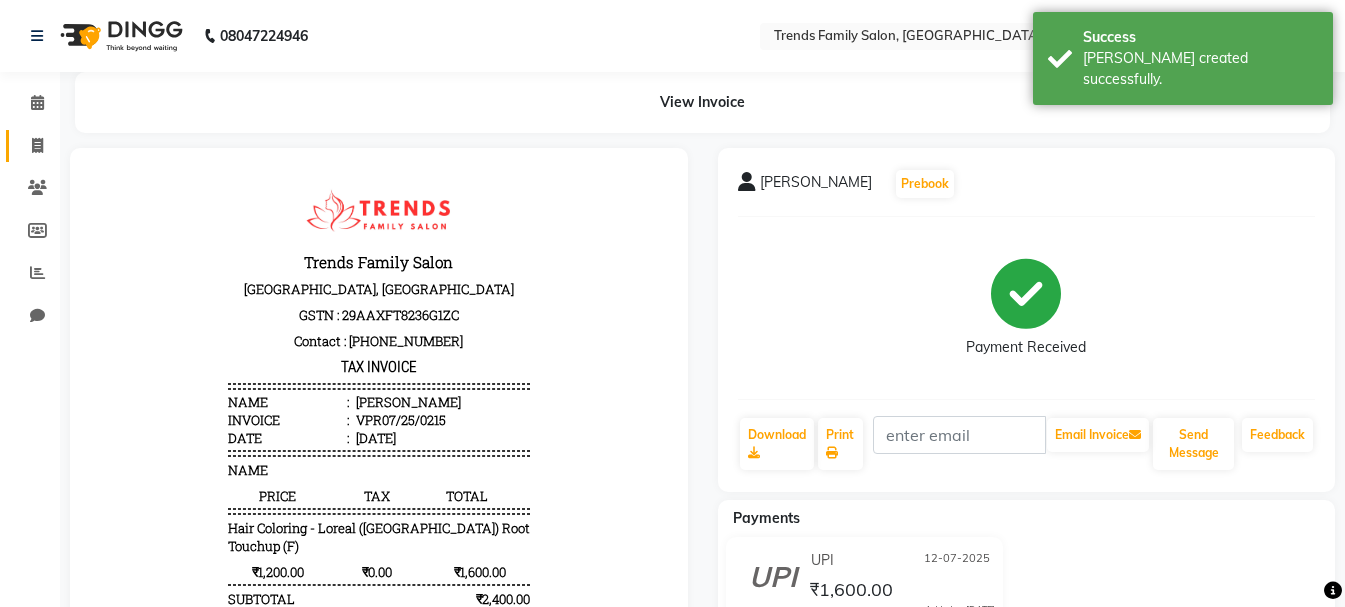 click on "Invoice" 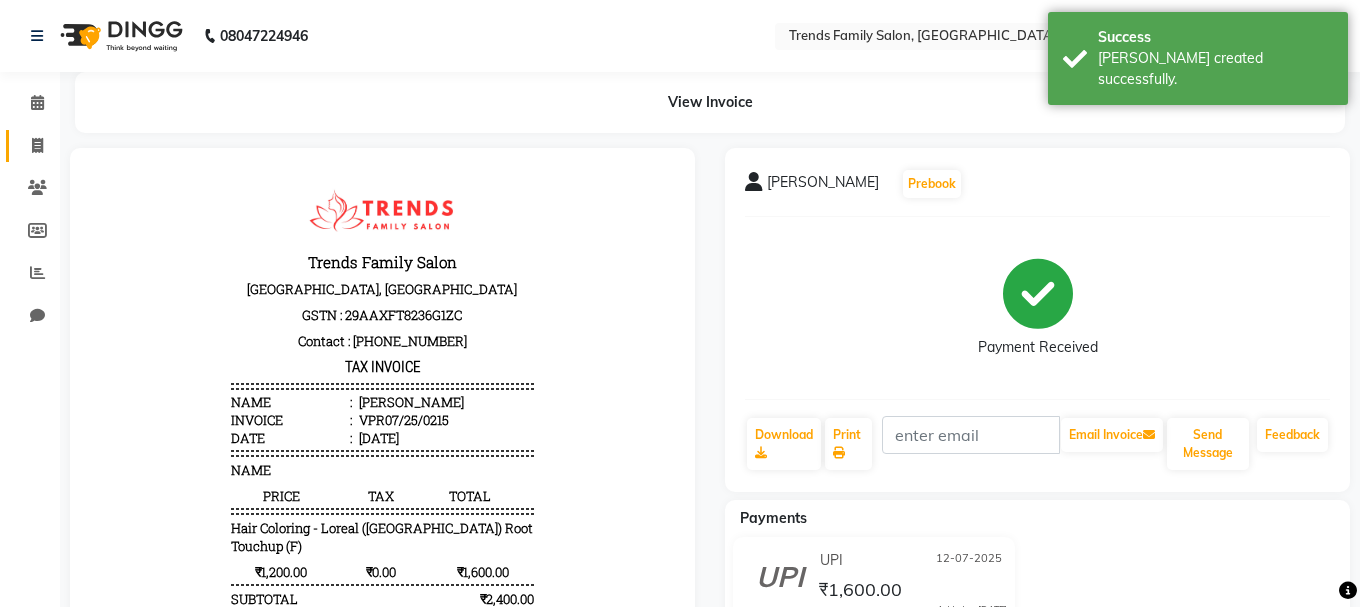 select on "service" 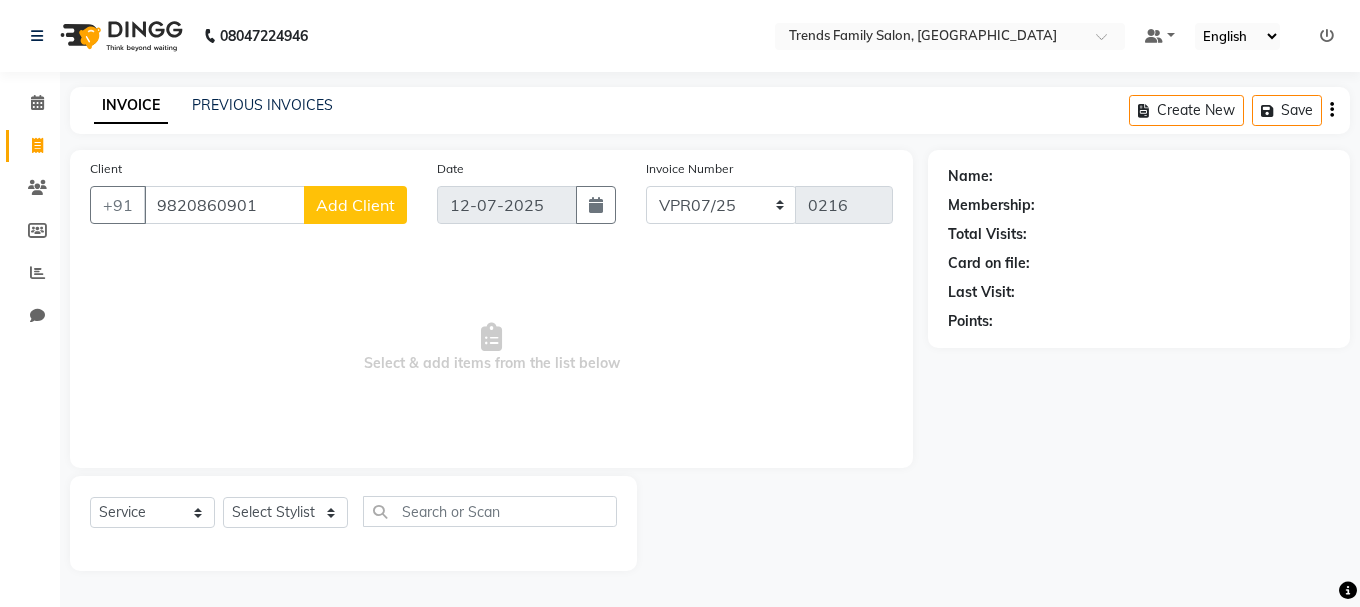 type on "9820860901" 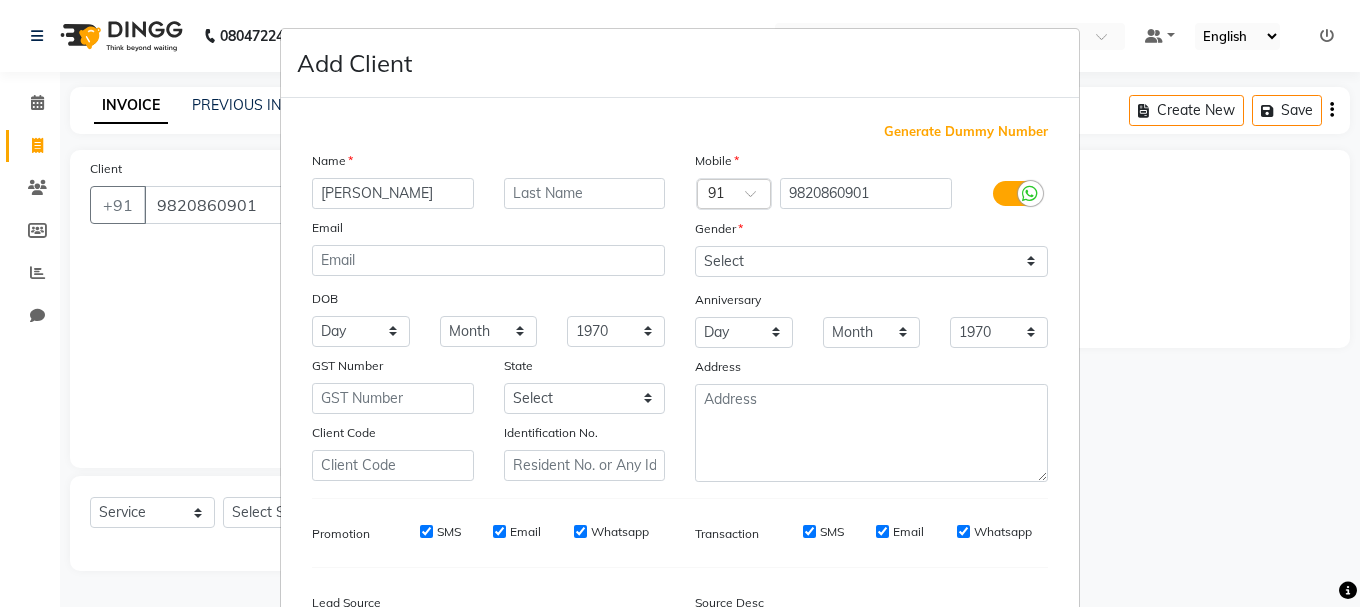 type on "[PERSON_NAME]" 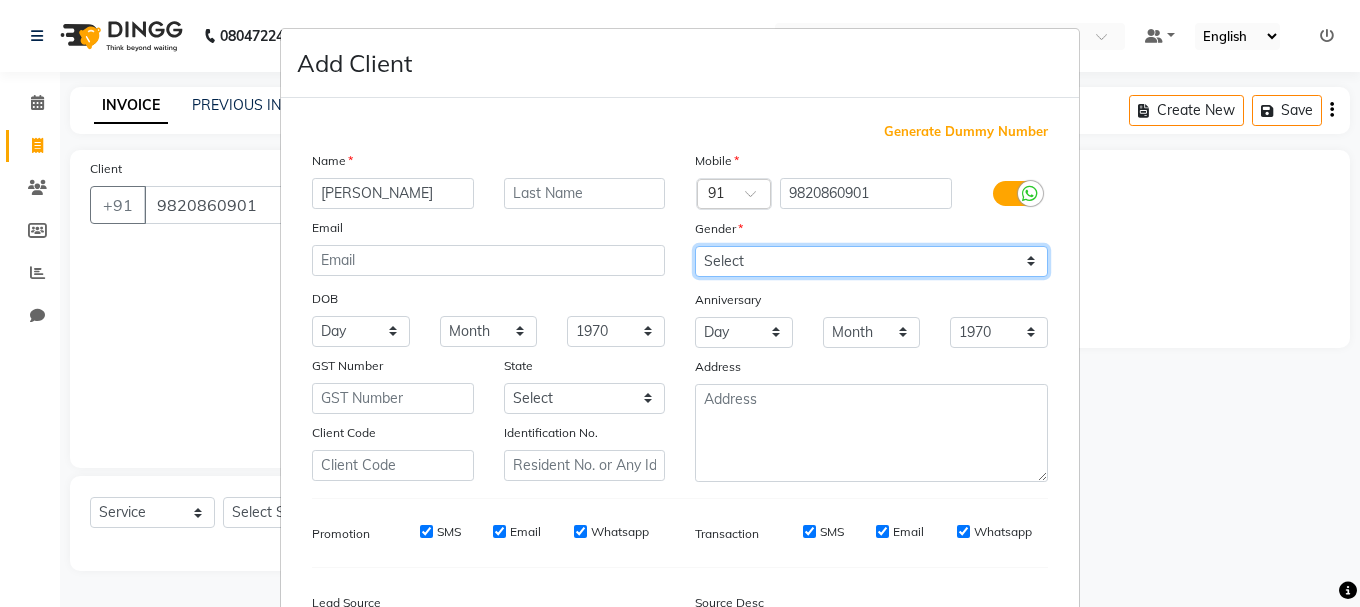 click on "Select [DEMOGRAPHIC_DATA] [DEMOGRAPHIC_DATA] Other Prefer Not To Say" at bounding box center [871, 261] 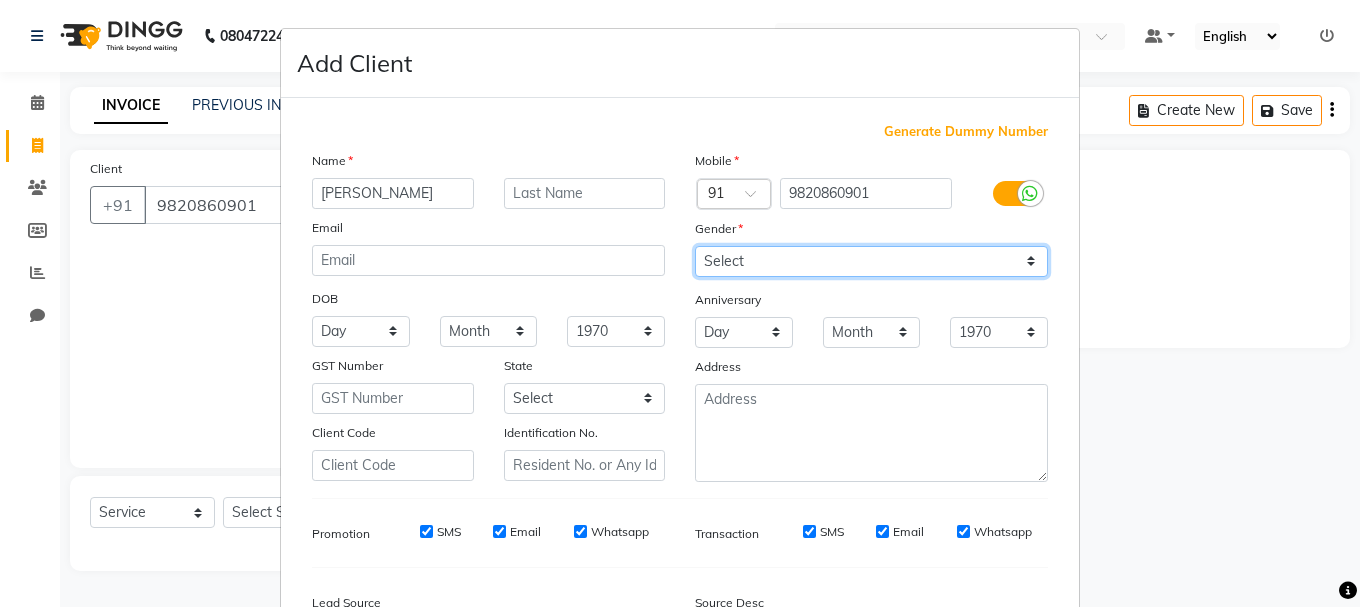 select on "[DEMOGRAPHIC_DATA]" 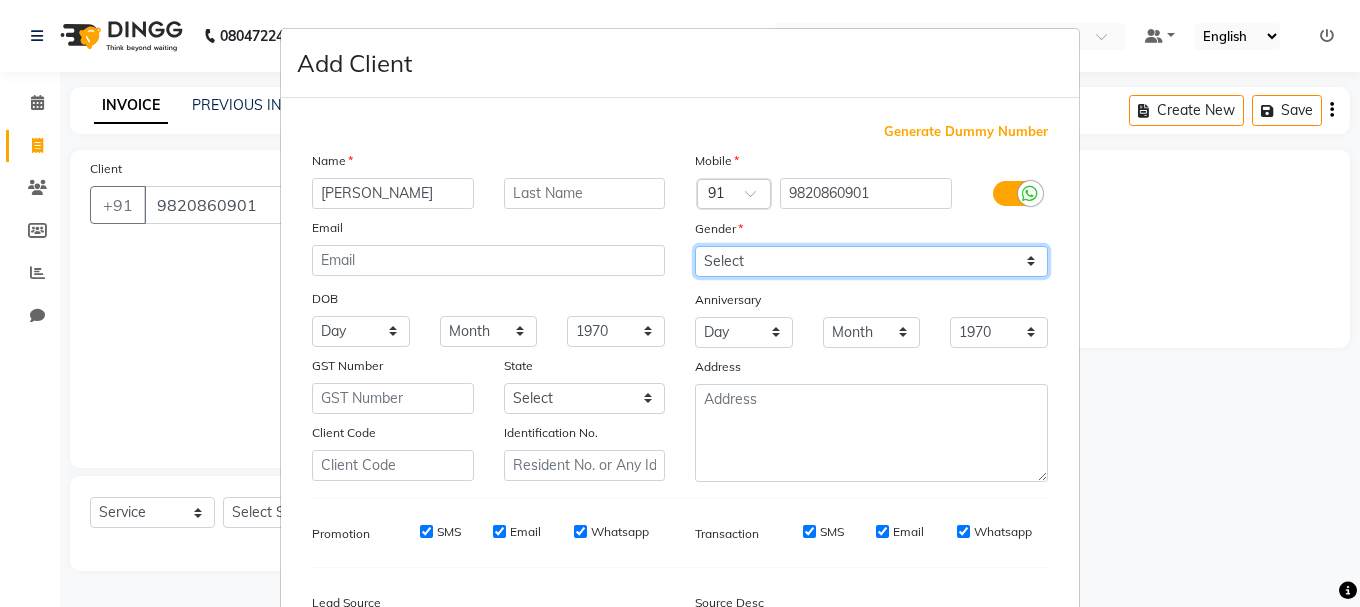 click on "Select [DEMOGRAPHIC_DATA] [DEMOGRAPHIC_DATA] Other Prefer Not To Say" at bounding box center [871, 261] 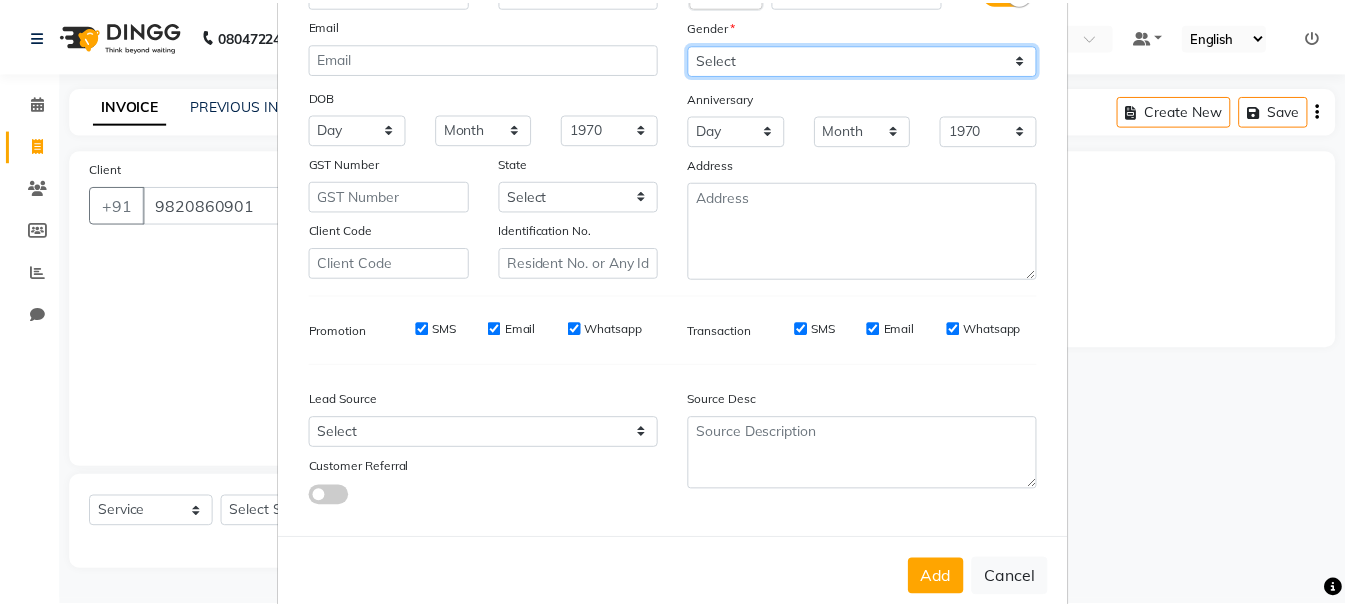 scroll, scrollTop: 242, scrollLeft: 0, axis: vertical 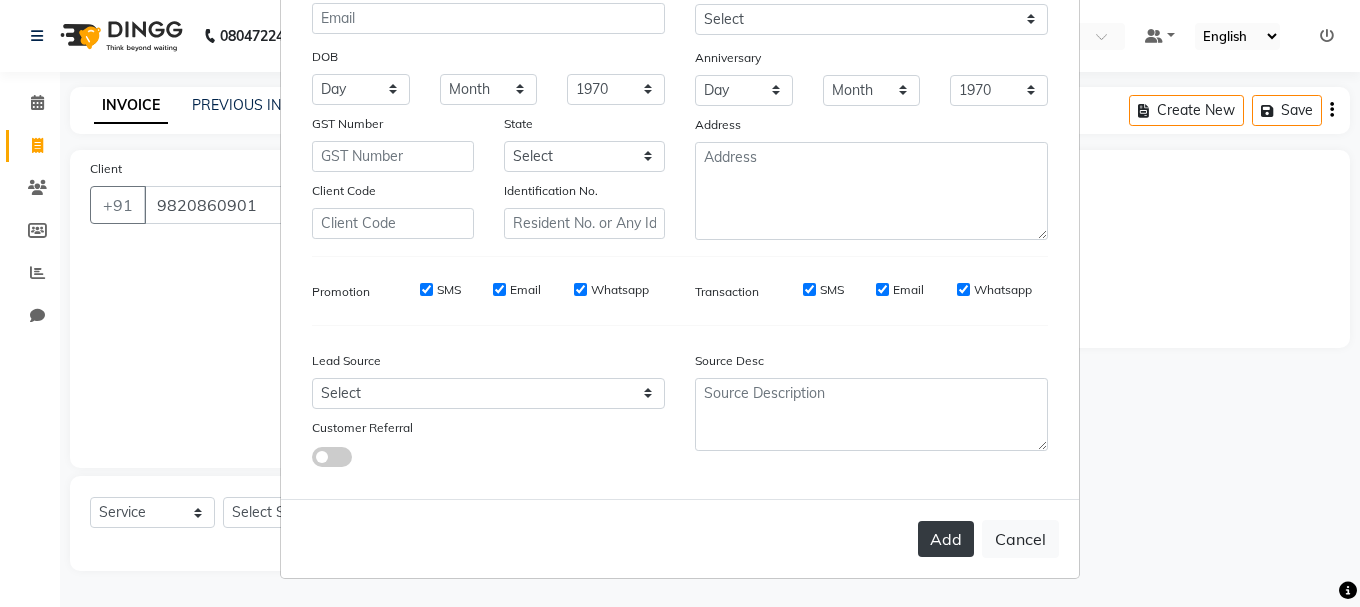 click on "Add" at bounding box center (946, 539) 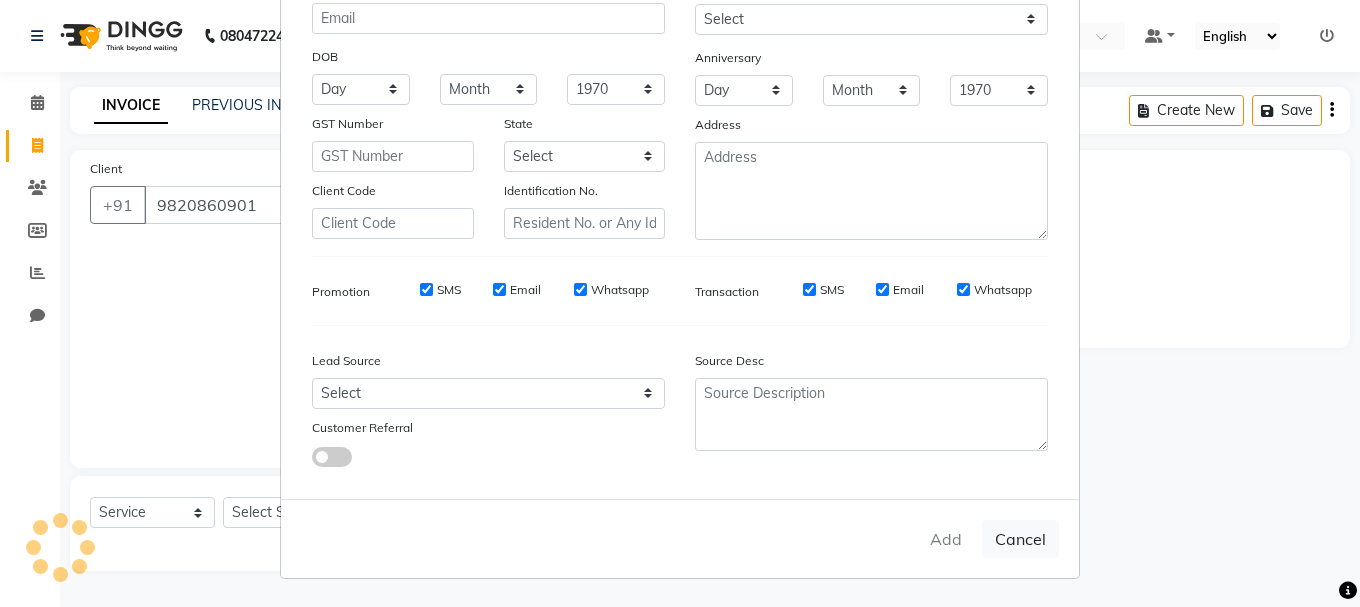 click on "Add Client Generate Dummy Number Name Pavithra Email DOB Day 01 02 03 04 05 06 07 08 09 10 11 12 13 14 15 16 17 18 19 20 21 22 23 24 25 26 27 28 29 30 31 Month January February March April May June July August September October November December 1940 1941 1942 1943 1944 1945 1946 1947 1948 1949 1950 1951 1952 1953 1954 1955 1956 1957 1958 1959 1960 1961 1962 1963 1964 1965 1966 1967 1968 1969 1970 1971 1972 1973 1974 1975 1976 1977 1978 1979 1980 1981 1982 1983 1984 1985 1986 1987 1988 1989 1990 1991 1992 1993 1994 1995 1996 1997 1998 1999 2000 2001 2002 2003 2004 2005 2006 2007 2008 2009 2010 2011 2012 2013 2014 2015 2016 2017 2018 2019 2020 2021 2022 2023 2024 GST Number State Select Andaman and Nicobar Islands Andhra Pradesh Arunachal Pradesh Assam Bihar Chandigarh Chhattisgarh Dadra and Nagar Haveli Daman and Diu Delhi Goa Gujarat Haryana Himachal Pradesh Jammu and Kashmir Jharkhand Karnataka Kerala Lakshadweep Madhya Pradesh Maharashtra Manipur Meghalaya Mizoram Nagaland Odisha Pondicherry Punjab Sikkim" at bounding box center [680, 303] 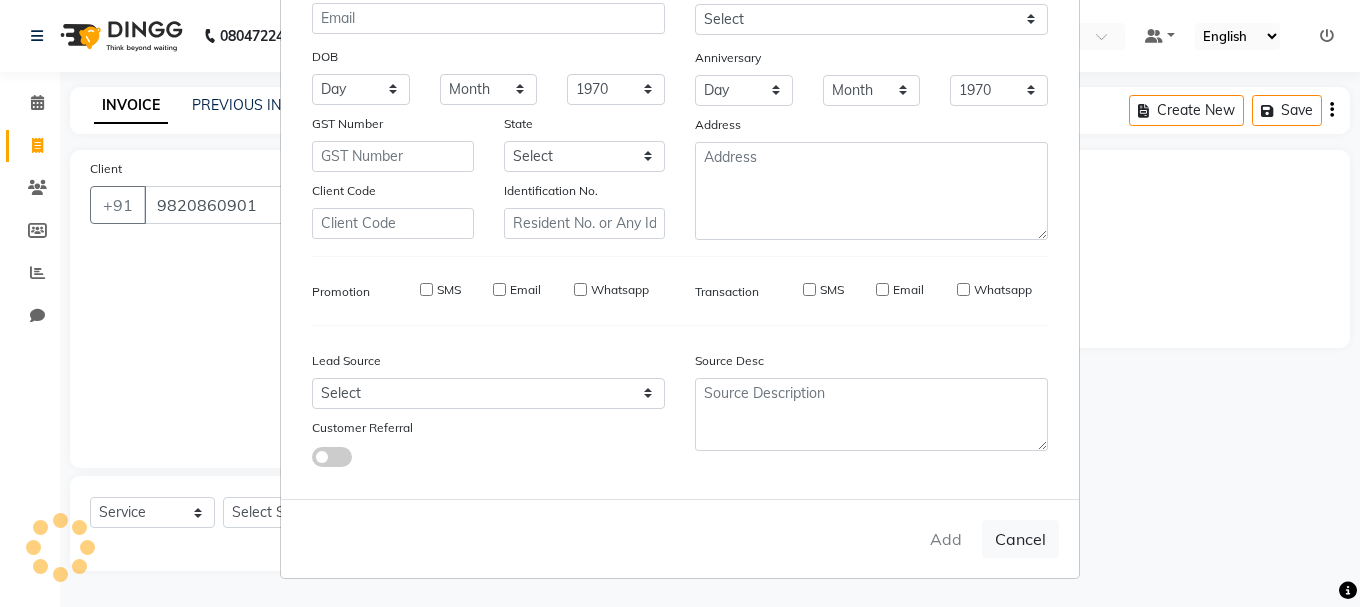 type on "98******01" 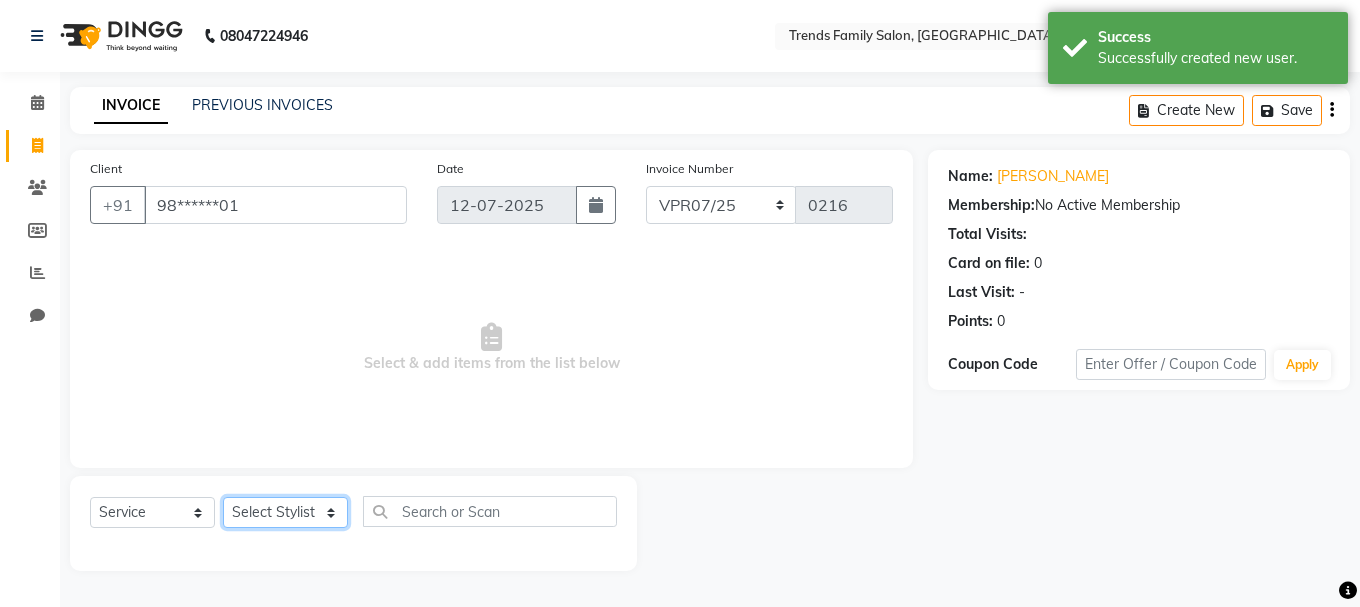 click on "Select Stylist [PERSON_NAME] Alsa Amaritha Ashwini [PERSON_NAME] Bhaktha Bhumi Danish Dolma Doma [PERSON_NAME] [PERSON_NAME] Lakshmi  Maya [PERSON_NAME] [PERSON_NAME] [PERSON_NAME] [PERSON_NAME] [PERSON_NAME] [PERSON_NAME] Sawsthika Shadav [PERSON_NAME] Sony Sherpa  [PERSON_NAME] [PERSON_NAME]" 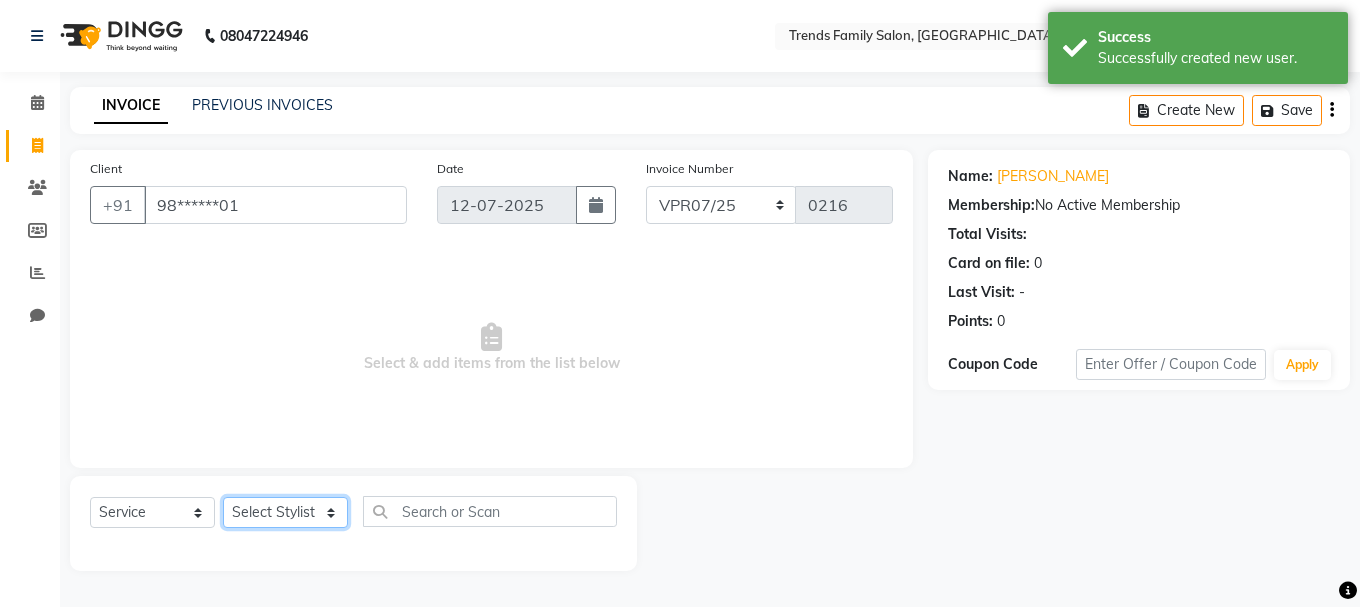 select on "74902" 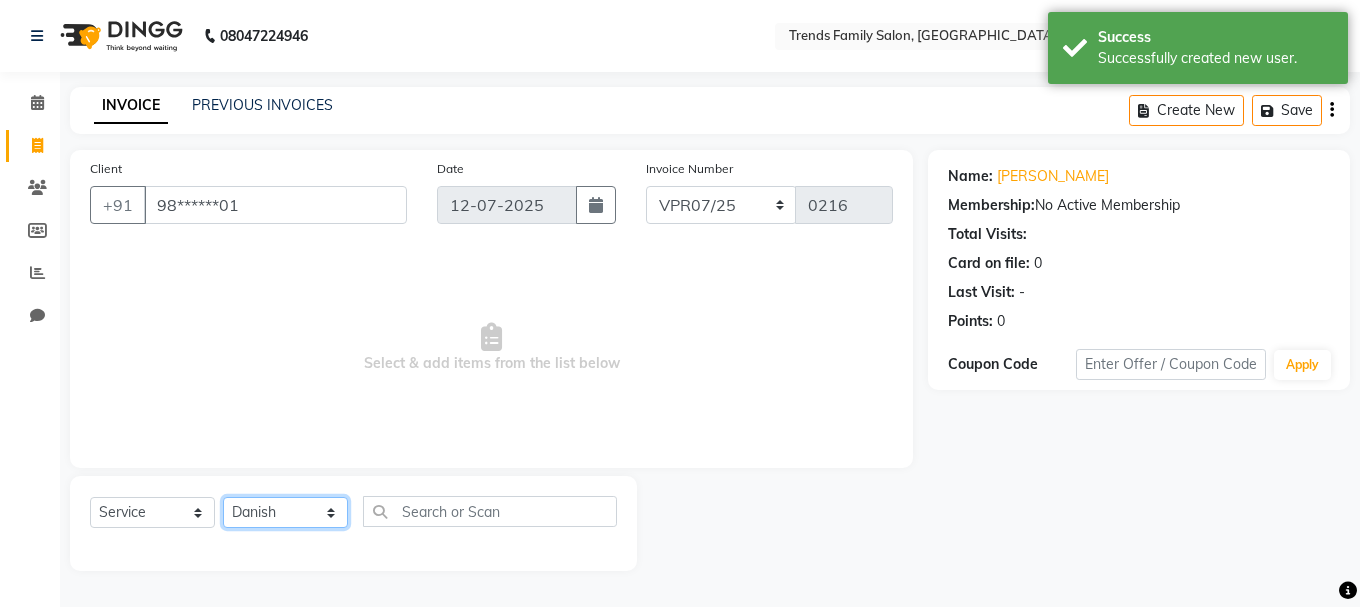 click on "Select Stylist [PERSON_NAME] Alsa Amaritha Ashwini [PERSON_NAME] Bhaktha Bhumi Danish Dolma Doma [PERSON_NAME] [PERSON_NAME] Lakshmi  Maya [PERSON_NAME] [PERSON_NAME] [PERSON_NAME] [PERSON_NAME] [PERSON_NAME] [PERSON_NAME] Sawsthika Shadav [PERSON_NAME] Sony Sherpa  [PERSON_NAME] [PERSON_NAME]" 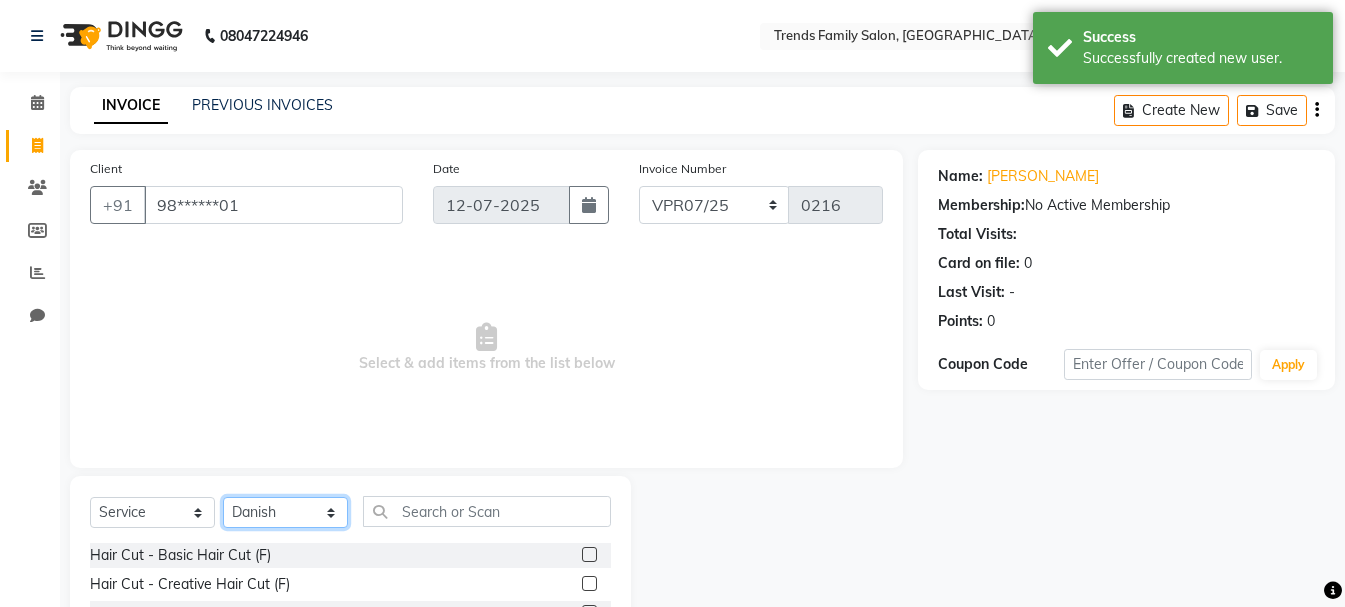 scroll, scrollTop: 194, scrollLeft: 0, axis: vertical 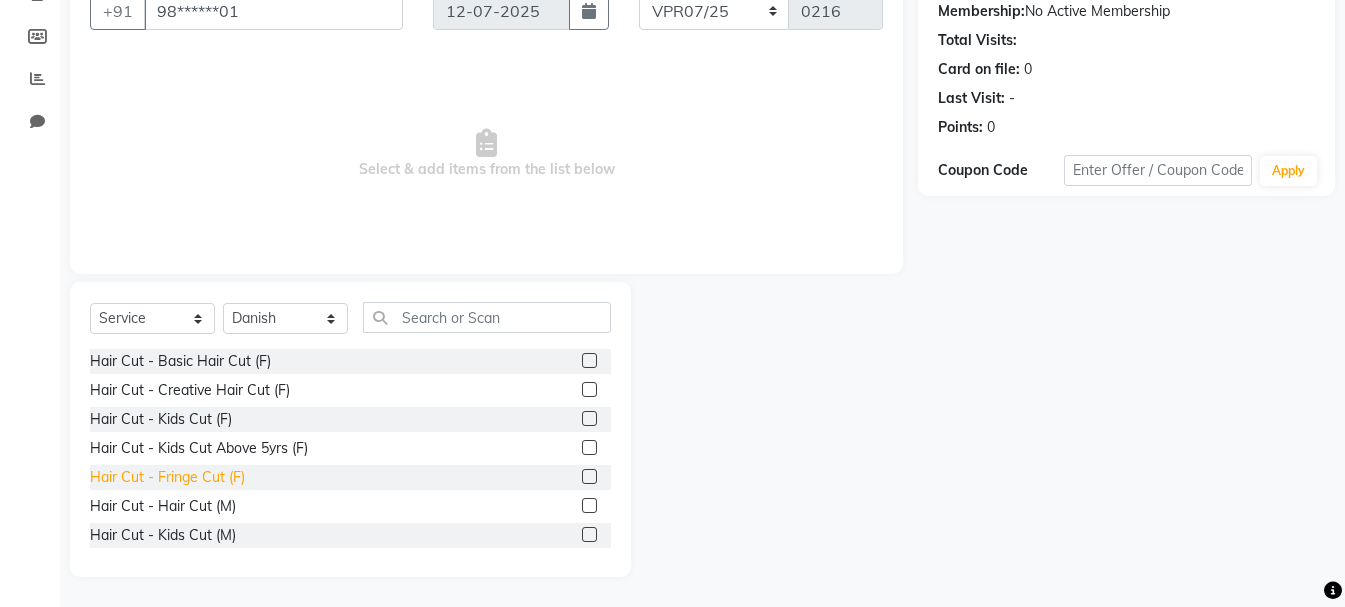 click on "Hair Cut - Fringe Cut (F)" 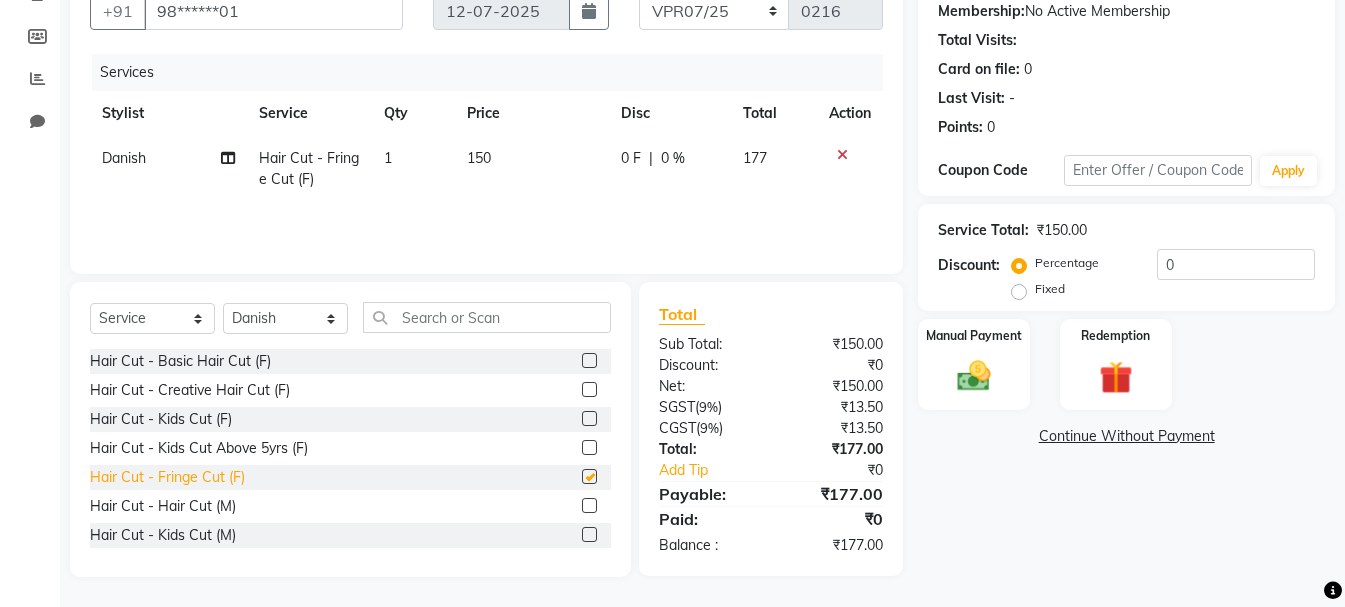 checkbox on "false" 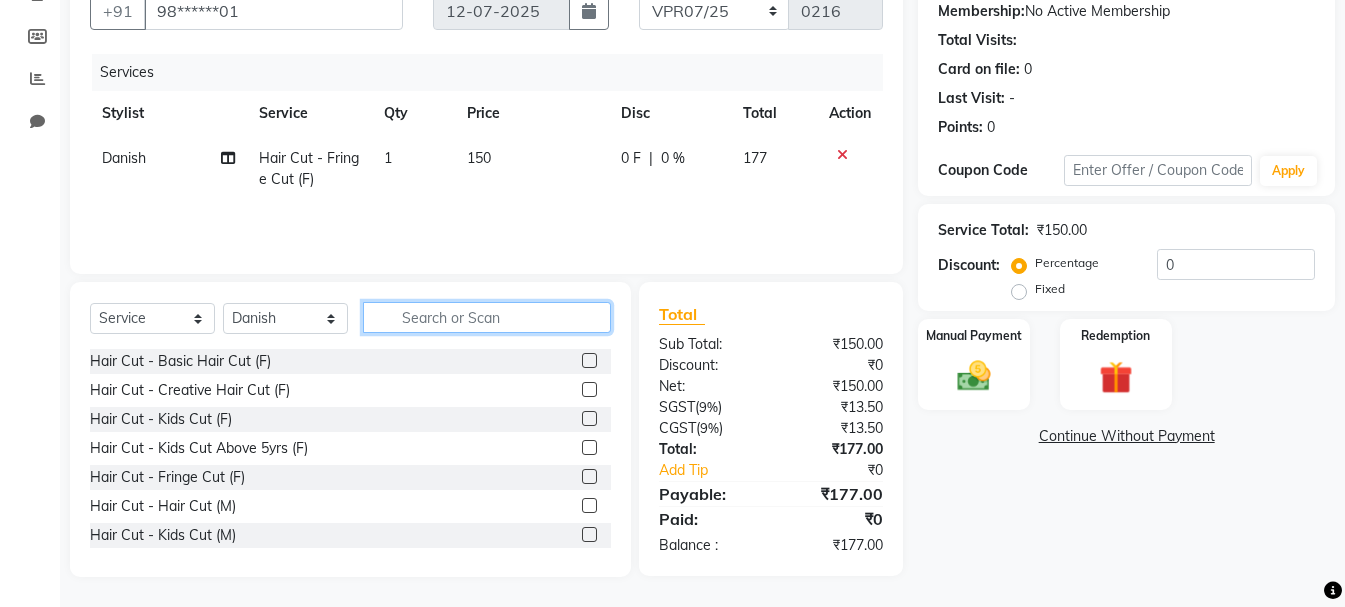click 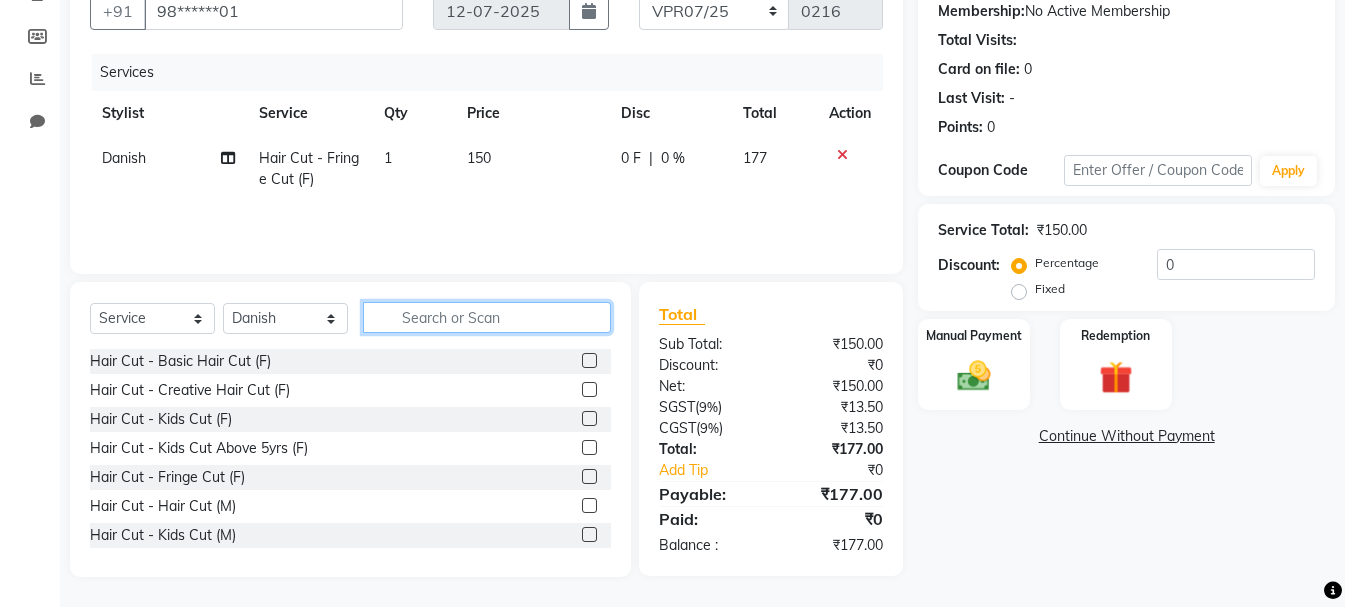 type on "t" 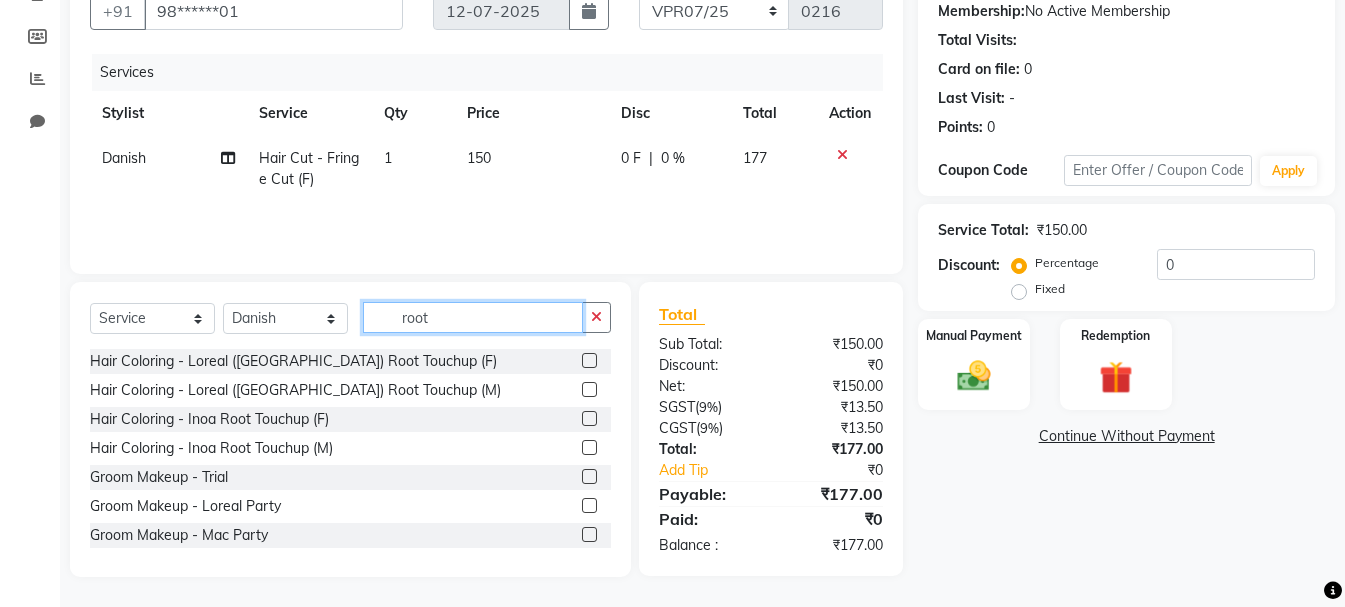 scroll, scrollTop: 193, scrollLeft: 0, axis: vertical 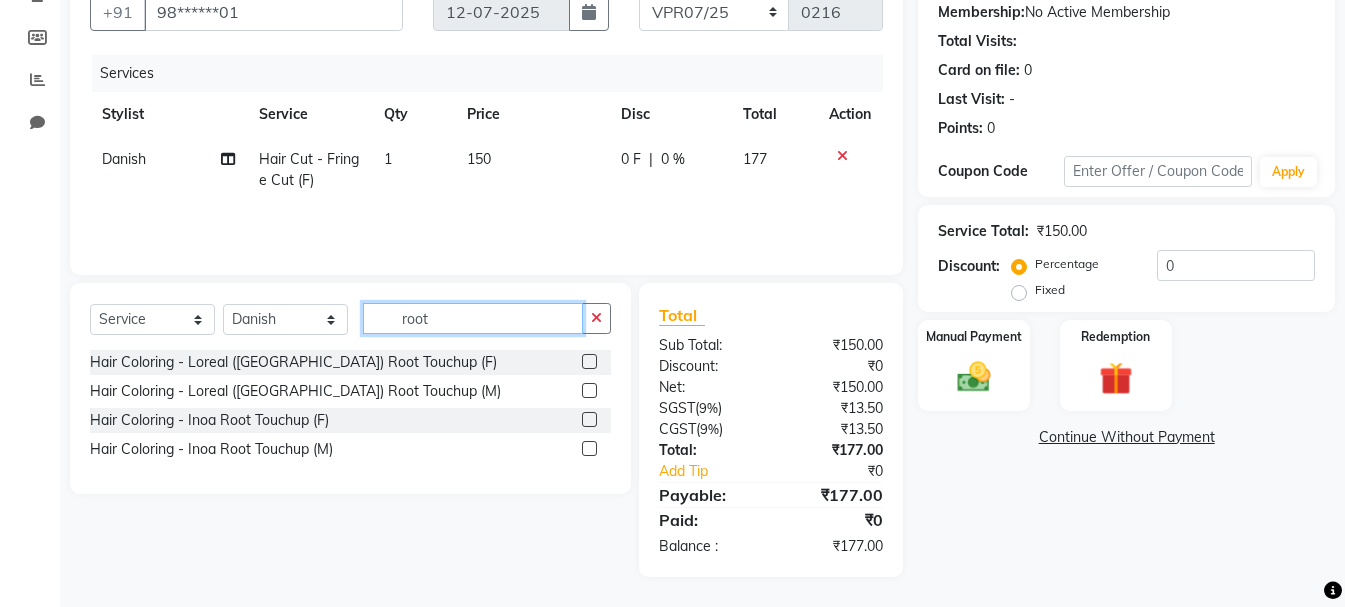 type on "root" 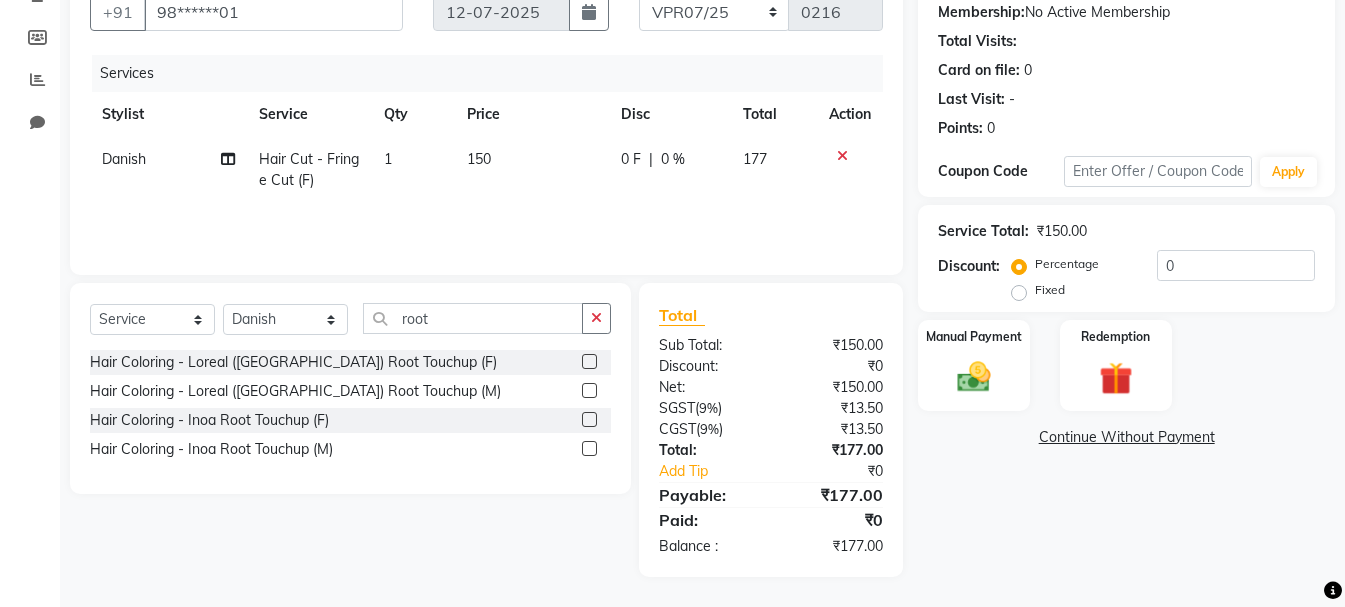 click on "Hair Coloring - Loreal ([GEOGRAPHIC_DATA]) Root Touchup (F)" 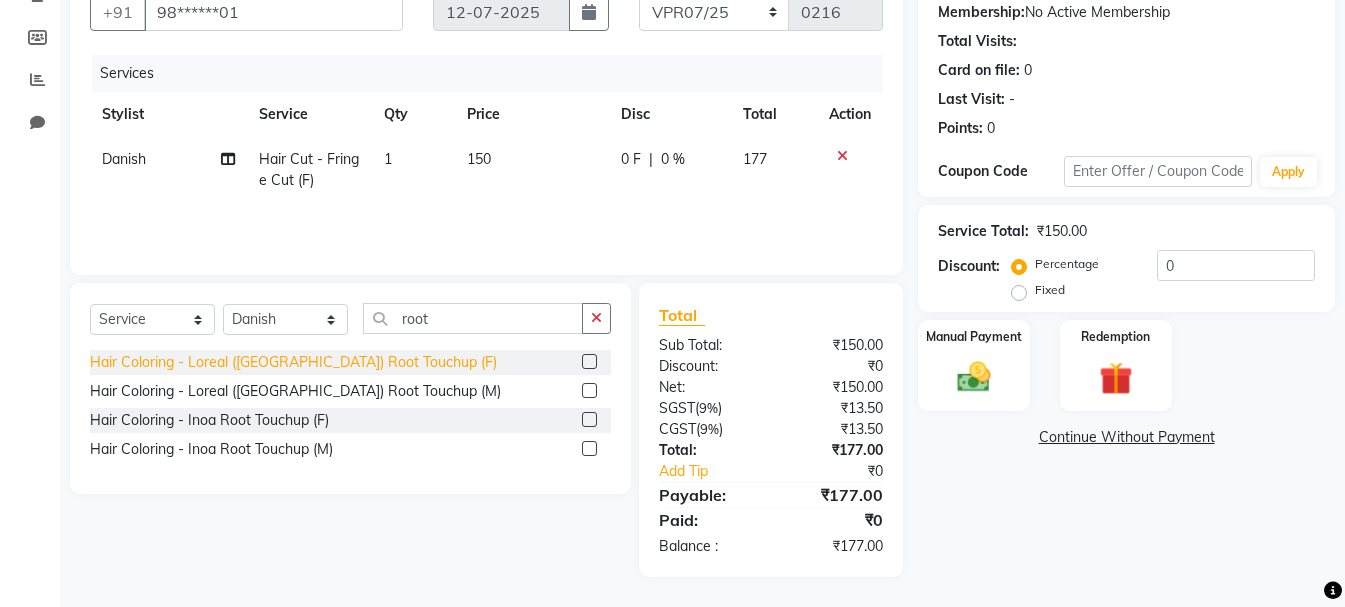 click on "Hair Coloring - Loreal ([GEOGRAPHIC_DATA]) Root Touchup (F)" 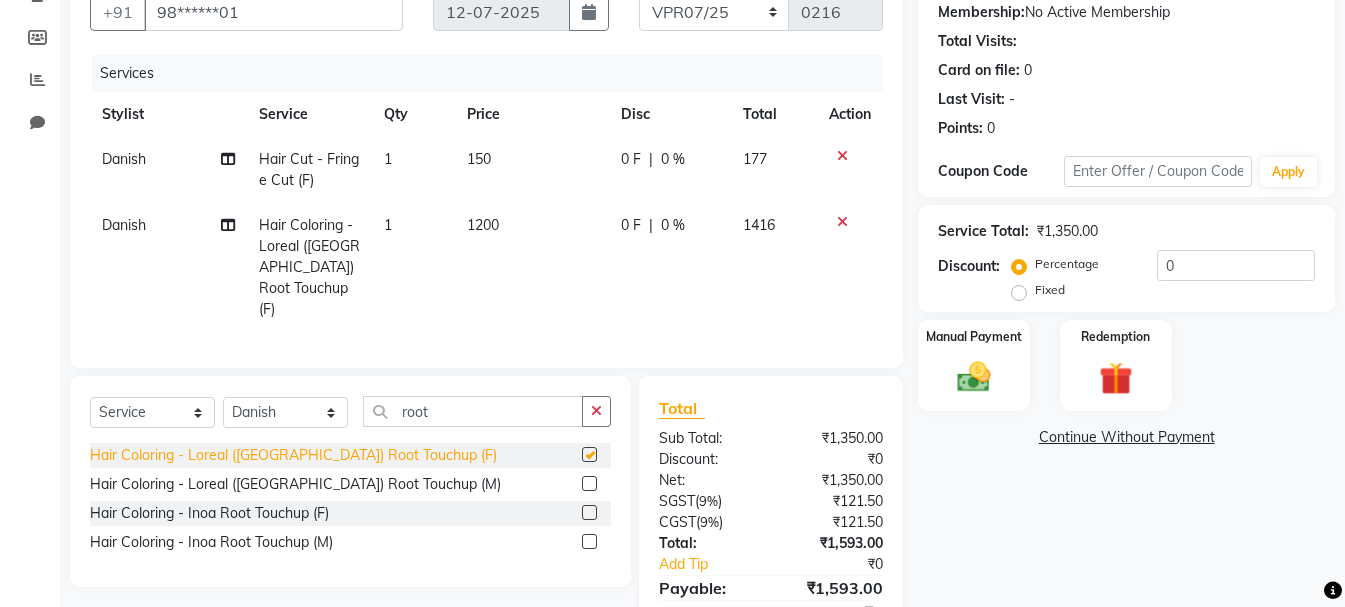 checkbox on "false" 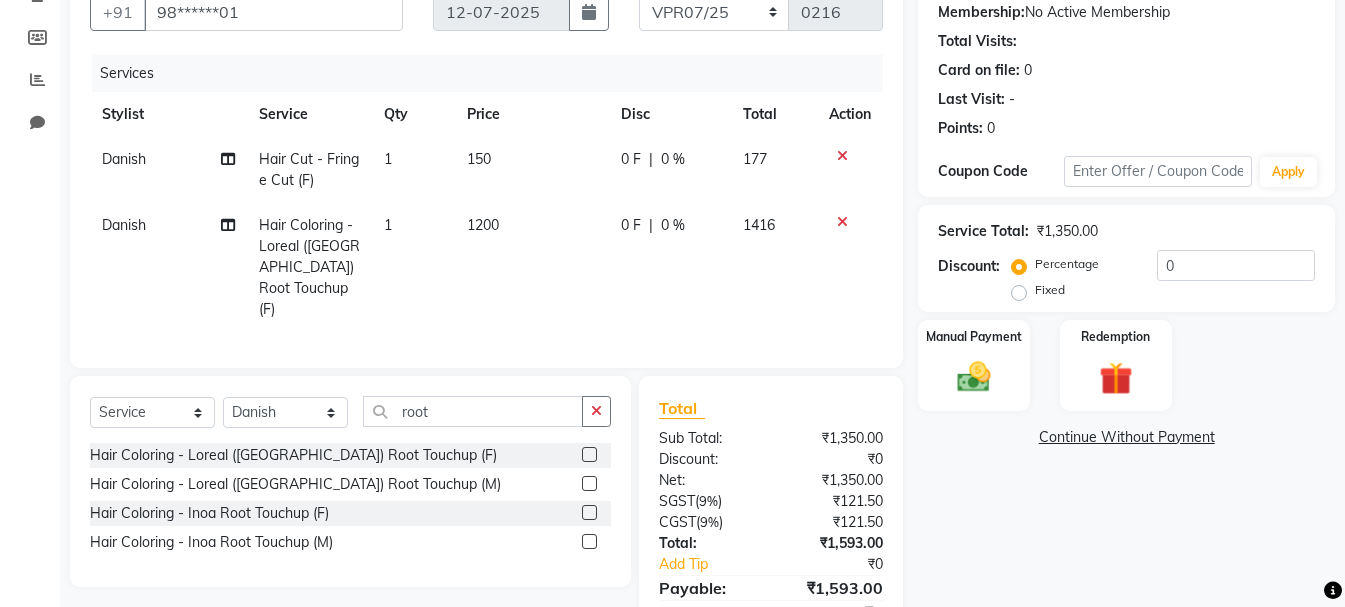 scroll, scrollTop: 0, scrollLeft: 0, axis: both 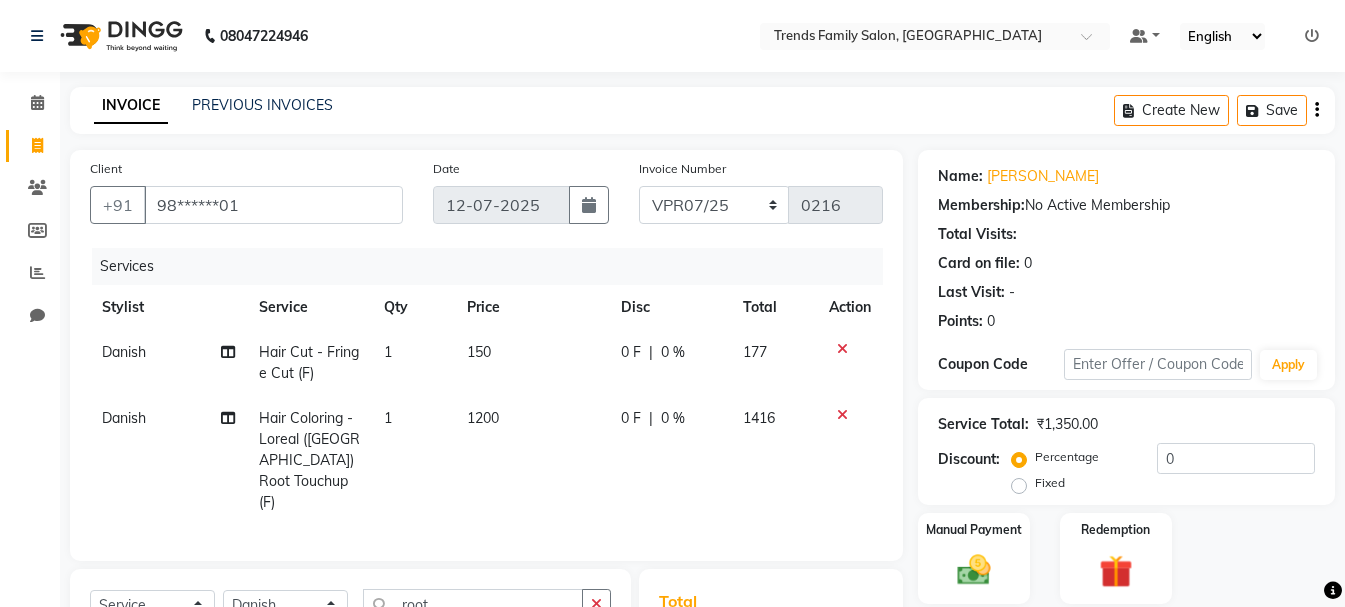 click 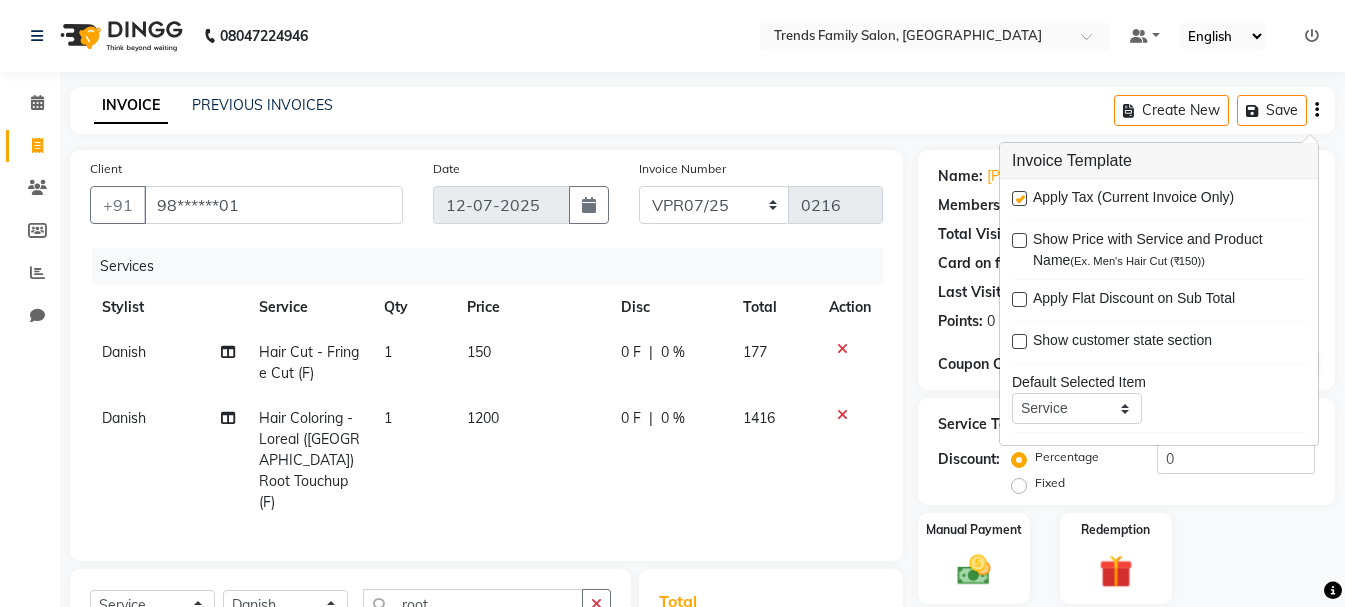 click at bounding box center (1019, 198) 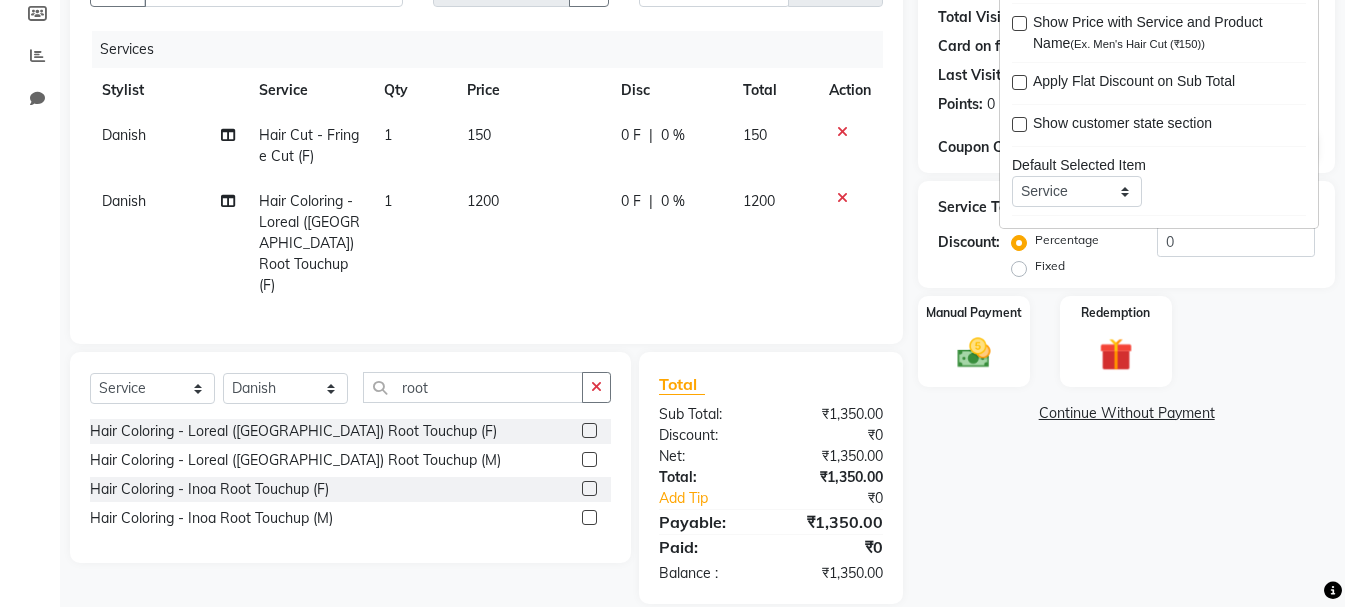 scroll, scrollTop: 17, scrollLeft: 0, axis: vertical 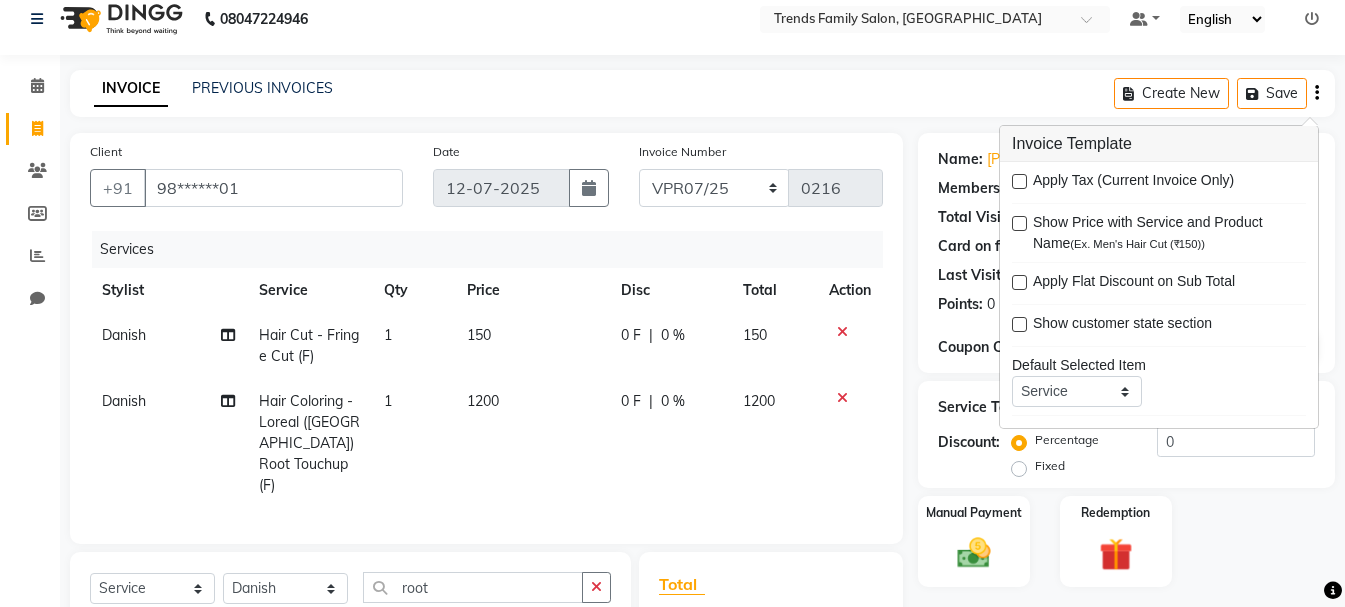 click at bounding box center (1019, 181) 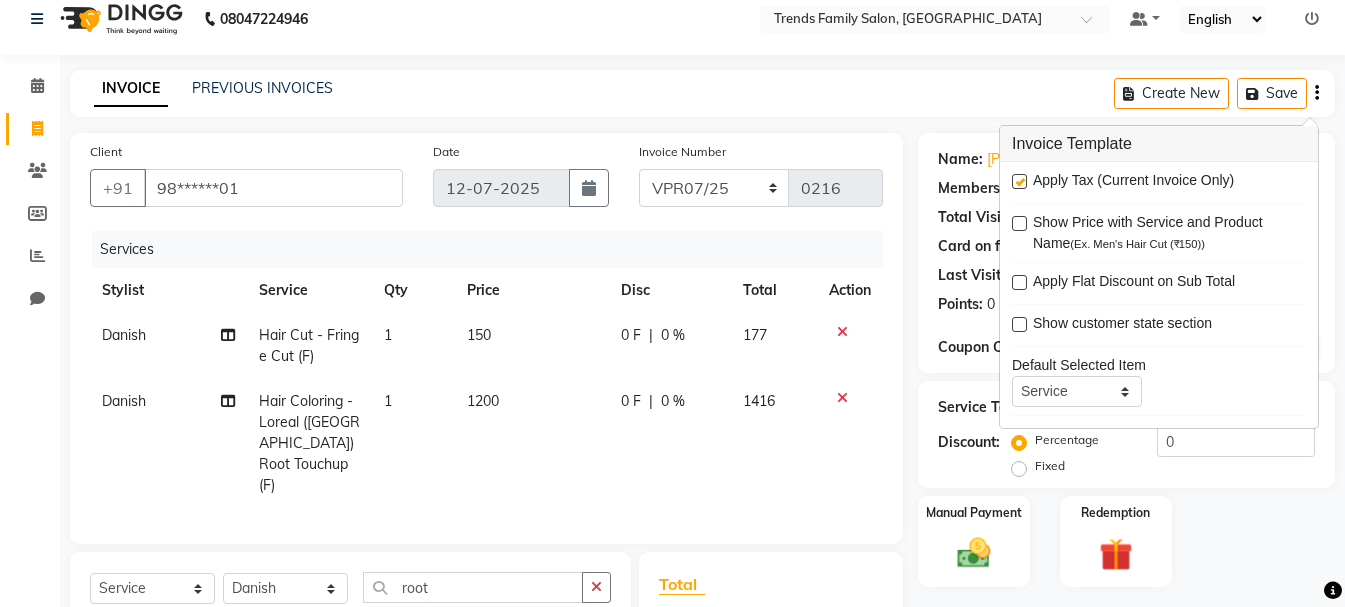scroll, scrollTop: 259, scrollLeft: 0, axis: vertical 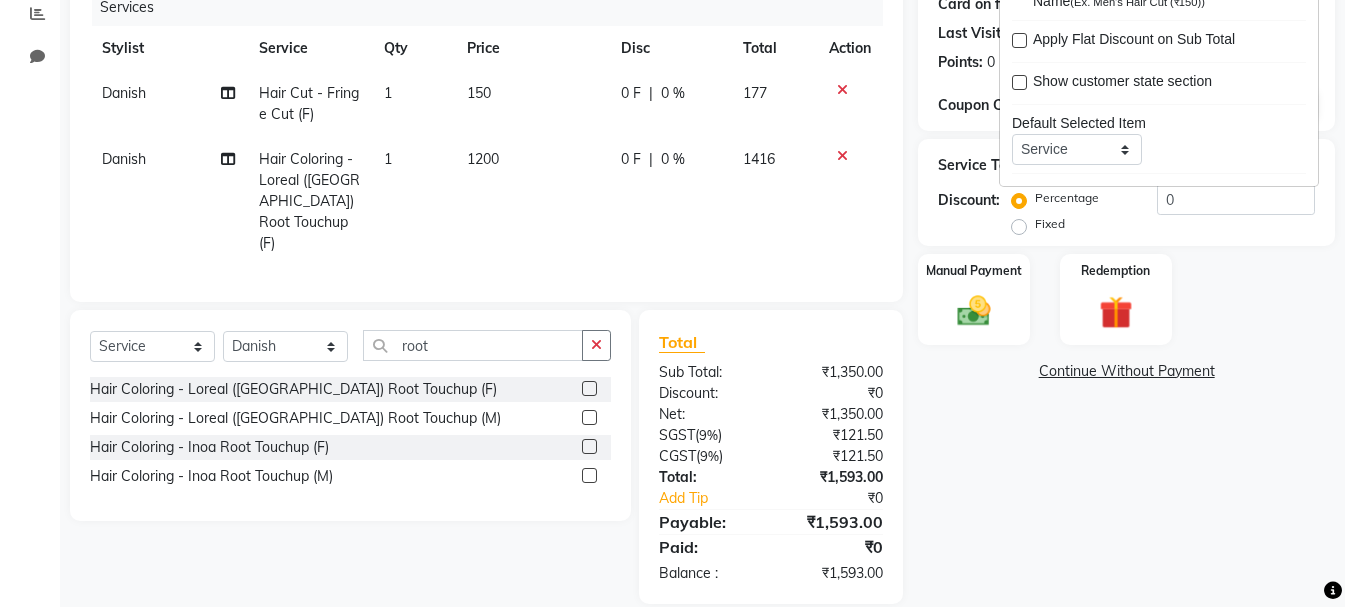 click on "|" 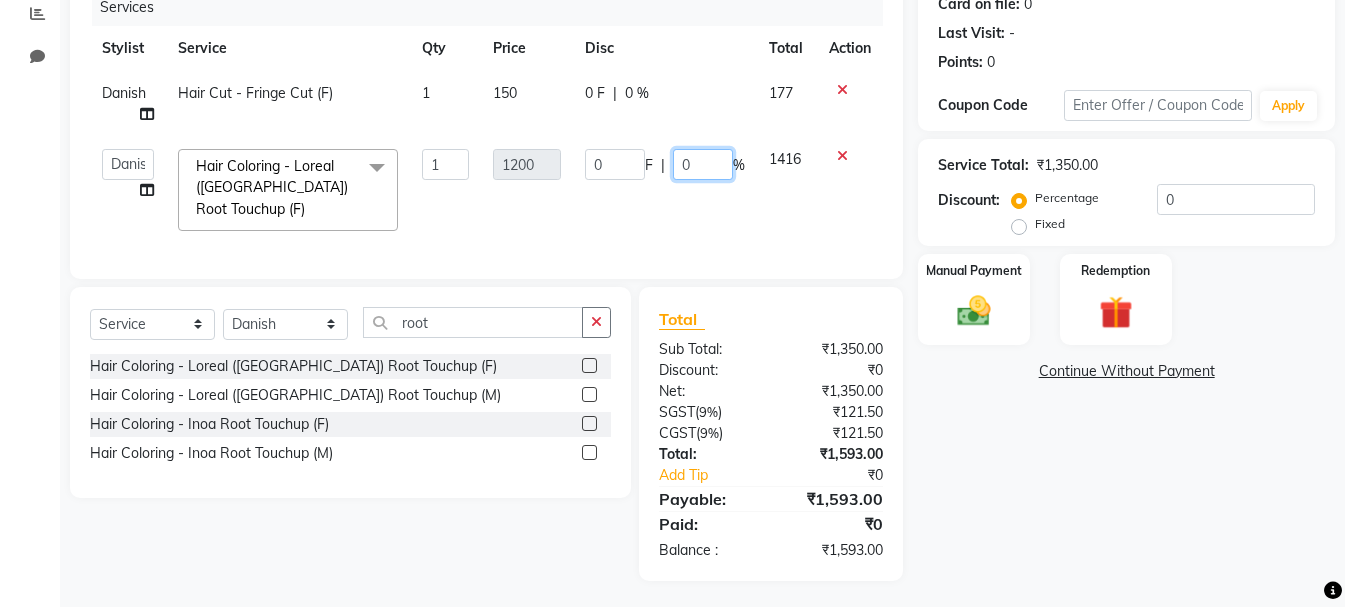 click on "0" 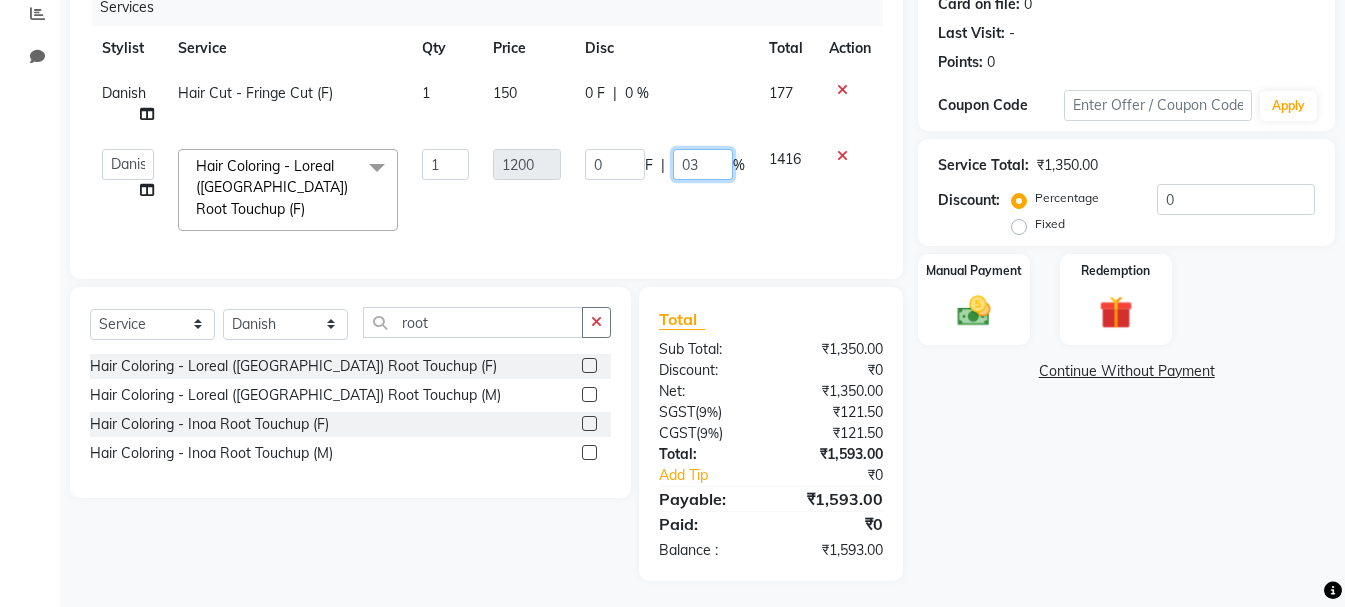type on "030" 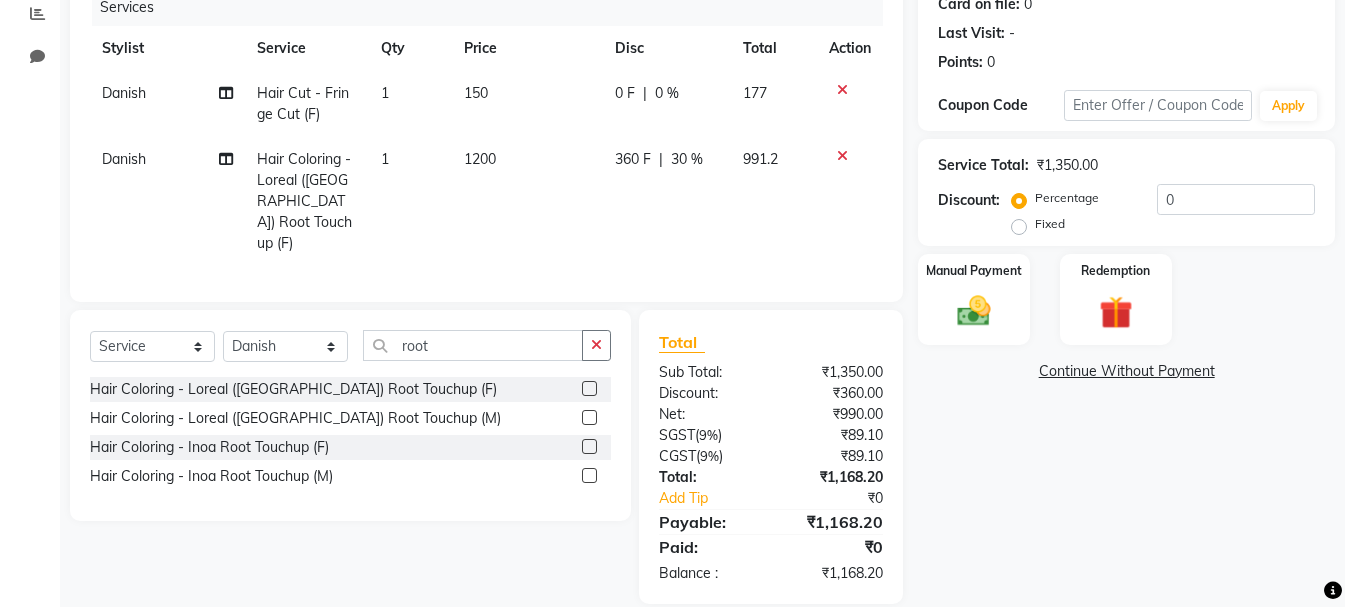 click on "Name: Pavithra  Membership:  No Active Membership  Total Visits:   Card on file:  0 Last Visit:   - Points:   0  Coupon Code Apply Service Total:  ₹1,350.00  Discount:  Percentage   Fixed  0 Manual Payment Redemption  Continue Without Payment" 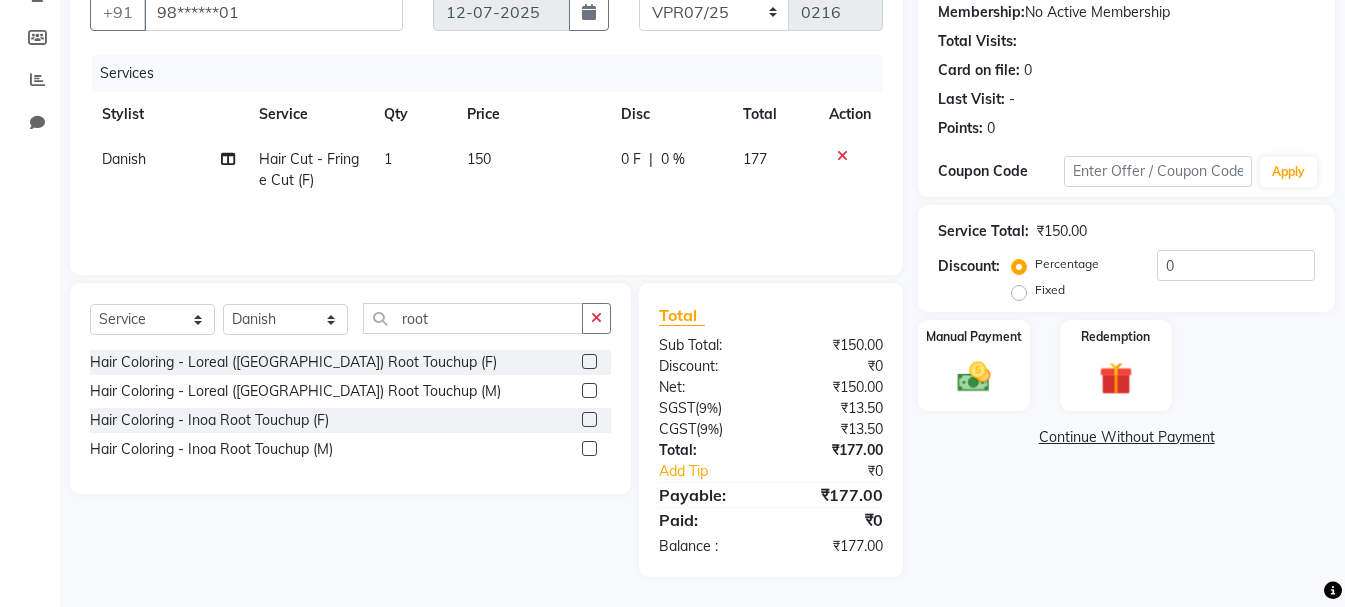 scroll, scrollTop: 193, scrollLeft: 0, axis: vertical 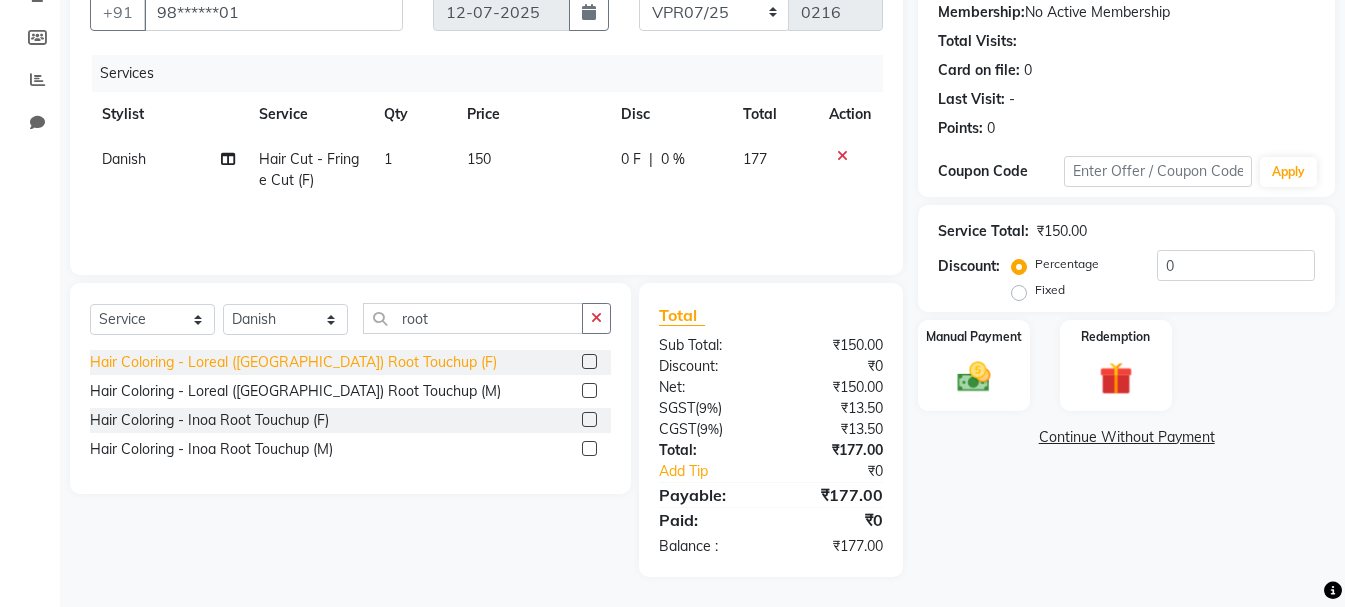 click on "Hair Coloring - Loreal ([GEOGRAPHIC_DATA]) Root Touchup (F)" 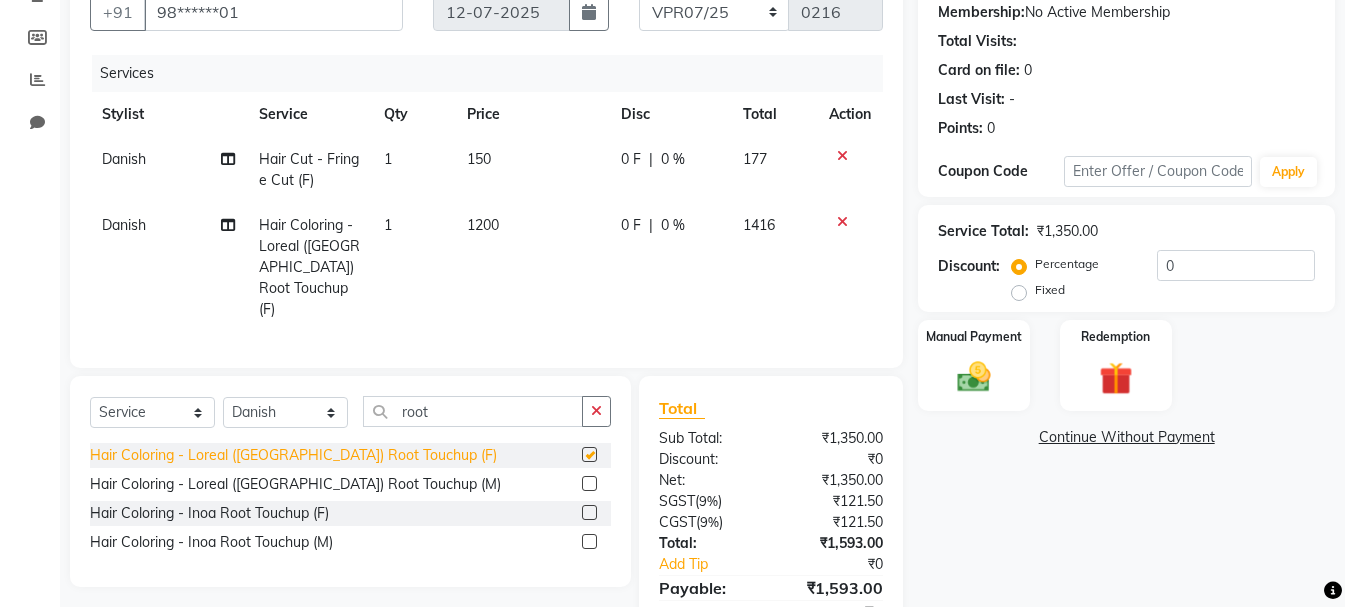scroll, scrollTop: 259, scrollLeft: 0, axis: vertical 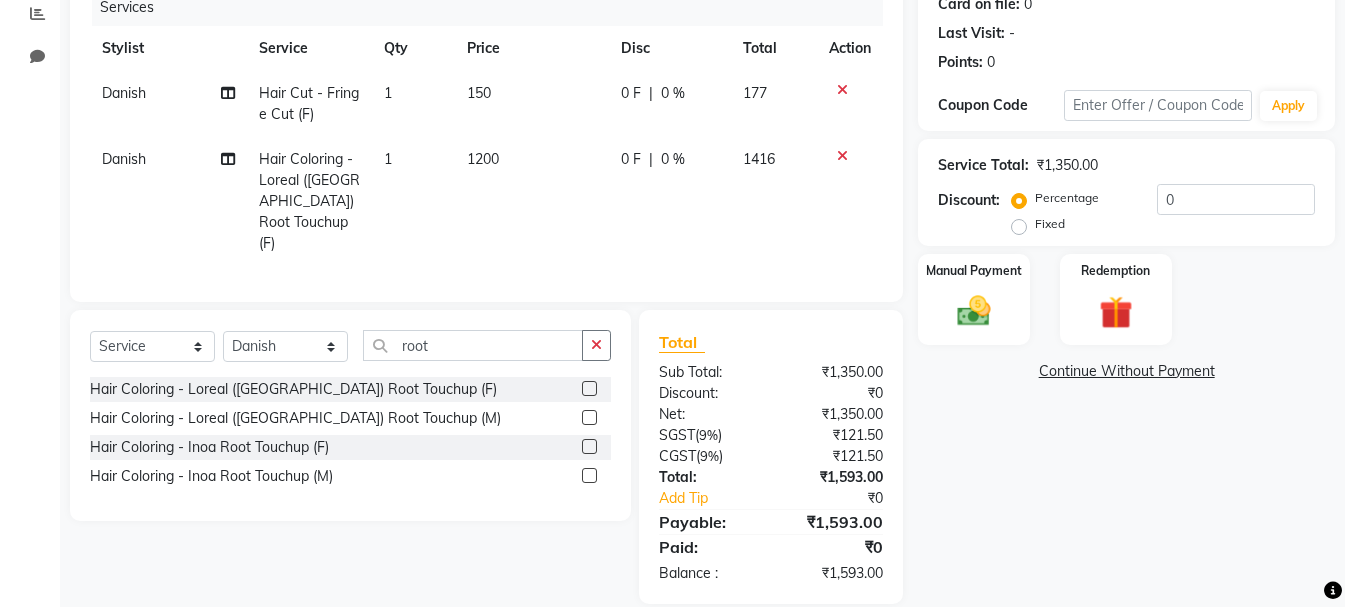 checkbox on "false" 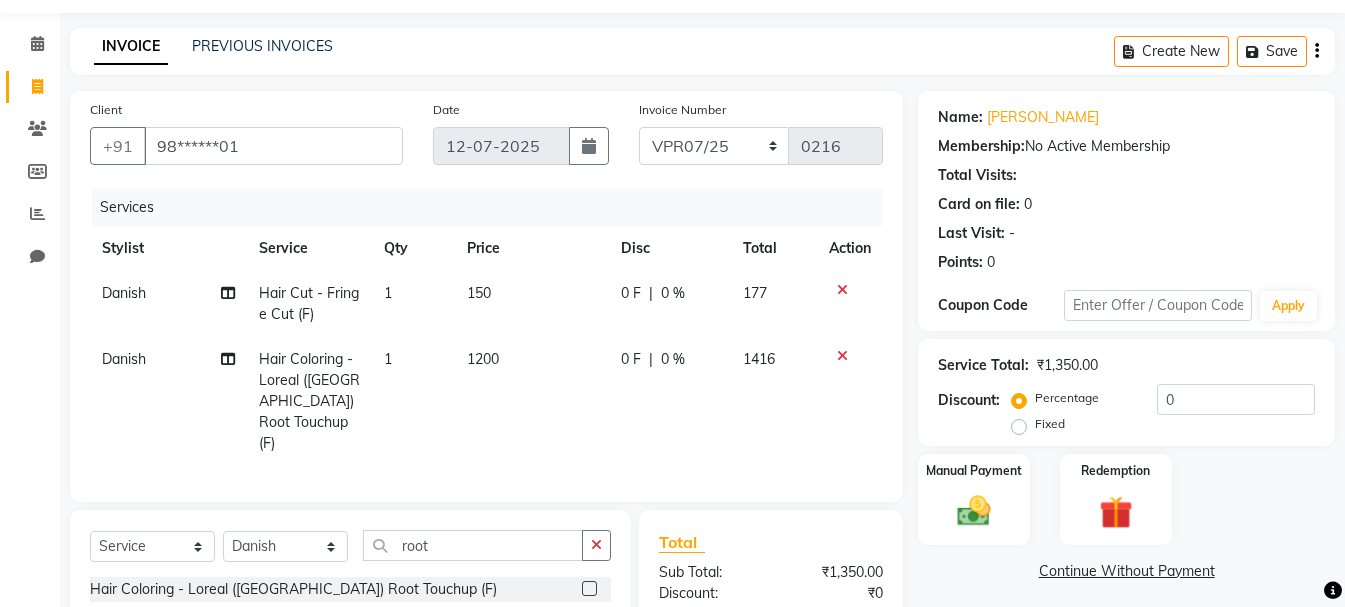 click 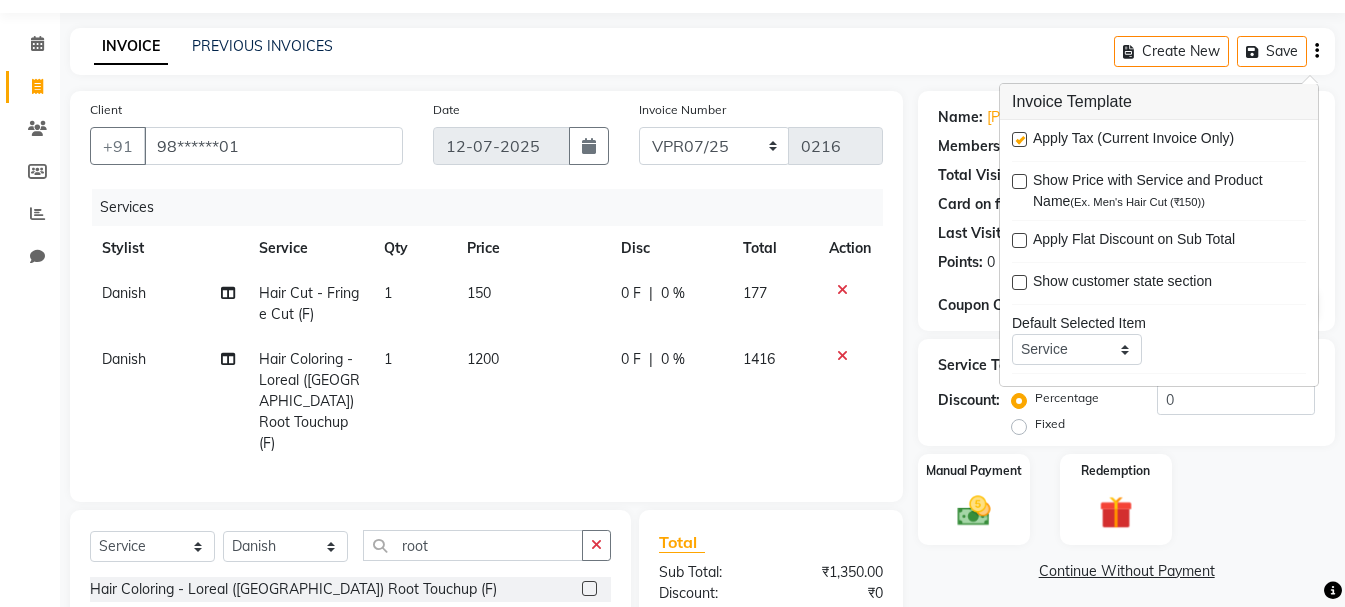 click at bounding box center (1019, 139) 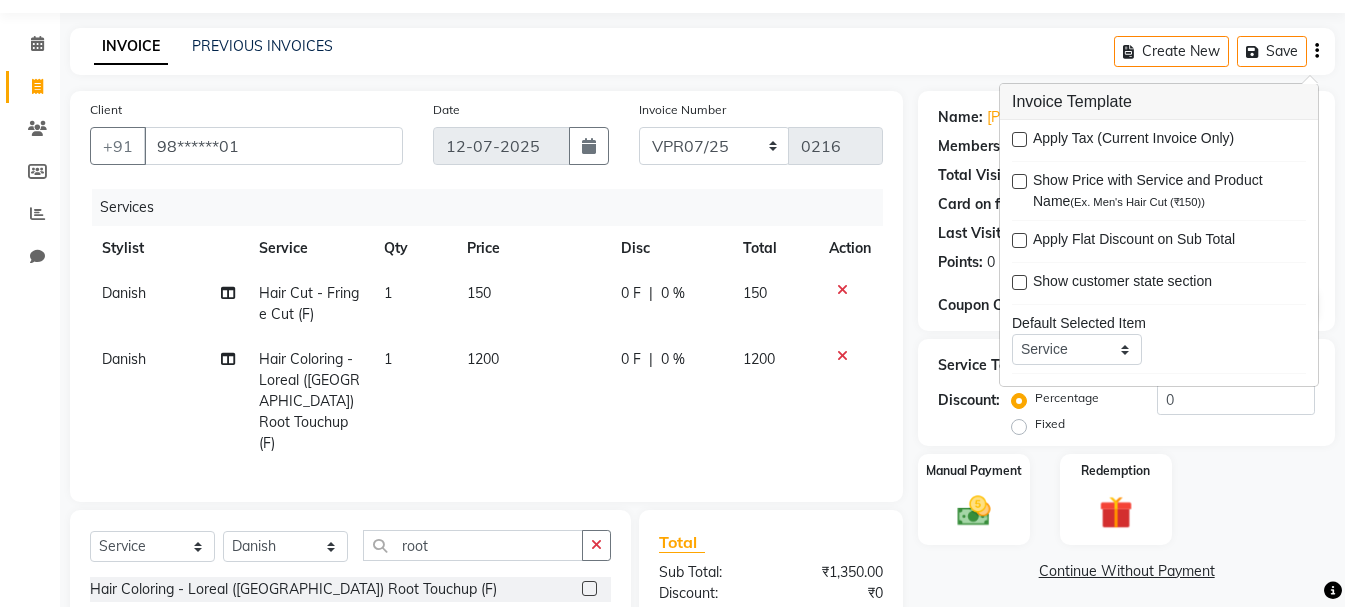 scroll, scrollTop: 217, scrollLeft: 0, axis: vertical 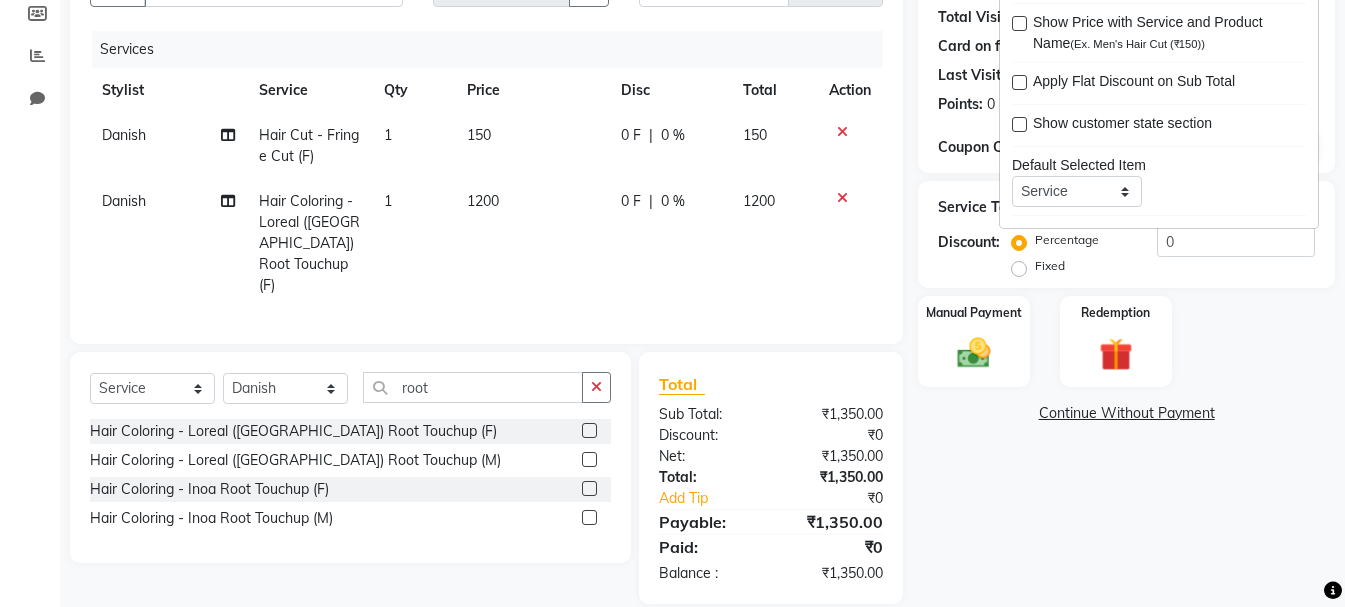 click on "0 F" 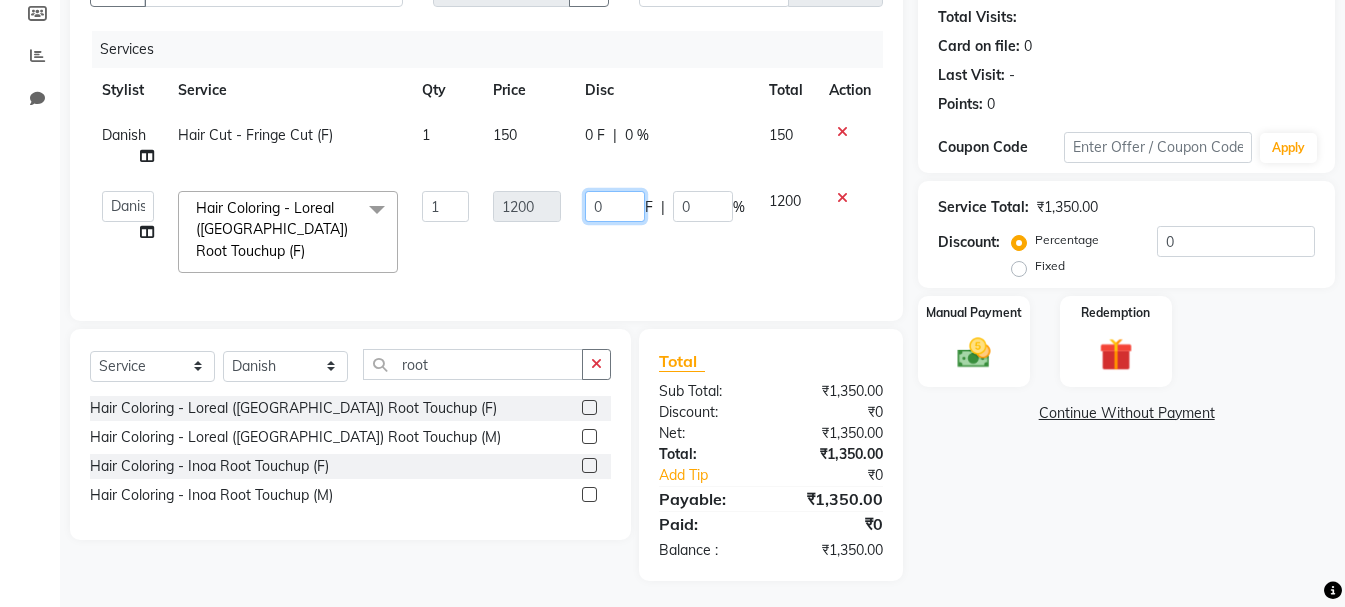 click on "0" 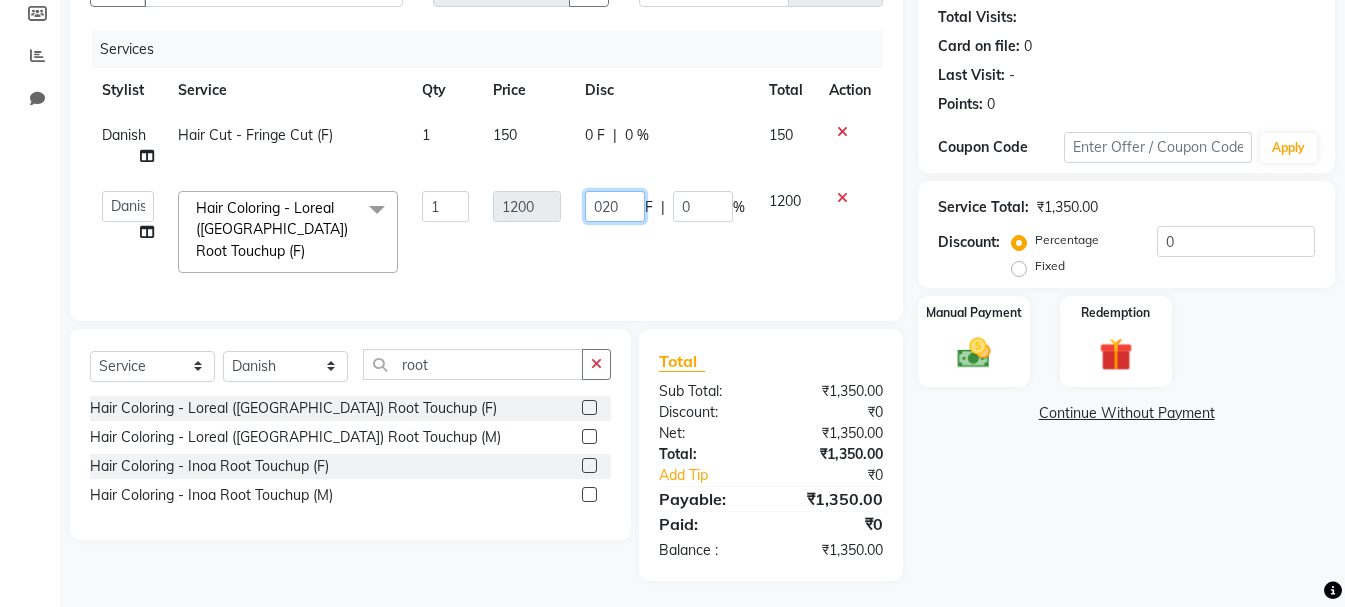 type on "0209" 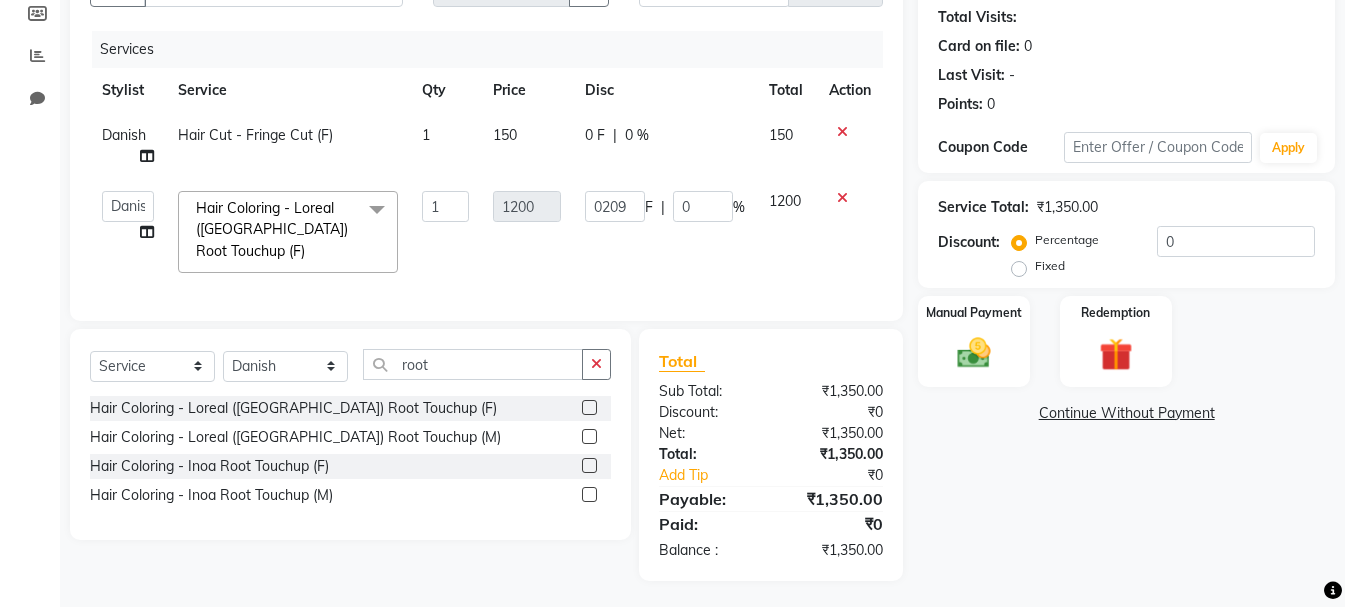 click on "0 F | 0 %" 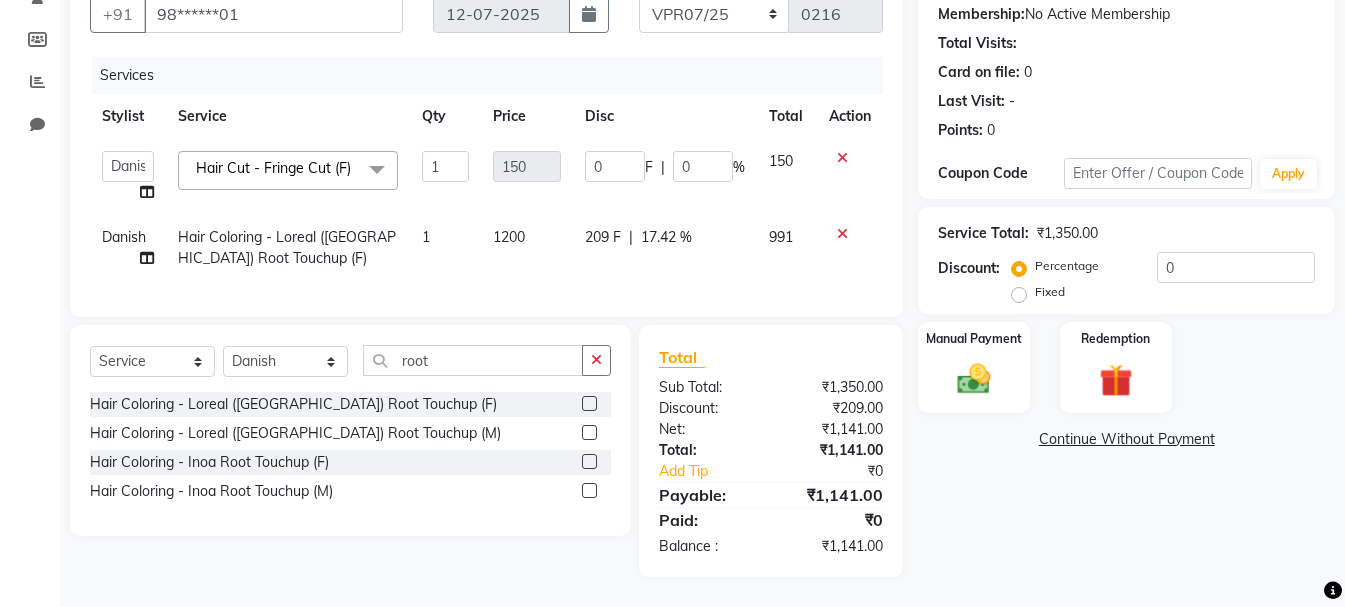 scroll, scrollTop: 215, scrollLeft: 0, axis: vertical 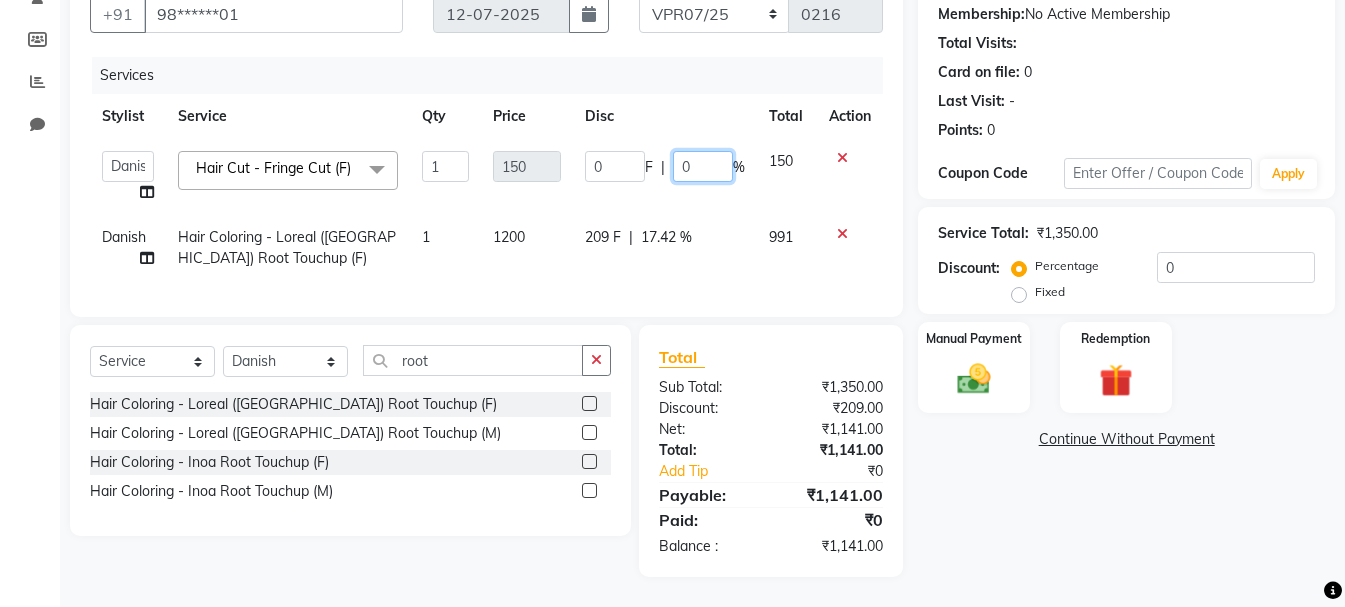 click on "0" 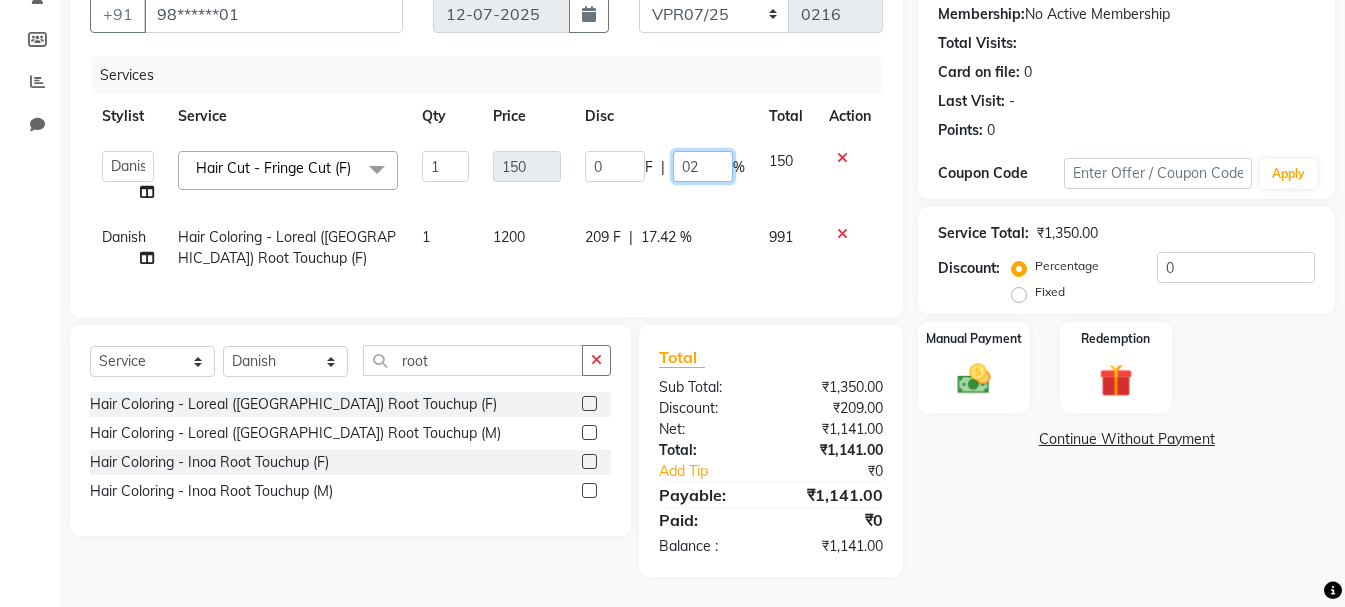 type on "020" 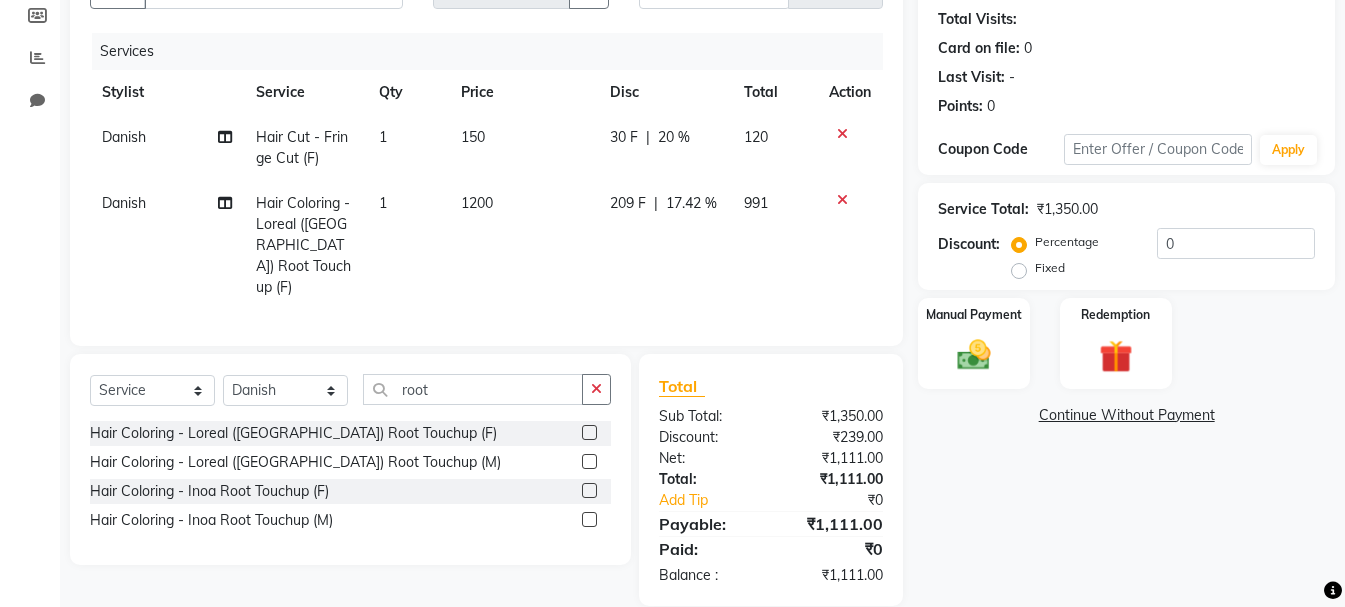 click on "Name: Pavithra  Membership:  No Active Membership  Total Visits:   Card on file:  0 Last Visit:   - Points:   0  Coupon Code Apply Service Total:  ₹1,350.00  Discount:  Percentage   Fixed  0 Manual Payment Redemption  Continue Without Payment" 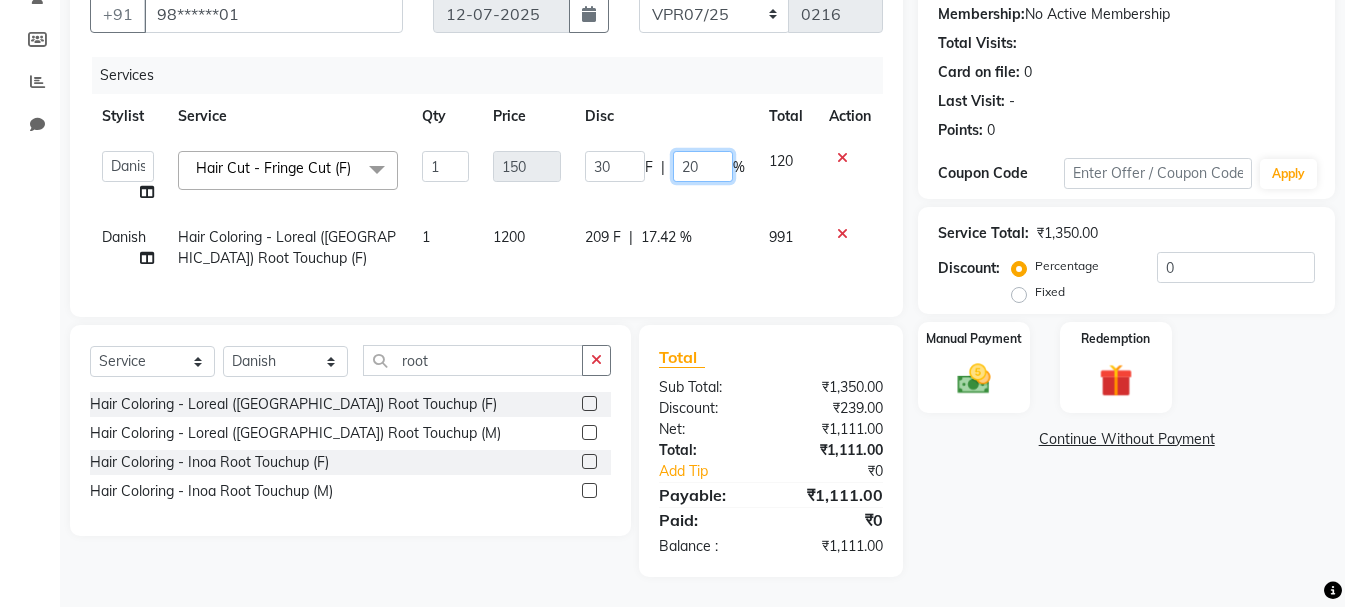 click on "20" 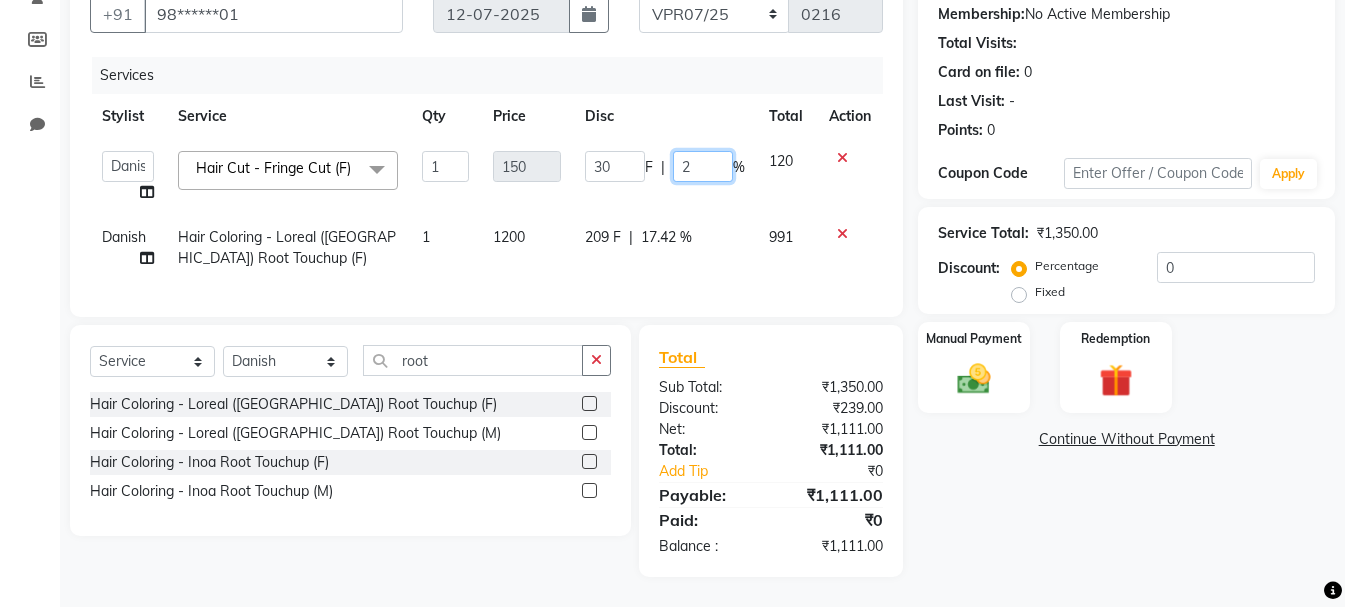 type 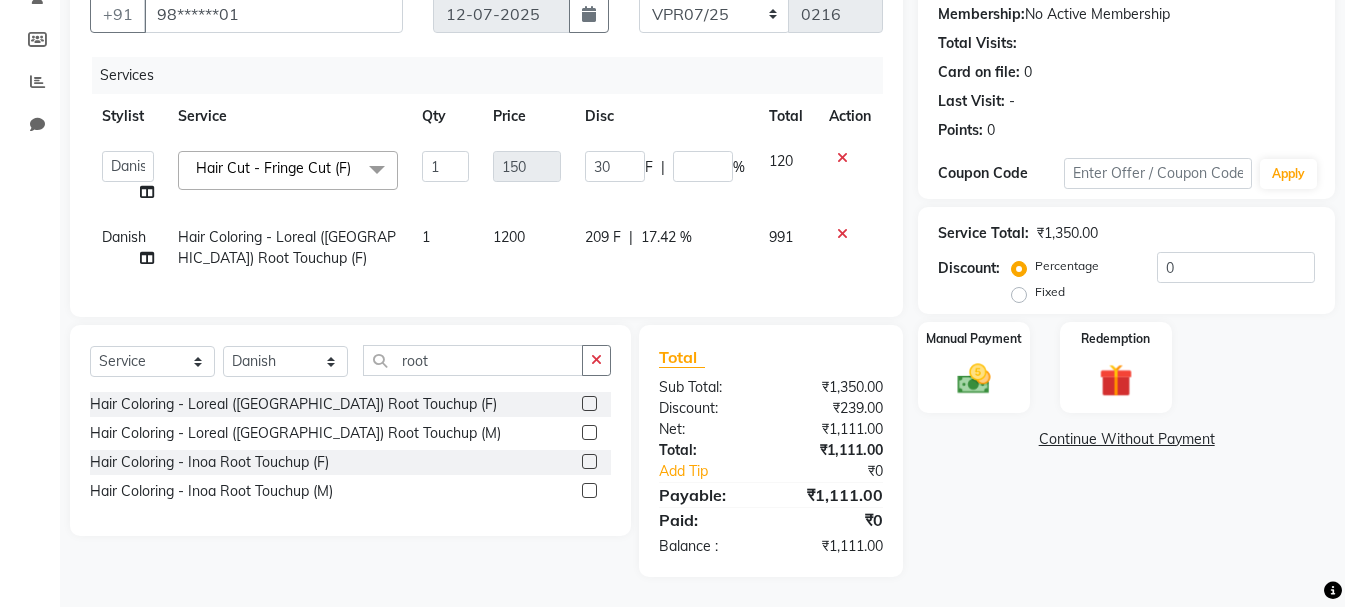 click on "Name: Pavithra  Membership:  No Active Membership  Total Visits:   Card on file:  0 Last Visit:   - Points:   0  Coupon Code Apply Service Total:  ₹1,350.00  Discount:  Percentage   Fixed  0 Manual Payment Redemption  Continue Without Payment" 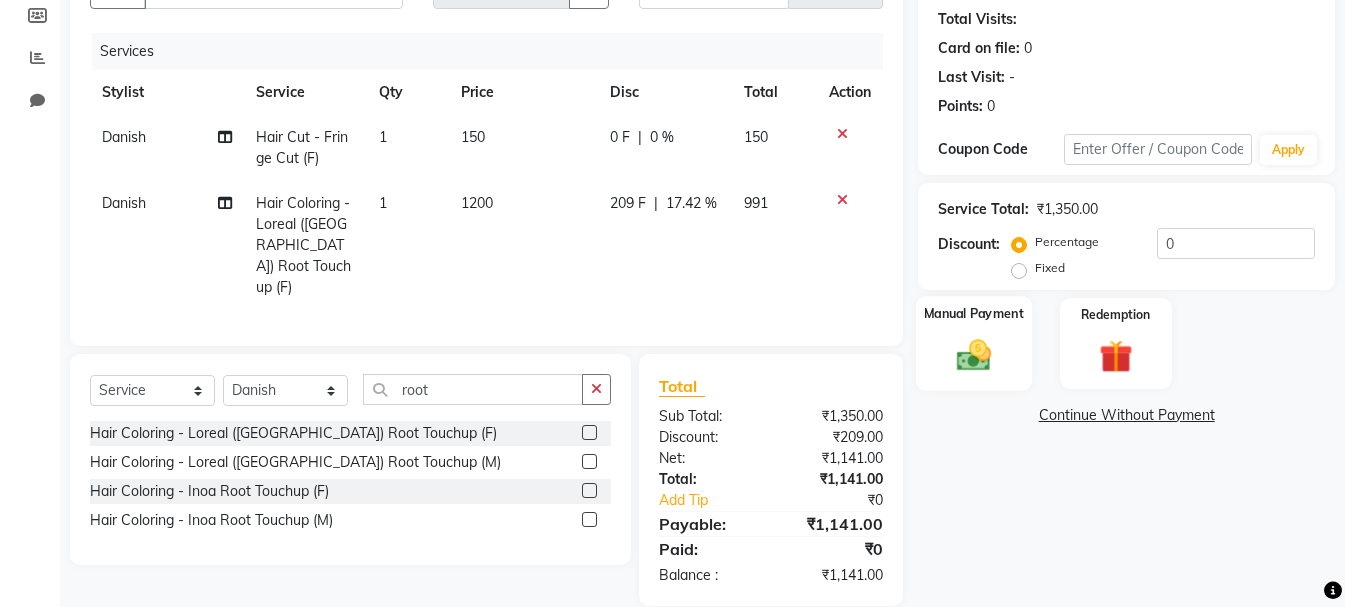 click 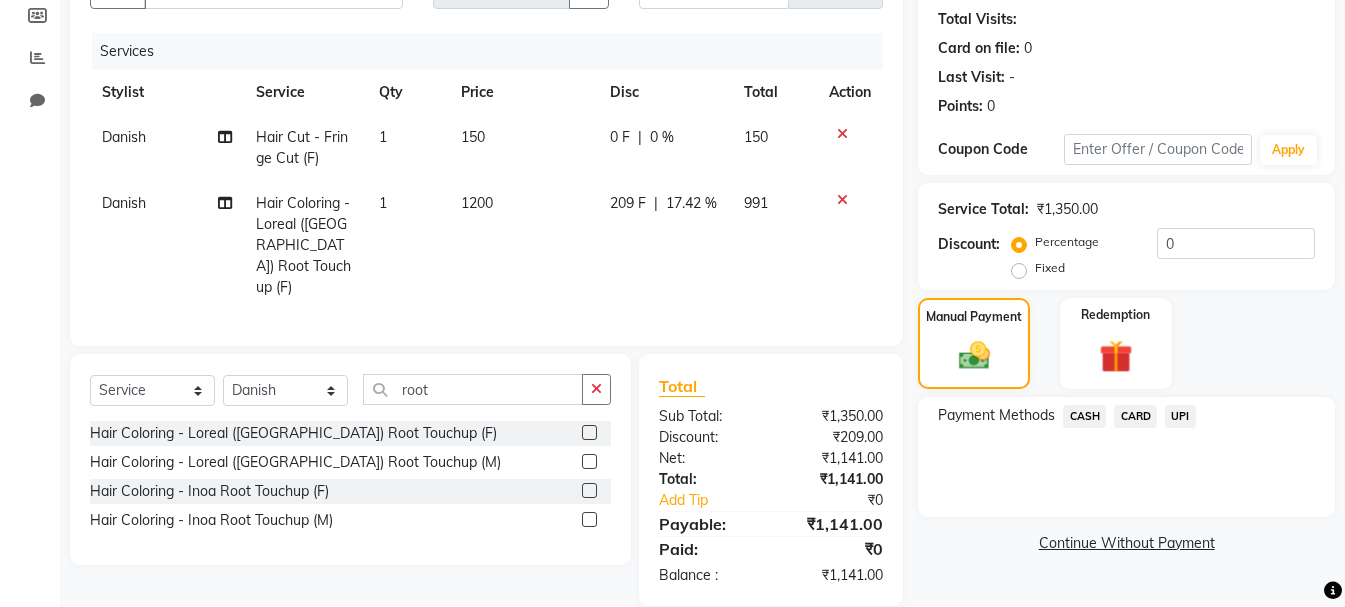 click on "UPI" 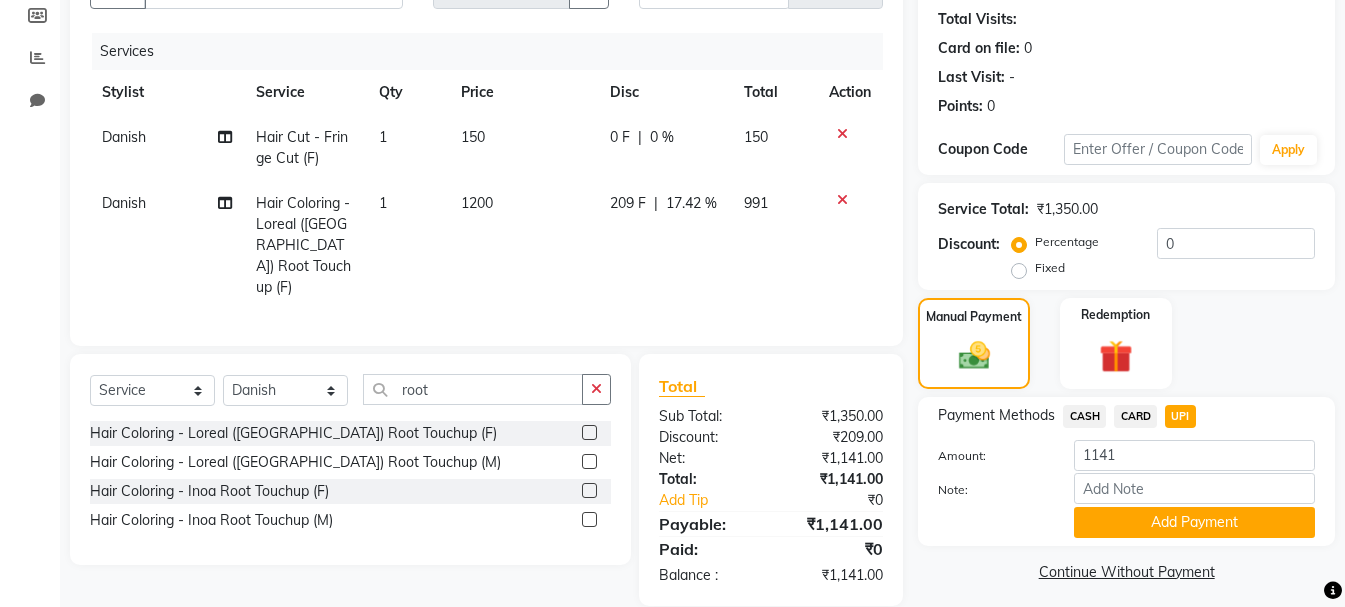 click on "CARD" 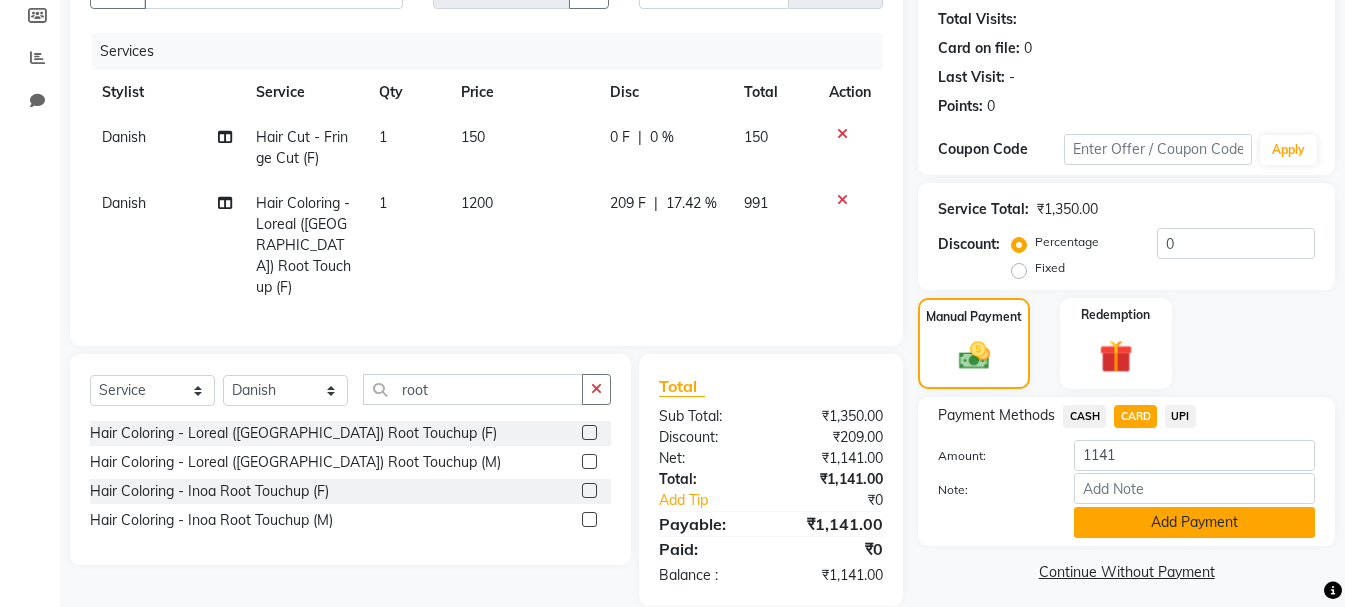 click on "Add Payment" 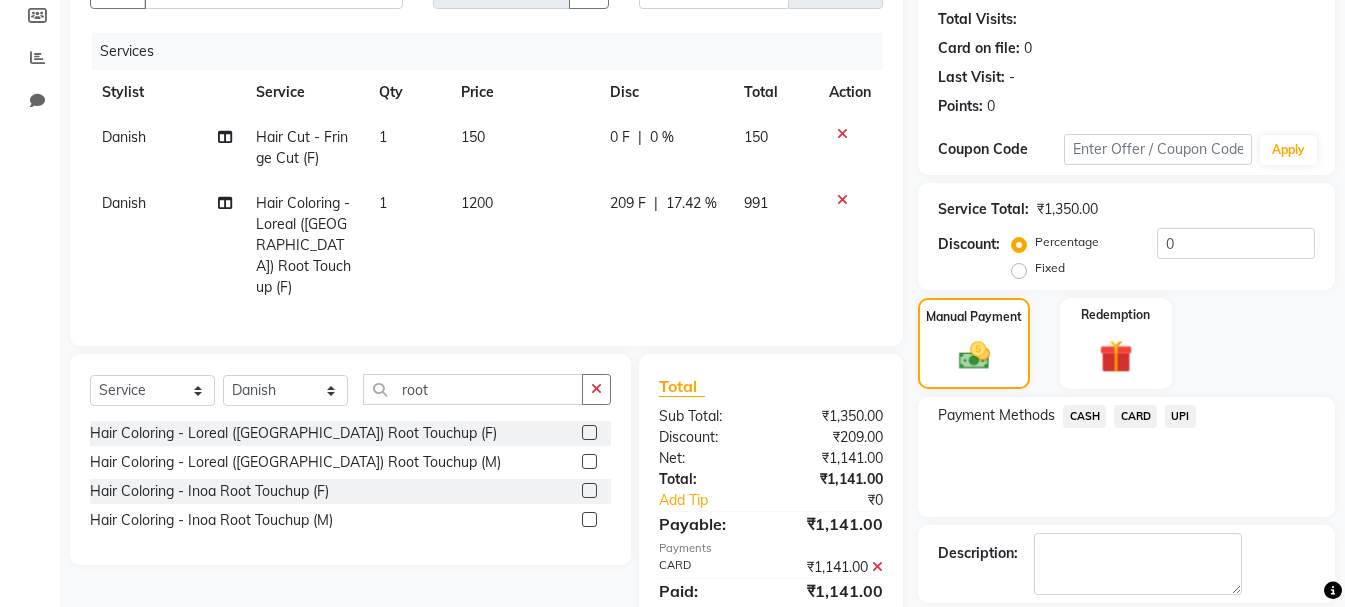 scroll, scrollTop: 309, scrollLeft: 0, axis: vertical 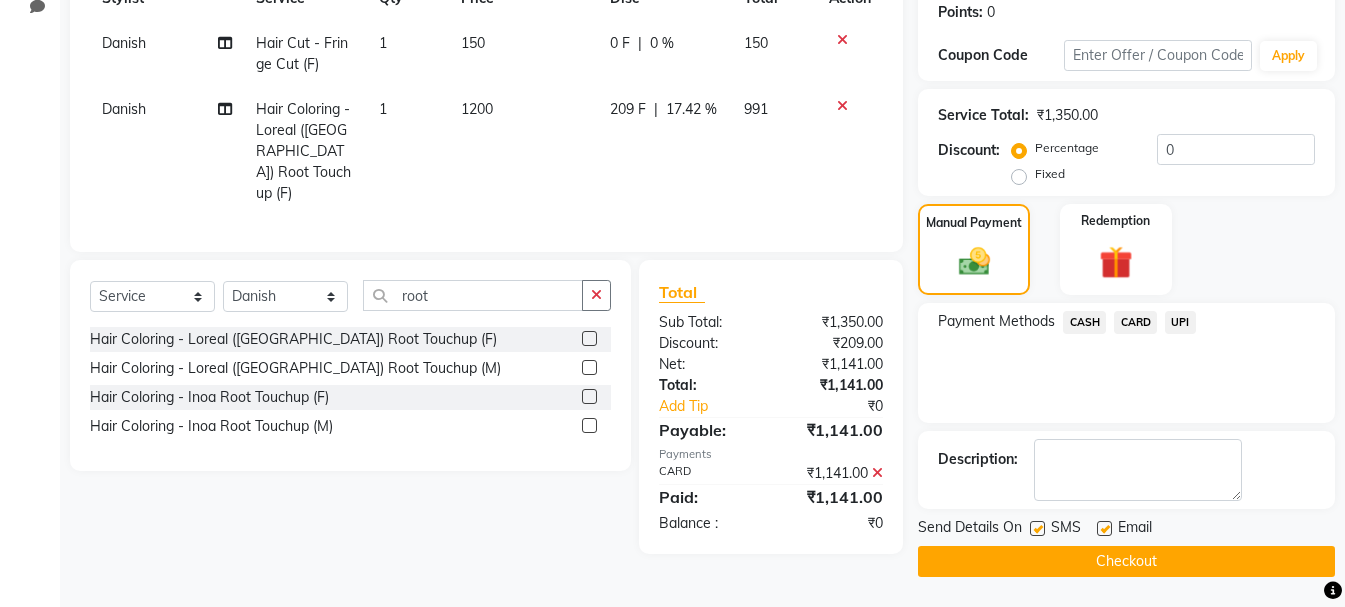click on "Checkout" 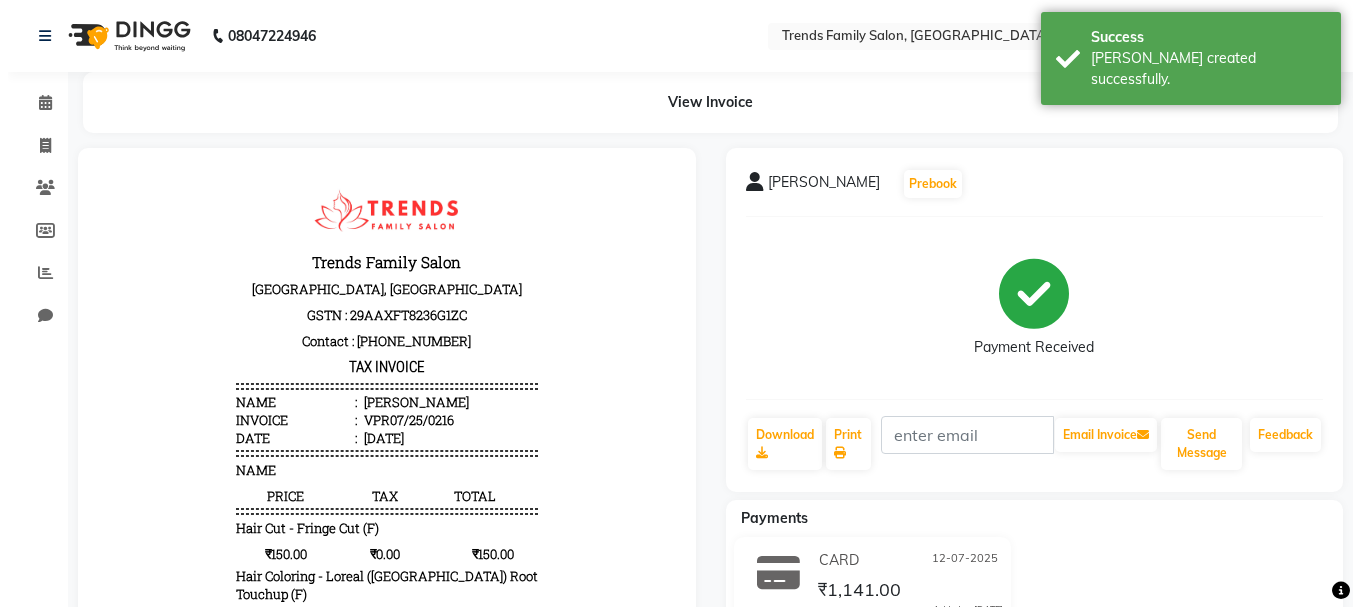 scroll, scrollTop: 0, scrollLeft: 0, axis: both 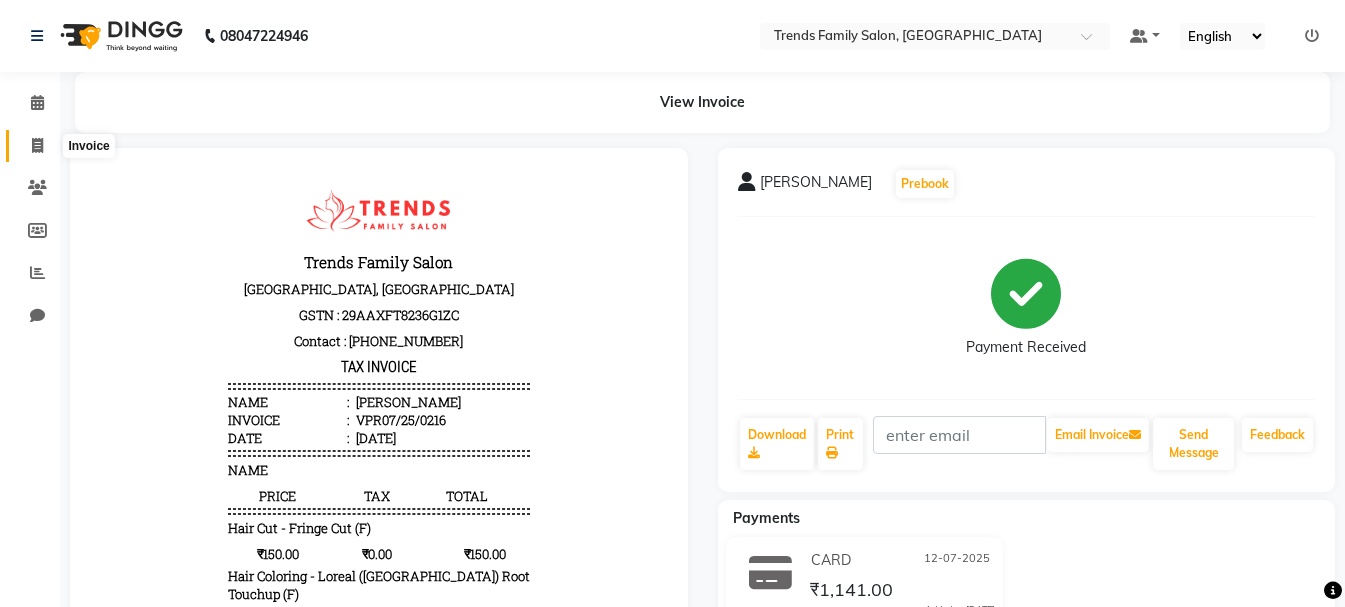 click 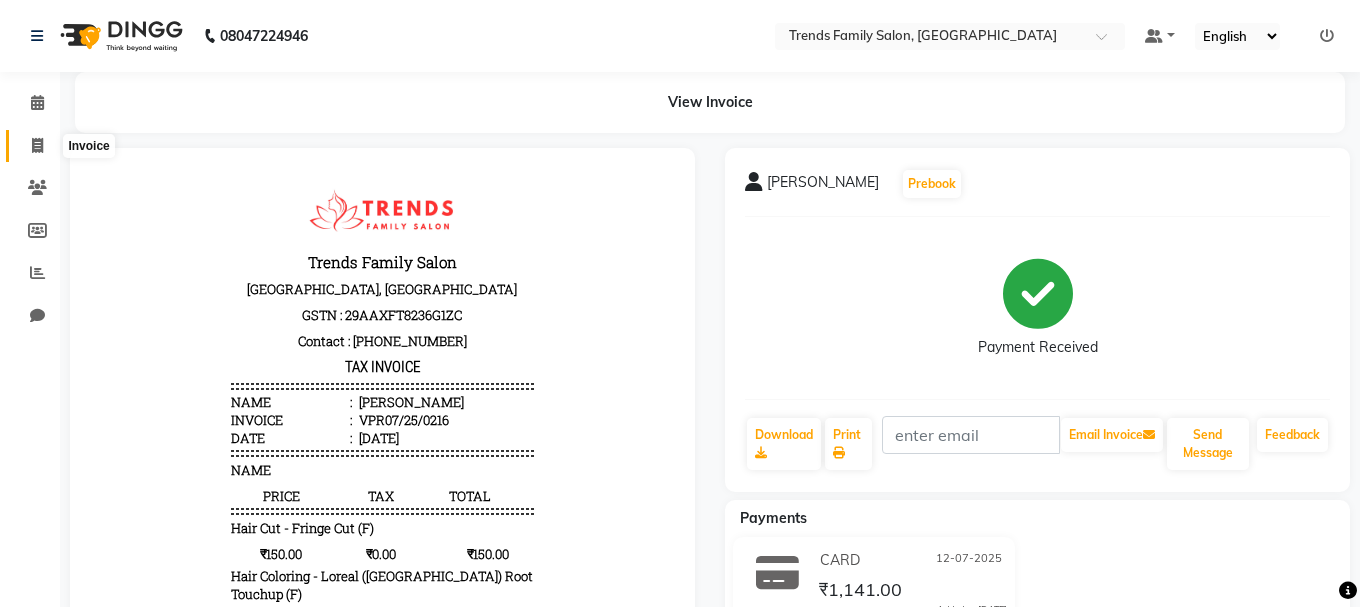 select on "service" 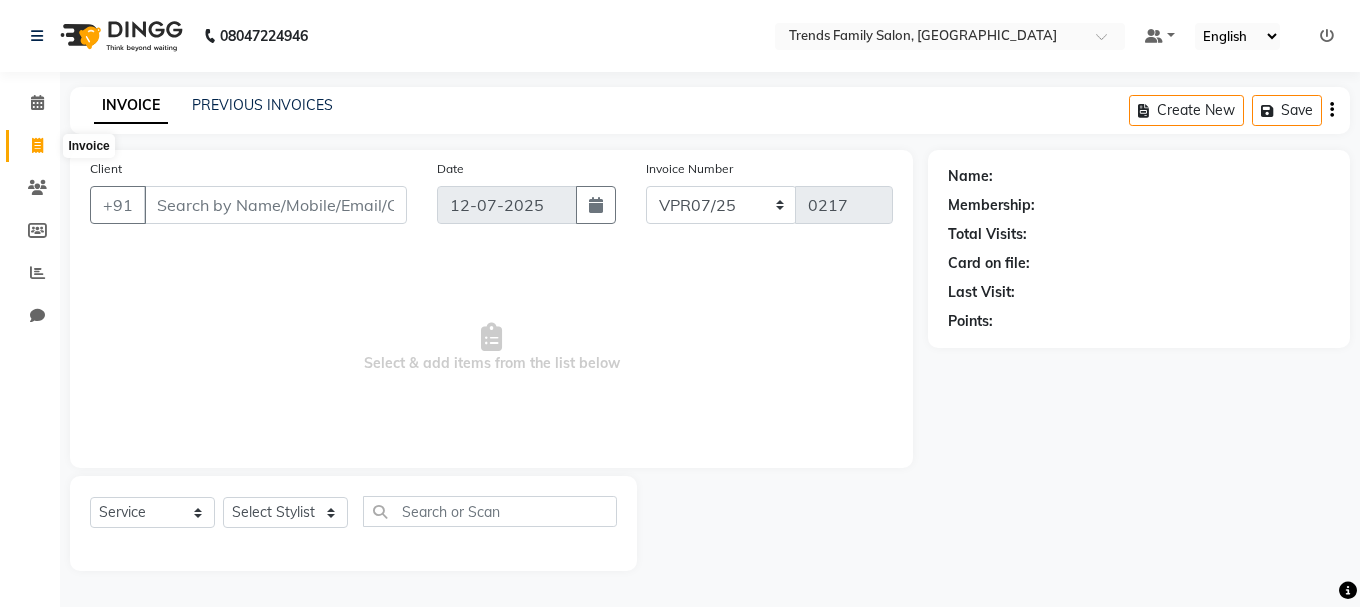click 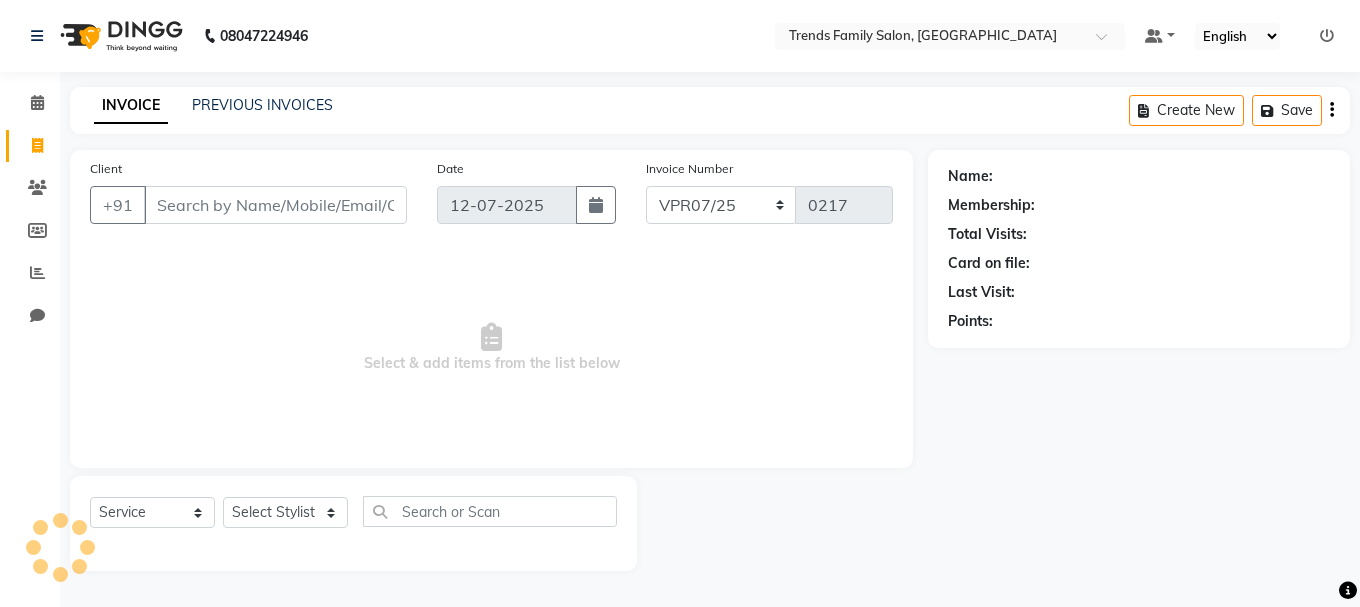click on "Client" at bounding box center [275, 205] 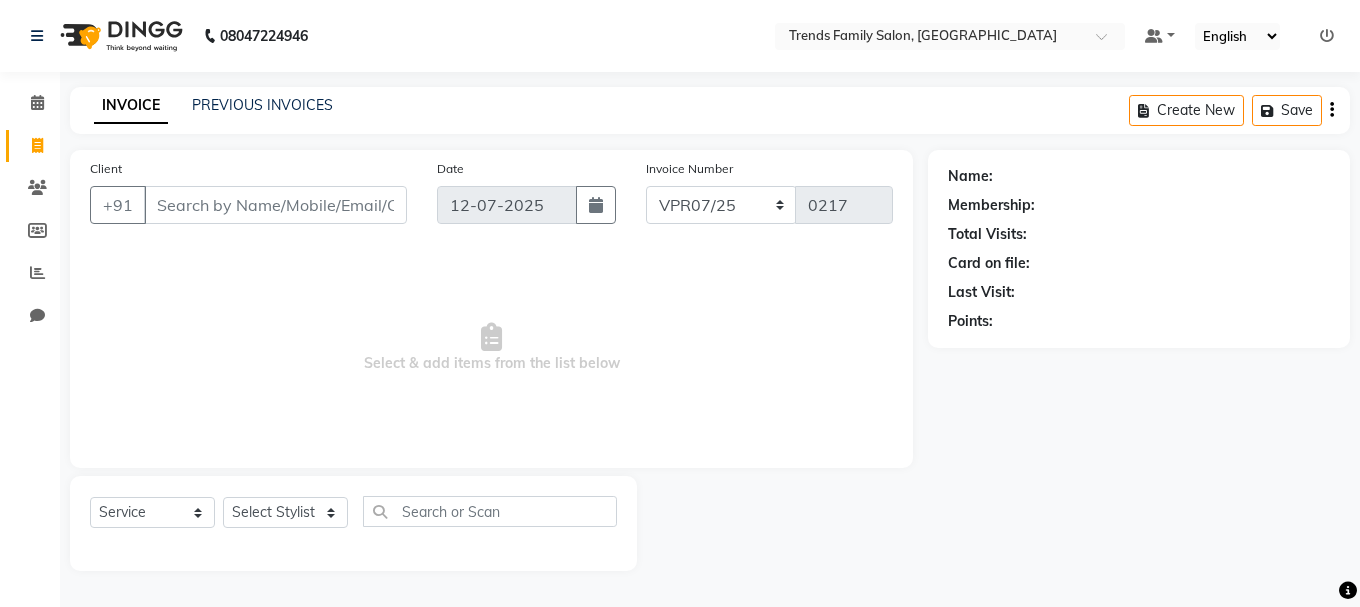 click on "Select & add items from the list below" at bounding box center (491, 348) 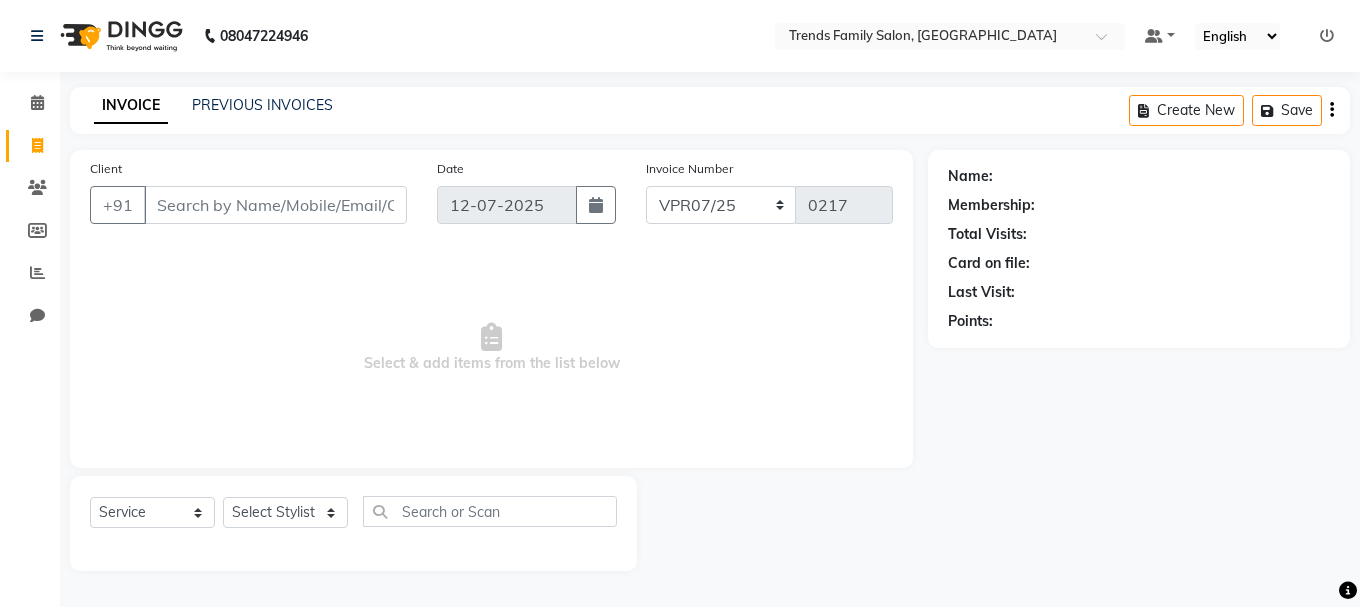 click on "Select & add items from the list below" at bounding box center [491, 348] 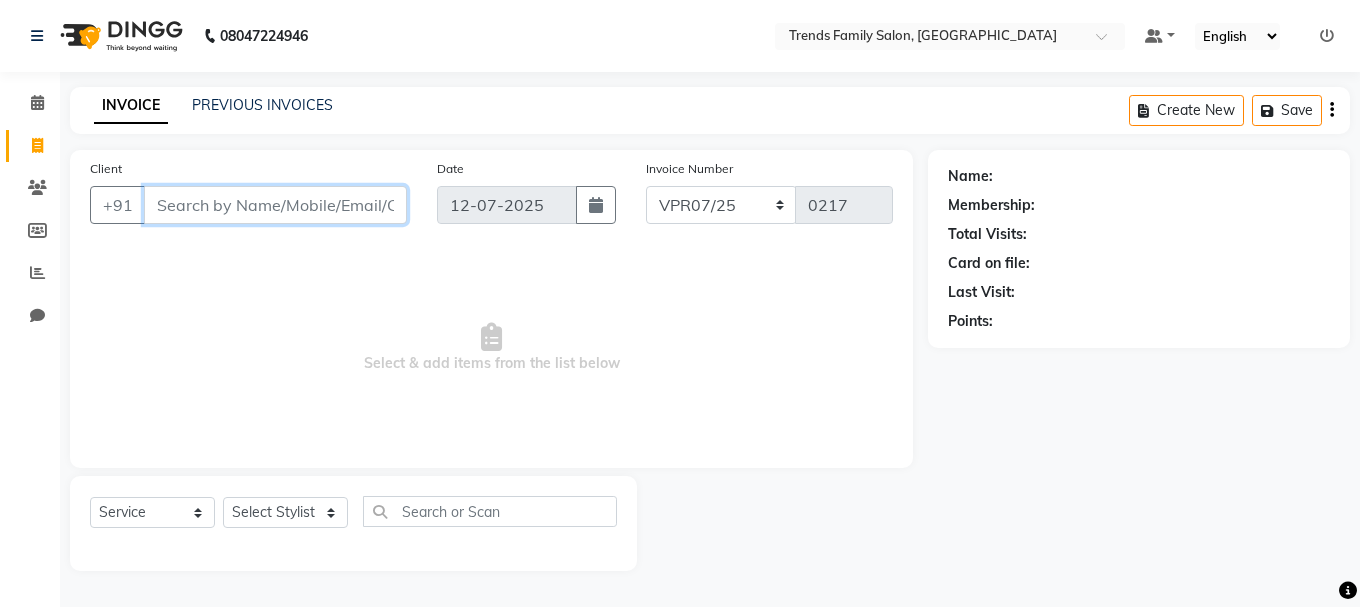 click on "Client" at bounding box center (275, 205) 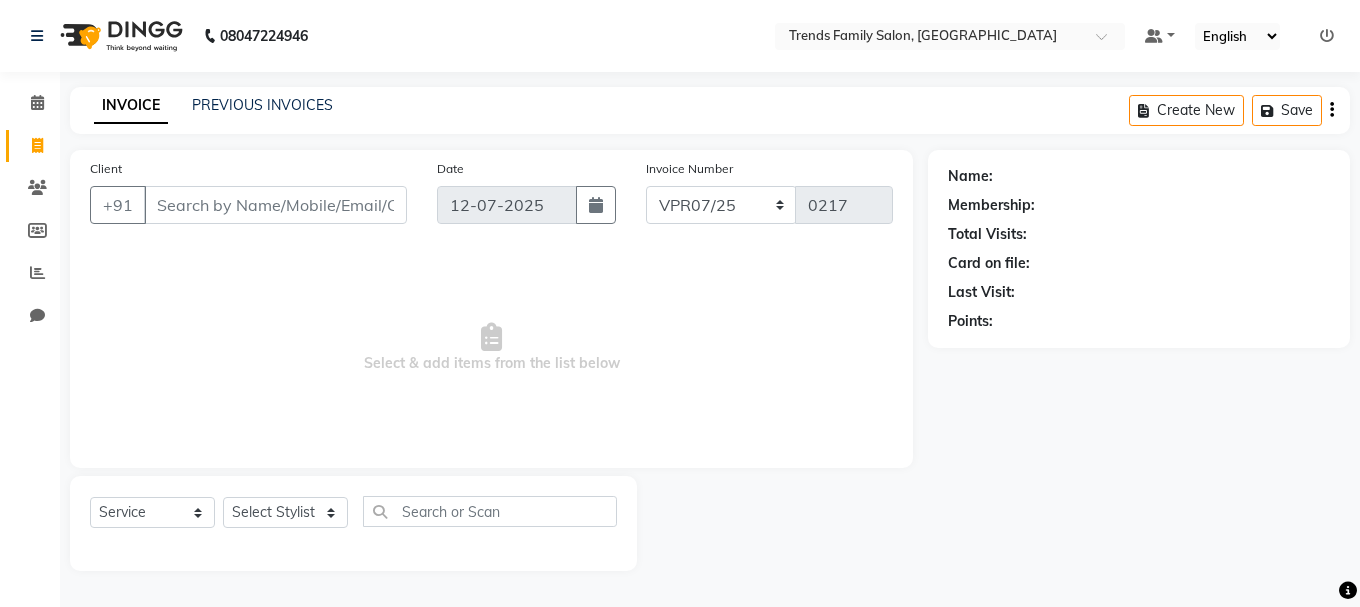 click on "Select & add items from the list below" at bounding box center [491, 348] 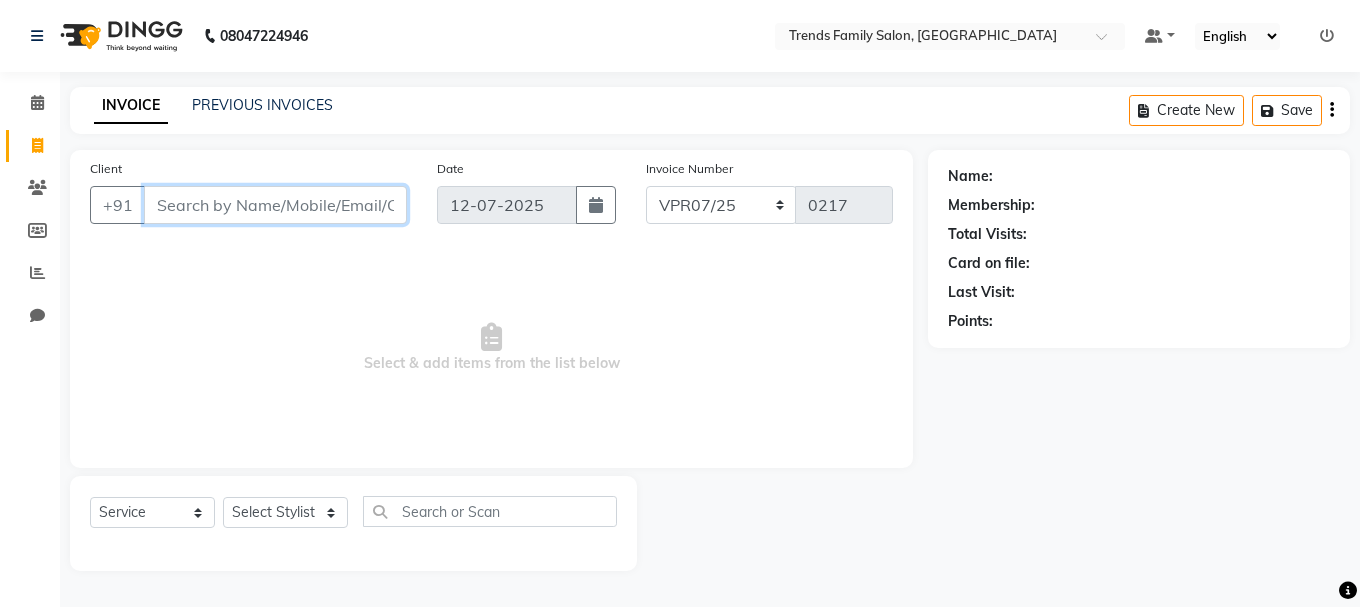 click on "Client" at bounding box center [275, 205] 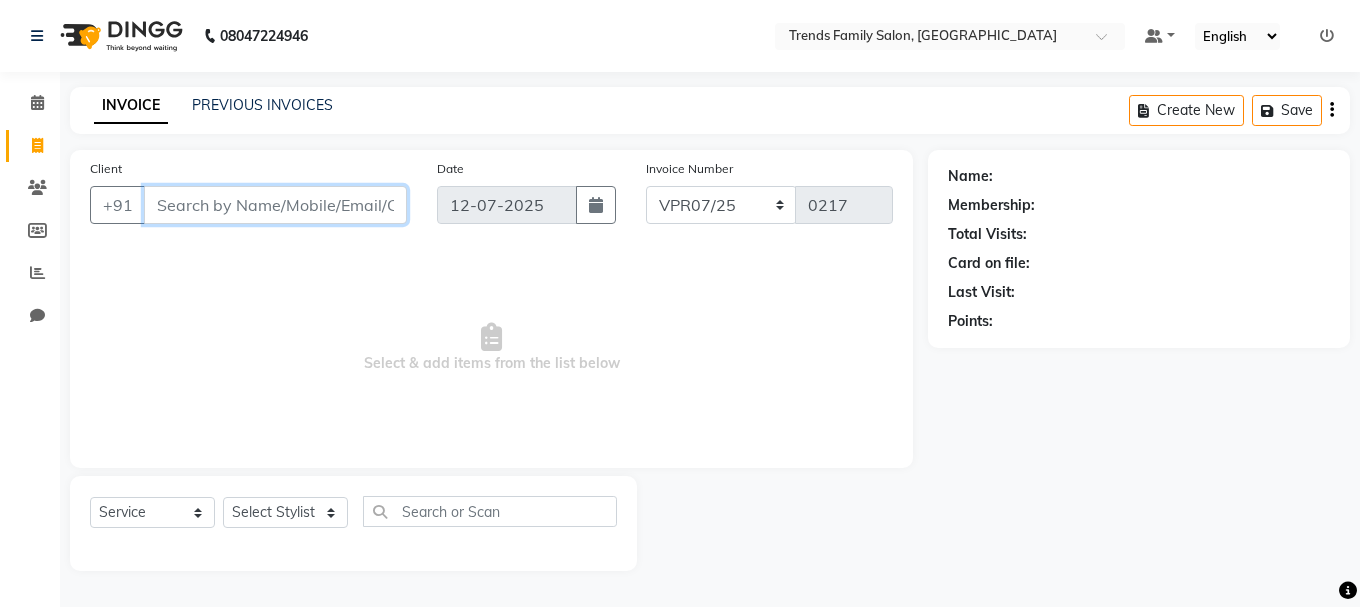 click on "Client" at bounding box center [275, 205] 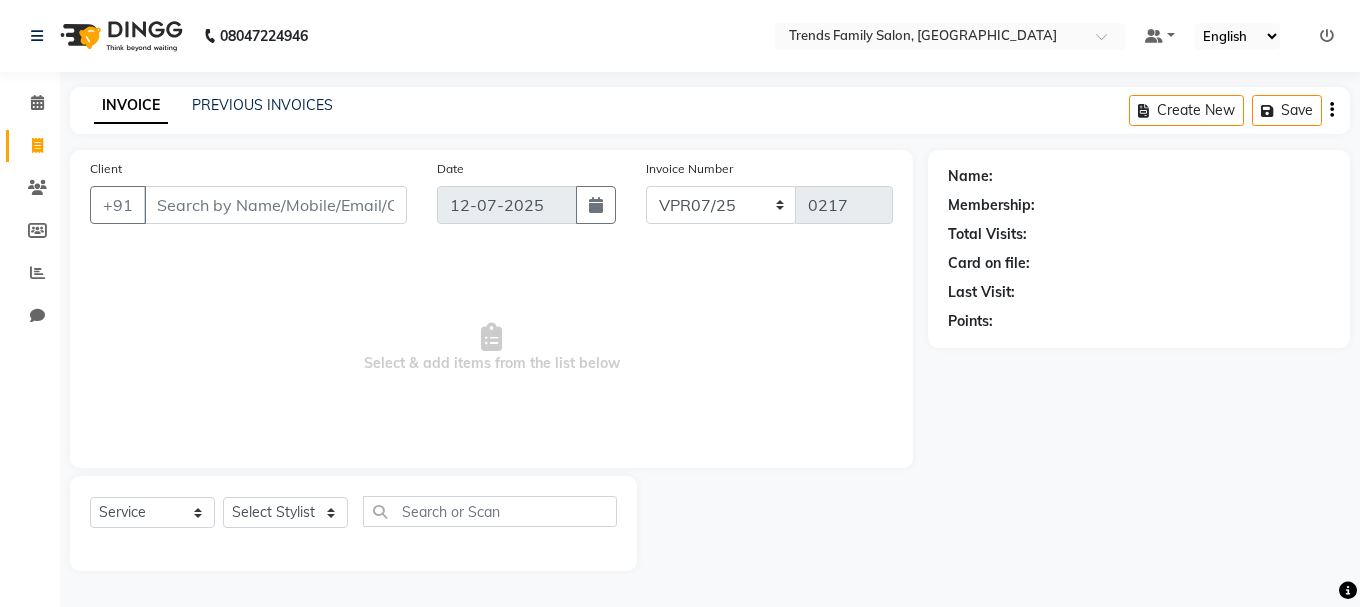 click on "Client +91" 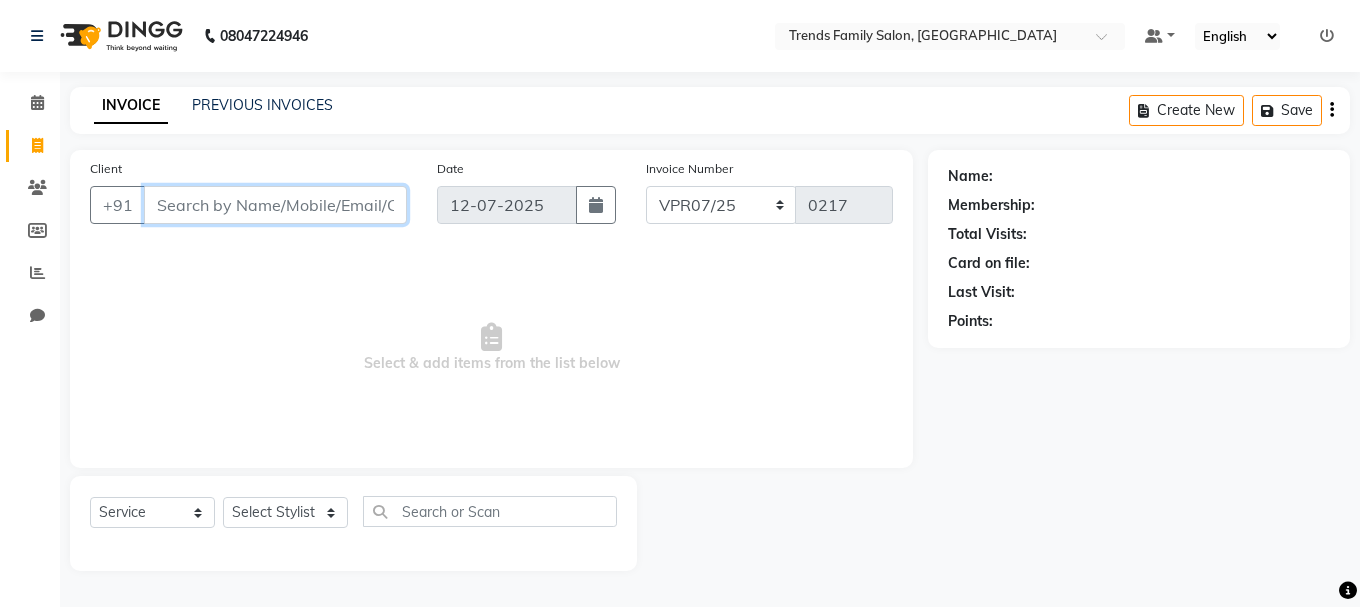 click on "Client" at bounding box center [275, 205] 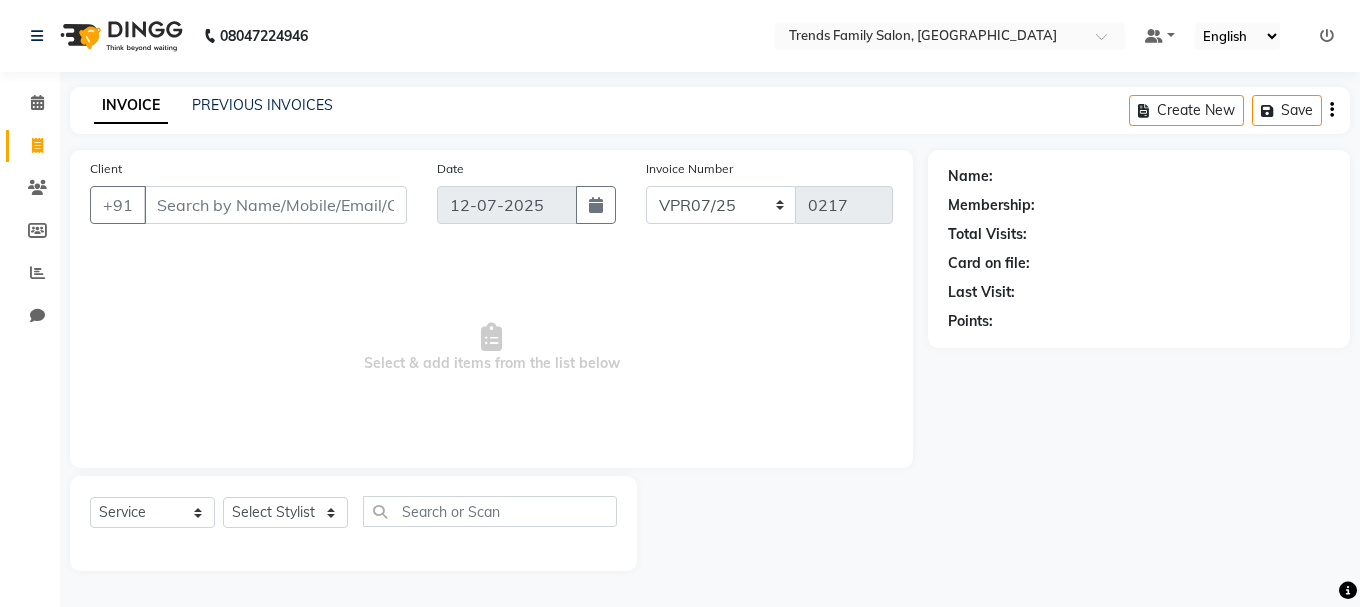 click on "Select & add items from the list below" at bounding box center [491, 348] 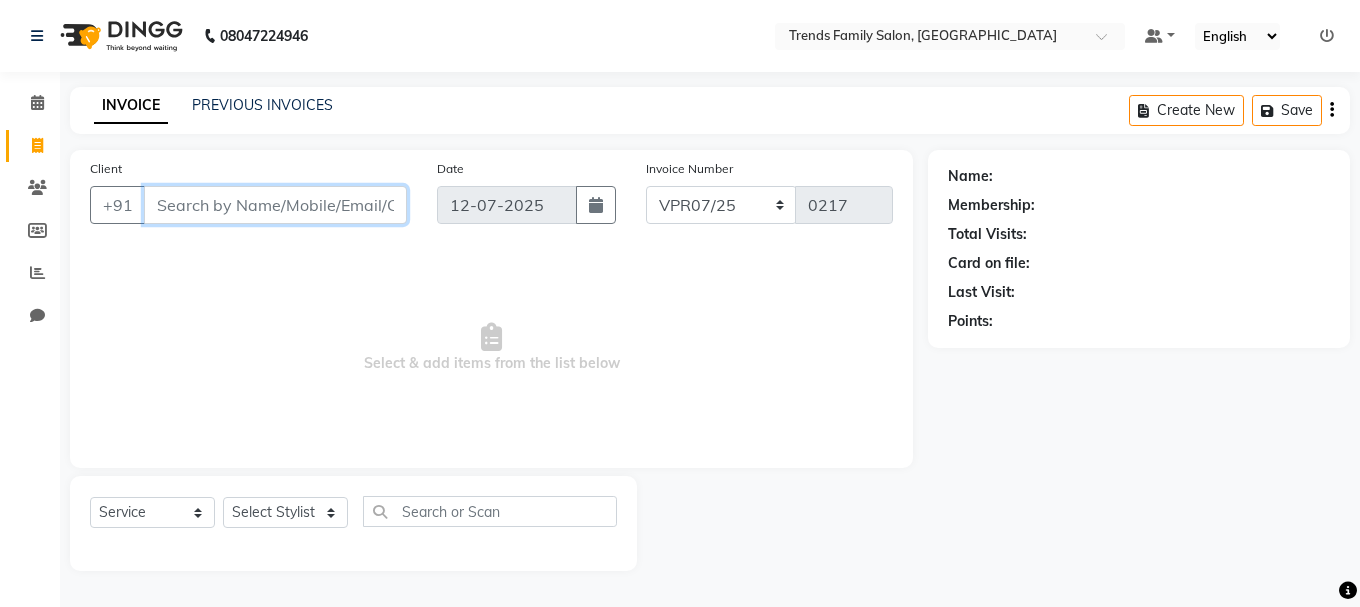 click on "Client" at bounding box center (275, 205) 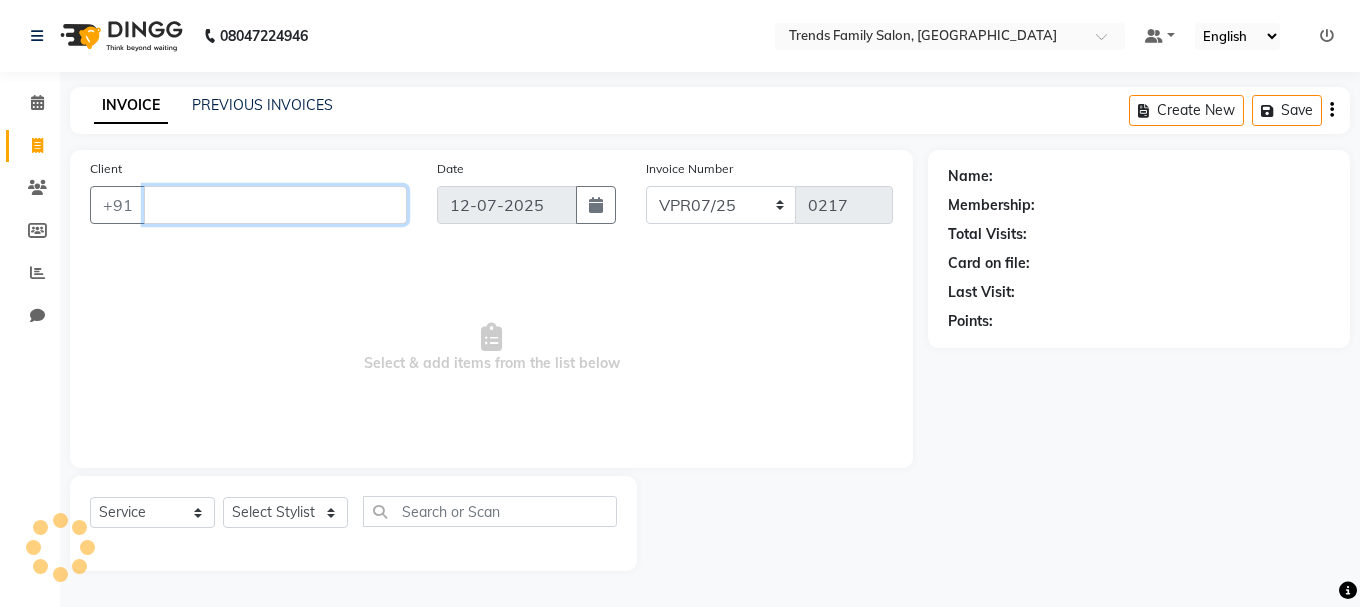 click on "Client" at bounding box center (275, 205) 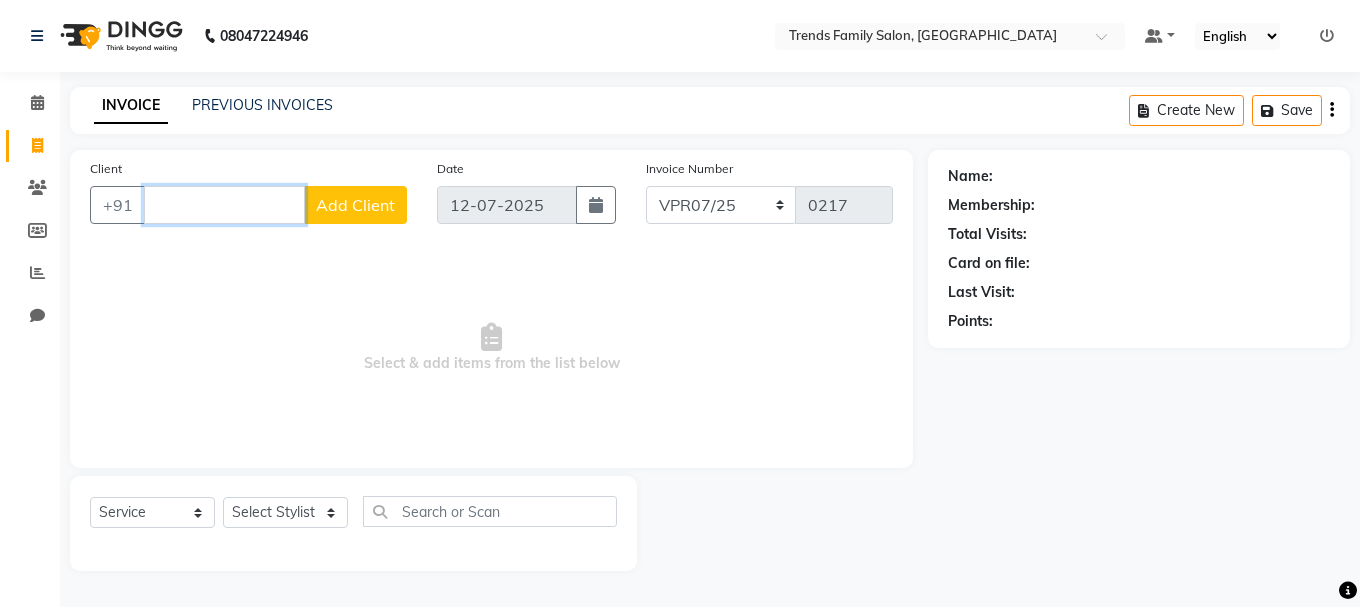 type 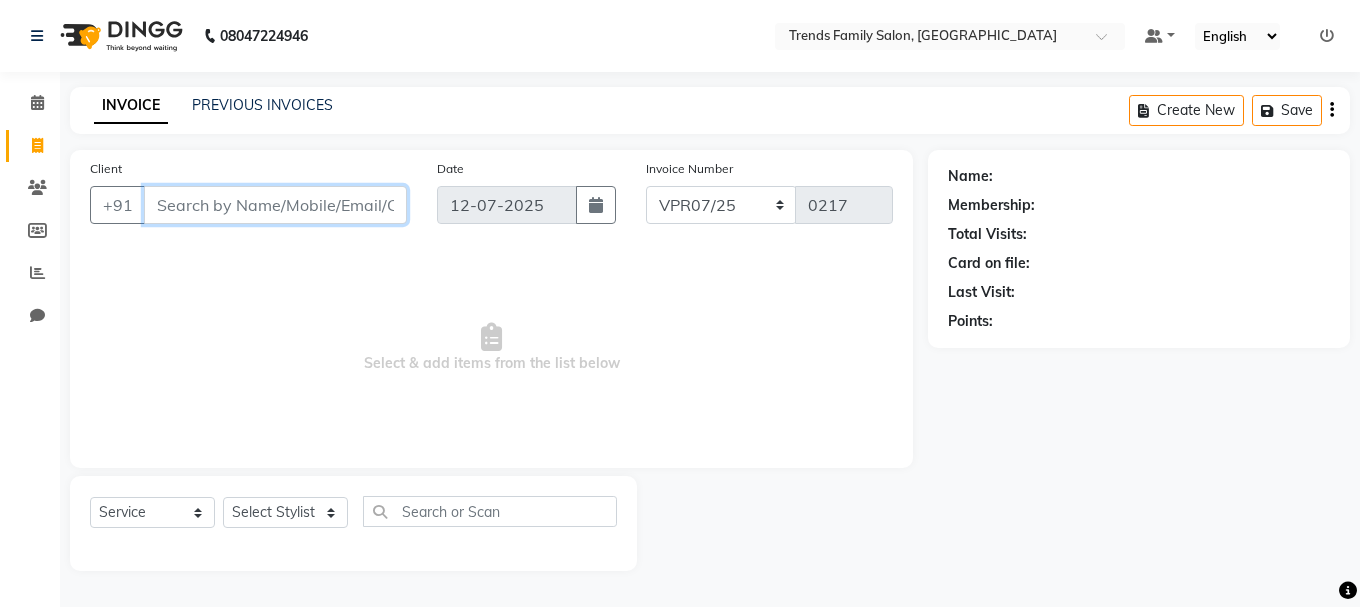 click on "Client" at bounding box center [275, 205] 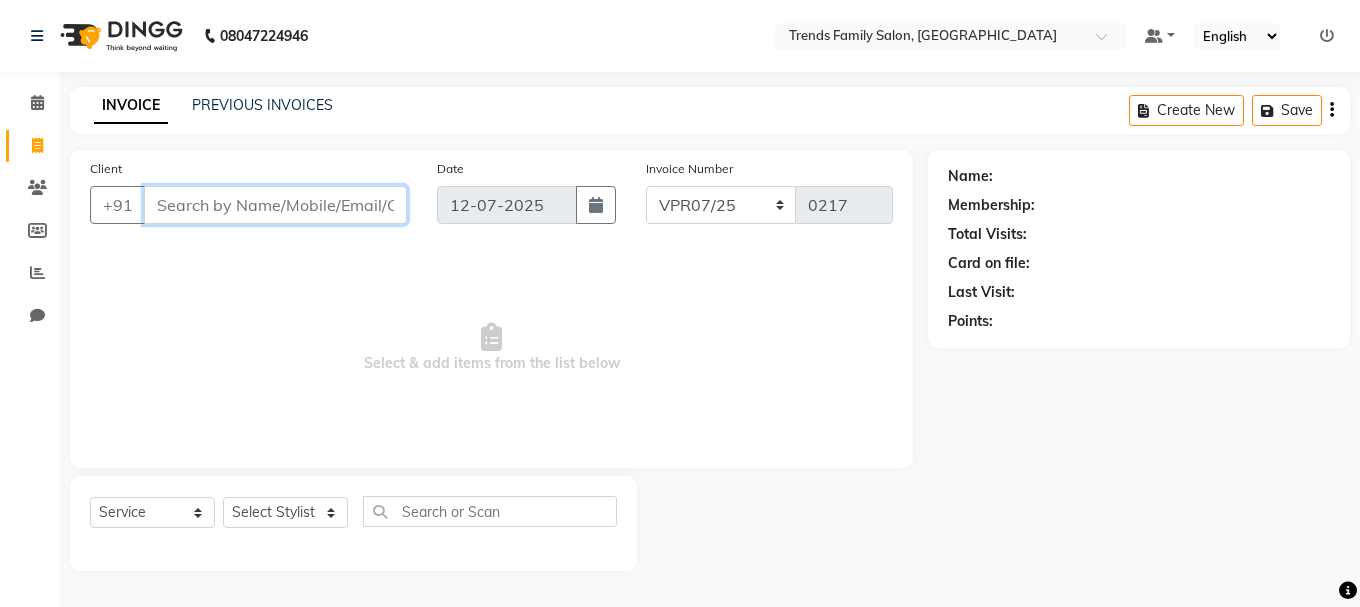 click on "Client" at bounding box center [275, 205] 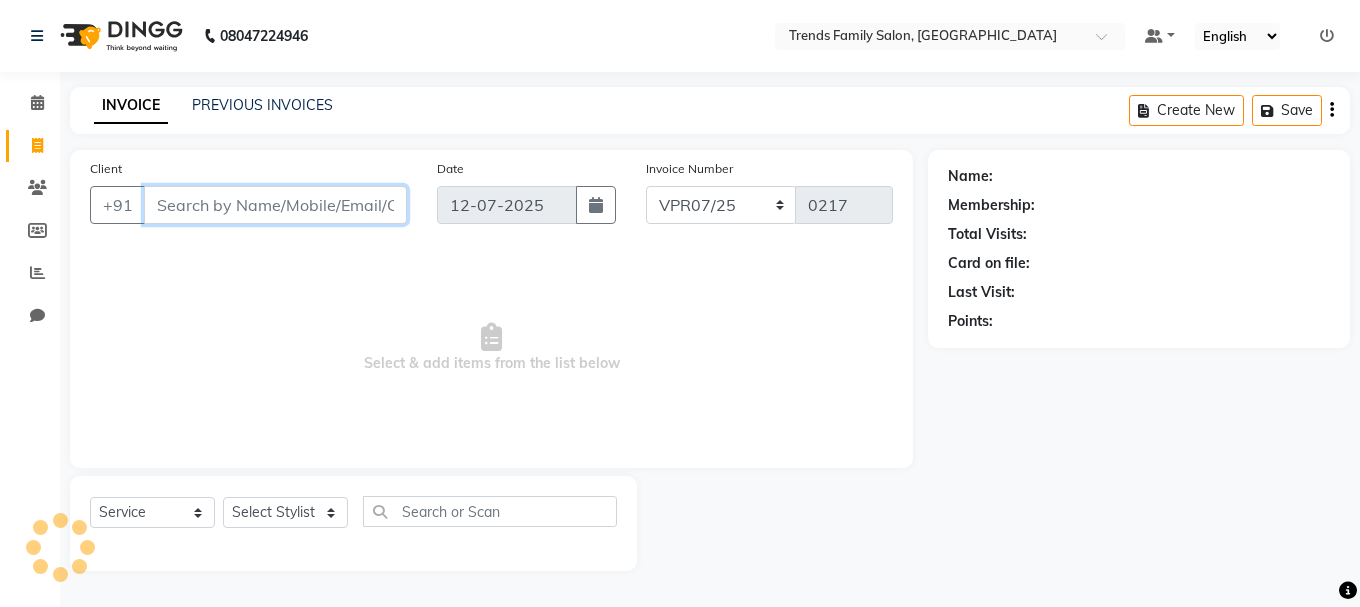 click on "Client" at bounding box center [275, 205] 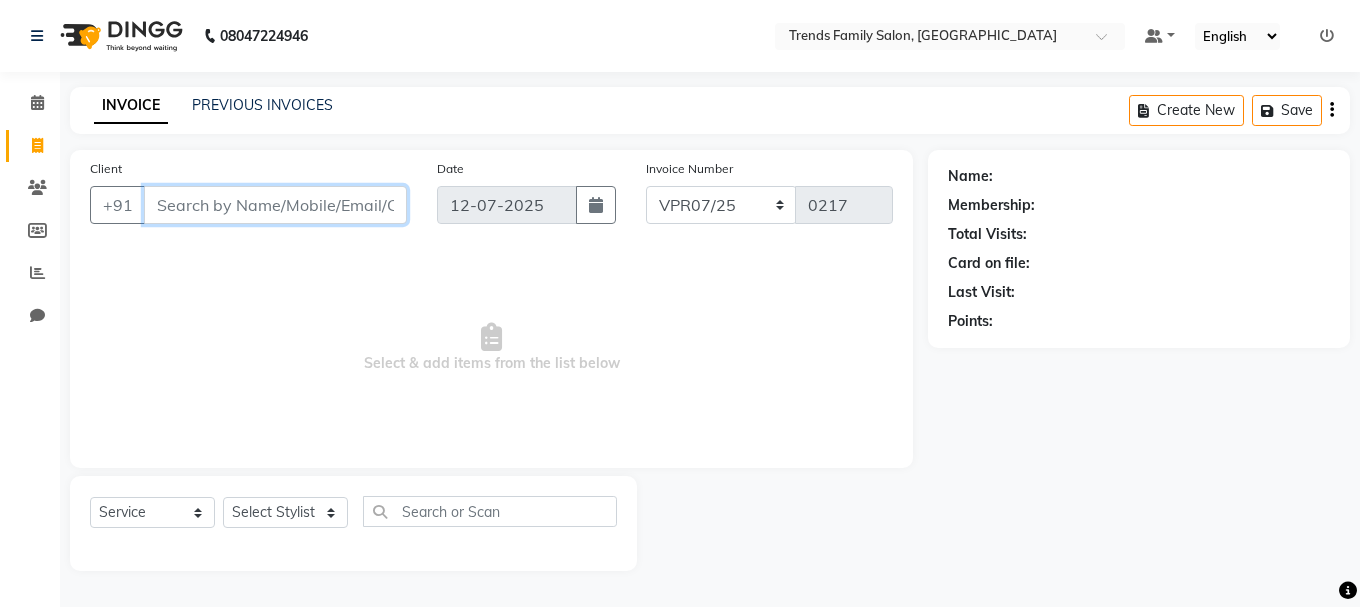click on "Client" at bounding box center (275, 205) 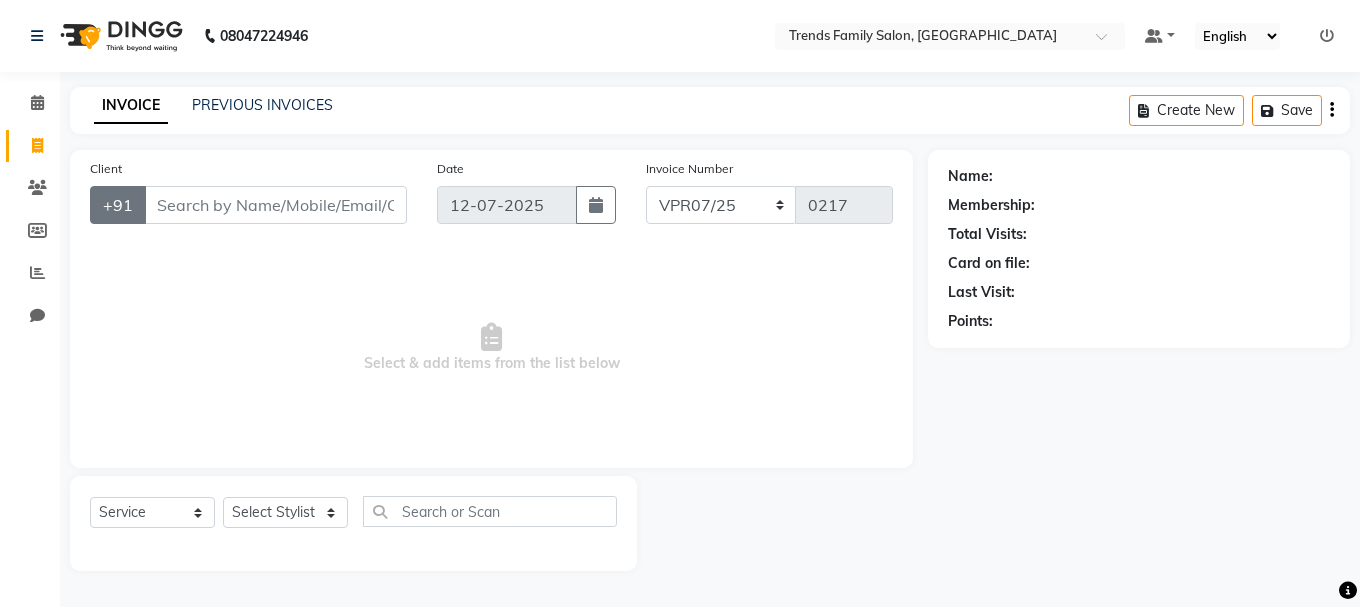 click on "+91" 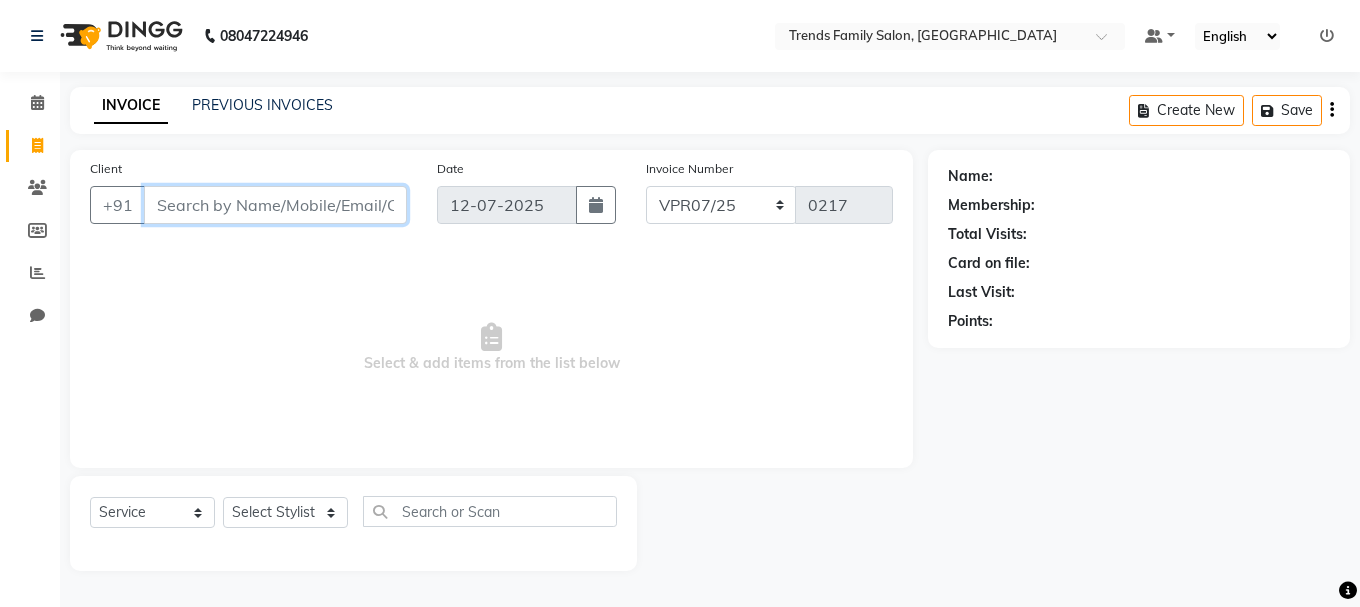 click on "Client" at bounding box center (275, 205) 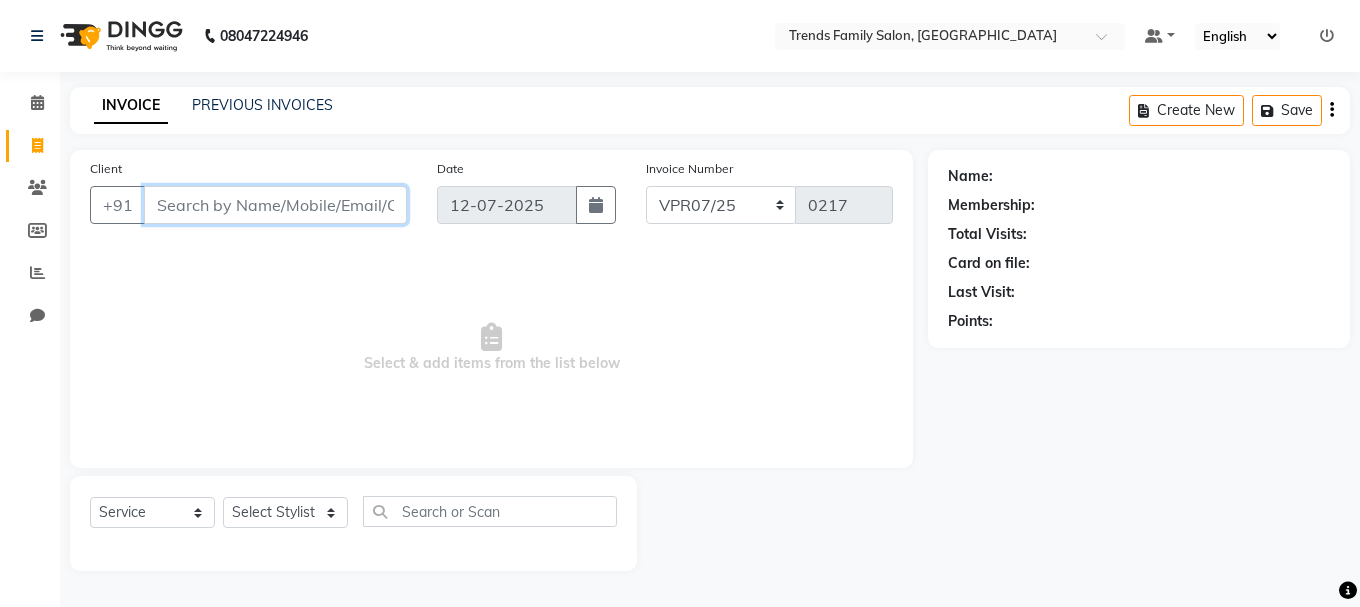 click on "Client" at bounding box center [275, 205] 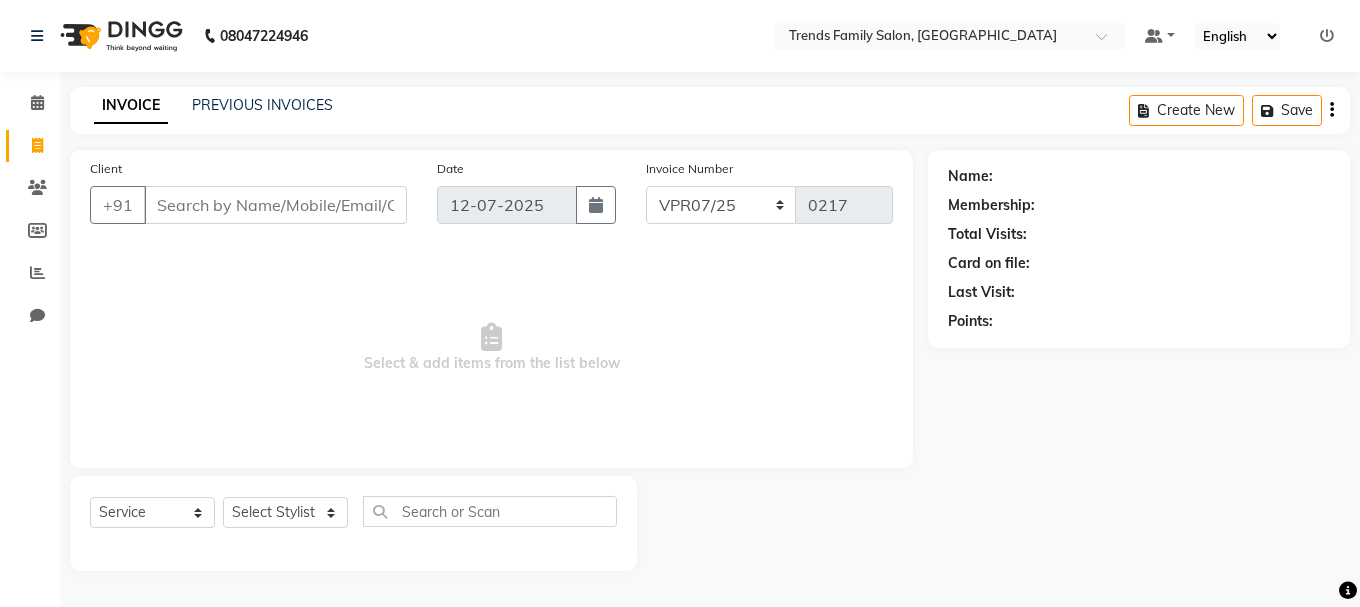 click on "Default Panel My Panel English ENGLISH Español العربية मराठी हिंदी ગુજરાતી தமிழ் 中文 Notifications nothing to show" at bounding box center [950, 36] 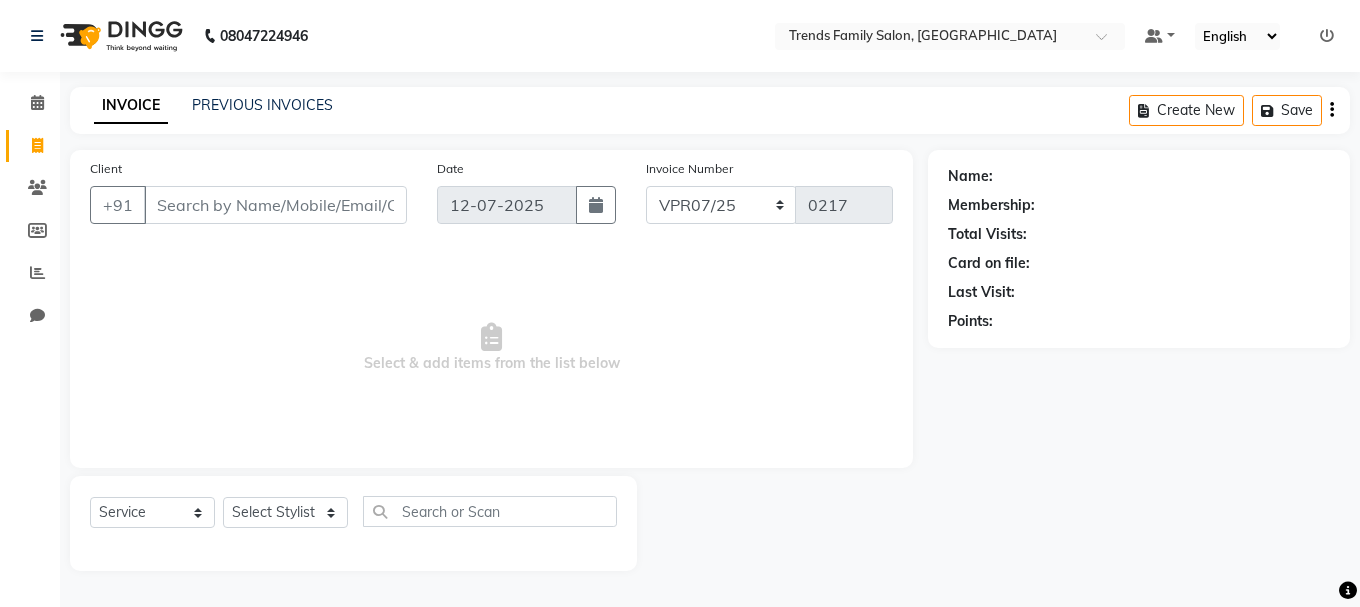 click at bounding box center [1327, 36] 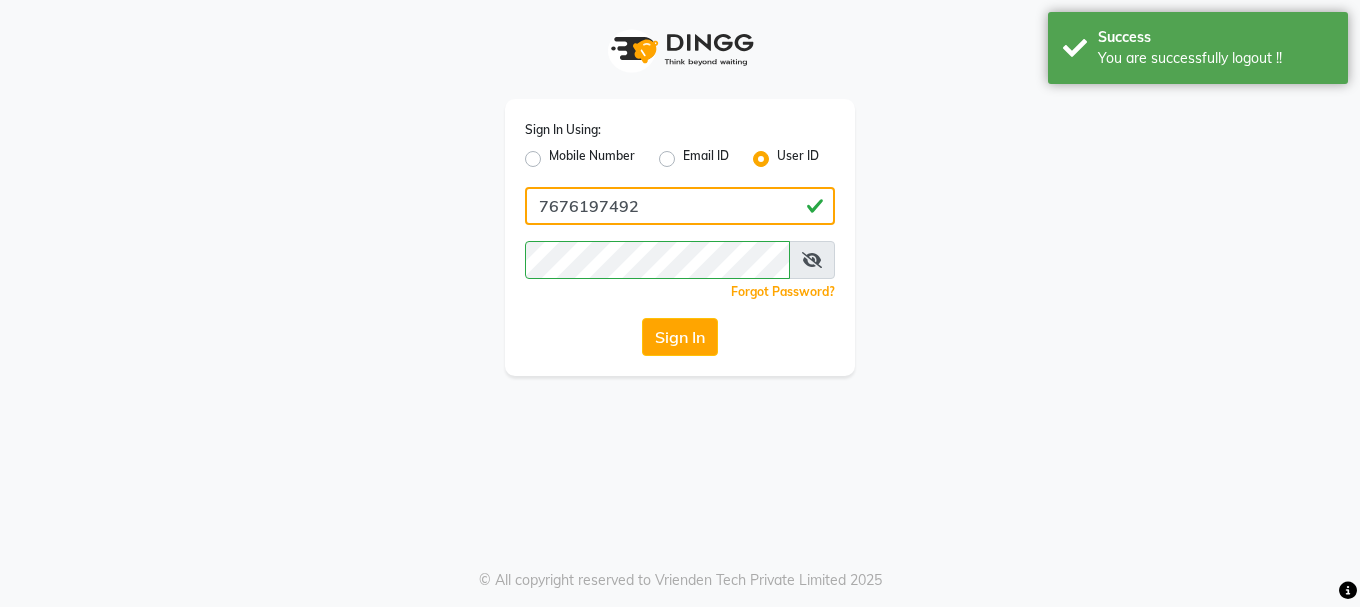 click on "7676197492" 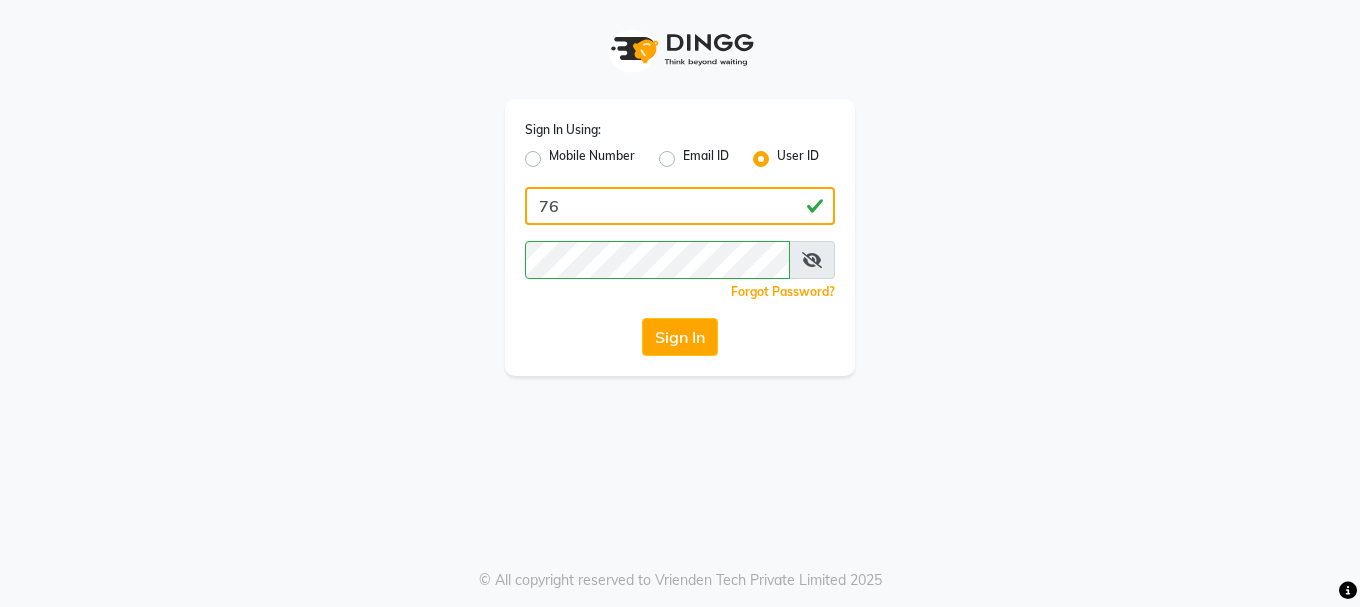 type on "7" 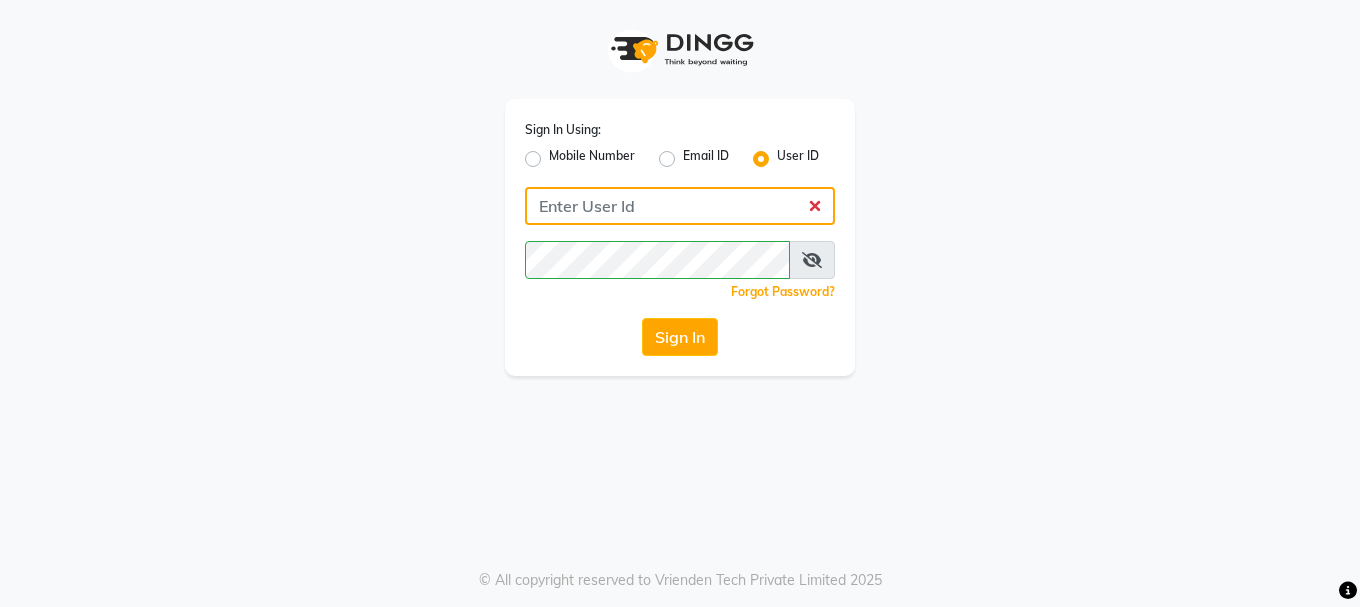 type 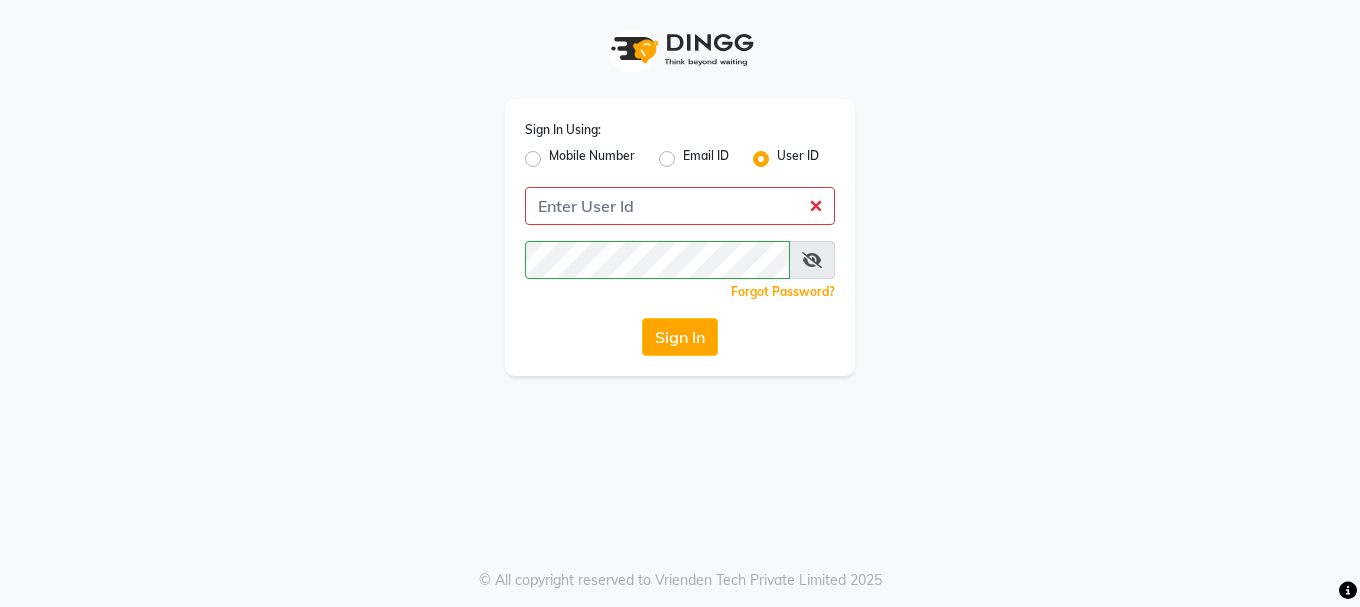 click on "Mobile Number" 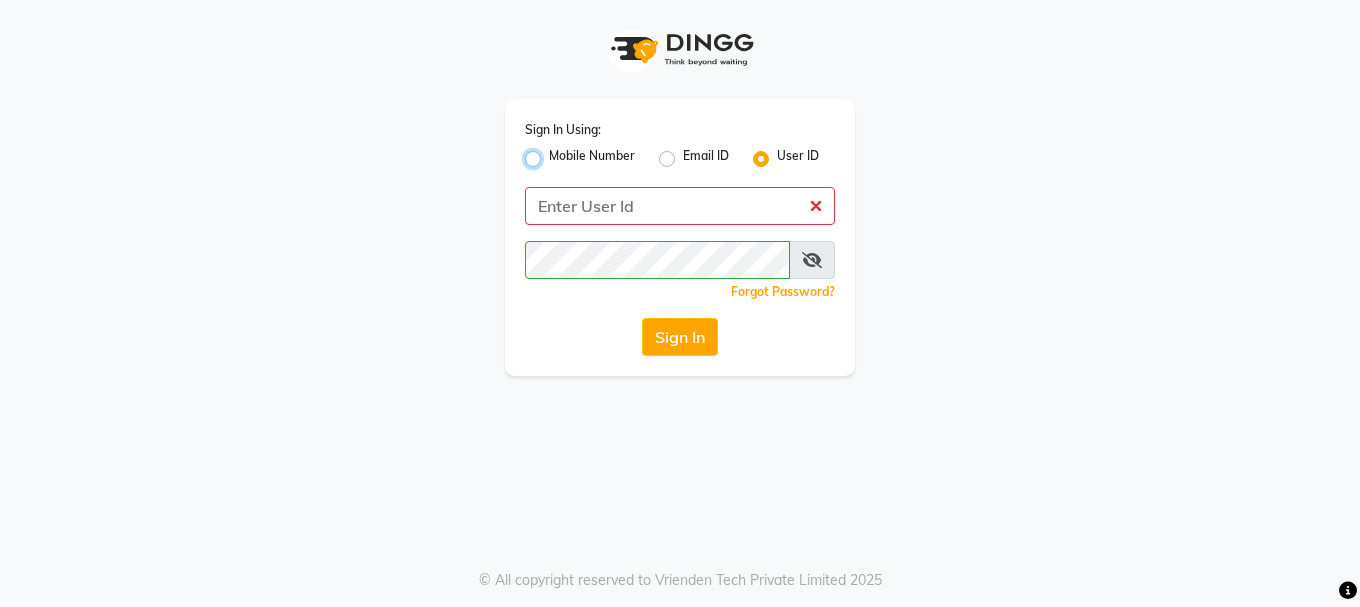 radio on "true" 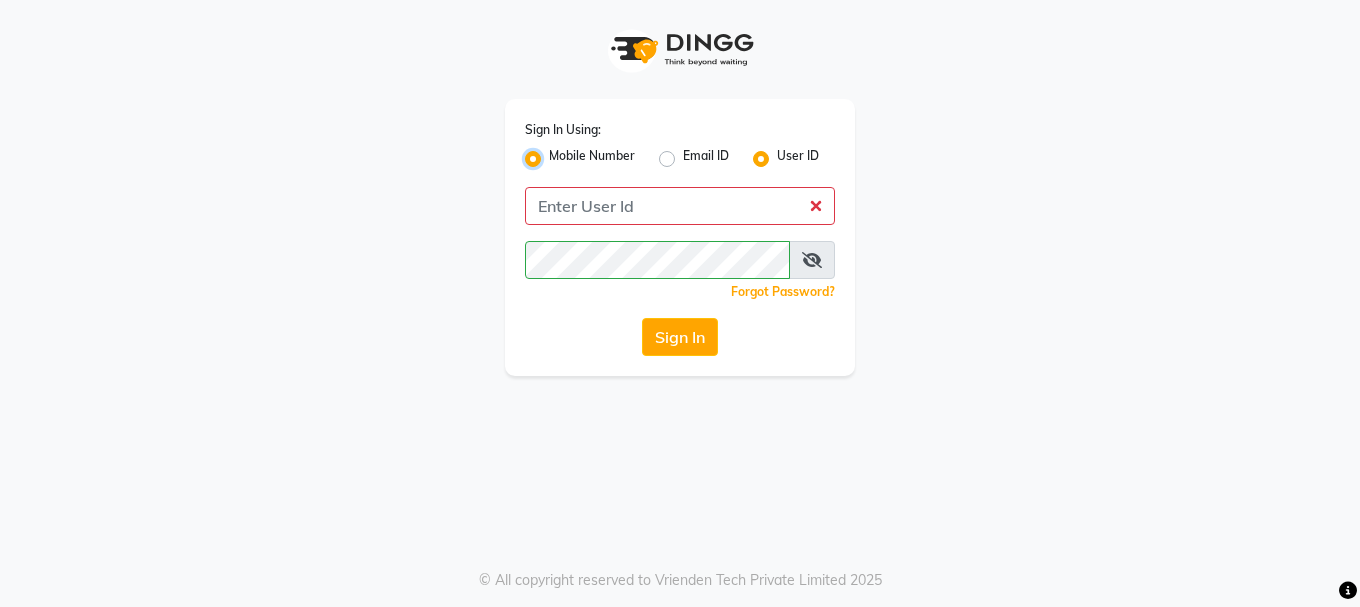 radio on "false" 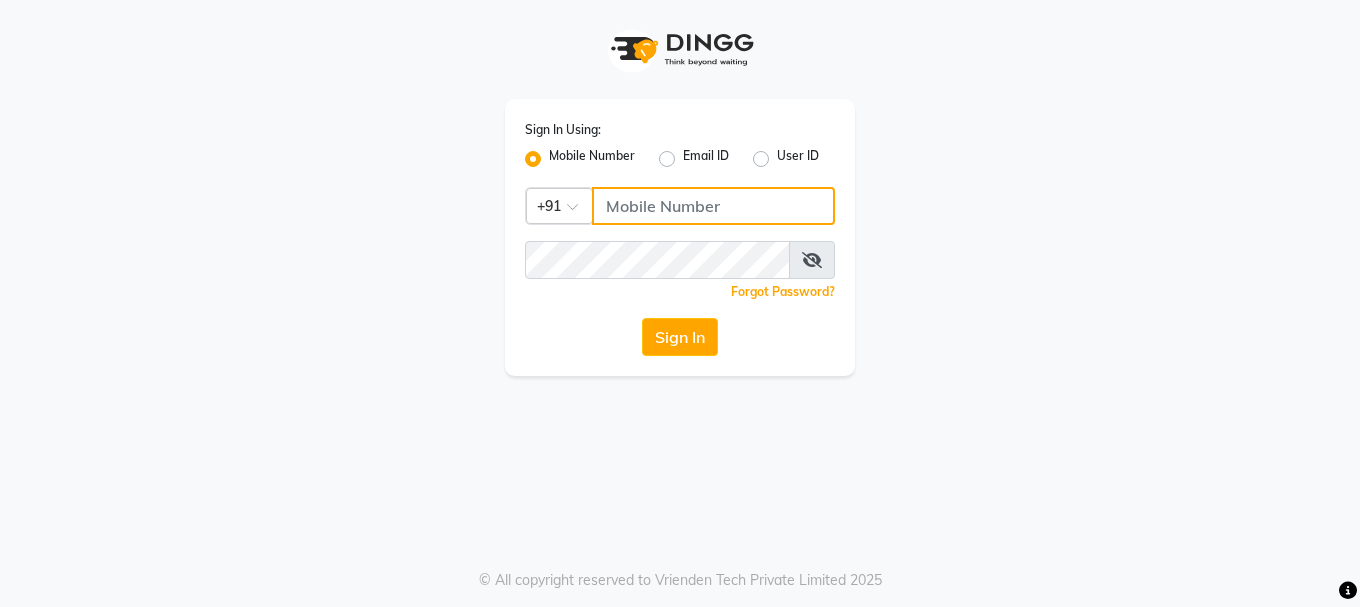 click 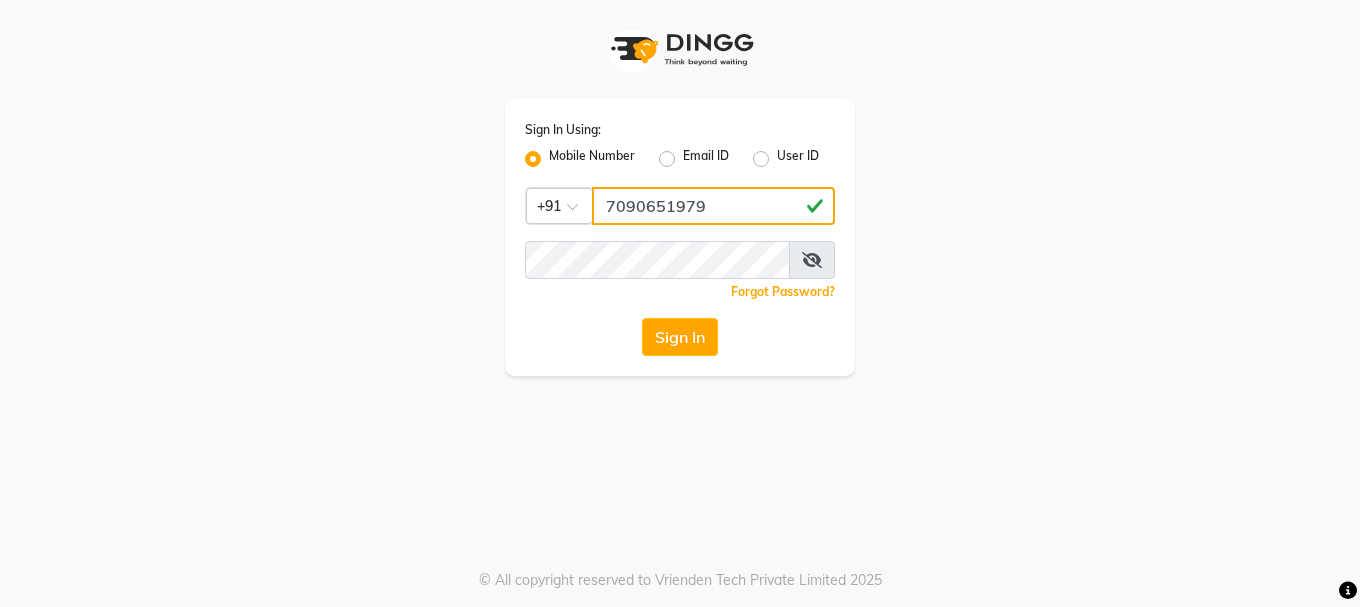 drag, startPoint x: 708, startPoint y: 205, endPoint x: 610, endPoint y: 218, distance: 98.85848 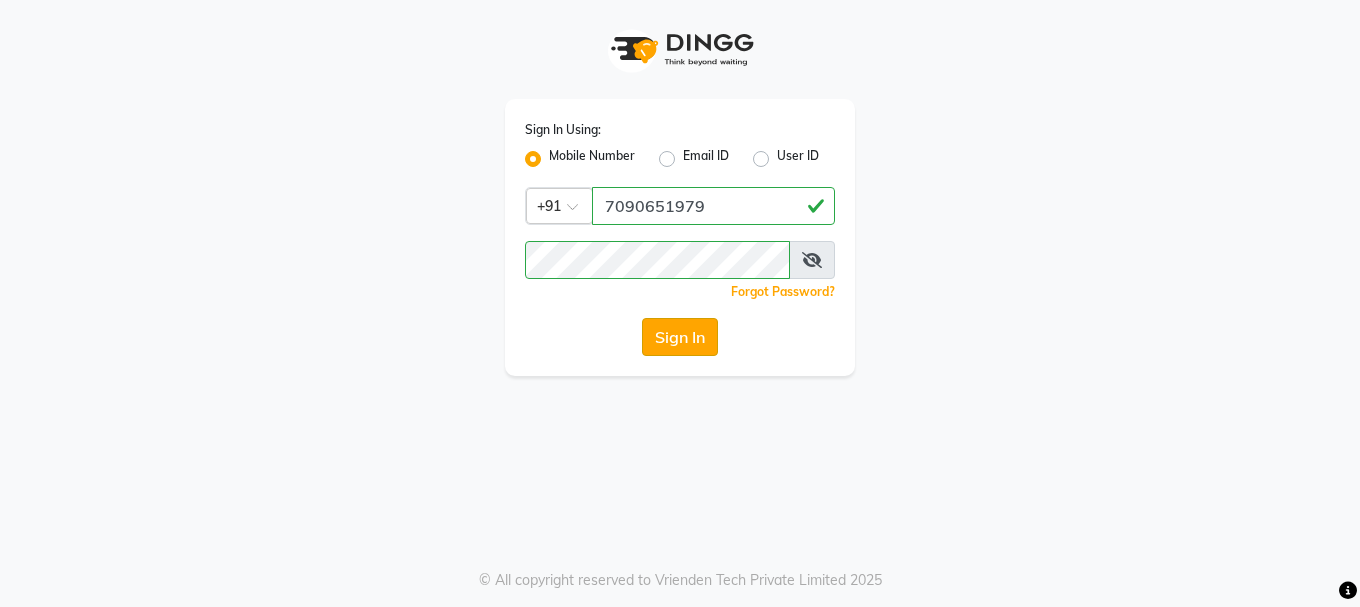 click on "Sign In" 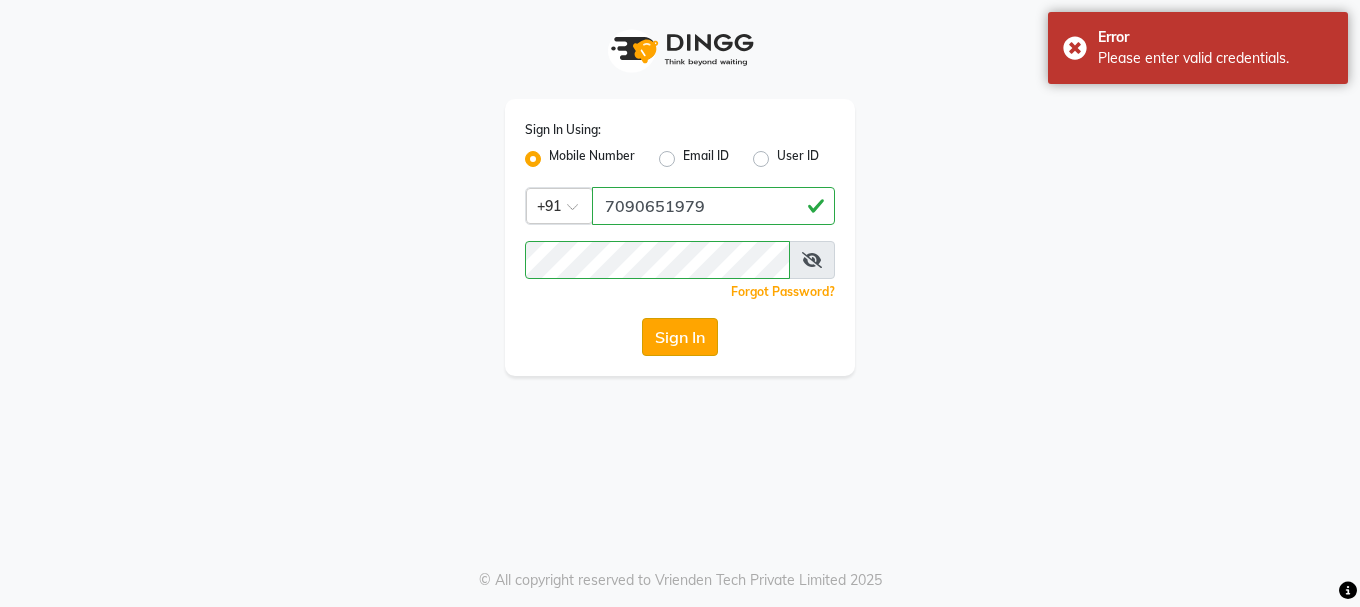 click on "Sign In" 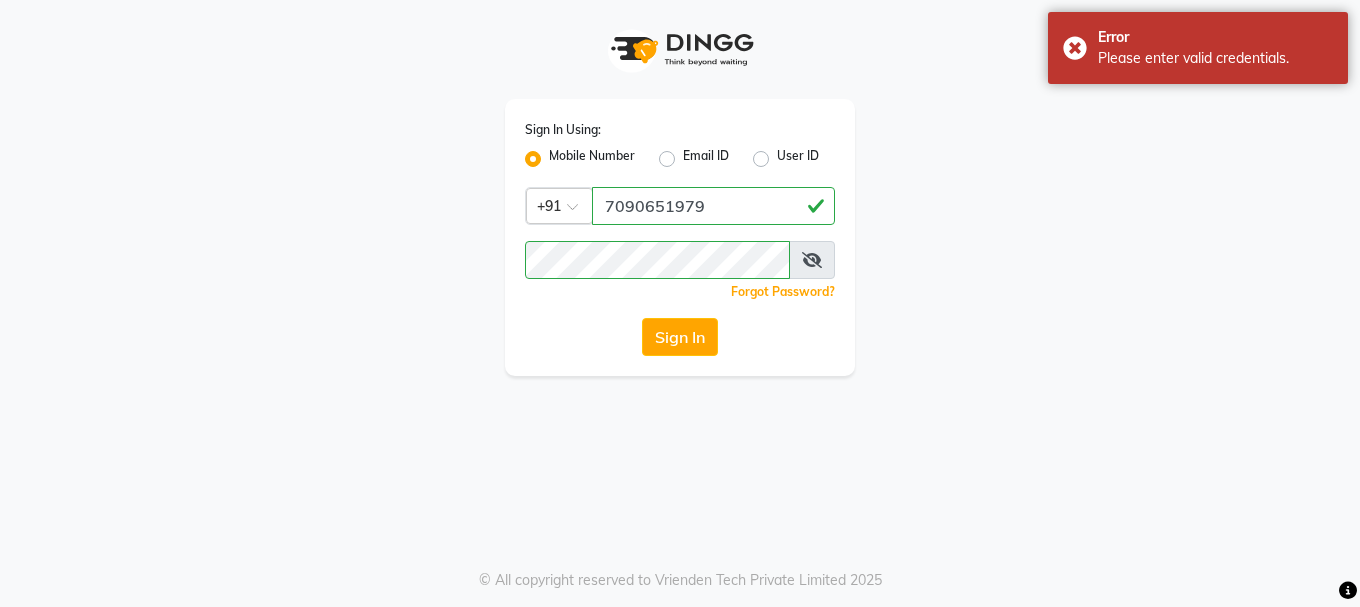 click on "Mobile Number" 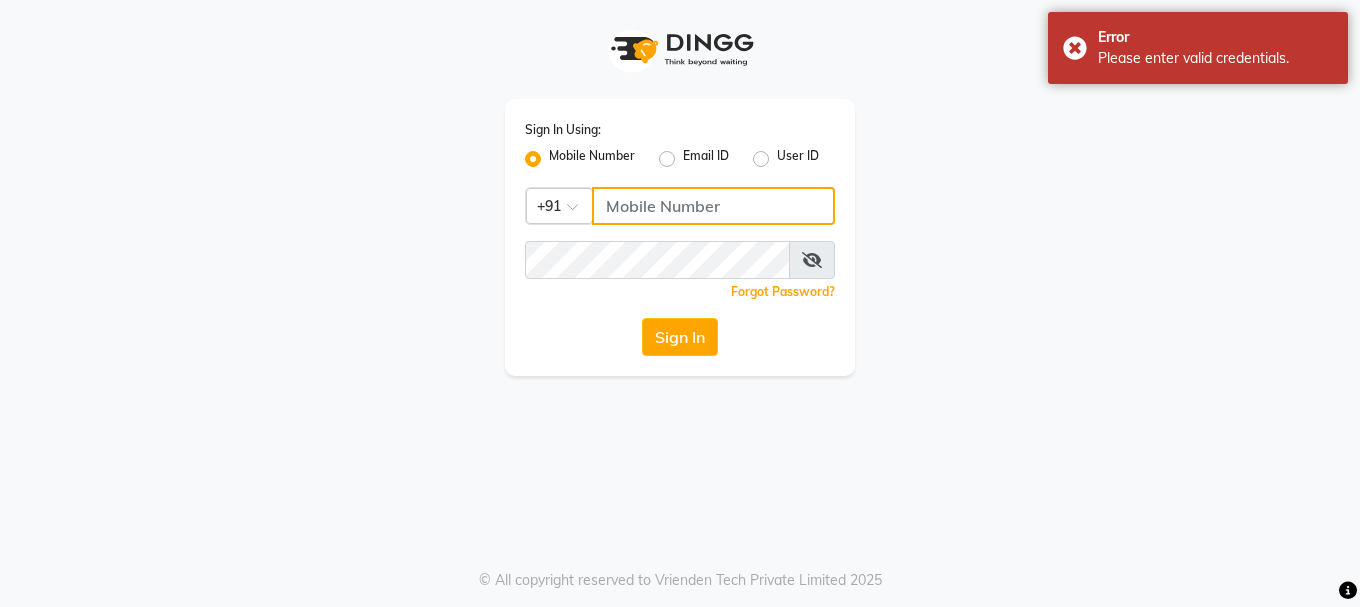 click 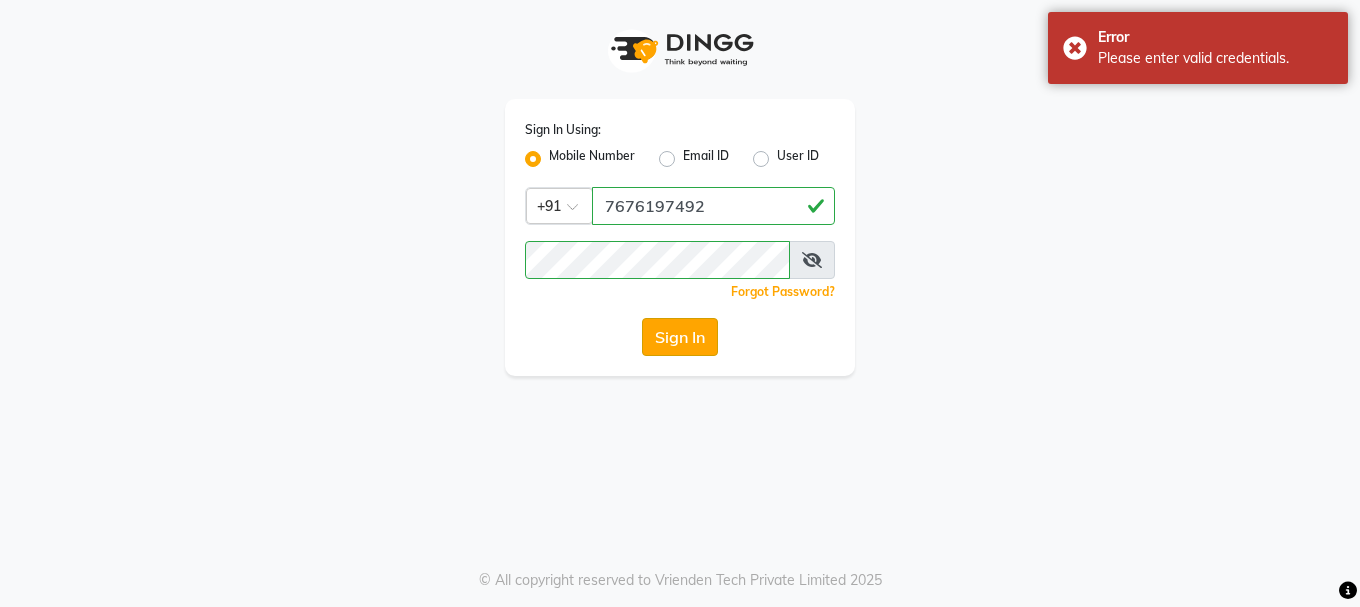 click on "Sign In Using: Mobile Number Email ID User ID Country Code × +91 7676197492  Remember me Forgot Password?  Sign In" 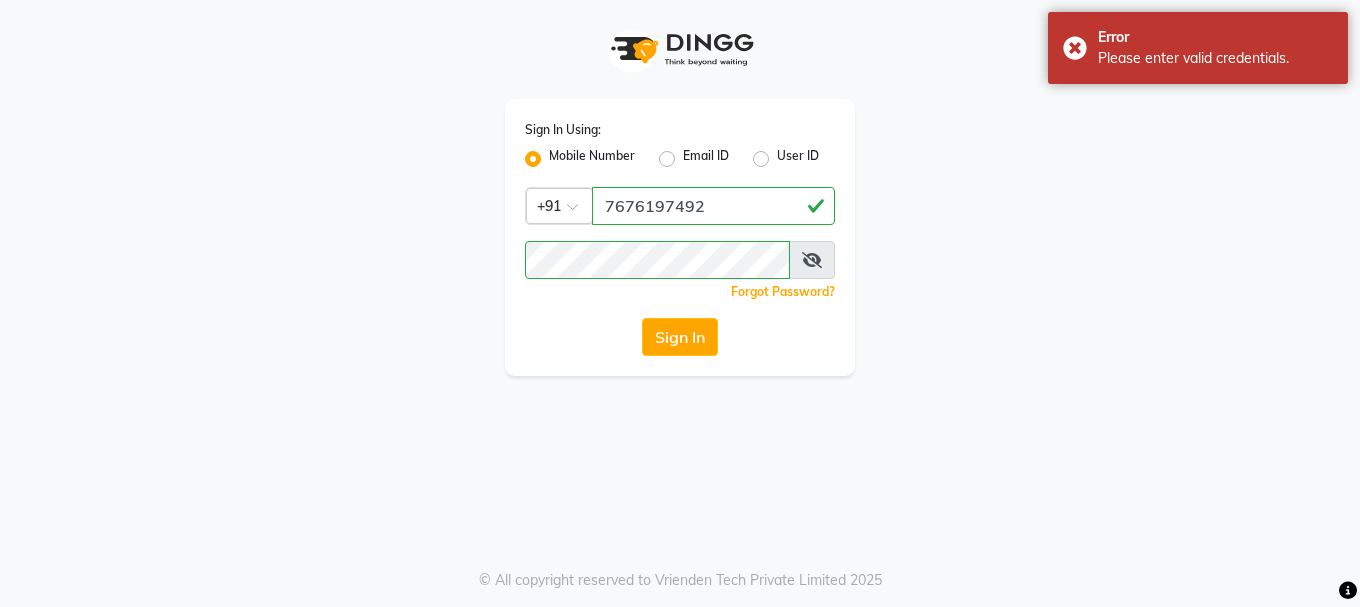 click on "Sign In Using: Mobile Number Email ID User ID Country Code × +91 7676197492  Remember me Forgot Password?  Sign In" 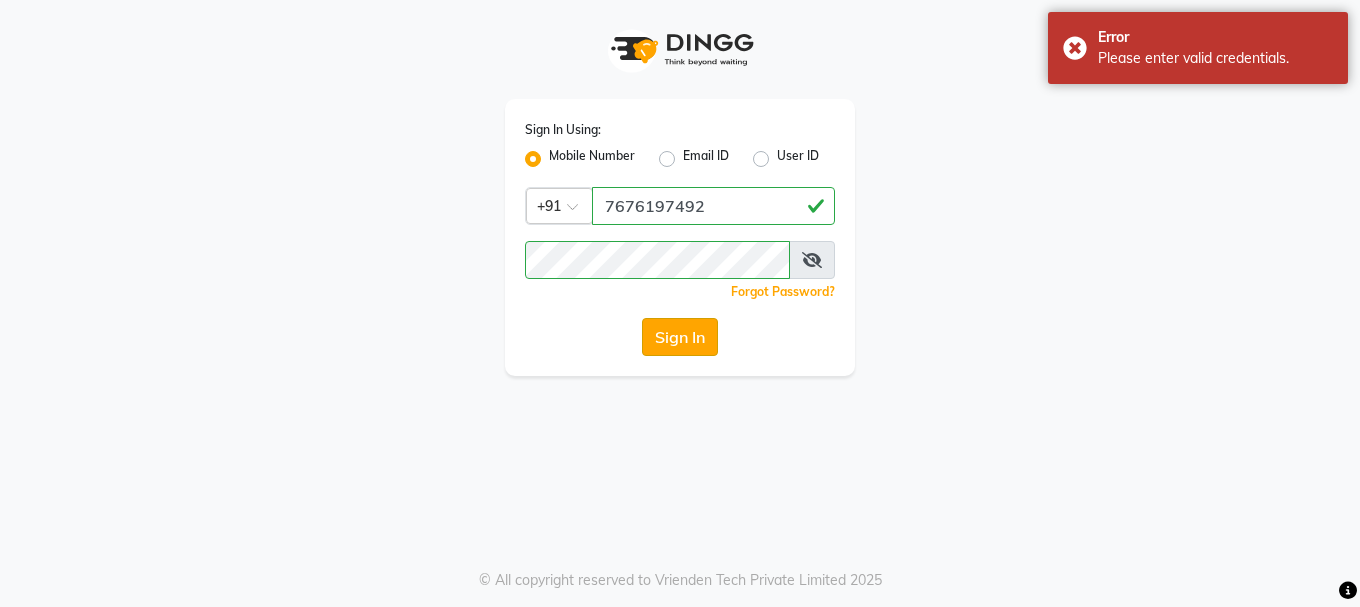 click on "Sign In" 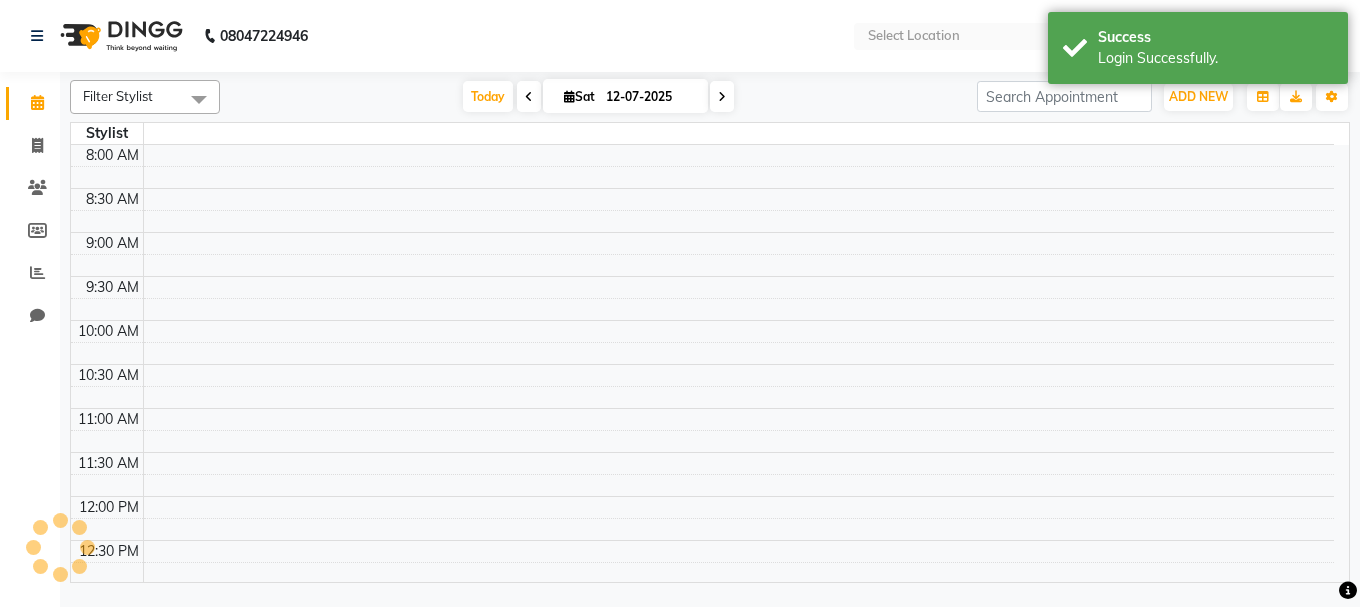 select on "en" 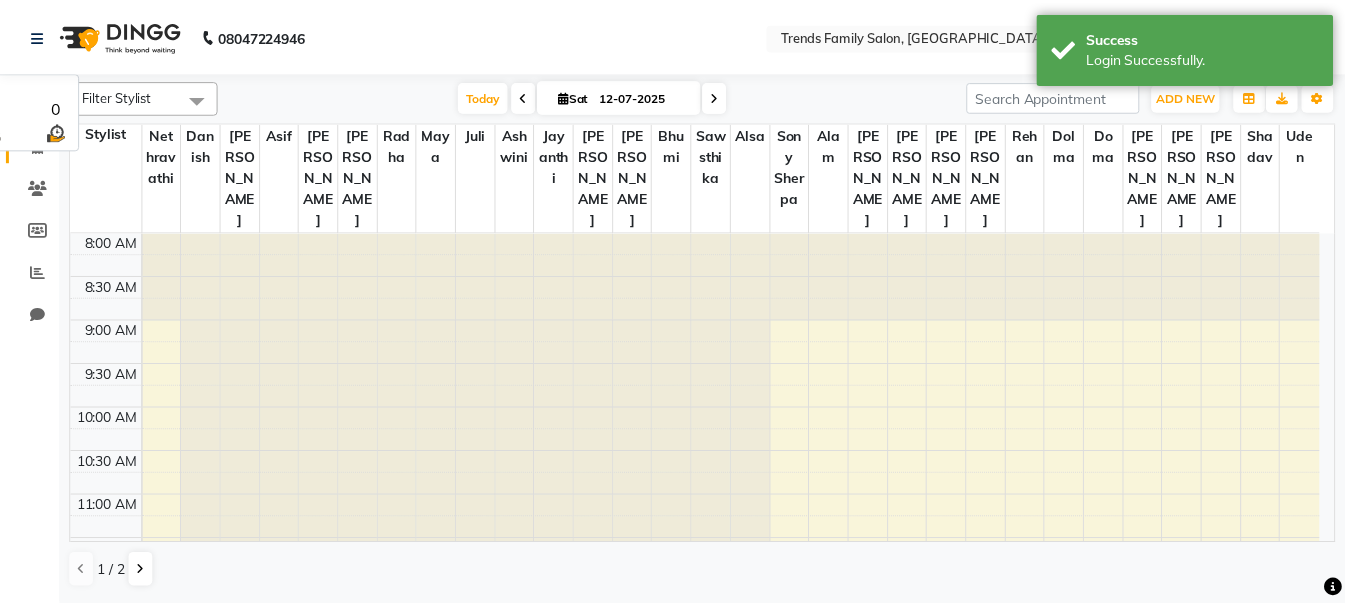 scroll, scrollTop: 0, scrollLeft: 0, axis: both 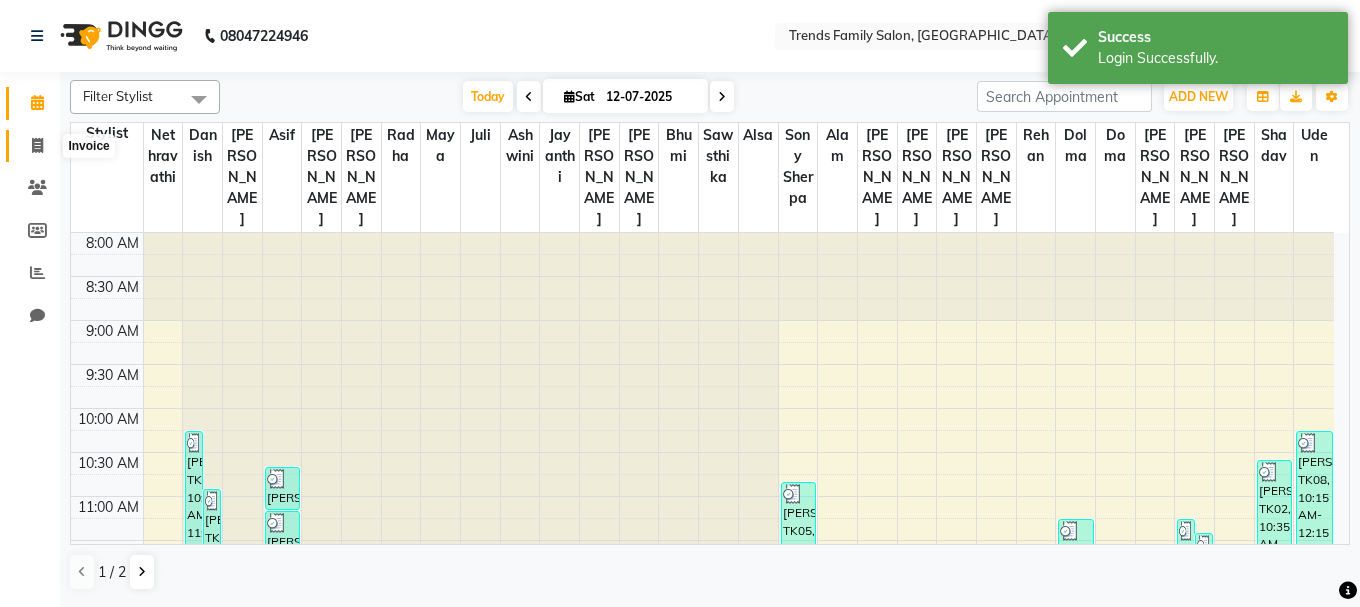 click 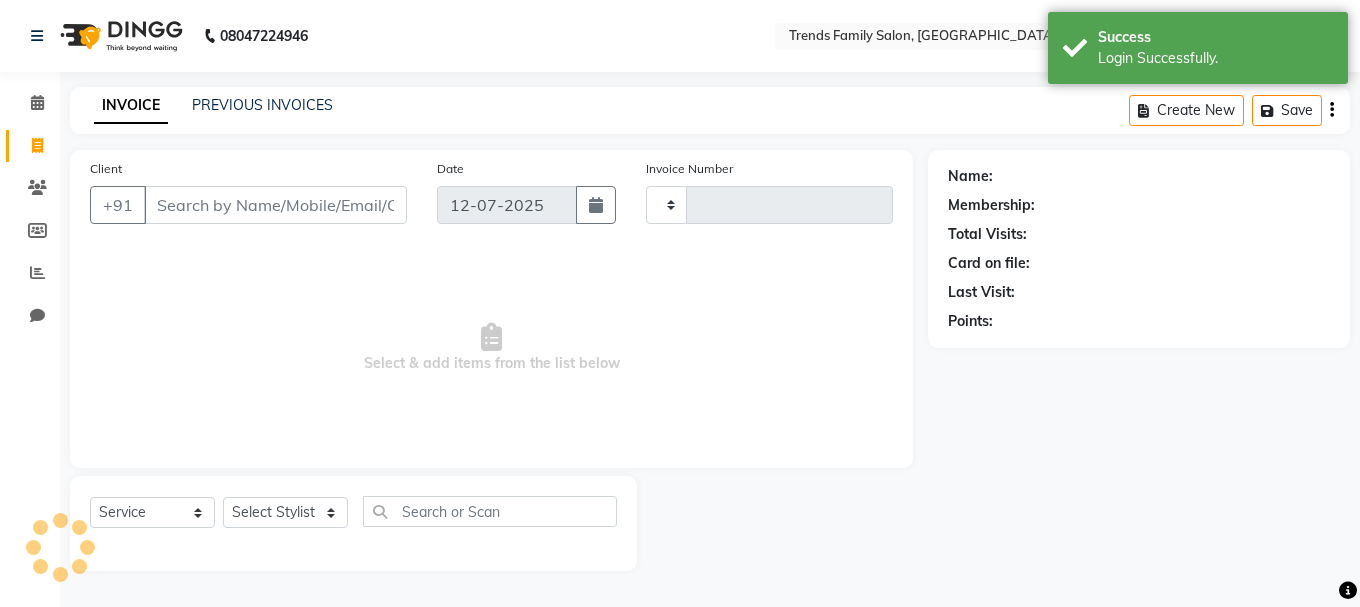click on "Client" at bounding box center [275, 205] 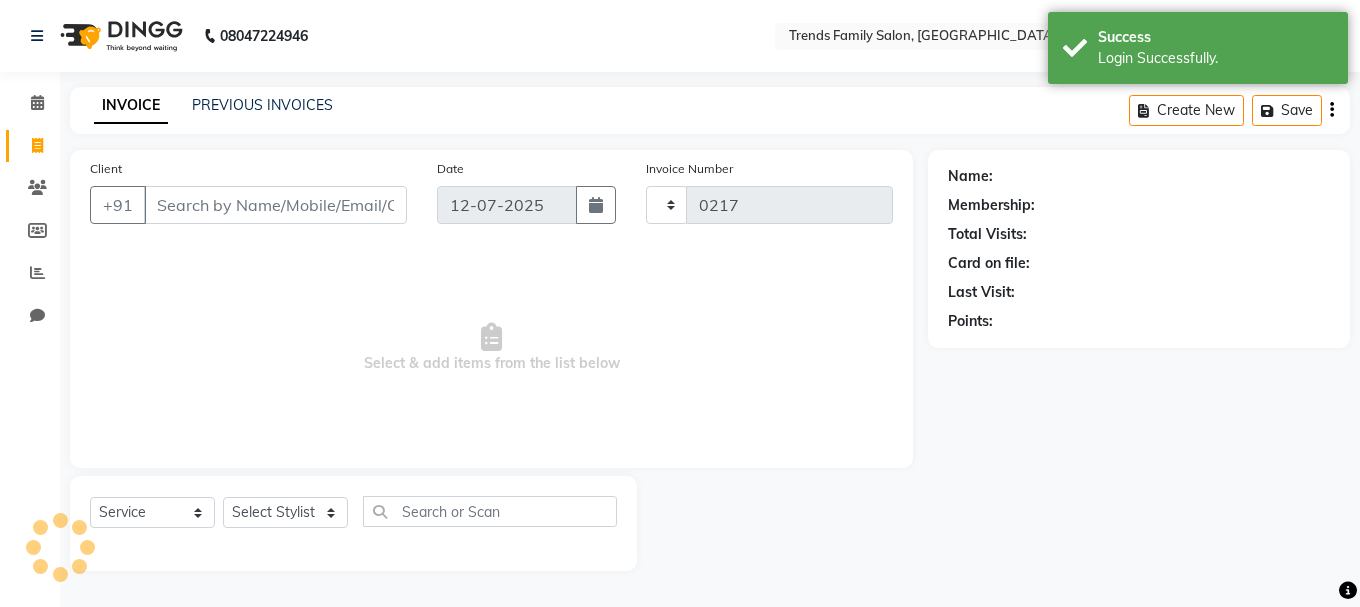 select on "8591" 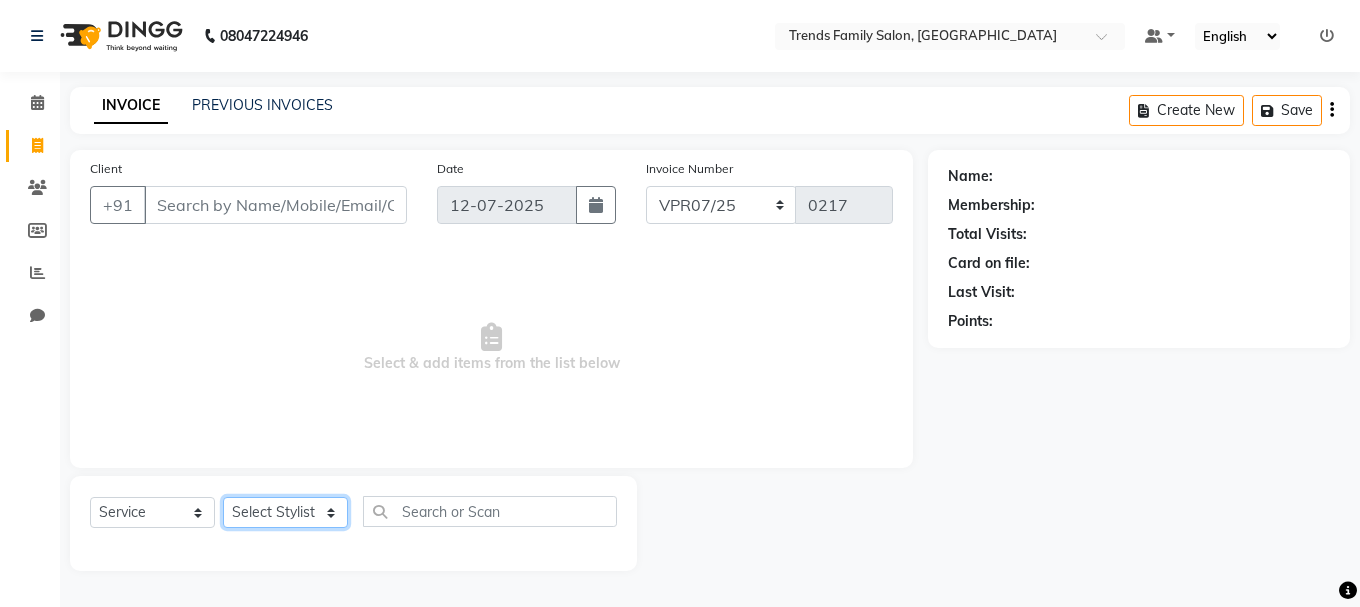 click on "Select Stylist [PERSON_NAME] Alsa Amaritha Ashwini [PERSON_NAME] Bhaktha Bhumi Danish Dolma Doma [PERSON_NAME] [PERSON_NAME] Lakshmi  Maya [PERSON_NAME] [PERSON_NAME] [PERSON_NAME] [PERSON_NAME] [PERSON_NAME] [PERSON_NAME] Sawsthika Shadav [PERSON_NAME] Sony Sherpa  [PERSON_NAME] [PERSON_NAME]" 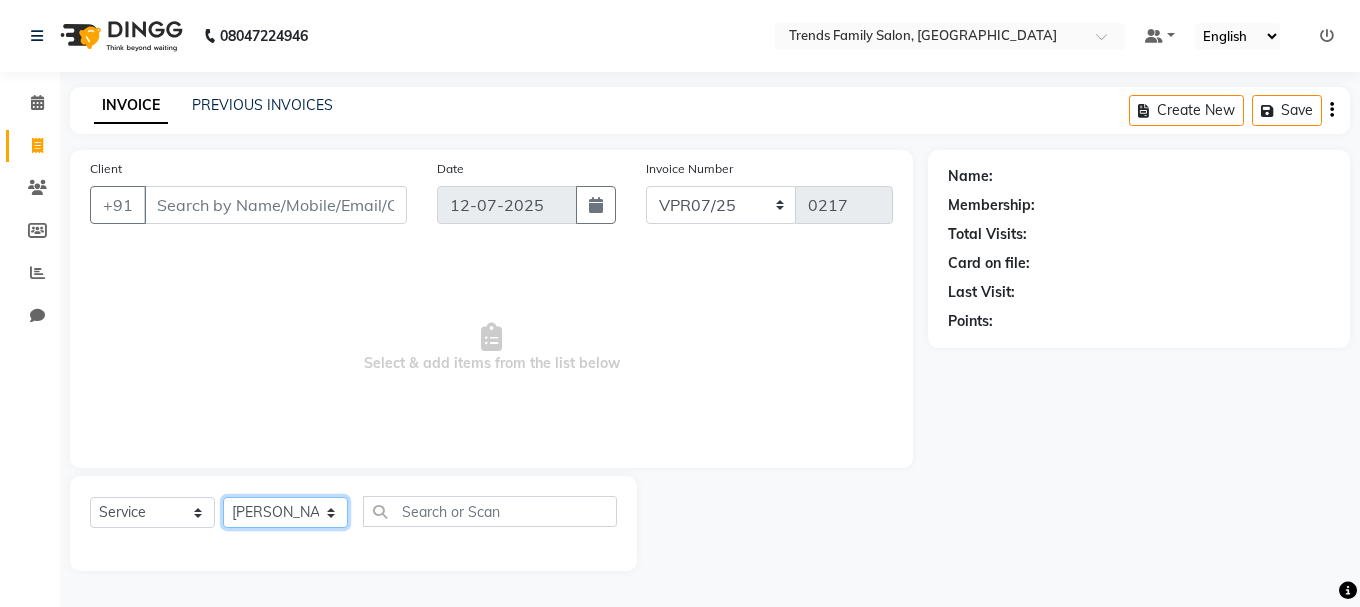 click on "Select Stylist [PERSON_NAME] Alsa Amaritha Ashwini [PERSON_NAME] Bhaktha Bhumi Danish Dolma Doma [PERSON_NAME] [PERSON_NAME] Lakshmi  Maya [PERSON_NAME] [PERSON_NAME] [PERSON_NAME] [PERSON_NAME] [PERSON_NAME] [PERSON_NAME] Sawsthika Shadav [PERSON_NAME] Sony Sherpa  [PERSON_NAME] [PERSON_NAME]" 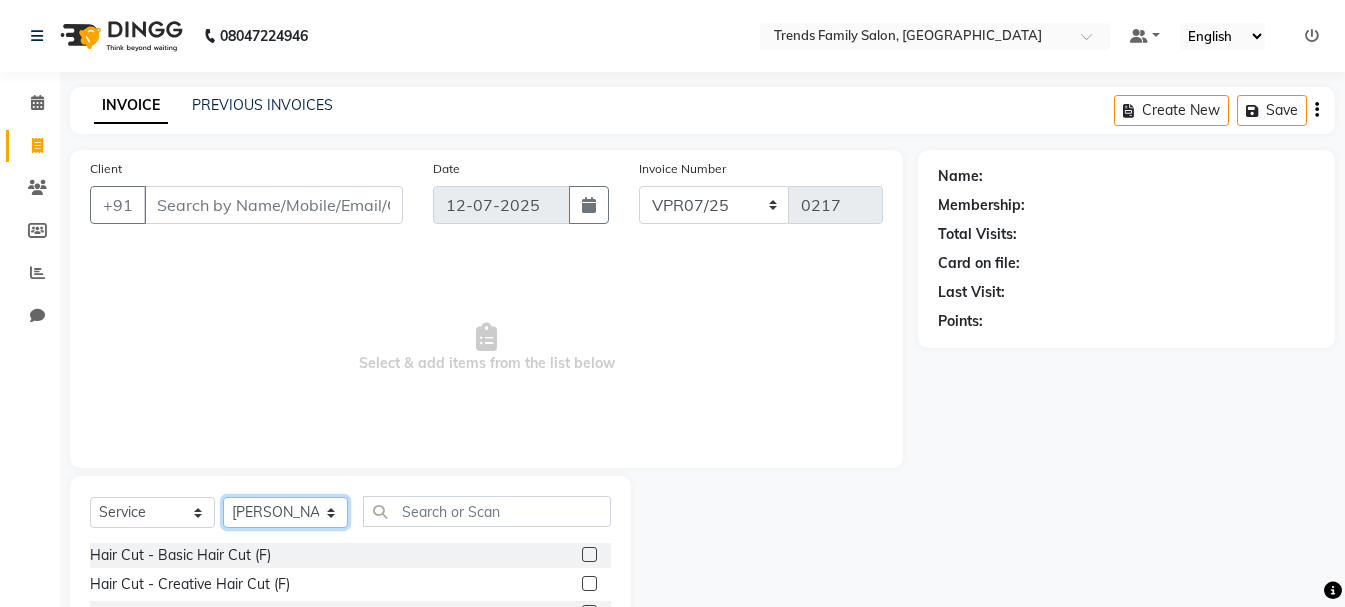 scroll, scrollTop: 194, scrollLeft: 0, axis: vertical 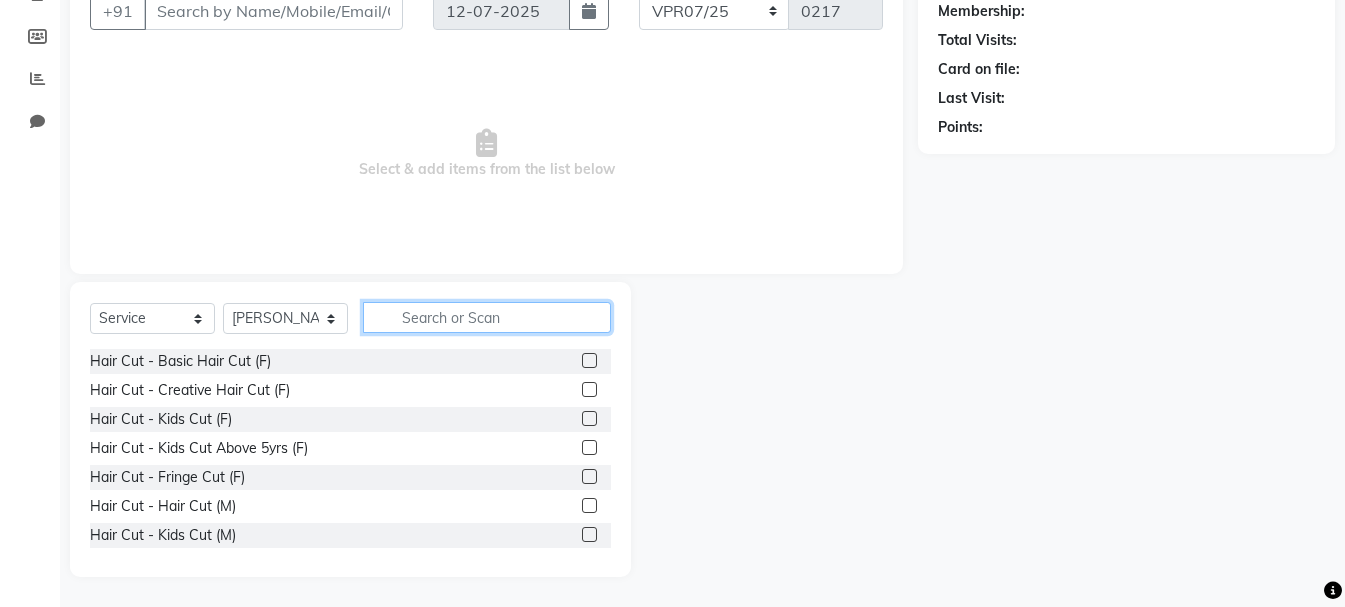click 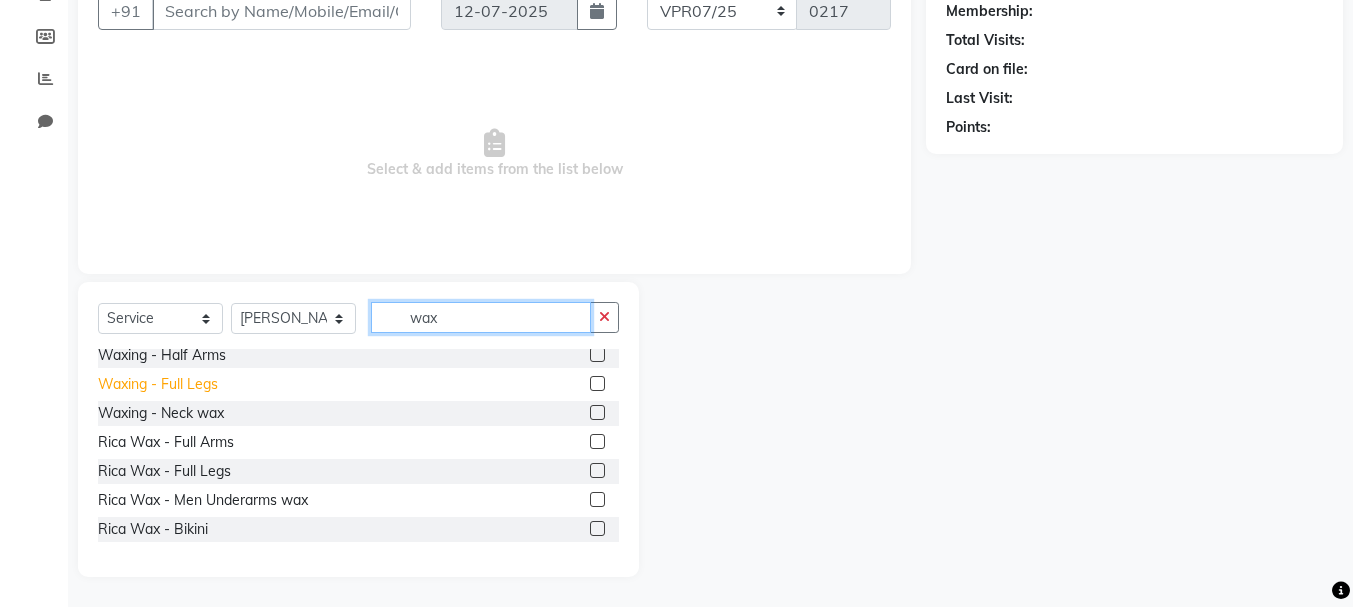scroll, scrollTop: 400, scrollLeft: 0, axis: vertical 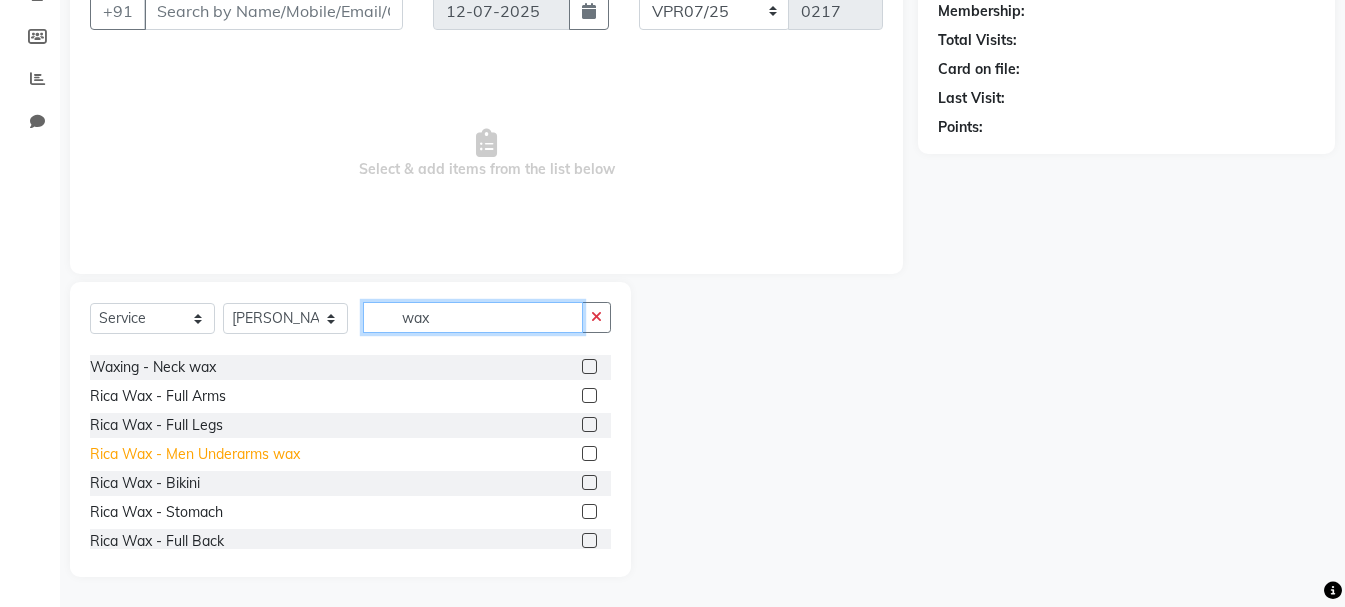 type on "wax" 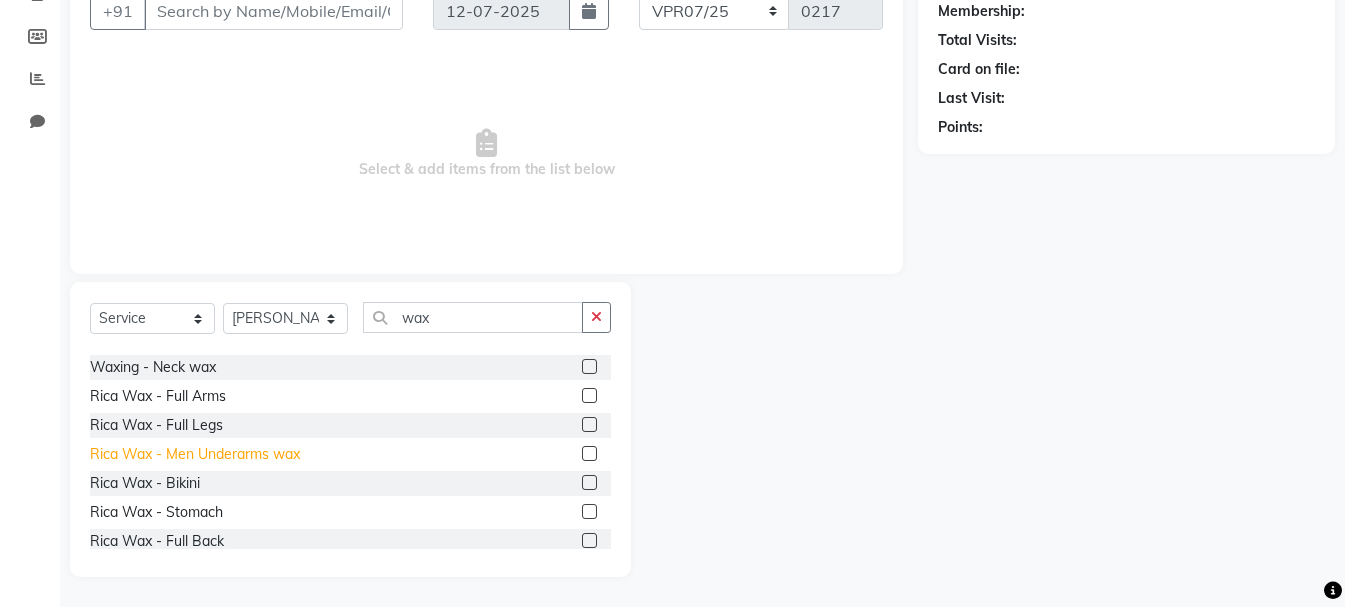 click on "Rica Wax - Men Underarms wax" 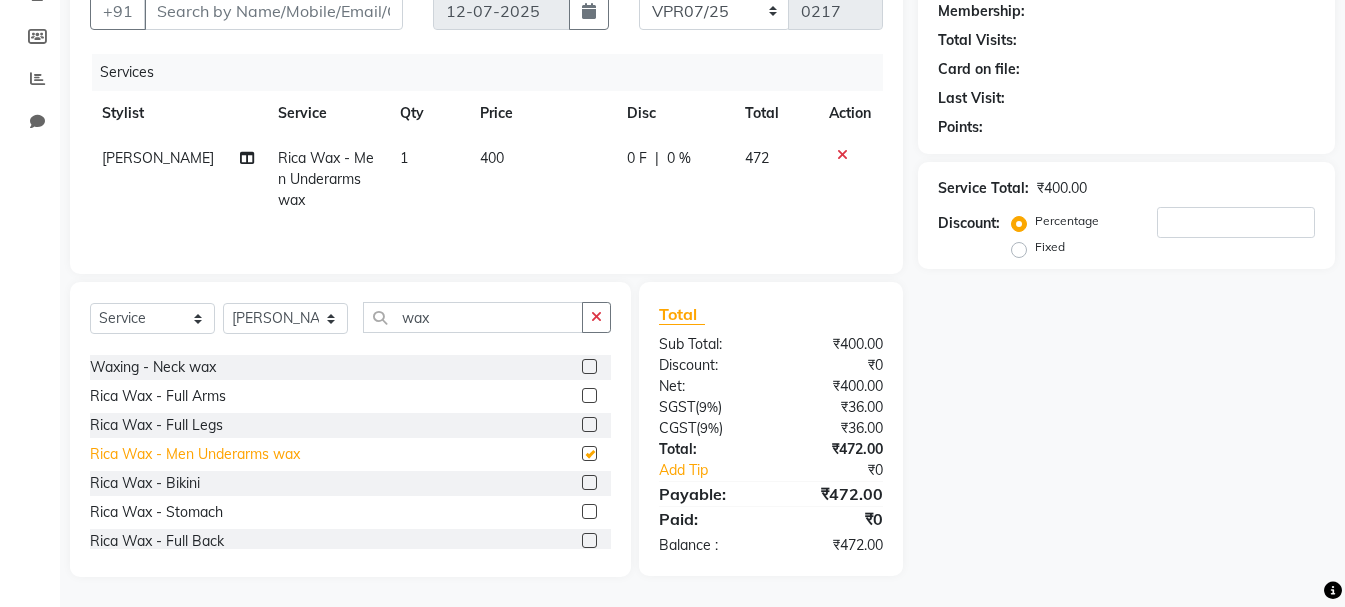 checkbox on "false" 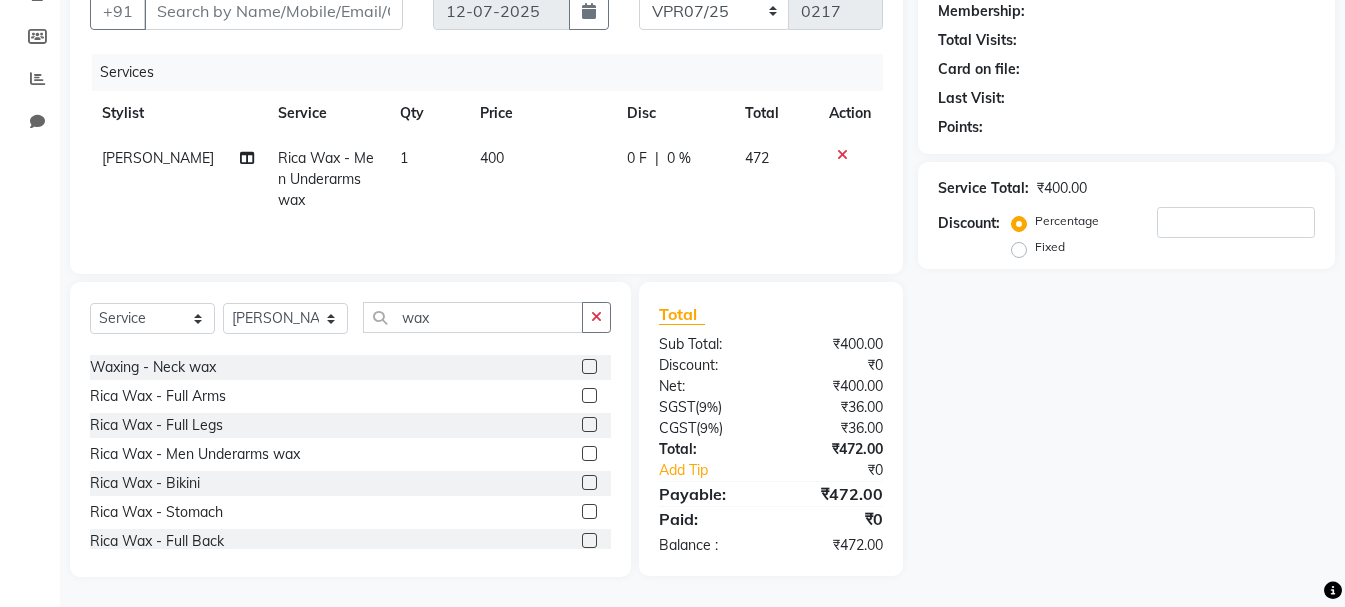 click 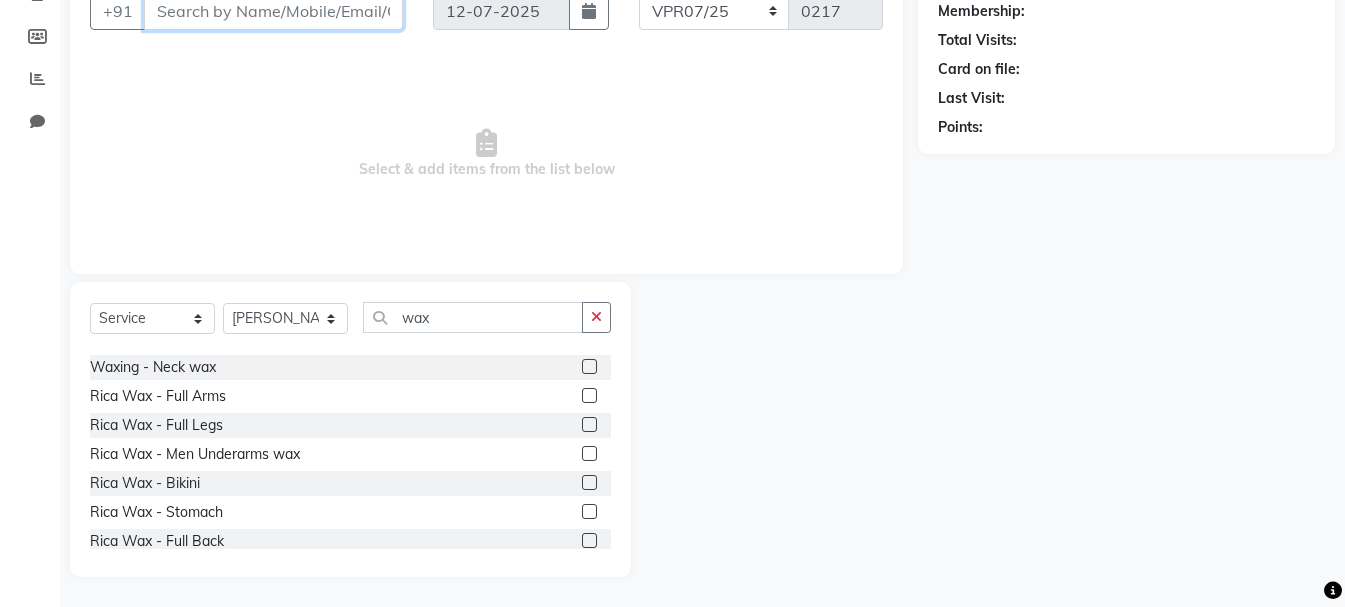 click on "Client" at bounding box center [273, 11] 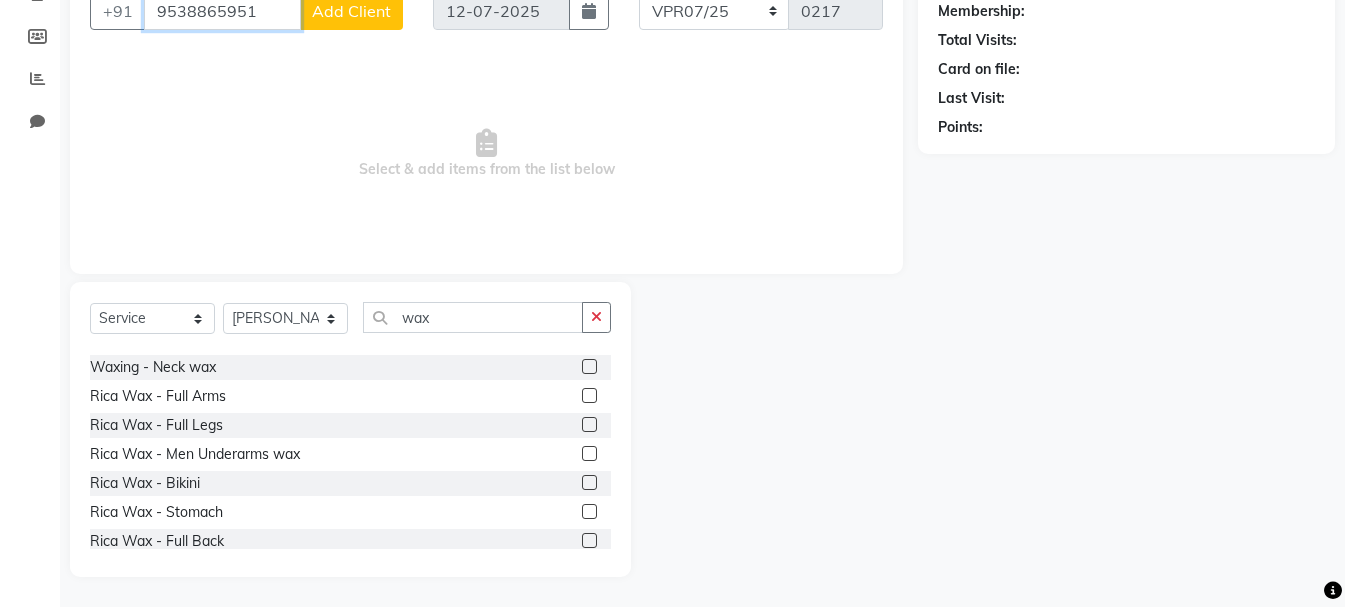 type on "9538865951" 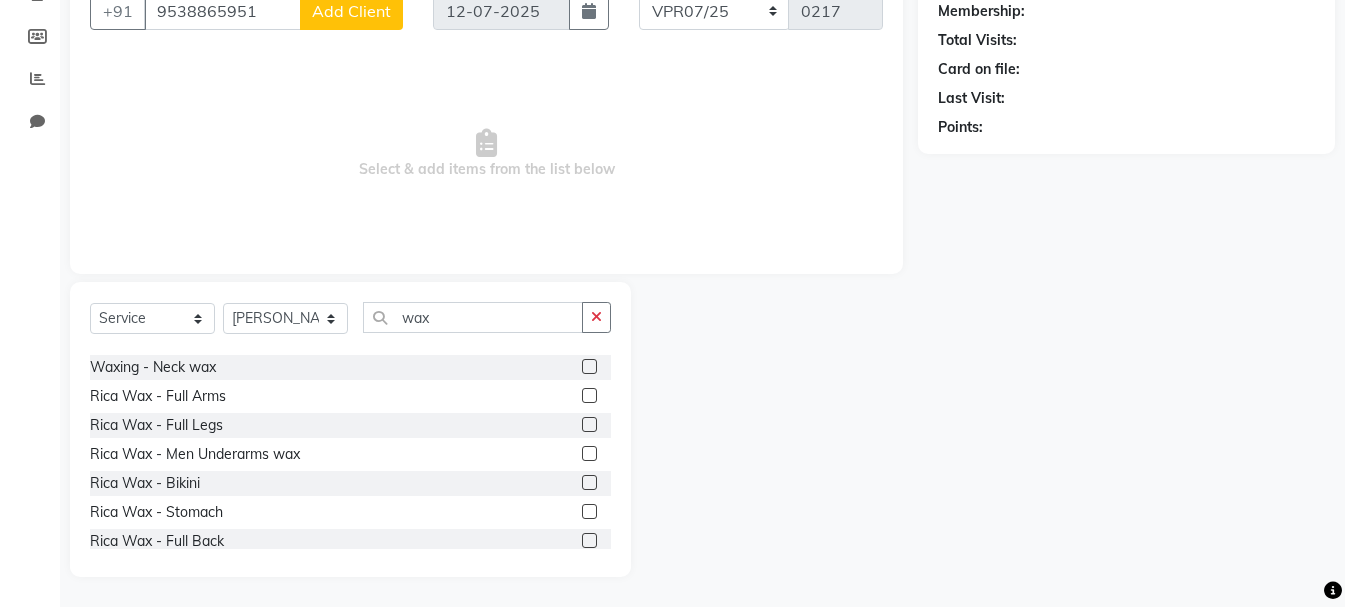 click on "Add Client" 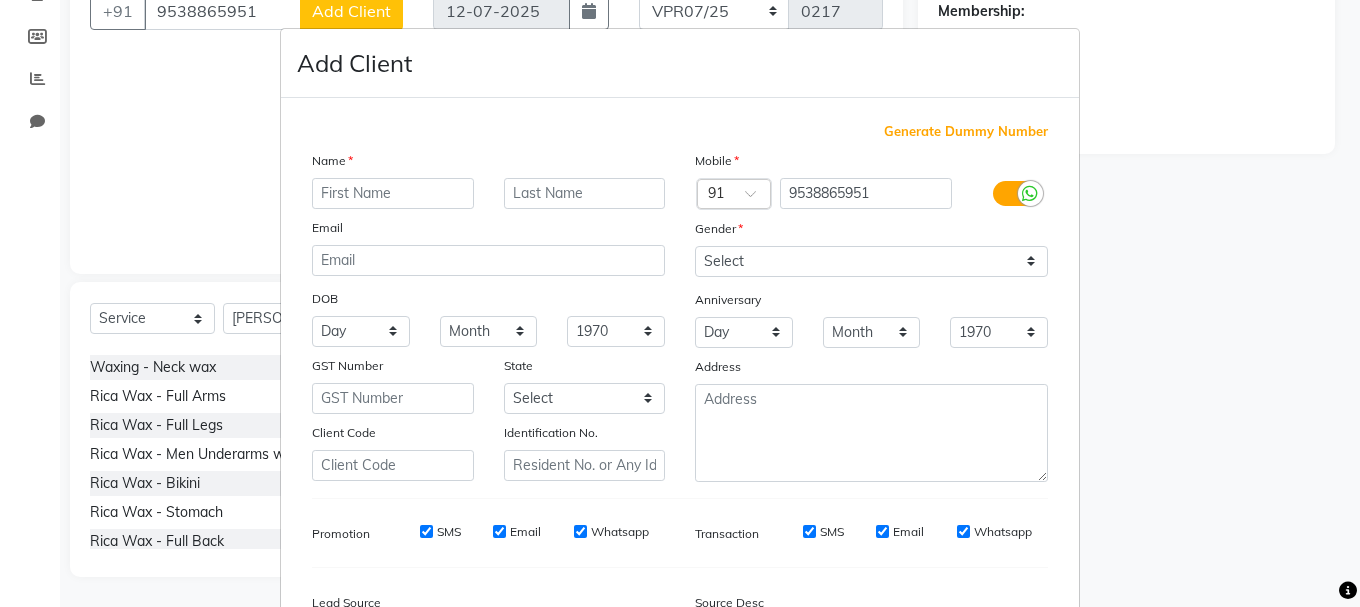 click at bounding box center [393, 193] 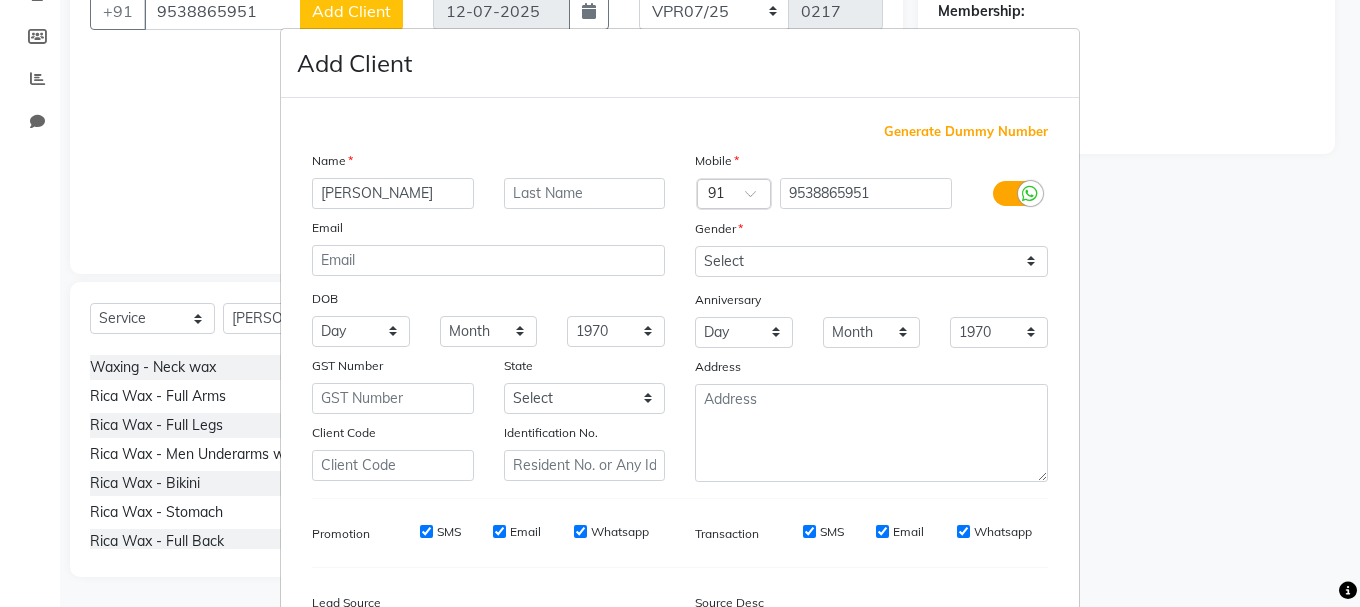 drag, startPoint x: 379, startPoint y: 188, endPoint x: 314, endPoint y: 105, distance: 105.42296 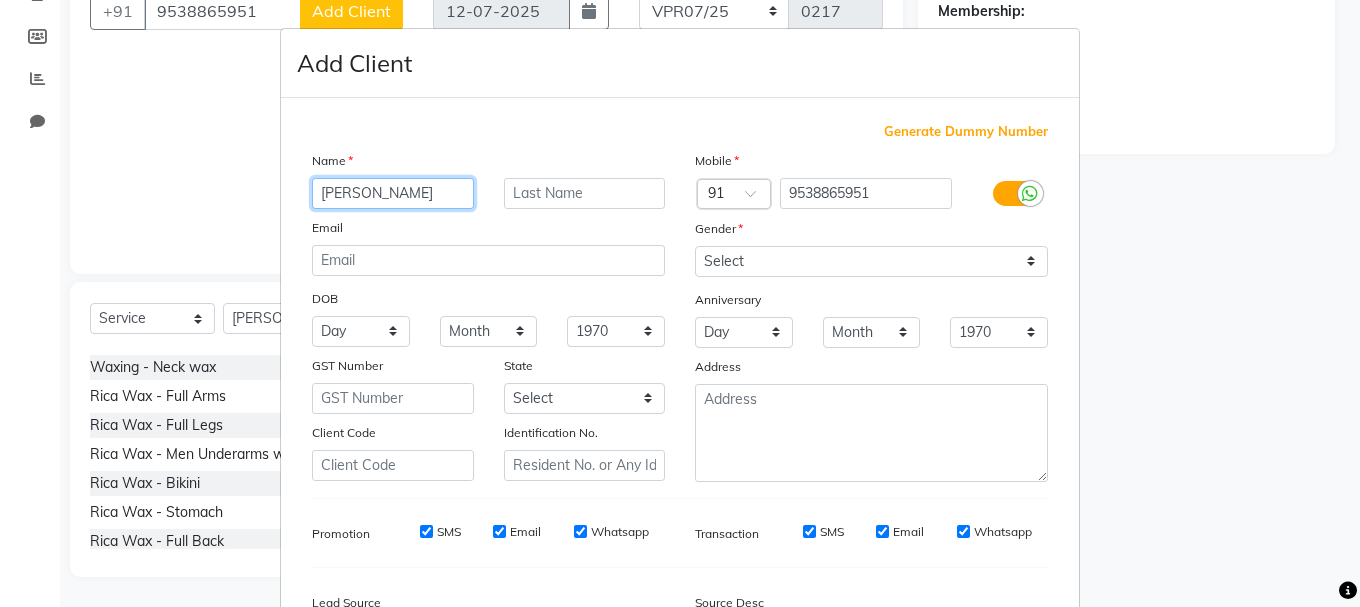 click on "Gagan" at bounding box center (393, 193) 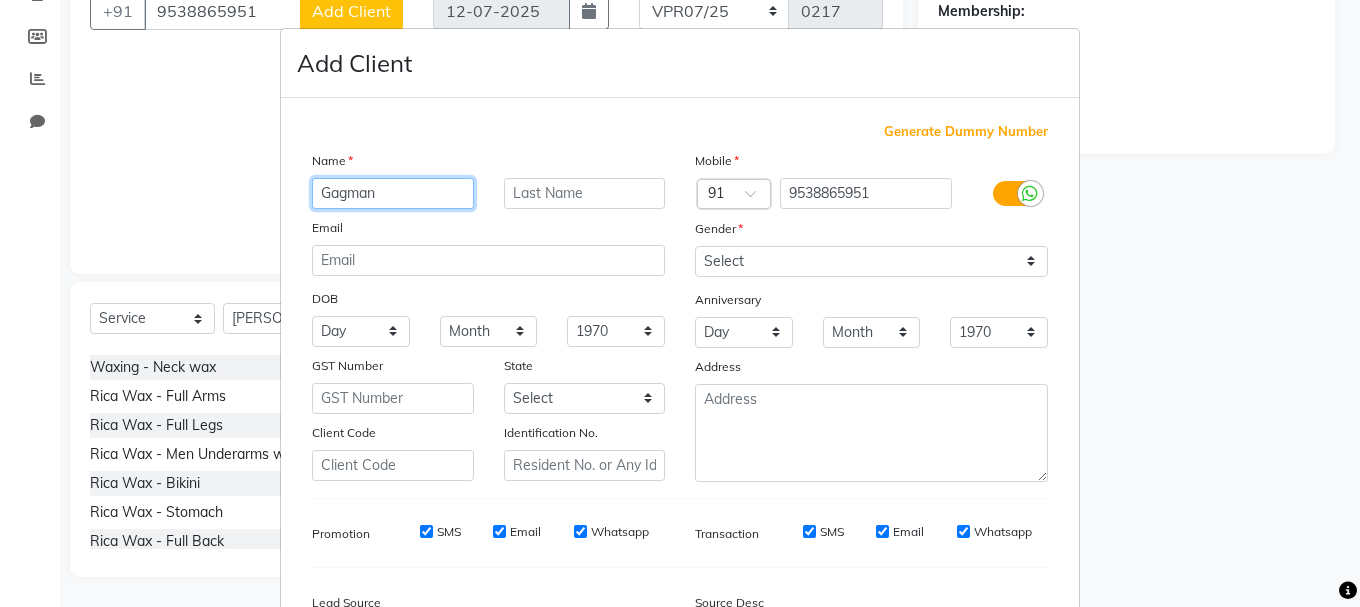 type on "Gagman" 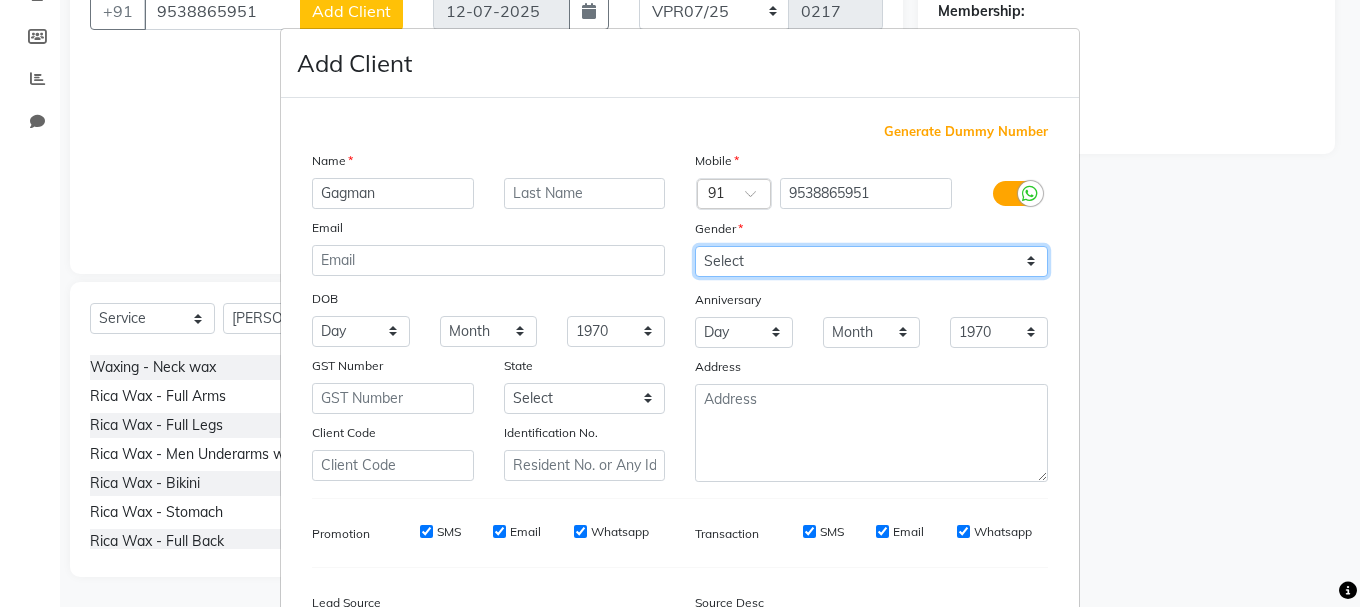 click on "Select [DEMOGRAPHIC_DATA] [DEMOGRAPHIC_DATA] Other Prefer Not To Say" at bounding box center (871, 261) 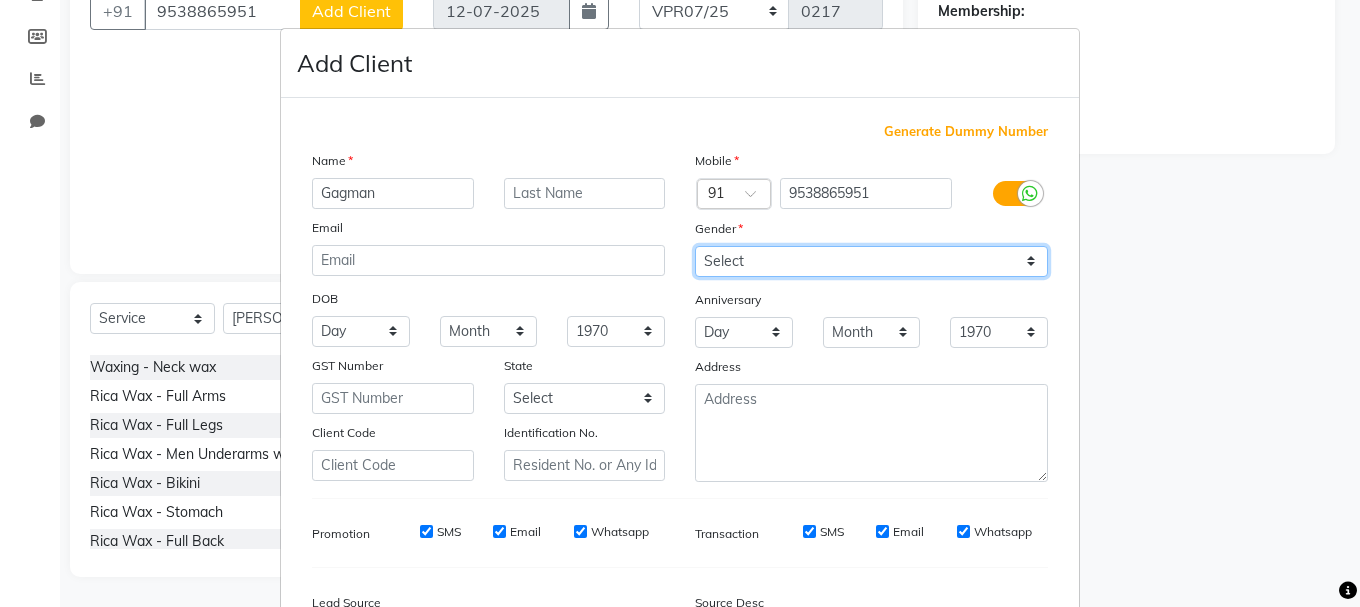 select on "[DEMOGRAPHIC_DATA]" 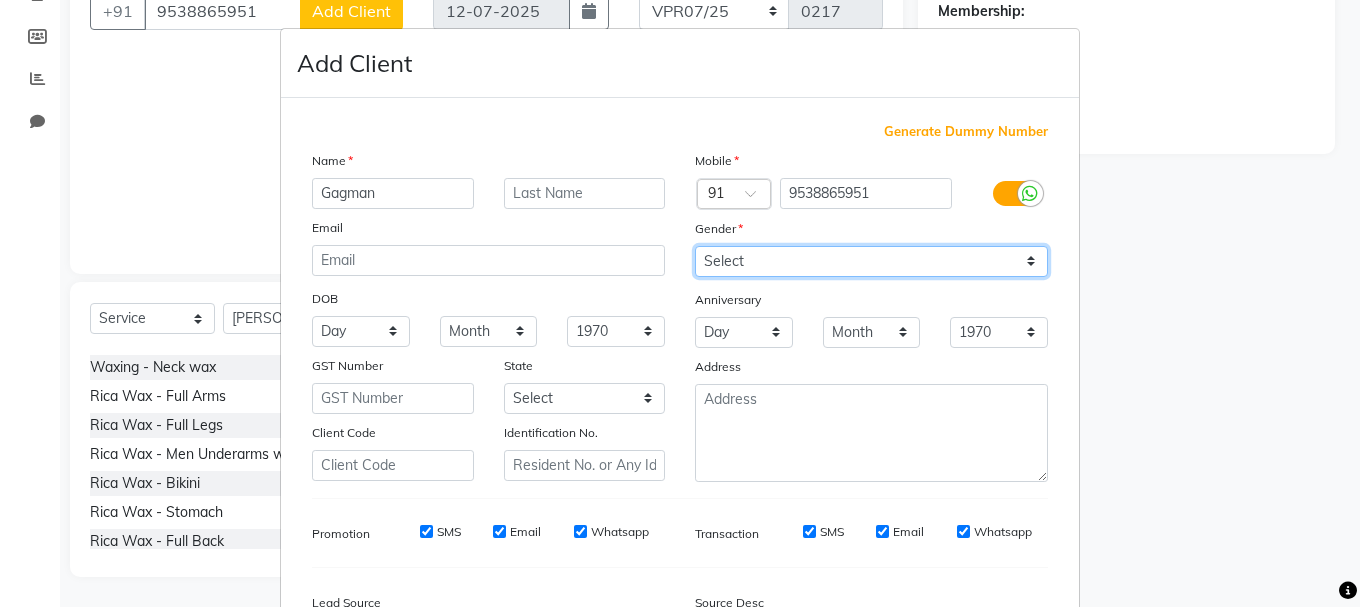 click on "Select [DEMOGRAPHIC_DATA] [DEMOGRAPHIC_DATA] Other Prefer Not To Say" at bounding box center (871, 261) 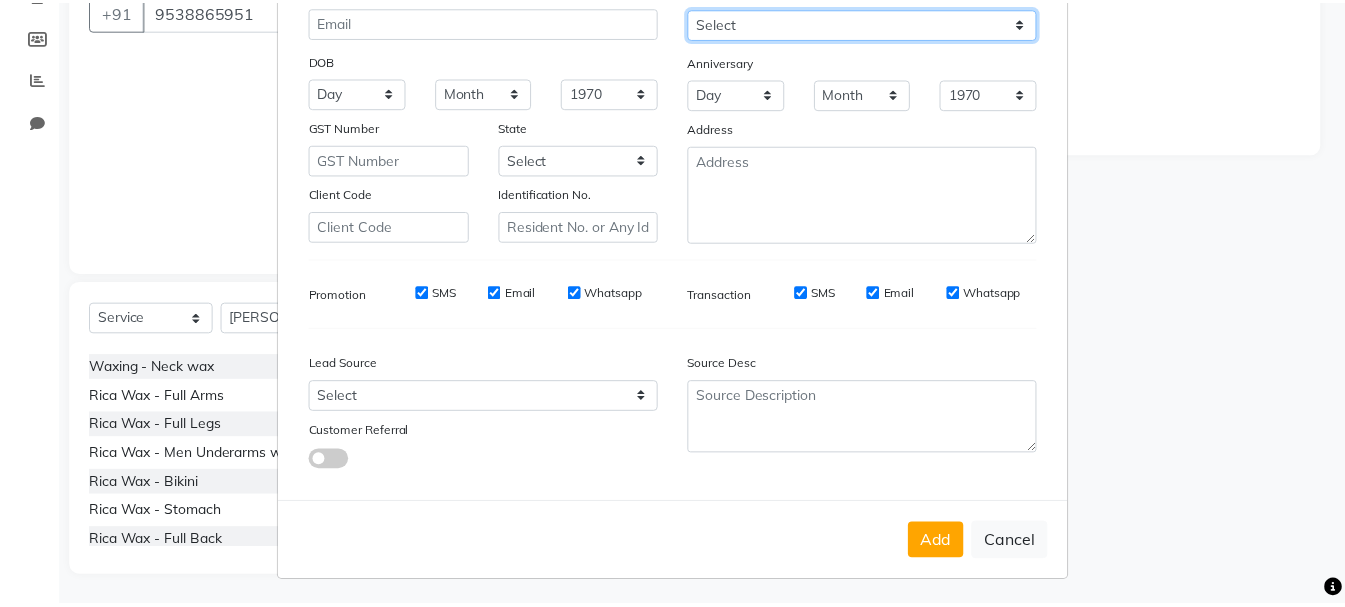 scroll, scrollTop: 242, scrollLeft: 0, axis: vertical 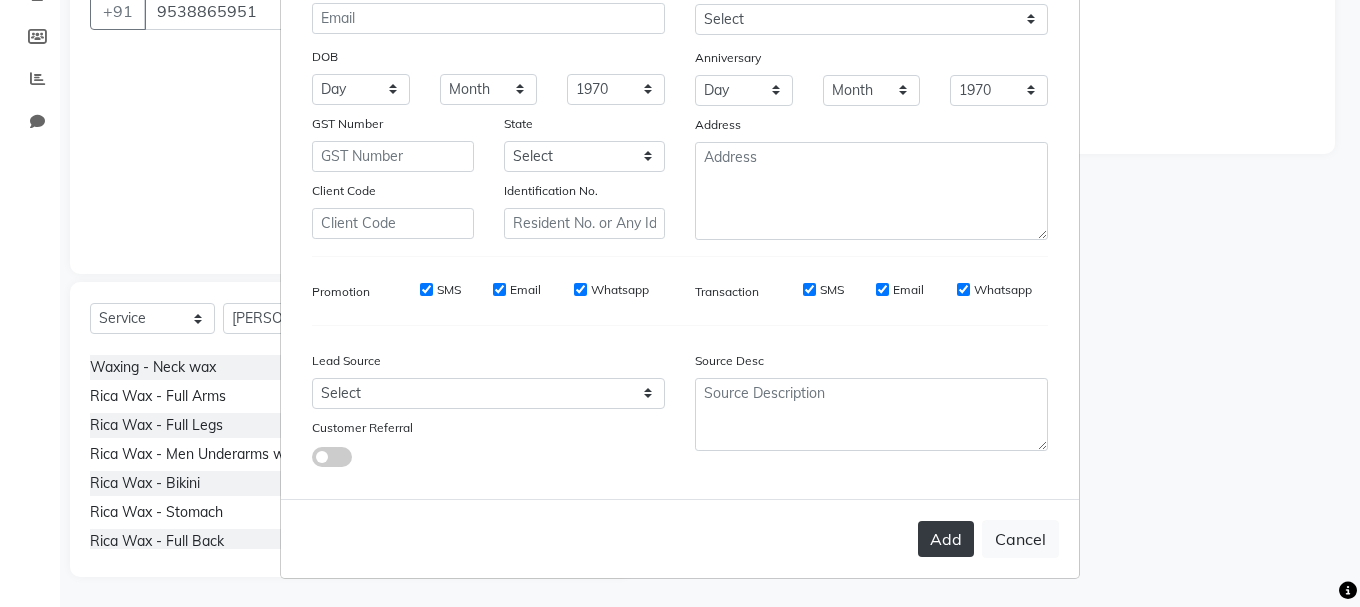 click on "Add" at bounding box center [946, 539] 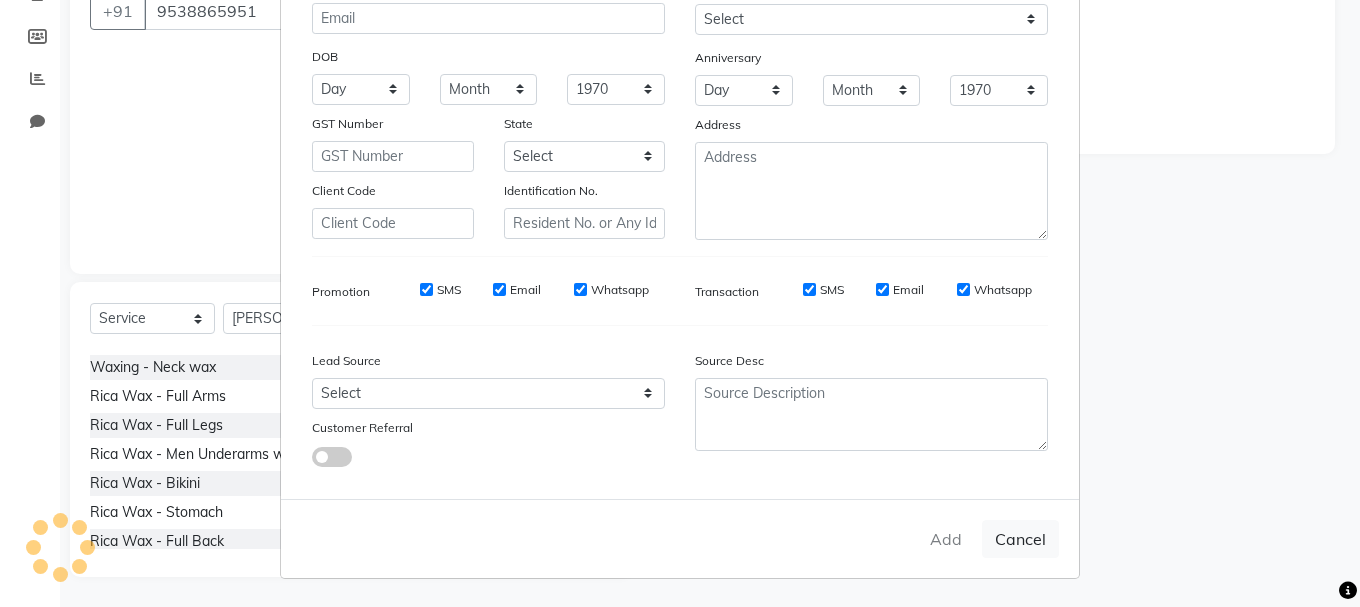 click on "Add Client Generate Dummy Number Name Gagman Email DOB Day 01 02 03 04 05 06 07 08 09 10 11 12 13 14 15 16 17 18 19 20 21 22 23 24 25 26 27 28 29 30 31 Month January February March April May June July August September October November December 1940 1941 1942 1943 1944 1945 1946 1947 1948 1949 1950 1951 1952 1953 1954 1955 1956 1957 1958 1959 1960 1961 1962 1963 1964 1965 1966 1967 1968 1969 1970 1971 1972 1973 1974 1975 1976 1977 1978 1979 1980 1981 1982 1983 1984 1985 1986 1987 1988 1989 1990 1991 1992 1993 1994 1995 1996 1997 1998 1999 2000 2001 2002 2003 2004 2005 2006 2007 2008 2009 2010 2011 2012 2013 2014 2015 2016 2017 2018 2019 2020 2021 2022 2023 2024 GST Number State Select Andaman and Nicobar Islands Andhra Pradesh Arunachal Pradesh Assam Bihar Chandigarh Chhattisgarh Dadra and Nagar Haveli Daman and Diu Delhi Goa Gujarat Haryana Himachal Pradesh Jammu and Kashmir Jharkhand Karnataka Kerala Lakshadweep Madhya Pradesh Maharashtra Manipur Meghalaya Mizoram Nagaland Odisha Pondicherry Punjab Rajasthan" at bounding box center [680, 303] 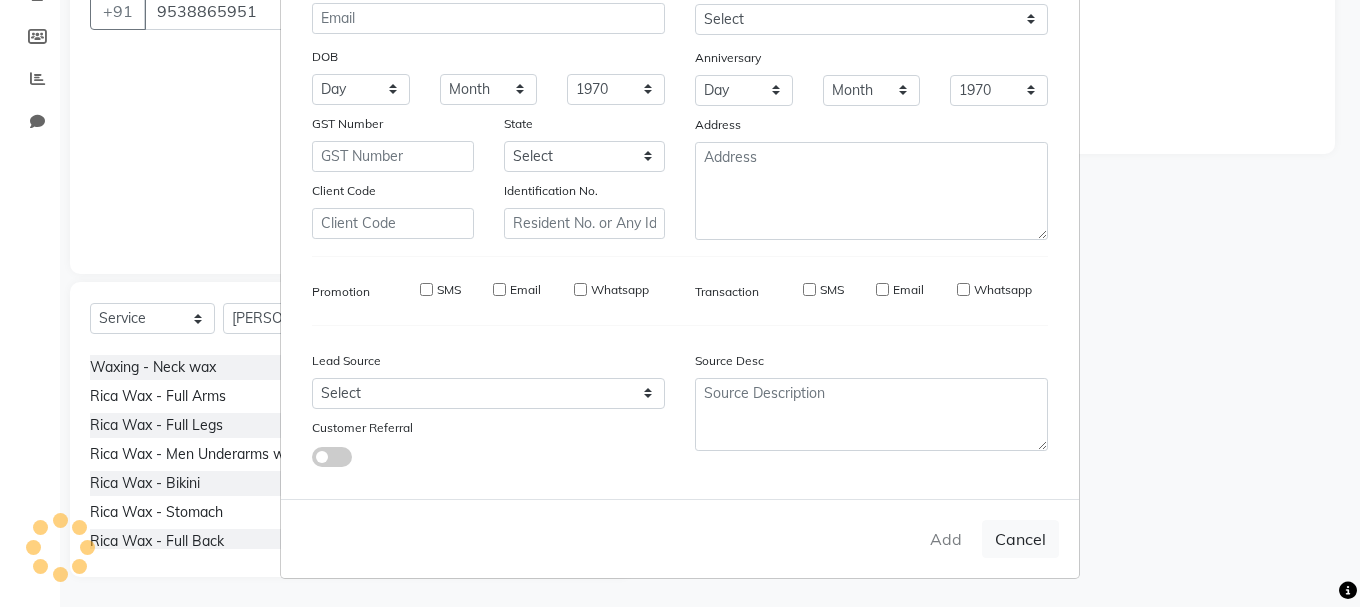 type on "95******51" 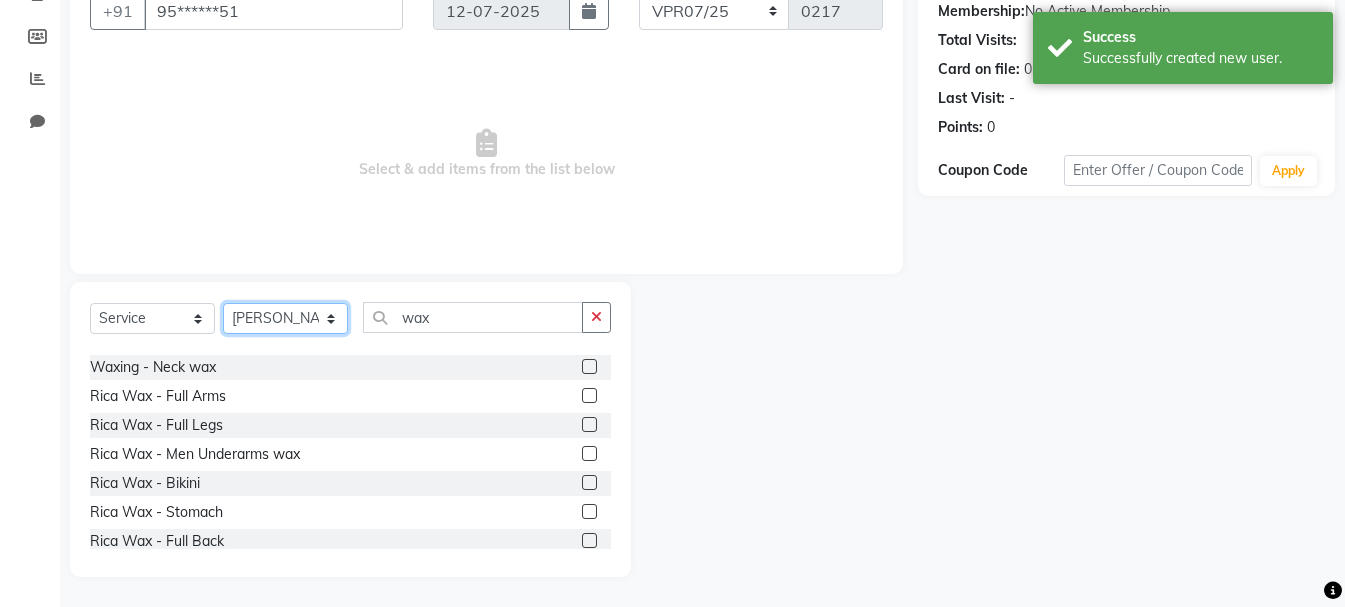 click on "Select Stylist [PERSON_NAME] Alsa Amaritha Ashwini [PERSON_NAME] Bhaktha Bhumi Danish Dolma Doma [PERSON_NAME] [PERSON_NAME] Lakshmi  Maya [PERSON_NAME] [PERSON_NAME] [PERSON_NAME] [PERSON_NAME] [PERSON_NAME] [PERSON_NAME] Sawsthika Shadav [PERSON_NAME] Sony Sherpa  [PERSON_NAME] [PERSON_NAME]" 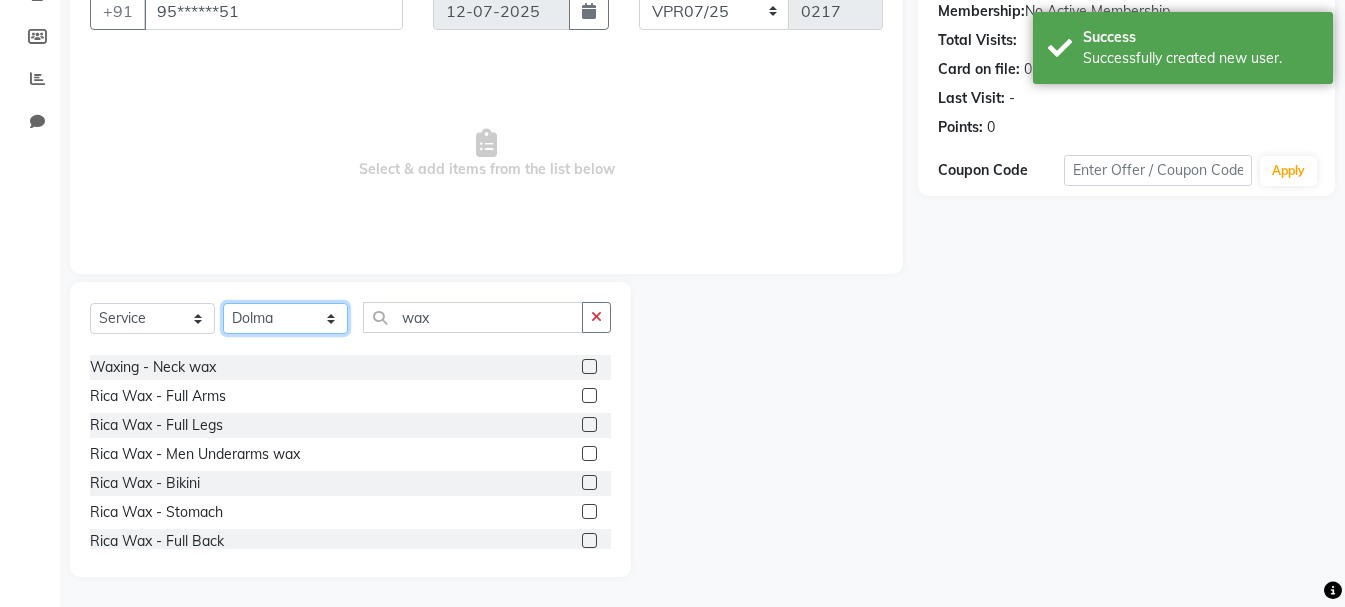 click on "Select Stylist [PERSON_NAME] Alsa Amaritha Ashwini [PERSON_NAME] Bhaktha Bhumi Danish Dolma Doma [PERSON_NAME] [PERSON_NAME] Lakshmi  Maya [PERSON_NAME] [PERSON_NAME] [PERSON_NAME] [PERSON_NAME] [PERSON_NAME] [PERSON_NAME] Sawsthika Shadav [PERSON_NAME] Sony Sherpa  [PERSON_NAME] [PERSON_NAME]" 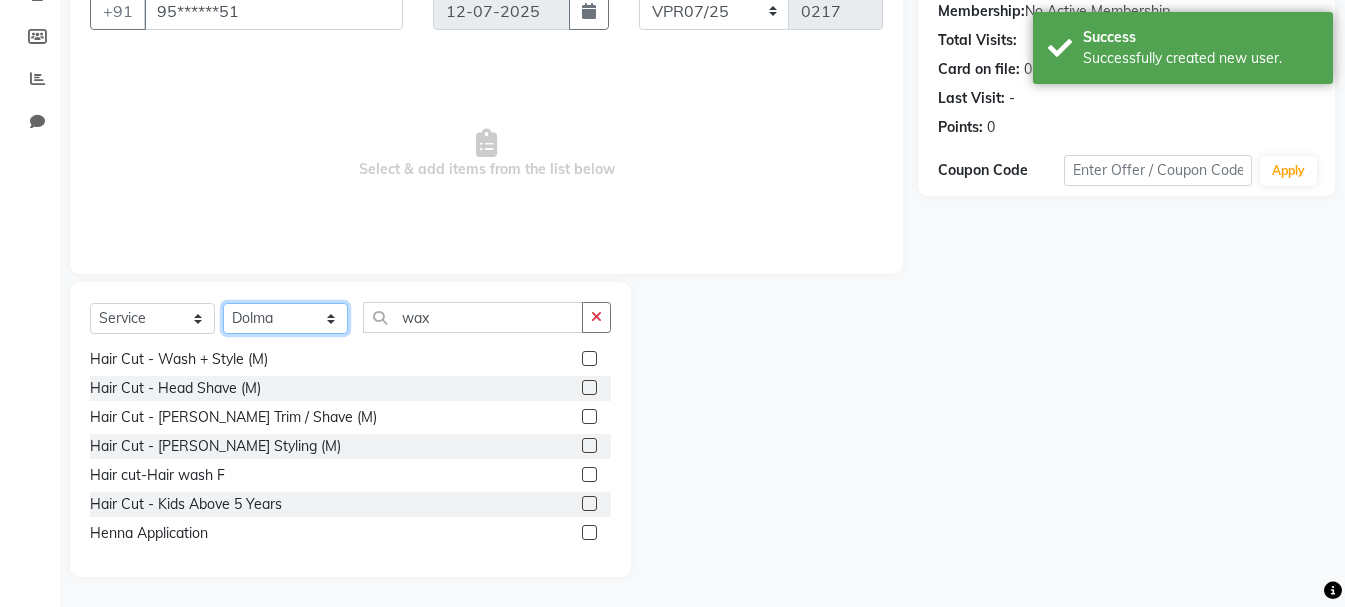 scroll, scrollTop: 0, scrollLeft: 0, axis: both 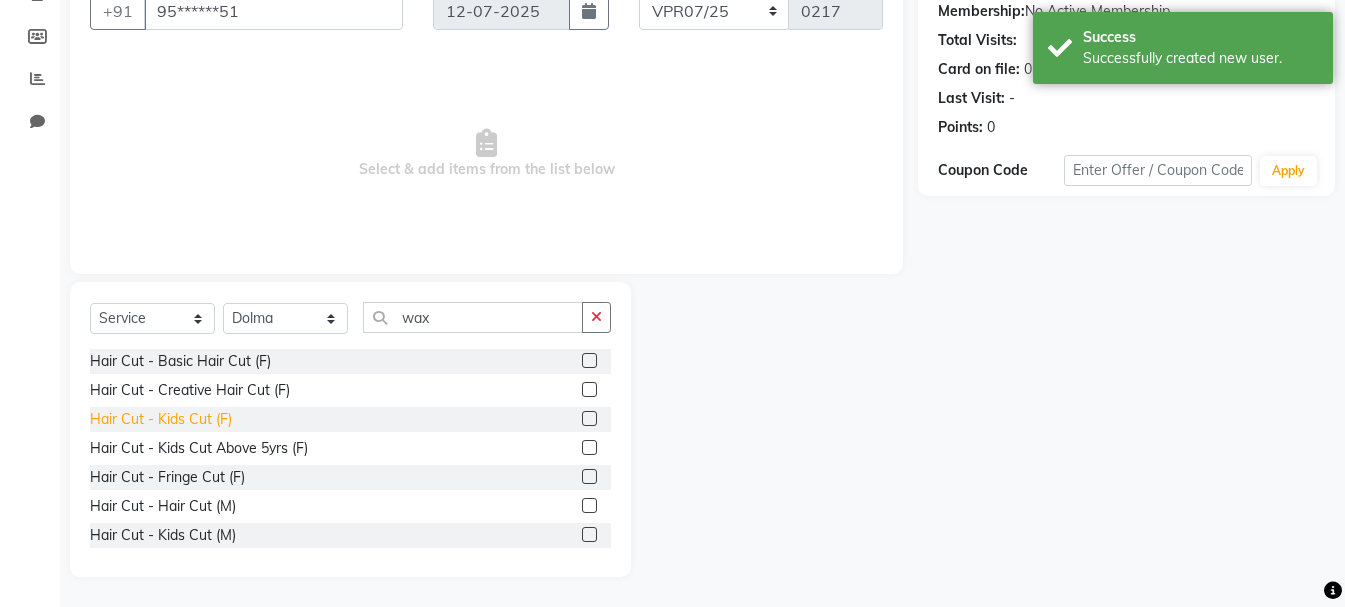 click on "Hair Cut - Kids Cut (F)" 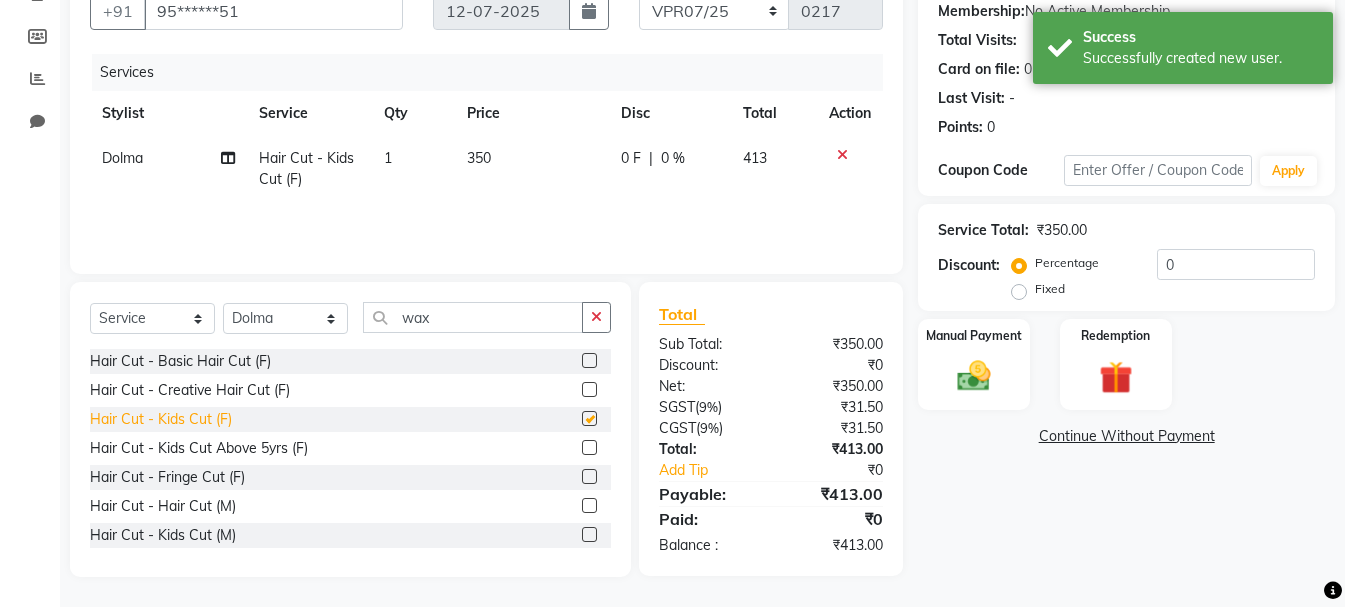 checkbox on "false" 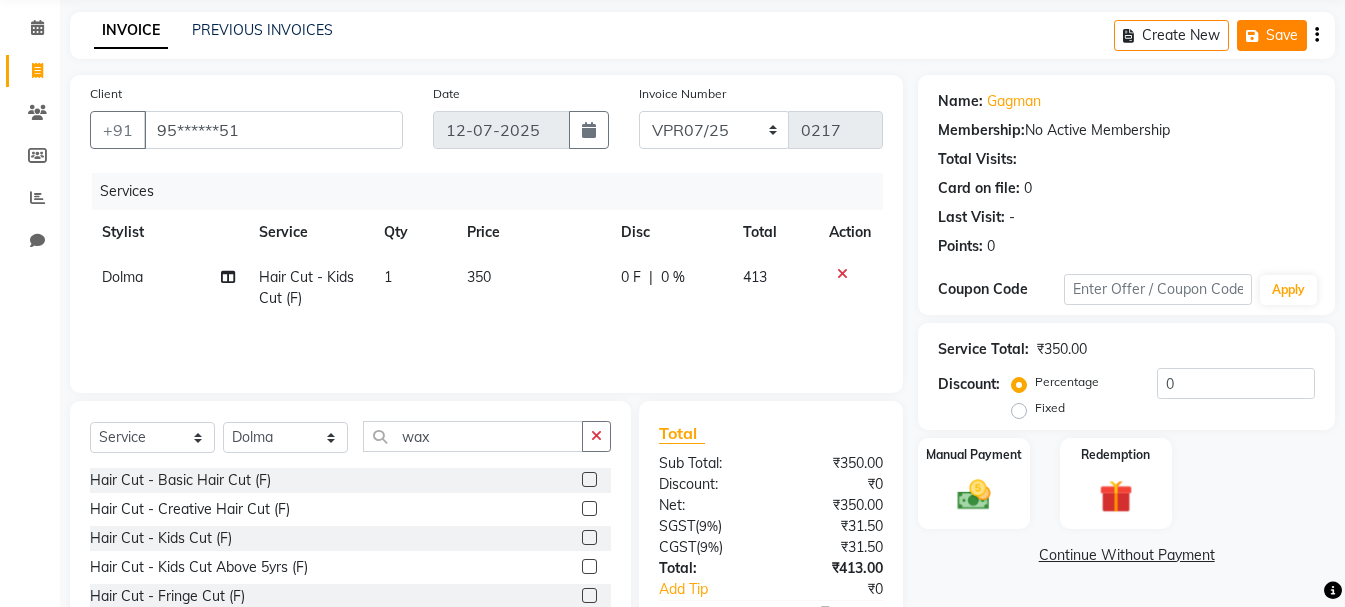 scroll, scrollTop: 0, scrollLeft: 0, axis: both 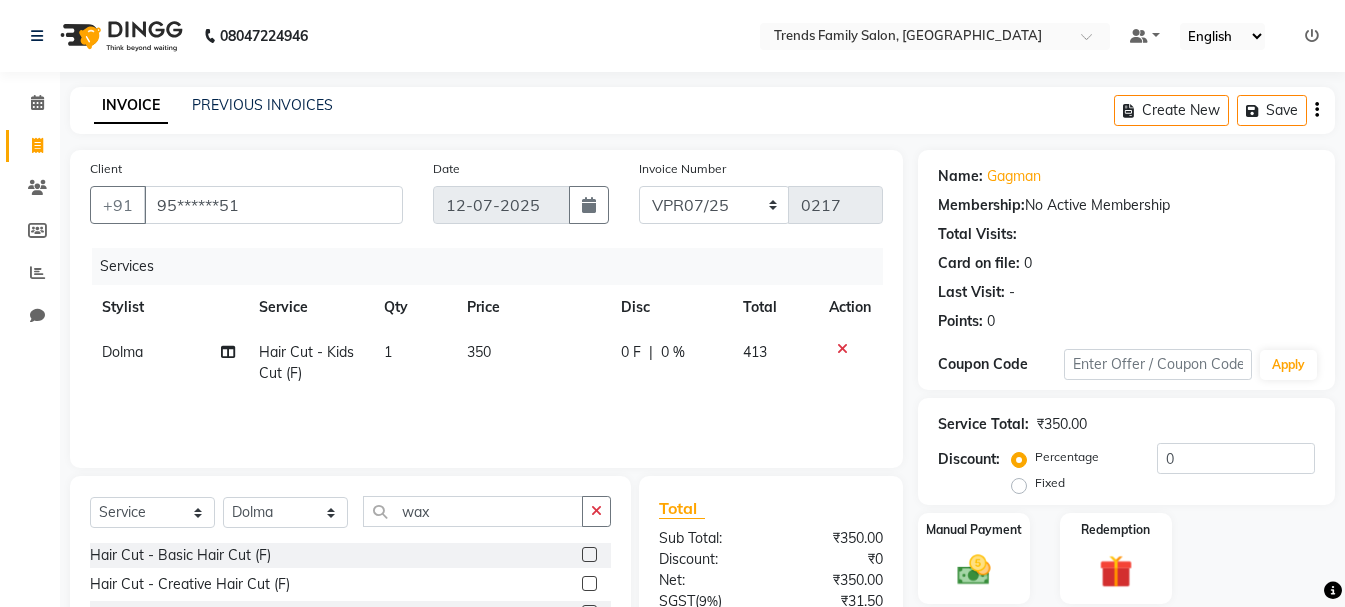 click on "Create New   Save" 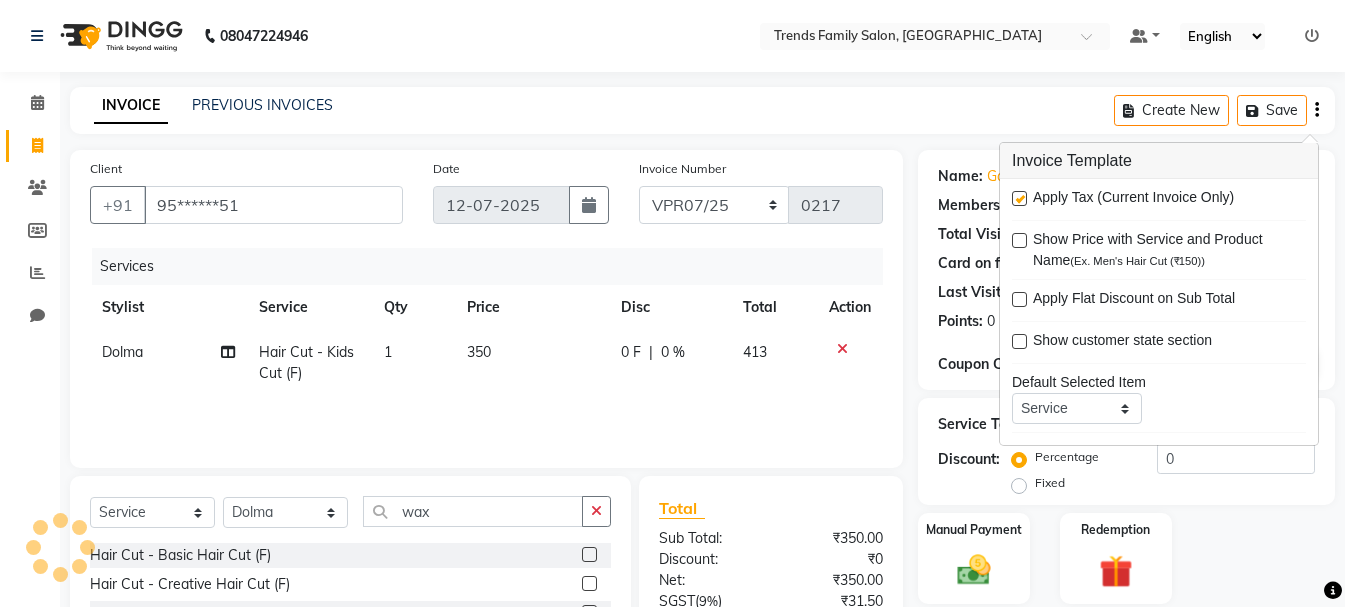 click at bounding box center (1019, 198) 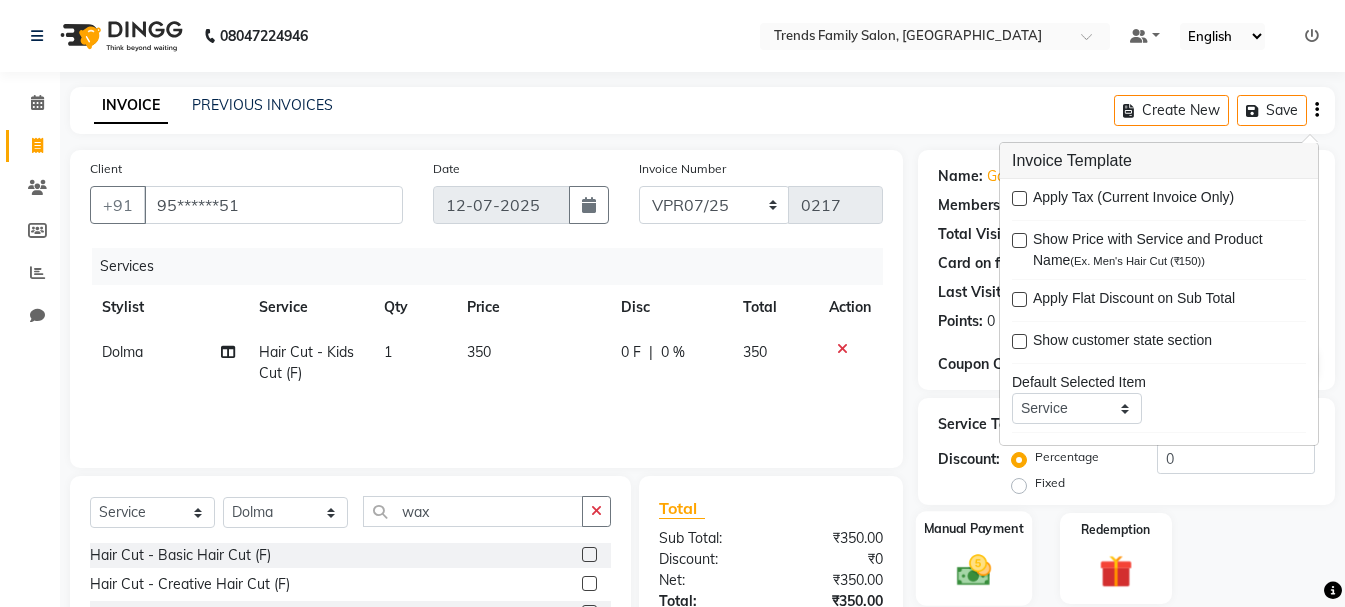 scroll, scrollTop: 194, scrollLeft: 0, axis: vertical 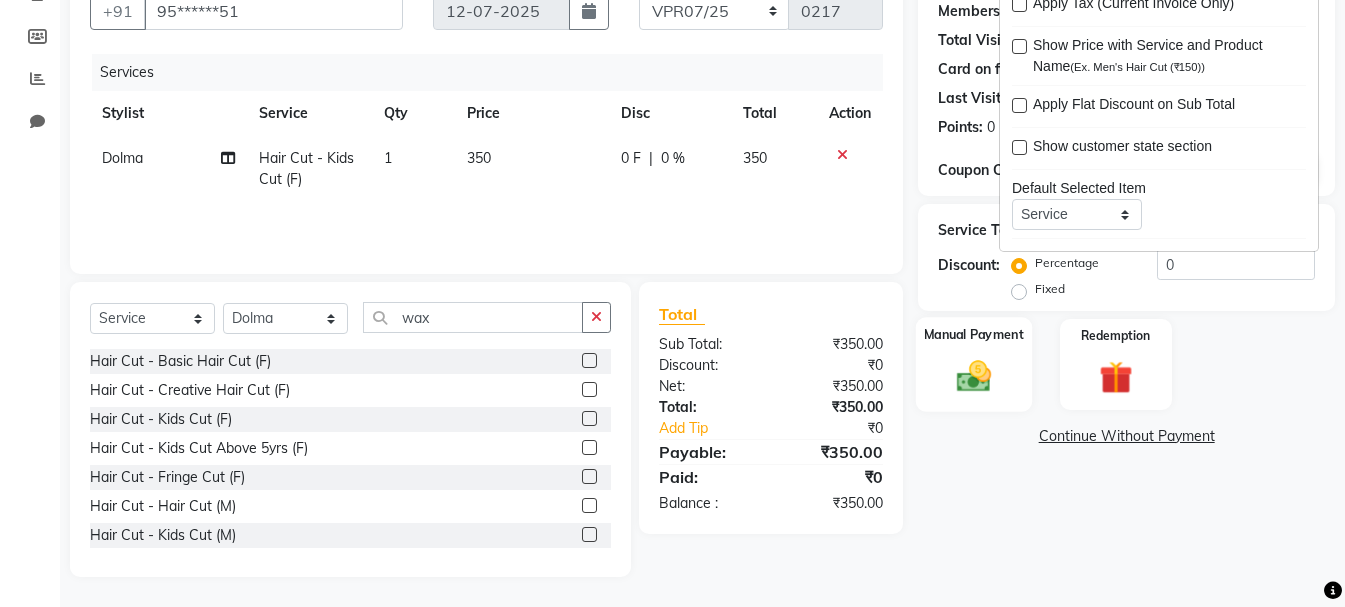 click 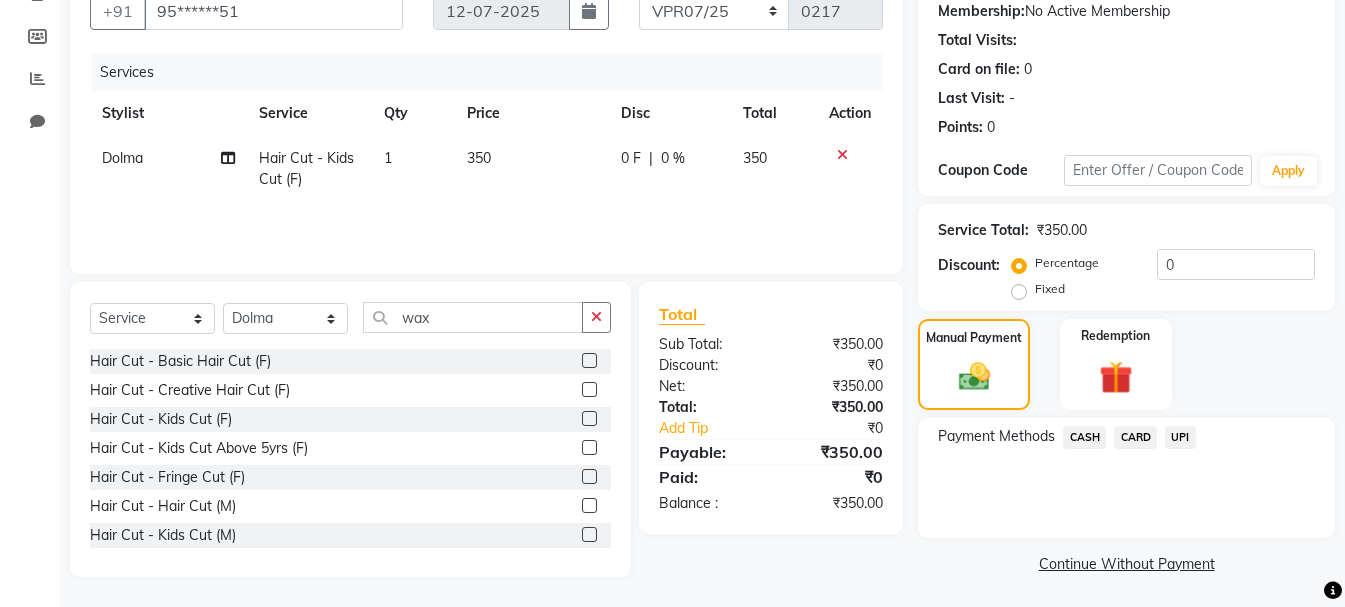 click on "UPI" 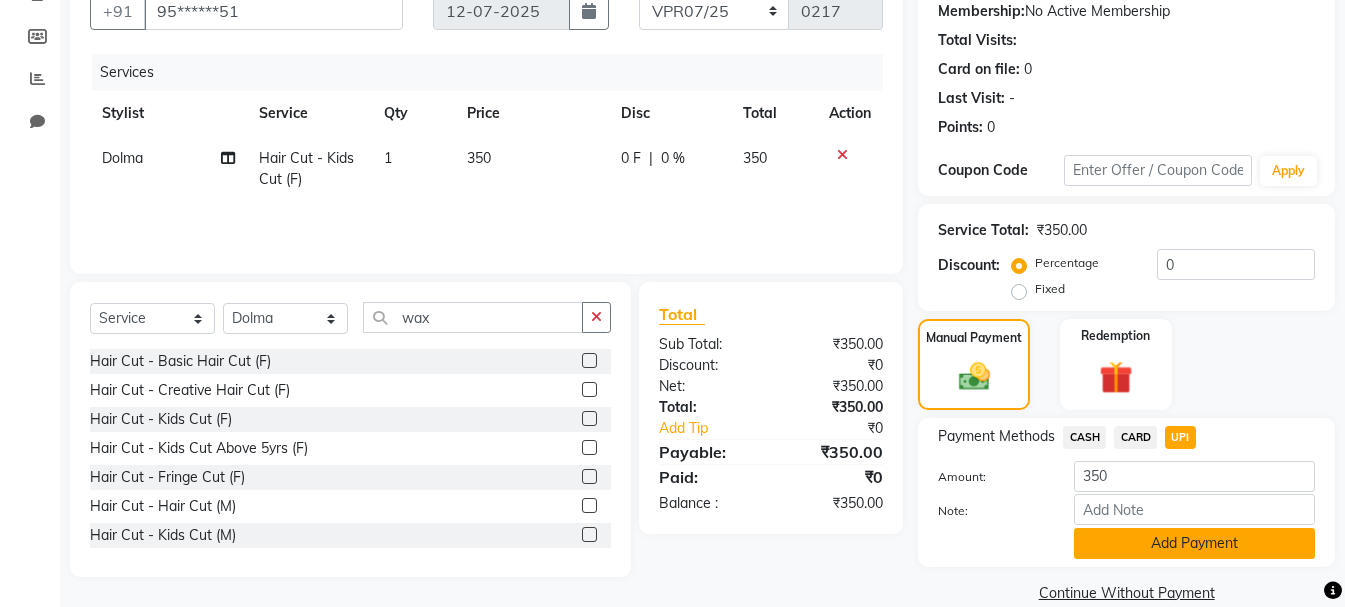 click on "Add Payment" 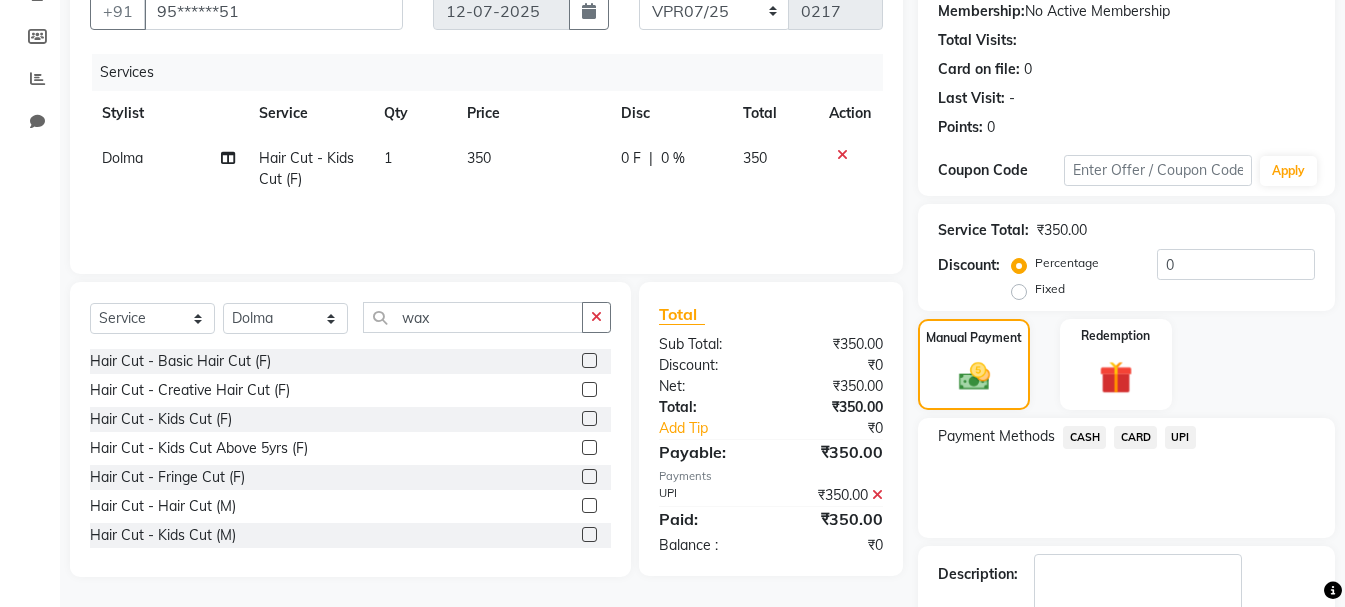 scroll, scrollTop: 309, scrollLeft: 0, axis: vertical 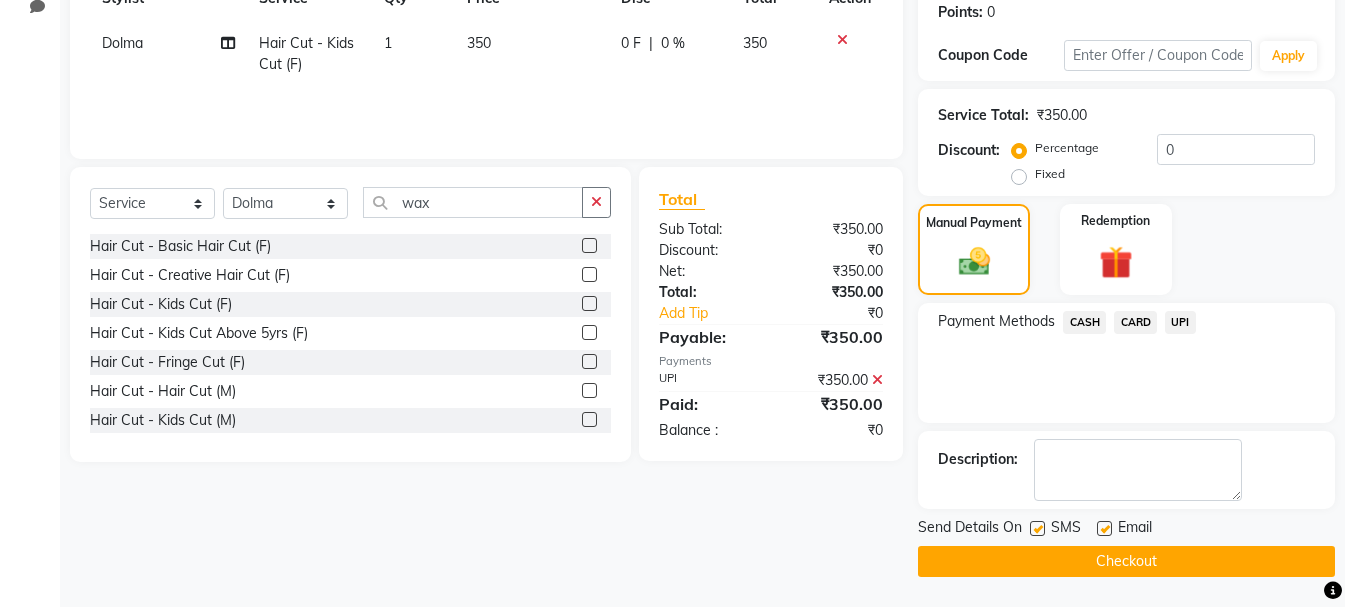 click on "Checkout" 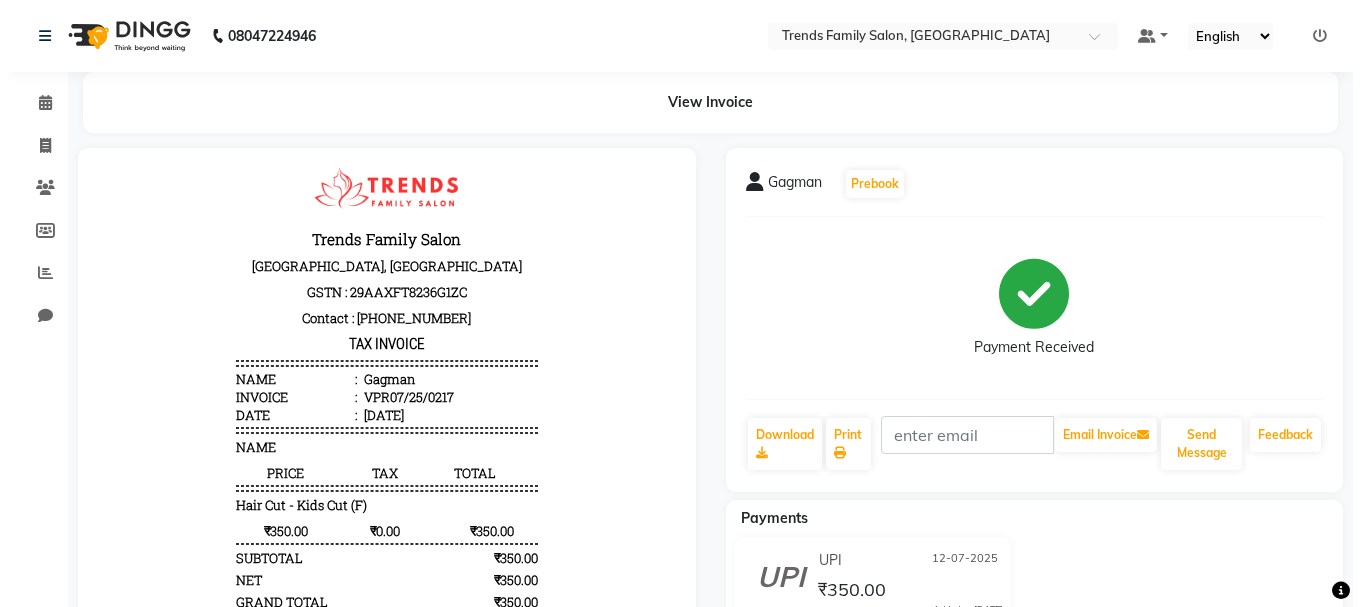 scroll, scrollTop: 0, scrollLeft: 0, axis: both 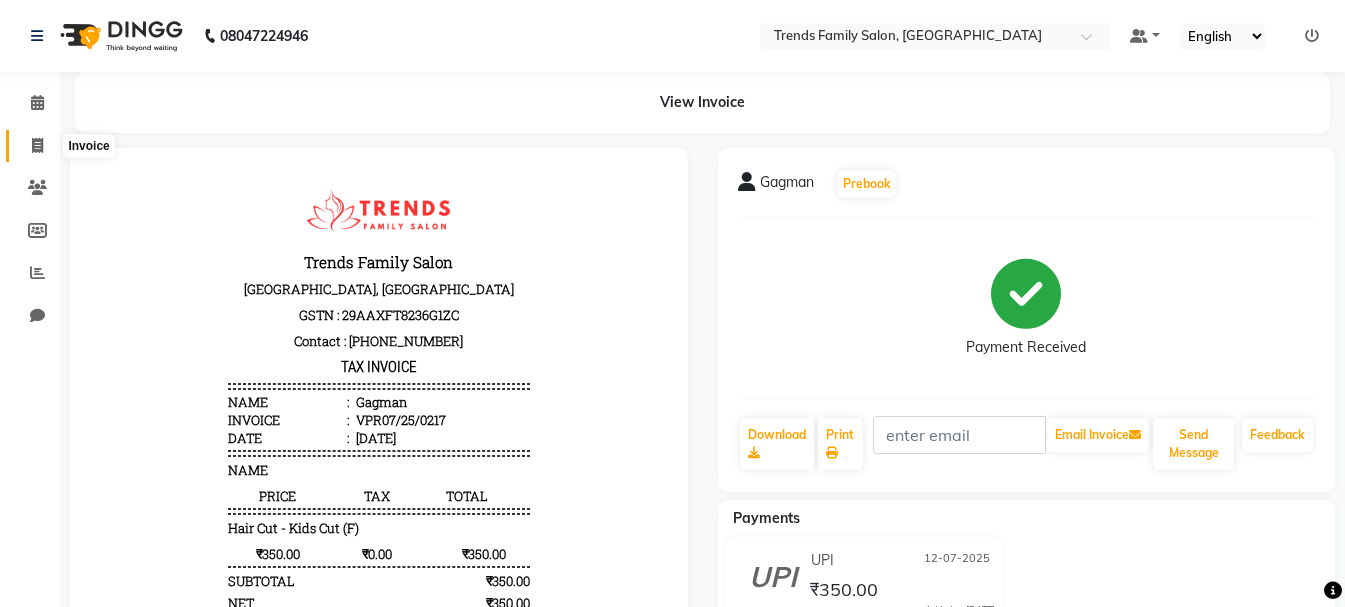 drag, startPoint x: 22, startPoint y: 139, endPoint x: 16, endPoint y: 126, distance: 14.3178215 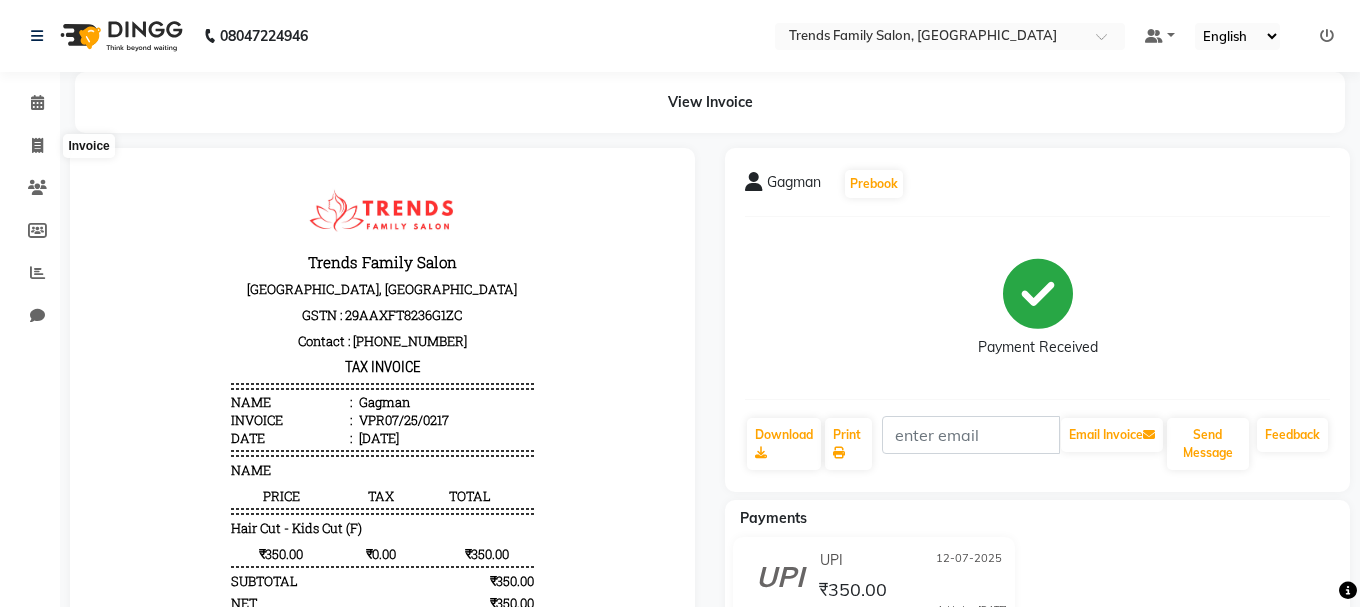 select on "service" 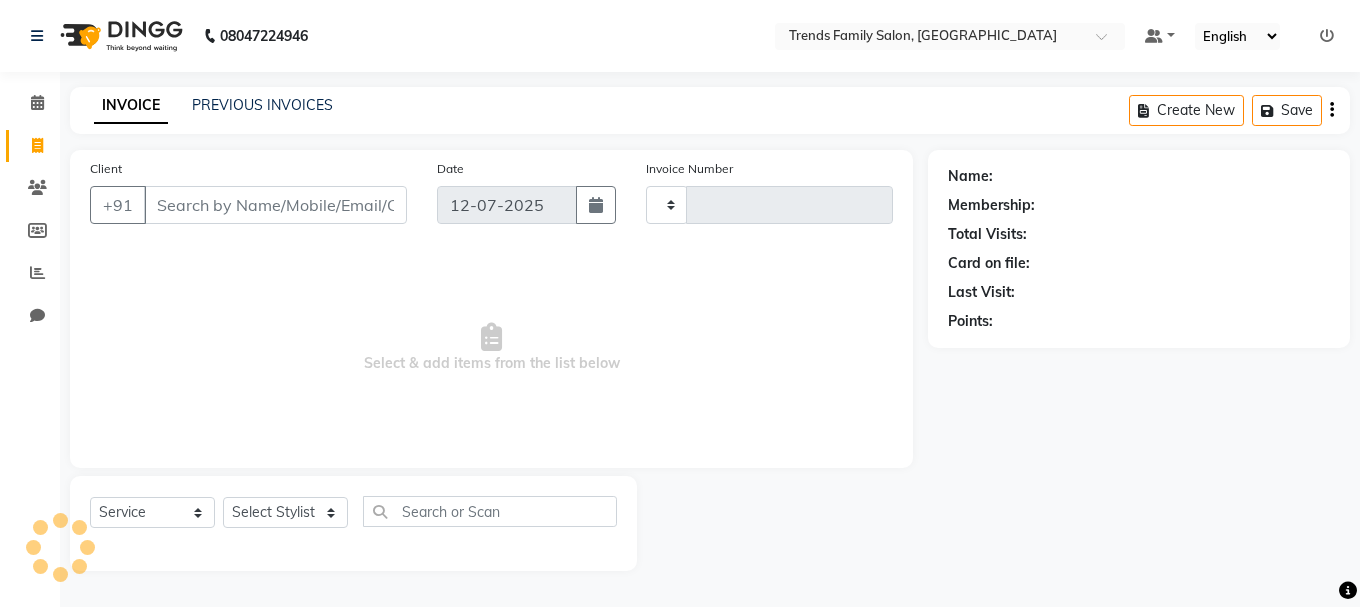 type on "0218" 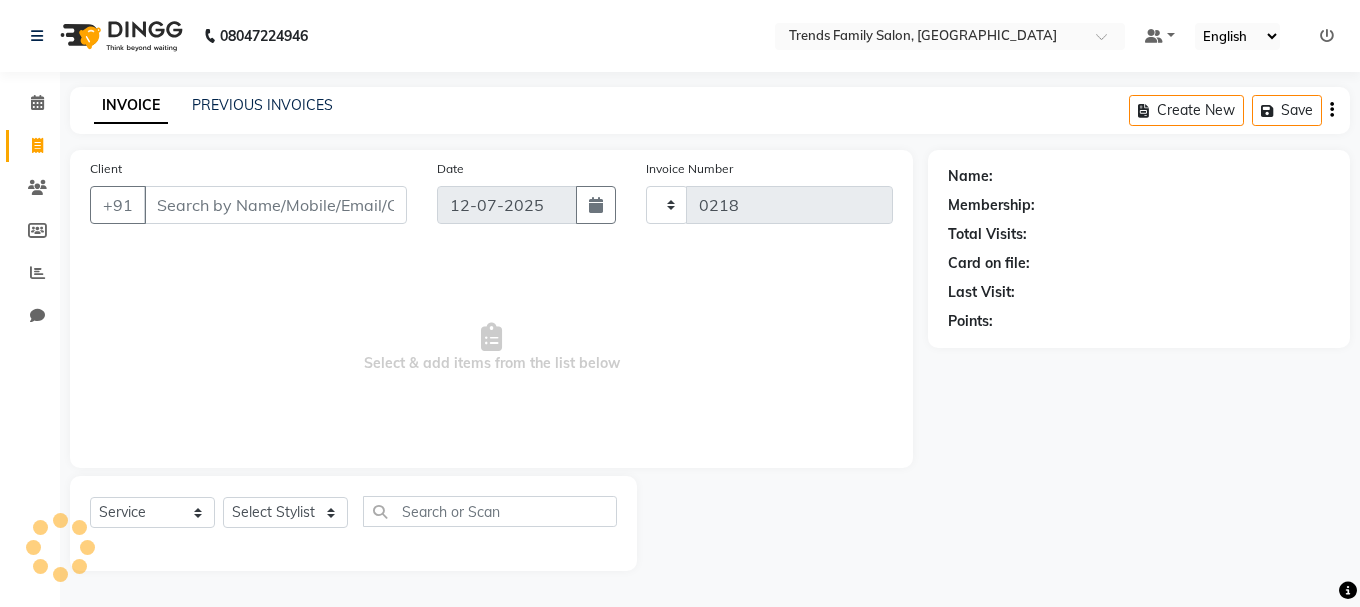 select on "8591" 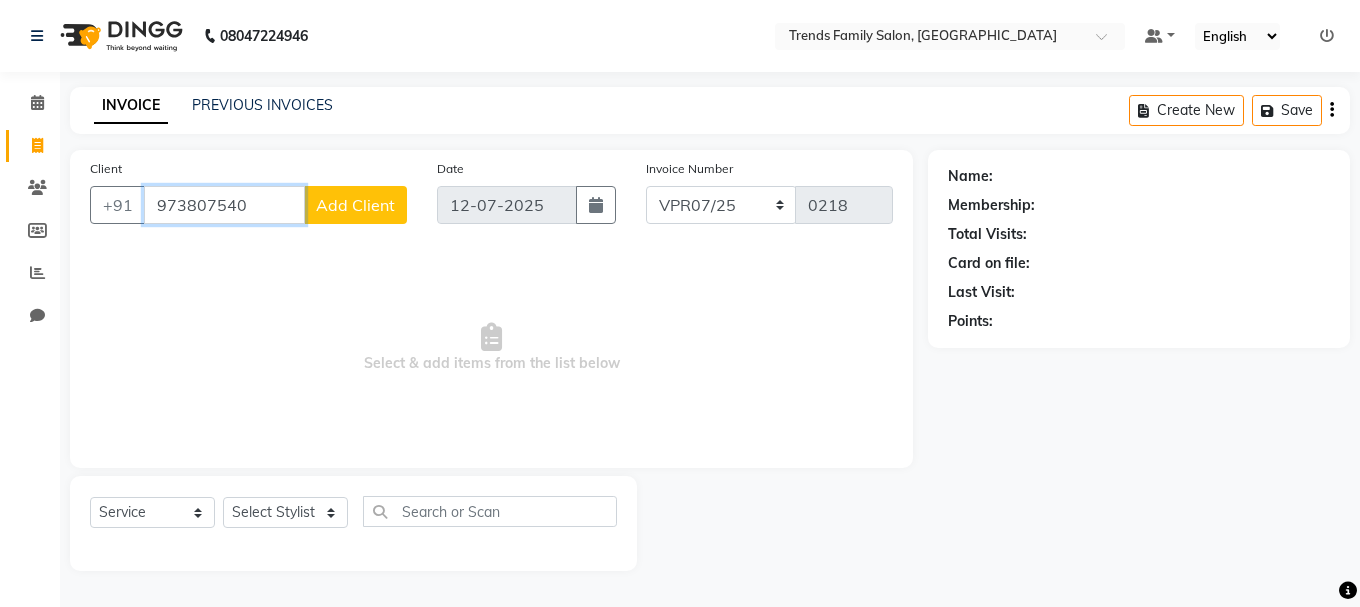 click on "973807540" at bounding box center (224, 205) 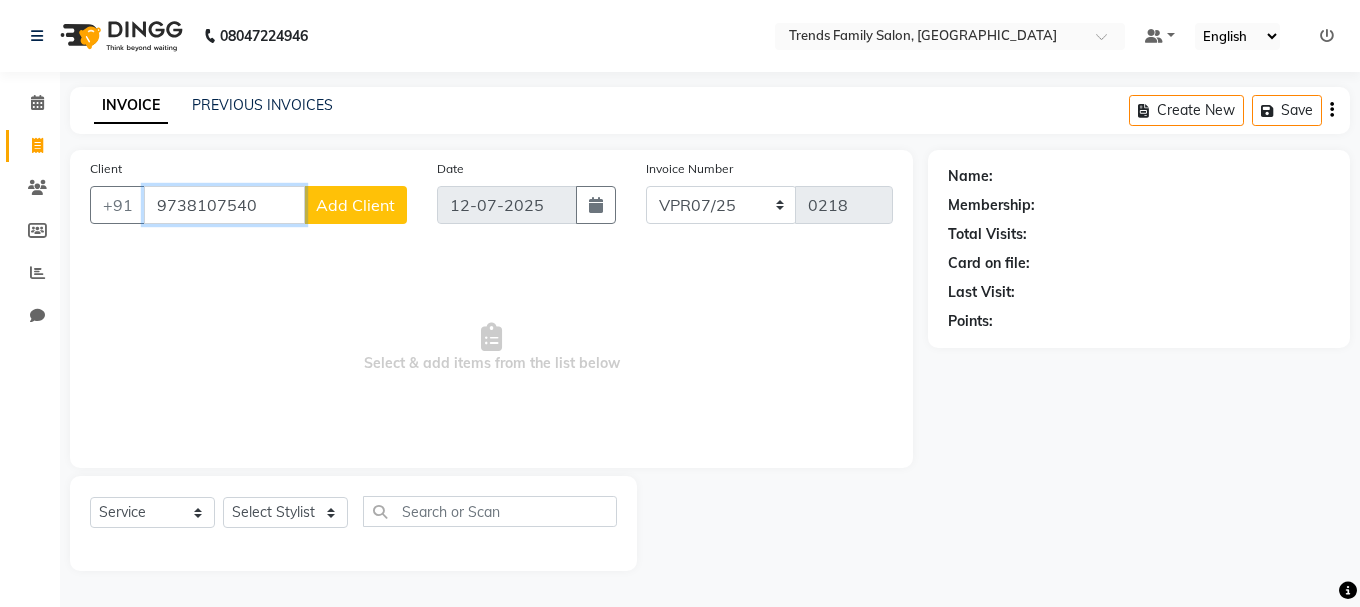 type on "9738107540" 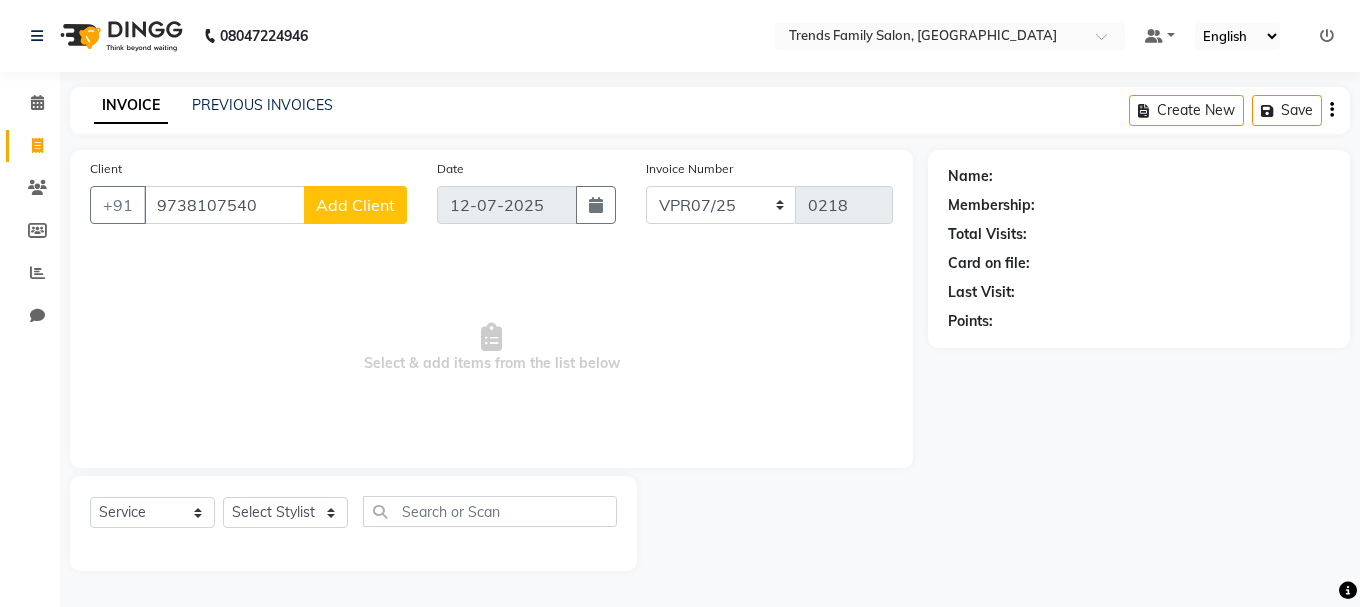 click on "Add Client" 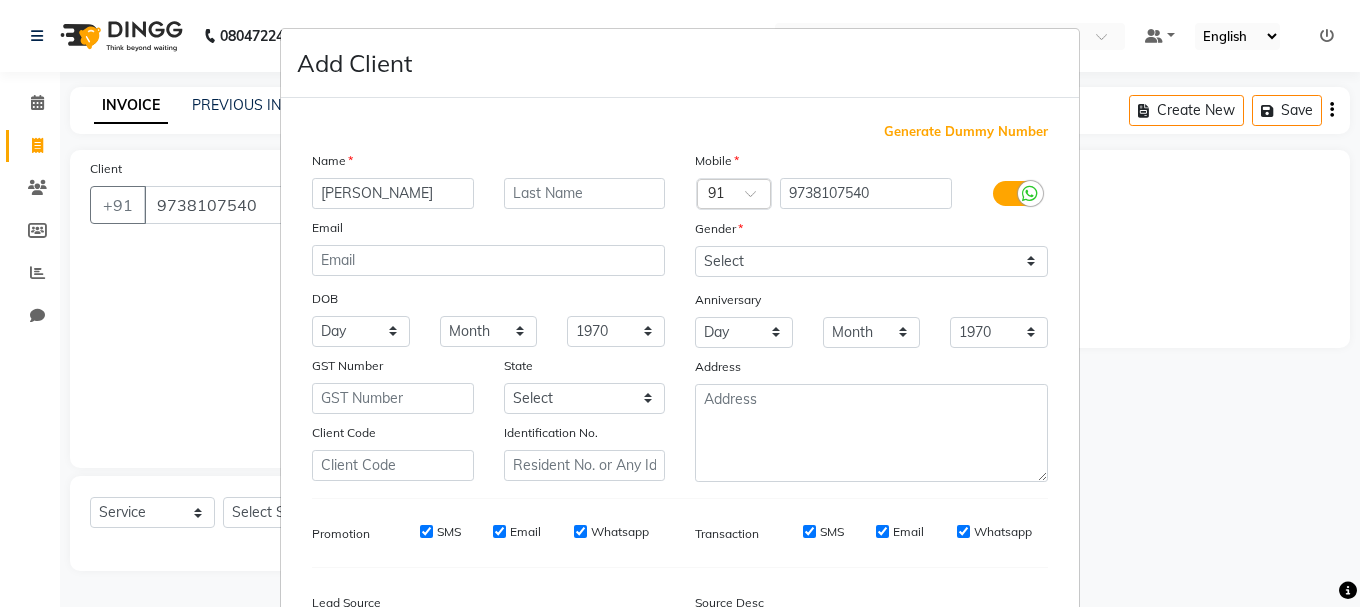 type on "[PERSON_NAME]" 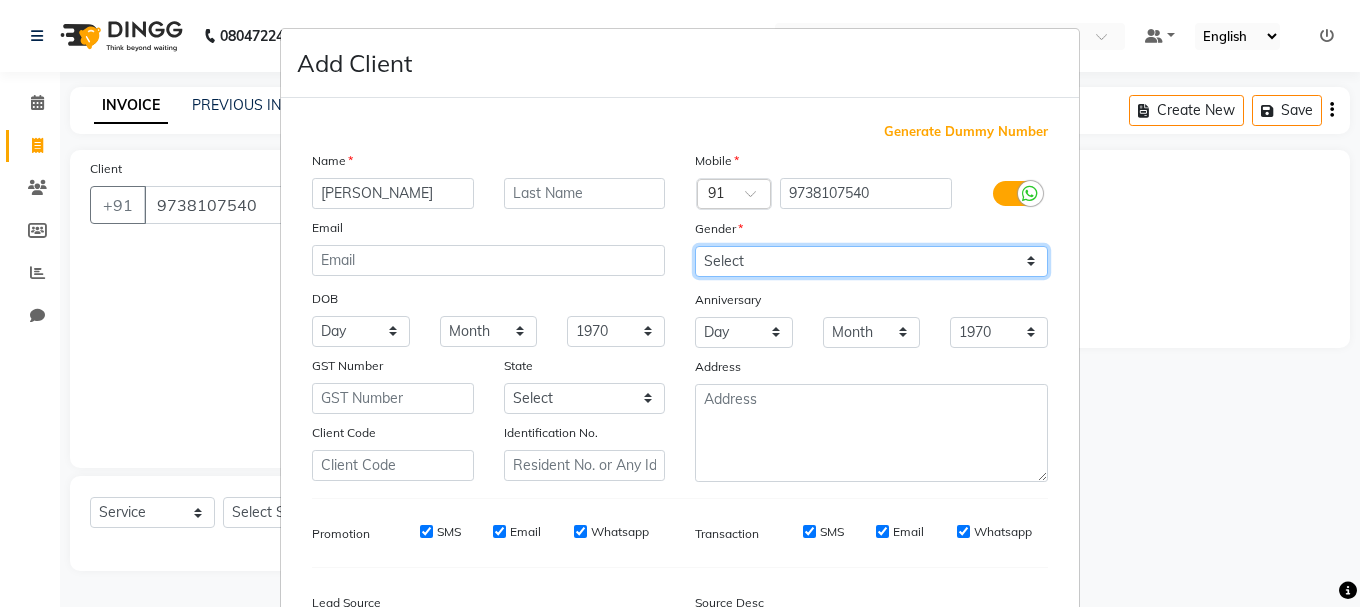 click on "Select [DEMOGRAPHIC_DATA] [DEMOGRAPHIC_DATA] Other Prefer Not To Say" at bounding box center (871, 261) 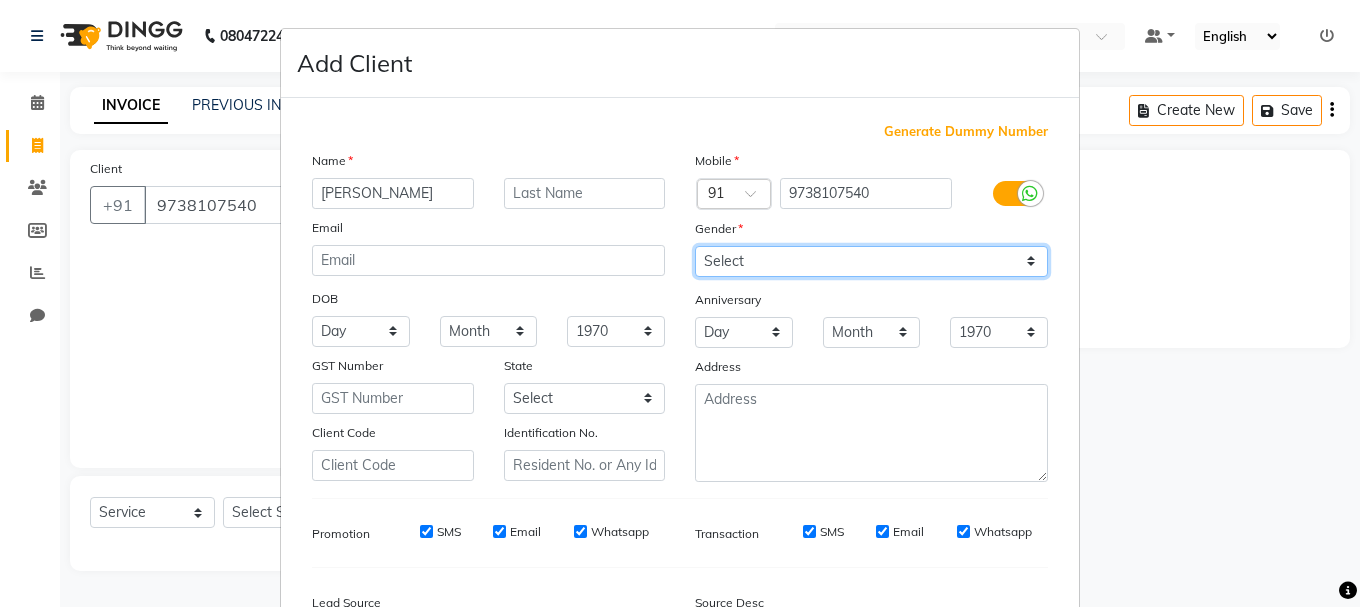 select on "[DEMOGRAPHIC_DATA]" 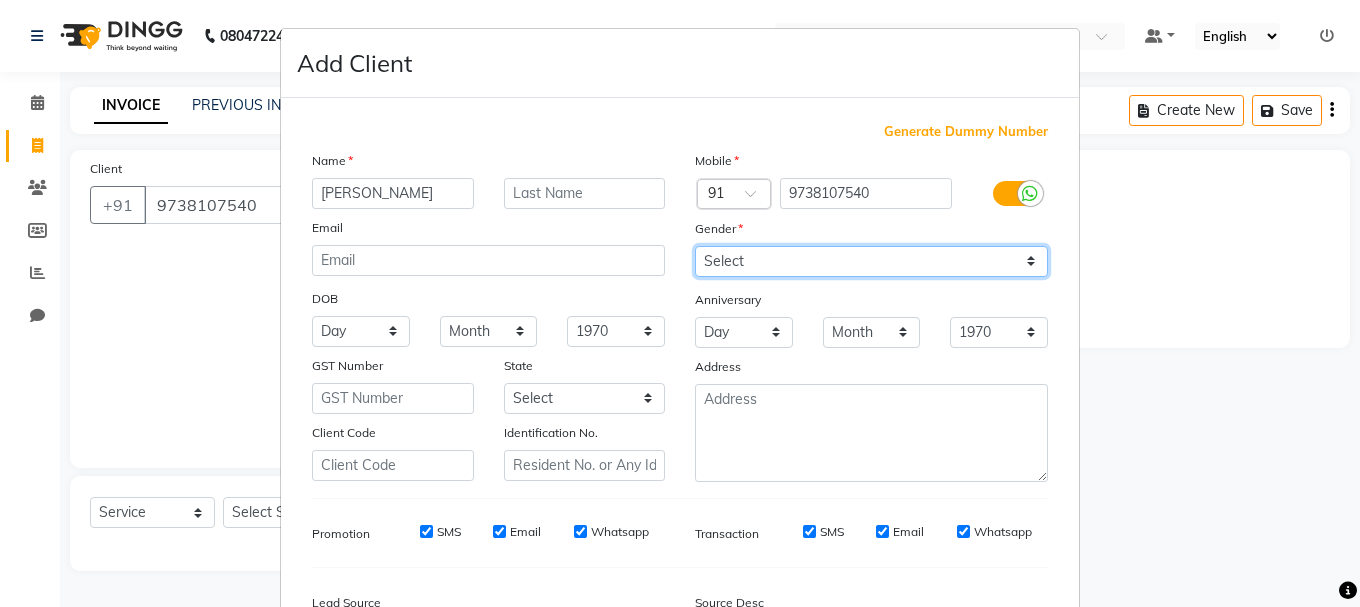 click on "Select [DEMOGRAPHIC_DATA] [DEMOGRAPHIC_DATA] Other Prefer Not To Say" at bounding box center (871, 261) 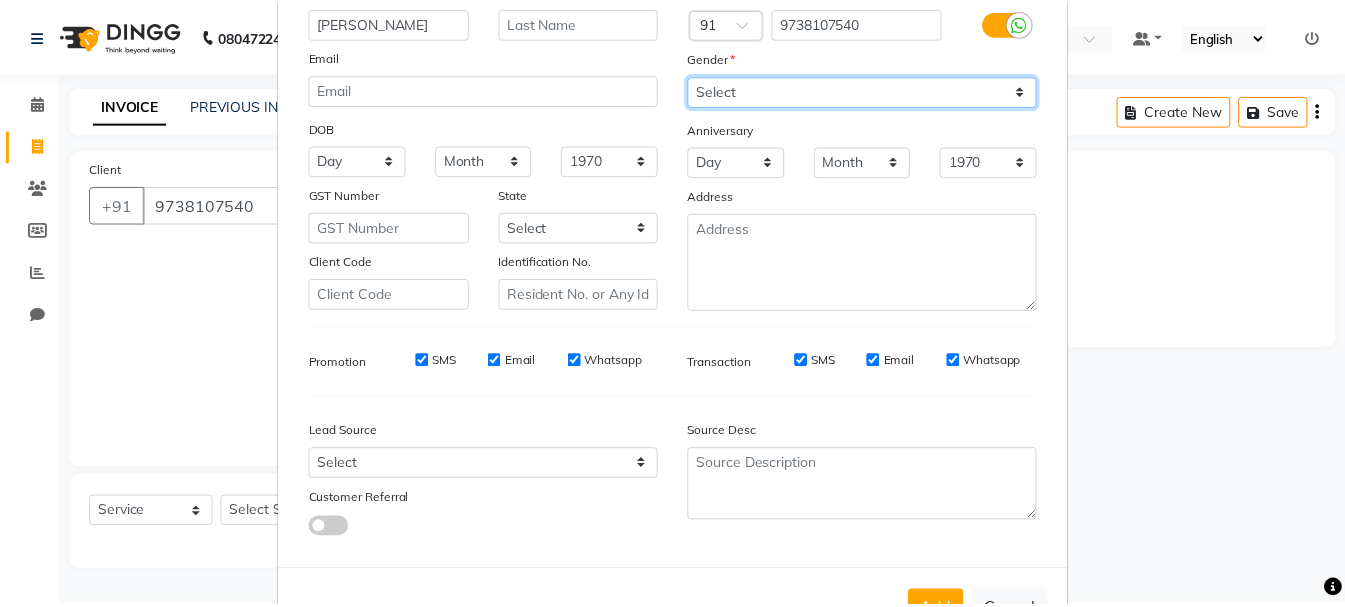 scroll, scrollTop: 242, scrollLeft: 0, axis: vertical 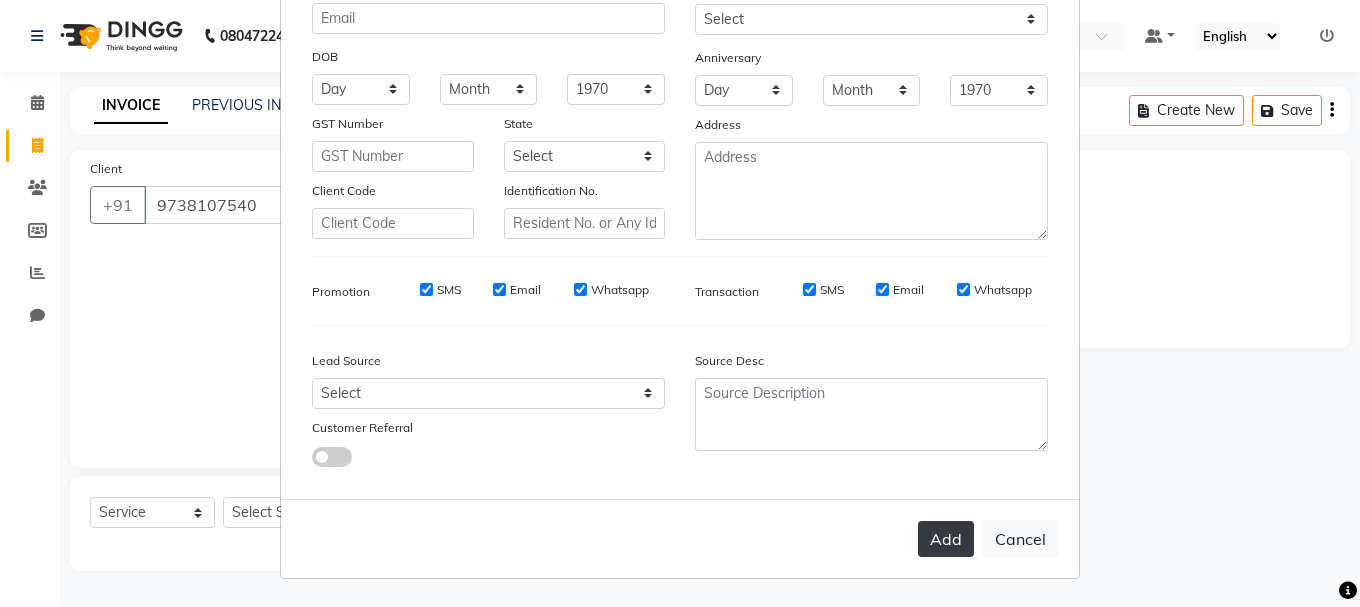 click on "Add" at bounding box center [946, 539] 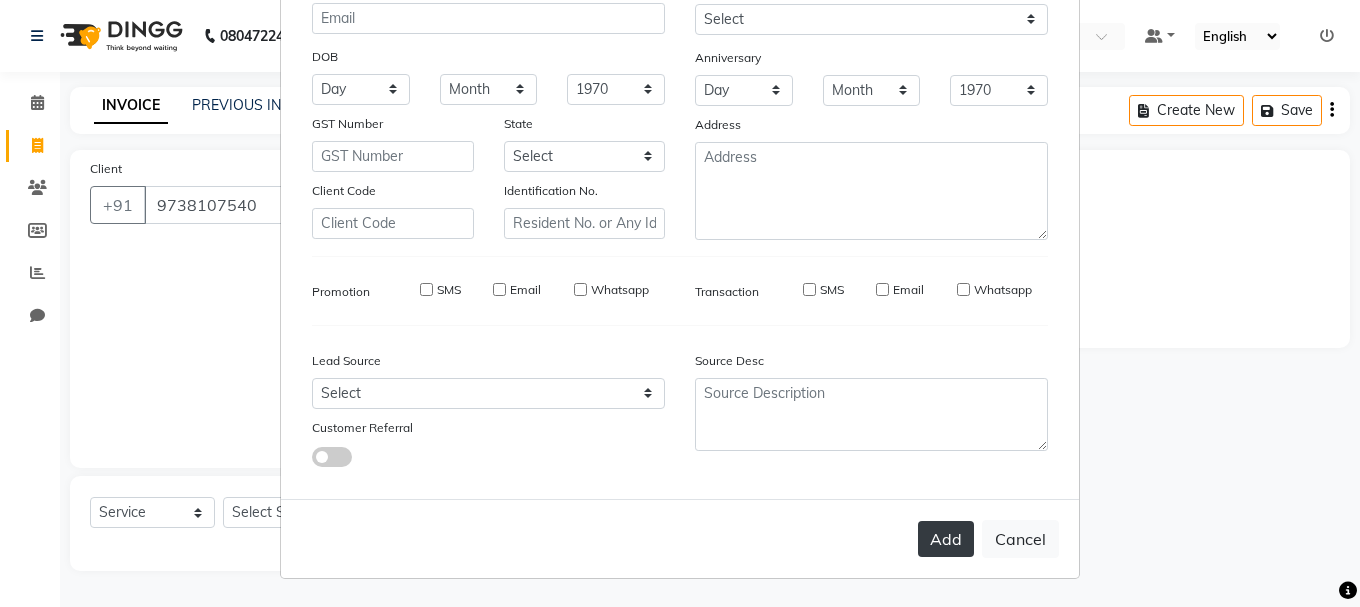 type on "97******40" 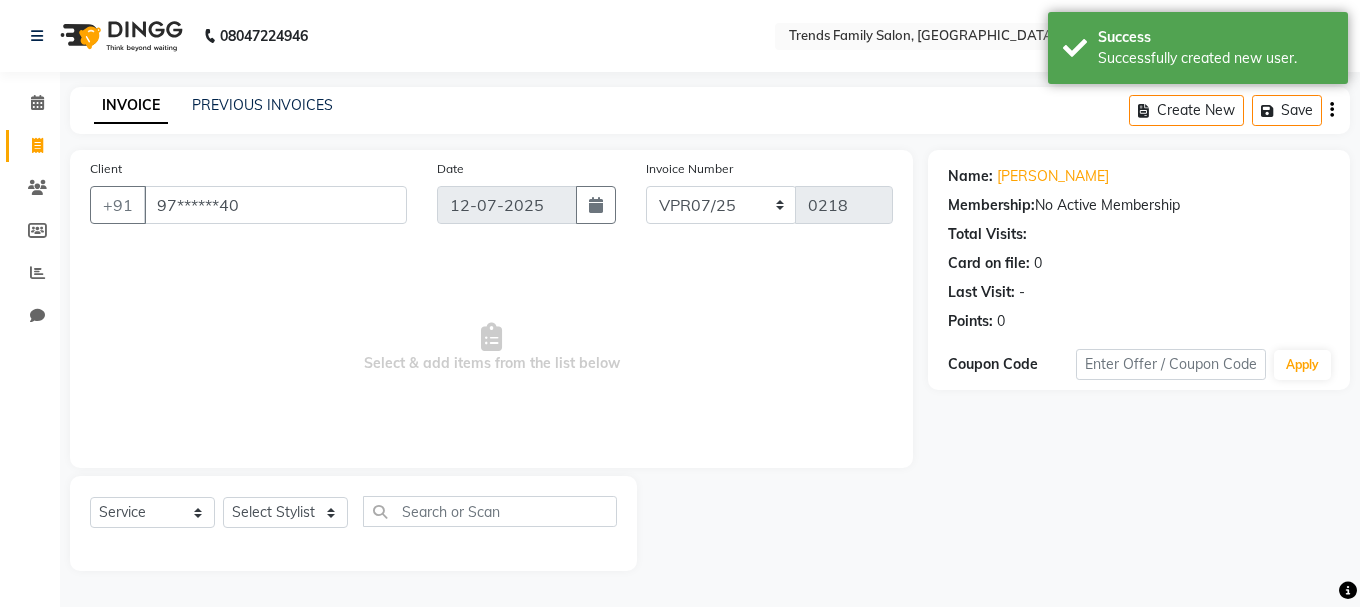 drag, startPoint x: 299, startPoint y: 483, endPoint x: 300, endPoint y: 496, distance: 13.038404 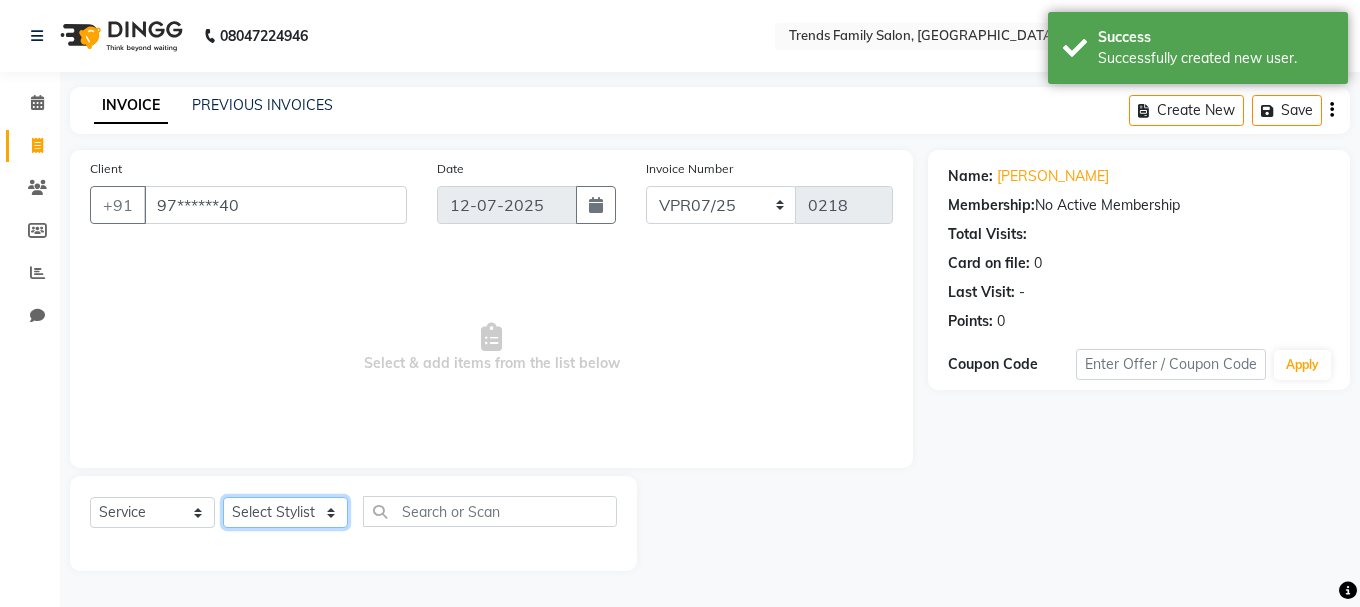 click on "Select Stylist [PERSON_NAME] Alsa Amaritha Ashwini [PERSON_NAME] Bhaktha Bhumi Danish Dolma Doma [PERSON_NAME] [PERSON_NAME] Lakshmi  Maya [PERSON_NAME] [PERSON_NAME] [PERSON_NAME] [PERSON_NAME] [PERSON_NAME] [PERSON_NAME] Sawsthika Shadav [PERSON_NAME] Sony Sherpa  [PERSON_NAME] [PERSON_NAME]" 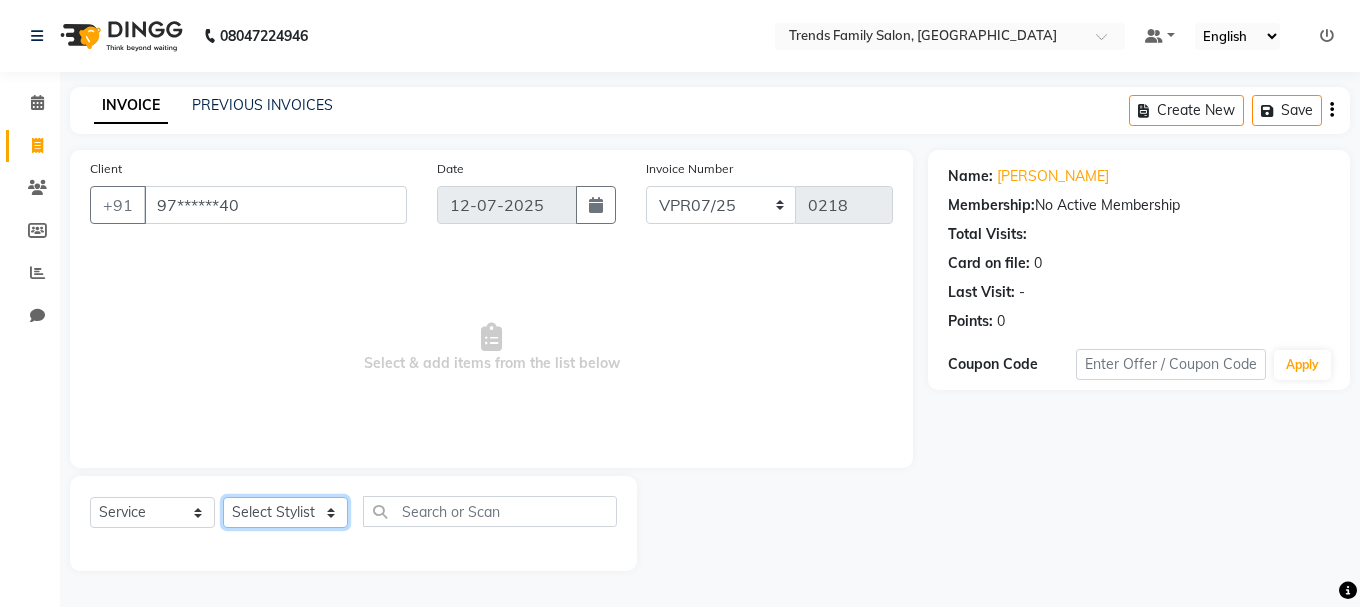 select on "79458" 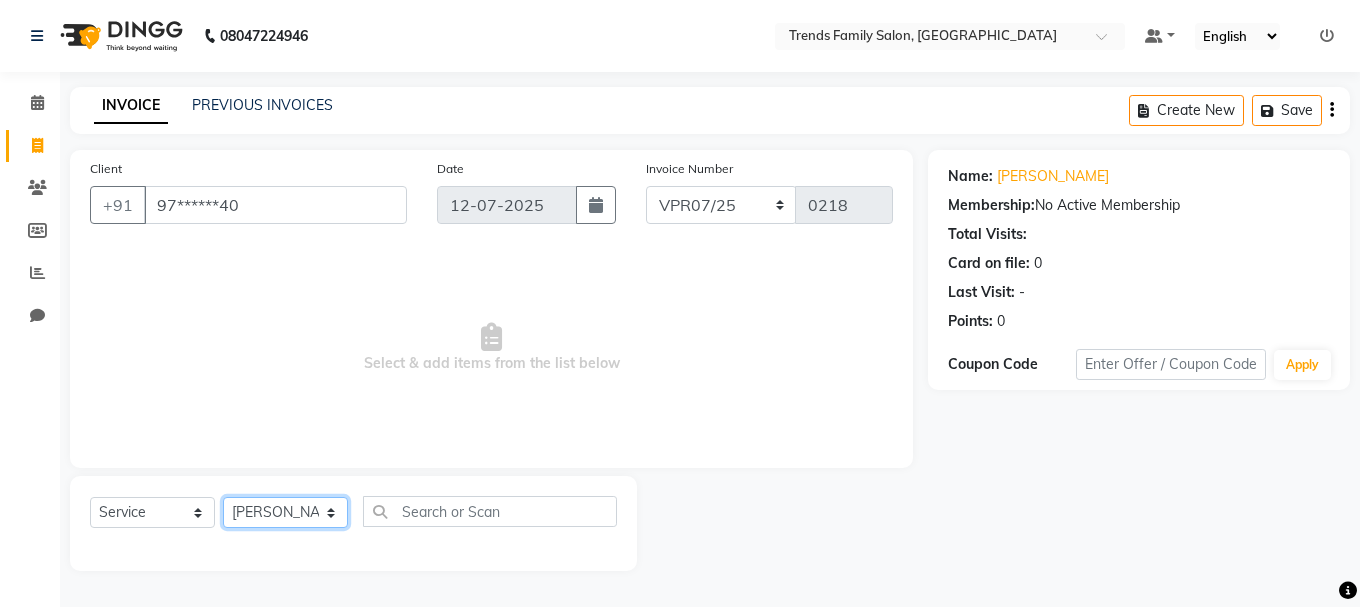 click on "Select Stylist [PERSON_NAME] Alsa Amaritha Ashwini [PERSON_NAME] Bhaktha Bhumi Danish Dolma Doma [PERSON_NAME] [PERSON_NAME] Lakshmi  Maya [PERSON_NAME] [PERSON_NAME] [PERSON_NAME] [PERSON_NAME] [PERSON_NAME] [PERSON_NAME] Sawsthika Shadav [PERSON_NAME] Sony Sherpa  [PERSON_NAME] [PERSON_NAME]" 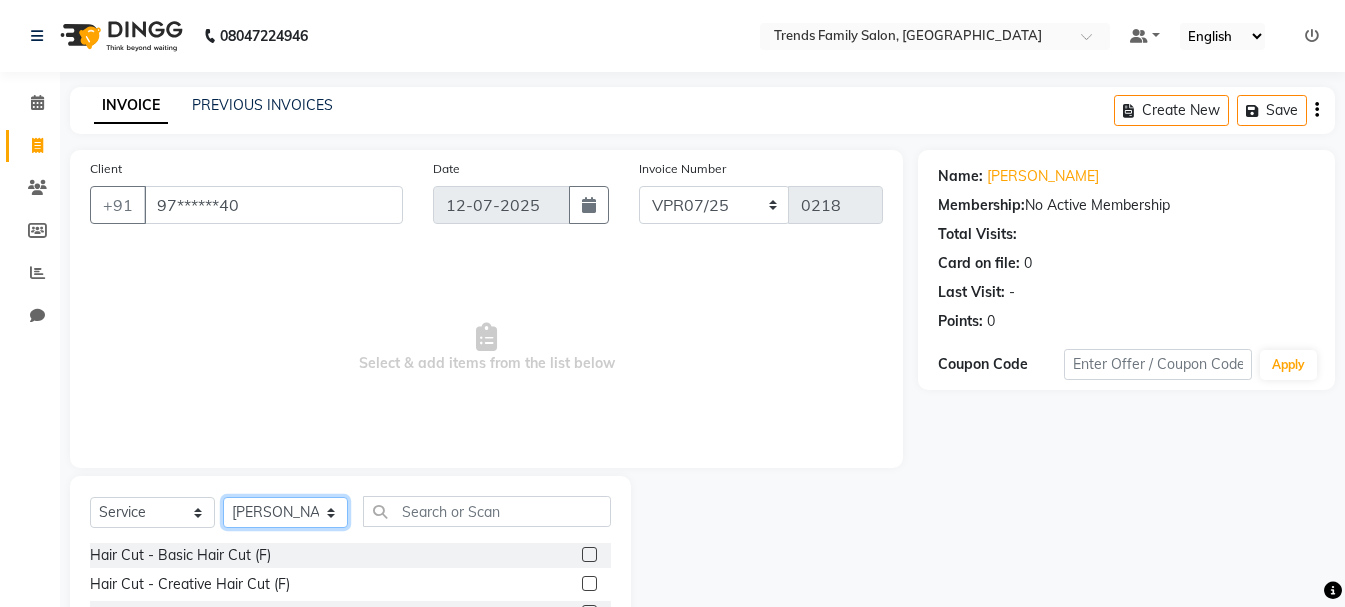 scroll, scrollTop: 194, scrollLeft: 0, axis: vertical 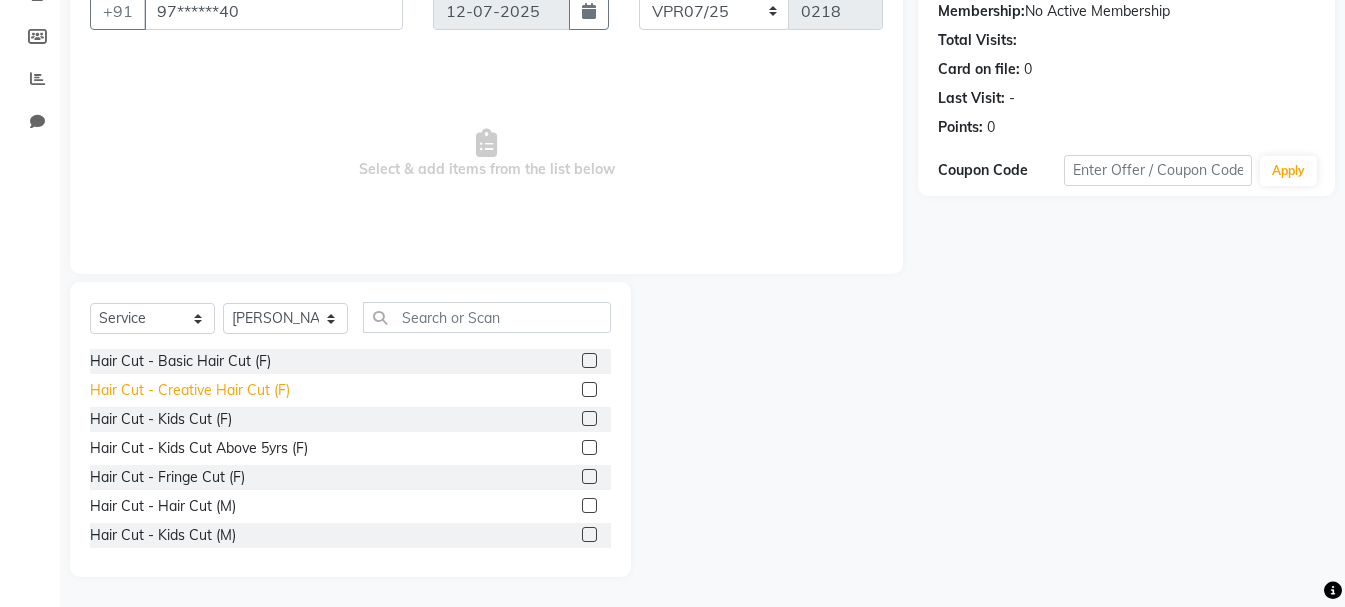 click on "Hair Cut - Creative Hair Cut (F)" 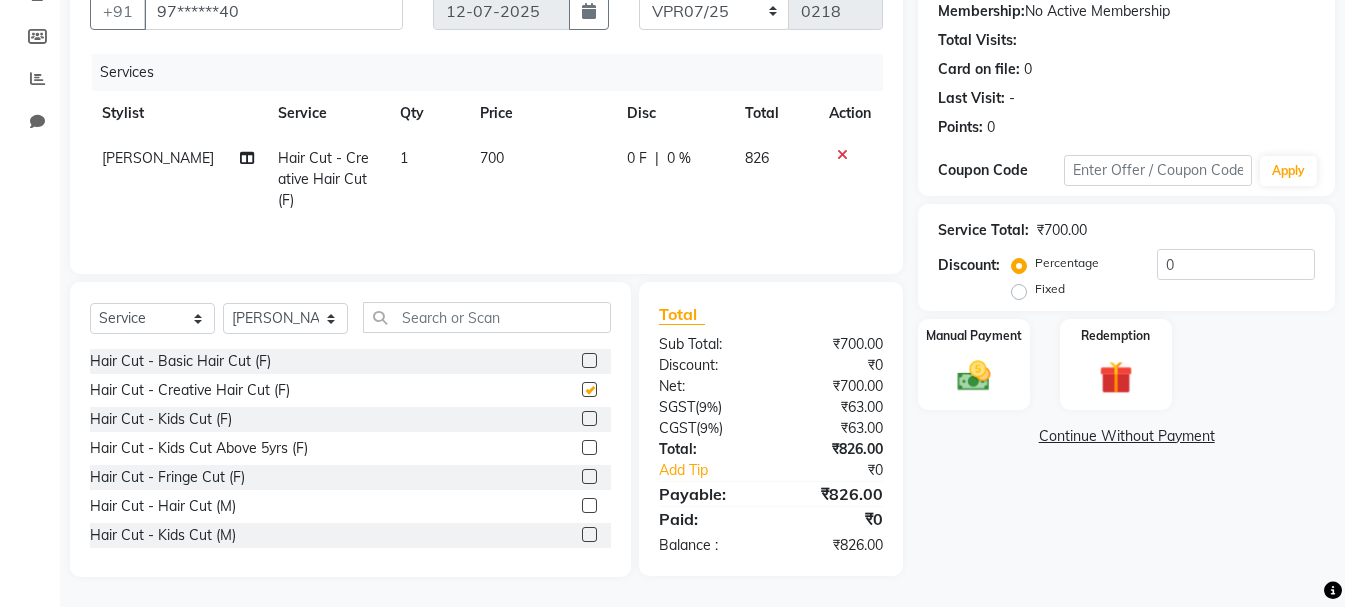 checkbox on "false" 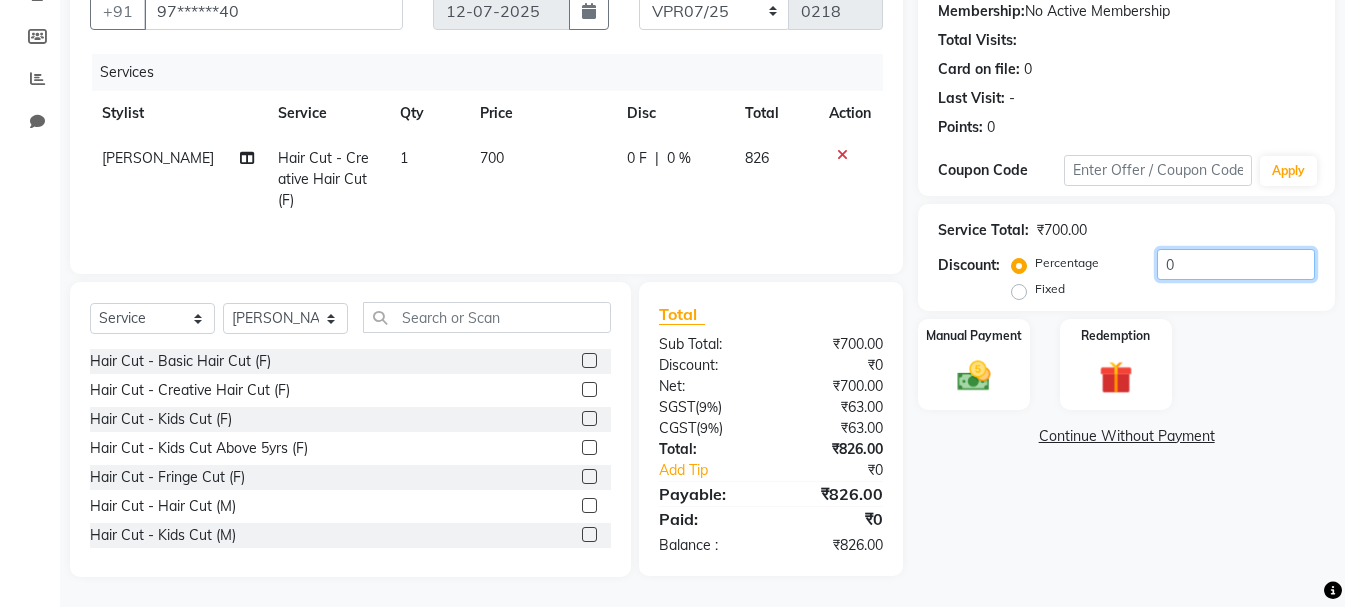 click on "0" 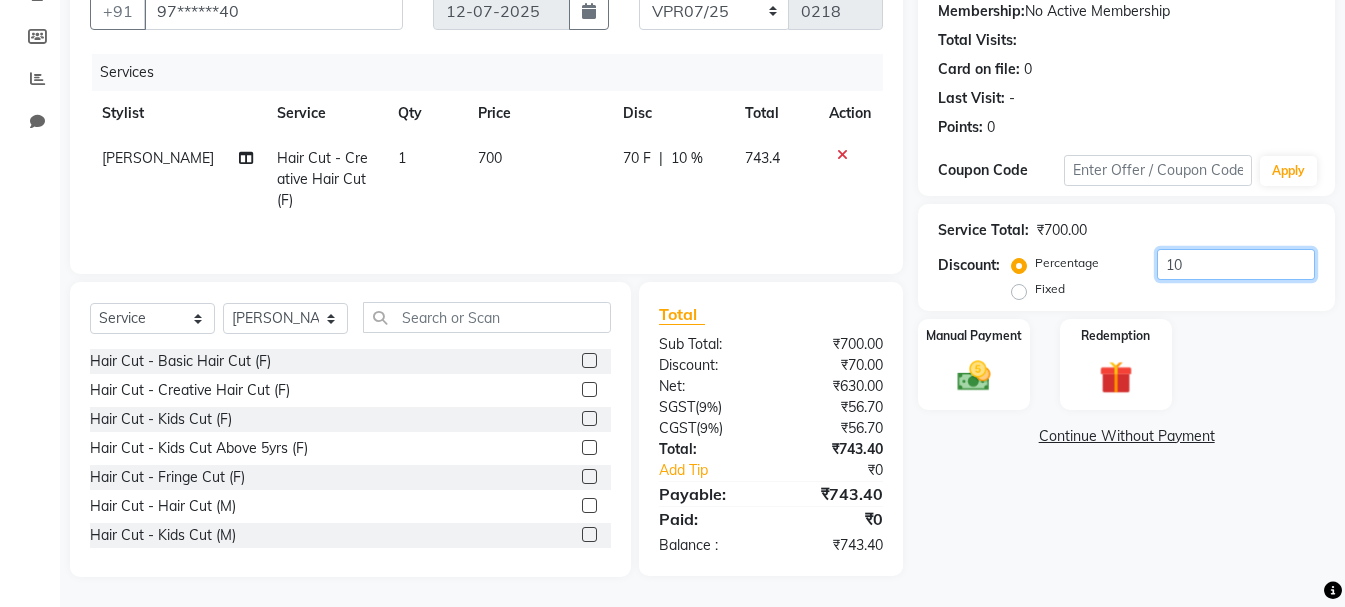 type on "1" 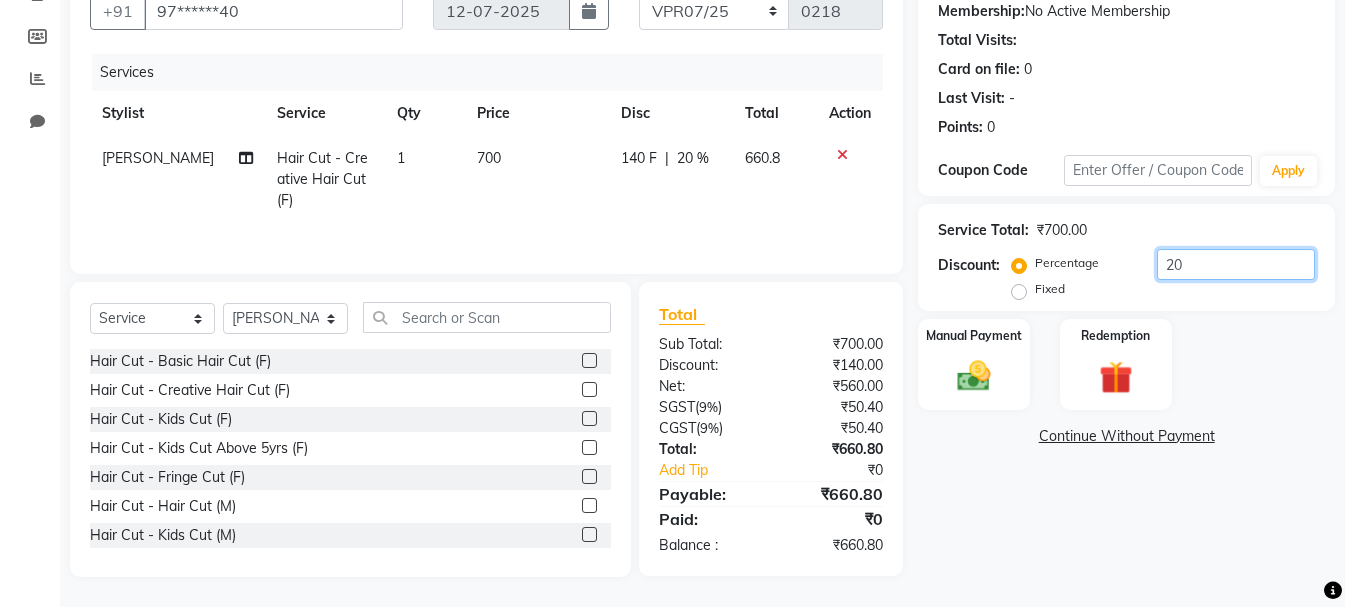 scroll, scrollTop: 0, scrollLeft: 0, axis: both 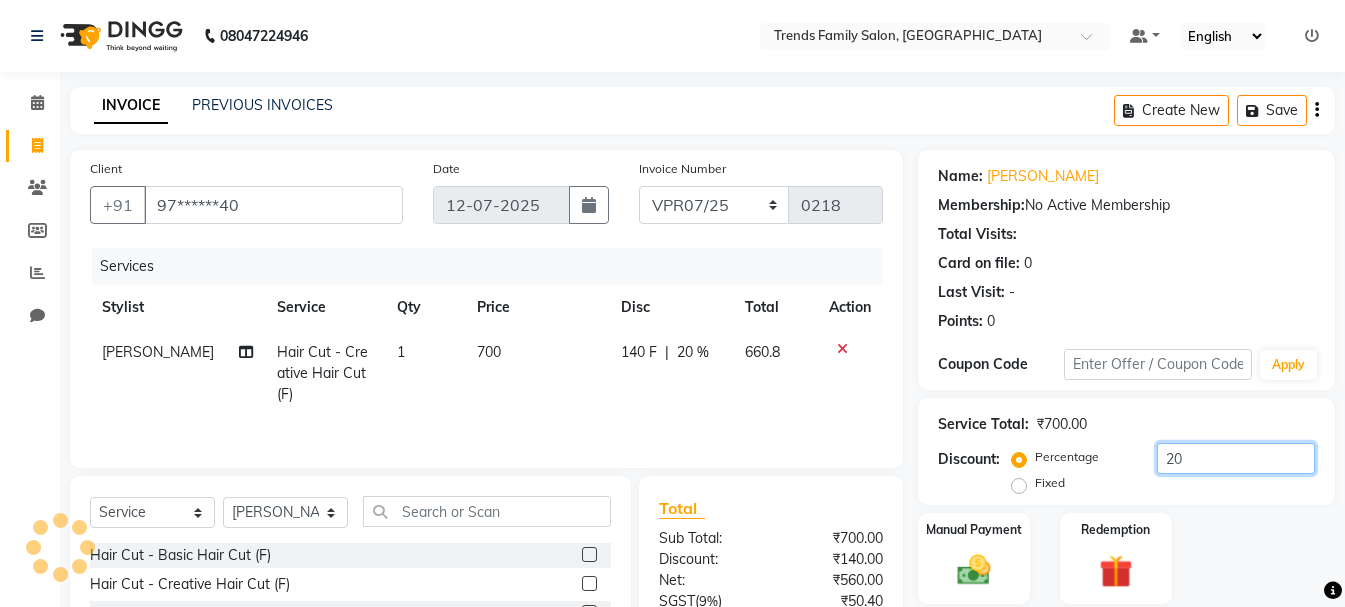 type on "20" 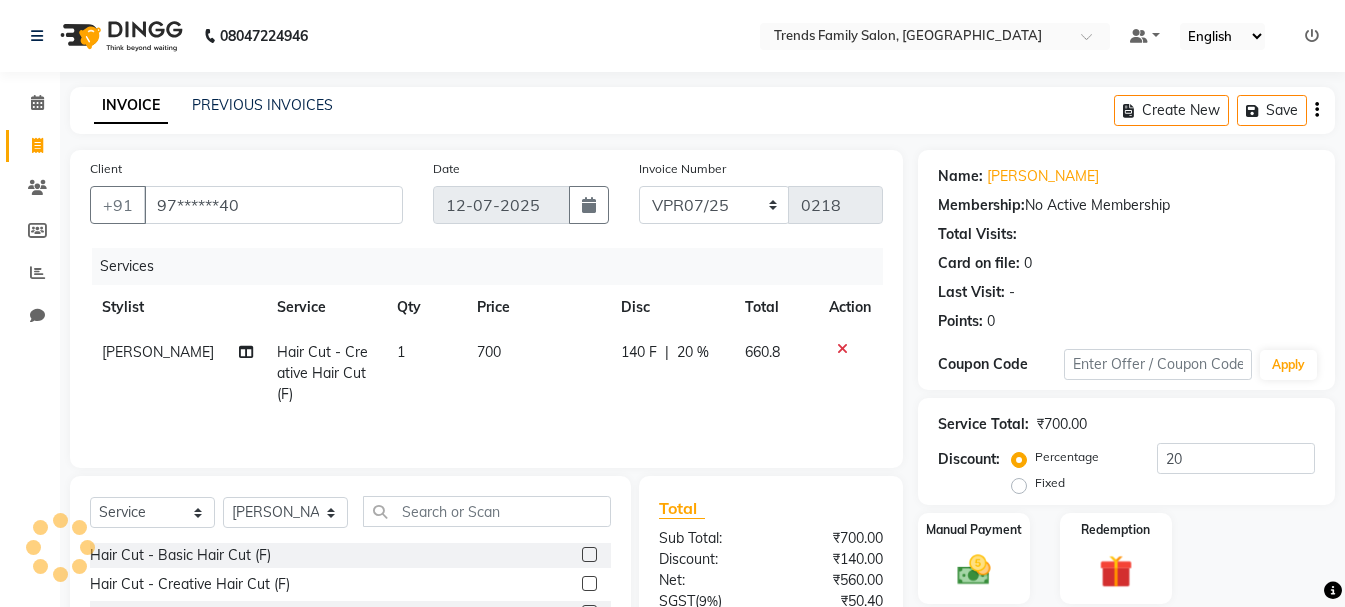 click 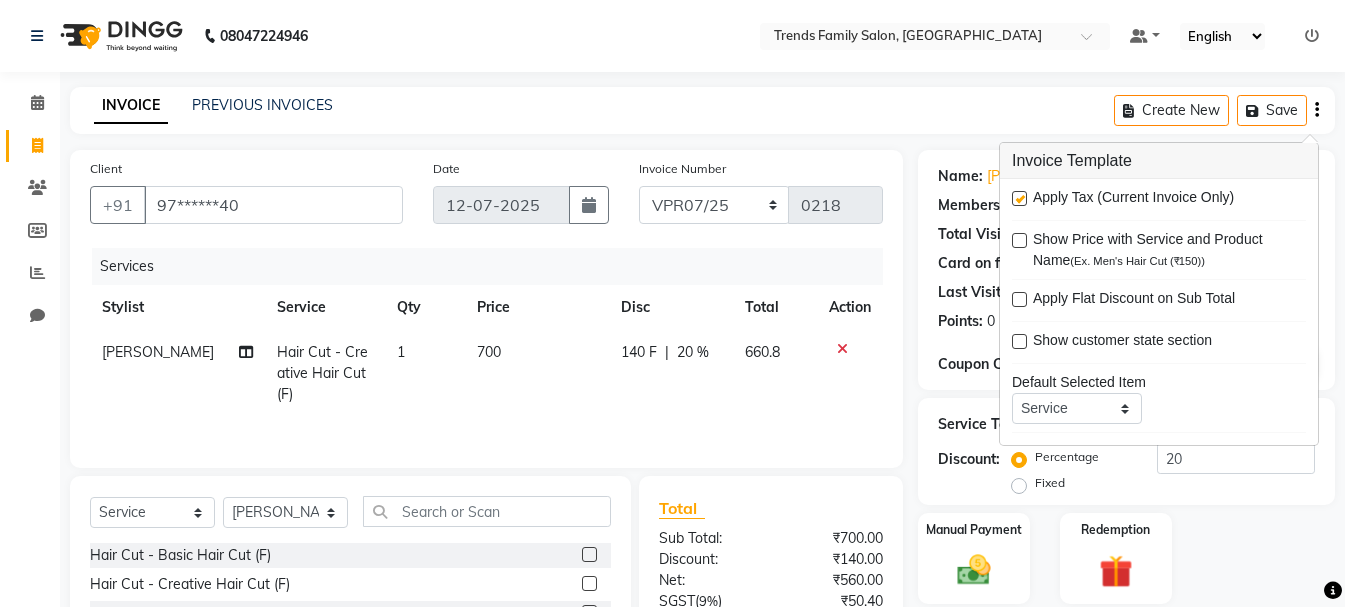 click at bounding box center [1019, 198] 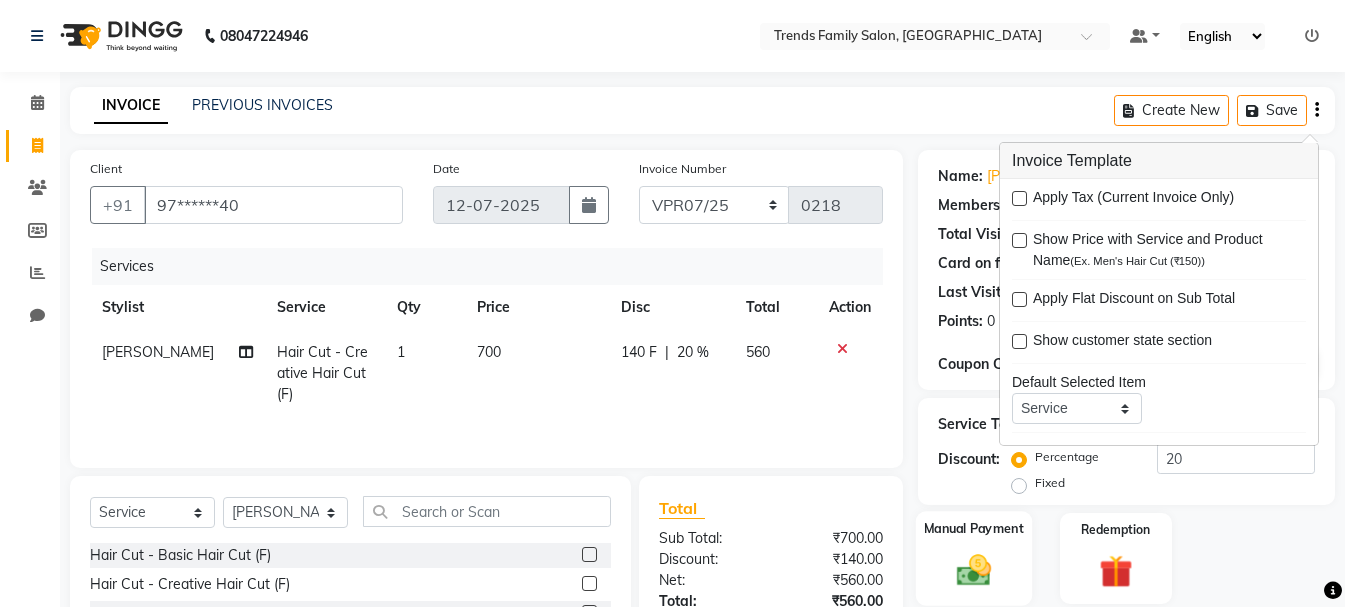 scroll, scrollTop: 194, scrollLeft: 0, axis: vertical 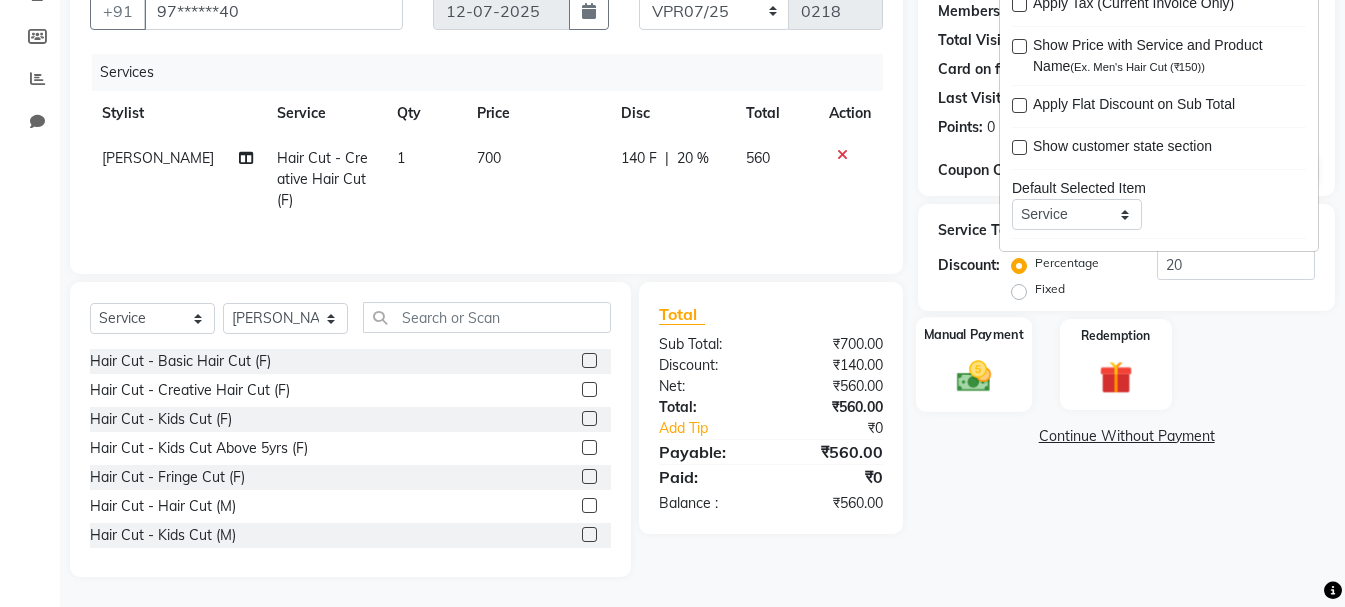 click 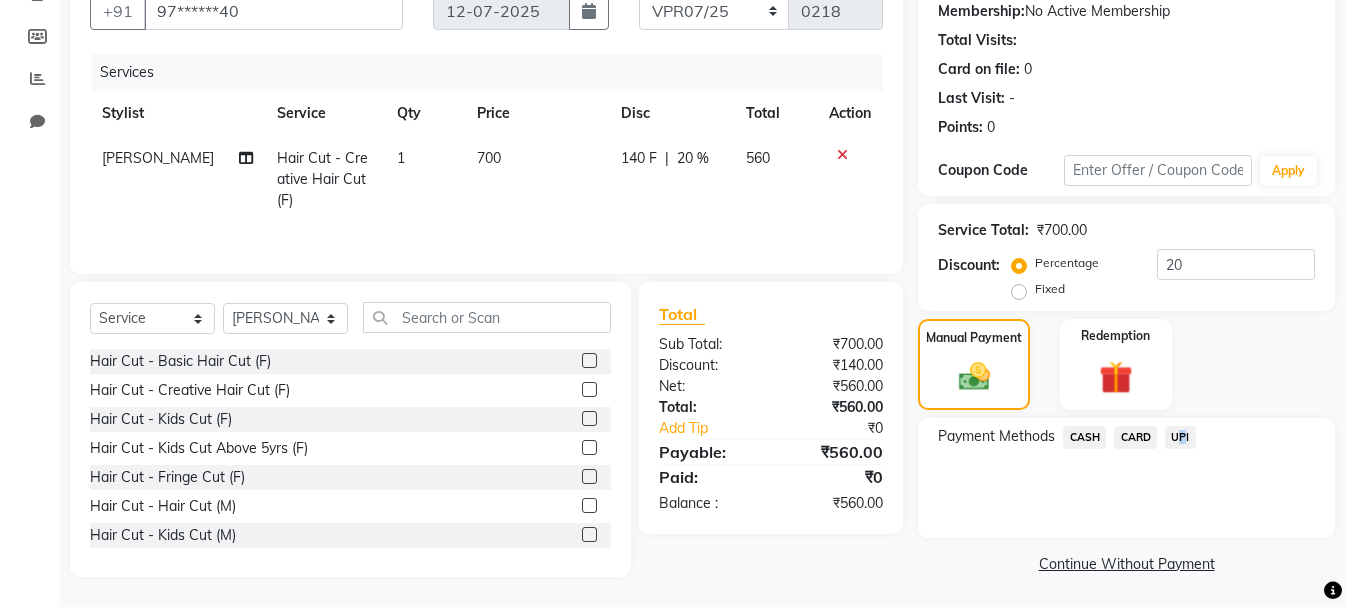 drag, startPoint x: 1169, startPoint y: 439, endPoint x: 1180, endPoint y: 434, distance: 12.083046 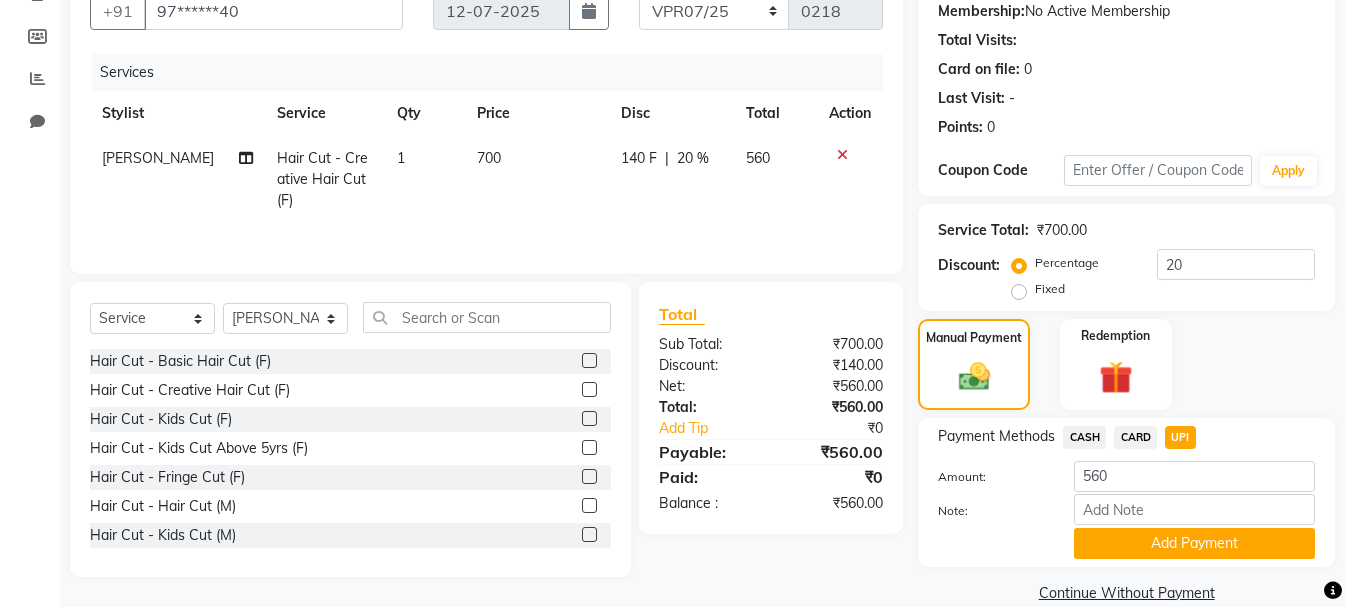 click on "Payment Methods  CASH   CARD   UPI  Amount: 560 Note: Add Payment" 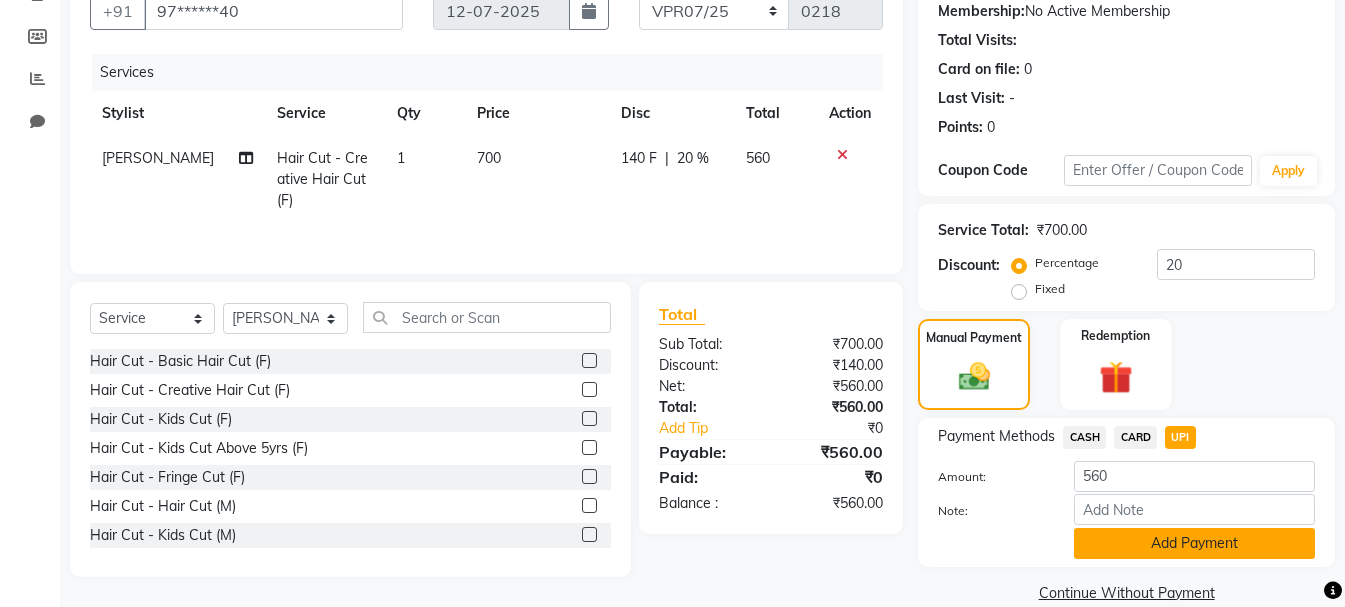 click on "Add Payment" 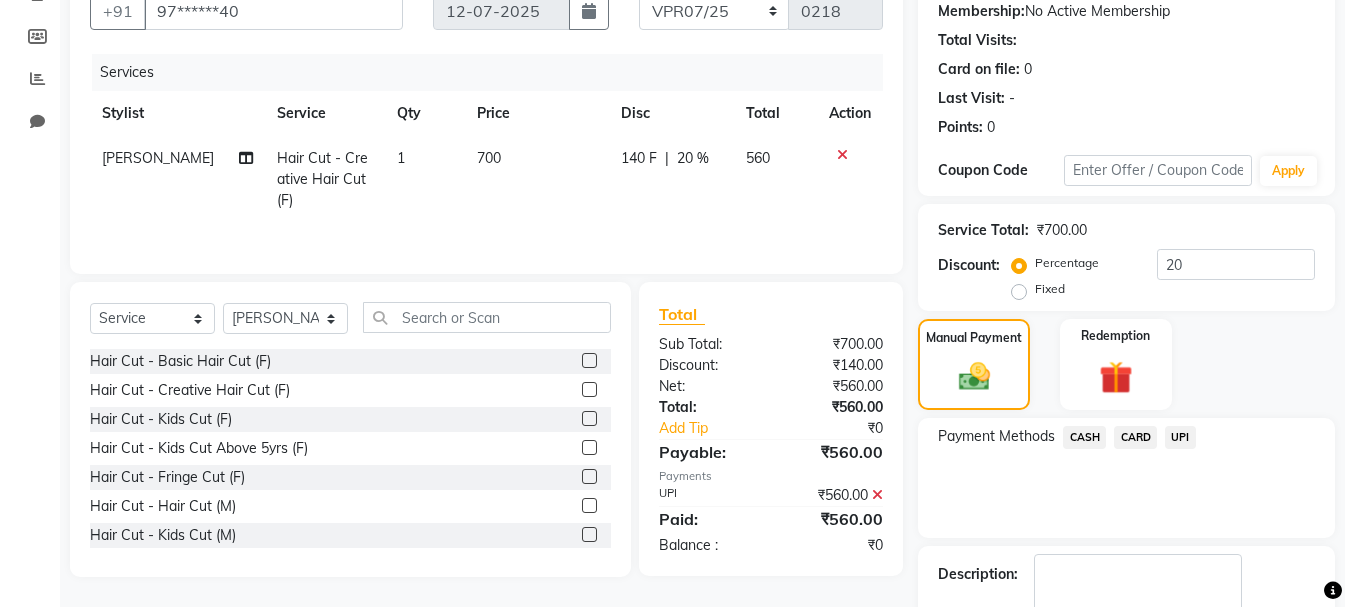 scroll, scrollTop: 309, scrollLeft: 0, axis: vertical 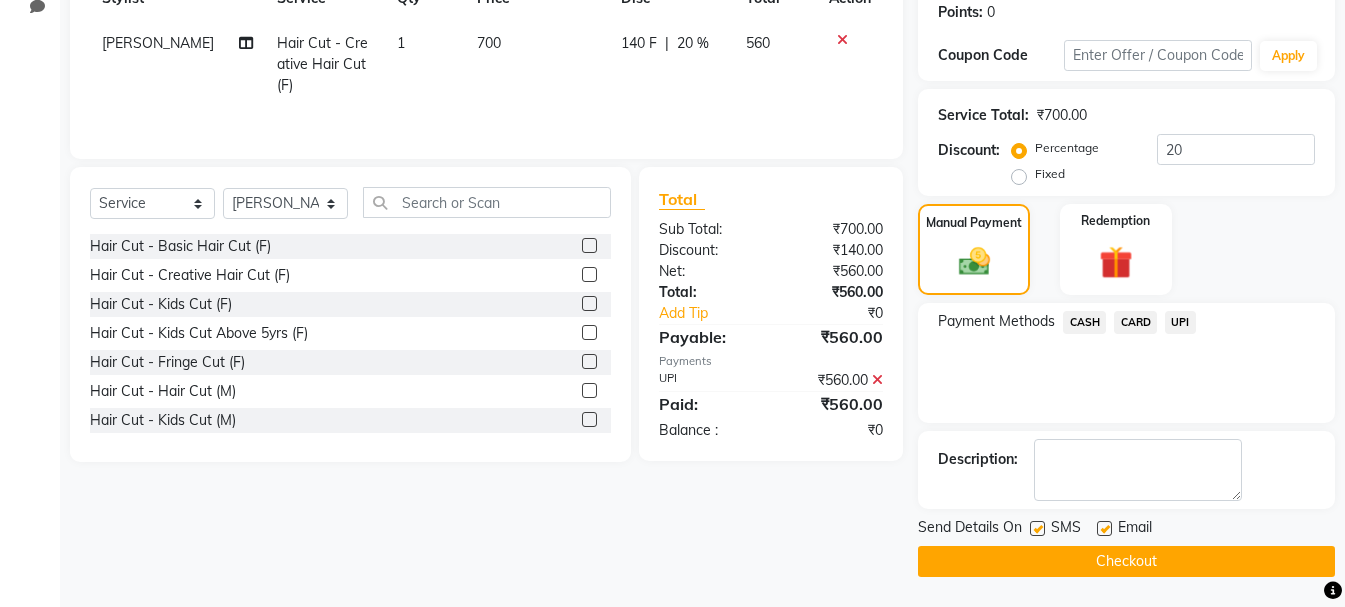 click on "Checkout" 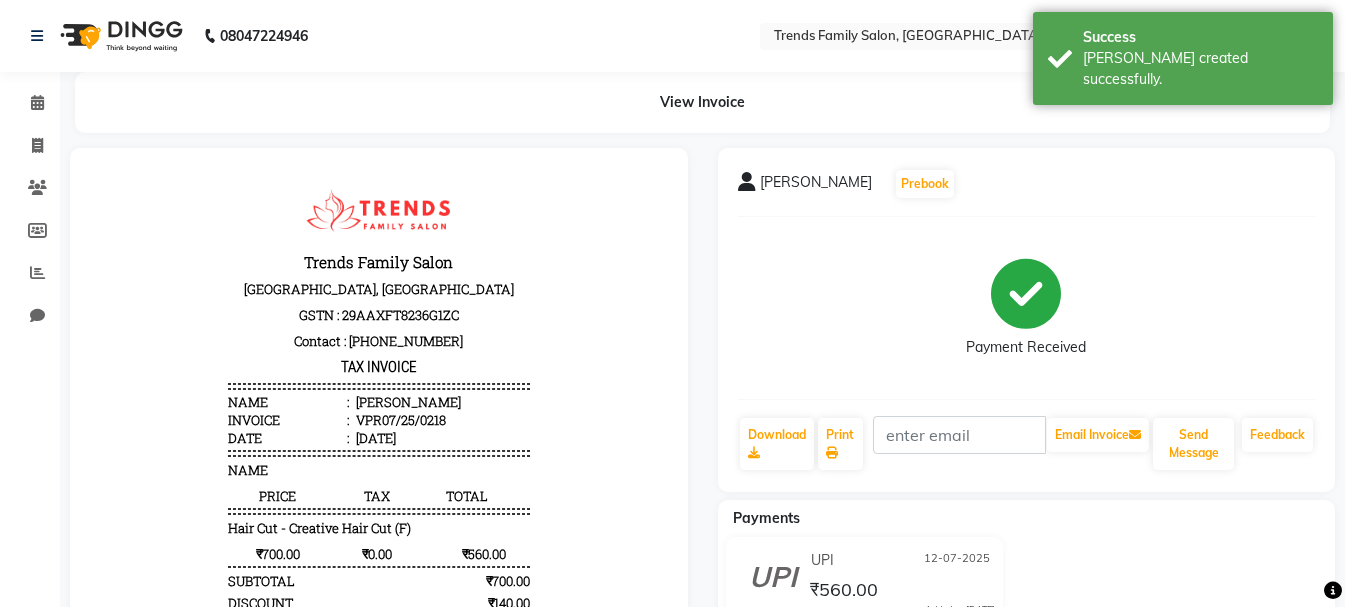 scroll, scrollTop: 0, scrollLeft: 0, axis: both 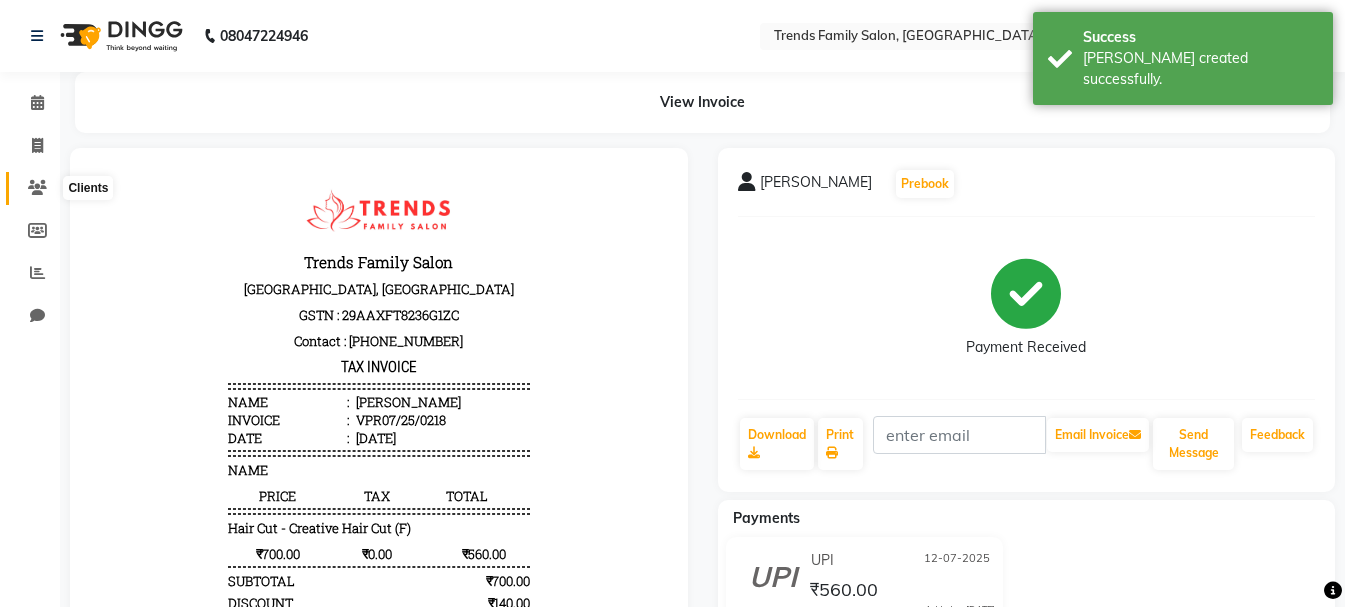 click 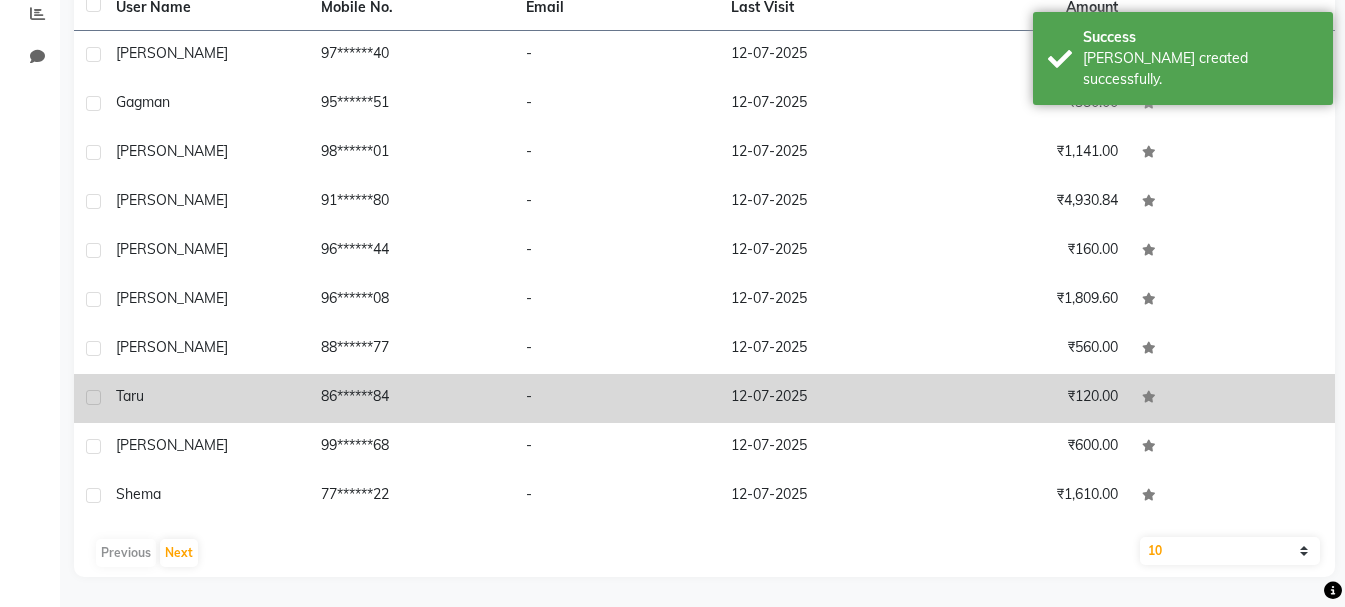 scroll, scrollTop: 0, scrollLeft: 0, axis: both 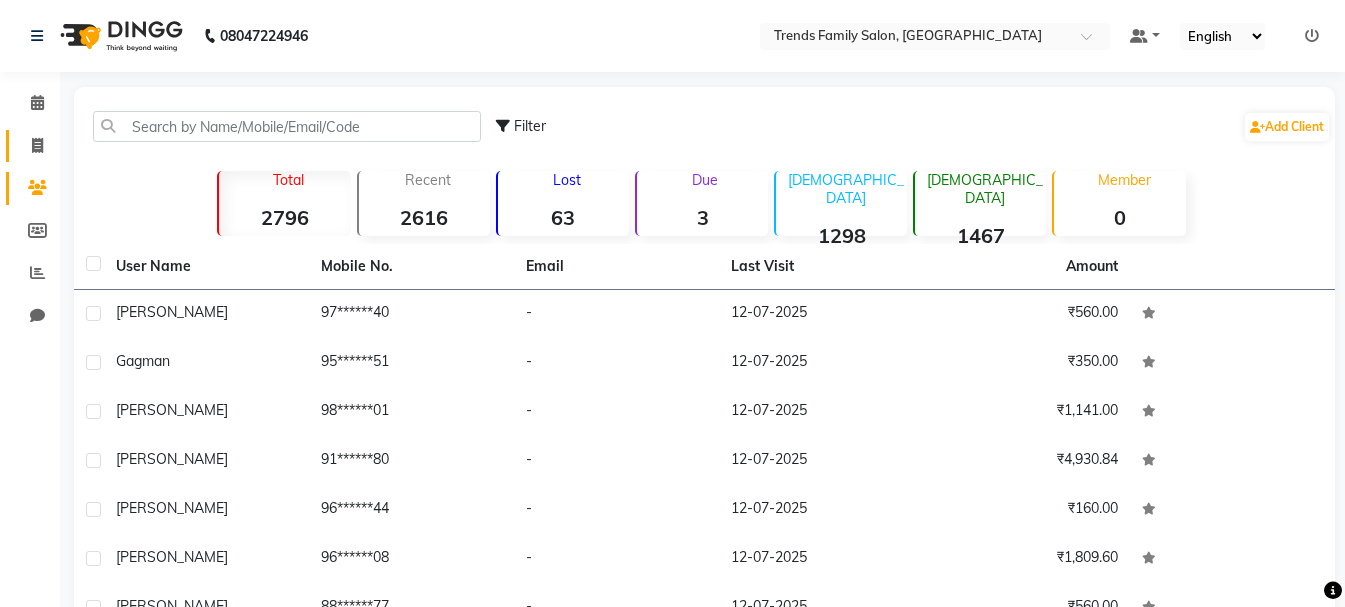click on "Invoice" 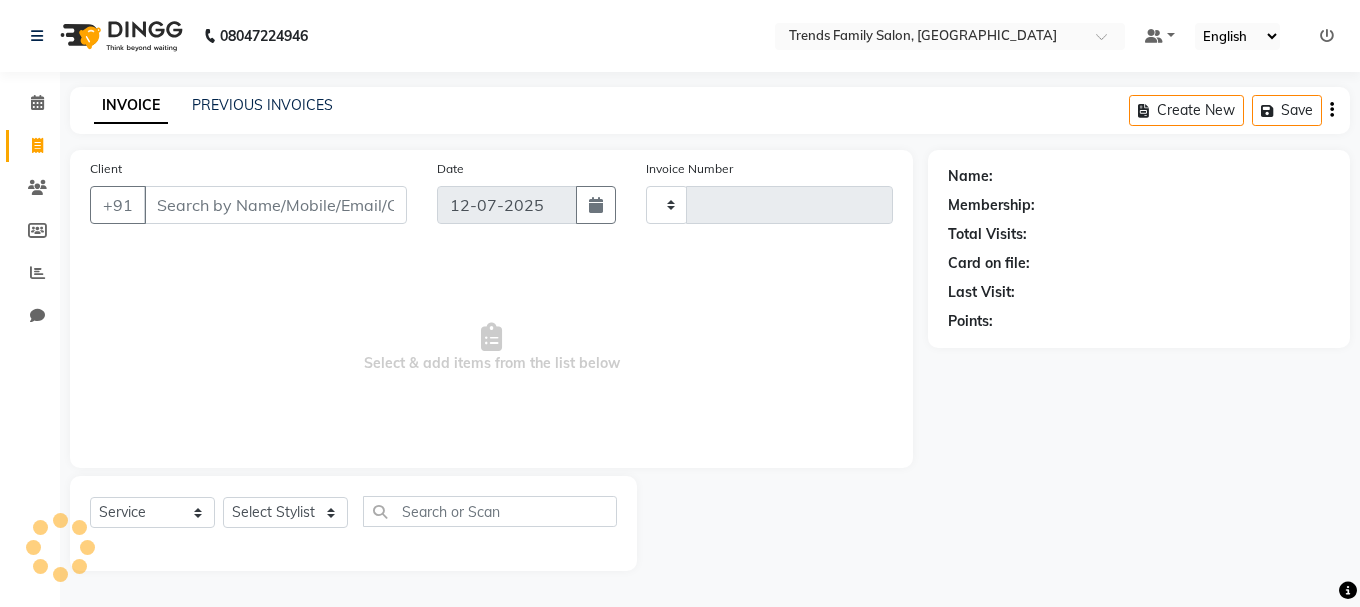 type on "0219" 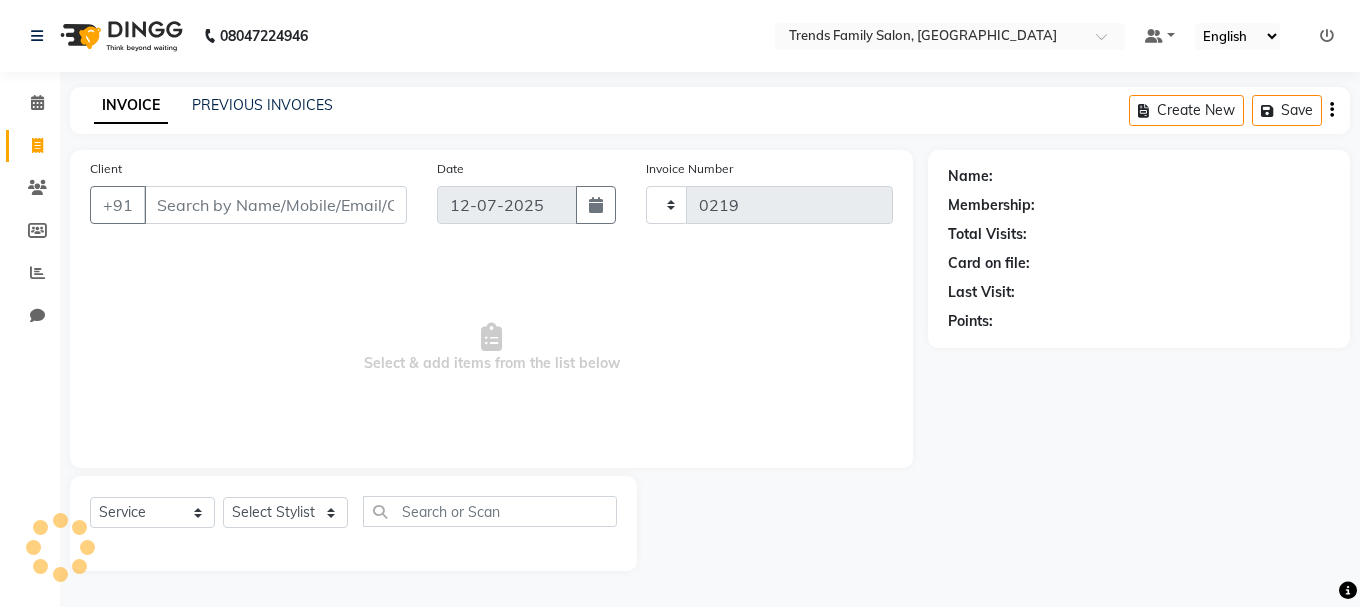 select on "8591" 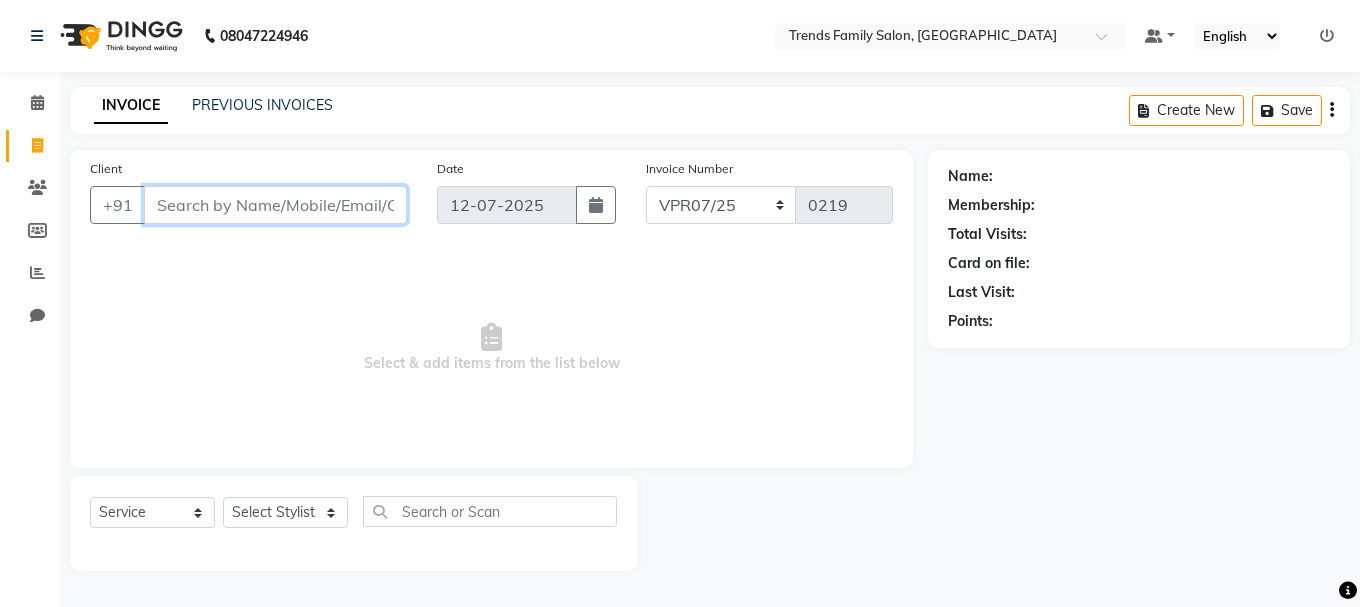 click on "Client" at bounding box center [275, 205] 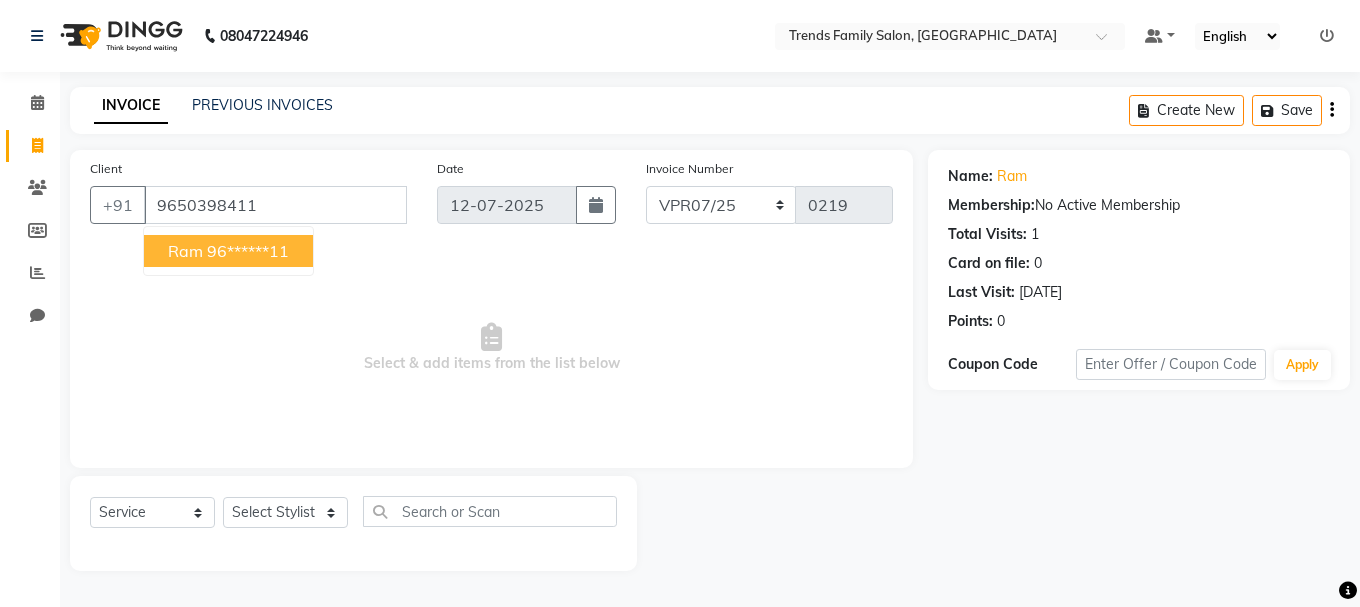 click on "96******11" at bounding box center (248, 251) 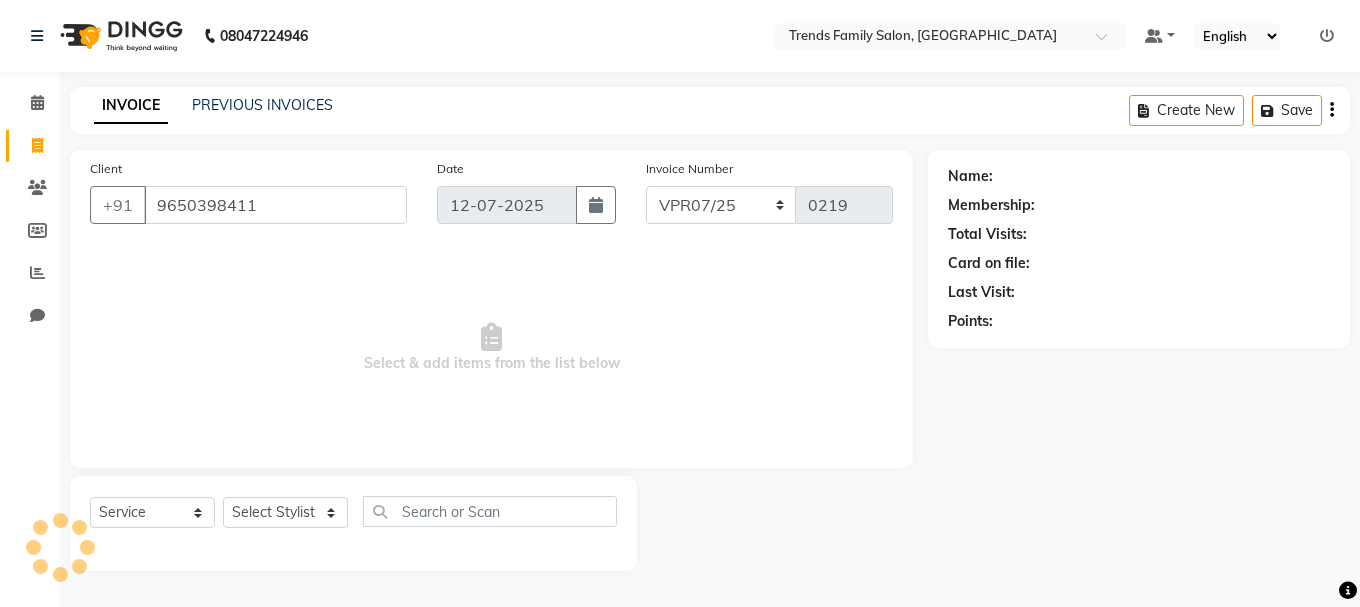 type on "96******11" 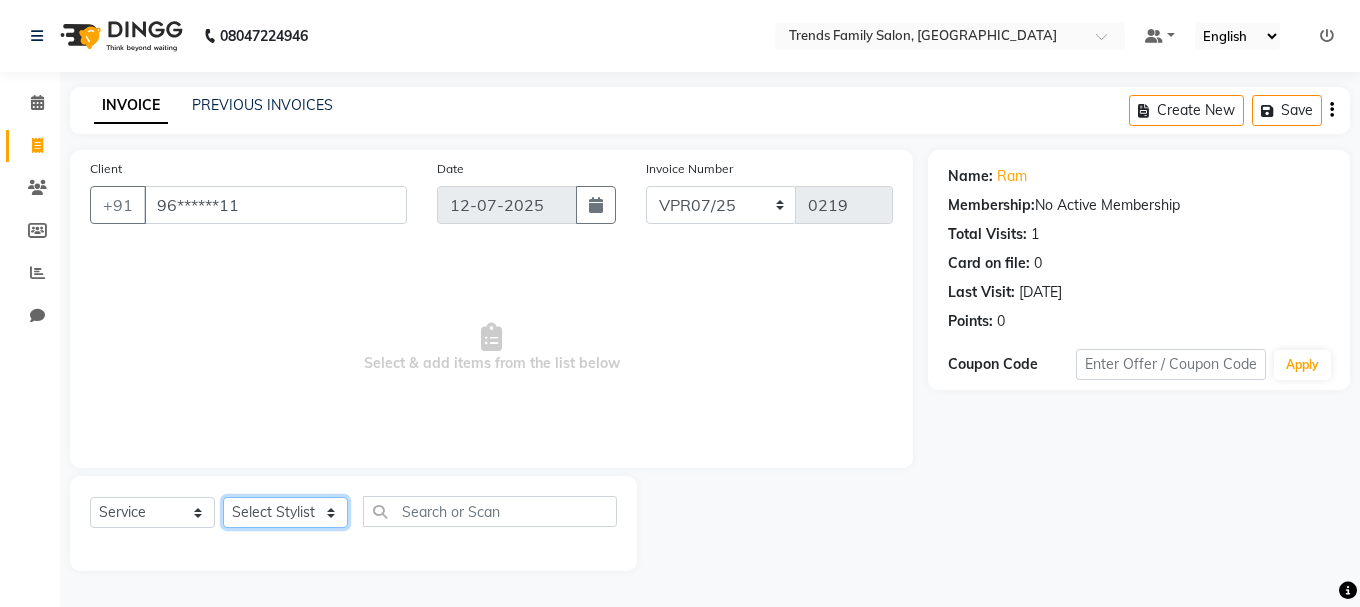 click on "Select Stylist [PERSON_NAME] Alsa Amaritha Ashwini [PERSON_NAME] Bhaktha Bhumi Danish Dolma Doma [PERSON_NAME] [PERSON_NAME] Lakshmi  Maya [PERSON_NAME] [PERSON_NAME] [PERSON_NAME] [PERSON_NAME] [PERSON_NAME] [PERSON_NAME] Sawsthika Shadav [PERSON_NAME] Sony Sherpa  [PERSON_NAME] [PERSON_NAME]" 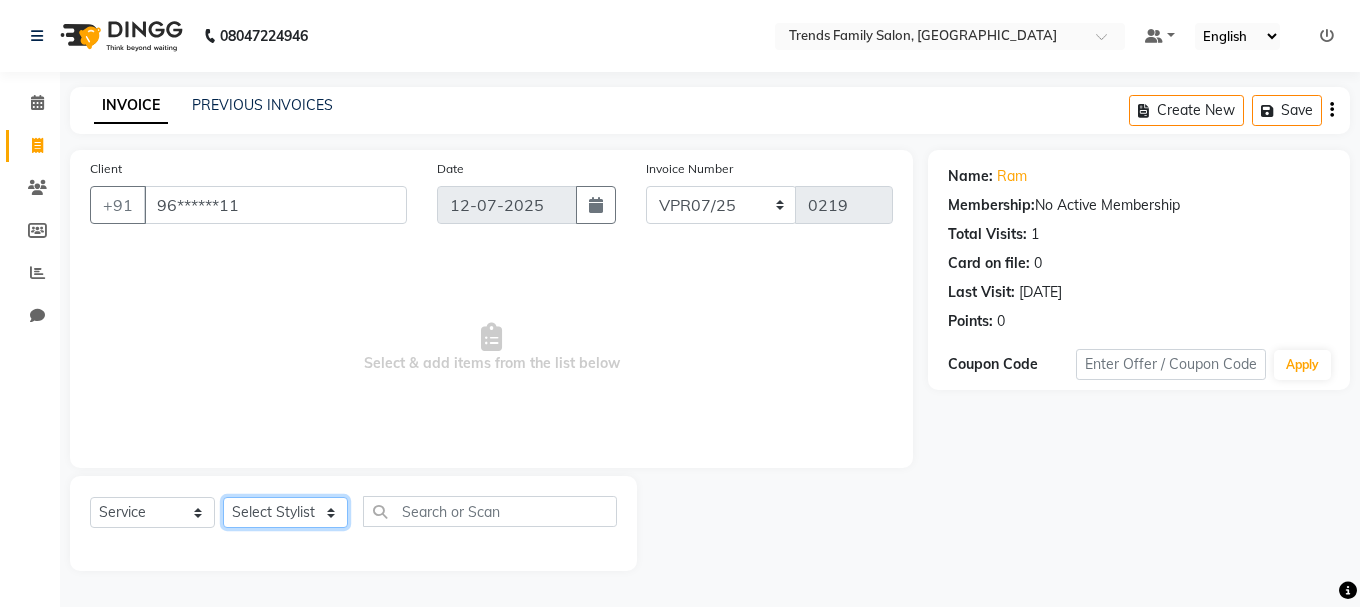select on "84890" 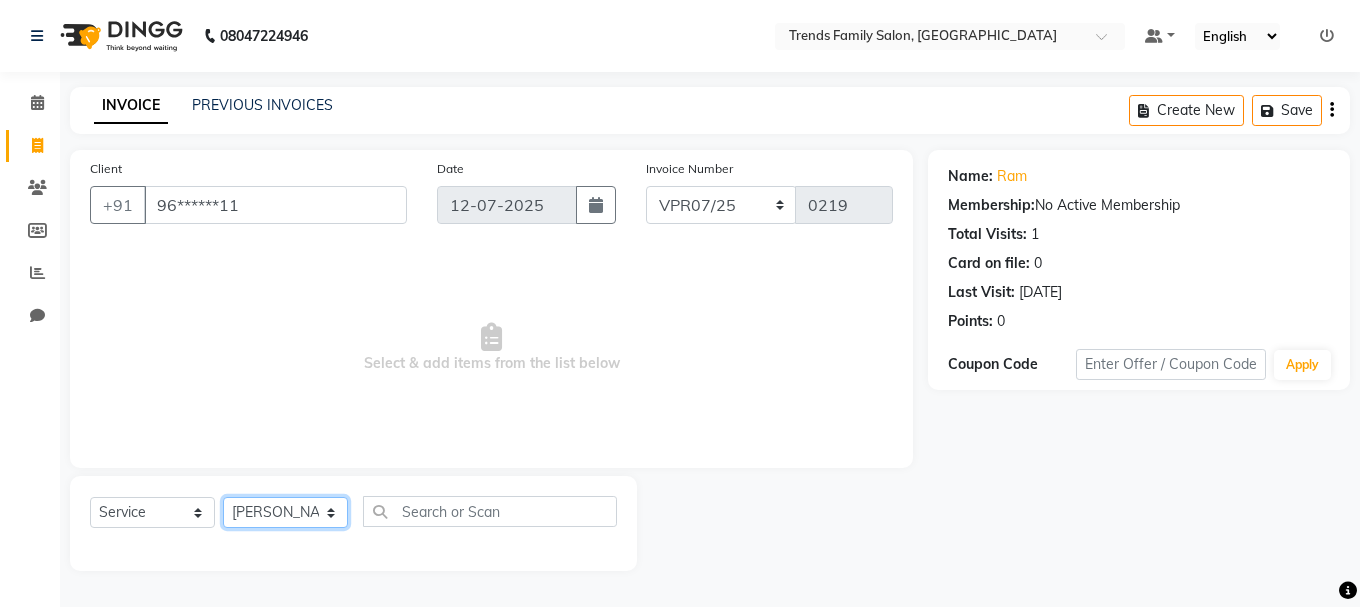 click on "Select Stylist [PERSON_NAME] Alsa Amaritha Ashwini [PERSON_NAME] Bhaktha Bhumi Danish Dolma Doma [PERSON_NAME] [PERSON_NAME] Lakshmi  Maya [PERSON_NAME] [PERSON_NAME] [PERSON_NAME] [PERSON_NAME] [PERSON_NAME] [PERSON_NAME] Sawsthika Shadav [PERSON_NAME] Sony Sherpa  [PERSON_NAME] [PERSON_NAME]" 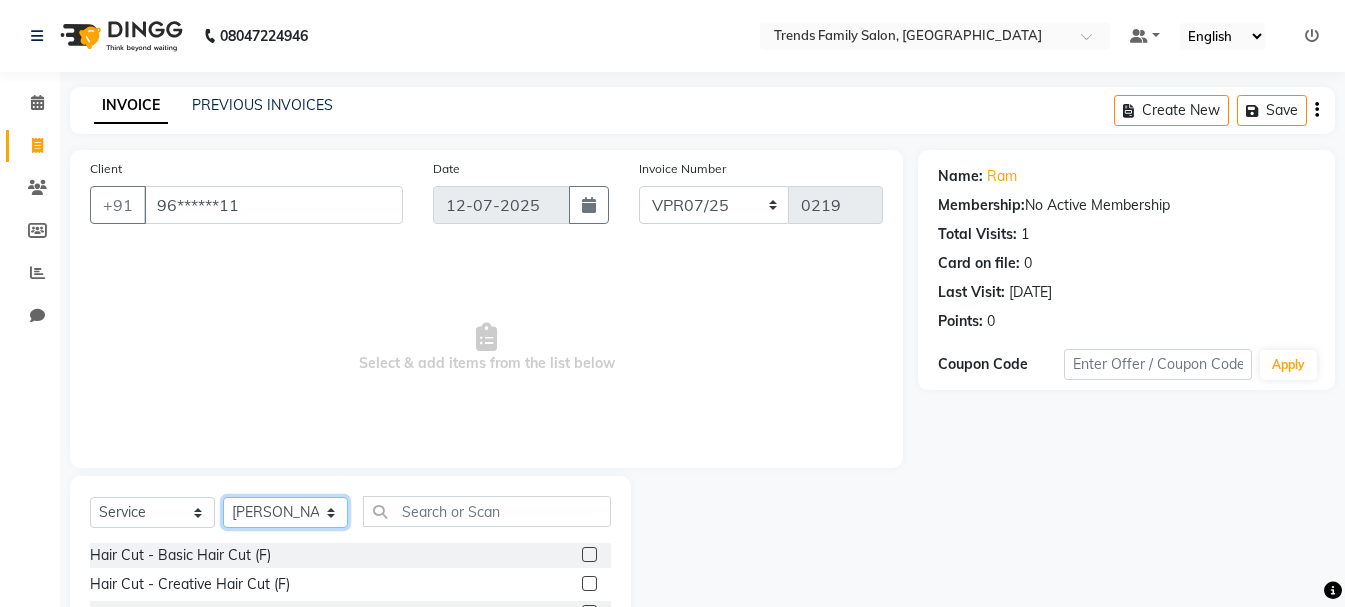 scroll, scrollTop: 194, scrollLeft: 0, axis: vertical 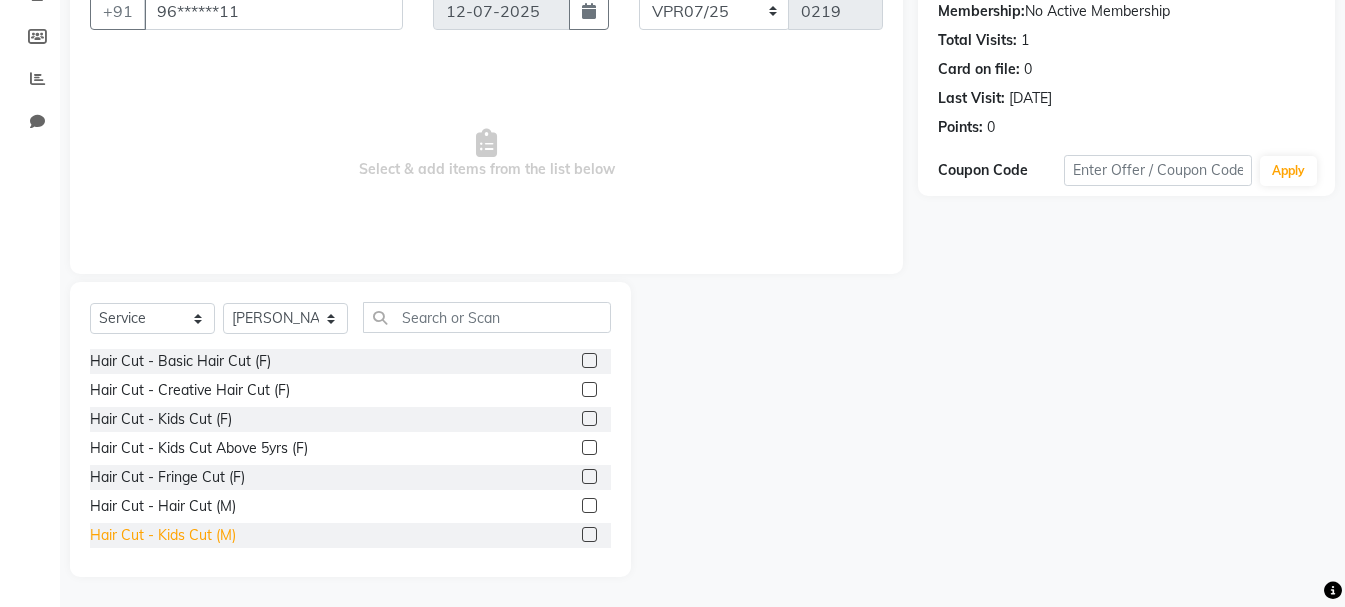 click on "Hair Cut - Kids Cut (M)" 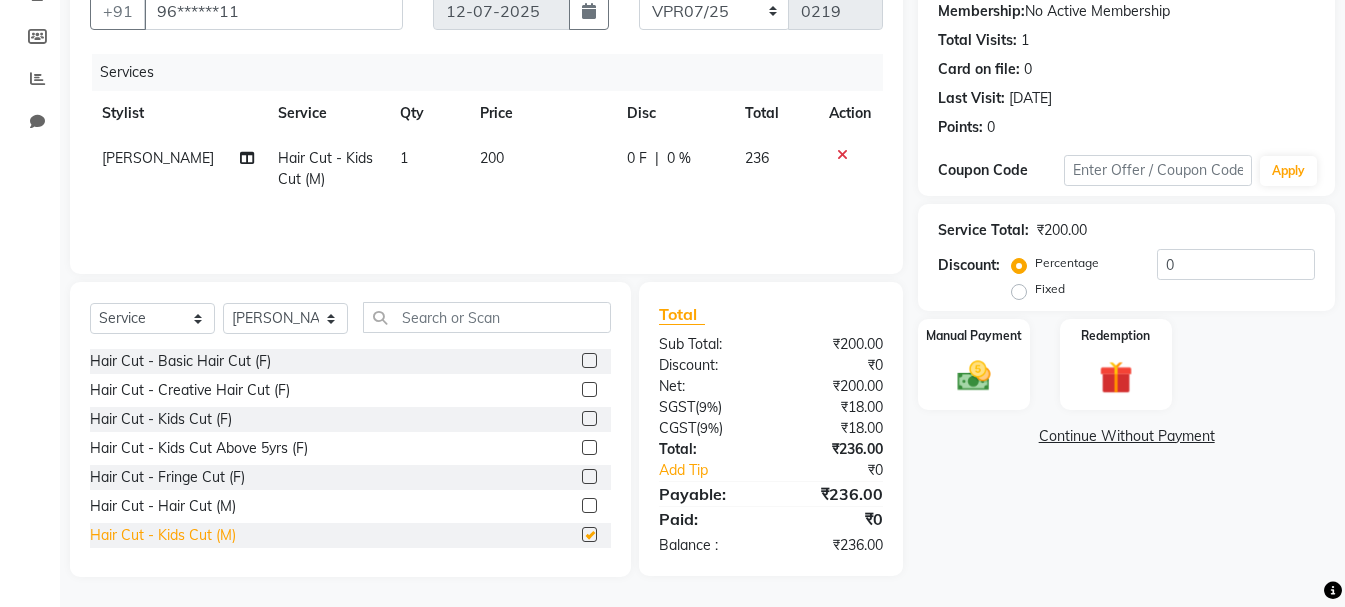 checkbox on "false" 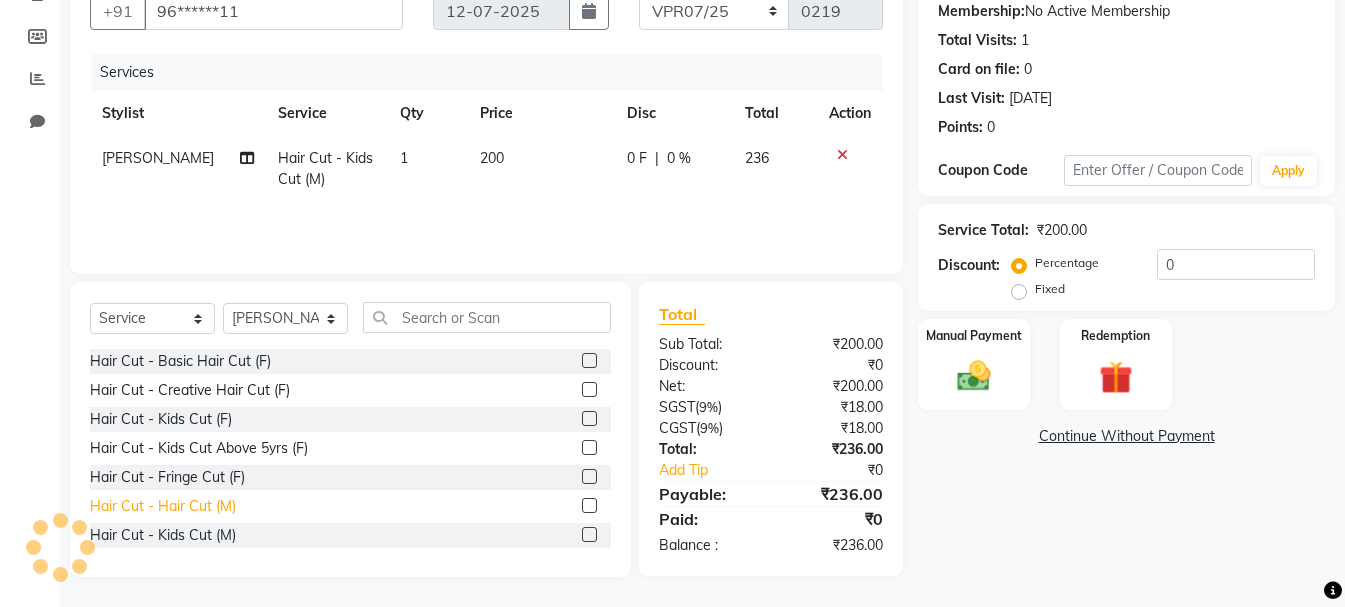 click on "Hair Cut - Hair Cut (M)" 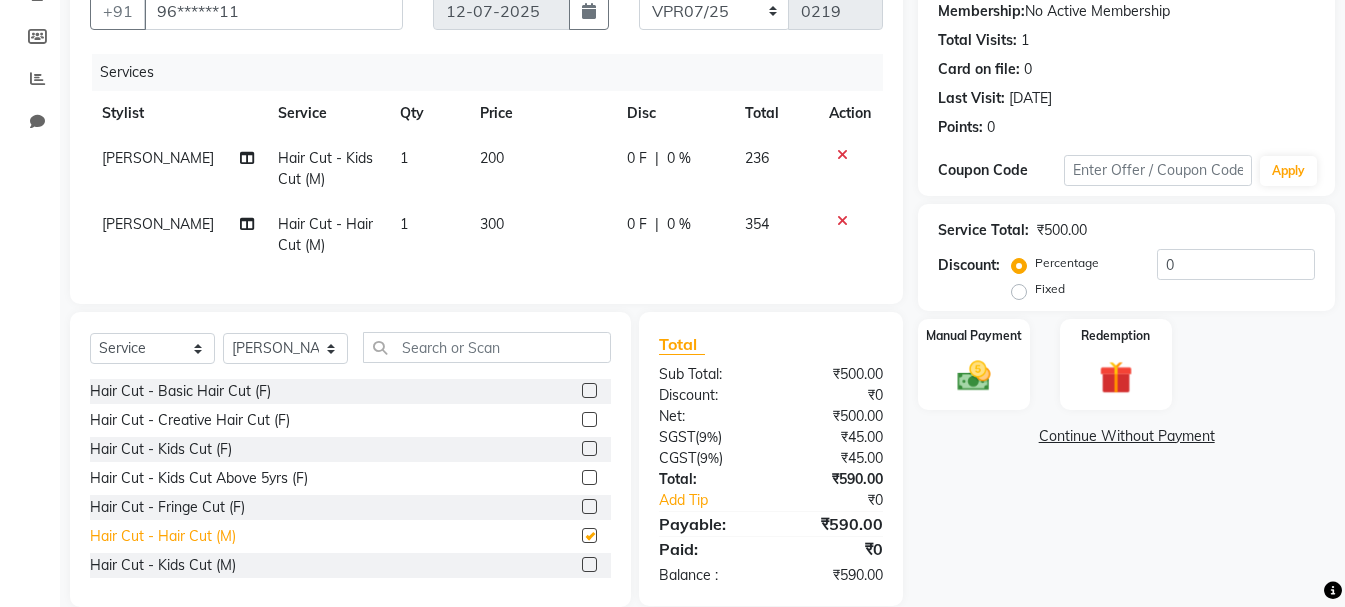 checkbox on "false" 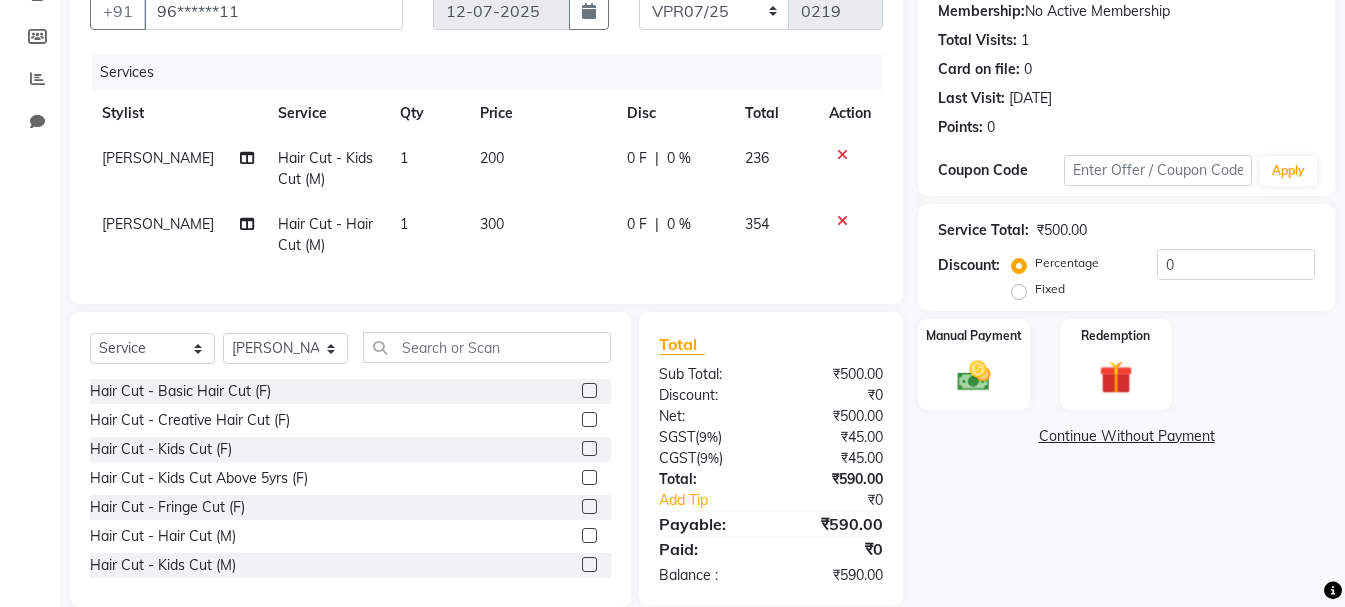 click 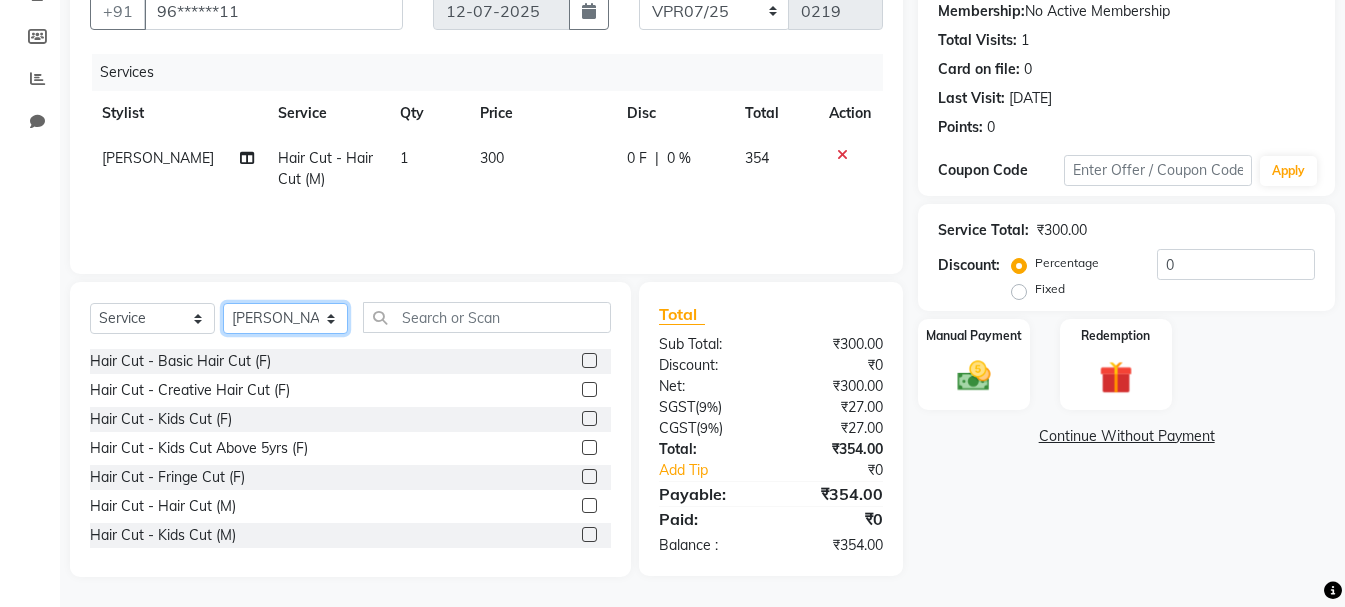 click on "Select Stylist [PERSON_NAME] Alsa Amaritha Ashwini [PERSON_NAME] Bhaktha Bhumi Danish Dolma Doma [PERSON_NAME] [PERSON_NAME] Lakshmi  Maya [PERSON_NAME] [PERSON_NAME] [PERSON_NAME] [PERSON_NAME] [PERSON_NAME] [PERSON_NAME] Sawsthika Shadav [PERSON_NAME] Sony Sherpa  [PERSON_NAME] [PERSON_NAME]" 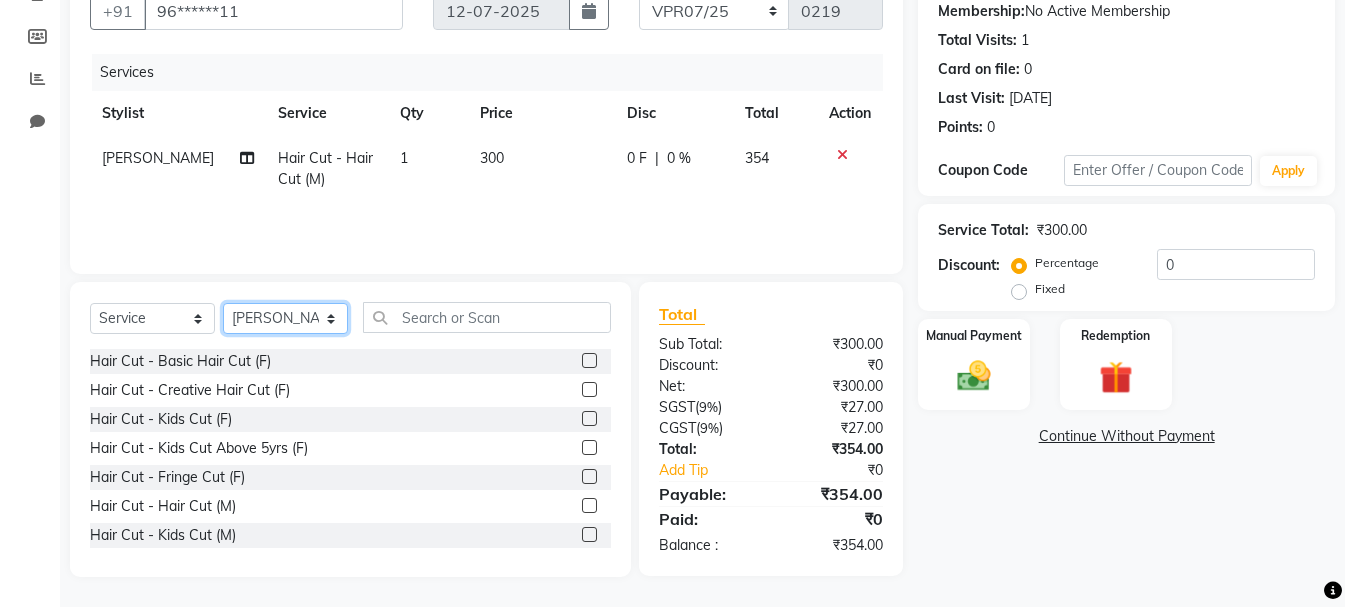 select on "74902" 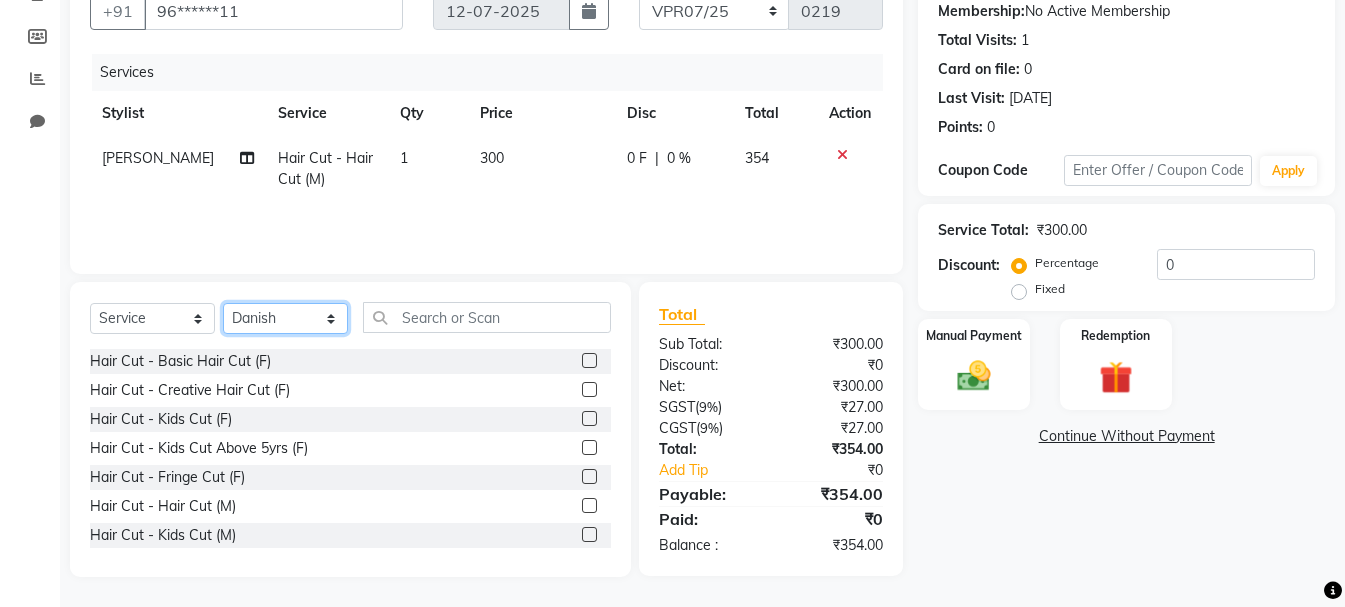 click on "Select Stylist [PERSON_NAME] Alsa Amaritha Ashwini [PERSON_NAME] Bhaktha Bhumi Danish Dolma Doma [PERSON_NAME] [PERSON_NAME] Lakshmi  Maya [PERSON_NAME] [PERSON_NAME] [PERSON_NAME] [PERSON_NAME] [PERSON_NAME] [PERSON_NAME] Sawsthika Shadav [PERSON_NAME] Sony Sherpa  [PERSON_NAME] [PERSON_NAME]" 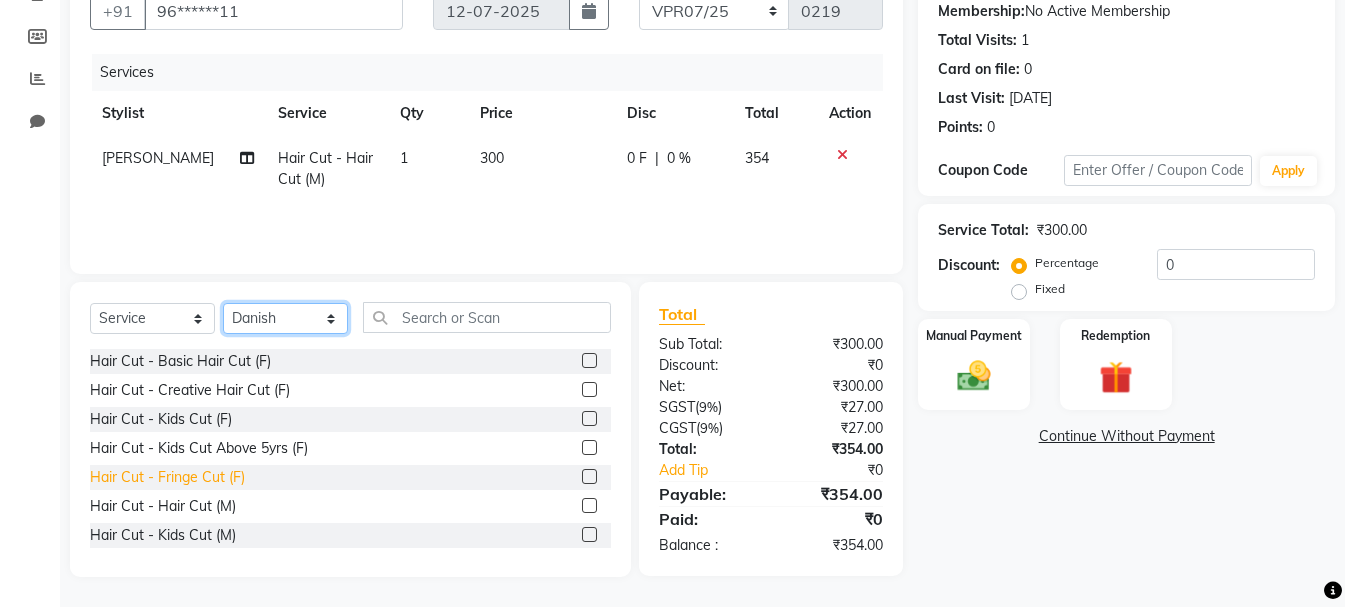 scroll, scrollTop: 100, scrollLeft: 0, axis: vertical 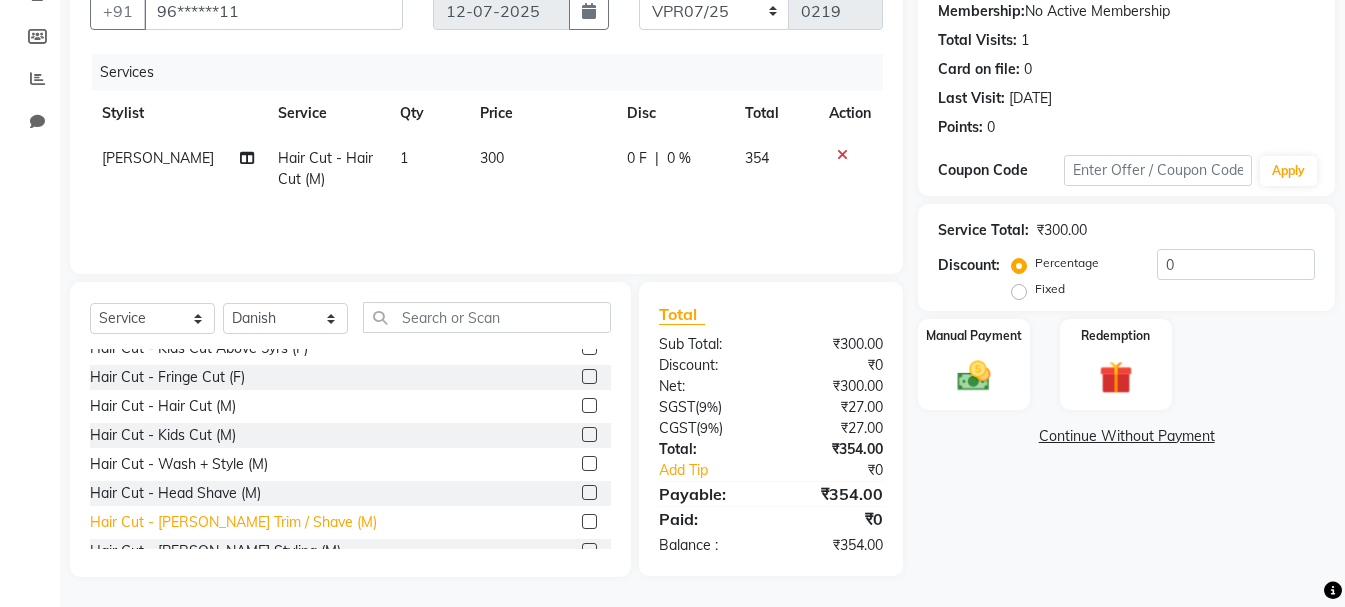 click on "Hair Cut - [PERSON_NAME] Trim / Shave (M)" 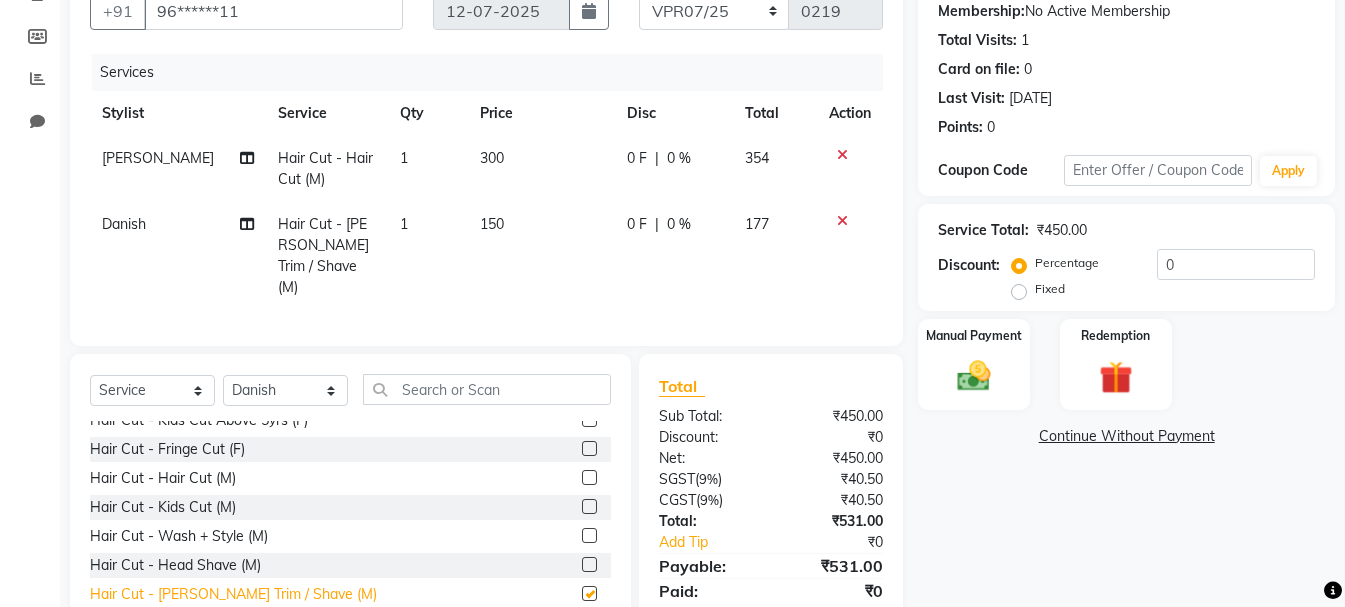 checkbox on "false" 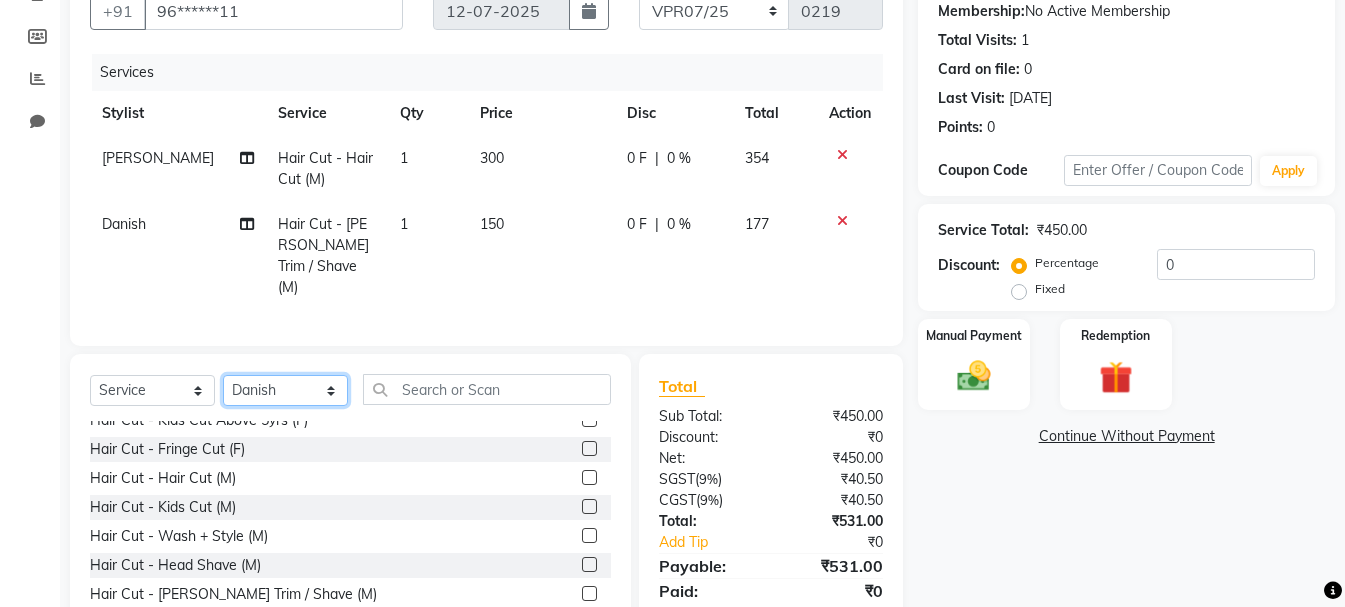 click on "Select Stylist [PERSON_NAME] Alsa Amaritha Ashwini [PERSON_NAME] Bhaktha Bhumi Danish Dolma Doma [PERSON_NAME] [PERSON_NAME] Lakshmi  Maya [PERSON_NAME] [PERSON_NAME] [PERSON_NAME] [PERSON_NAME] [PERSON_NAME] [PERSON_NAME] Sawsthika Shadav [PERSON_NAME] Sony Sherpa  [PERSON_NAME] [PERSON_NAME]" 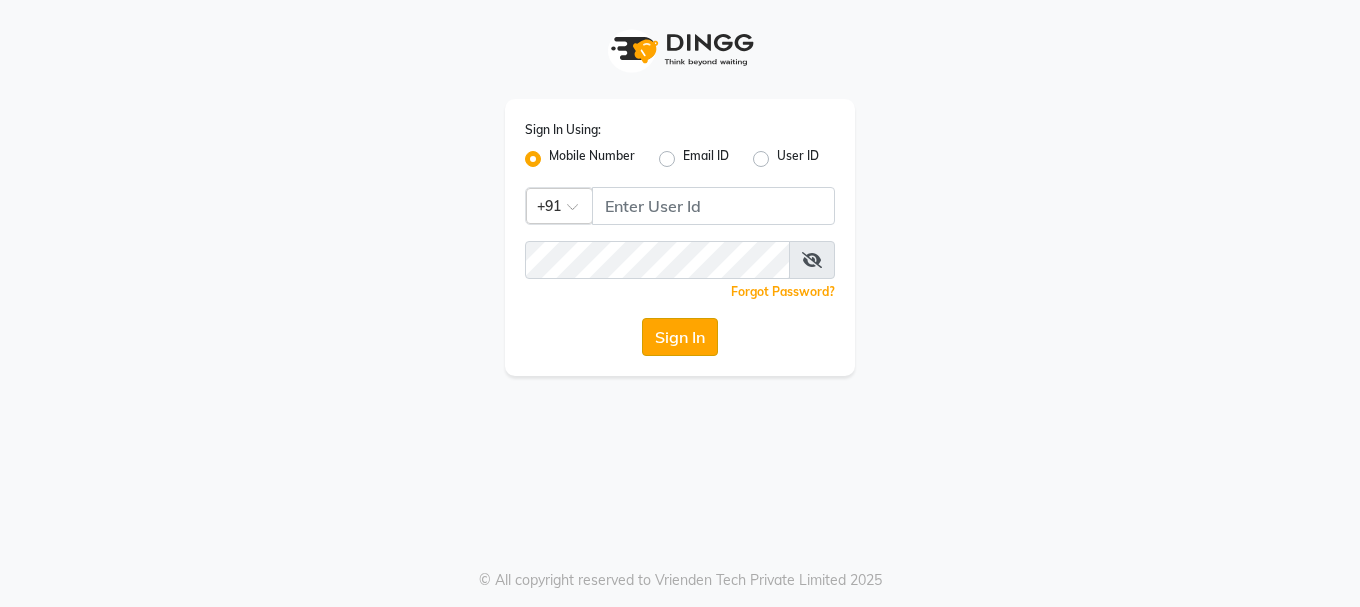 scroll, scrollTop: 0, scrollLeft: 0, axis: both 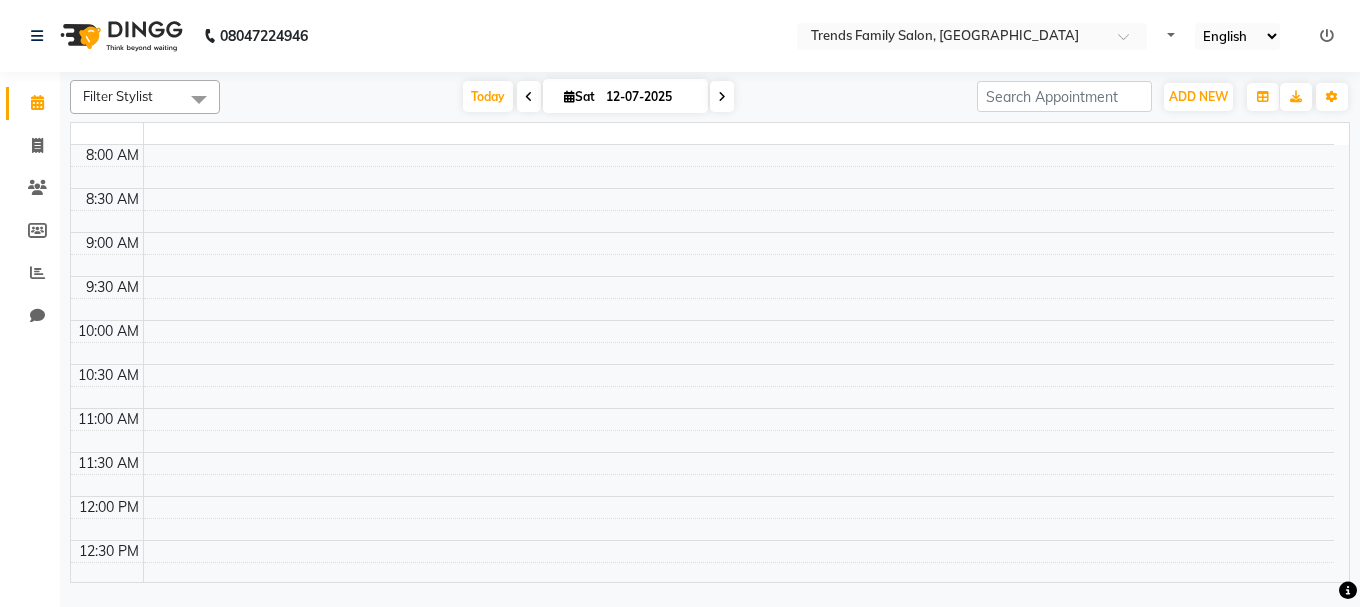 select on "en" 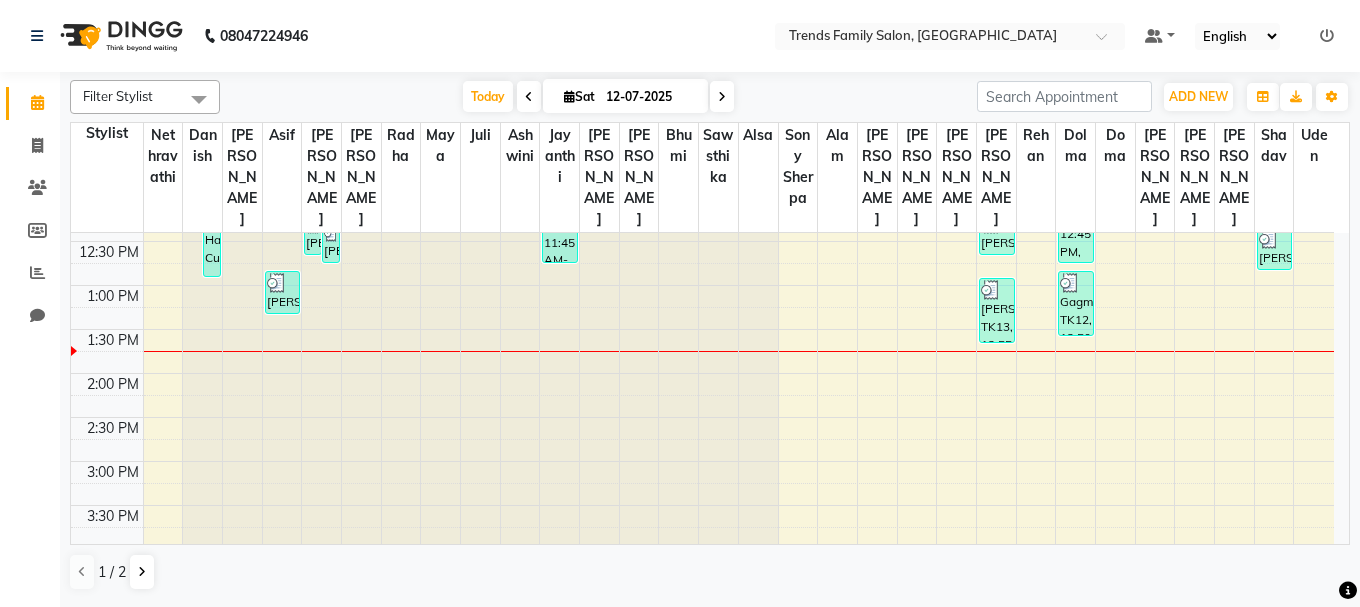 scroll, scrollTop: 400, scrollLeft: 0, axis: vertical 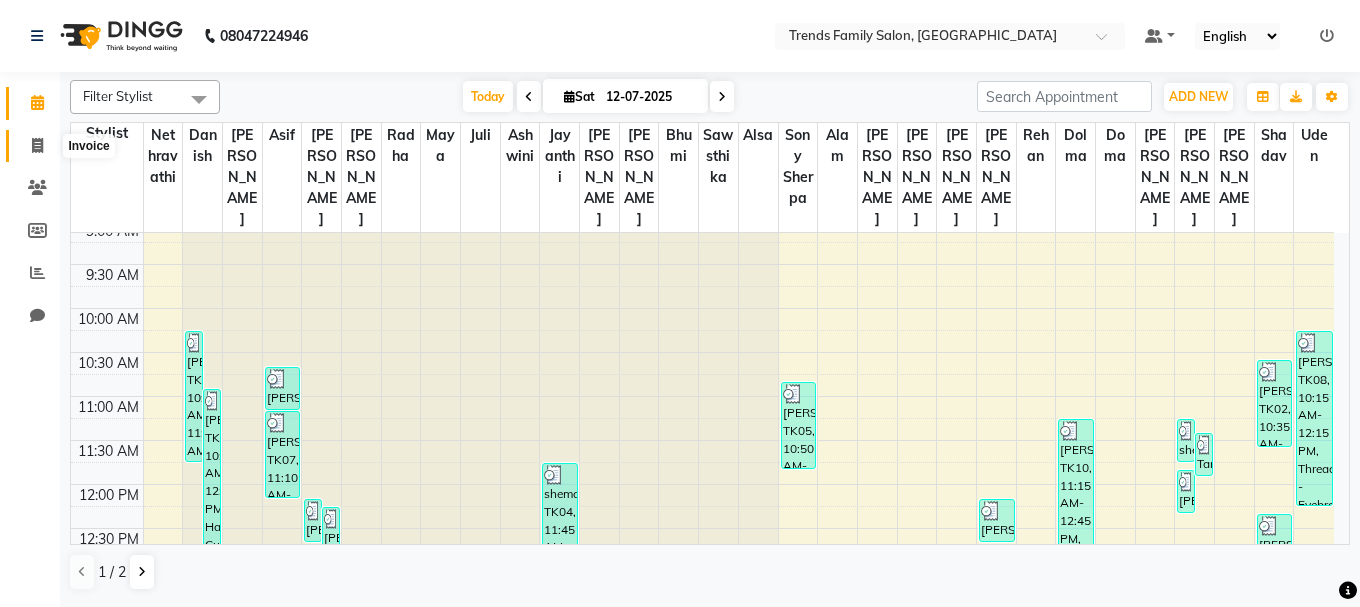 click 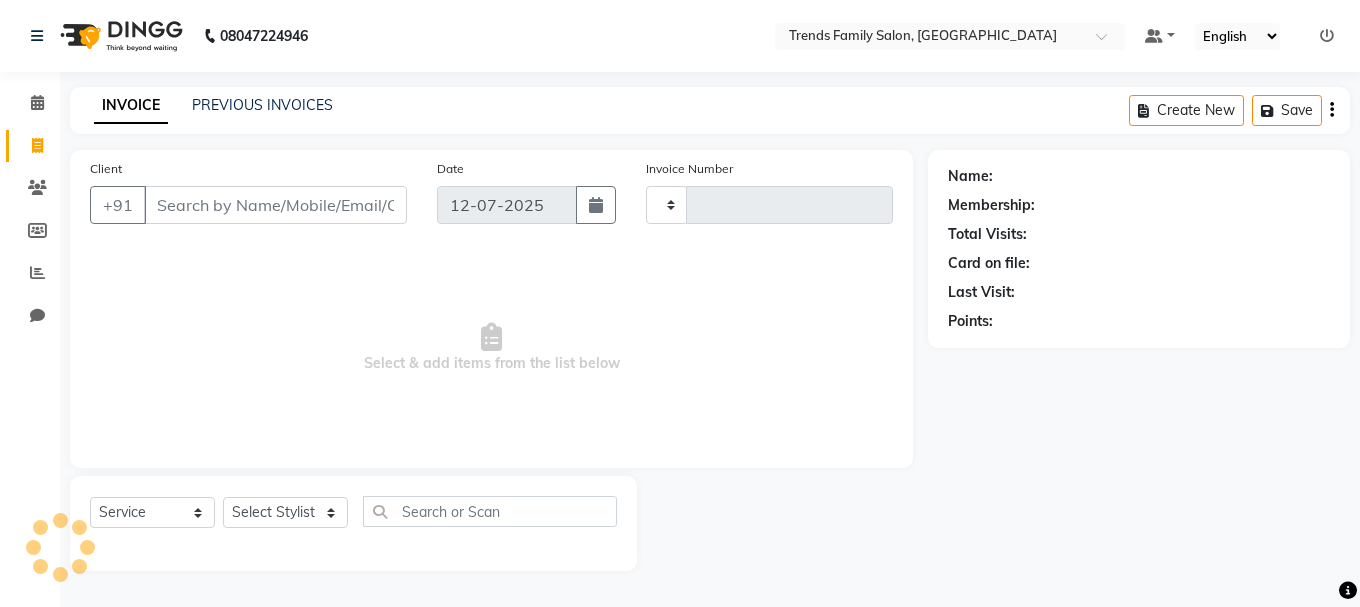 type on "0219" 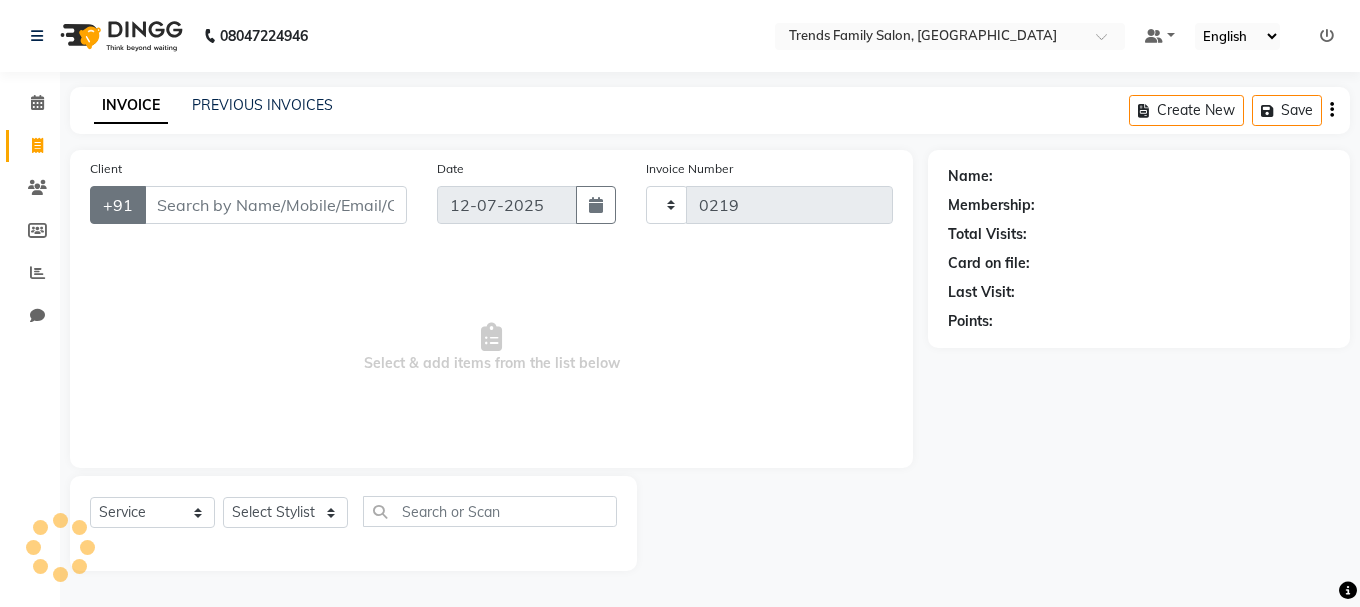 select on "8591" 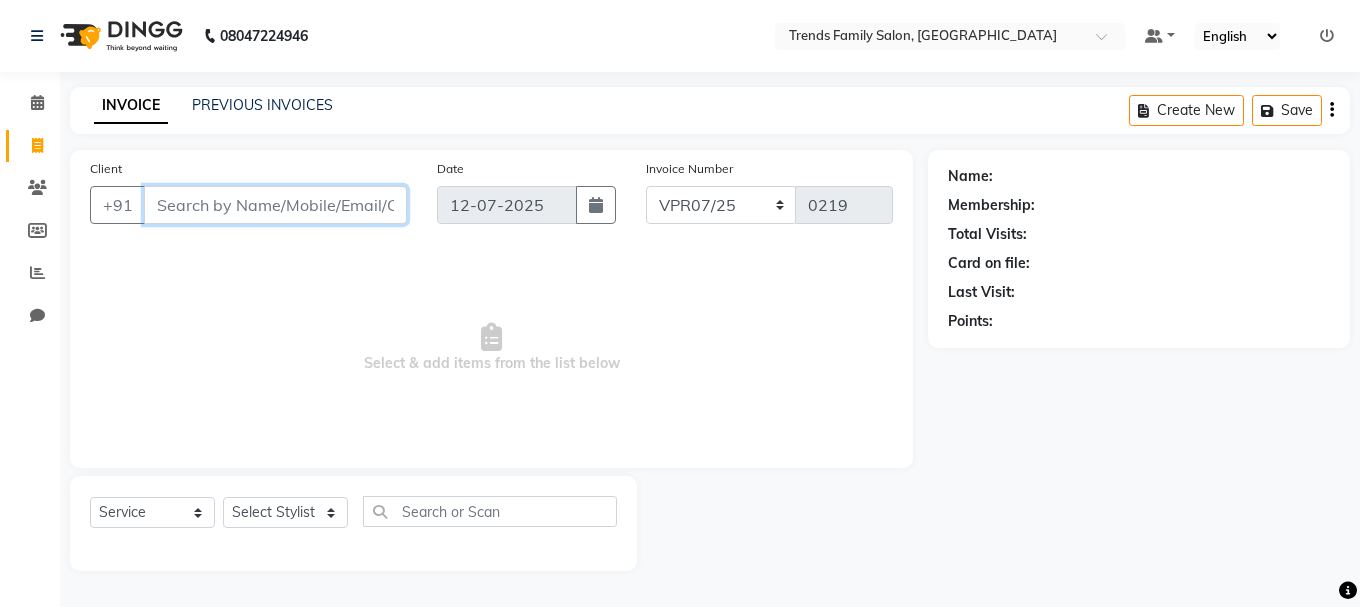 click on "Client" at bounding box center (275, 205) 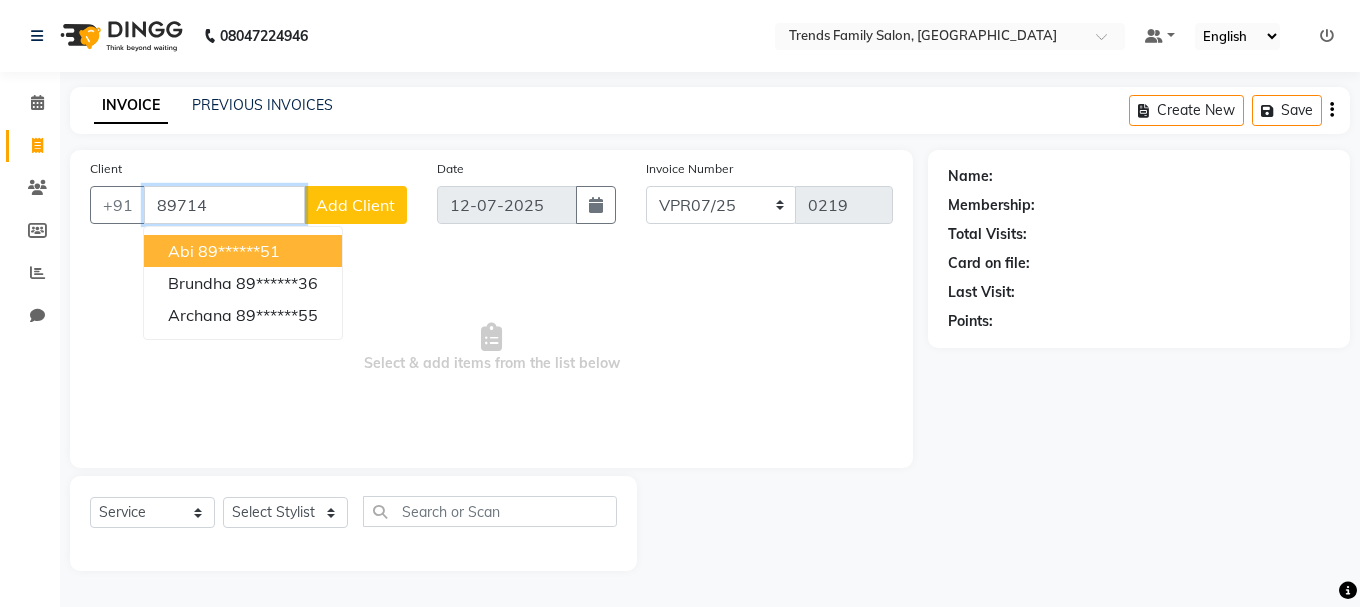 drag, startPoint x: 286, startPoint y: 220, endPoint x: 1209, endPoint y: 227, distance: 923.02655 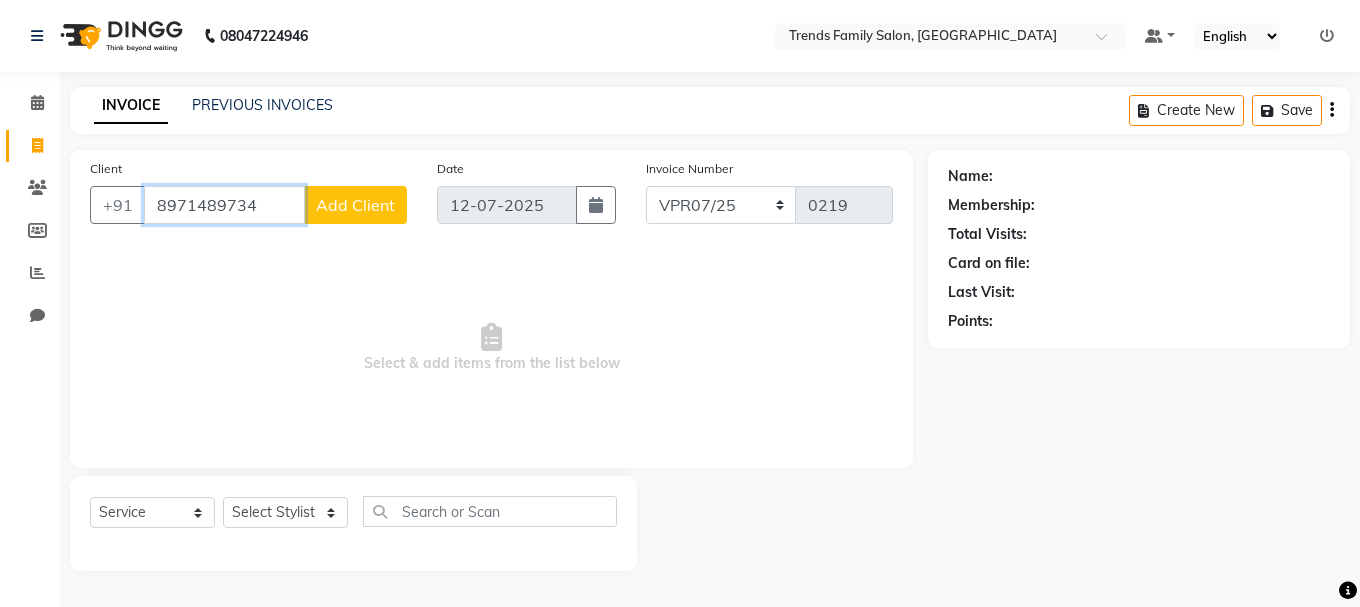 type on "8971489734" 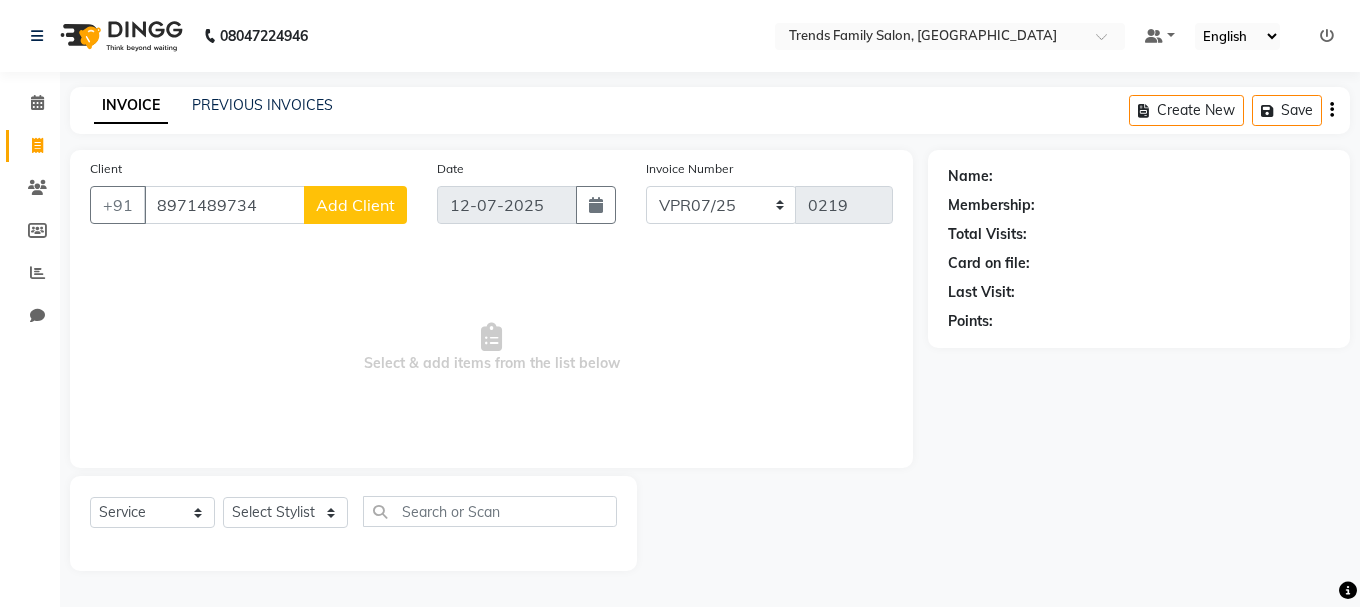 click on "Add Client" 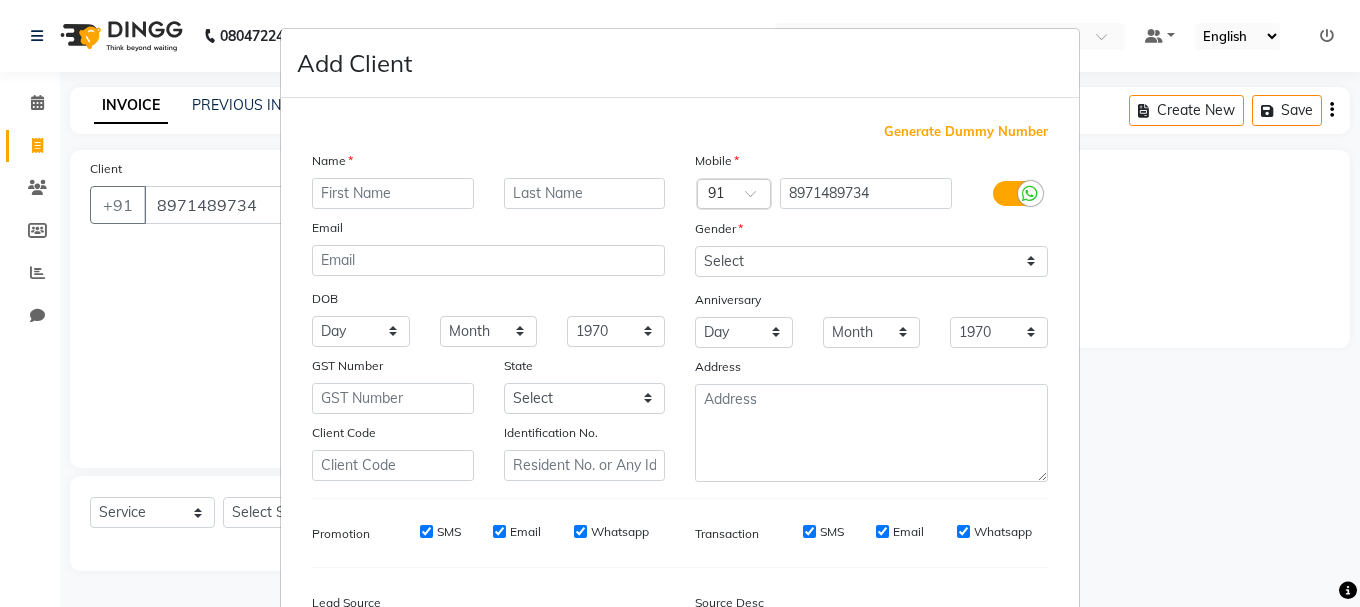 click at bounding box center [393, 193] 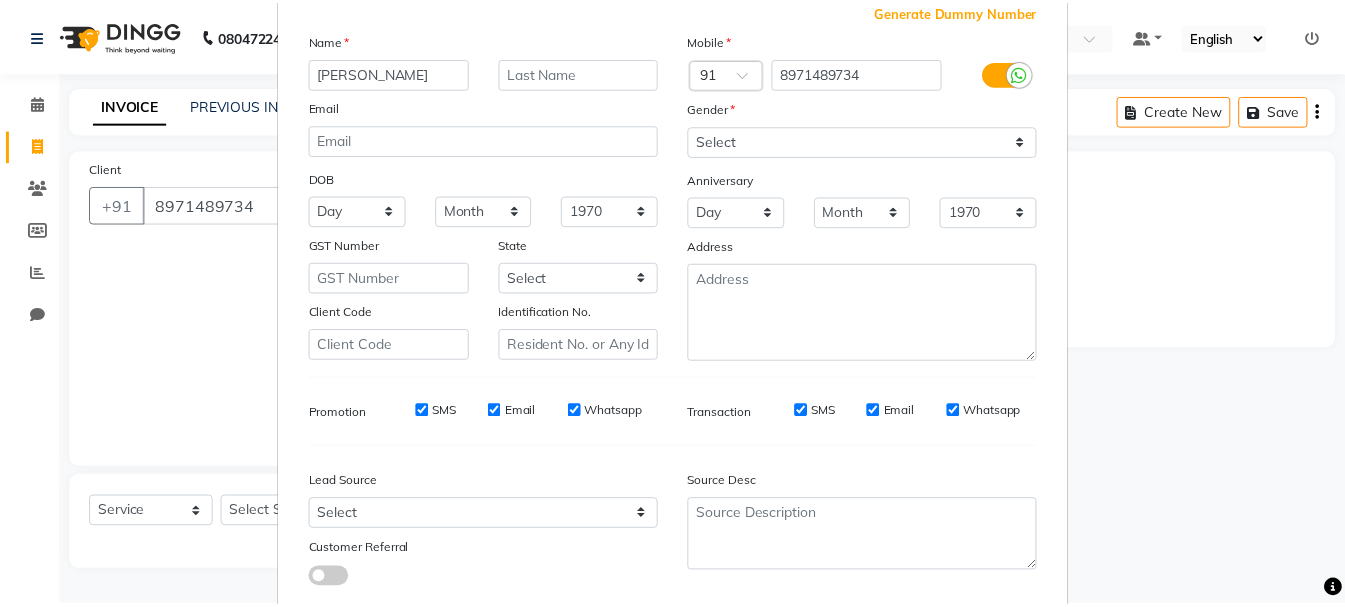scroll, scrollTop: 242, scrollLeft: 0, axis: vertical 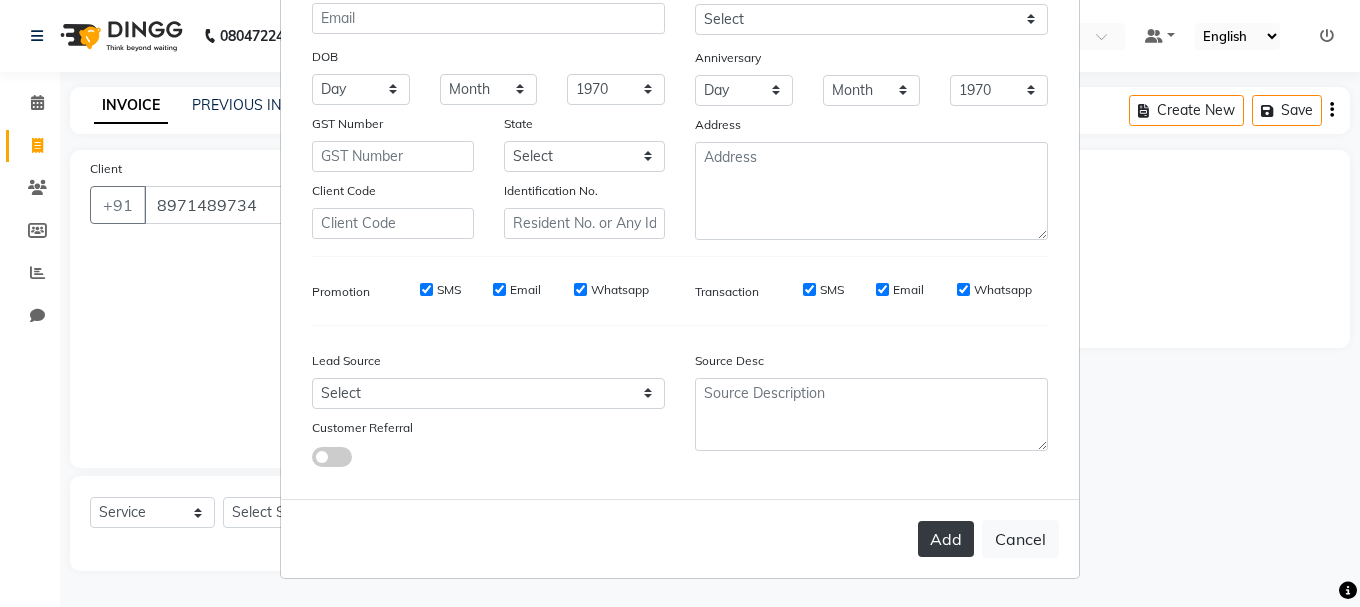 type on "[PERSON_NAME]" 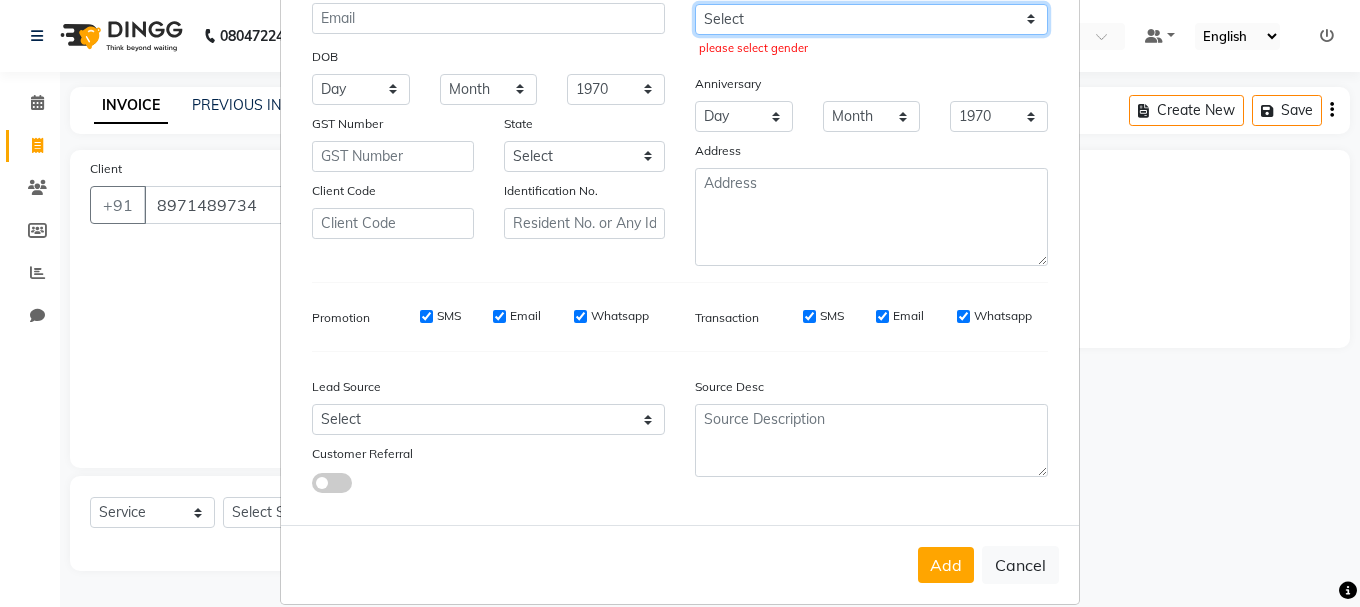 click on "Select [DEMOGRAPHIC_DATA] [DEMOGRAPHIC_DATA] Other Prefer Not To Say" at bounding box center (871, 19) 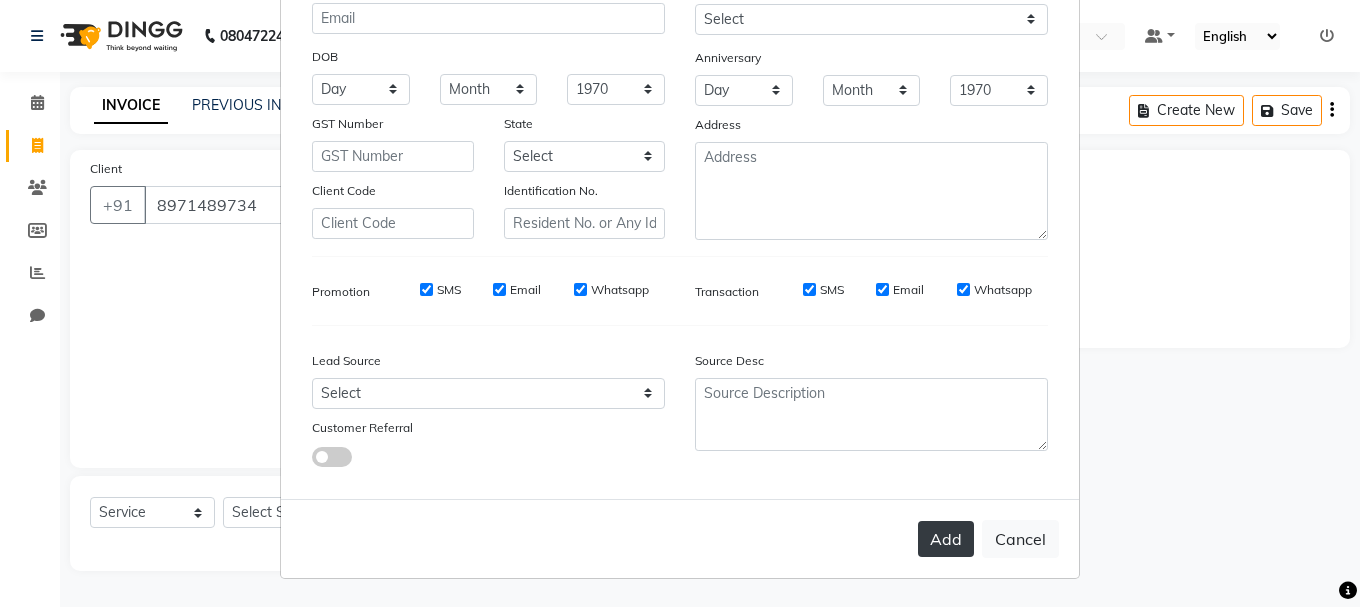 click on "Add" at bounding box center (946, 539) 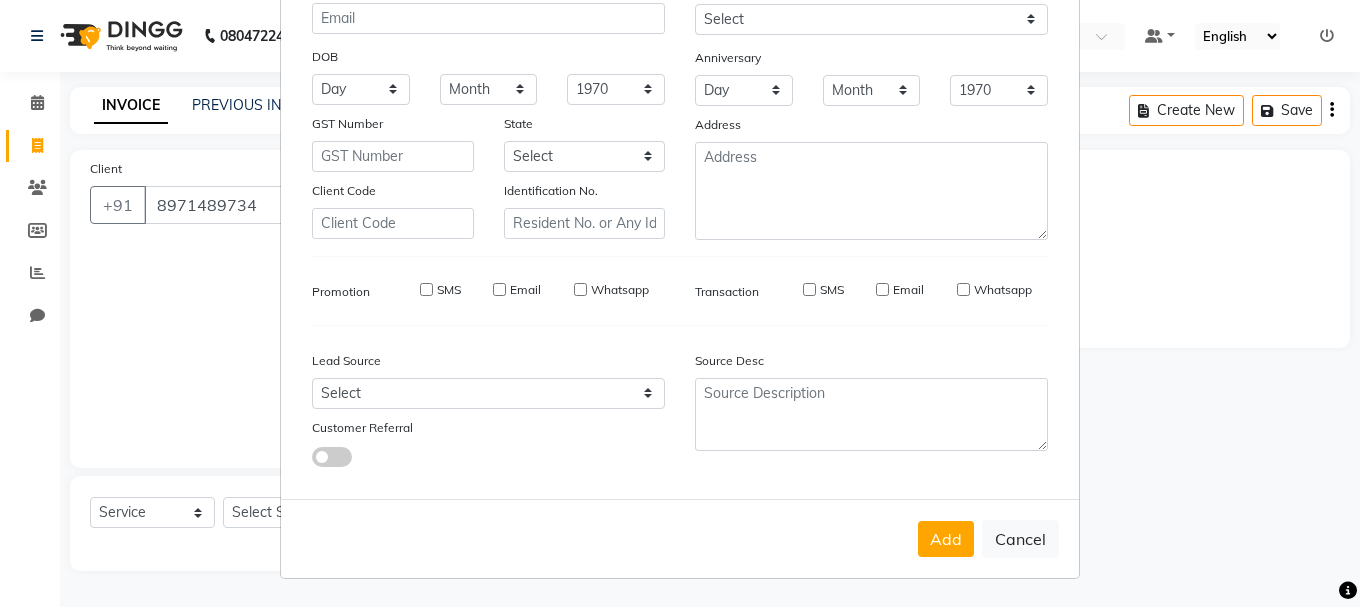 type on "89******34" 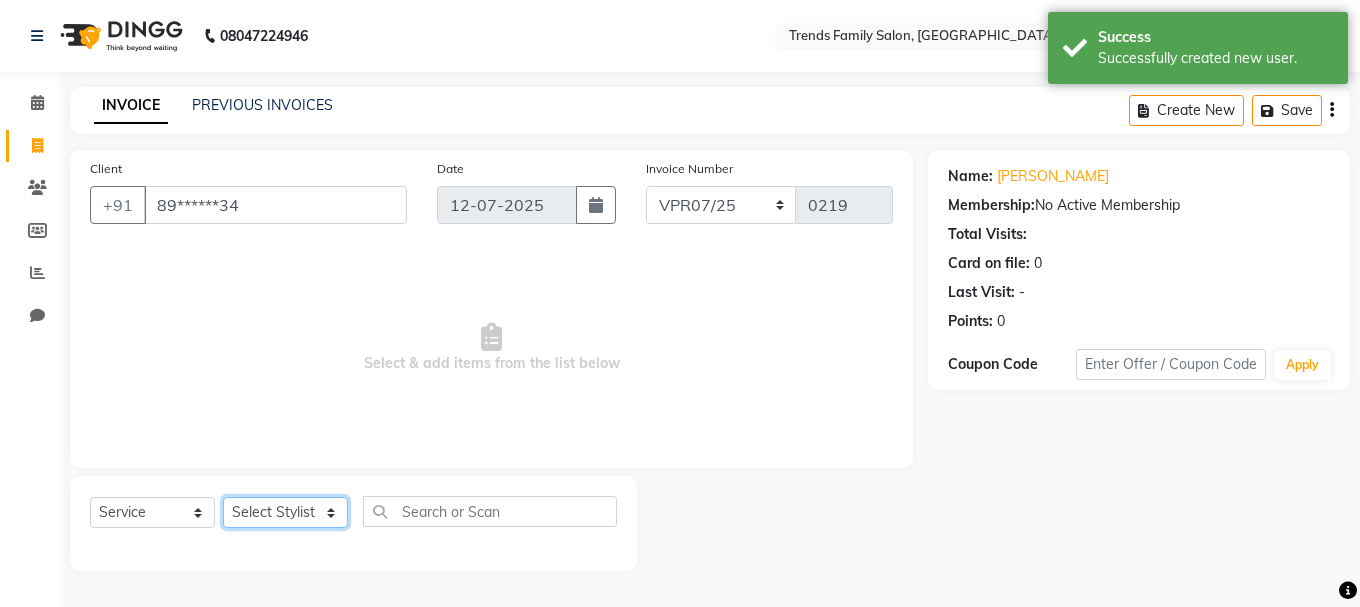 click on "Select Stylist [PERSON_NAME] Alsa Amaritha Ashwini [PERSON_NAME] Bhaktha Bhumi Danish Dolma Doma [PERSON_NAME] [PERSON_NAME] Lakshmi  Maya [PERSON_NAME] [PERSON_NAME] [PERSON_NAME] [PERSON_NAME] [PERSON_NAME] [PERSON_NAME] Sawsthika Shadav [PERSON_NAME] Sony Sherpa  [PERSON_NAME] [PERSON_NAME]" 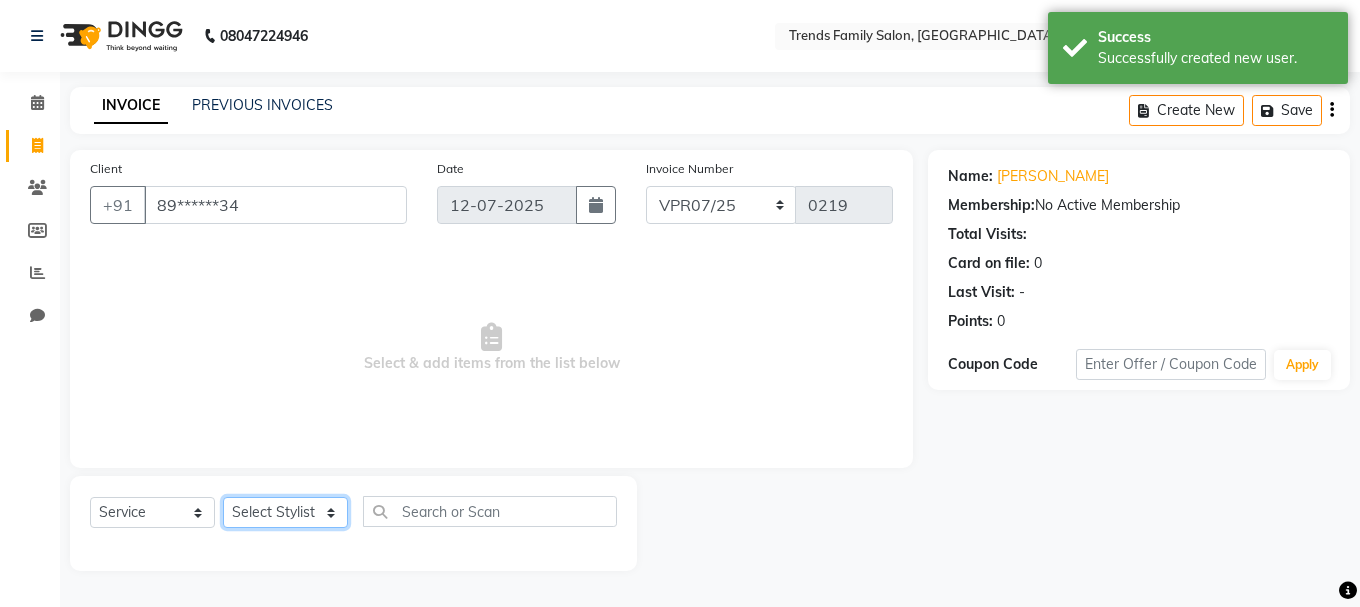 select on "84890" 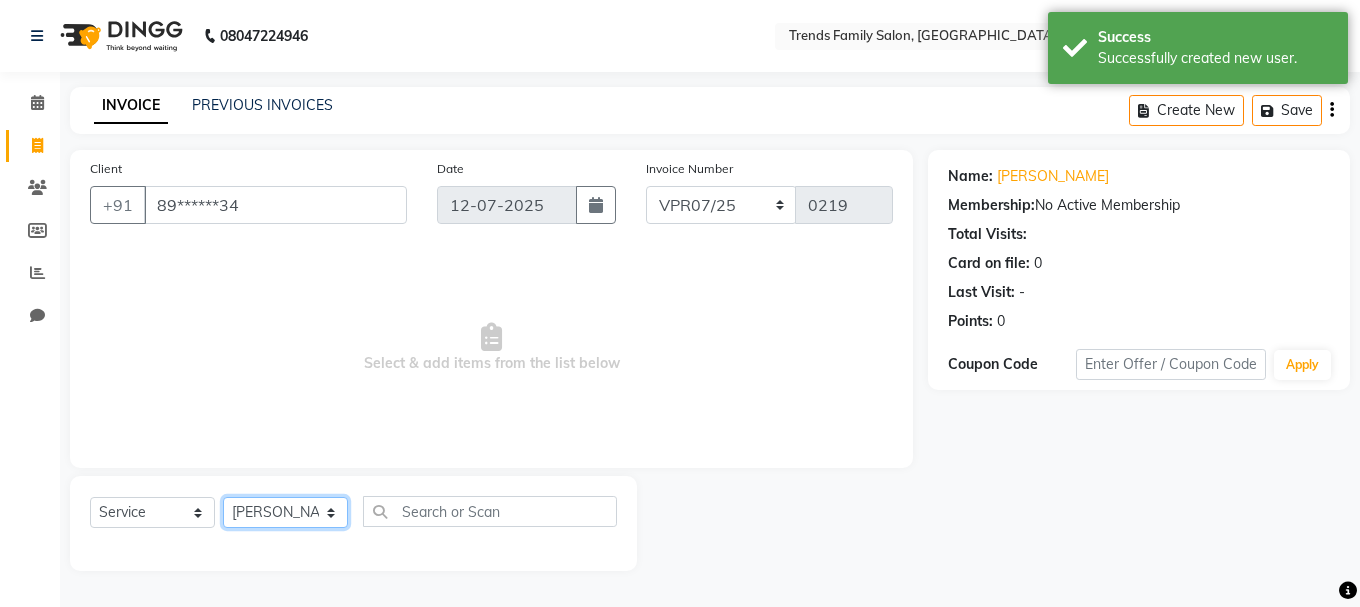 click on "Select Stylist [PERSON_NAME] Alsa Amaritha Ashwini [PERSON_NAME] Bhaktha Bhumi Danish Dolma Doma [PERSON_NAME] [PERSON_NAME] Lakshmi  Maya [PERSON_NAME] [PERSON_NAME] [PERSON_NAME] [PERSON_NAME] [PERSON_NAME] [PERSON_NAME] Sawsthika Shadav [PERSON_NAME] Sony Sherpa  [PERSON_NAME] [PERSON_NAME]" 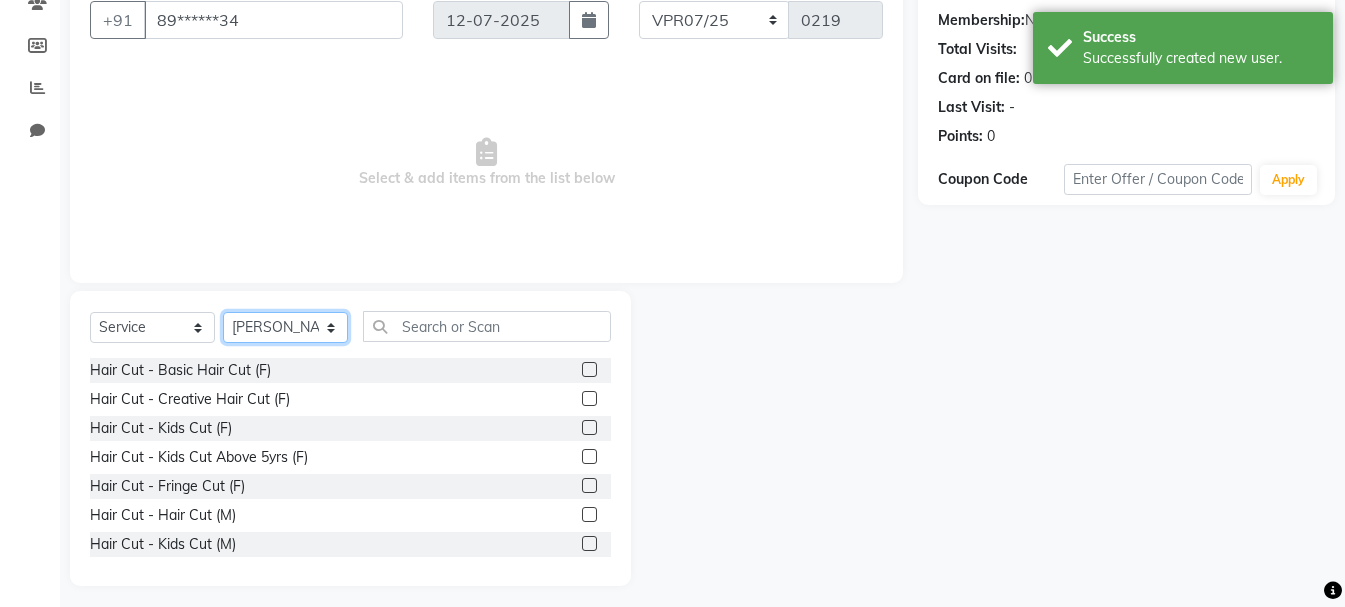 scroll, scrollTop: 194, scrollLeft: 0, axis: vertical 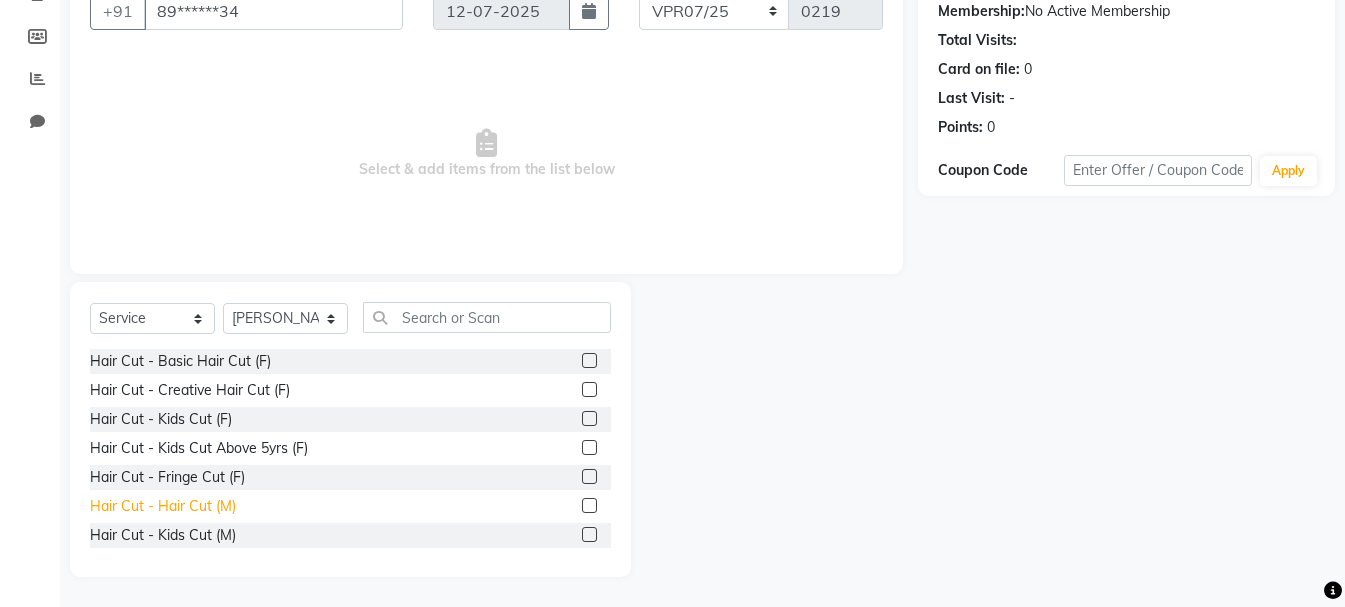 click on "Hair Cut - Hair Cut (M)" 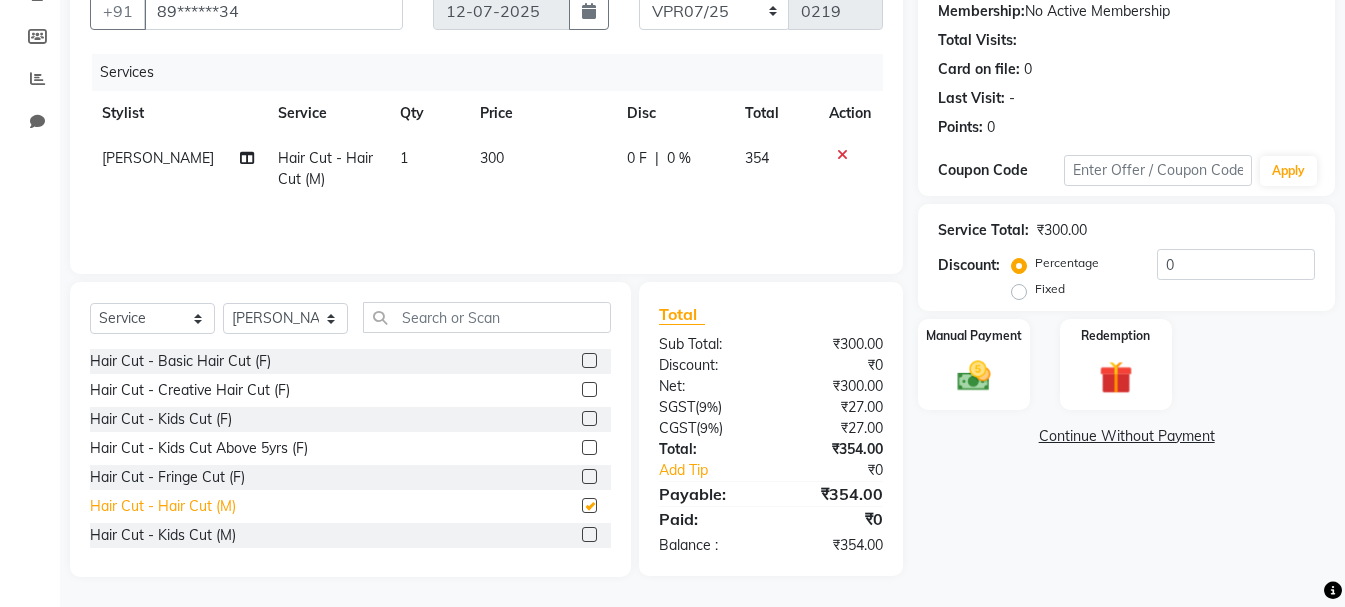 checkbox on "false" 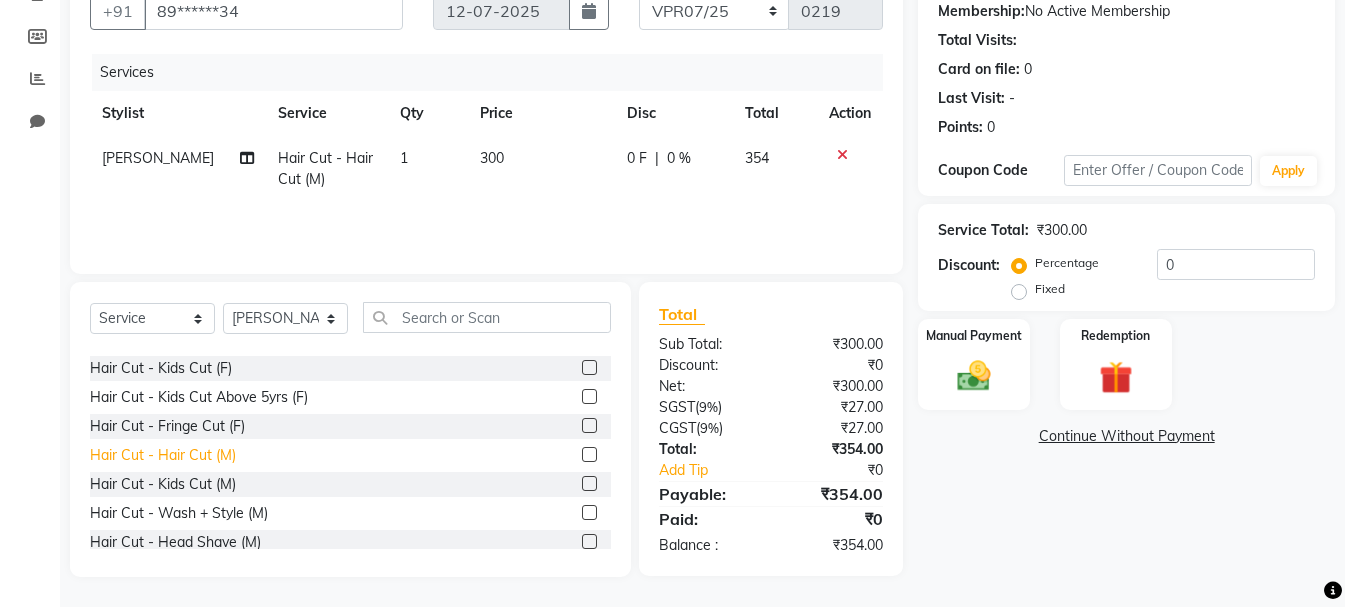 scroll, scrollTop: 100, scrollLeft: 0, axis: vertical 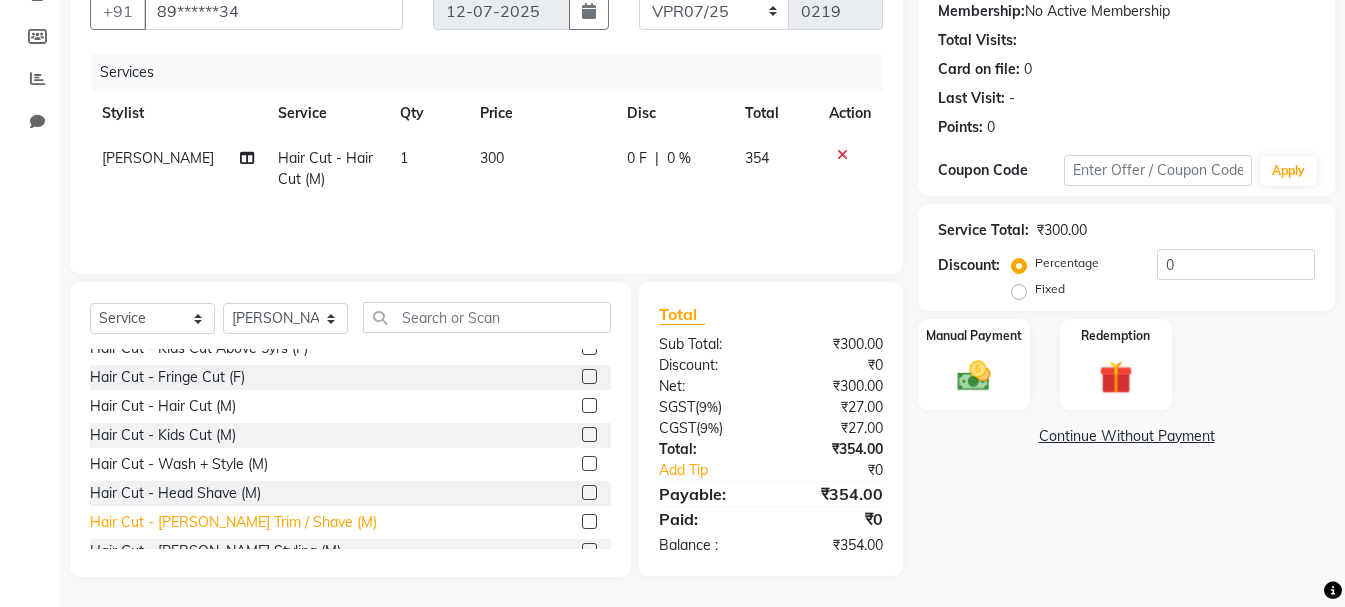 click on "Hair Cut - [PERSON_NAME] Trim / Shave (M)" 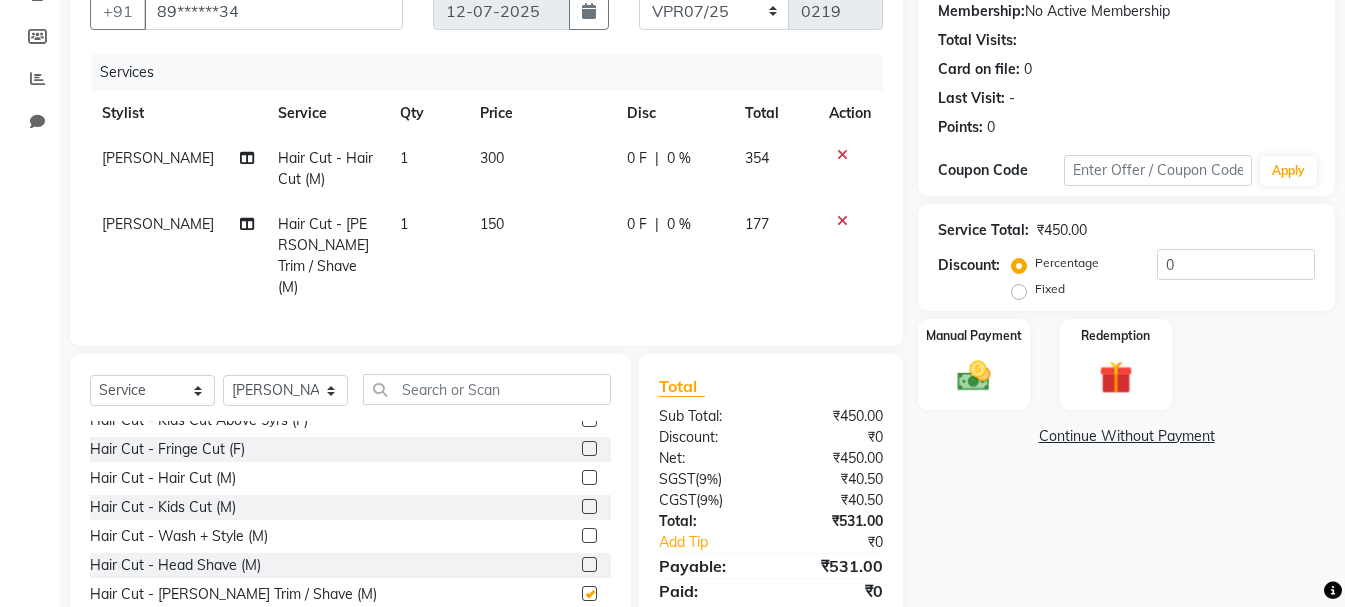 checkbox on "false" 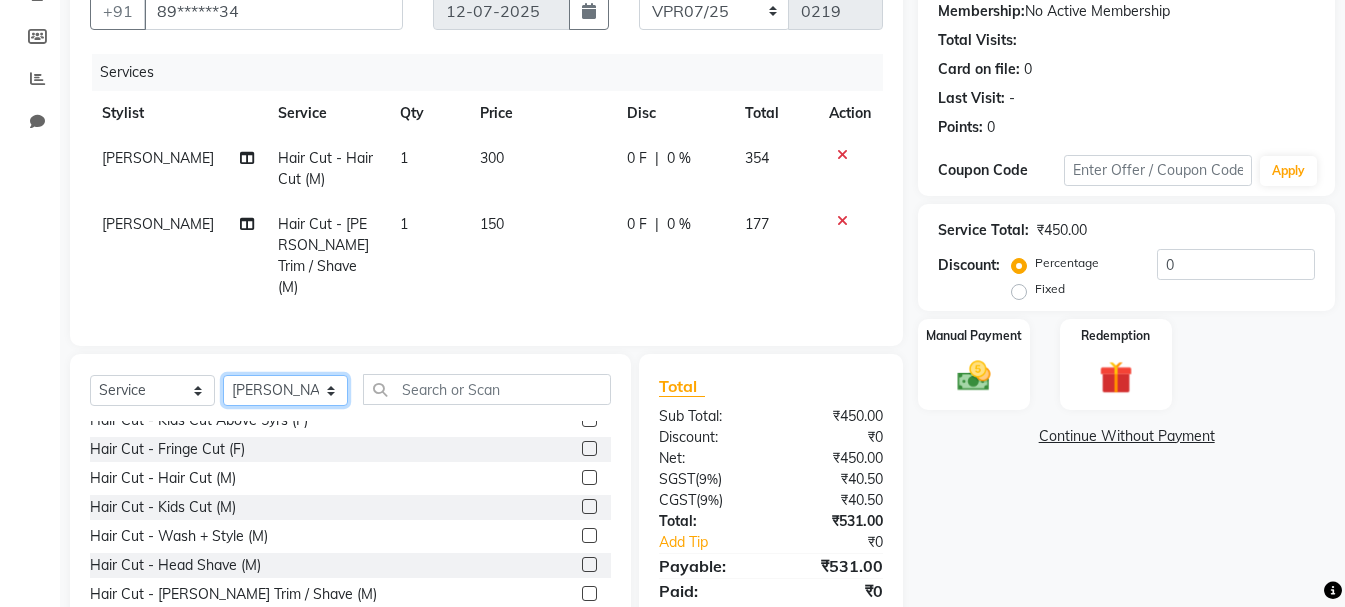 click on "Select Stylist [PERSON_NAME] Alsa Amaritha Ashwini [PERSON_NAME] Bhaktha Bhumi Danish Dolma Doma [PERSON_NAME] [PERSON_NAME] Lakshmi  Maya [PERSON_NAME] [PERSON_NAME] [PERSON_NAME] [PERSON_NAME] [PERSON_NAME] [PERSON_NAME] Sawsthika Shadav [PERSON_NAME] Sony Sherpa  [PERSON_NAME] [PERSON_NAME]" 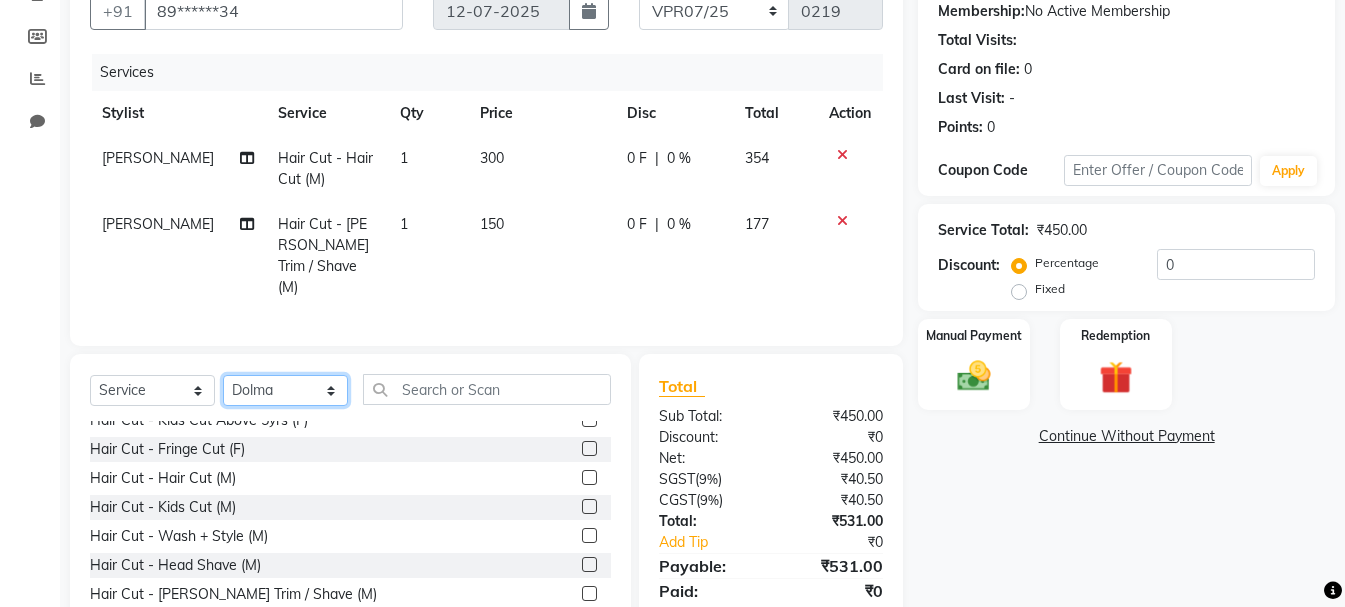 click on "Select Stylist [PERSON_NAME] Alsa Amaritha Ashwini [PERSON_NAME] Bhaktha Bhumi Danish Dolma Doma [PERSON_NAME] [PERSON_NAME] Lakshmi  Maya [PERSON_NAME] [PERSON_NAME] [PERSON_NAME] [PERSON_NAME] [PERSON_NAME] [PERSON_NAME] Sawsthika Shadav [PERSON_NAME] Sony Sherpa  [PERSON_NAME] [PERSON_NAME]" 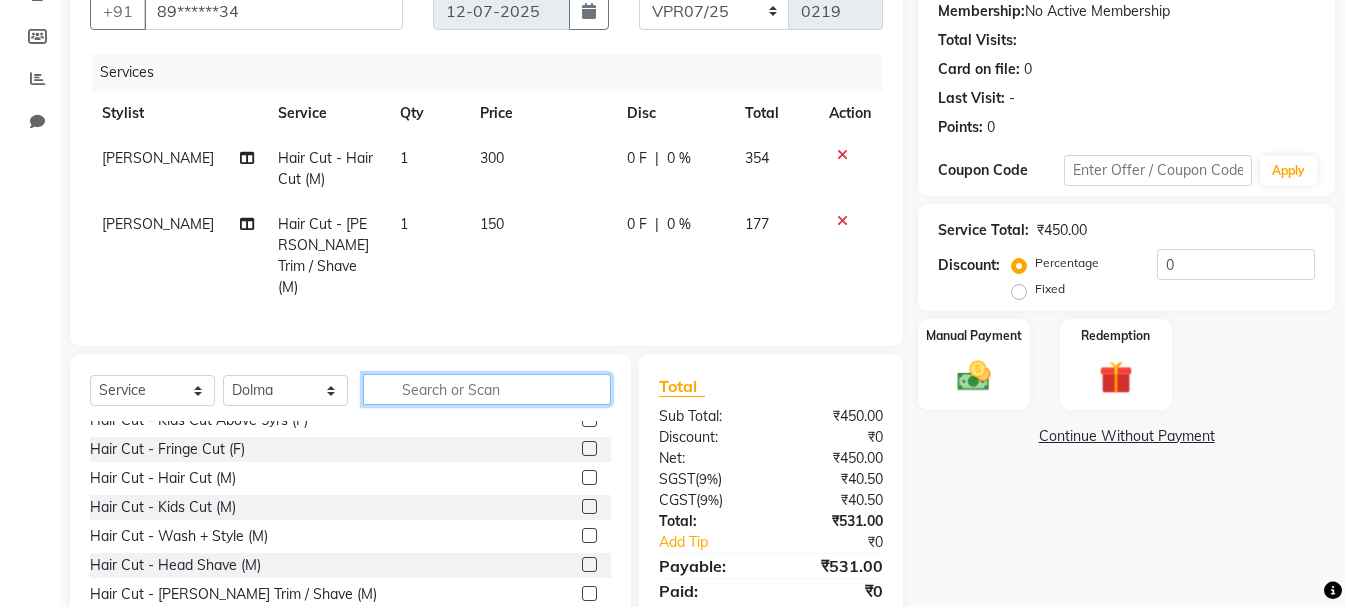 click 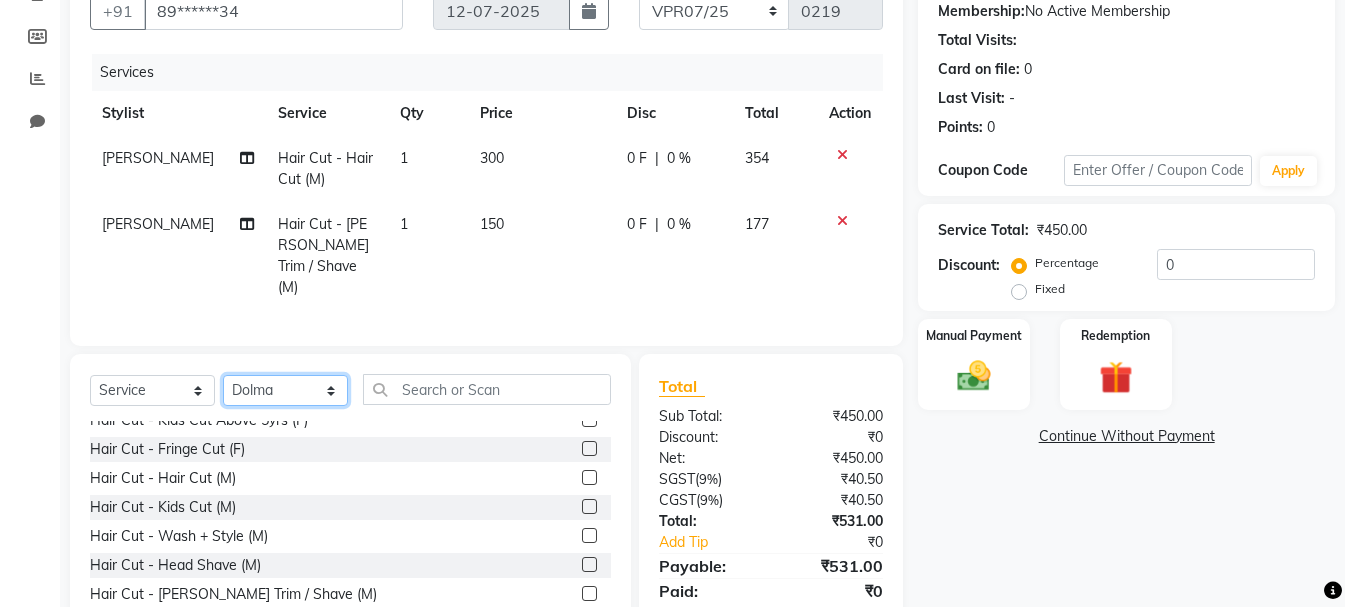 click on "Select Stylist [PERSON_NAME] Alsa Amaritha Ashwini [PERSON_NAME] Bhaktha Bhumi Danish Dolma Doma [PERSON_NAME] [PERSON_NAME] Lakshmi  Maya [PERSON_NAME] [PERSON_NAME] [PERSON_NAME] [PERSON_NAME] [PERSON_NAME] [PERSON_NAME] Sawsthika Shadav [PERSON_NAME] Sony Sherpa  [PERSON_NAME] [PERSON_NAME]" 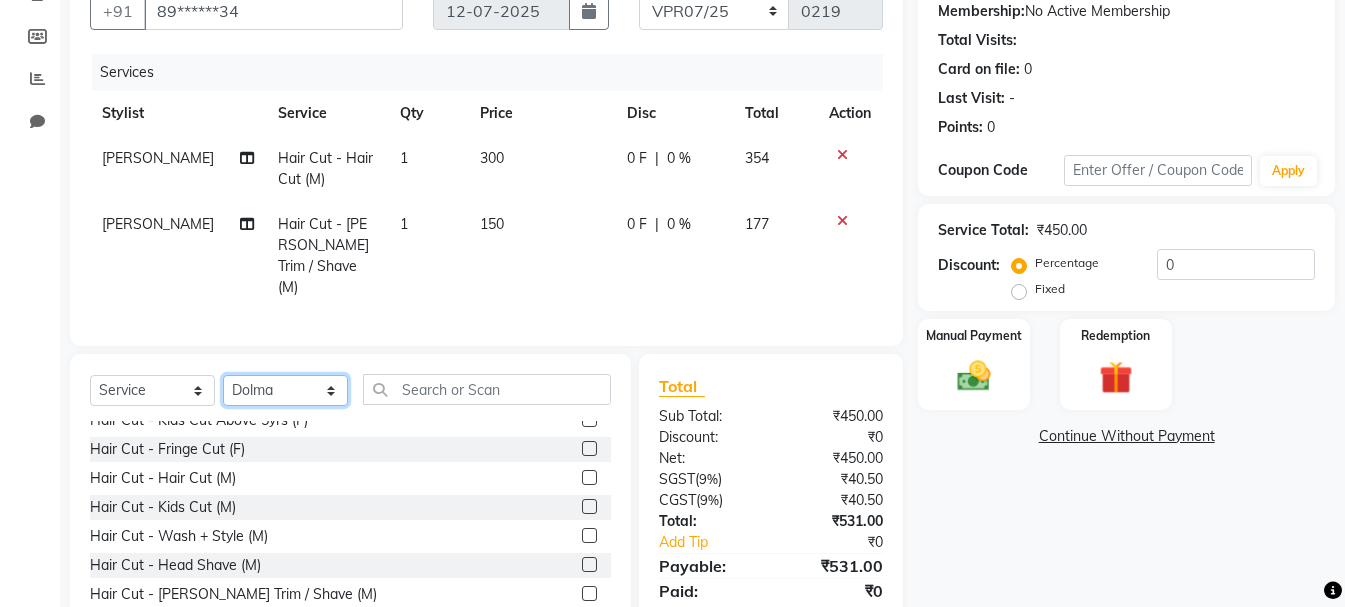 select on "80304" 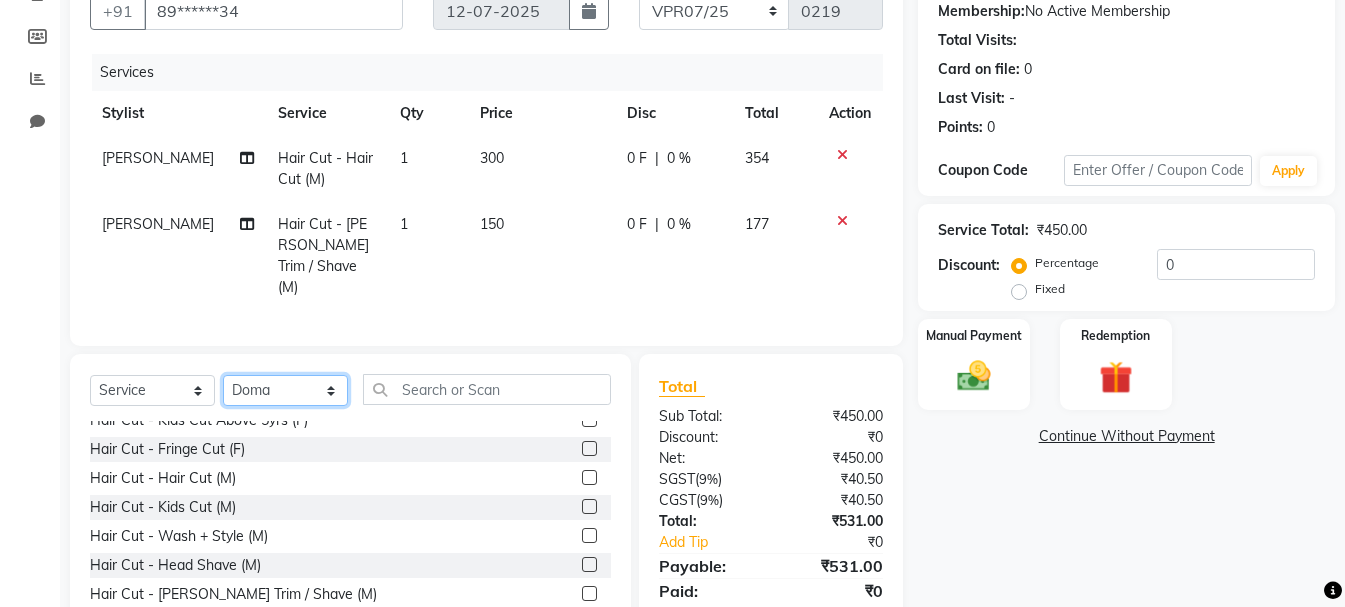 click on "Select Stylist [PERSON_NAME] Alsa Amaritha Ashwini [PERSON_NAME] Bhaktha Bhumi Danish Dolma Doma [PERSON_NAME] [PERSON_NAME] Lakshmi  Maya [PERSON_NAME] [PERSON_NAME] [PERSON_NAME] [PERSON_NAME] [PERSON_NAME] [PERSON_NAME] Sawsthika Shadav [PERSON_NAME] Sony Sherpa  [PERSON_NAME] [PERSON_NAME]" 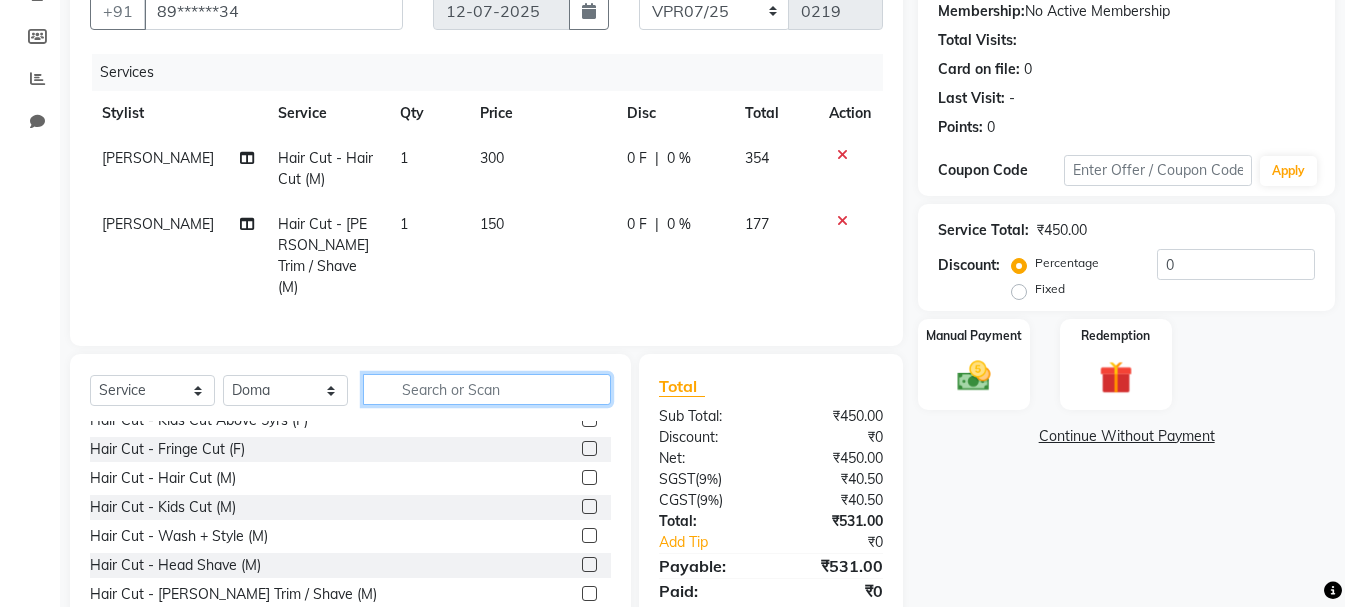 click 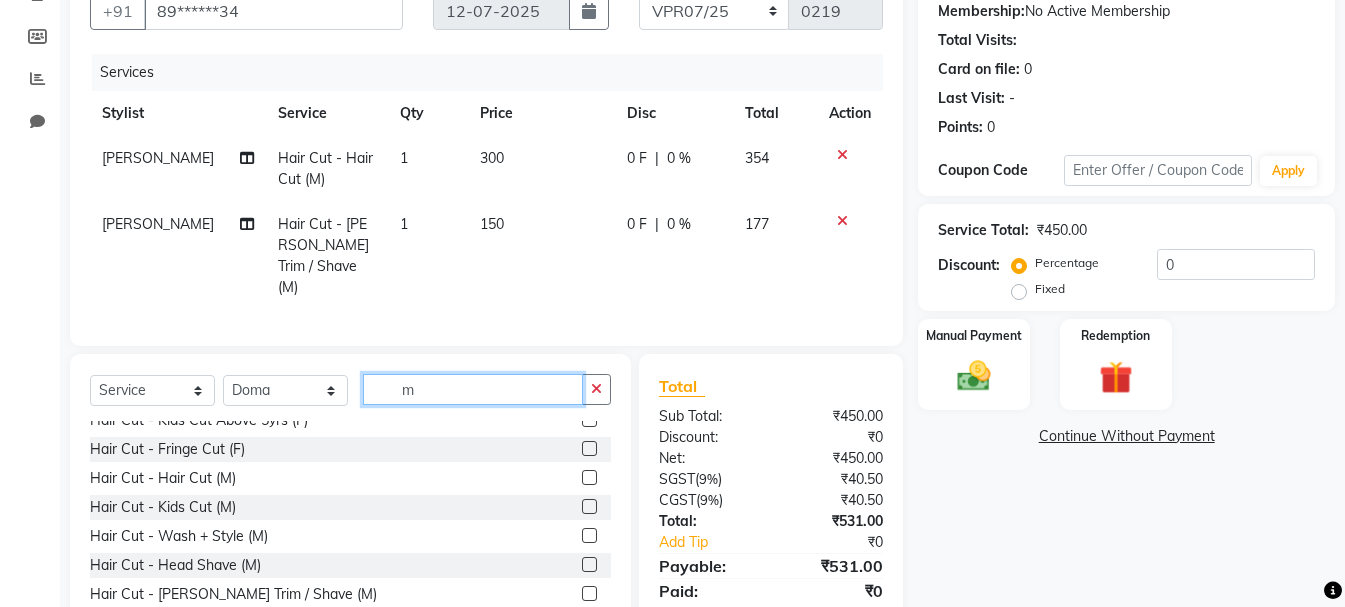 scroll, scrollTop: 0, scrollLeft: 0, axis: both 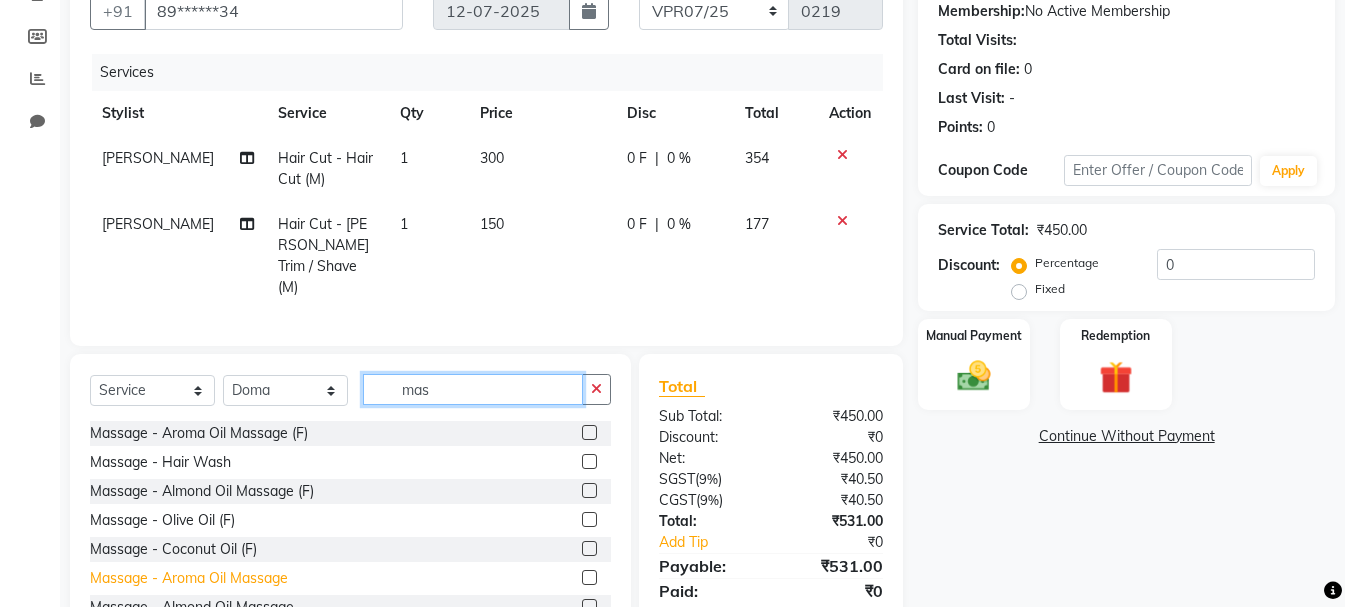 type on "mas" 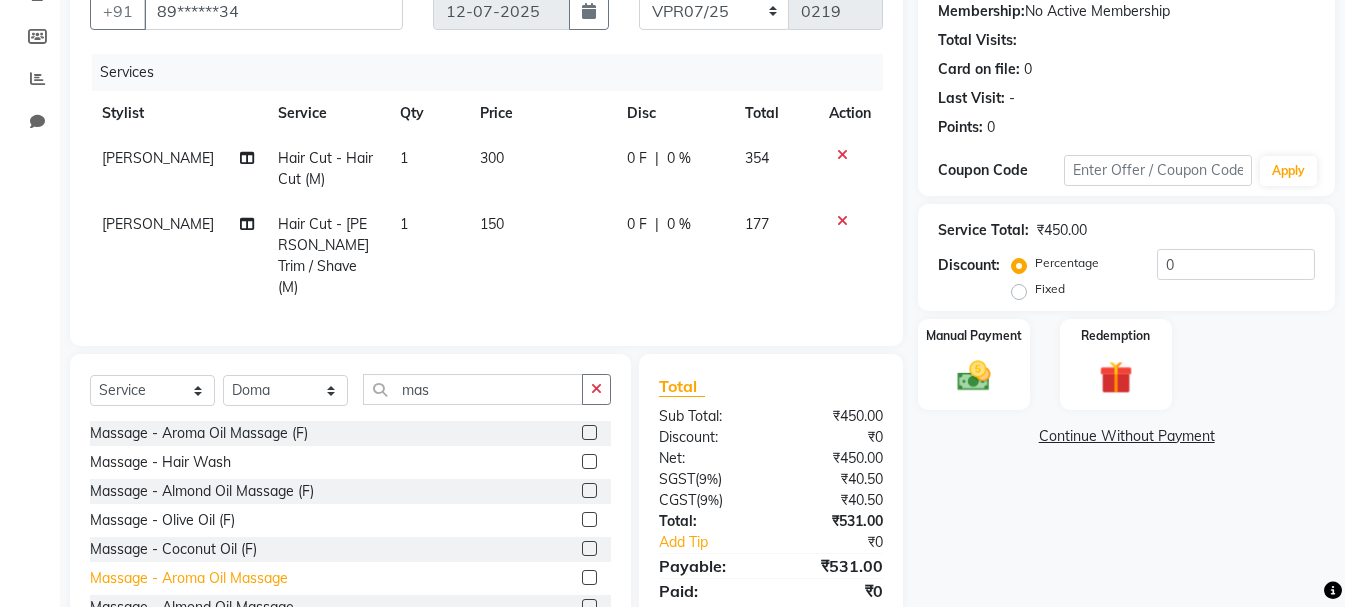 click on "Massage - Aroma Oil Massage" 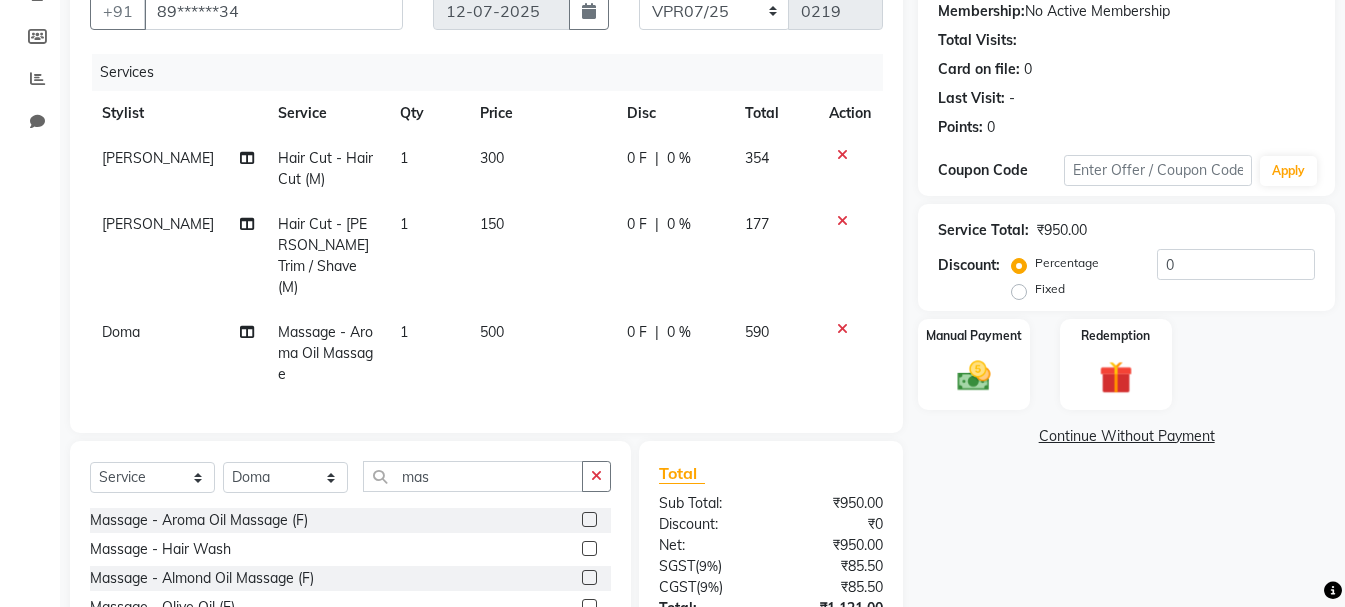 checkbox on "false" 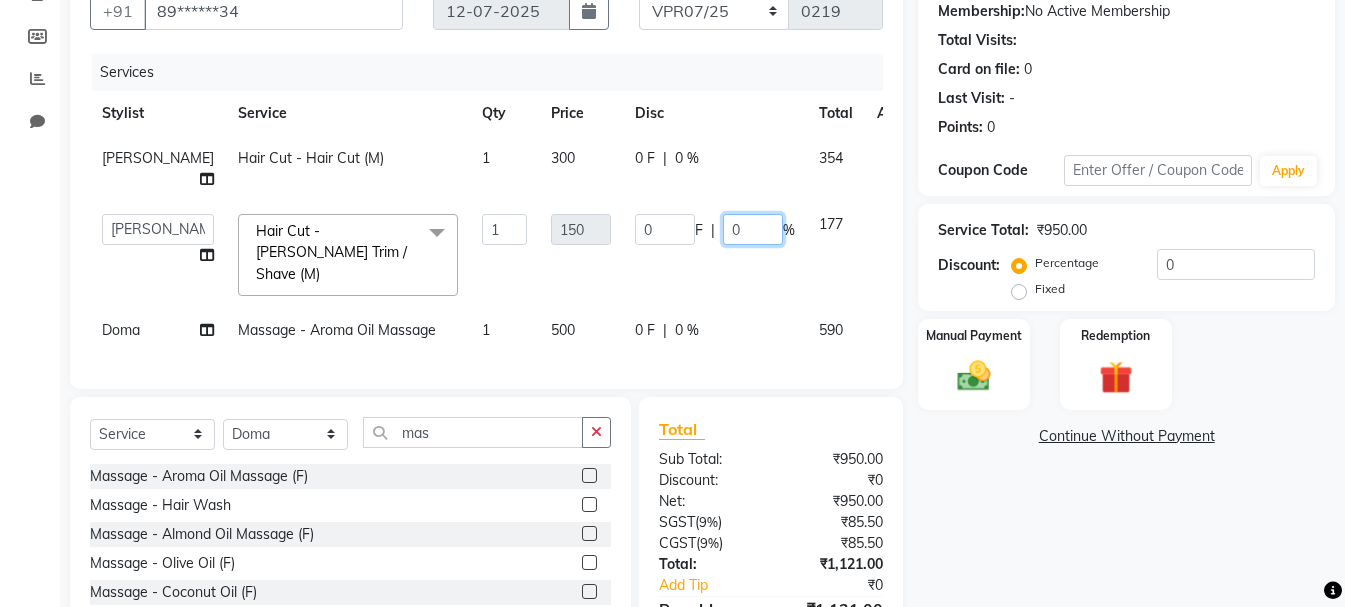 click on "0" 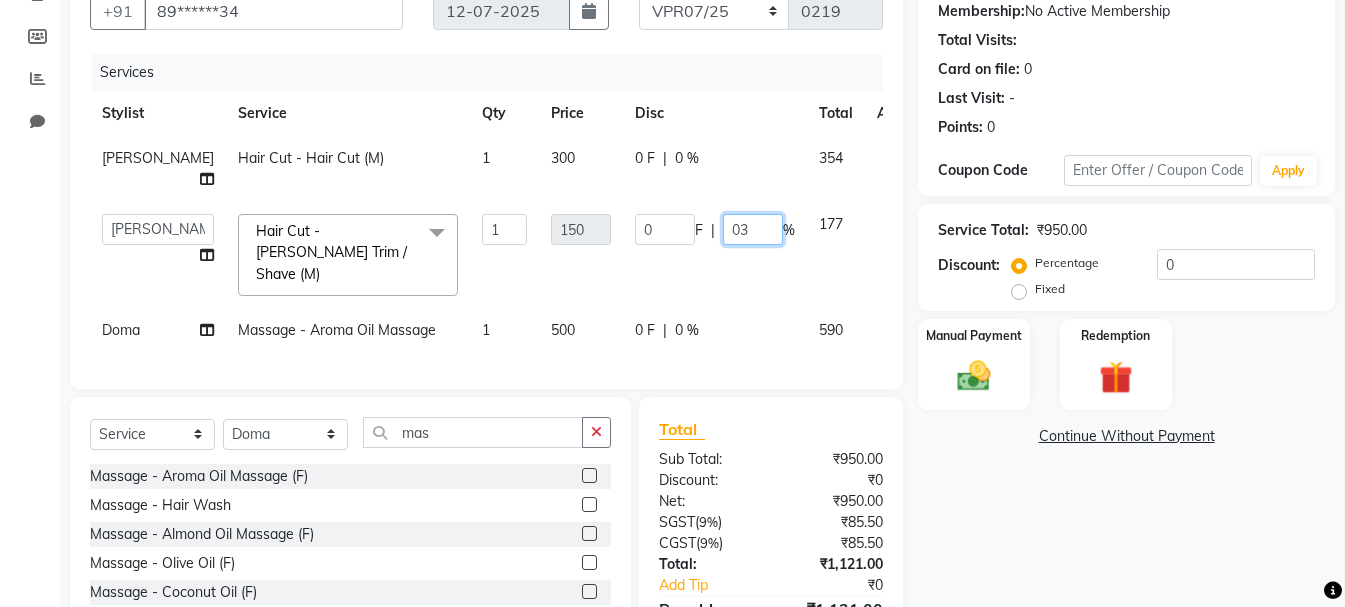 type on "032" 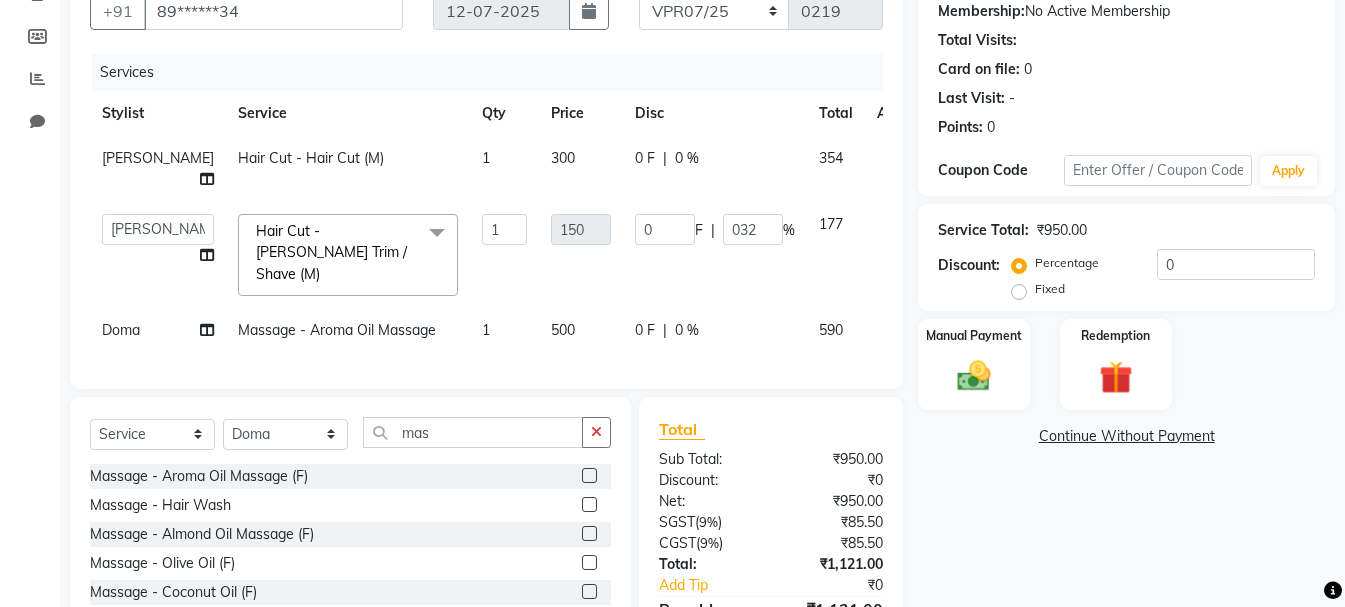 click on "0 F | 0 %" 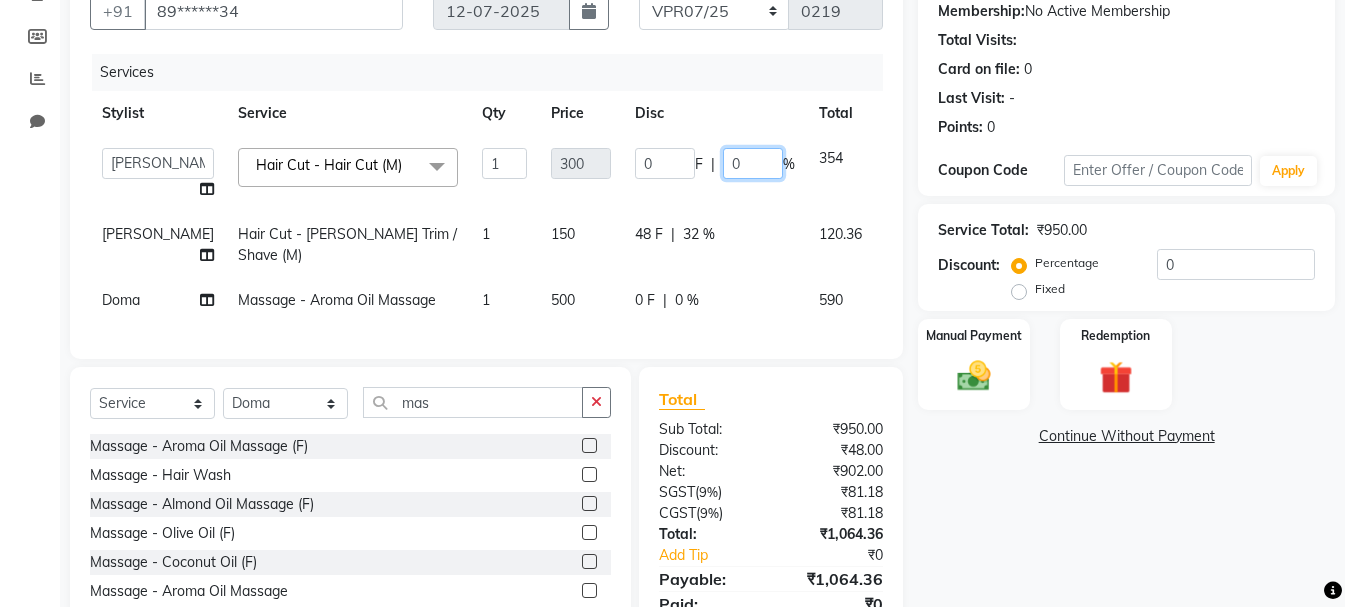 click on "0" 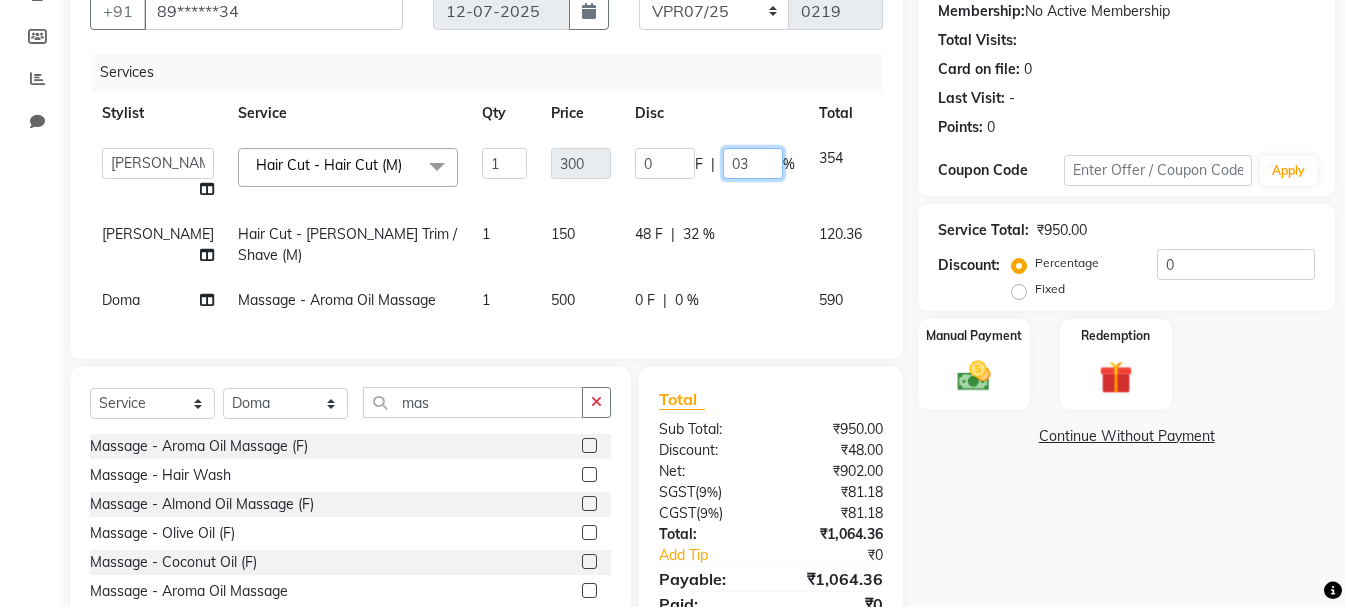 type on "032" 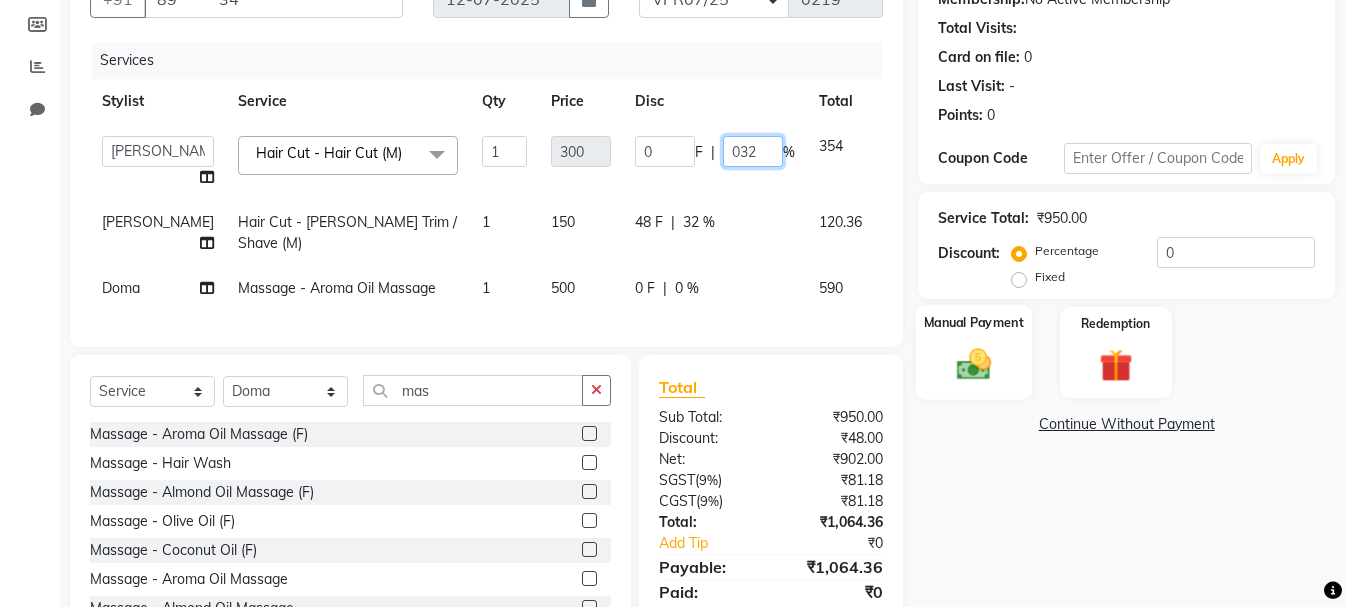 scroll, scrollTop: 315, scrollLeft: 0, axis: vertical 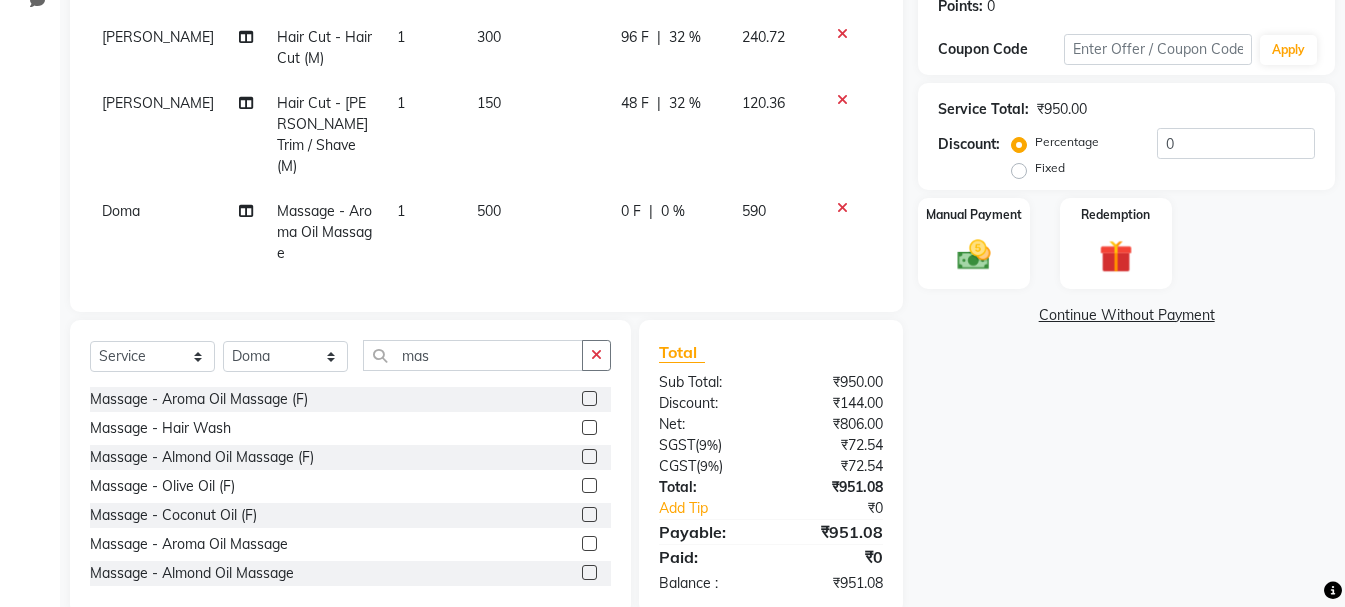 click on "Name: [PERSON_NAME]  Membership:  No Active Membership  Total Visits:   Card on file:  0 Last Visit:   - Points:   0  Coupon Code Apply Service Total:  ₹950.00  Discount:  Percentage   Fixed  0 Manual Payment Redemption  Continue Without Payment" 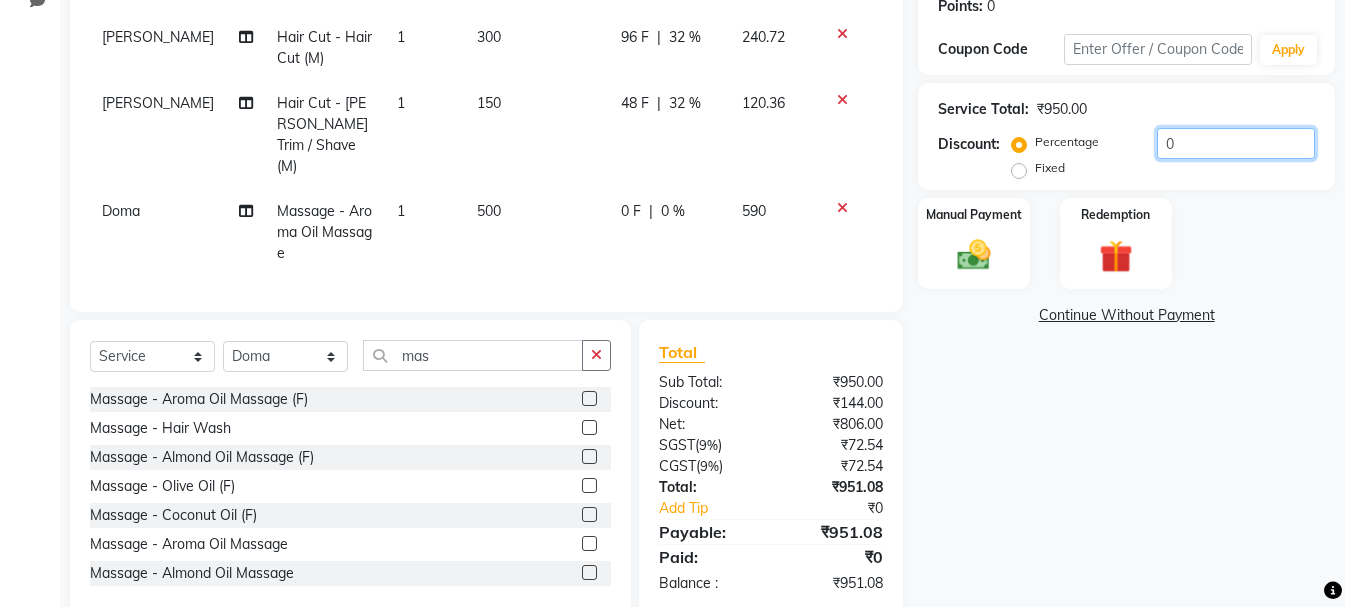 click on "0" 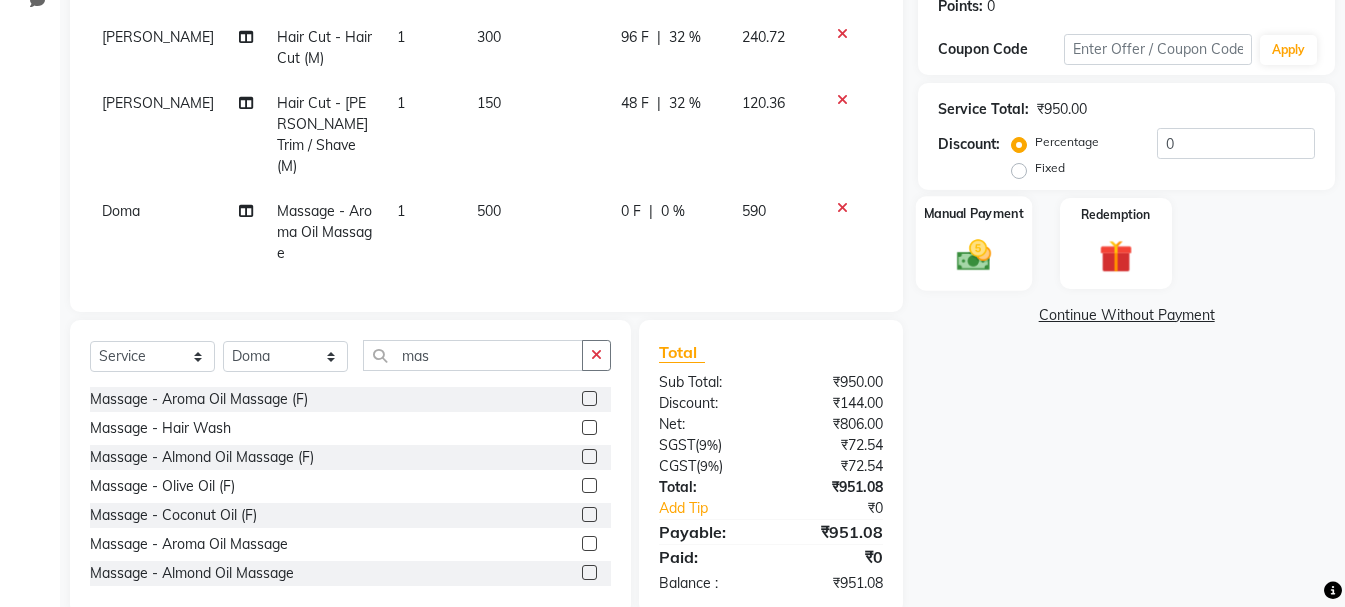 click 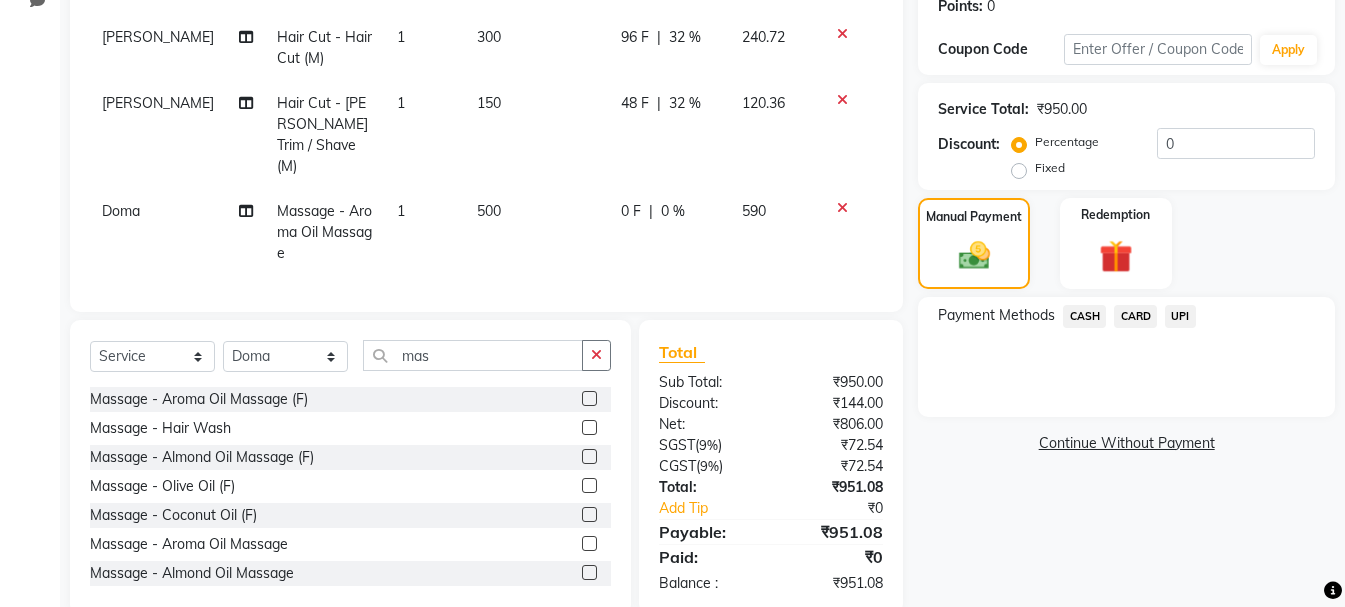 click on "UPI" 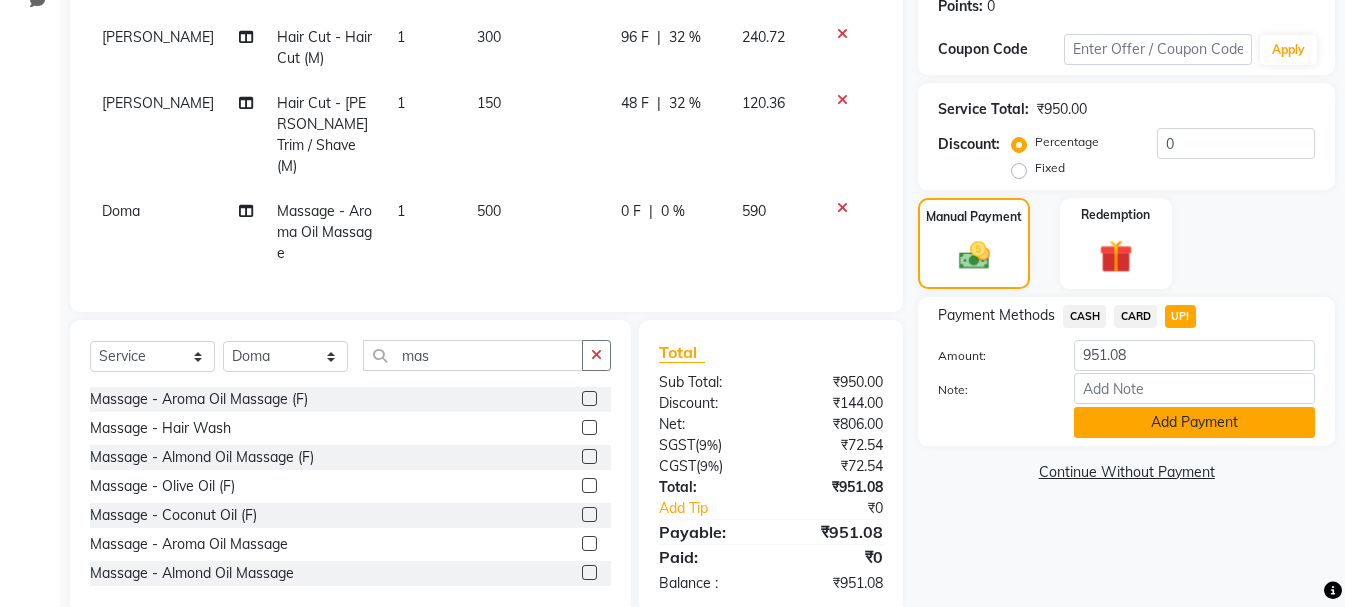 click on "Add Payment" 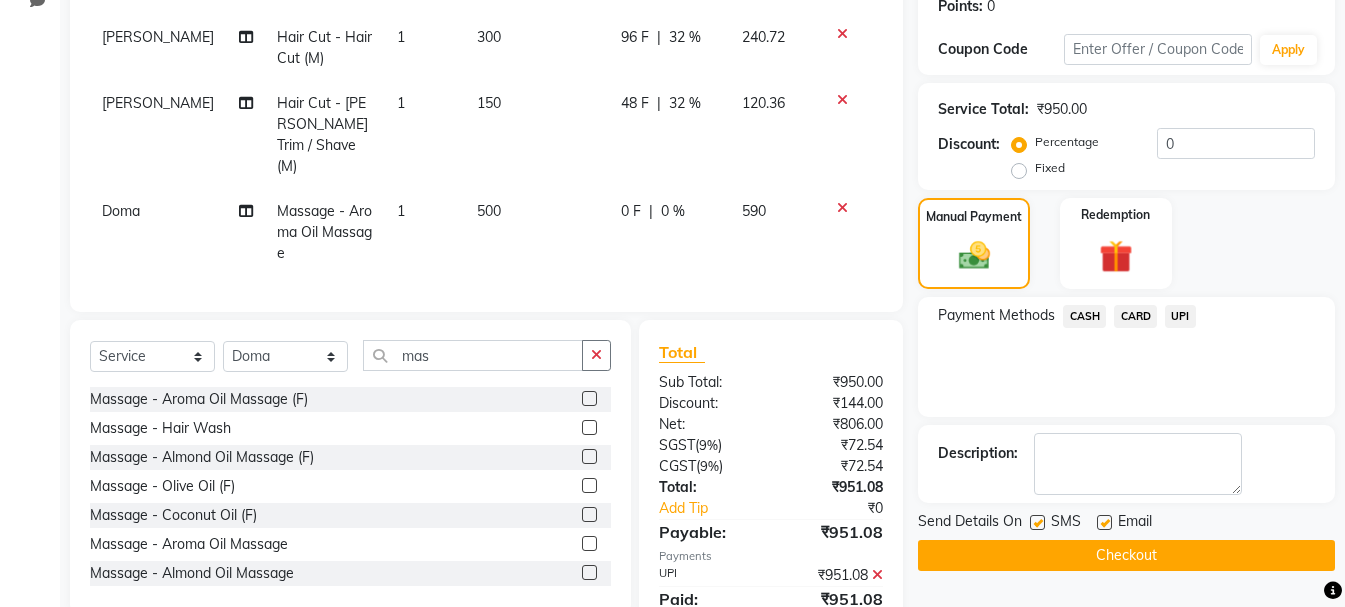 click on "Checkout" 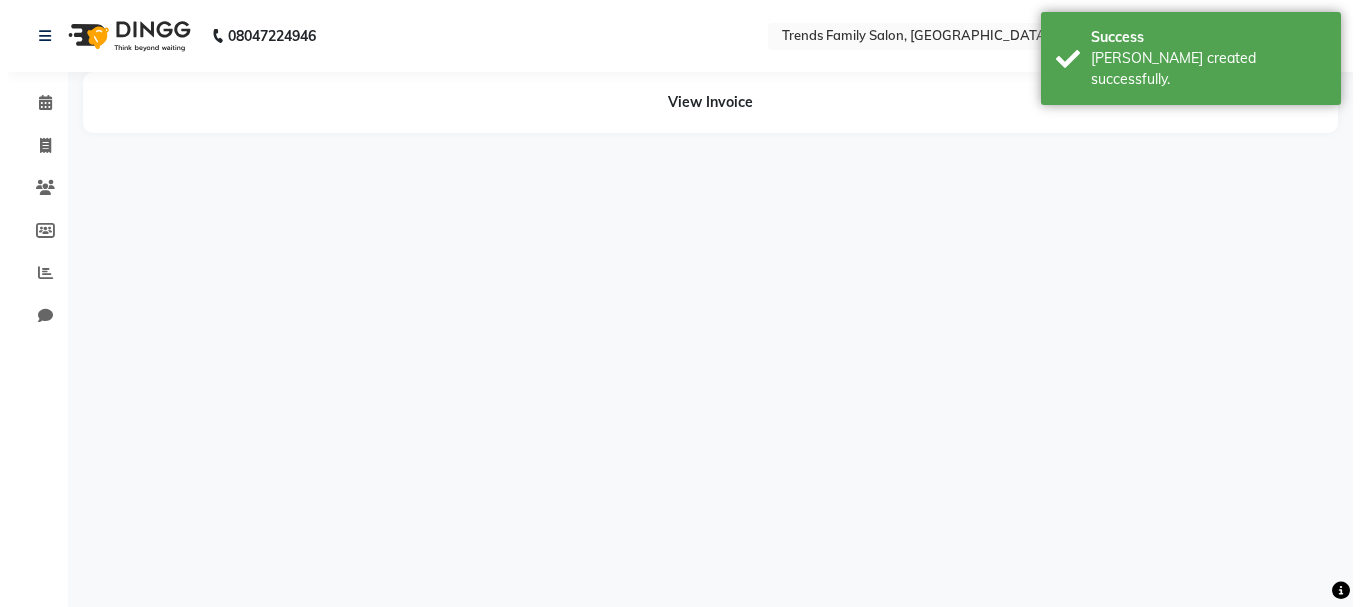 scroll, scrollTop: 0, scrollLeft: 0, axis: both 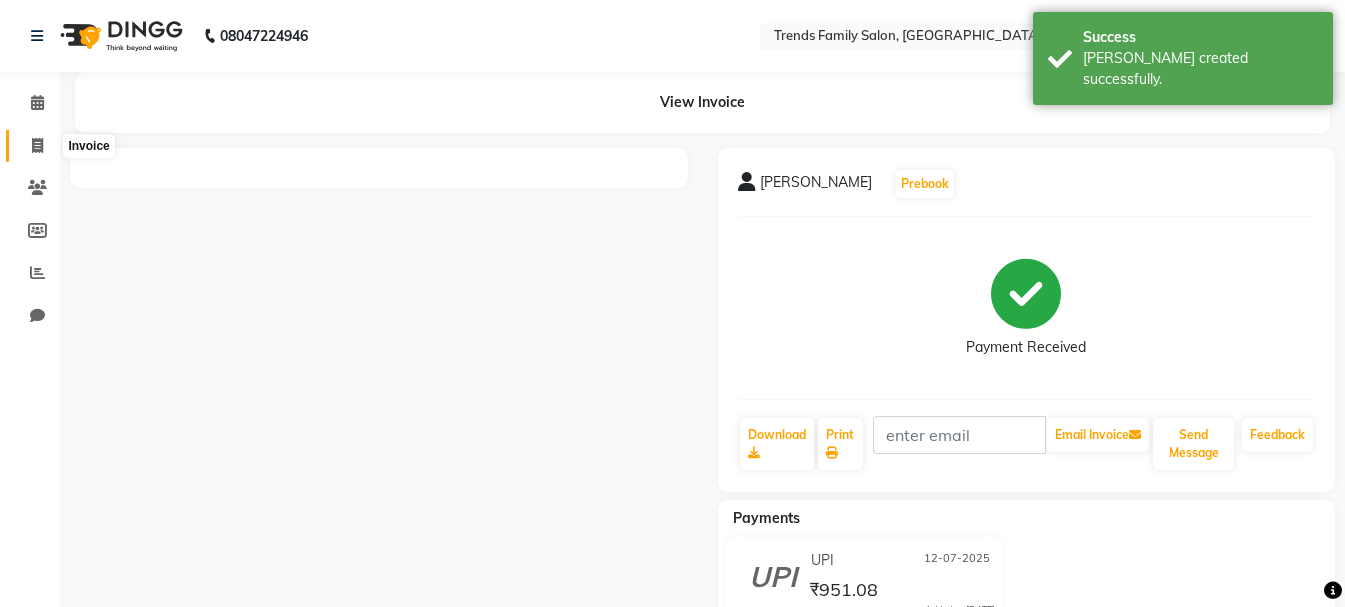 click 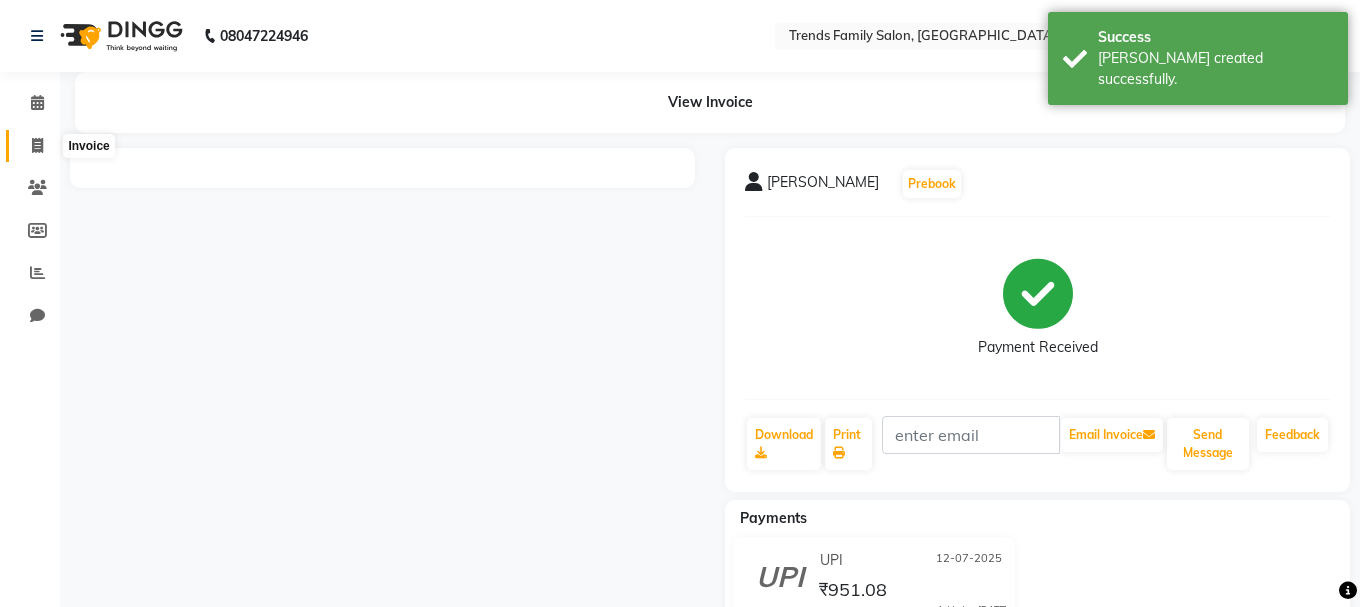 select on "service" 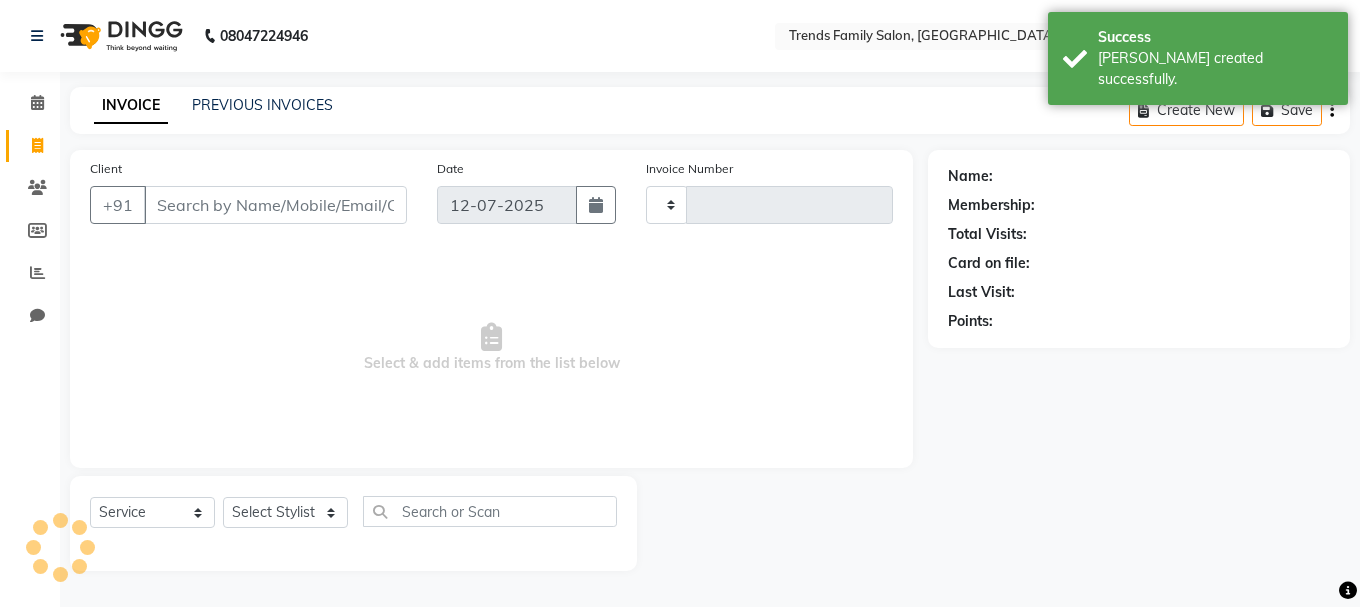 type on "0220" 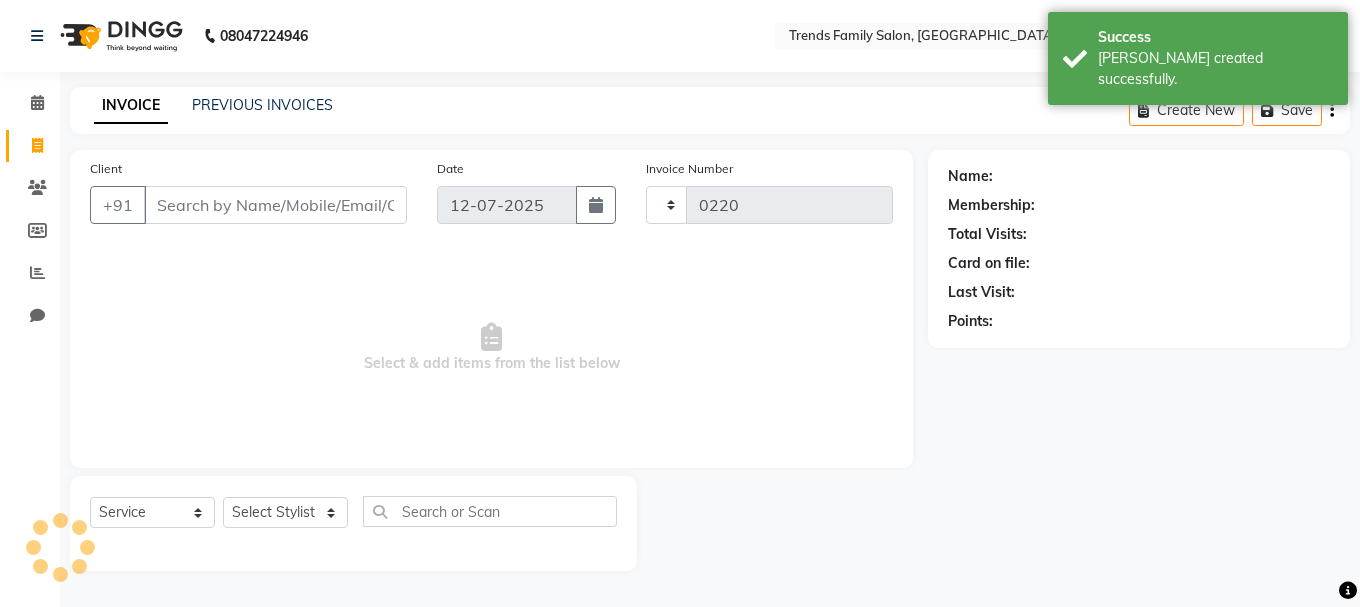 select on "8591" 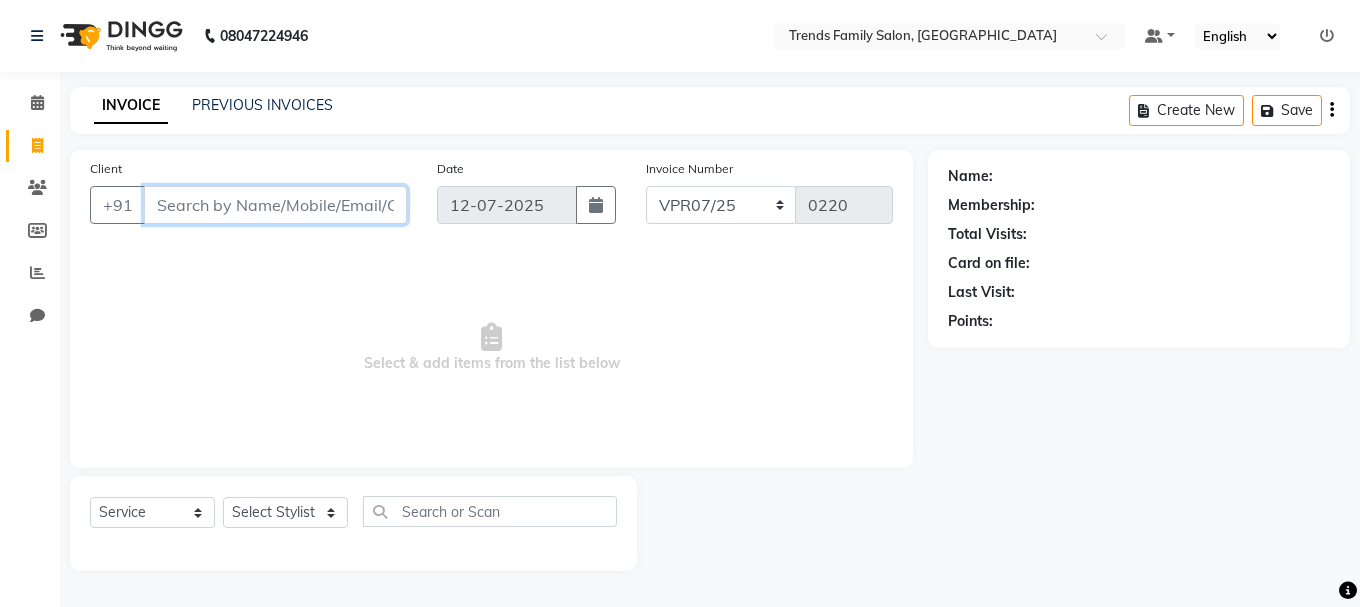 click on "Client" at bounding box center (275, 205) 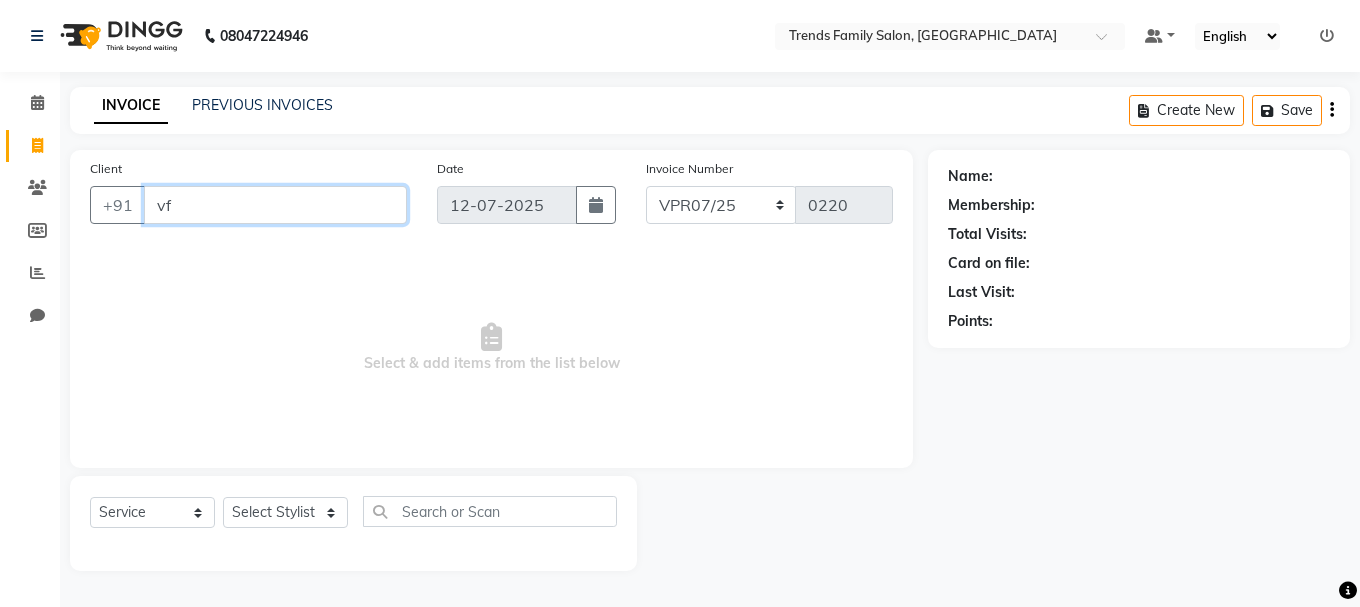 type on "v" 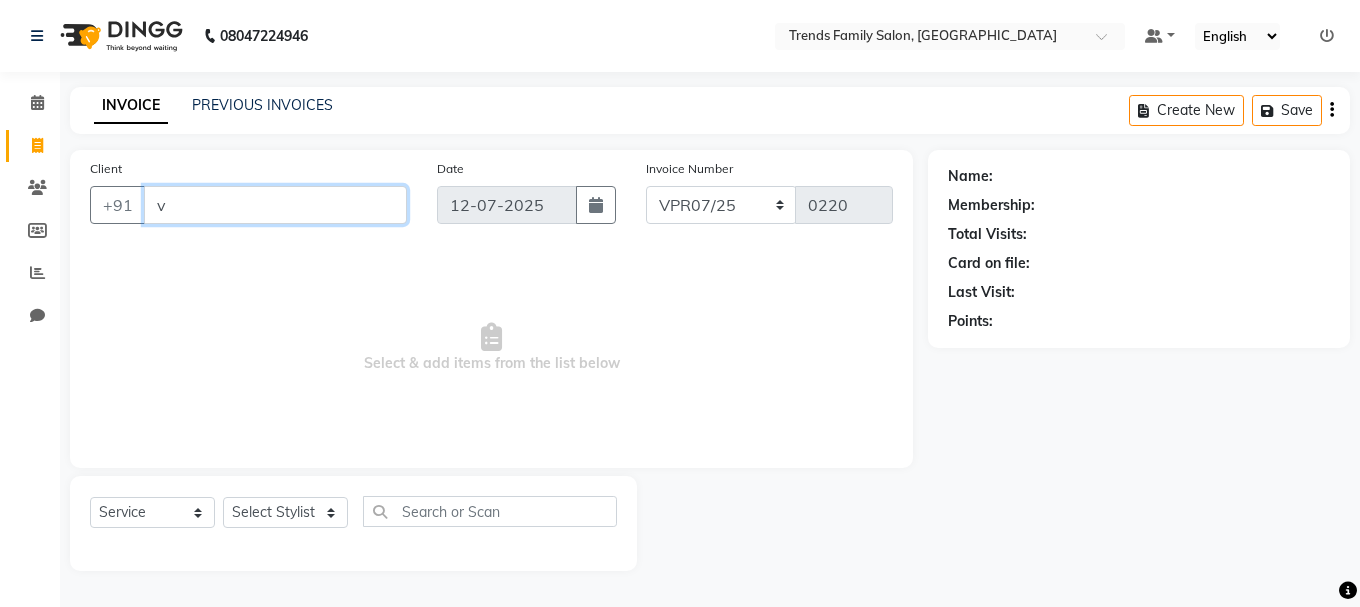 type 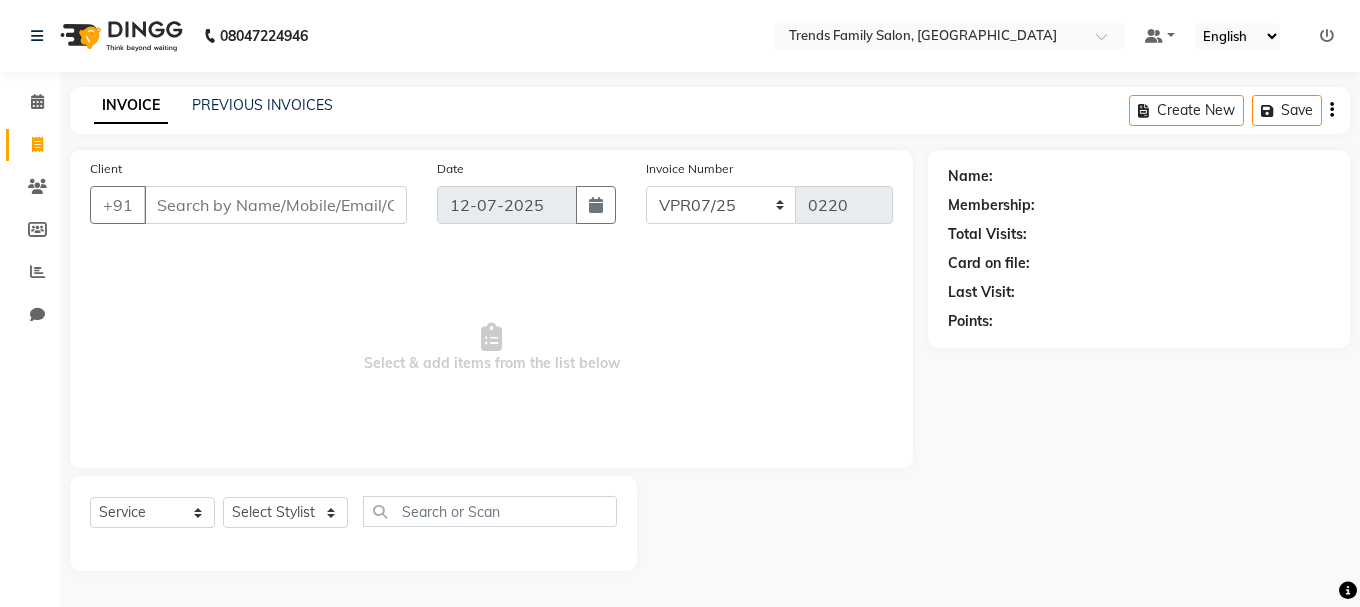 click on "Invoice" 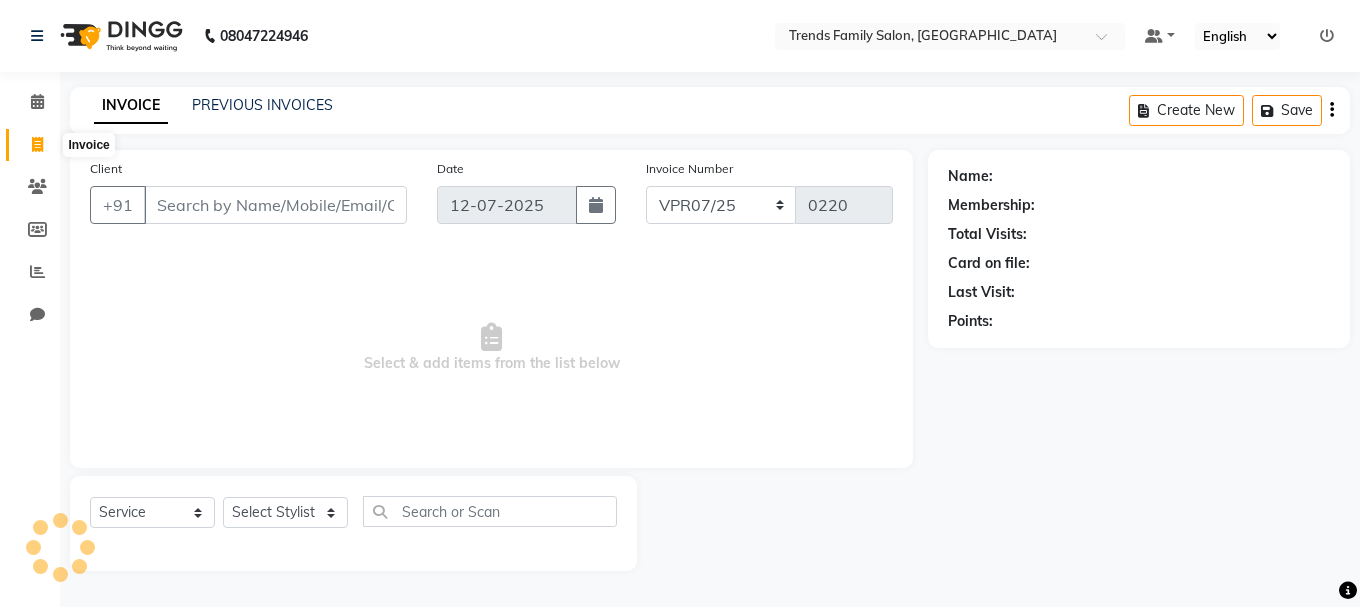 click 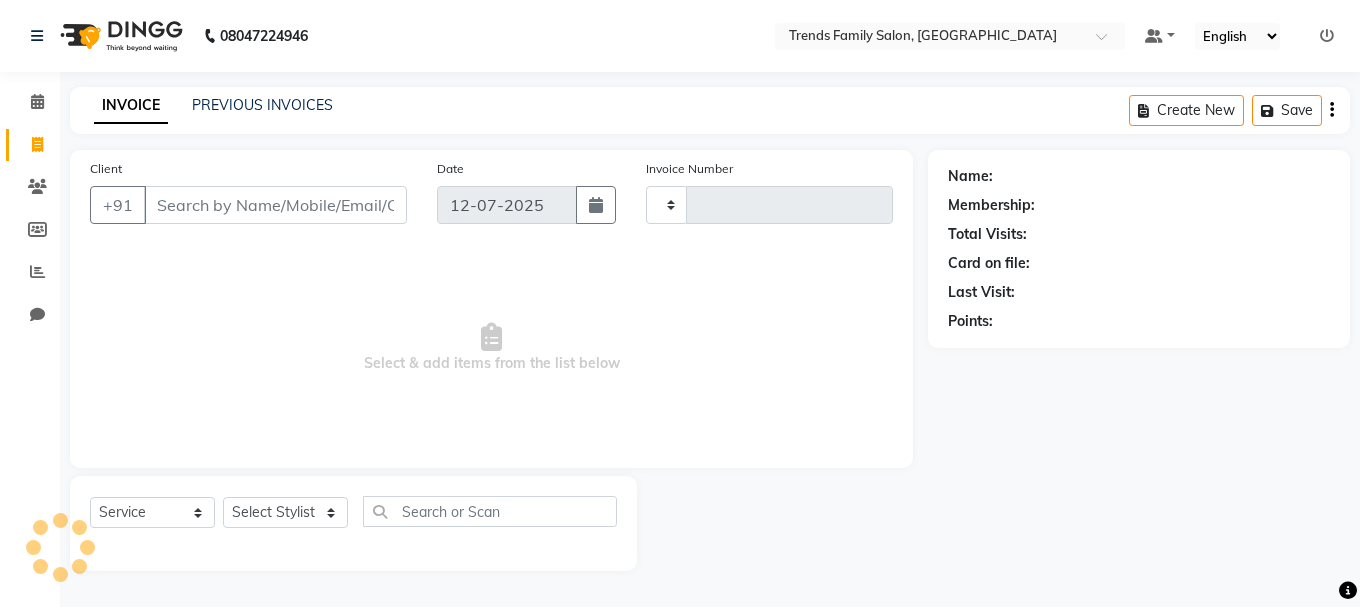 type on "0220" 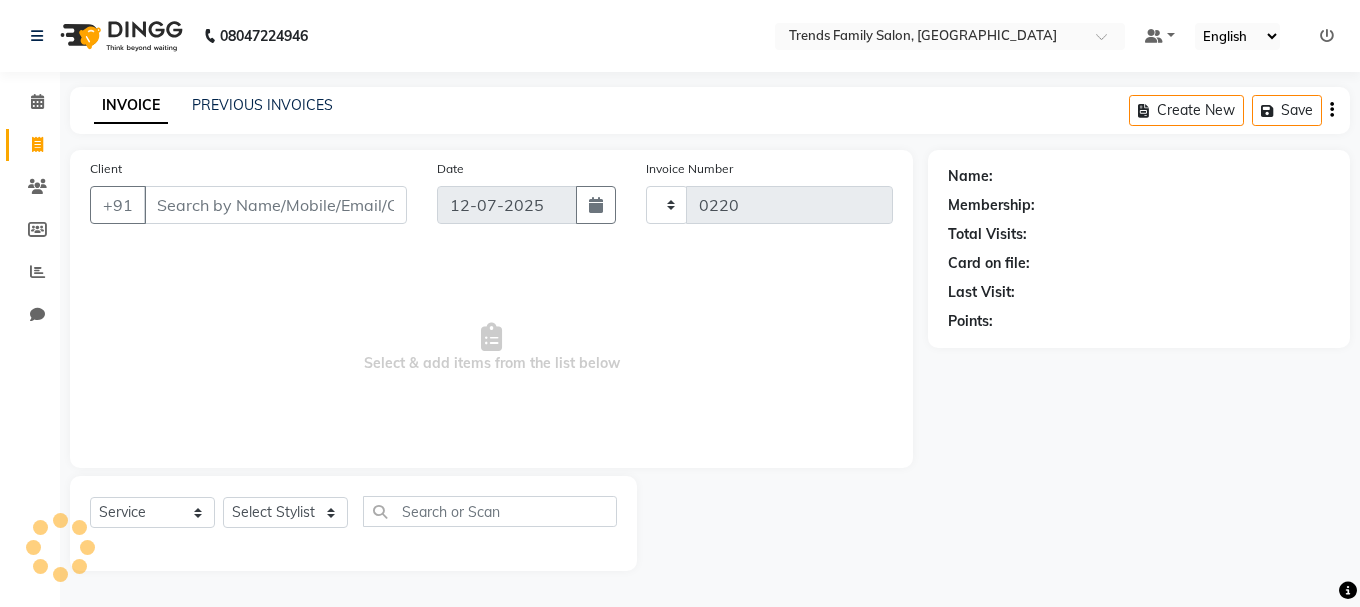 select on "8591" 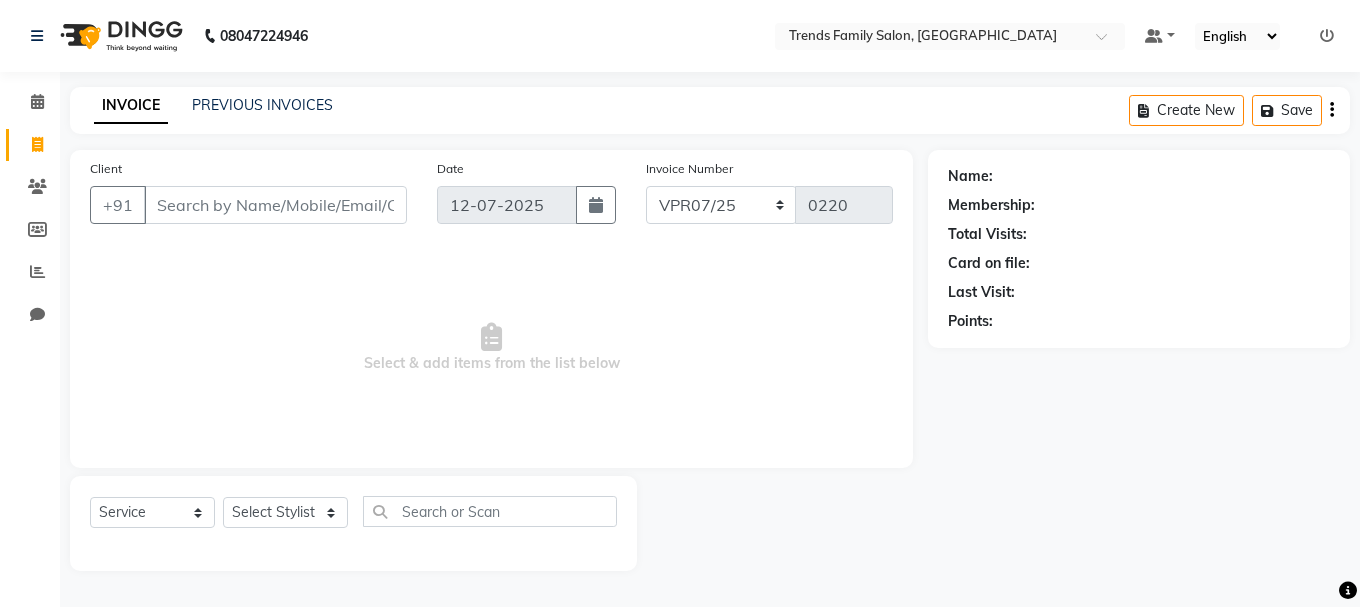 click on "Client" at bounding box center [275, 205] 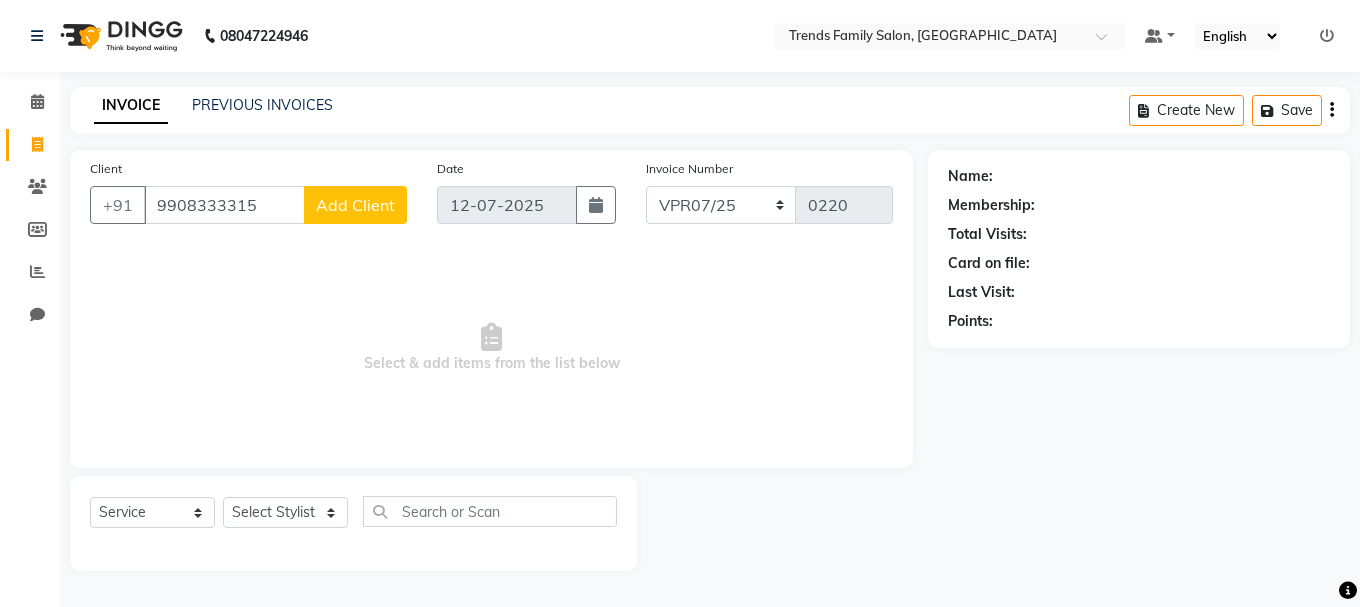 type on "9908333315" 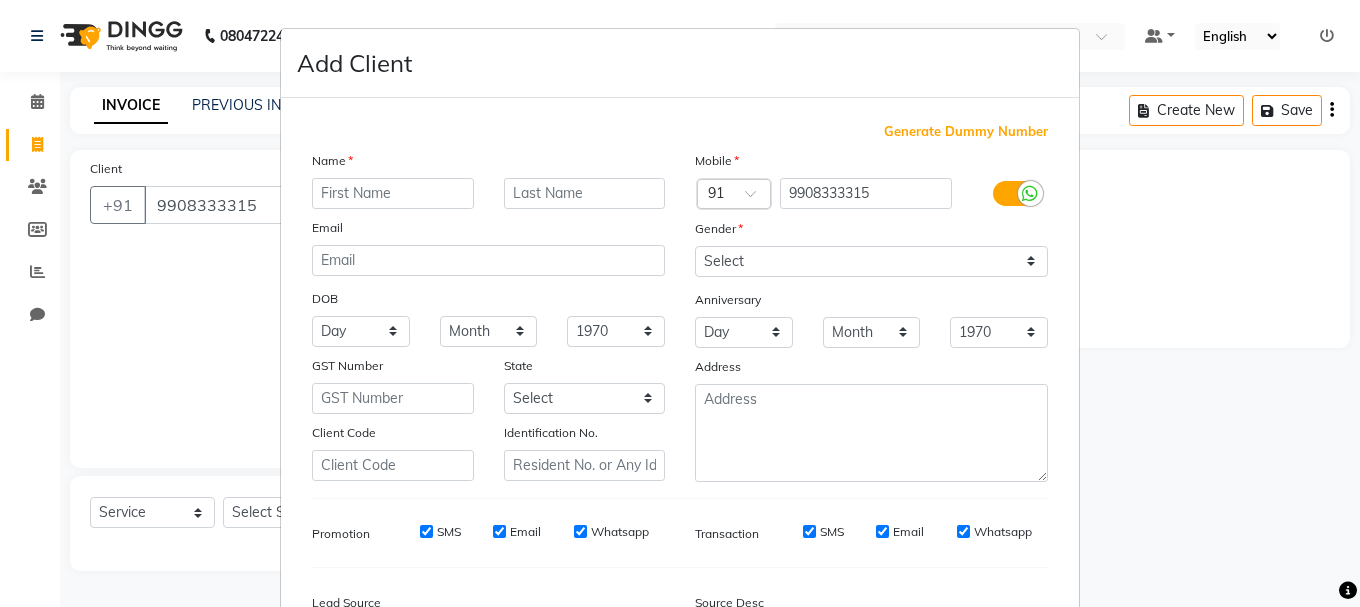 click at bounding box center (393, 193) 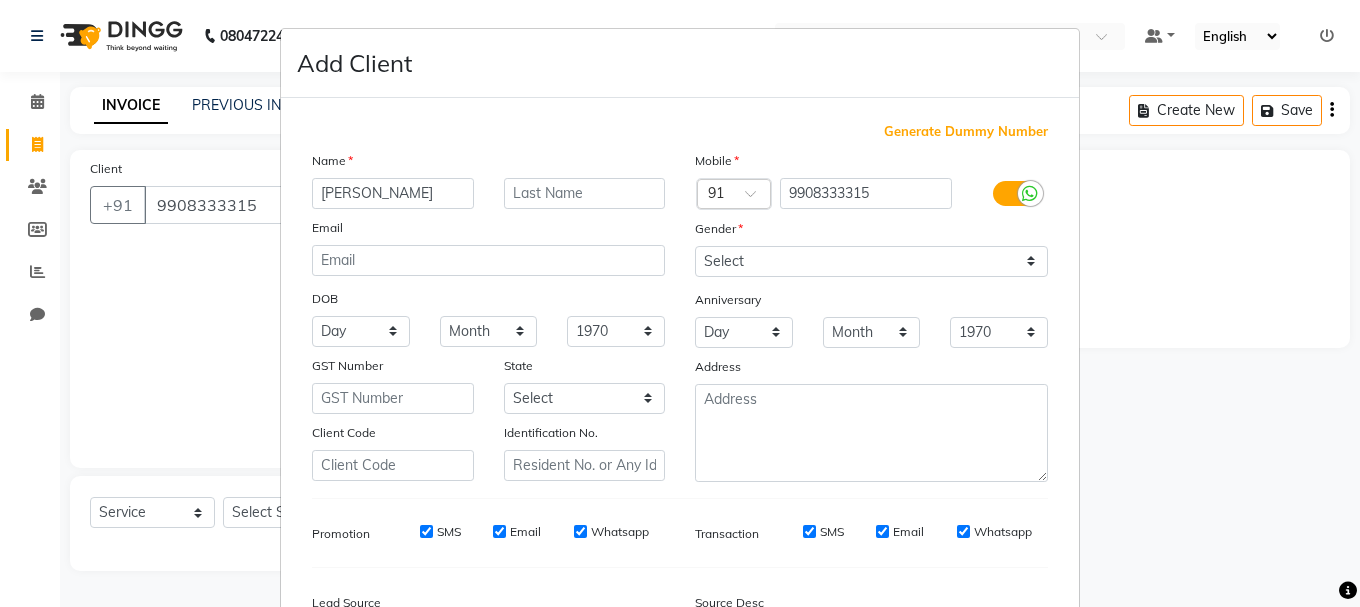 type on "[PERSON_NAME]" 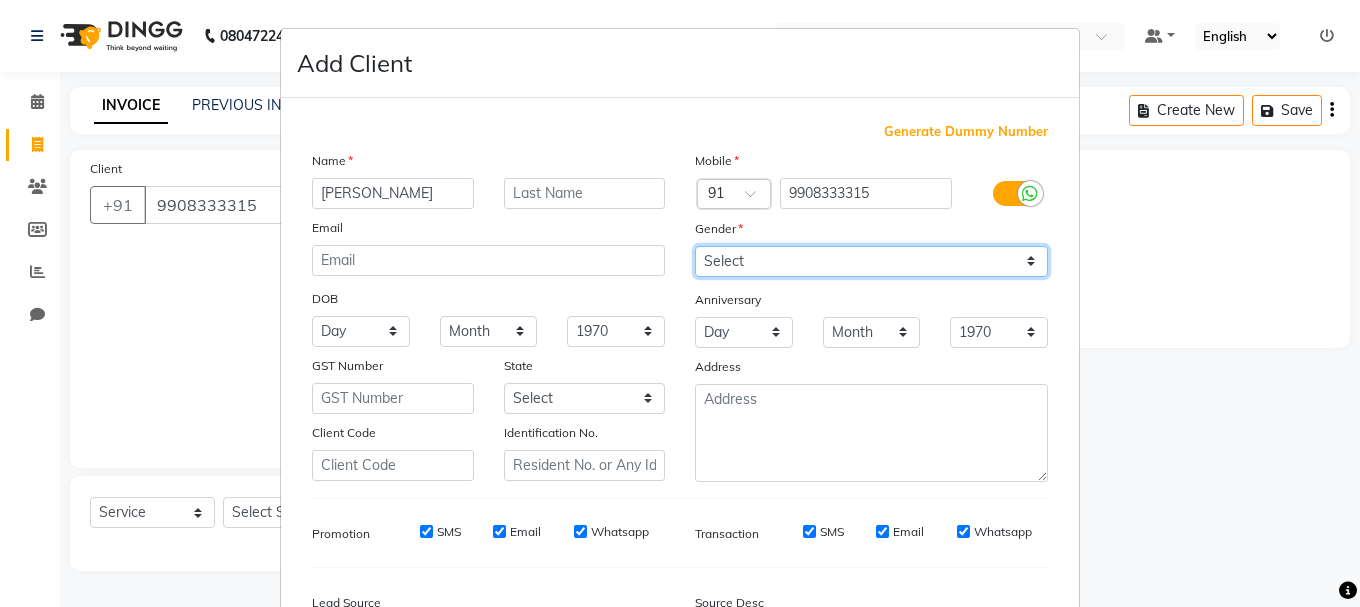 click on "Select [DEMOGRAPHIC_DATA] [DEMOGRAPHIC_DATA] Other Prefer Not To Say" at bounding box center [871, 261] 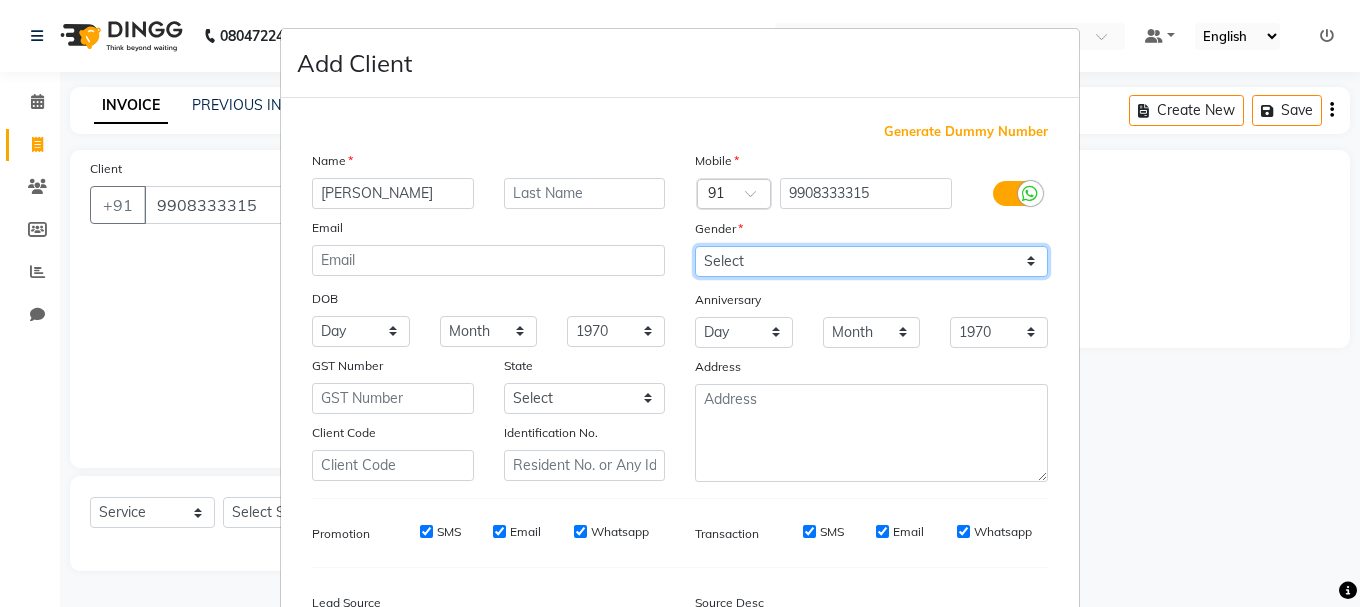 select on "[DEMOGRAPHIC_DATA]" 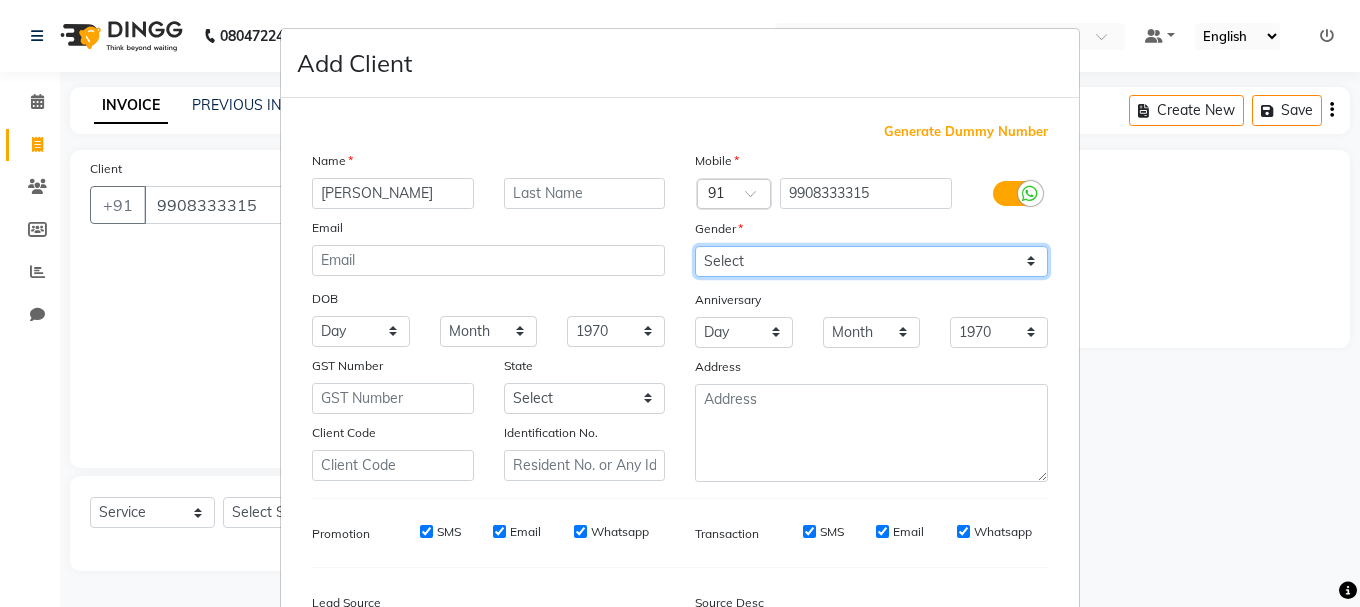 click on "Select [DEMOGRAPHIC_DATA] [DEMOGRAPHIC_DATA] Other Prefer Not To Say" at bounding box center (871, 261) 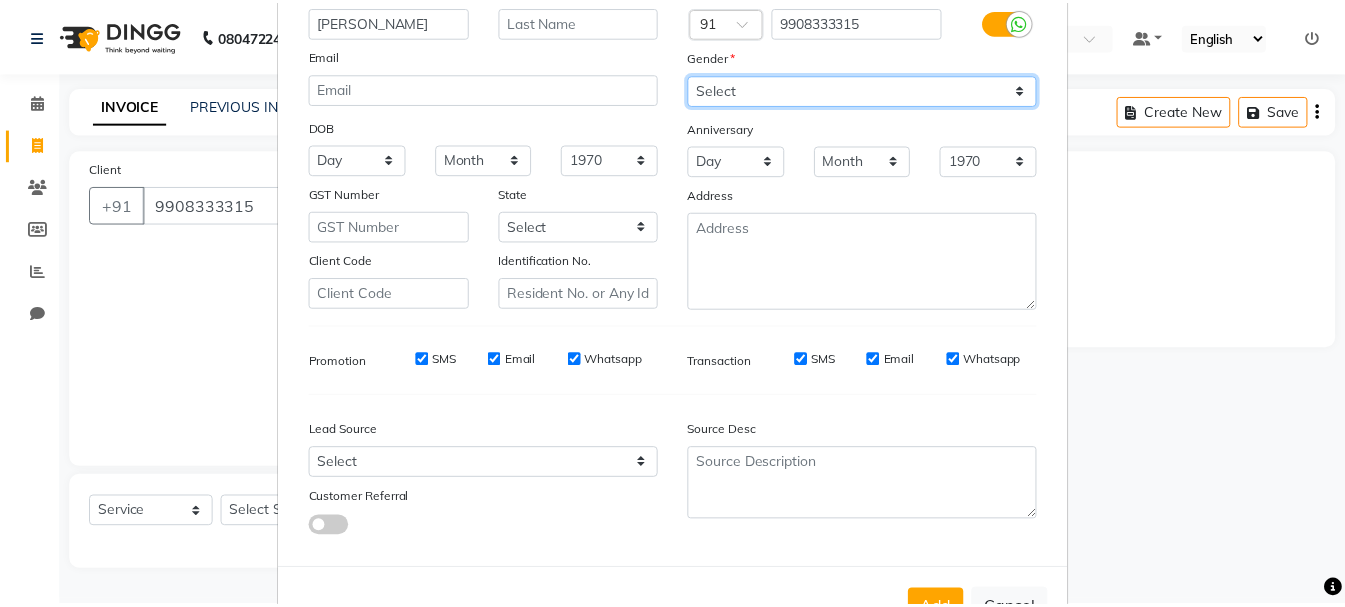 scroll, scrollTop: 242, scrollLeft: 0, axis: vertical 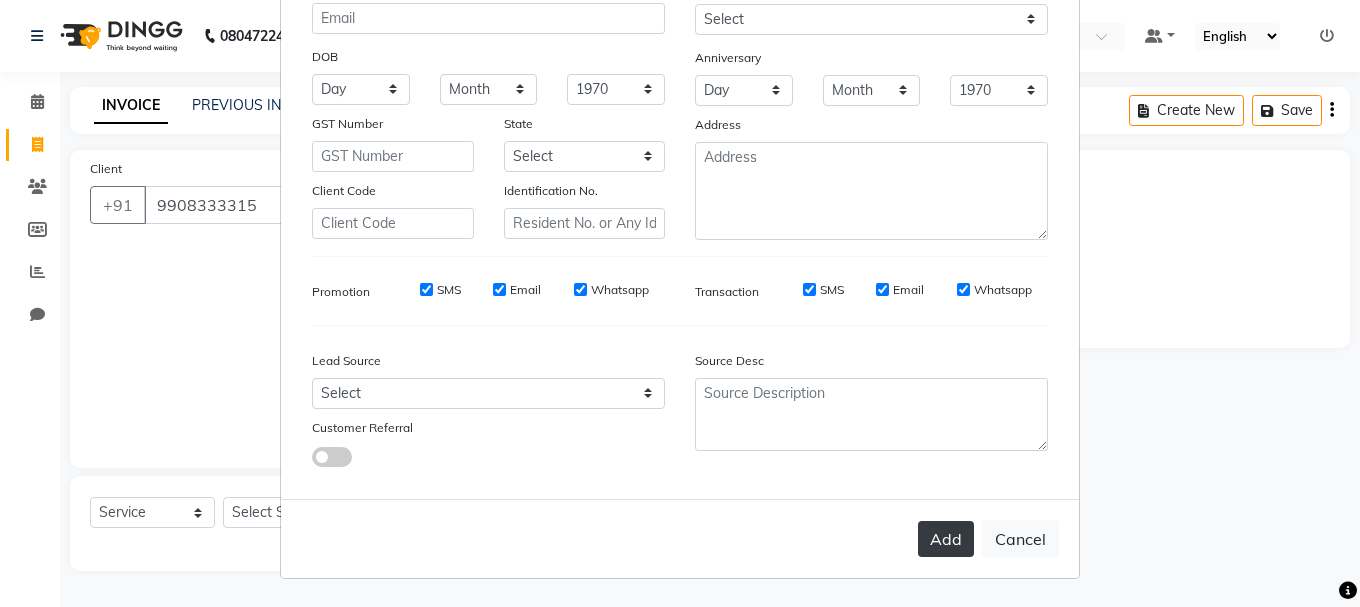 click on "Add" at bounding box center (946, 539) 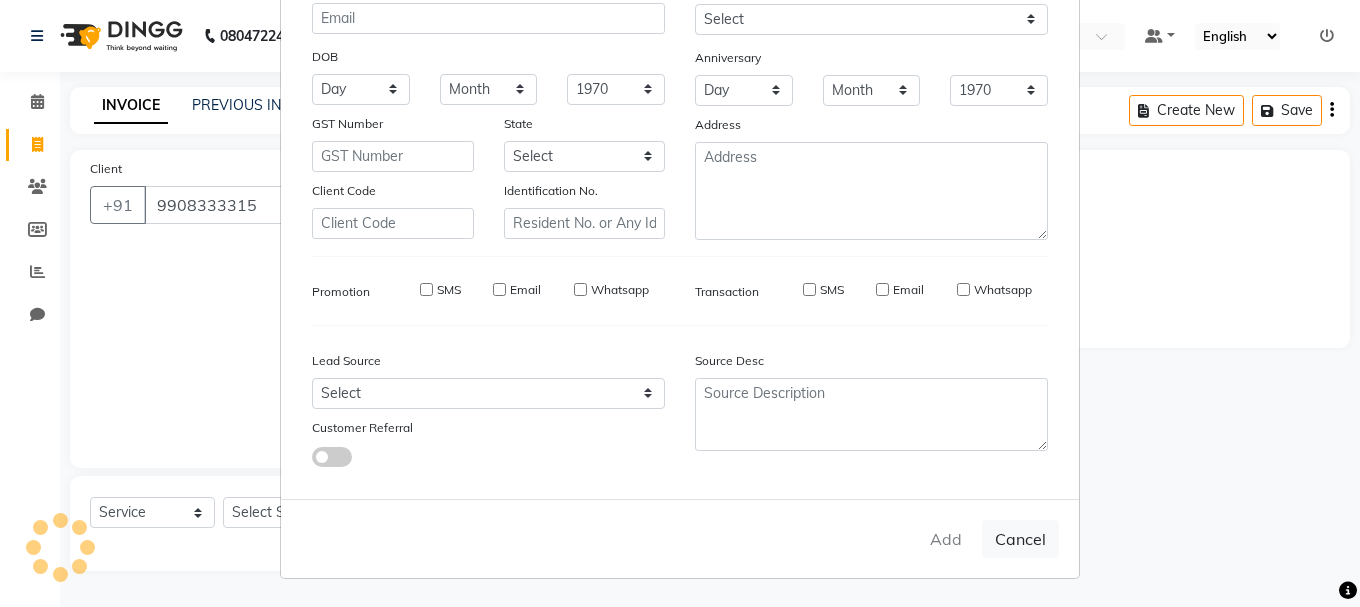type on "99******15" 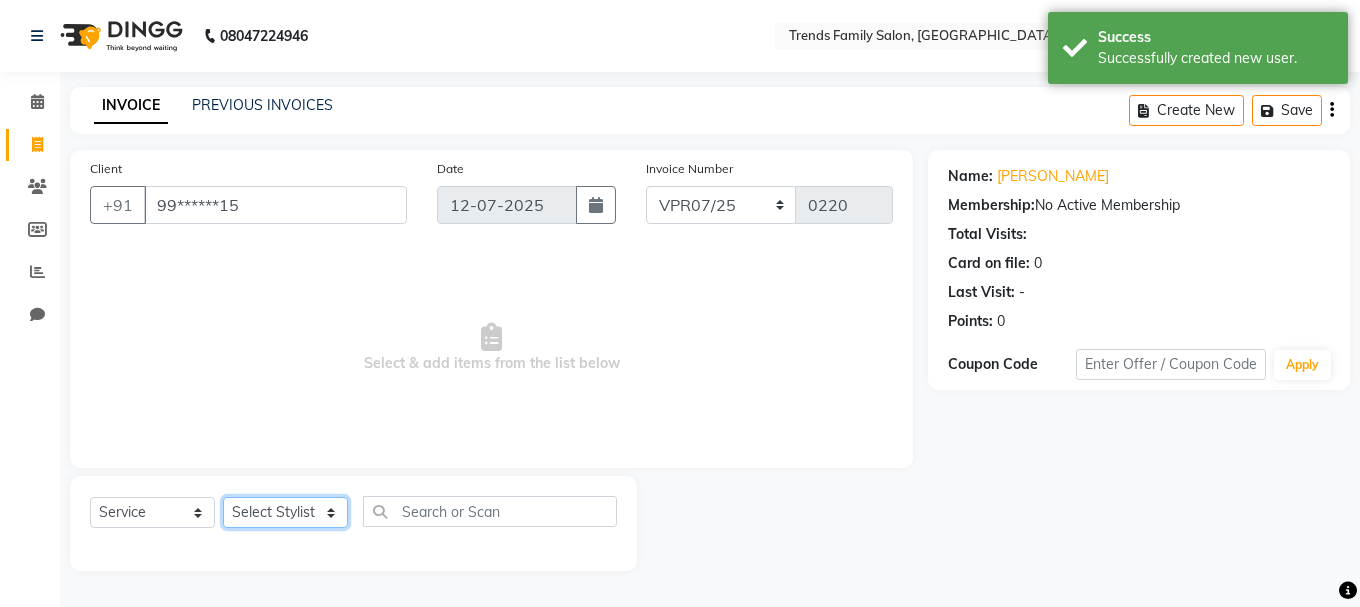 click on "Select Stylist [PERSON_NAME] Alsa Amaritha Ashwini [PERSON_NAME] Bhaktha Bhumi Danish Dolma Doma [PERSON_NAME] [PERSON_NAME] Lakshmi  Maya [PERSON_NAME] [PERSON_NAME] [PERSON_NAME] [PERSON_NAME] [PERSON_NAME] [PERSON_NAME] Sawsthika Shadav [PERSON_NAME] Sony Sherpa  [PERSON_NAME] [PERSON_NAME]" 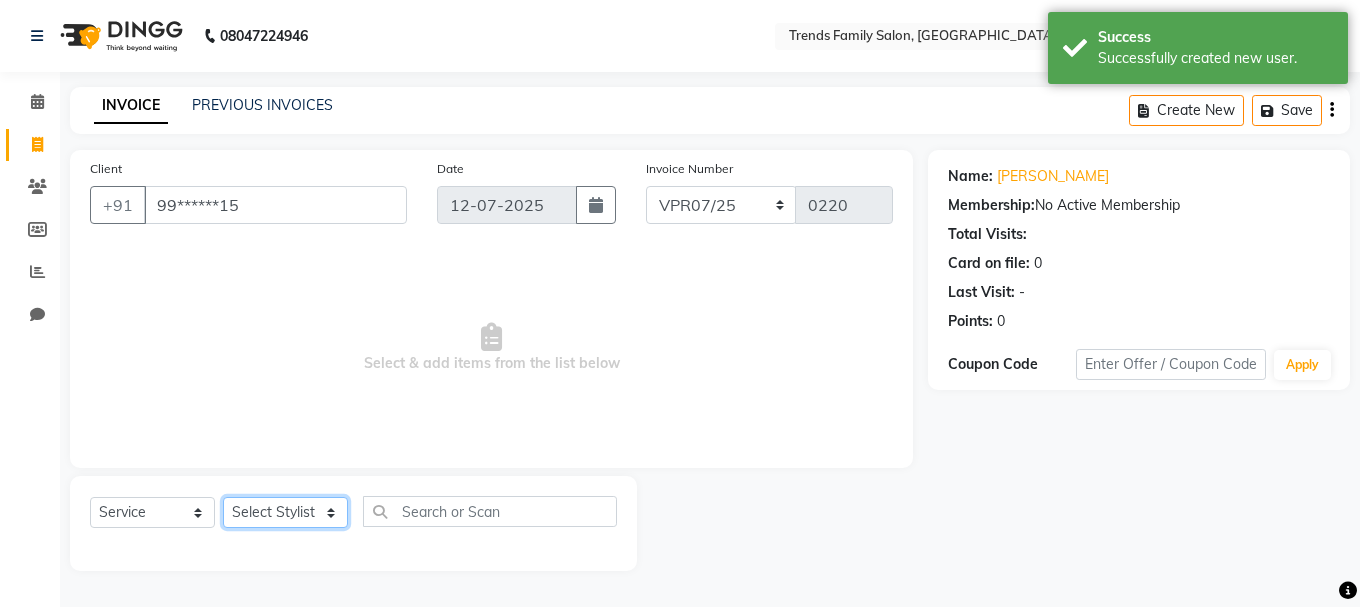 select on "85754" 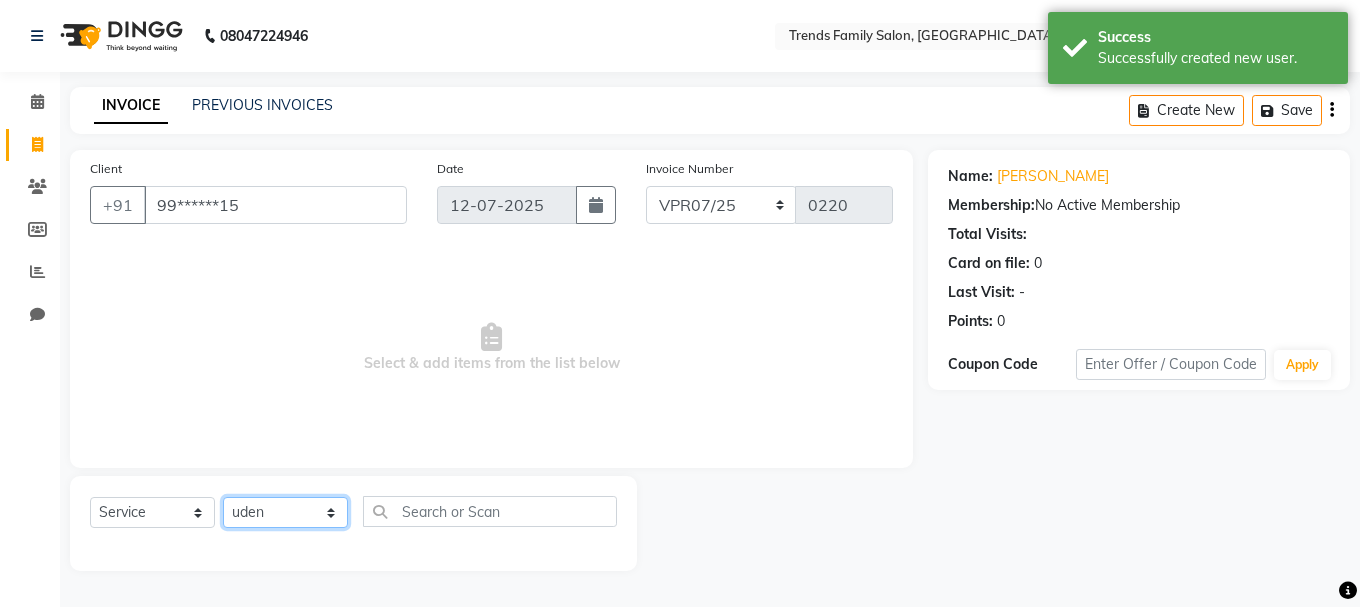 click on "Select Stylist [PERSON_NAME] Alsa Amaritha Ashwini [PERSON_NAME] Bhaktha Bhumi Danish Dolma Doma [PERSON_NAME] [PERSON_NAME] Lakshmi  Maya [PERSON_NAME] [PERSON_NAME] [PERSON_NAME] [PERSON_NAME] [PERSON_NAME] [PERSON_NAME] Sawsthika Shadav [PERSON_NAME] Sony Sherpa  [PERSON_NAME] [PERSON_NAME]" 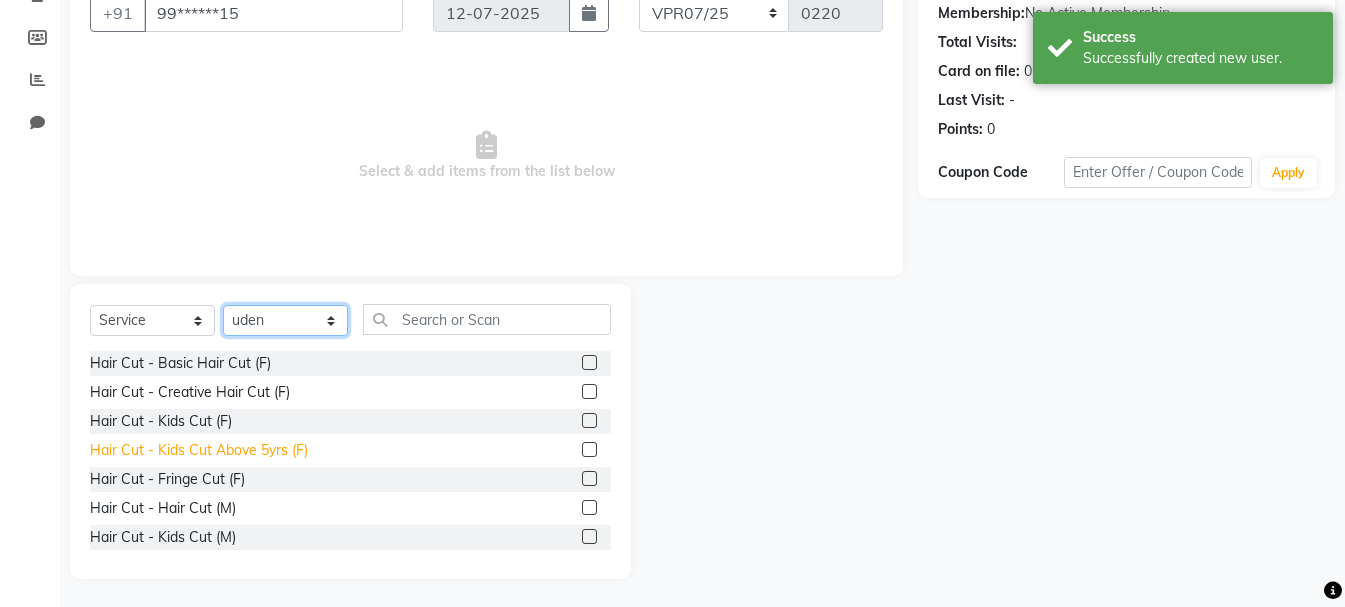 scroll, scrollTop: 194, scrollLeft: 0, axis: vertical 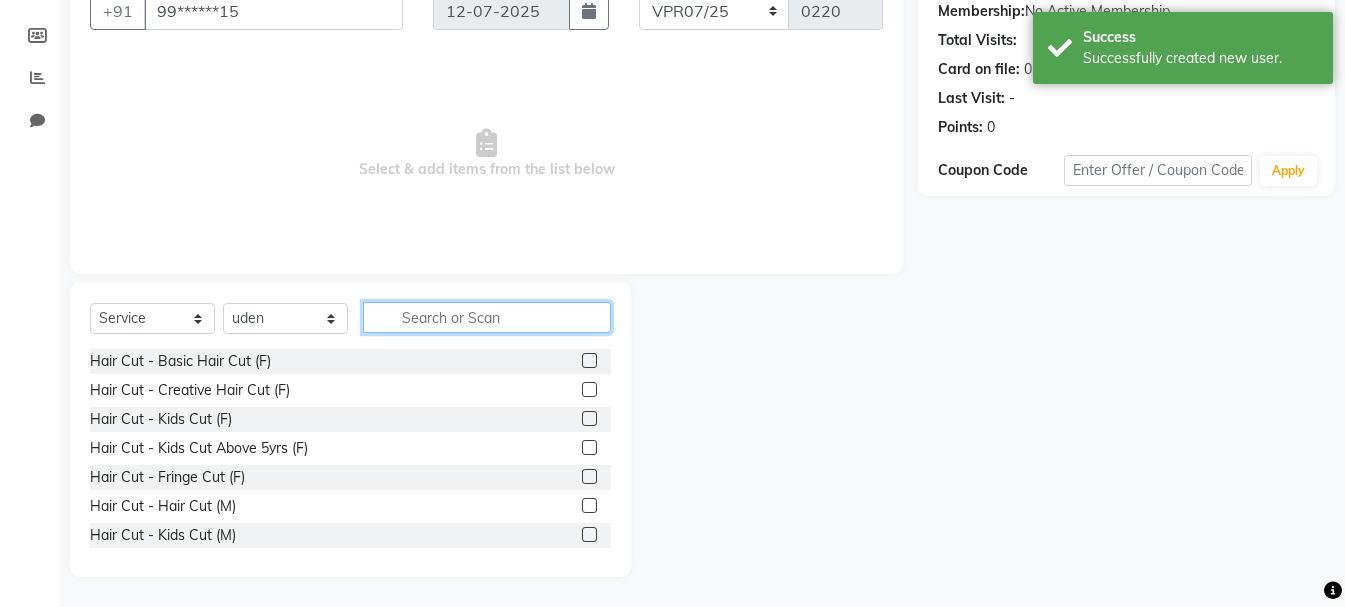 click 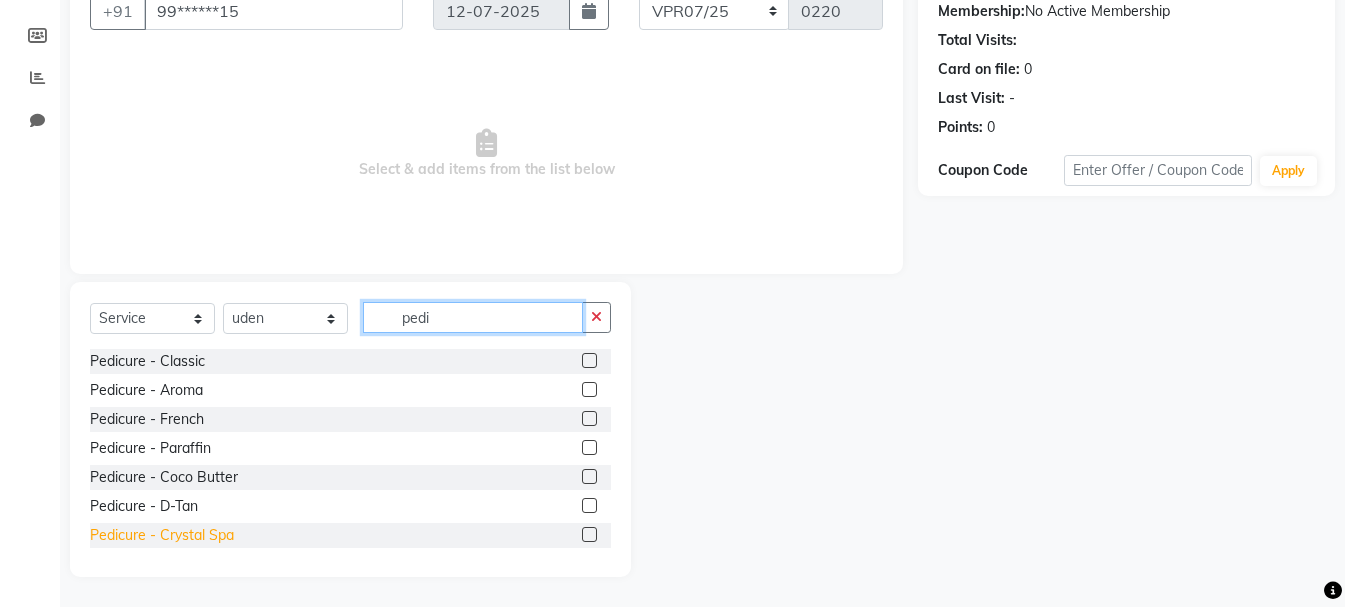 type on "pedi" 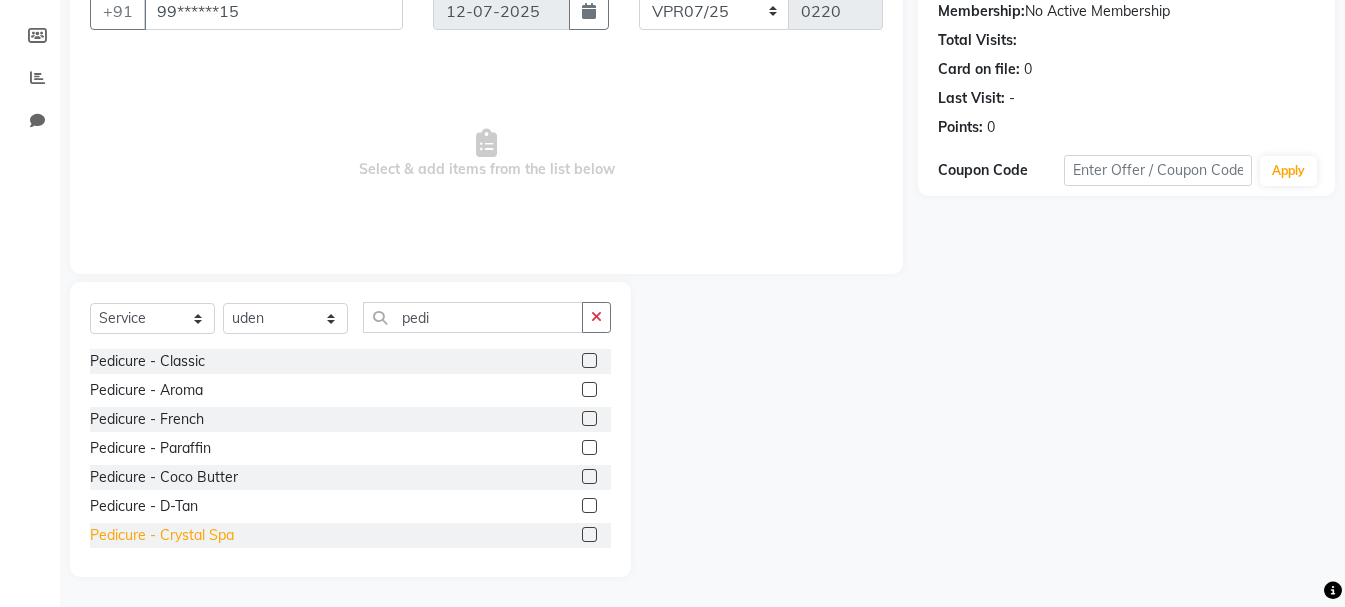 click on "Pedicure - Crystal Spa" 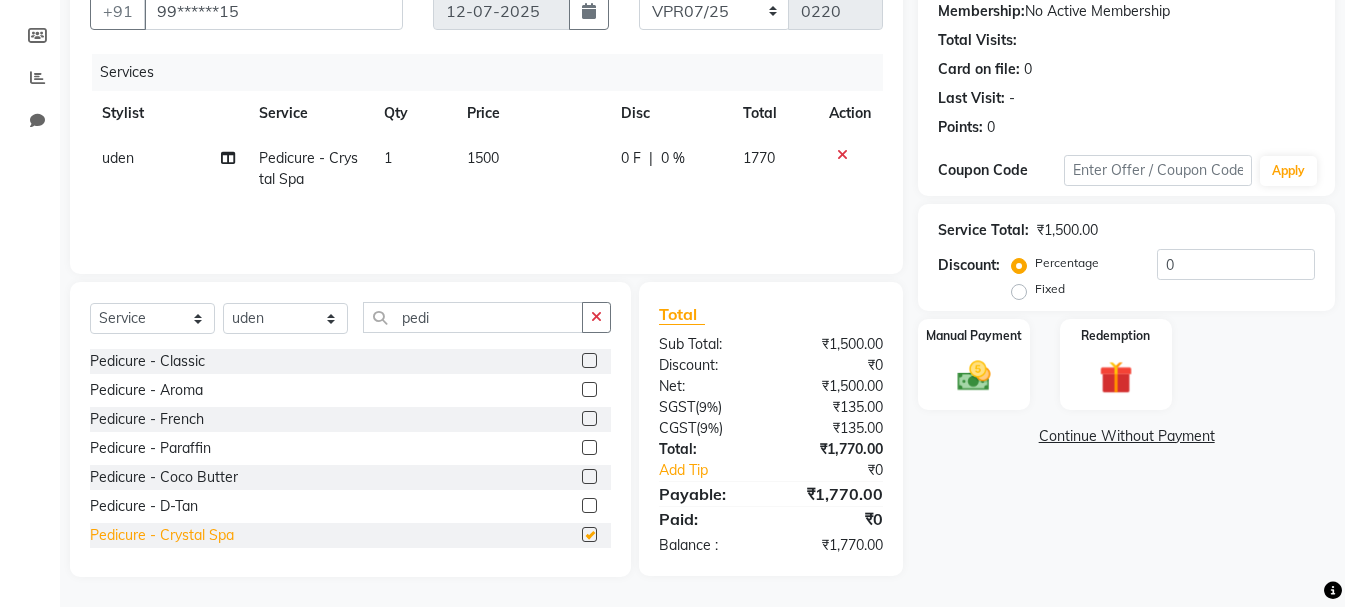 checkbox on "false" 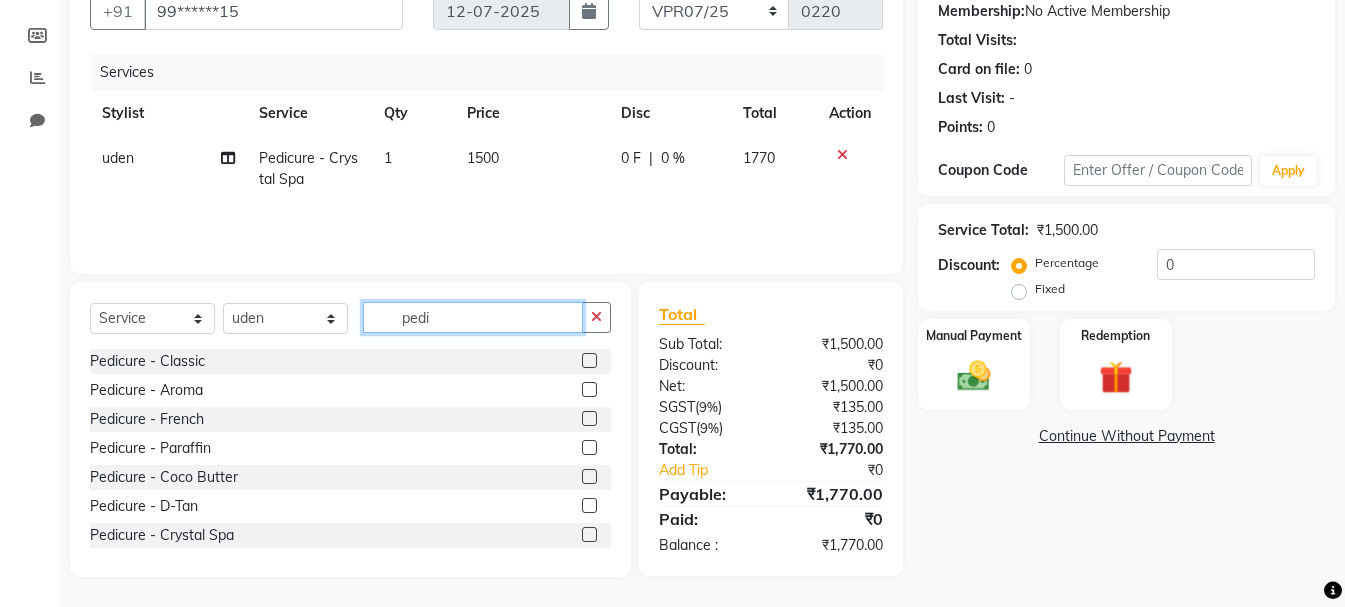 click on "pedi" 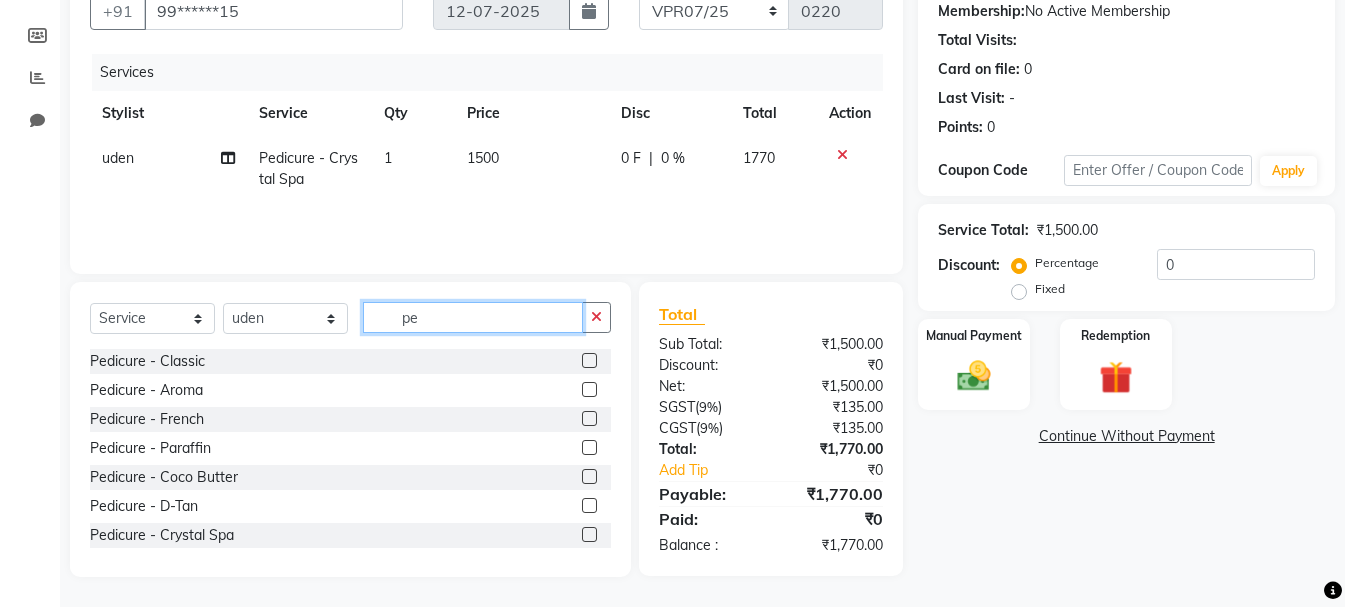 type on "p" 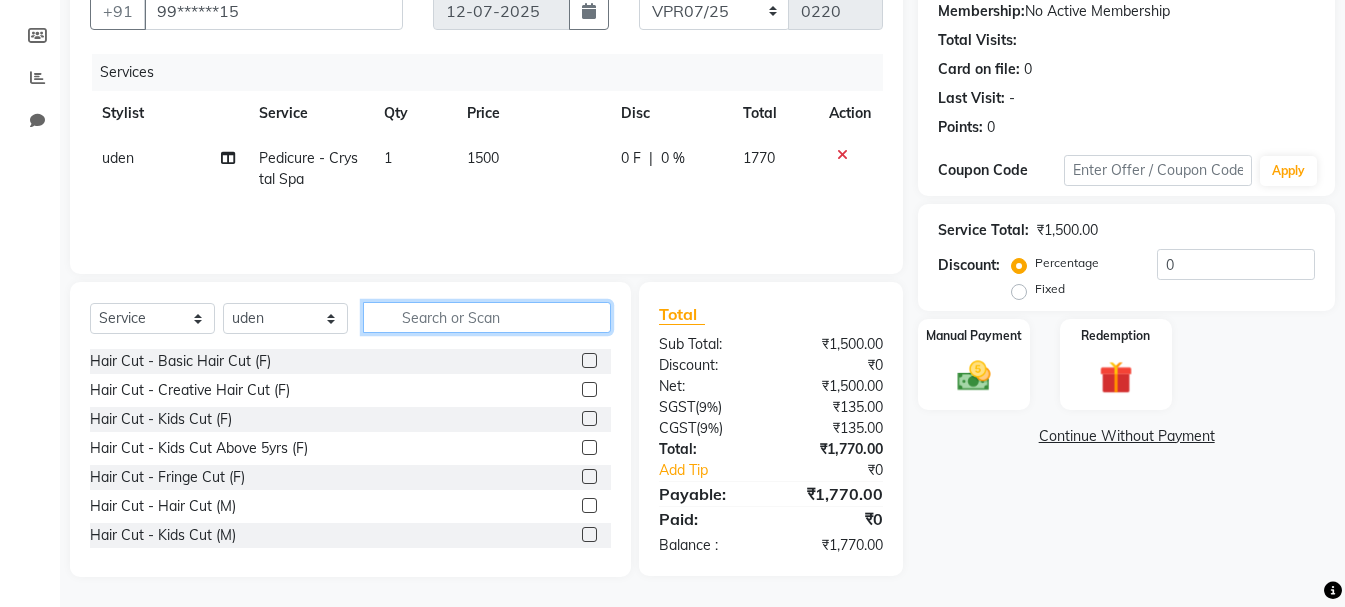 type 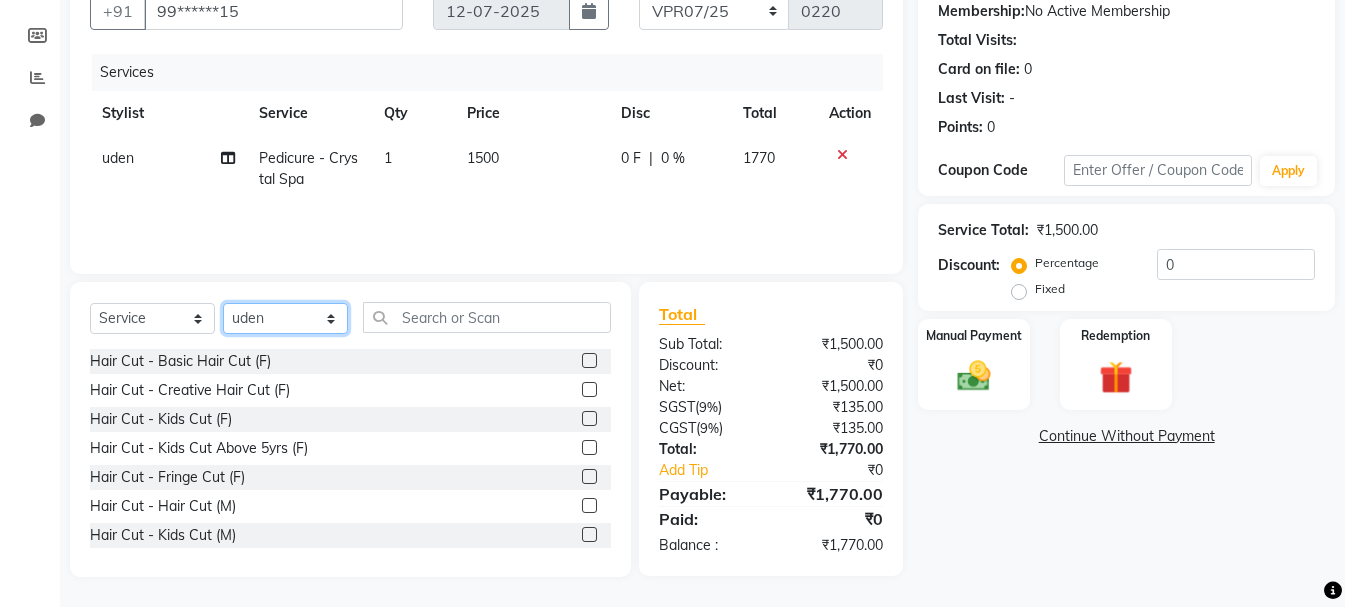 click on "Select Stylist [PERSON_NAME] Alsa Amaritha Ashwini [PERSON_NAME] Bhaktha Bhumi Danish Dolma Doma [PERSON_NAME] [PERSON_NAME] Lakshmi  Maya [PERSON_NAME] [PERSON_NAME] [PERSON_NAME] [PERSON_NAME] [PERSON_NAME] [PERSON_NAME] Sawsthika Shadav [PERSON_NAME] Sony Sherpa  [PERSON_NAME] [PERSON_NAME]" 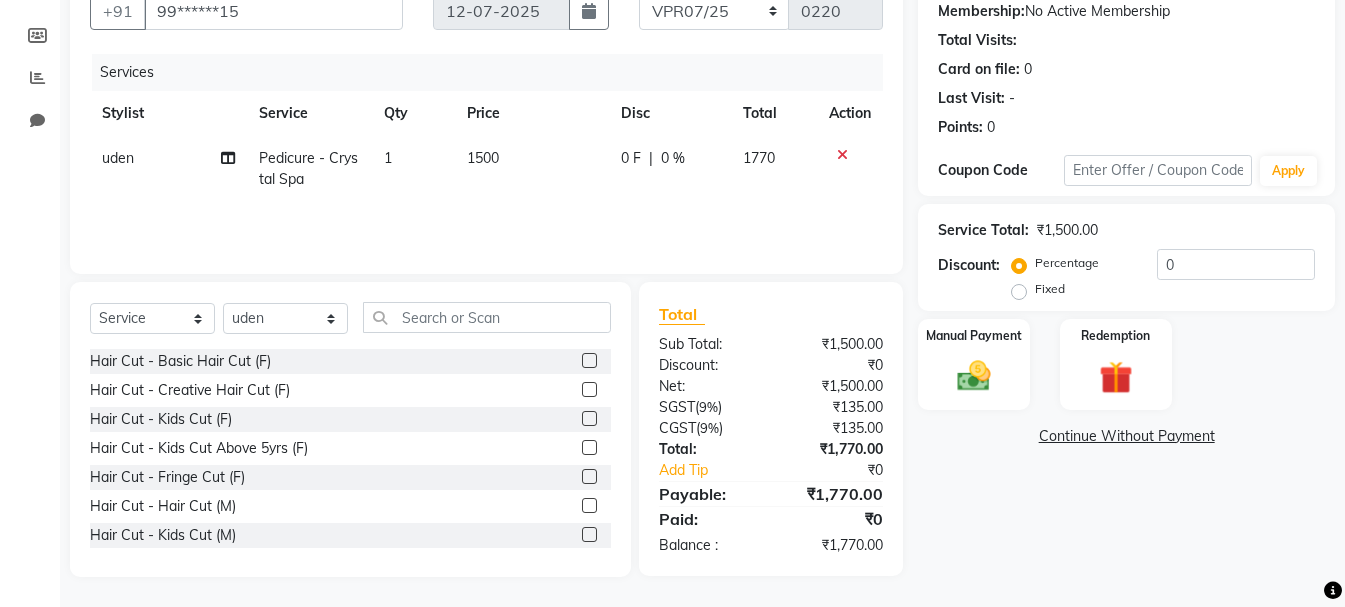 click 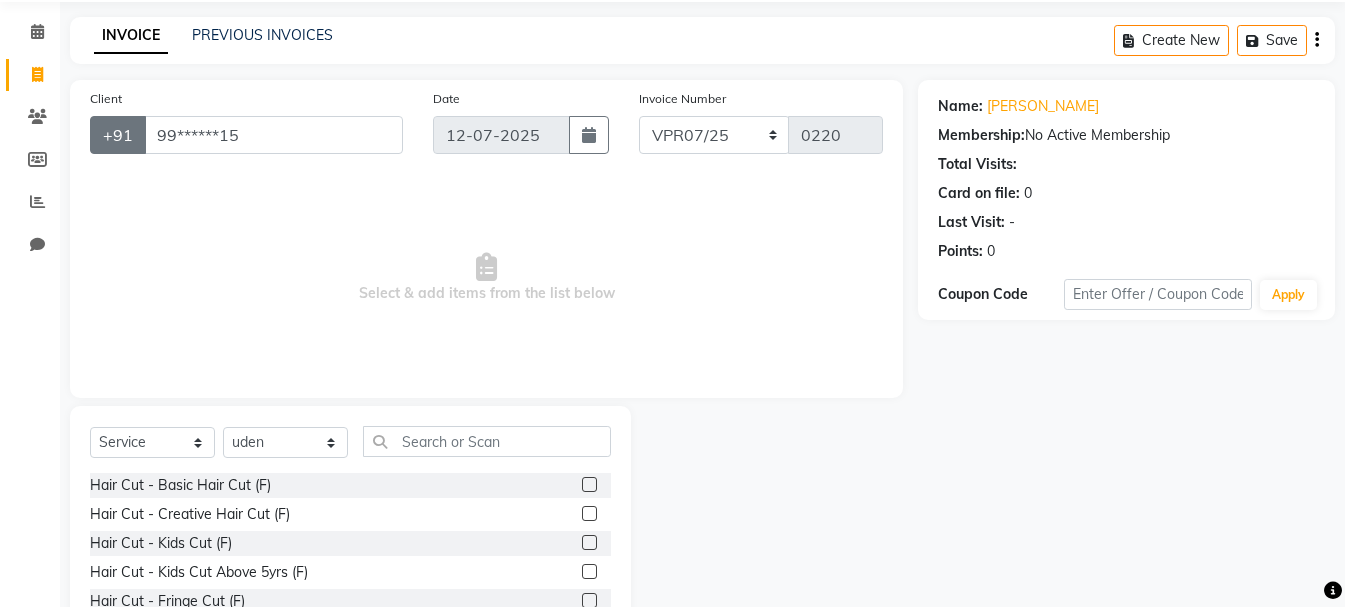 scroll, scrollTop: 0, scrollLeft: 0, axis: both 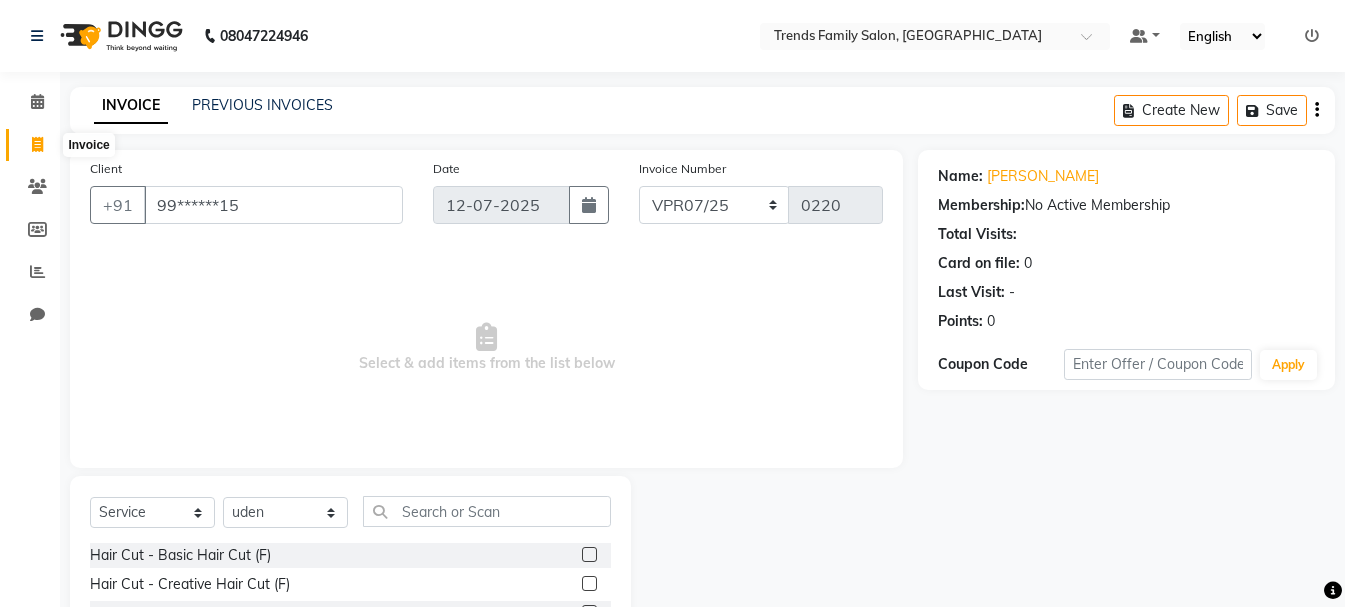 click 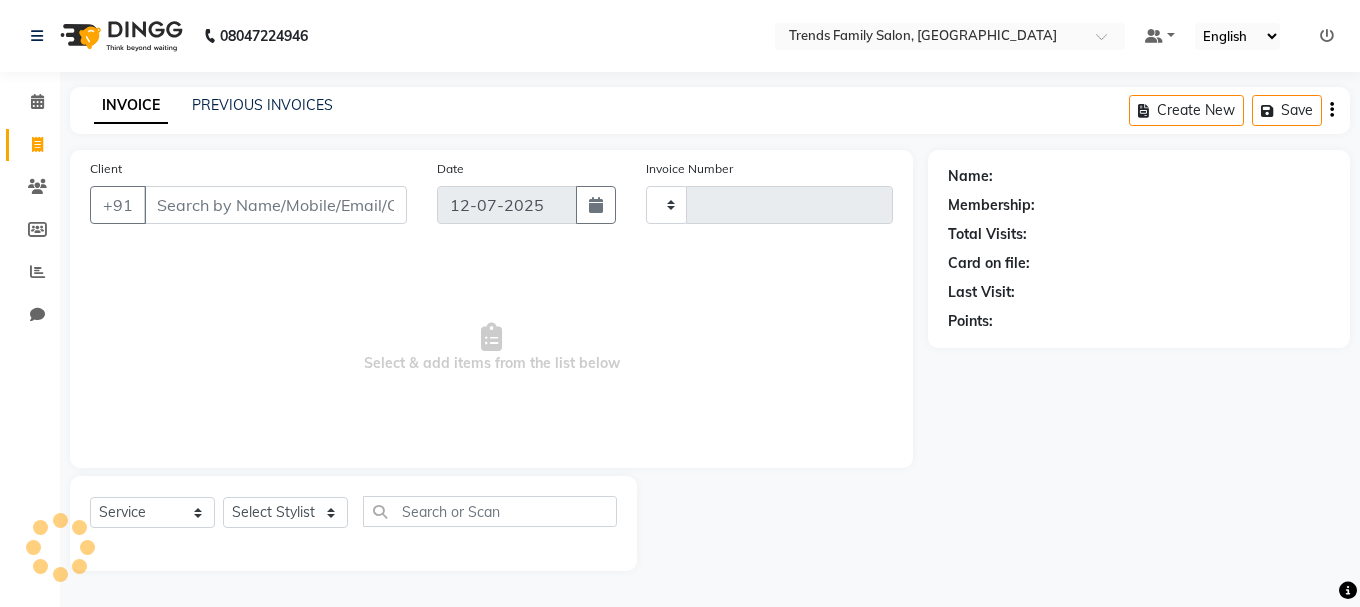 type on "0220" 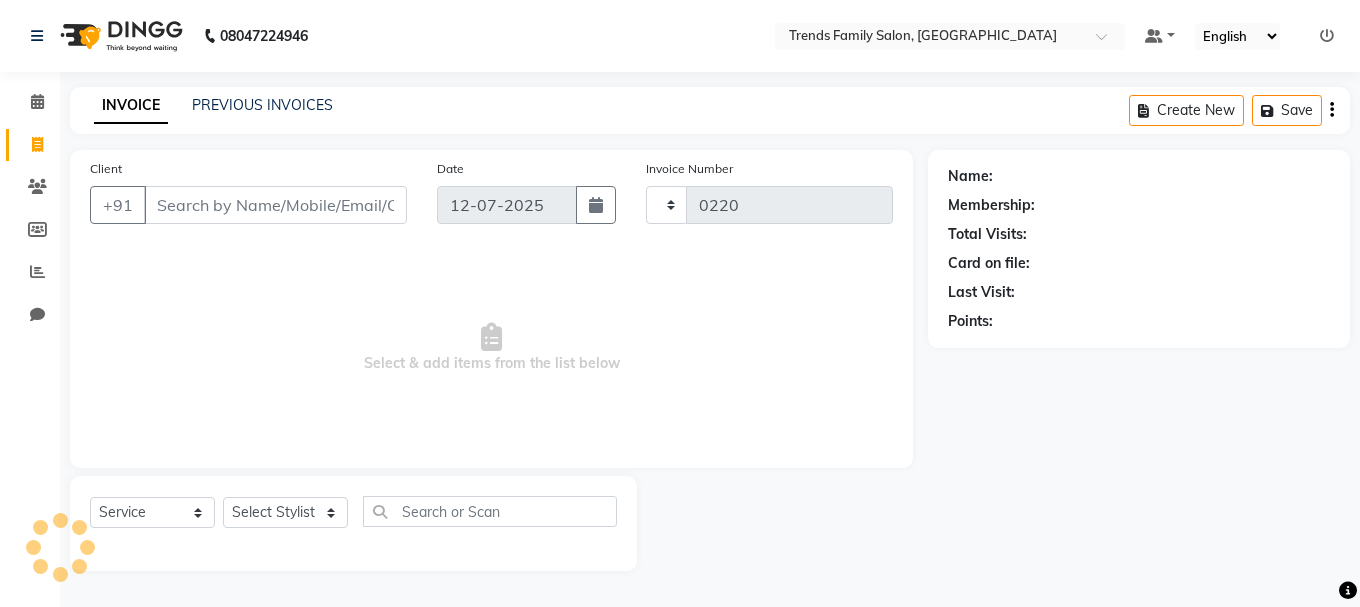 select on "8591" 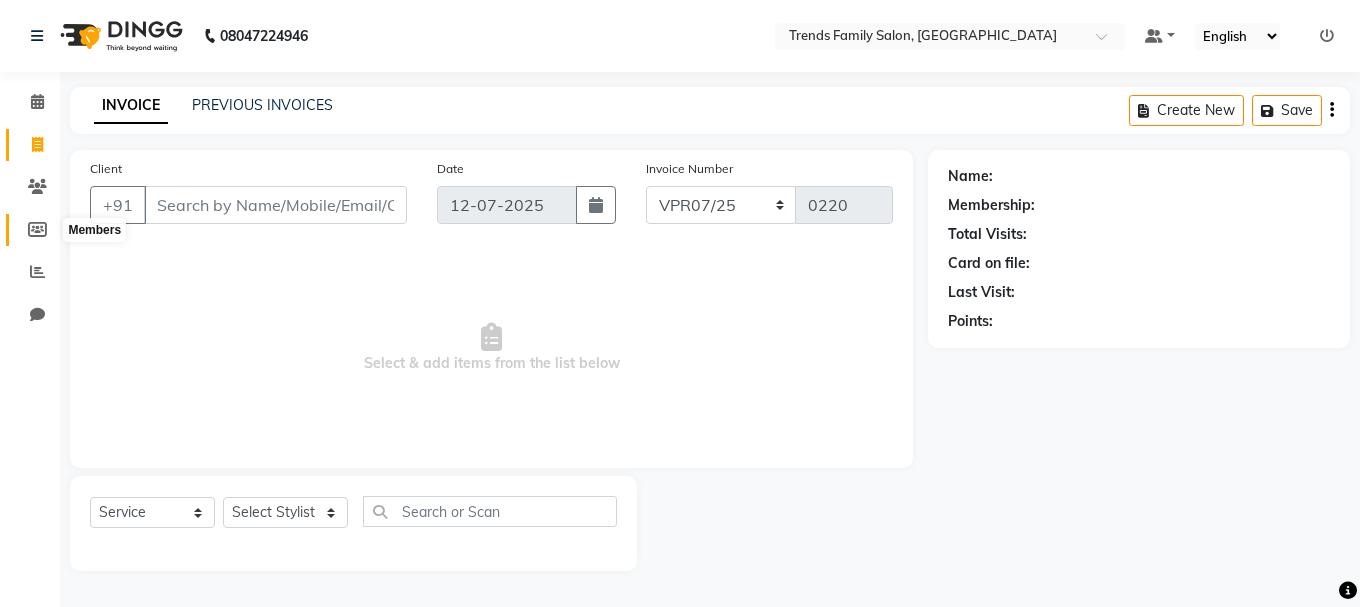 click 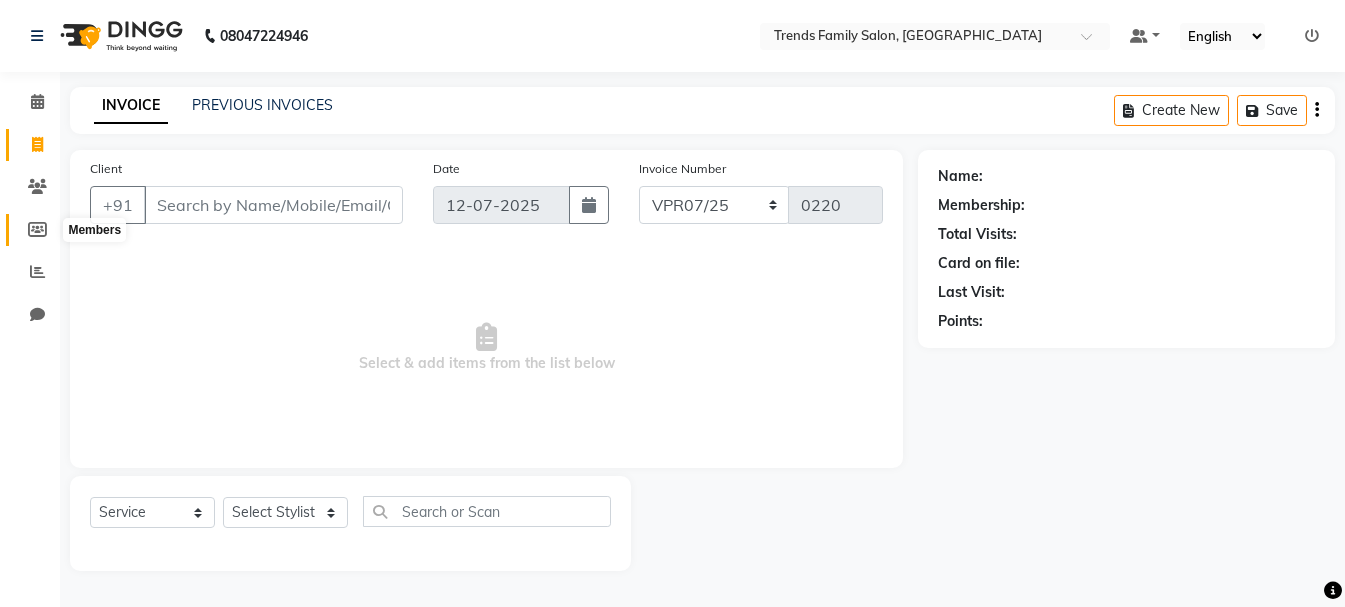 select 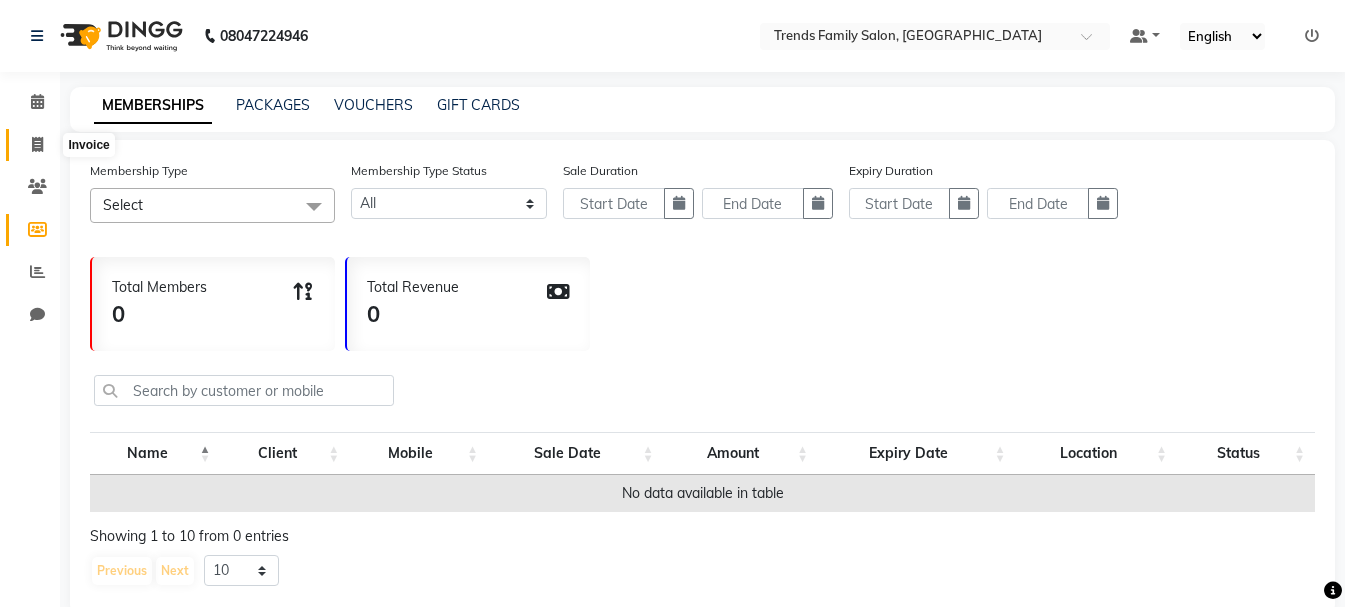 click 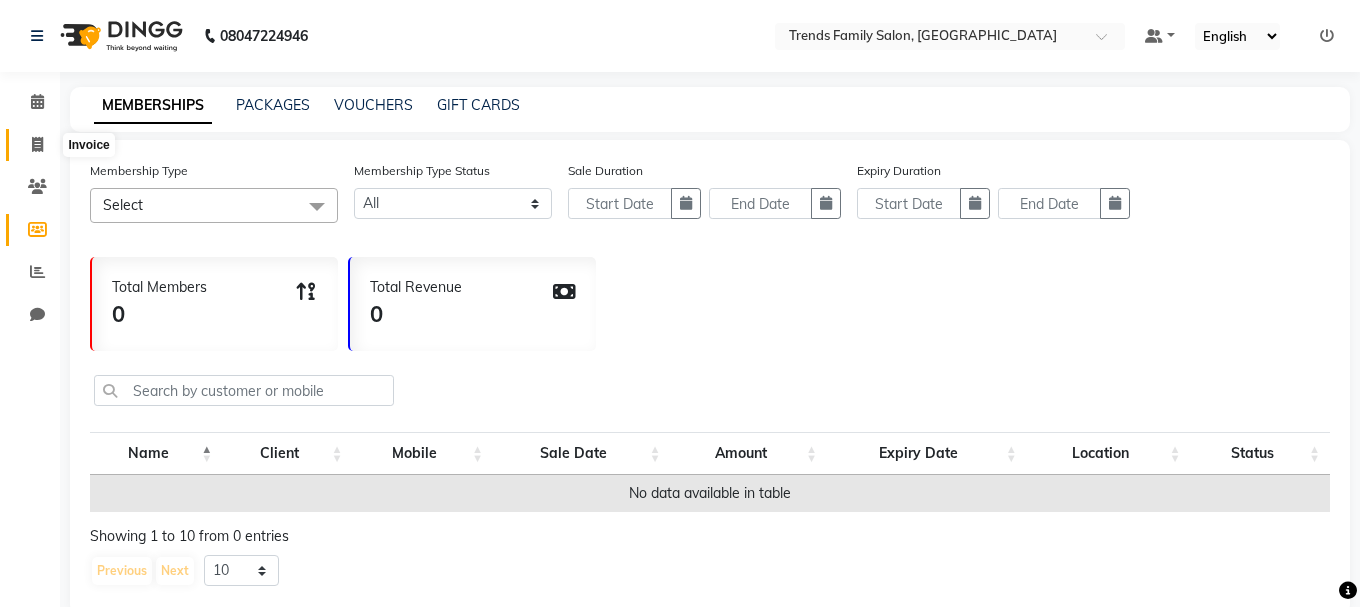 select on "service" 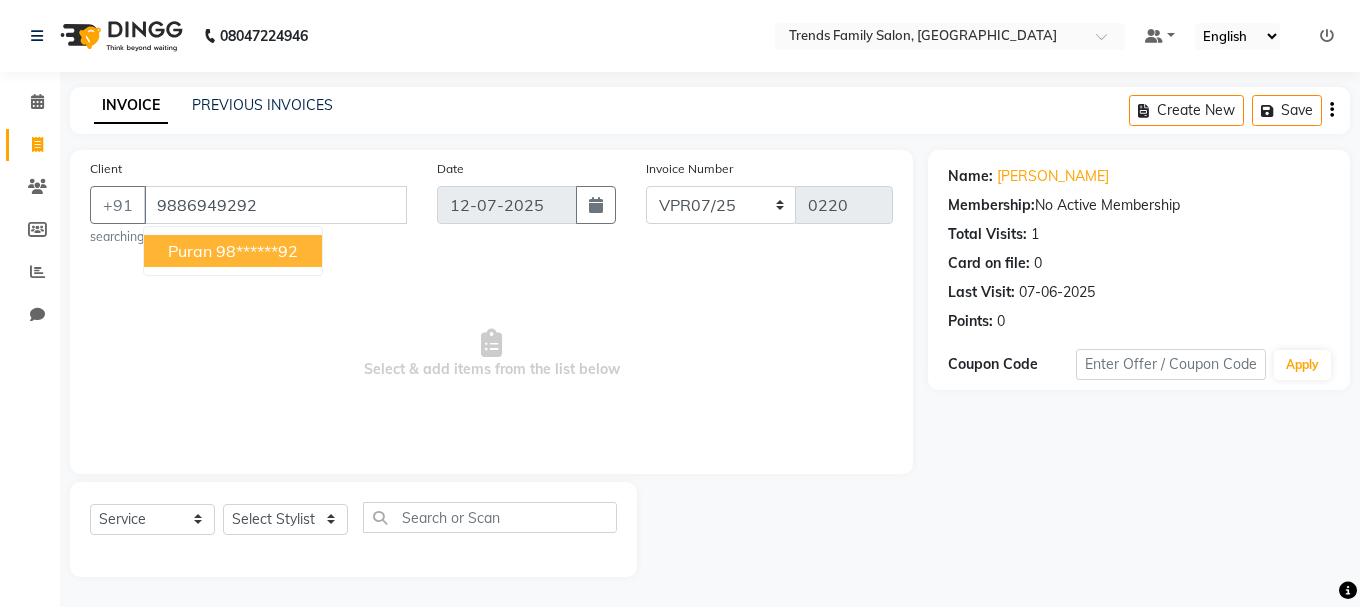 click on "puran" at bounding box center [190, 251] 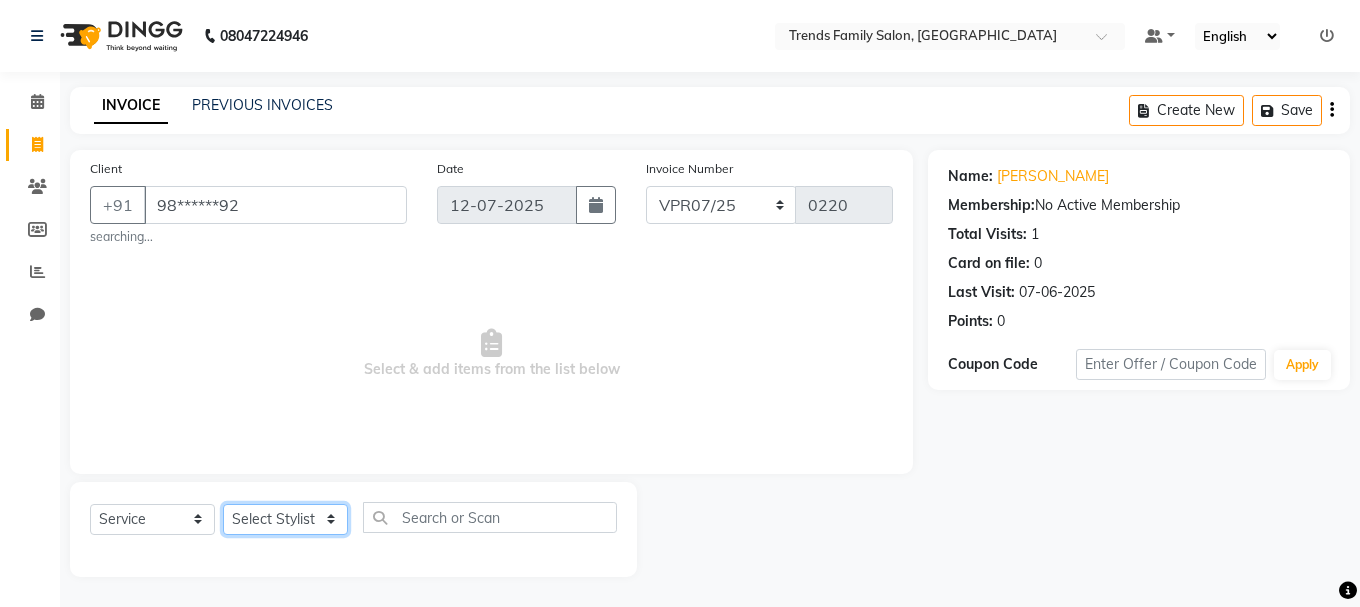click on "Select Stylist [PERSON_NAME] Alsa Amaritha Ashwini [PERSON_NAME] Bhaktha Bhumi Danish Dolma Doma [PERSON_NAME] [PERSON_NAME] Lakshmi  Maya [PERSON_NAME] [PERSON_NAME] [PERSON_NAME] [PERSON_NAME] [PERSON_NAME] [PERSON_NAME] Sawsthika Shadav [PERSON_NAME] Sony Sherpa  [PERSON_NAME] [PERSON_NAME]" 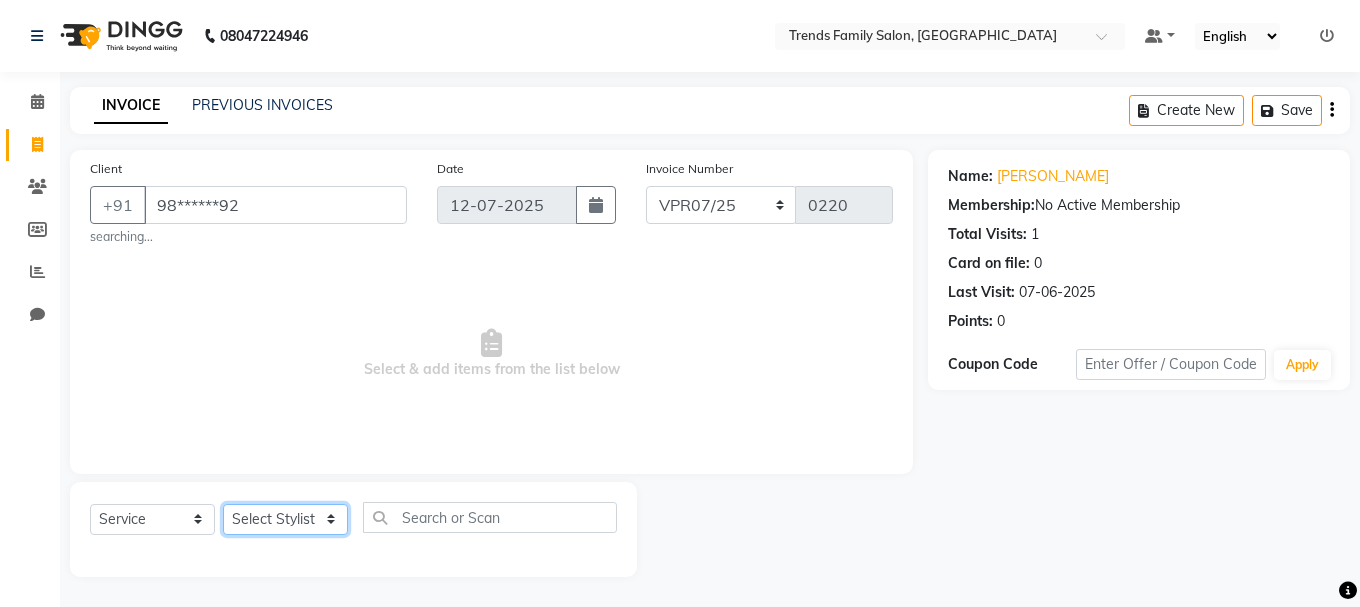 select on "74905" 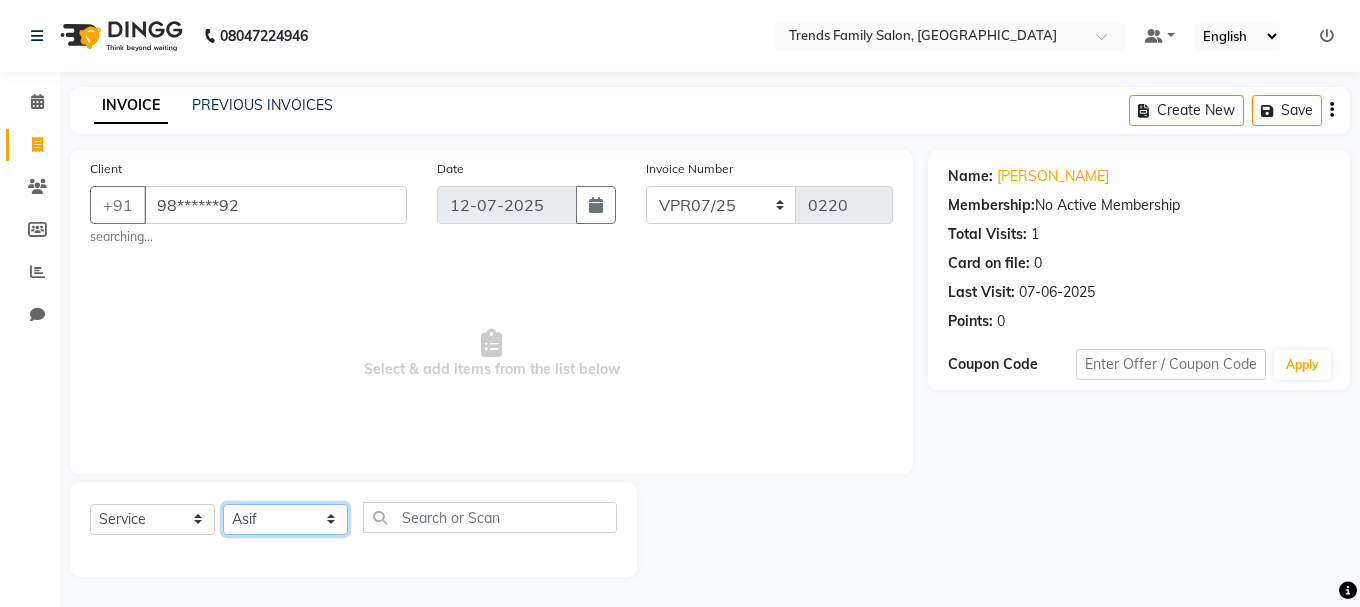 click on "Select Stylist [PERSON_NAME] Alsa Amaritha Ashwini [PERSON_NAME] Bhaktha Bhumi Danish Dolma Doma [PERSON_NAME] [PERSON_NAME] Lakshmi  Maya [PERSON_NAME] [PERSON_NAME] [PERSON_NAME] [PERSON_NAME] [PERSON_NAME] [PERSON_NAME] Sawsthika Shadav [PERSON_NAME] Sony Sherpa  [PERSON_NAME] [PERSON_NAME]" 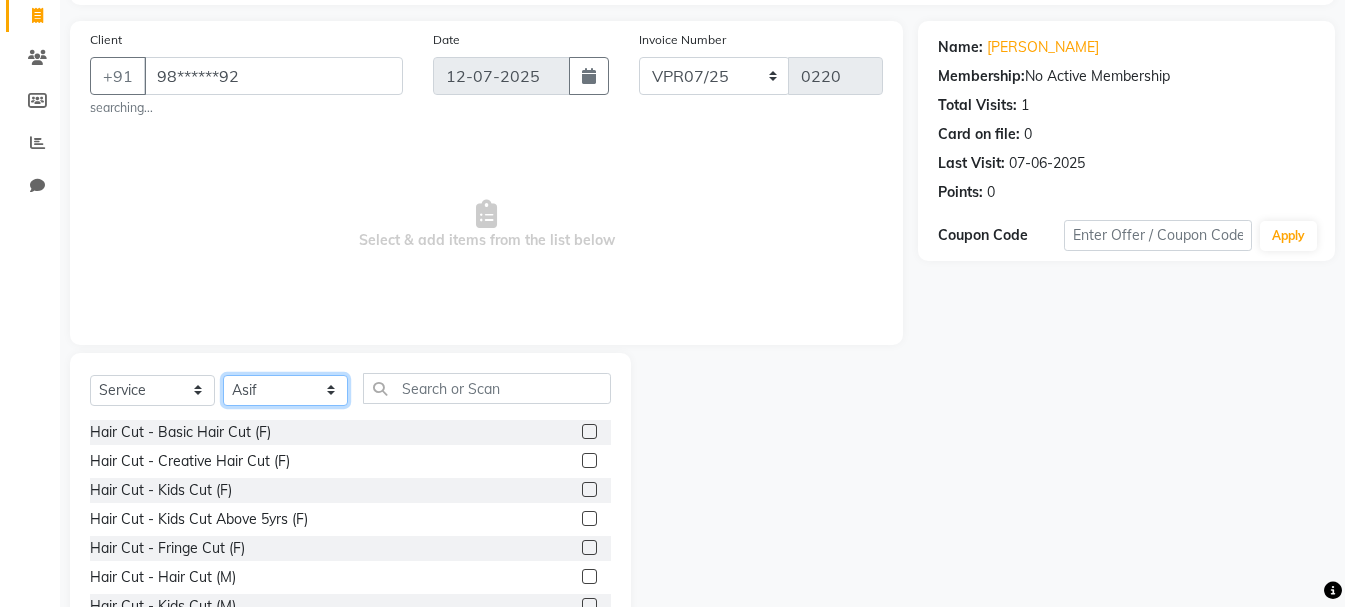 scroll, scrollTop: 200, scrollLeft: 0, axis: vertical 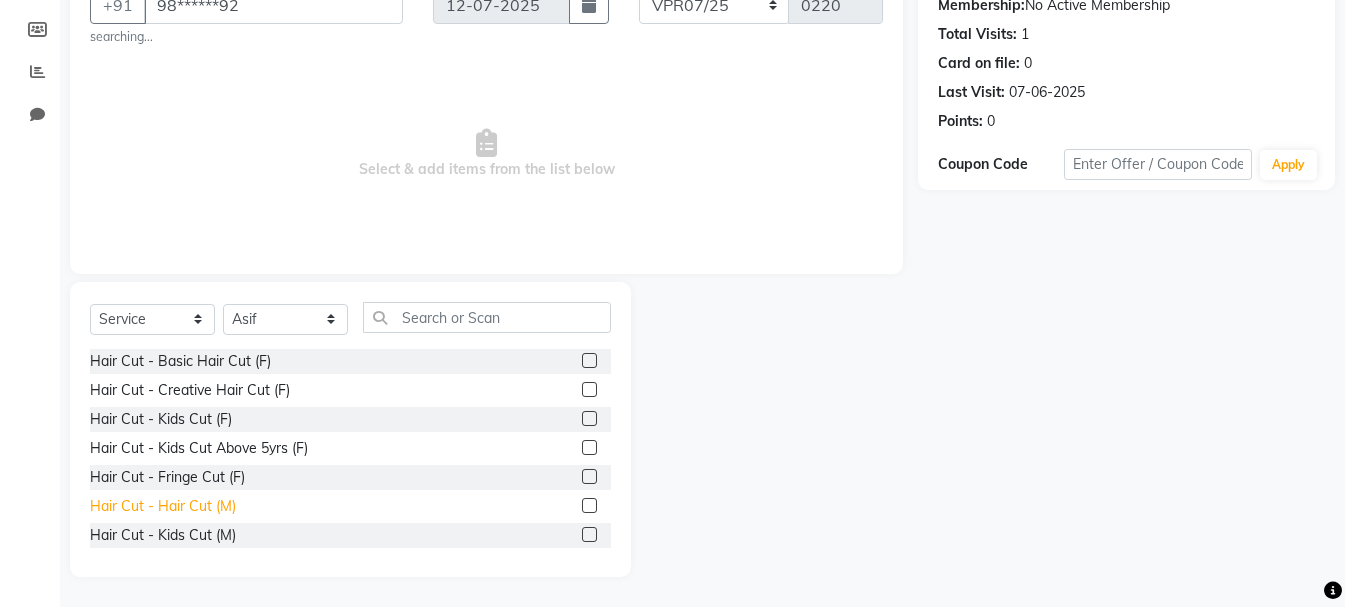 click on "Hair Cut - Hair Cut (M)" 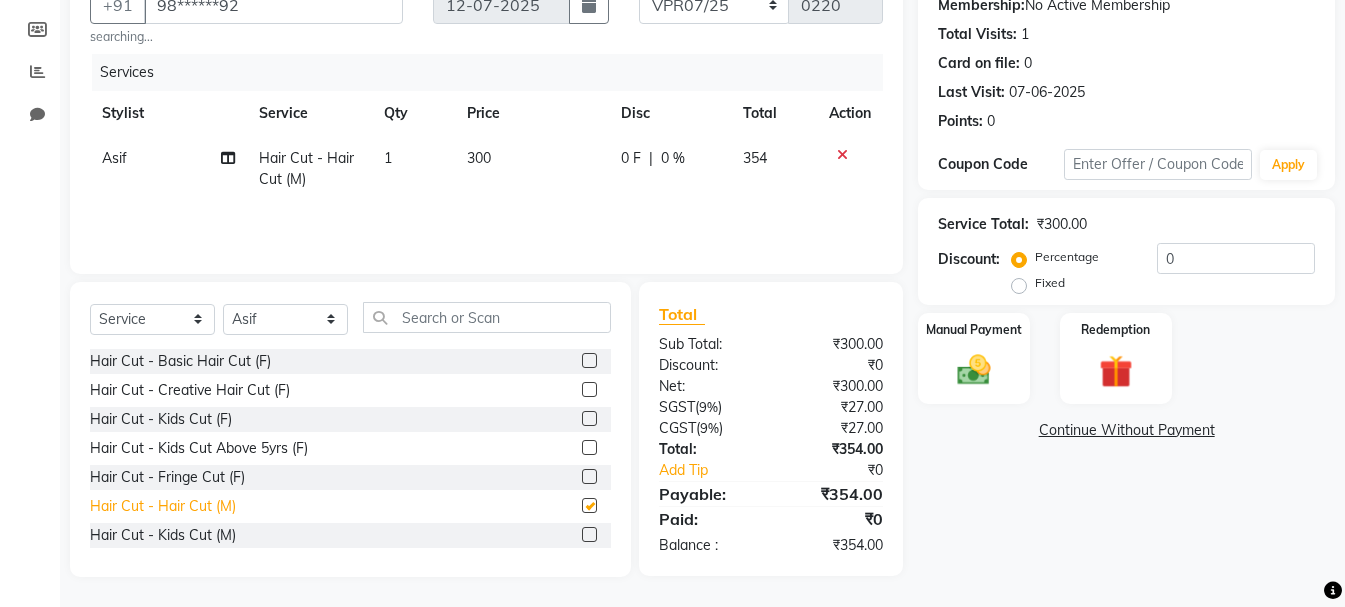 checkbox on "false" 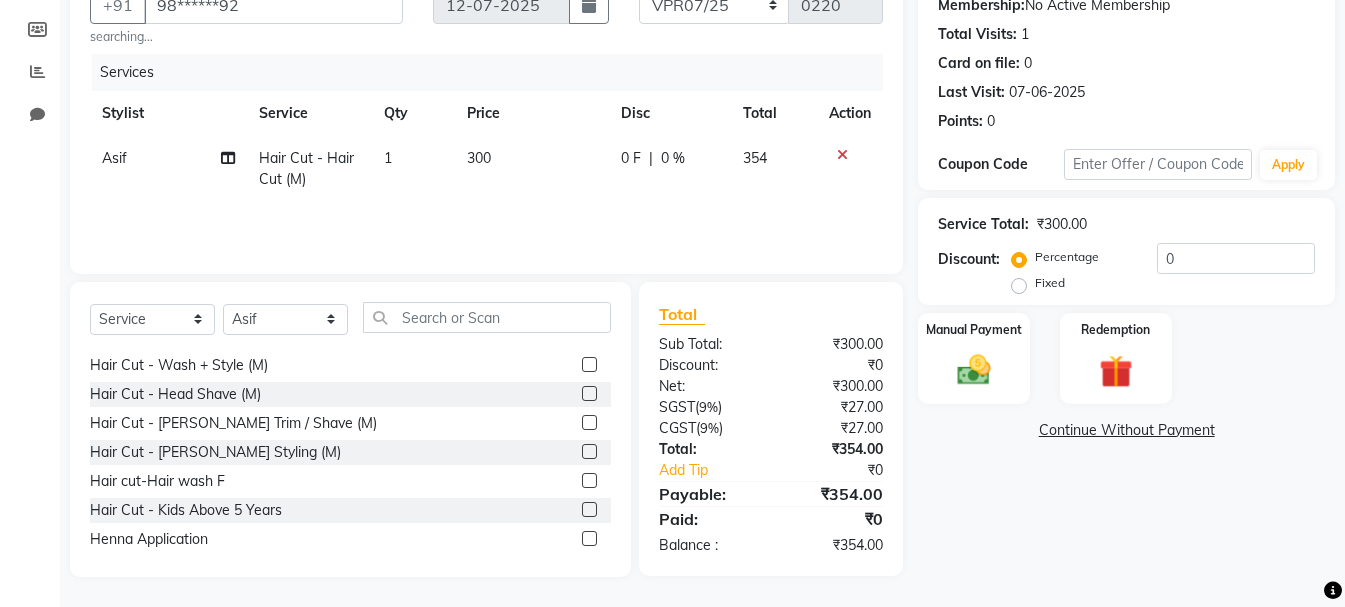 scroll, scrollTop: 200, scrollLeft: 0, axis: vertical 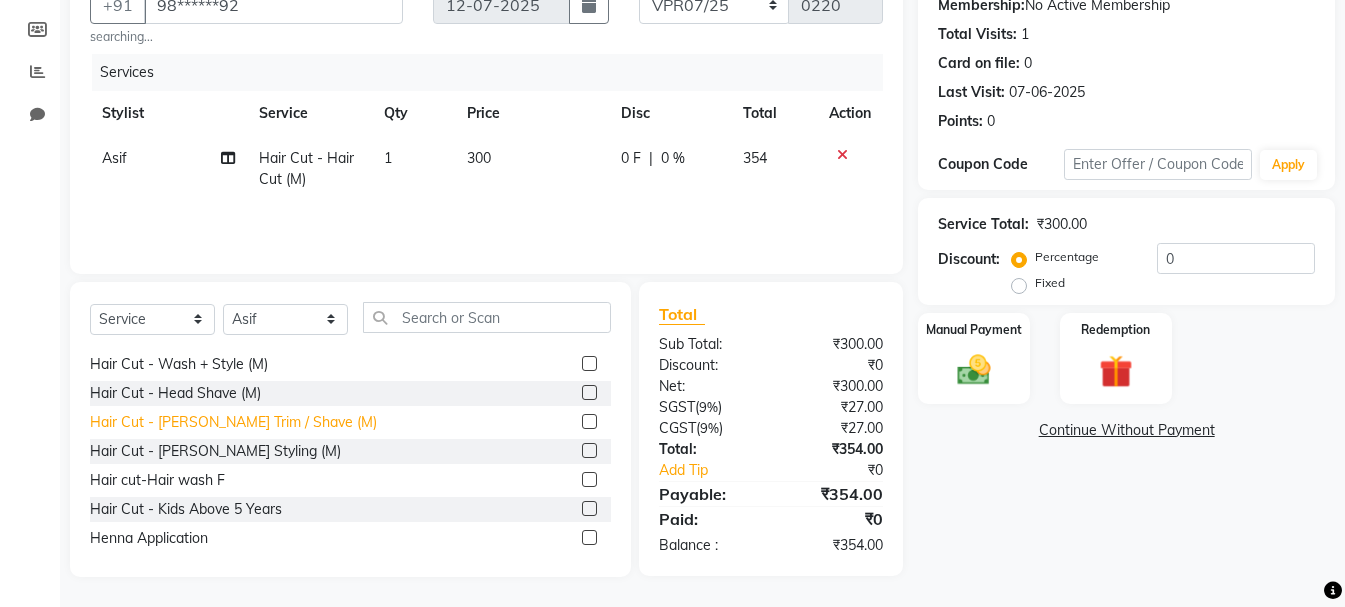 click on "Hair Cut - [PERSON_NAME] Trim / Shave (M)" 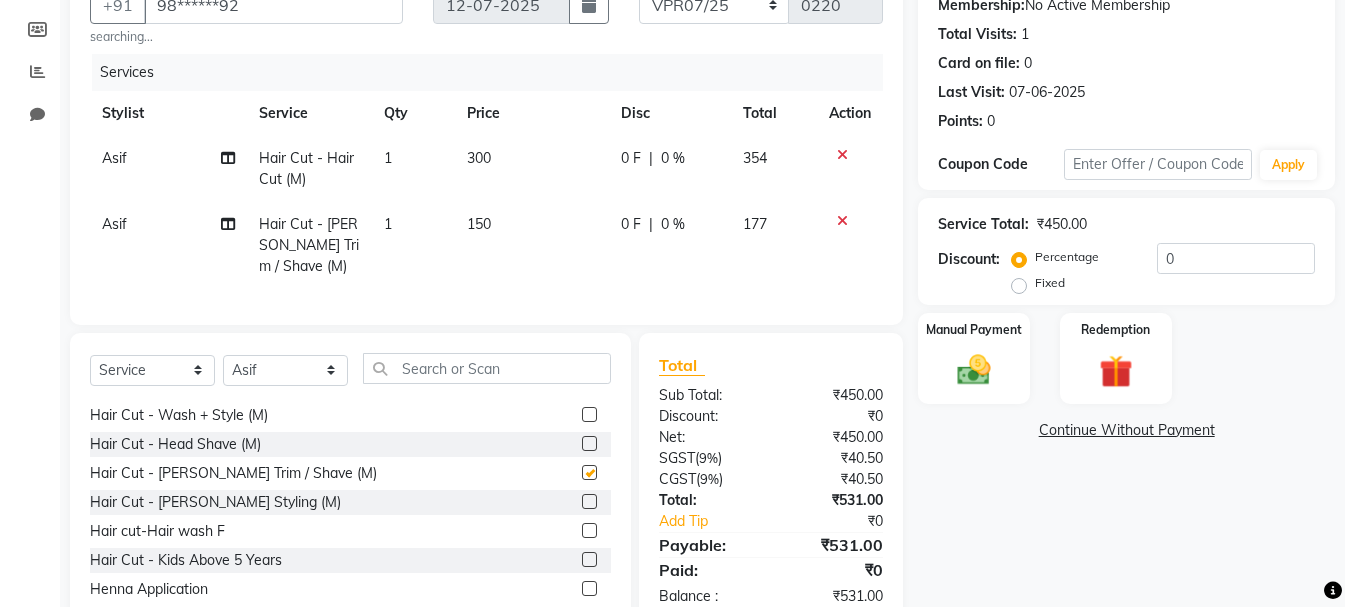 checkbox on "false" 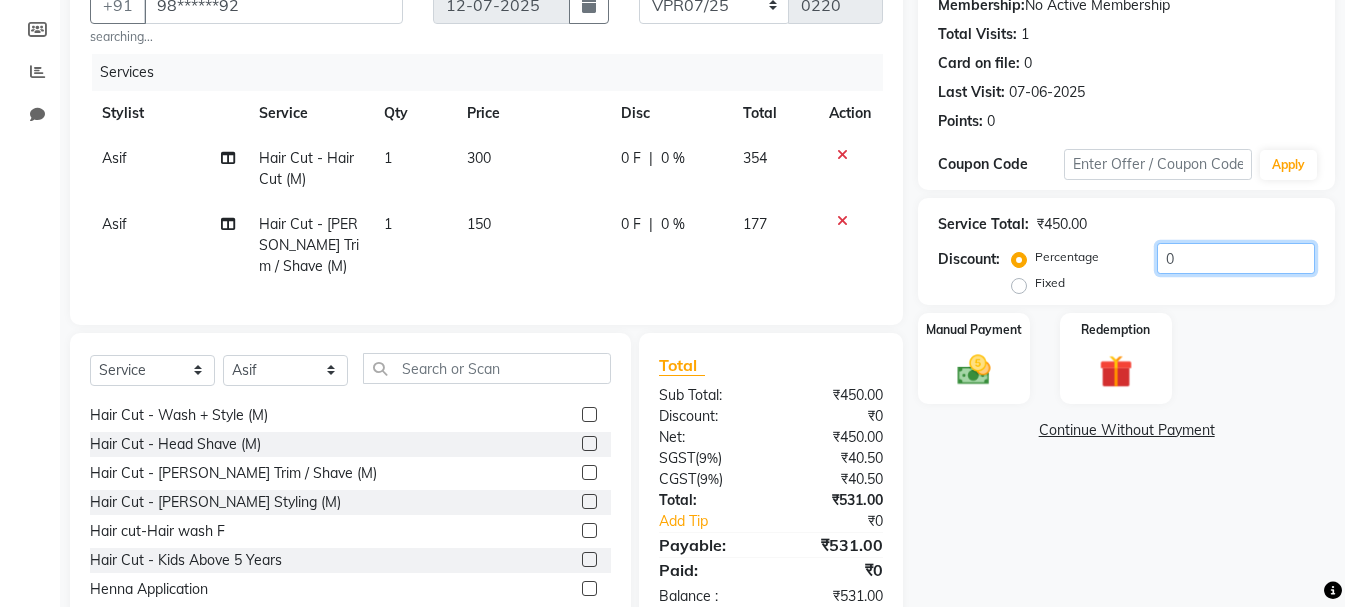 click on "0" 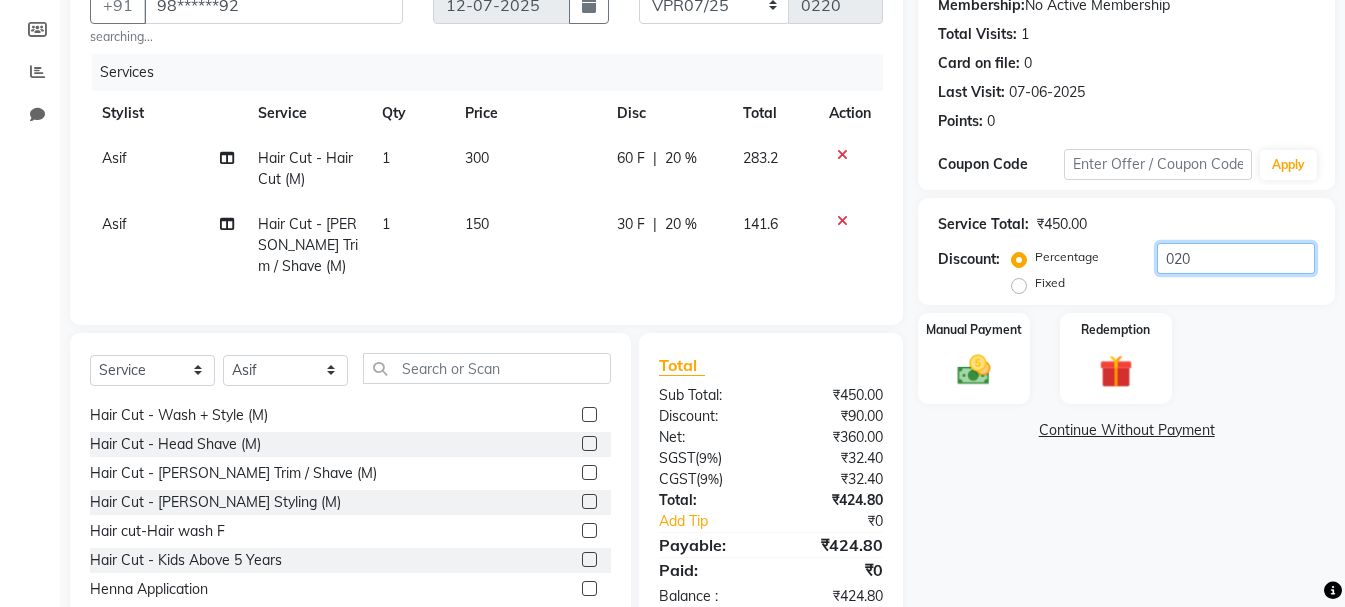 scroll, scrollTop: 0, scrollLeft: 0, axis: both 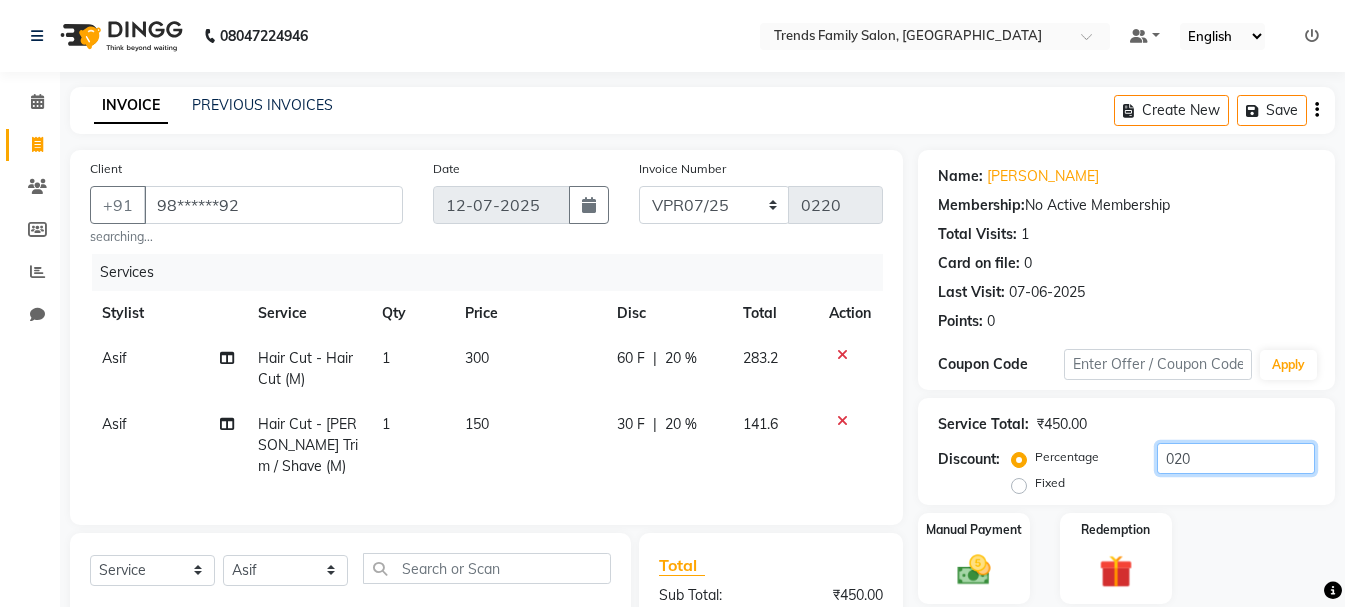 type on "020" 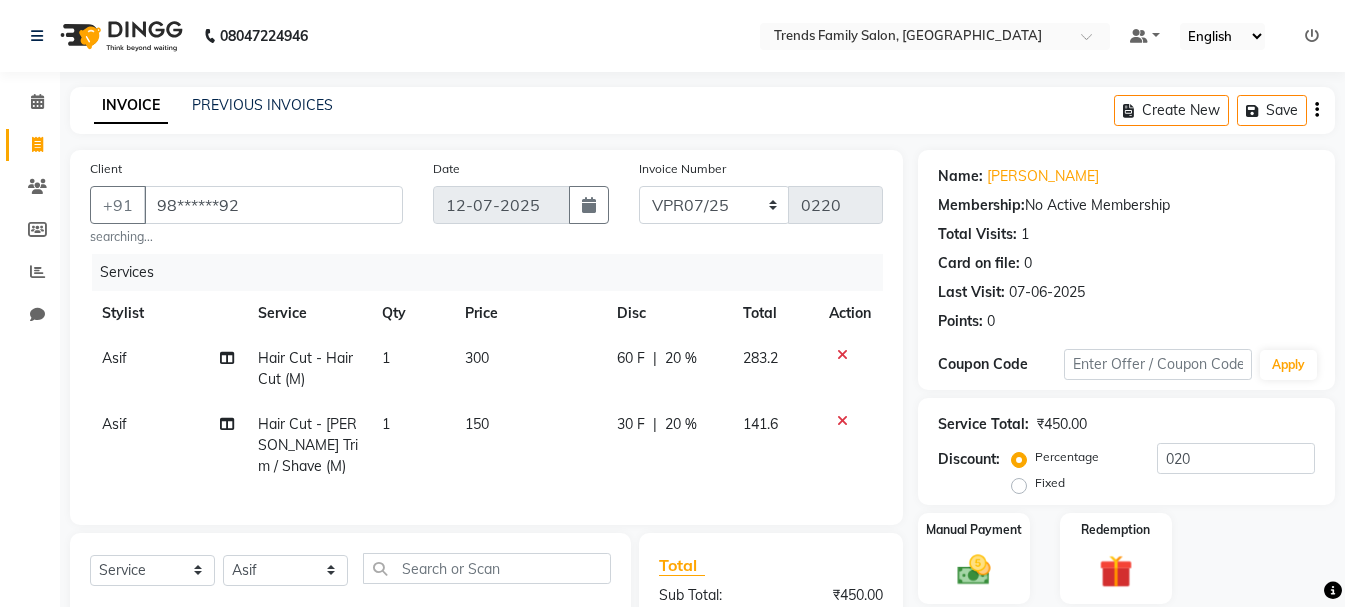 click 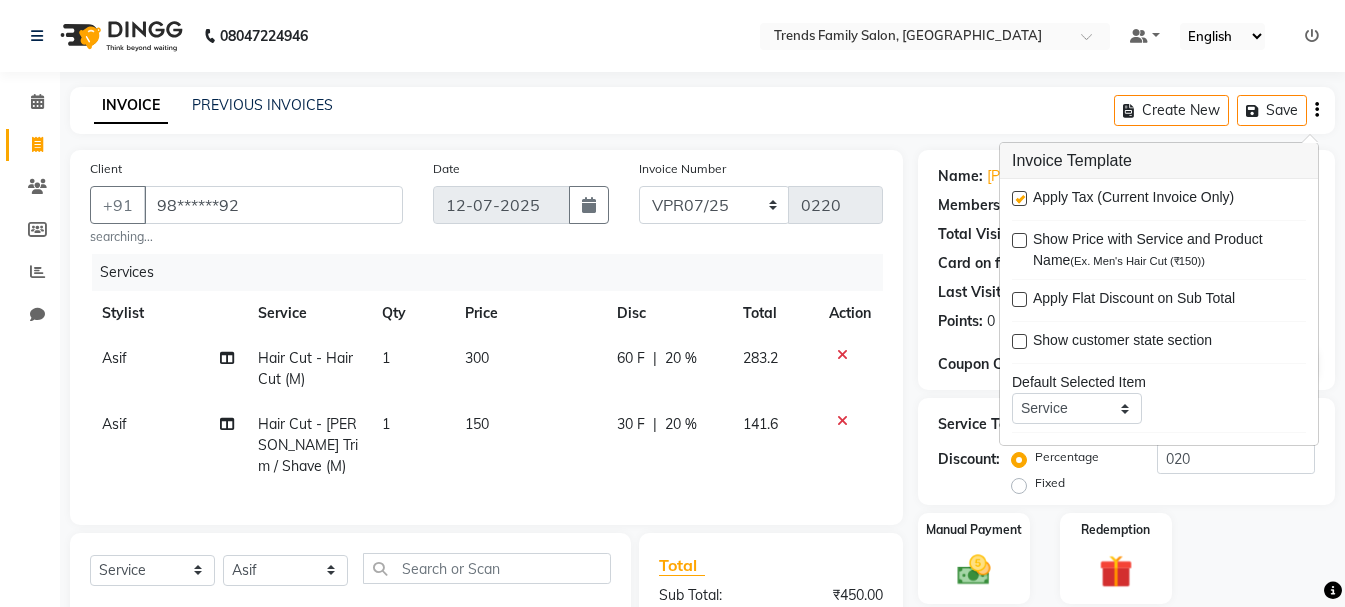 click at bounding box center [1019, 198] 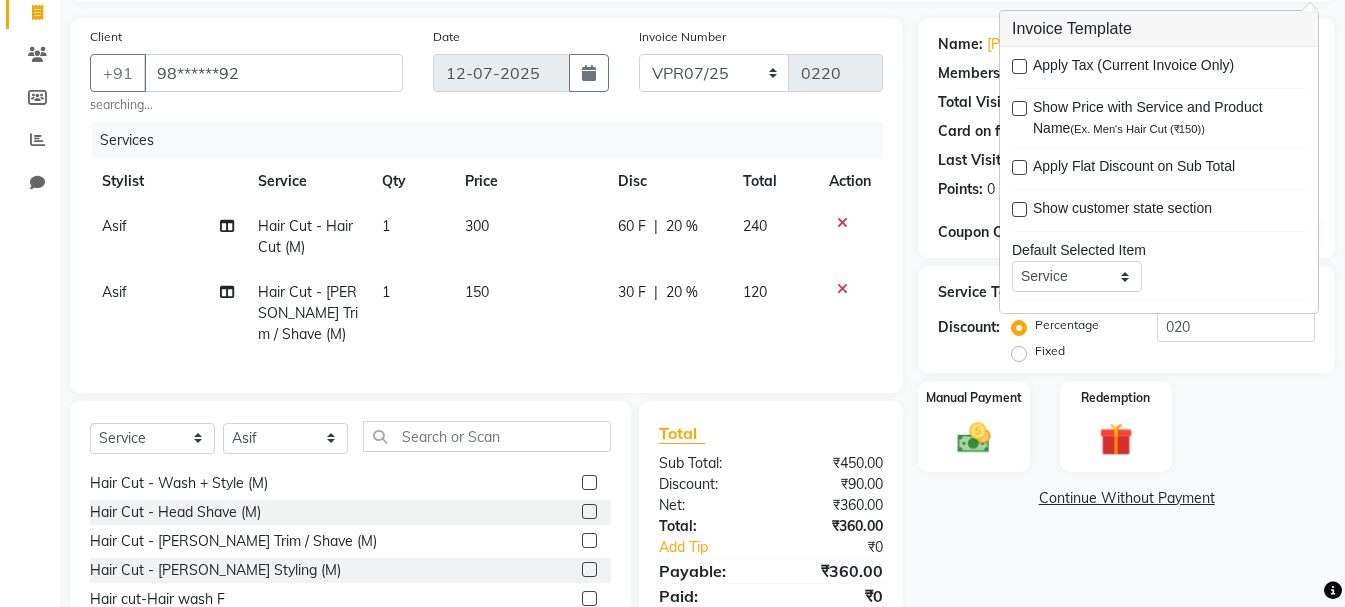 scroll, scrollTop: 266, scrollLeft: 0, axis: vertical 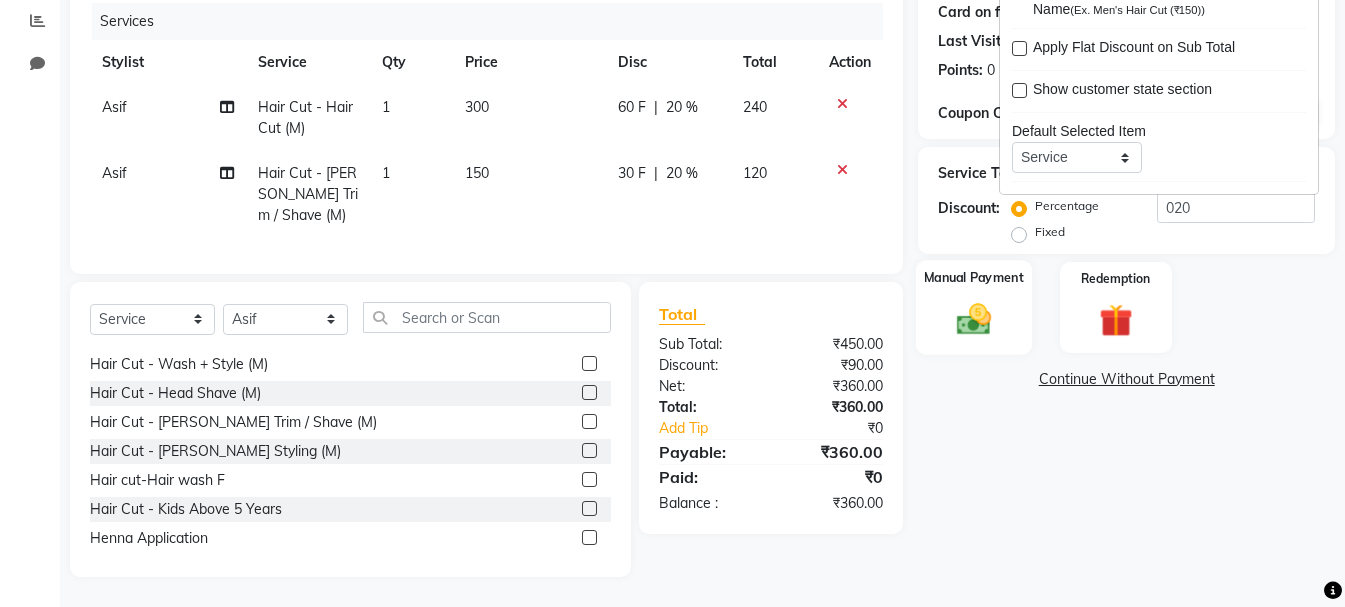 click 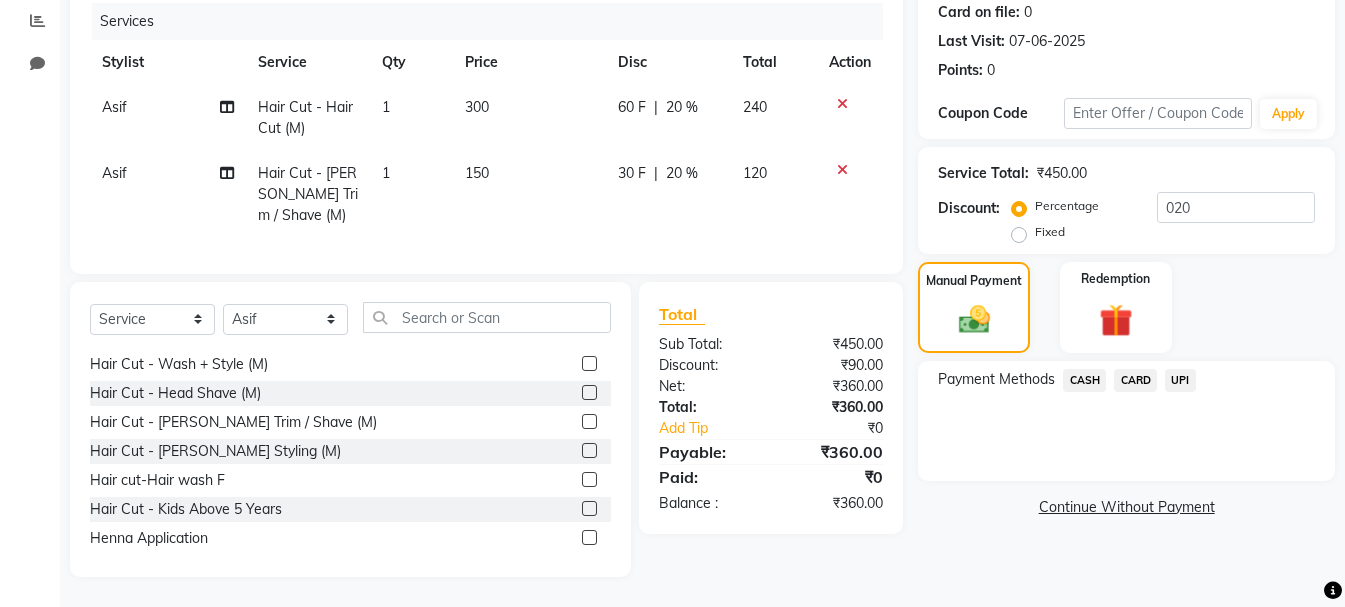 click on "UPI" 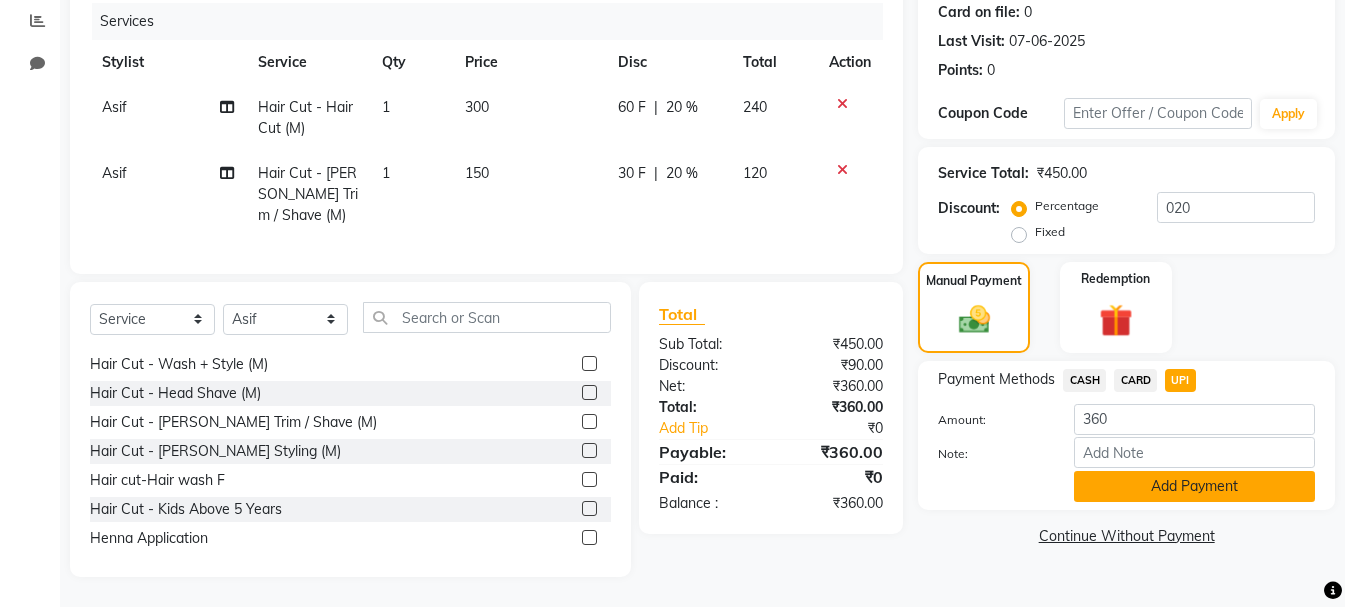 click on "Add Payment" 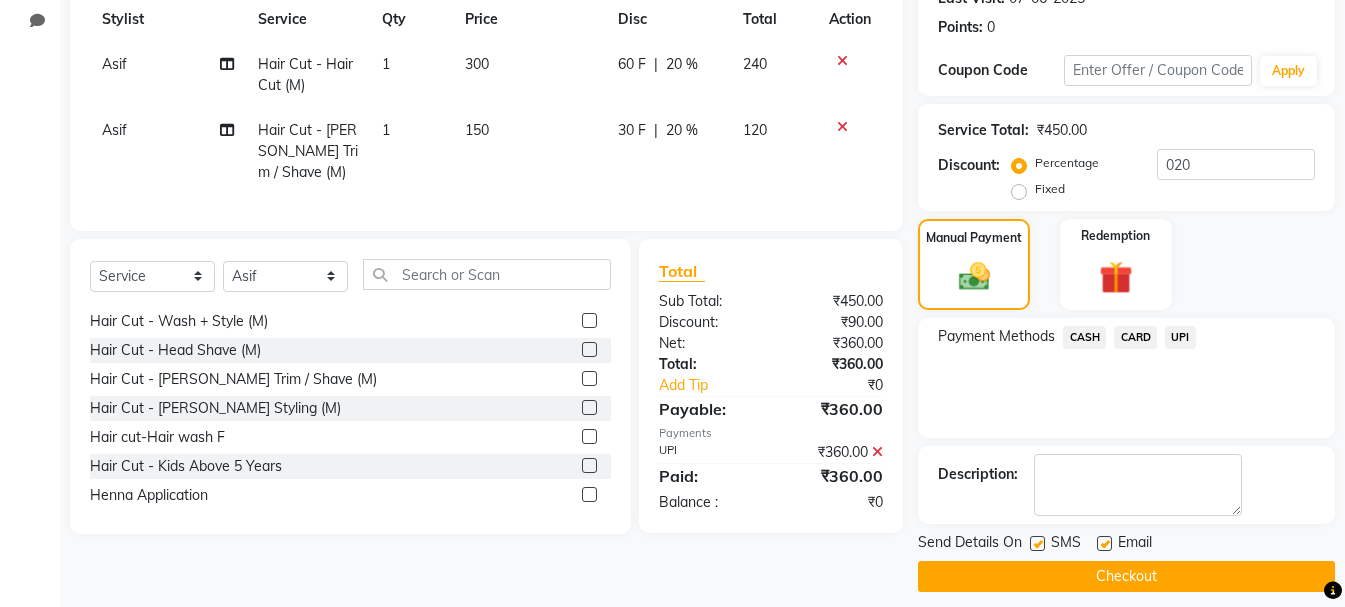 scroll, scrollTop: 309, scrollLeft: 0, axis: vertical 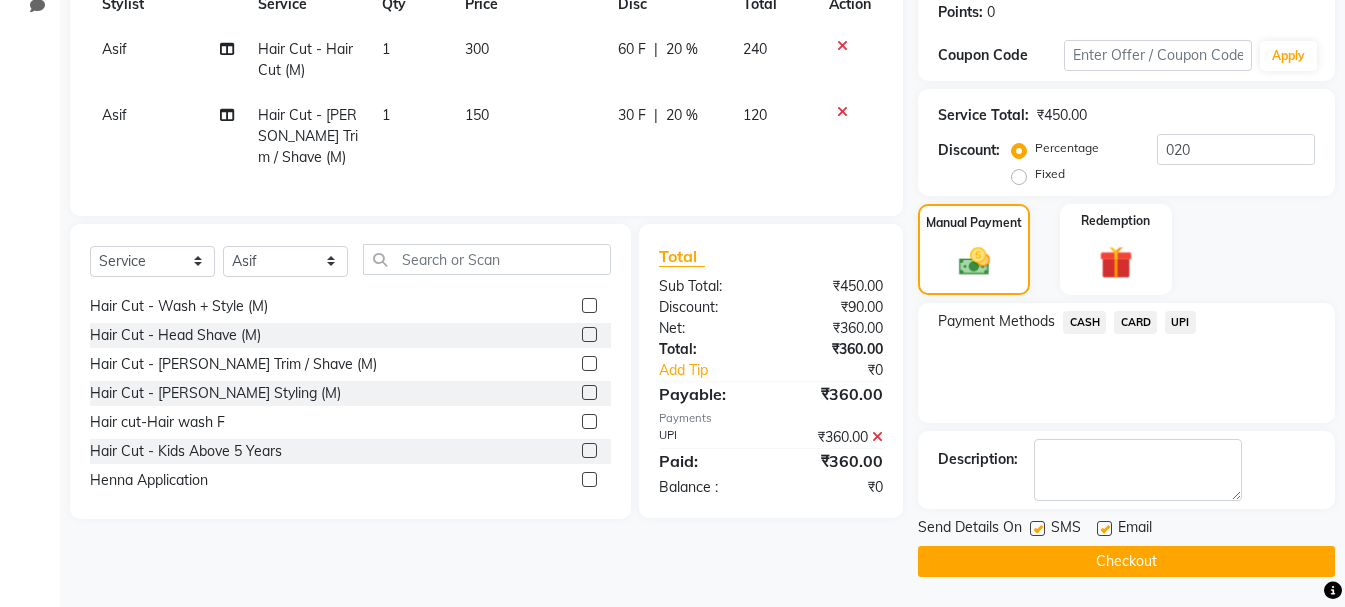 click on "Checkout" 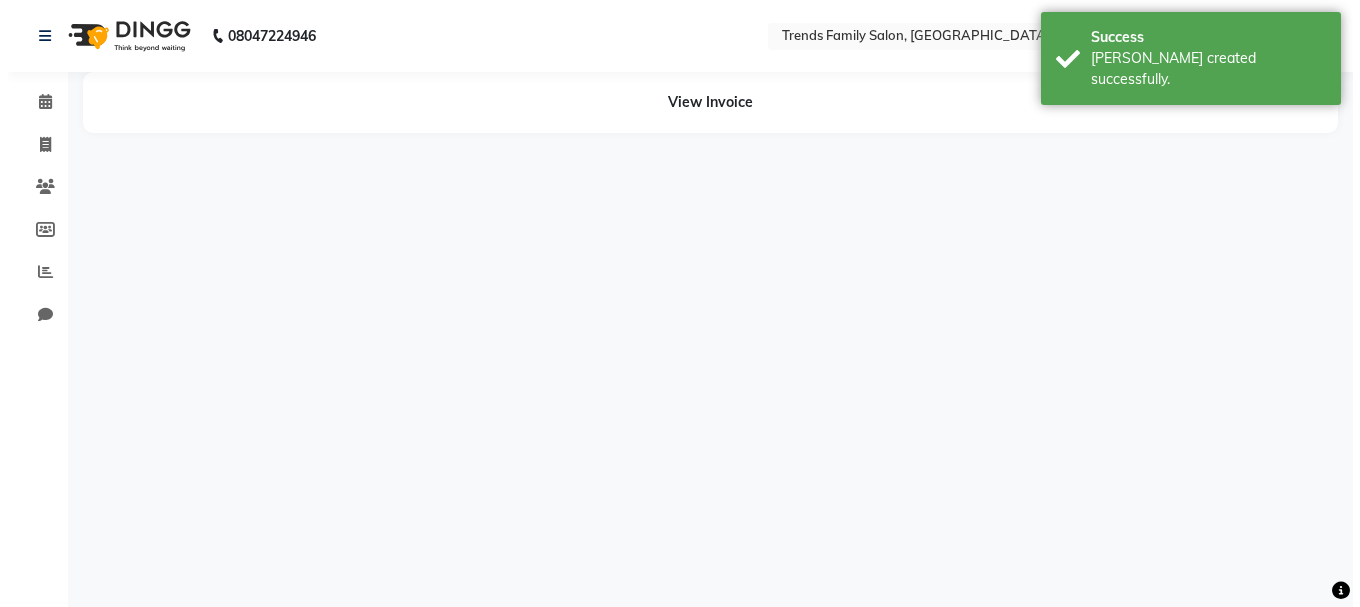 scroll, scrollTop: 0, scrollLeft: 0, axis: both 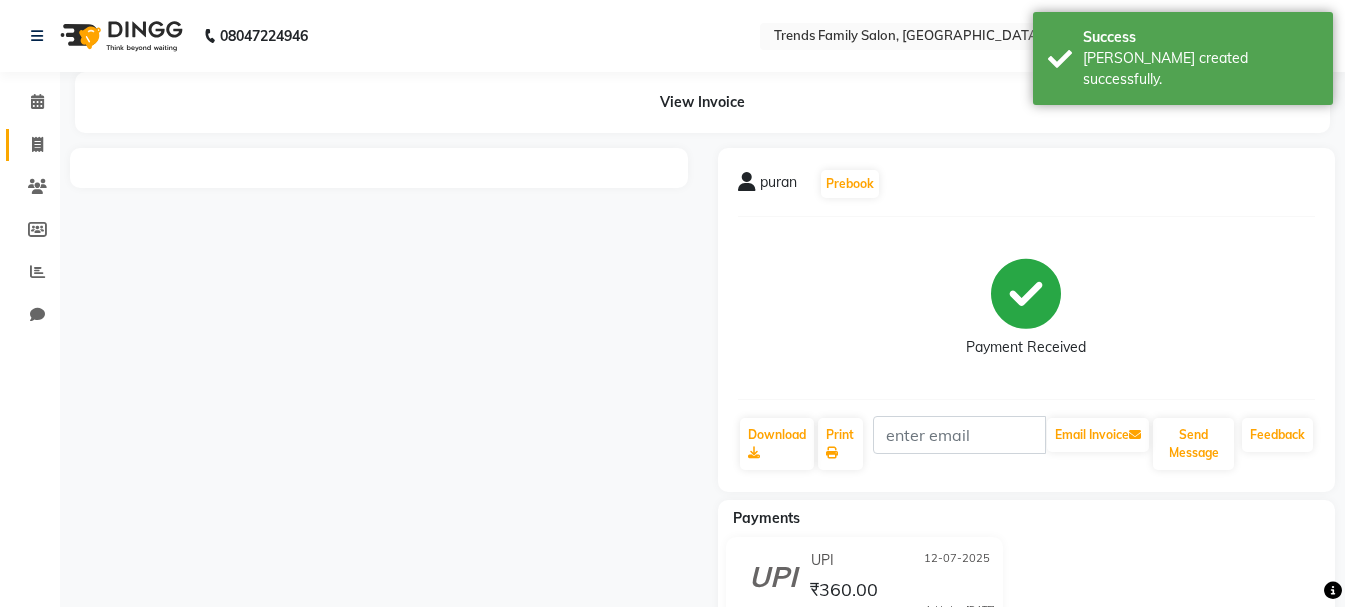 click on "Invoice" 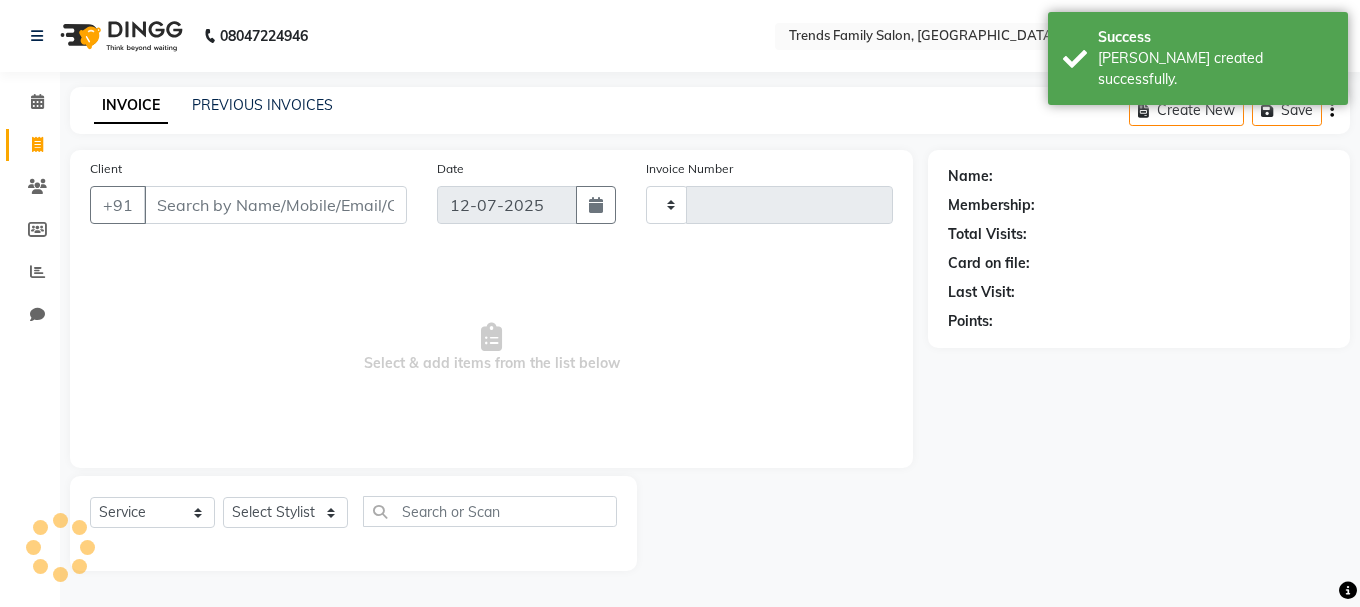 type on "0221" 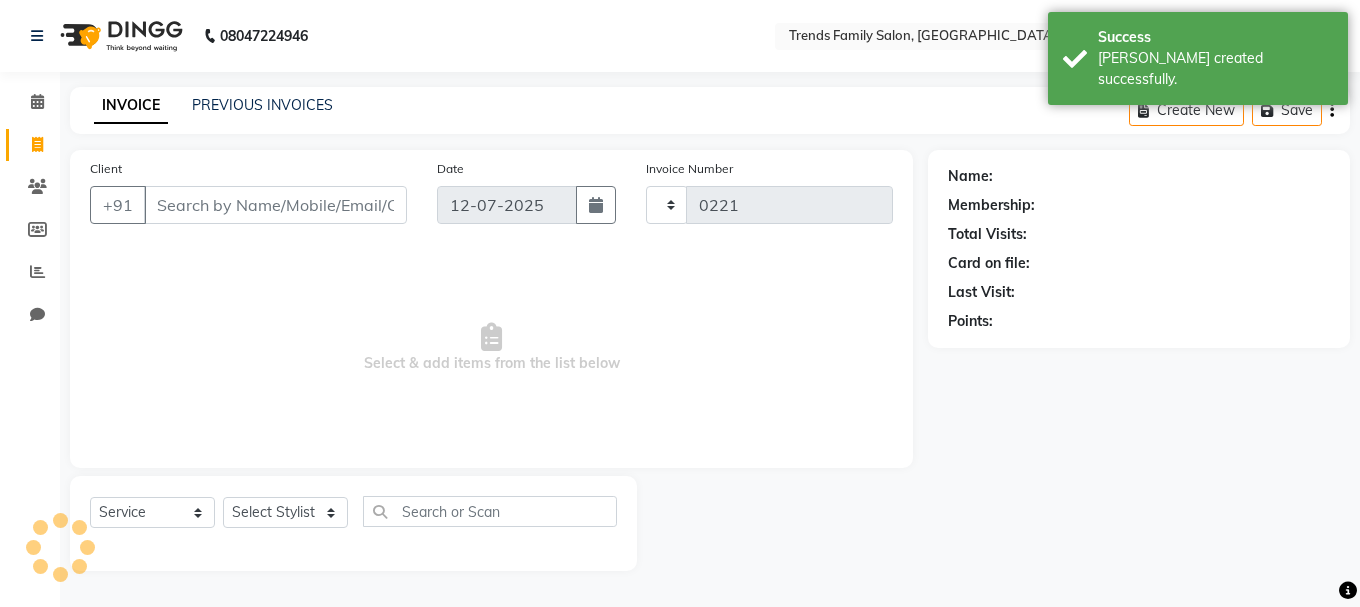 select on "8591" 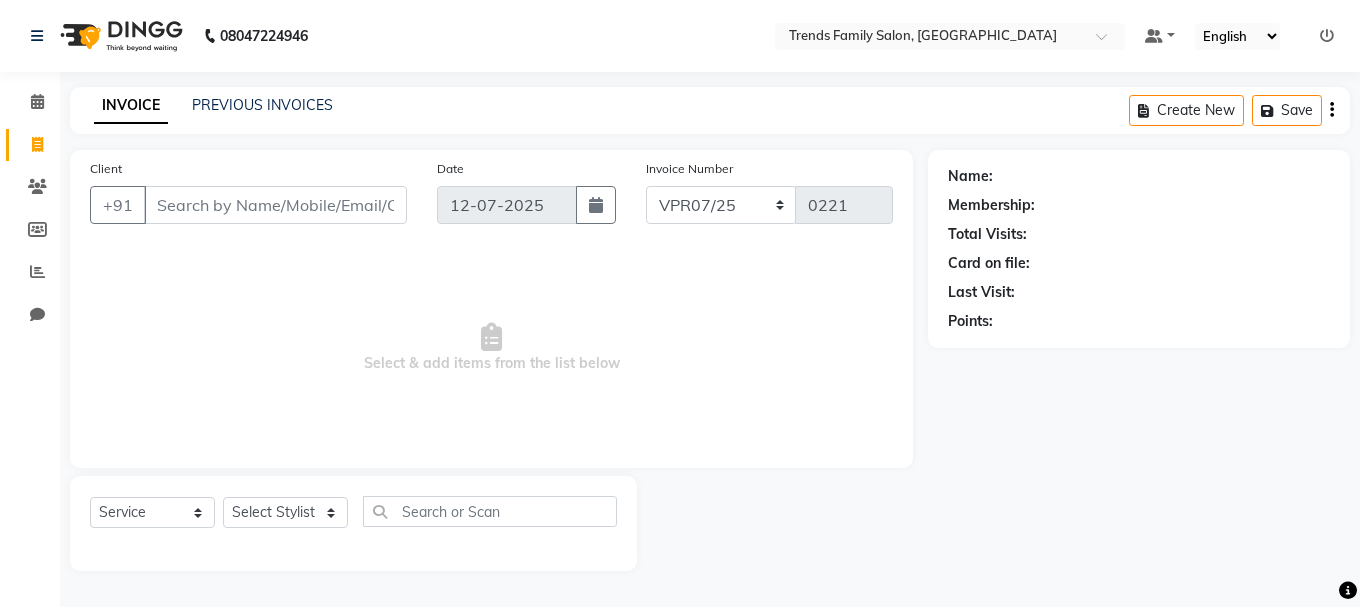 click on "Client +91 Date [DATE] Invoice Number VPR07/25 MEM/[PHONE_NUMBER]  Select & add items from the list below" 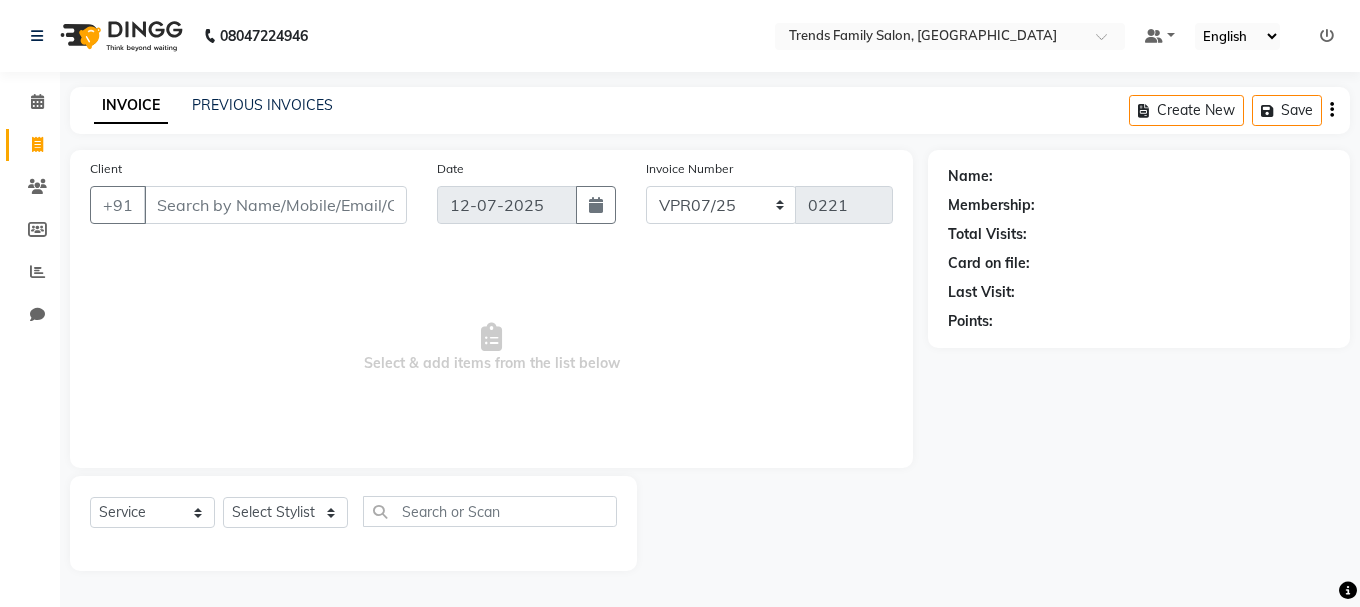 click on "INVOICE PREVIOUS INVOICES Create New   Save" 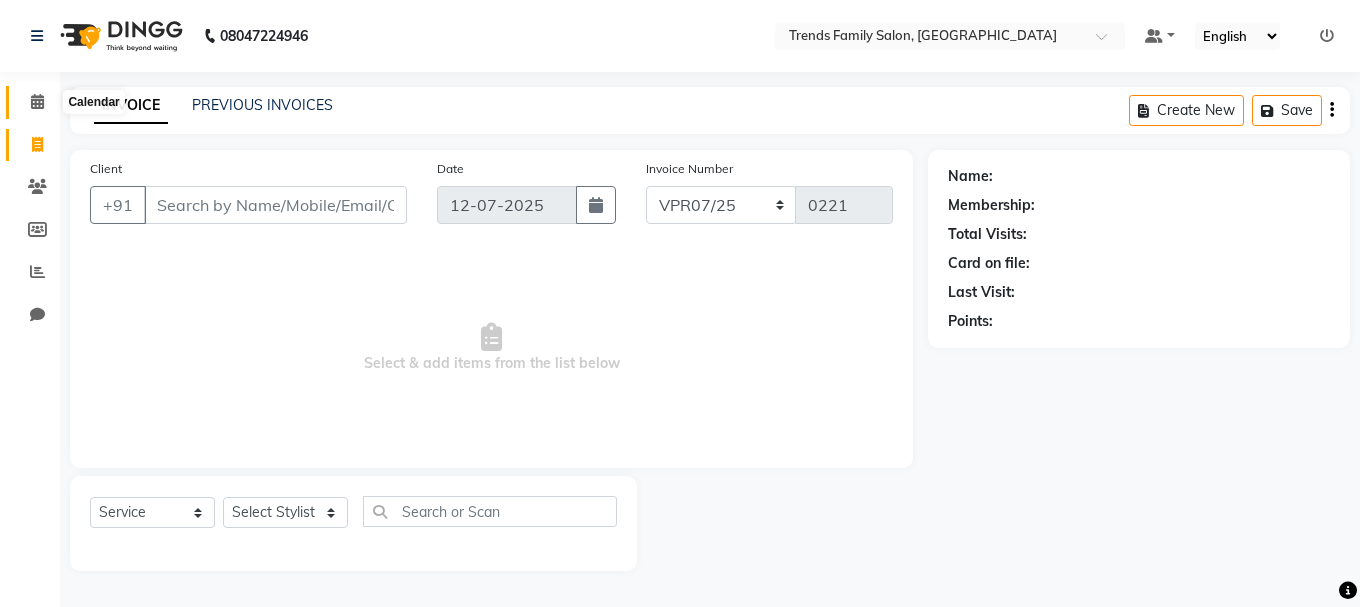 click 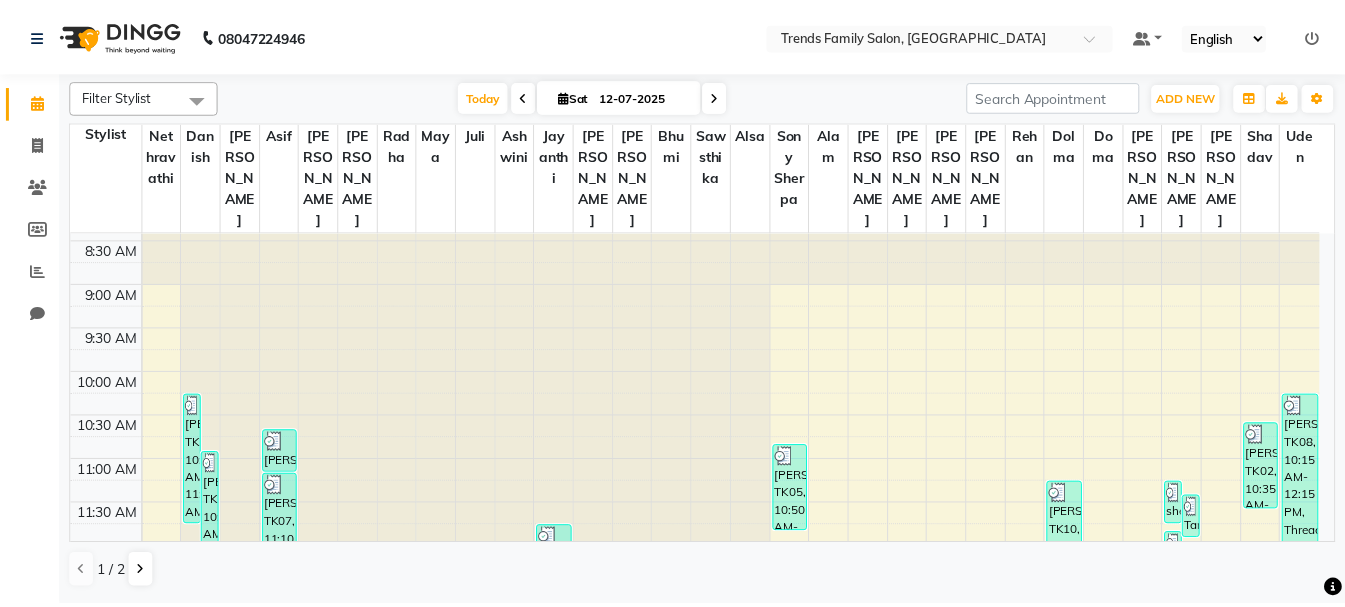 scroll, scrollTop: 0, scrollLeft: 0, axis: both 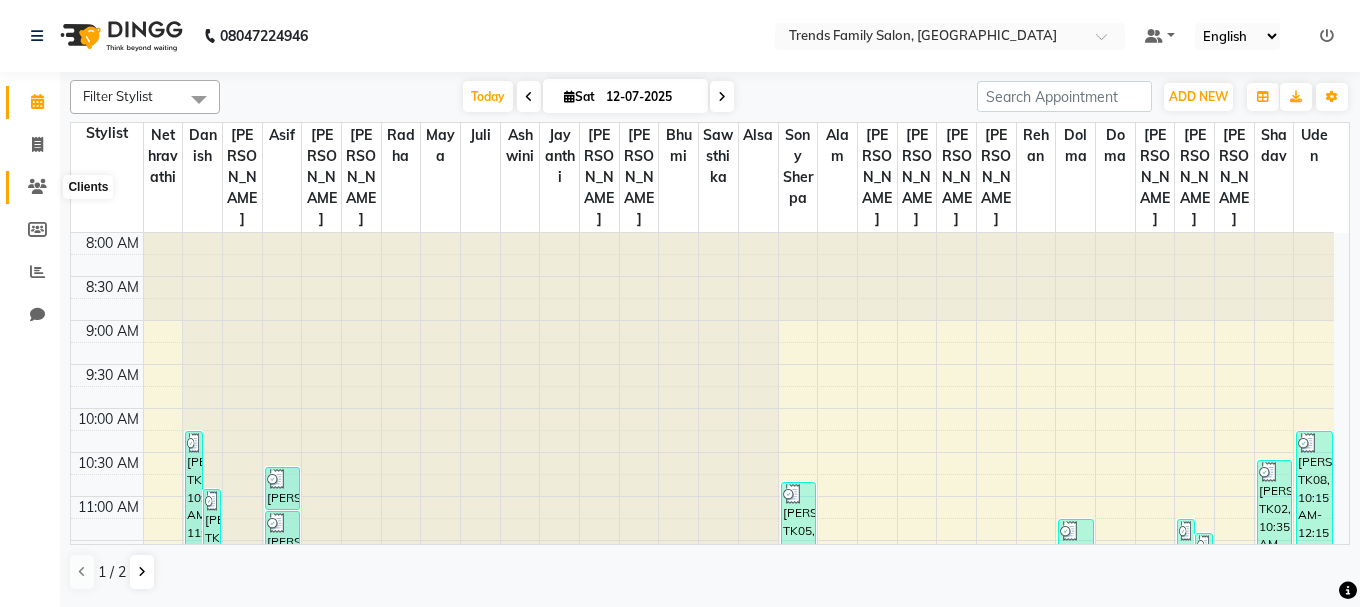 click 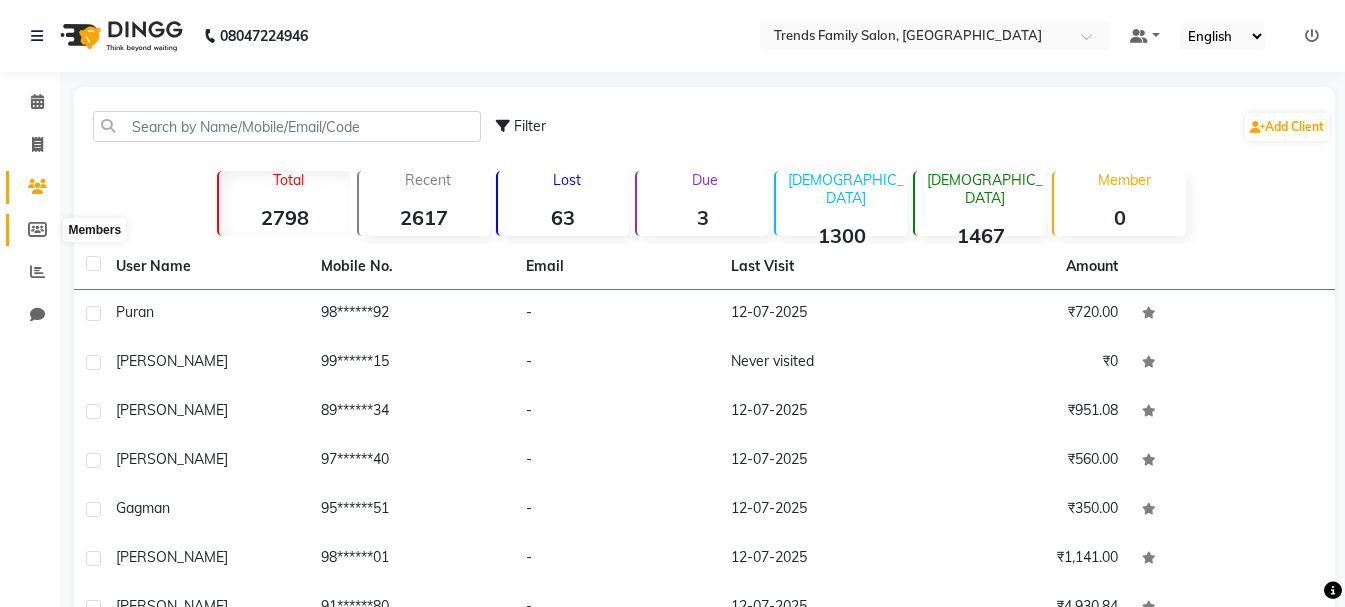 click 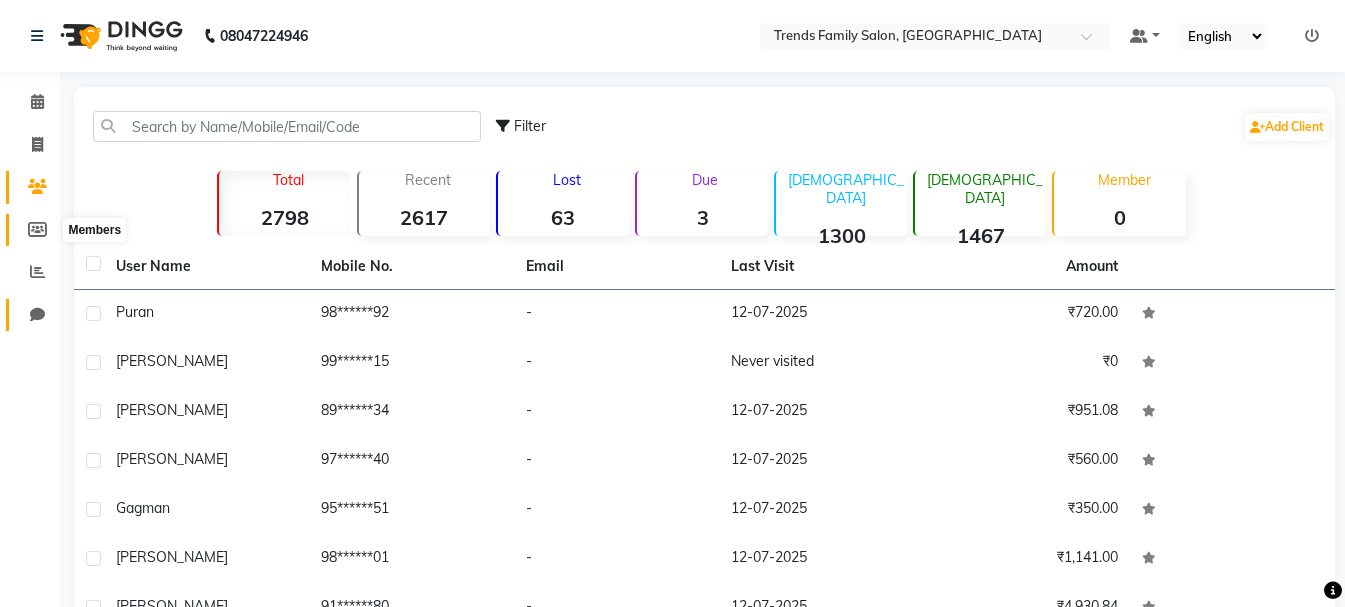 select 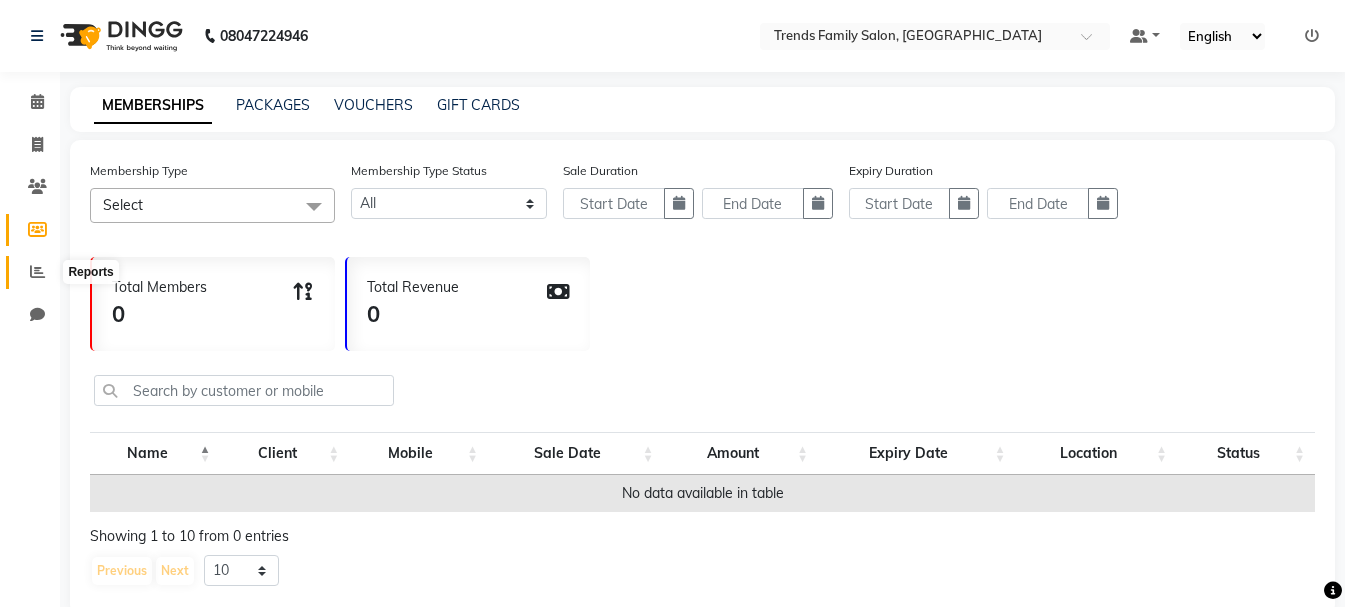 click 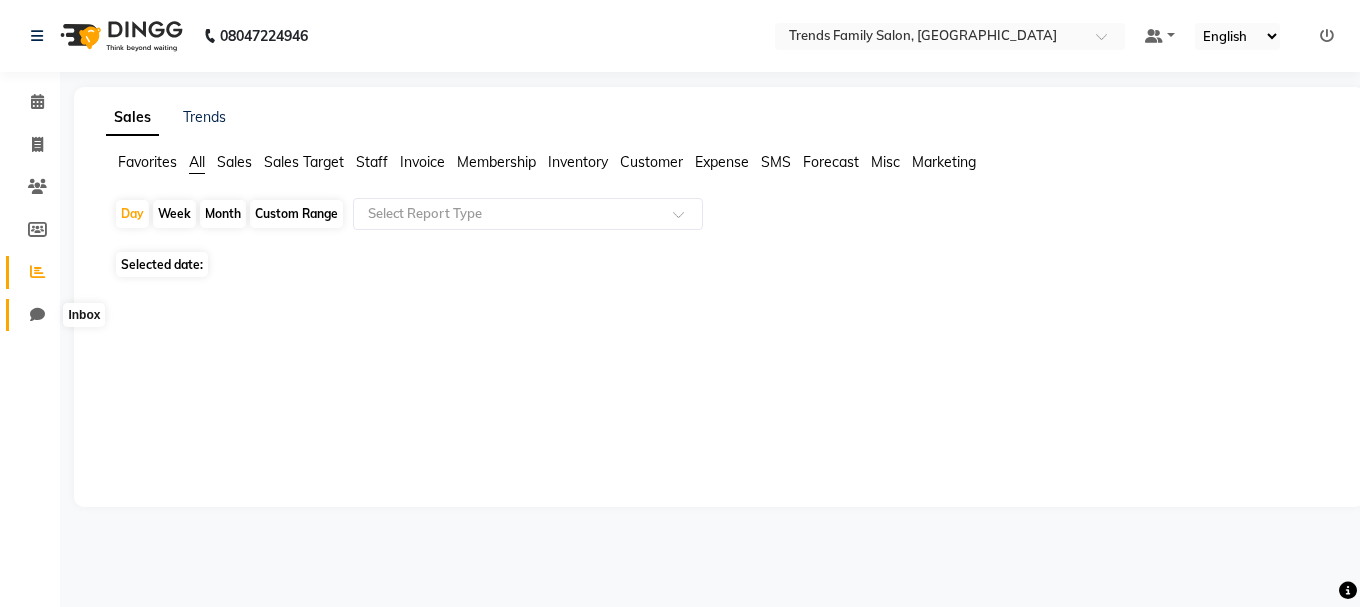 click 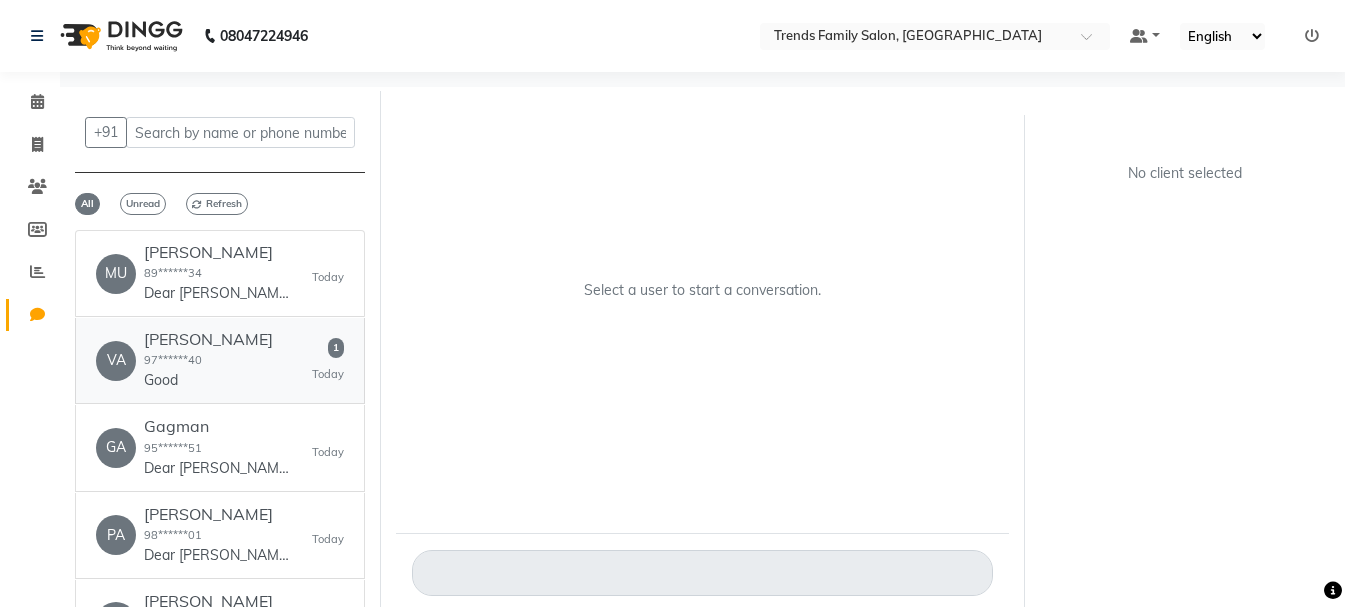 click on "VA   [PERSON_NAME]  97******40  Good   1   [DATE]" 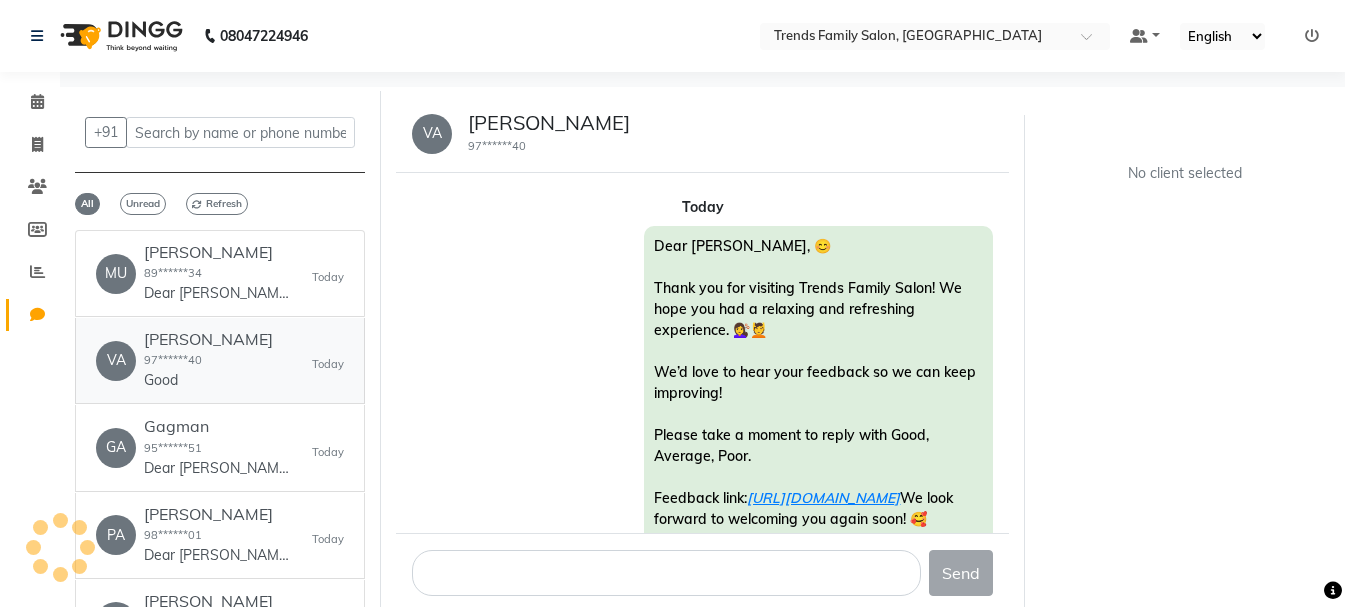 scroll, scrollTop: 300, scrollLeft: 0, axis: vertical 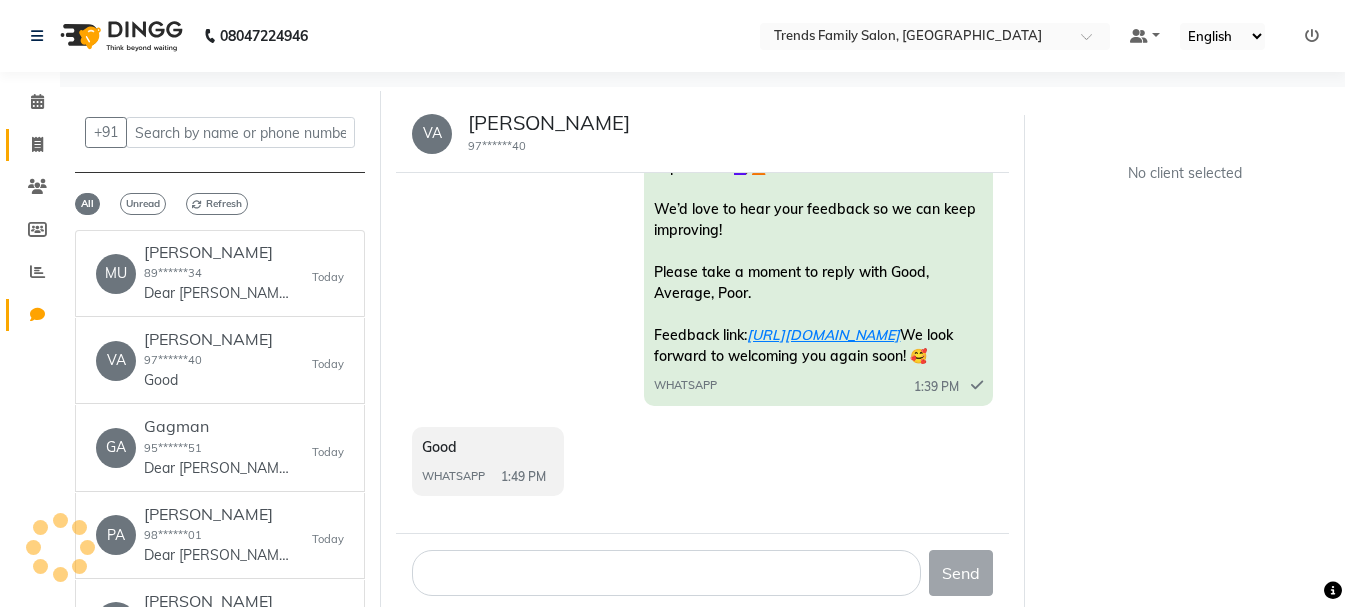 click on "Invoice" 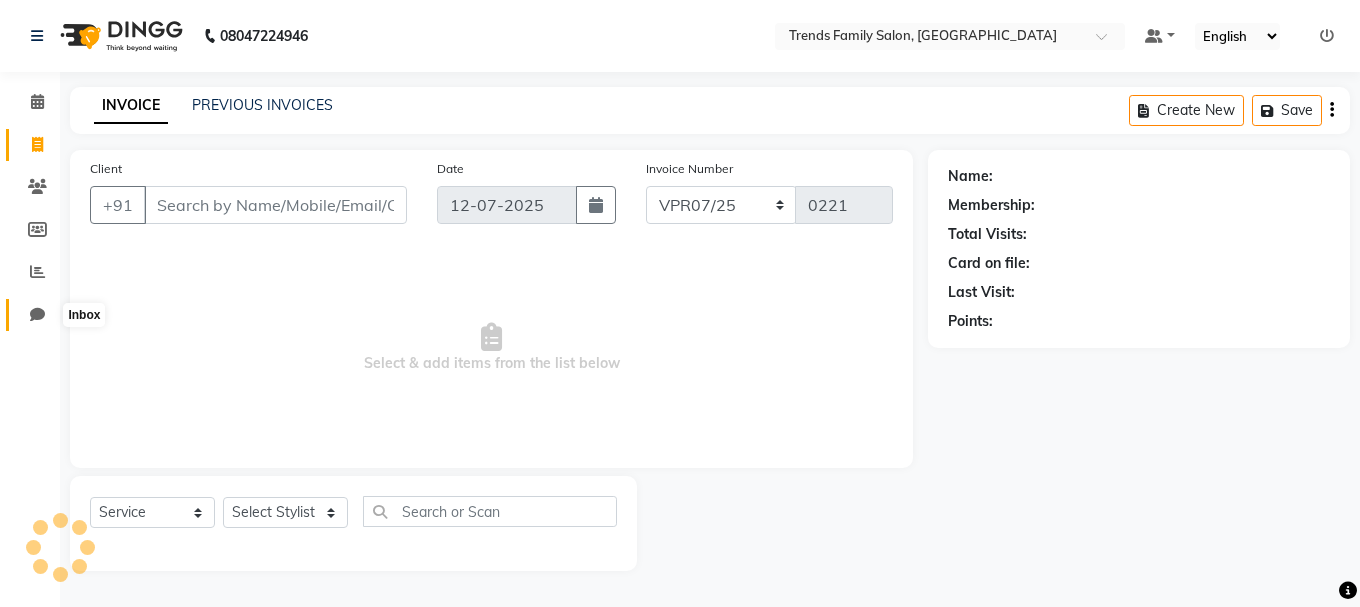 click 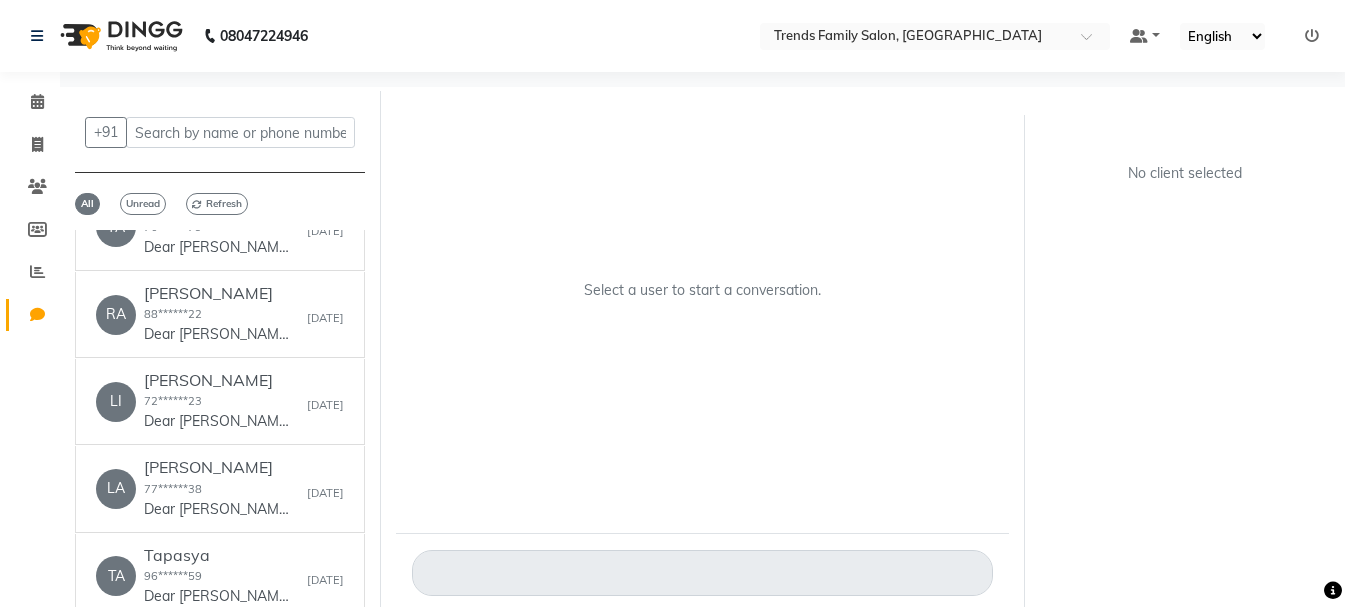 scroll, scrollTop: 7200, scrollLeft: 0, axis: vertical 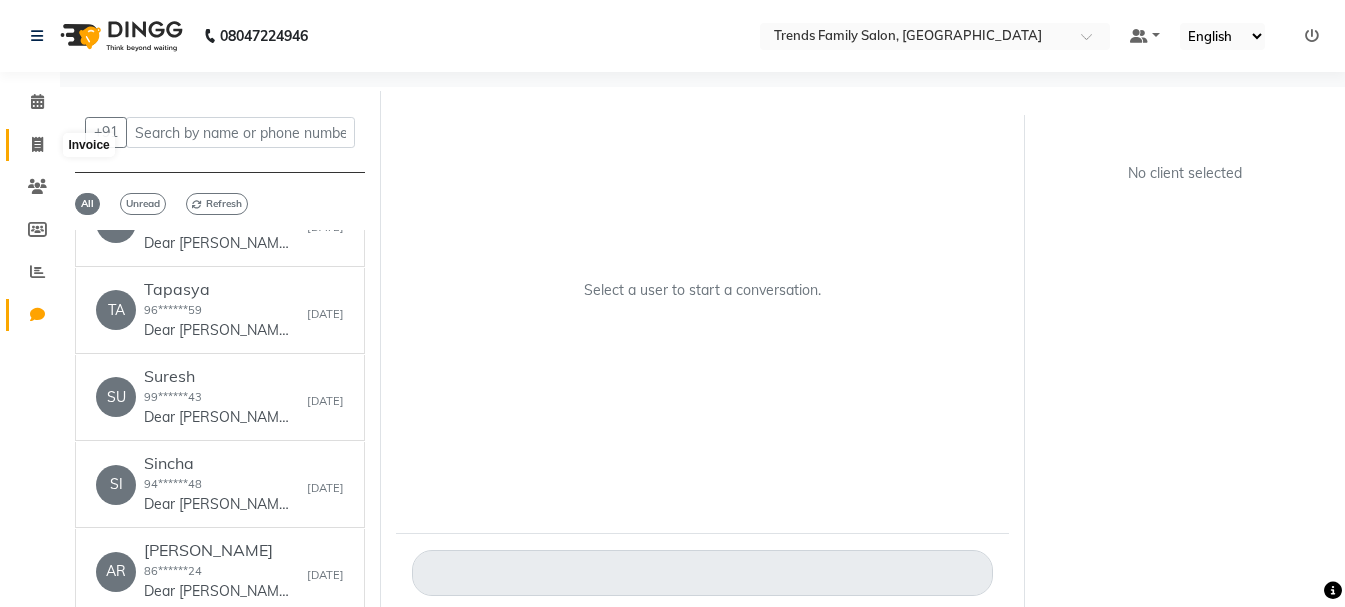 click 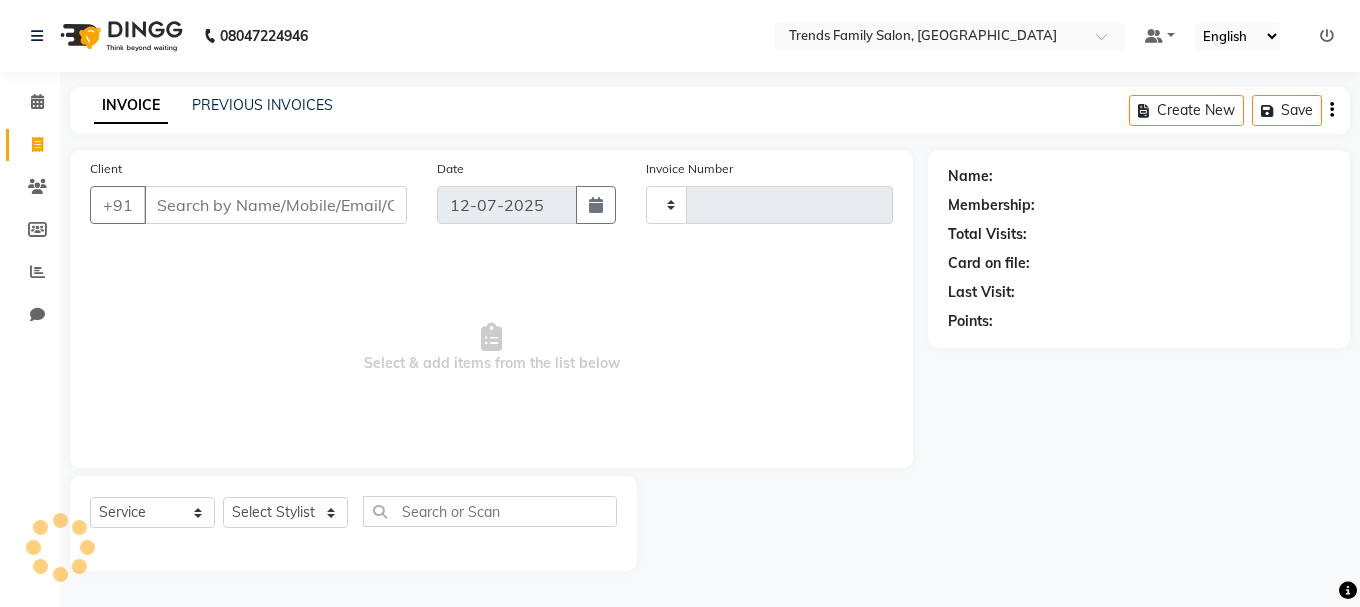 type on "0221" 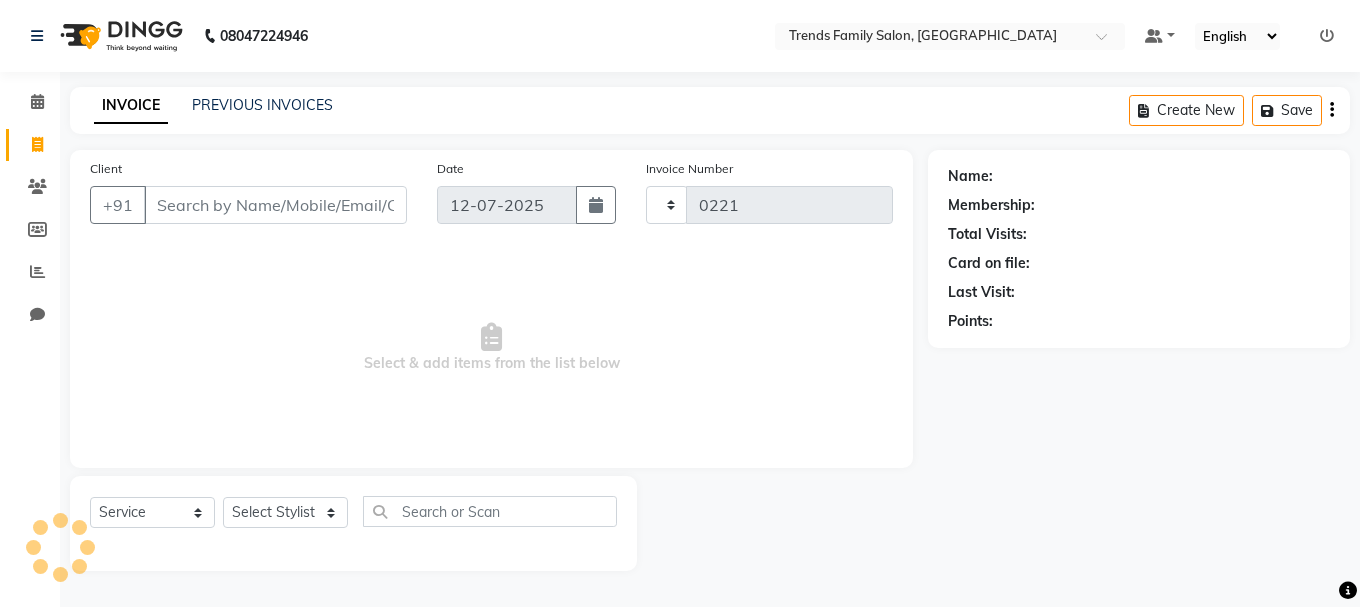 select on "8591" 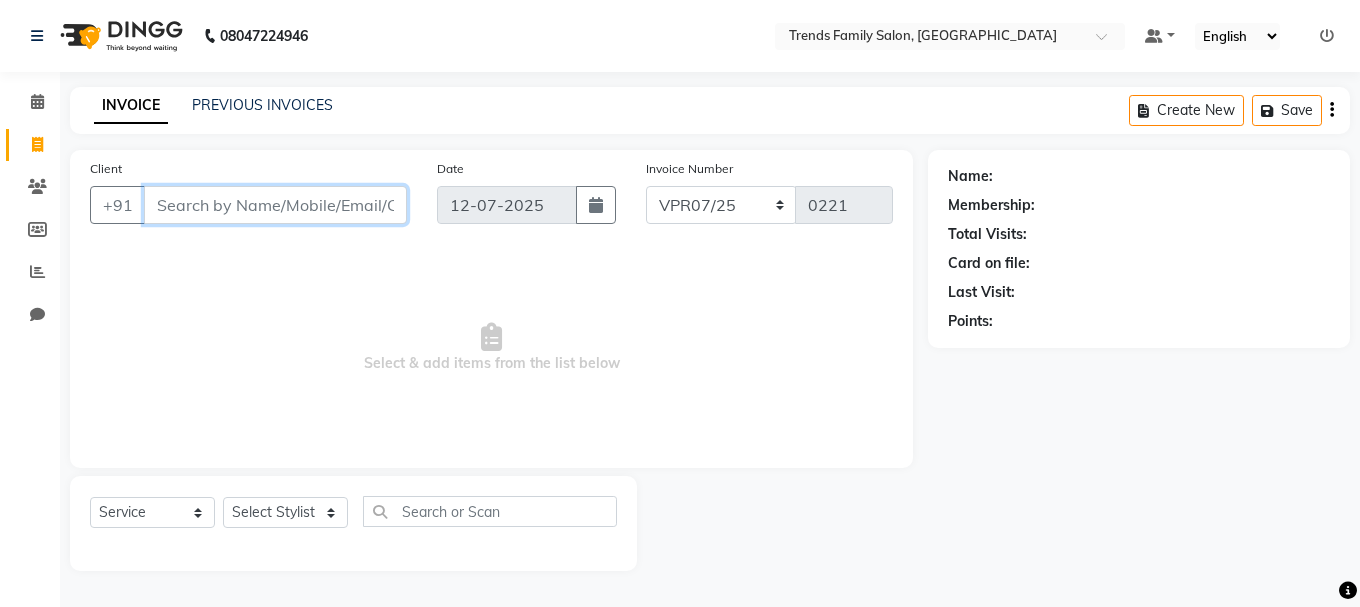 click on "Client" at bounding box center [275, 205] 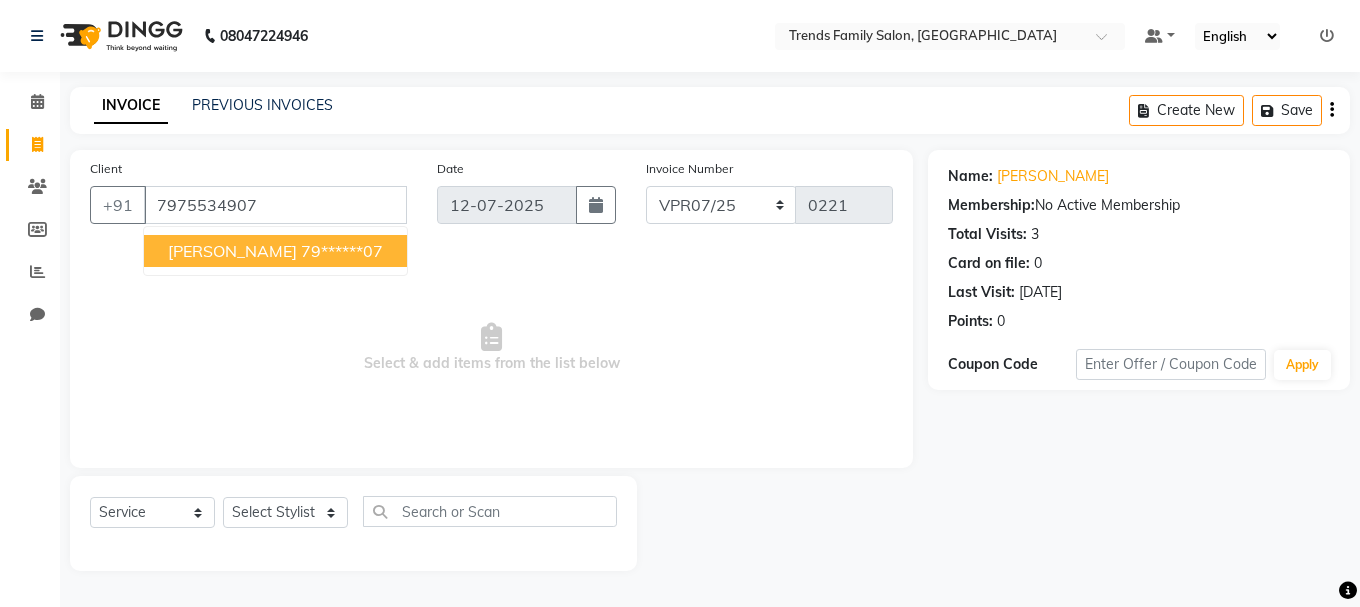click on "79******07" at bounding box center (342, 251) 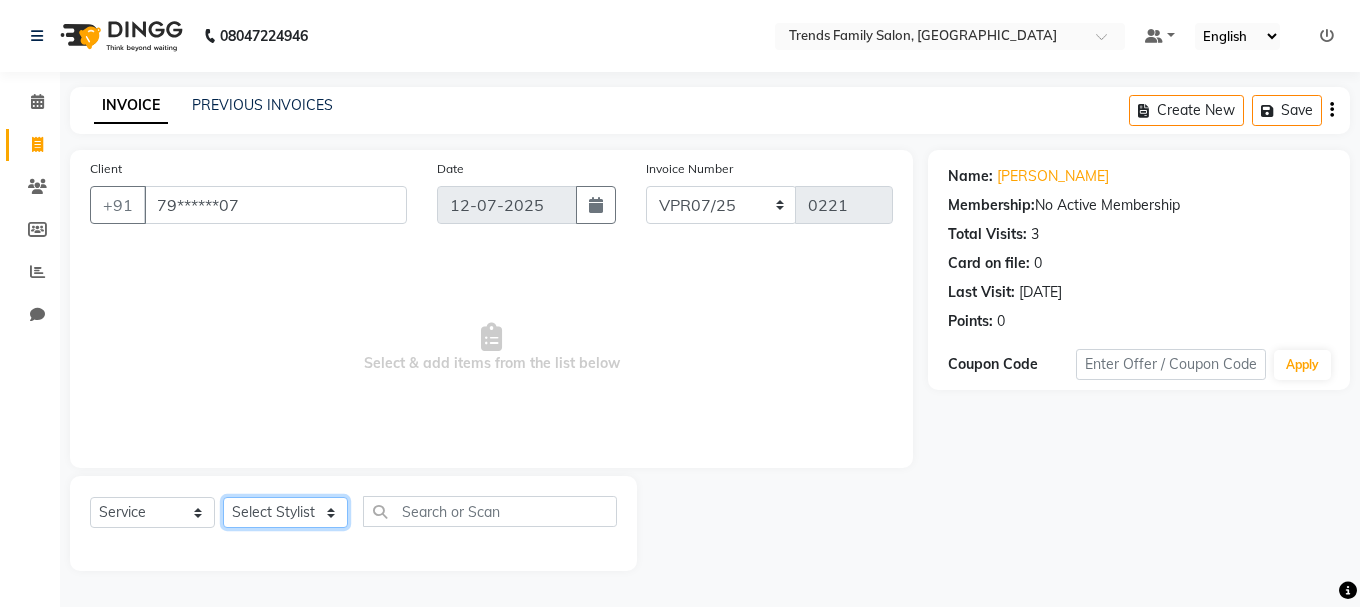 click on "Select Stylist [PERSON_NAME] Alsa Amaritha Ashwini [PERSON_NAME] Bhaktha Bhumi Danish Dolma Doma [PERSON_NAME] [PERSON_NAME] Lakshmi  Maya [PERSON_NAME] [PERSON_NAME] [PERSON_NAME] [PERSON_NAME] [PERSON_NAME] [PERSON_NAME] Sawsthika Shadav [PERSON_NAME] Sony Sherpa  [PERSON_NAME] [PERSON_NAME]" 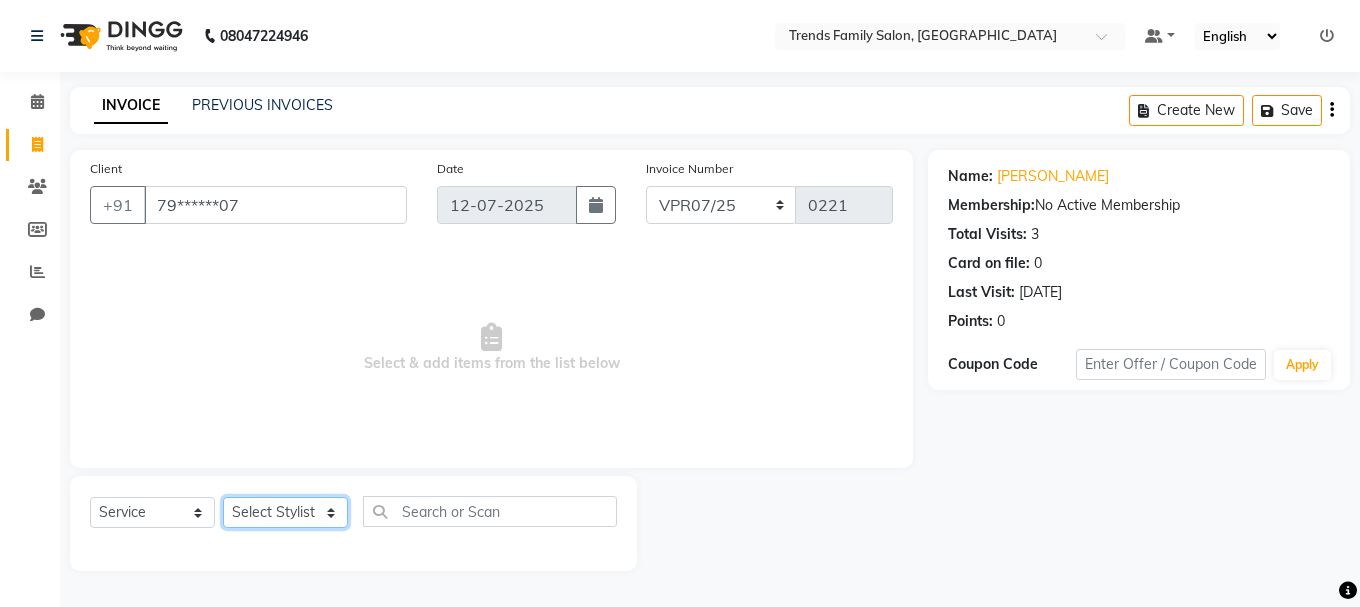 select on "79571" 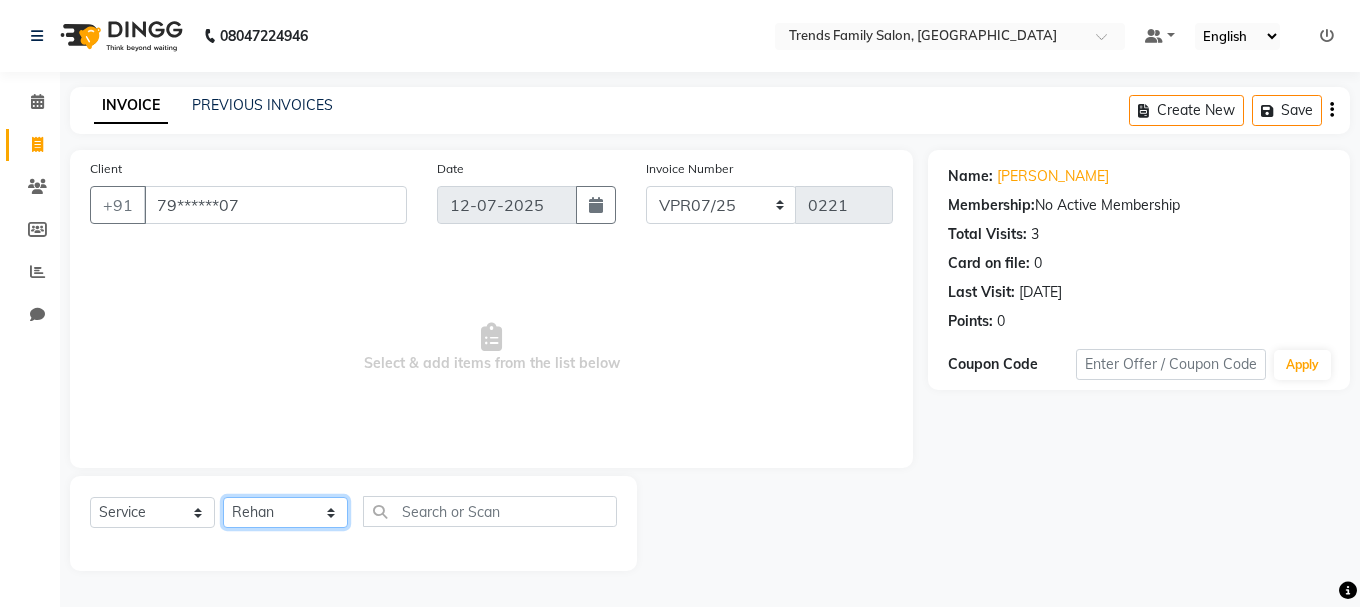 click on "Select Stylist [PERSON_NAME] Alsa Amaritha Ashwini [PERSON_NAME] Bhaktha Bhumi Danish Dolma Doma [PERSON_NAME] [PERSON_NAME] Lakshmi  Maya [PERSON_NAME] [PERSON_NAME] [PERSON_NAME] [PERSON_NAME] [PERSON_NAME] [PERSON_NAME] Sawsthika Shadav [PERSON_NAME] Sony Sherpa  [PERSON_NAME] [PERSON_NAME]" 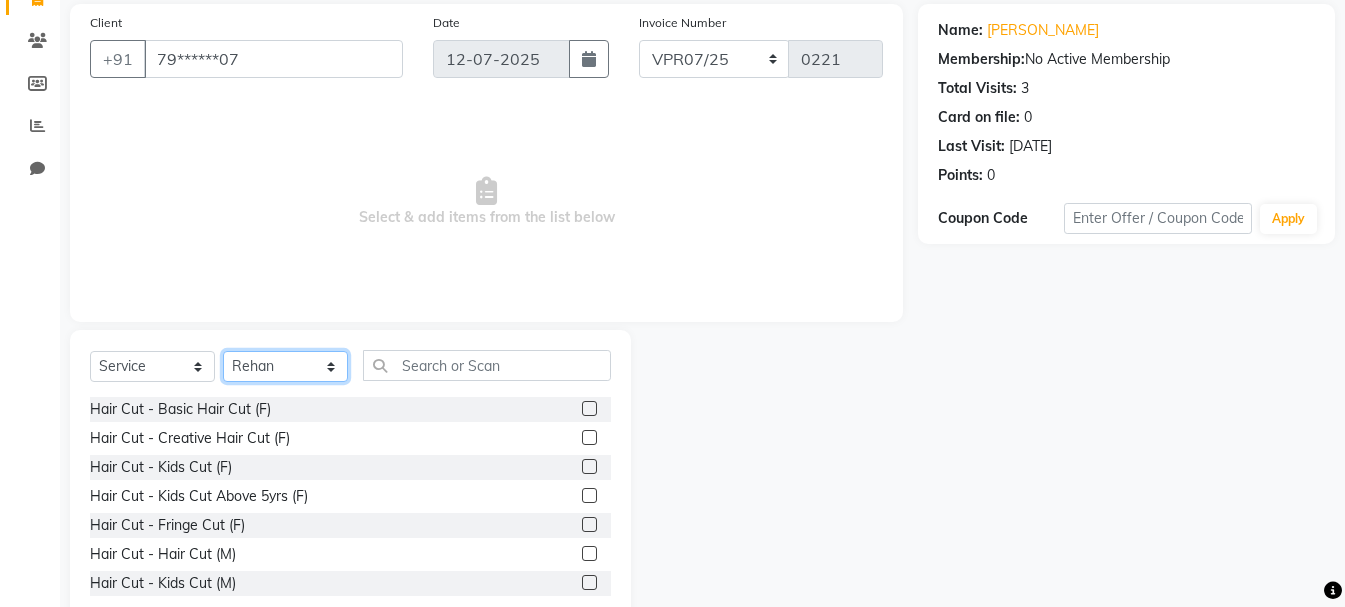 scroll, scrollTop: 194, scrollLeft: 0, axis: vertical 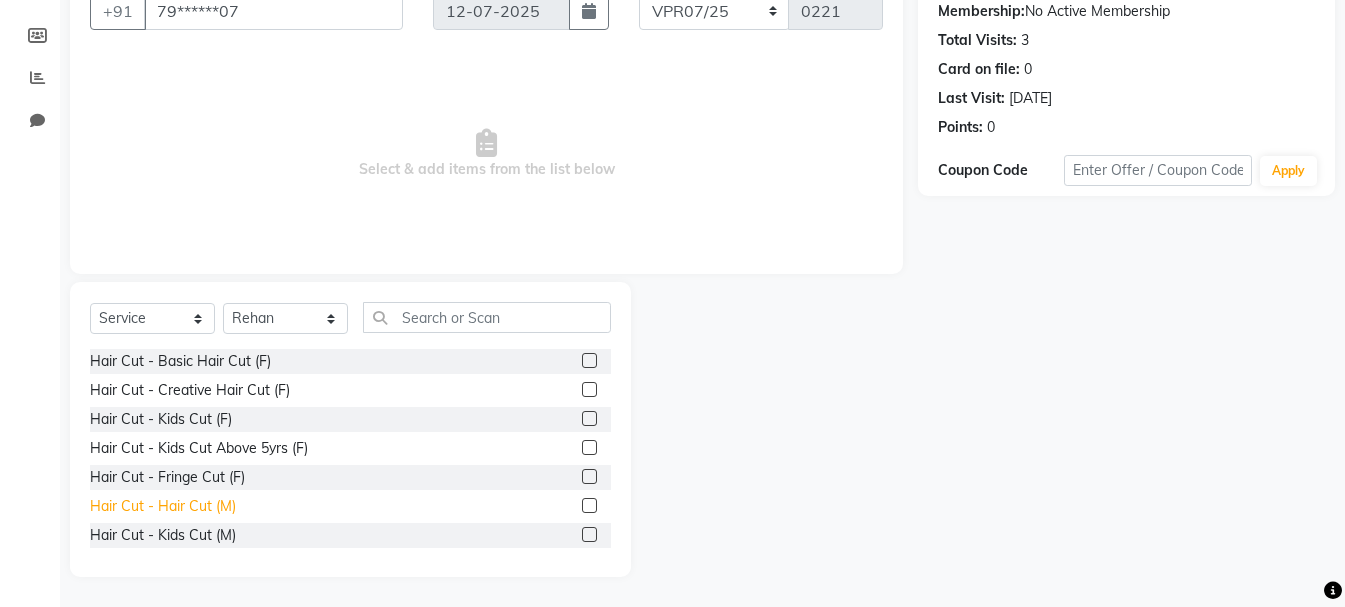 click on "Hair Cut - Hair Cut (M)" 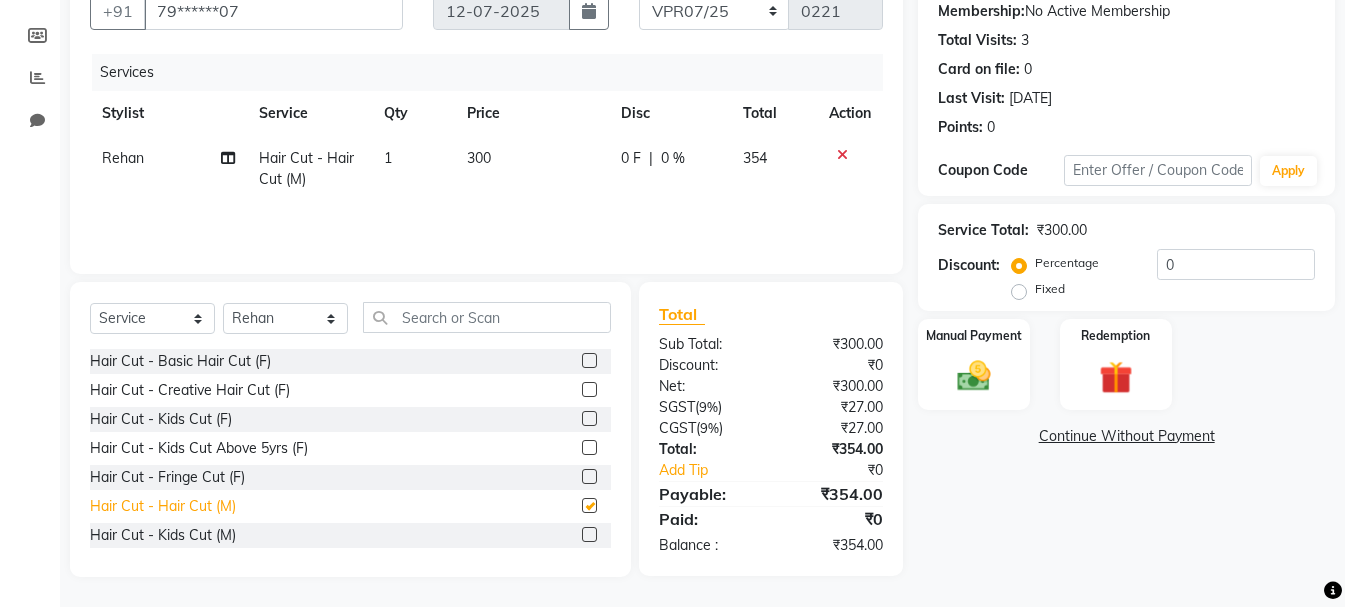 checkbox on "false" 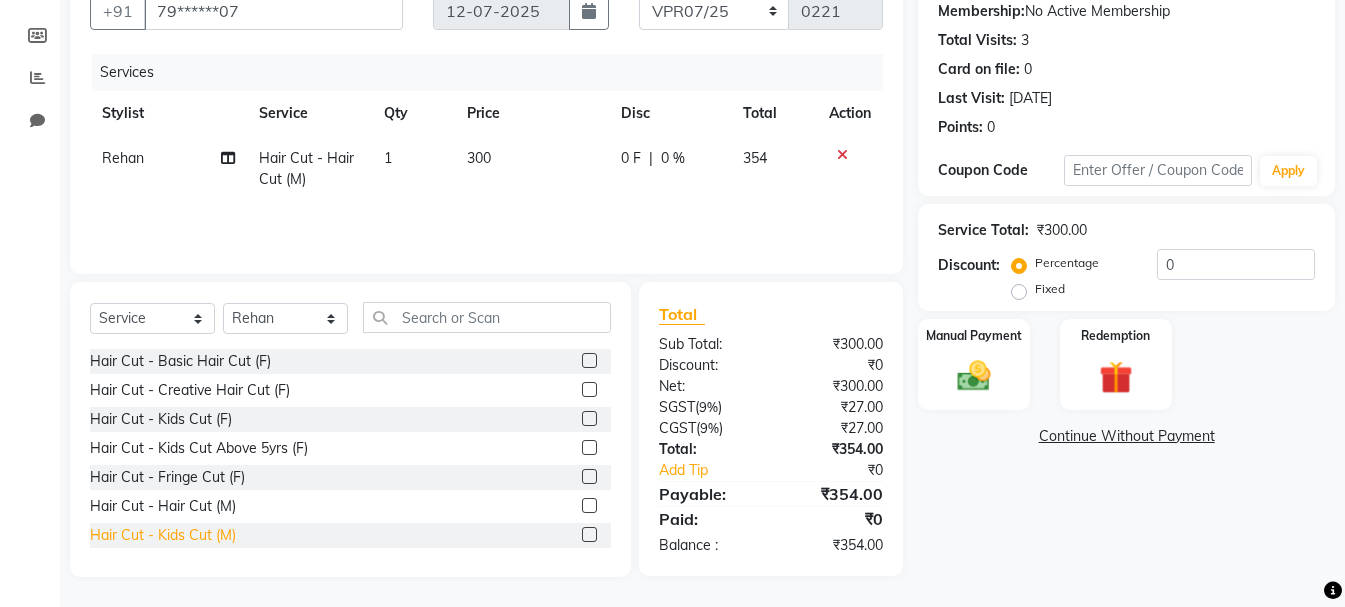 scroll, scrollTop: 100, scrollLeft: 0, axis: vertical 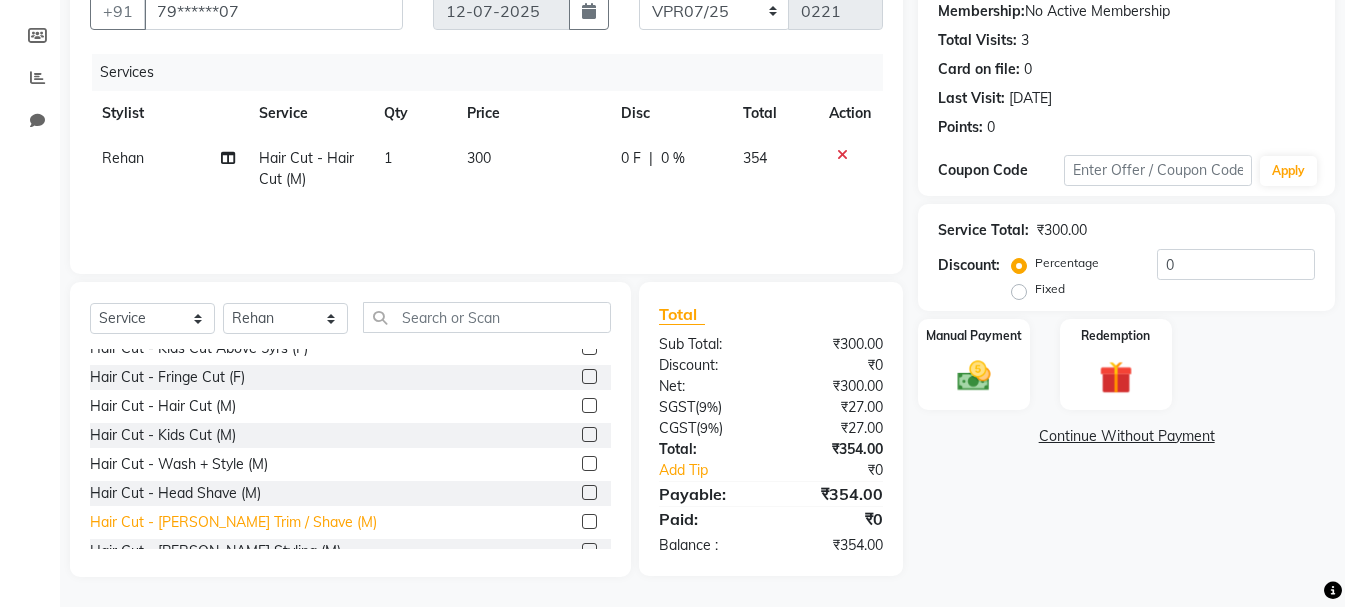 click on "Hair Cut - [PERSON_NAME] Trim / Shave (M)" 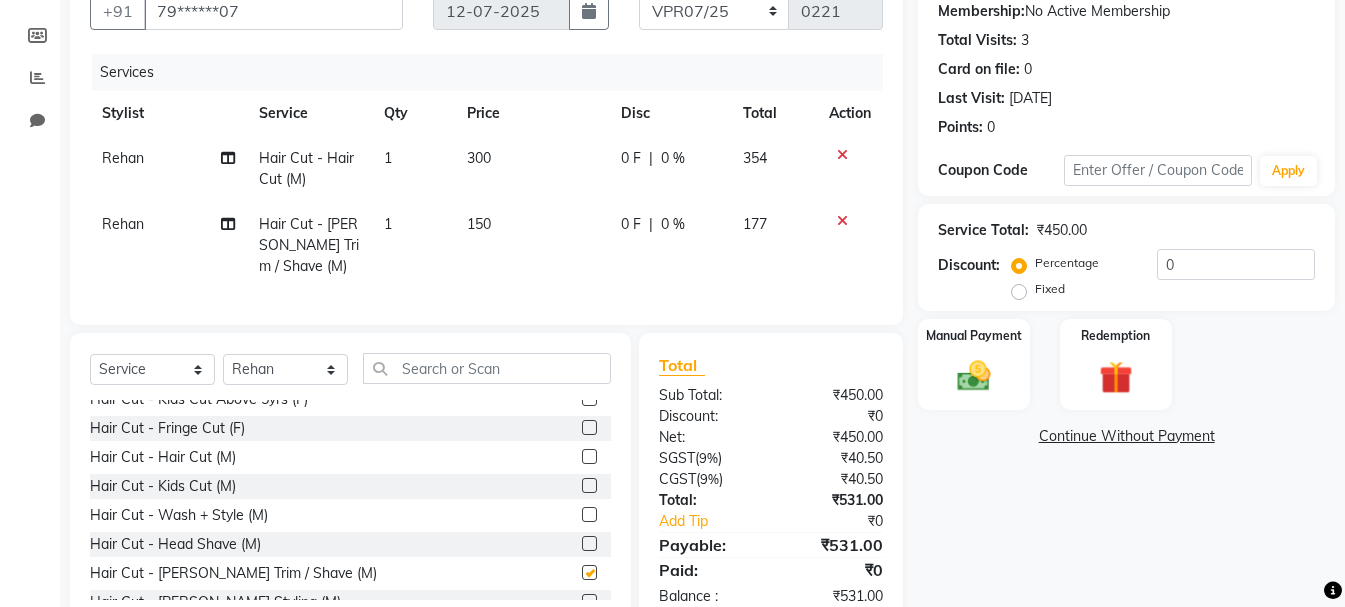 checkbox on "false" 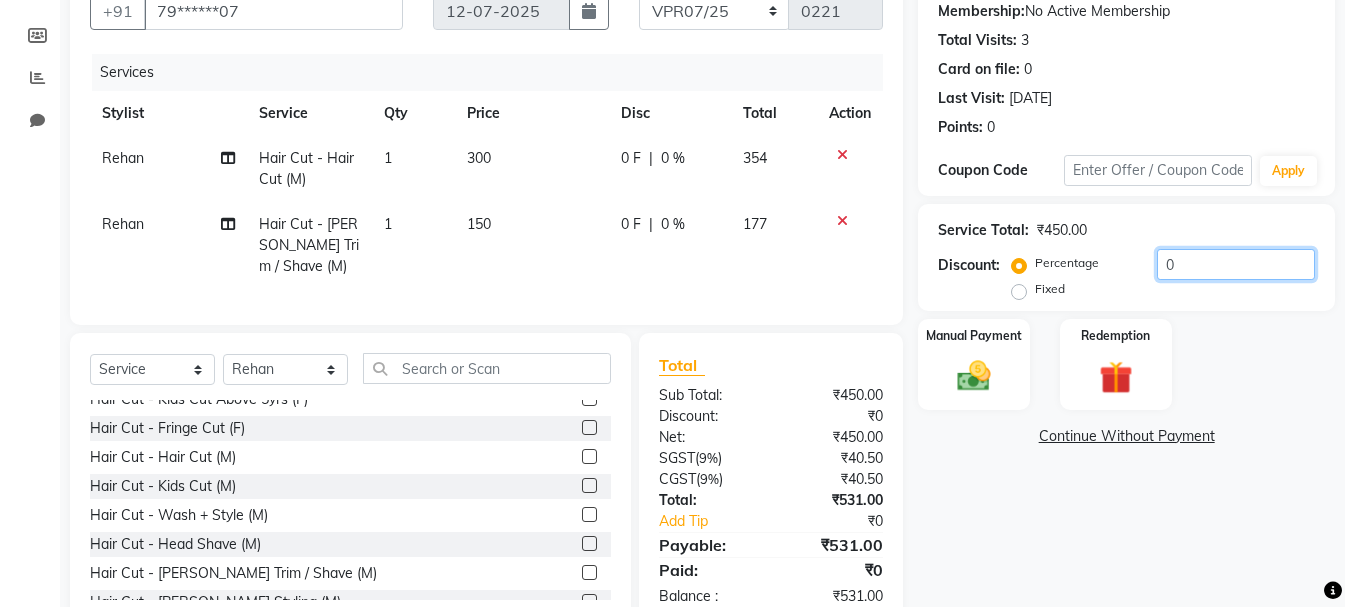 click on "0" 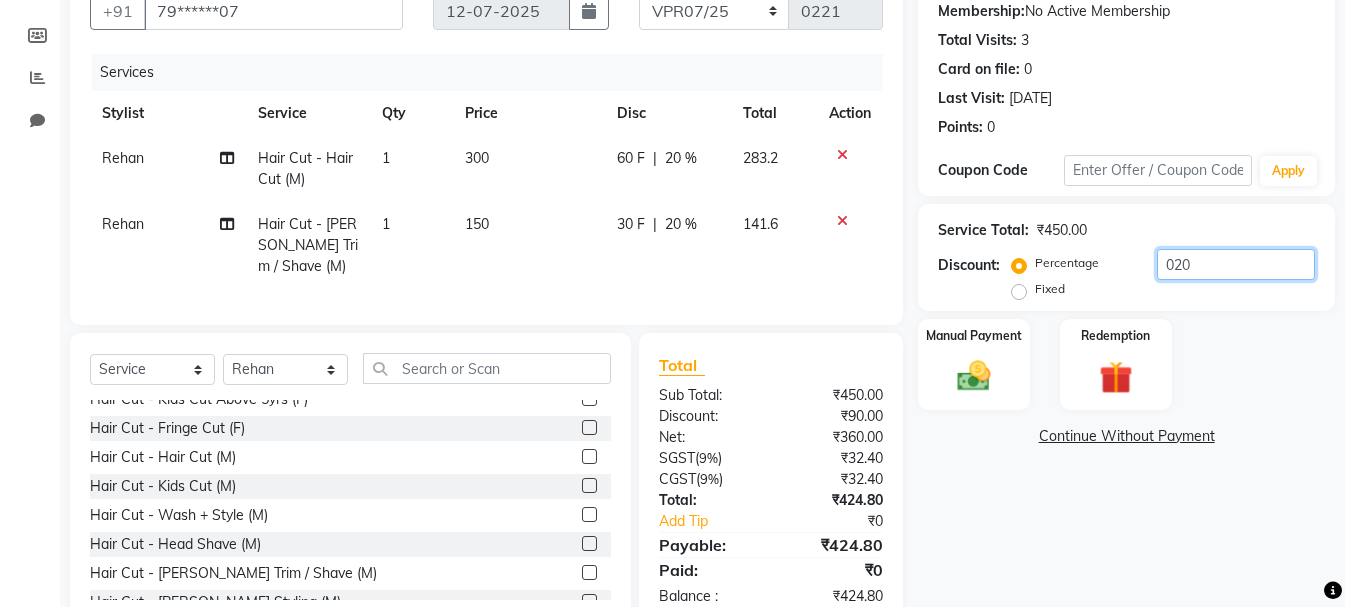 scroll, scrollTop: 0, scrollLeft: 0, axis: both 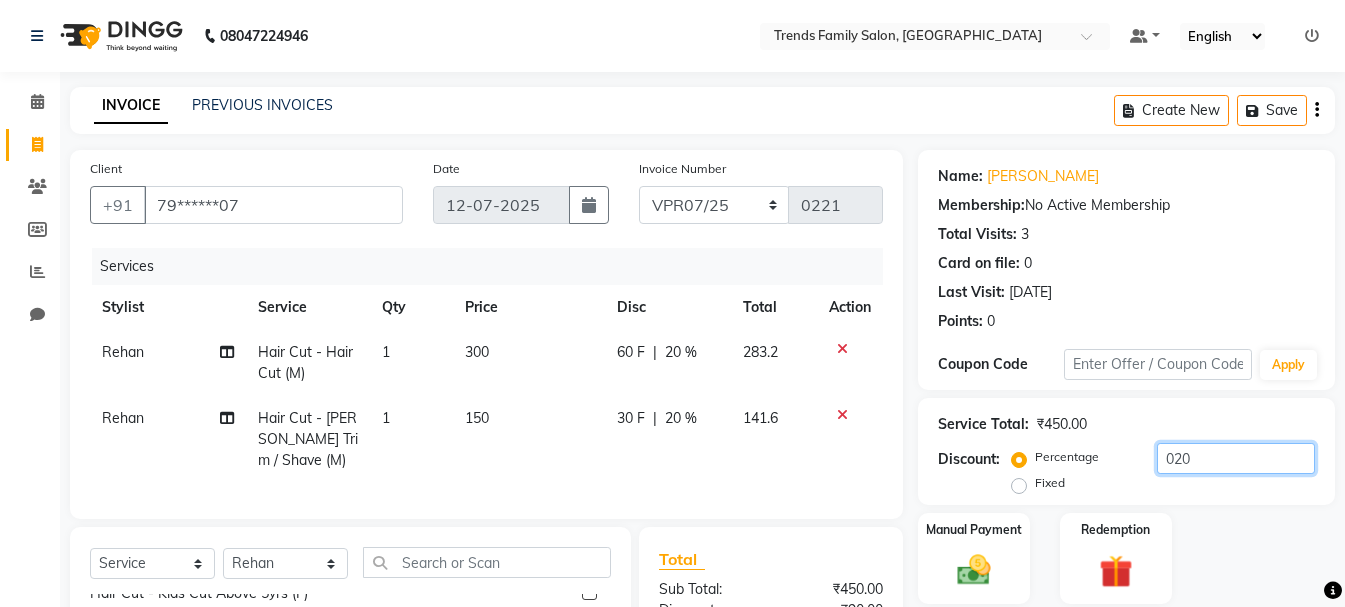 type on "020" 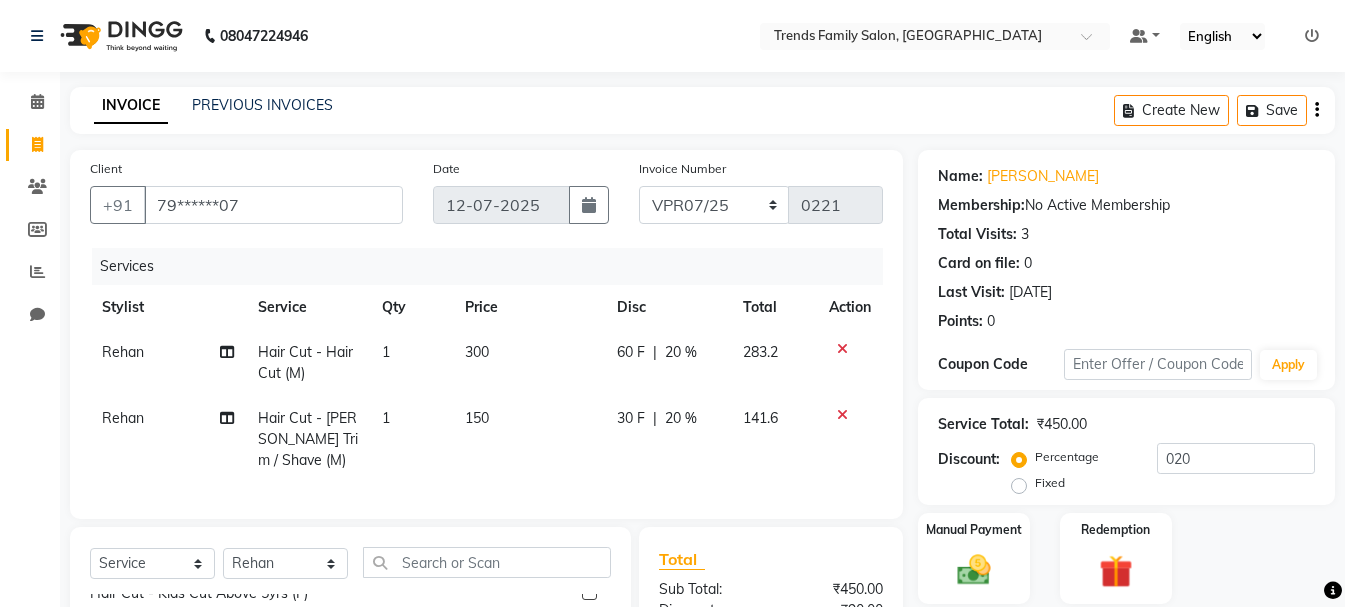 click 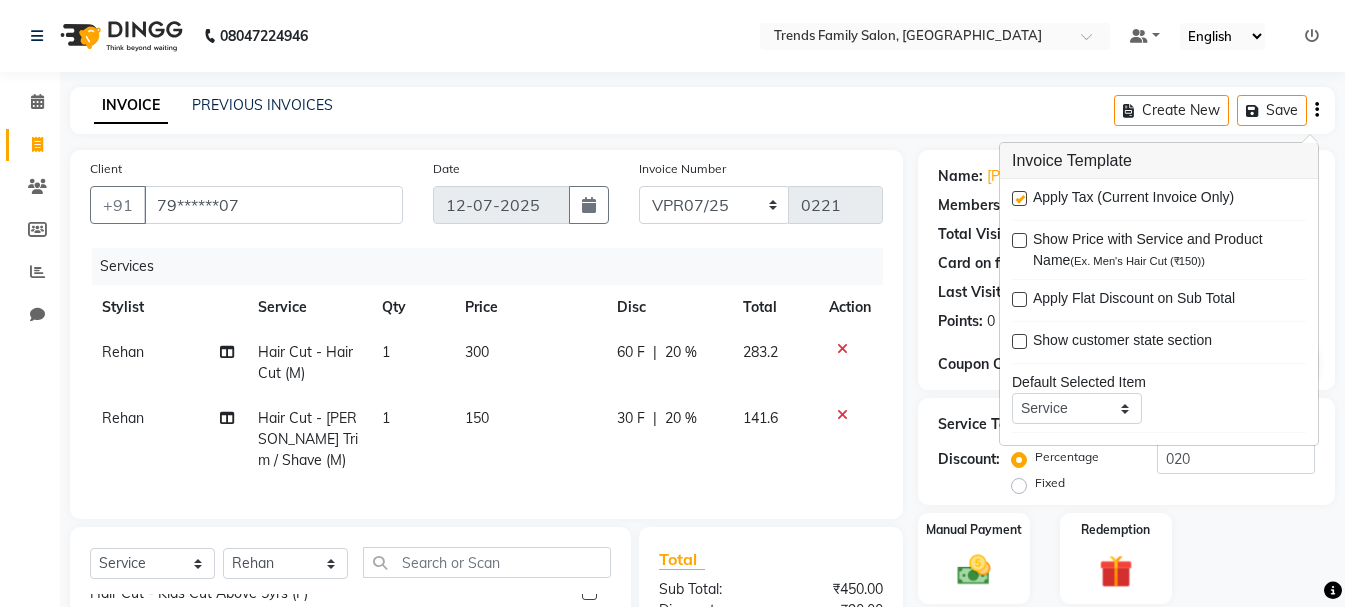 click at bounding box center [1019, 198] 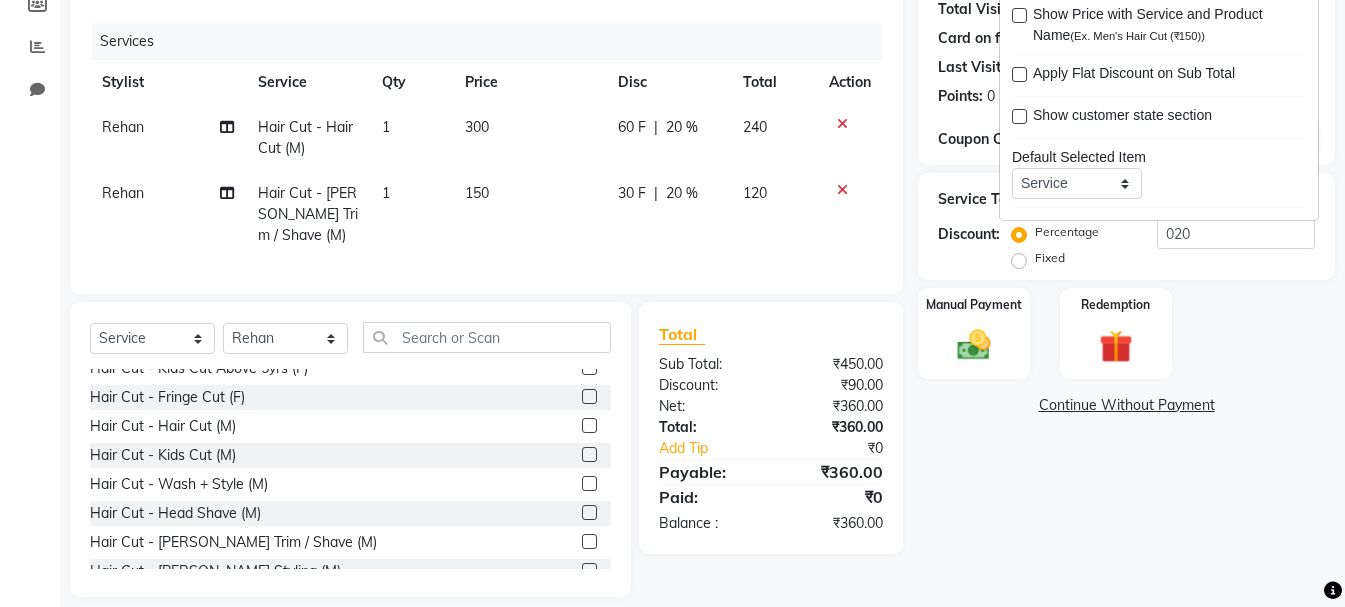 scroll, scrollTop: 260, scrollLeft: 0, axis: vertical 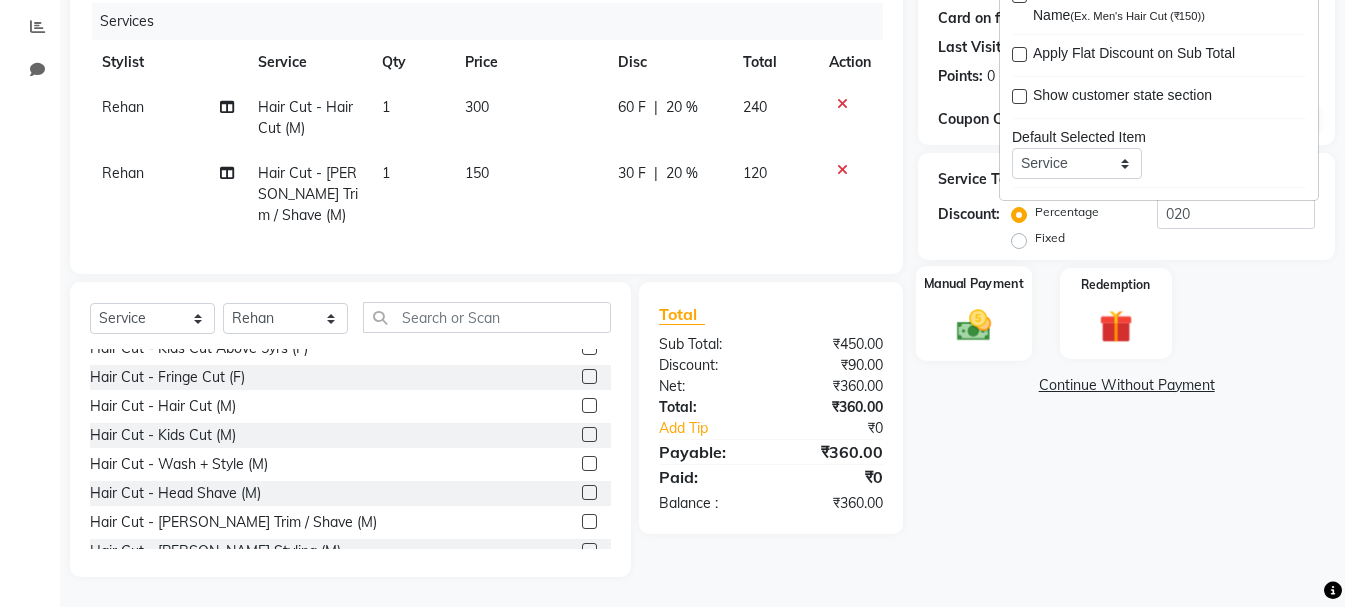 click 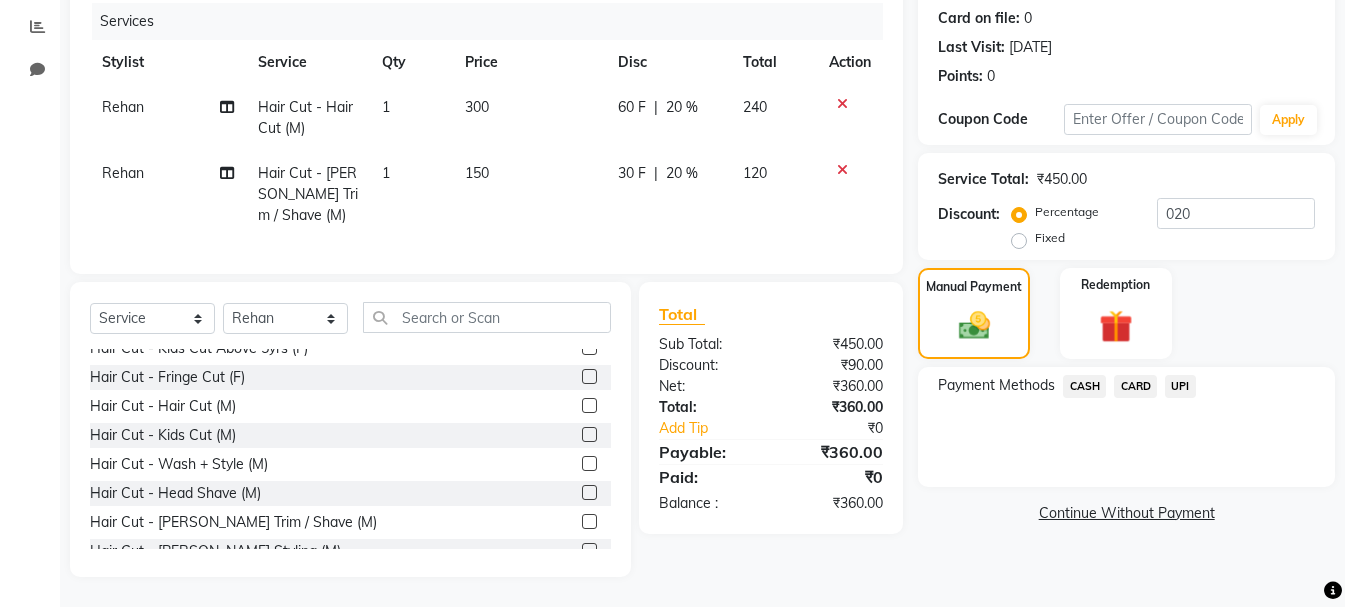 click on "UPI" 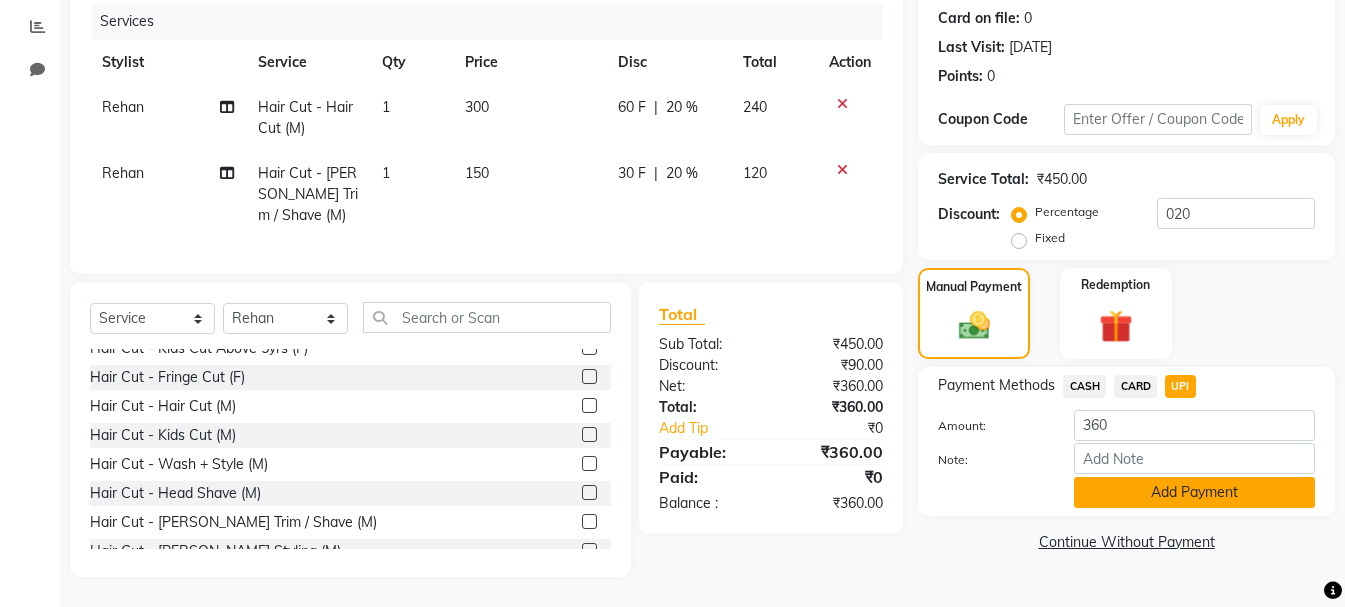 click on "Add Payment" 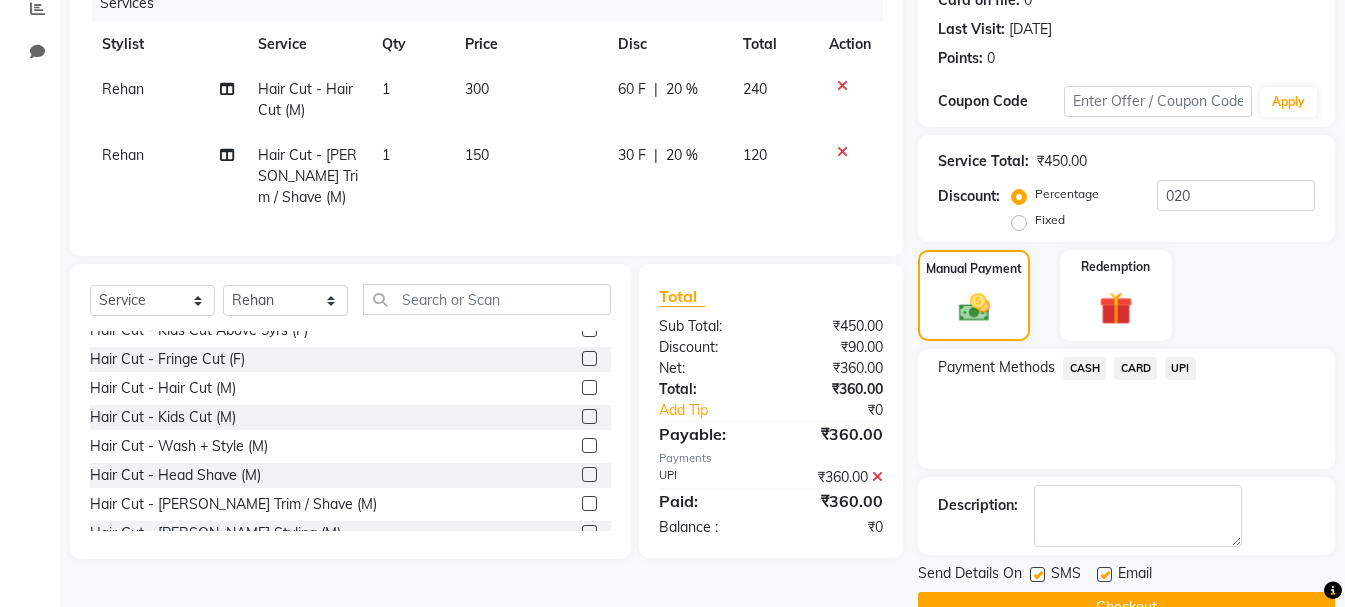 scroll, scrollTop: 309, scrollLeft: 0, axis: vertical 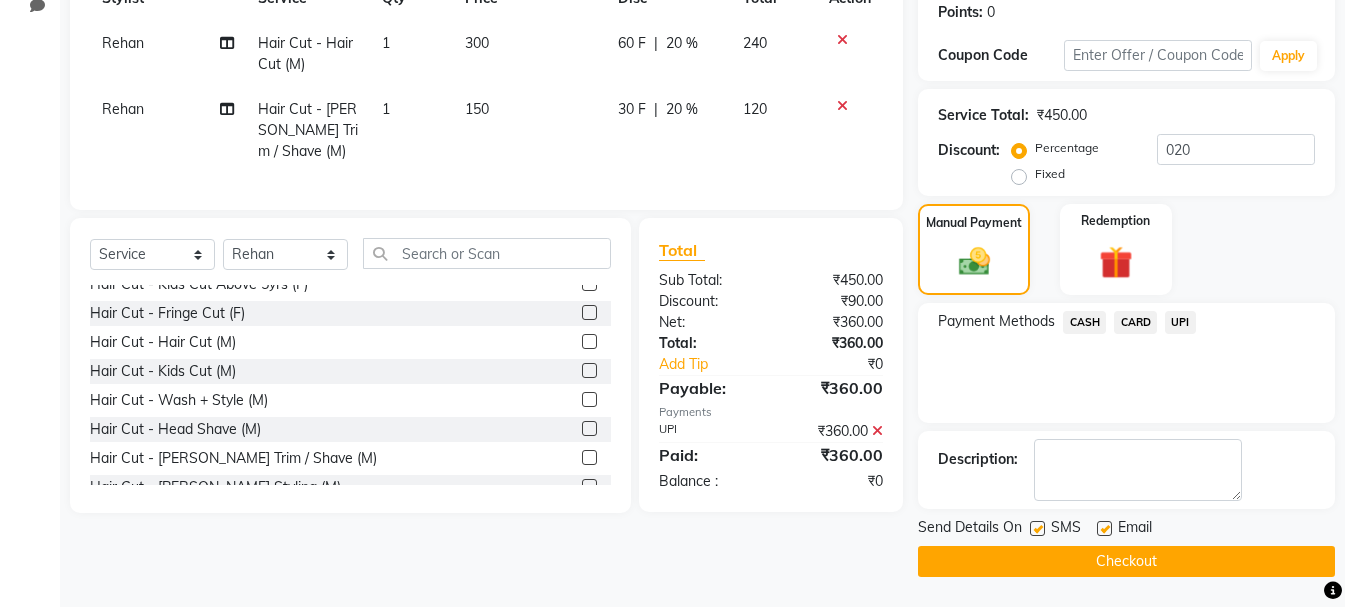click on "CARD" 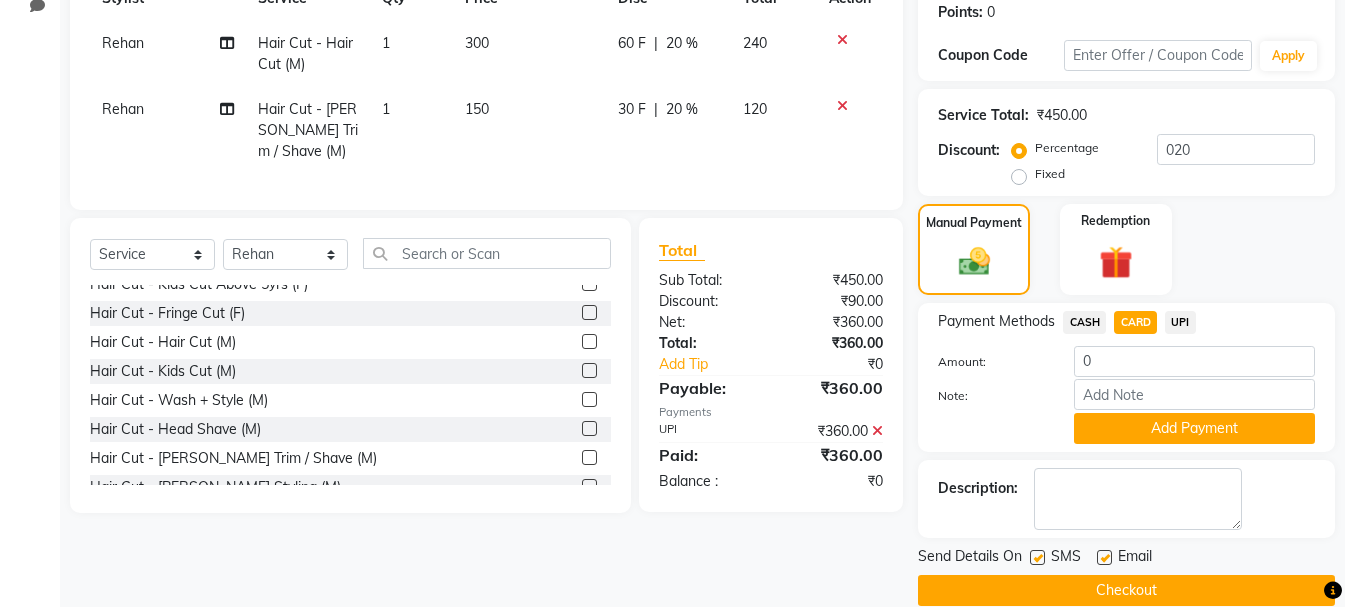 click on "₹360.00" 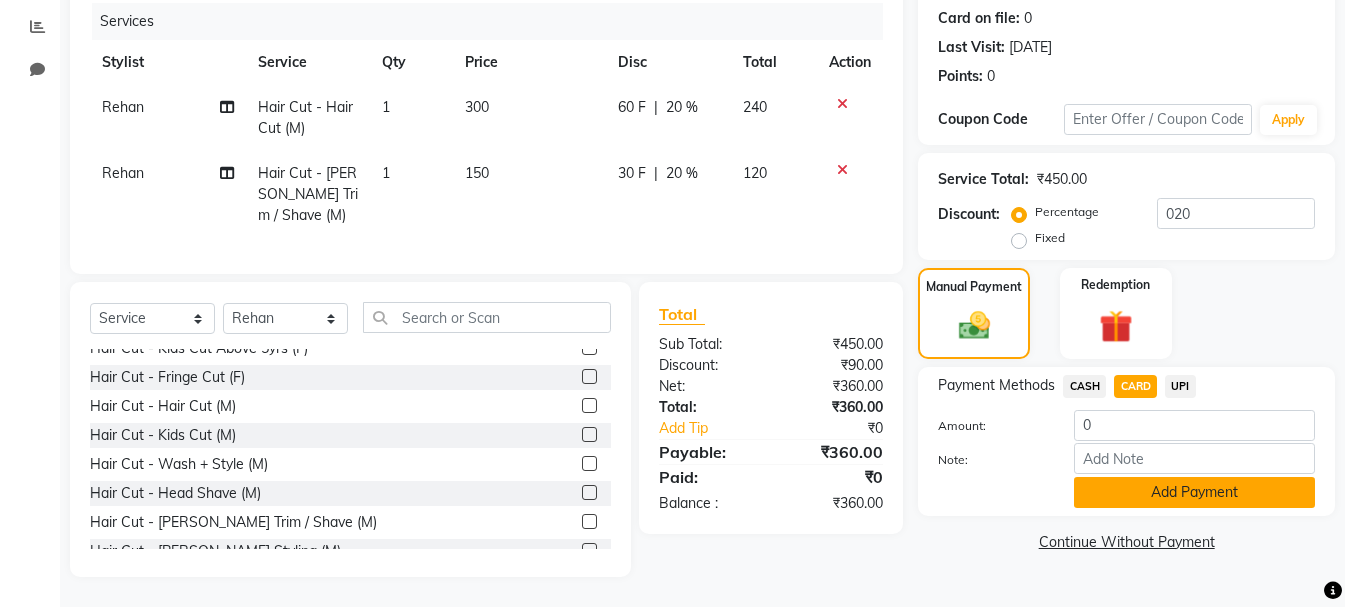 click on "Add Payment" 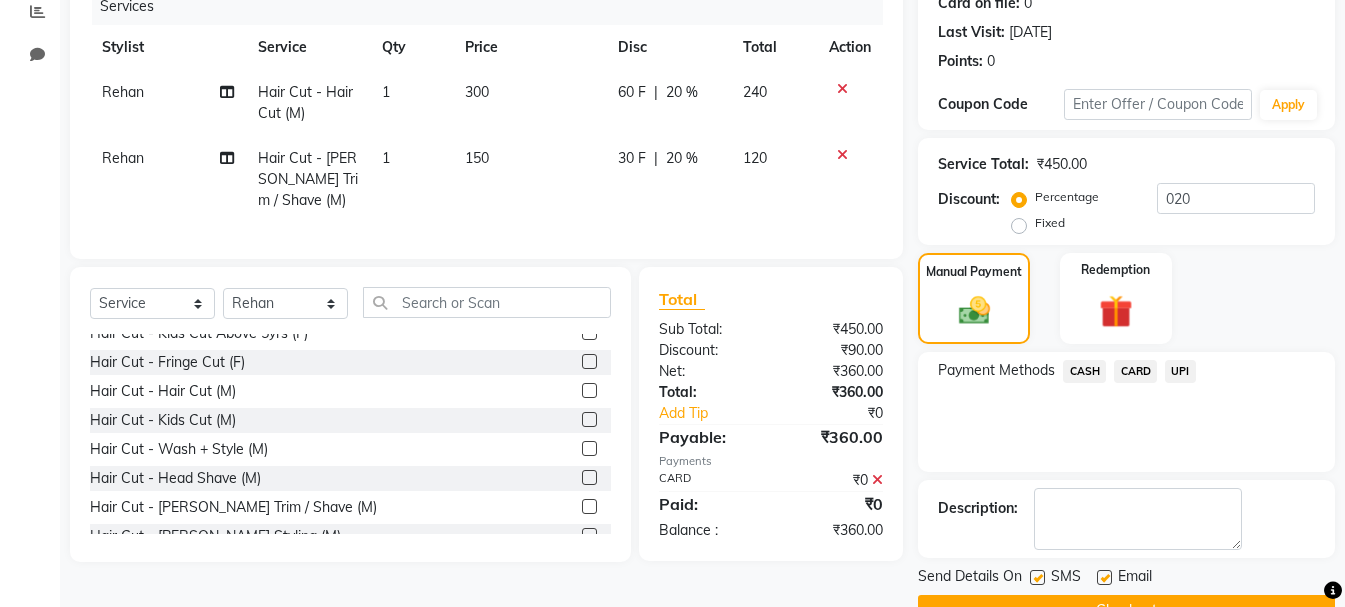 click on "CASH" 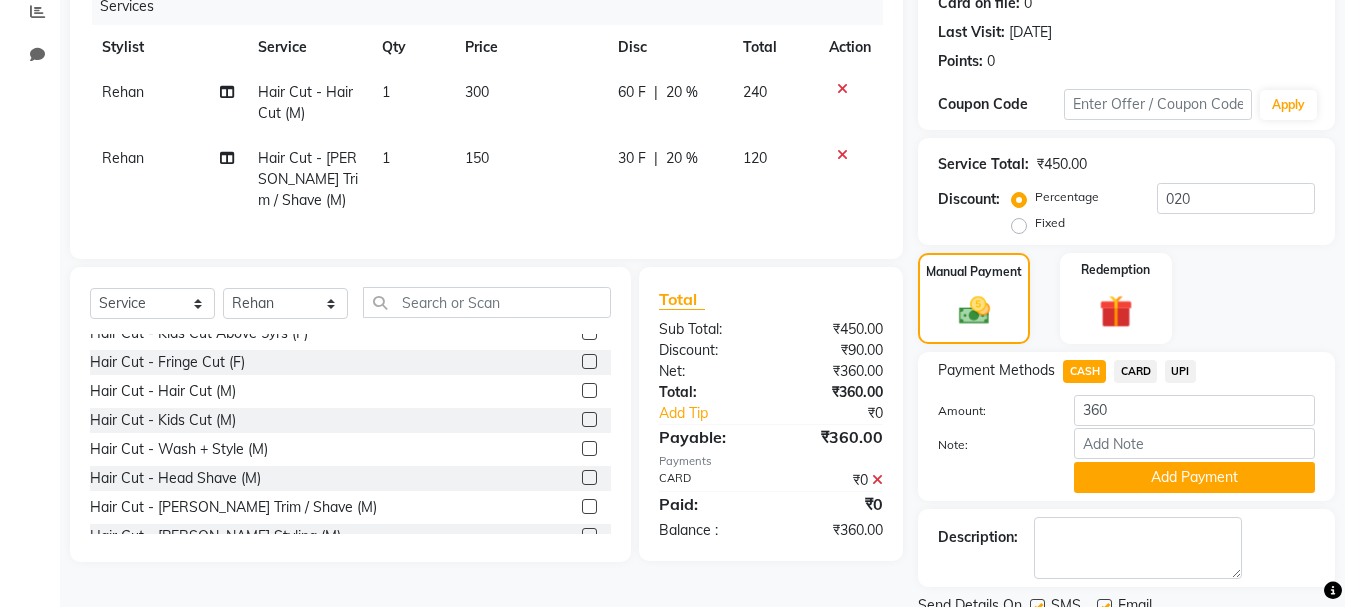 click on "CARD" 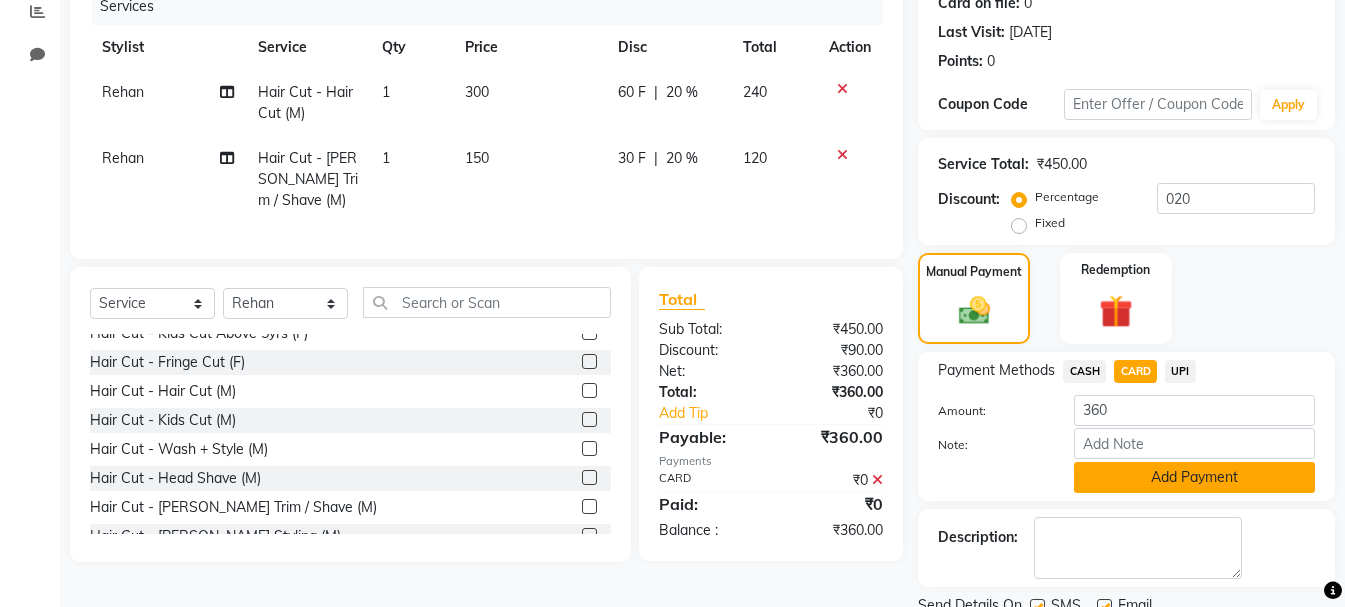 click on "Add Payment" 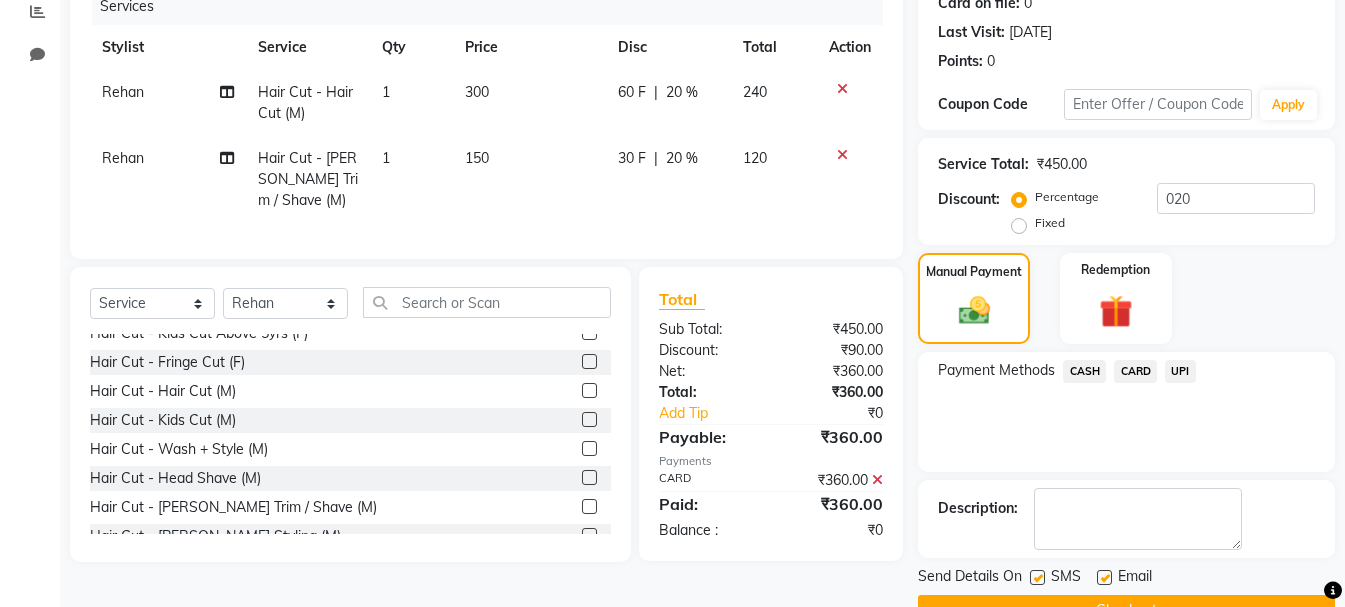 click on "CASH" 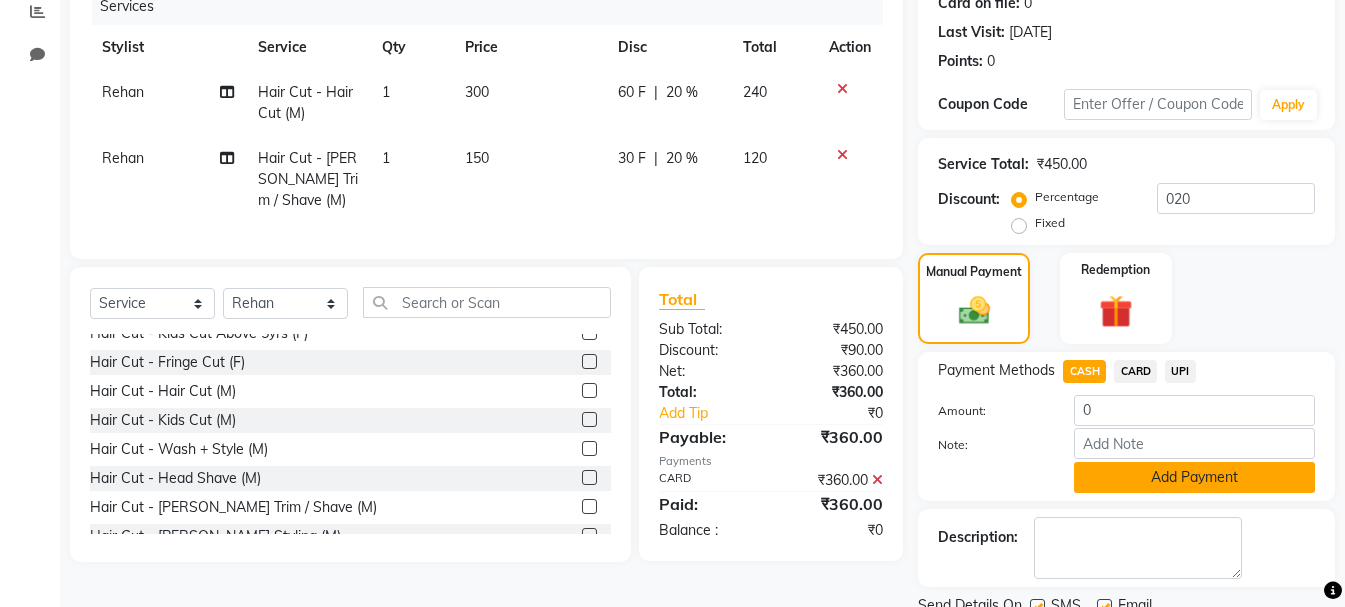 click on "Add Payment" 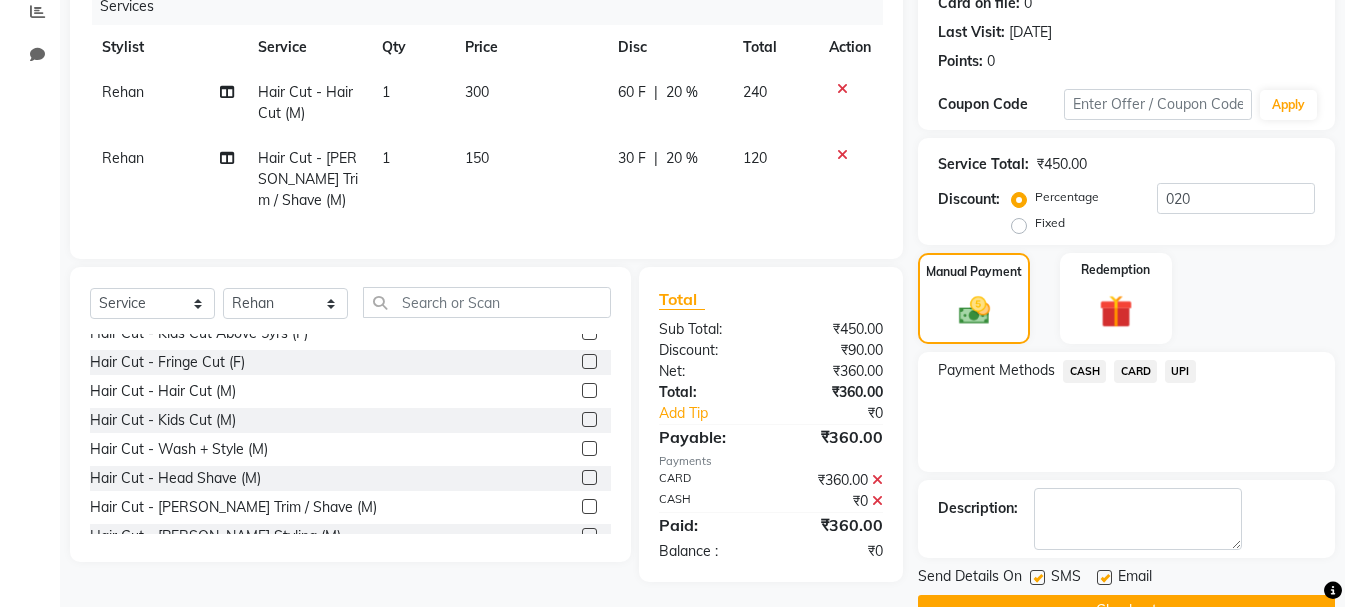 click on "UPI" 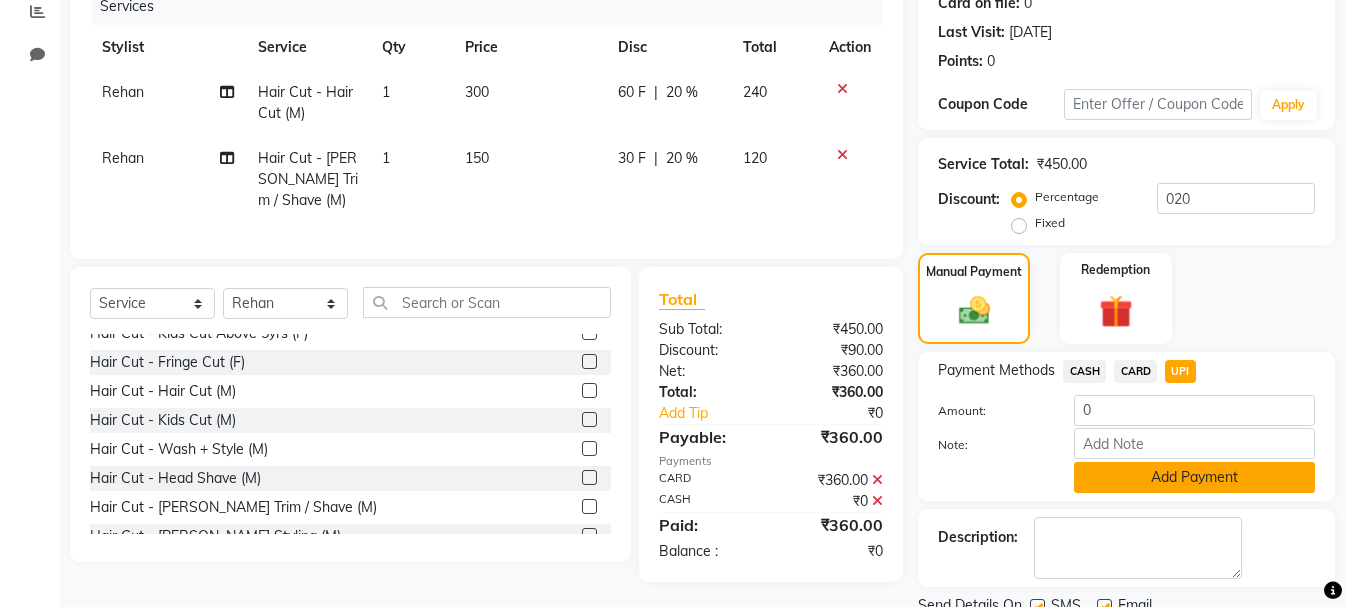 click on "Add Payment" 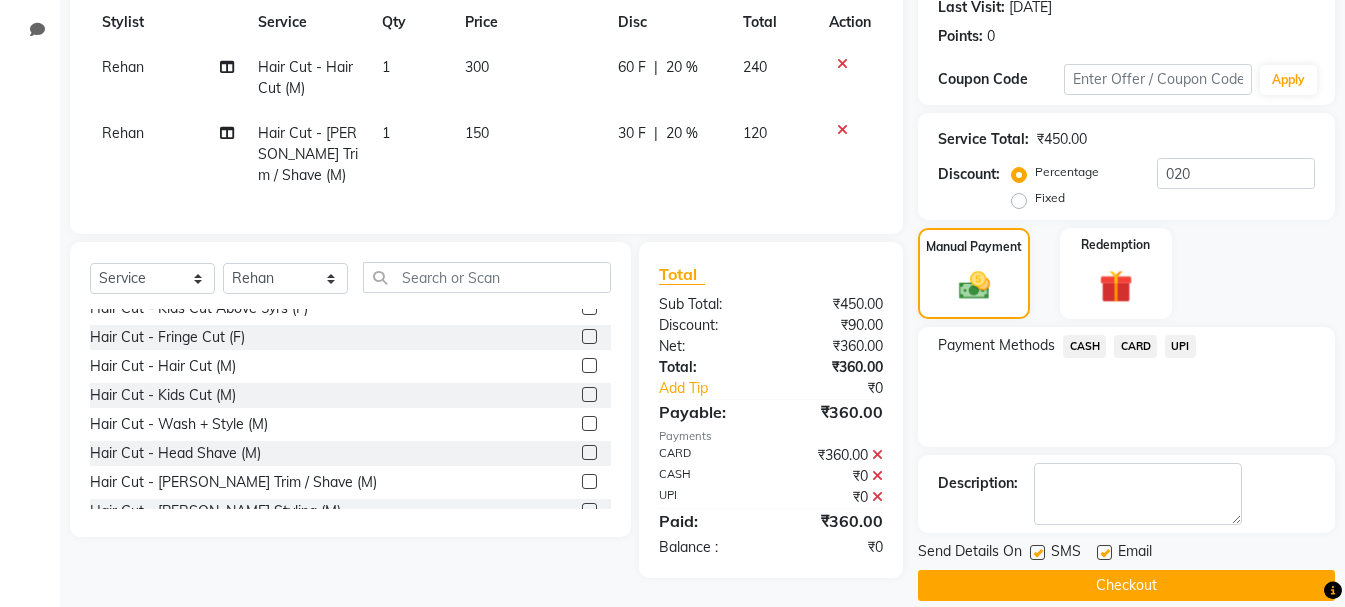 scroll, scrollTop: 309, scrollLeft: 0, axis: vertical 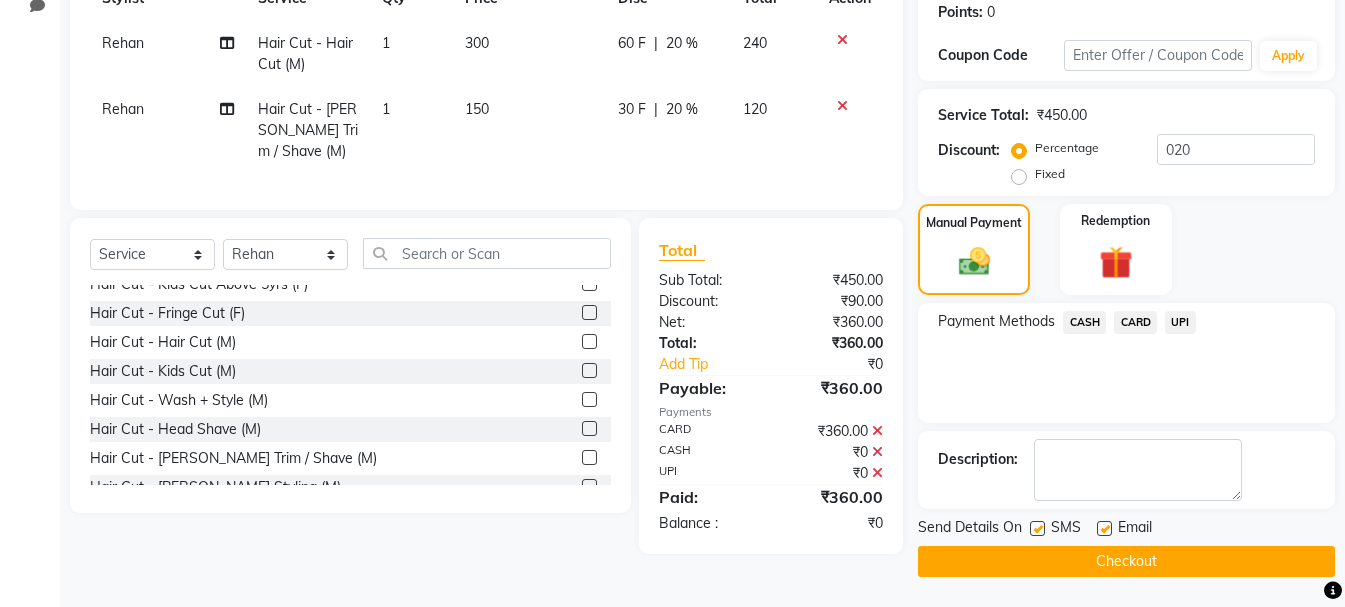 click on "Checkout" 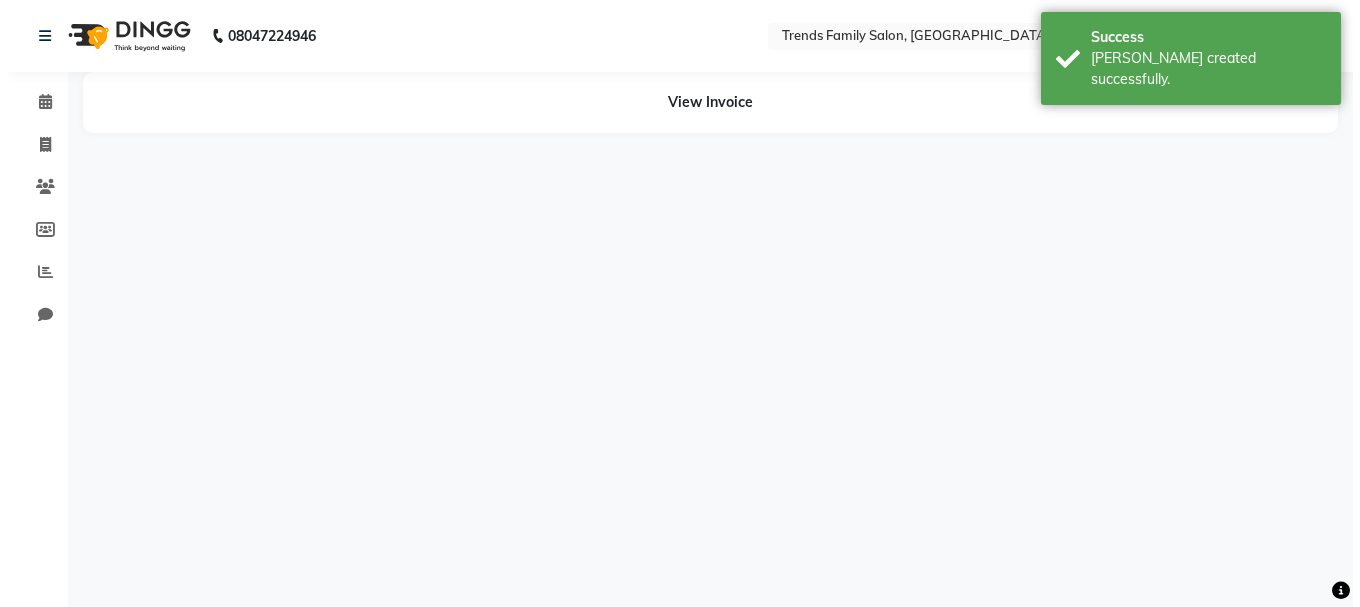 scroll, scrollTop: 0, scrollLeft: 0, axis: both 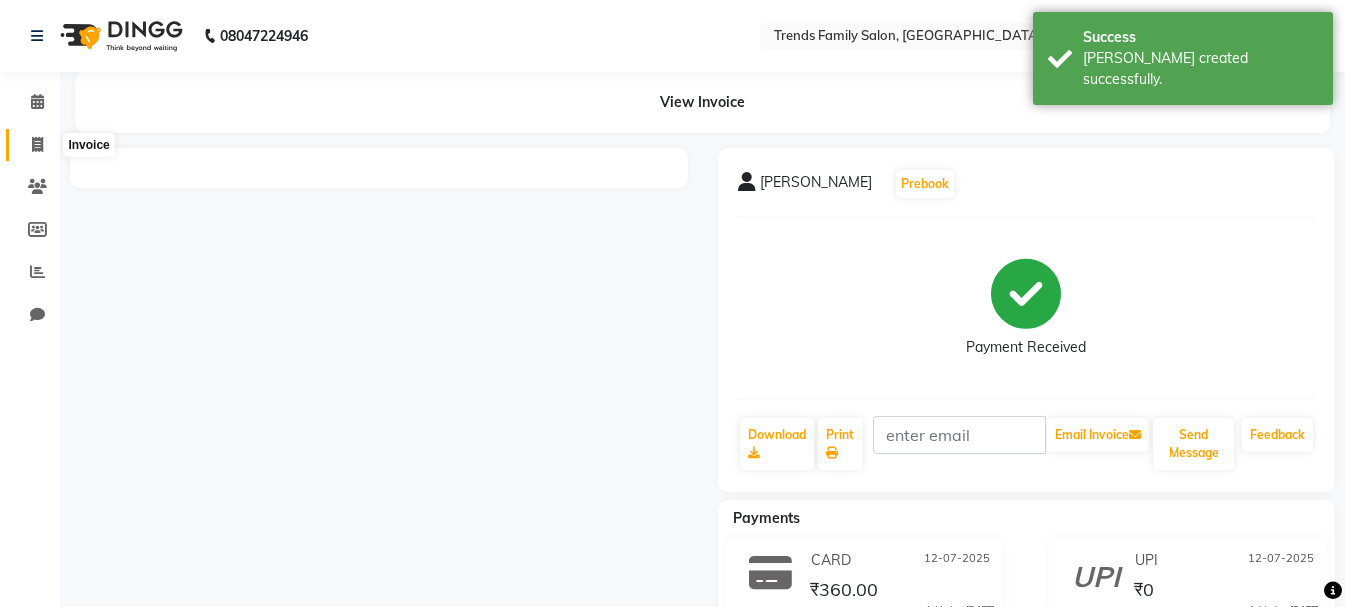 click 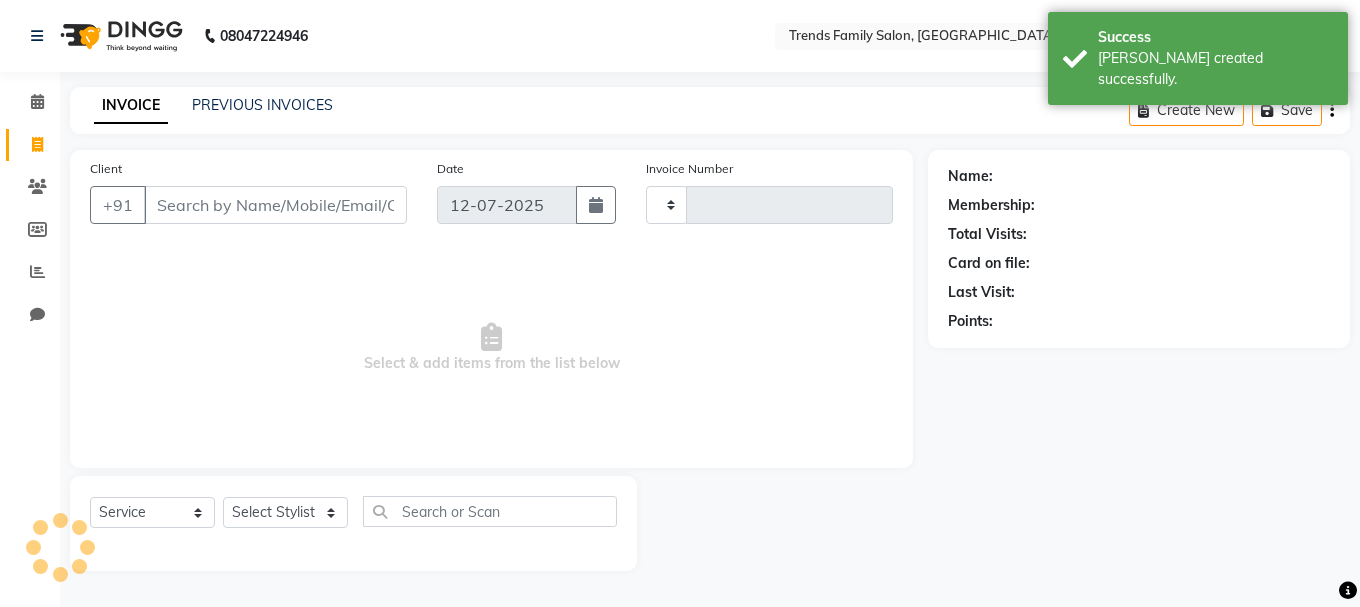 type on "0222" 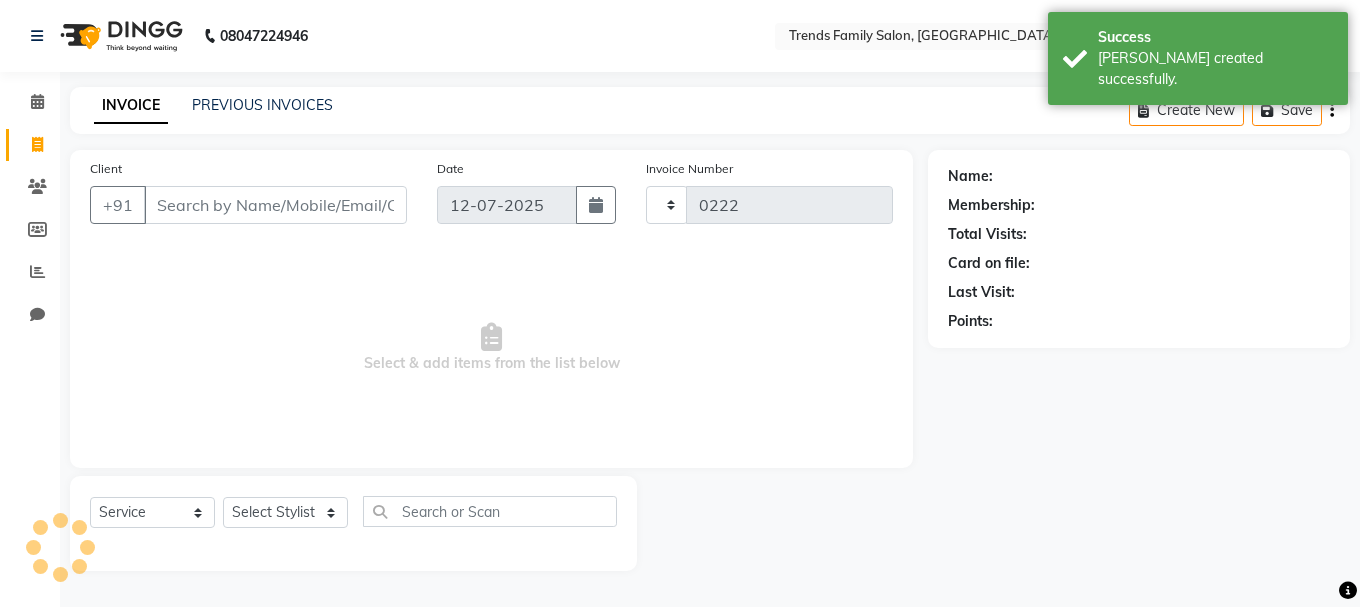 select on "8591" 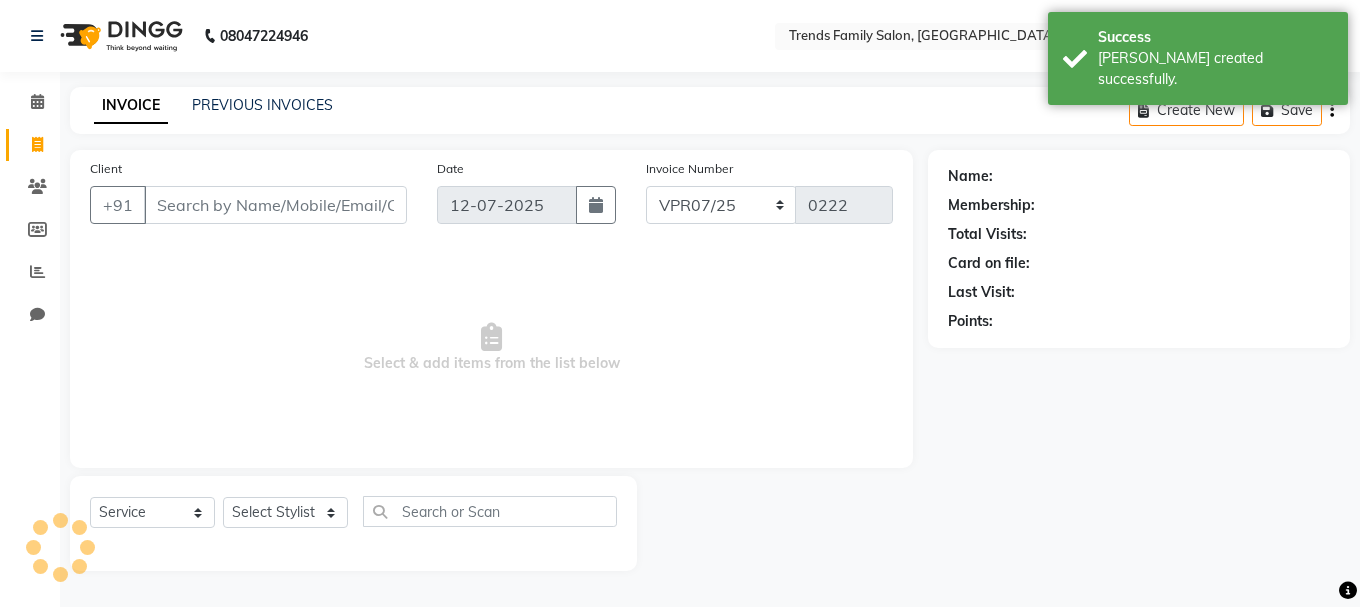 click on "Client" at bounding box center (275, 205) 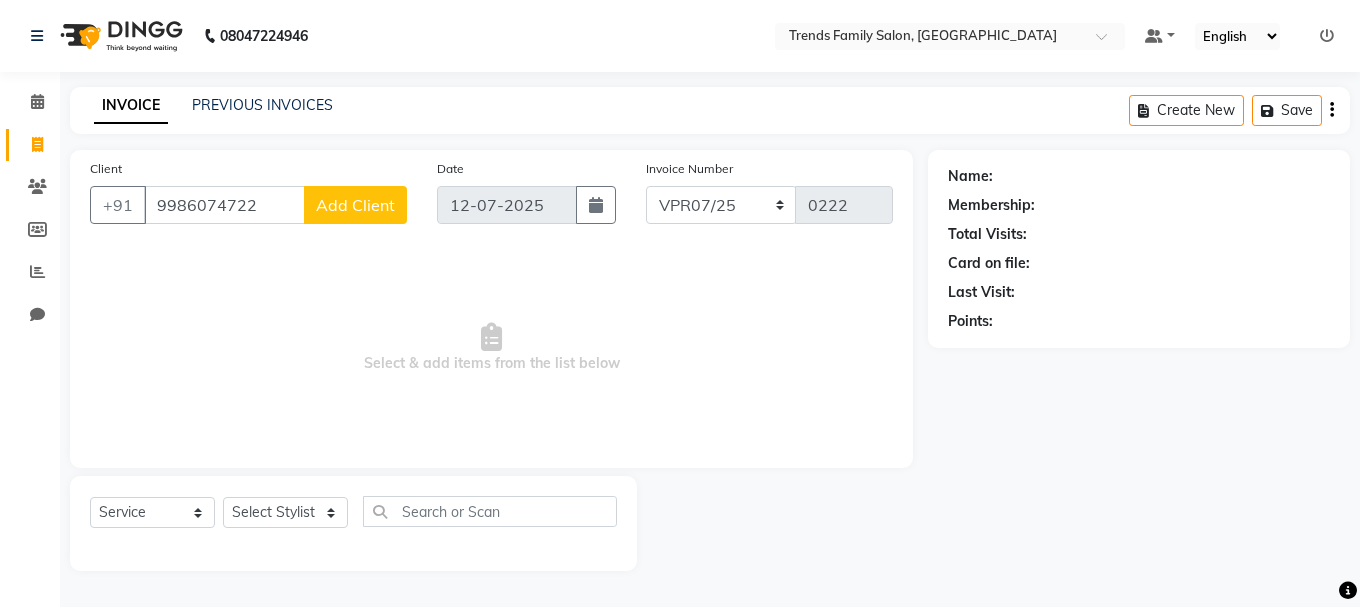 type on "9986074722" 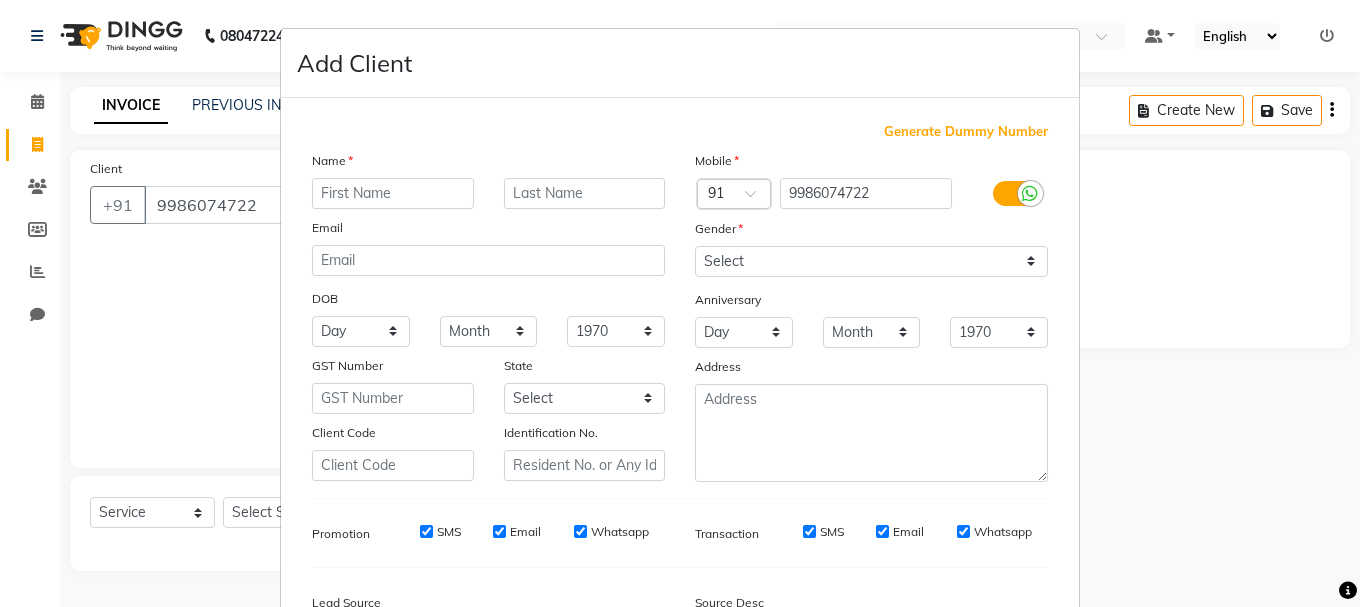 click at bounding box center [393, 193] 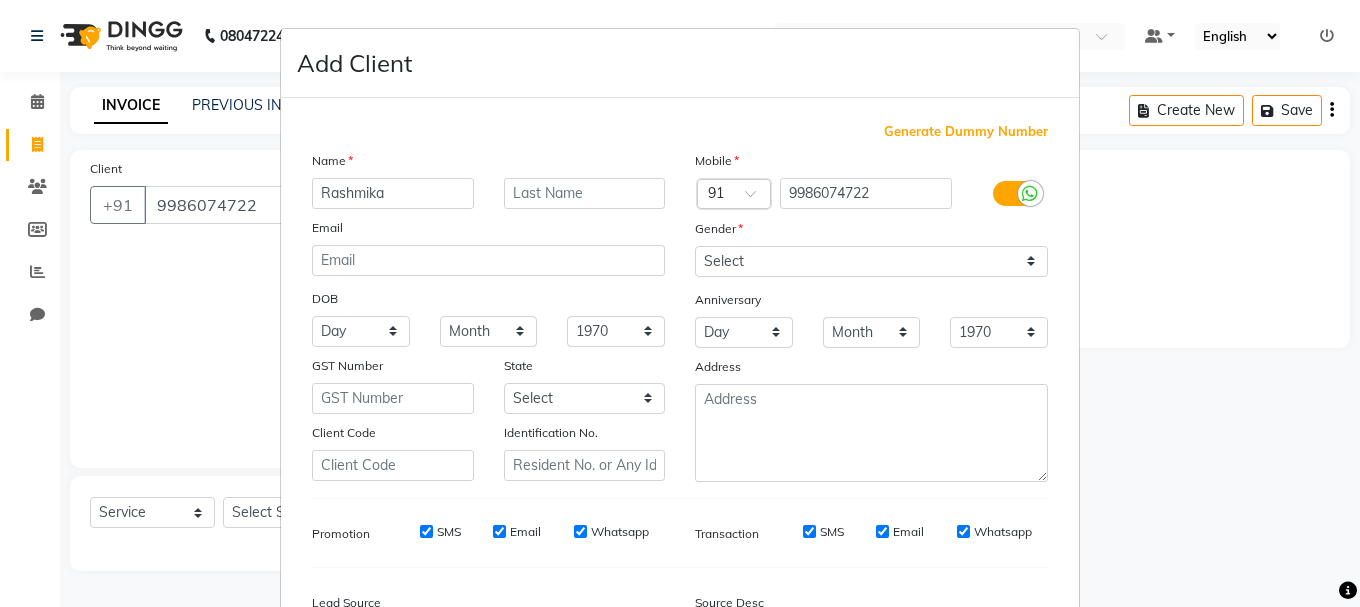 drag, startPoint x: 445, startPoint y: 200, endPoint x: 408, endPoint y: 193, distance: 37.65634 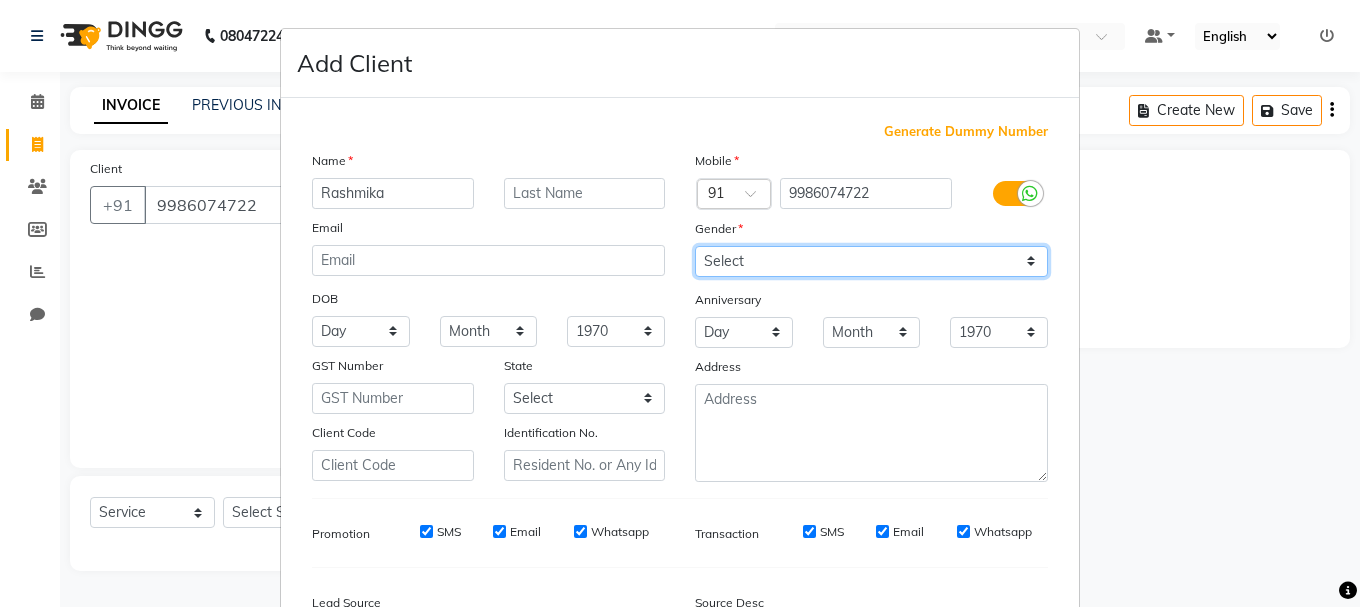 click on "Select [DEMOGRAPHIC_DATA] [DEMOGRAPHIC_DATA] Other Prefer Not To Say" at bounding box center (871, 261) 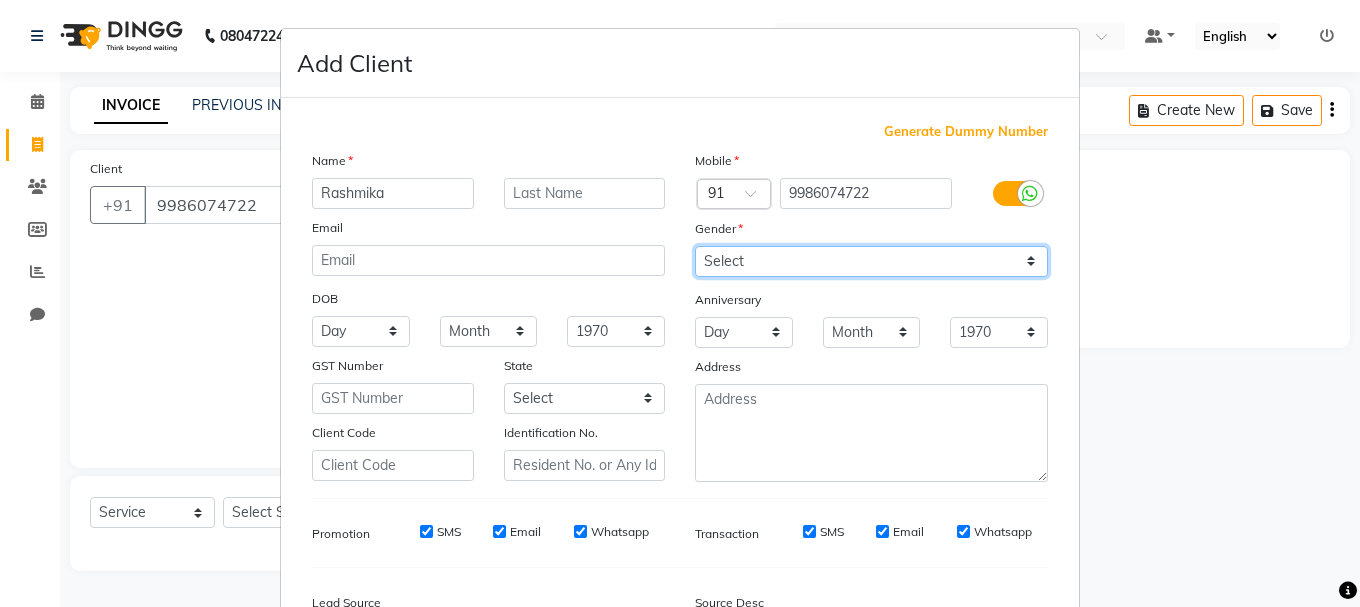 select on "[DEMOGRAPHIC_DATA]" 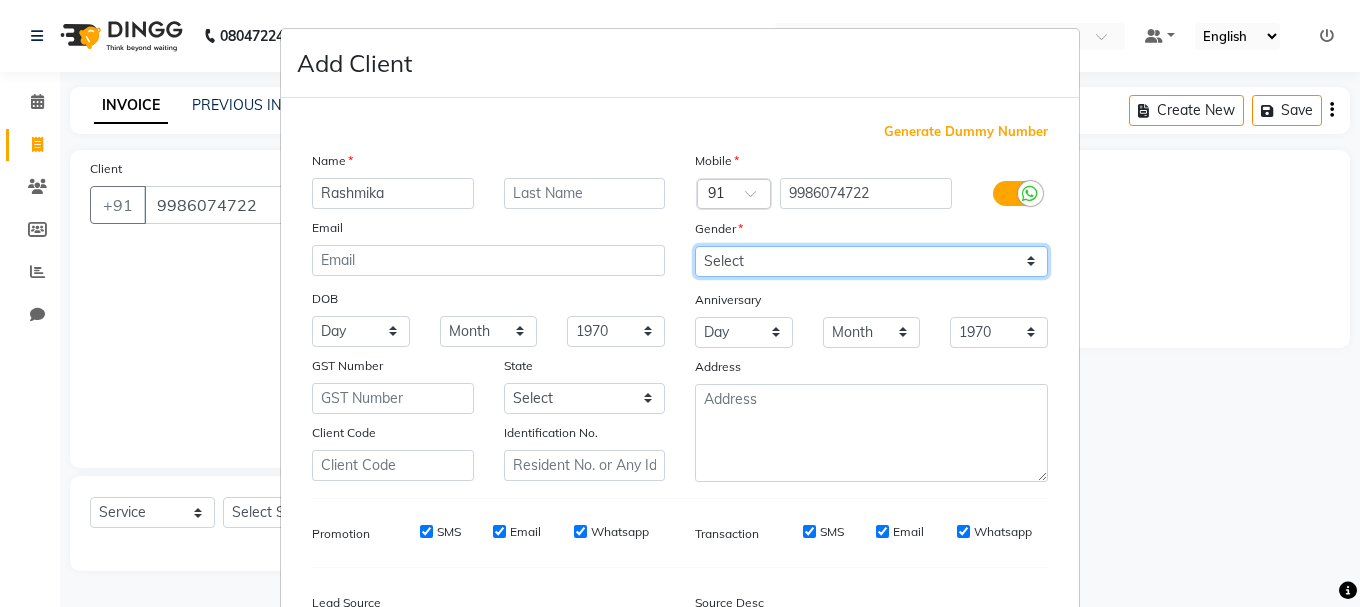click on "Select [DEMOGRAPHIC_DATA] [DEMOGRAPHIC_DATA] Other Prefer Not To Say" at bounding box center [871, 261] 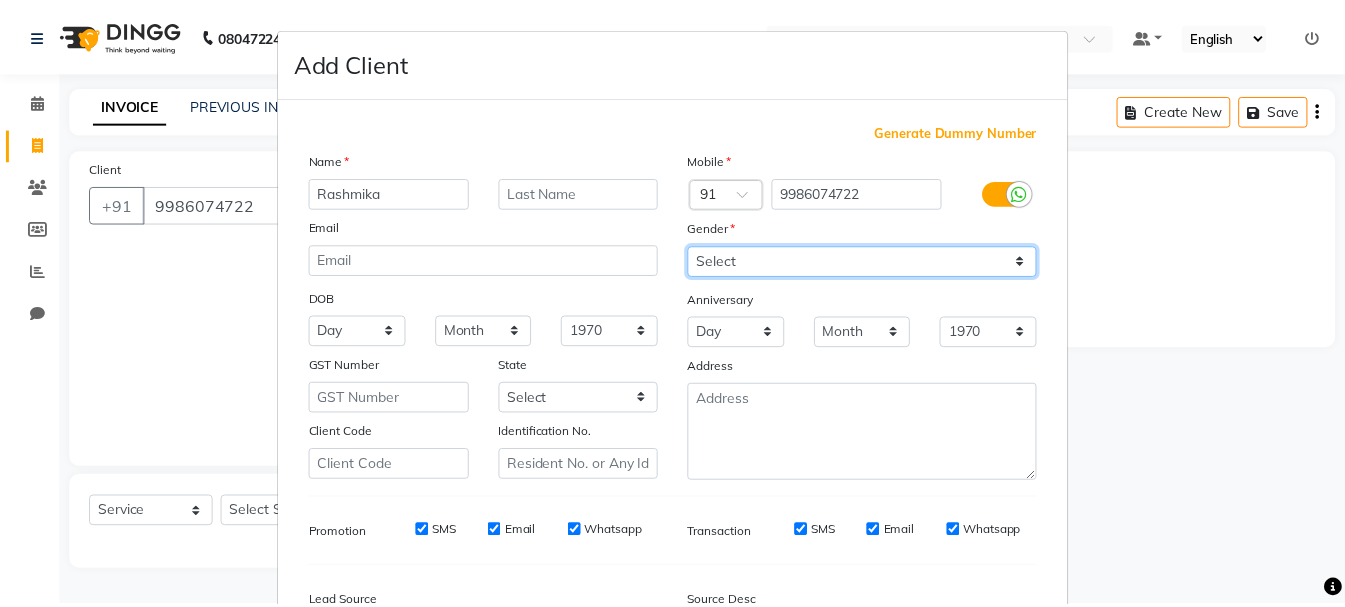 scroll, scrollTop: 242, scrollLeft: 0, axis: vertical 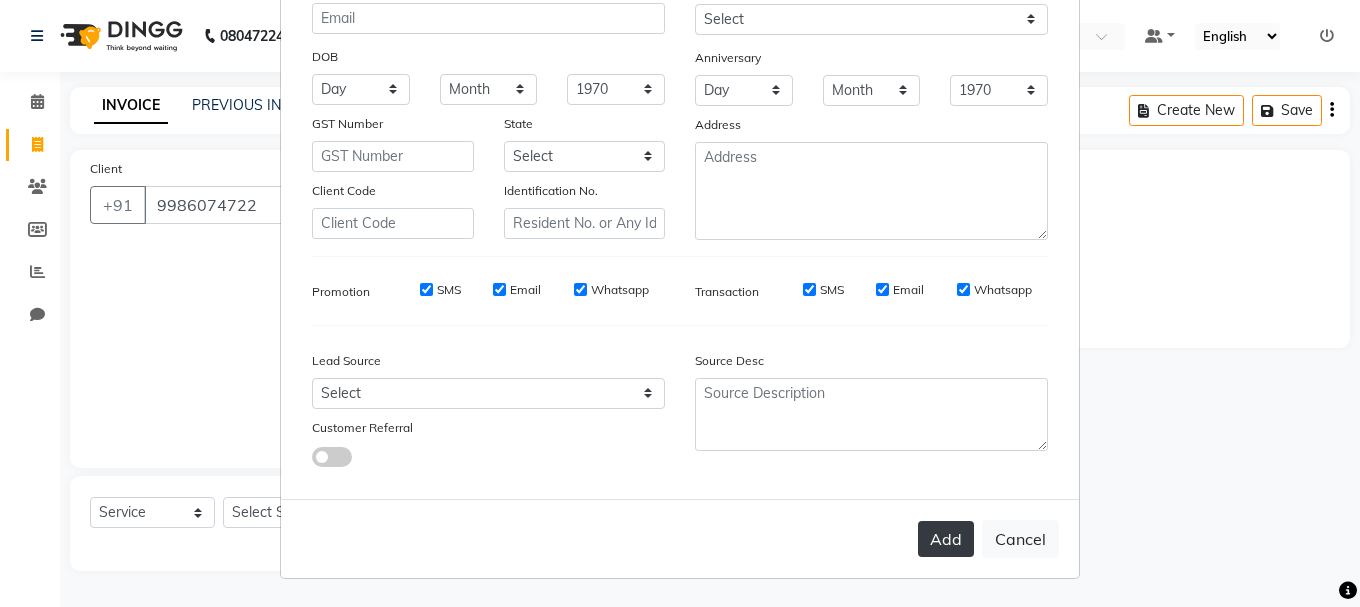 drag, startPoint x: 928, startPoint y: 524, endPoint x: 932, endPoint y: 536, distance: 12.649111 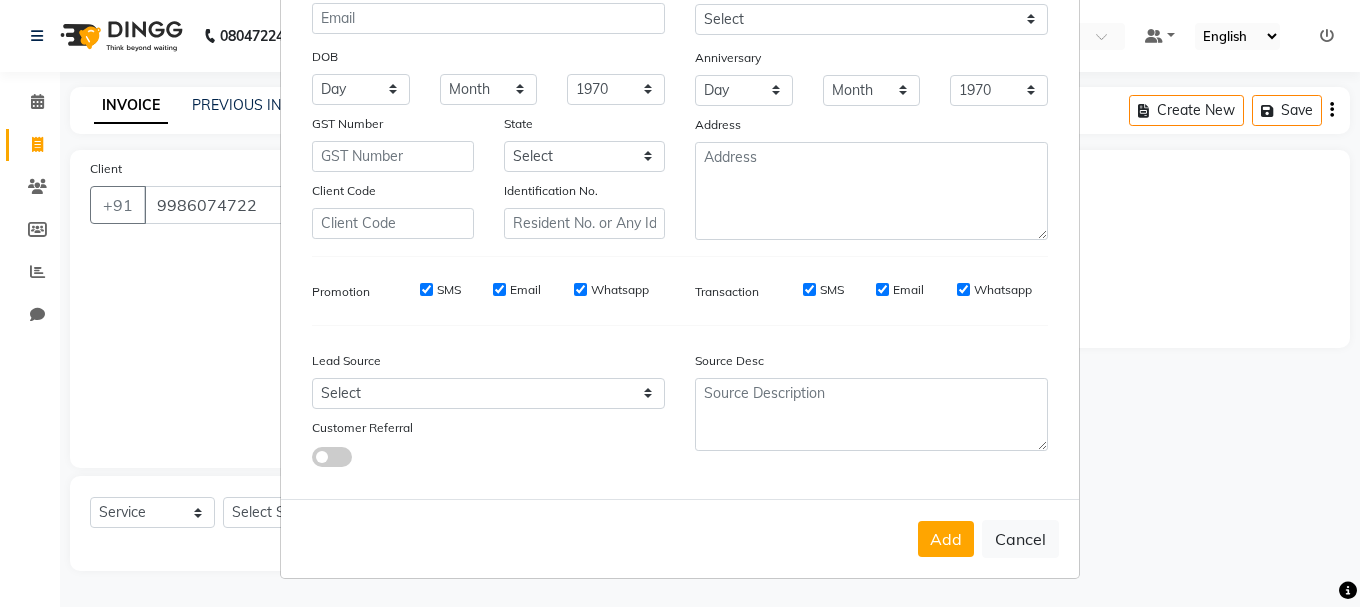 click on "Add" at bounding box center (946, 539) 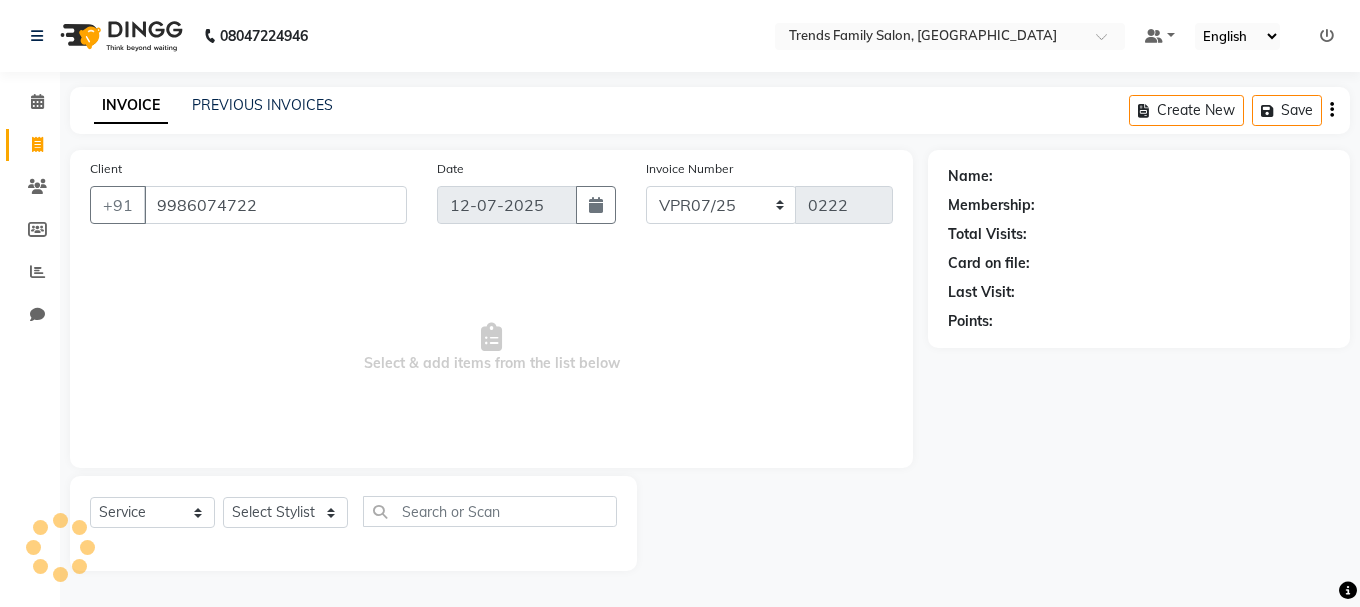 type on "99******22" 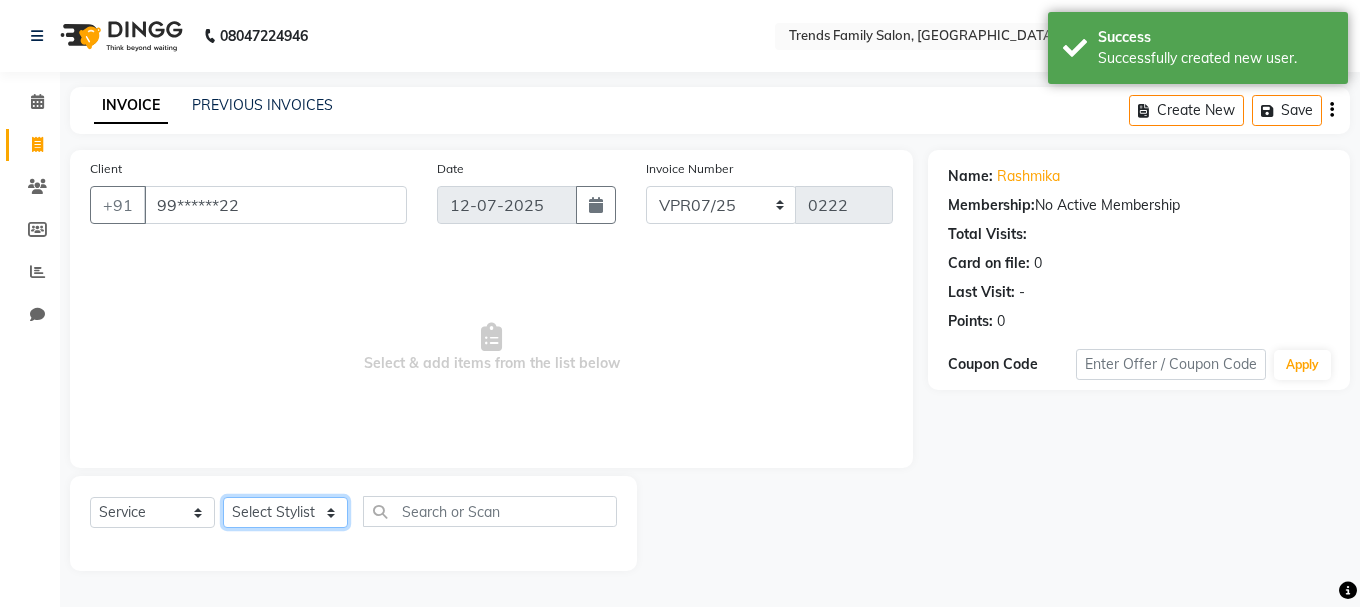 click on "Select Stylist [PERSON_NAME] Alsa Amaritha Ashwini [PERSON_NAME] Bhaktha Bhumi Danish Dolma Doma [PERSON_NAME] [PERSON_NAME] Lakshmi  Maya [PERSON_NAME] [PERSON_NAME] [PERSON_NAME] [PERSON_NAME] [PERSON_NAME] [PERSON_NAME] Sawsthika Shadav [PERSON_NAME] Sony Sherpa  [PERSON_NAME] [PERSON_NAME]" 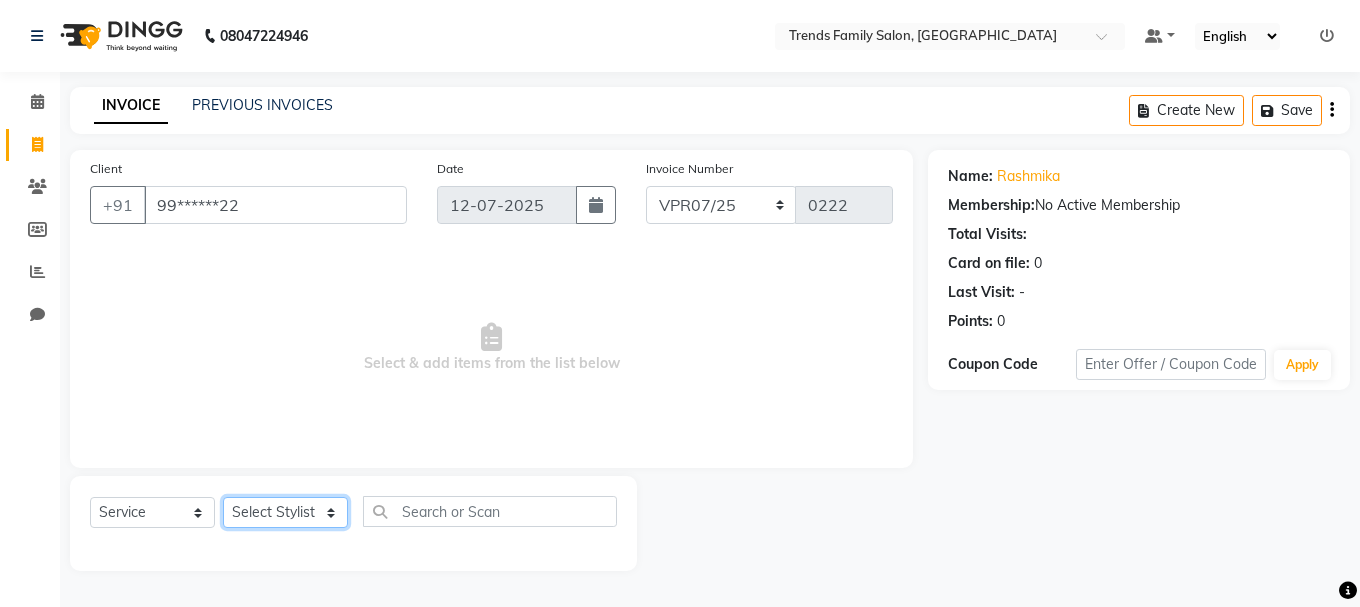 select on "79780" 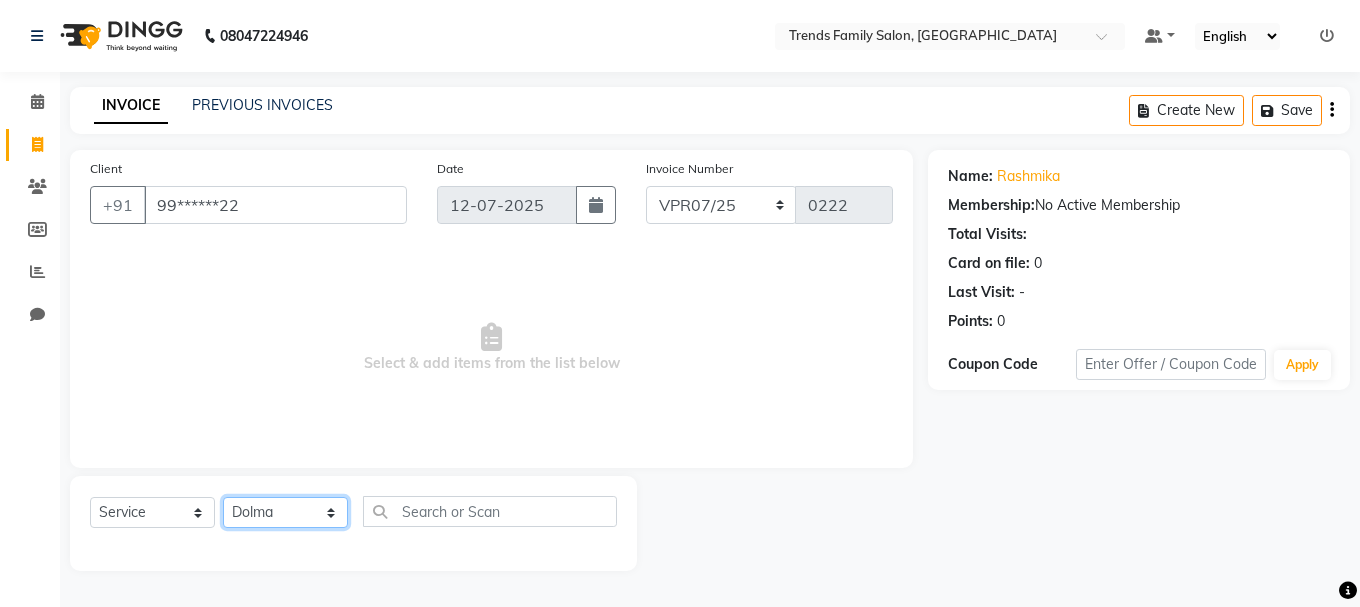 click on "Select Stylist [PERSON_NAME] Alsa Amaritha Ashwini [PERSON_NAME] Bhaktha Bhumi Danish Dolma Doma [PERSON_NAME] [PERSON_NAME] Lakshmi  Maya [PERSON_NAME] [PERSON_NAME] [PERSON_NAME] [PERSON_NAME] [PERSON_NAME] [PERSON_NAME] Sawsthika Shadav [PERSON_NAME] Sony Sherpa  [PERSON_NAME] [PERSON_NAME]" 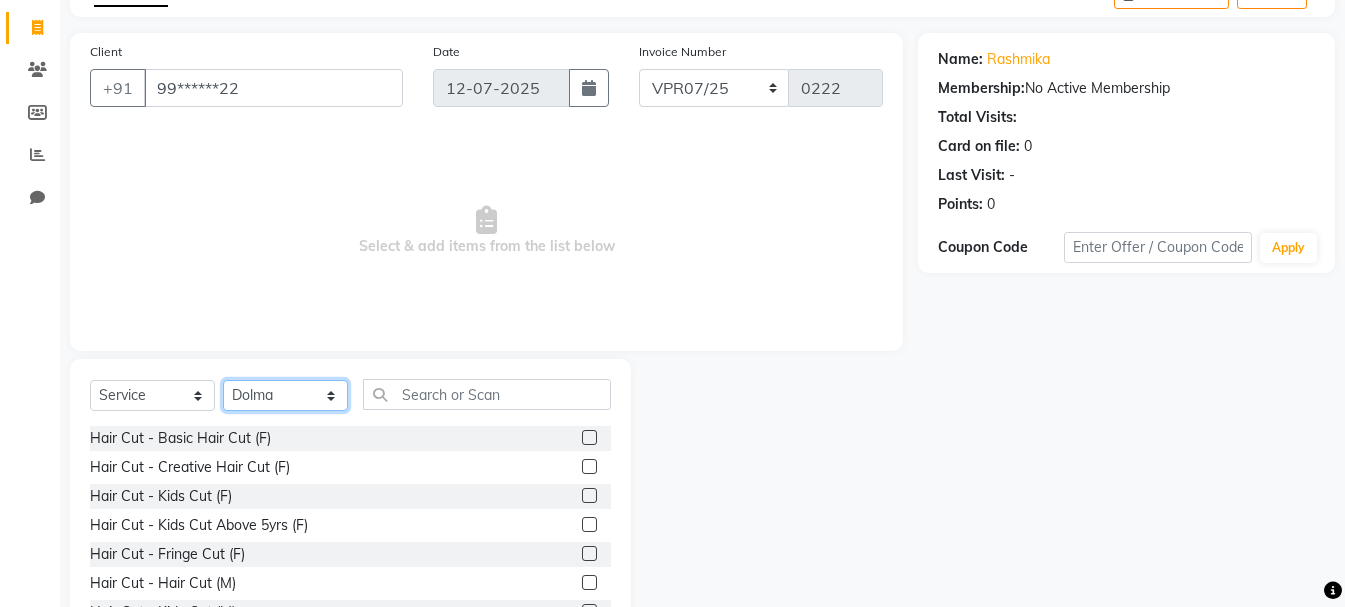 scroll, scrollTop: 194, scrollLeft: 0, axis: vertical 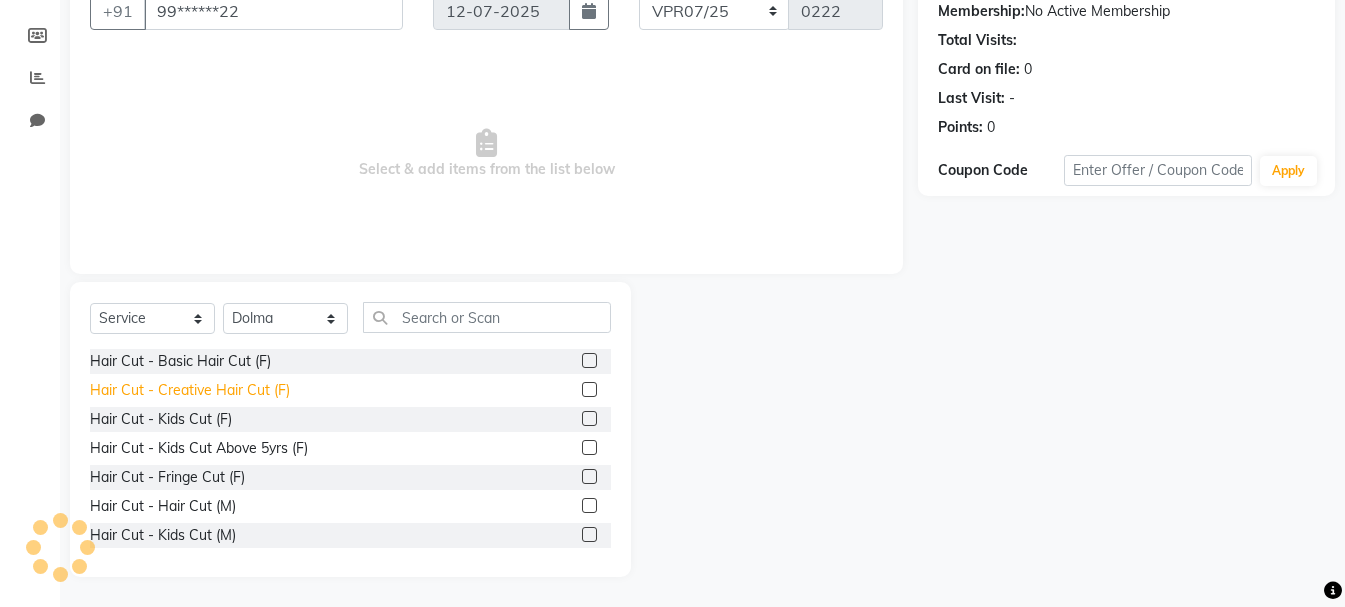 click on "Hair Cut - Creative Hair Cut (F)" 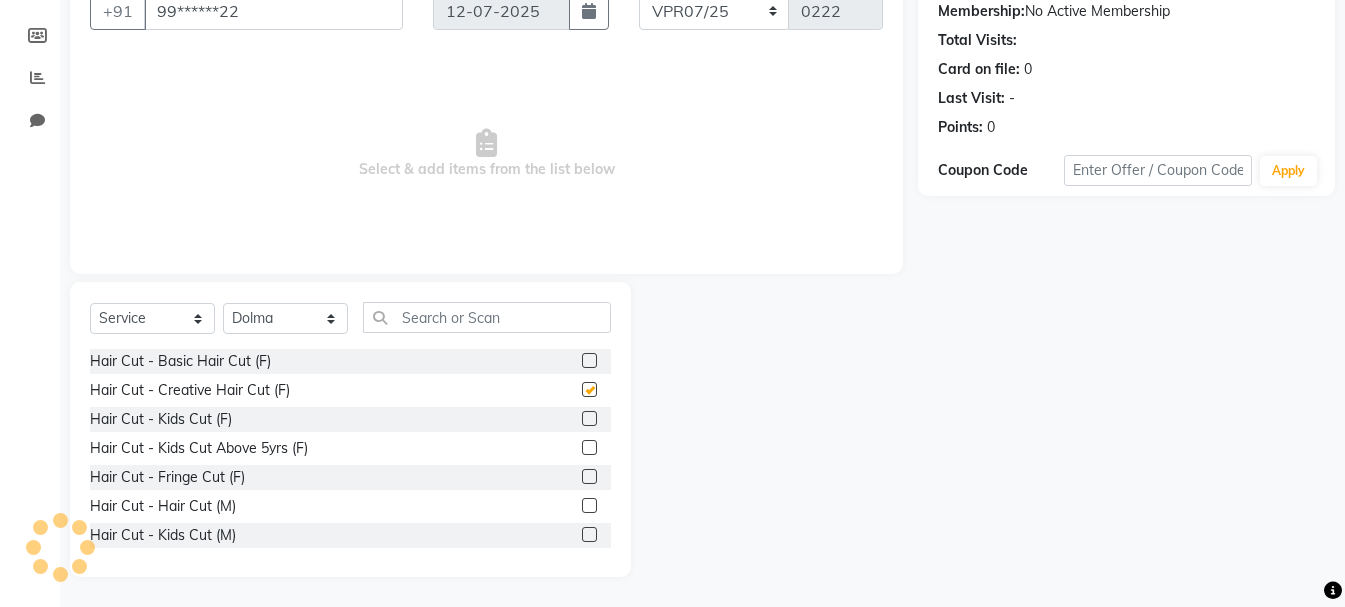 checkbox on "false" 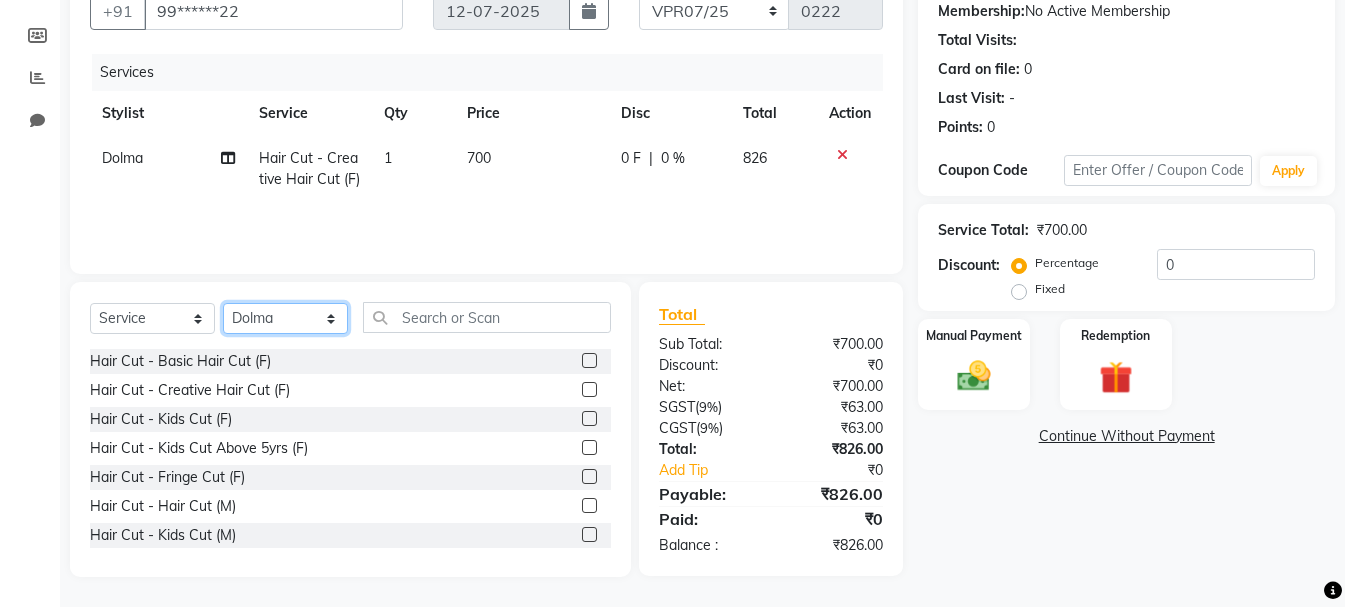 click on "Select Stylist [PERSON_NAME] Alsa Amaritha Ashwini [PERSON_NAME] Bhaktha Bhumi Danish Dolma Doma [PERSON_NAME] [PERSON_NAME] Lakshmi  Maya [PERSON_NAME] [PERSON_NAME] [PERSON_NAME] [PERSON_NAME] [PERSON_NAME] [PERSON_NAME] Sawsthika Shadav [PERSON_NAME] Sony Sherpa  [PERSON_NAME] [PERSON_NAME]" 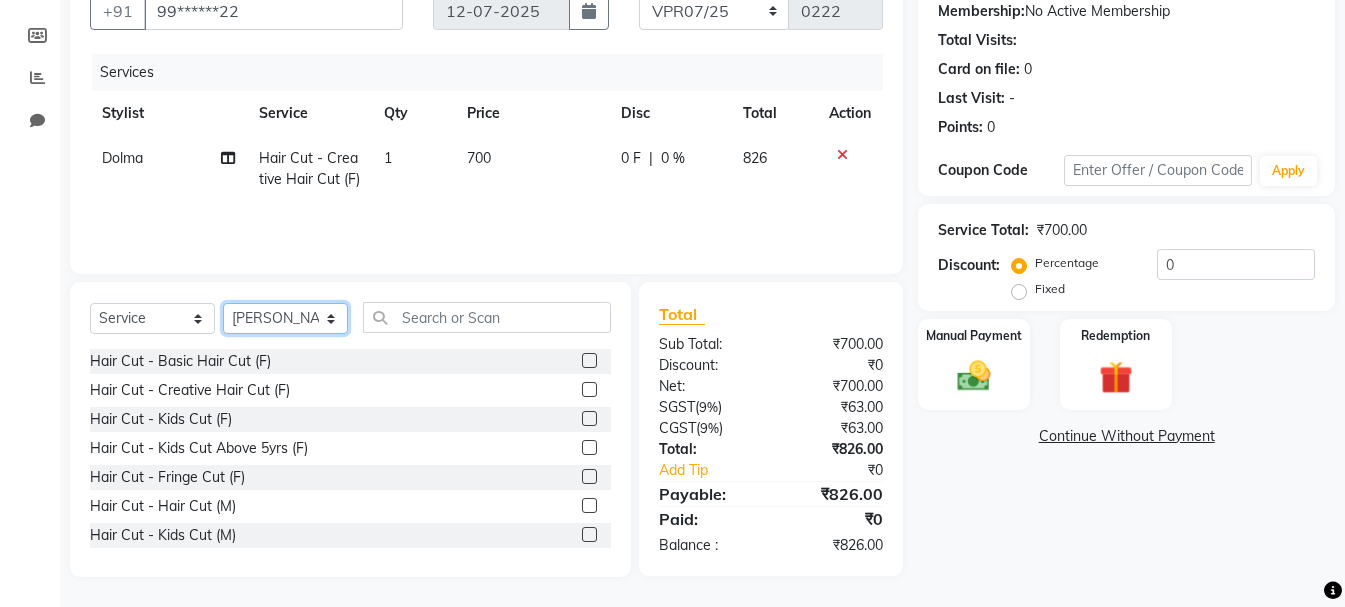 click on "Select Stylist [PERSON_NAME] Alsa Amaritha Ashwini [PERSON_NAME] Bhaktha Bhumi Danish Dolma Doma [PERSON_NAME] [PERSON_NAME] Lakshmi  Maya [PERSON_NAME] [PERSON_NAME] [PERSON_NAME] [PERSON_NAME] [PERSON_NAME] [PERSON_NAME] Sawsthika Shadav [PERSON_NAME] Sony Sherpa  [PERSON_NAME] [PERSON_NAME]" 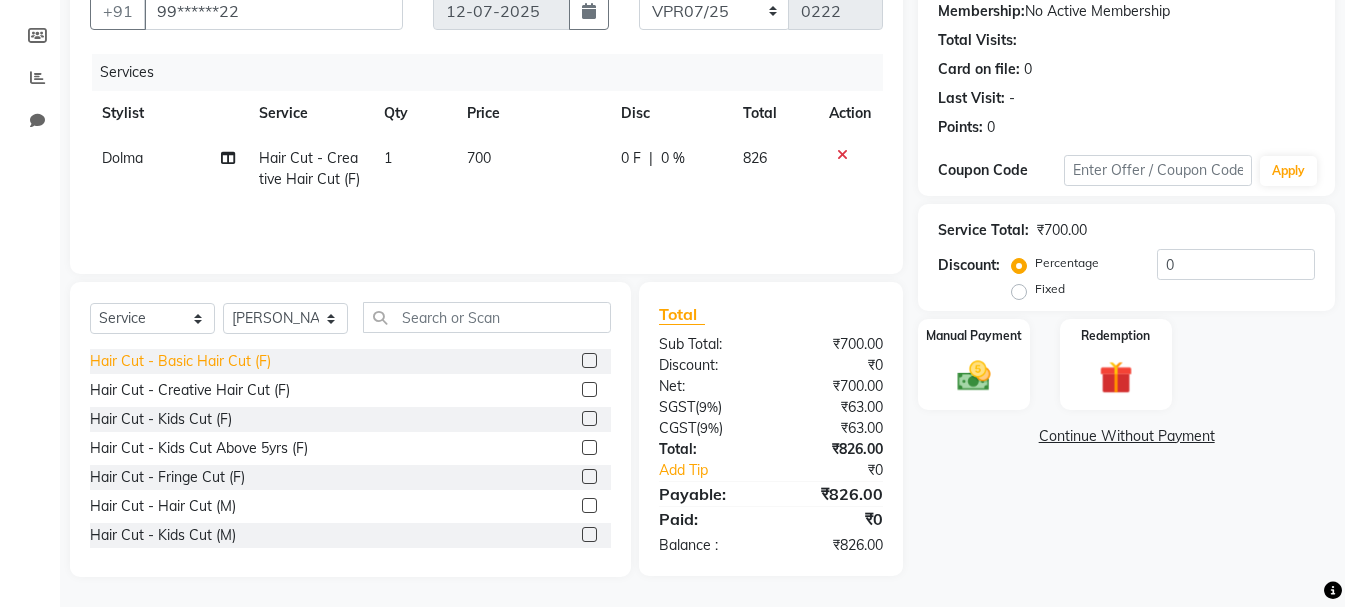 click on "Hair Cut - Basic Hair Cut (F)" 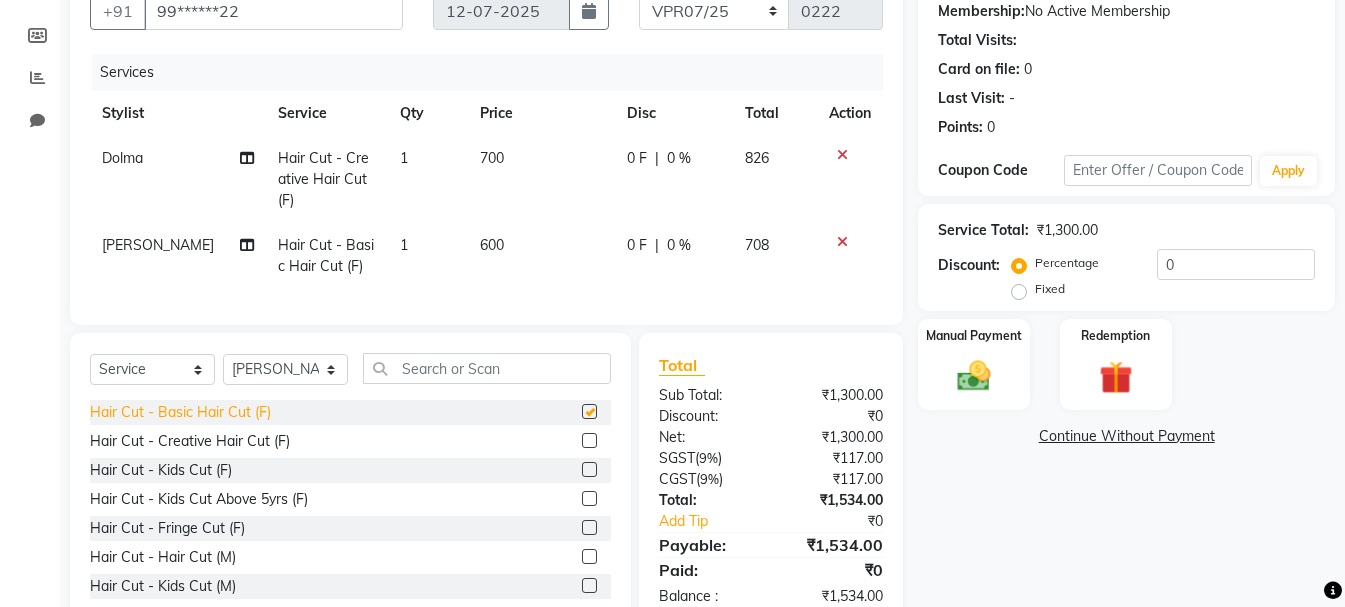checkbox on "false" 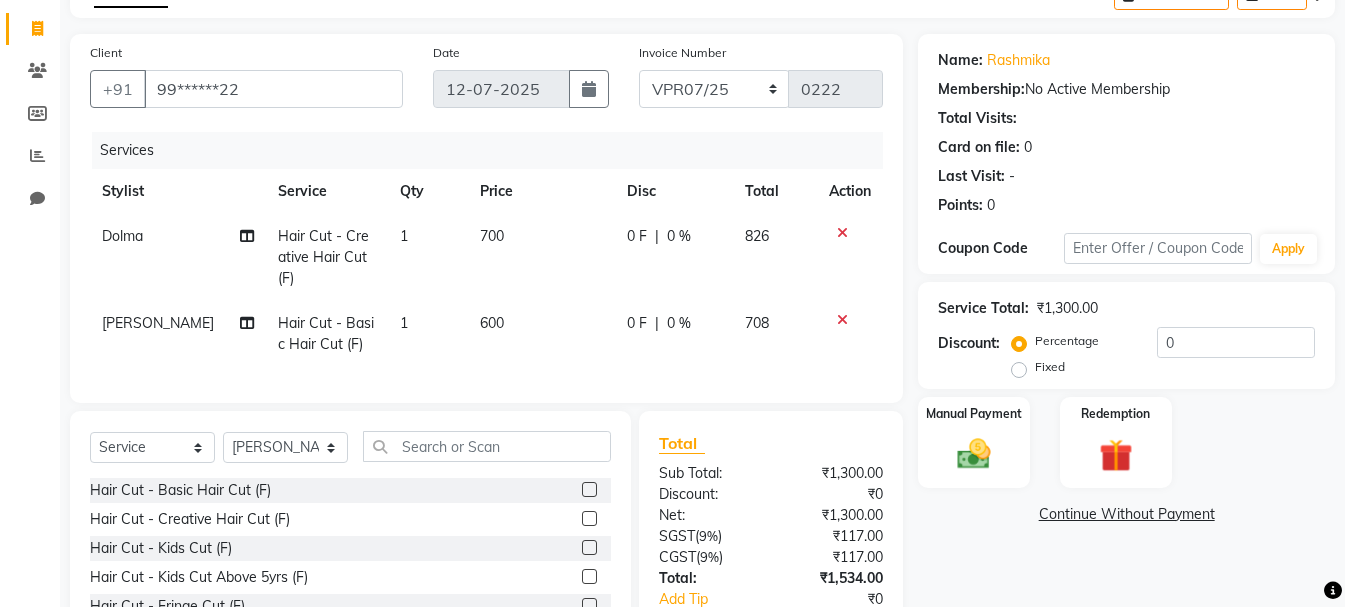 scroll, scrollTop: 0, scrollLeft: 0, axis: both 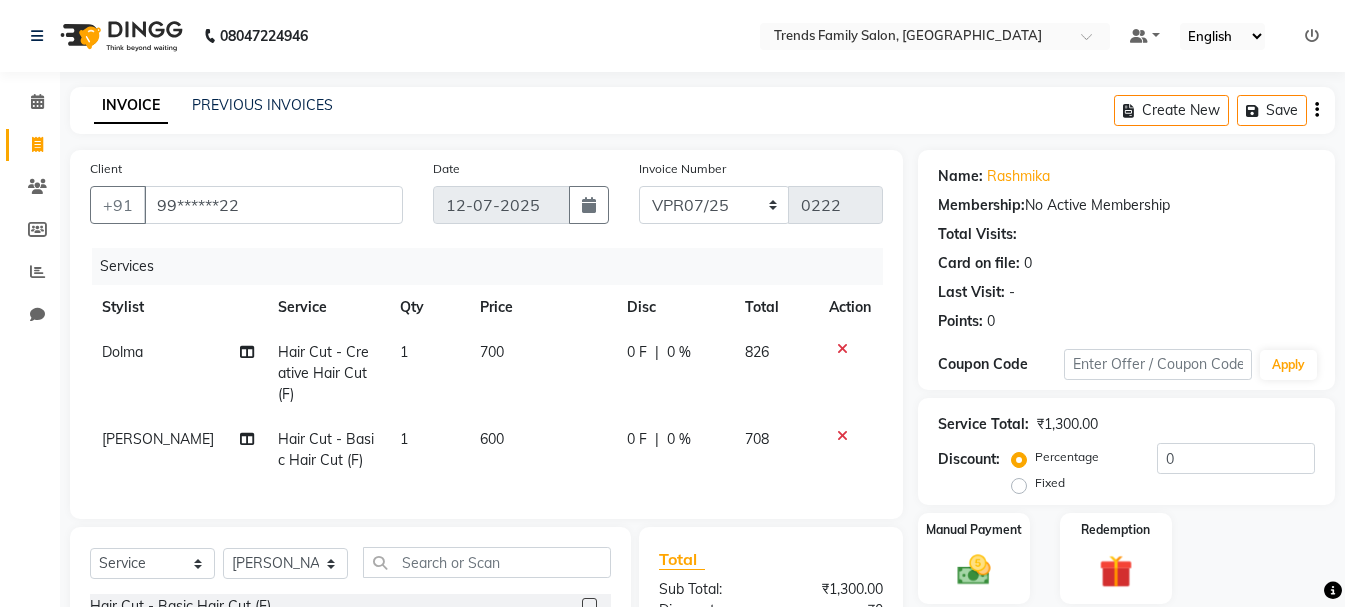click 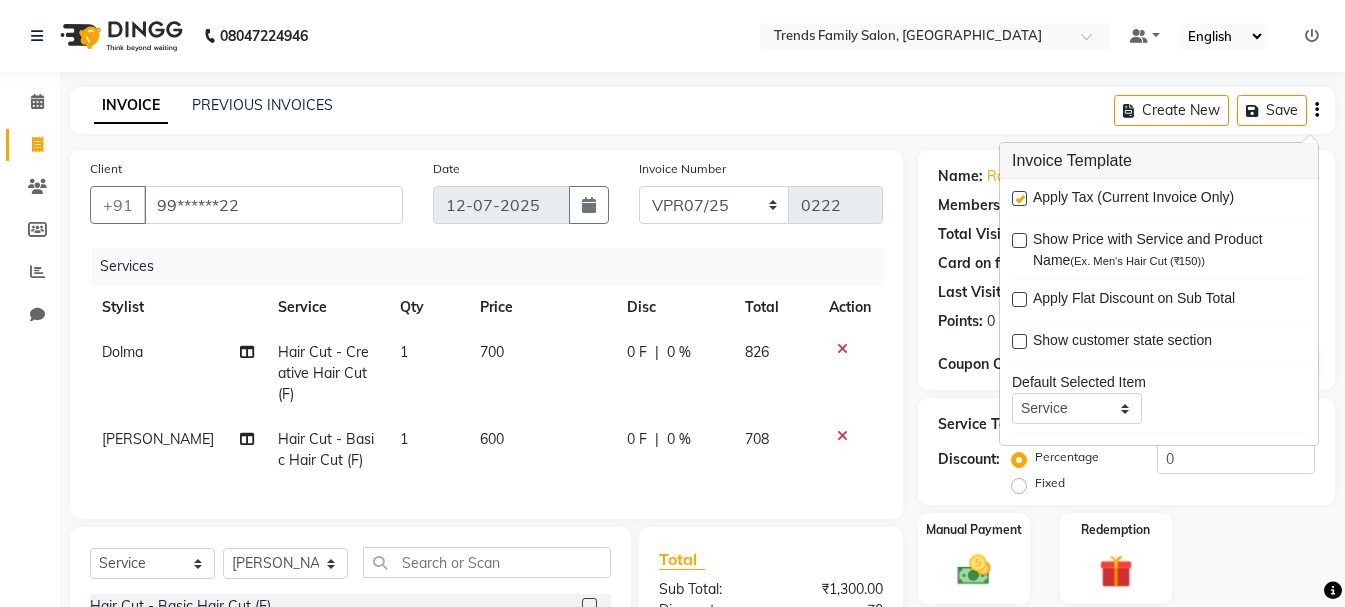 click at bounding box center [1019, 198] 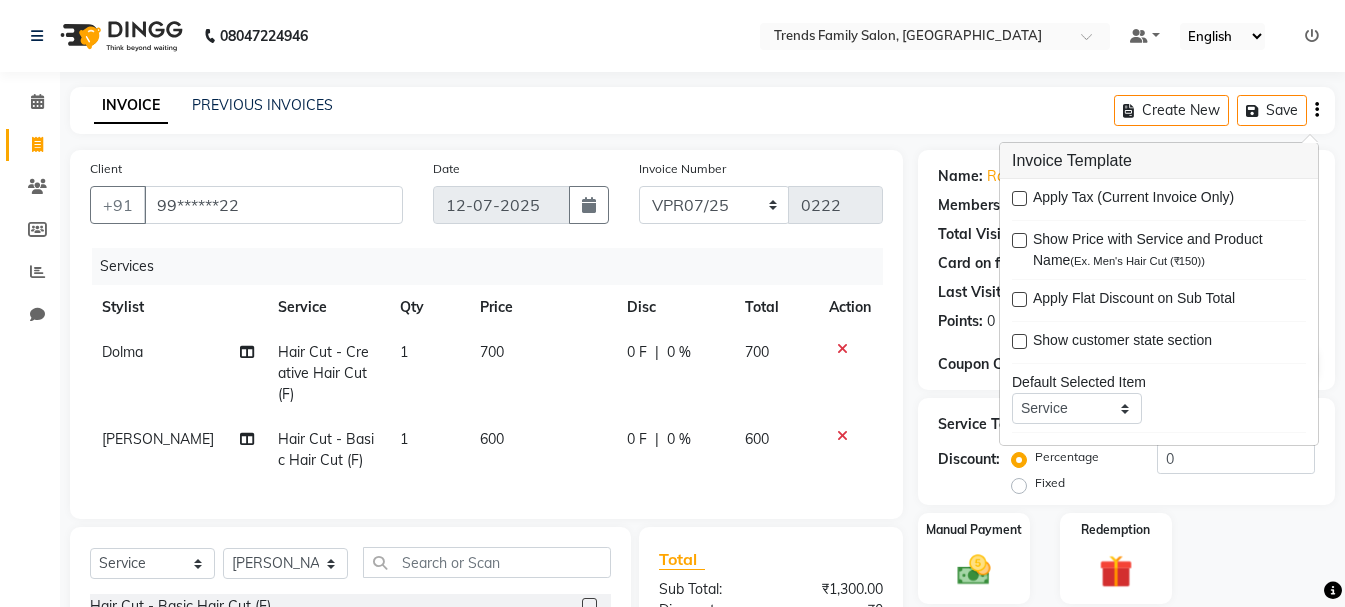 scroll, scrollTop: 260, scrollLeft: 0, axis: vertical 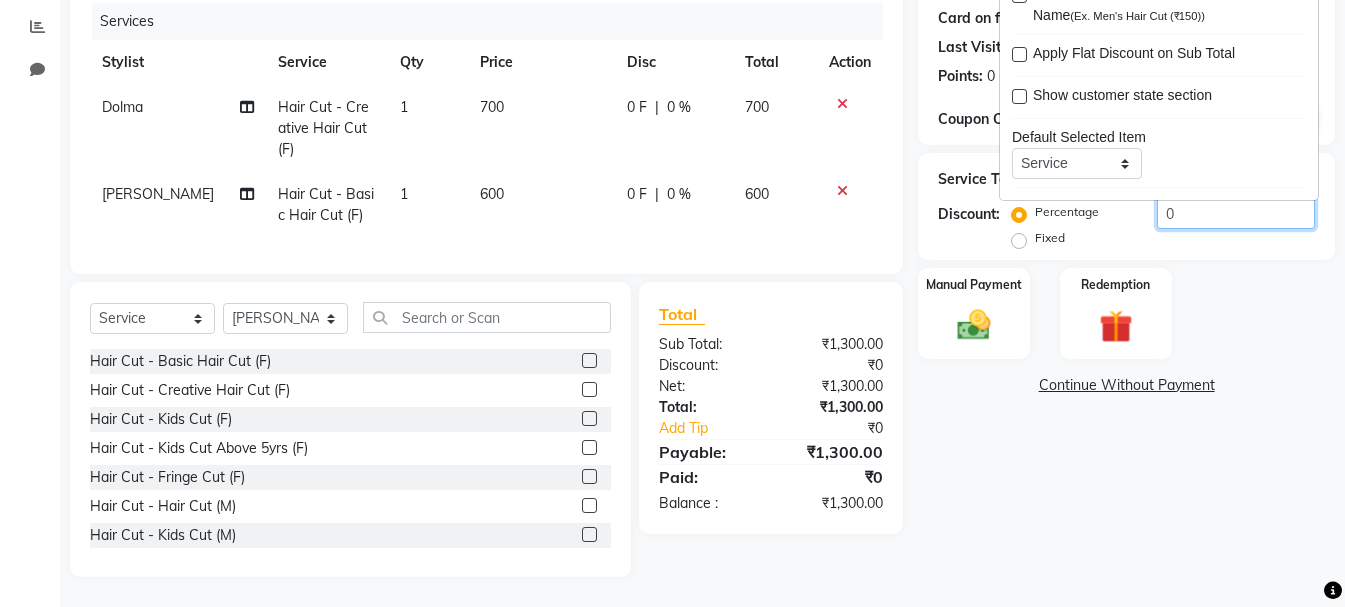 click on "0" 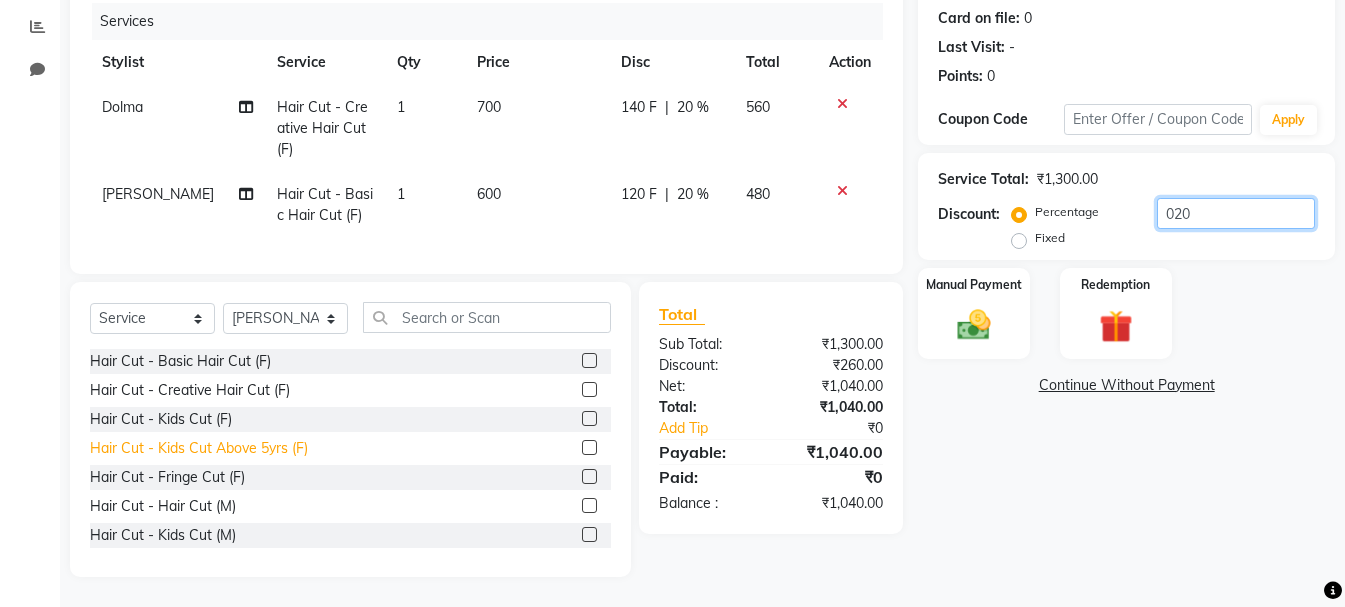 type on "020" 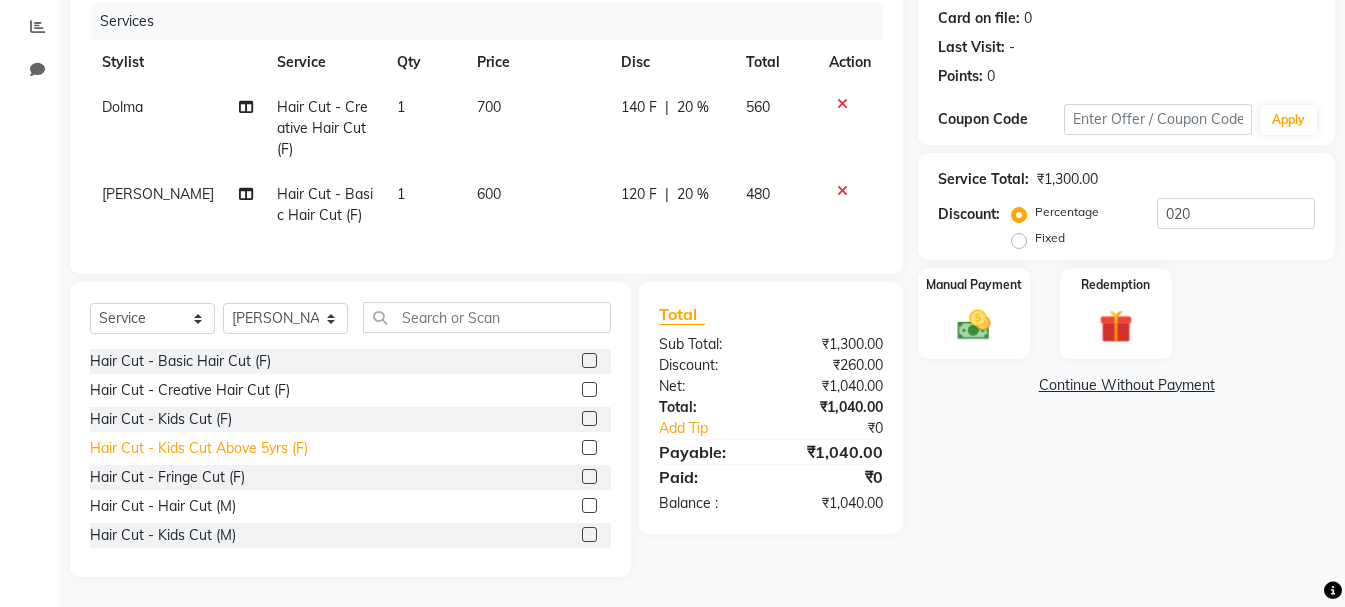 click on "Hair Cut - Kids Cut Above 5yrs (F)" 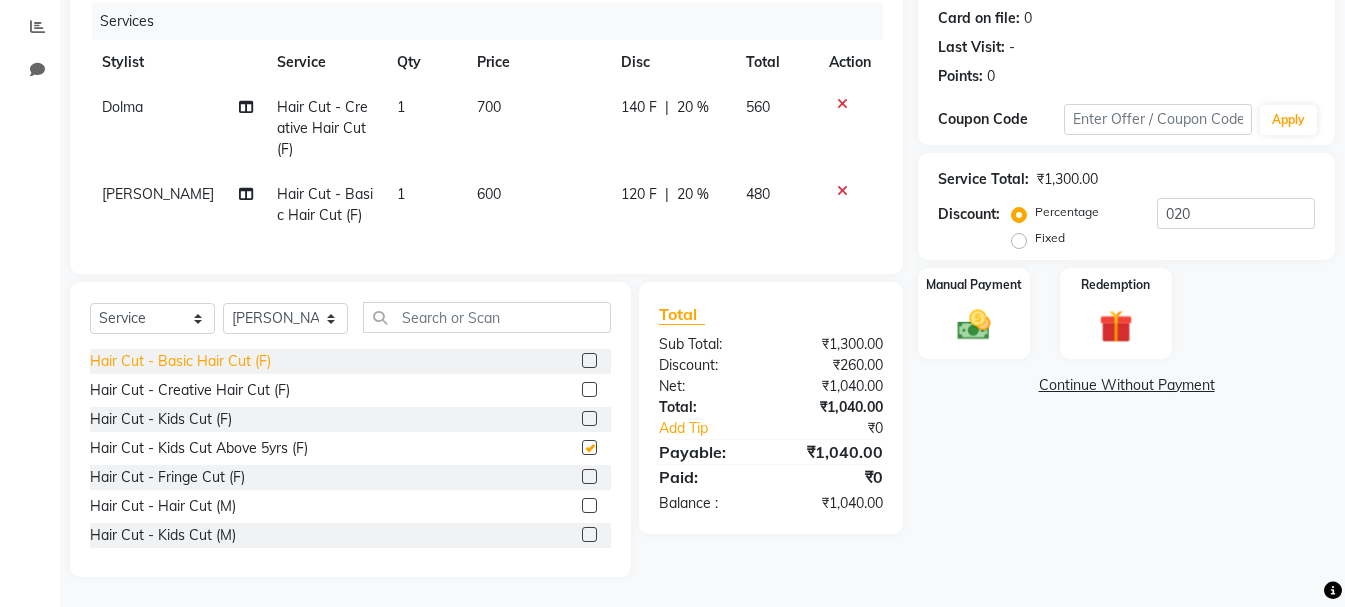 checkbox on "false" 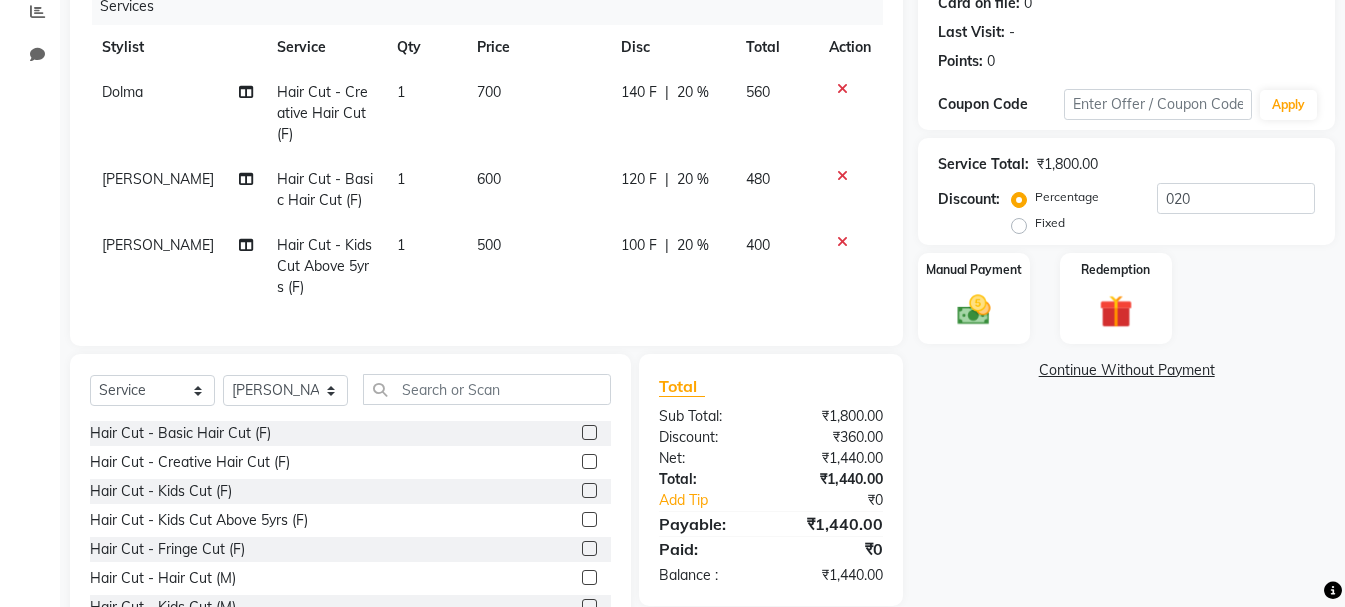 click 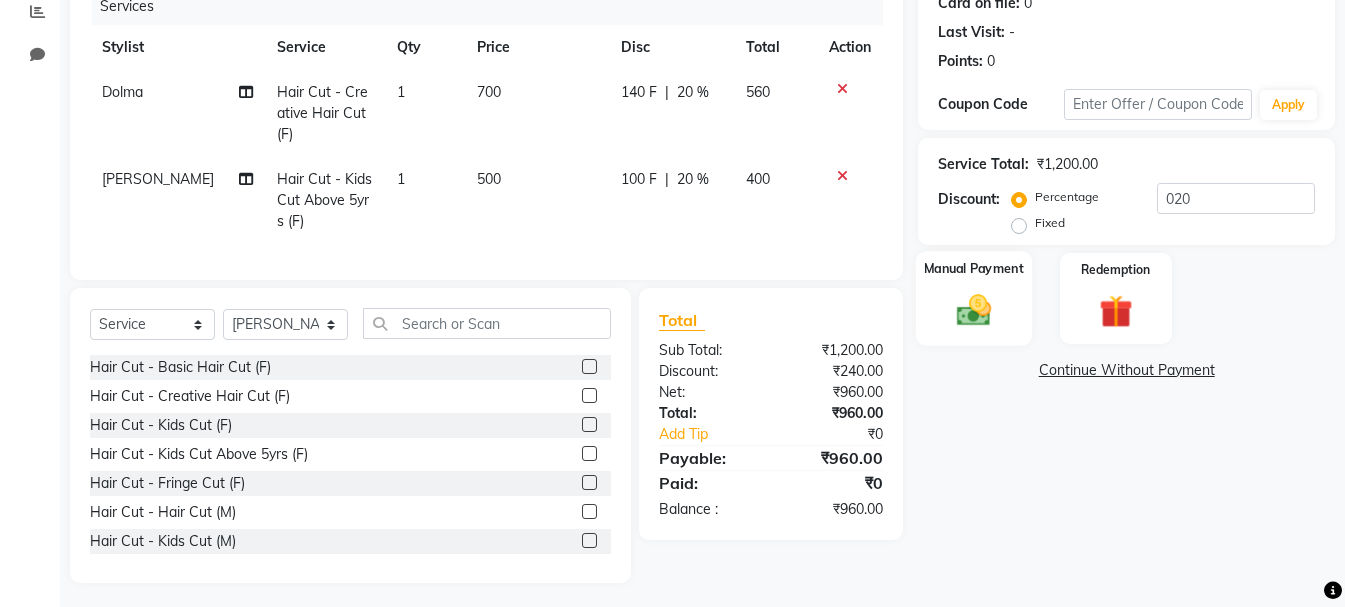 click 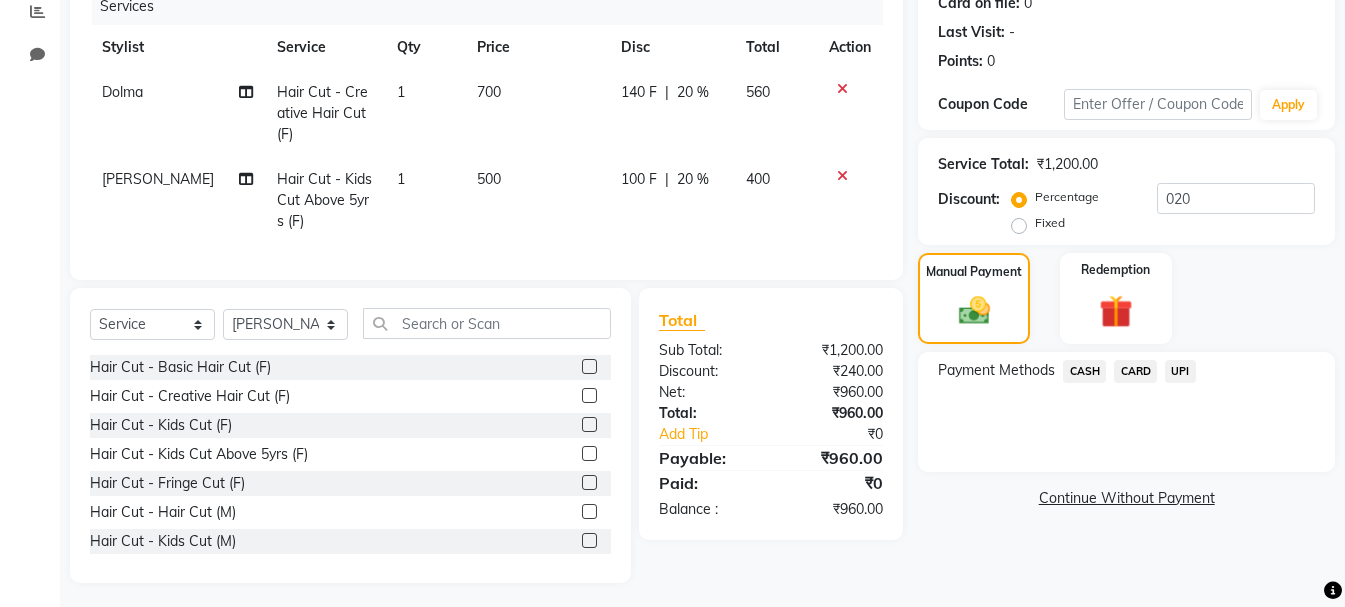 click on "UPI" 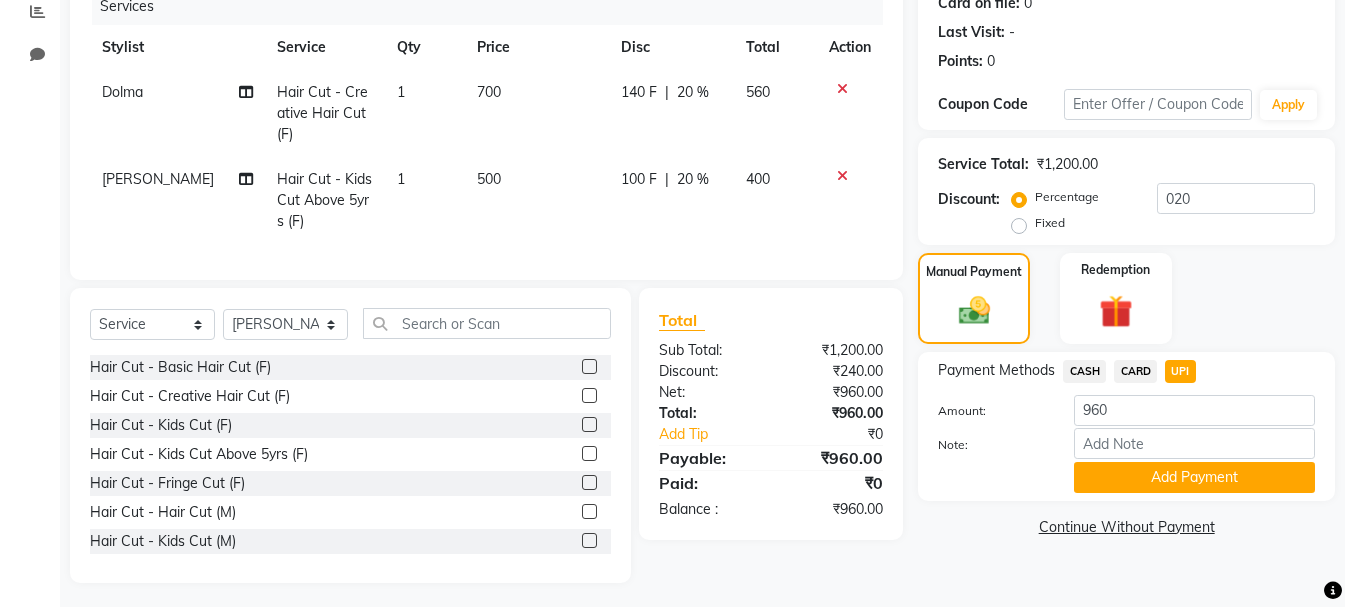 click on "CASH" 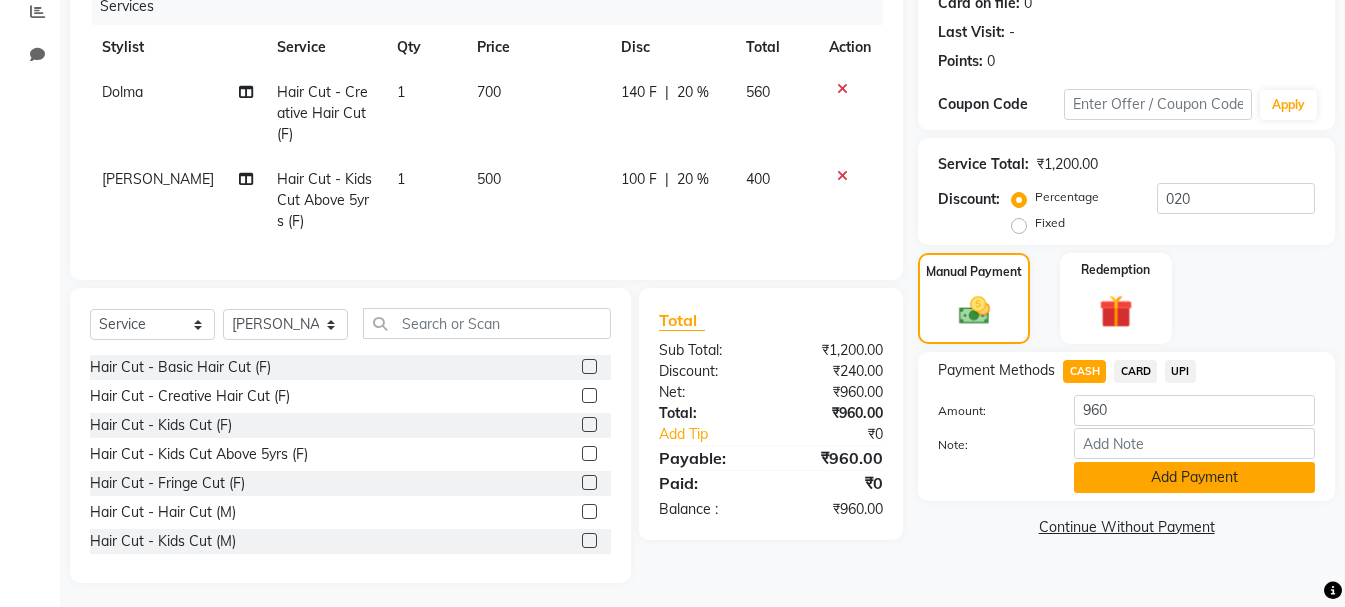 click on "Add Payment" 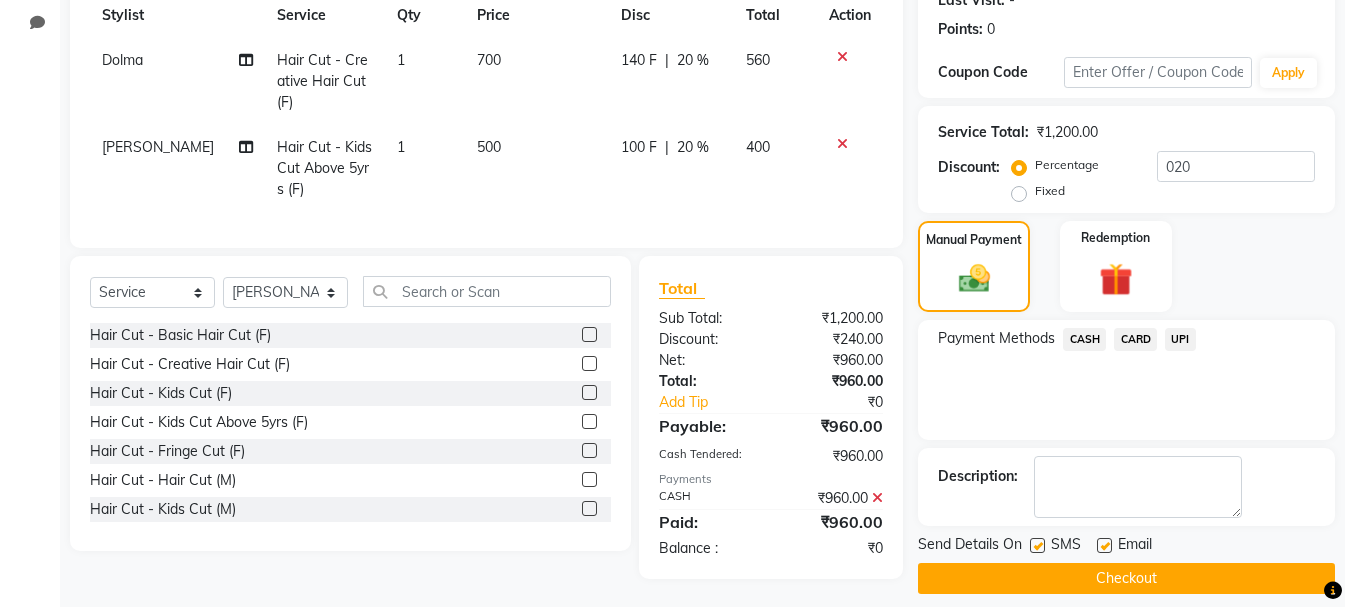 scroll, scrollTop: 309, scrollLeft: 0, axis: vertical 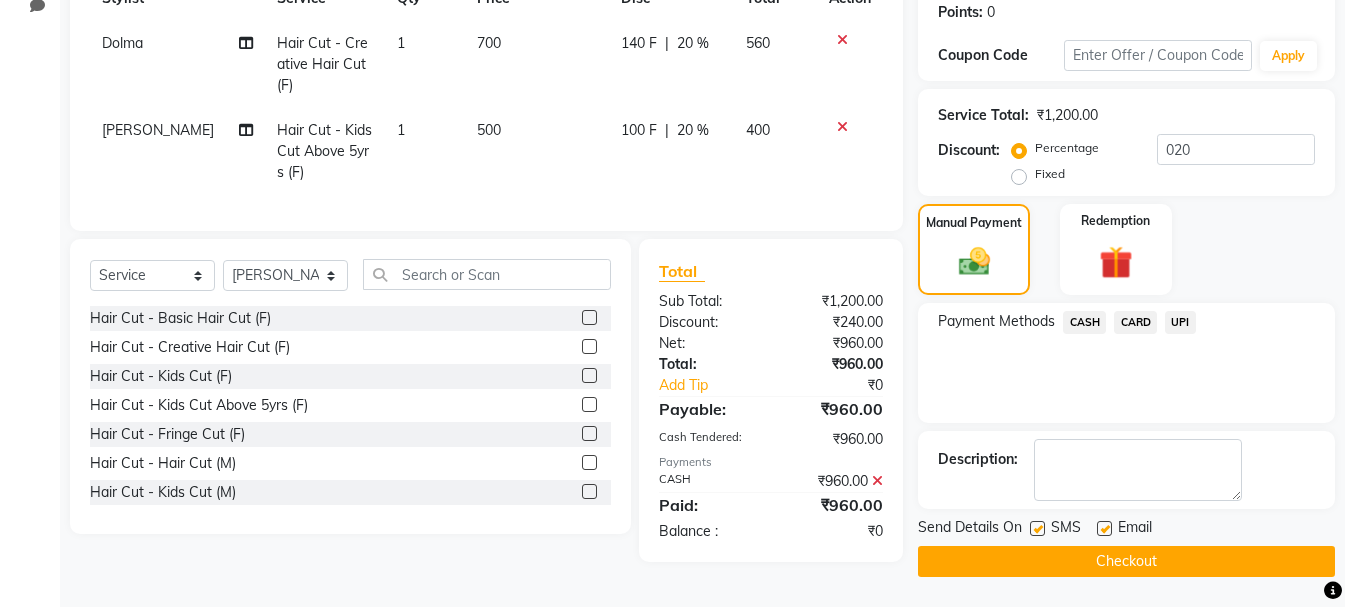 click on "Checkout" 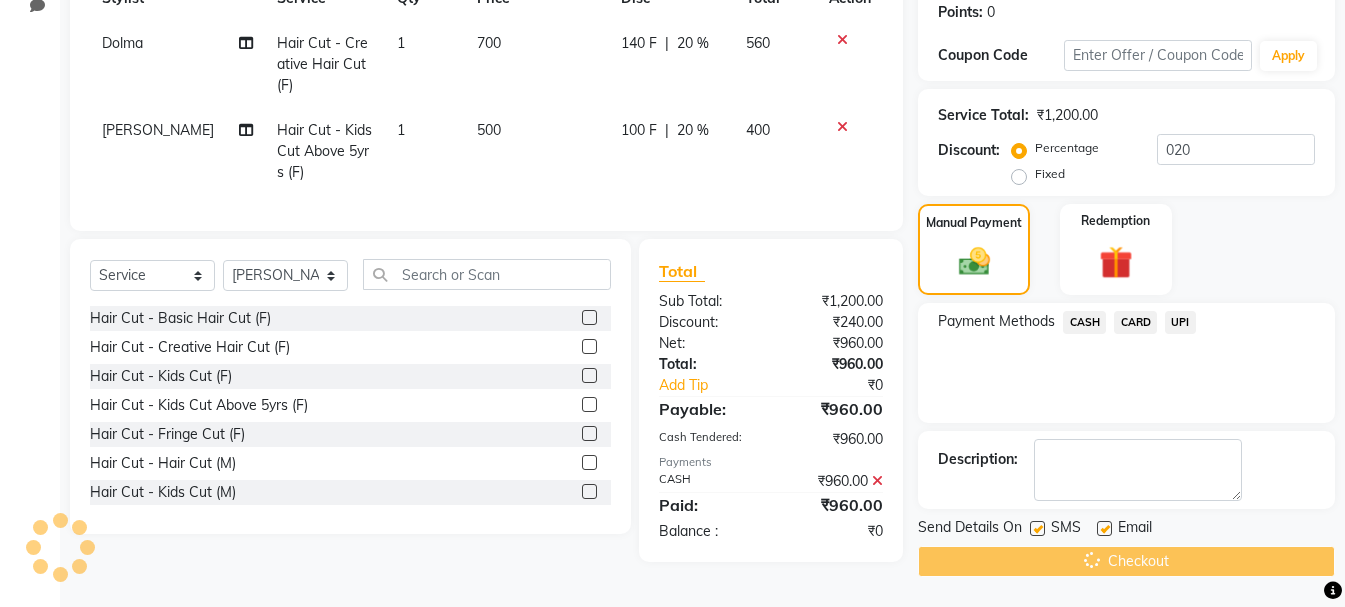 scroll, scrollTop: 0, scrollLeft: 0, axis: both 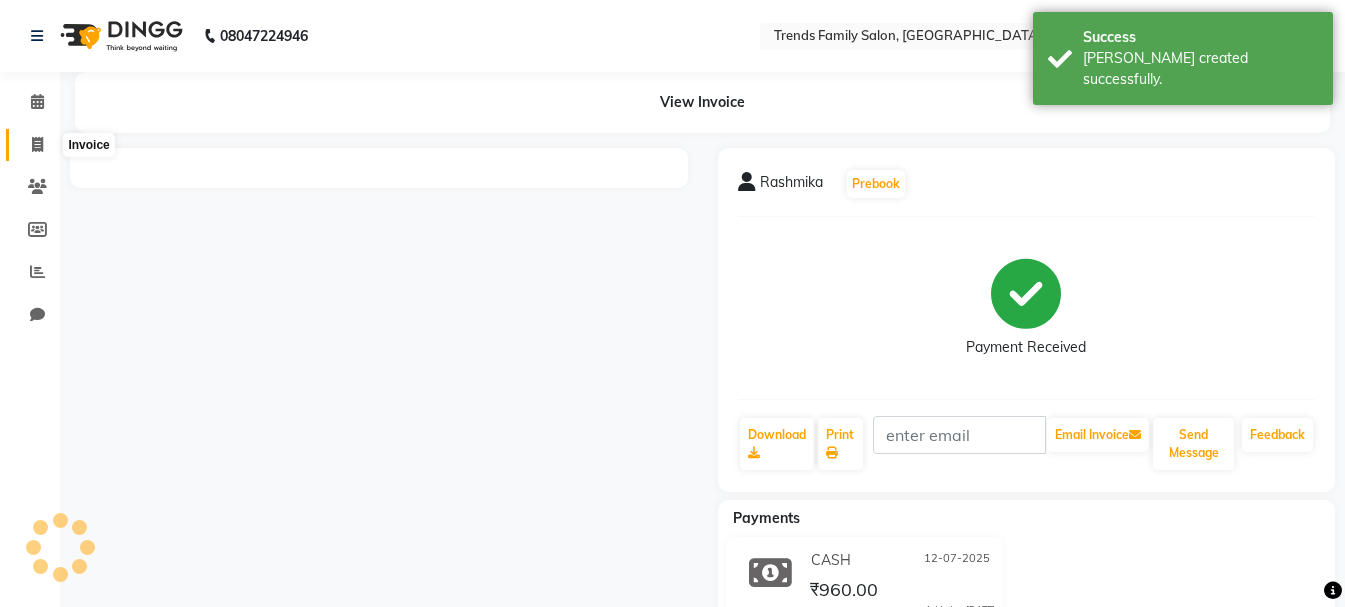 click 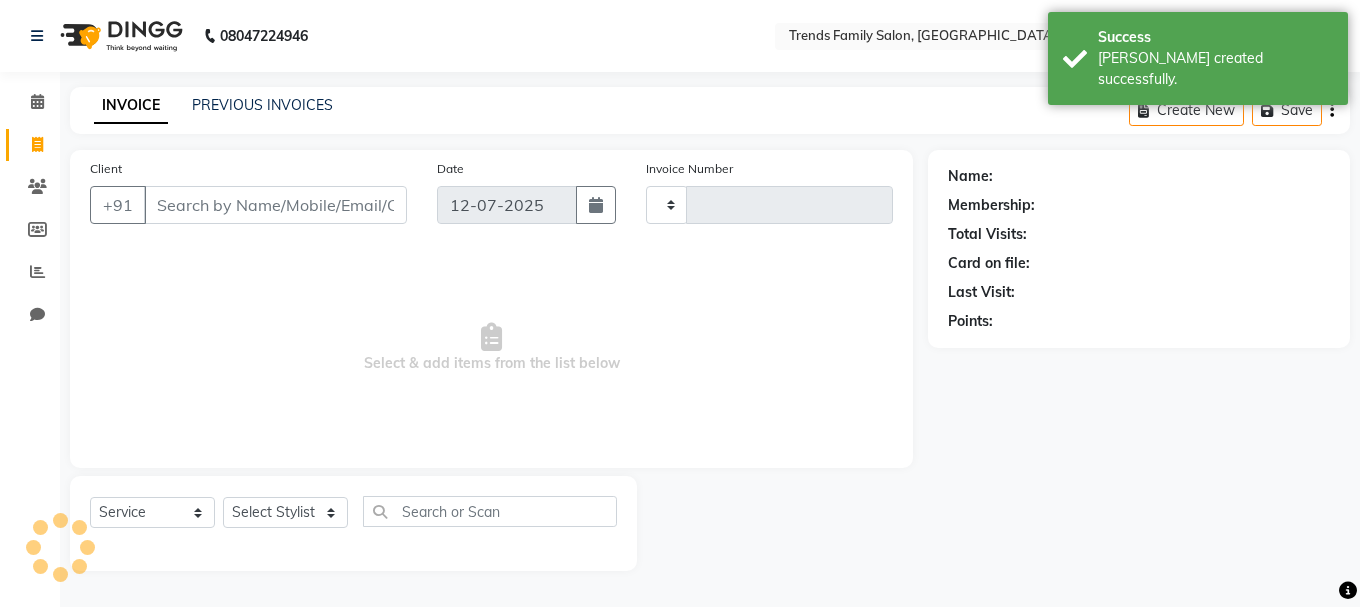 type on "0223" 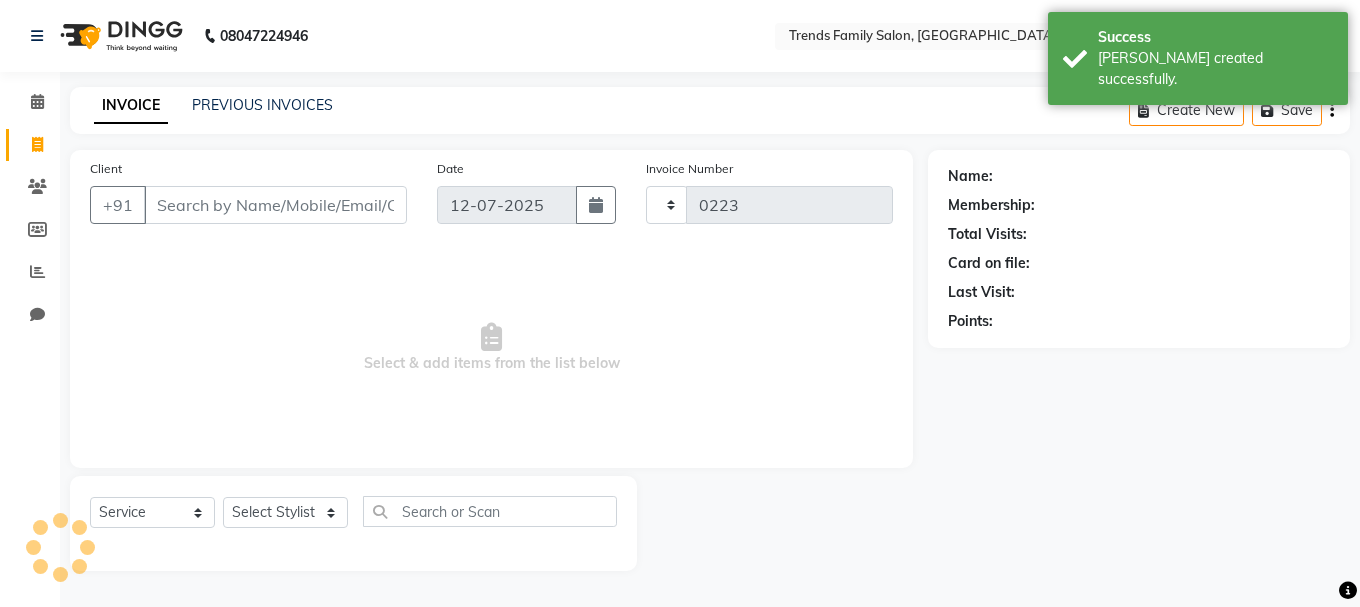select on "8591" 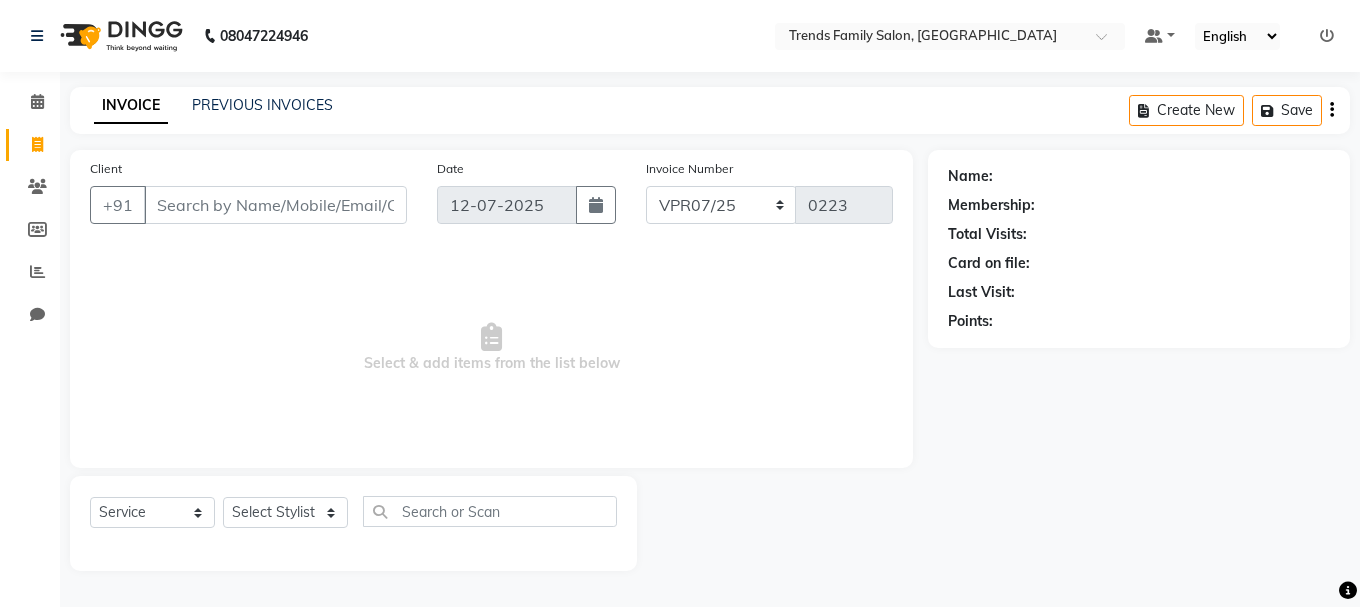 click on "Client" at bounding box center [275, 205] 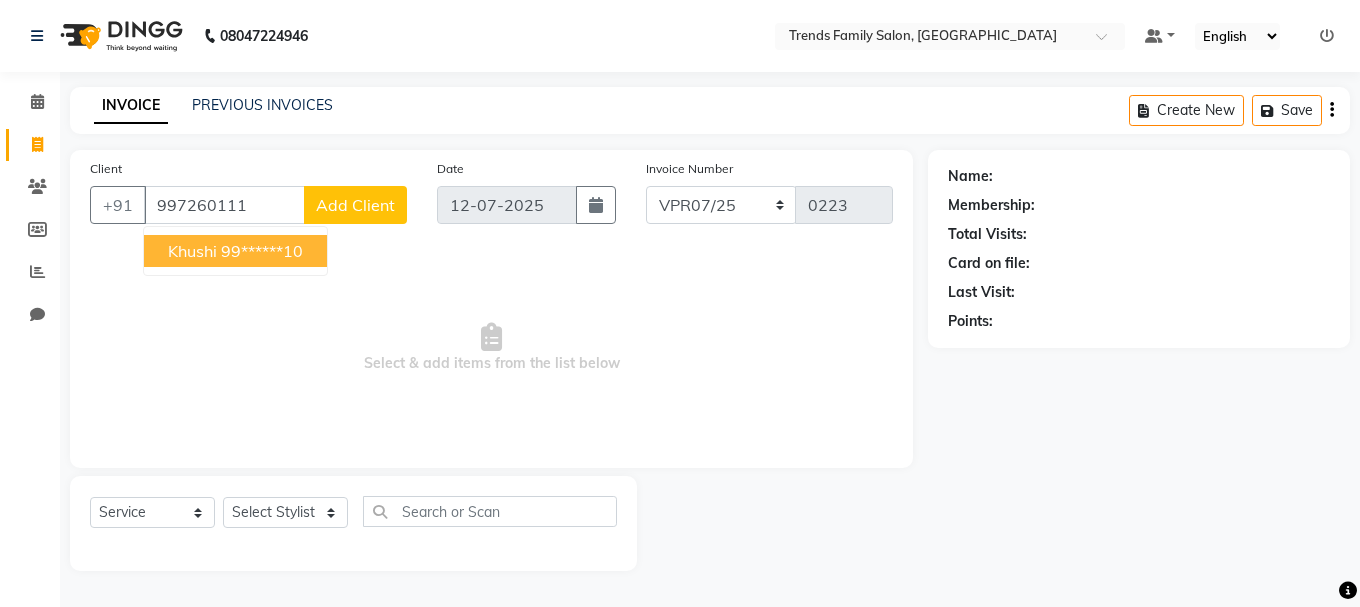 click on "Khushi" at bounding box center (192, 251) 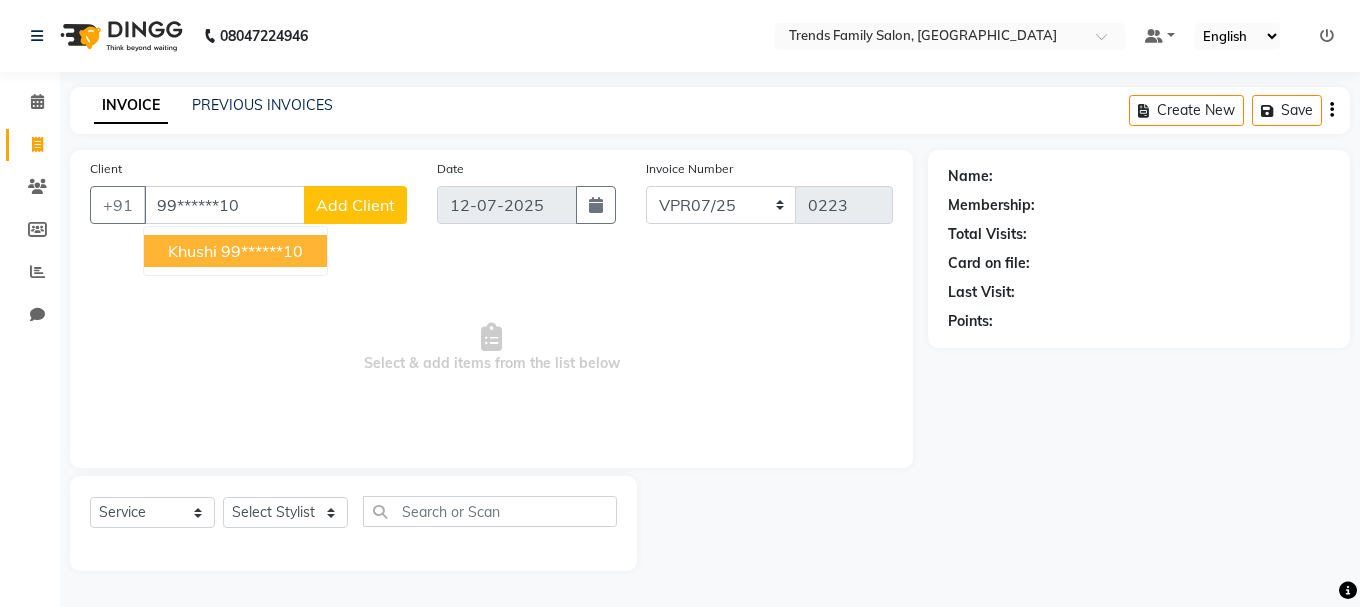 type on "99******10" 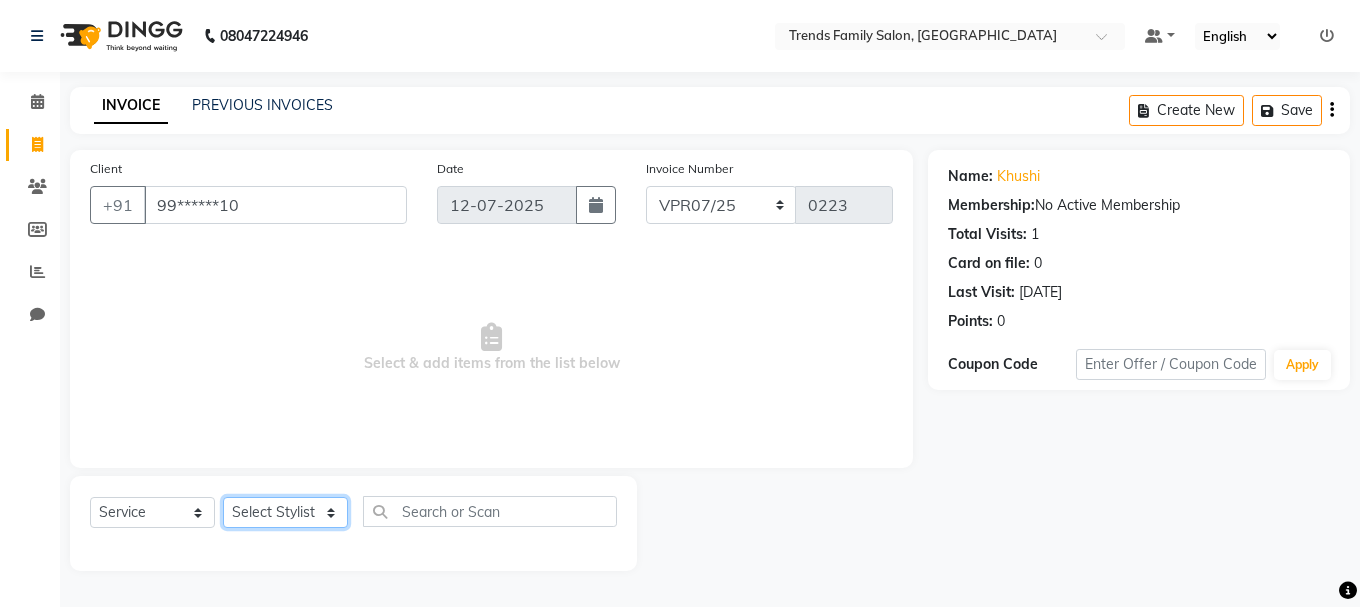 click on "Select Stylist [PERSON_NAME] Alsa Amaritha Ashwini [PERSON_NAME] Bhaktha Bhumi Danish Dolma Doma [PERSON_NAME] [PERSON_NAME] Lakshmi  Maya [PERSON_NAME] [PERSON_NAME] [PERSON_NAME] [PERSON_NAME] [PERSON_NAME] [PERSON_NAME] Sawsthika Shadav [PERSON_NAME] Sony Sherpa  [PERSON_NAME] [PERSON_NAME]" 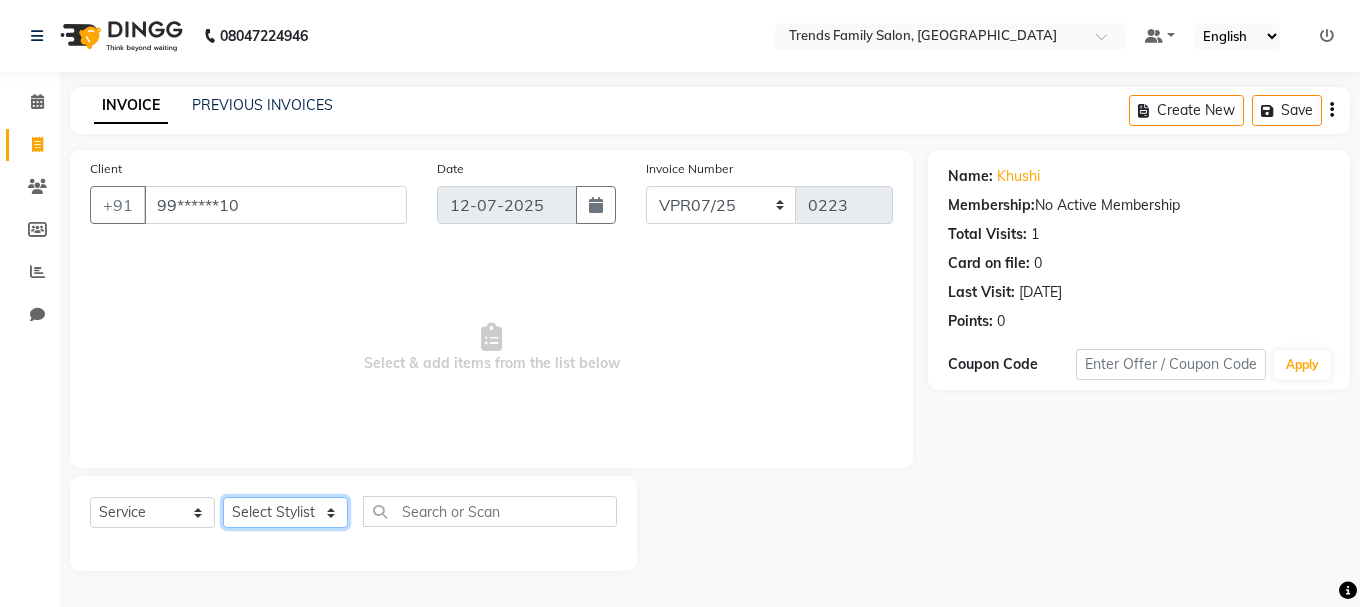 select on "84883" 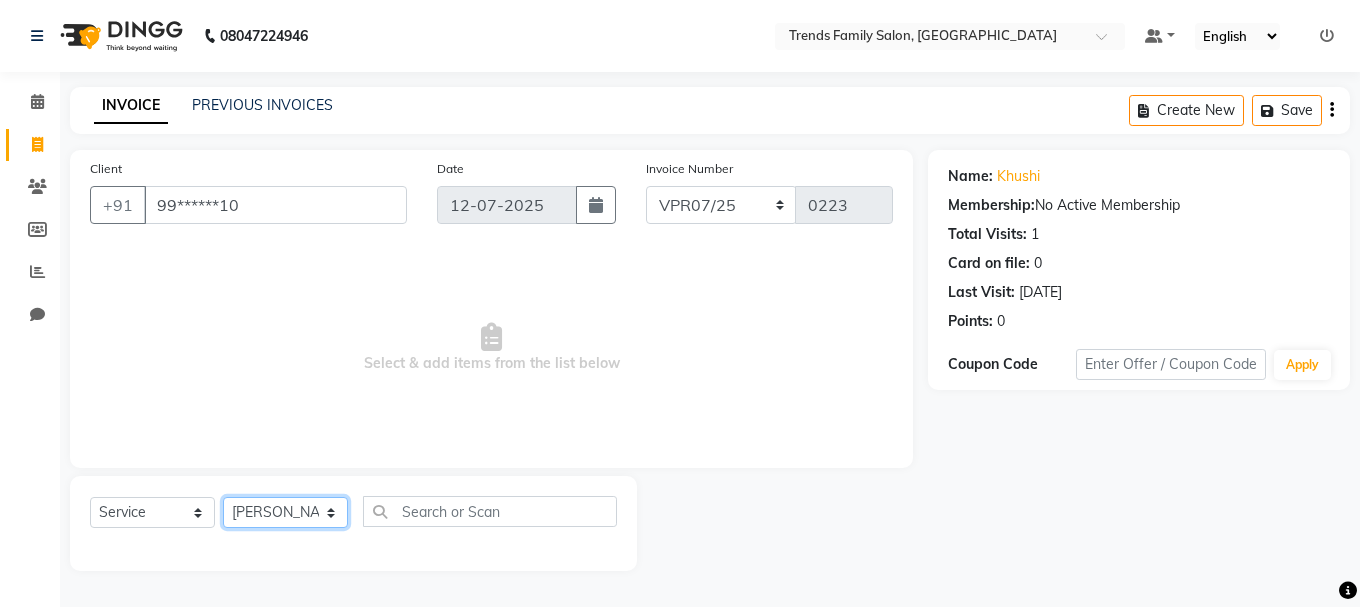 click on "Select Stylist [PERSON_NAME] Alsa Amaritha Ashwini [PERSON_NAME] Bhaktha Bhumi Danish Dolma Doma [PERSON_NAME] [PERSON_NAME] Lakshmi  Maya [PERSON_NAME] [PERSON_NAME] [PERSON_NAME] [PERSON_NAME] [PERSON_NAME] [PERSON_NAME] Sawsthika Shadav [PERSON_NAME] Sony Sherpa  [PERSON_NAME] [PERSON_NAME]" 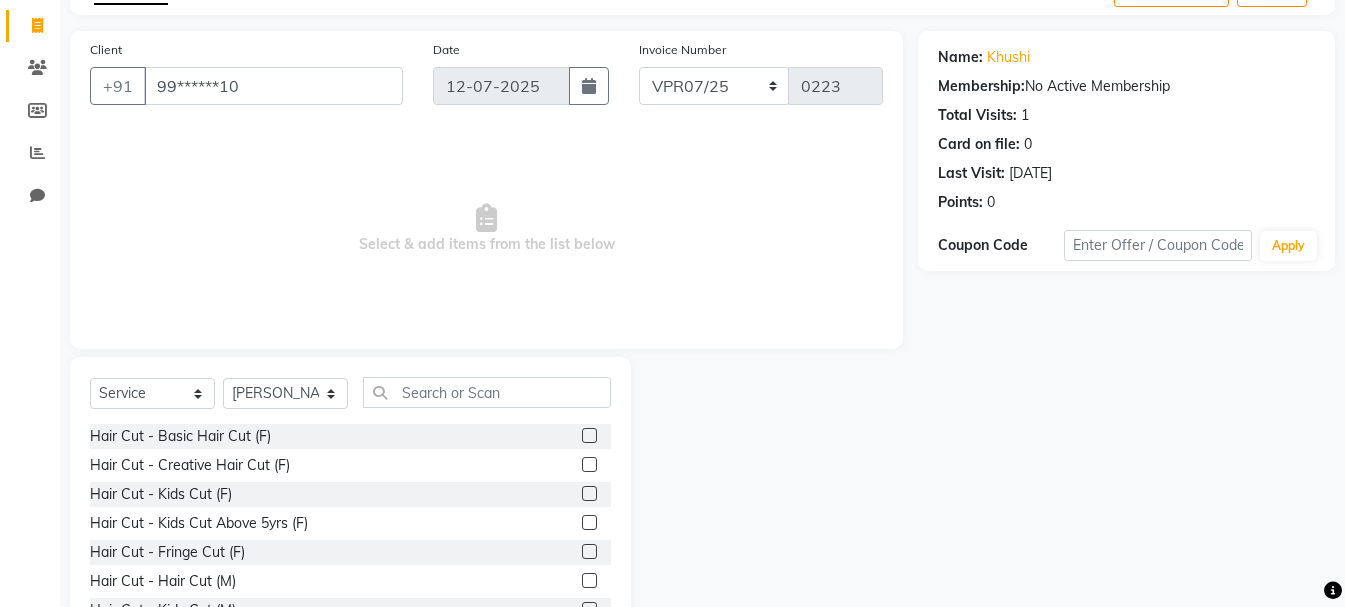 scroll, scrollTop: 194, scrollLeft: 0, axis: vertical 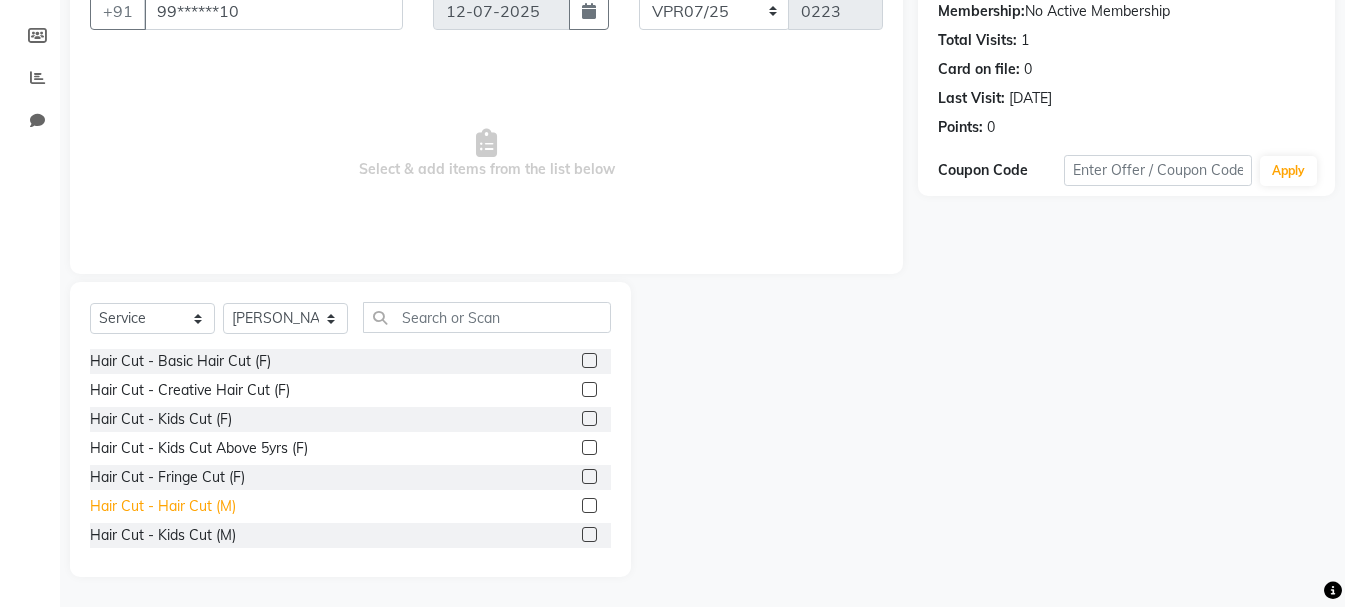 drag, startPoint x: 291, startPoint y: 405, endPoint x: 204, endPoint y: 511, distance: 137.13132 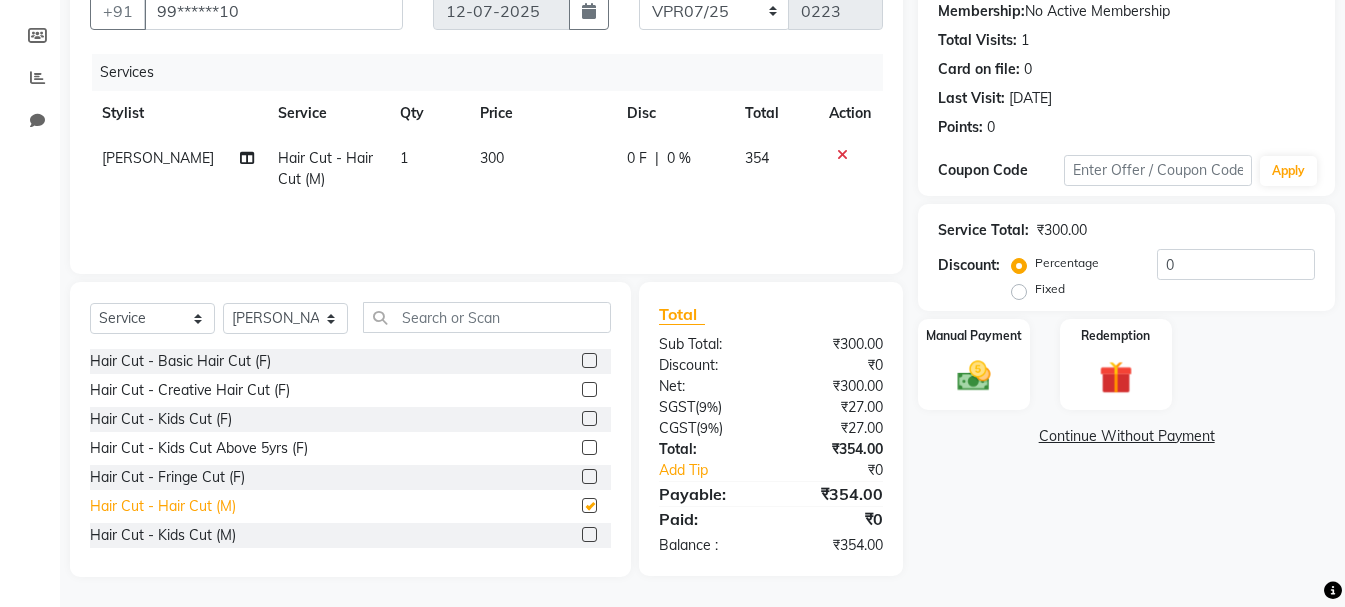 checkbox on "false" 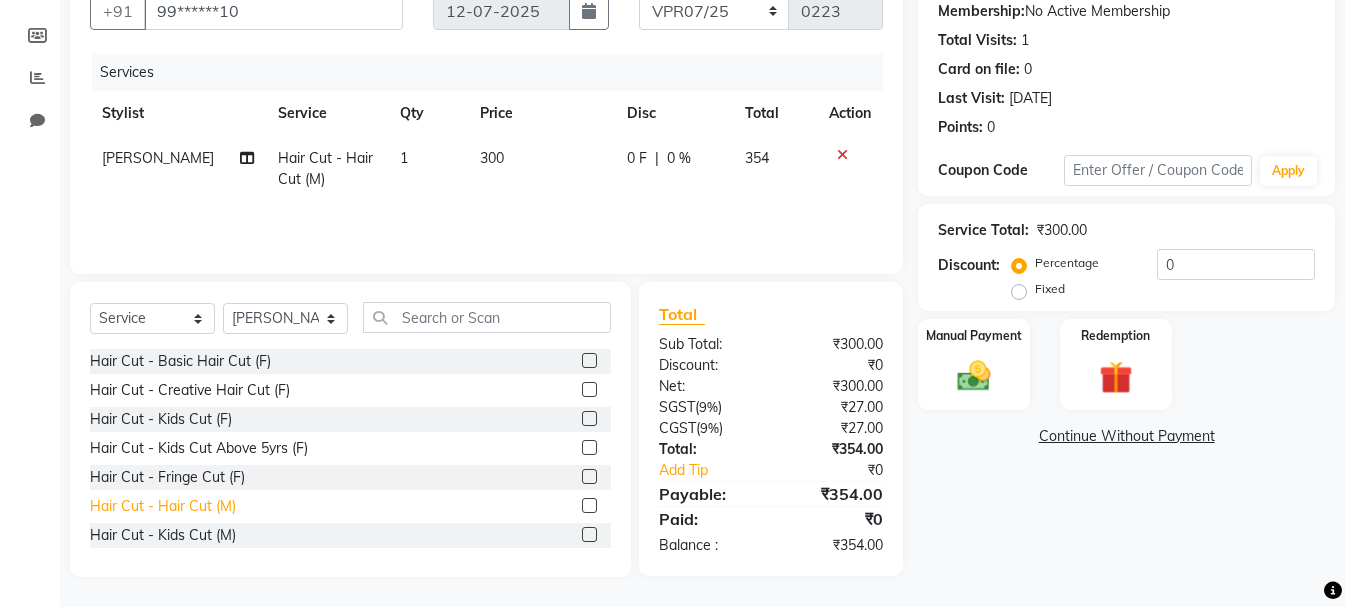 scroll, scrollTop: 100, scrollLeft: 0, axis: vertical 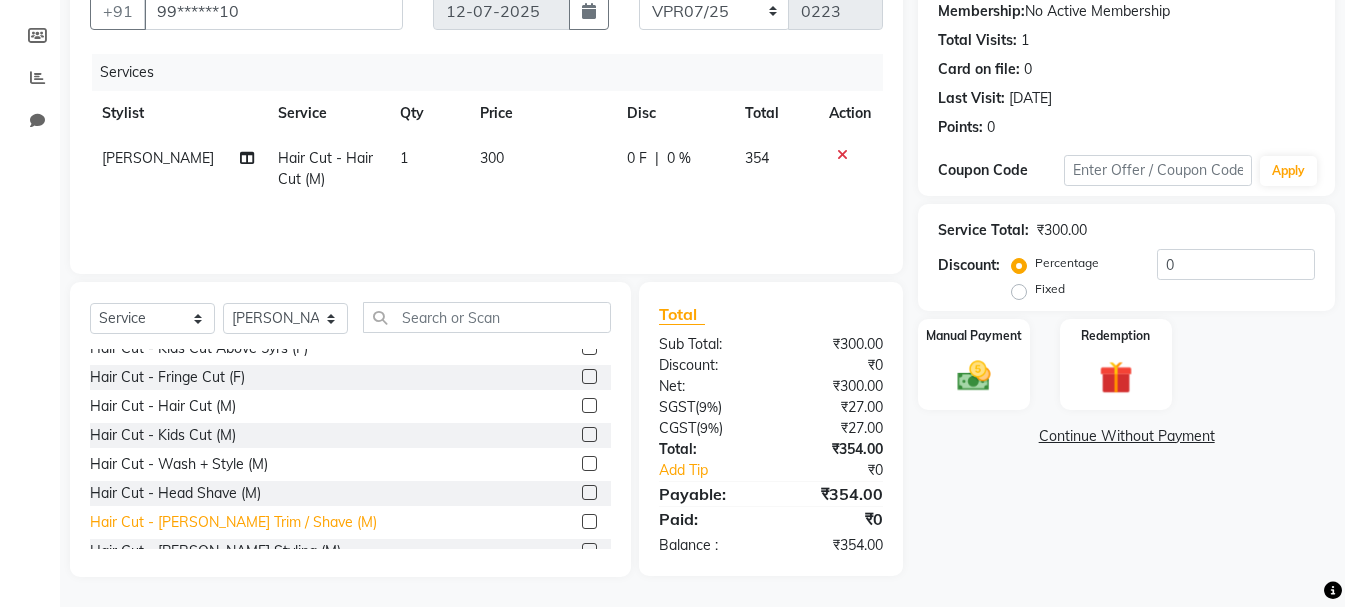 click on "Hair Cut - [PERSON_NAME] Trim / Shave (M)" 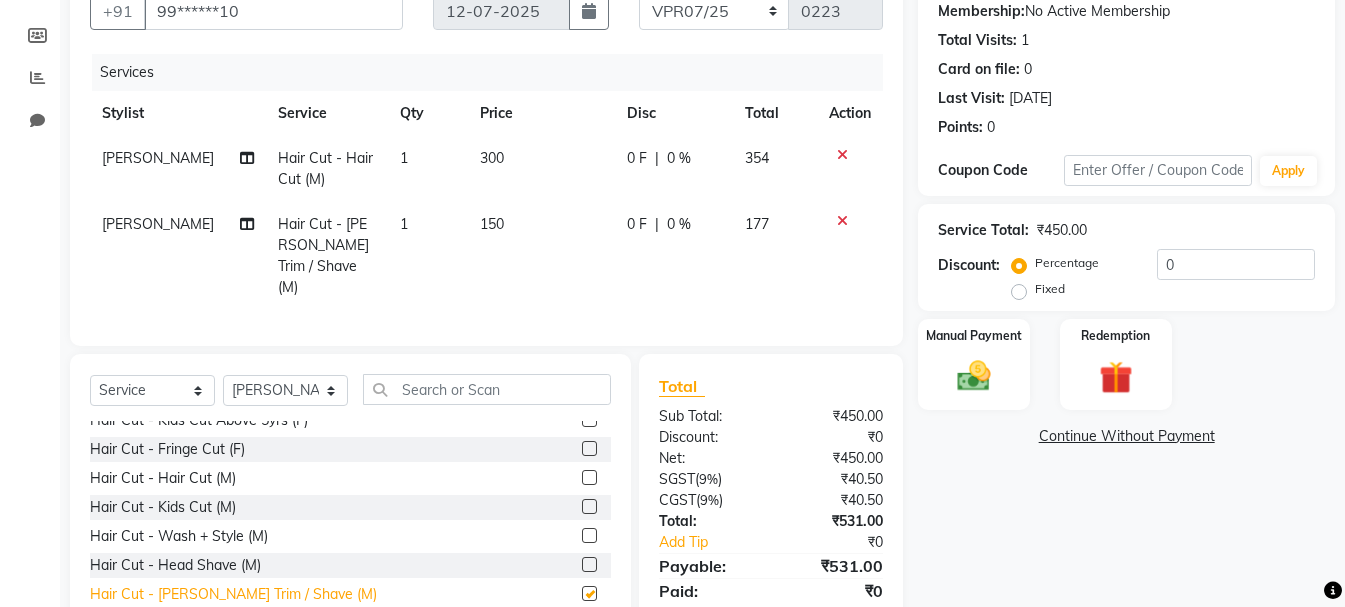 checkbox on "false" 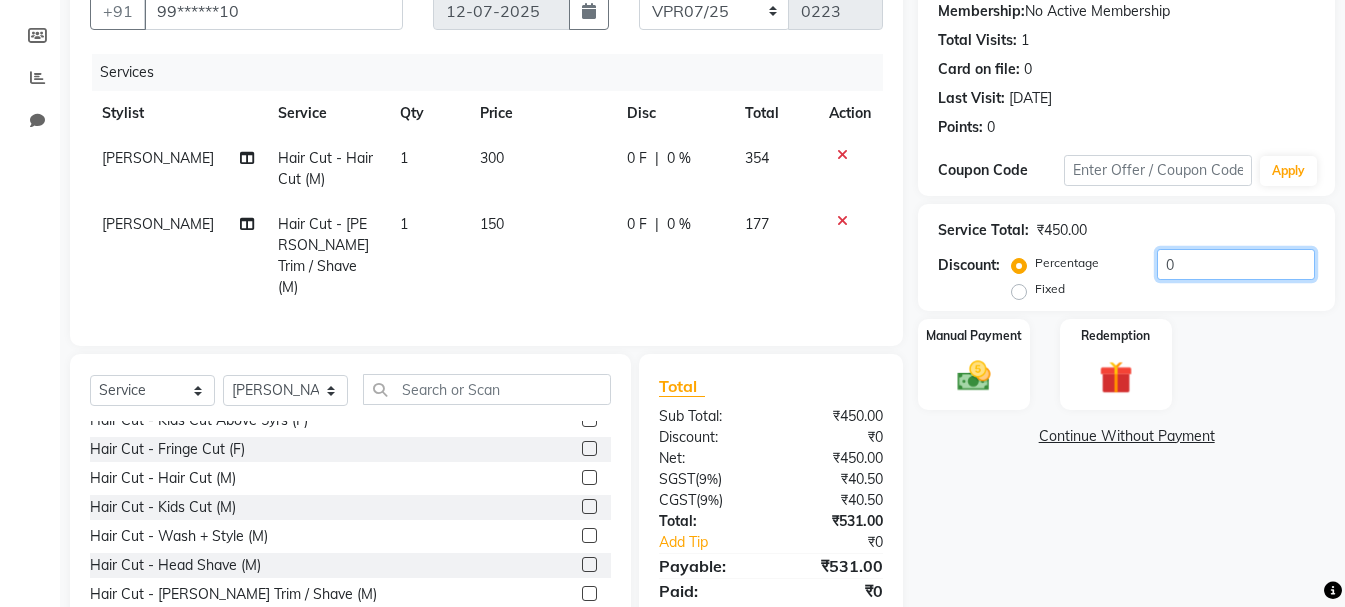 click on "0" 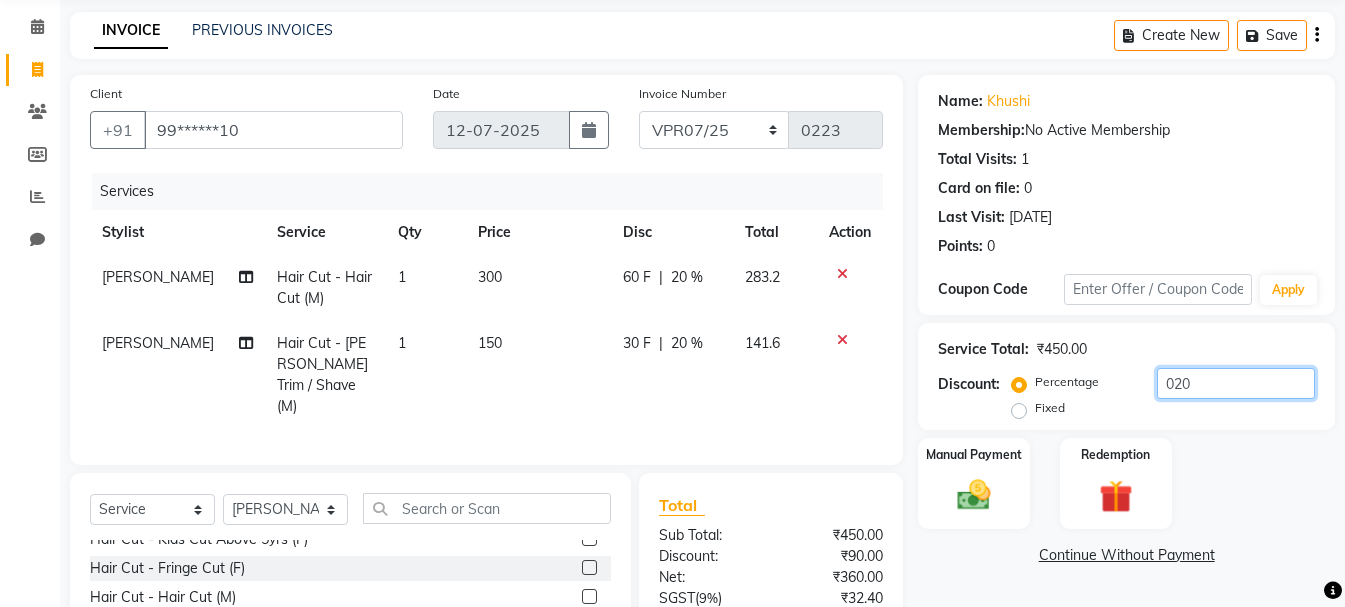 scroll, scrollTop: 0, scrollLeft: 0, axis: both 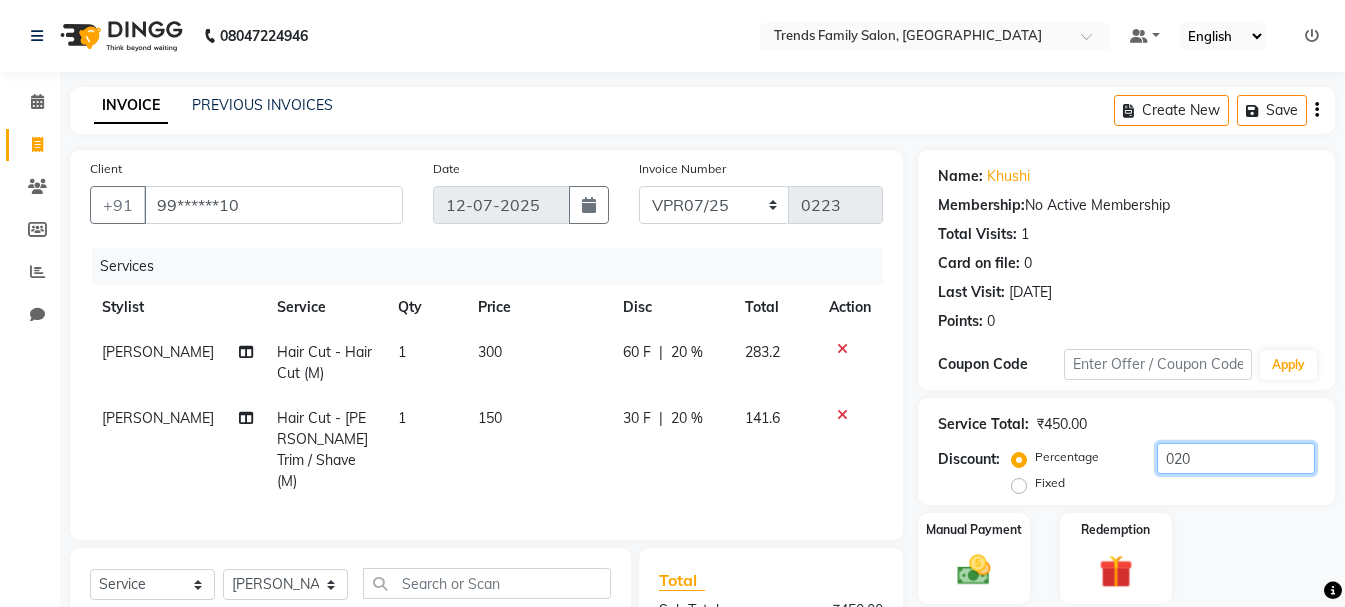 type on "020" 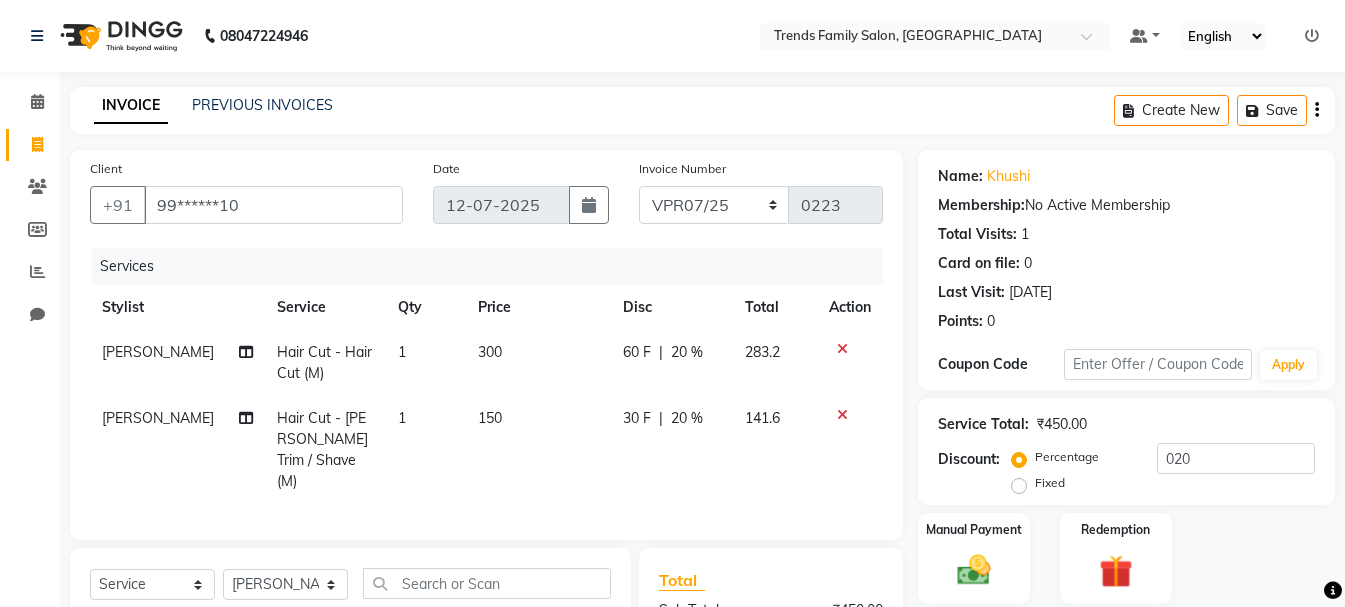 click 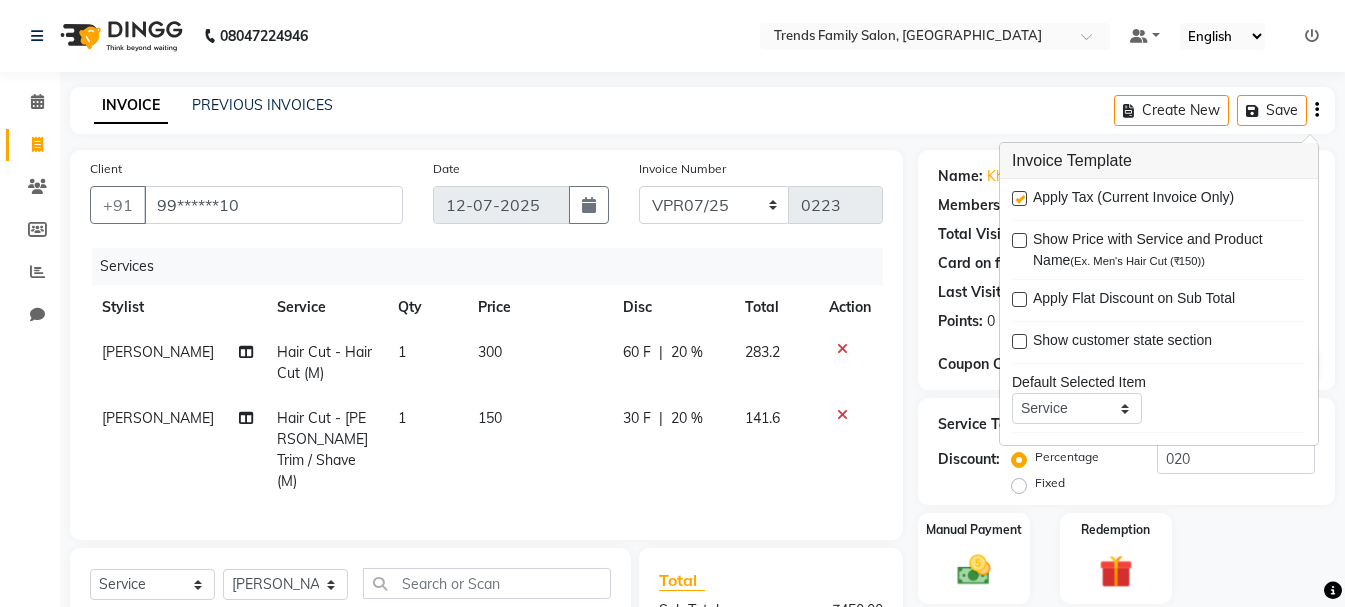 click at bounding box center [1019, 198] 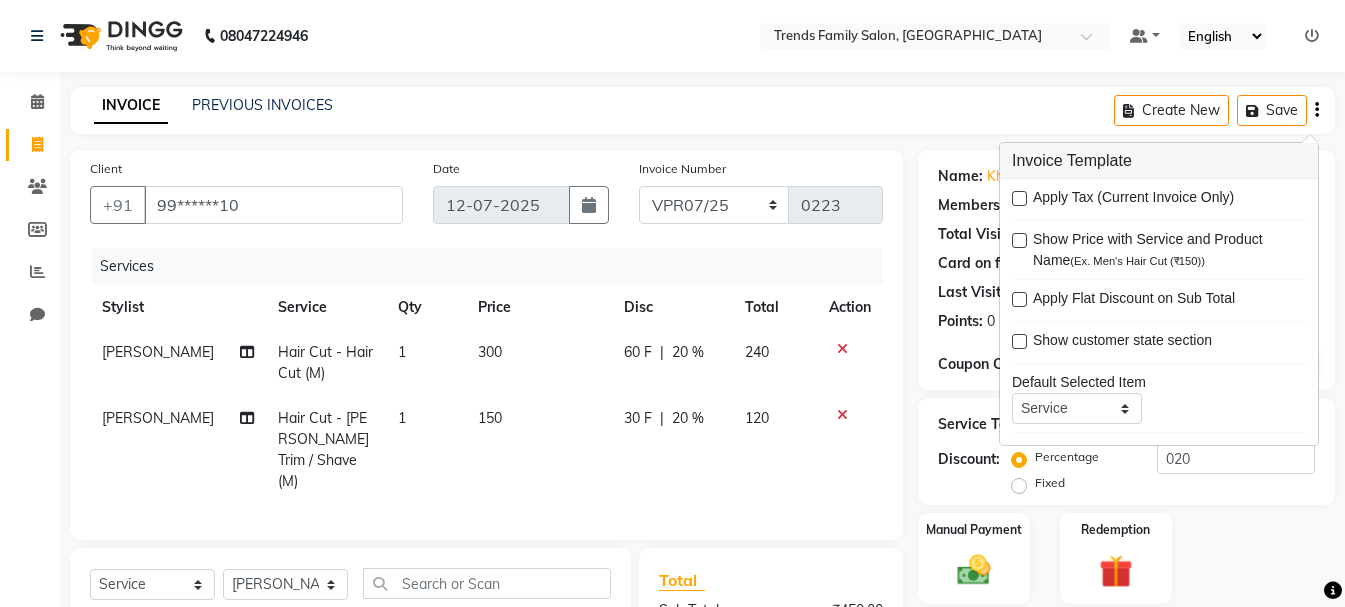 scroll, scrollTop: 260, scrollLeft: 0, axis: vertical 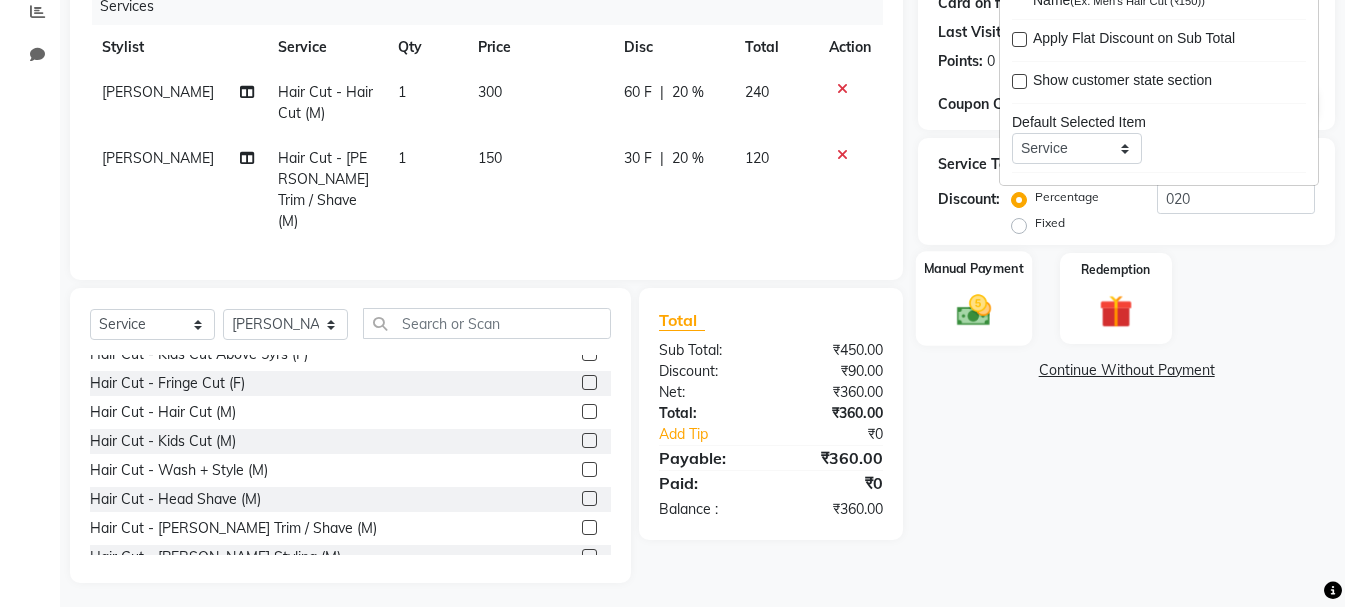 click 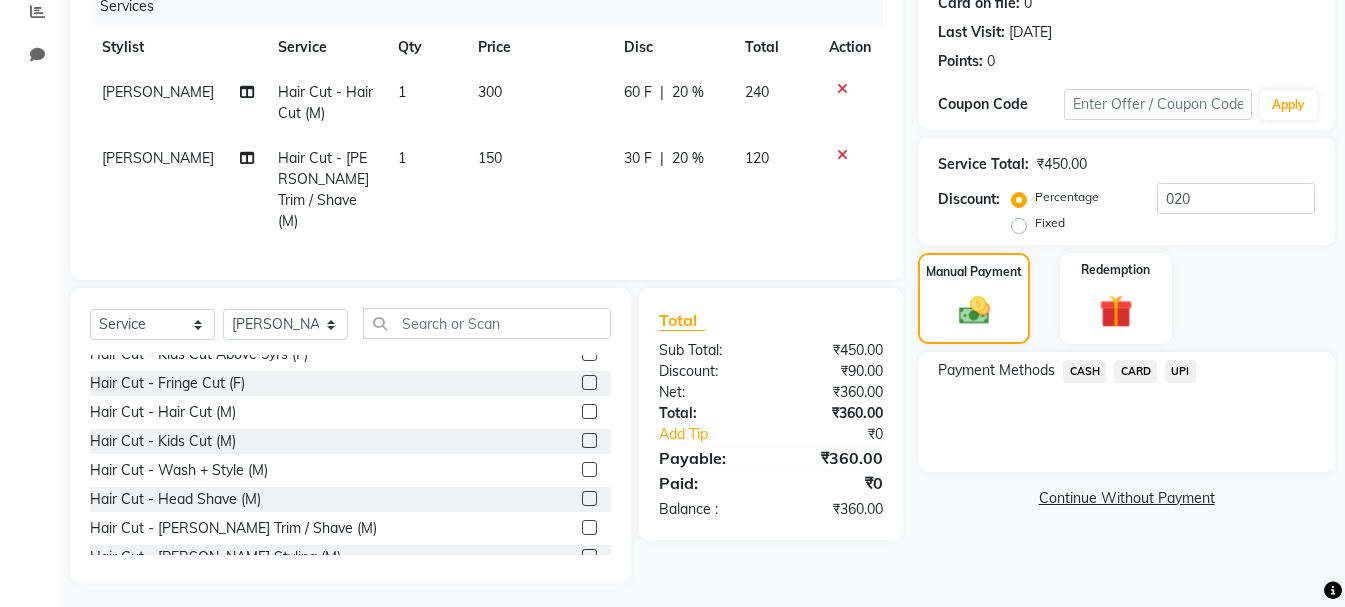 click on "UPI" 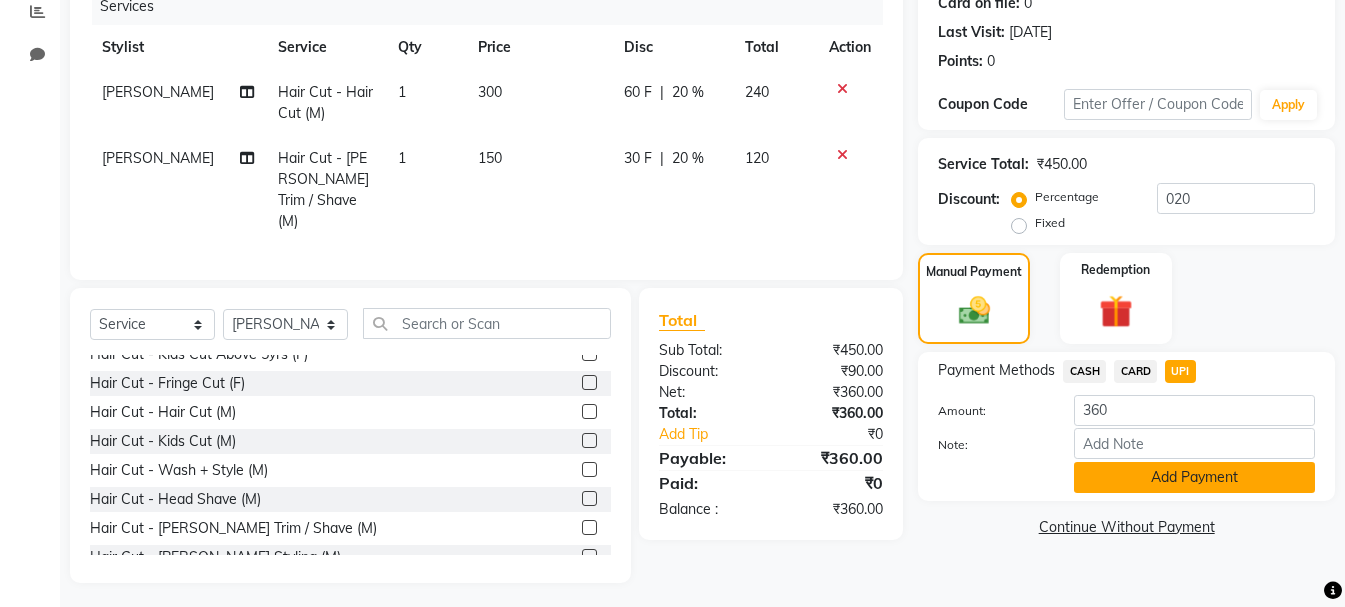 click on "Add Payment" 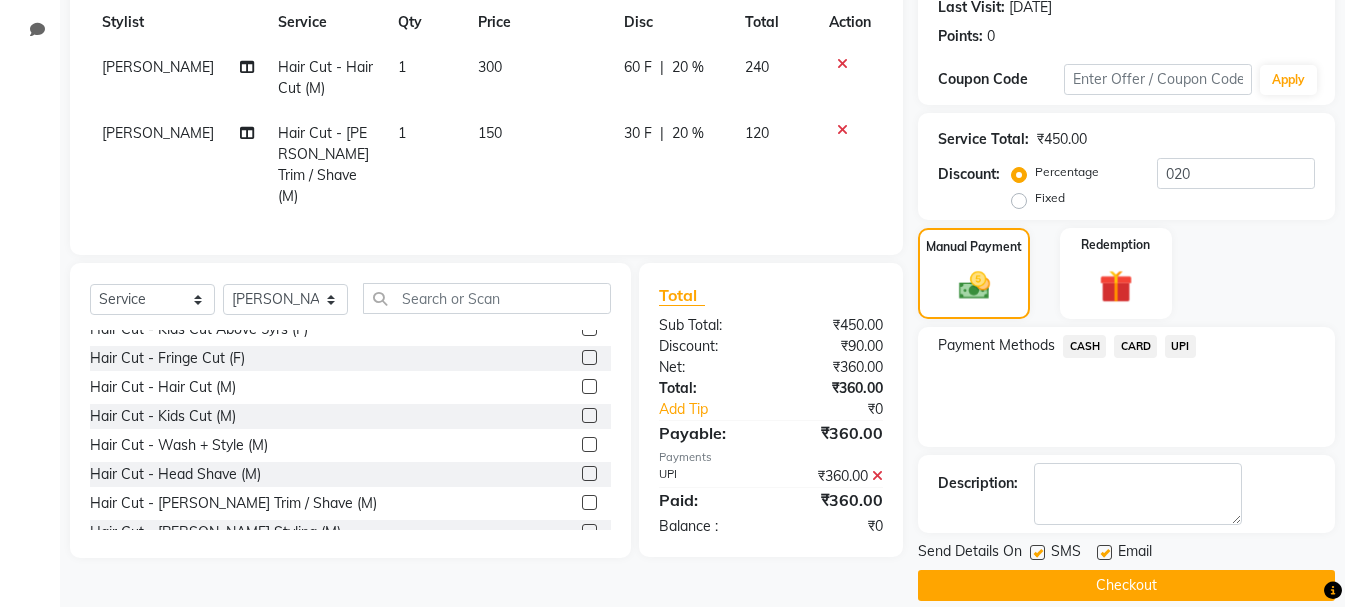 scroll, scrollTop: 309, scrollLeft: 0, axis: vertical 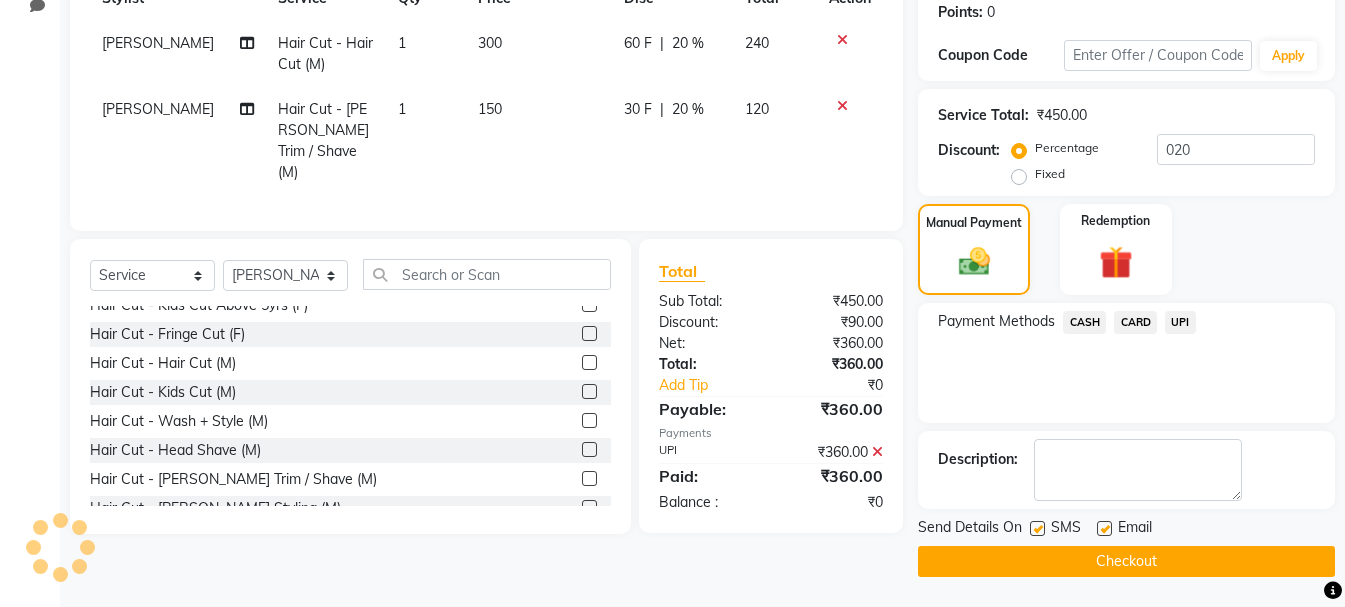 click on "Checkout" 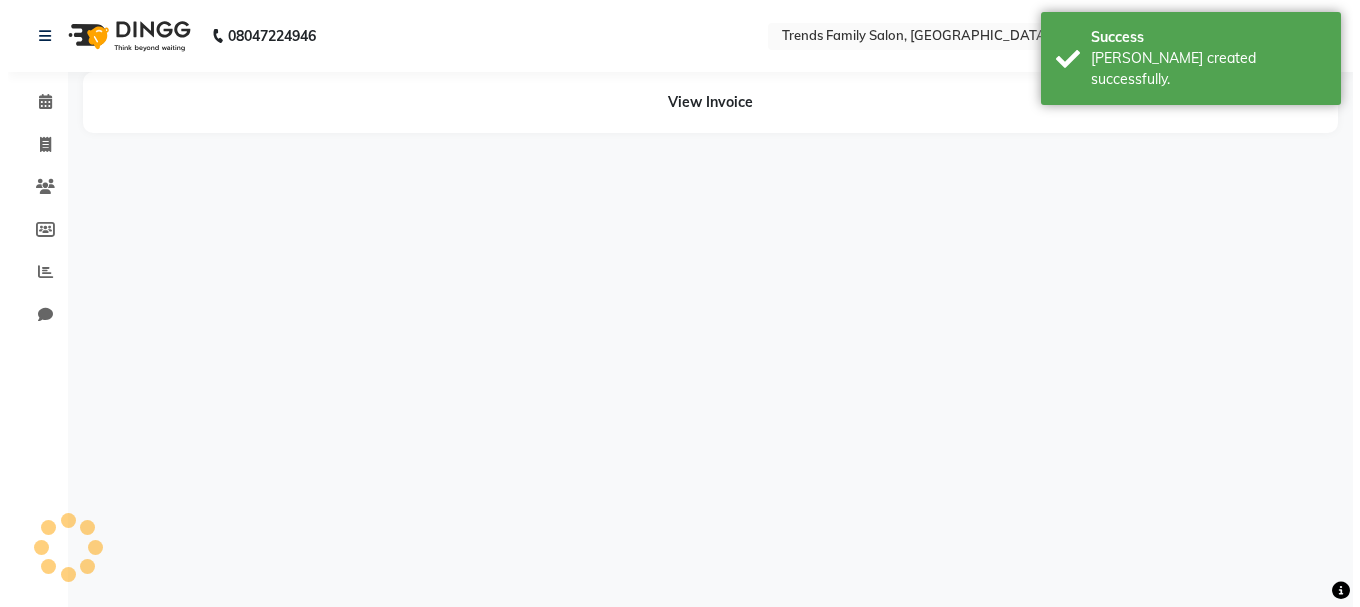 scroll, scrollTop: 0, scrollLeft: 0, axis: both 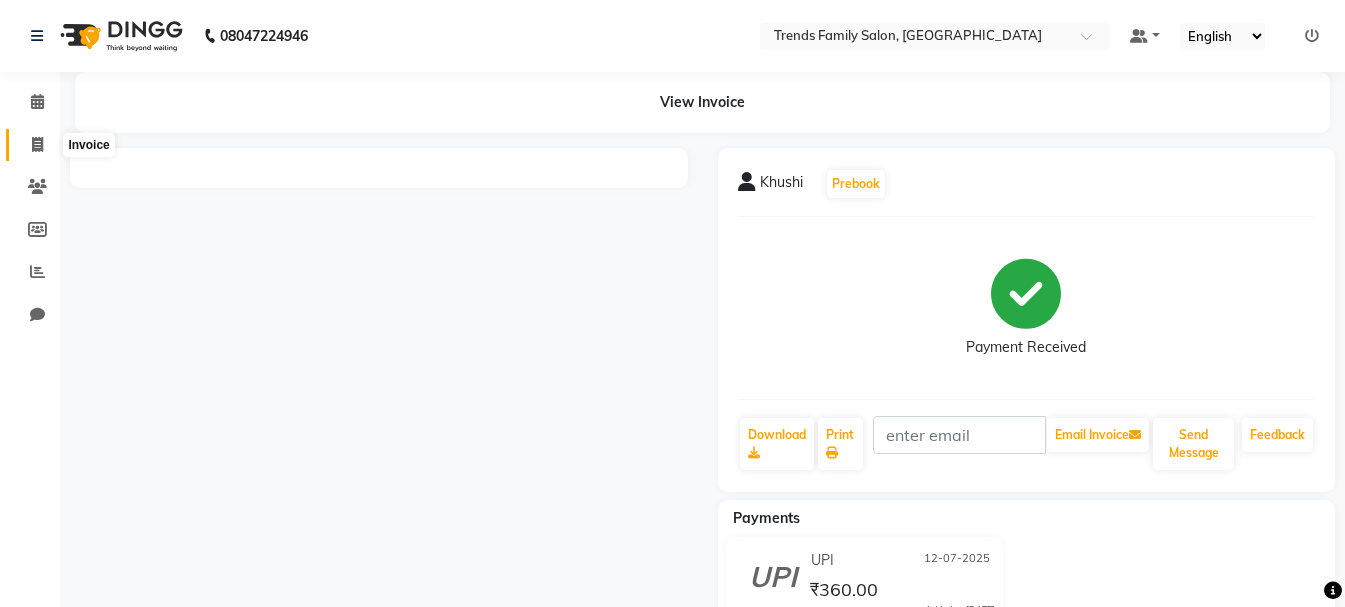click 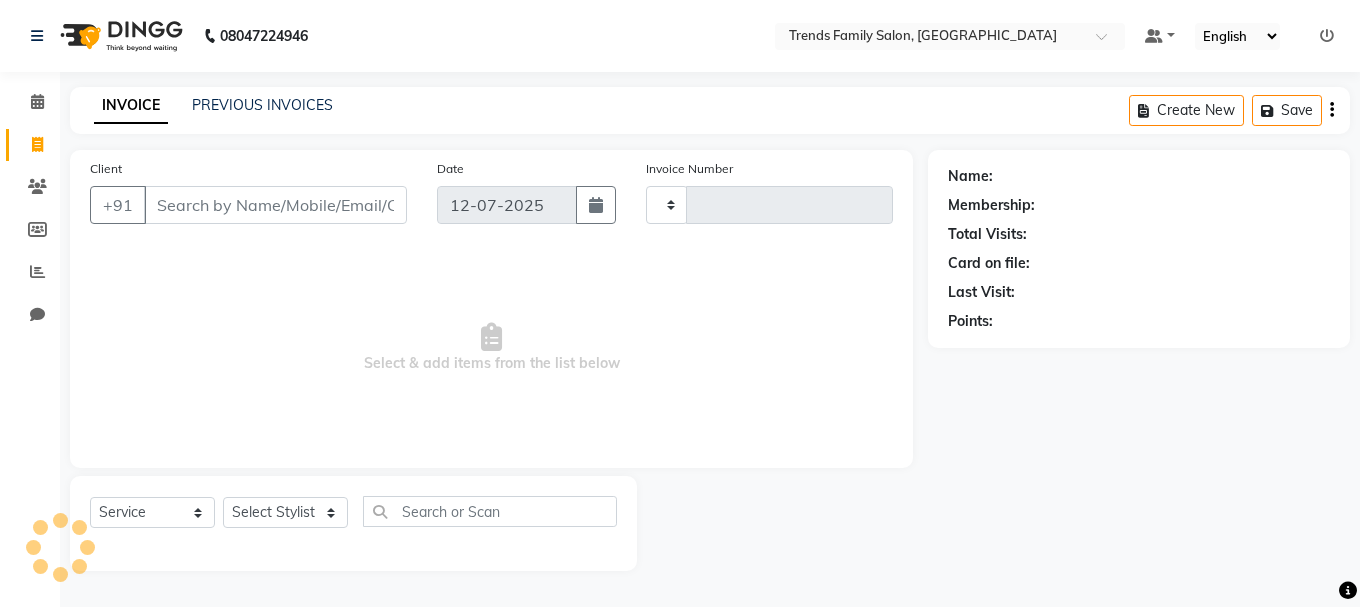 type on "0224" 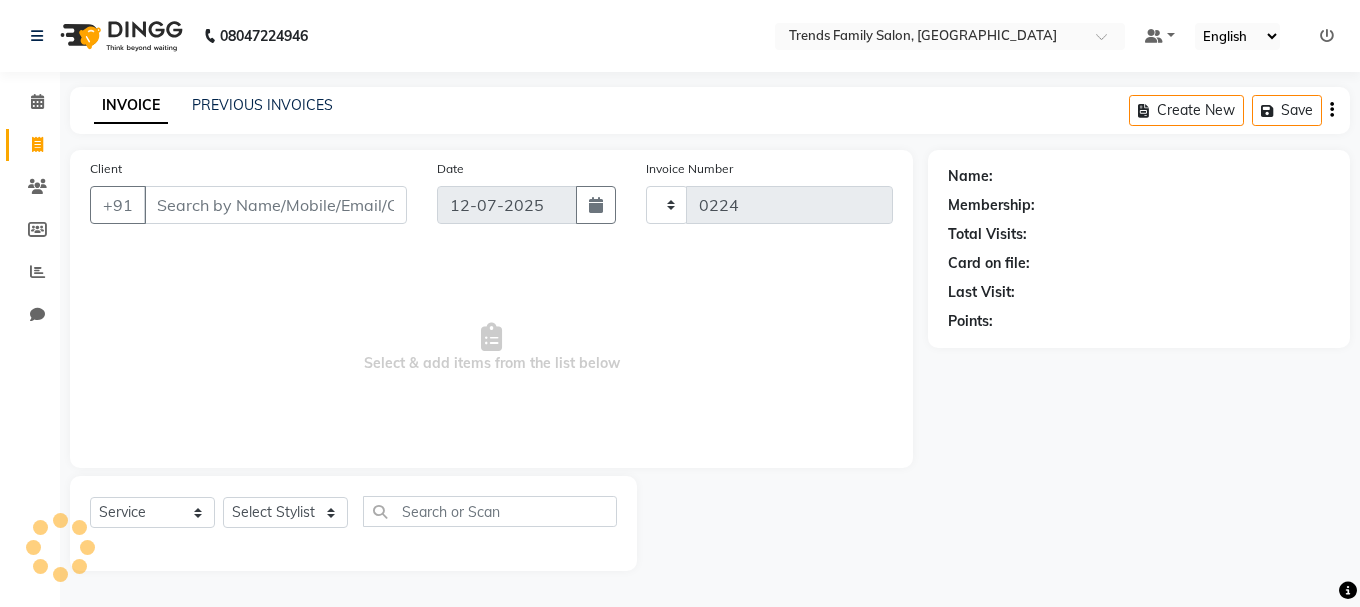 select on "8591" 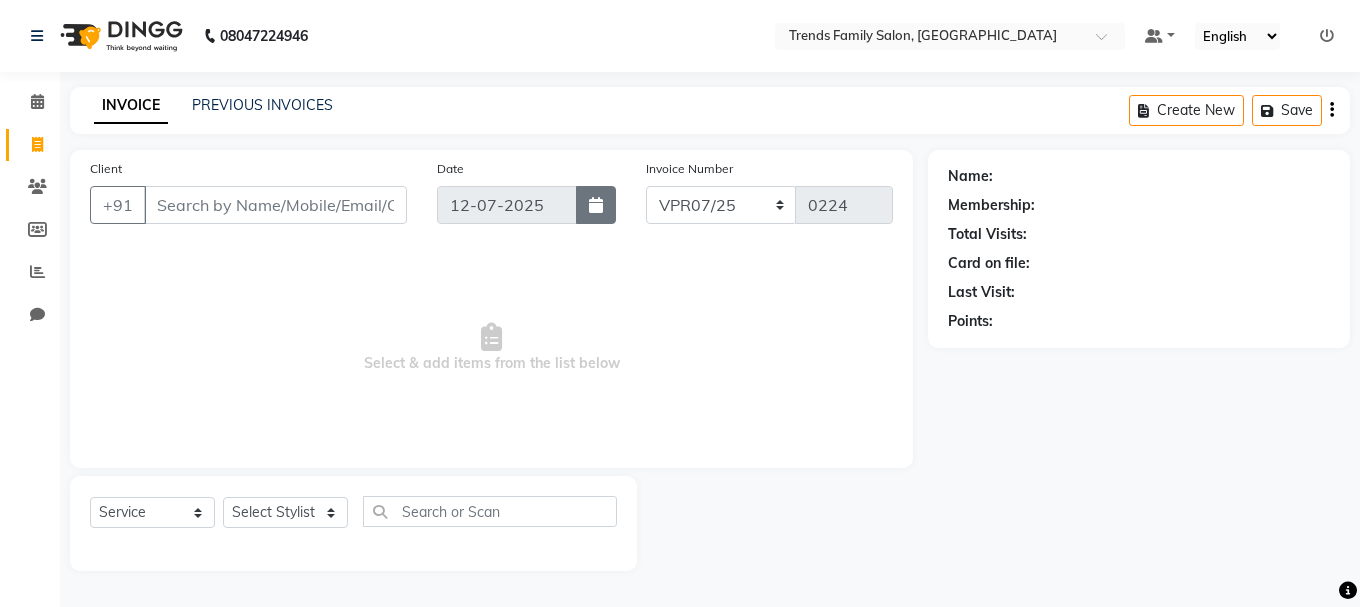 click 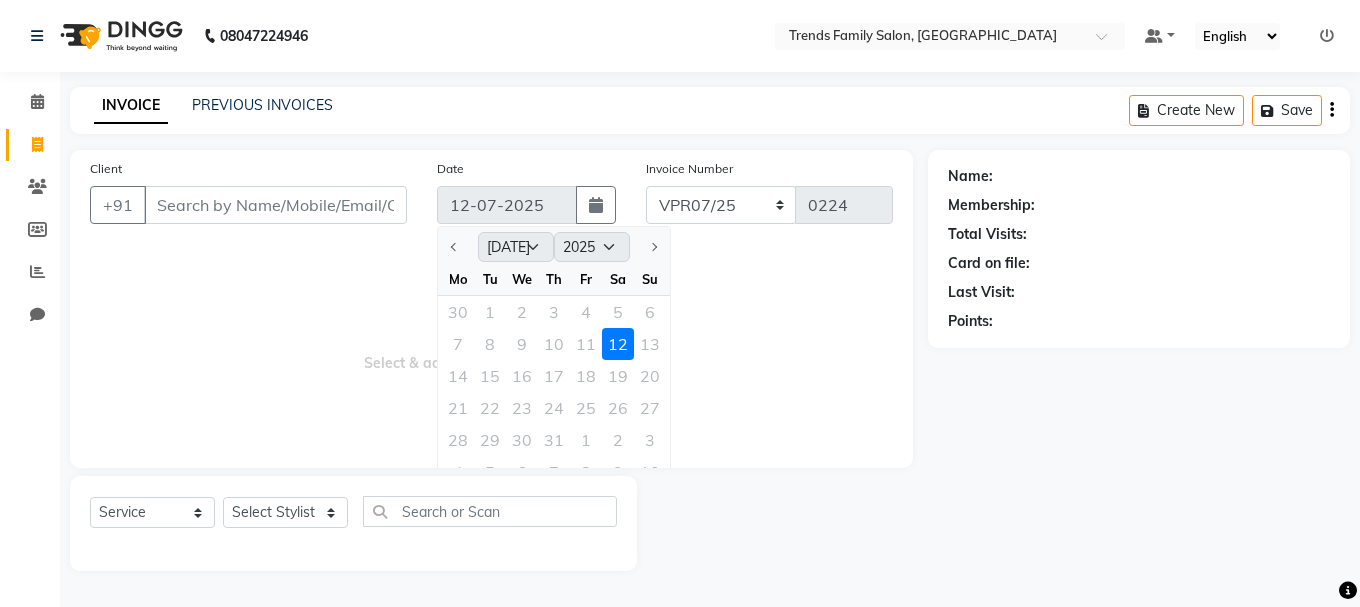 drag, startPoint x: 620, startPoint y: 417, endPoint x: 458, endPoint y: 373, distance: 167.869 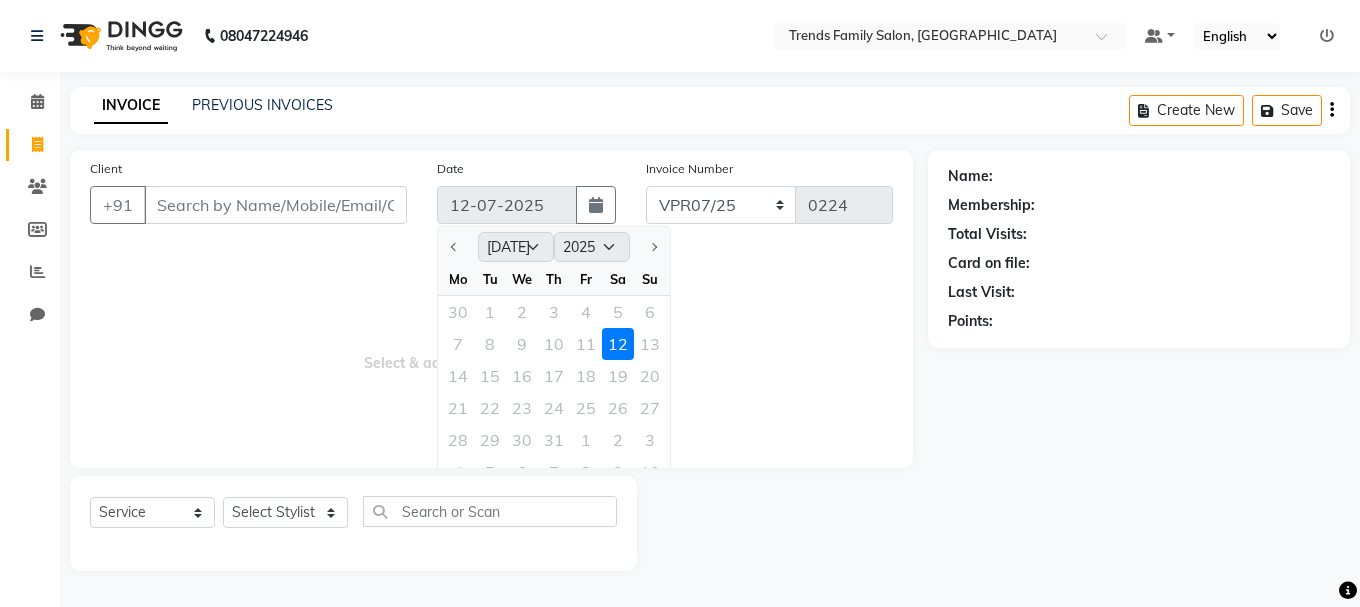 drag, startPoint x: 579, startPoint y: 336, endPoint x: 539, endPoint y: 323, distance: 42.059483 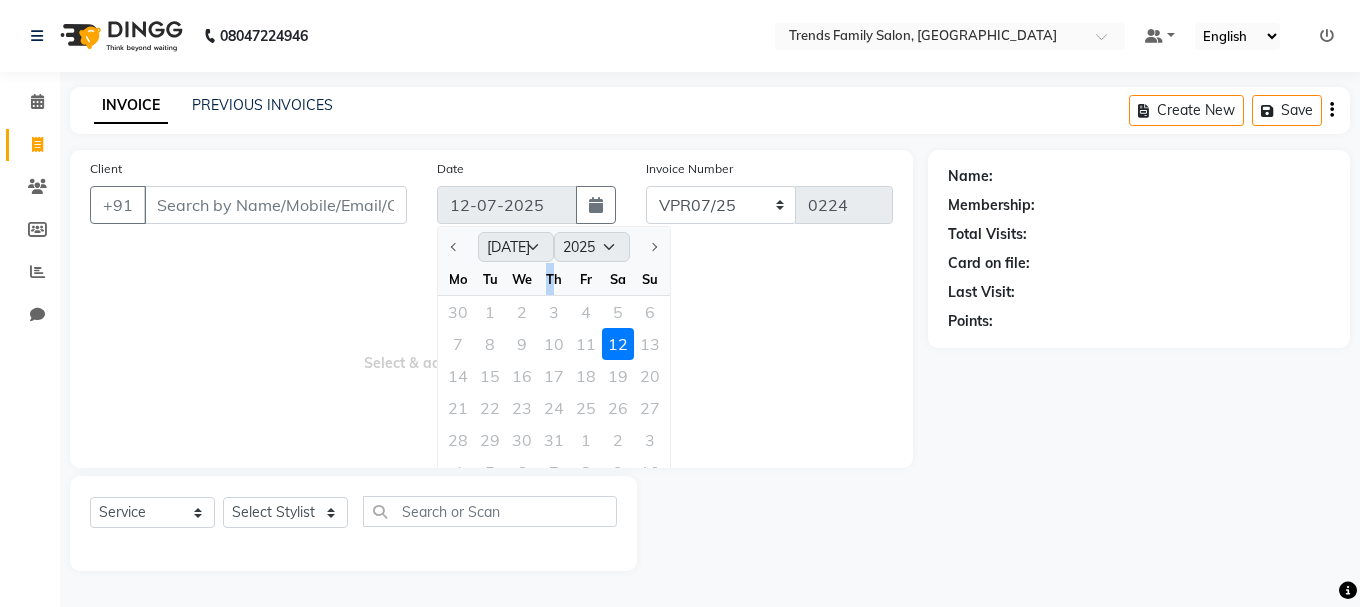 drag, startPoint x: 554, startPoint y: 274, endPoint x: 428, endPoint y: 275, distance: 126.00397 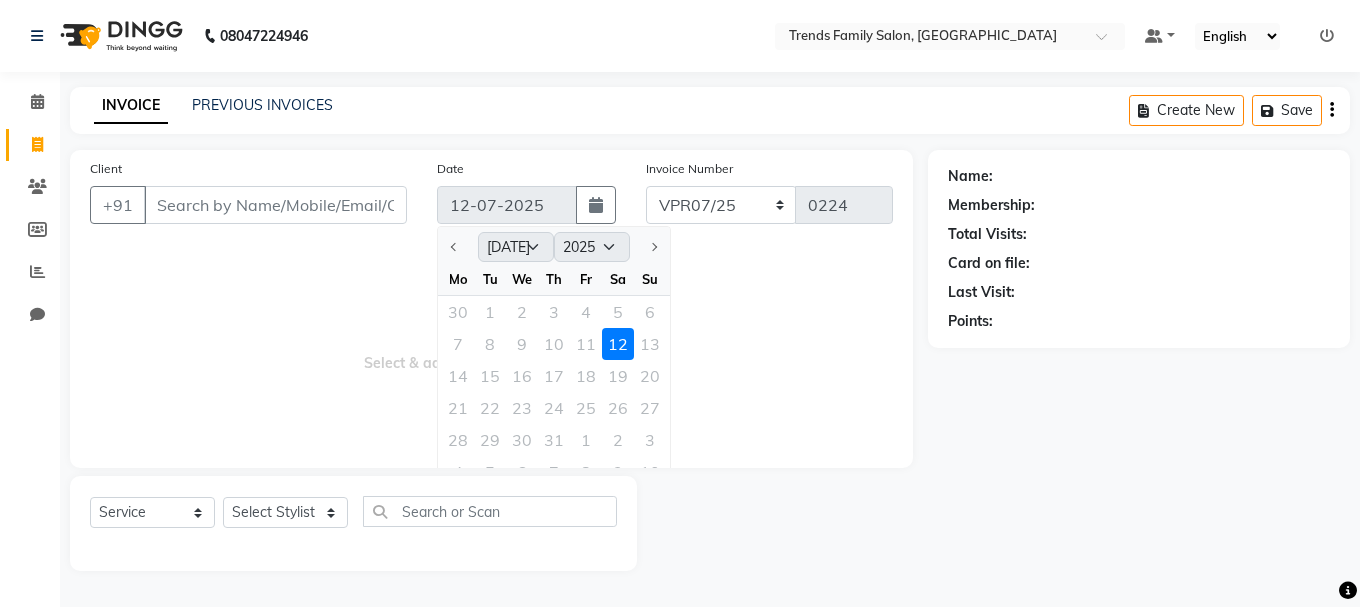 drag, startPoint x: 428, startPoint y: 275, endPoint x: 508, endPoint y: 297, distance: 82.96987 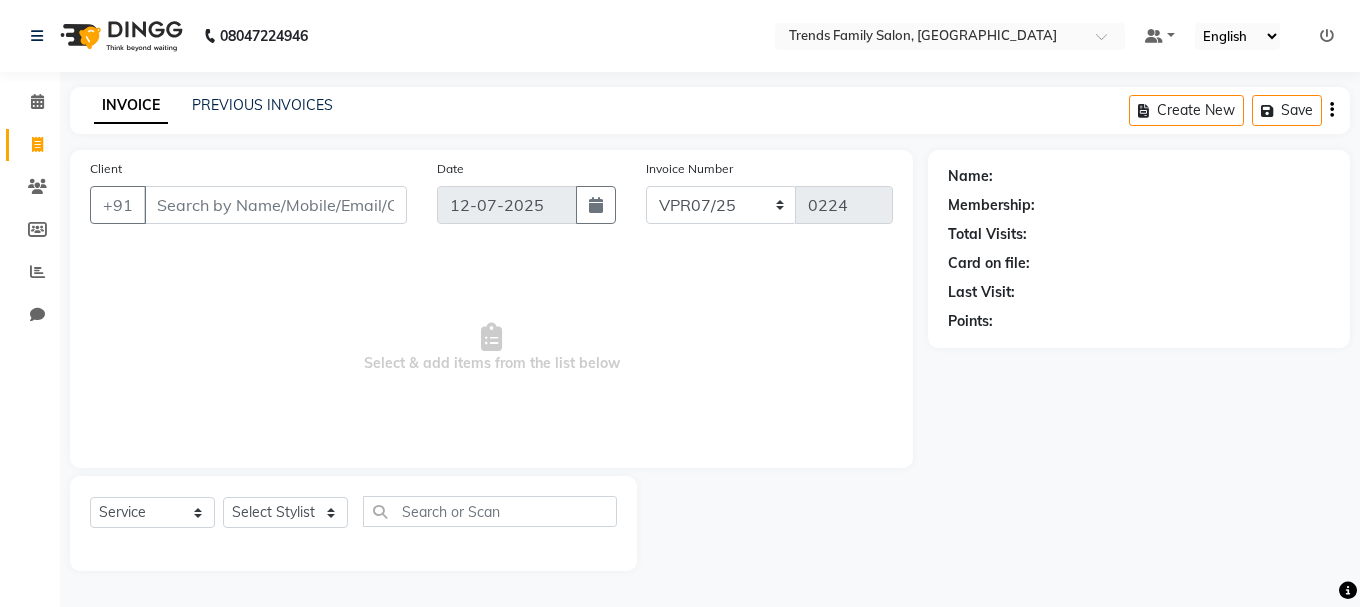 drag, startPoint x: 805, startPoint y: 377, endPoint x: 0, endPoint y: 159, distance: 833.9958 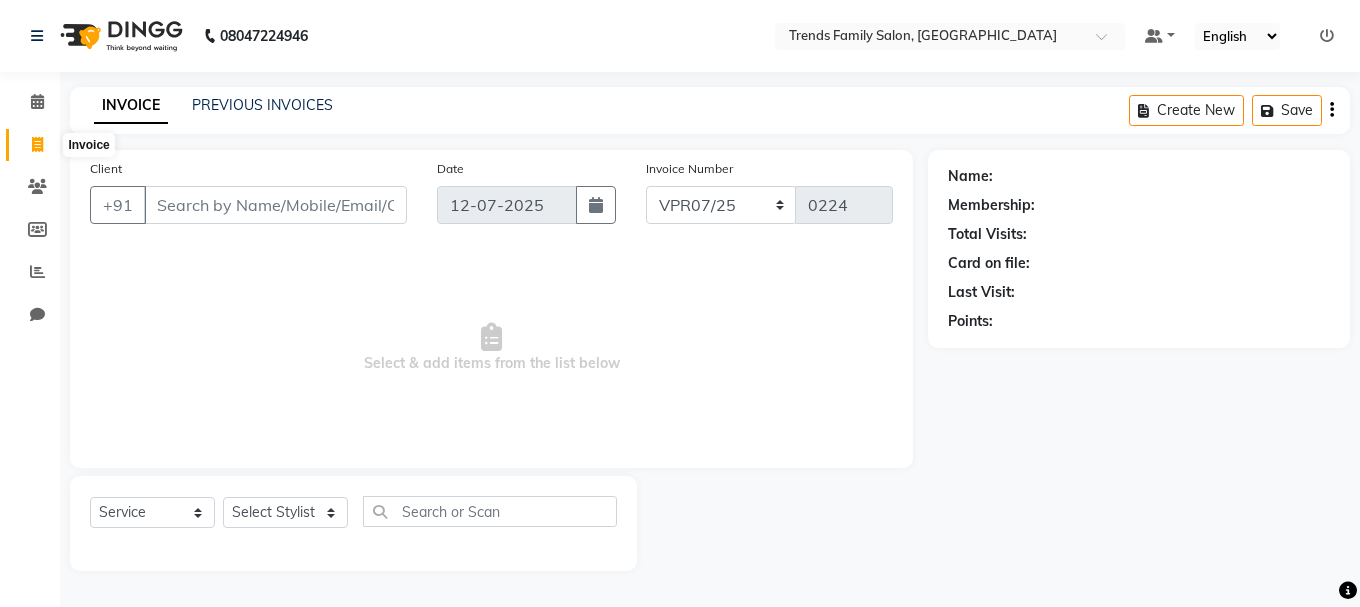 drag, startPoint x: 26, startPoint y: 133, endPoint x: 573, endPoint y: 238, distance: 556.9865 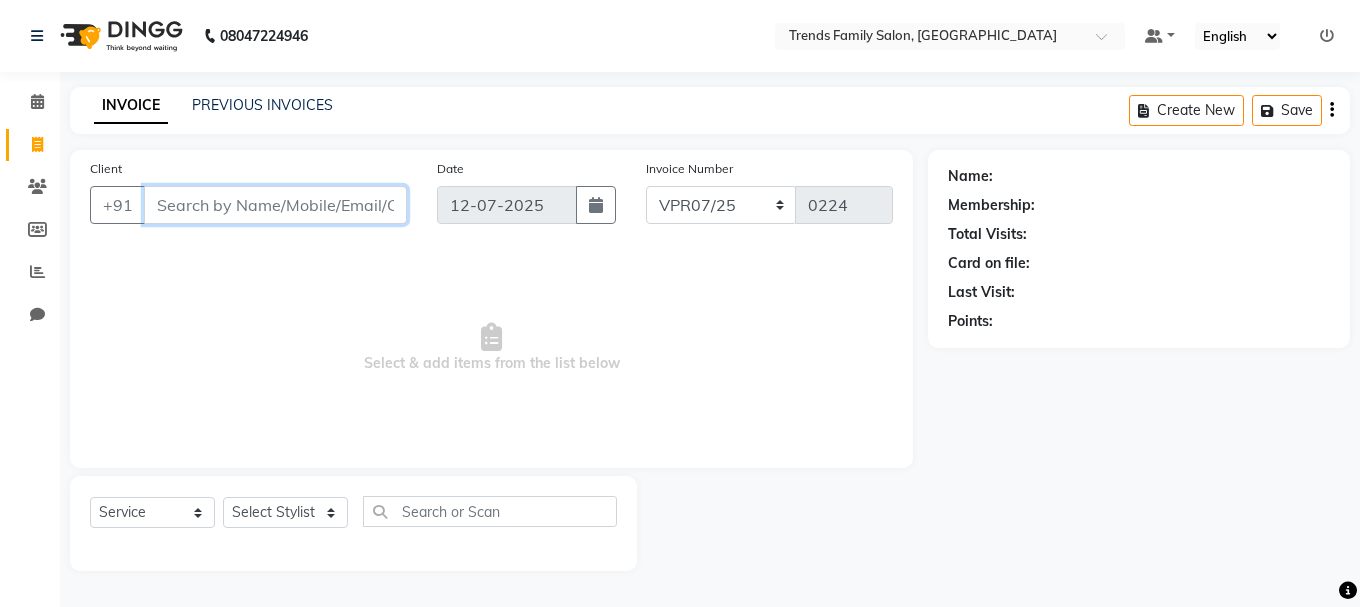 click on "Client" at bounding box center [275, 205] 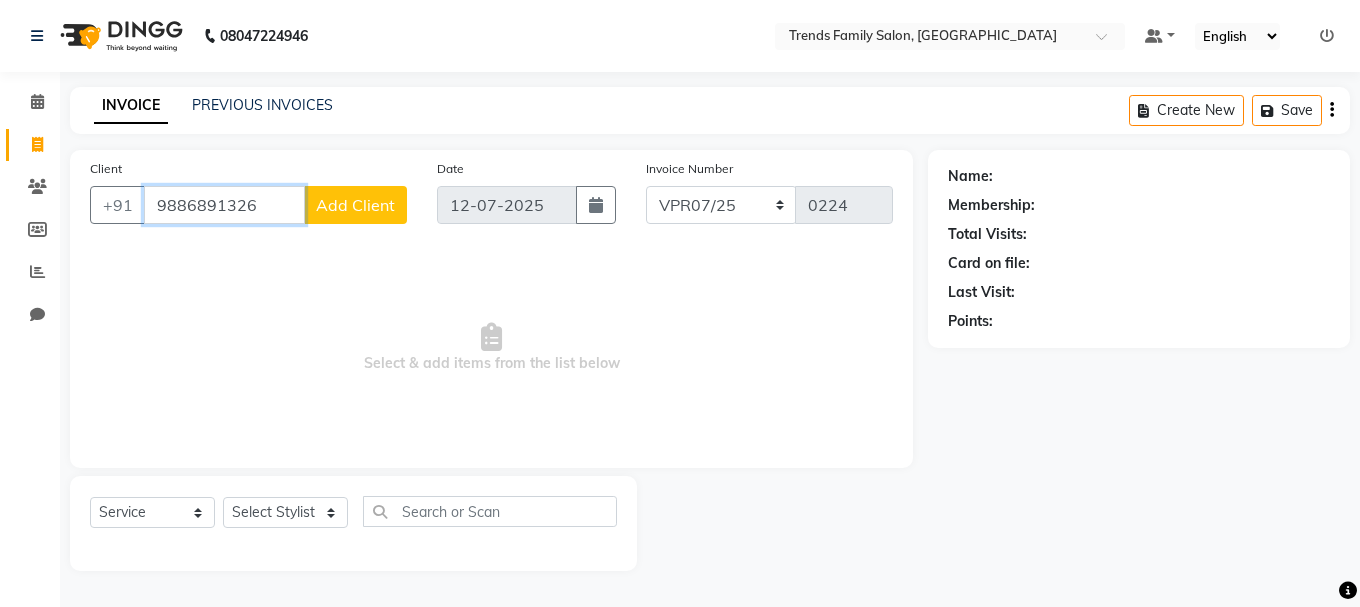type on "9886891326" 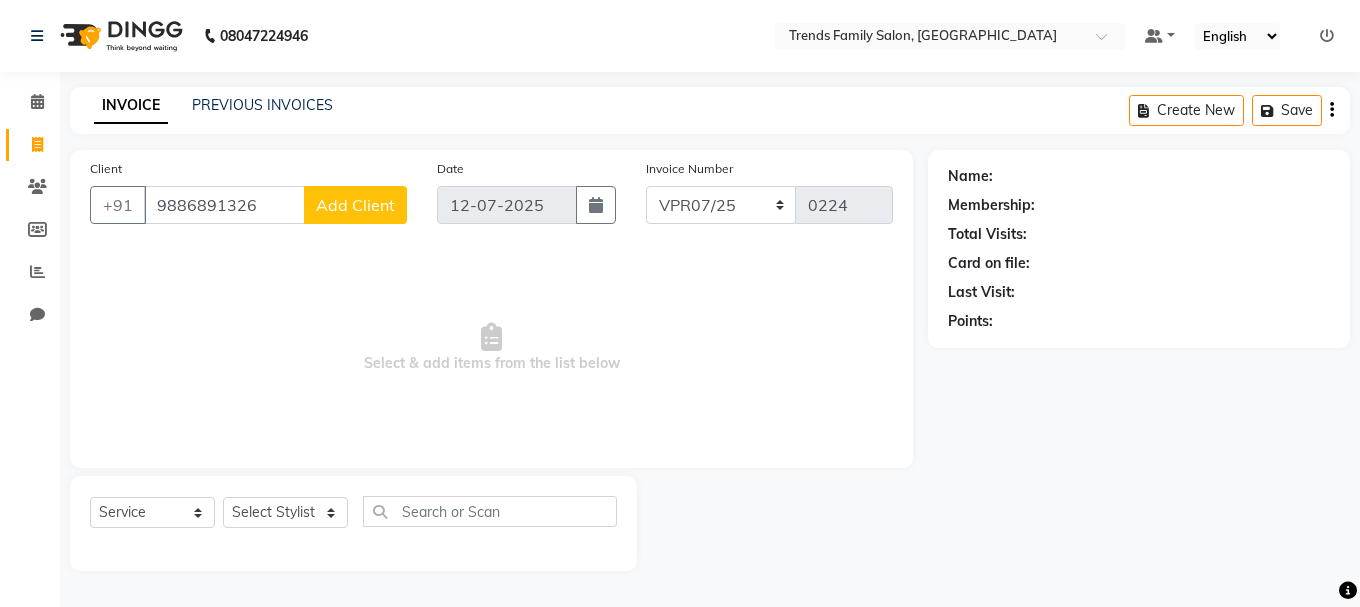 click on "Add Client" 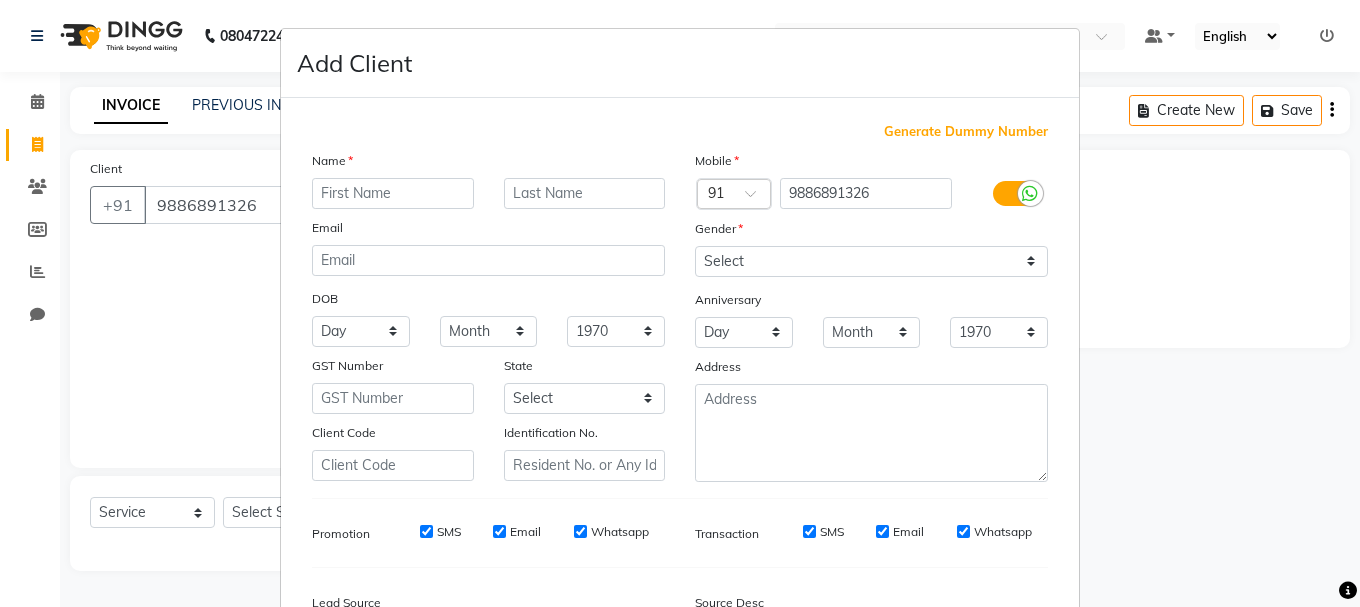click at bounding box center (393, 193) 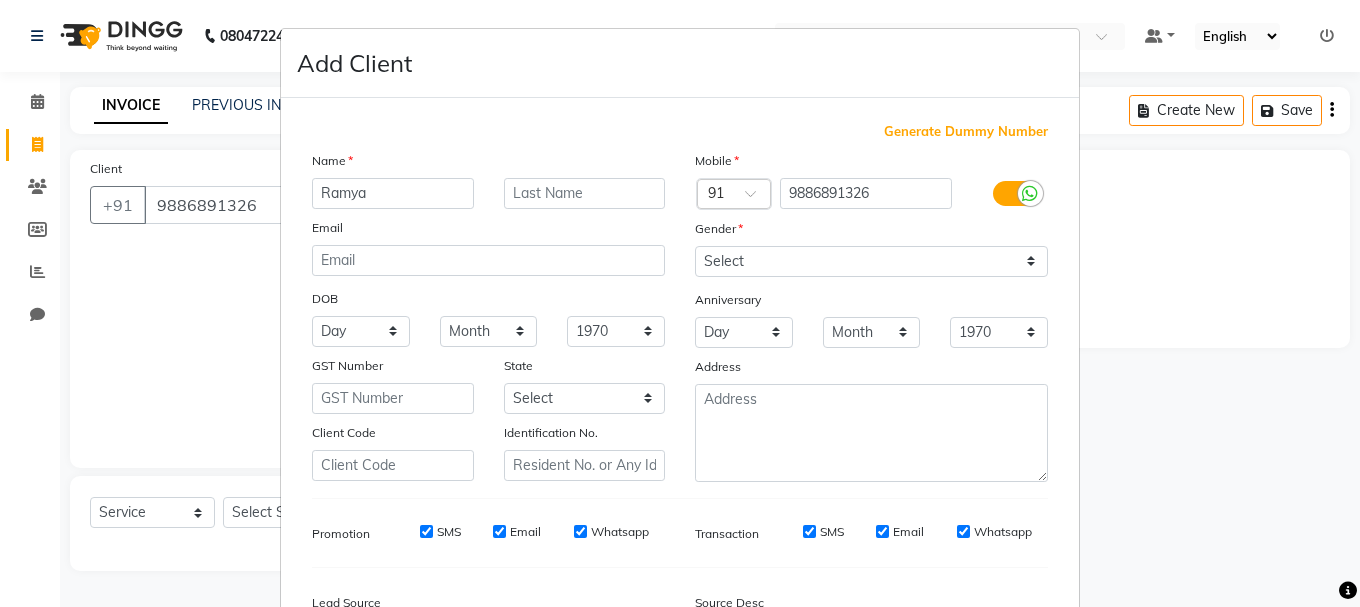 type on "Ramya" 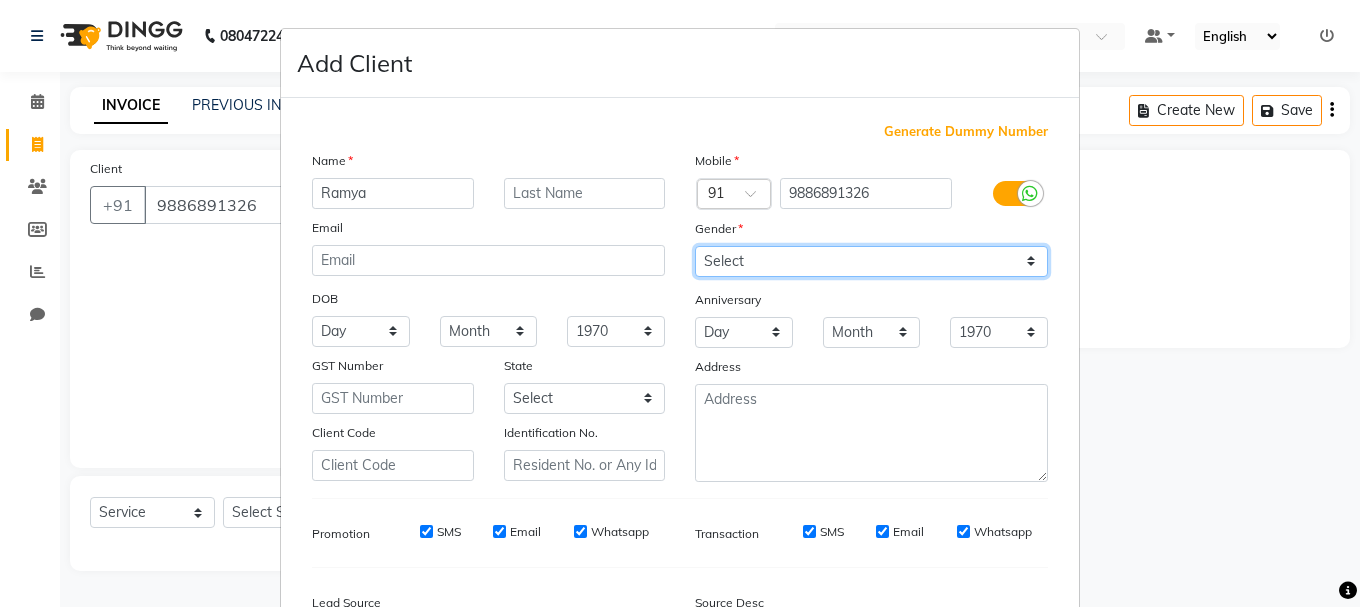 click on "Select [DEMOGRAPHIC_DATA] [DEMOGRAPHIC_DATA] Other Prefer Not To Say" at bounding box center (871, 261) 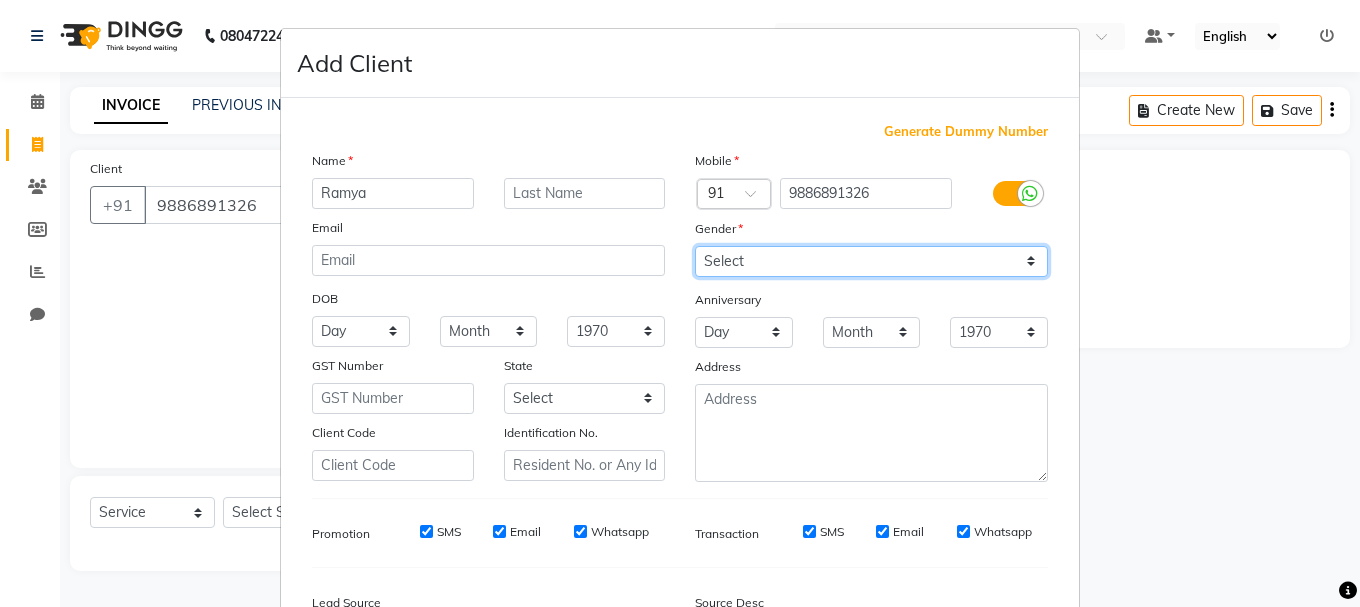 select on "[DEMOGRAPHIC_DATA]" 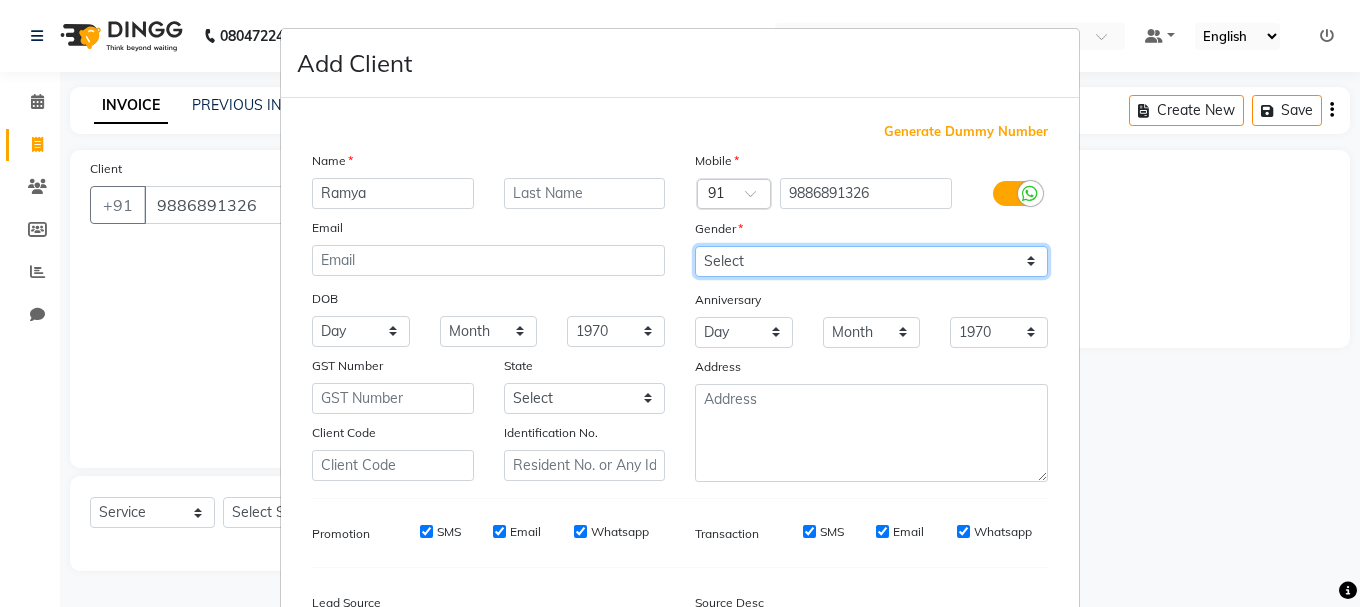 click on "Select [DEMOGRAPHIC_DATA] [DEMOGRAPHIC_DATA] Other Prefer Not To Say" at bounding box center [871, 261] 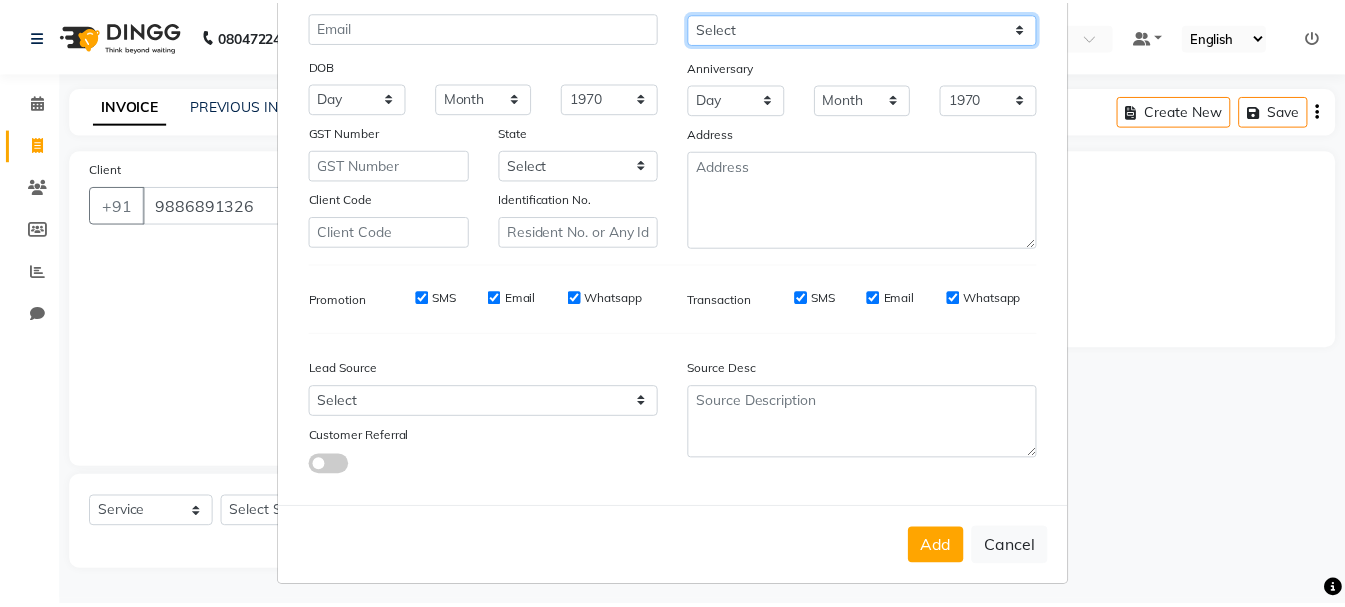 scroll, scrollTop: 242, scrollLeft: 0, axis: vertical 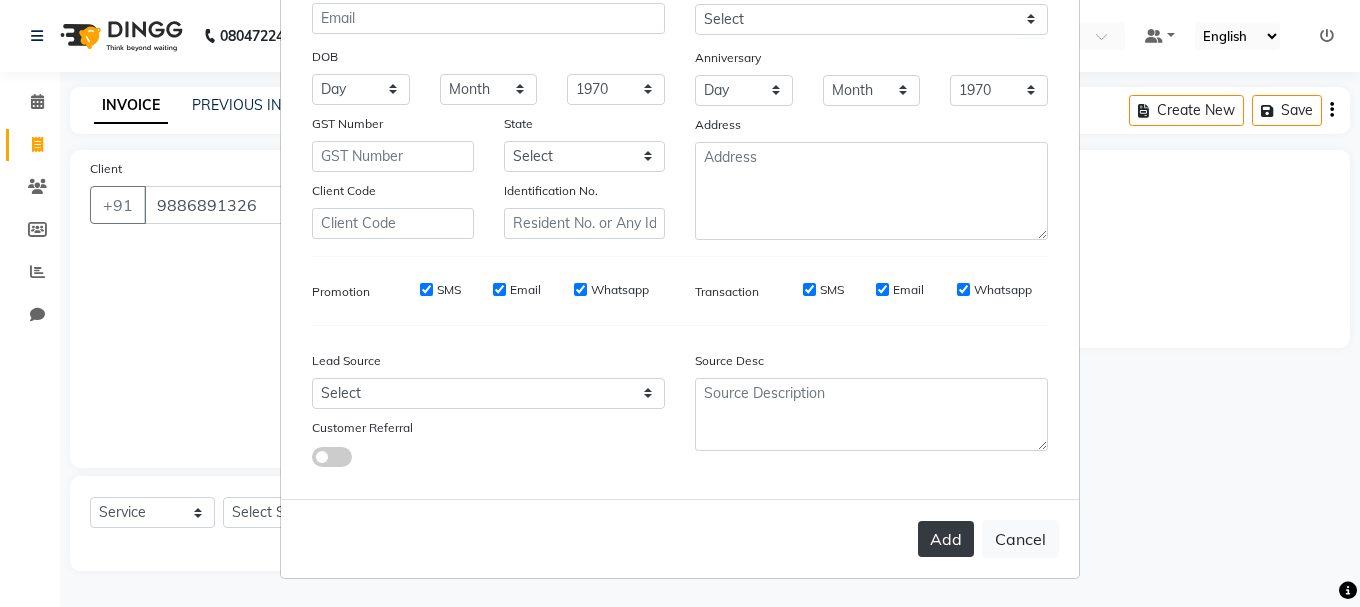 click on "Add" at bounding box center (946, 539) 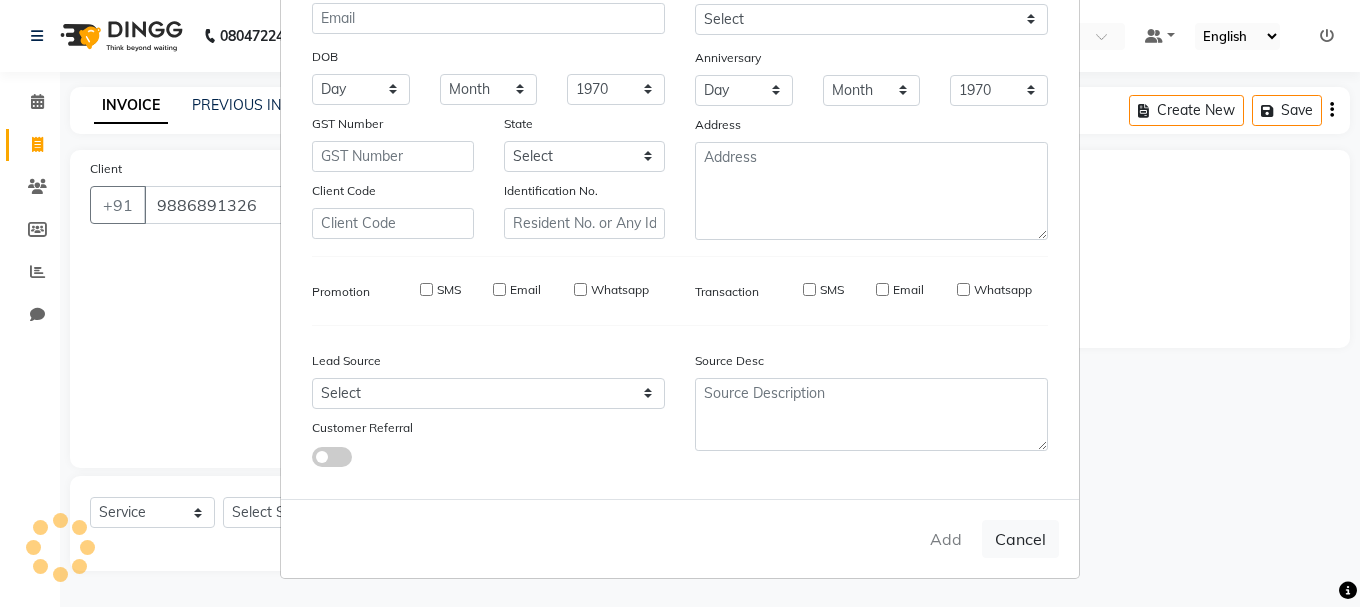 type on "98******26" 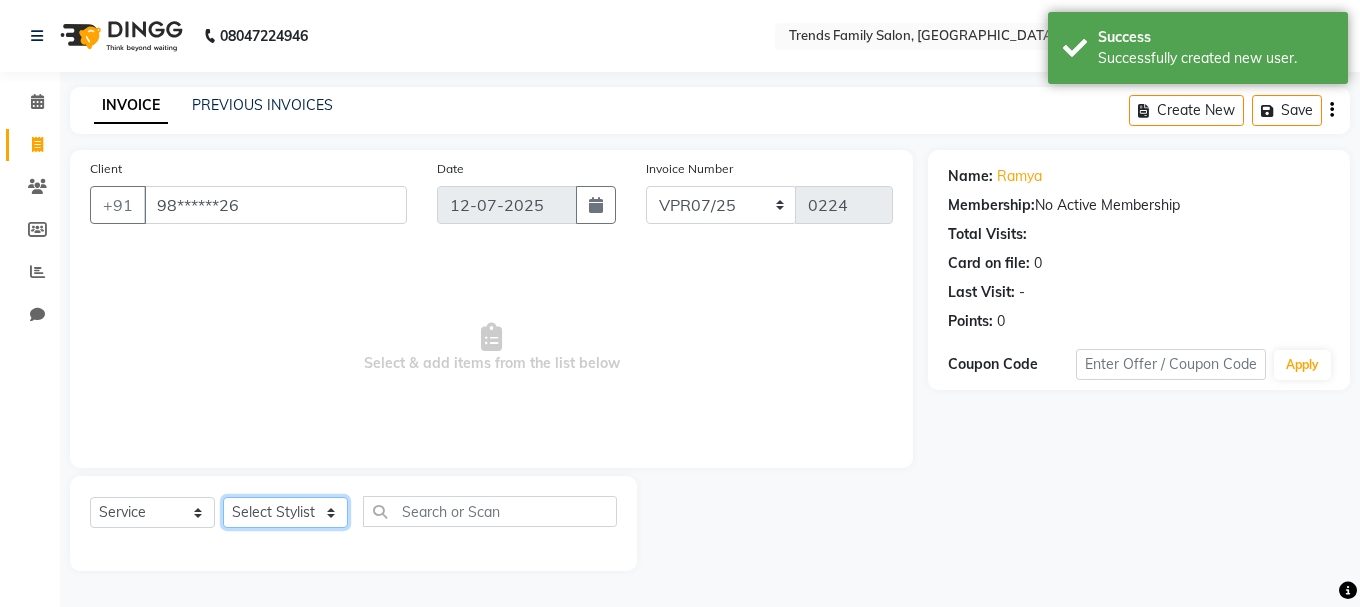click on "Select Stylist [PERSON_NAME] Alsa Amaritha Ashwini [PERSON_NAME] Bhaktha Bhumi Danish Dolma Doma [PERSON_NAME] [PERSON_NAME] Lakshmi  Maya [PERSON_NAME] [PERSON_NAME] [PERSON_NAME] [PERSON_NAME] [PERSON_NAME] [PERSON_NAME] Sawsthika Shadav [PERSON_NAME] Sony Sherpa  [PERSON_NAME] [PERSON_NAME]" 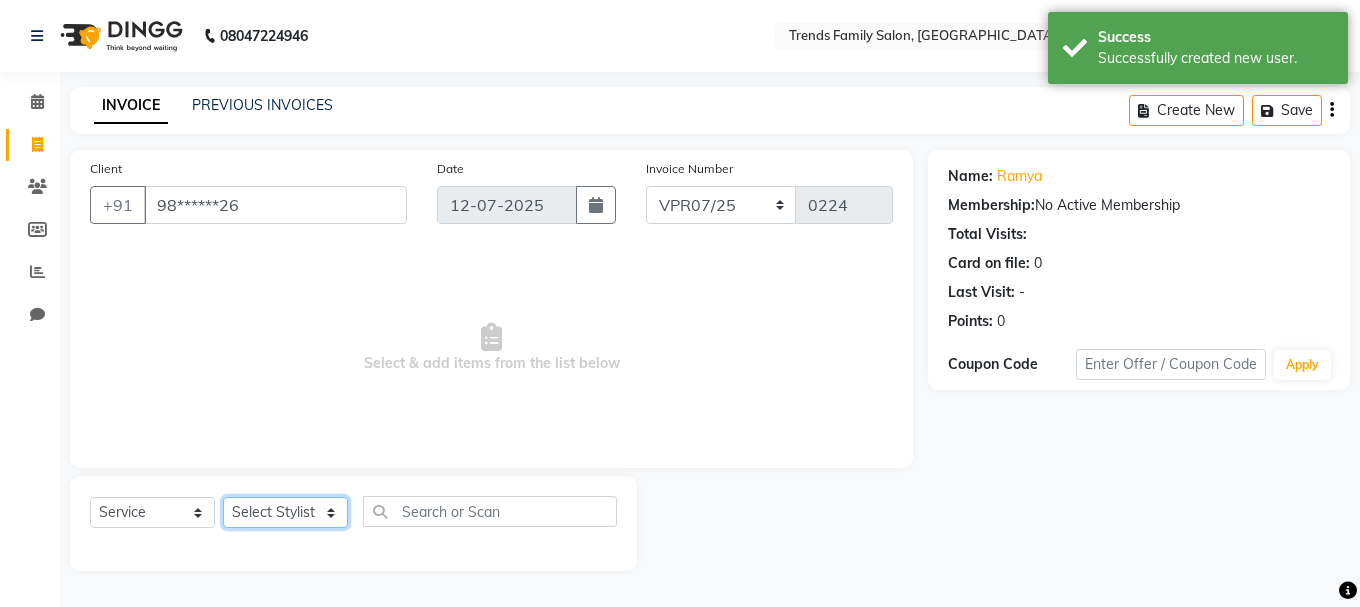 select on "74902" 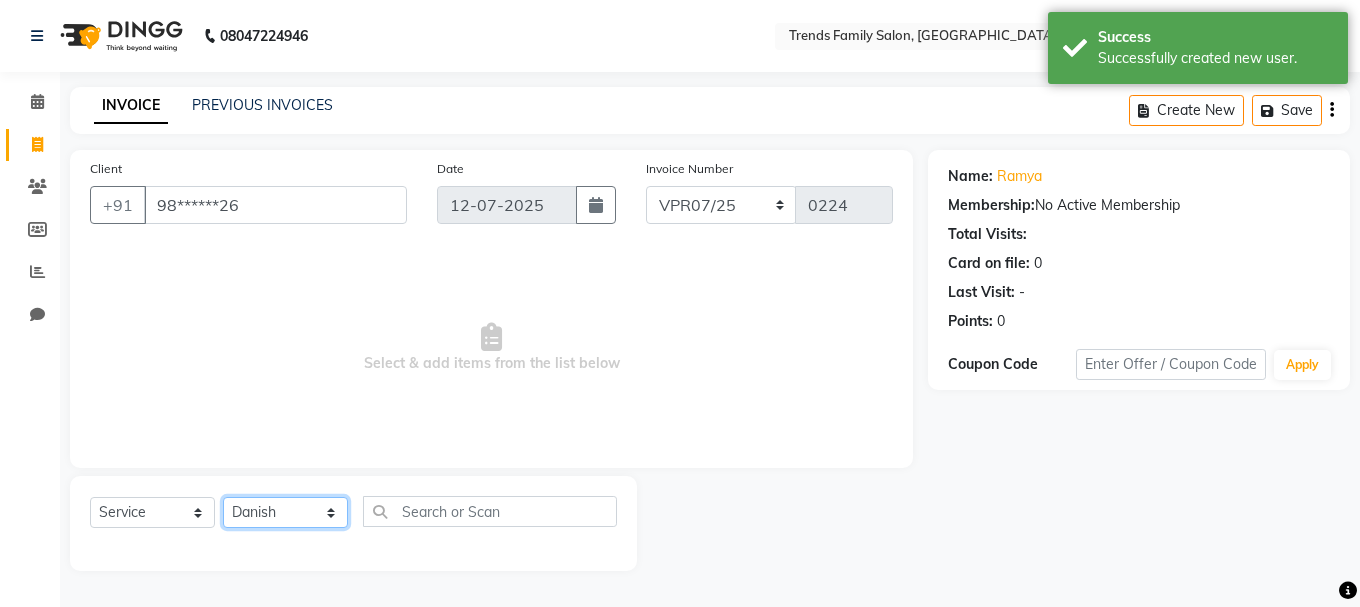 click on "Select Stylist [PERSON_NAME] Alsa Amaritha Ashwini [PERSON_NAME] Bhaktha Bhumi Danish Dolma Doma [PERSON_NAME] [PERSON_NAME] Lakshmi  Maya [PERSON_NAME] [PERSON_NAME] [PERSON_NAME] [PERSON_NAME] [PERSON_NAME] [PERSON_NAME] Sawsthika Shadav [PERSON_NAME] Sony Sherpa  [PERSON_NAME] [PERSON_NAME]" 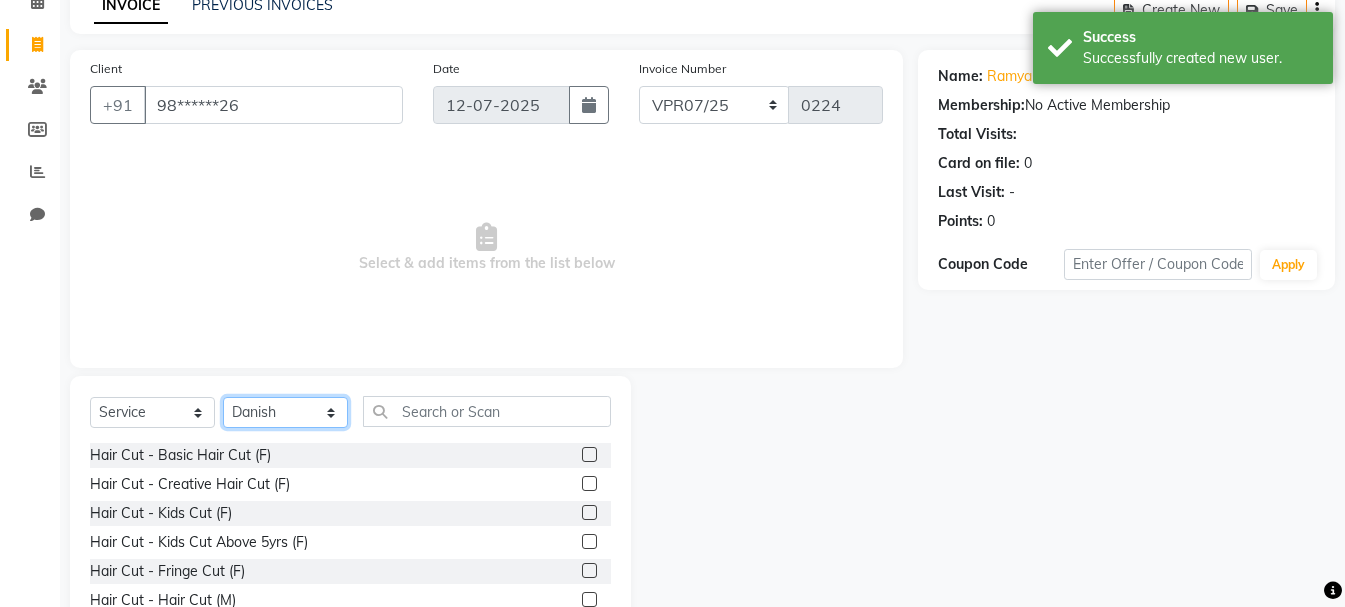 scroll, scrollTop: 194, scrollLeft: 0, axis: vertical 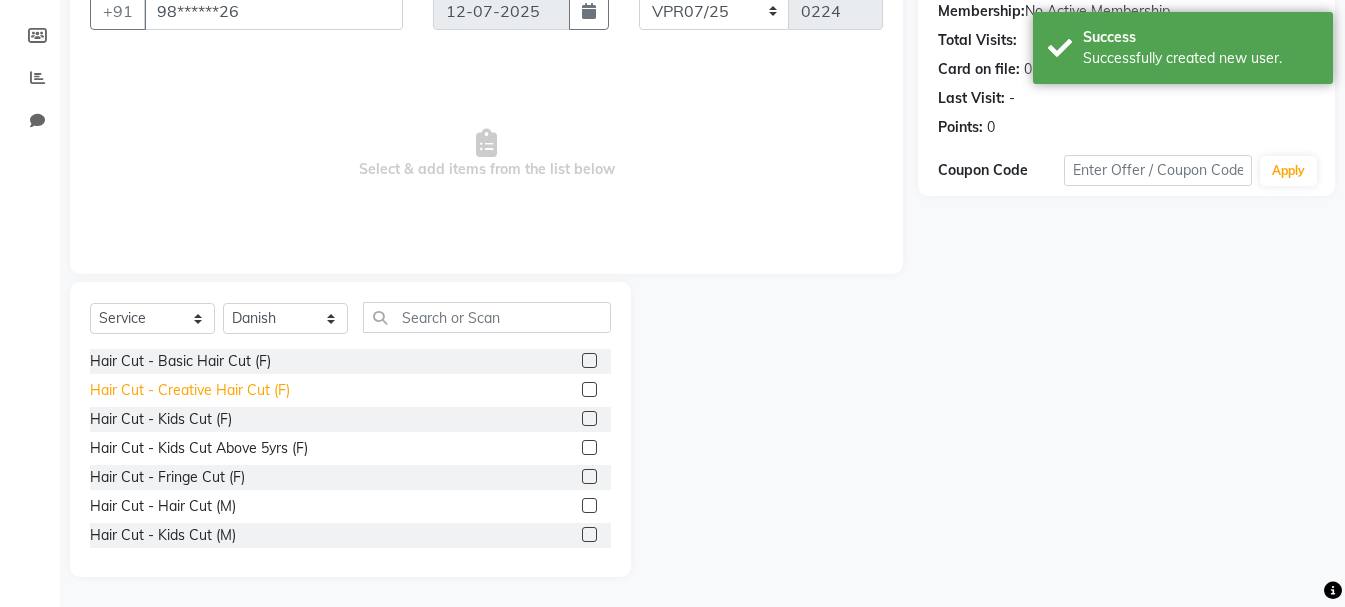 click on "Hair Cut - Creative Hair Cut (F)" 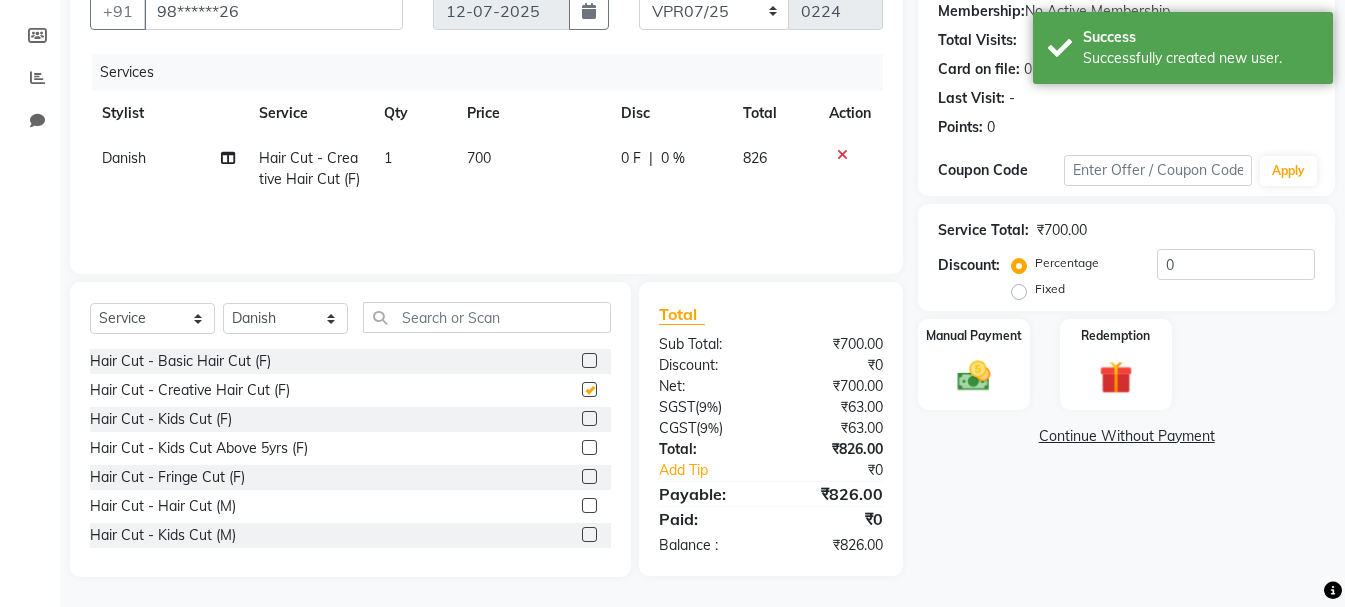 checkbox on "false" 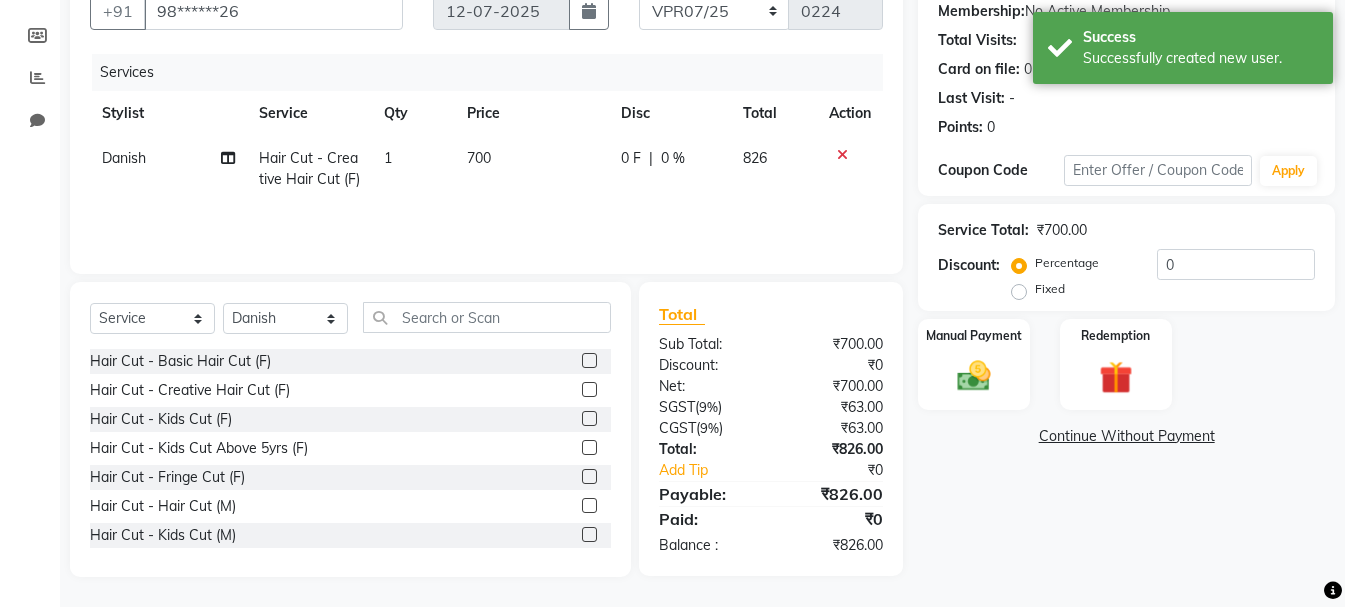 click on "Percentage   Fixed  0" 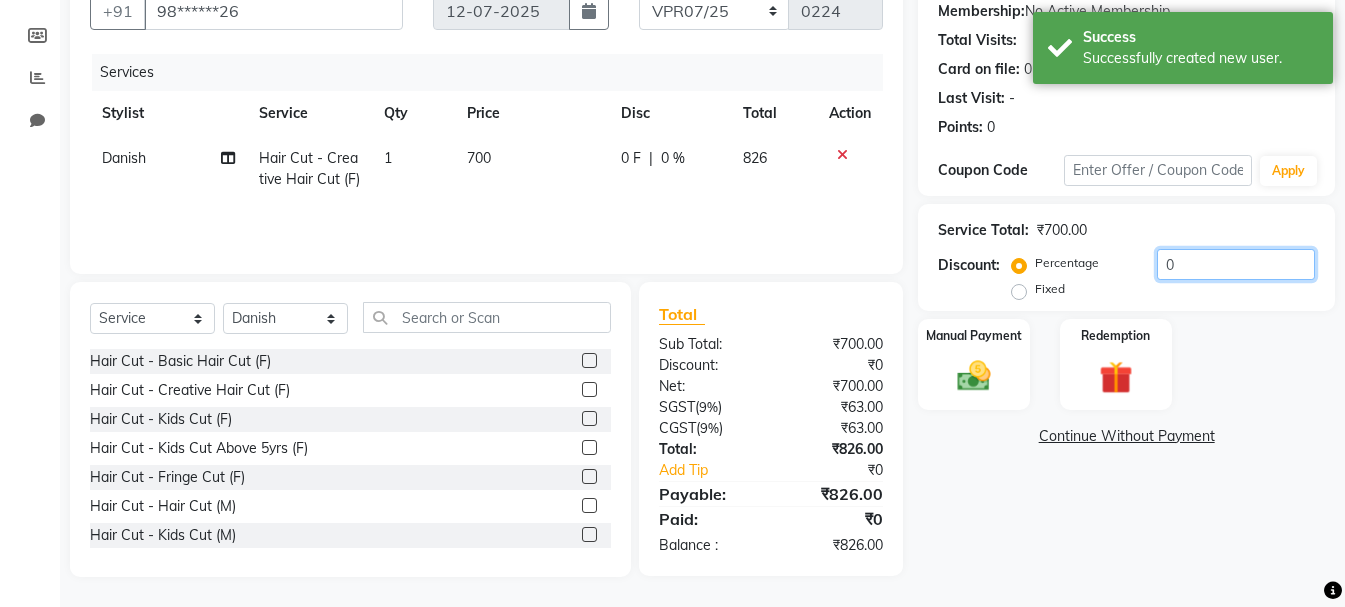 click on "0" 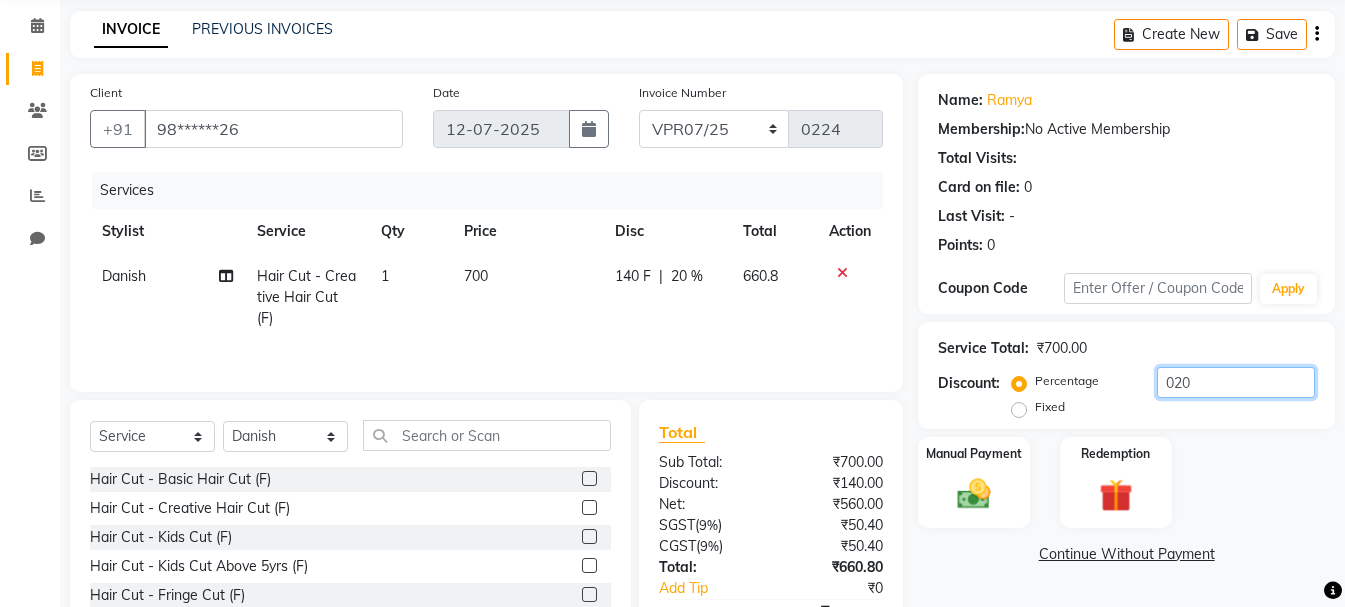 scroll, scrollTop: 0, scrollLeft: 0, axis: both 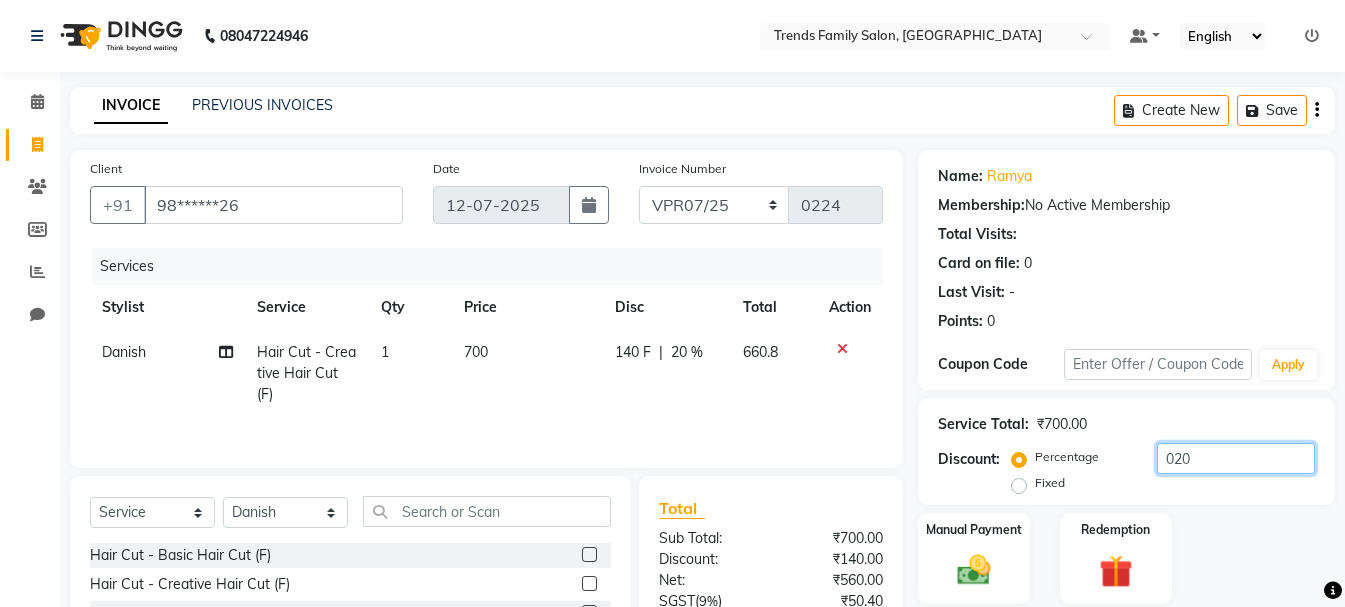 type on "020" 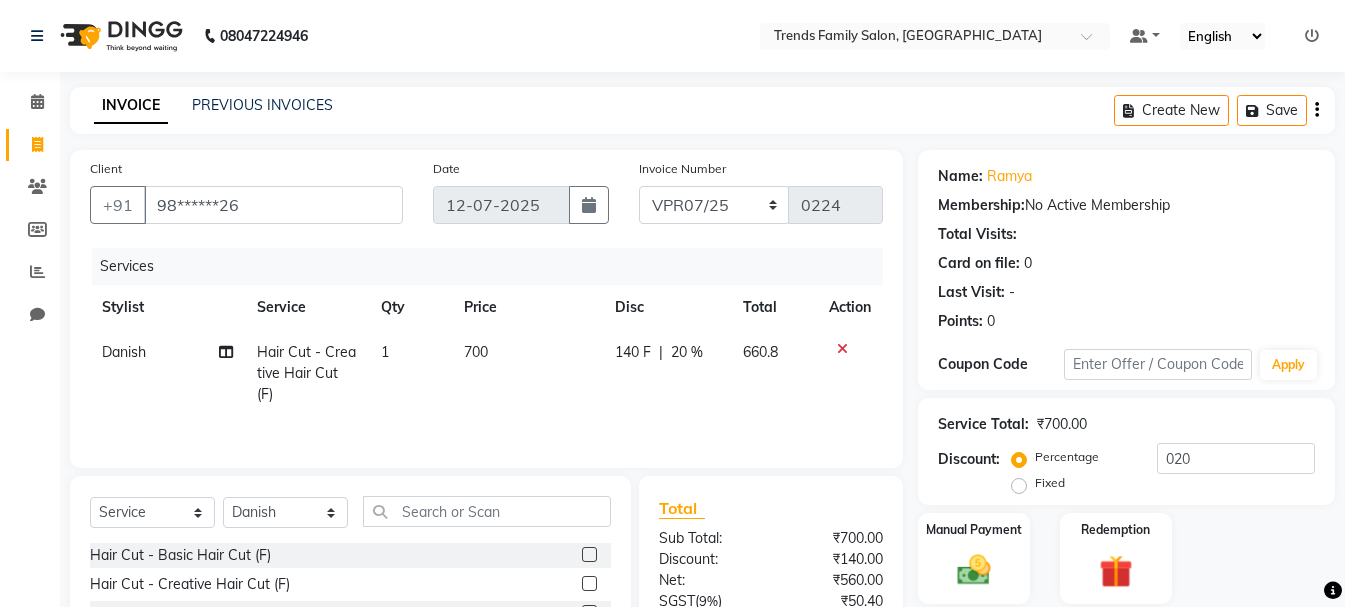 click 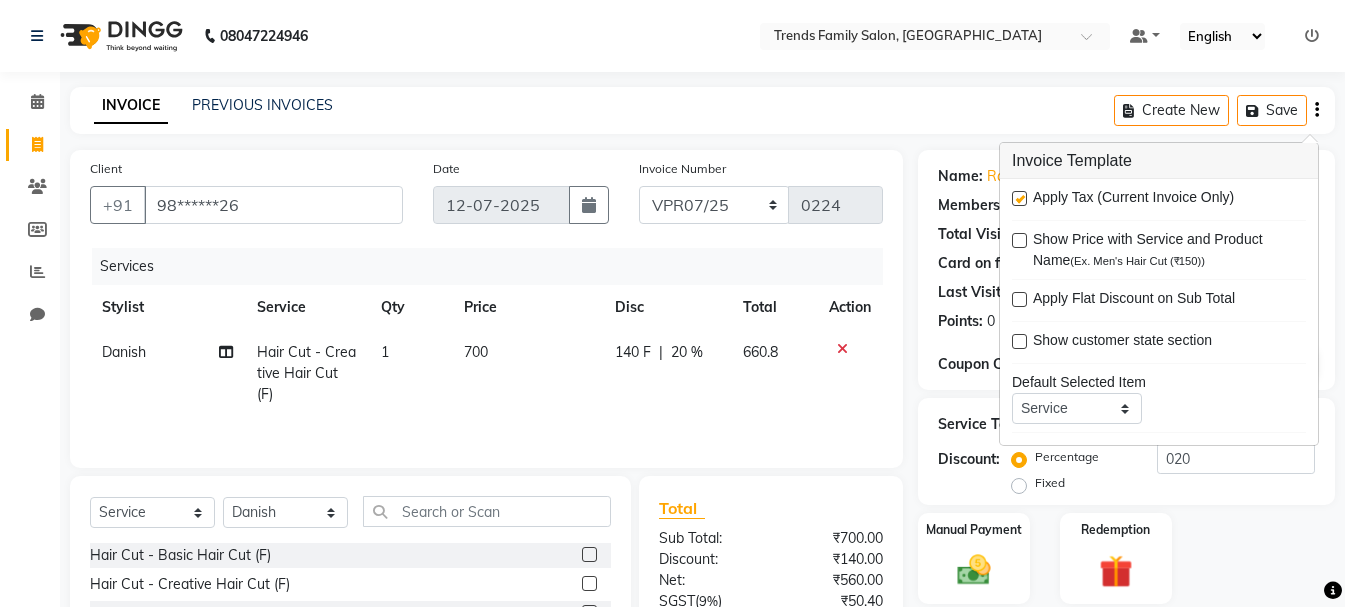 click at bounding box center (1019, 198) 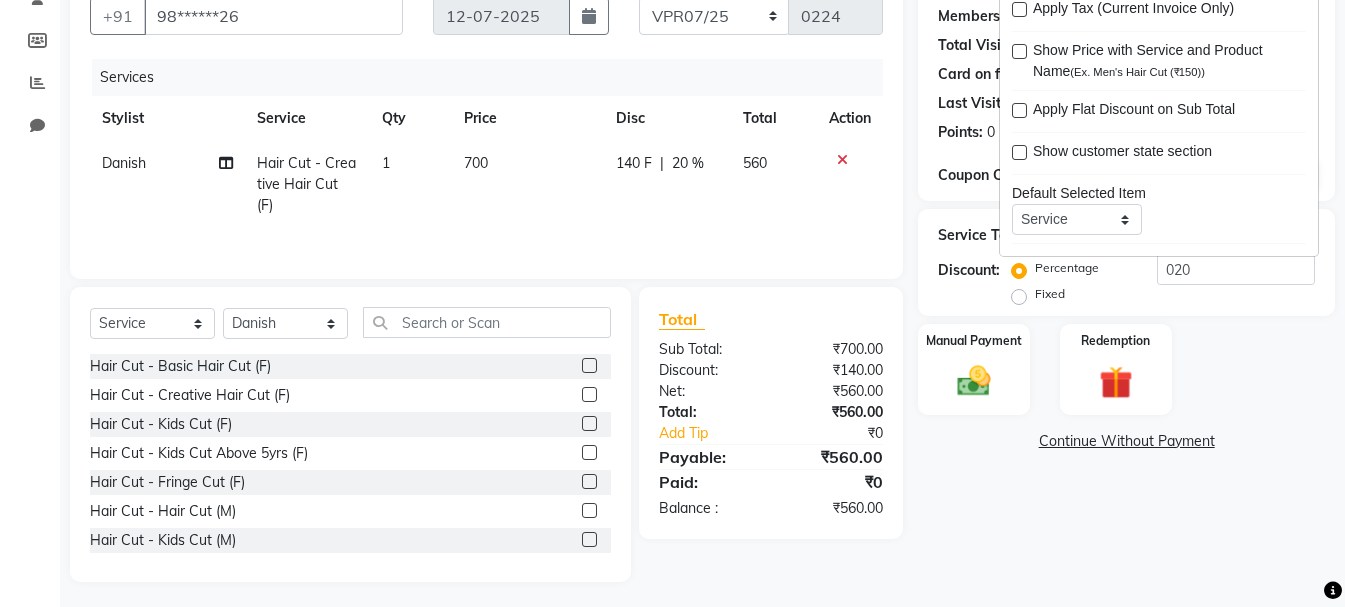 scroll, scrollTop: 194, scrollLeft: 0, axis: vertical 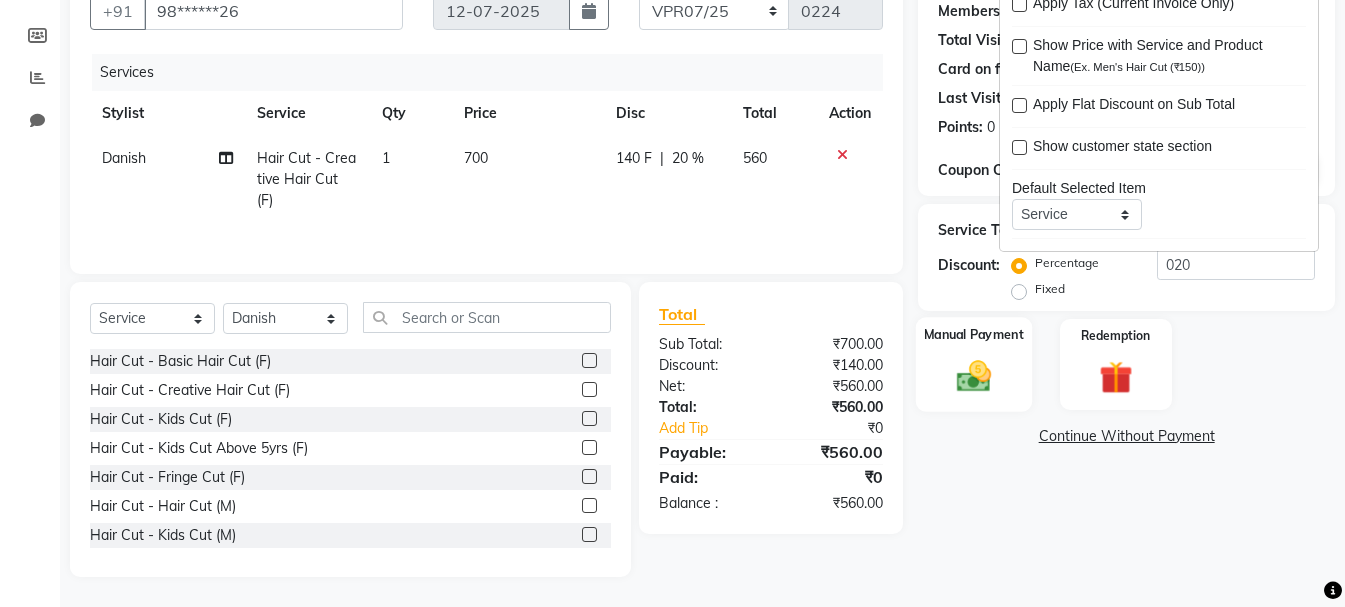 click 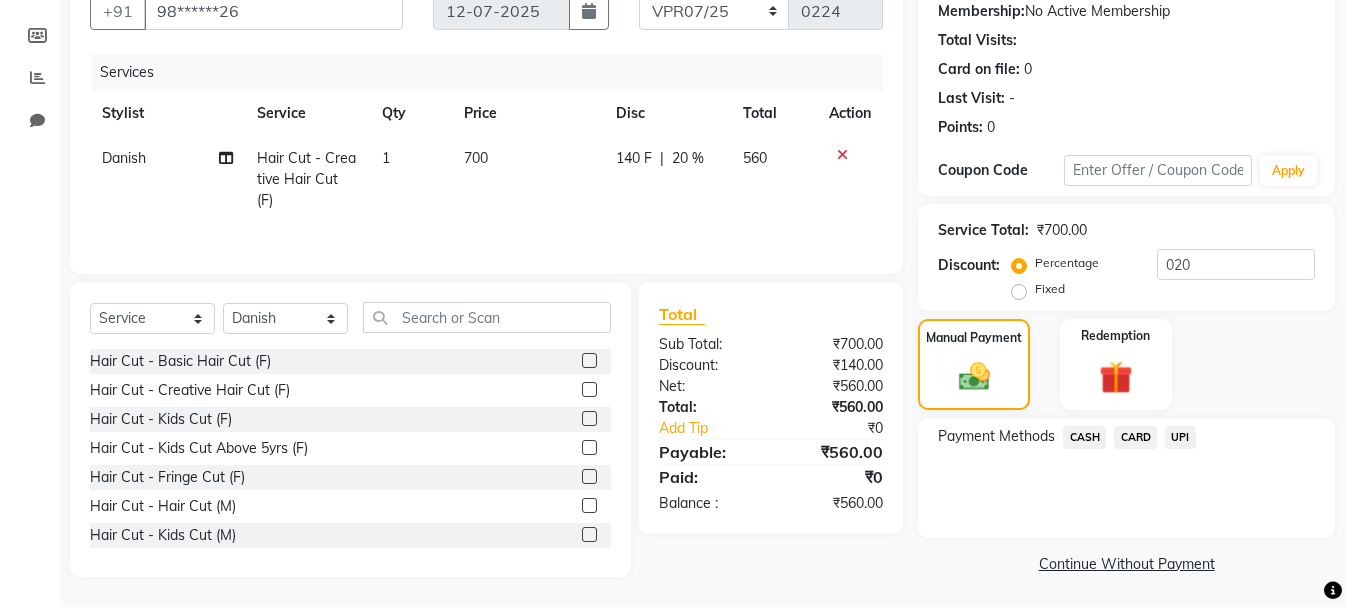 click on "Payment Methods  CASH   CARD   UPI" 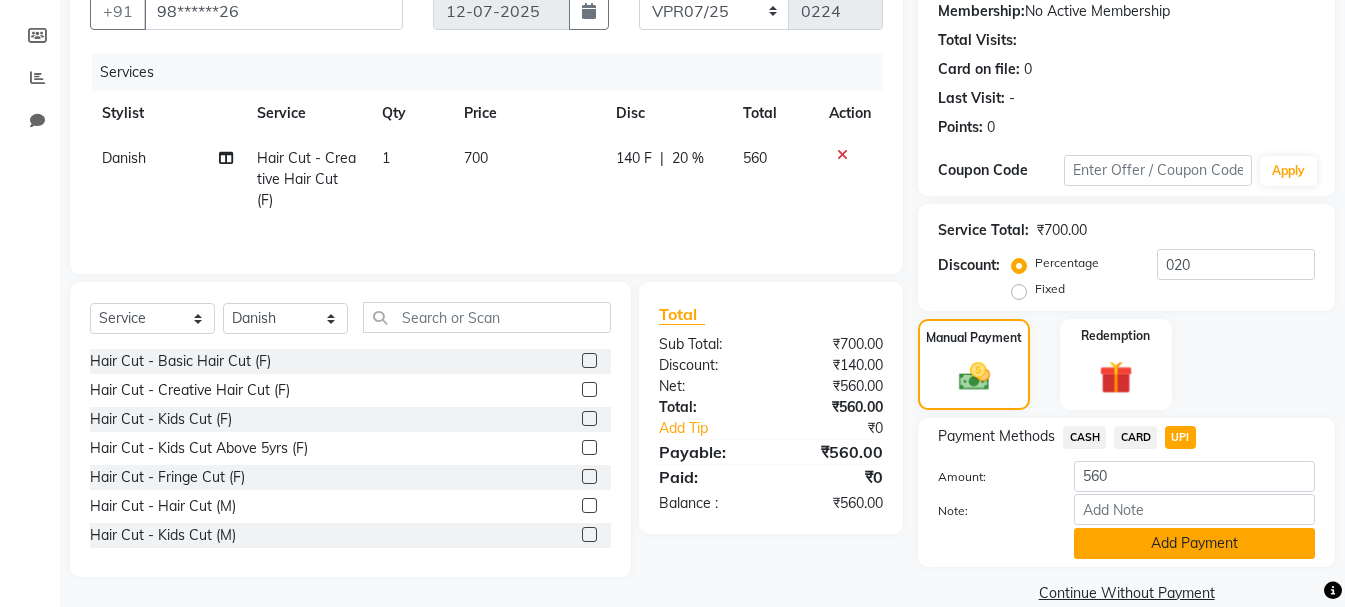 click on "Add Payment" 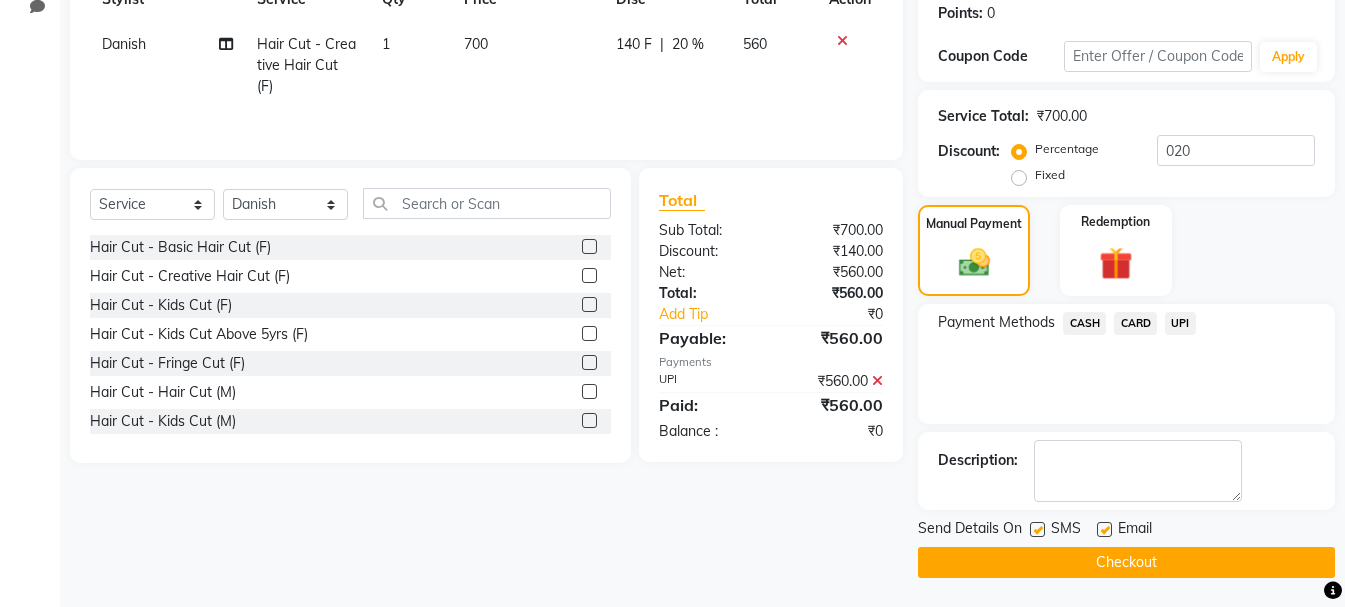 scroll, scrollTop: 309, scrollLeft: 0, axis: vertical 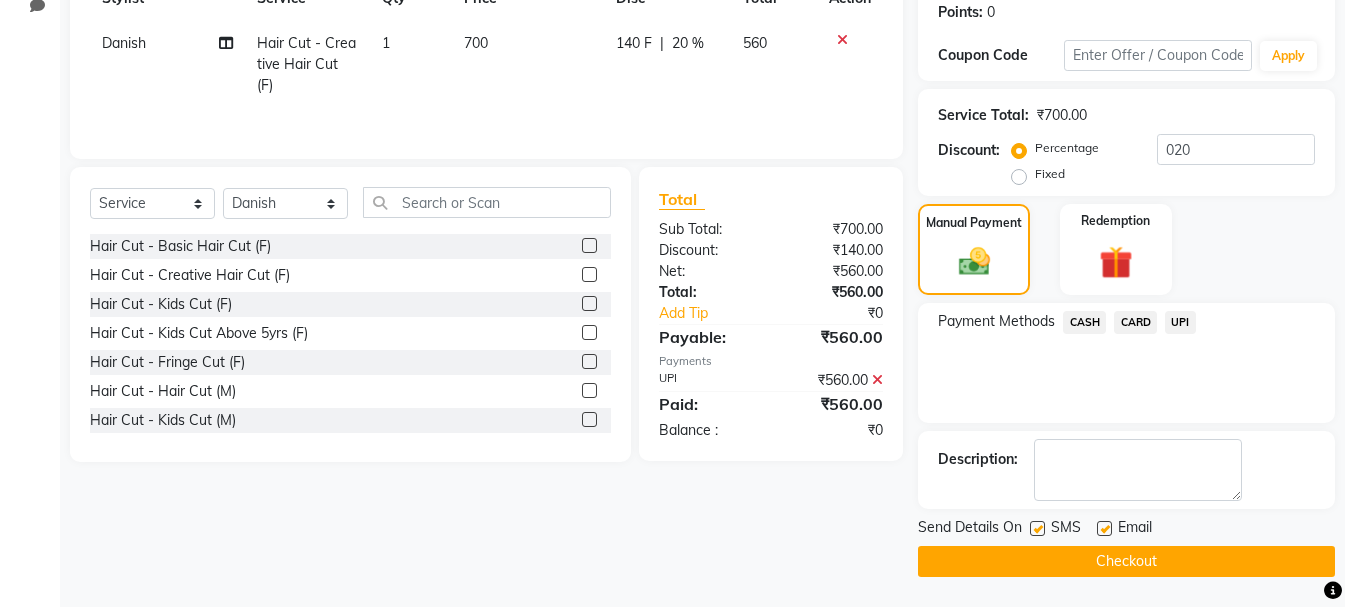click on "Checkout" 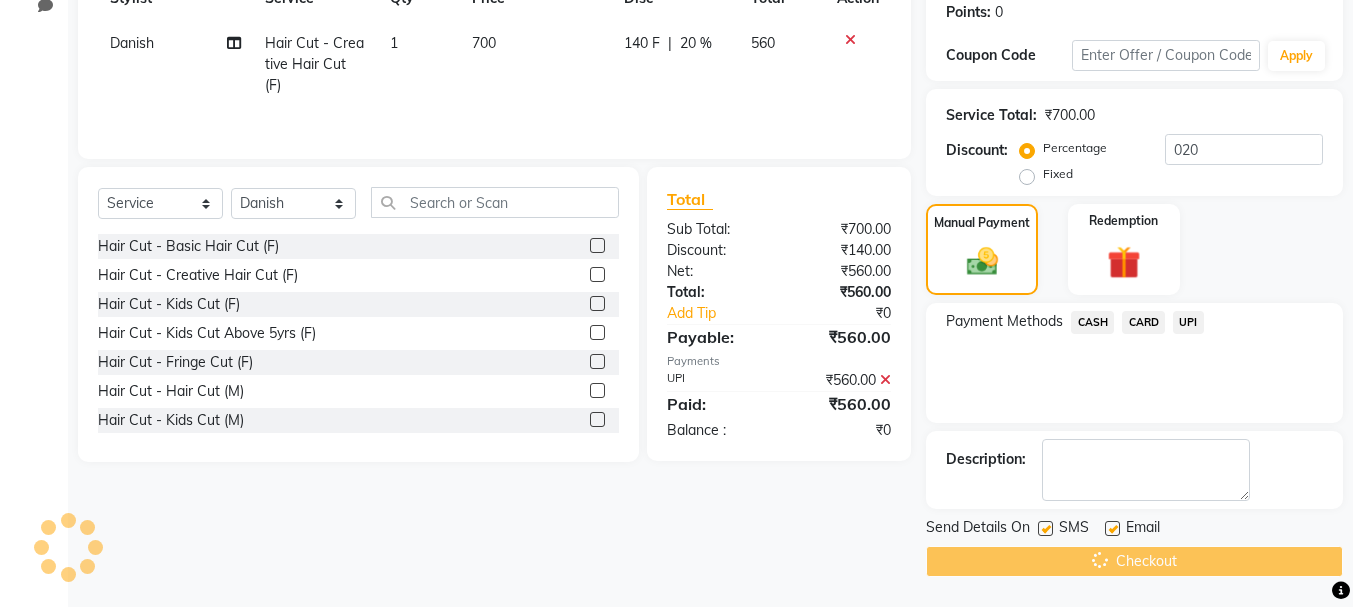 scroll, scrollTop: 0, scrollLeft: 0, axis: both 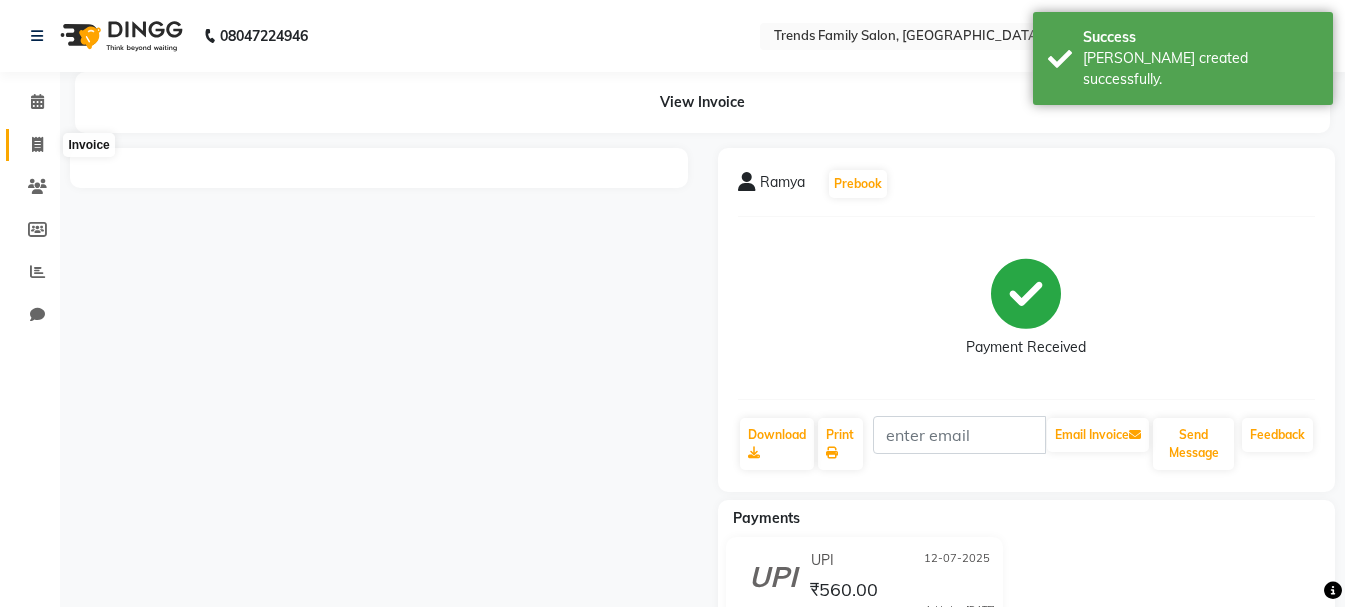 click 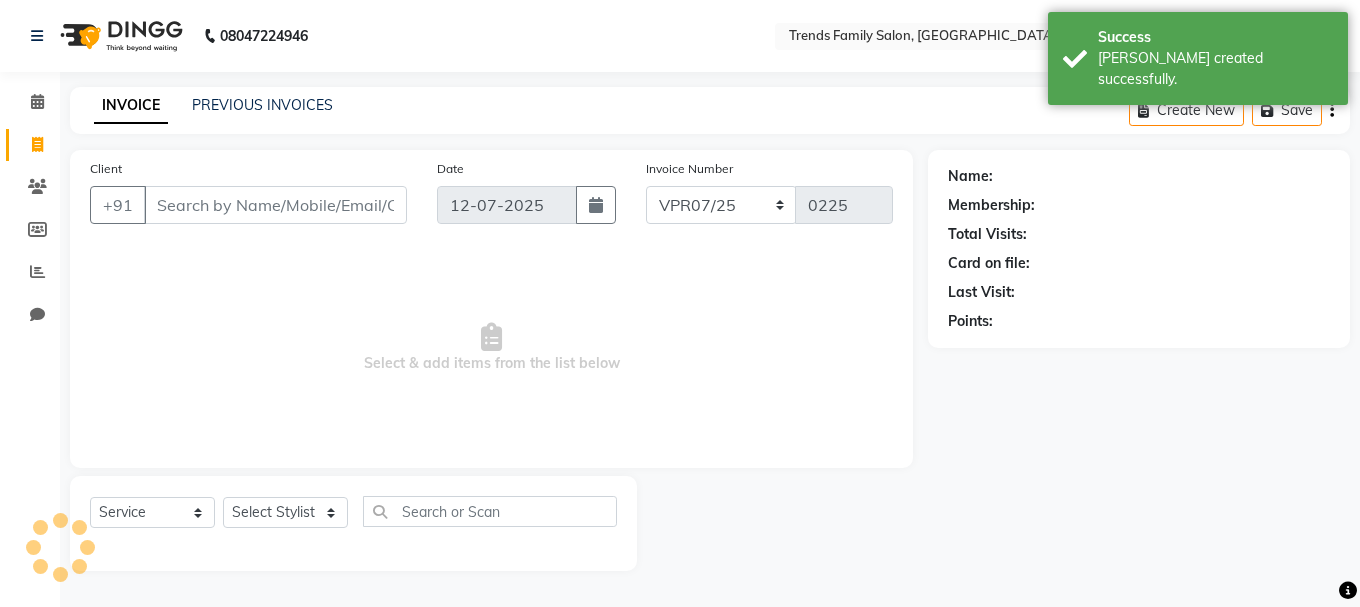 click on "Client" at bounding box center (275, 205) 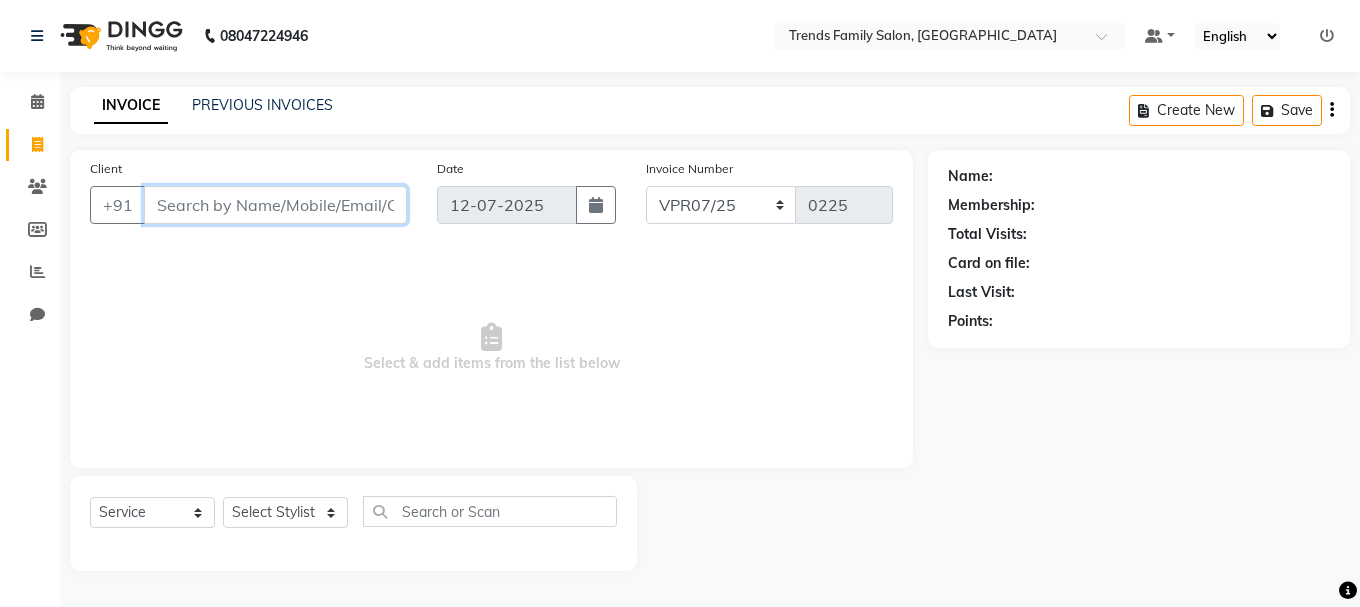 click on "Client" at bounding box center [275, 205] 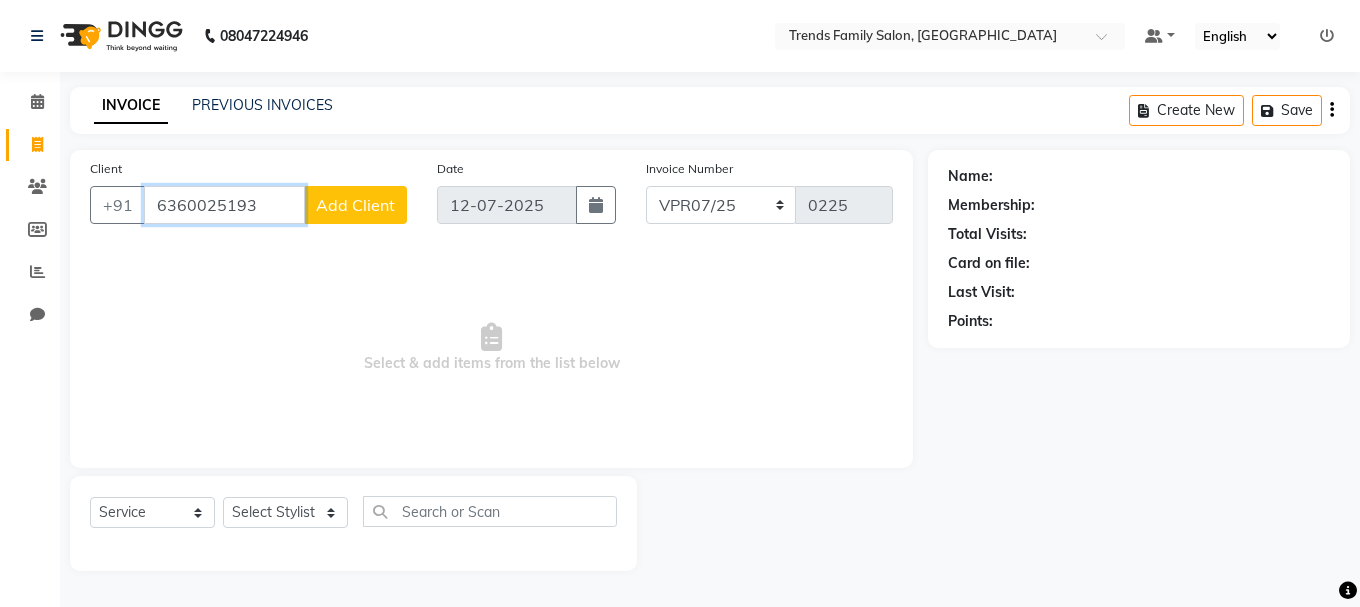 type on "6360025193" 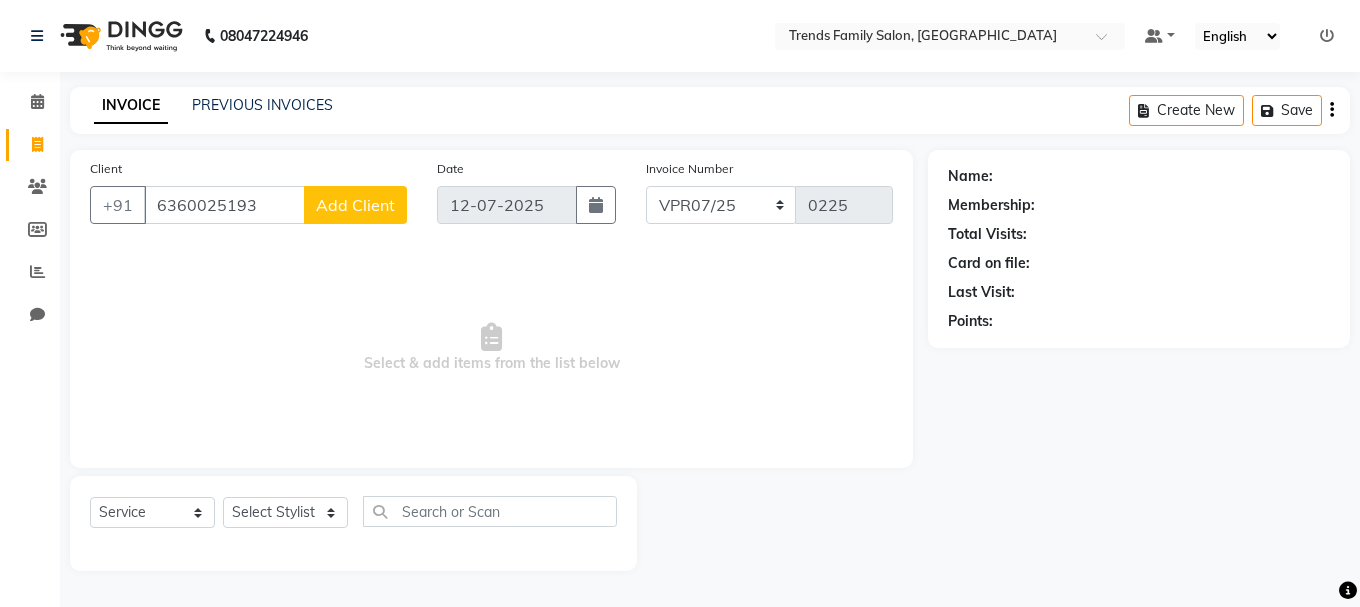 click on "Add Client" 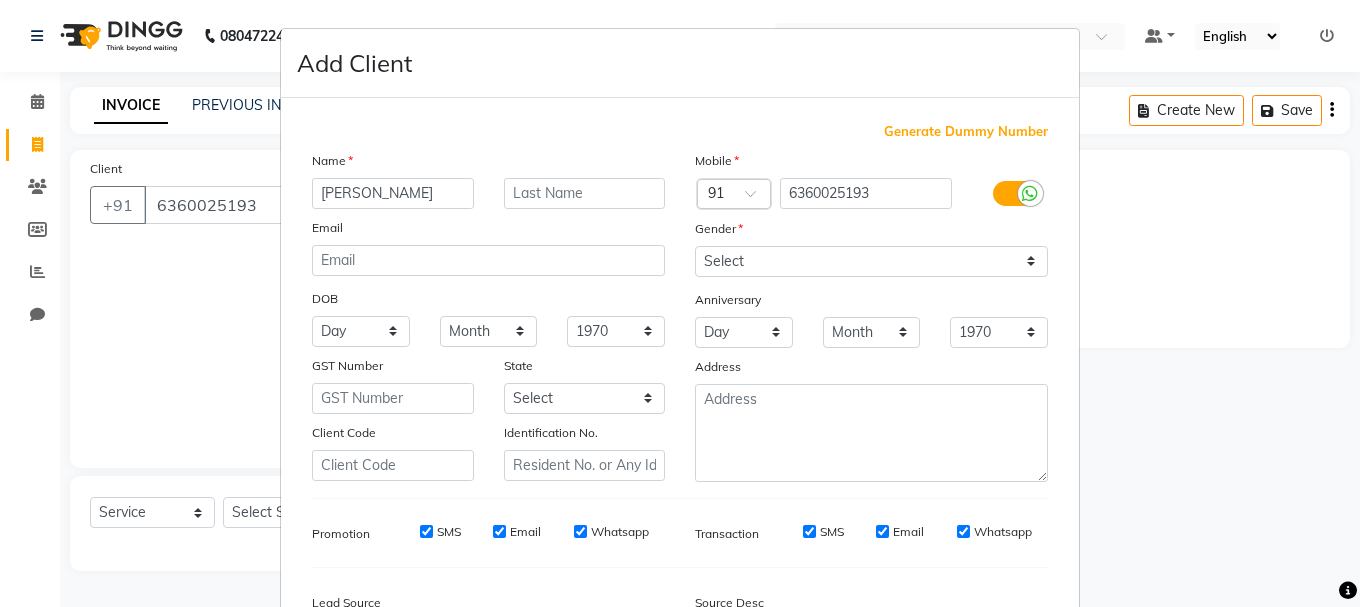 type on "[PERSON_NAME]" 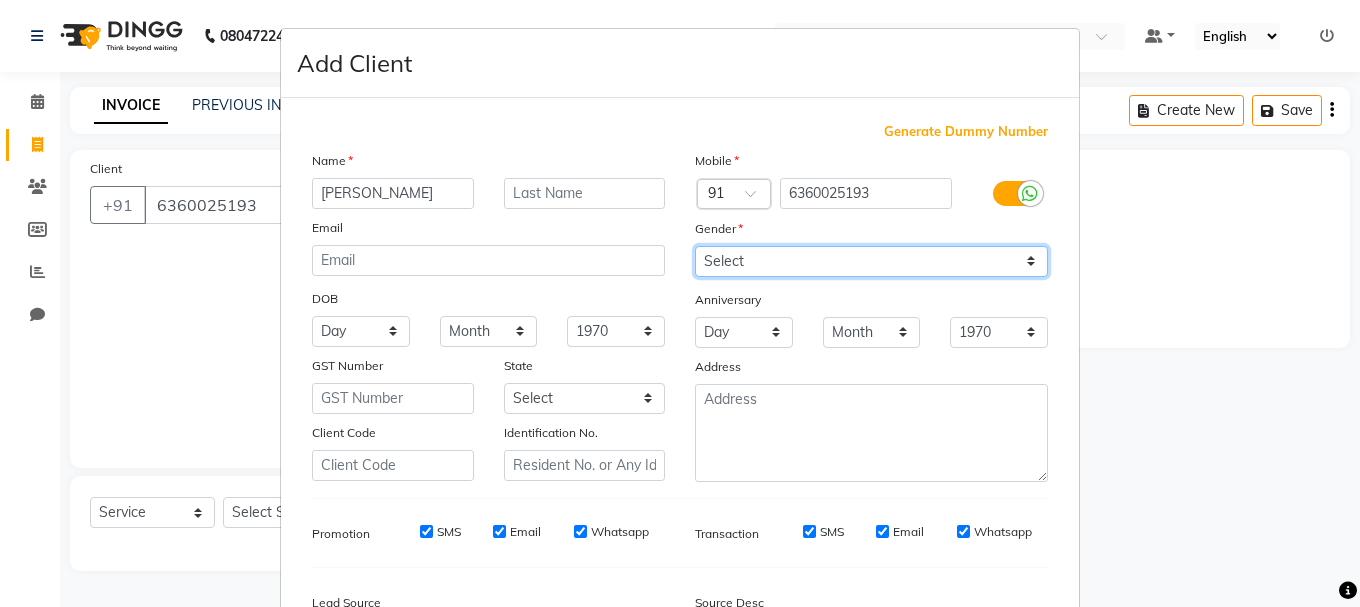 click on "Select [DEMOGRAPHIC_DATA] [DEMOGRAPHIC_DATA] Other Prefer Not To Say" at bounding box center [871, 261] 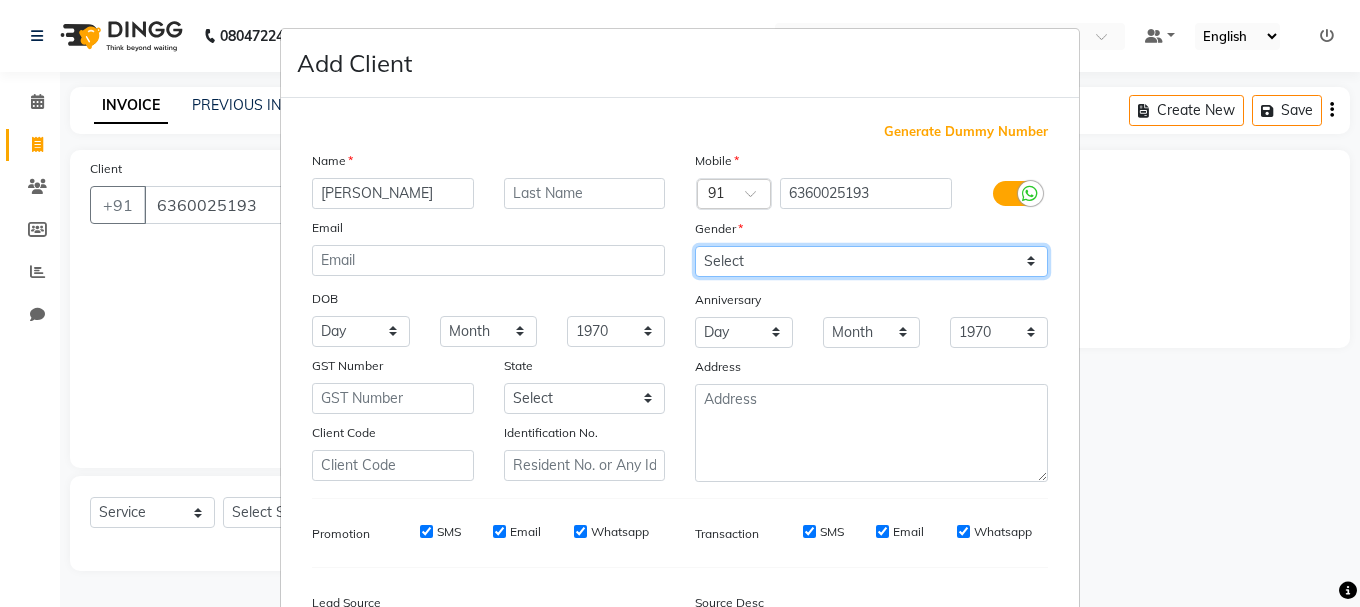 select on "[DEMOGRAPHIC_DATA]" 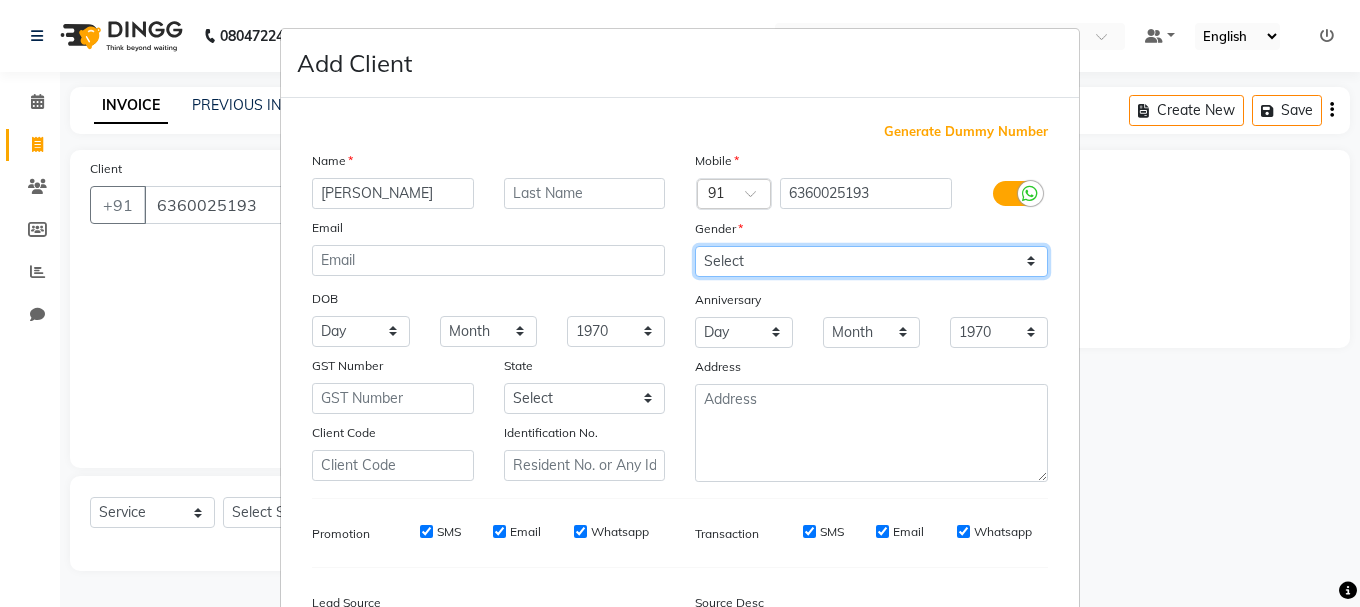 click on "Select [DEMOGRAPHIC_DATA] [DEMOGRAPHIC_DATA] Other Prefer Not To Say" at bounding box center [871, 261] 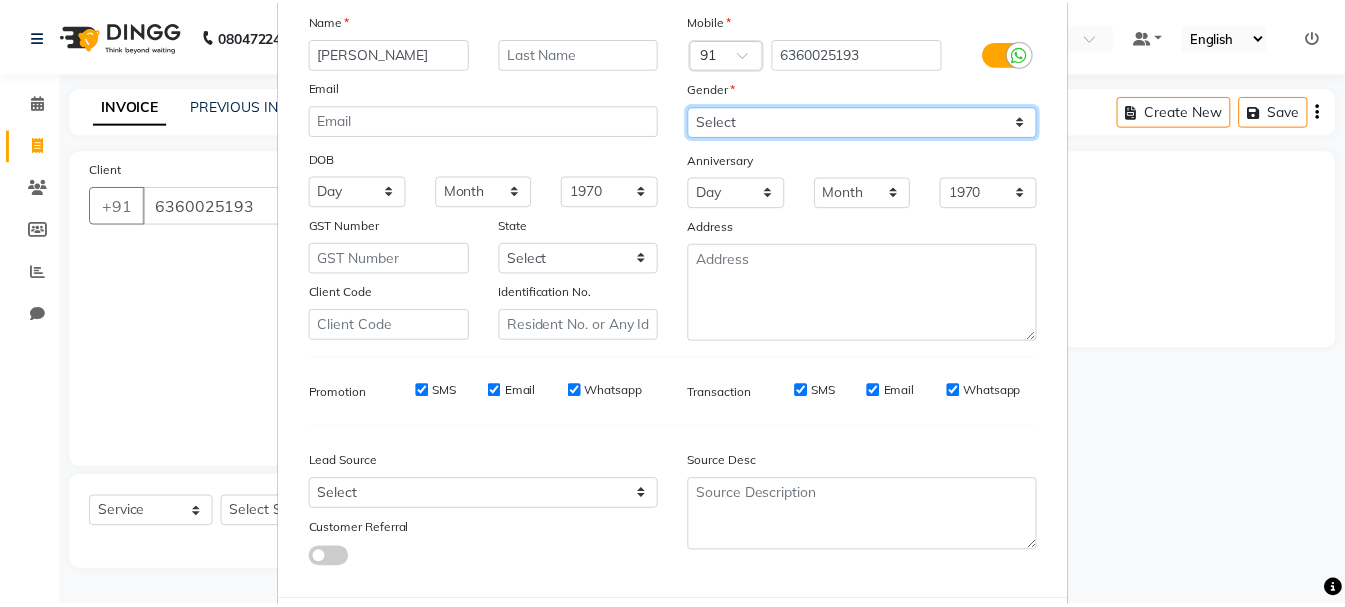 scroll, scrollTop: 242, scrollLeft: 0, axis: vertical 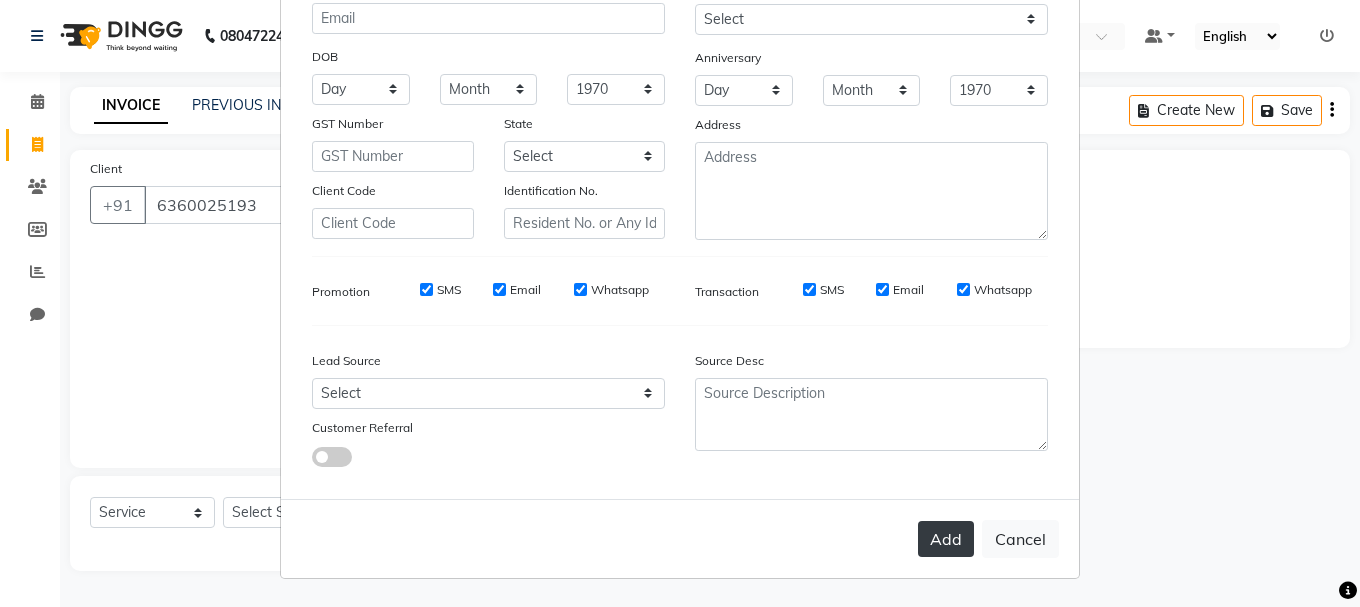 click on "Add" at bounding box center (946, 539) 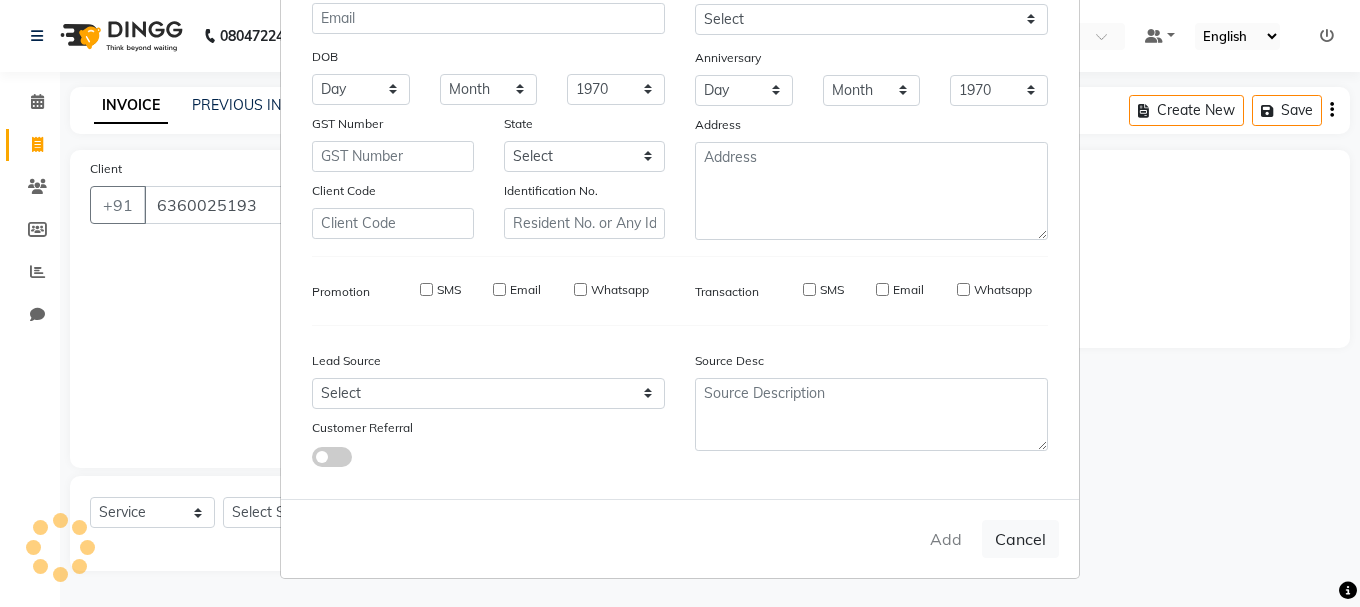 type on "63******93" 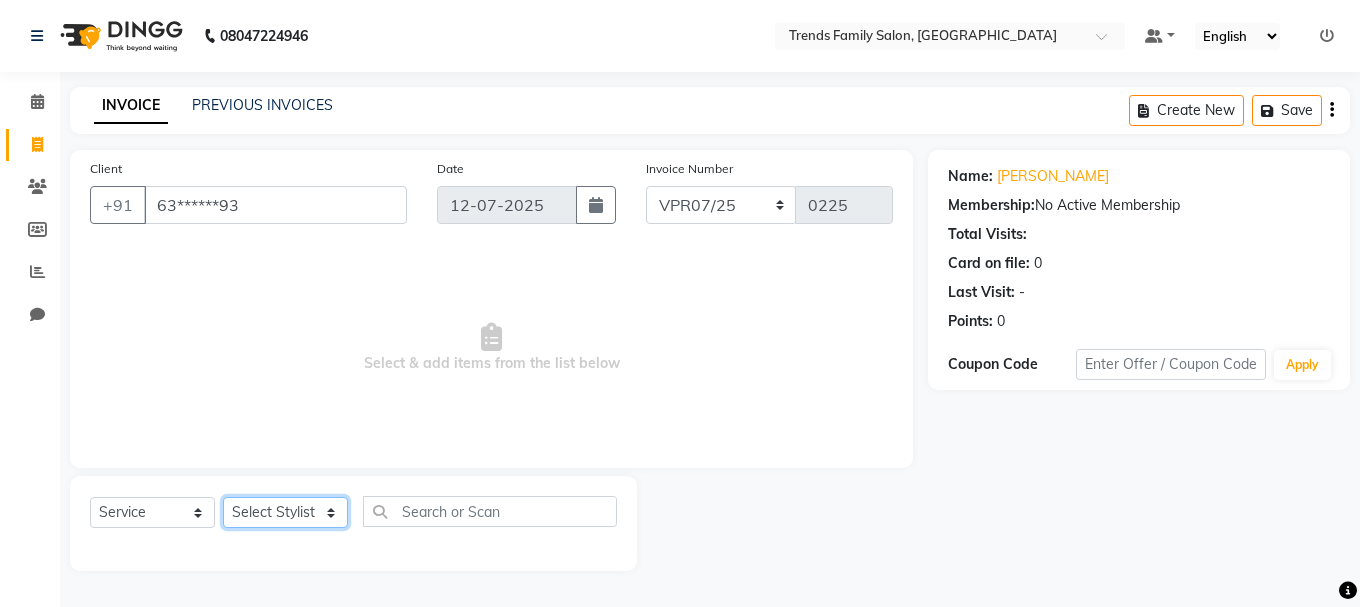 click on "Select Stylist [PERSON_NAME] Alsa Amaritha Ashwini [PERSON_NAME] Bhaktha Bhumi Danish Dolma Doma [PERSON_NAME] [PERSON_NAME] Lakshmi  Maya [PERSON_NAME] [PERSON_NAME] [PERSON_NAME] [PERSON_NAME] [PERSON_NAME] [PERSON_NAME] Sawsthika Shadav [PERSON_NAME] Sony Sherpa  [PERSON_NAME] [PERSON_NAME]" 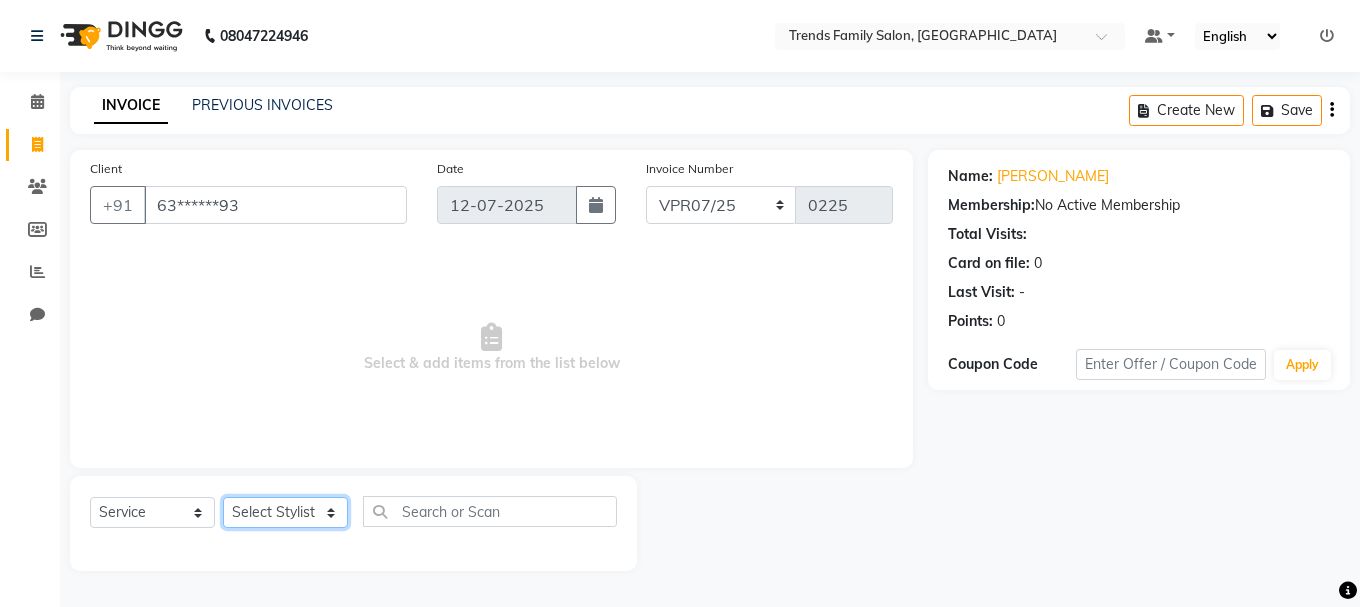 select on "74906" 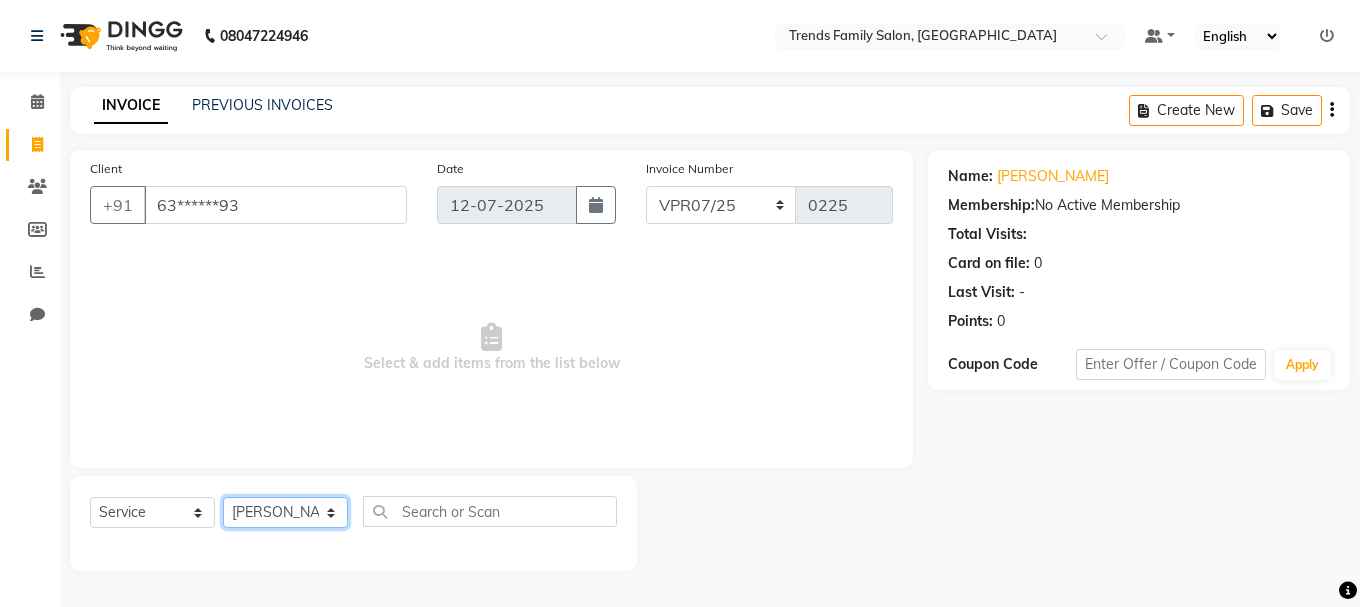 click on "Select Stylist [PERSON_NAME] Alsa Amaritha Ashwini [PERSON_NAME] Bhaktha Bhumi Danish Dolma Doma [PERSON_NAME] [PERSON_NAME] Lakshmi  Maya [PERSON_NAME] [PERSON_NAME] [PERSON_NAME] [PERSON_NAME] [PERSON_NAME] [PERSON_NAME] Sawsthika Shadav [PERSON_NAME] Sony Sherpa  [PERSON_NAME] [PERSON_NAME]" 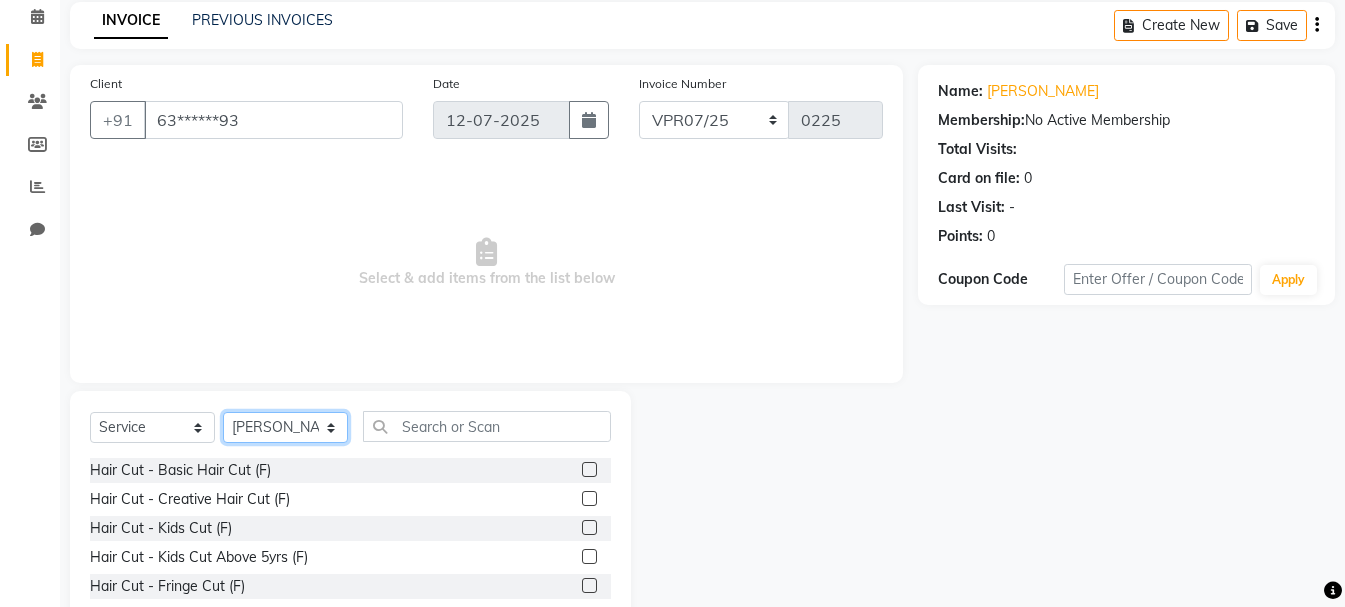 scroll, scrollTop: 194, scrollLeft: 0, axis: vertical 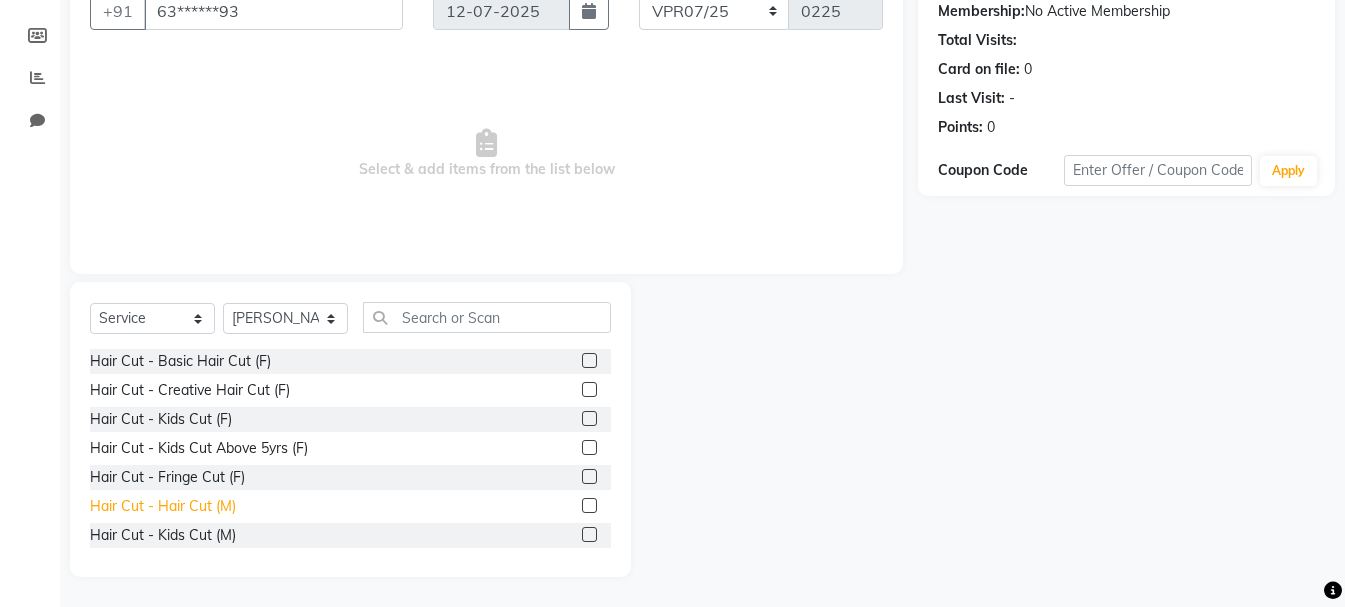 click on "Hair Cut - Hair Cut (M)" 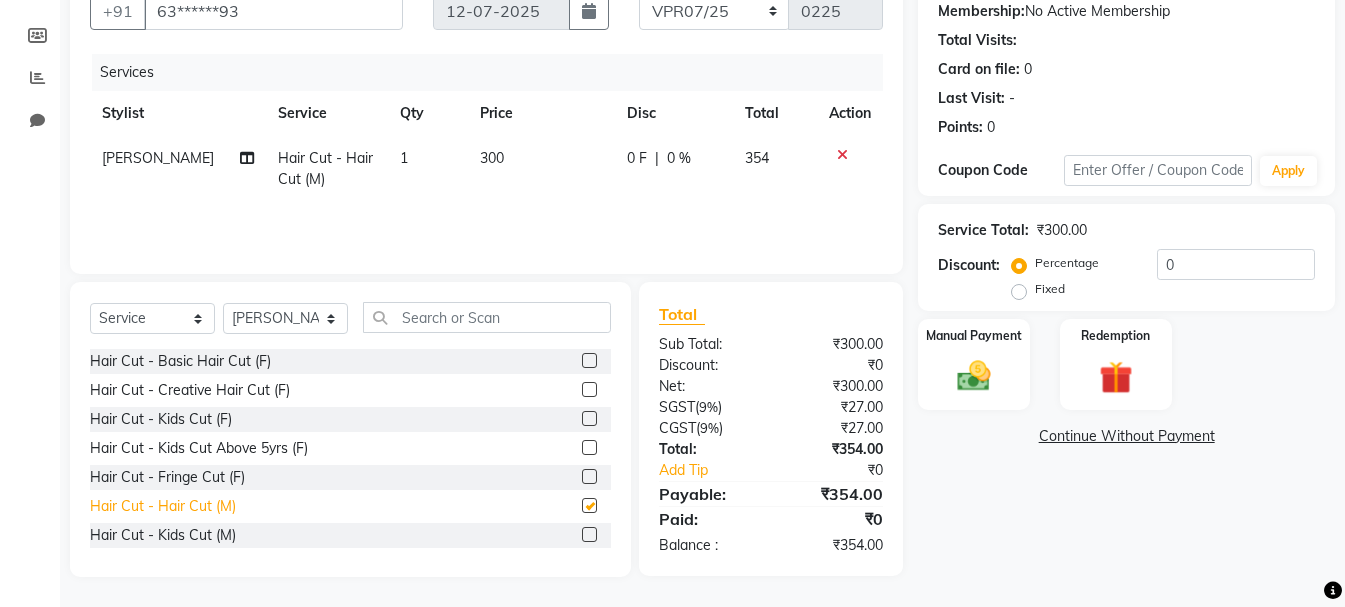 checkbox on "false" 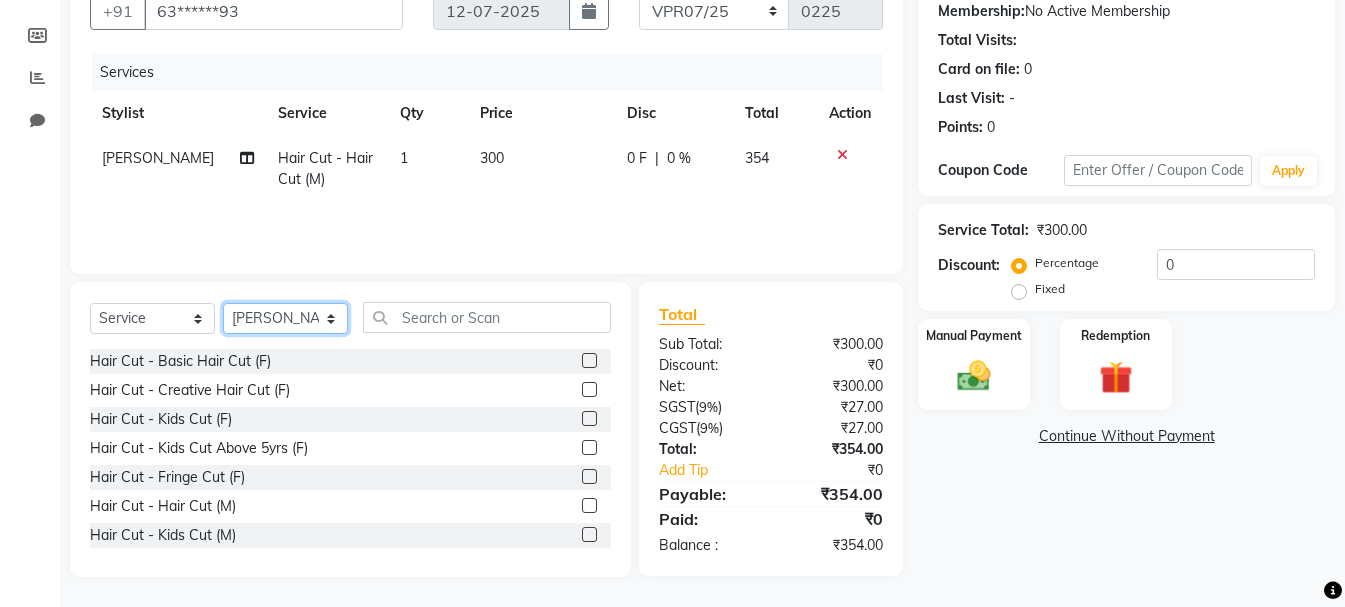 click on "Select Stylist [PERSON_NAME] Alsa Amaritha Ashwini [PERSON_NAME] Bhaktha Bhumi Danish Dolma Doma [PERSON_NAME] [PERSON_NAME] Lakshmi  Maya [PERSON_NAME] [PERSON_NAME] [PERSON_NAME] [PERSON_NAME] [PERSON_NAME] [PERSON_NAME] Sawsthika Shadav [PERSON_NAME] Sony Sherpa  [PERSON_NAME] [PERSON_NAME]" 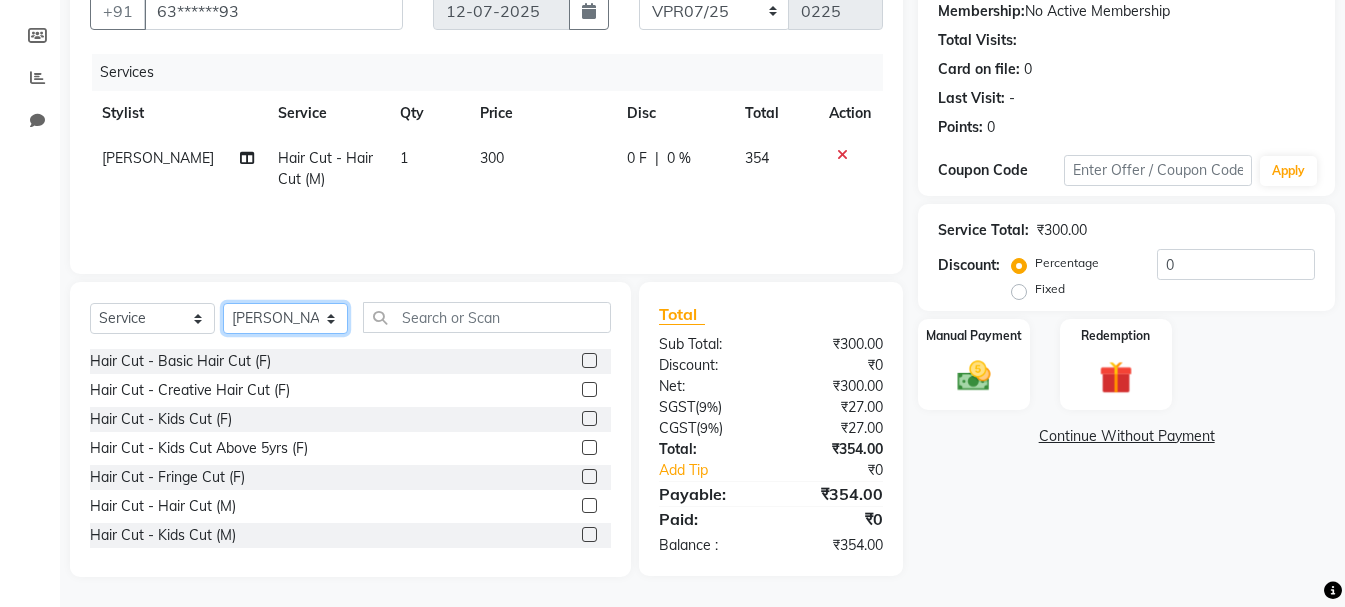 select on "84890" 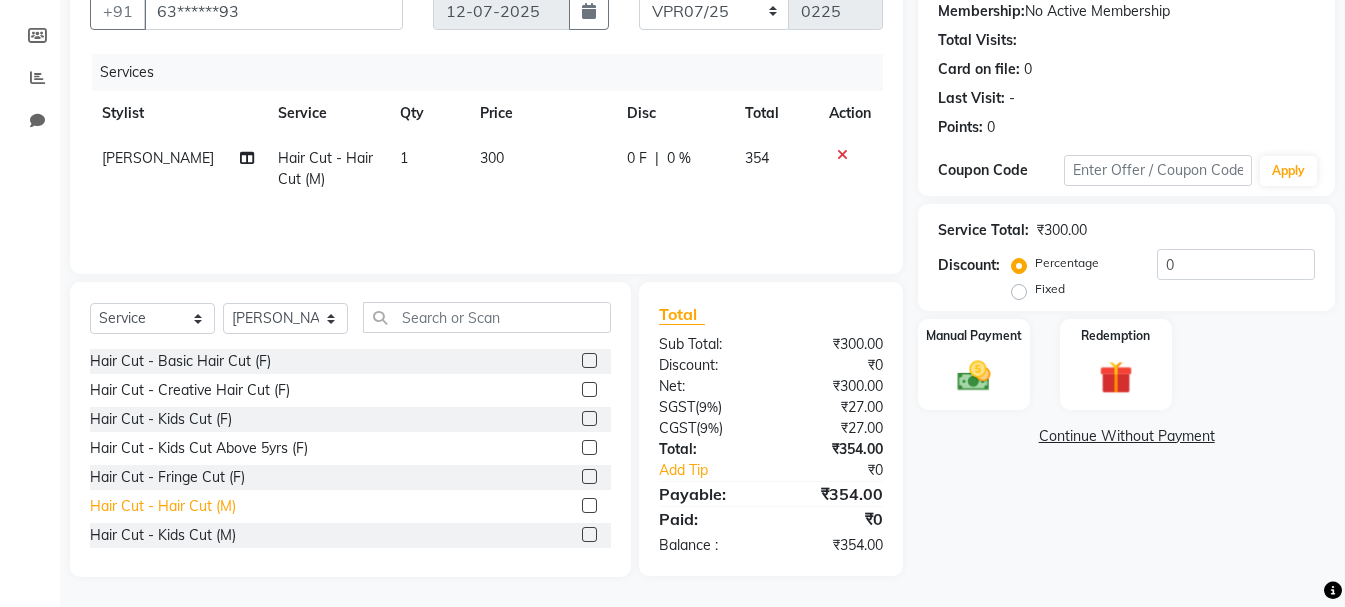 click on "Hair Cut - Hair Cut (M)" 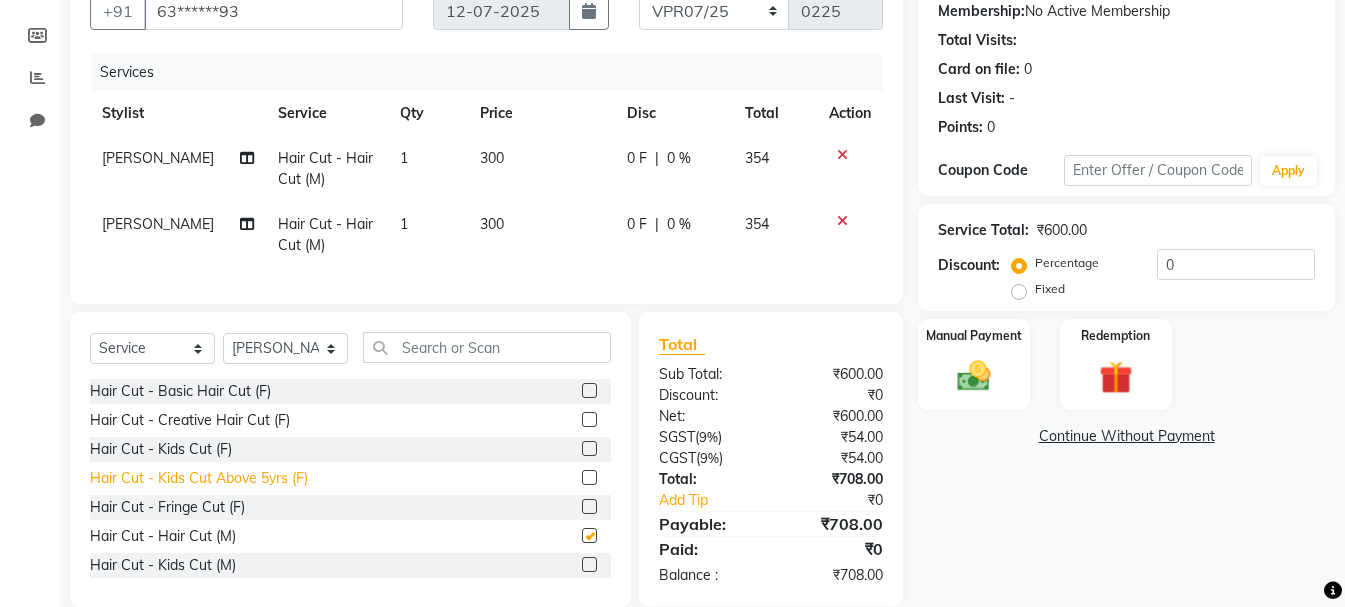 checkbox on "false" 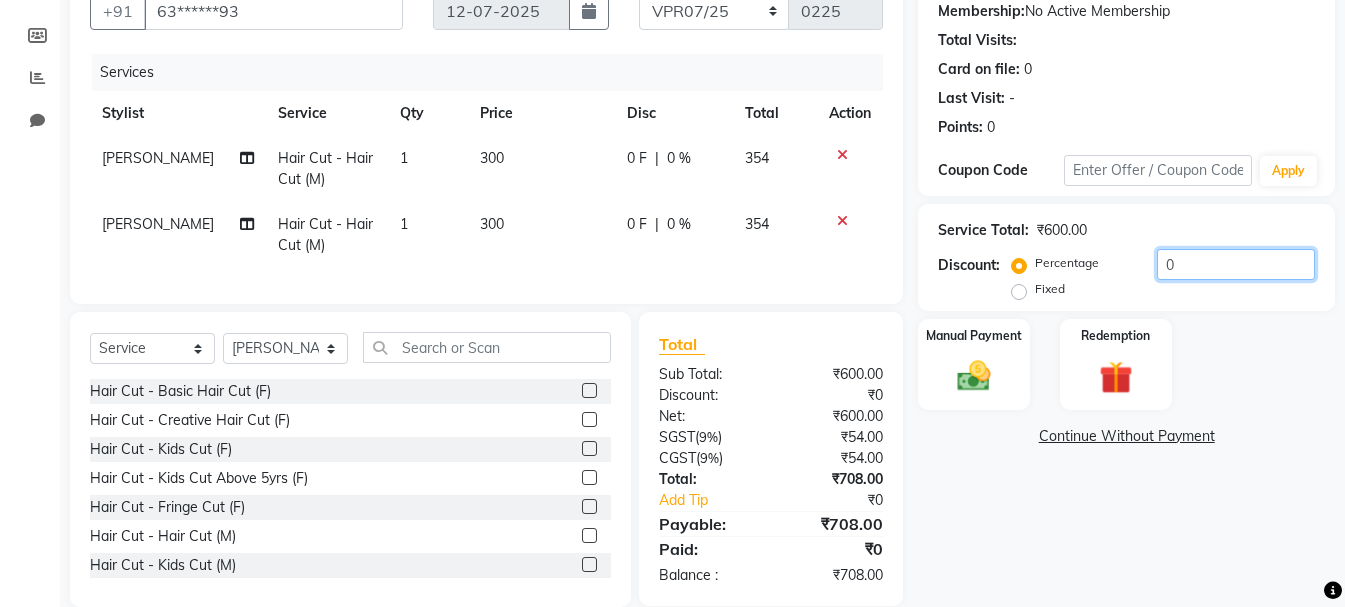 click on "0" 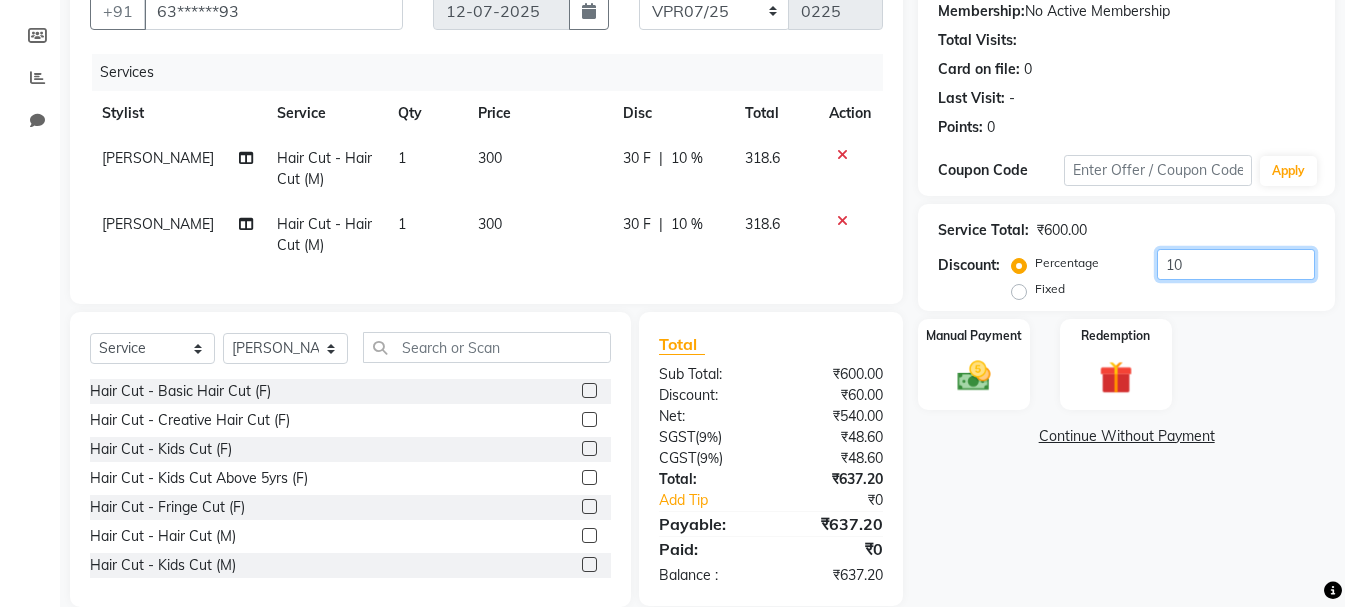 type on "1" 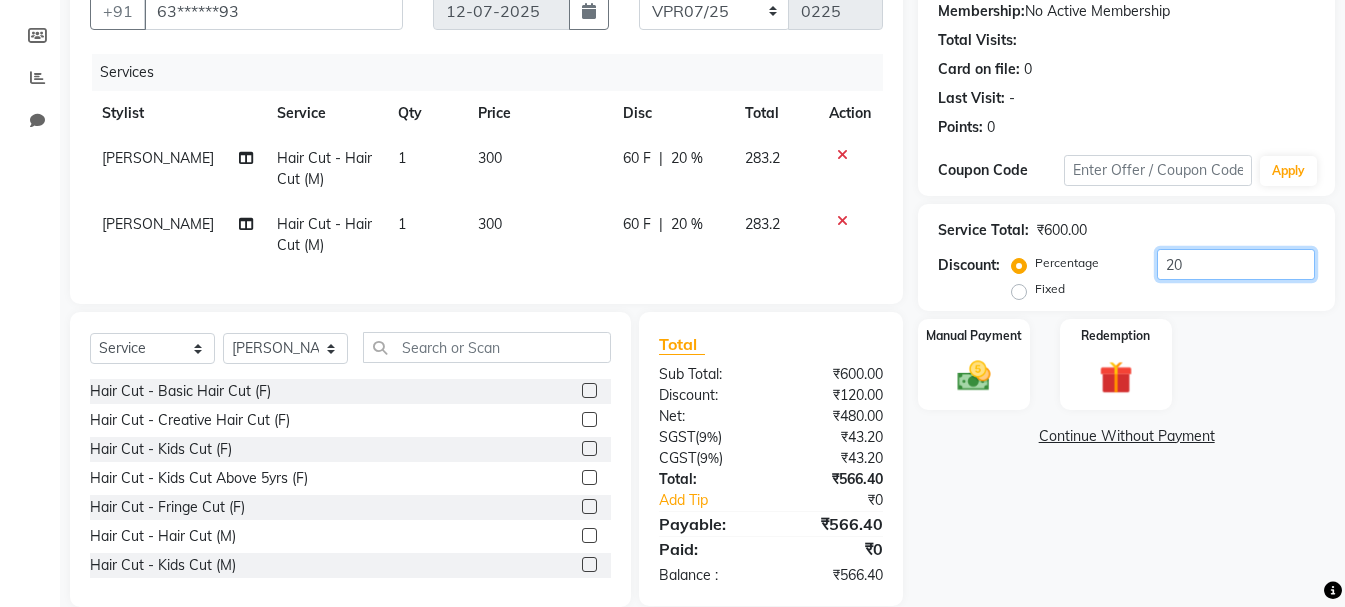 scroll, scrollTop: 0, scrollLeft: 0, axis: both 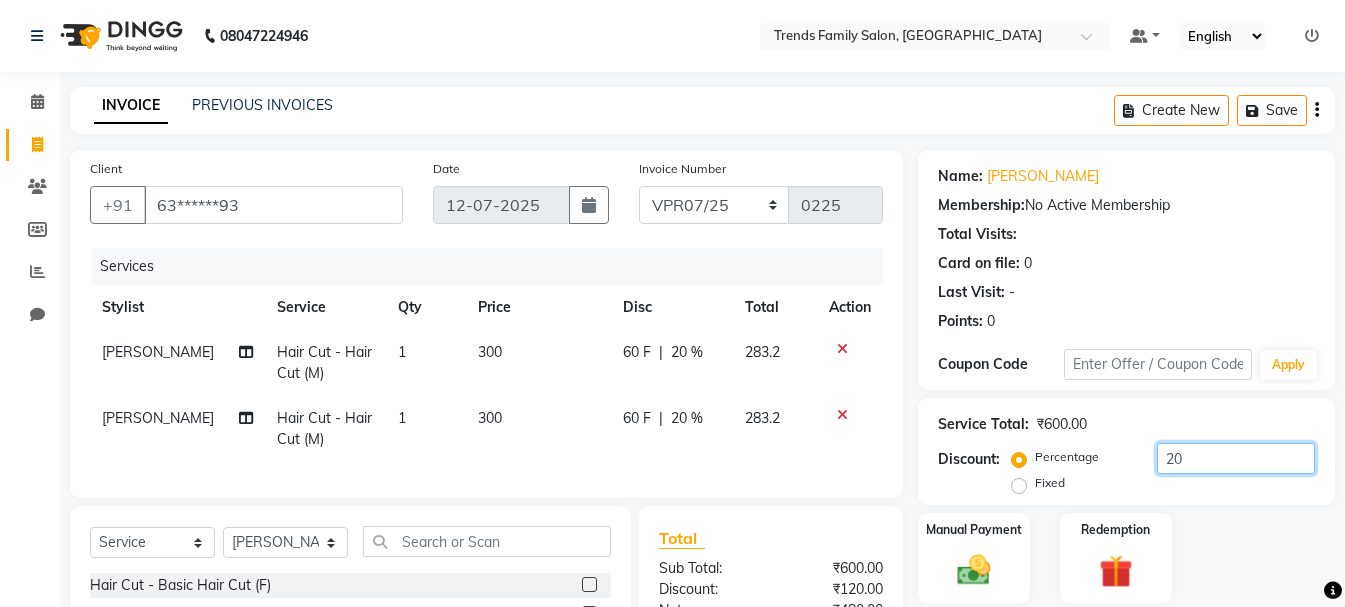 type on "20" 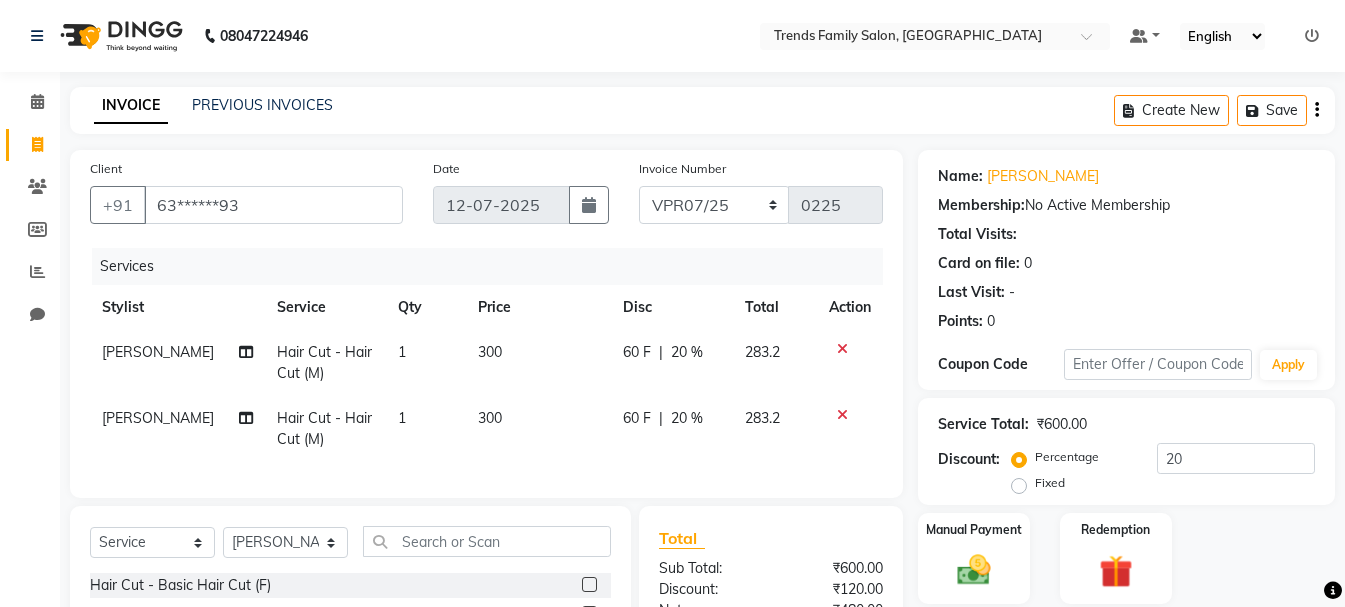 click 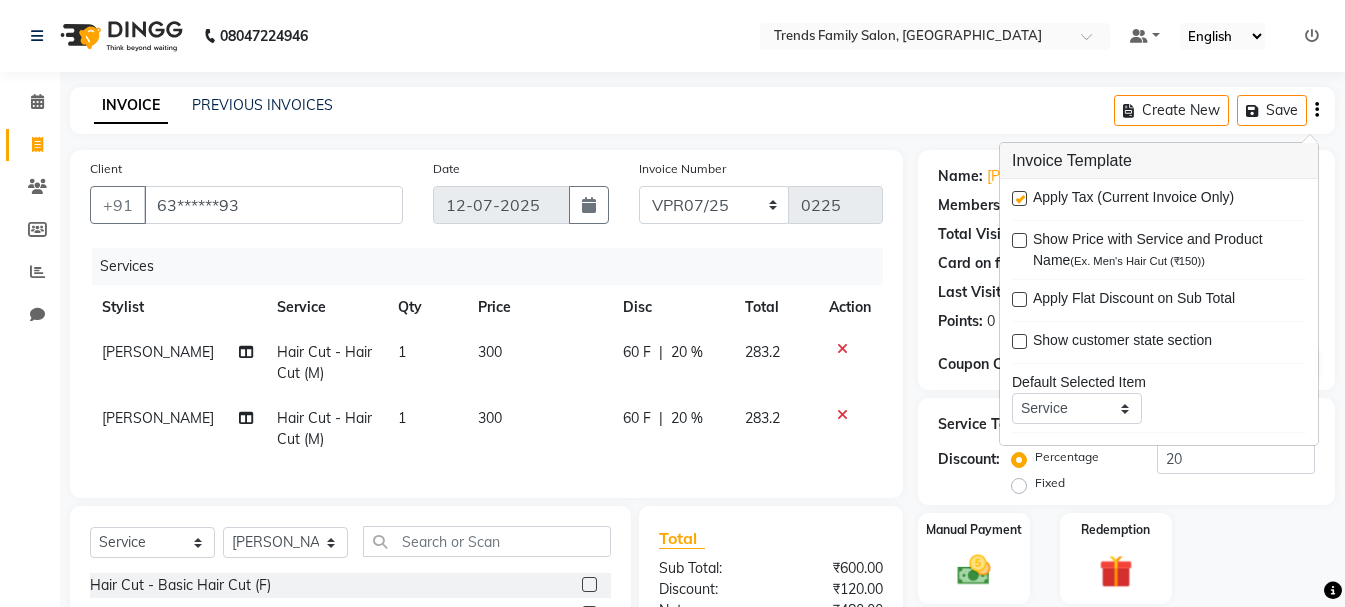 click at bounding box center (1019, 198) 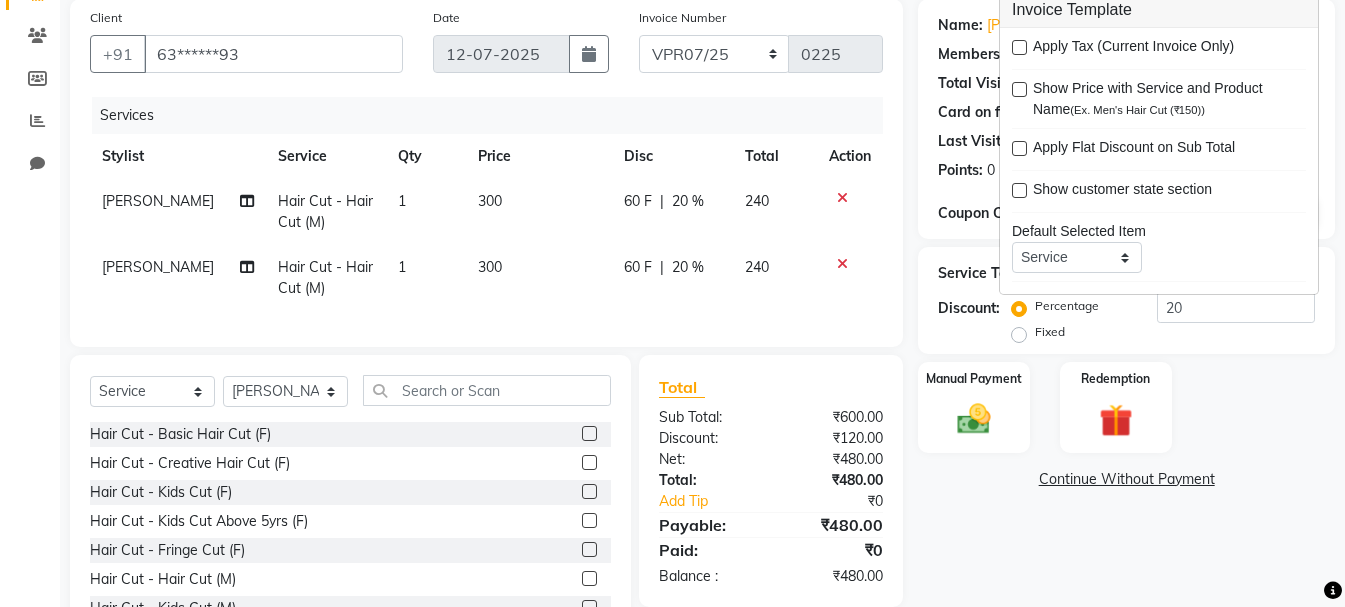 scroll, scrollTop: 239, scrollLeft: 0, axis: vertical 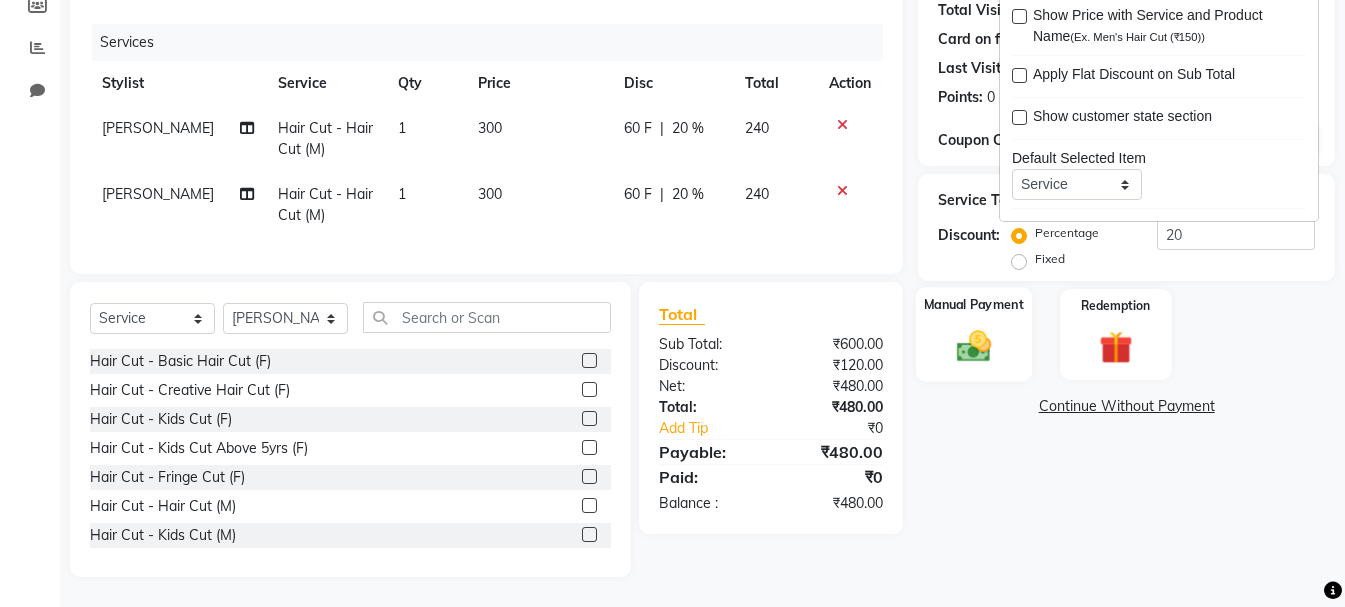 click on "Manual Payment" 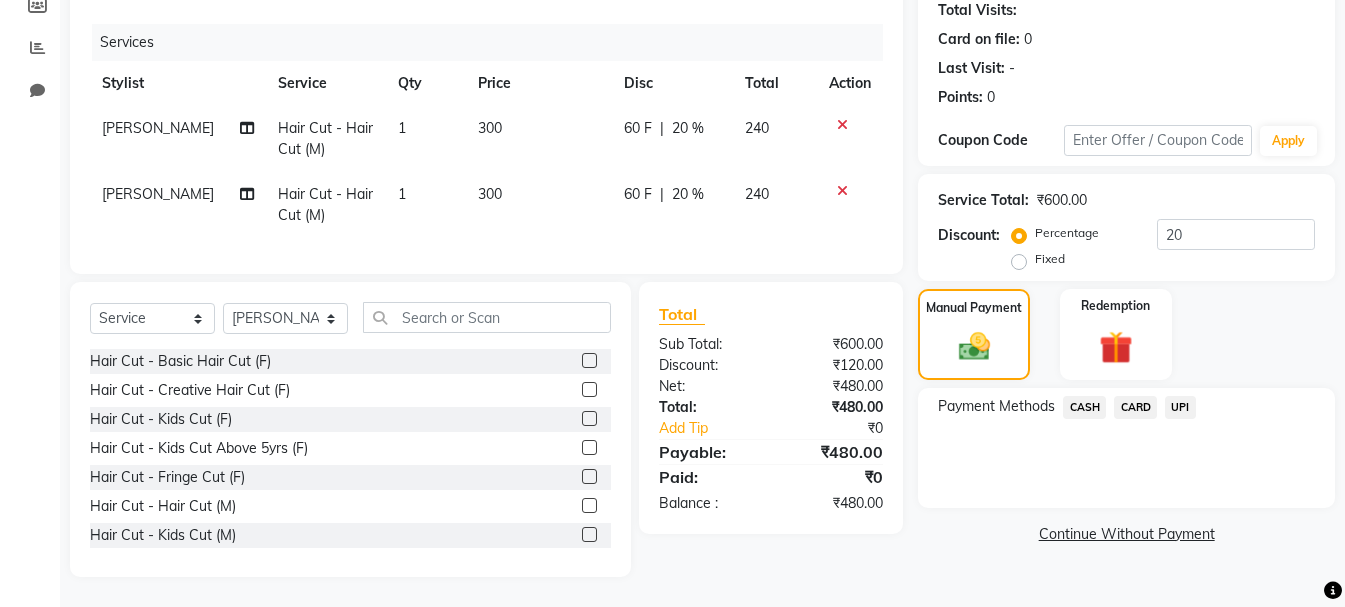 click on "UPI" 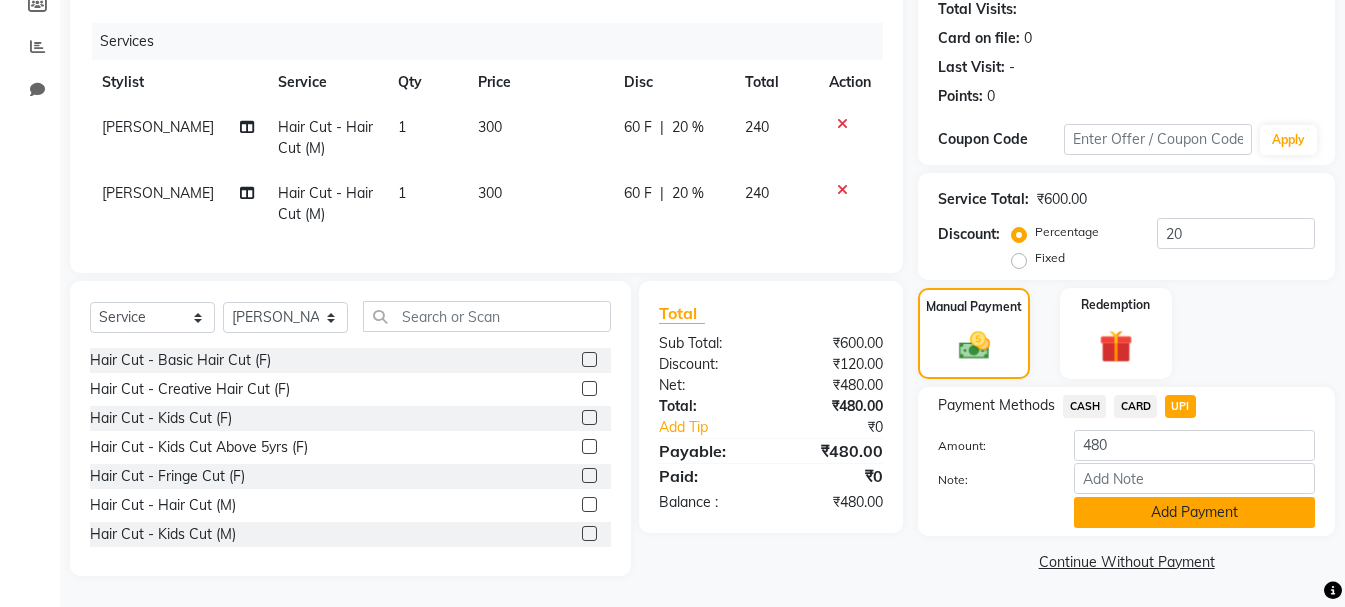 click on "Add Payment" 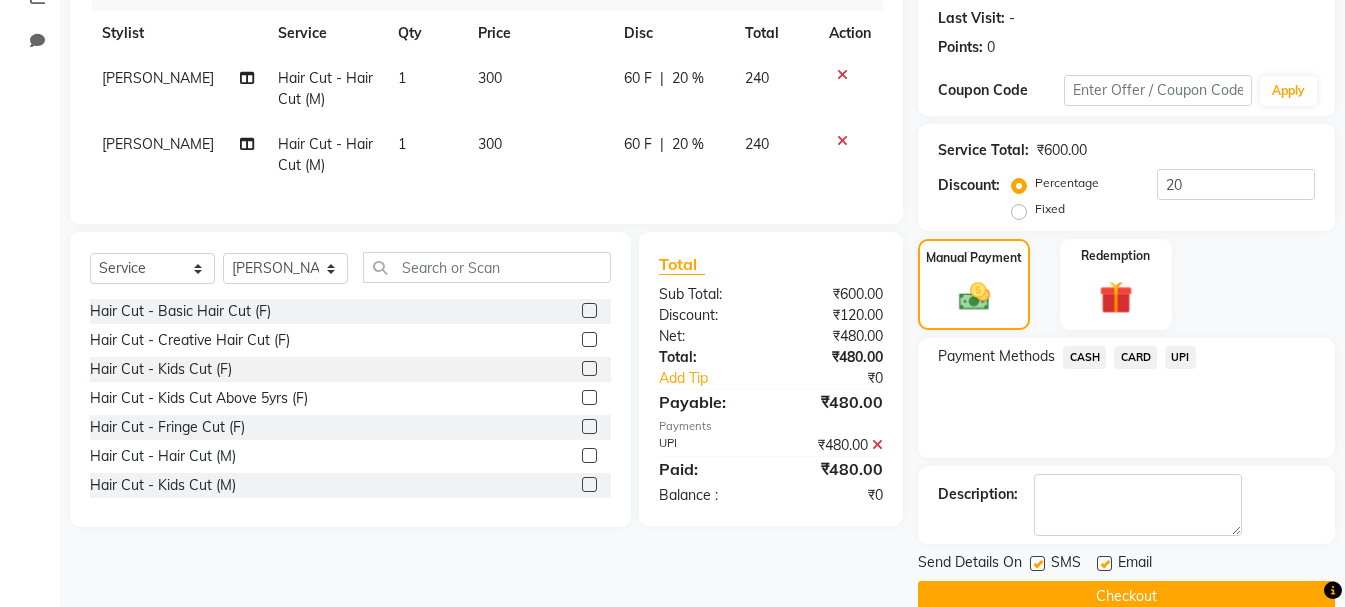 scroll, scrollTop: 309, scrollLeft: 0, axis: vertical 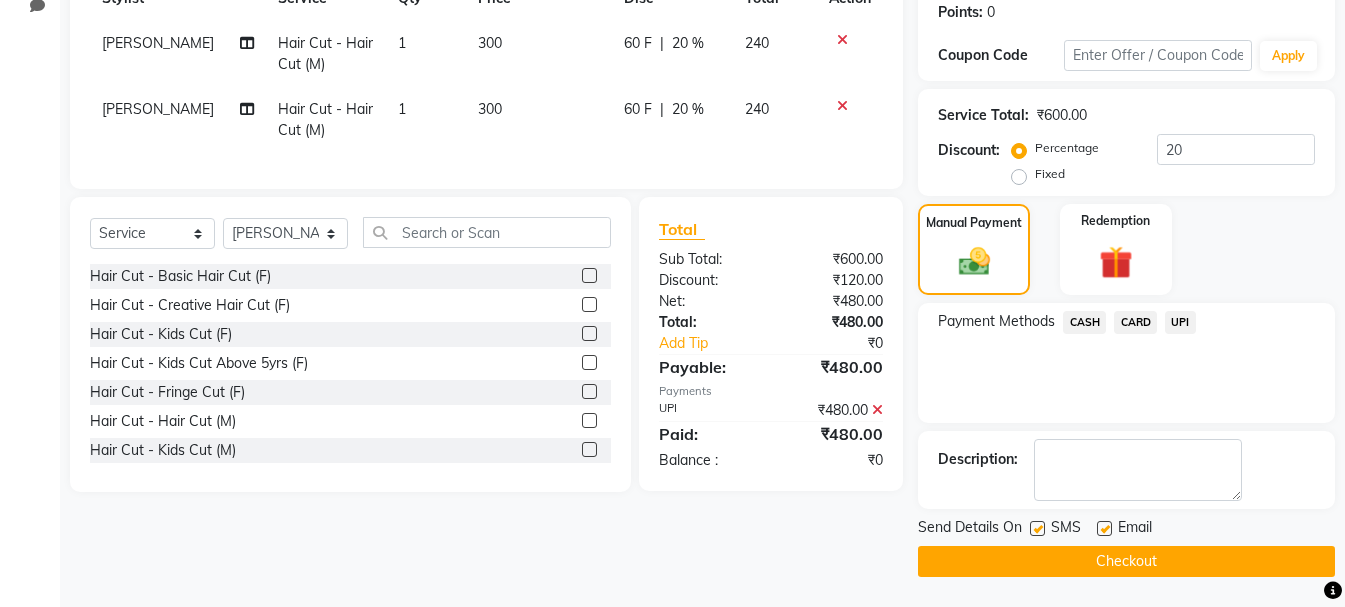 click on "Checkout" 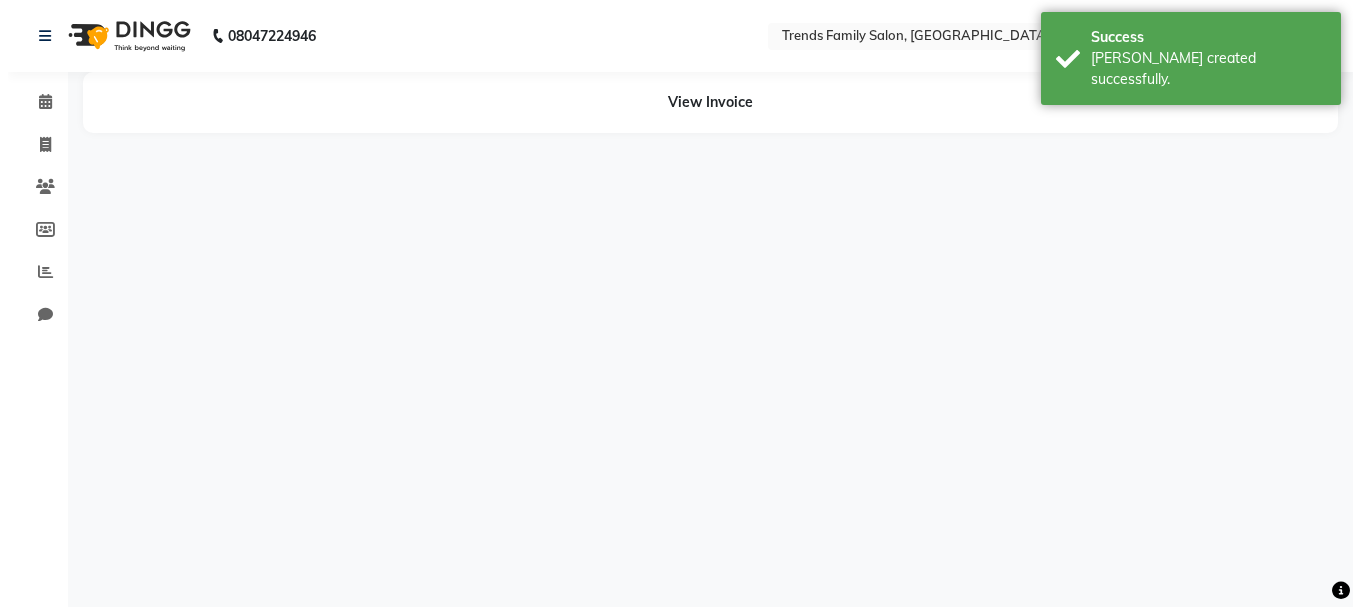 scroll, scrollTop: 0, scrollLeft: 0, axis: both 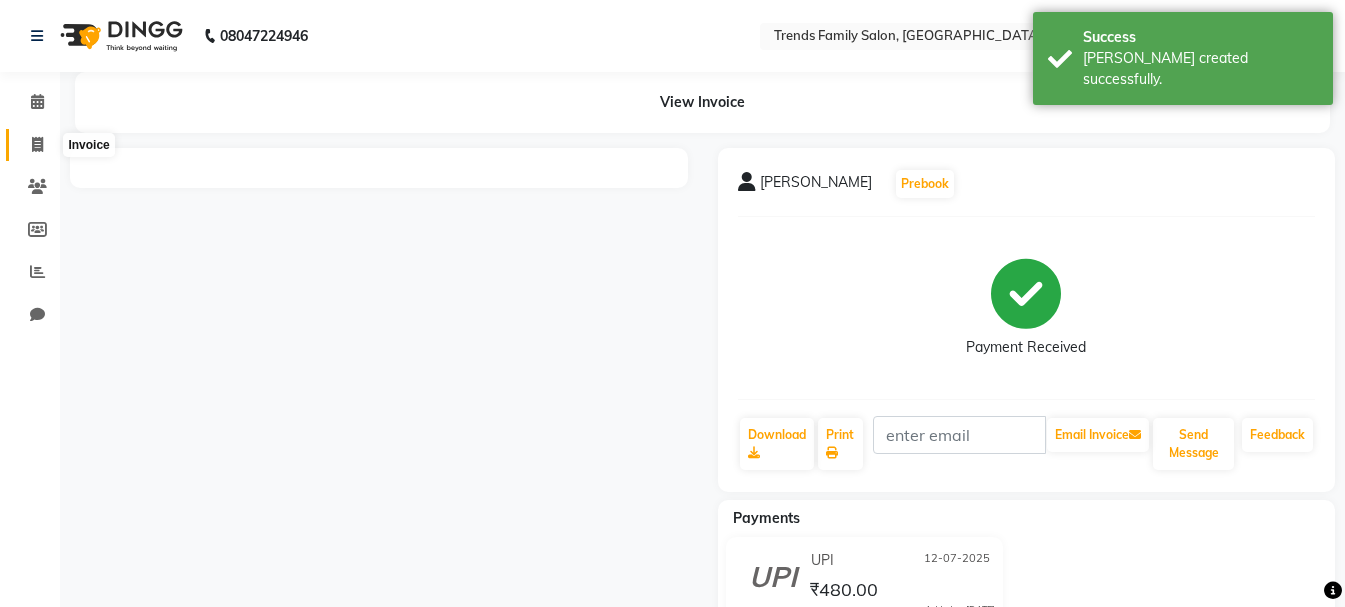 click 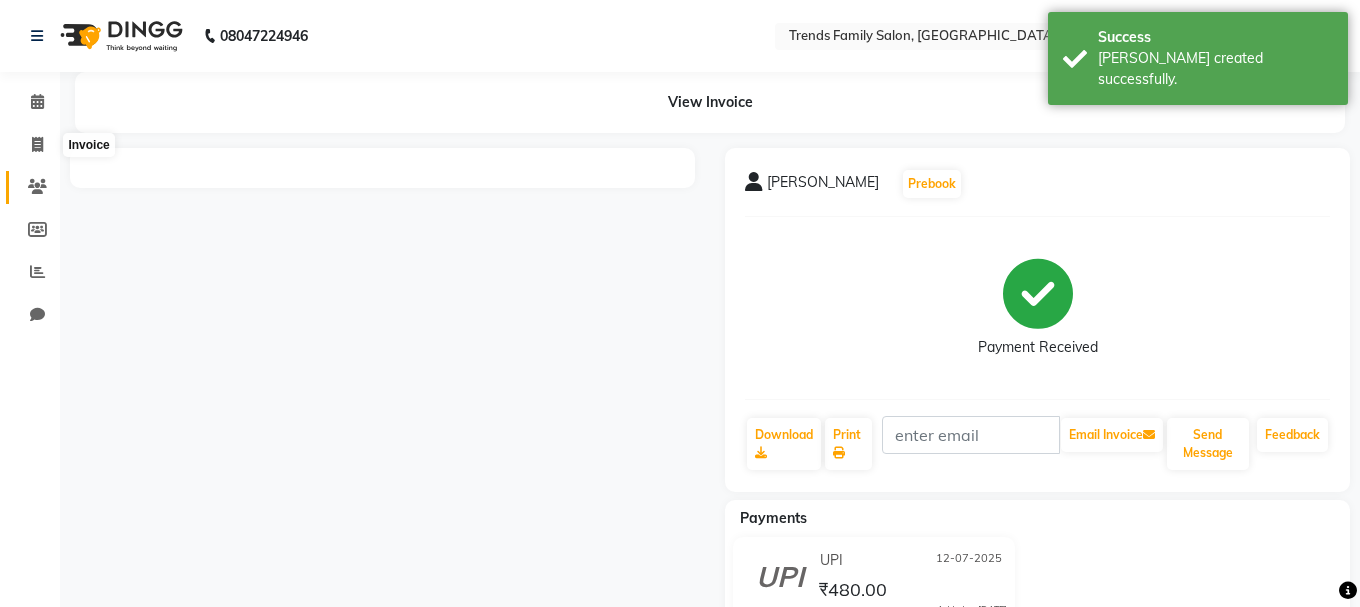 select on "service" 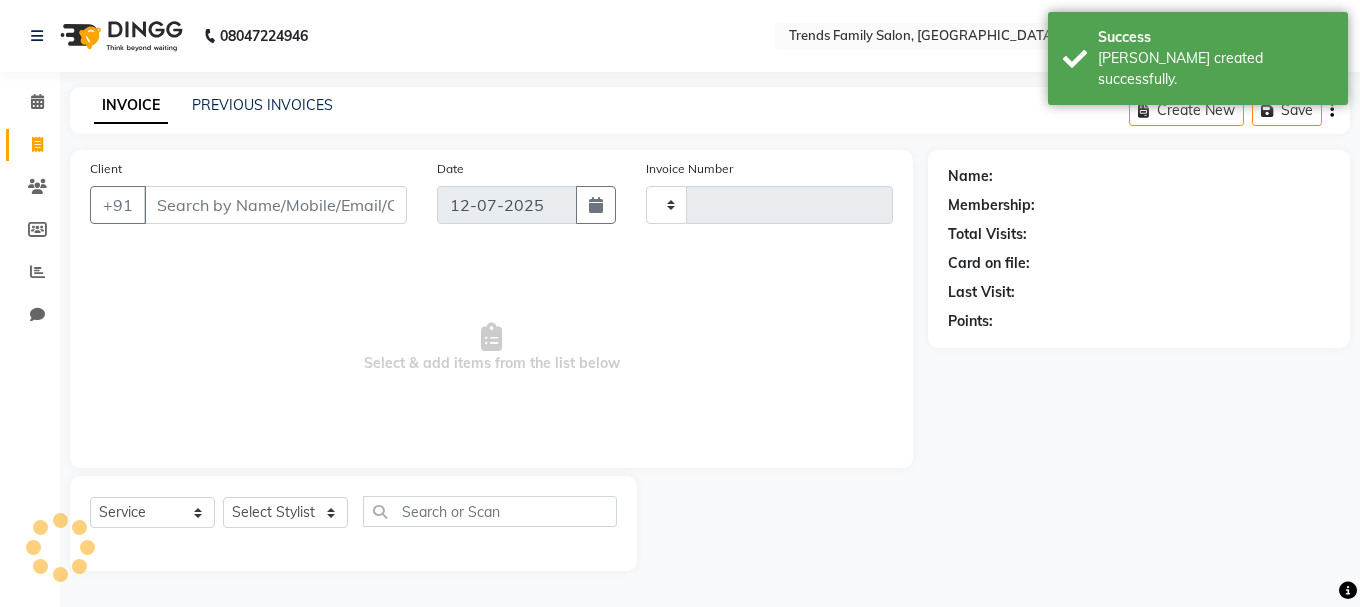 type on "0226" 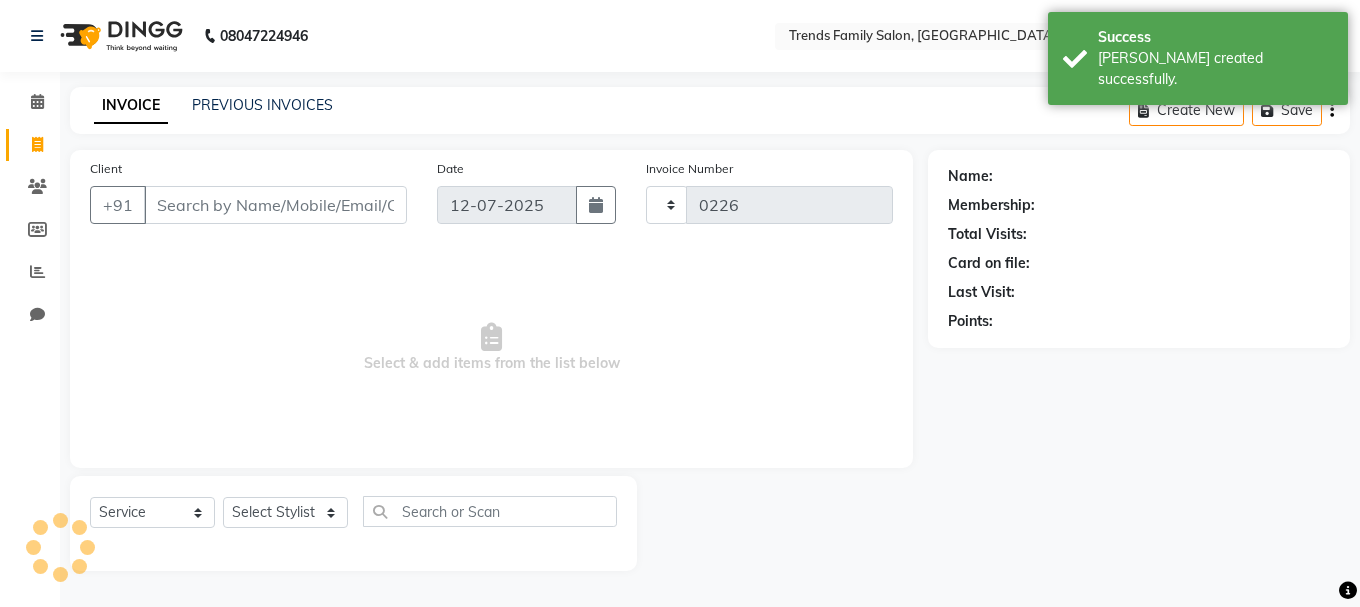 select on "8591" 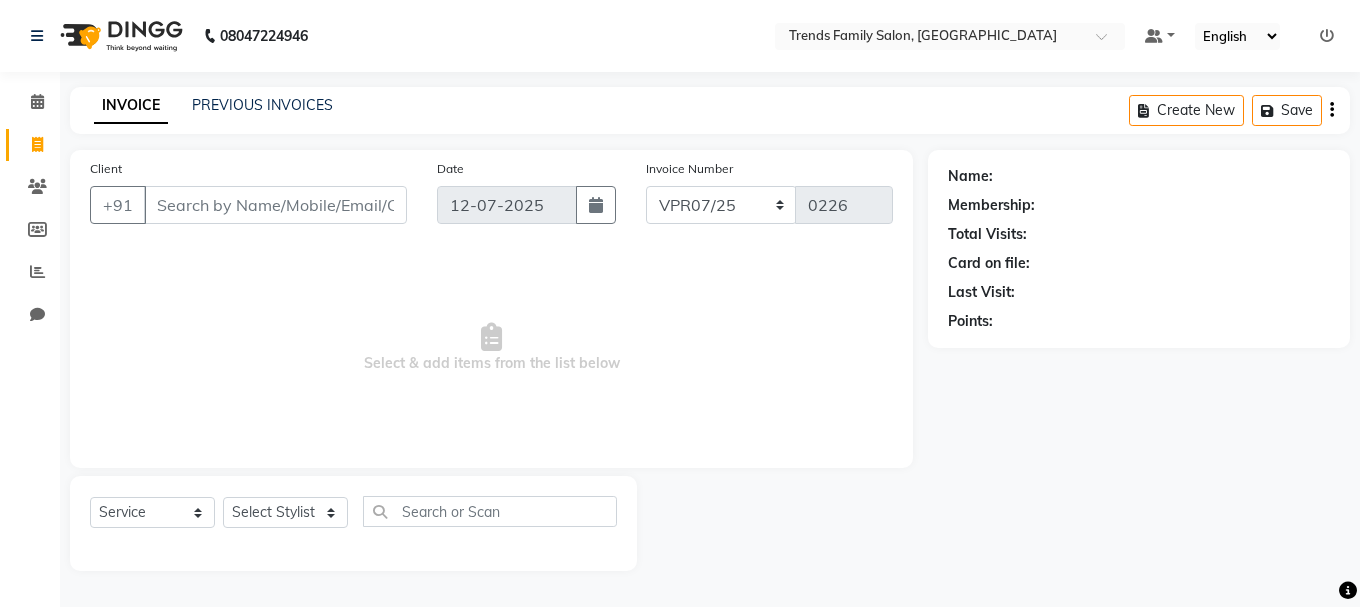 click on "Client" at bounding box center (275, 205) 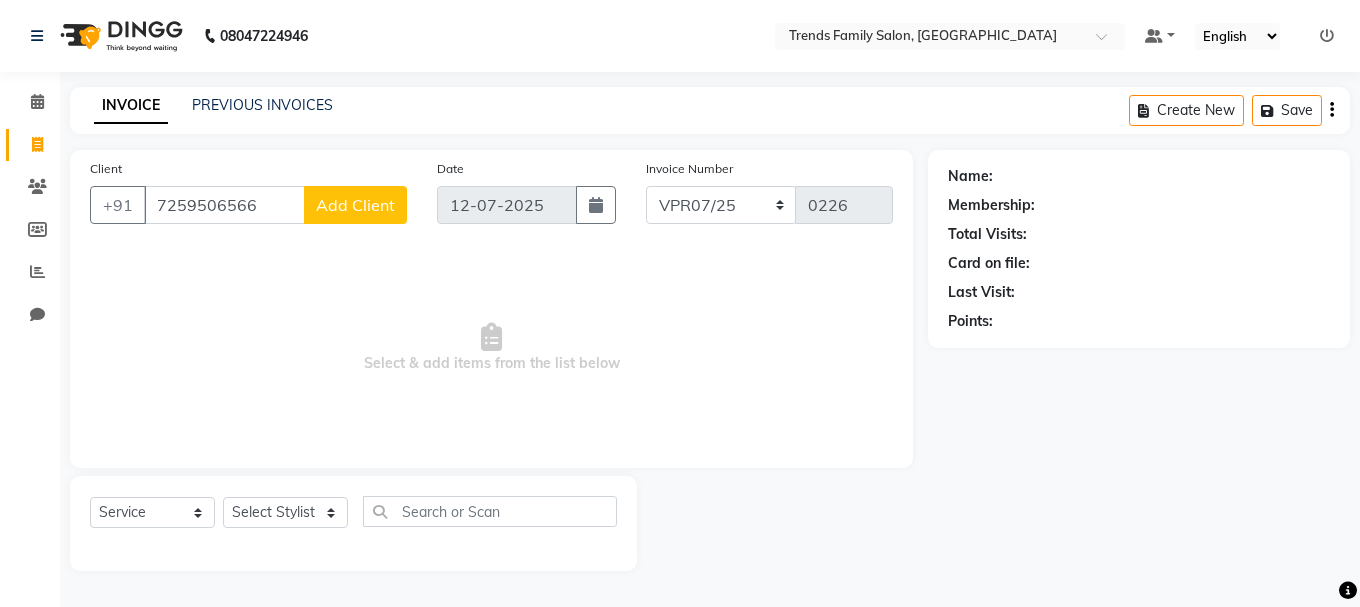 type on "7259506566" 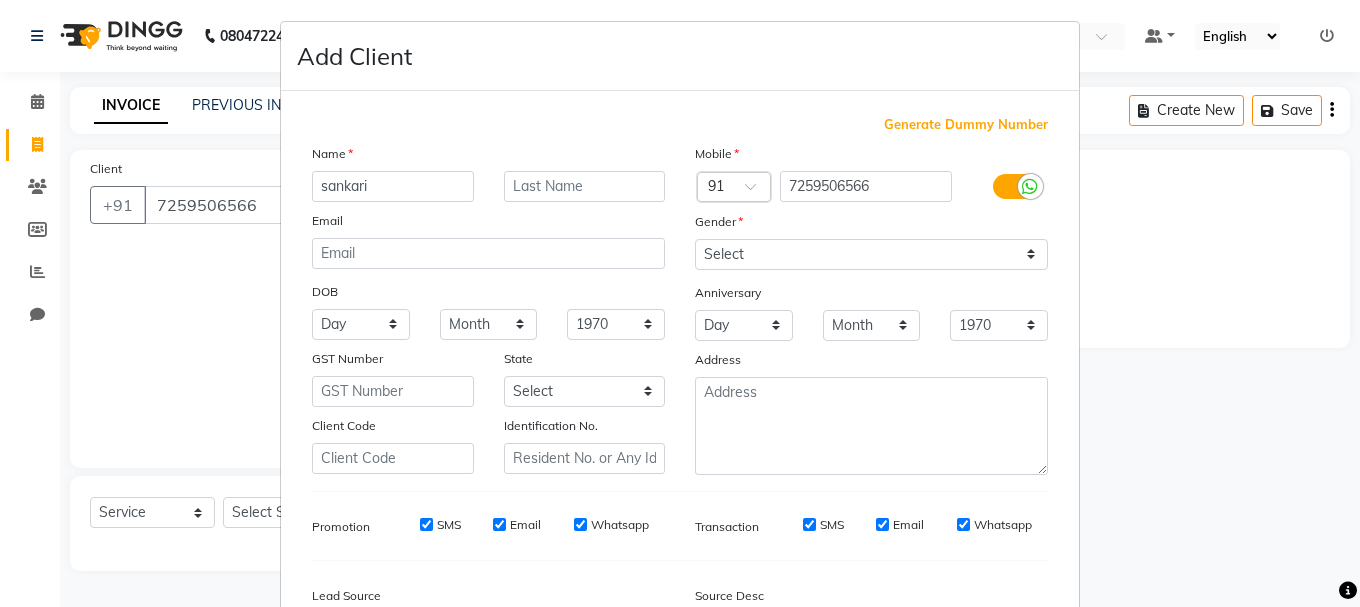 scroll, scrollTop: 0, scrollLeft: 0, axis: both 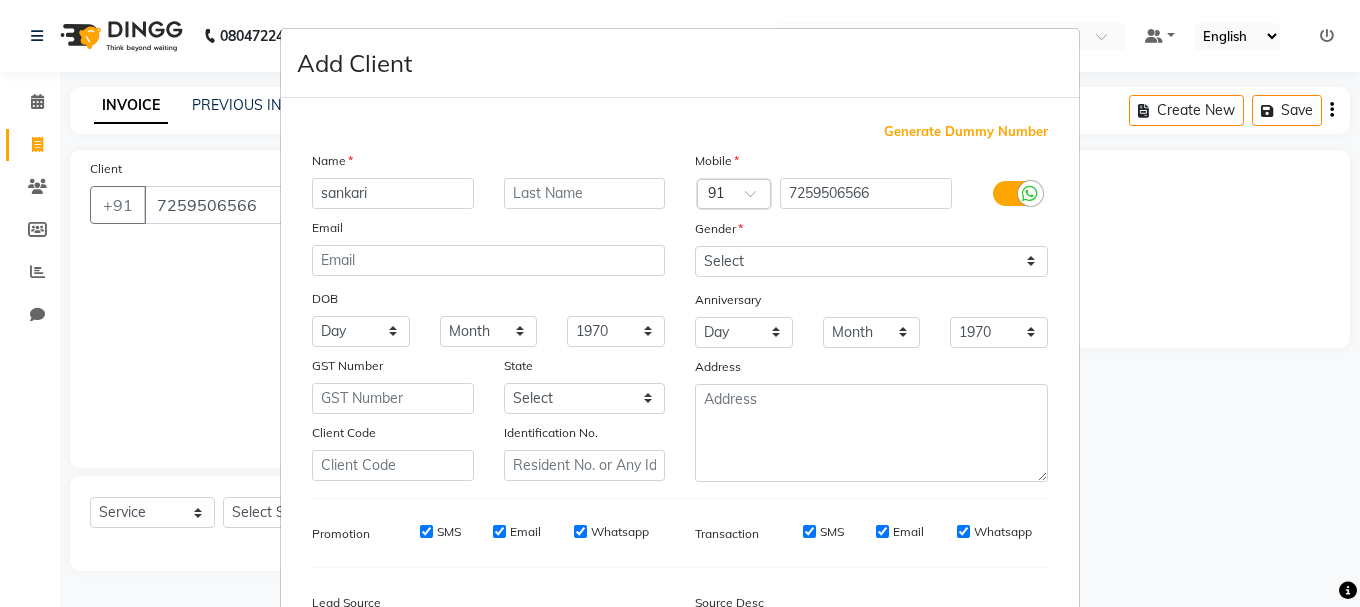 type on "sankari" 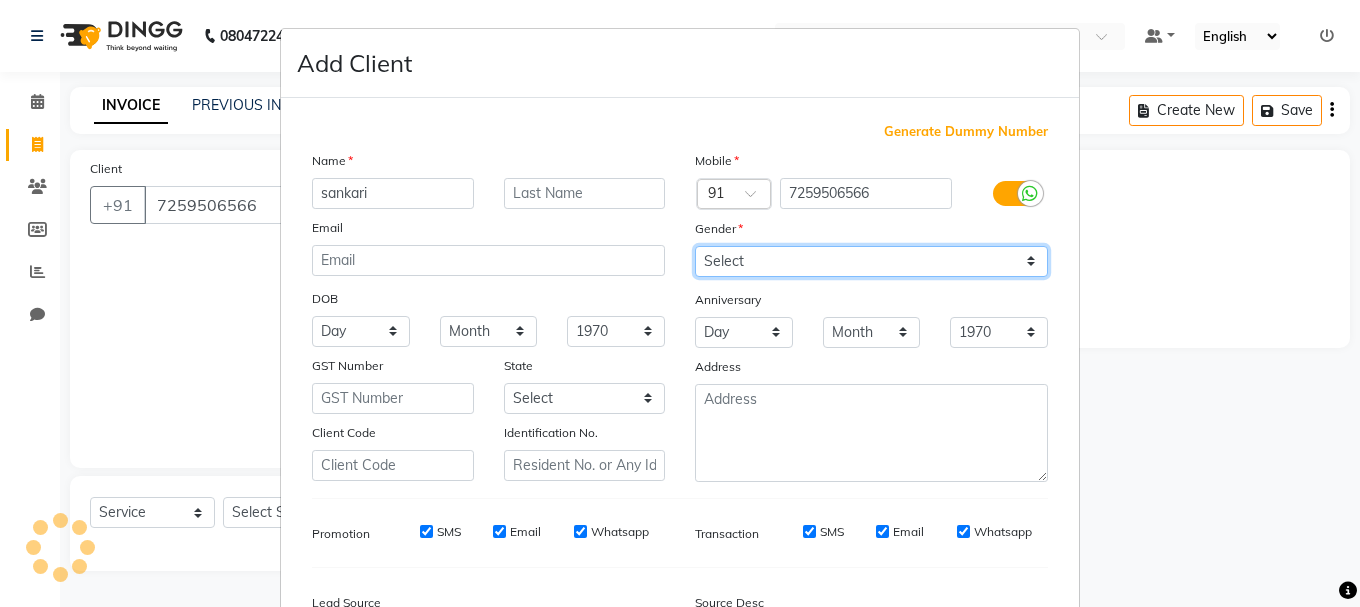 click on "Select [DEMOGRAPHIC_DATA] [DEMOGRAPHIC_DATA] Other Prefer Not To Say" at bounding box center (871, 261) 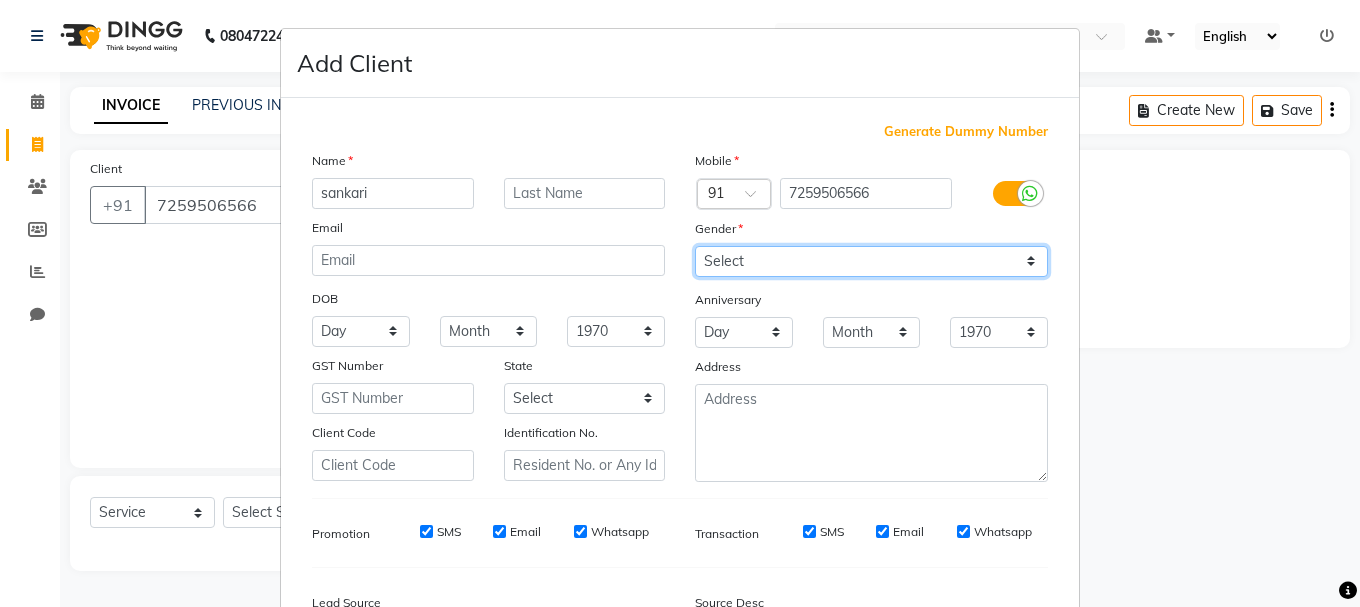 select on "[DEMOGRAPHIC_DATA]" 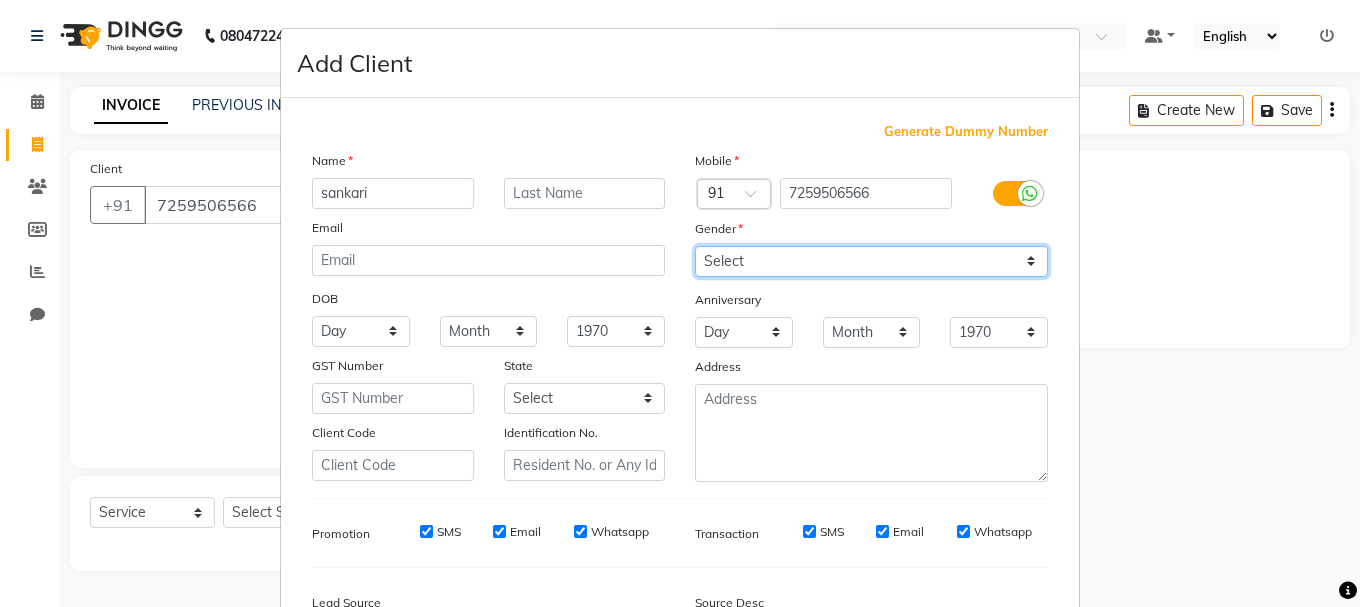 click on "Select [DEMOGRAPHIC_DATA] [DEMOGRAPHIC_DATA] Other Prefer Not To Say" at bounding box center (871, 261) 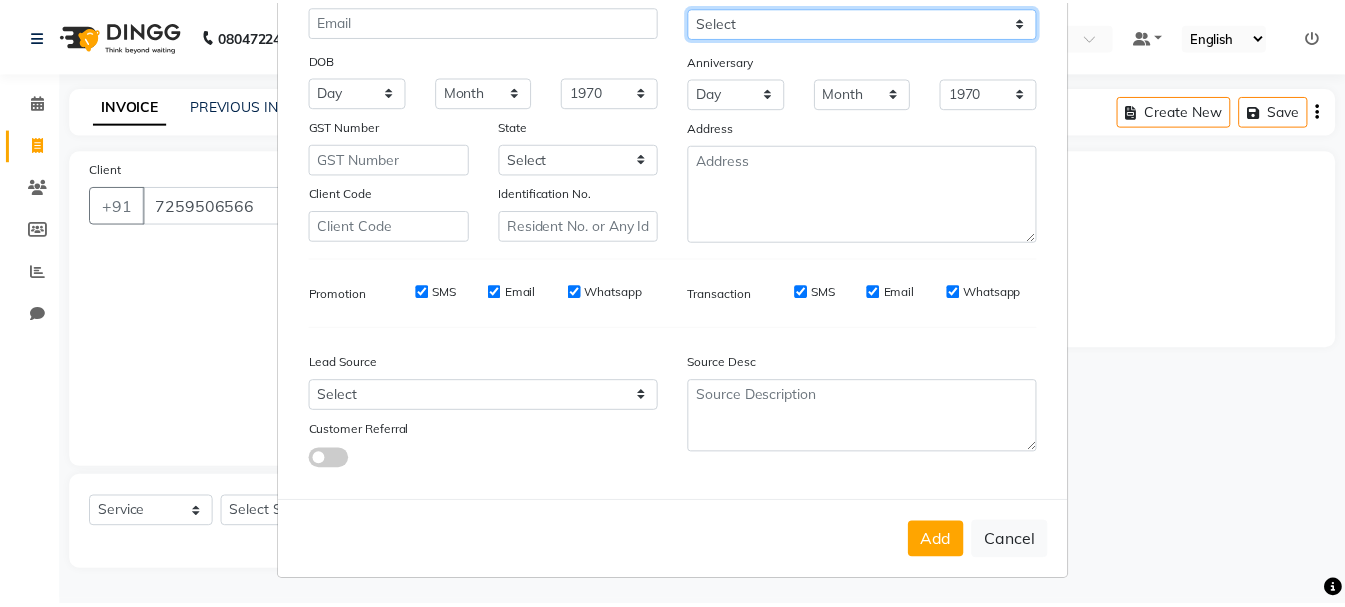 scroll, scrollTop: 242, scrollLeft: 0, axis: vertical 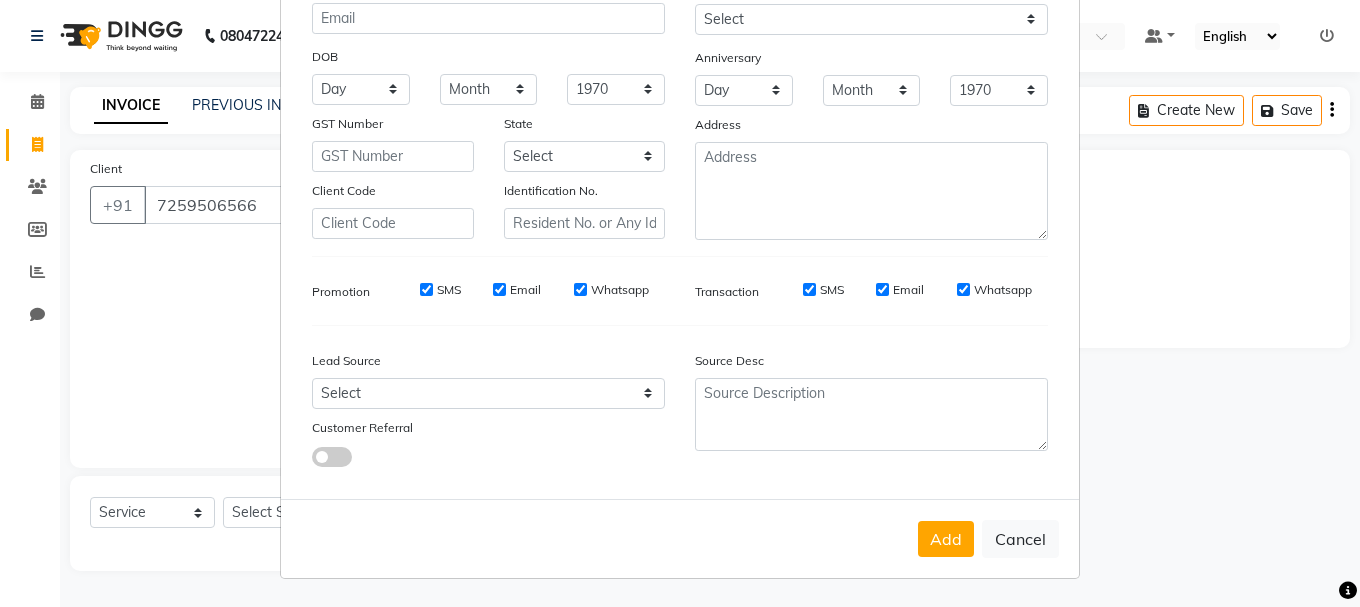 click on "Add" at bounding box center [946, 539] 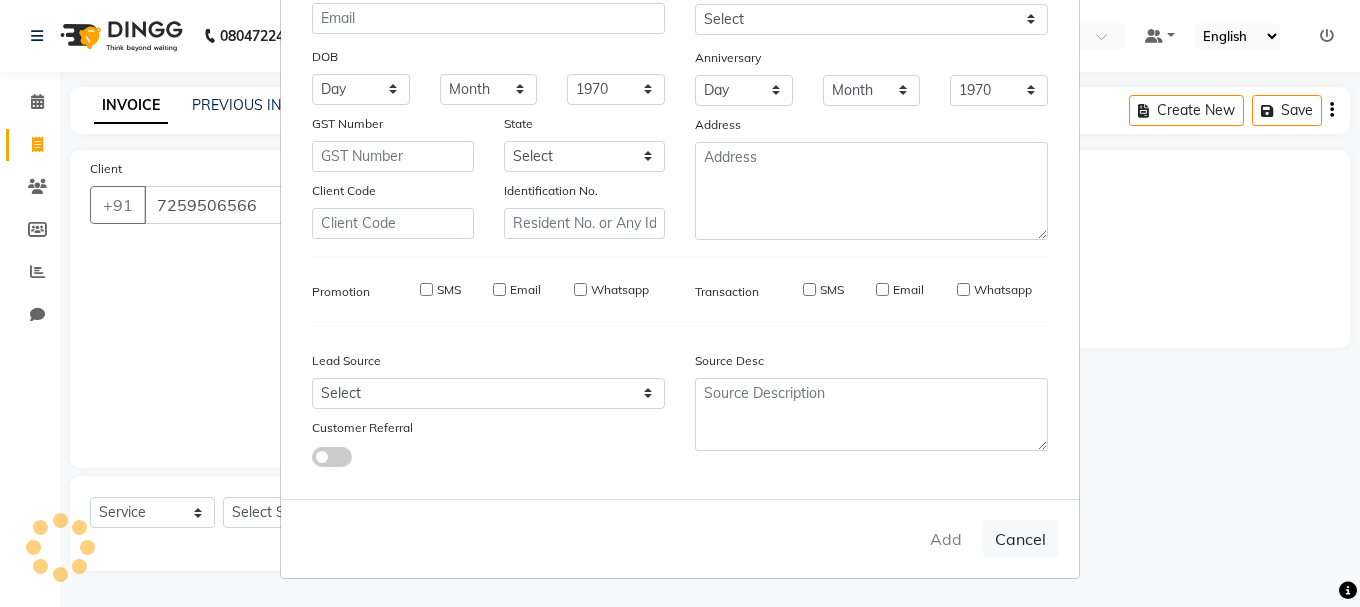 type on "72******66" 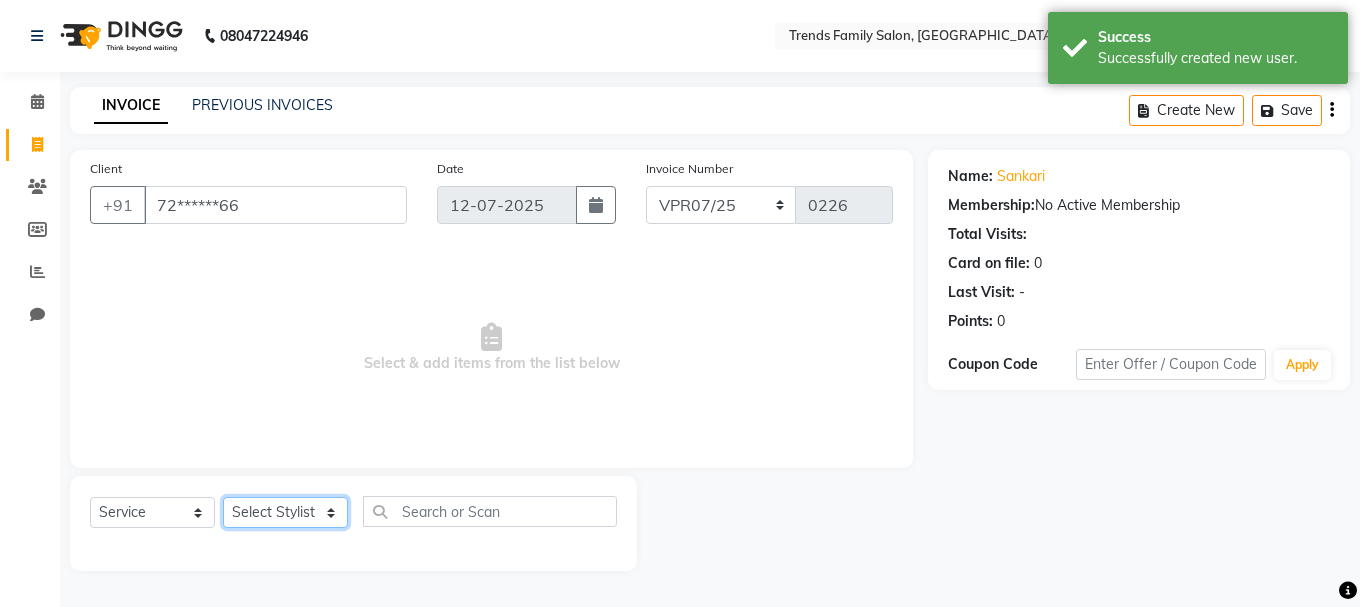 click on "Select Stylist [PERSON_NAME] Alsa Amaritha Ashwini [PERSON_NAME] Bhaktha Bhumi Danish Dolma Doma [PERSON_NAME] [PERSON_NAME] Lakshmi  Maya [PERSON_NAME] [PERSON_NAME] [PERSON_NAME] [PERSON_NAME] [PERSON_NAME] [PERSON_NAME] Sawsthika Shadav [PERSON_NAME] Sony Sherpa  [PERSON_NAME] [PERSON_NAME]" 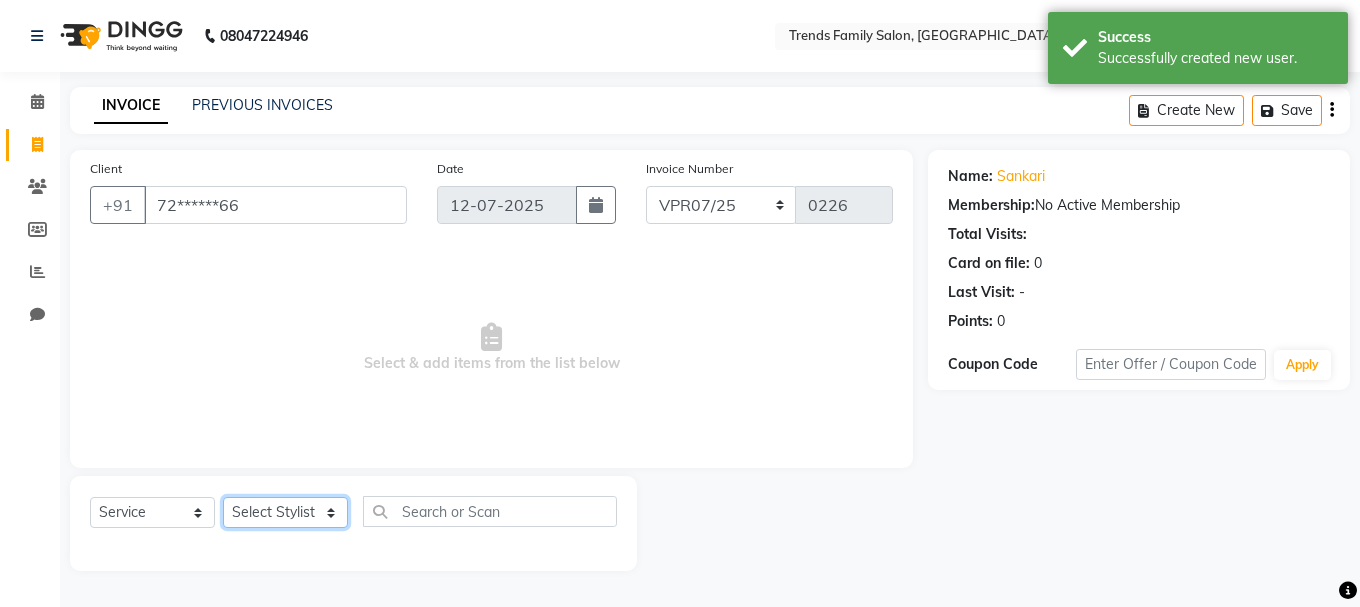 select on "79458" 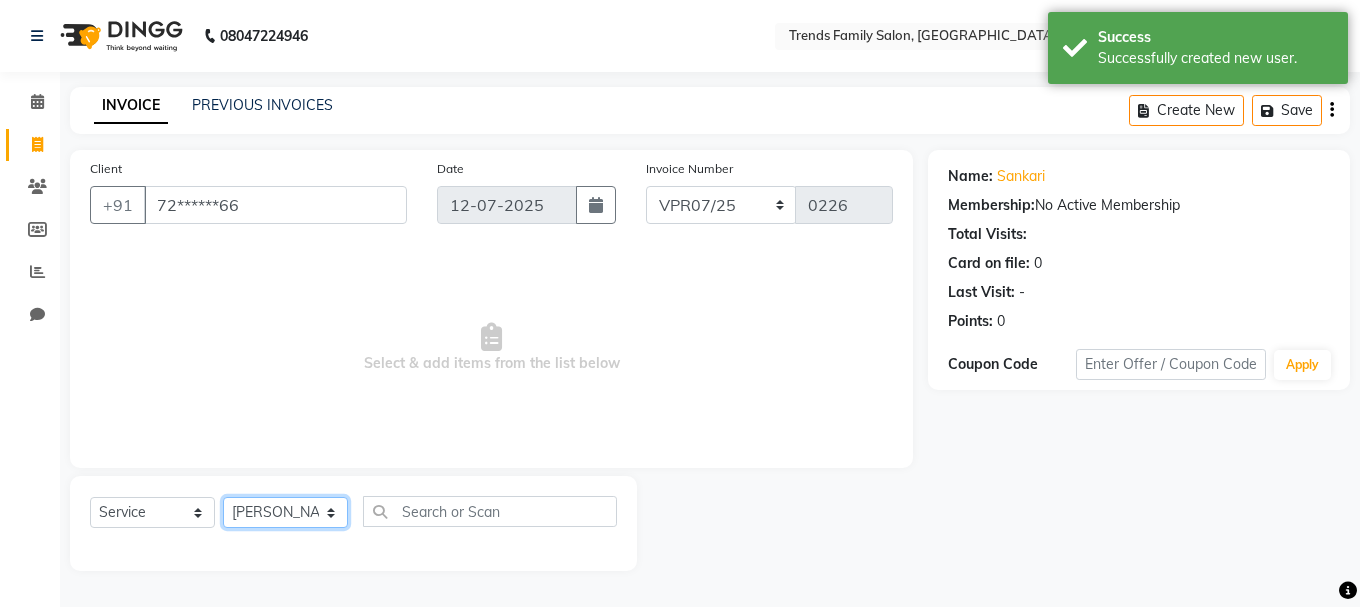 click on "Select Stylist [PERSON_NAME] Alsa Amaritha Ashwini [PERSON_NAME] Bhaktha Bhumi Danish Dolma Doma [PERSON_NAME] [PERSON_NAME] Lakshmi  Maya [PERSON_NAME] [PERSON_NAME] [PERSON_NAME] [PERSON_NAME] [PERSON_NAME] [PERSON_NAME] Sawsthika Shadav [PERSON_NAME] Sony Sherpa  [PERSON_NAME] [PERSON_NAME]" 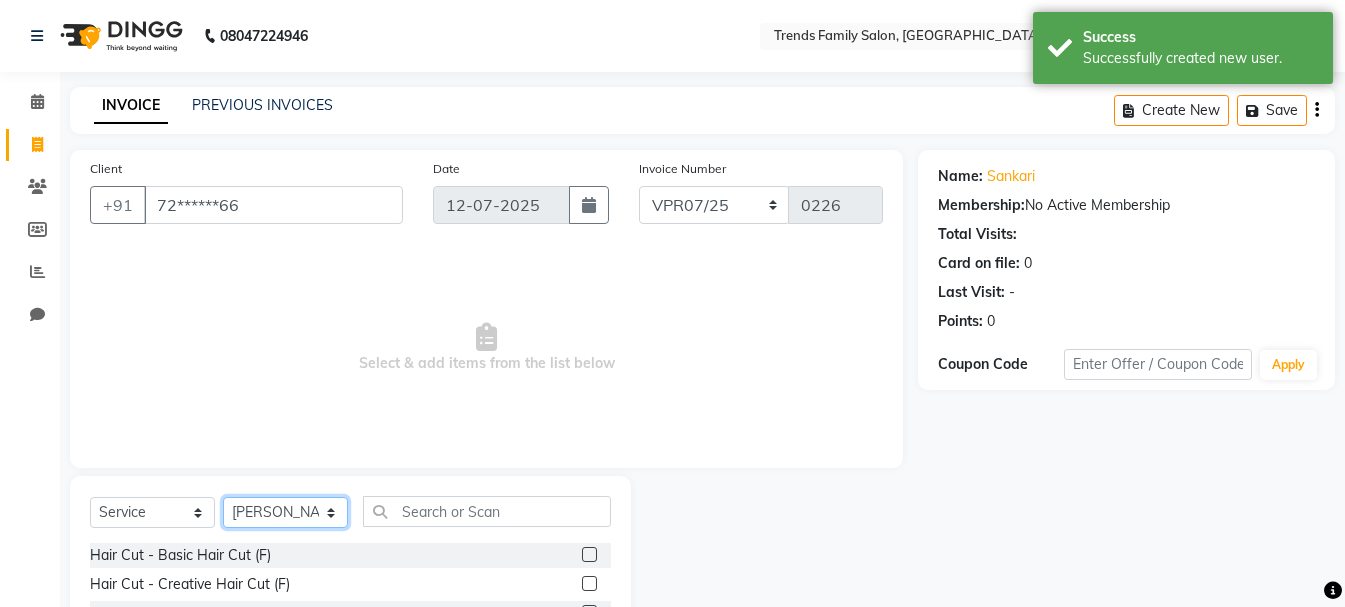 scroll, scrollTop: 194, scrollLeft: 0, axis: vertical 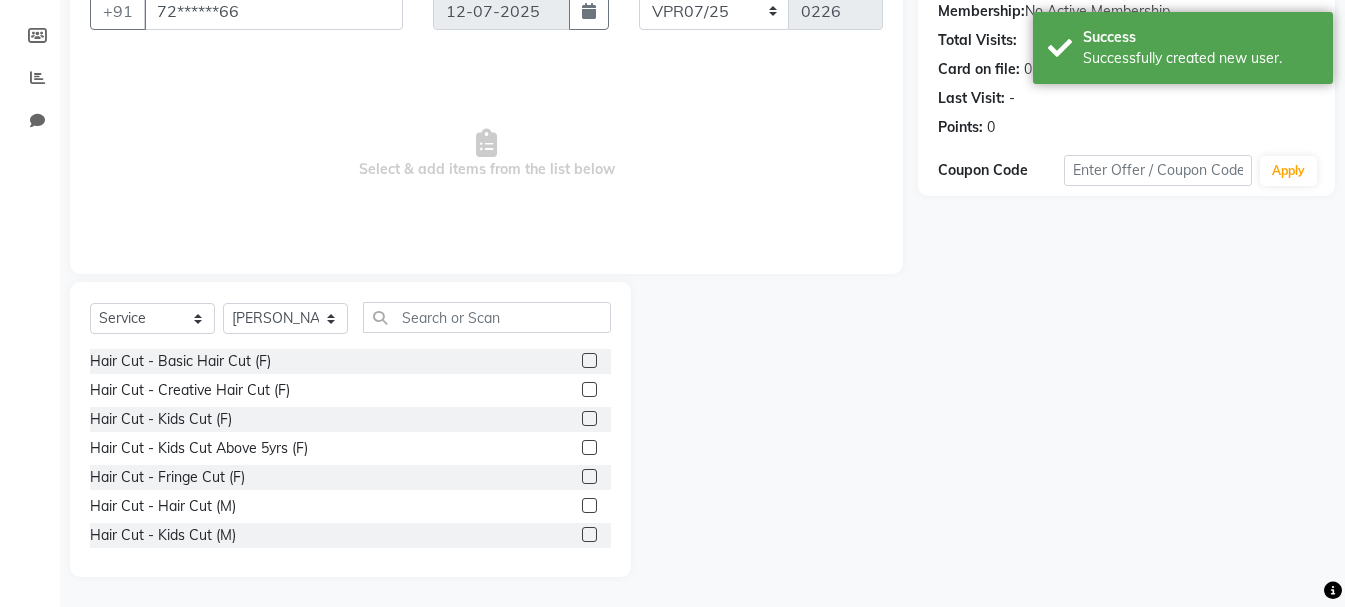 click on "Hair Cut - Basic Hair Cut (F)  Hair Cut - Creative Hair Cut (F)  Hair Cut - Kids Cut (F)  Hair Cut - Kids Cut Above 5yrs (F)  Hair Cut - Fringe Cut (F)  Hair Cut - Hair Cut (M)  Hair Cut - Kids Cut (M)  Hair Cut - Wash + Style (M)  Hair Cut - Head Shave (M)  Hair Cut - [PERSON_NAME] Trim / Shave (M)  Hair Cut - [PERSON_NAME] Styling (M)  Hair cut-Hair wash F  Hair Cut - Kids Above 5 Years  Henna Application  L'Oreal [PERSON_NAME] color application  Globel Colour F  Hair Setting - Hair Wash Blast Dry (F)  Hair Setting - Basic Blow Dry (F)  Hair Setting - Long Hair  Hair Setting - Advance Below Dry (Curls, Tongs, Ironing) (F)  Hair Setting - Extra Long Hair  Hair setting (M)  Hair Coloring - Loreal ([GEOGRAPHIC_DATA]) Root Touchup (F)  Hair Coloring - Loreal ([GEOGRAPHIC_DATA]) Short Hair (F)  Hair Coloring - Loreal ([GEOGRAPHIC_DATA]) Medium Hair (F)  Hair Coloring - Loreal ([GEOGRAPHIC_DATA]) Long Hair (F)  Hair Coloring - Loreal ([GEOGRAPHIC_DATA]) Extra Long Hair (F)  Hair Coloring - Loreal ([GEOGRAPHIC_DATA]) Root Touchup (M)  Hair Coloring - Loreal ([GEOGRAPHIC_DATA]) Highlights (M)  Highlights (F)" 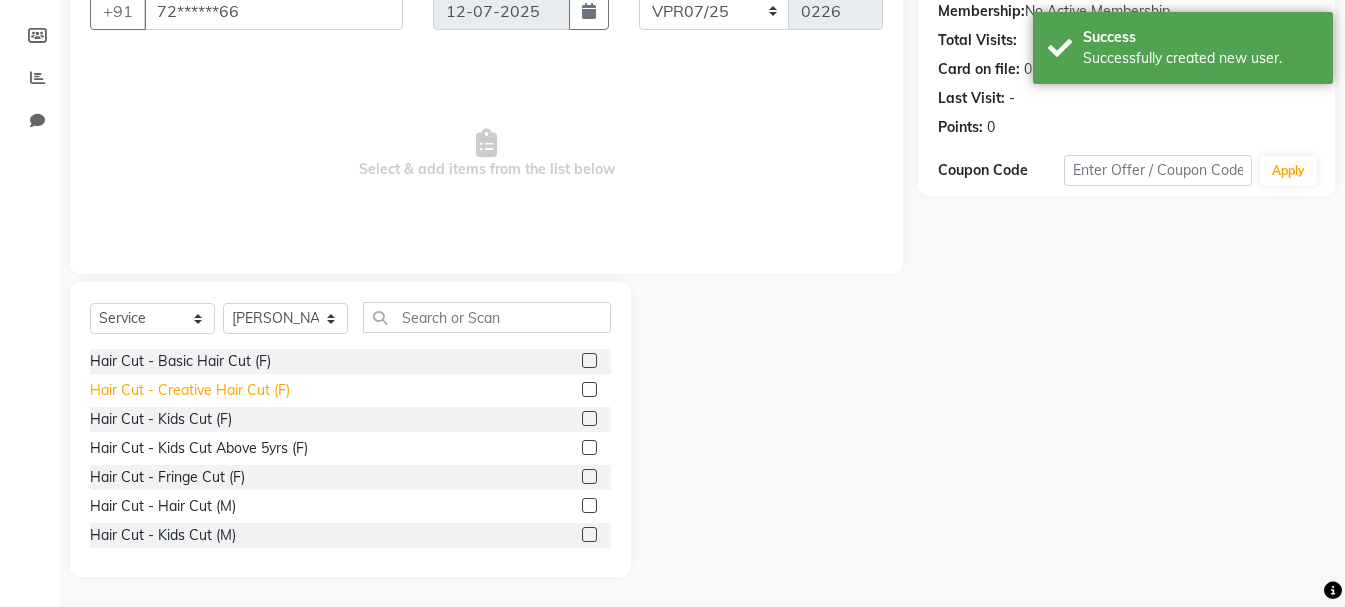 click on "Hair Cut - Creative Hair Cut (F)" 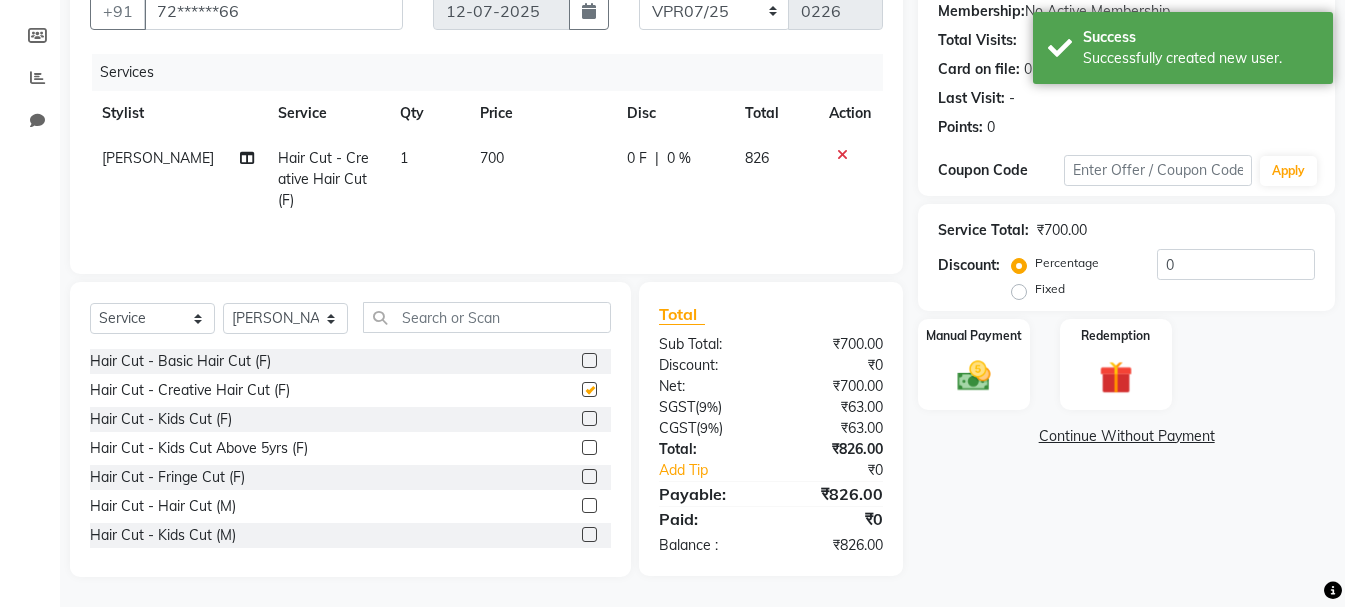 checkbox on "false" 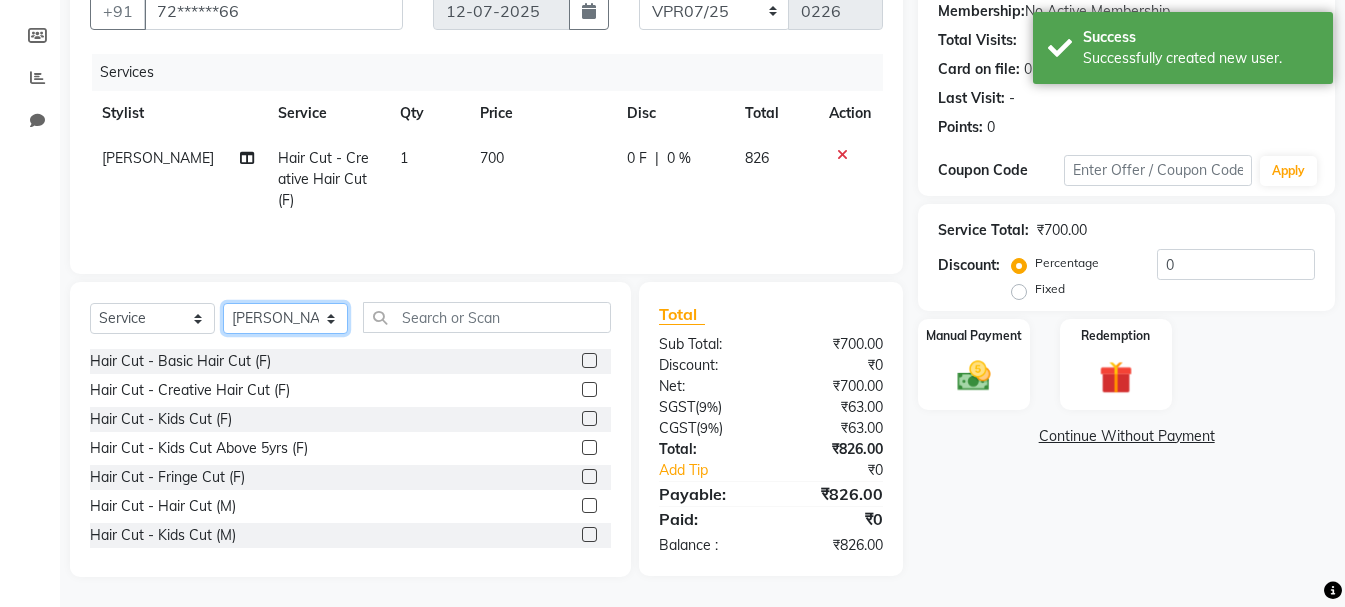 click on "Select Stylist [PERSON_NAME] Alsa Amaritha Ashwini [PERSON_NAME] Bhaktha Bhumi Danish Dolma Doma [PERSON_NAME] [PERSON_NAME] Lakshmi  Maya [PERSON_NAME] [PERSON_NAME] [PERSON_NAME] [PERSON_NAME] [PERSON_NAME] [PERSON_NAME] Sawsthika Shadav [PERSON_NAME] Sony Sherpa  [PERSON_NAME] [PERSON_NAME]" 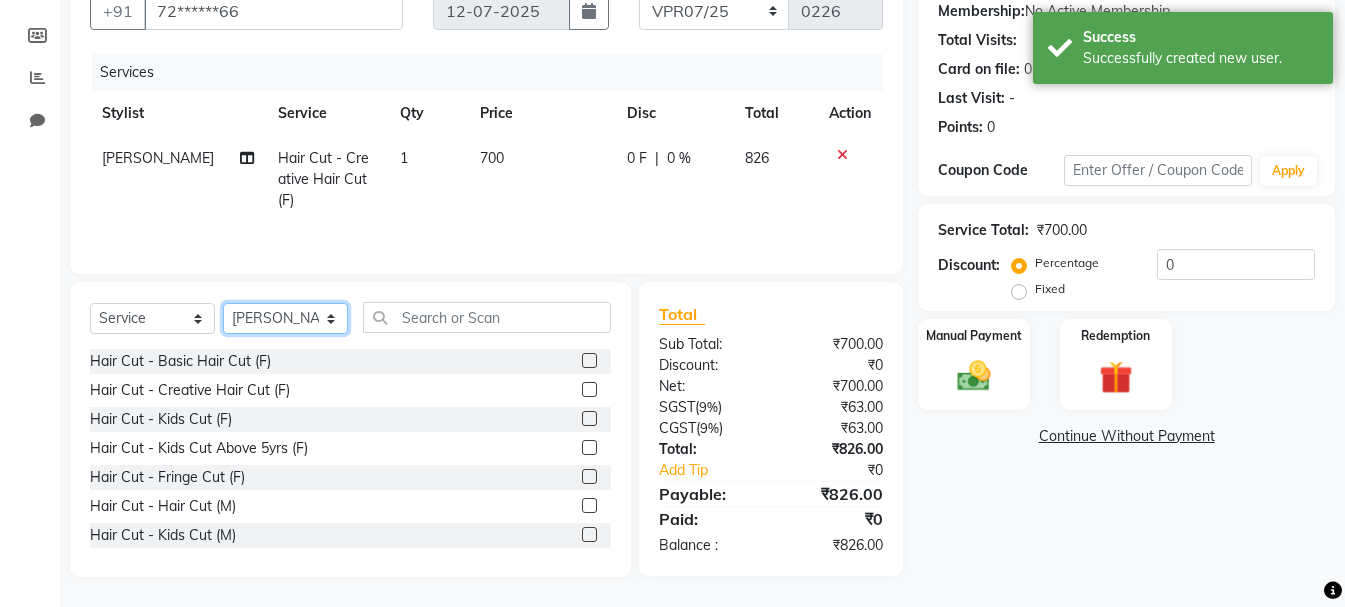 select on "74909" 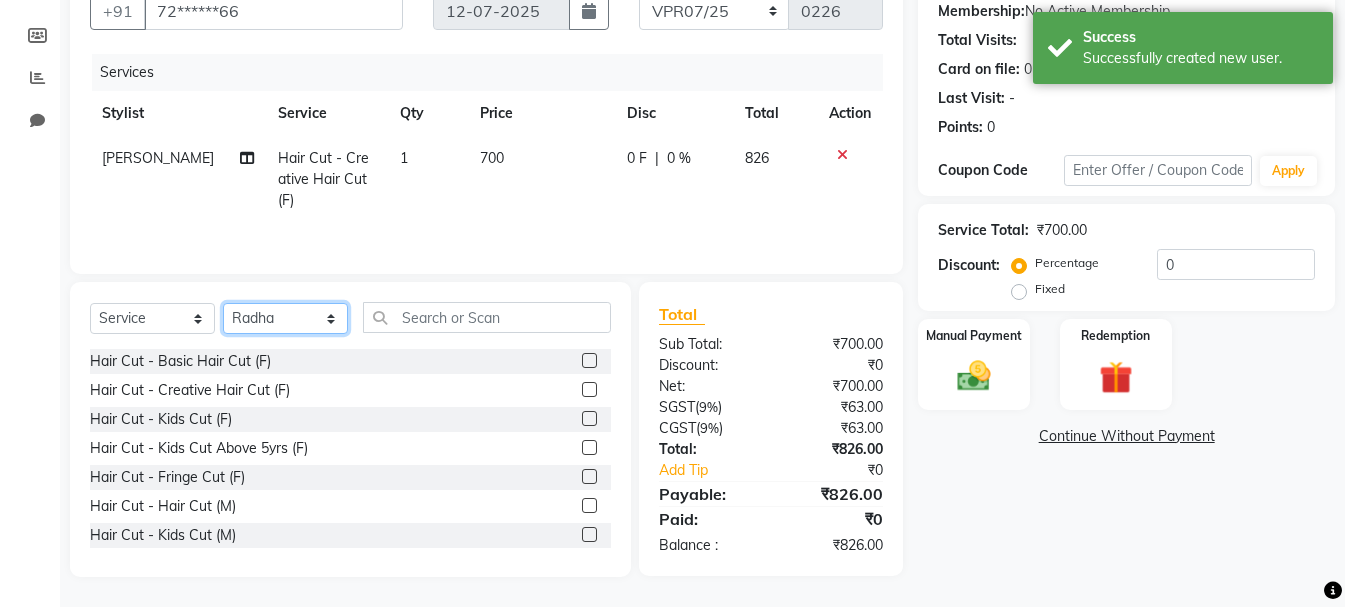click on "Select Stylist [PERSON_NAME] Alsa Amaritha Ashwini [PERSON_NAME] Bhaktha Bhumi Danish Dolma Doma [PERSON_NAME] [PERSON_NAME] Lakshmi  Maya [PERSON_NAME] [PERSON_NAME] [PERSON_NAME] [PERSON_NAME] [PERSON_NAME] [PERSON_NAME] Sawsthika Shadav [PERSON_NAME] Sony Sherpa  [PERSON_NAME] [PERSON_NAME]" 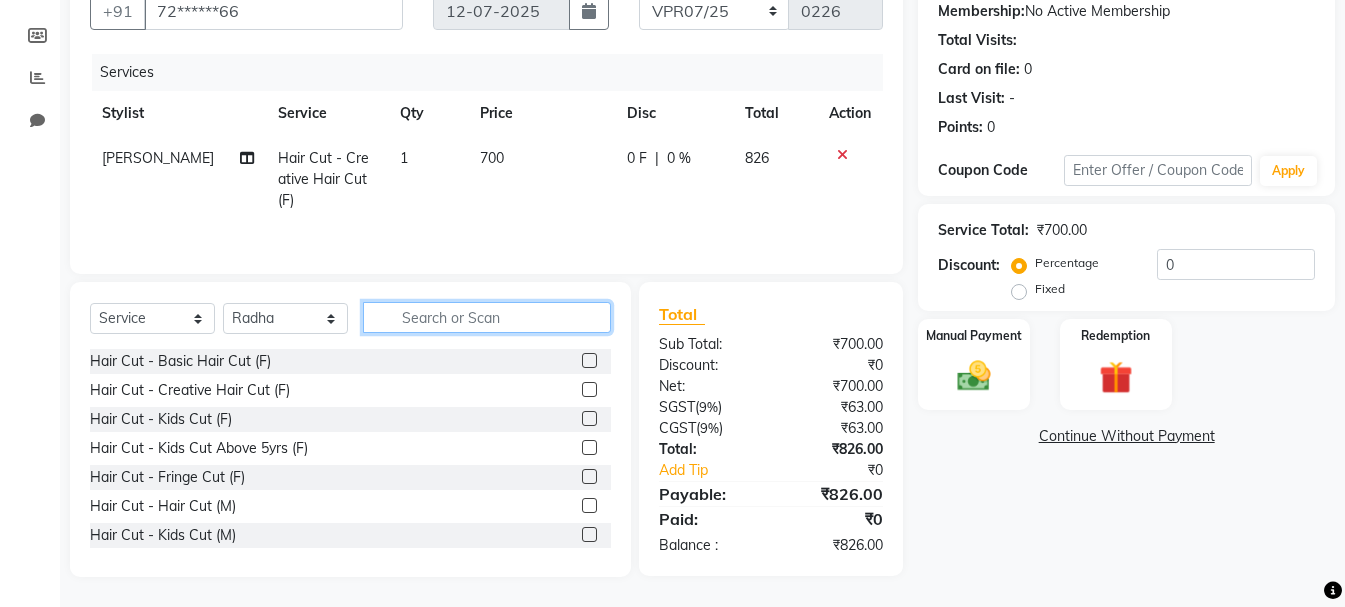 click 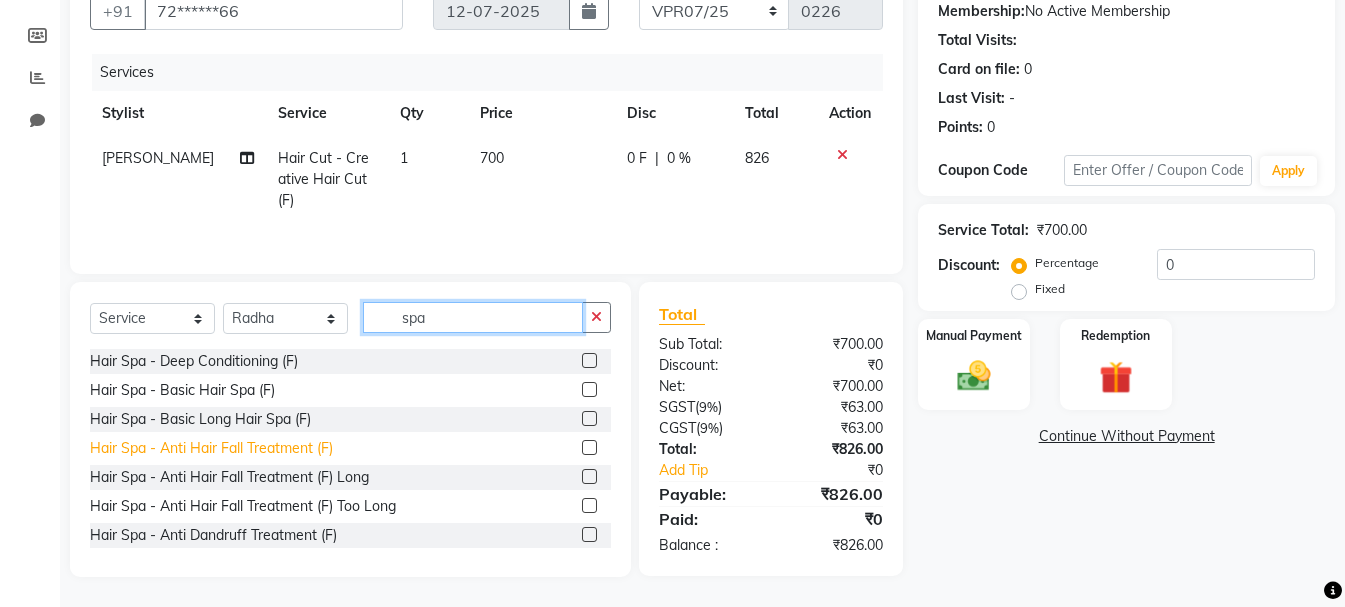 type on "spa" 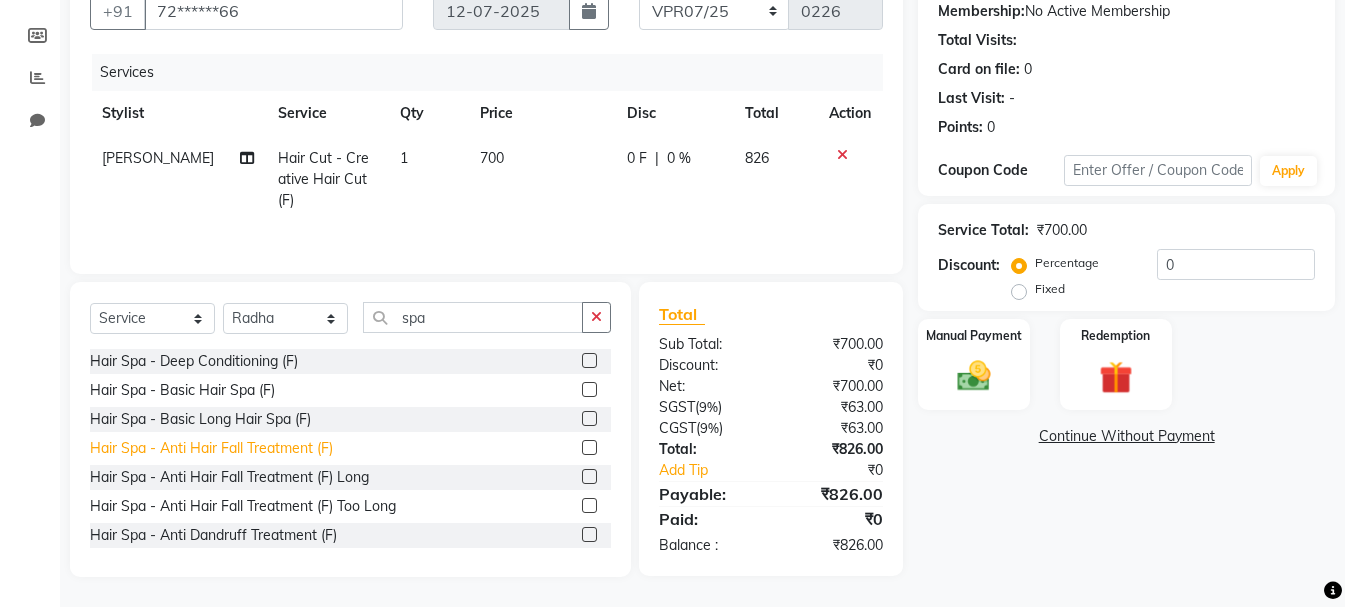 click on "Hair Spa - Anti Hair Fall Treatment (F)" 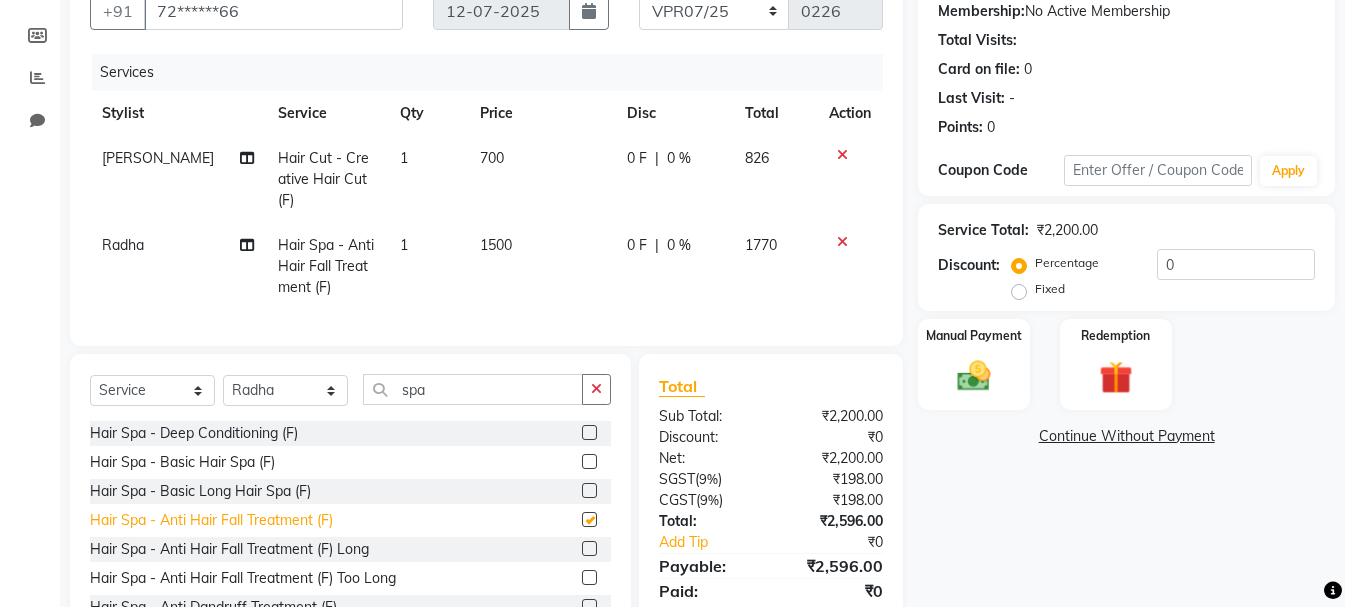 checkbox on "false" 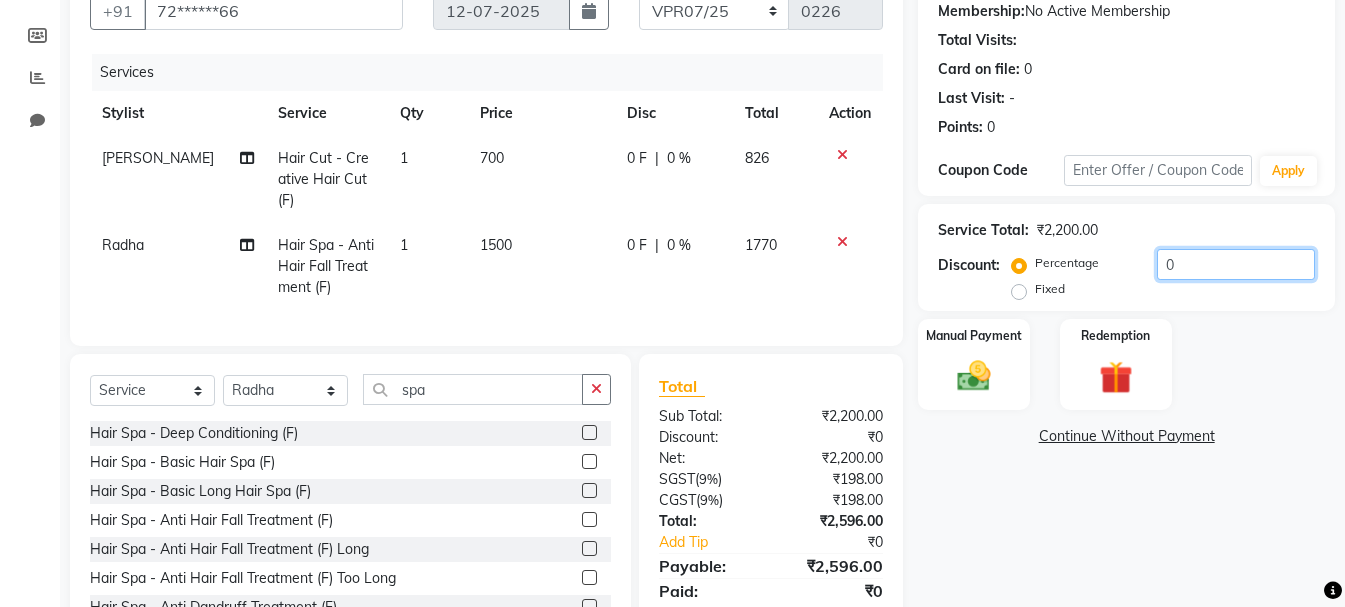 click on "0" 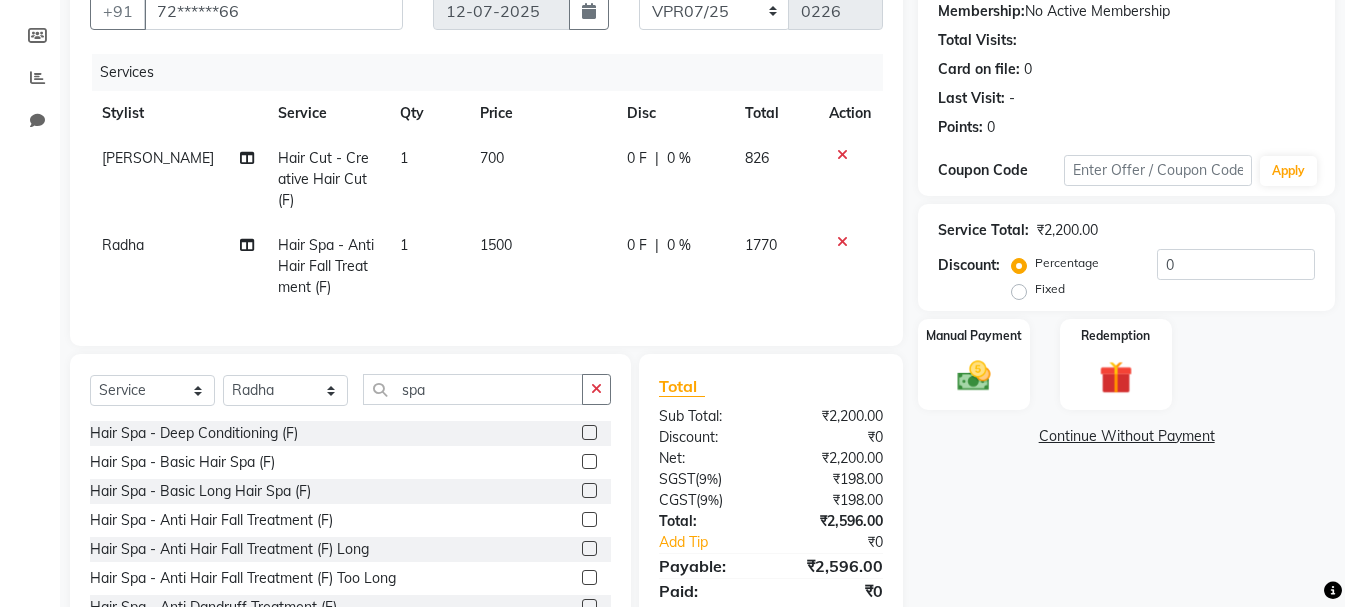 click on "0 %" 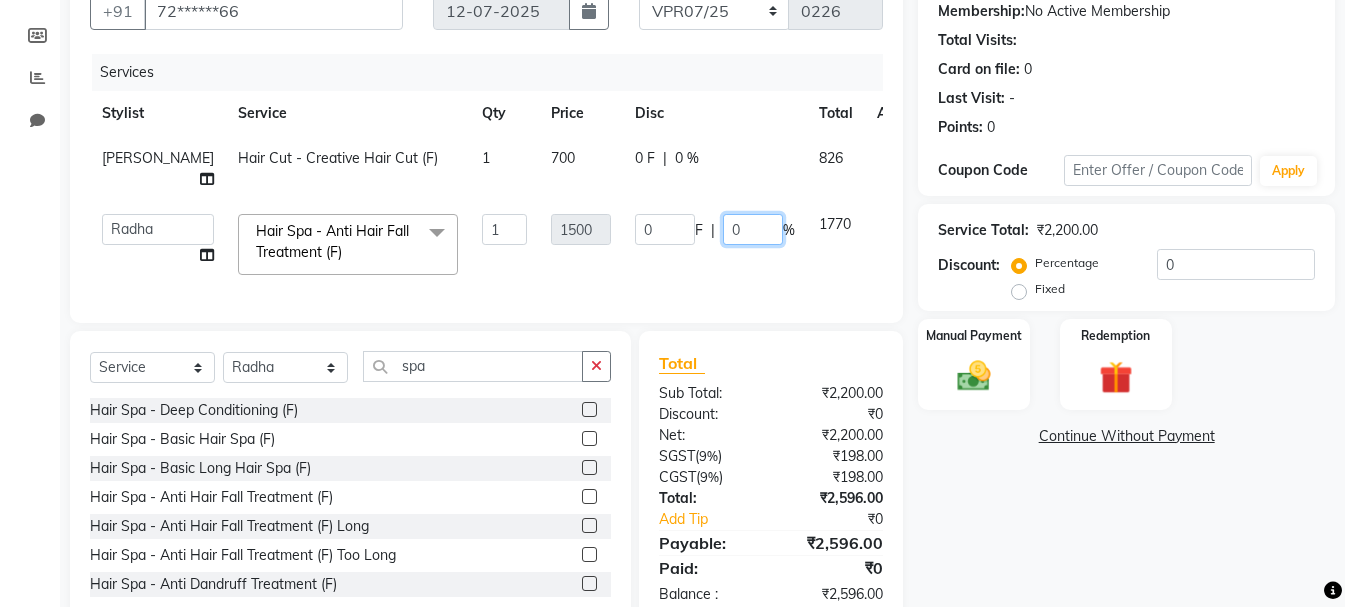 click on "0" 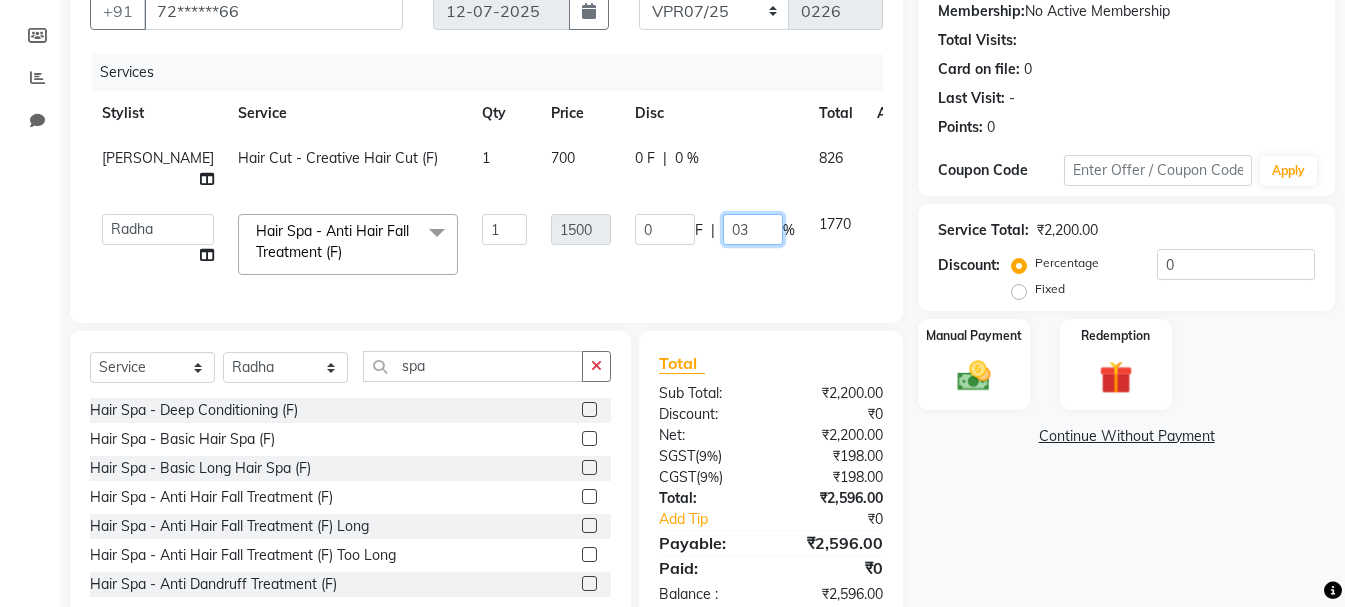 type 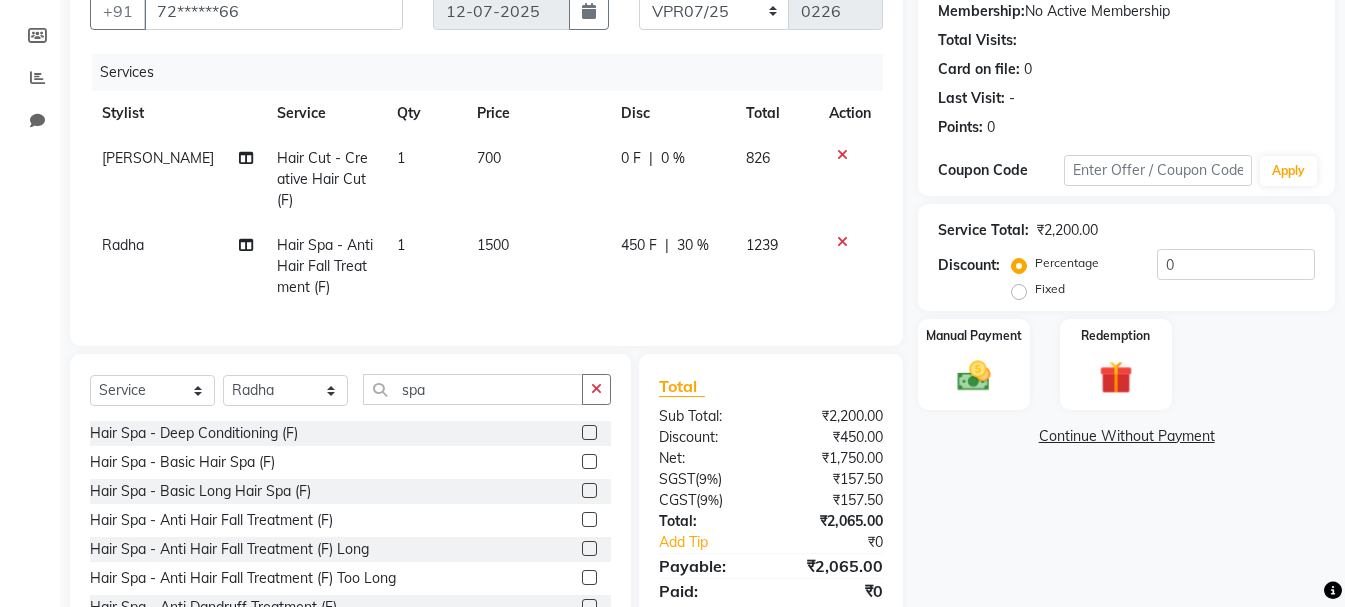 click on "0 F | 0 %" 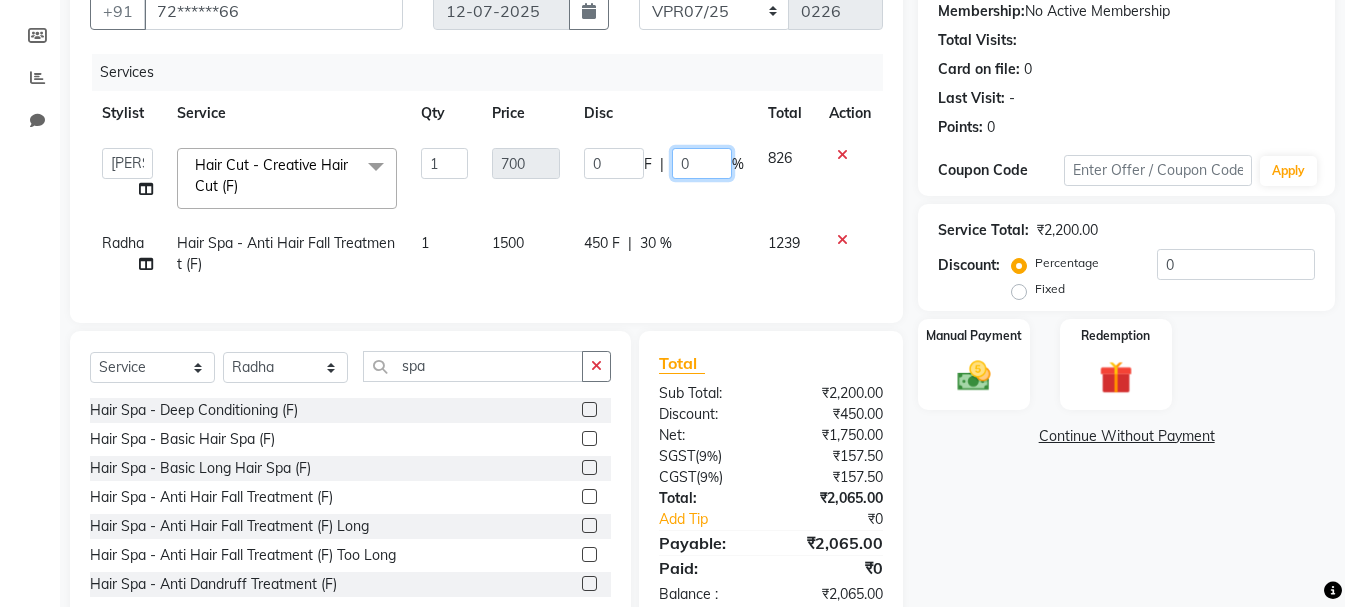 click on "0" 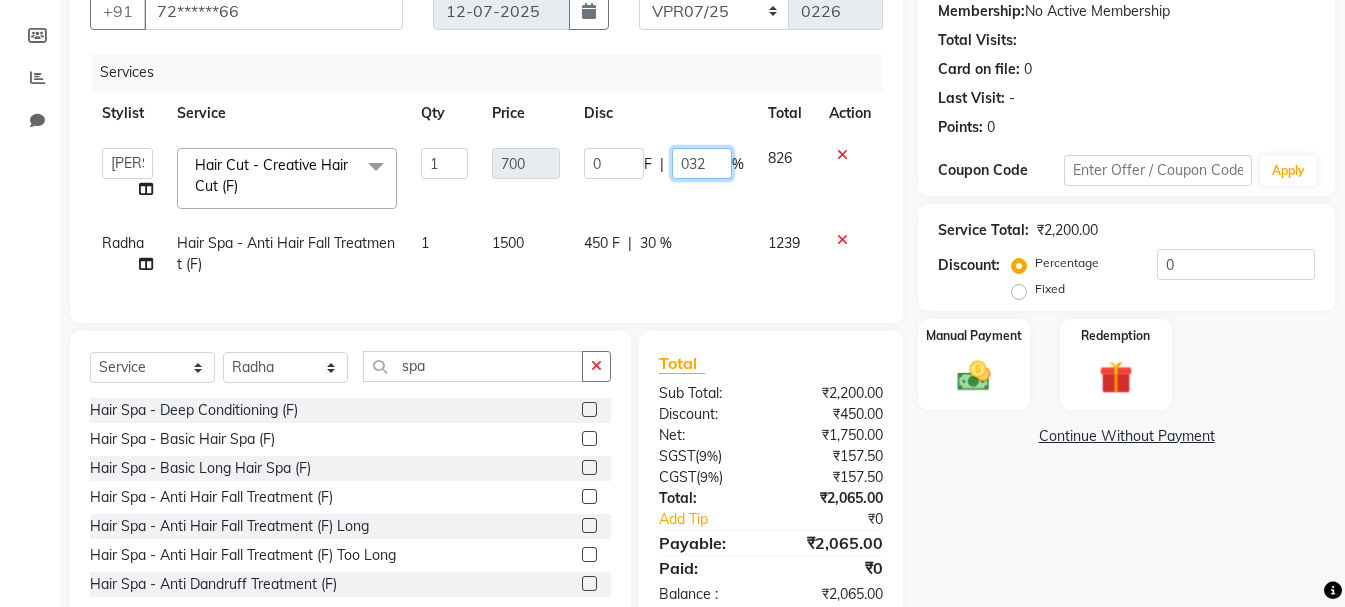 scroll, scrollTop: 258, scrollLeft: 0, axis: vertical 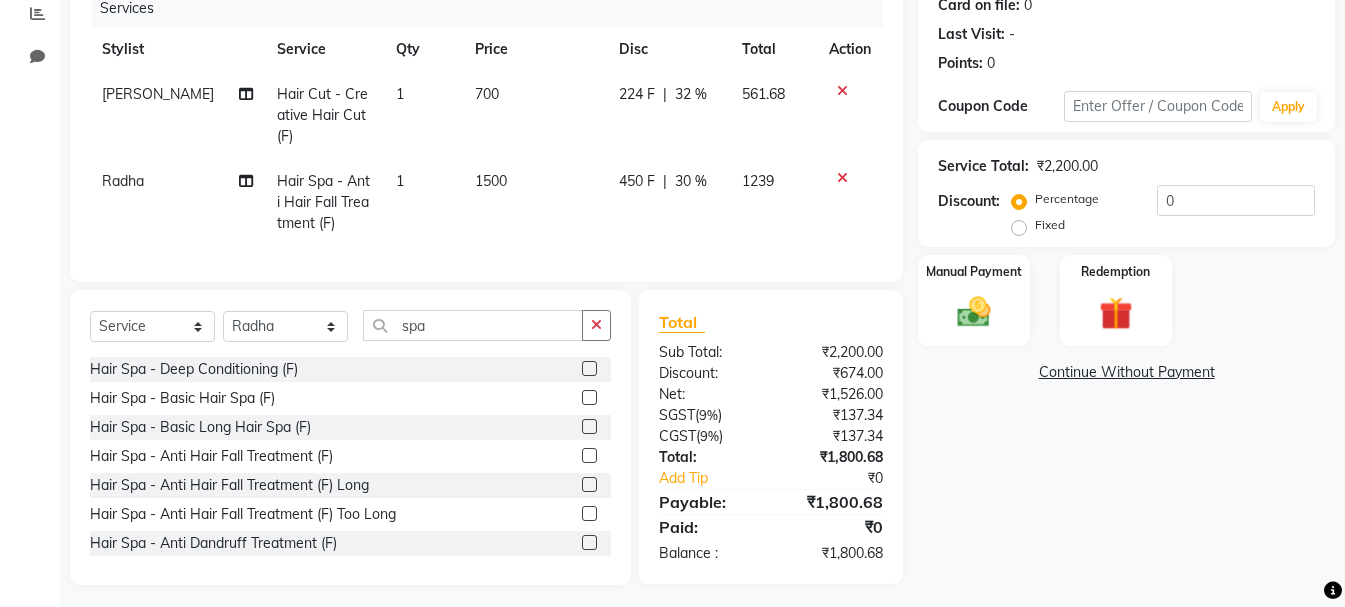 click on "Name: Sankari  Membership:  No Active Membership  Total Visits:   Card on file:  0 Last Visit:   - Points:   0  Coupon Code Apply Service Total:  ₹2,200.00  Discount:  Percentage   Fixed  0 Manual Payment Redemption  Continue Without Payment" 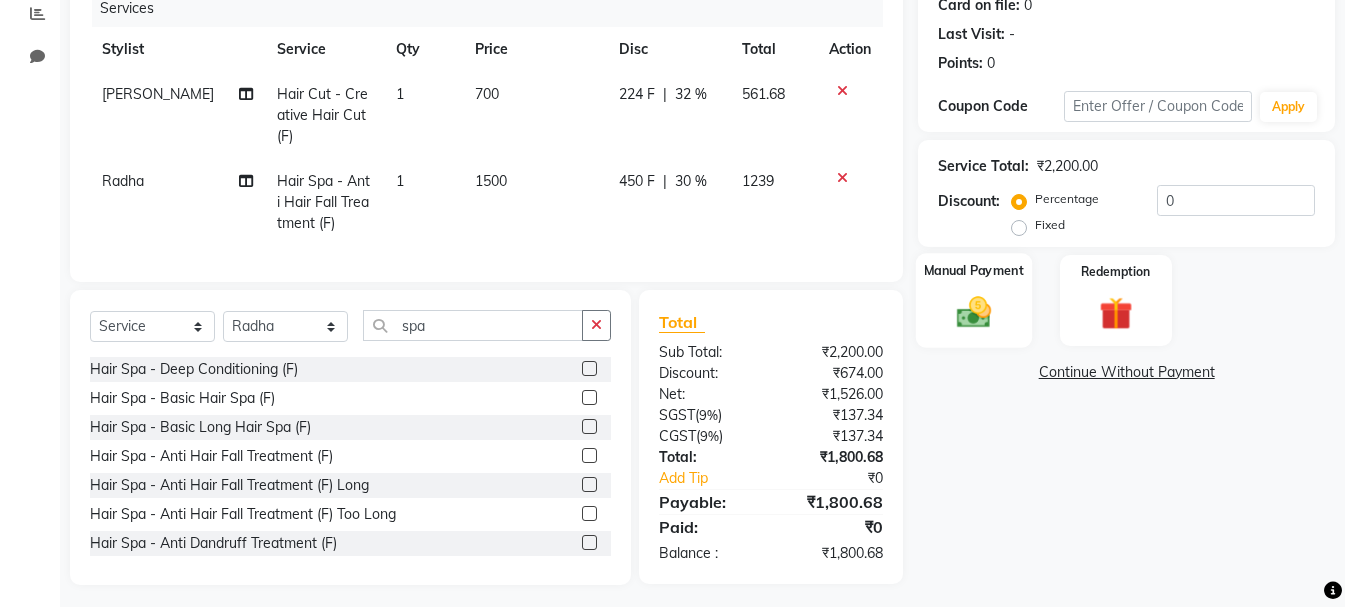 click 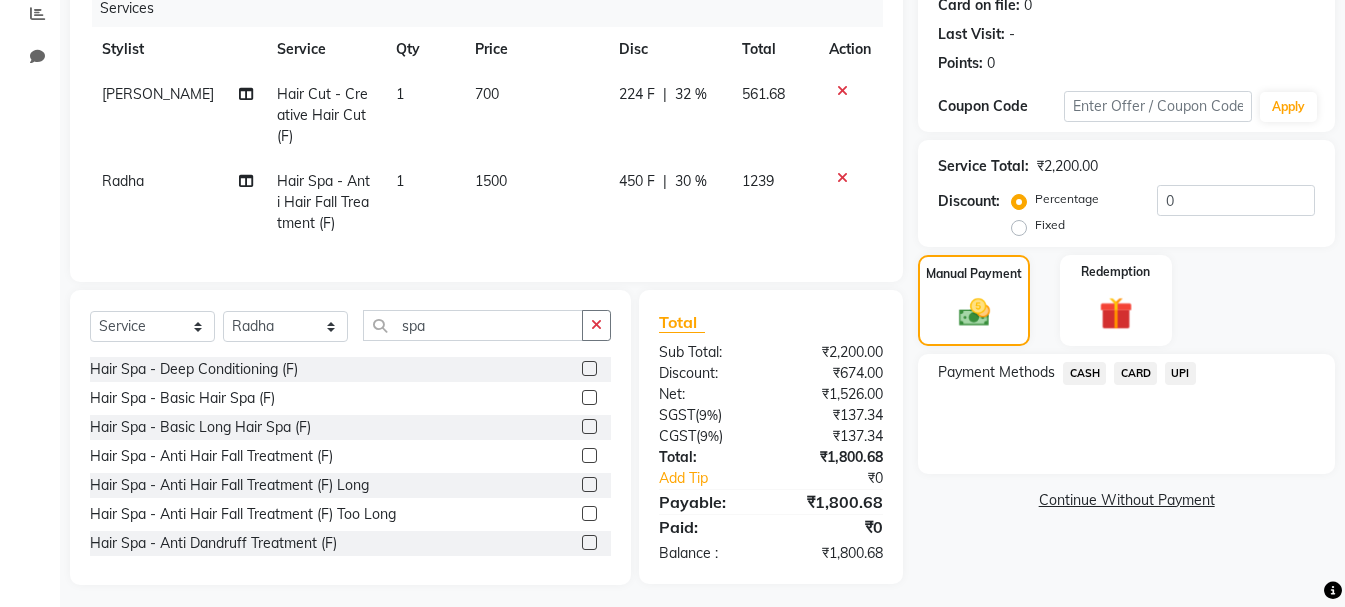 click on "UPI" 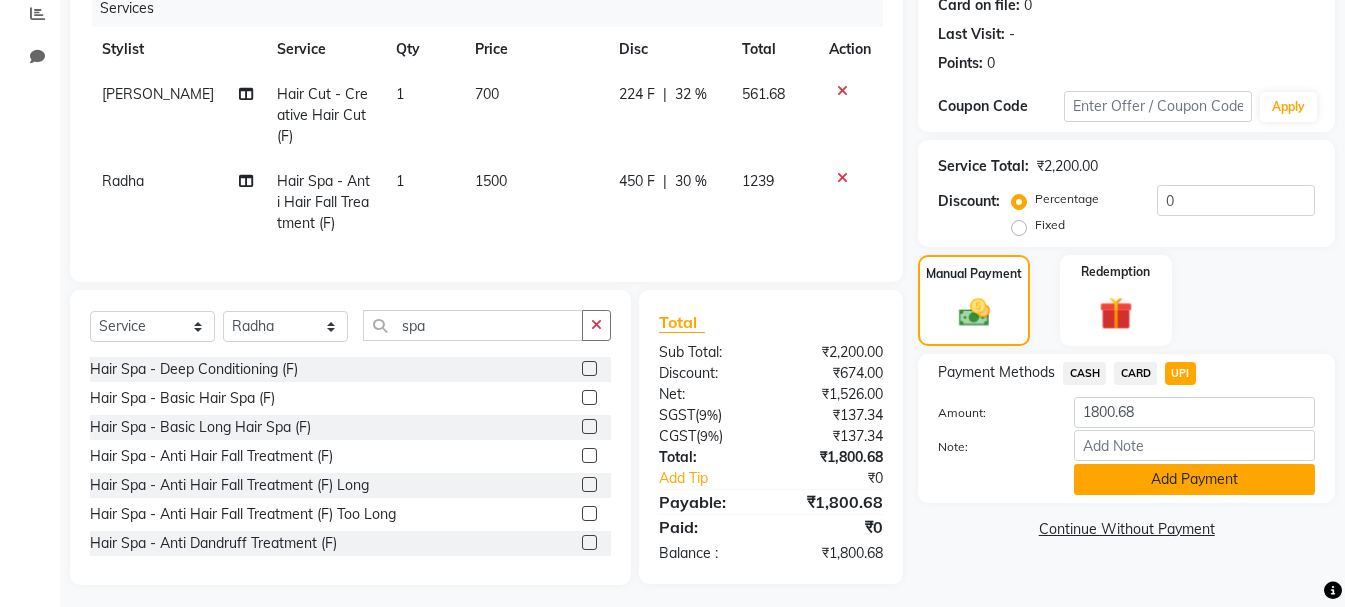 click on "Add Payment" 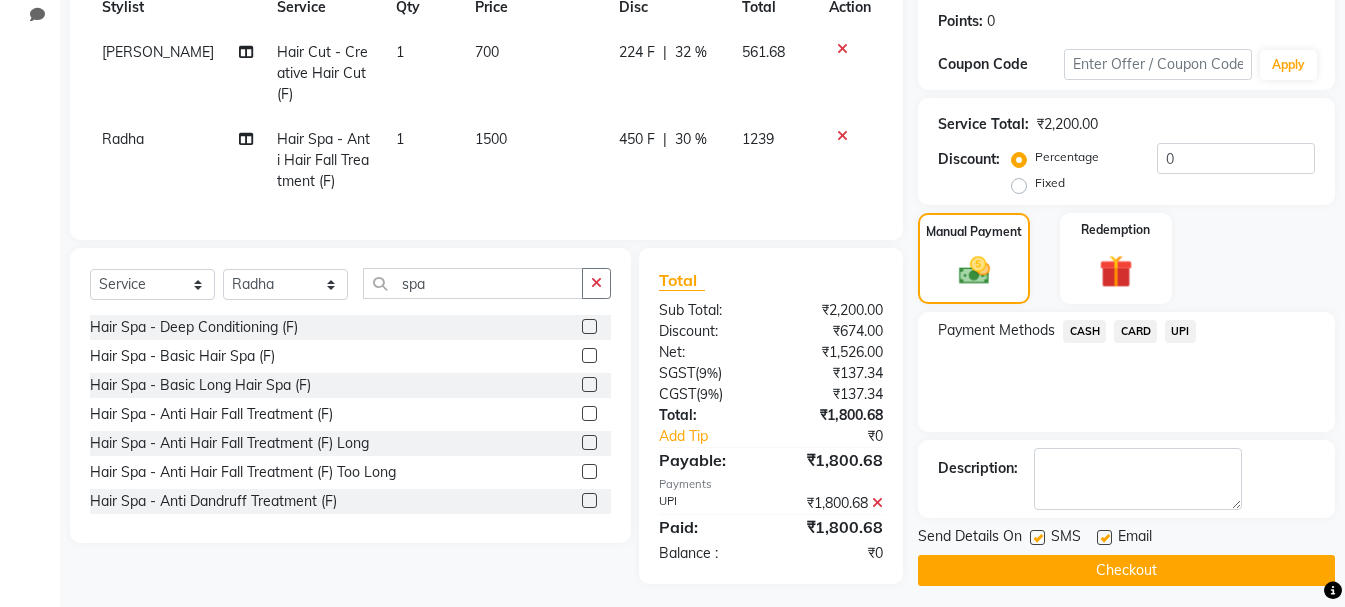 scroll, scrollTop: 322, scrollLeft: 0, axis: vertical 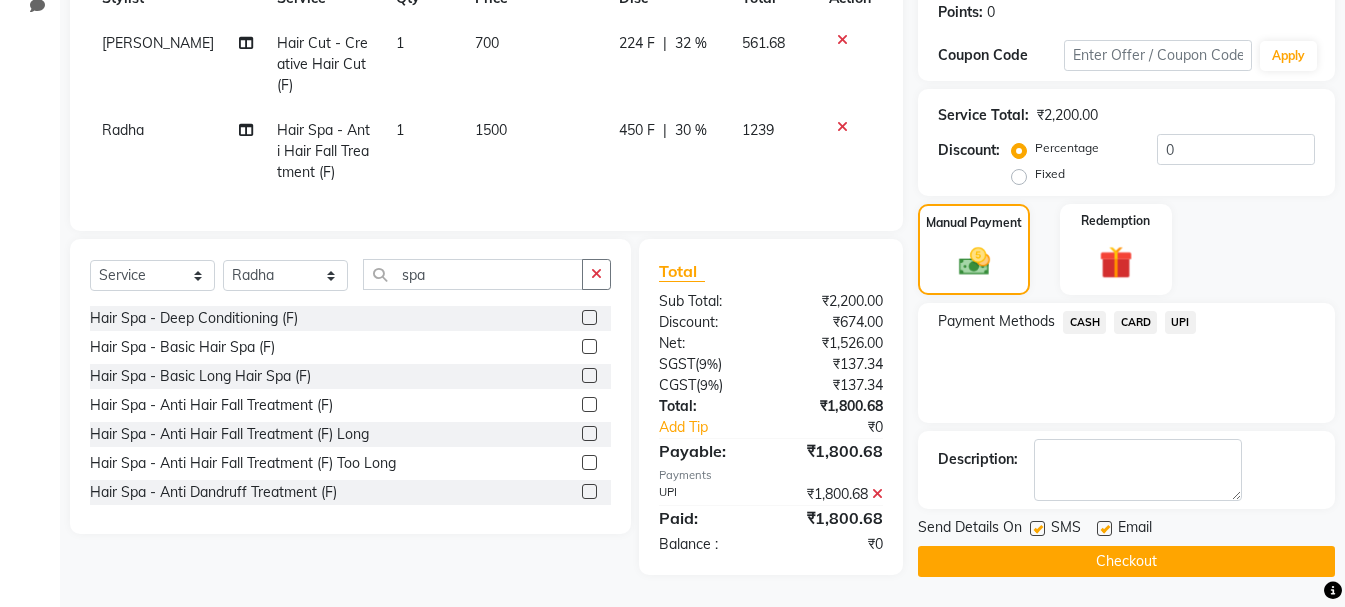 click on "Checkout" 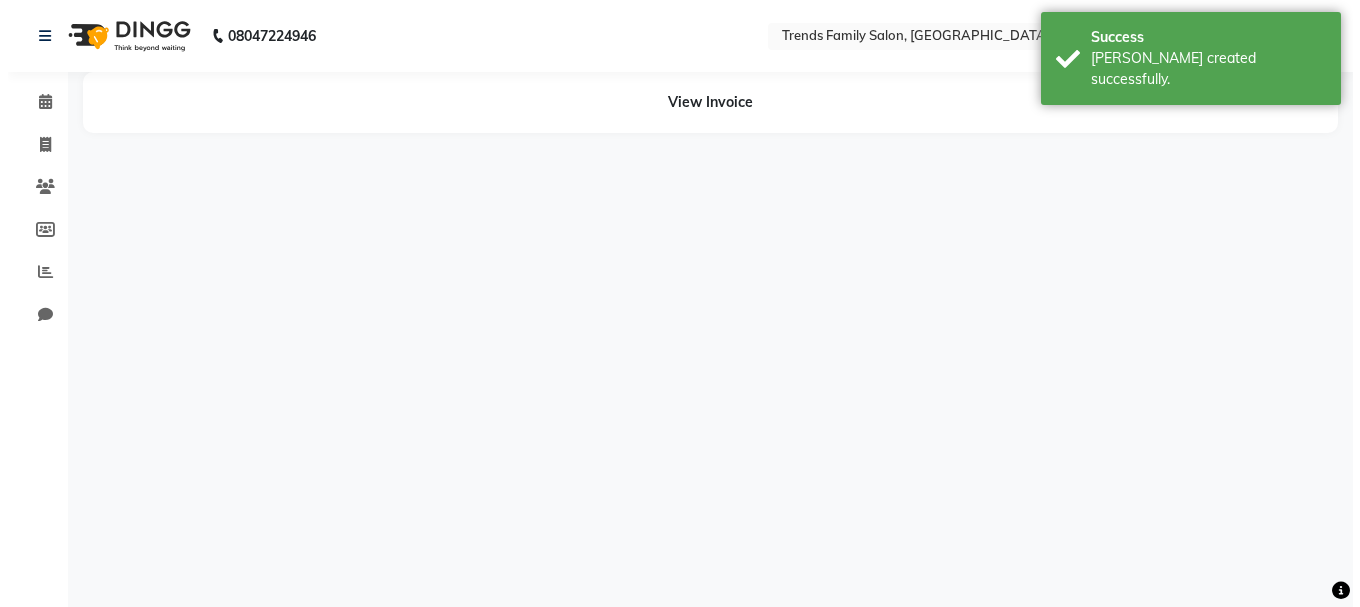 scroll, scrollTop: 0, scrollLeft: 0, axis: both 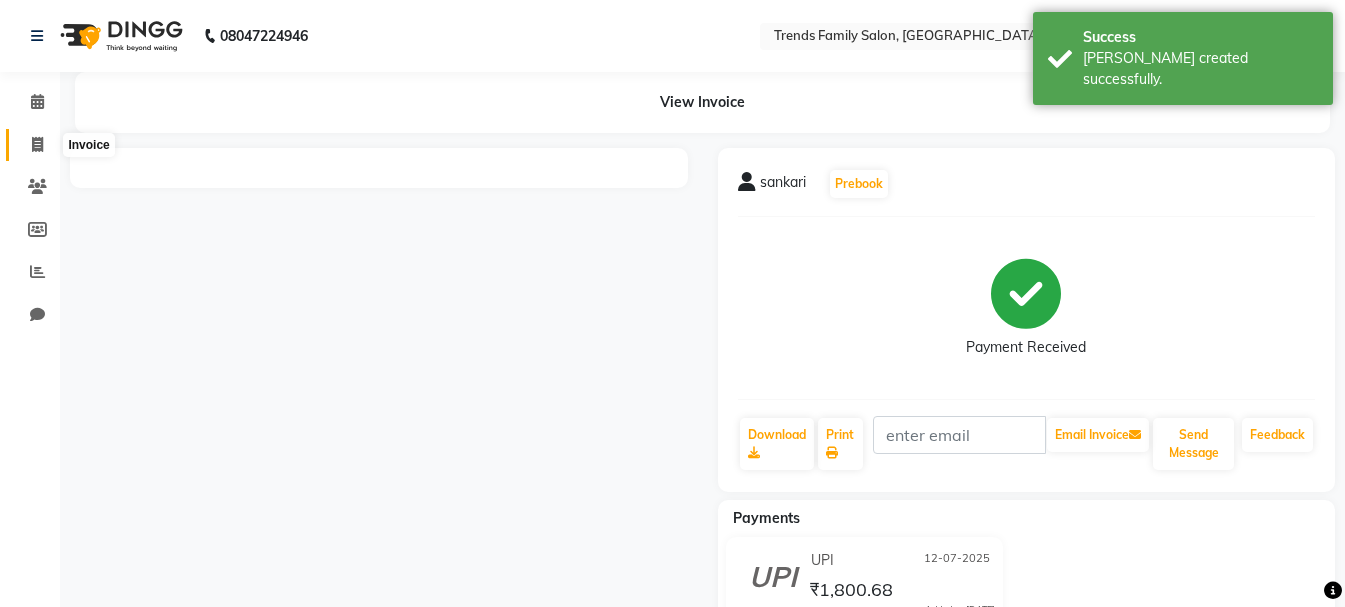click 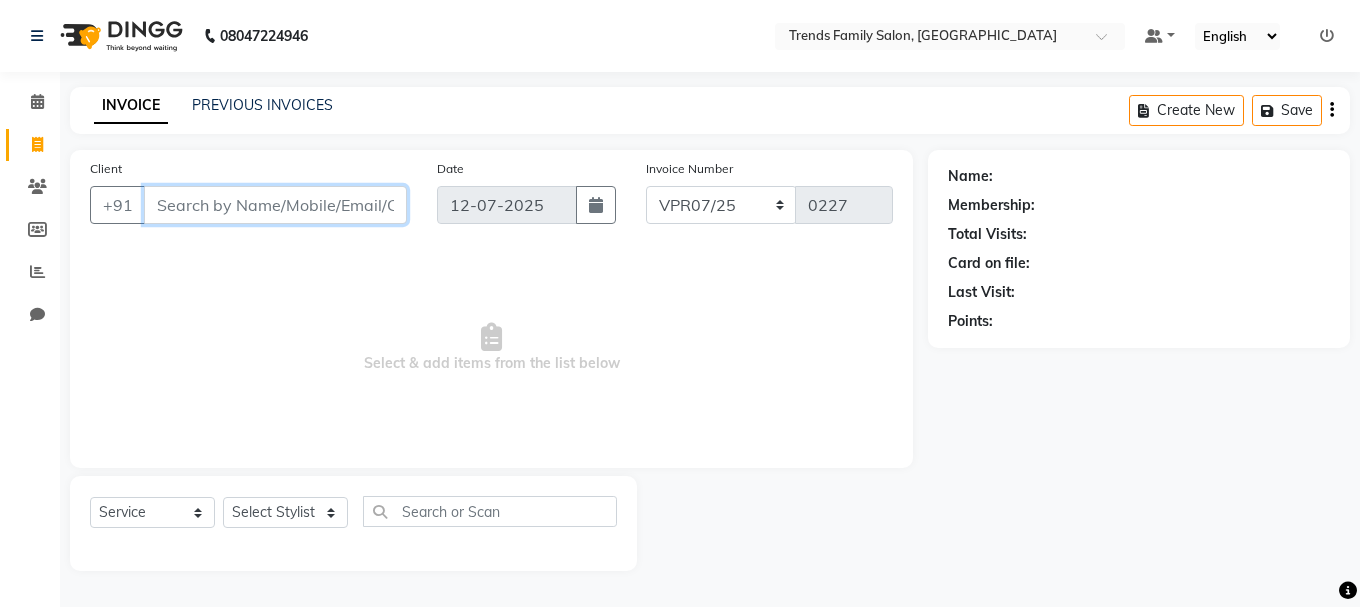 click on "Client" at bounding box center [275, 205] 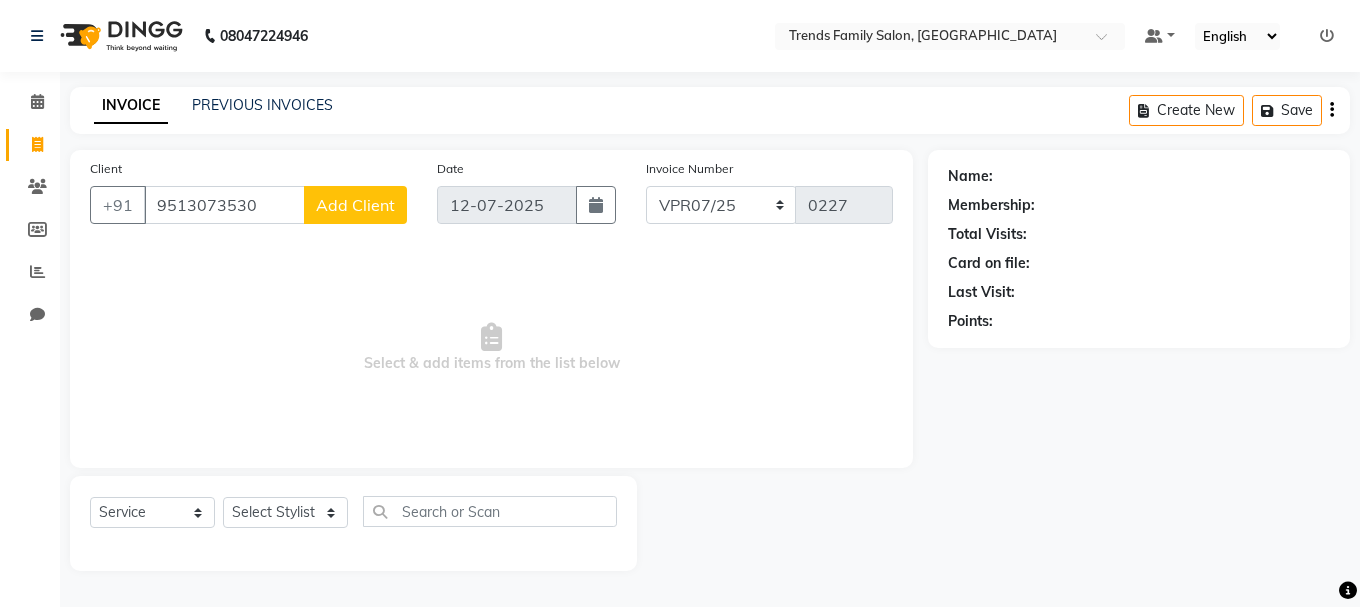 click on "Add Client" 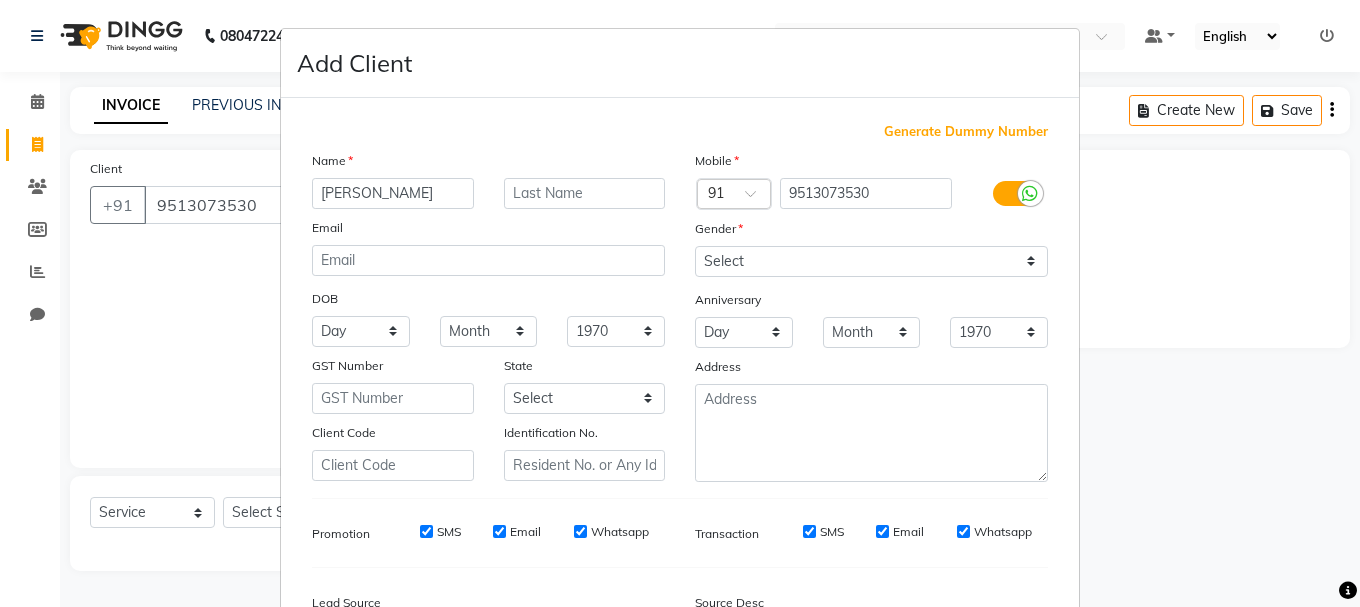 drag, startPoint x: 367, startPoint y: 199, endPoint x: 357, endPoint y: 188, distance: 14.866069 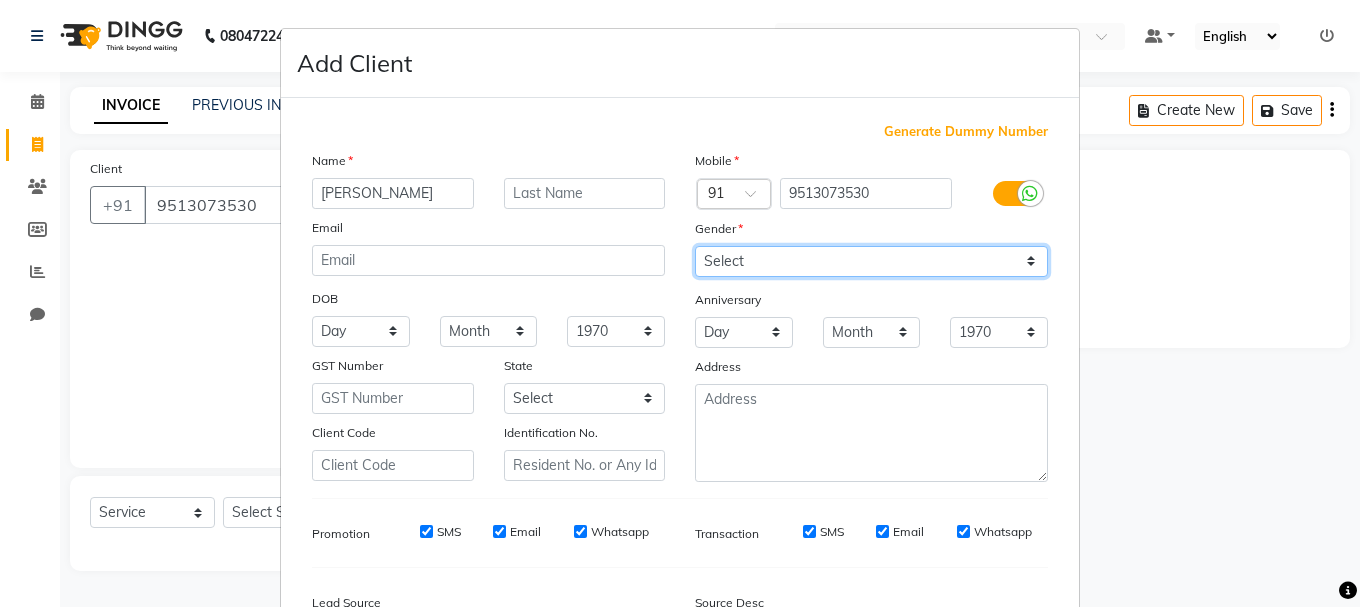 drag, startPoint x: 407, startPoint y: 193, endPoint x: 731, endPoint y: 267, distance: 332.3432 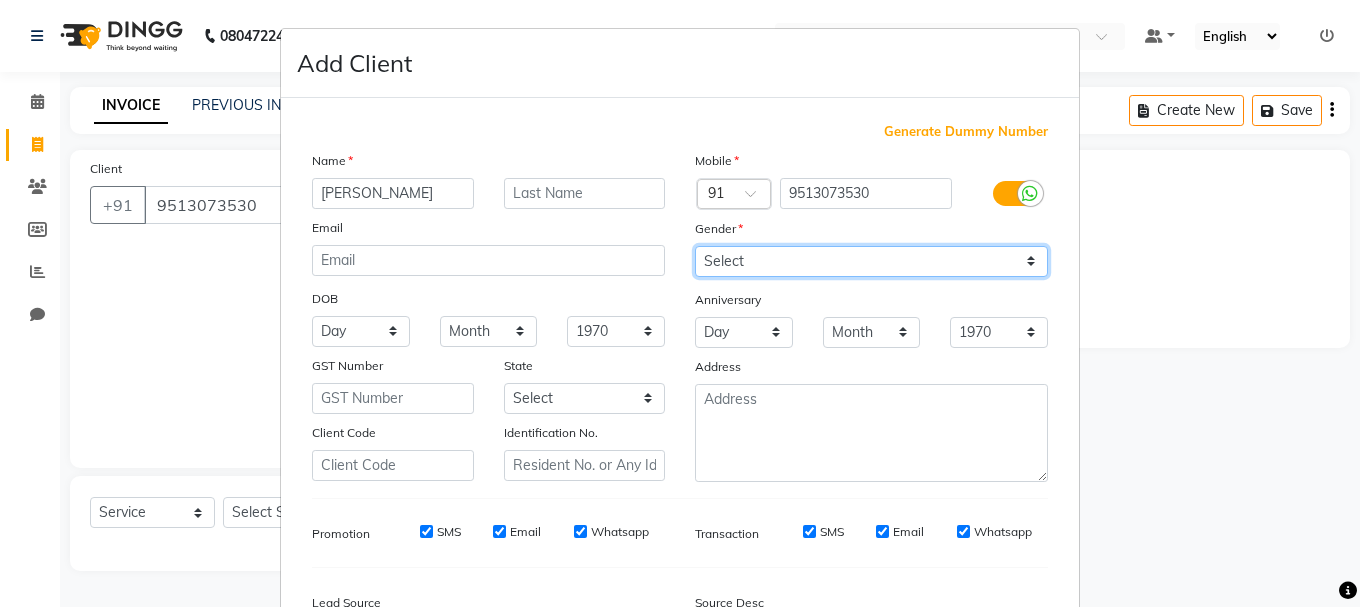 click on "Select [DEMOGRAPHIC_DATA] [DEMOGRAPHIC_DATA] Other Prefer Not To Say" at bounding box center (871, 261) 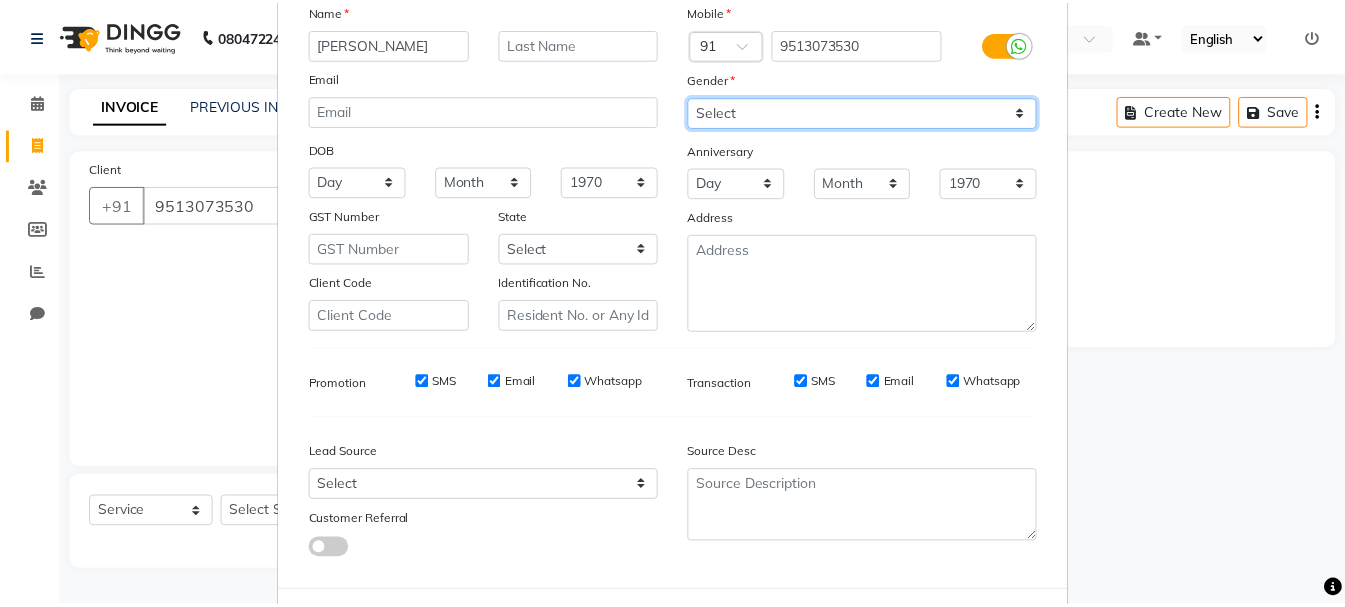 scroll, scrollTop: 242, scrollLeft: 0, axis: vertical 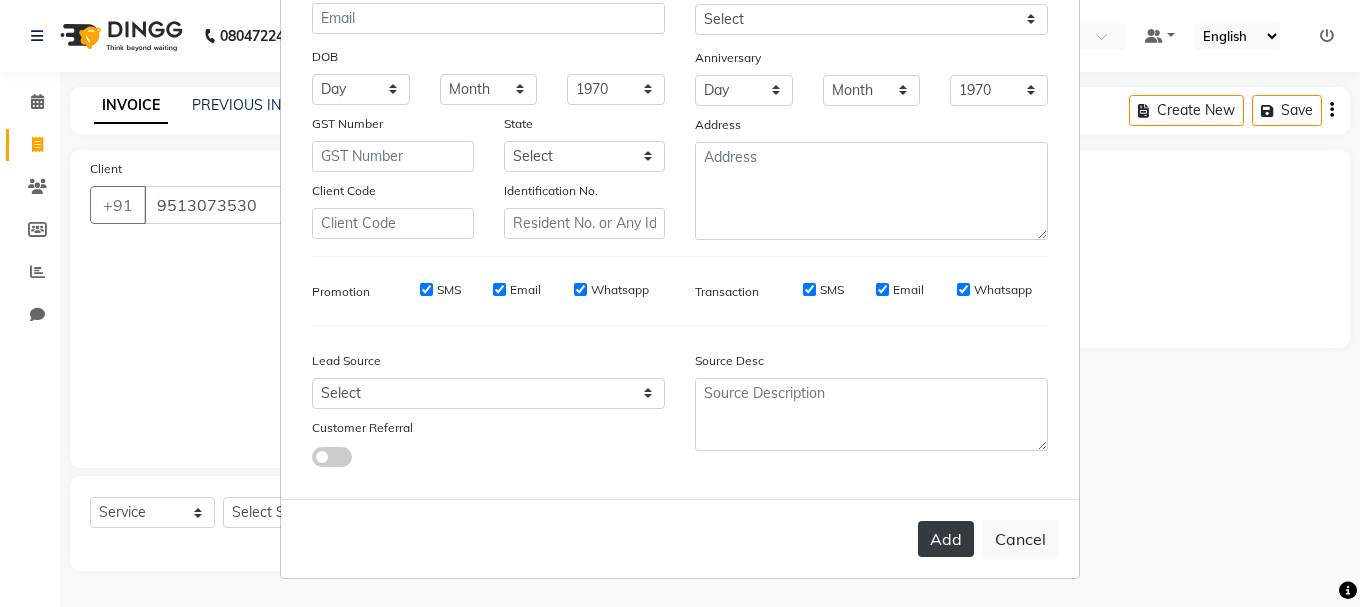 click on "Add" at bounding box center (946, 539) 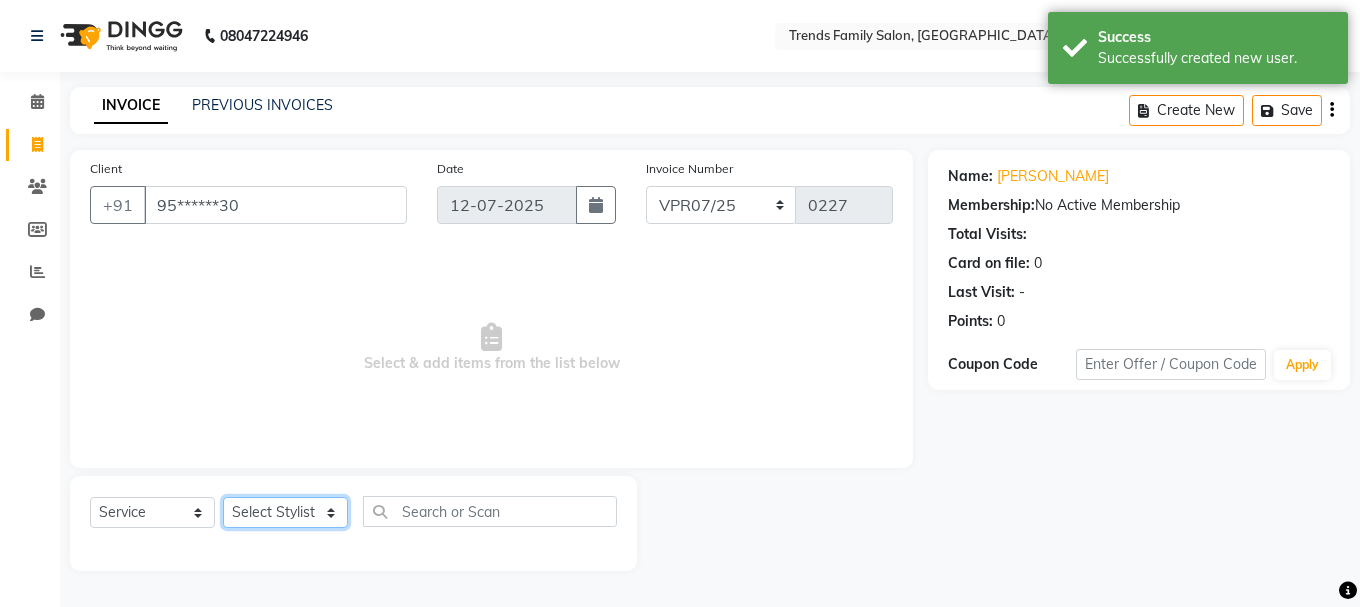 click on "Select Stylist [PERSON_NAME] Alsa Amaritha Ashwini [PERSON_NAME] Bhaktha Bhumi Danish Dolma Doma [PERSON_NAME] [PERSON_NAME] Lakshmi  Maya [PERSON_NAME] [PERSON_NAME] [PERSON_NAME] [PERSON_NAME] [PERSON_NAME] [PERSON_NAME] Sawsthika Shadav [PERSON_NAME] Sony Sherpa  [PERSON_NAME] [PERSON_NAME]" 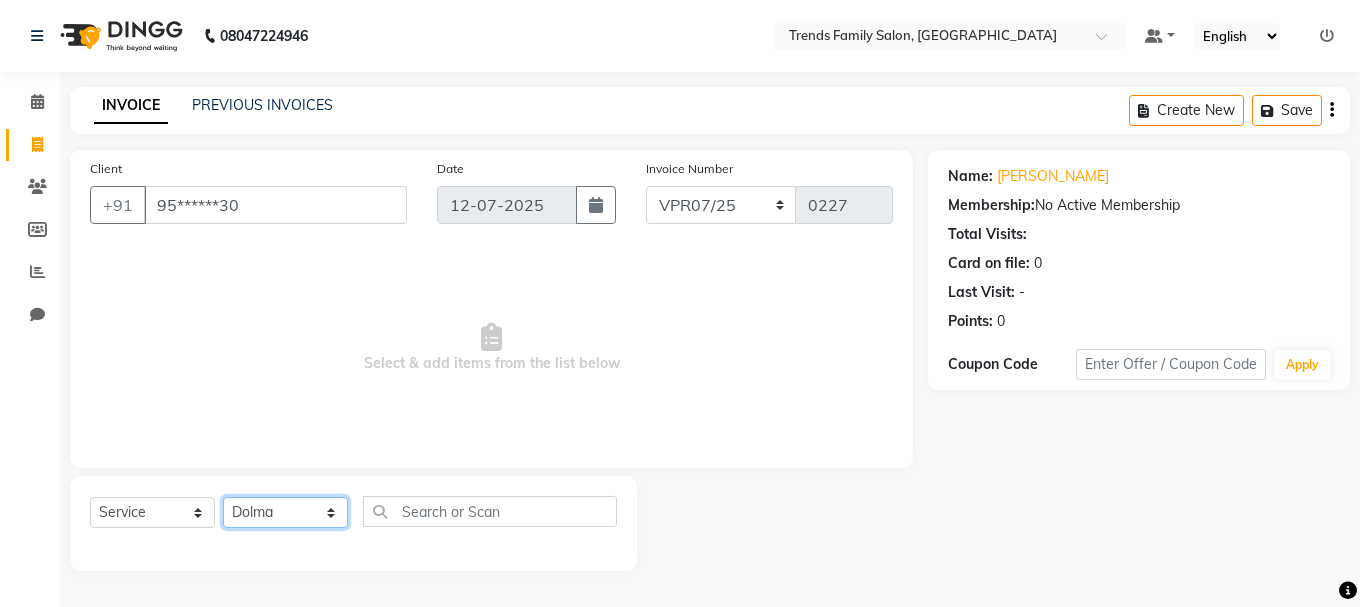 click on "Select Stylist [PERSON_NAME] Alsa Amaritha Ashwini [PERSON_NAME] Bhaktha Bhumi Danish Dolma Doma [PERSON_NAME] [PERSON_NAME] Lakshmi  Maya [PERSON_NAME] [PERSON_NAME] [PERSON_NAME] [PERSON_NAME] [PERSON_NAME] [PERSON_NAME] Sawsthika Shadav [PERSON_NAME] Sony Sherpa  [PERSON_NAME] [PERSON_NAME]" 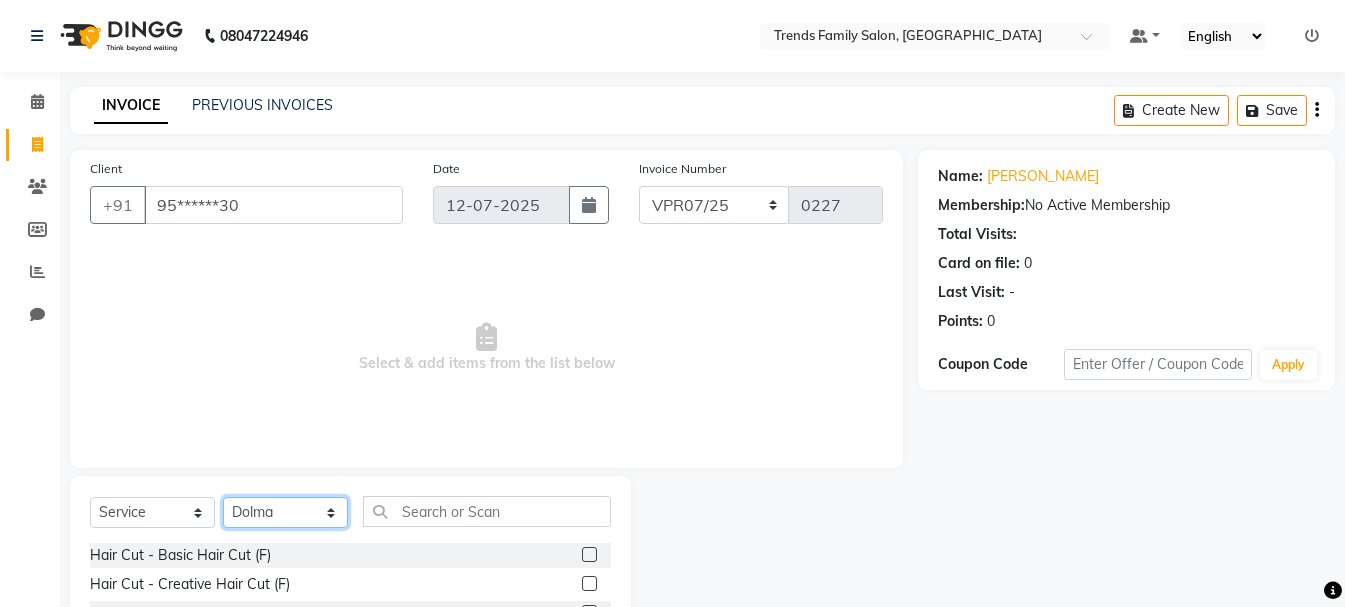scroll, scrollTop: 194, scrollLeft: 0, axis: vertical 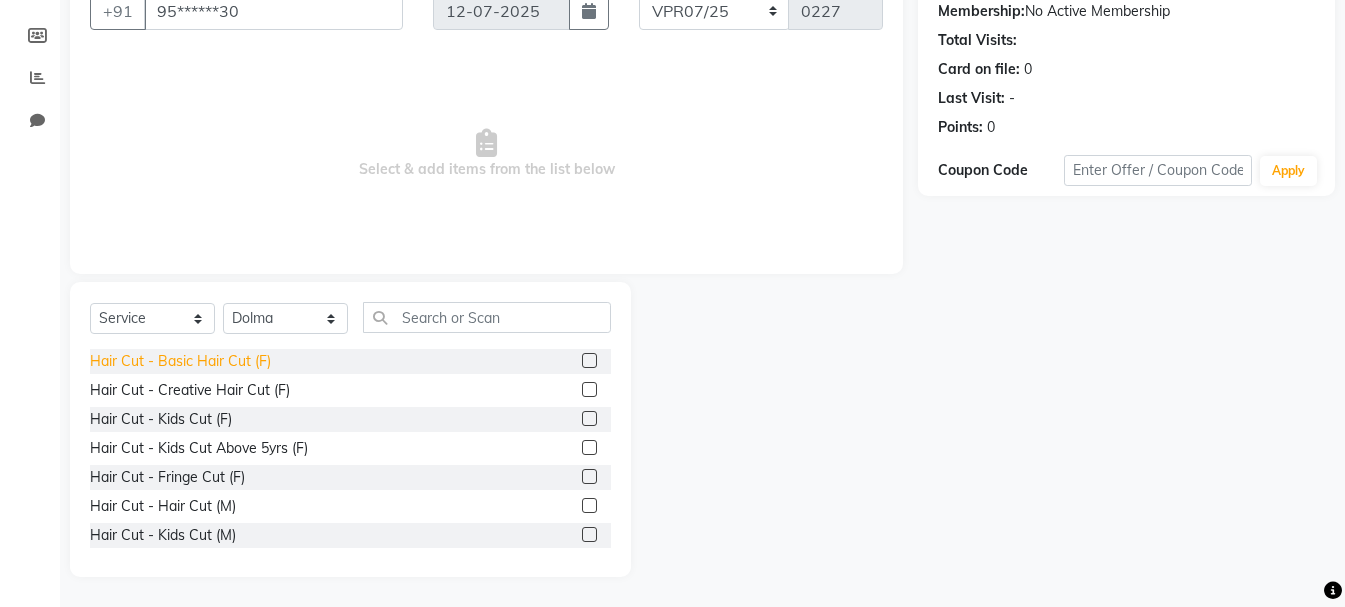 click on "Hair Cut - Basic Hair Cut (F)" 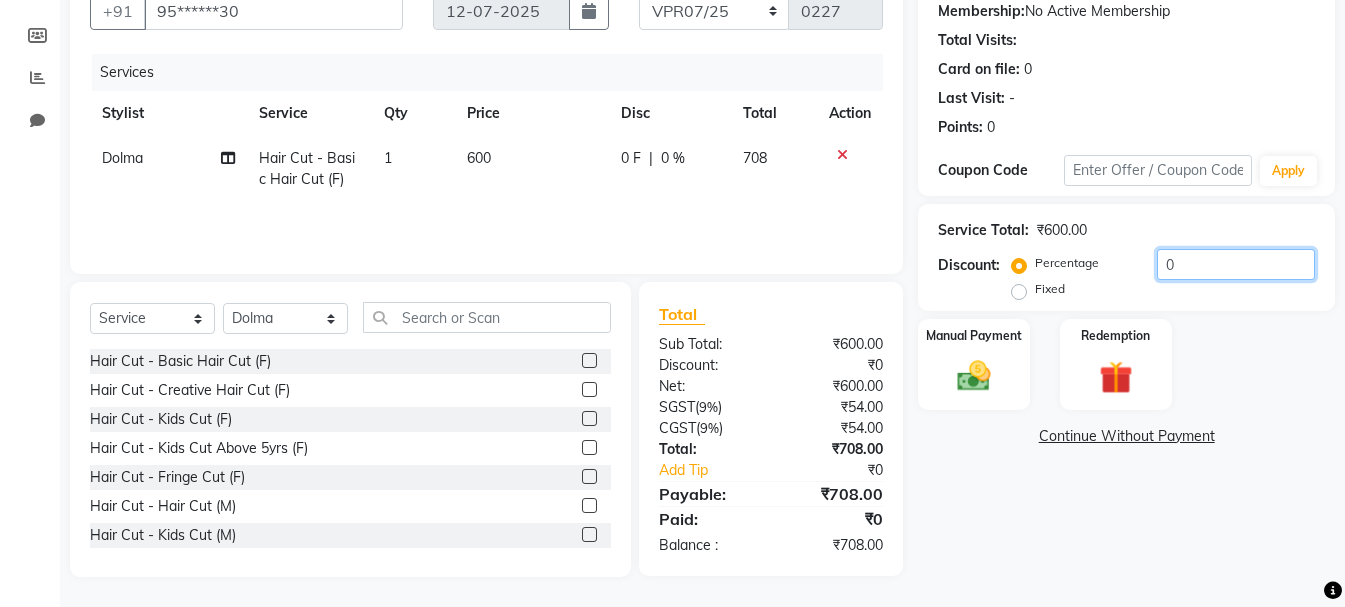 click on "0" 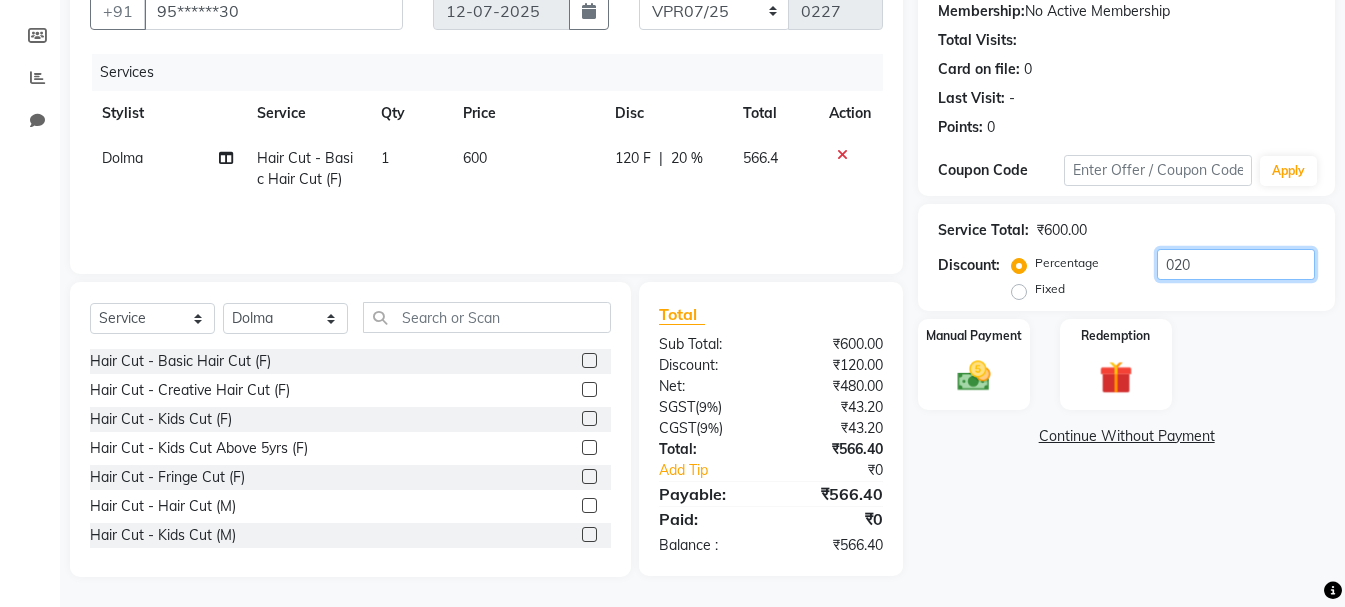scroll, scrollTop: 0, scrollLeft: 0, axis: both 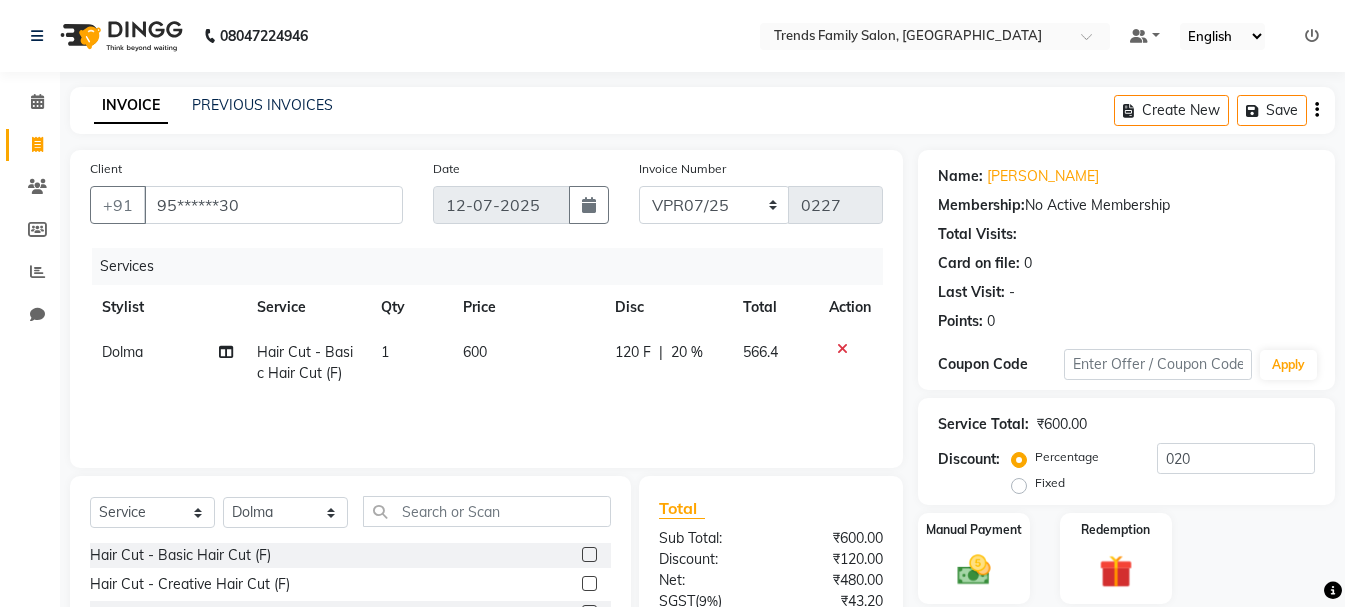 click 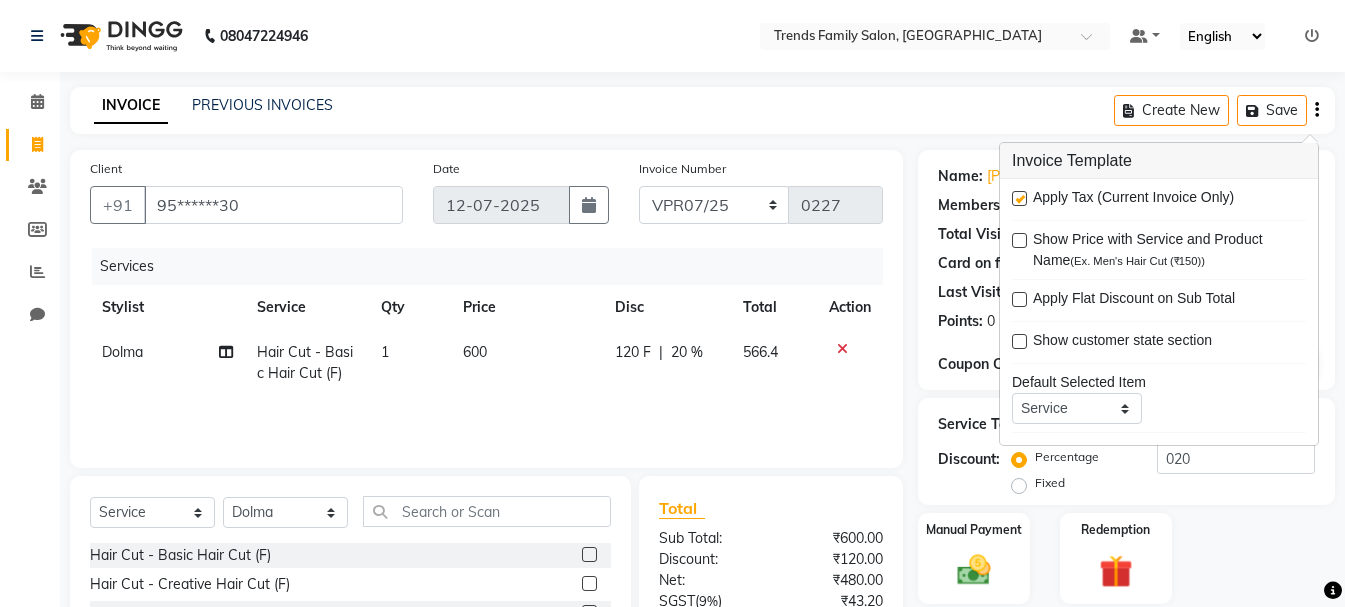click at bounding box center (1019, 198) 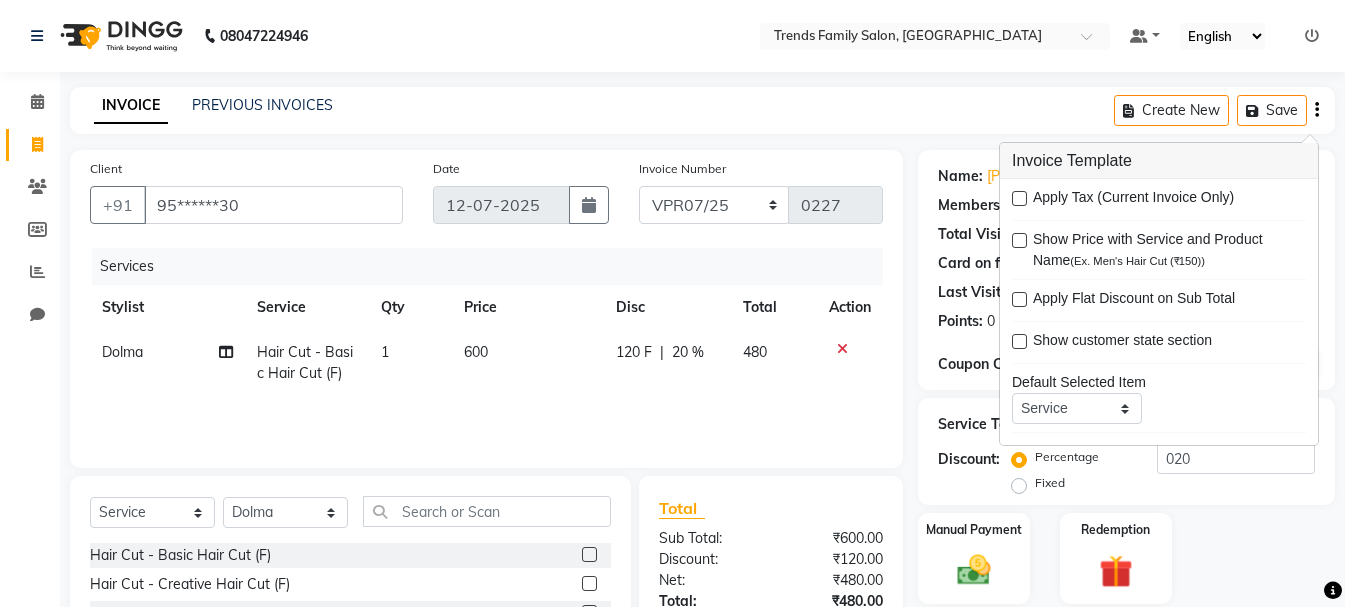 scroll, scrollTop: 194, scrollLeft: 0, axis: vertical 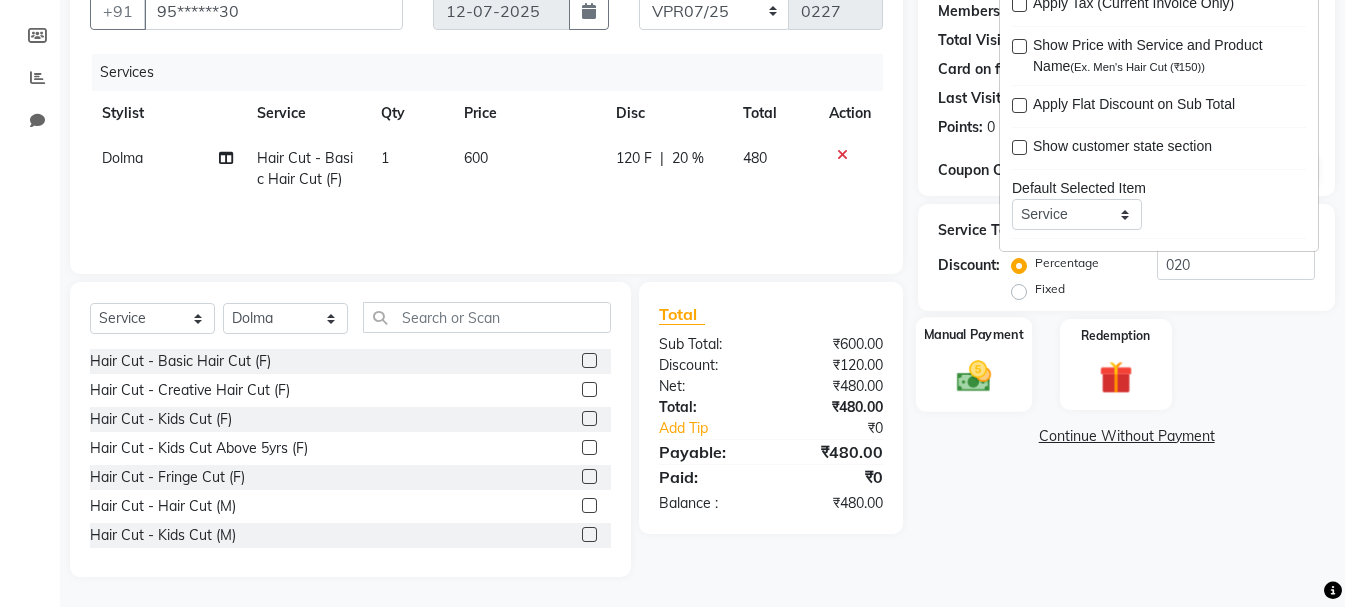 click 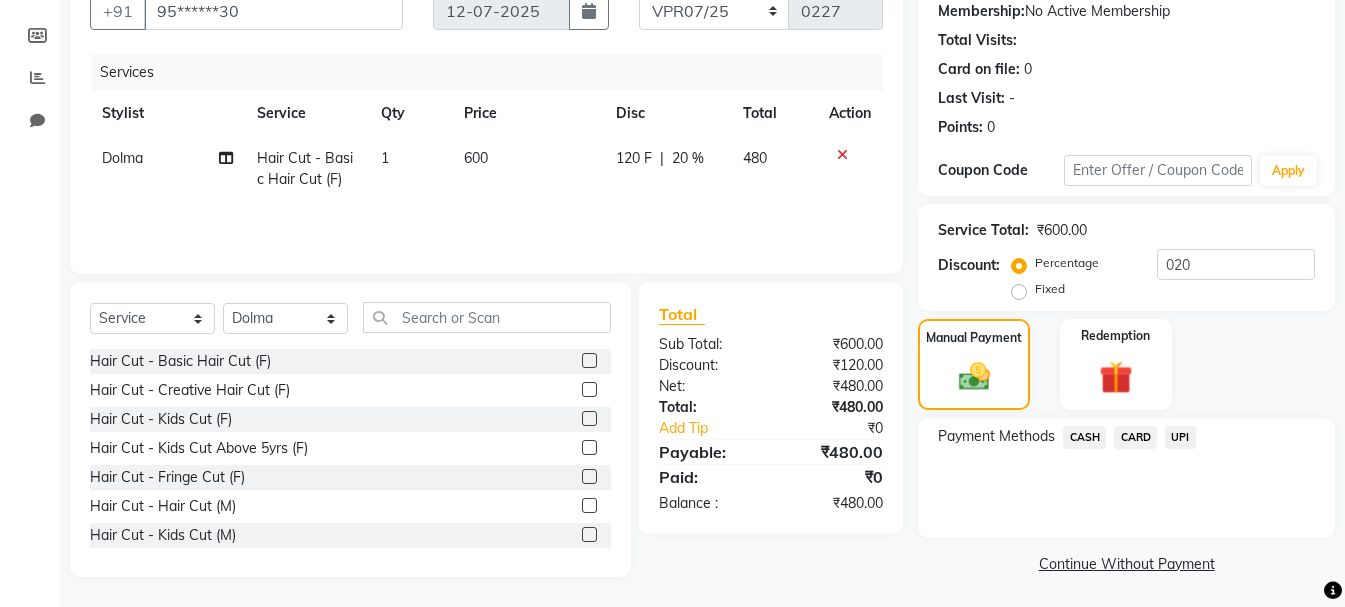 click on "UPI" 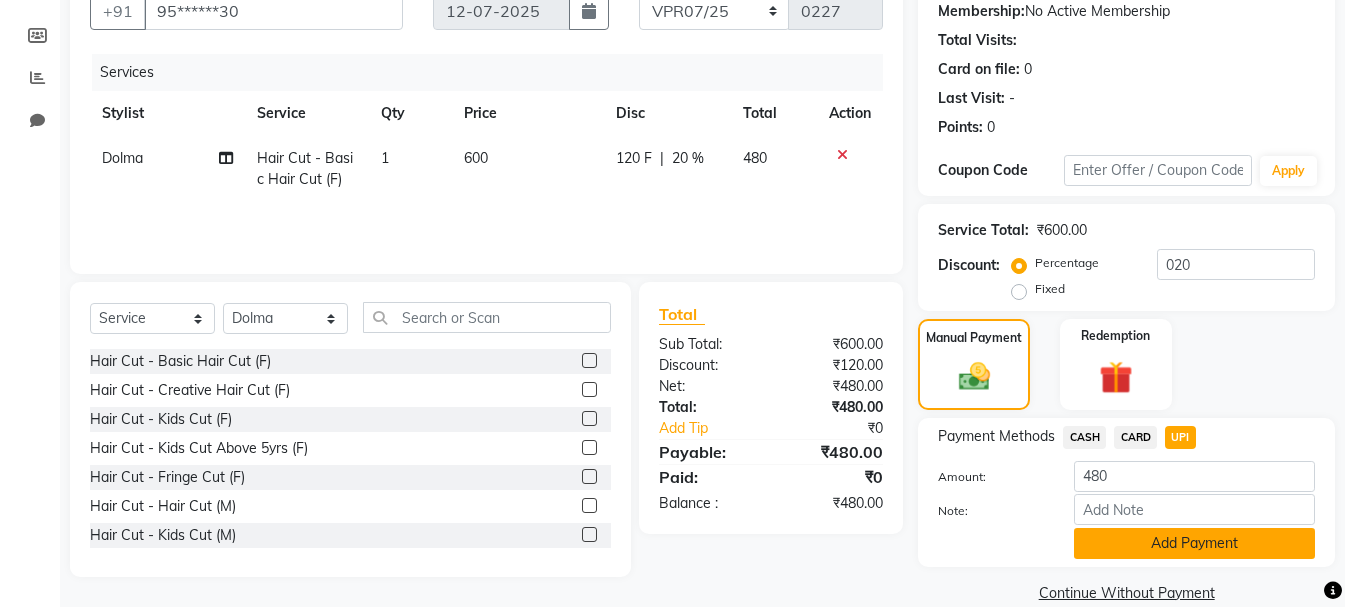 click on "Add Payment" 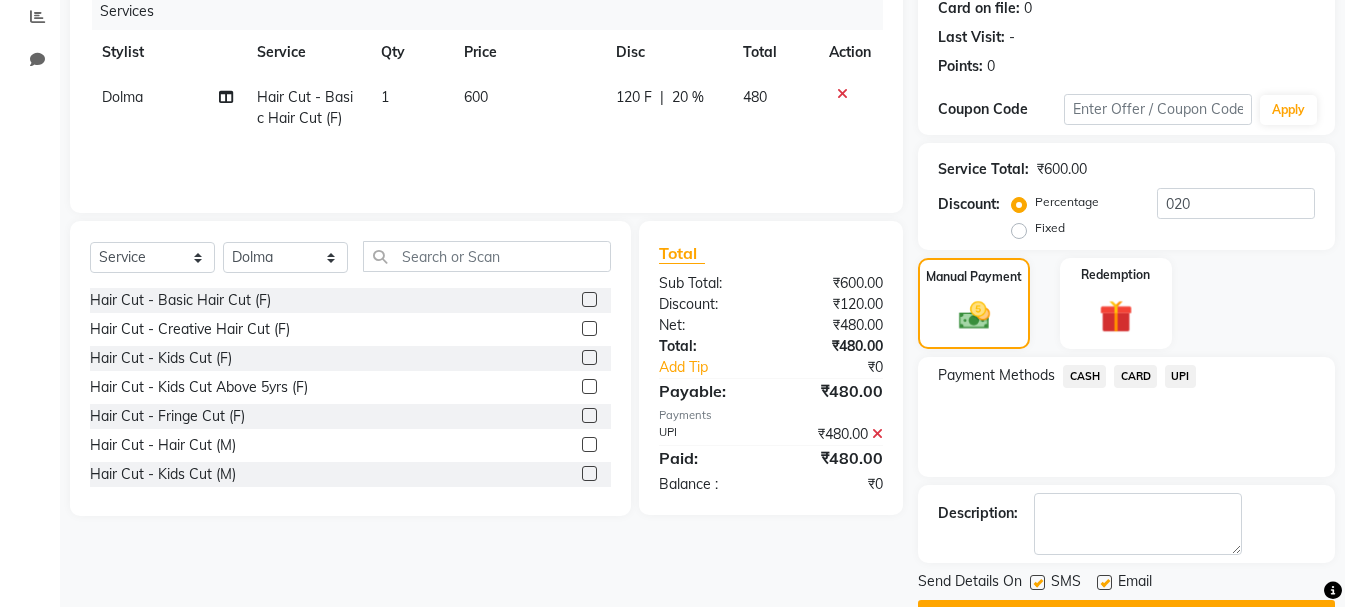 scroll, scrollTop: 309, scrollLeft: 0, axis: vertical 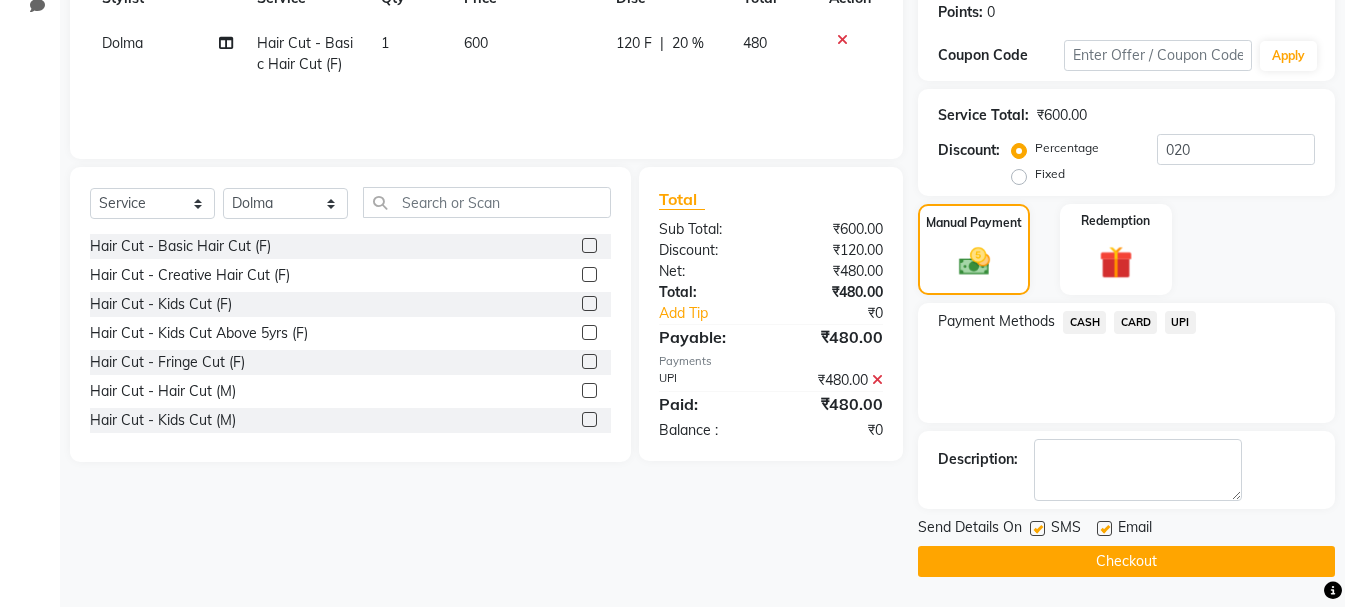 click on "Checkout" 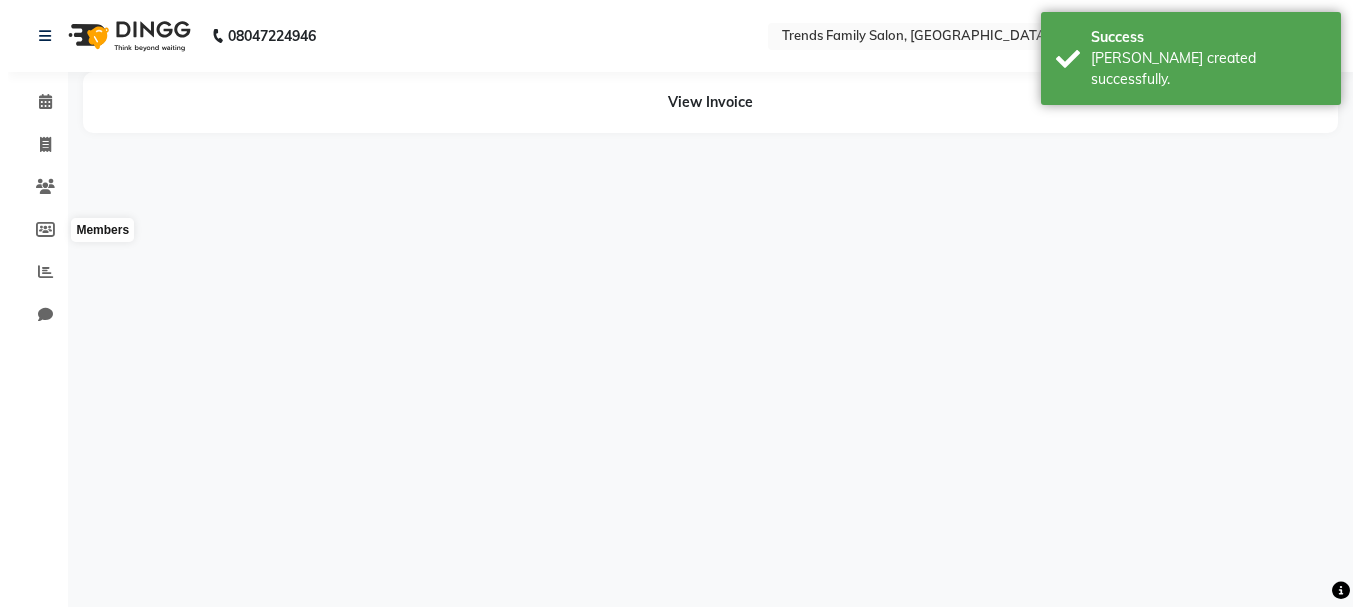 scroll, scrollTop: 0, scrollLeft: 0, axis: both 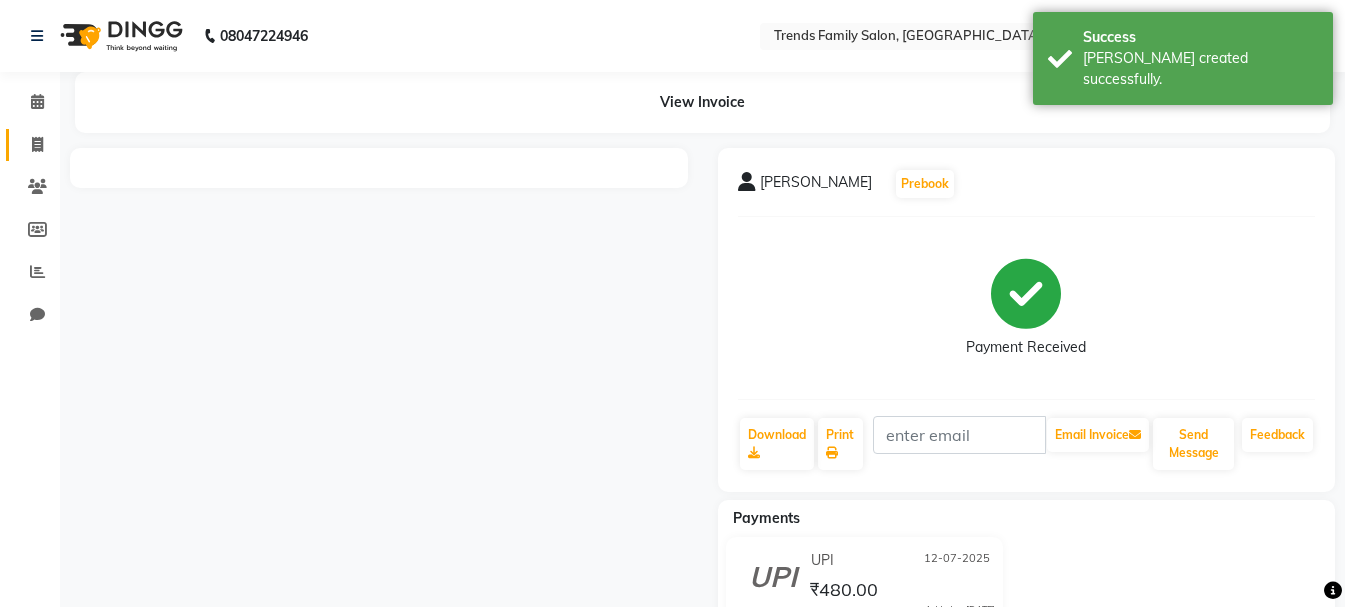click on "Invoice" 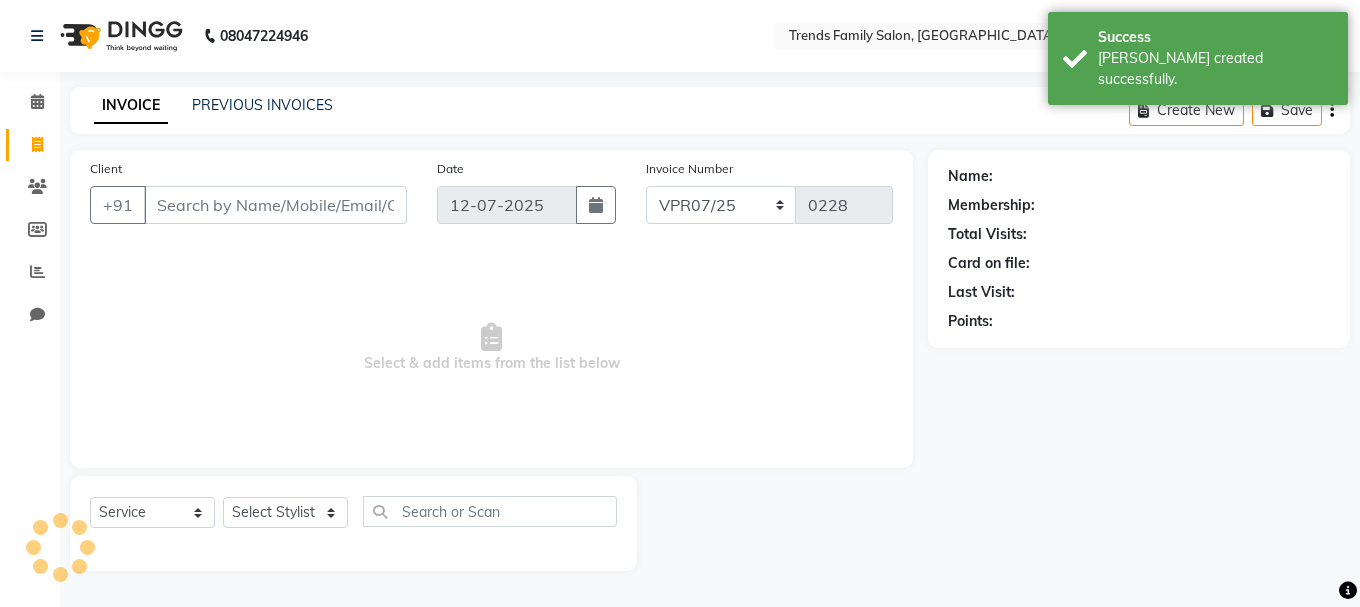 click on "Invoice" 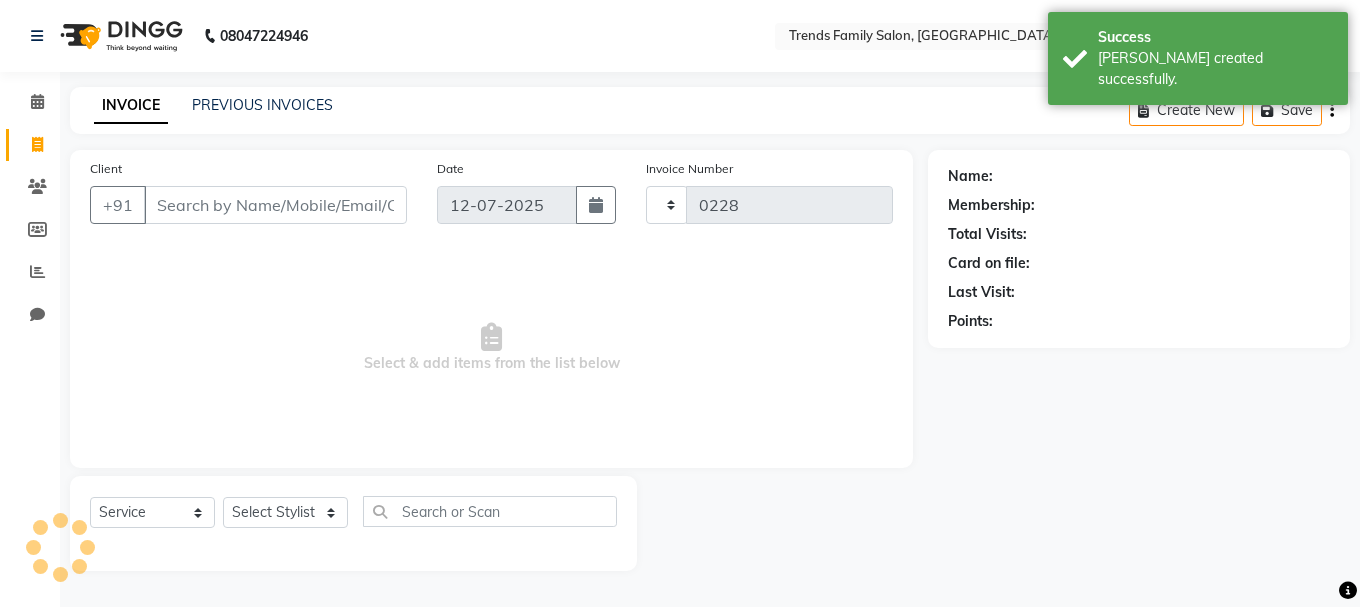 click on "Invoice" 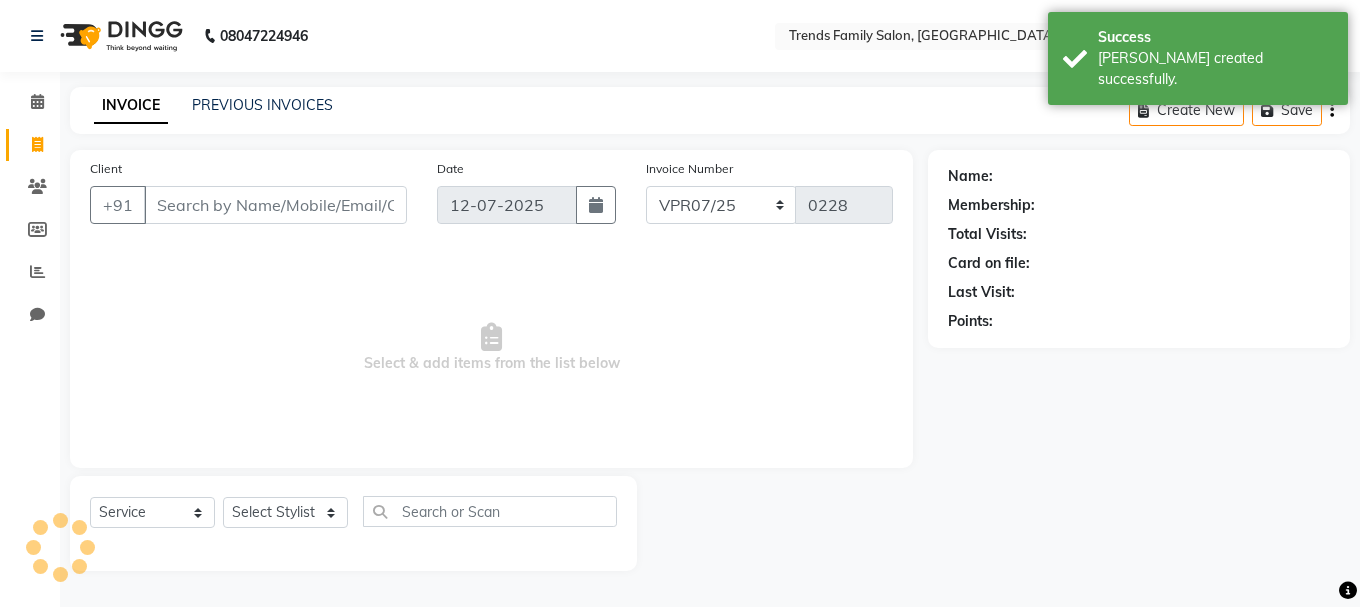 click on "Client" at bounding box center (275, 205) 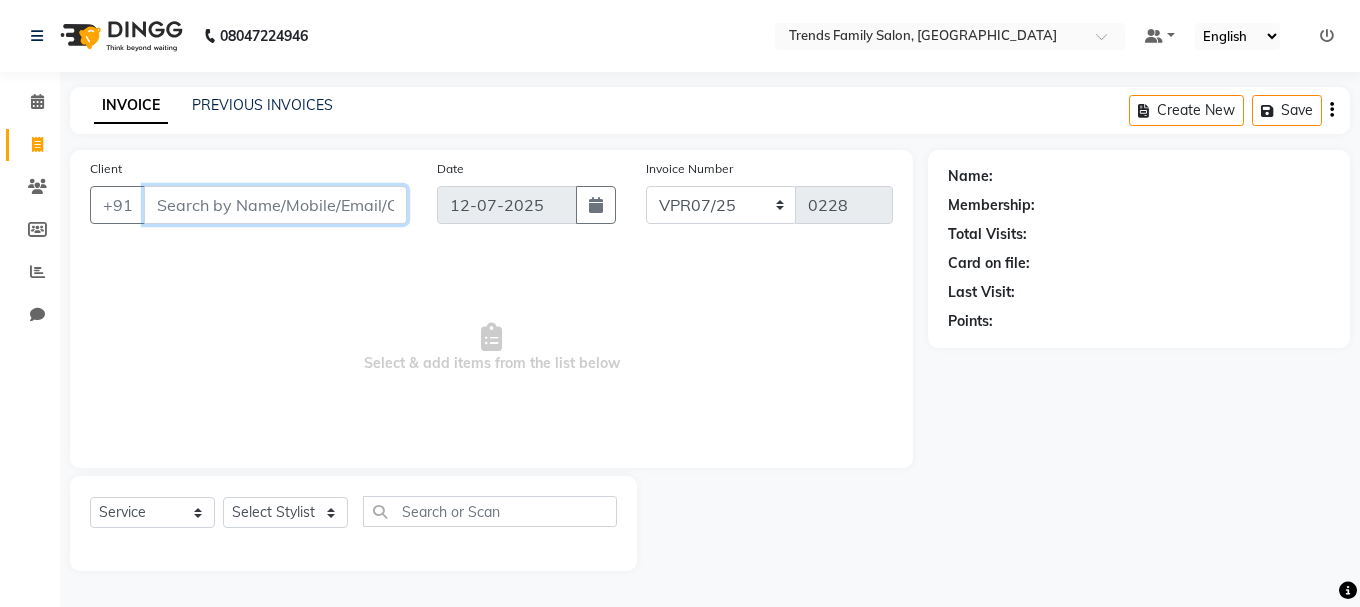 click on "Client" at bounding box center (275, 205) 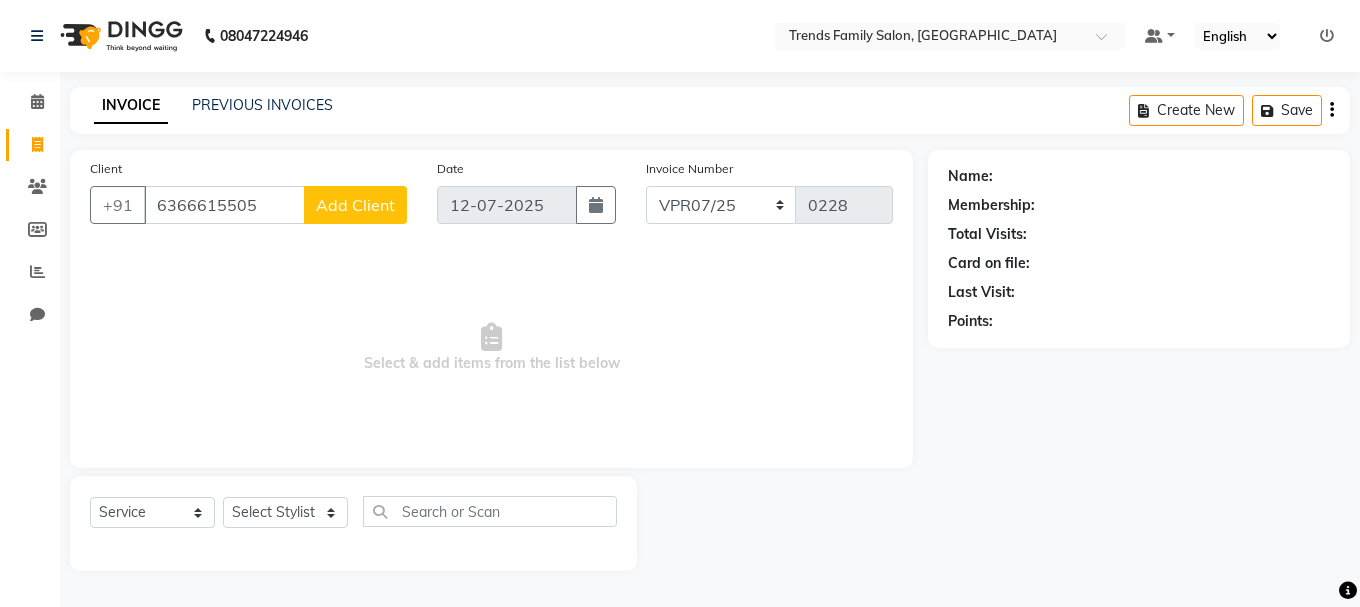 click on "Add Client" 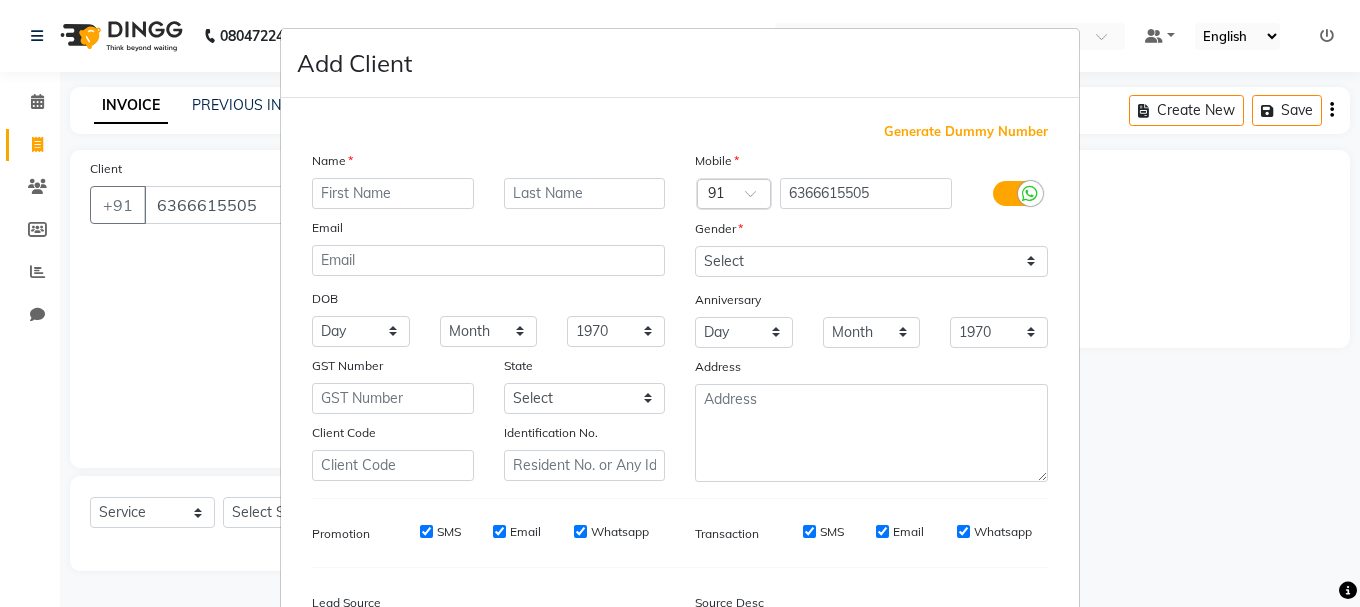 click at bounding box center [393, 193] 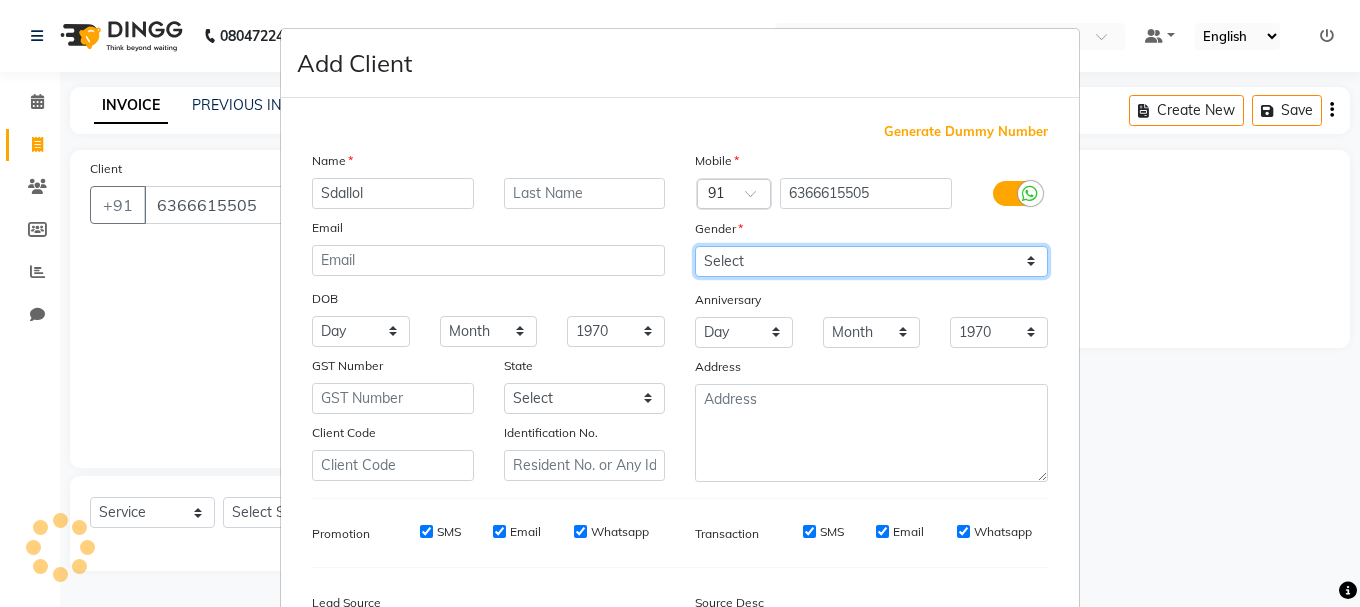 click on "Select [DEMOGRAPHIC_DATA] [DEMOGRAPHIC_DATA] Other Prefer Not To Say" at bounding box center [871, 261] 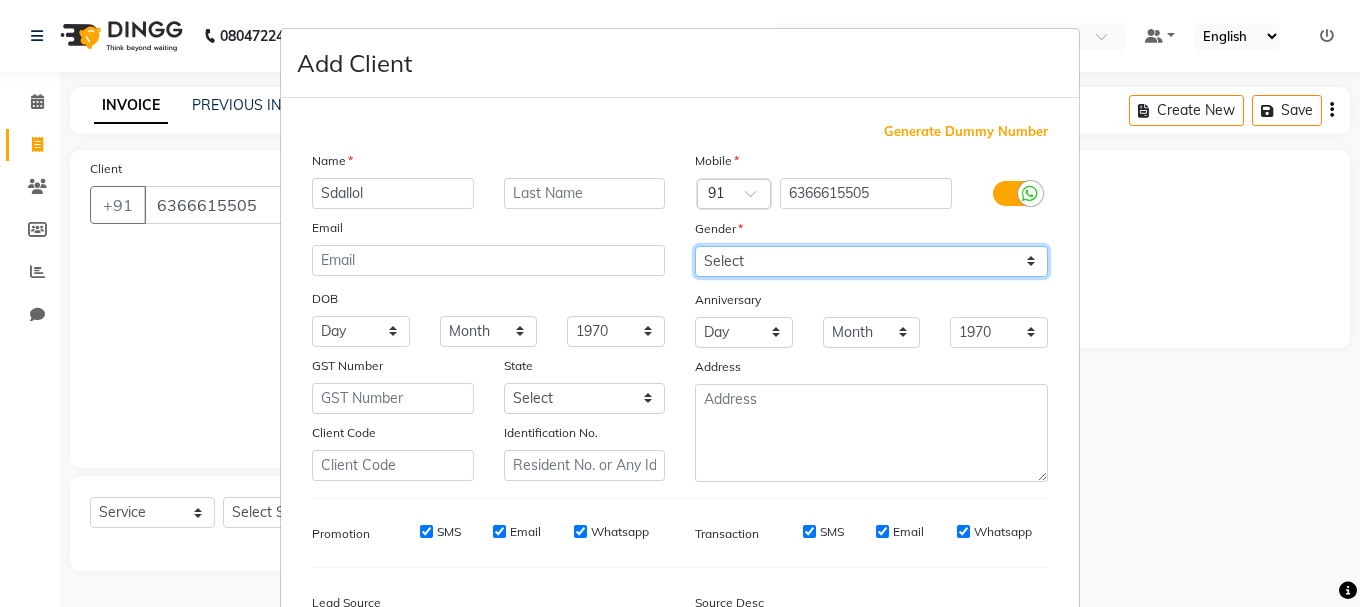 click on "Select [DEMOGRAPHIC_DATA] [DEMOGRAPHIC_DATA] Other Prefer Not To Say" at bounding box center (871, 261) 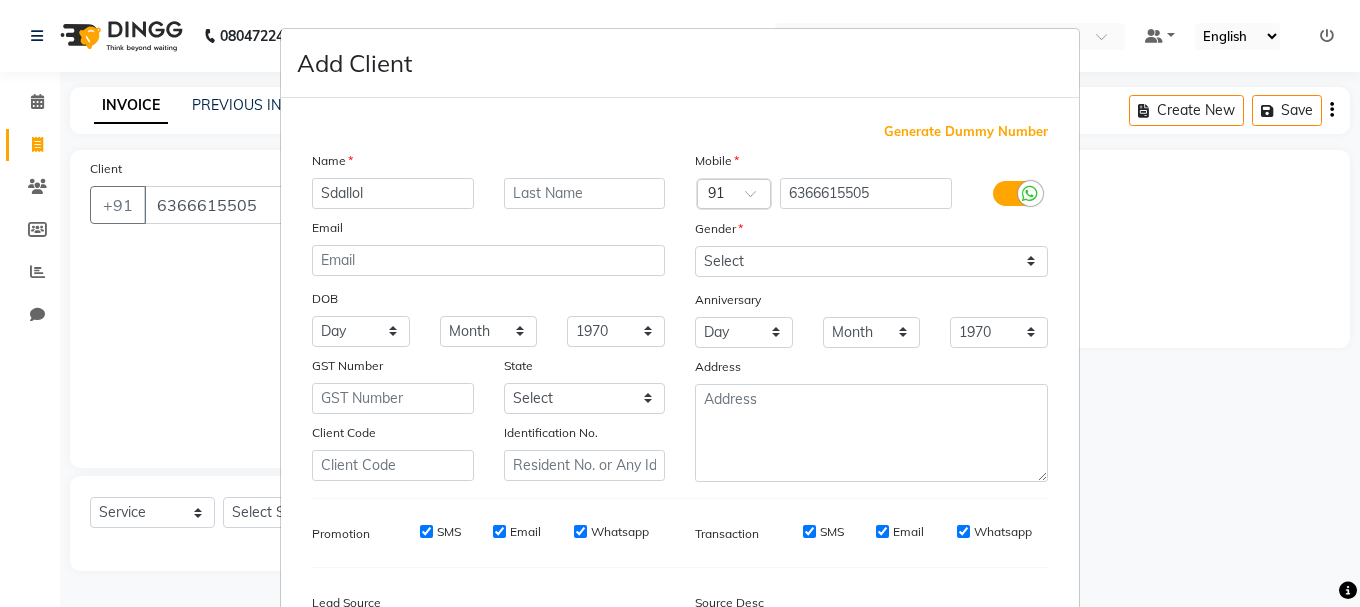 click on "Day 01 02 03 04 05 06 07 08 09 10 11 12 13 14 15 16 17 18 19 20 21 22 23 24 25 26 27 28 29 30 31" at bounding box center [744, 332] 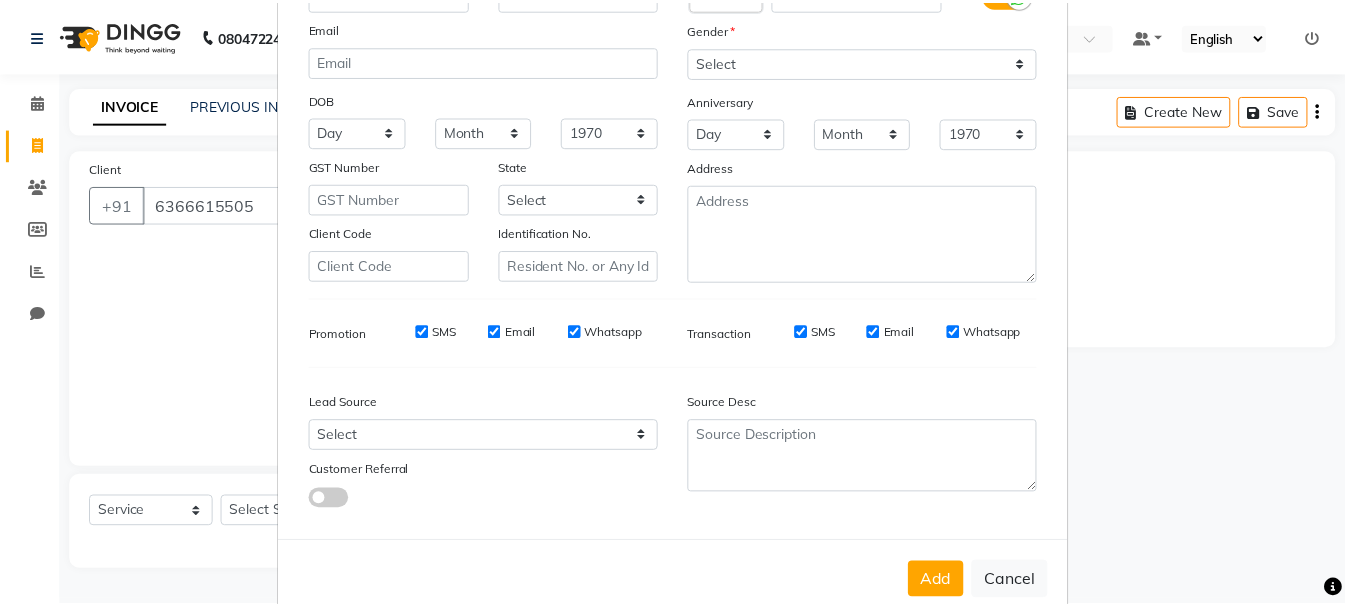 scroll, scrollTop: 242, scrollLeft: 0, axis: vertical 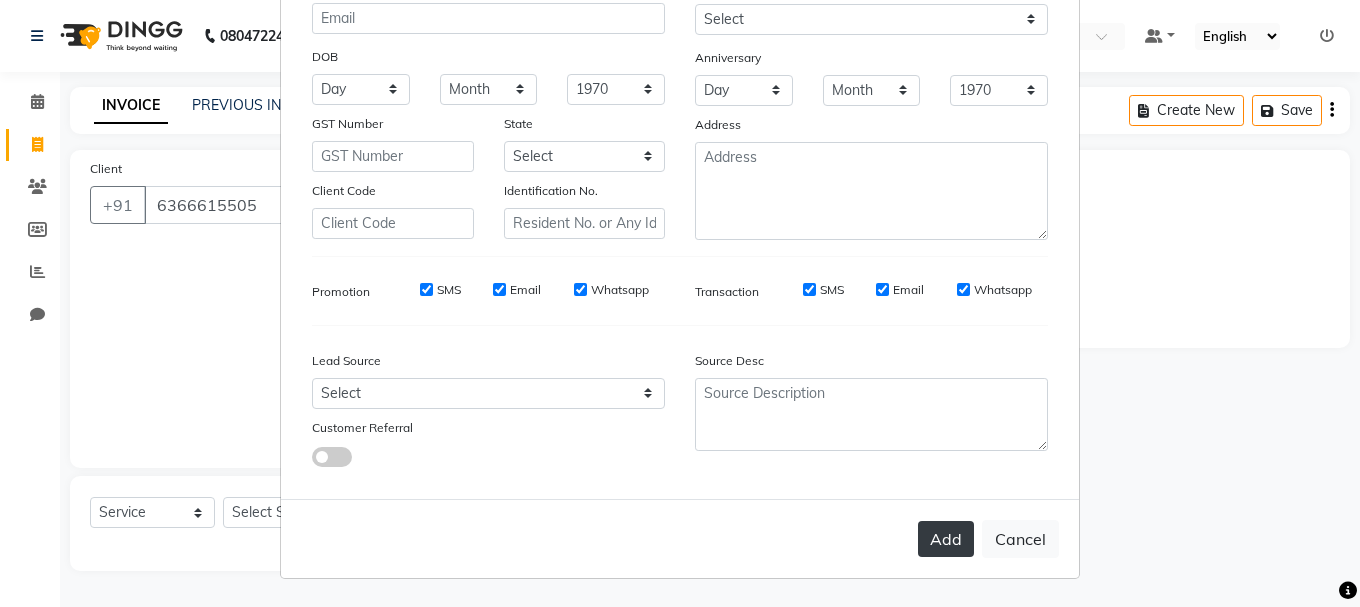 click on "Add" at bounding box center (946, 539) 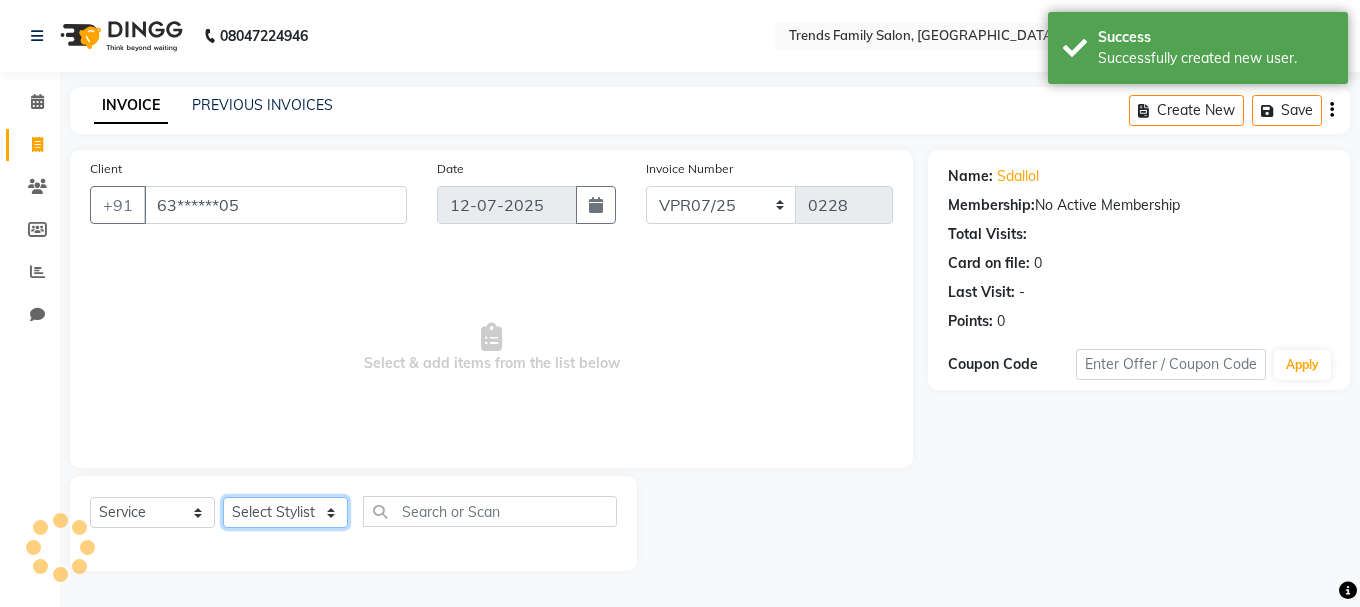 click on "Select Stylist [PERSON_NAME] Alsa Amaritha Ashwini [PERSON_NAME] Bhaktha Bhumi Danish Dolma Doma [PERSON_NAME] [PERSON_NAME] Lakshmi  Maya [PERSON_NAME] [PERSON_NAME] [PERSON_NAME] [PERSON_NAME] [PERSON_NAME] [PERSON_NAME] Sawsthika Shadav [PERSON_NAME] Sony Sherpa  [PERSON_NAME] [PERSON_NAME]" 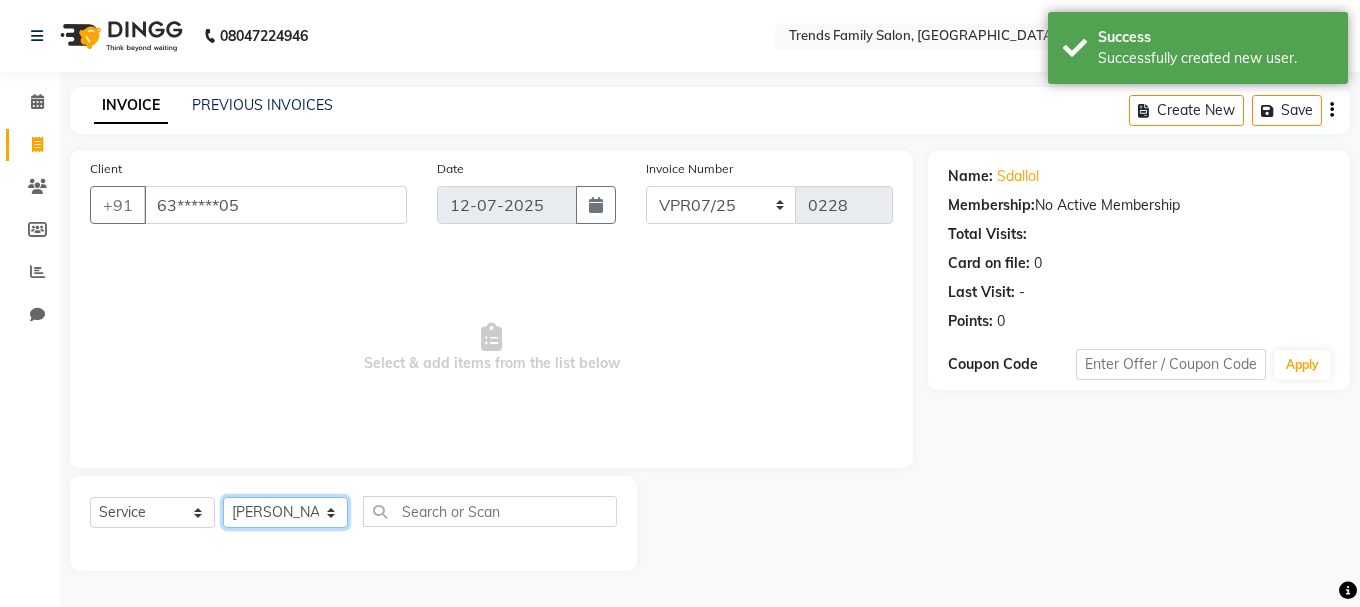 click on "Select Stylist [PERSON_NAME] Alsa Amaritha Ashwini [PERSON_NAME] Bhaktha Bhumi Danish Dolma Doma [PERSON_NAME] [PERSON_NAME] Lakshmi  Maya [PERSON_NAME] [PERSON_NAME] [PERSON_NAME] [PERSON_NAME] [PERSON_NAME] [PERSON_NAME] Sawsthika Shadav [PERSON_NAME] Sony Sherpa  [PERSON_NAME] [PERSON_NAME]" 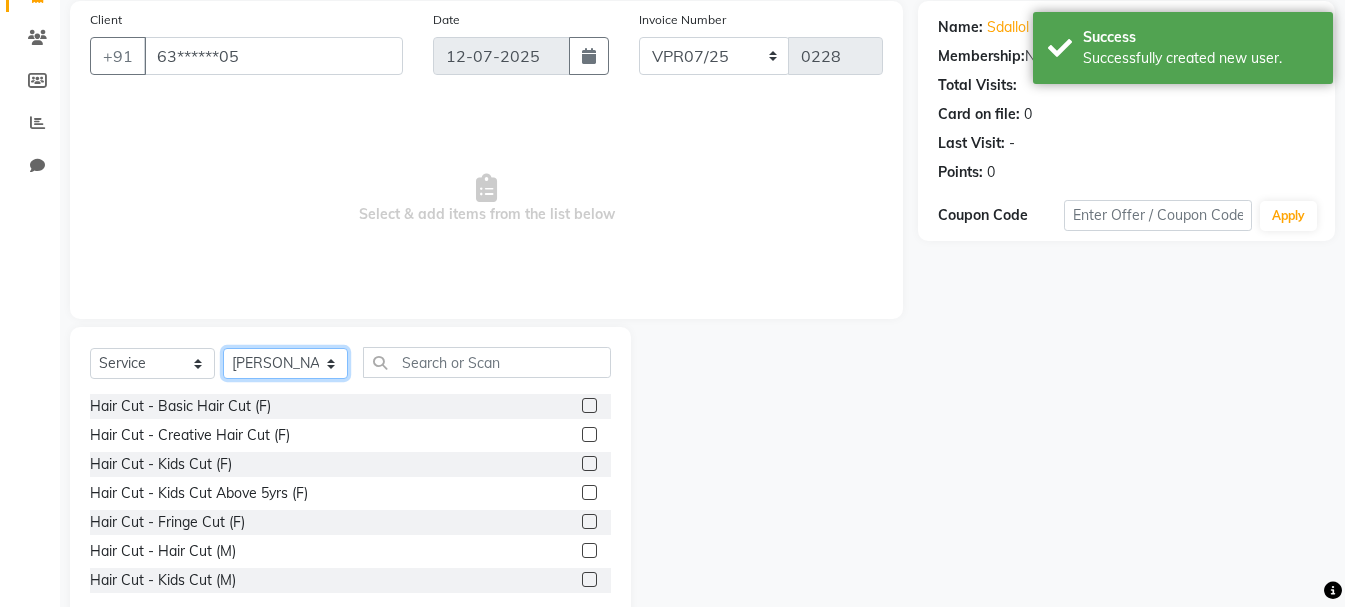 scroll, scrollTop: 194, scrollLeft: 0, axis: vertical 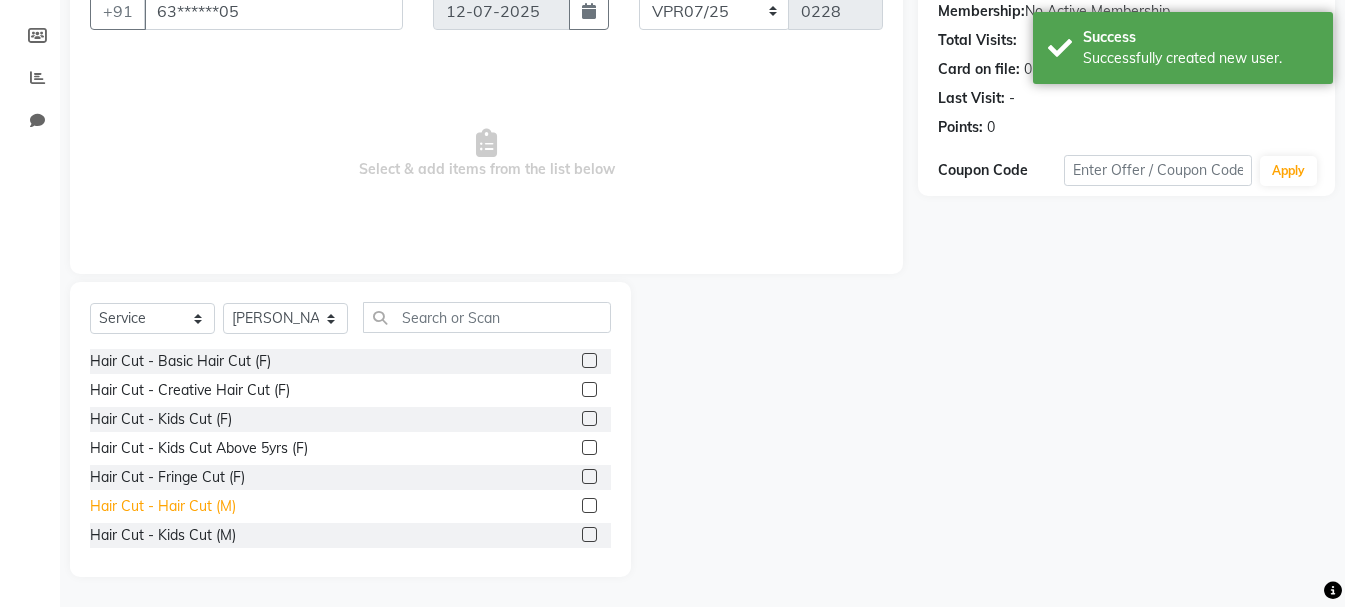 click on "Hair Cut - Hair Cut (M)" 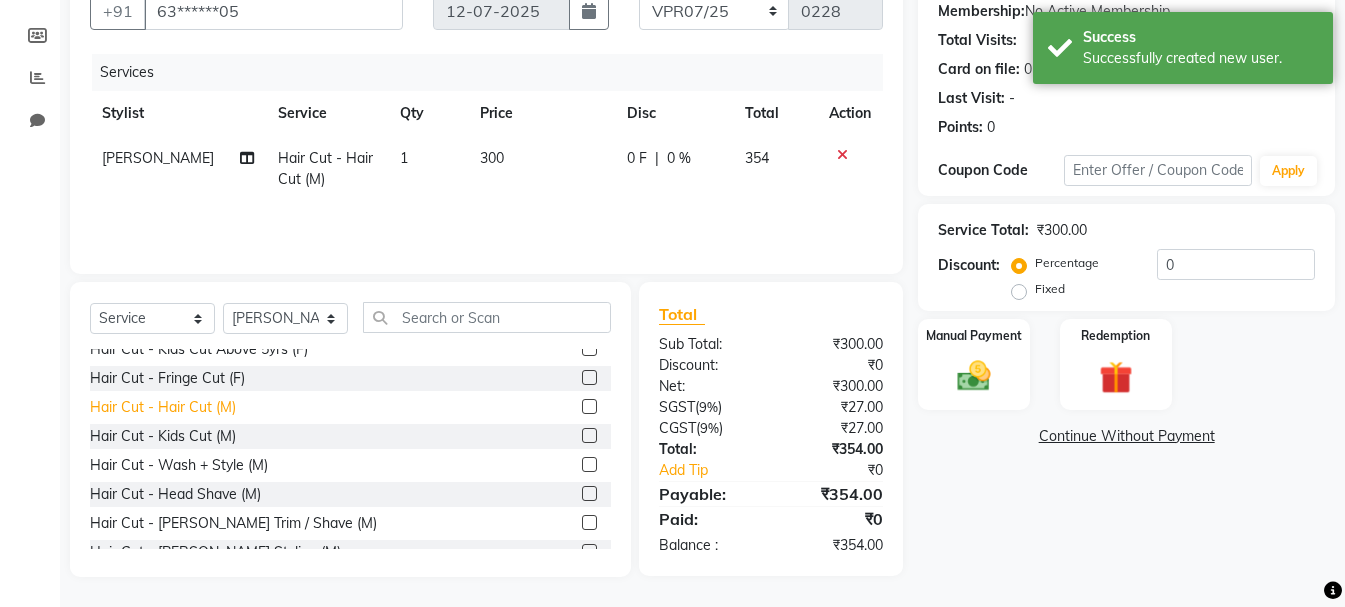 scroll, scrollTop: 100, scrollLeft: 0, axis: vertical 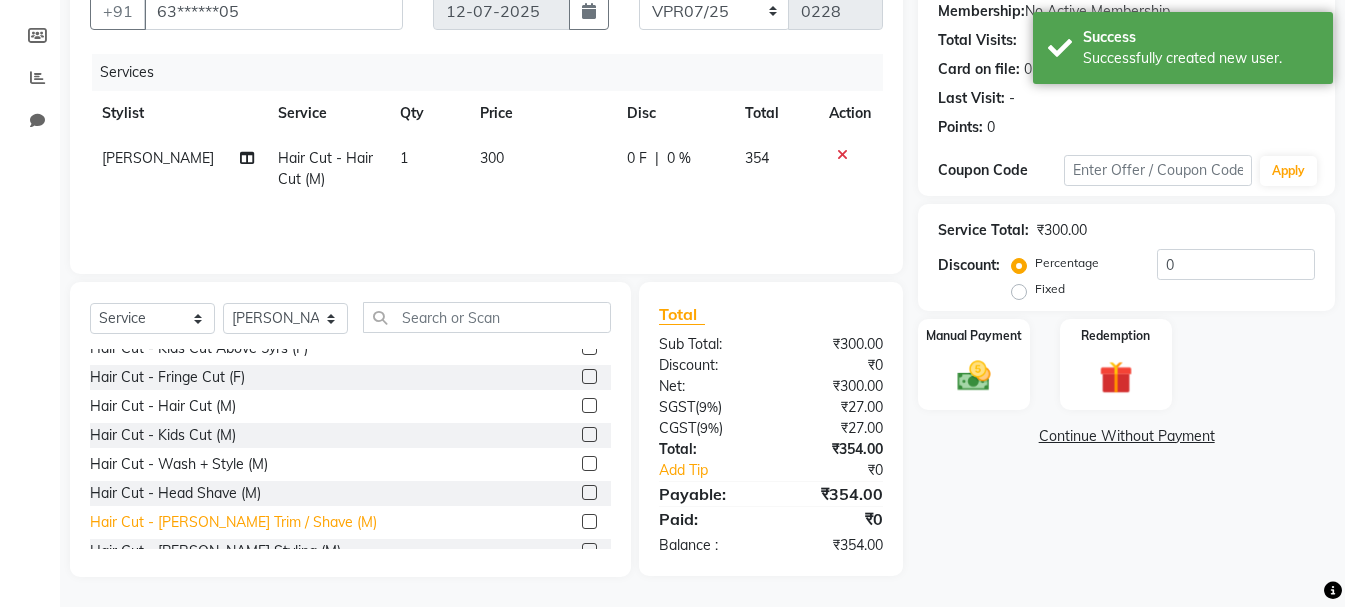 click on "Hair Cut - [PERSON_NAME] Trim / Shave (M)" 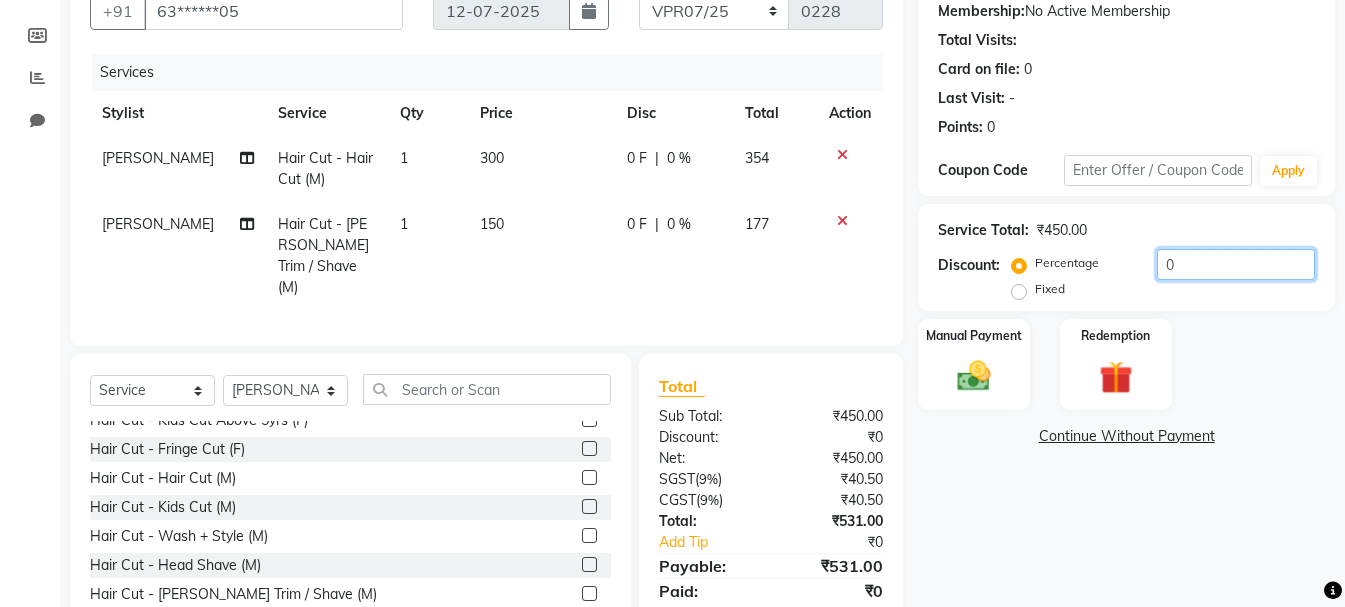 click on "0" 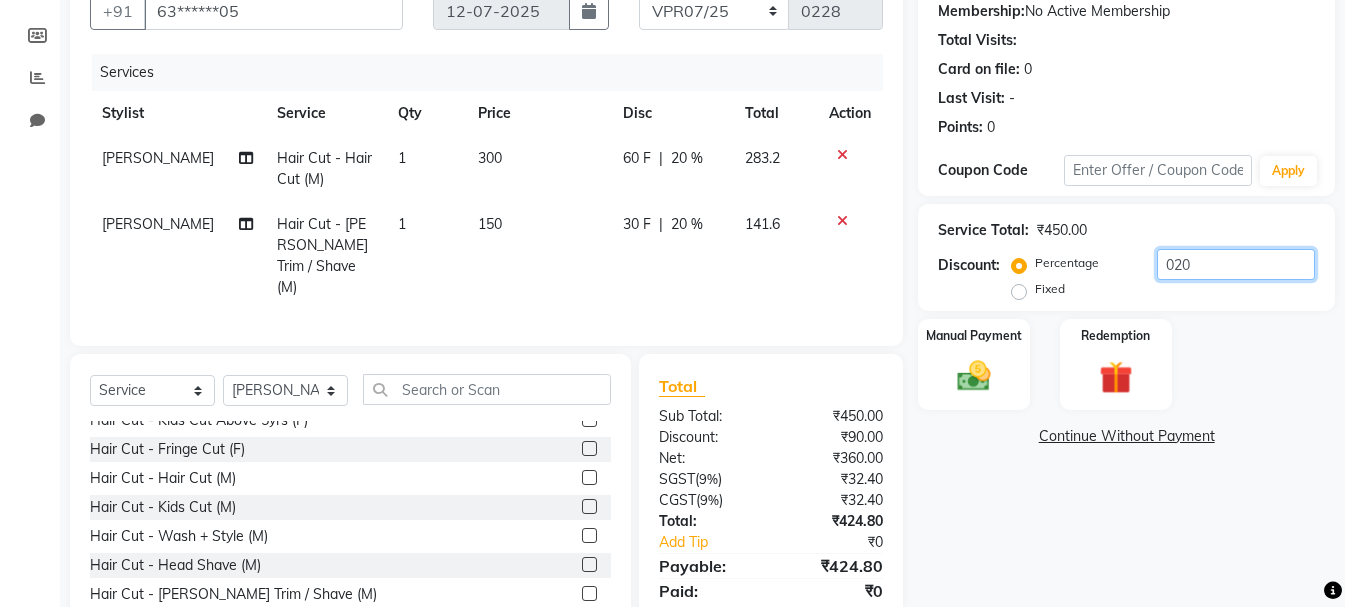 scroll, scrollTop: 0, scrollLeft: 0, axis: both 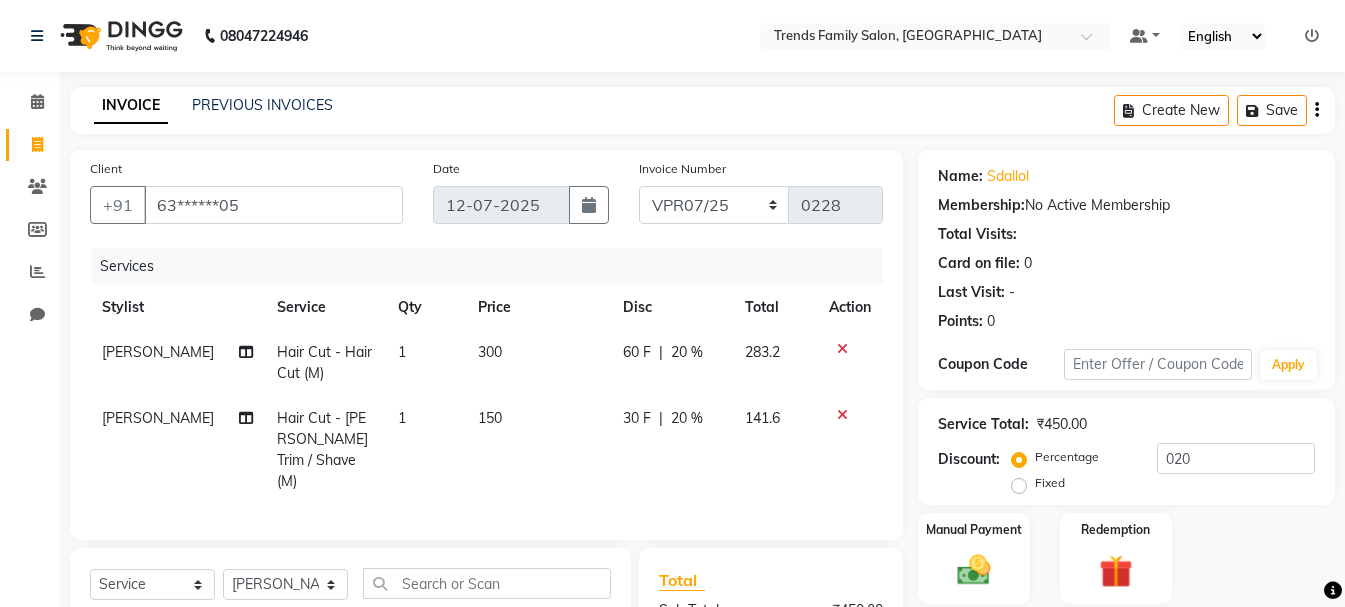 click on "Create New   Save" 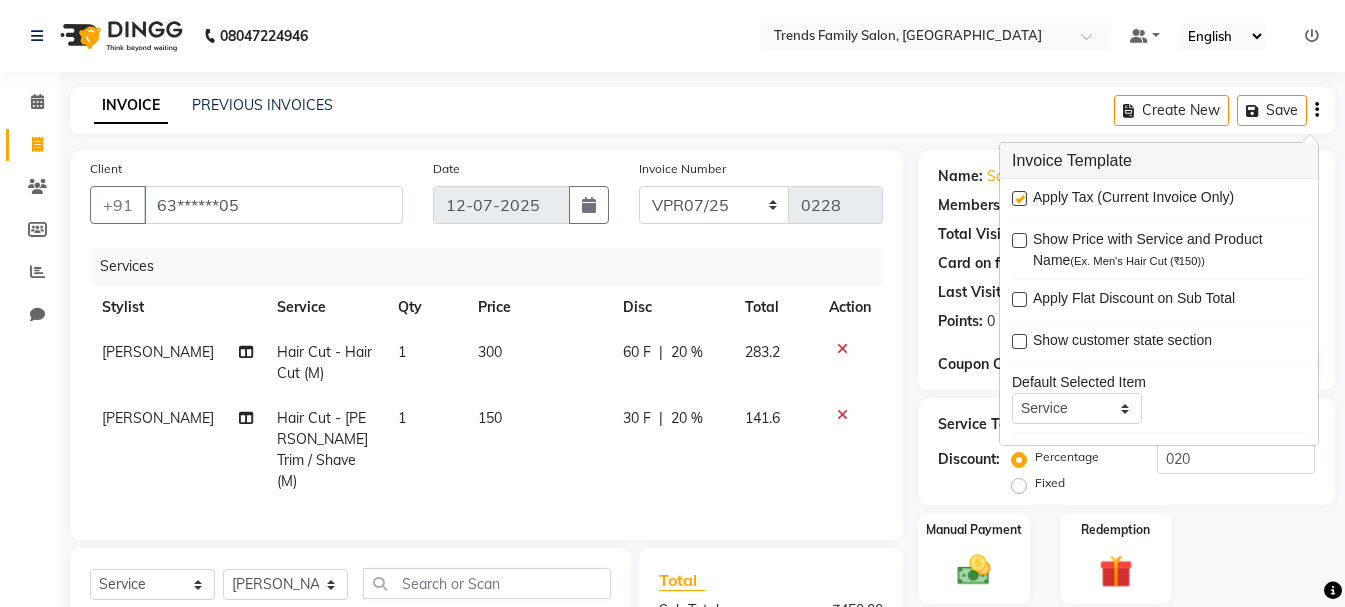 click at bounding box center [1019, 198] 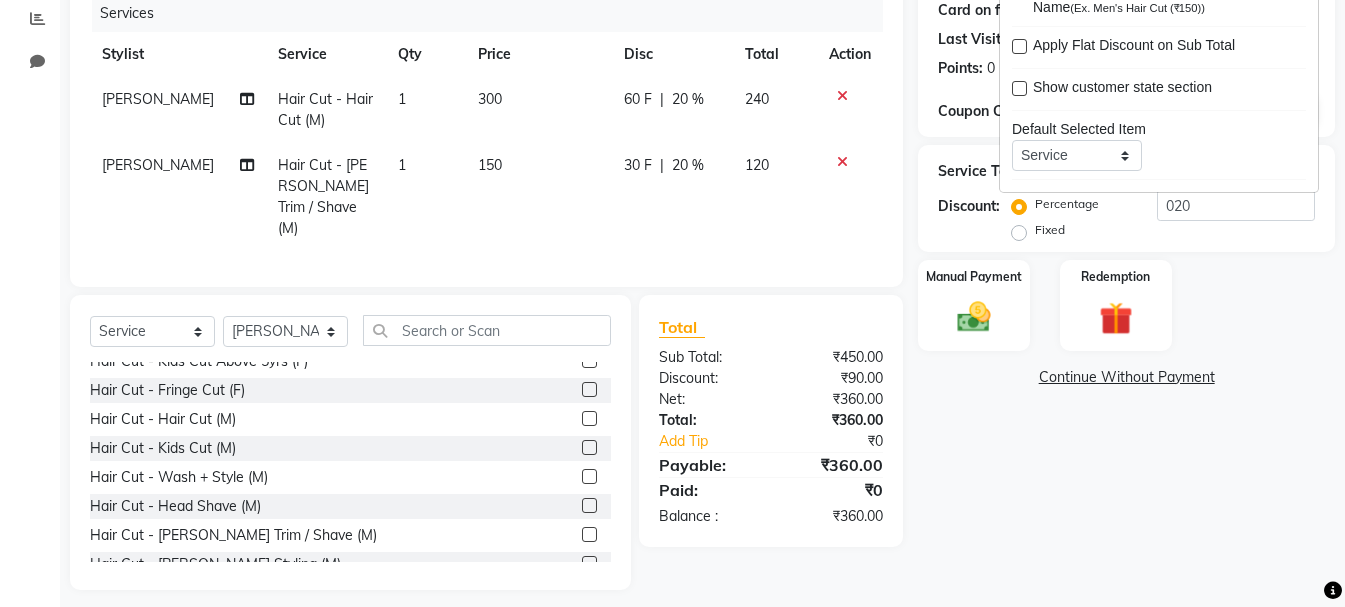scroll, scrollTop: 260, scrollLeft: 0, axis: vertical 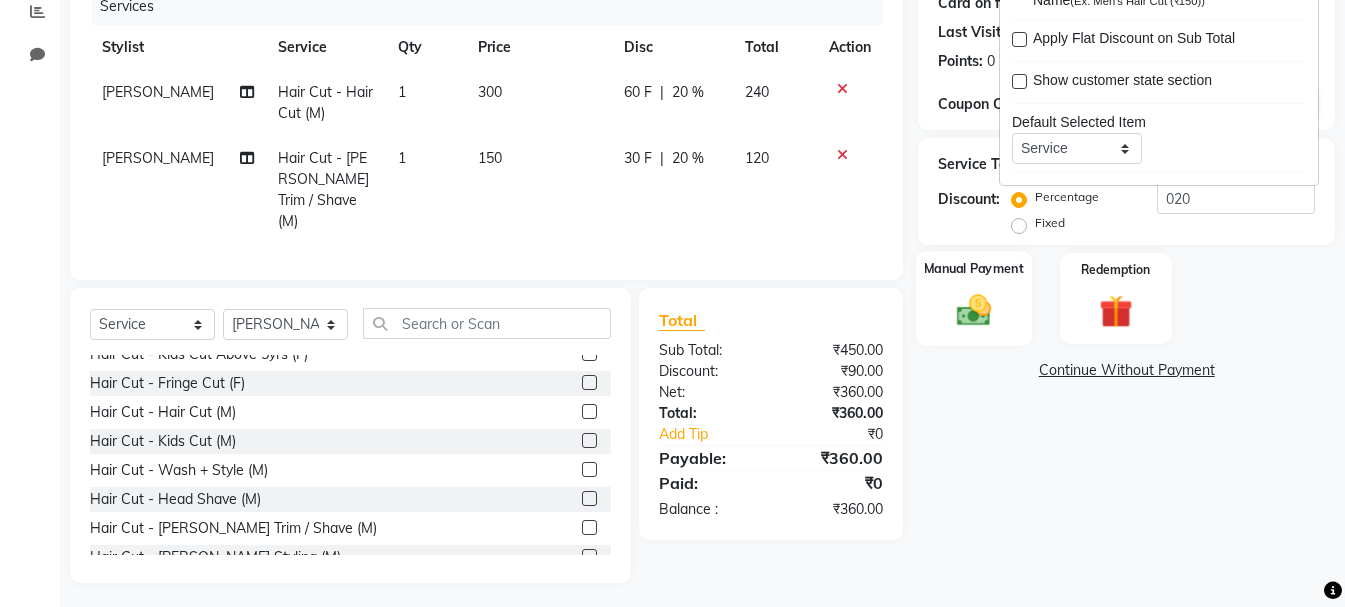 click 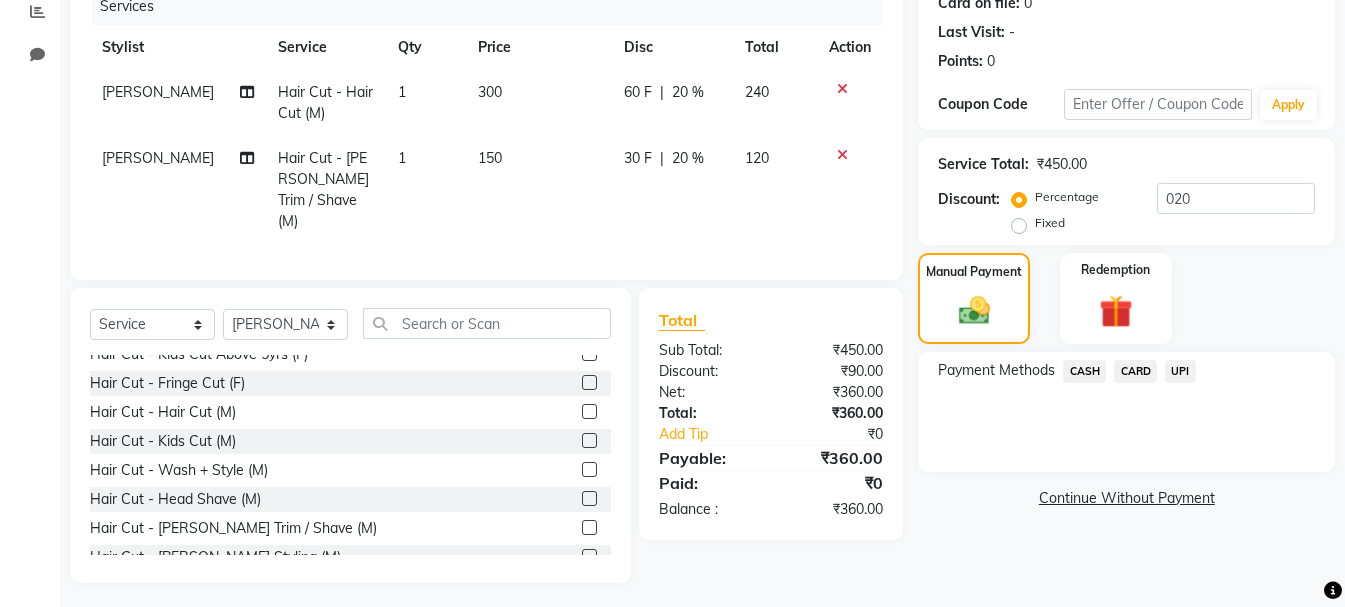 click on "UPI" 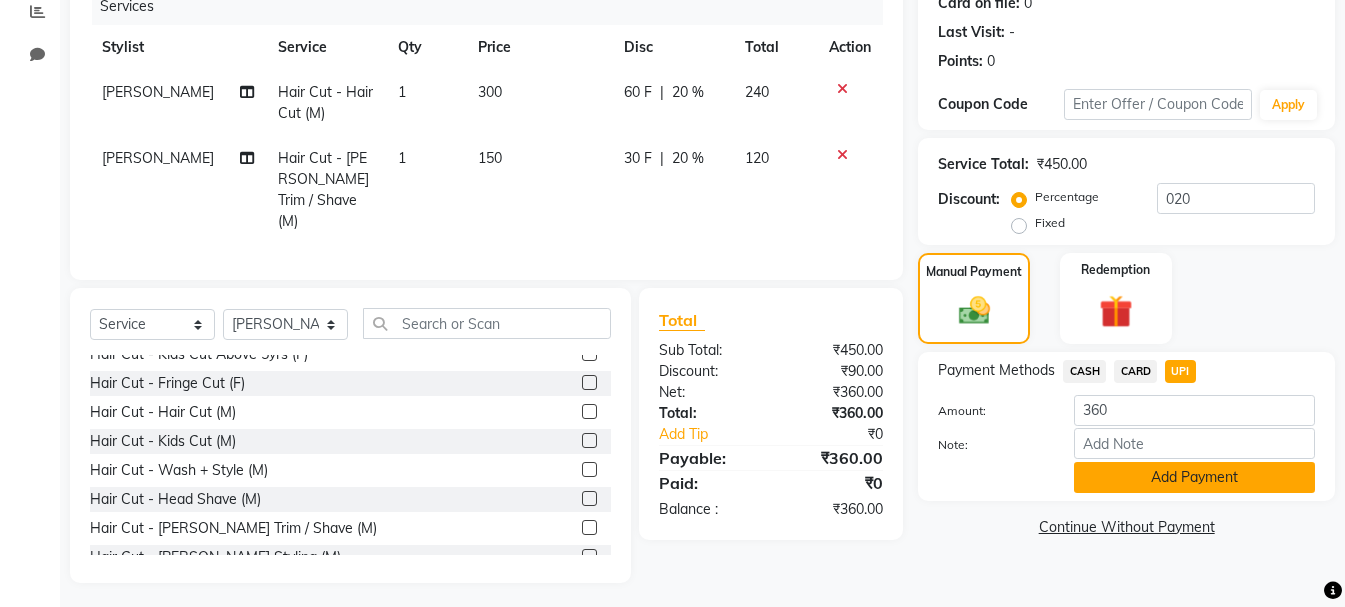 click on "Add Payment" 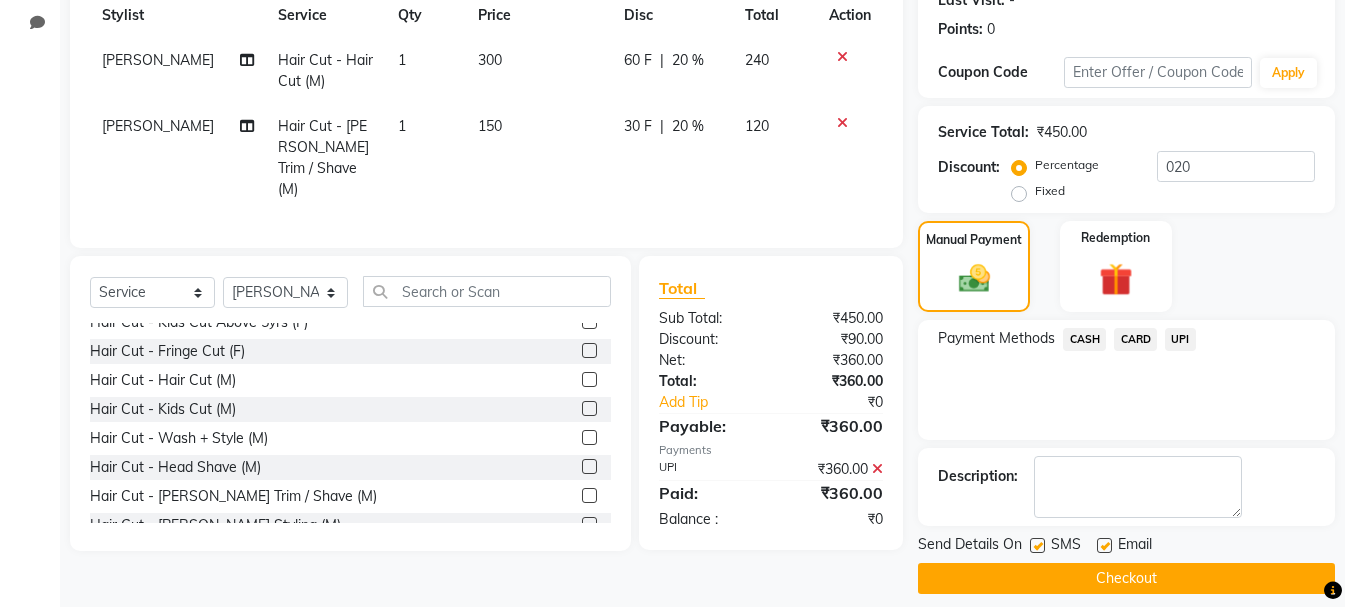 scroll, scrollTop: 309, scrollLeft: 0, axis: vertical 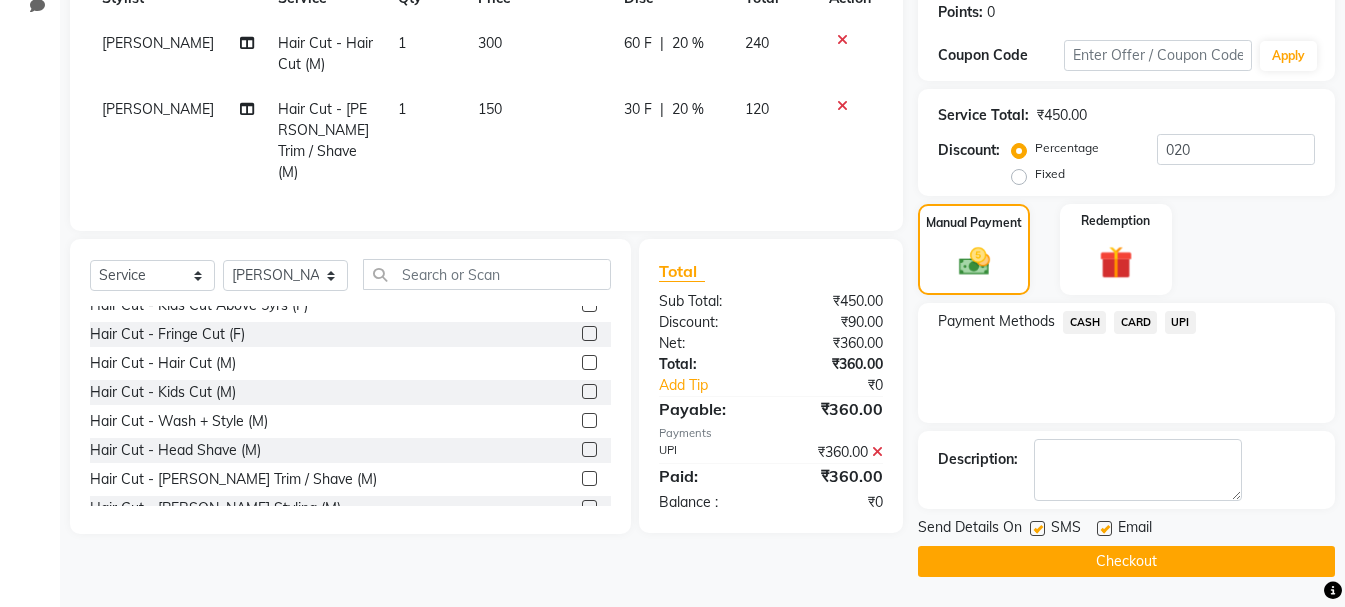 click on "Checkout" 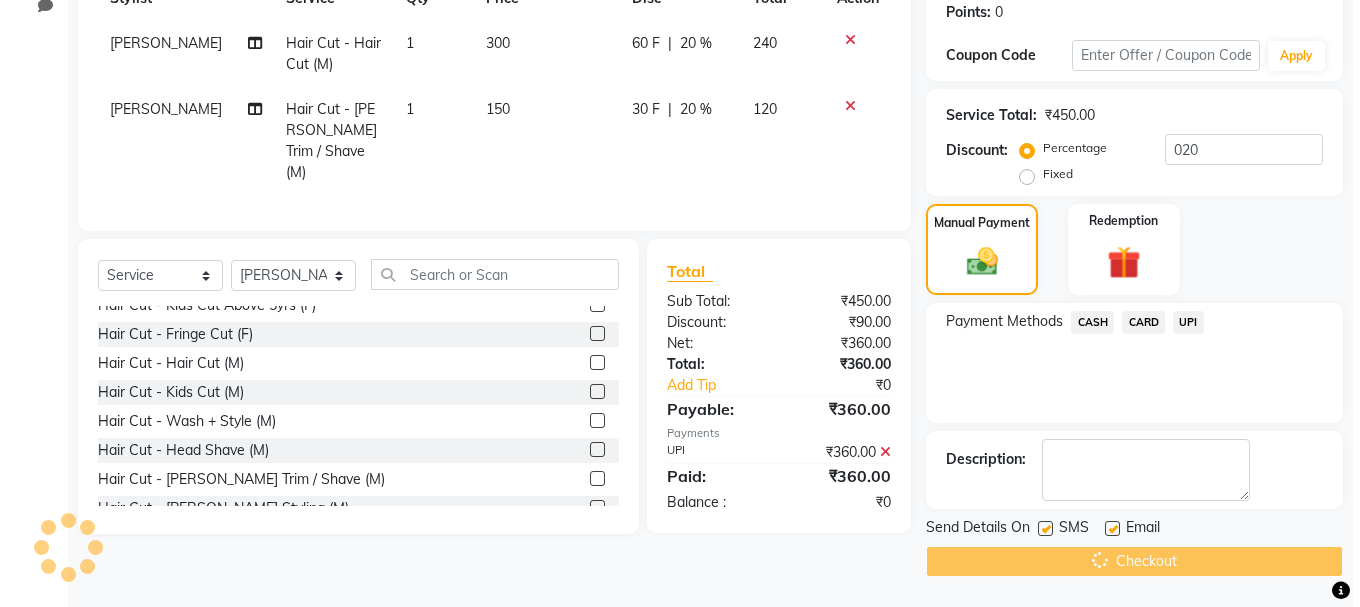 scroll, scrollTop: 0, scrollLeft: 0, axis: both 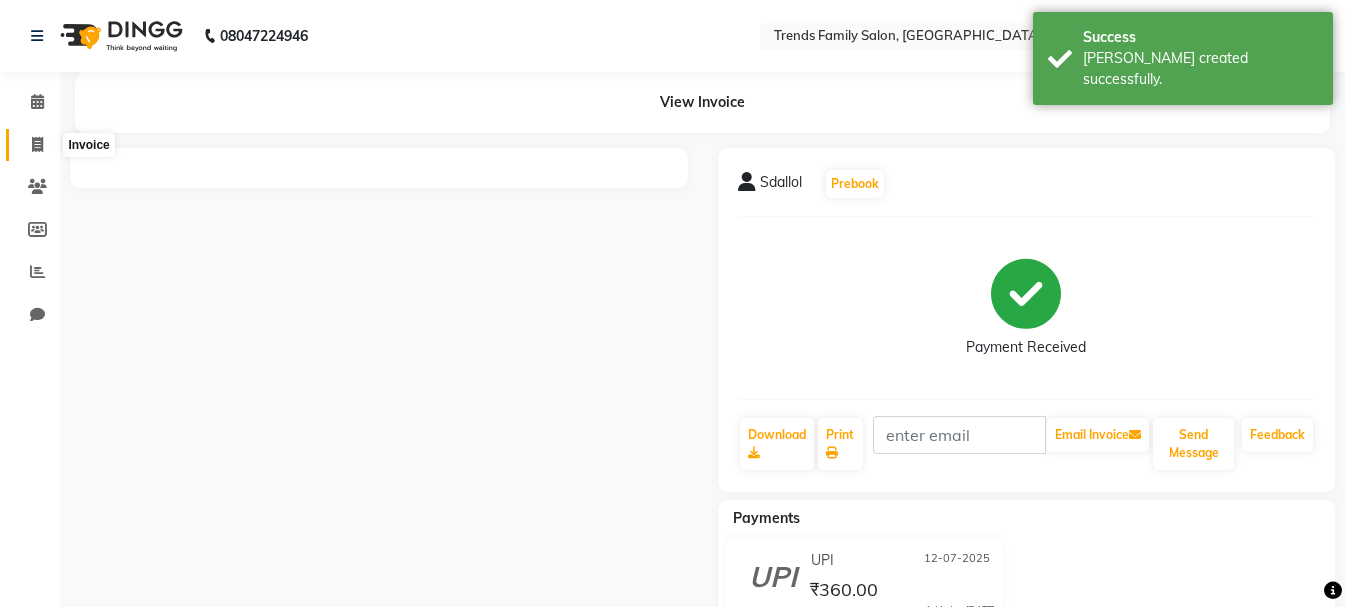 click 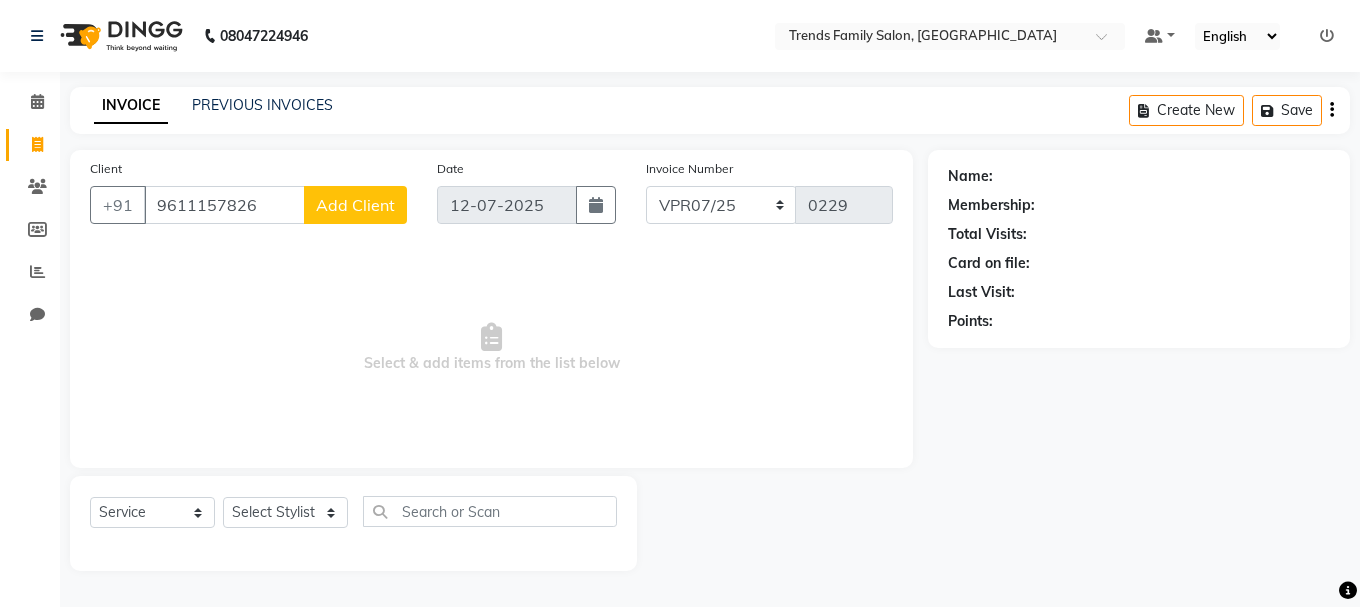 click on "Add Client" 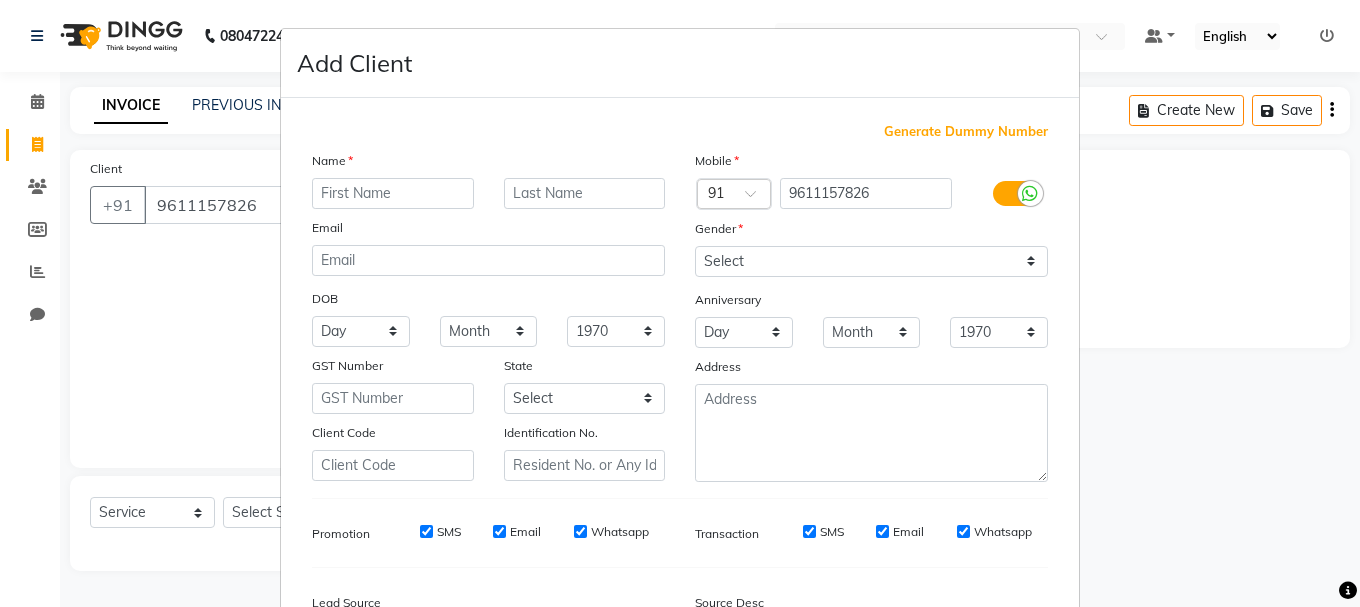 click at bounding box center (393, 193) 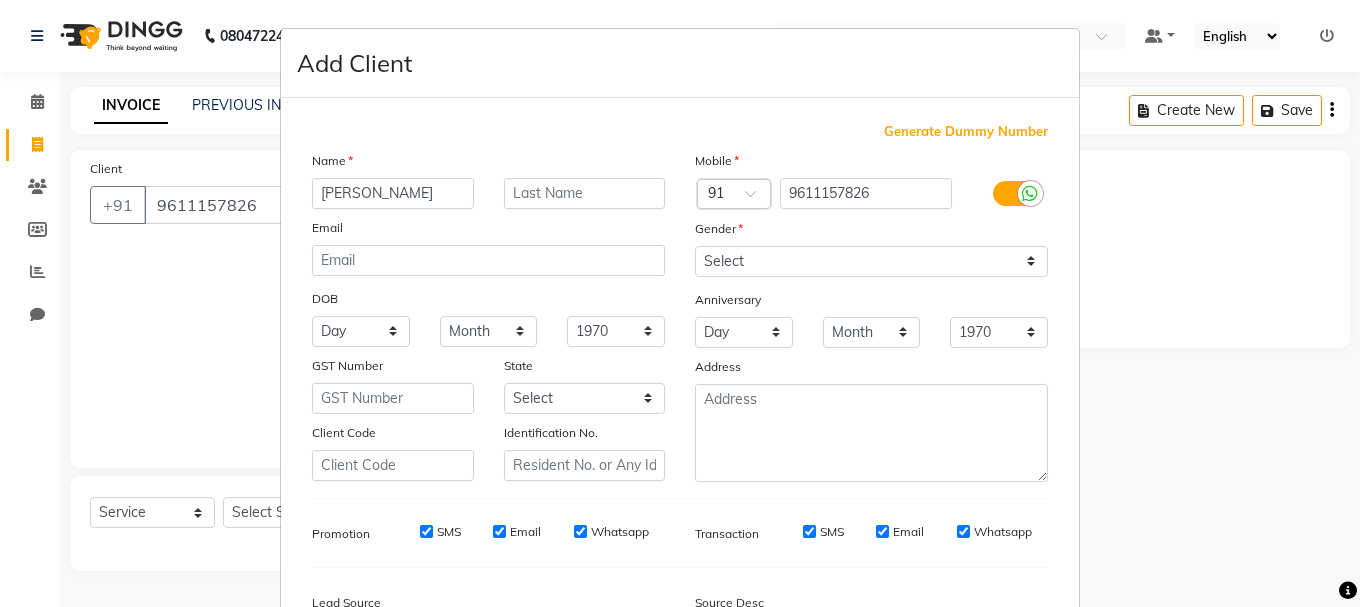 drag, startPoint x: 399, startPoint y: 198, endPoint x: 434, endPoint y: 186, distance: 37 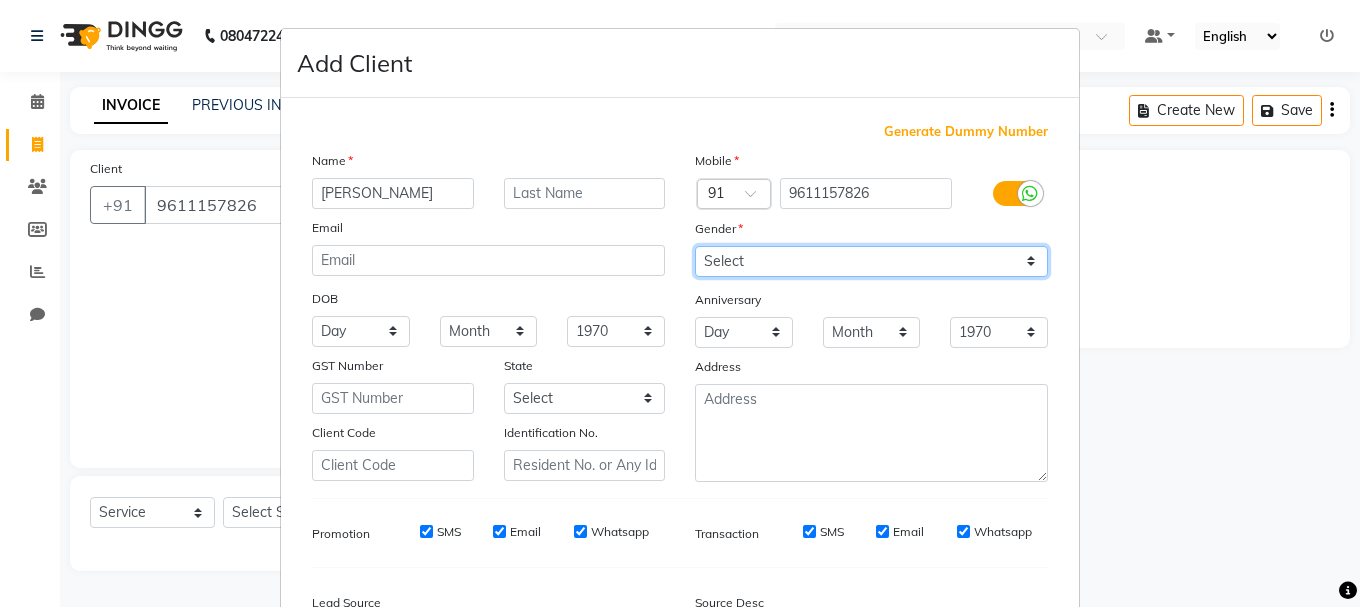 click on "Select [DEMOGRAPHIC_DATA] [DEMOGRAPHIC_DATA] Other Prefer Not To Say" at bounding box center (871, 261) 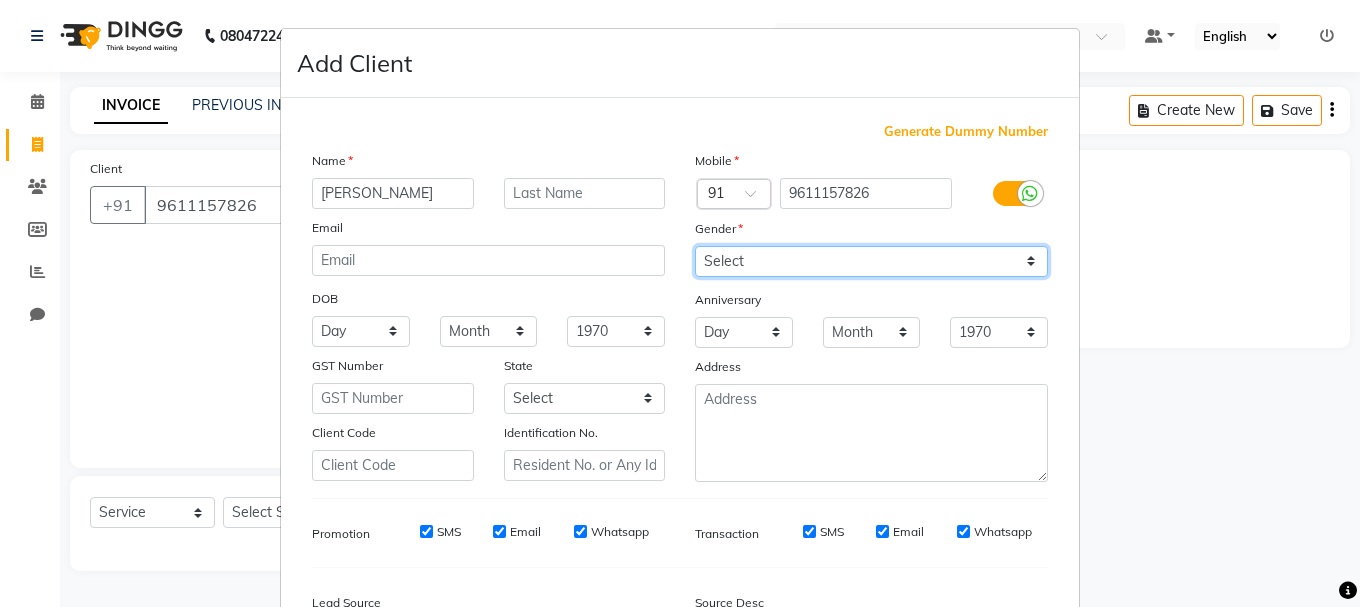 click on "Select [DEMOGRAPHIC_DATA] [DEMOGRAPHIC_DATA] Other Prefer Not To Say" at bounding box center (871, 261) 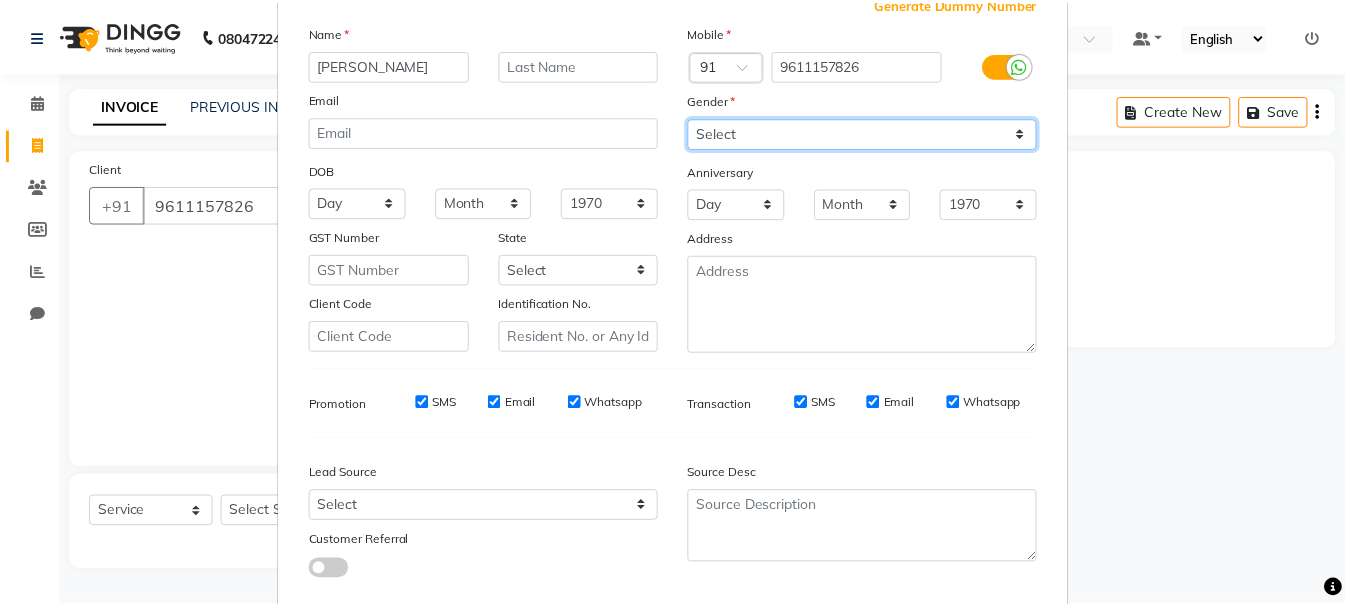 scroll, scrollTop: 242, scrollLeft: 0, axis: vertical 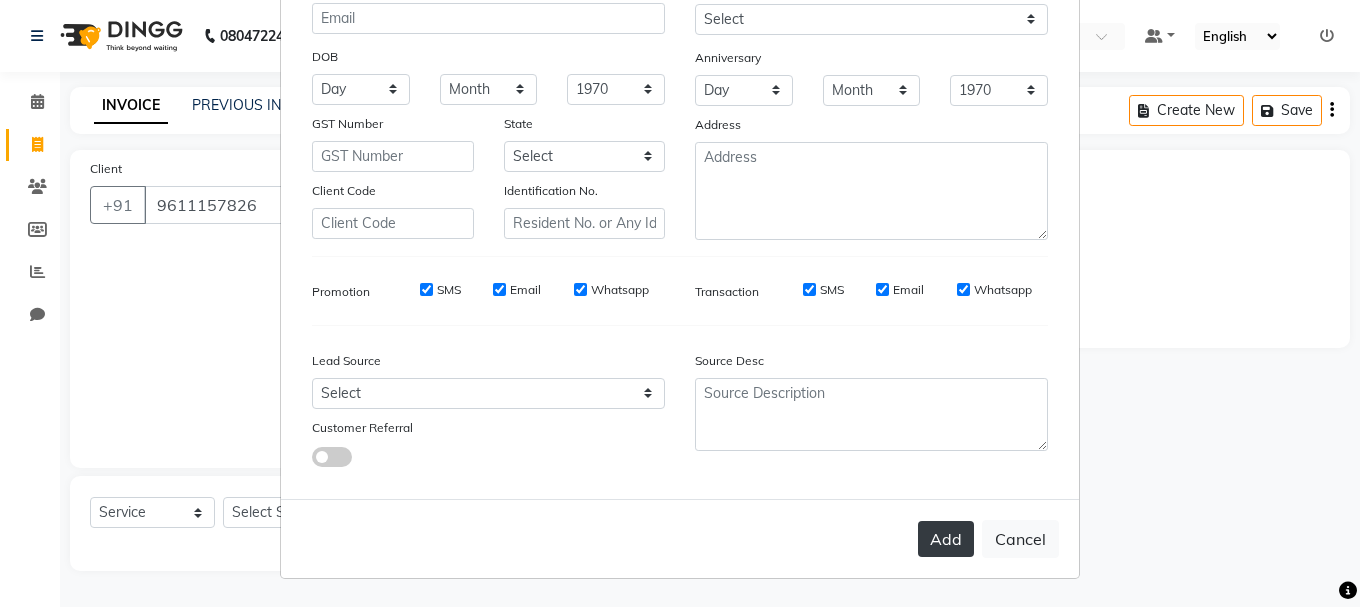 click on "Add" at bounding box center (946, 539) 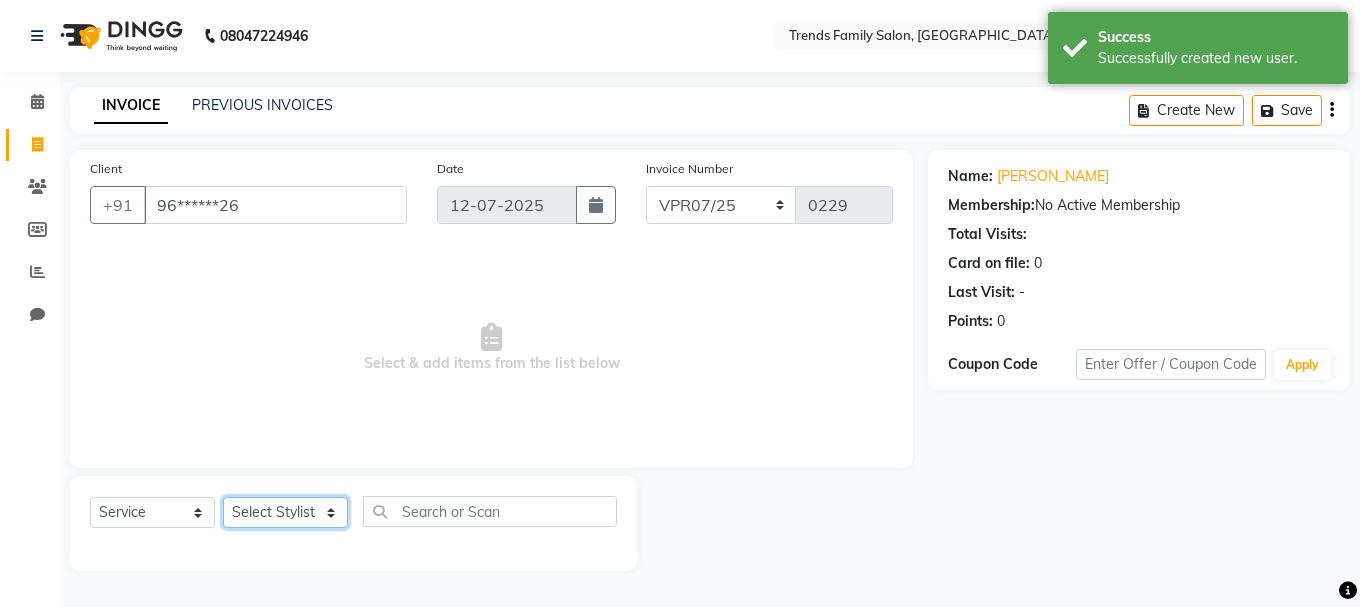 click on "Select Stylist [PERSON_NAME] Alsa Amaritha Ashwini [PERSON_NAME] Bhaktha Bhumi Danish Dolma Doma [PERSON_NAME] [PERSON_NAME] Lakshmi  Maya [PERSON_NAME] [PERSON_NAME] [PERSON_NAME] [PERSON_NAME] [PERSON_NAME] [PERSON_NAME] Sawsthika Shadav [PERSON_NAME] Sony Sherpa  [PERSON_NAME] [PERSON_NAME]" 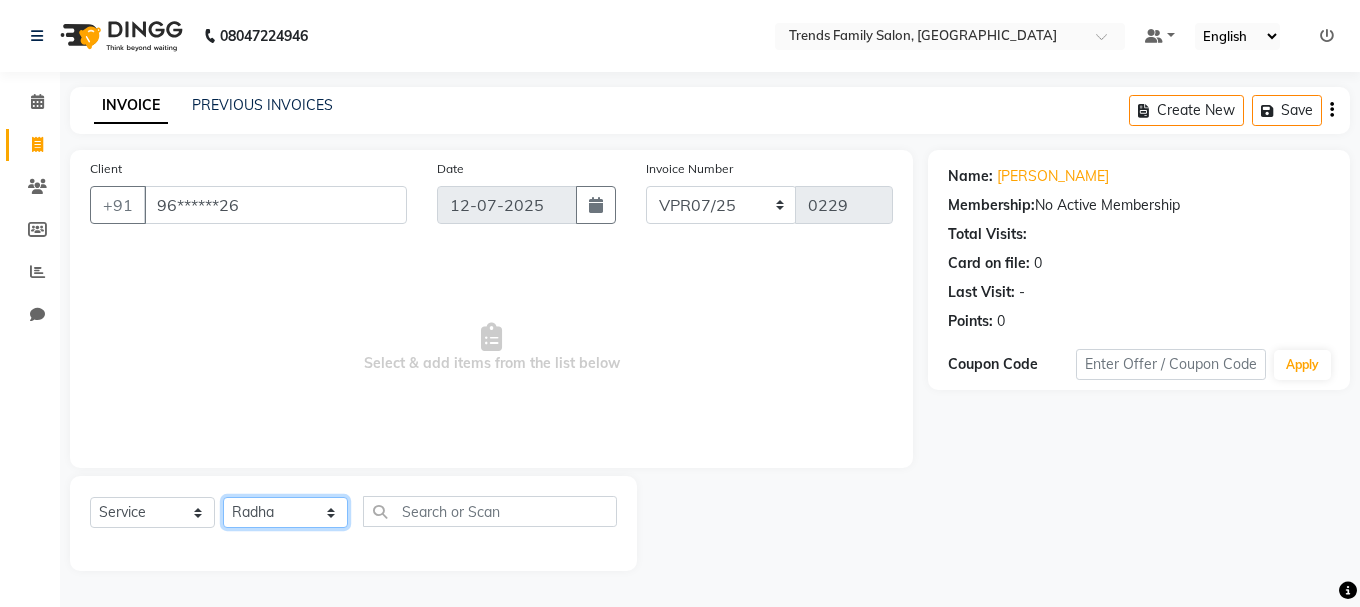 click on "Select Stylist [PERSON_NAME] Alsa Amaritha Ashwini [PERSON_NAME] Bhaktha Bhumi Danish Dolma Doma [PERSON_NAME] [PERSON_NAME] Lakshmi  Maya [PERSON_NAME] [PERSON_NAME] [PERSON_NAME] [PERSON_NAME] [PERSON_NAME] [PERSON_NAME] Sawsthika Shadav [PERSON_NAME] Sony Sherpa  [PERSON_NAME] [PERSON_NAME]" 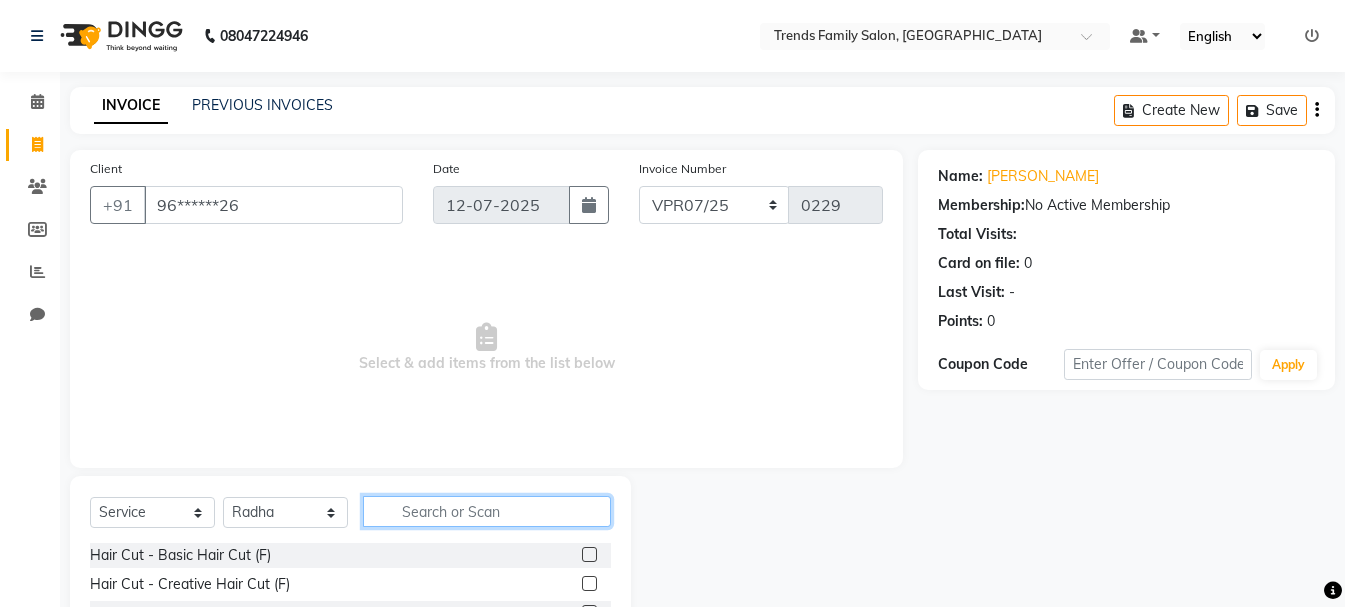 click 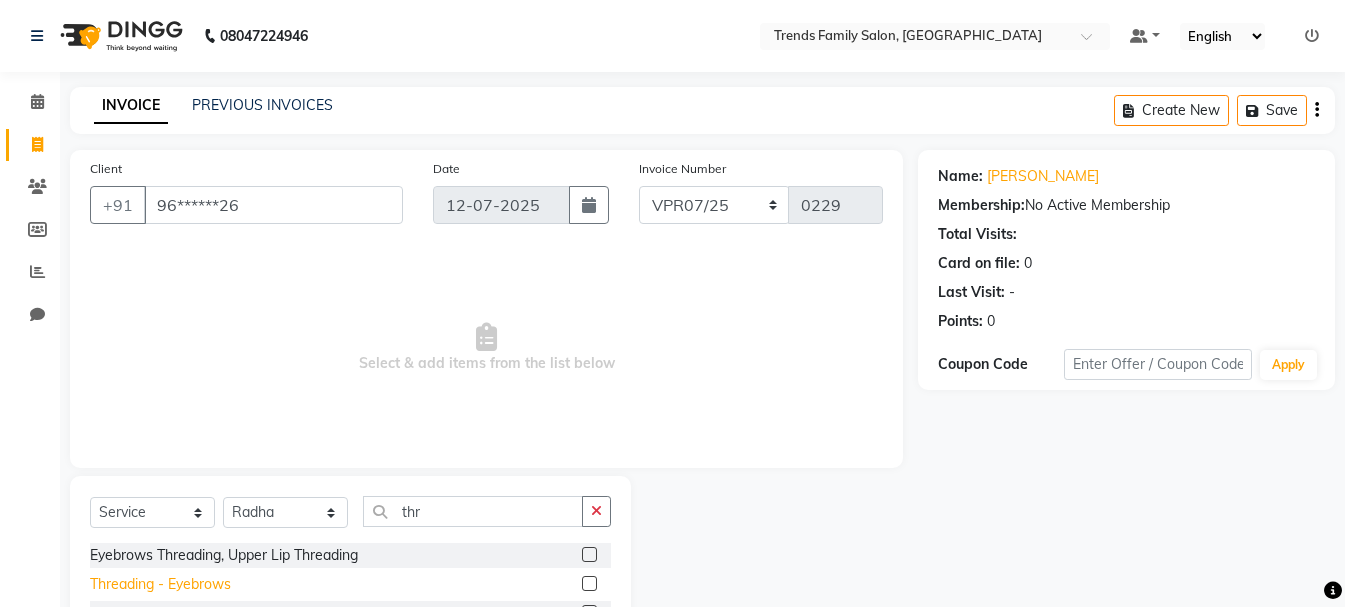 click on "Threading - Eyebrows" 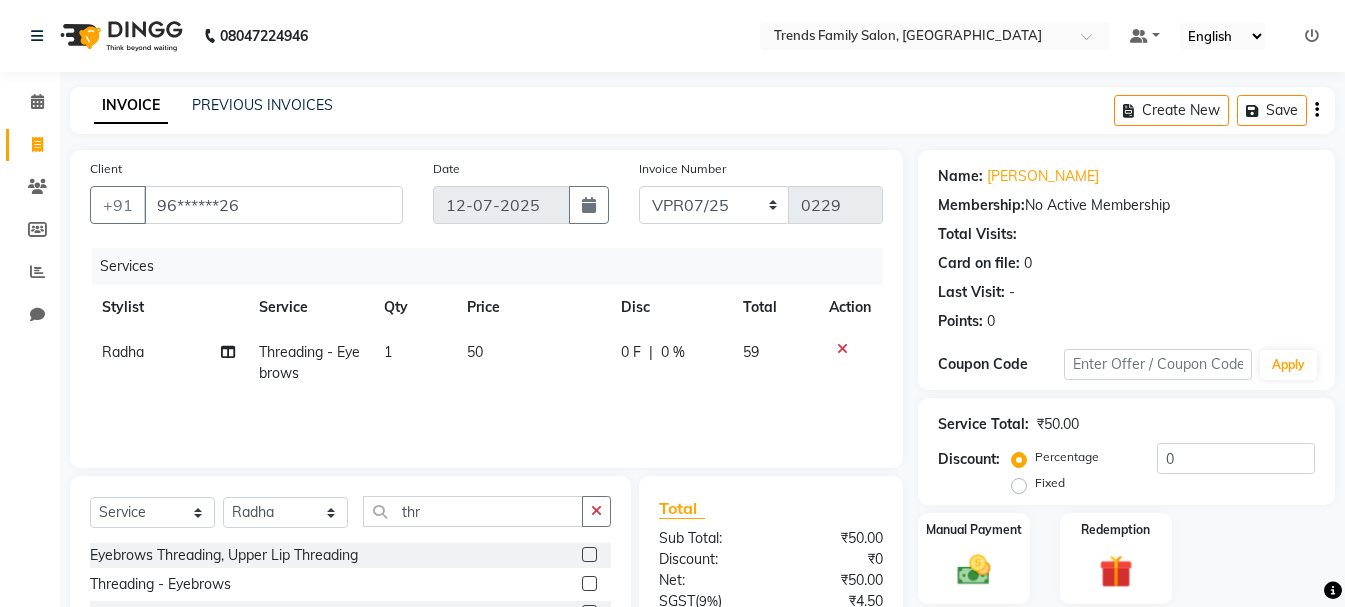 click 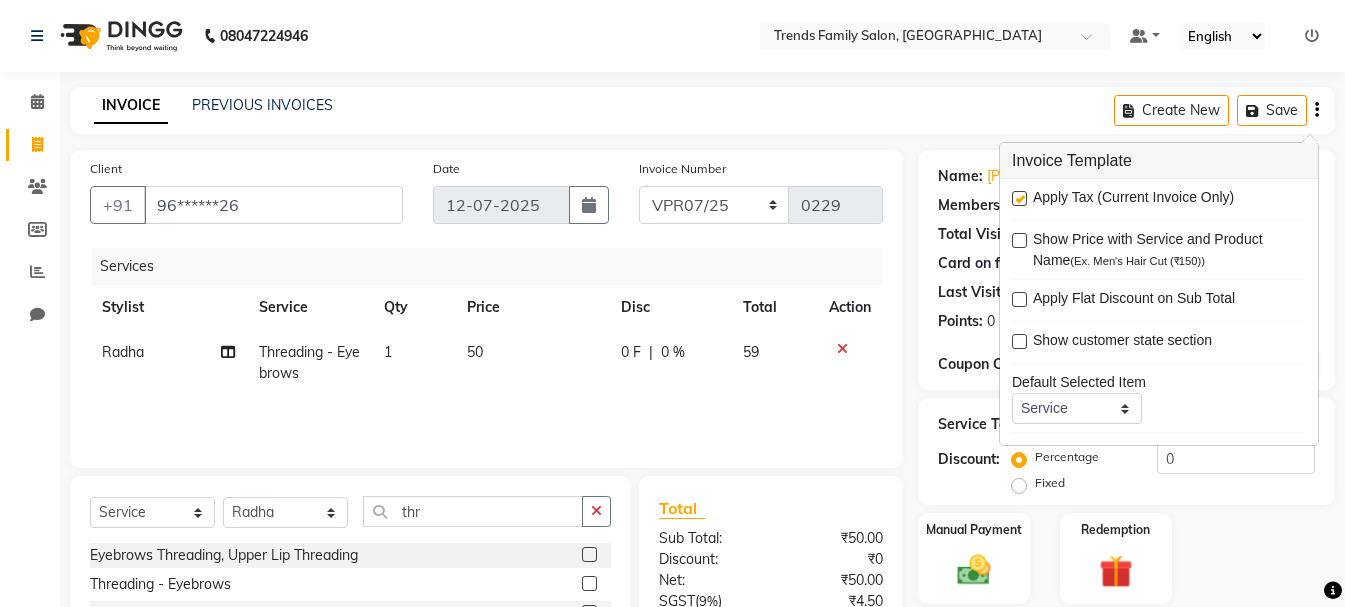 click at bounding box center [1019, 198] 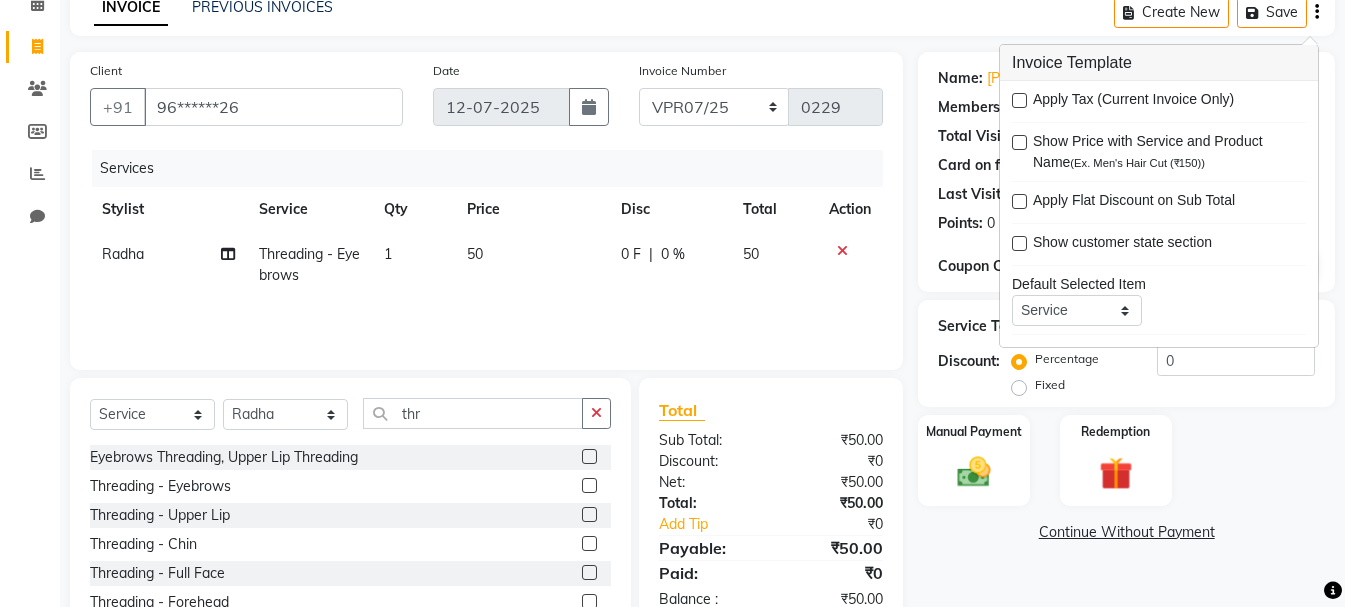 scroll, scrollTop: 194, scrollLeft: 0, axis: vertical 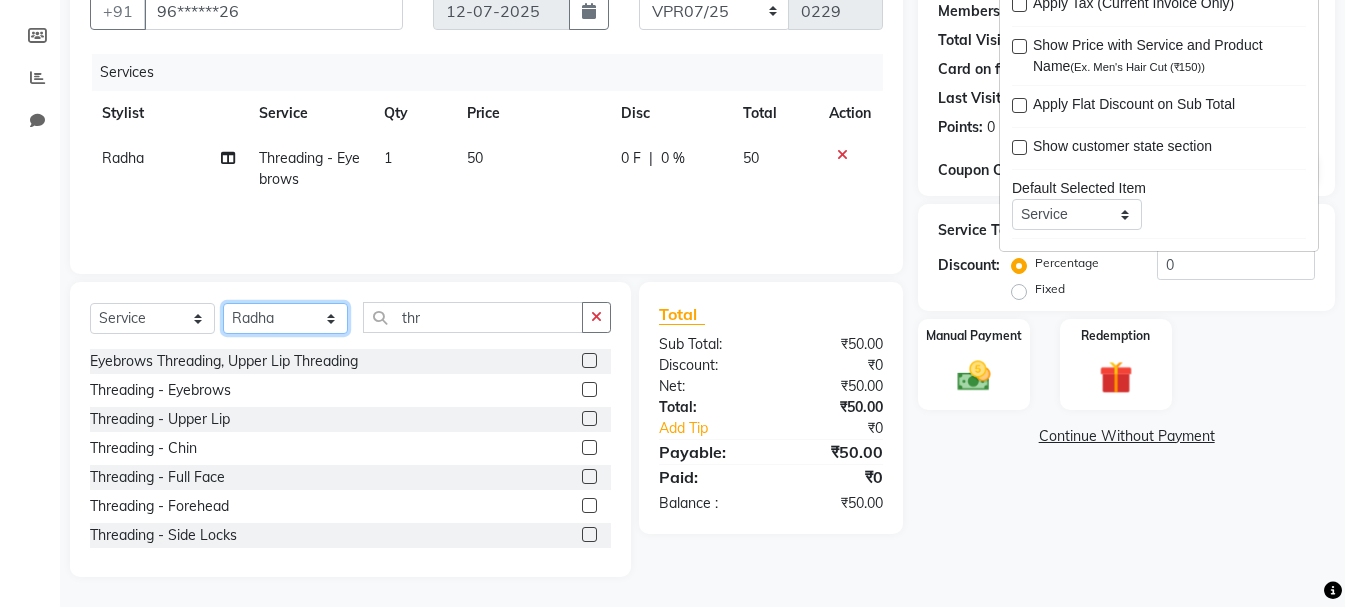 click on "Select Stylist [PERSON_NAME] Alsa Amaritha Ashwini [PERSON_NAME] Bhaktha Bhumi Danish Dolma Doma [PERSON_NAME] [PERSON_NAME] Lakshmi  Maya [PERSON_NAME] [PERSON_NAME] [PERSON_NAME] [PERSON_NAME] [PERSON_NAME] [PERSON_NAME] Sawsthika Shadav [PERSON_NAME] Sony Sherpa  [PERSON_NAME] [PERSON_NAME]" 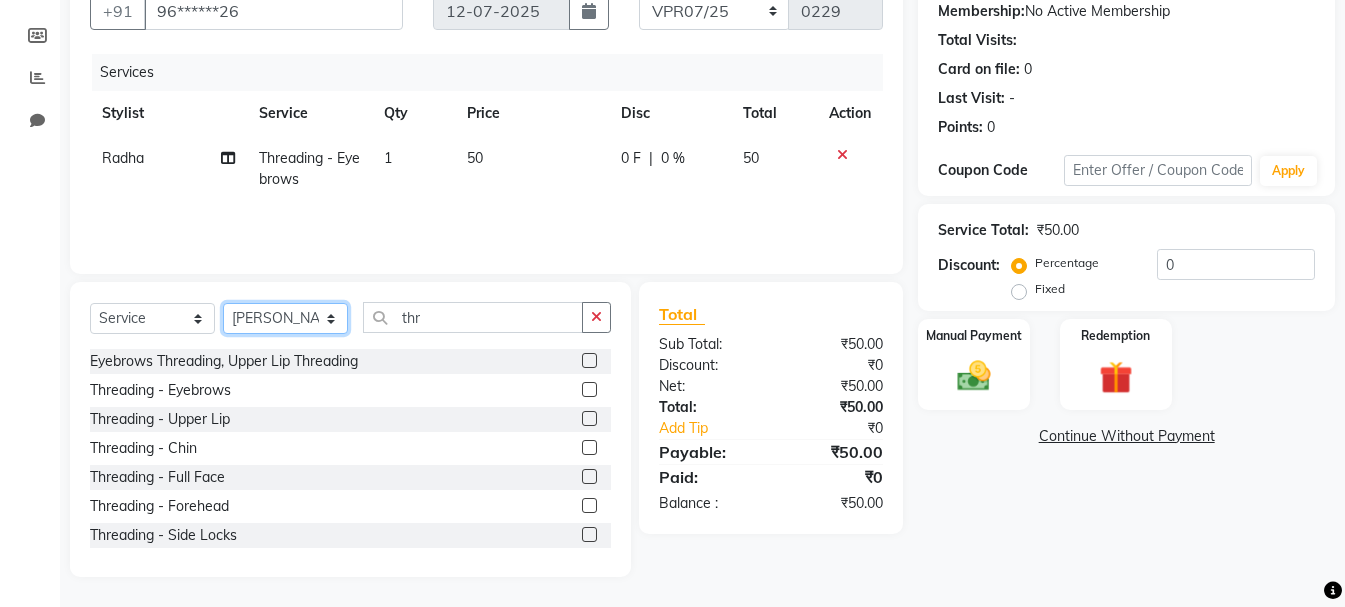 click on "Select Stylist [PERSON_NAME] Alsa Amaritha Ashwini [PERSON_NAME] Bhaktha Bhumi Danish Dolma Doma [PERSON_NAME] [PERSON_NAME] Lakshmi  Maya [PERSON_NAME] [PERSON_NAME] [PERSON_NAME] [PERSON_NAME] [PERSON_NAME] [PERSON_NAME] Sawsthika Shadav [PERSON_NAME] Sony Sherpa  [PERSON_NAME] [PERSON_NAME]" 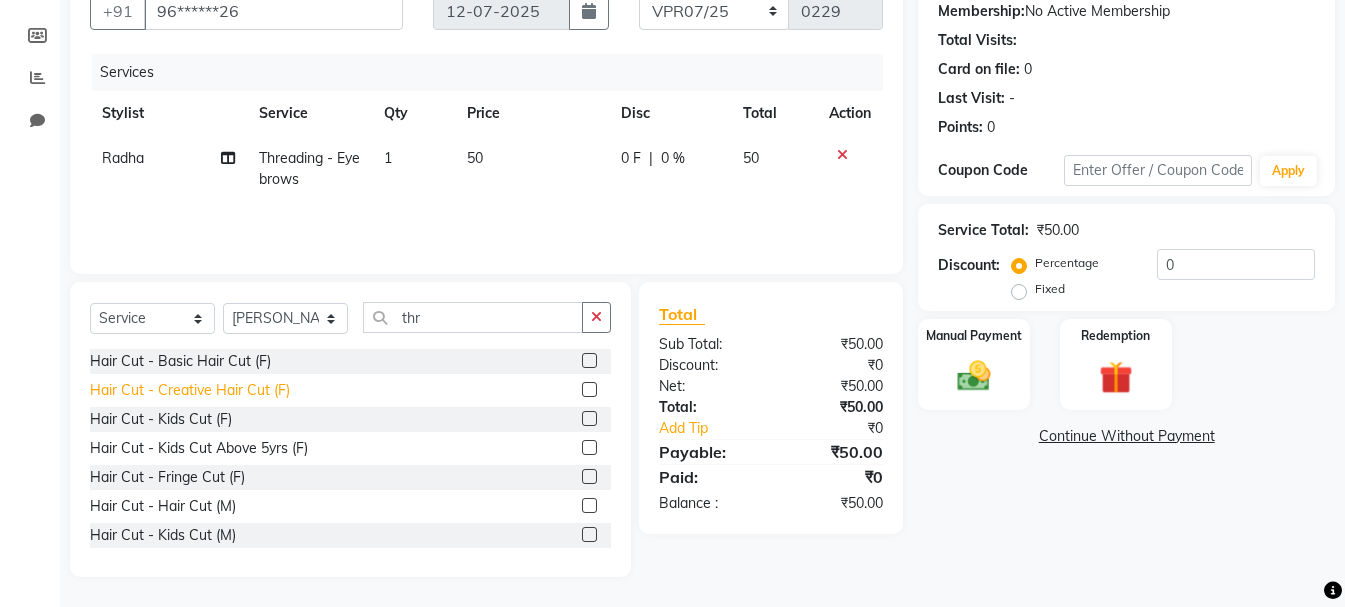 click on "Hair Cut - Creative Hair Cut (F)" 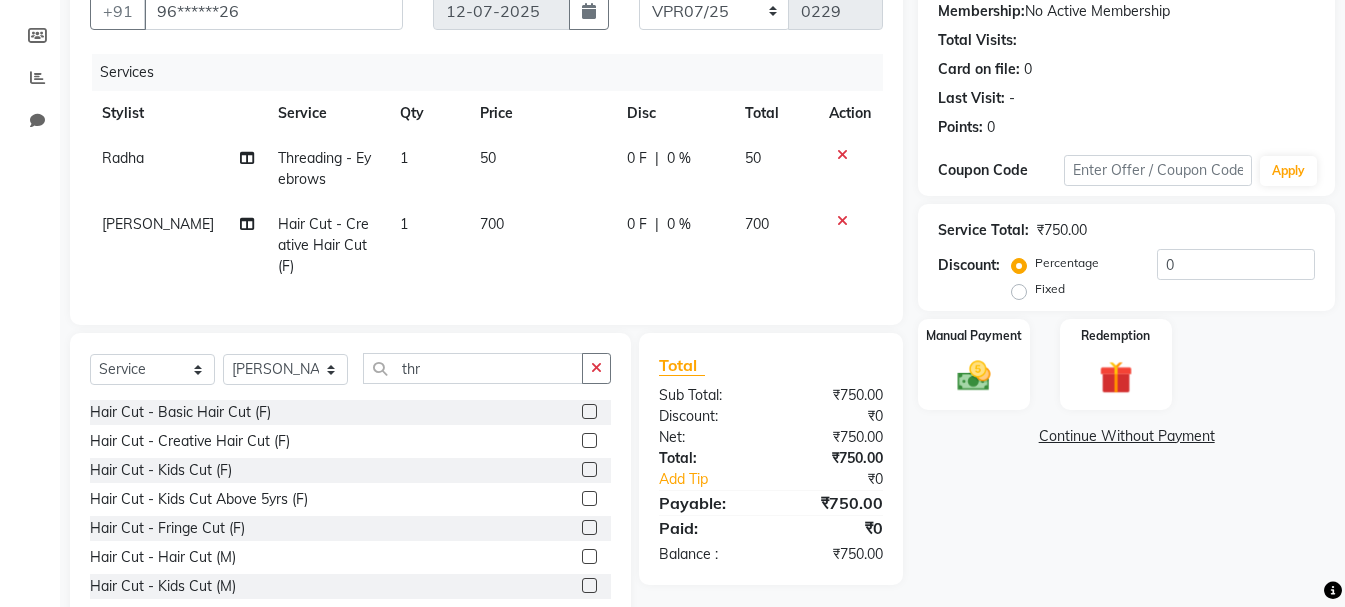 click on "0 %" 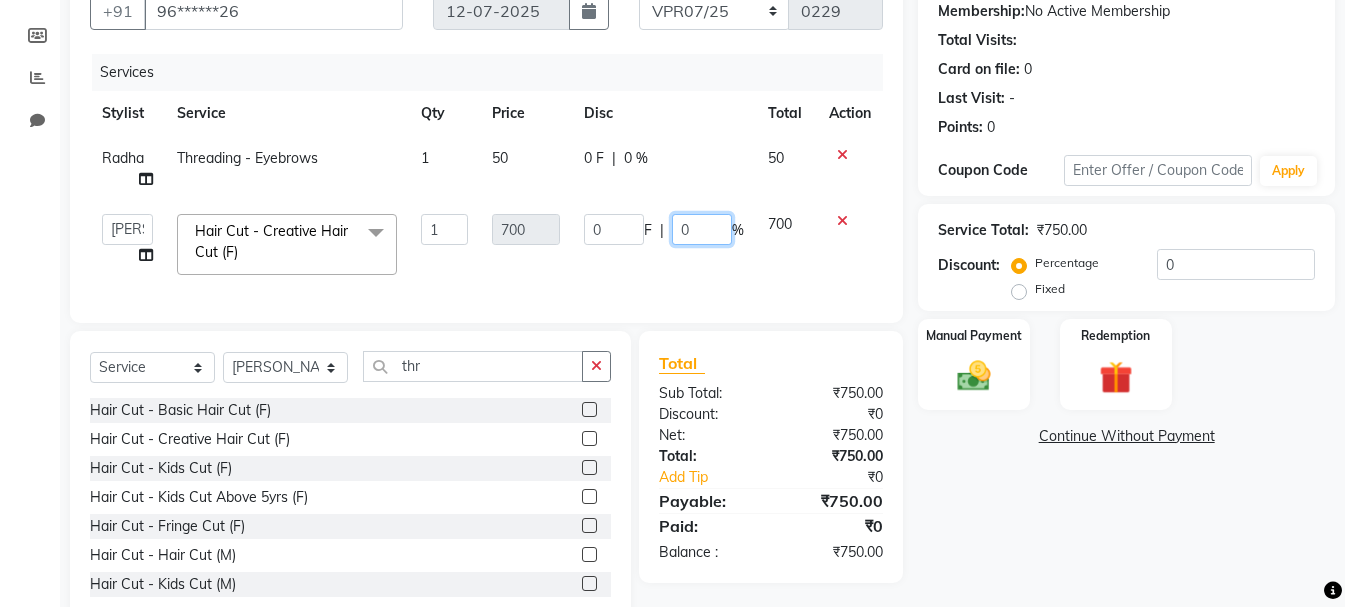 click on "0" 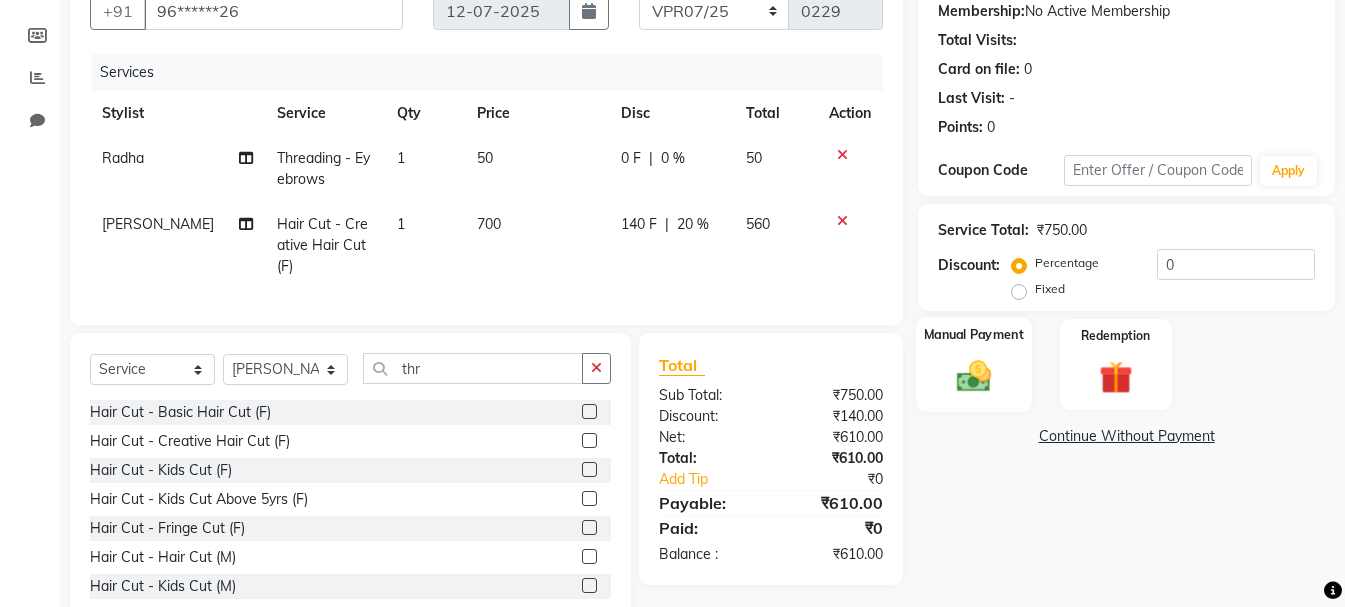 click on "Manual Payment" 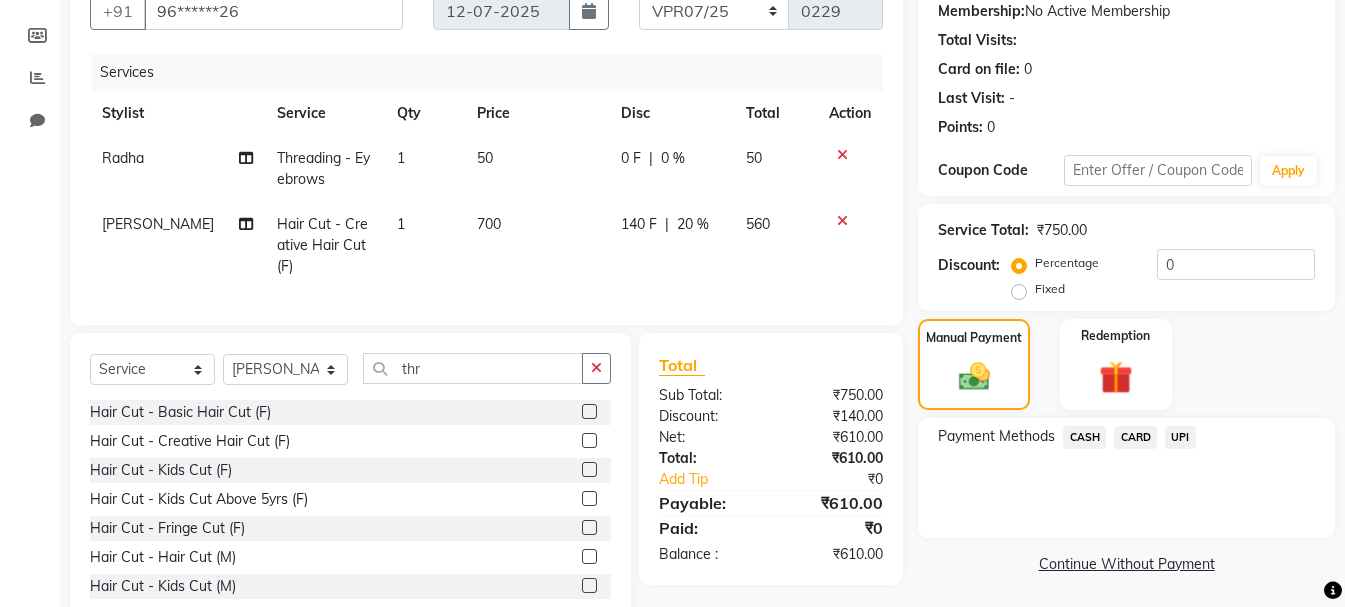 click on "CASH" 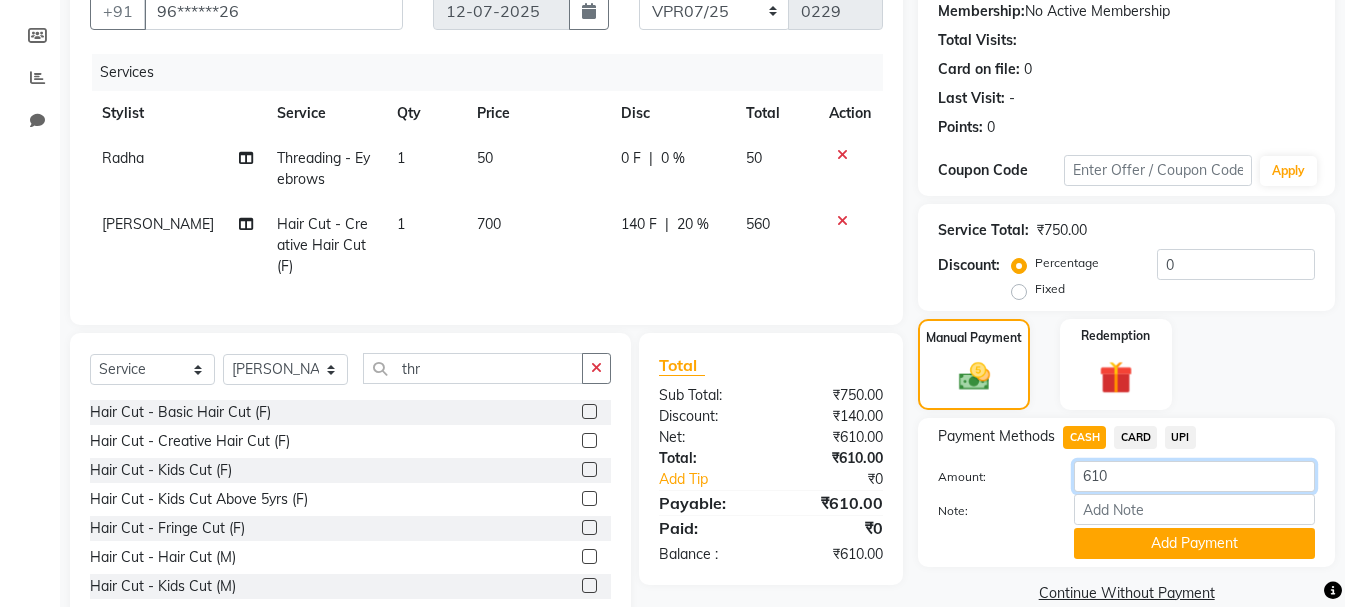 click on "610" 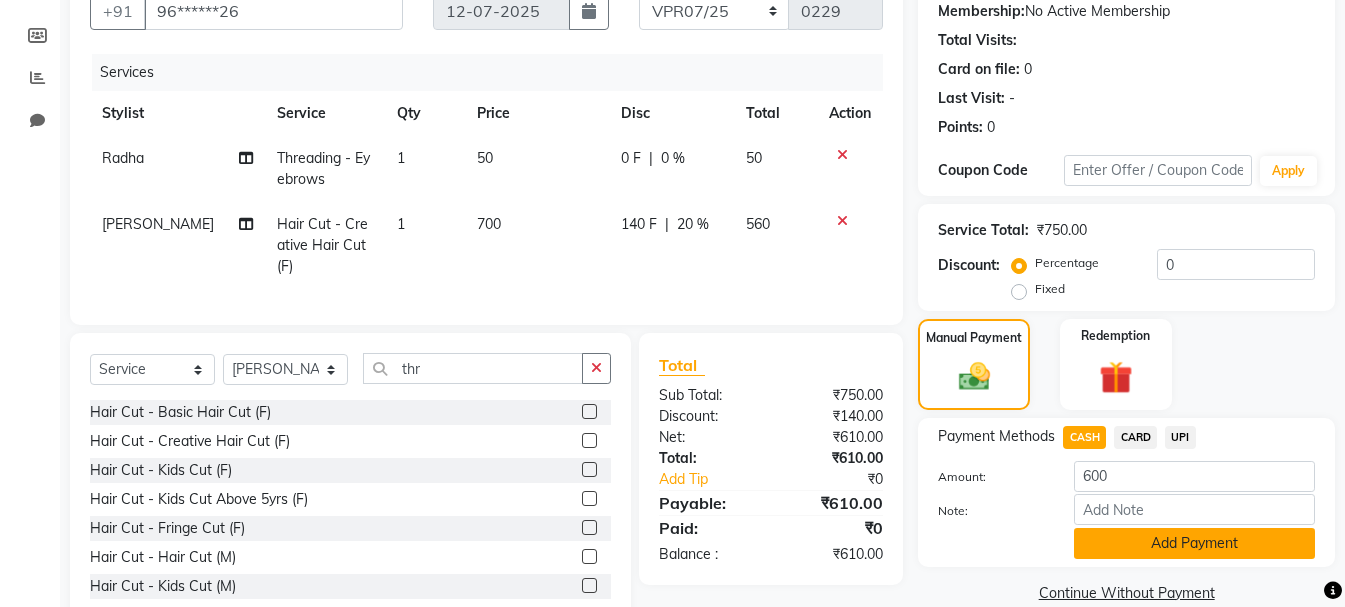 click on "Add Payment" 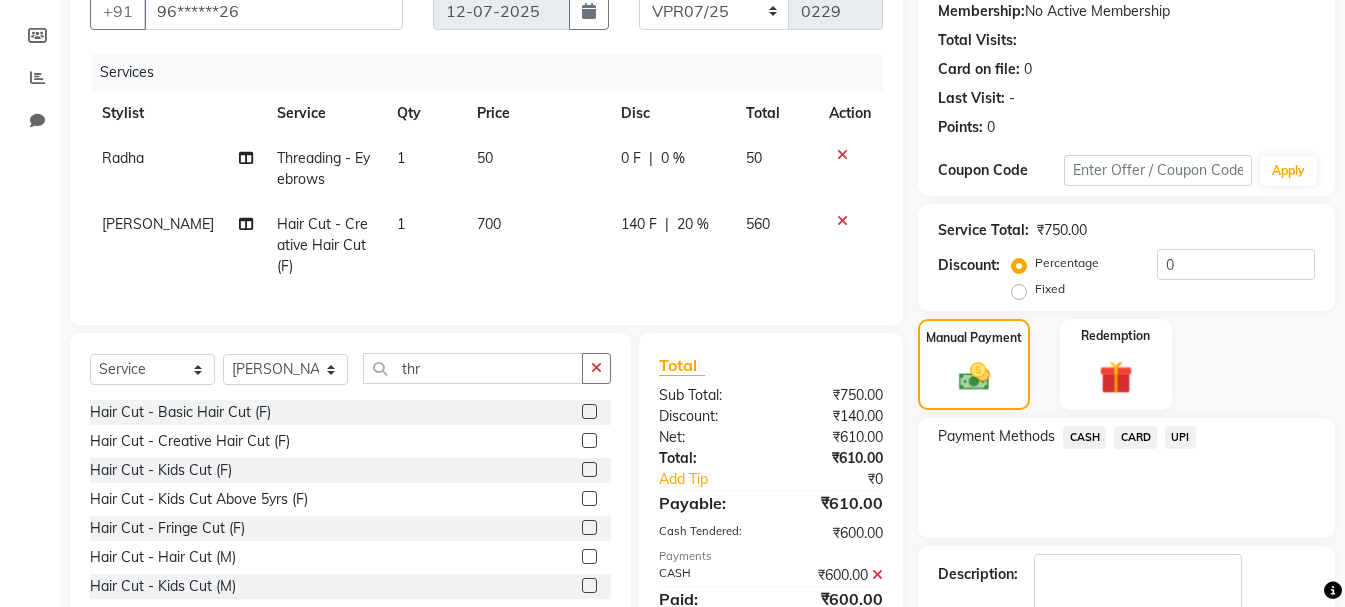 click on "UPI" 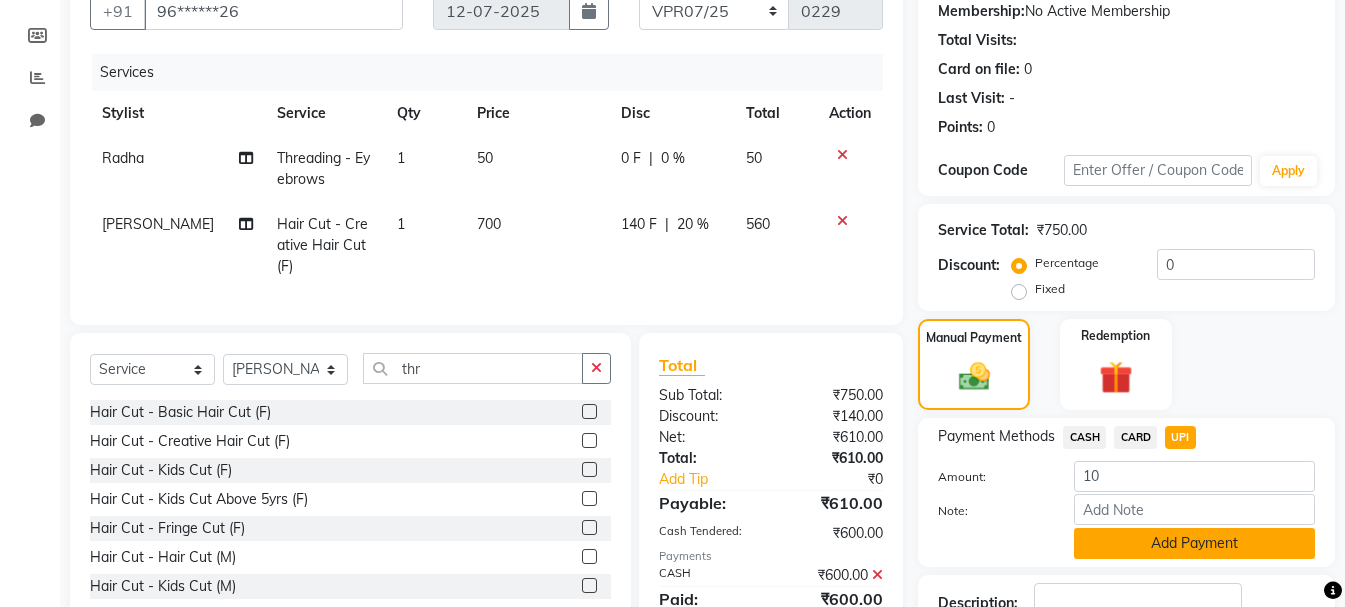 click on "Add Payment" 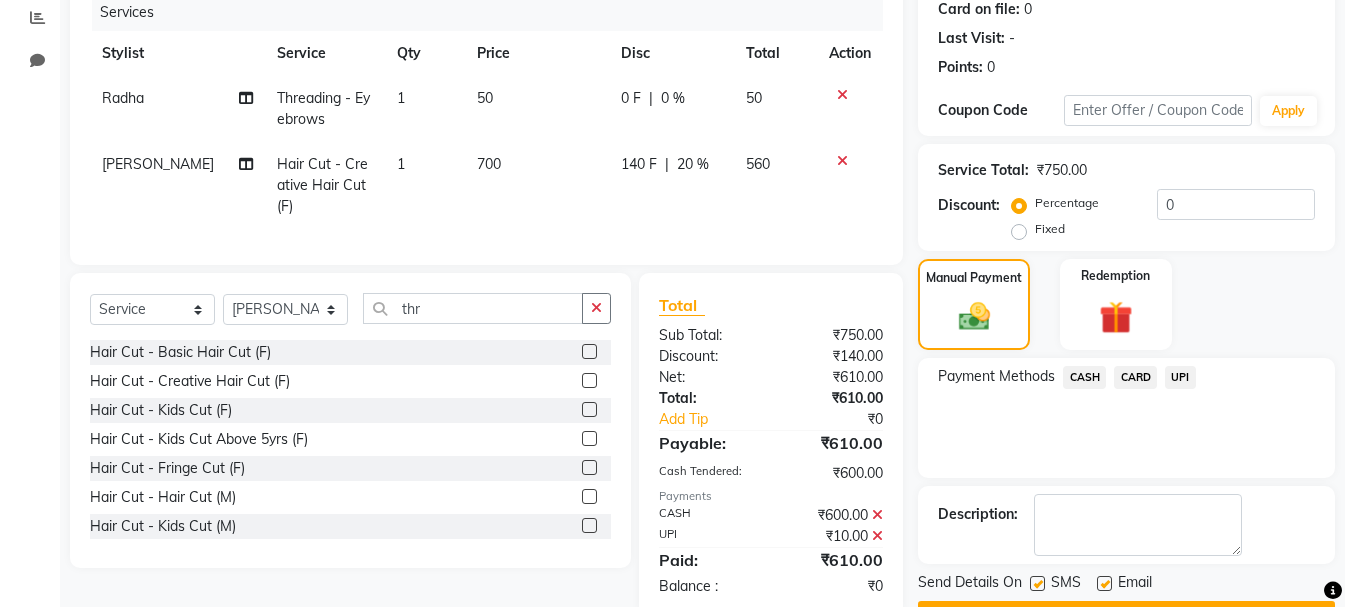 scroll, scrollTop: 309, scrollLeft: 0, axis: vertical 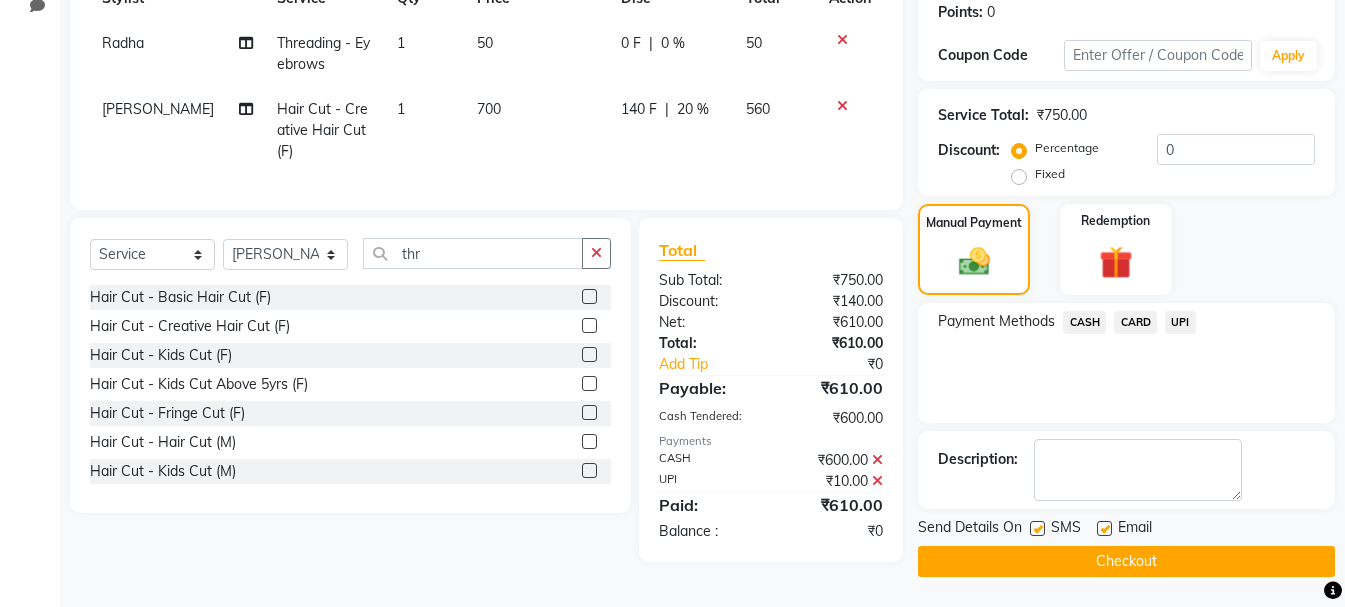 click on "Checkout" 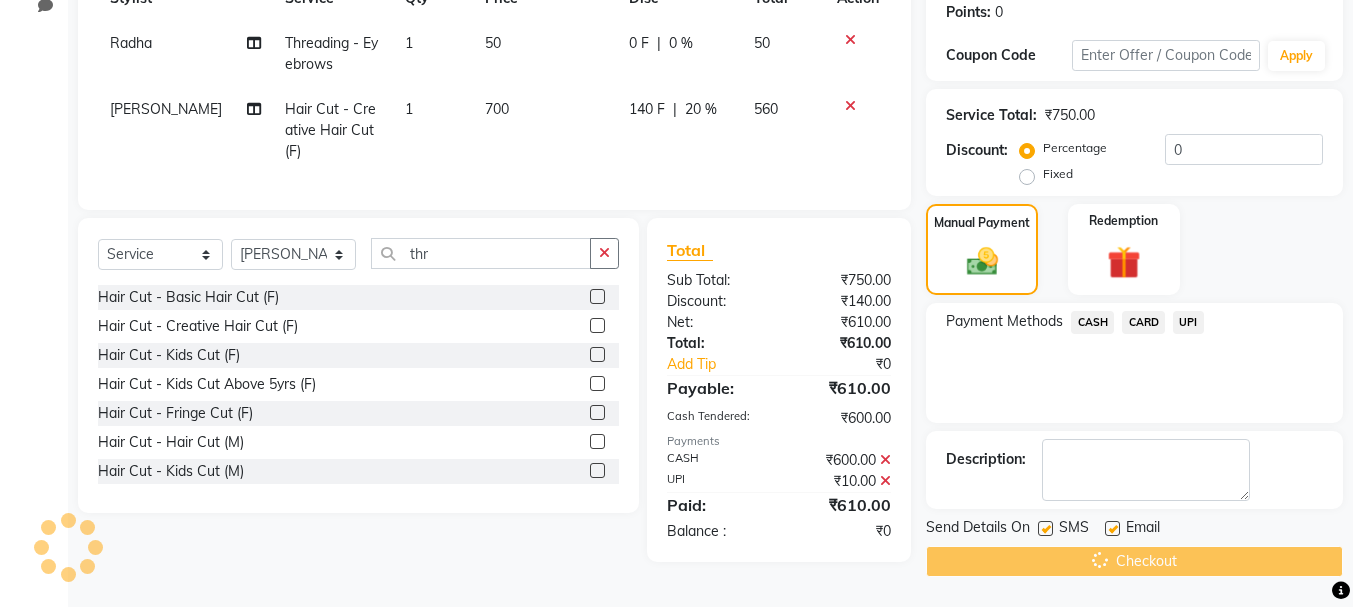 scroll, scrollTop: 0, scrollLeft: 0, axis: both 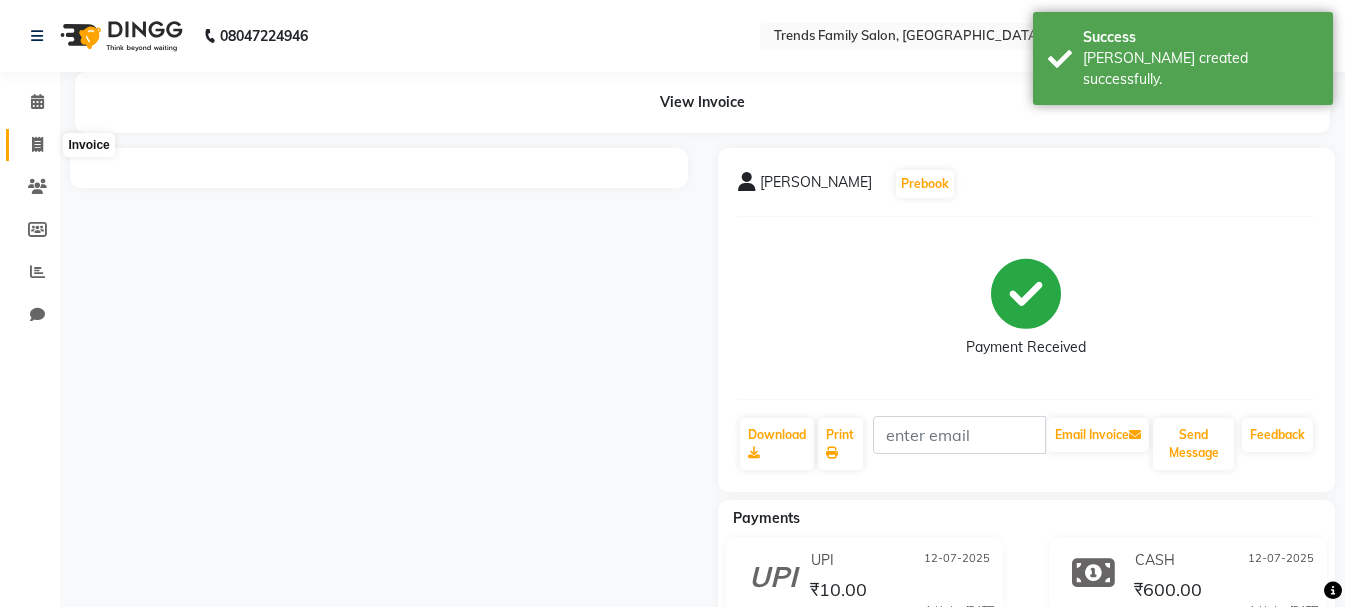 click 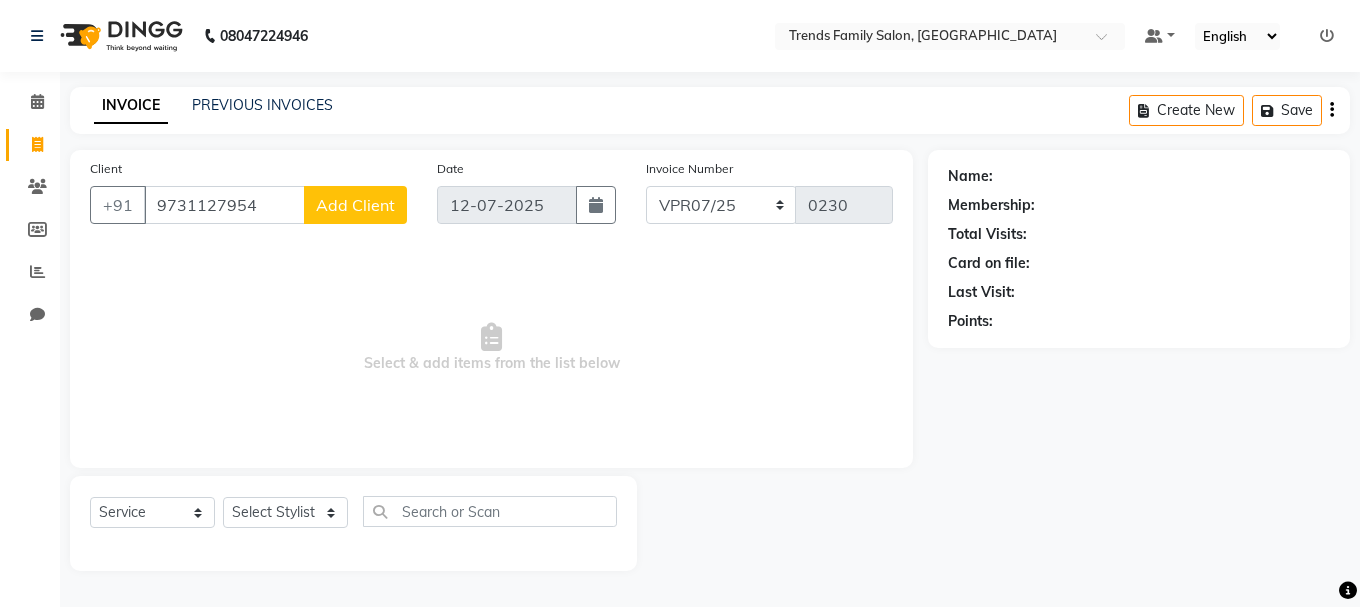 click on "Add Client" 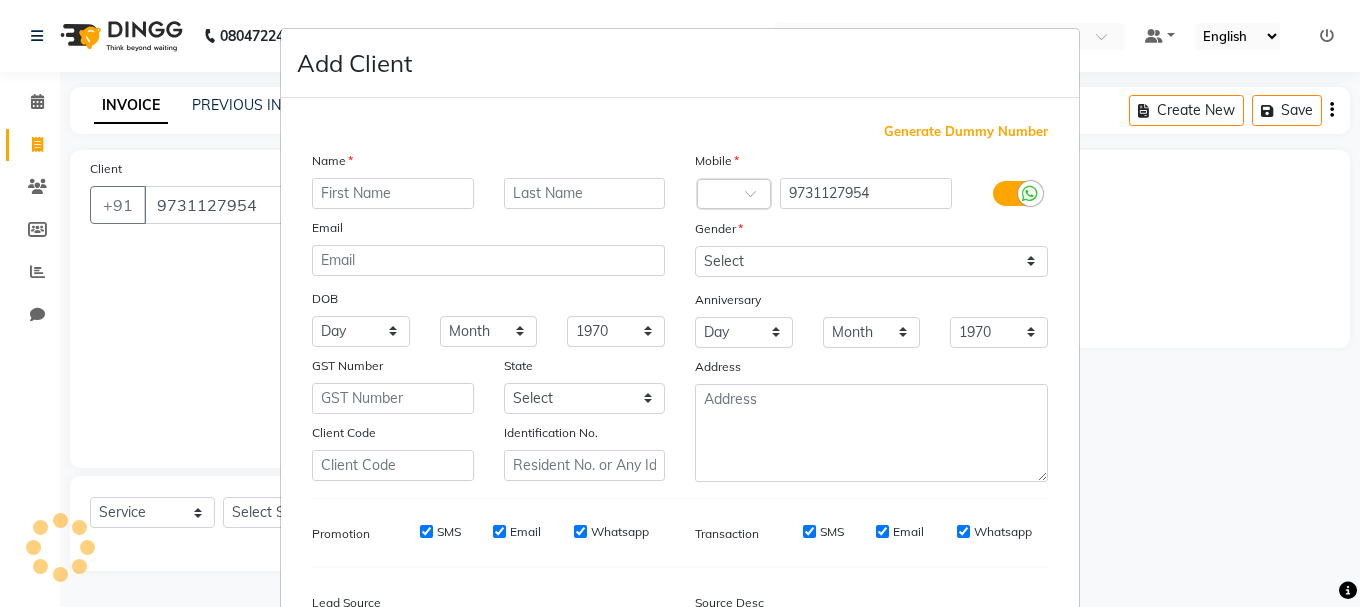 click at bounding box center [393, 193] 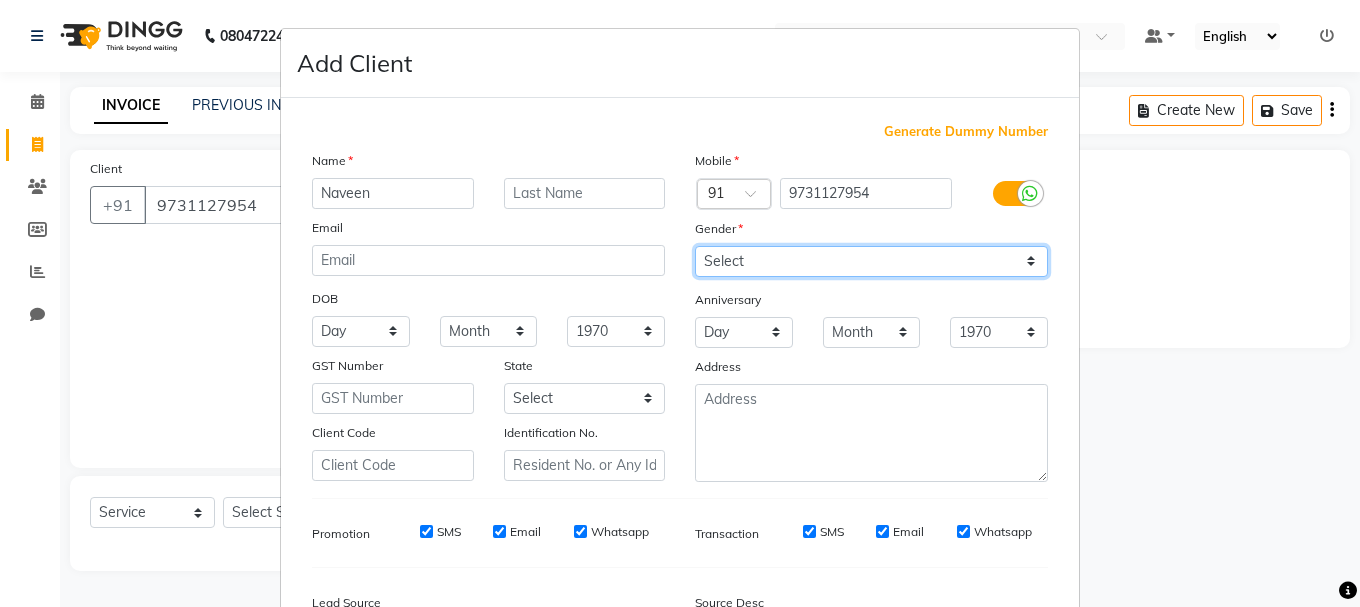 click on "Select [DEMOGRAPHIC_DATA] [DEMOGRAPHIC_DATA] Other Prefer Not To Say" at bounding box center (871, 261) 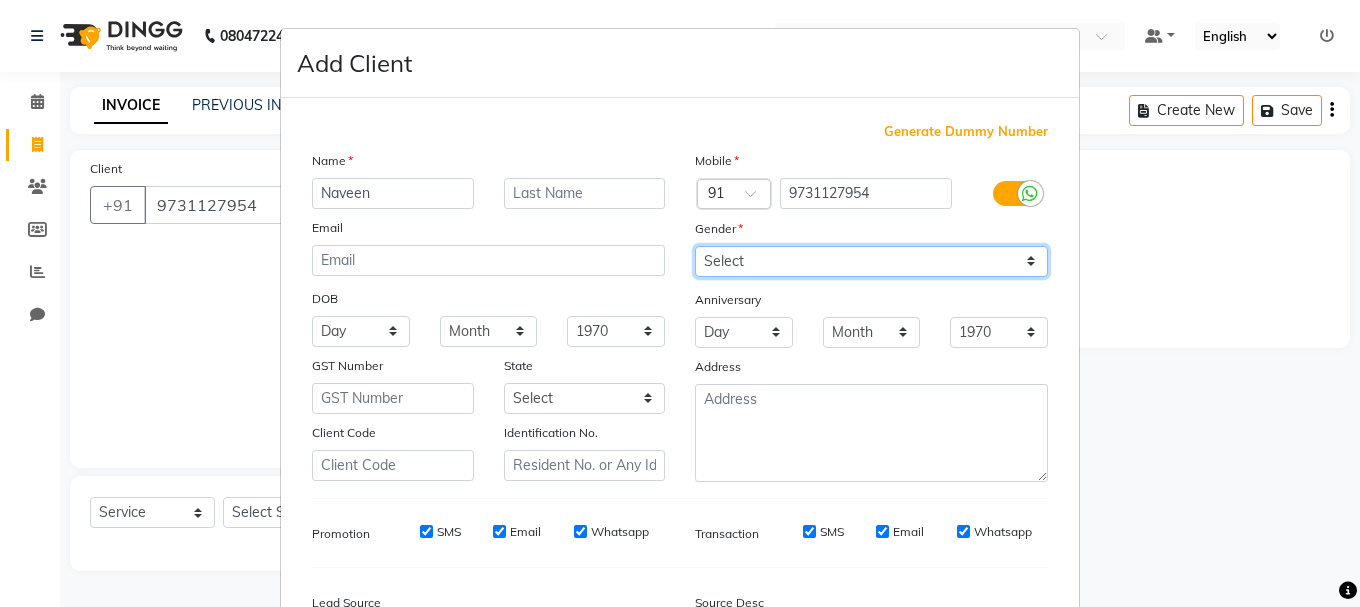 click on "Select [DEMOGRAPHIC_DATA] [DEMOGRAPHIC_DATA] Other Prefer Not To Say" at bounding box center (871, 261) 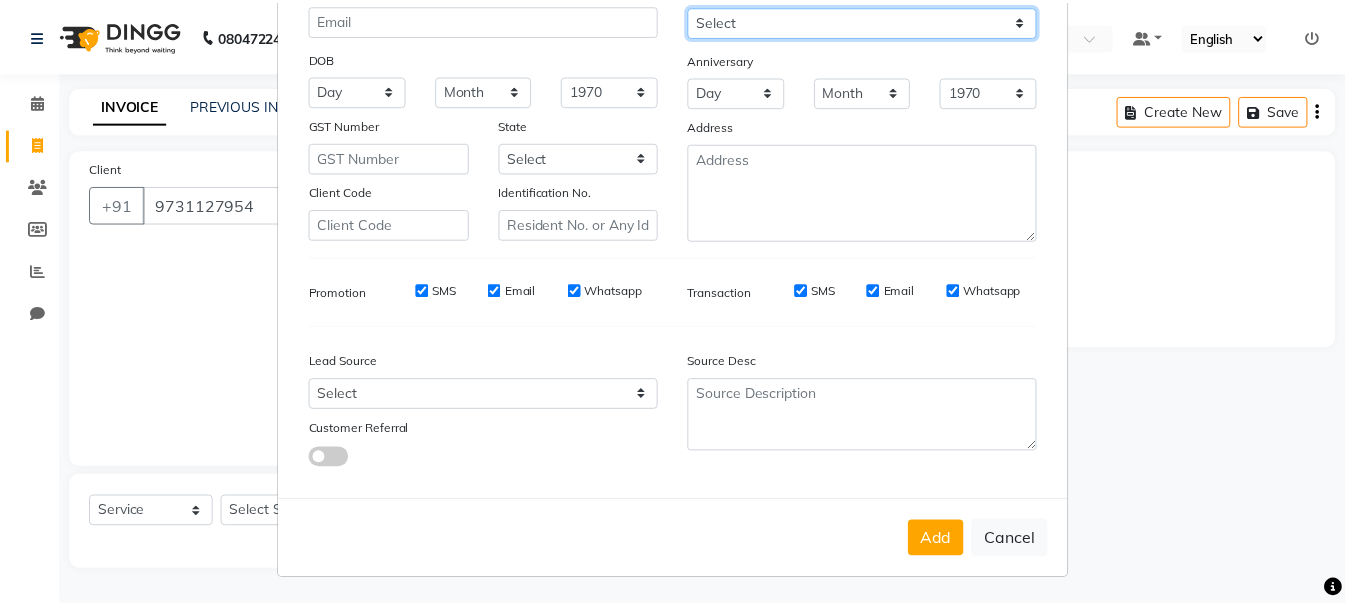 scroll, scrollTop: 242, scrollLeft: 0, axis: vertical 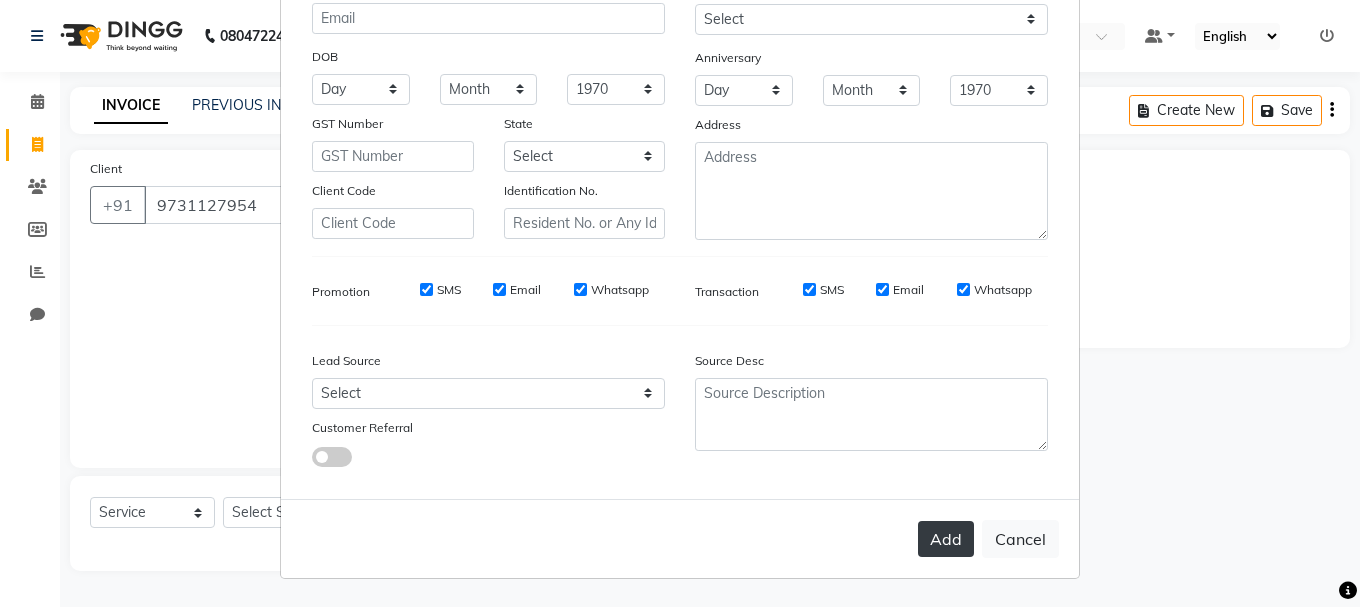 click on "Add" at bounding box center (946, 539) 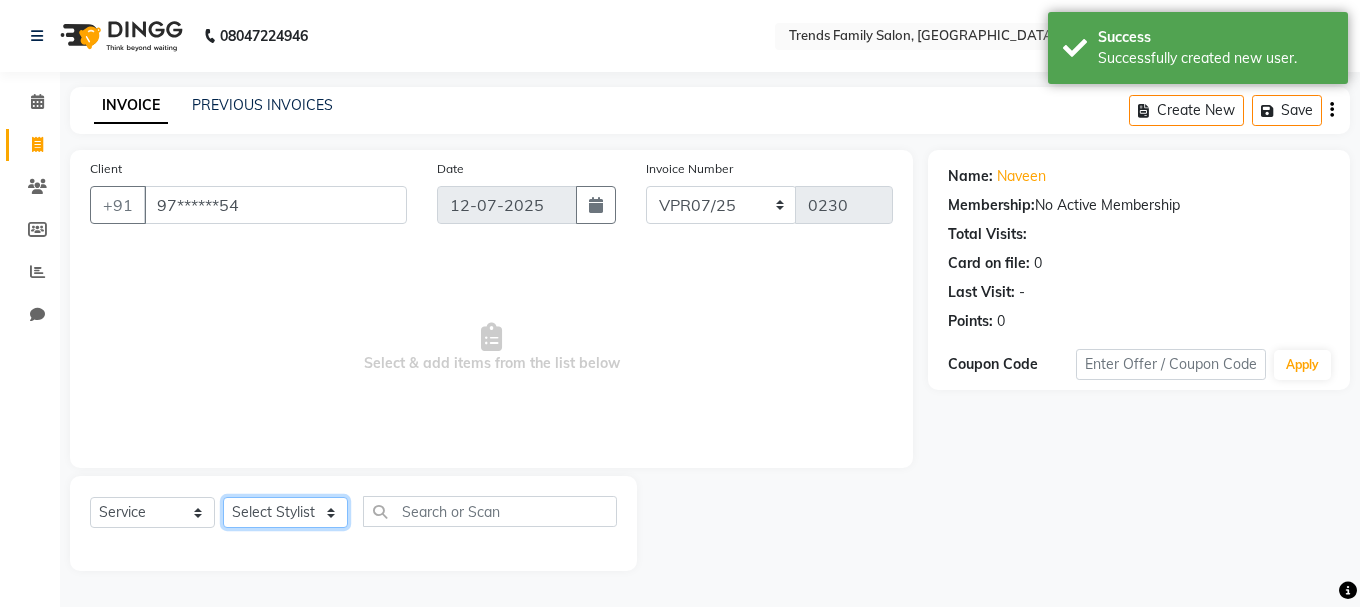 click on "Select Stylist [PERSON_NAME] Alsa Amaritha Ashwini [PERSON_NAME] Bhaktha Bhumi Danish Dolma Doma [PERSON_NAME] [PERSON_NAME] Lakshmi  Maya [PERSON_NAME] [PERSON_NAME] [PERSON_NAME] [PERSON_NAME] [PERSON_NAME] [PERSON_NAME] Sawsthika Shadav [PERSON_NAME] Sony Sherpa  [PERSON_NAME] [PERSON_NAME]" 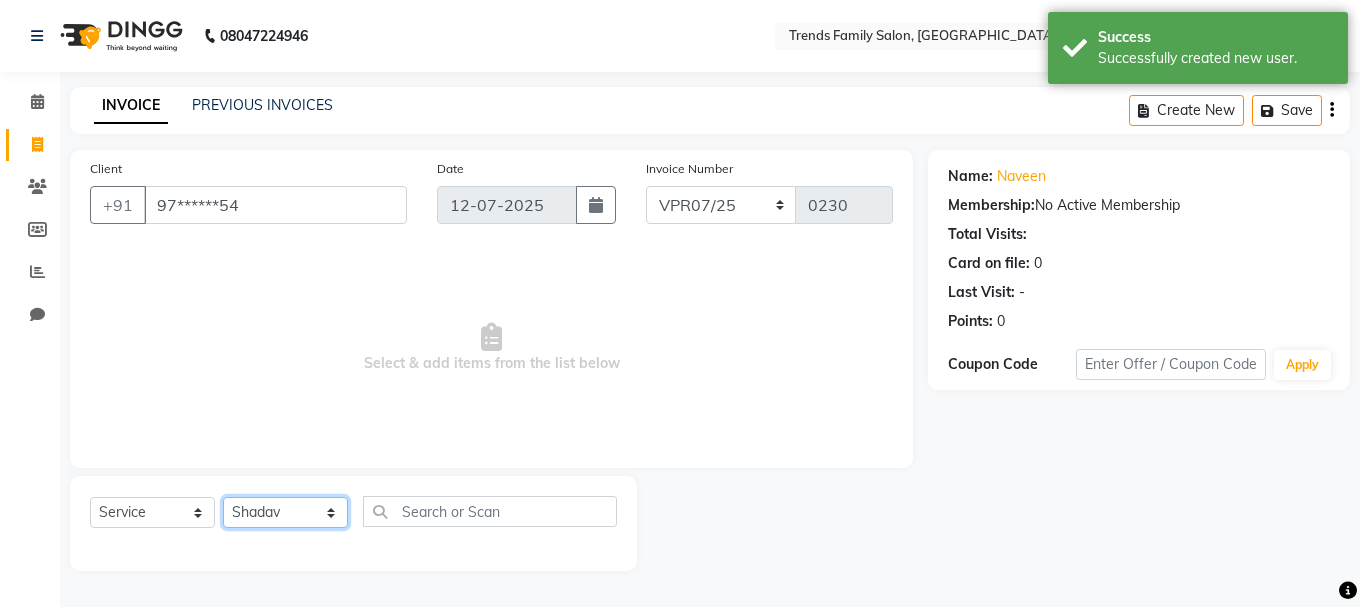 click on "Select Stylist [PERSON_NAME] Alsa Amaritha Ashwini [PERSON_NAME] Bhaktha Bhumi Danish Dolma Doma [PERSON_NAME] [PERSON_NAME] Lakshmi  Maya [PERSON_NAME] [PERSON_NAME] [PERSON_NAME] [PERSON_NAME] [PERSON_NAME] [PERSON_NAME] Sawsthika Shadav [PERSON_NAME] Sony Sherpa  [PERSON_NAME] [PERSON_NAME]" 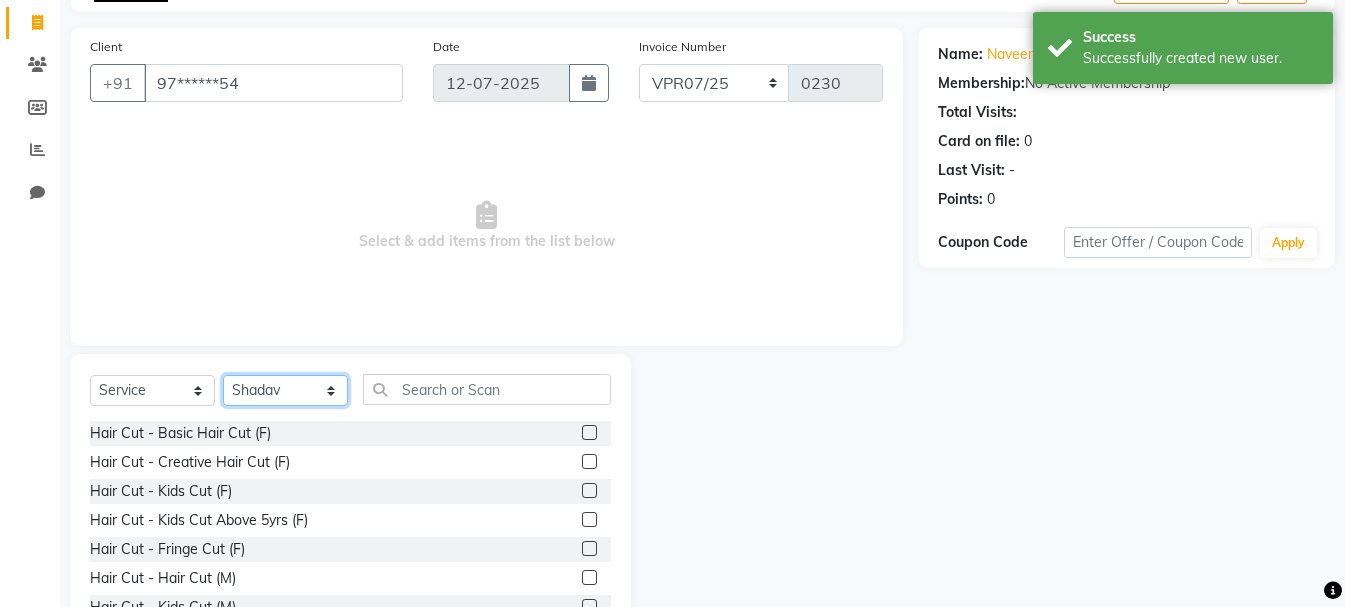 scroll, scrollTop: 194, scrollLeft: 0, axis: vertical 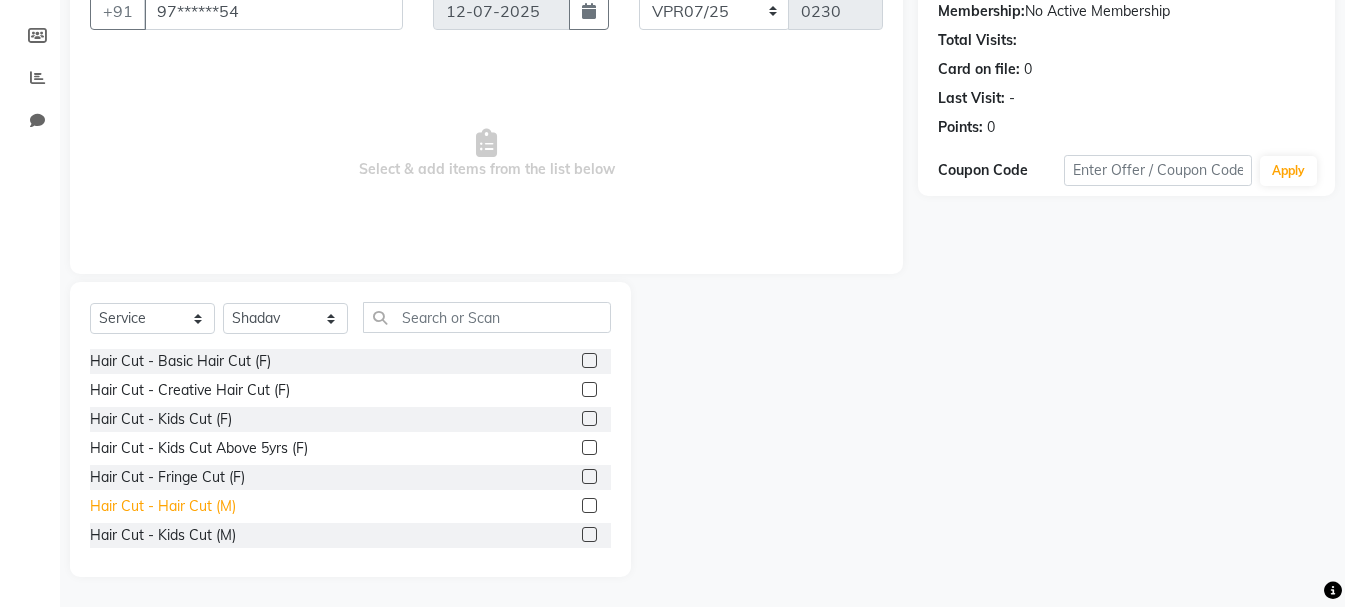 click on "Hair Cut - Hair Cut (M)" 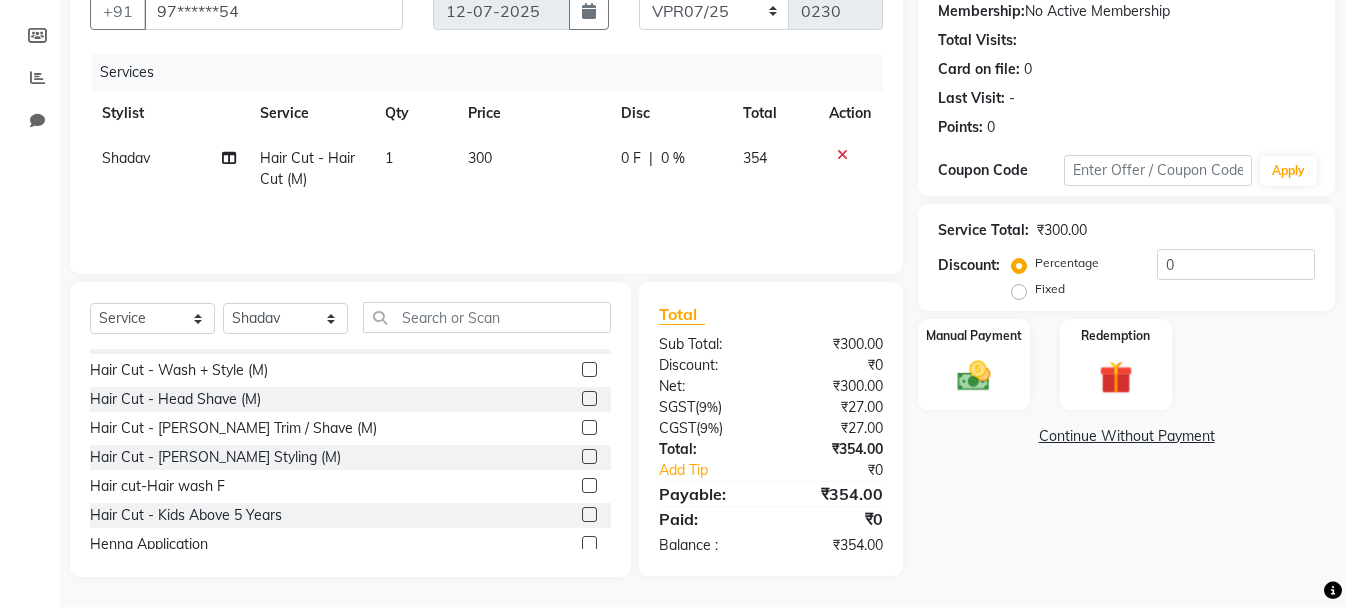 scroll, scrollTop: 200, scrollLeft: 0, axis: vertical 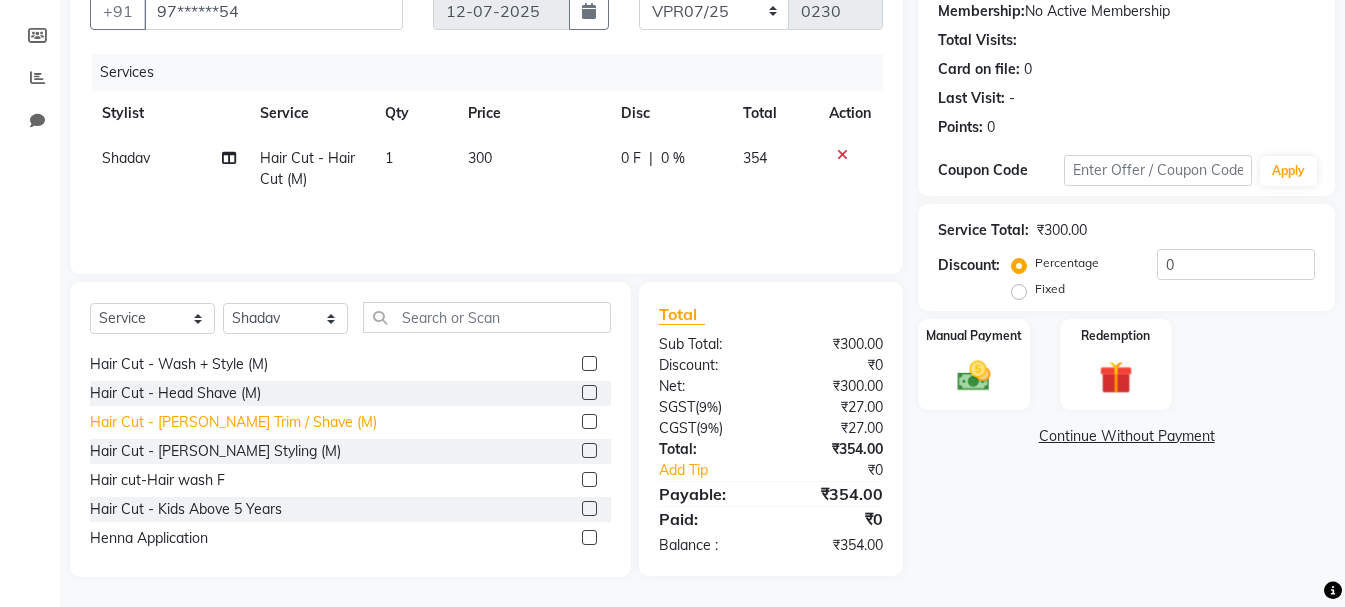 click on "Hair Cut - [PERSON_NAME] Trim / Shave (M)" 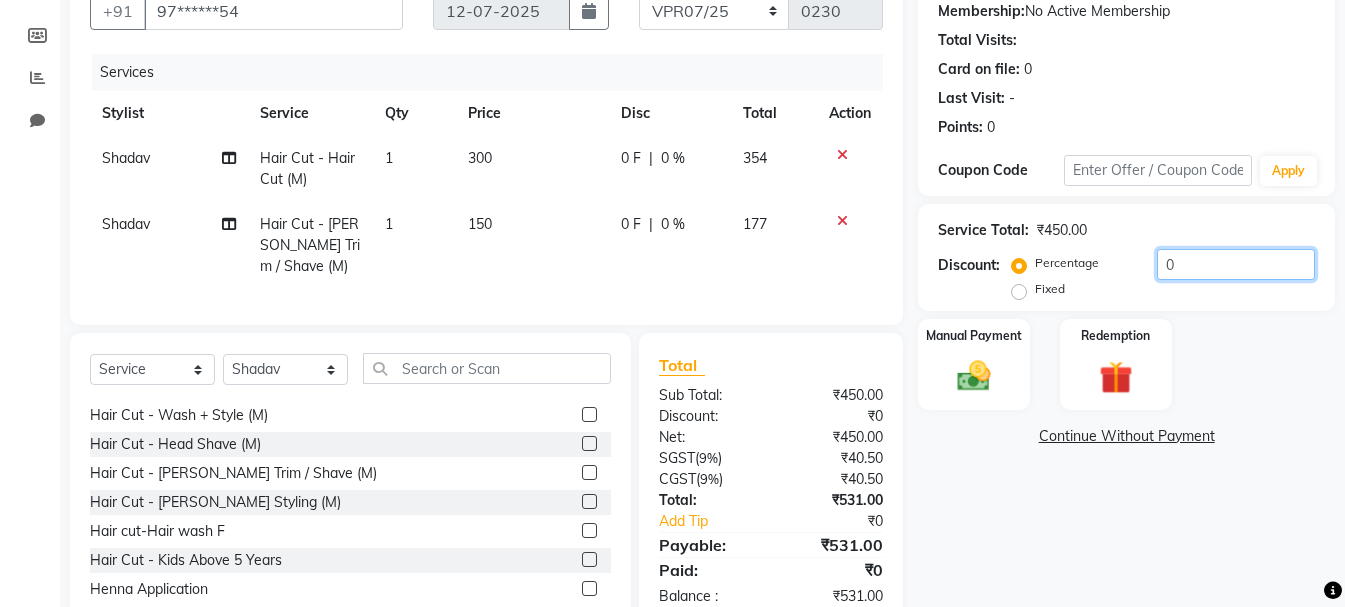 click on "0" 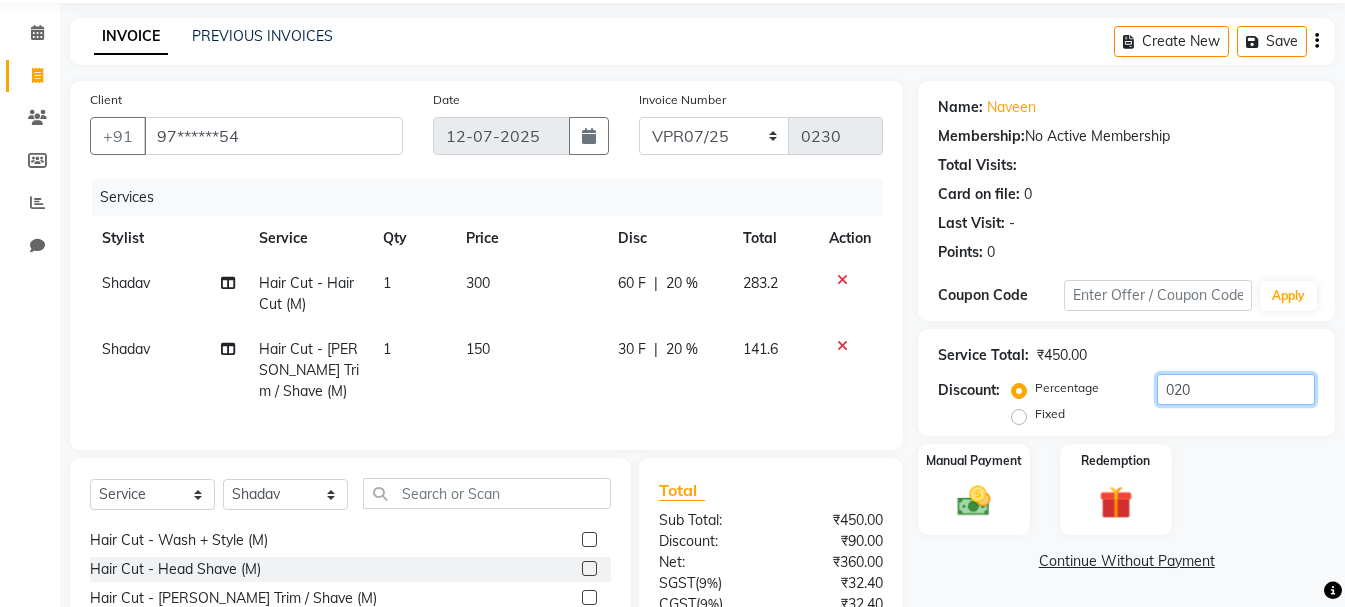 scroll, scrollTop: 0, scrollLeft: 0, axis: both 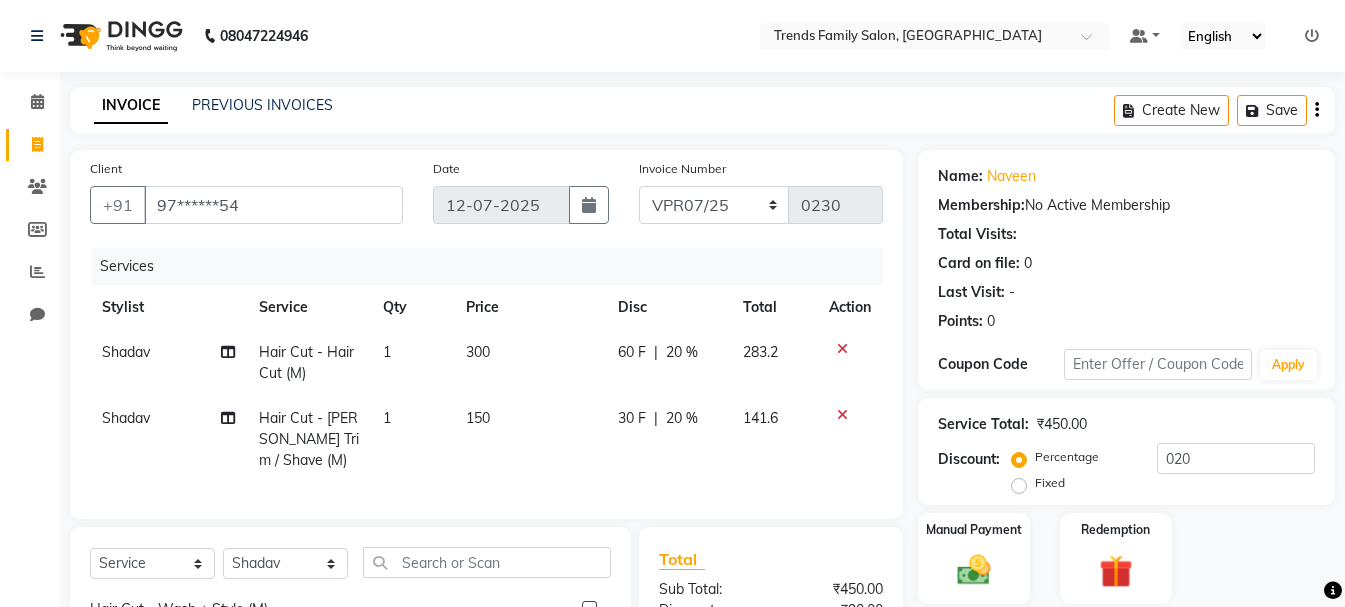 click 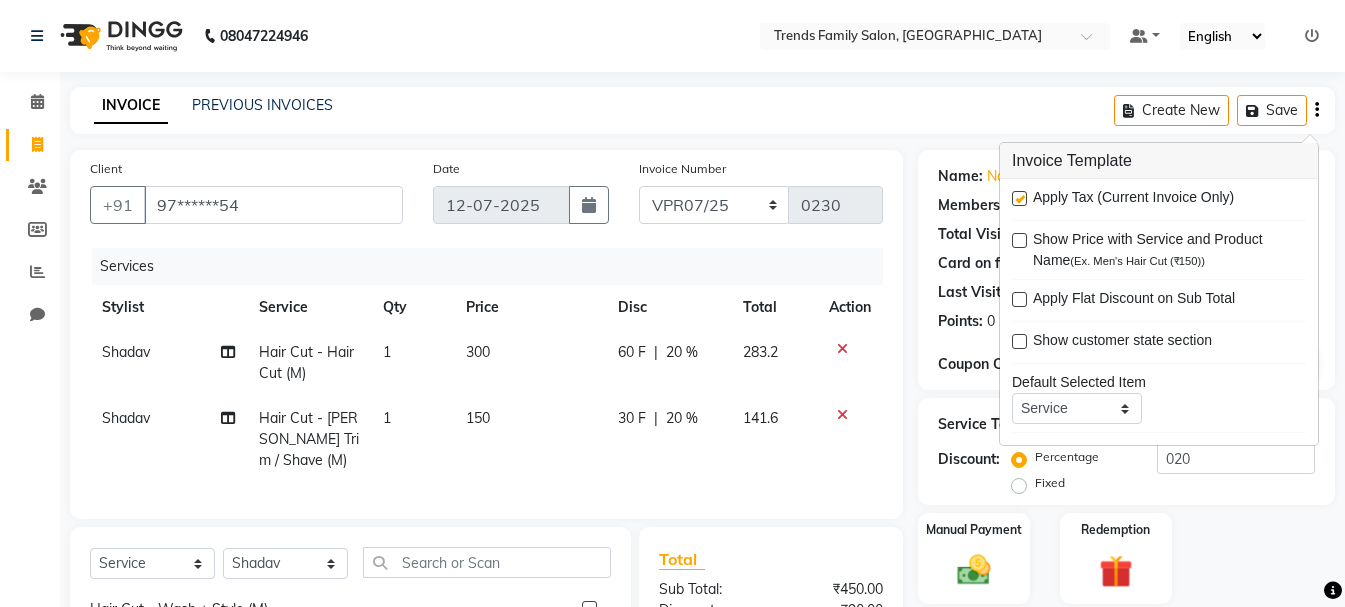 click at bounding box center [1019, 198] 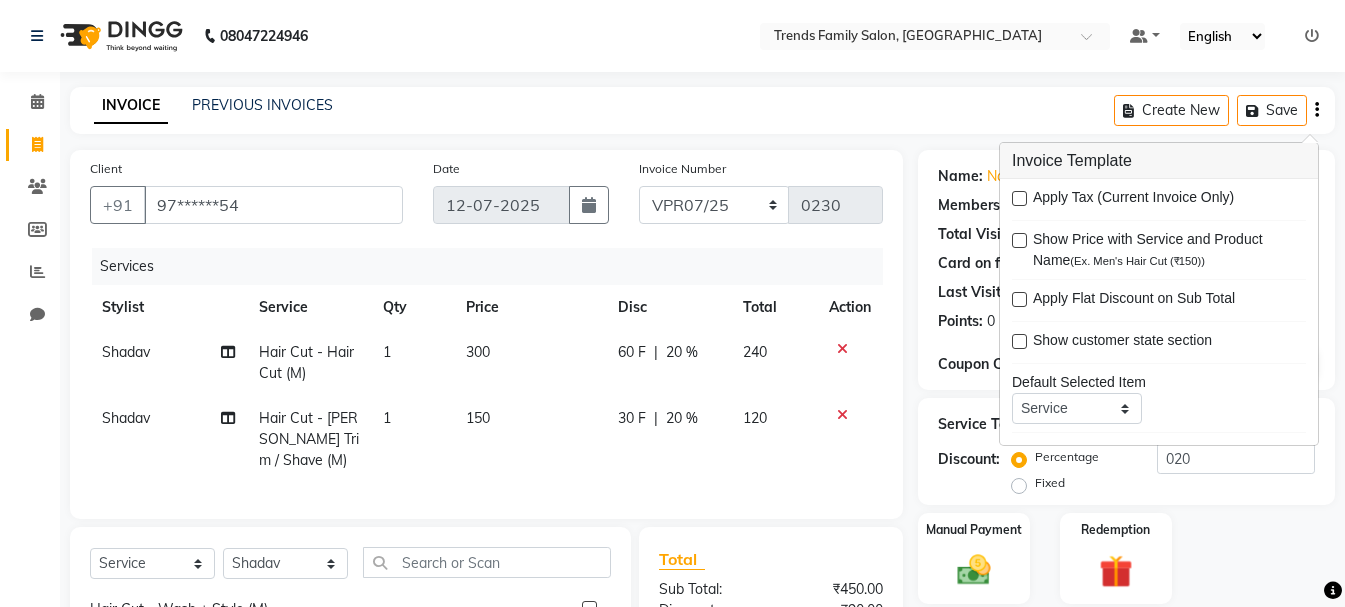 scroll, scrollTop: 260, scrollLeft: 0, axis: vertical 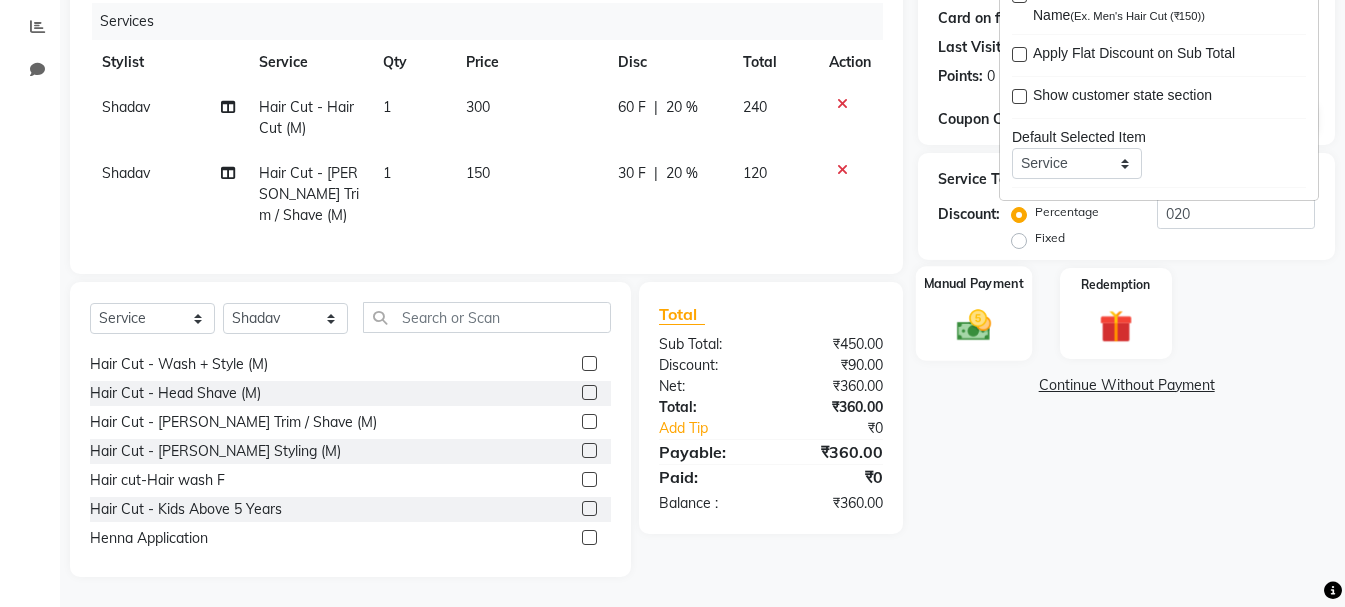 click 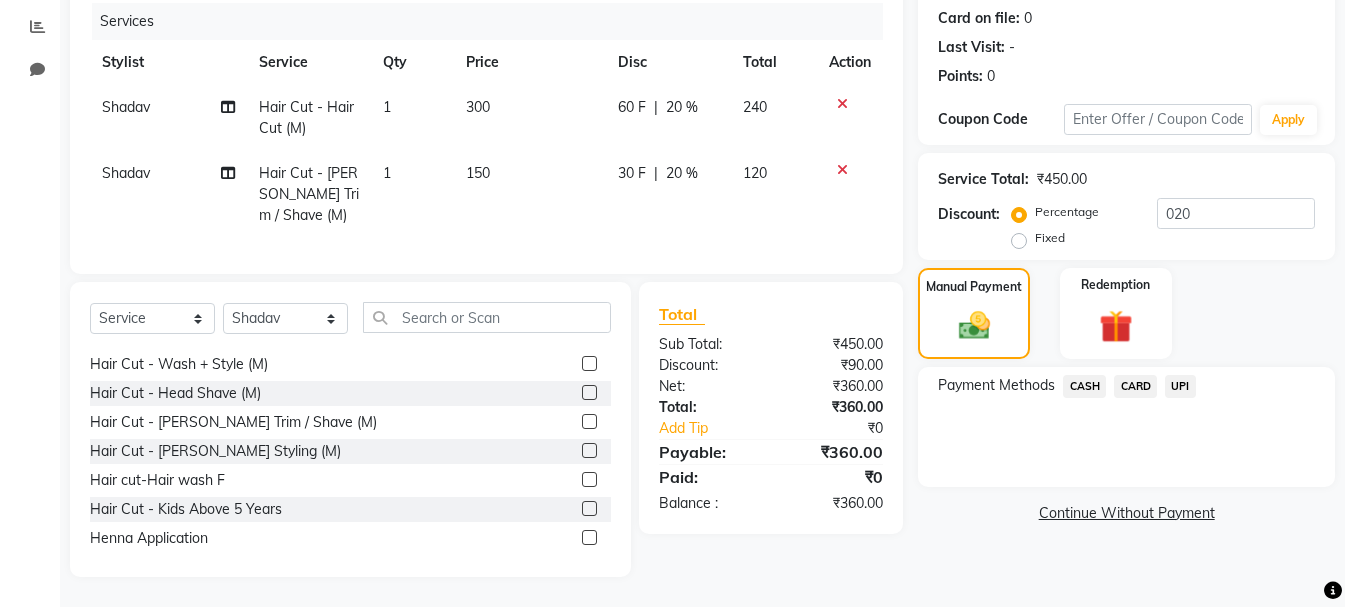 click on "UPI" 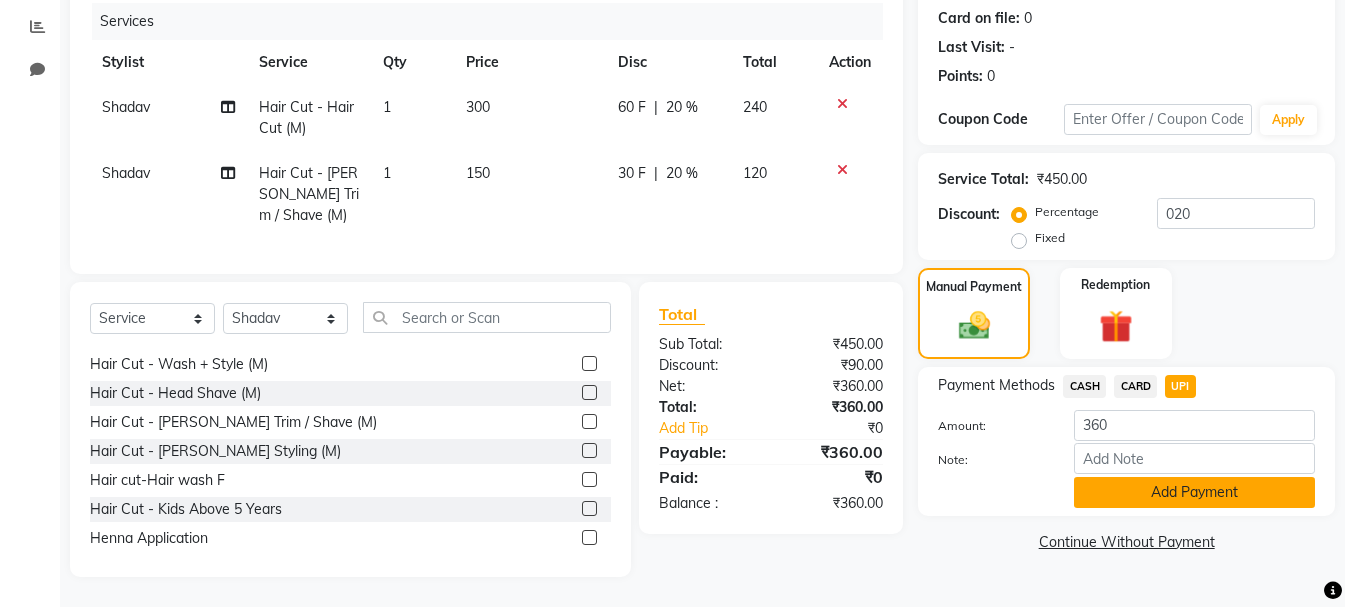click on "Add Payment" 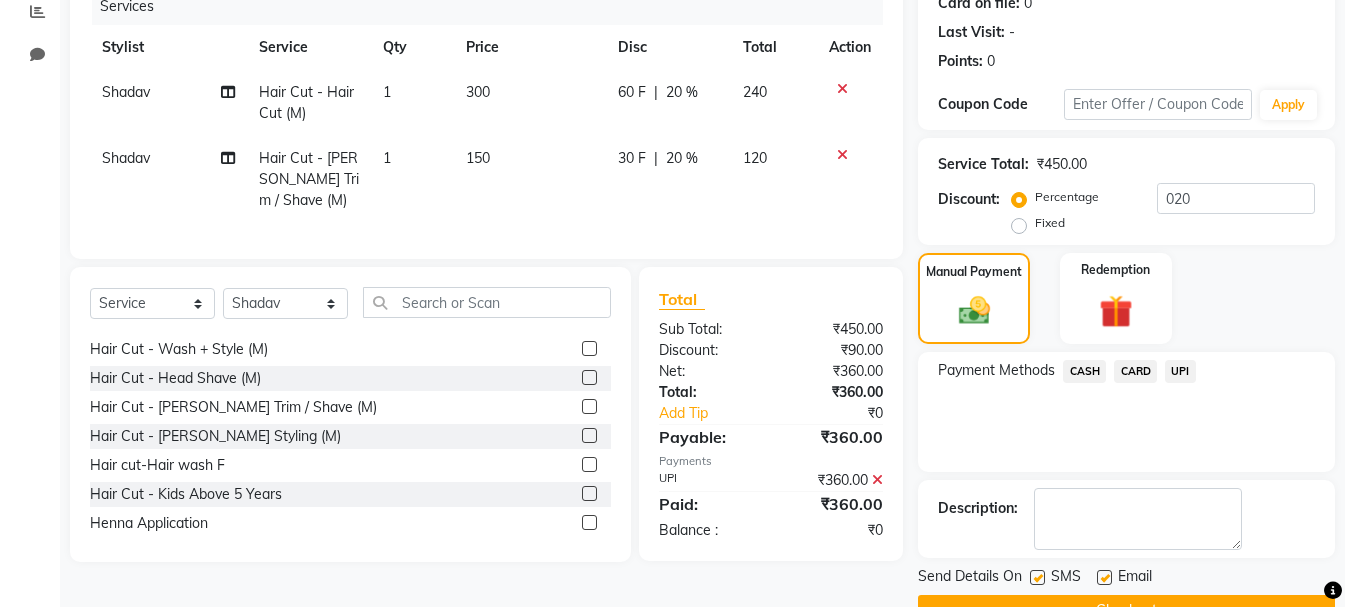 click on "CASH" 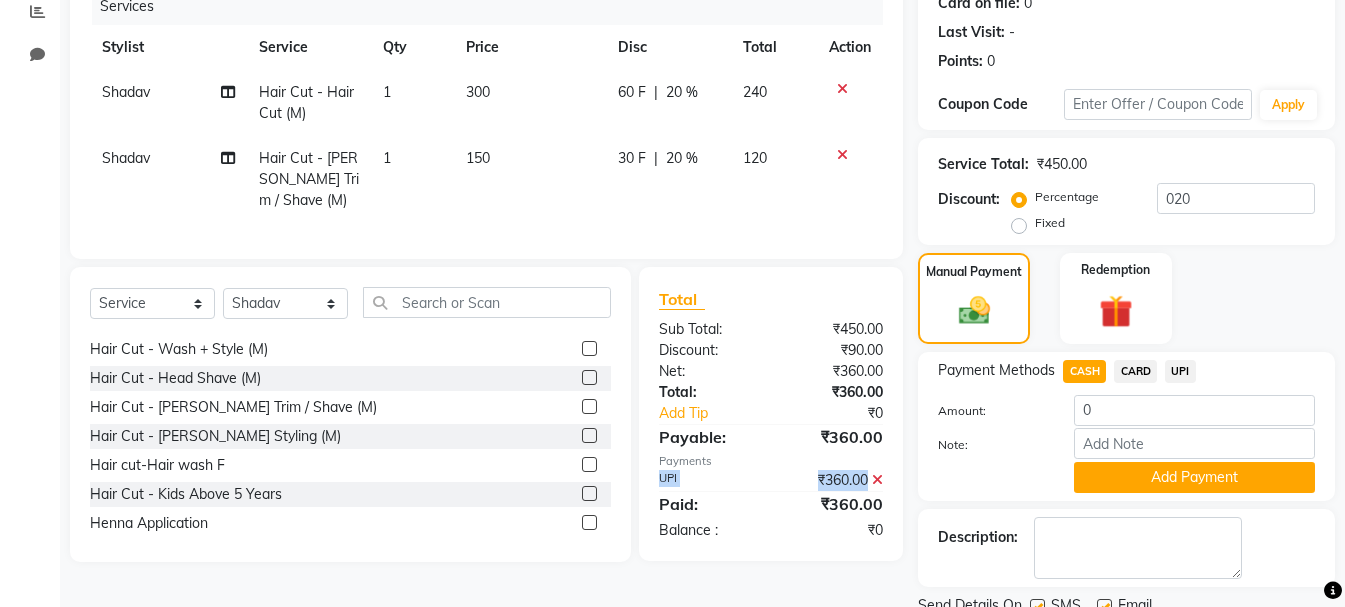 drag, startPoint x: 873, startPoint y: 505, endPoint x: 875, endPoint y: 487, distance: 18.110771 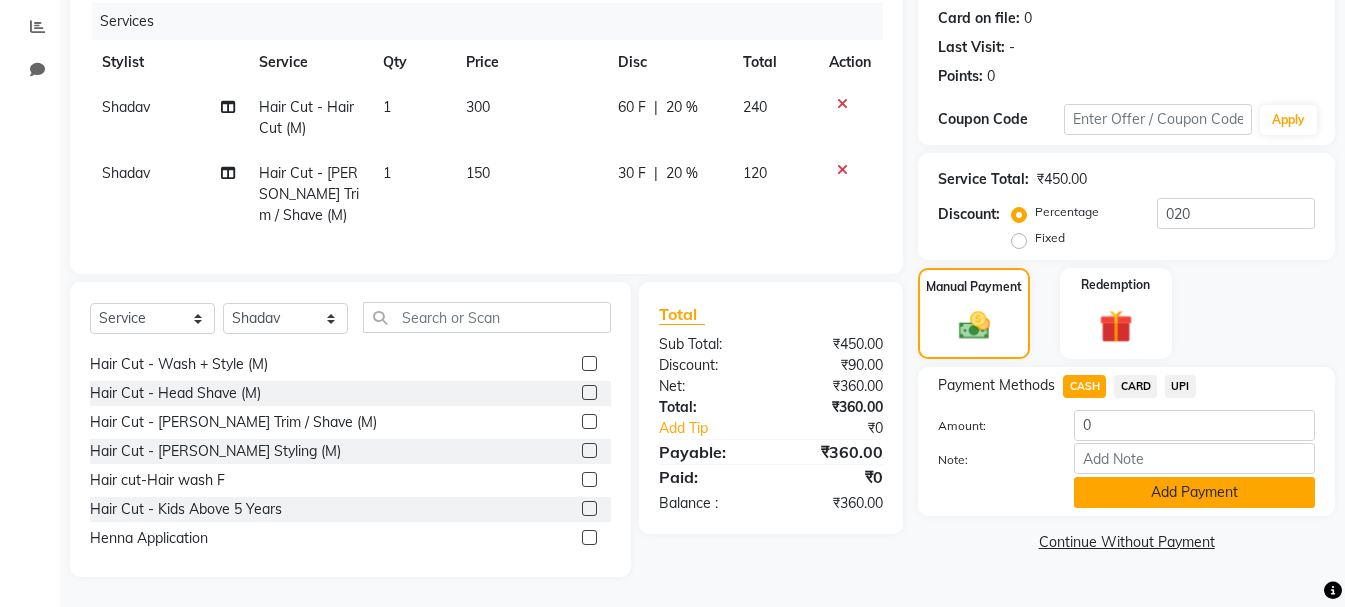 click on "Add Payment" 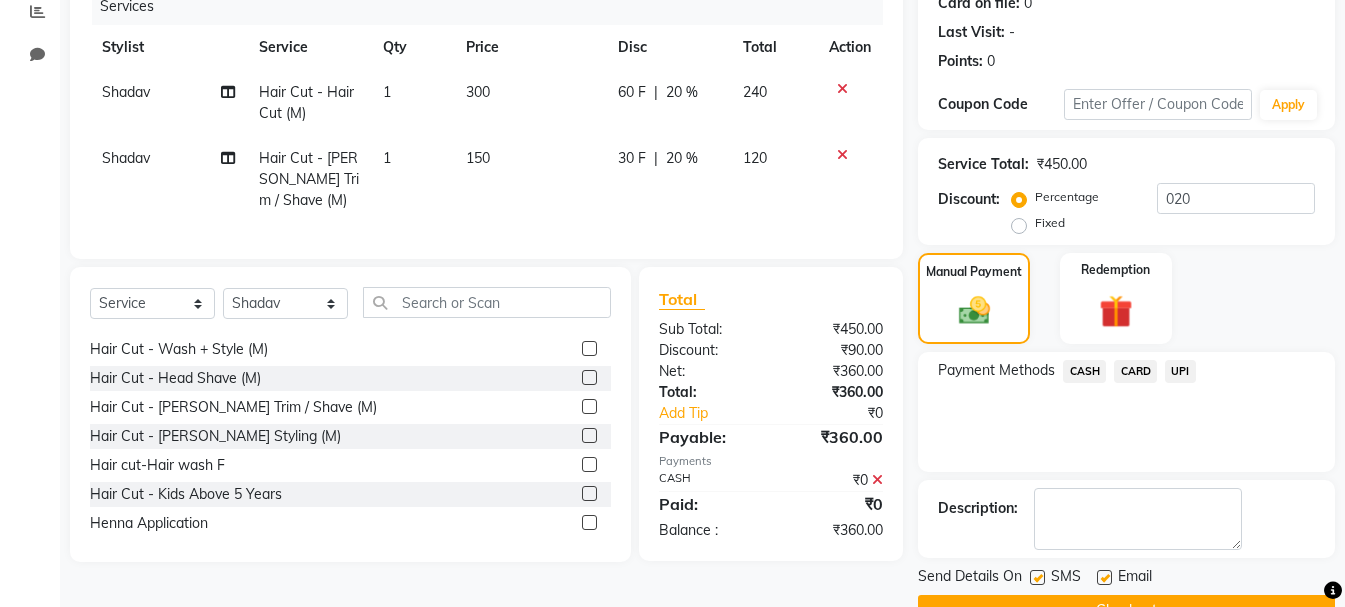 scroll, scrollTop: 309, scrollLeft: 0, axis: vertical 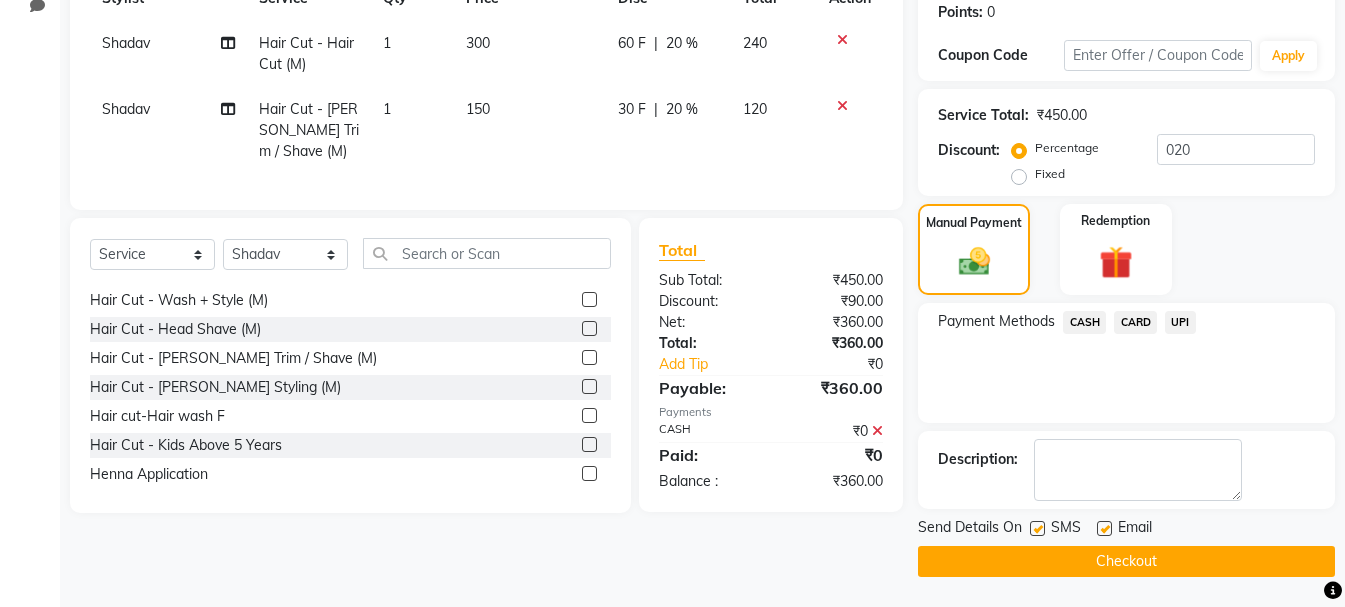 click on "Checkout" 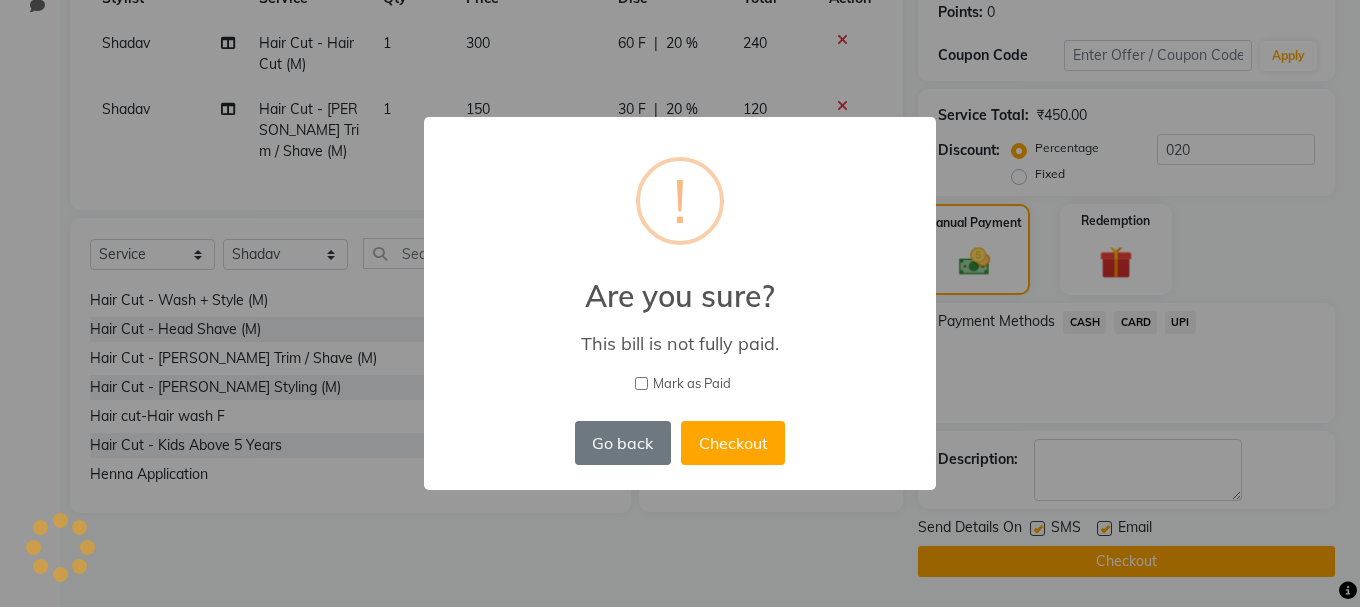 click on "× ! Are you sure? This bill is not fully paid. [PERSON_NAME] as Paid Go back No Checkout" at bounding box center (680, 303) 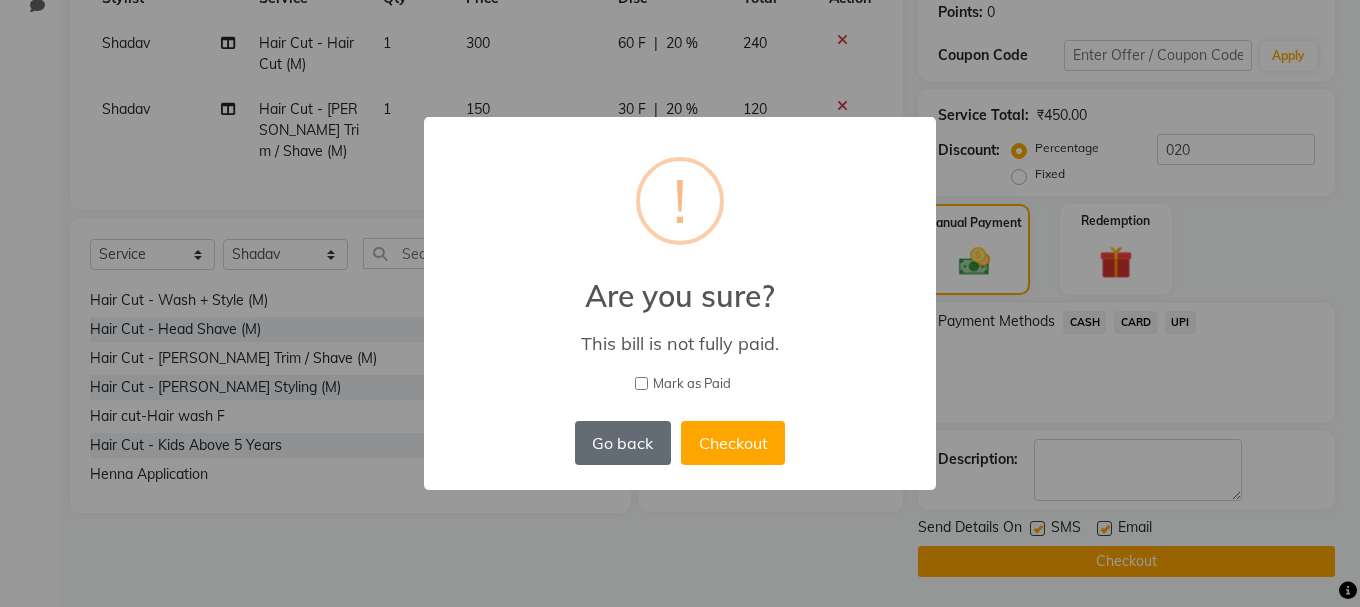 click on "Go back" at bounding box center (623, 443) 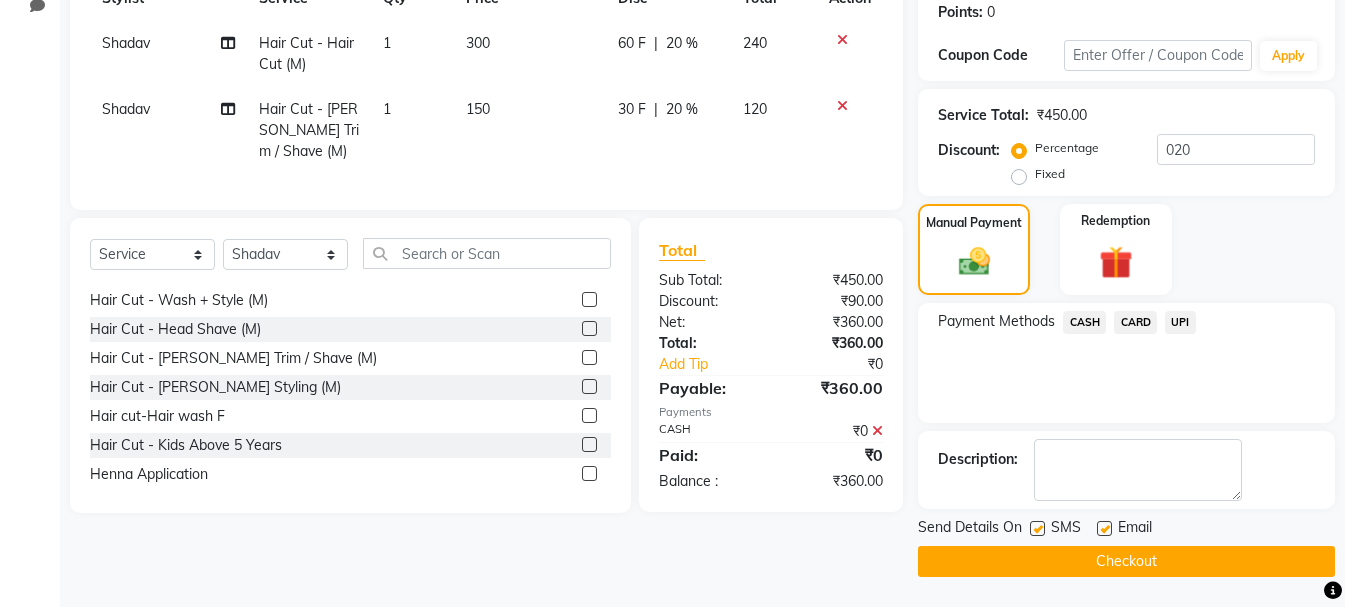 click on "CASH" 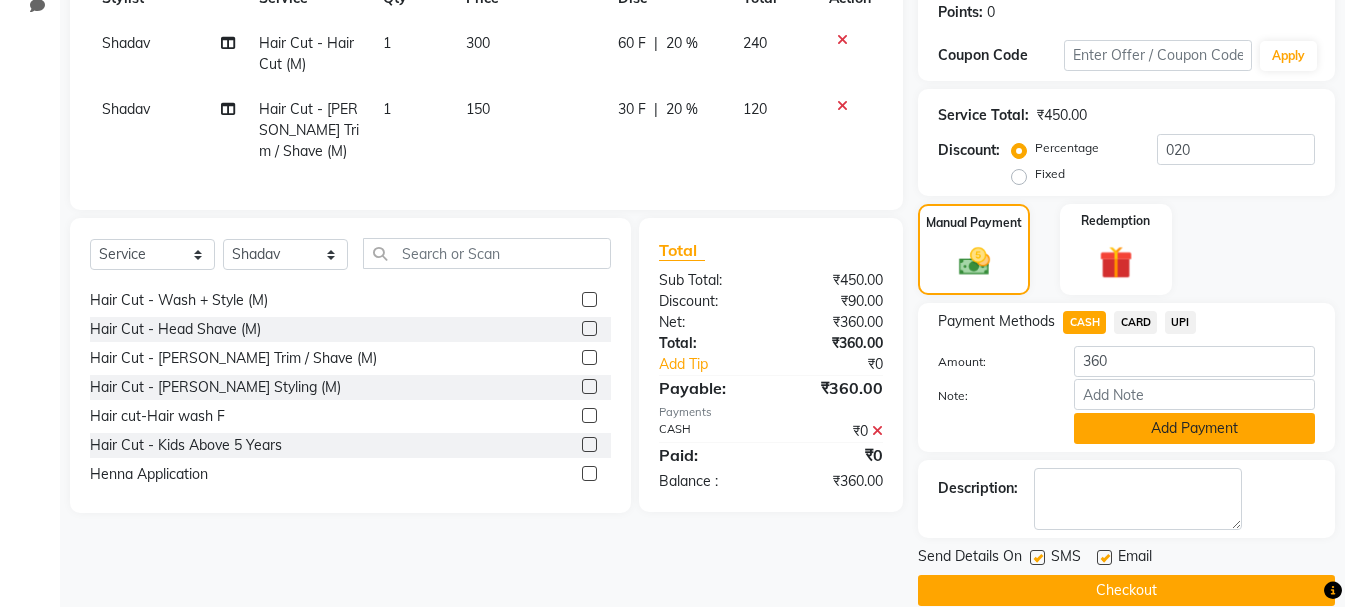 click on "Add Payment" 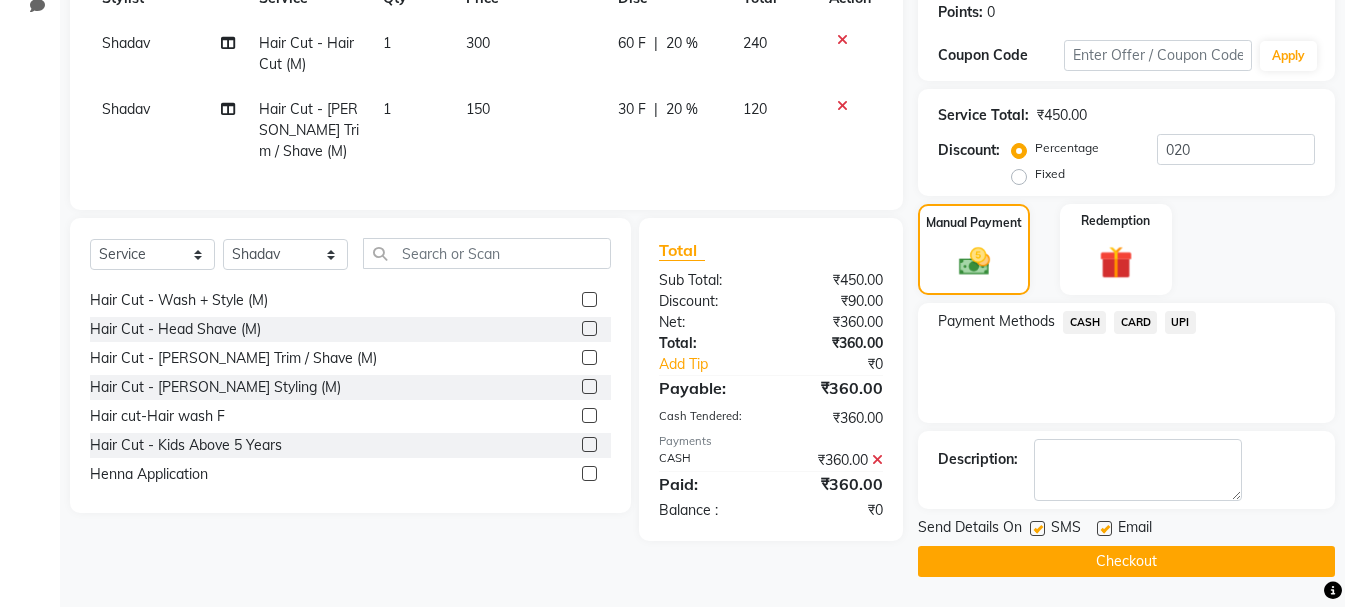 click on "Checkout" 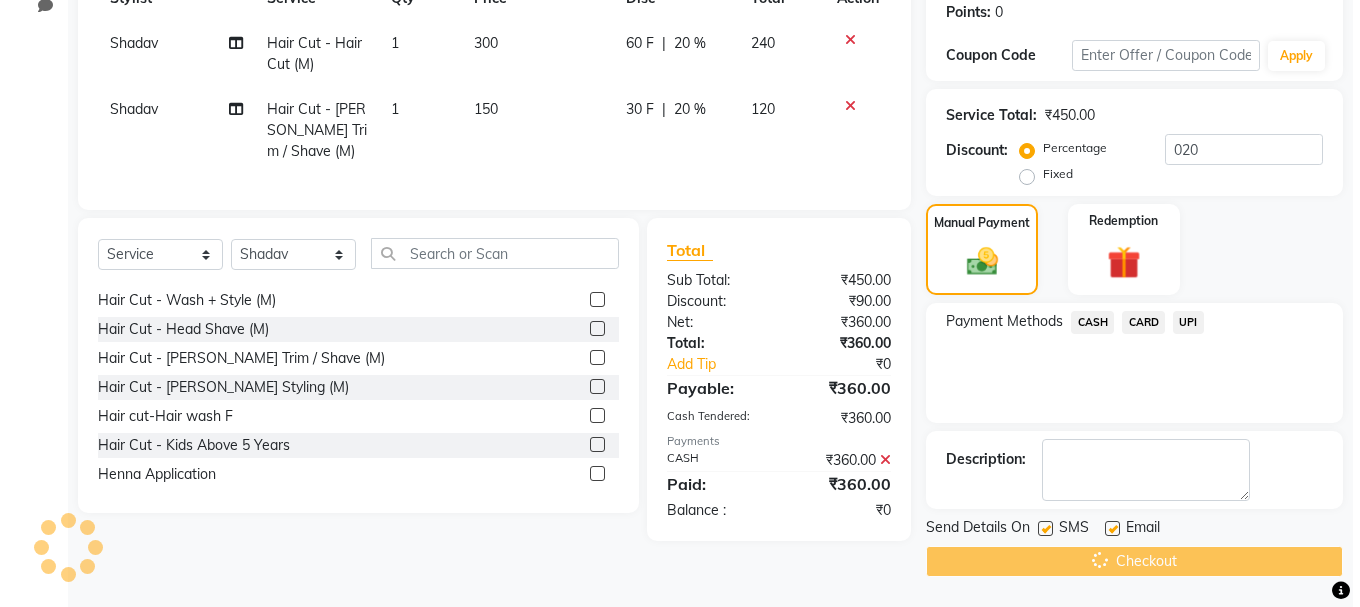 scroll, scrollTop: 0, scrollLeft: 0, axis: both 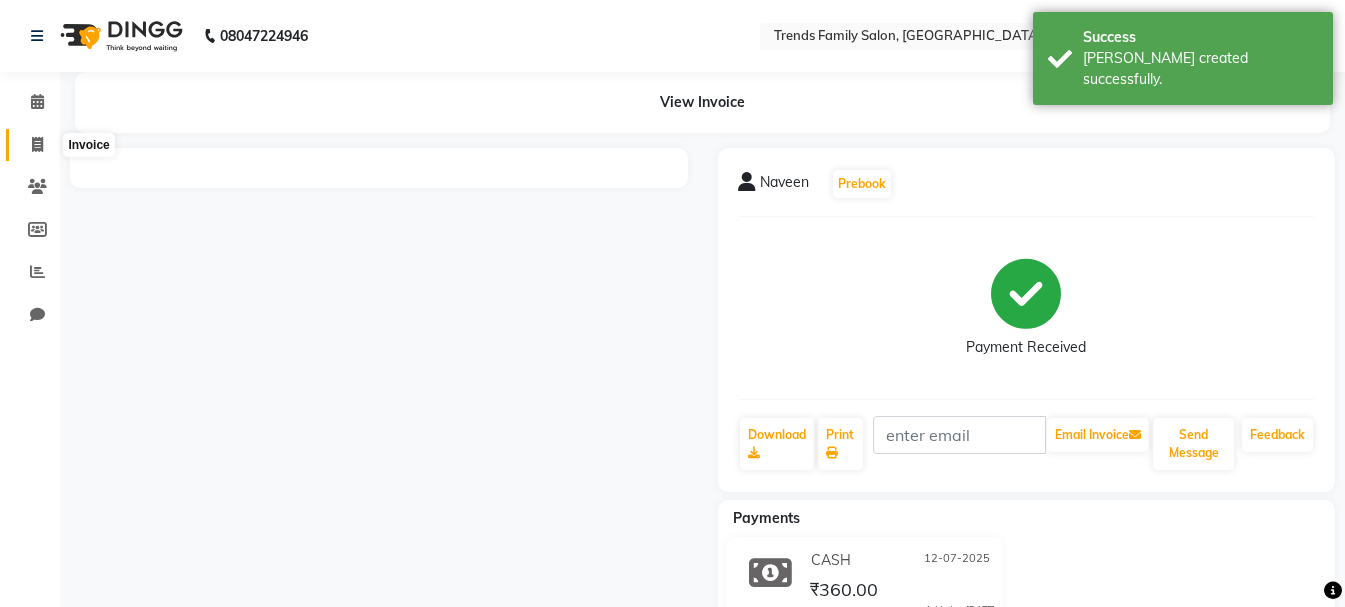 click 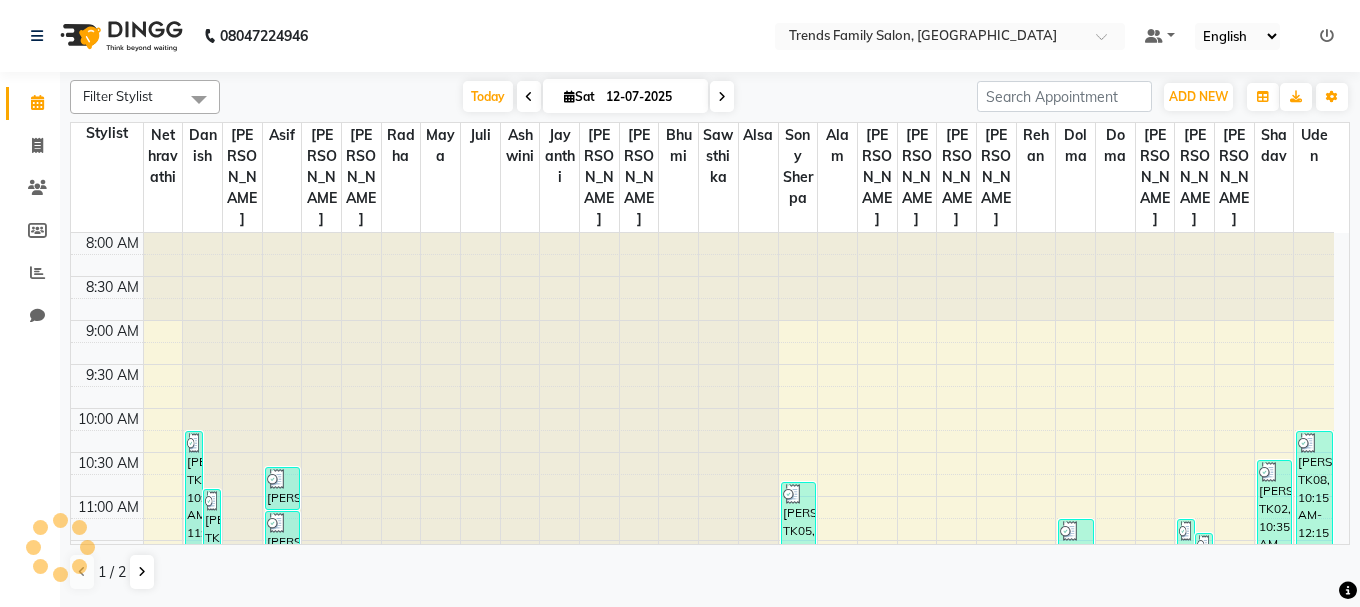 scroll, scrollTop: 0, scrollLeft: 0, axis: both 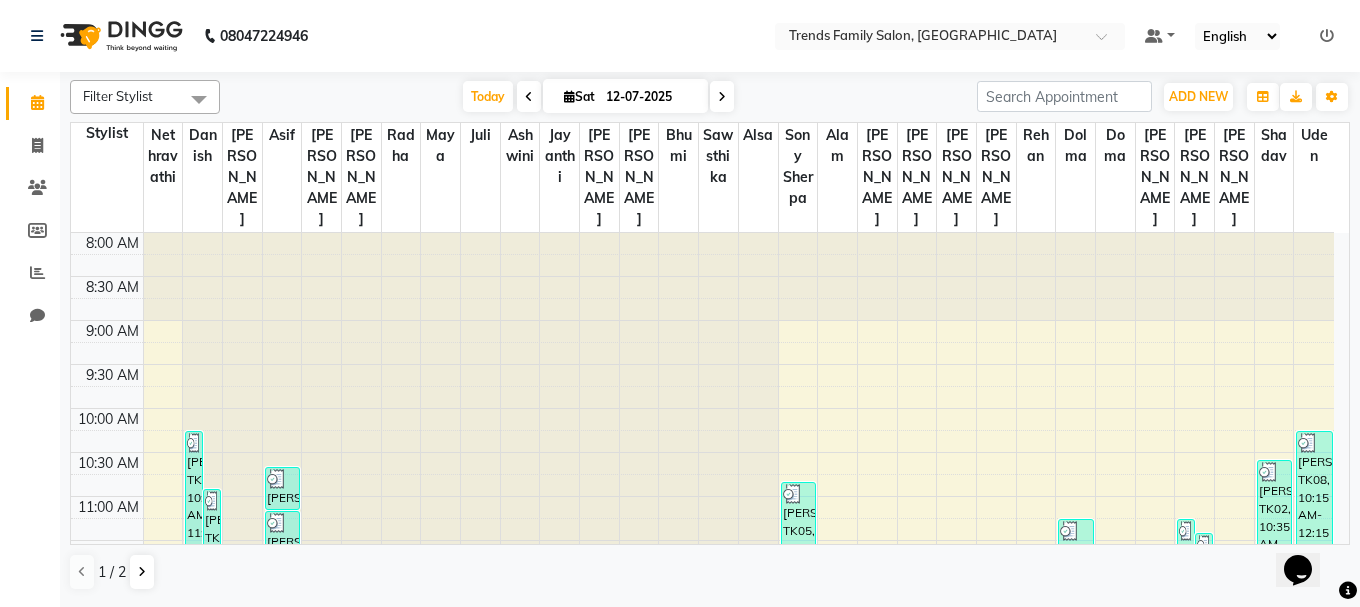 click at bounding box center [1327, 36] 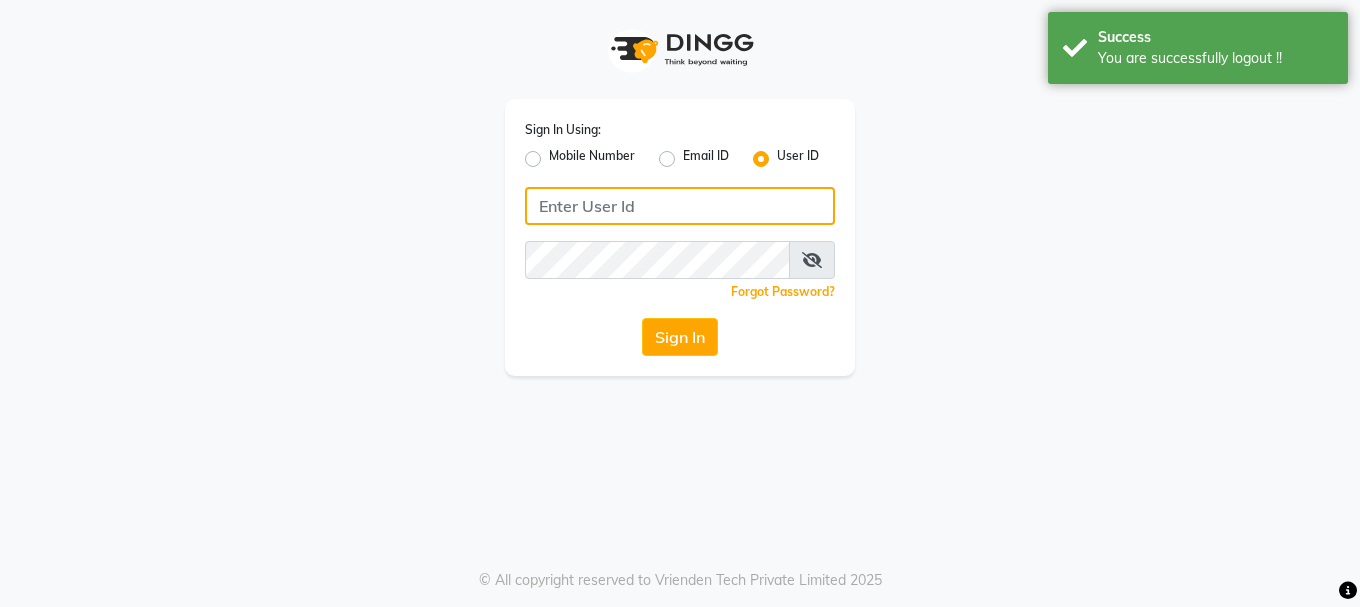 type on "7676197492" 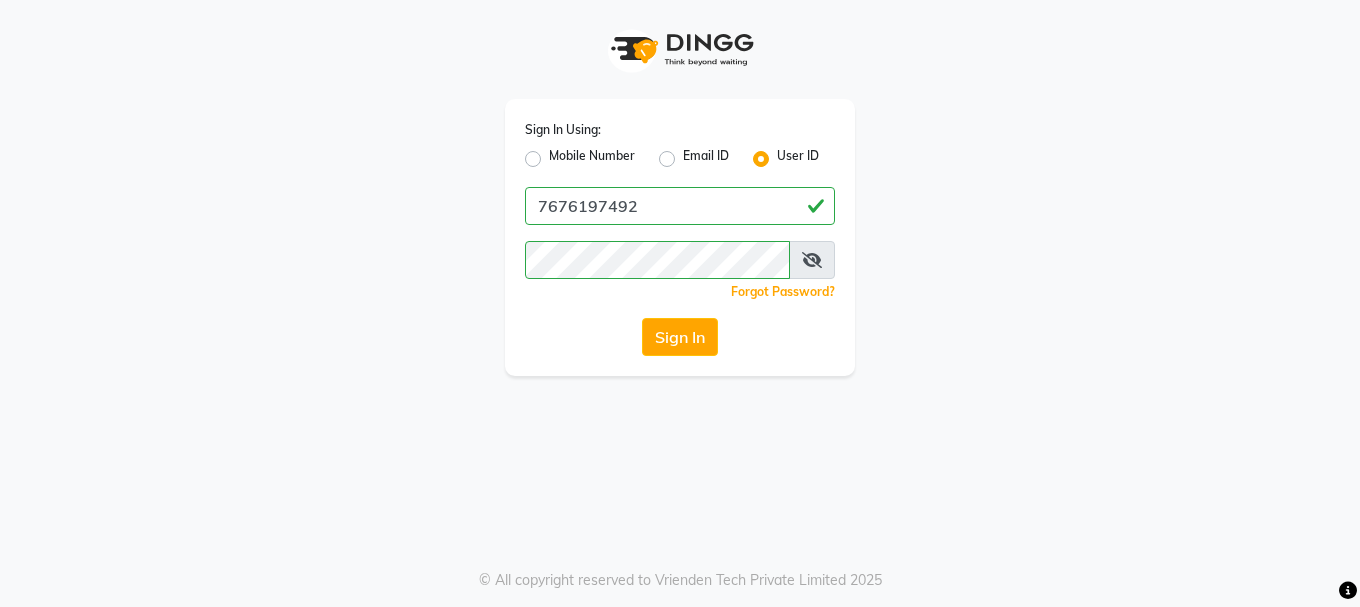 click on "Mobile Number" 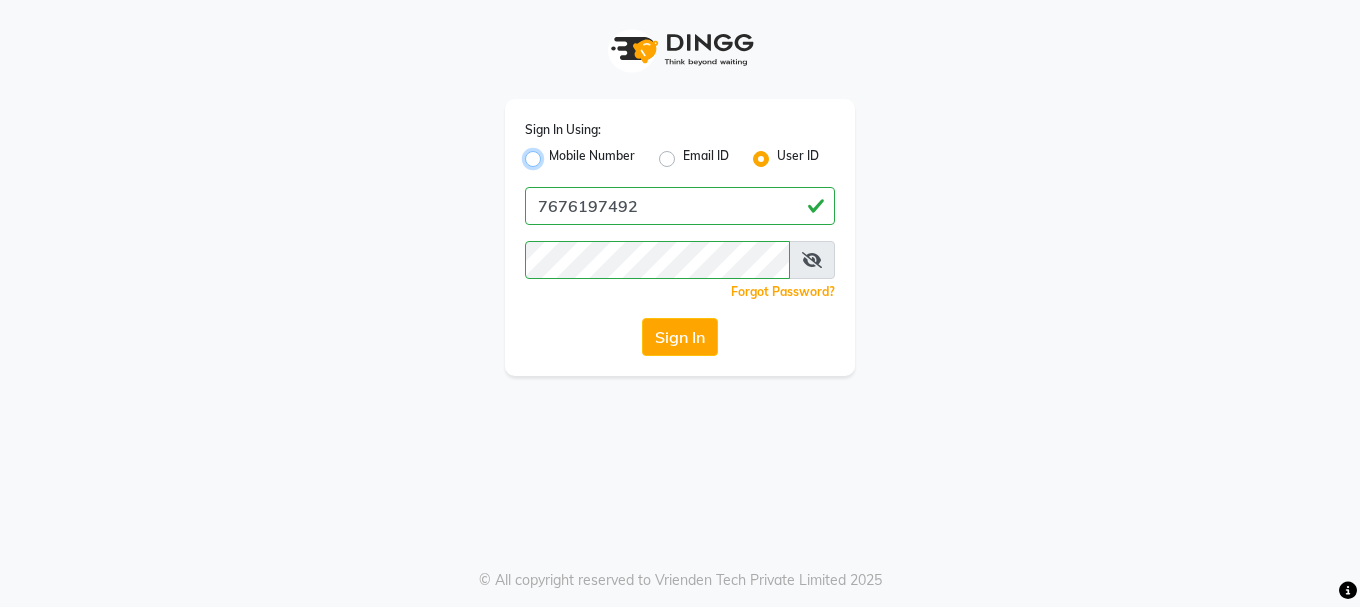 click on "Mobile Number" at bounding box center (555, 153) 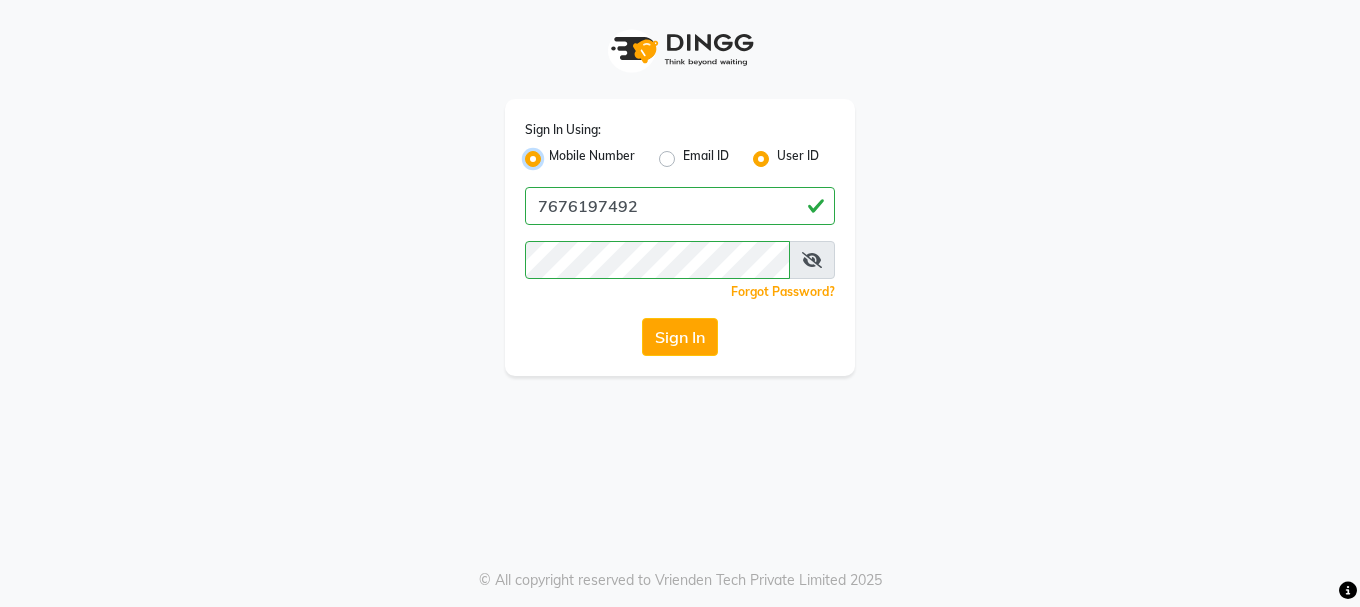 radio on "false" 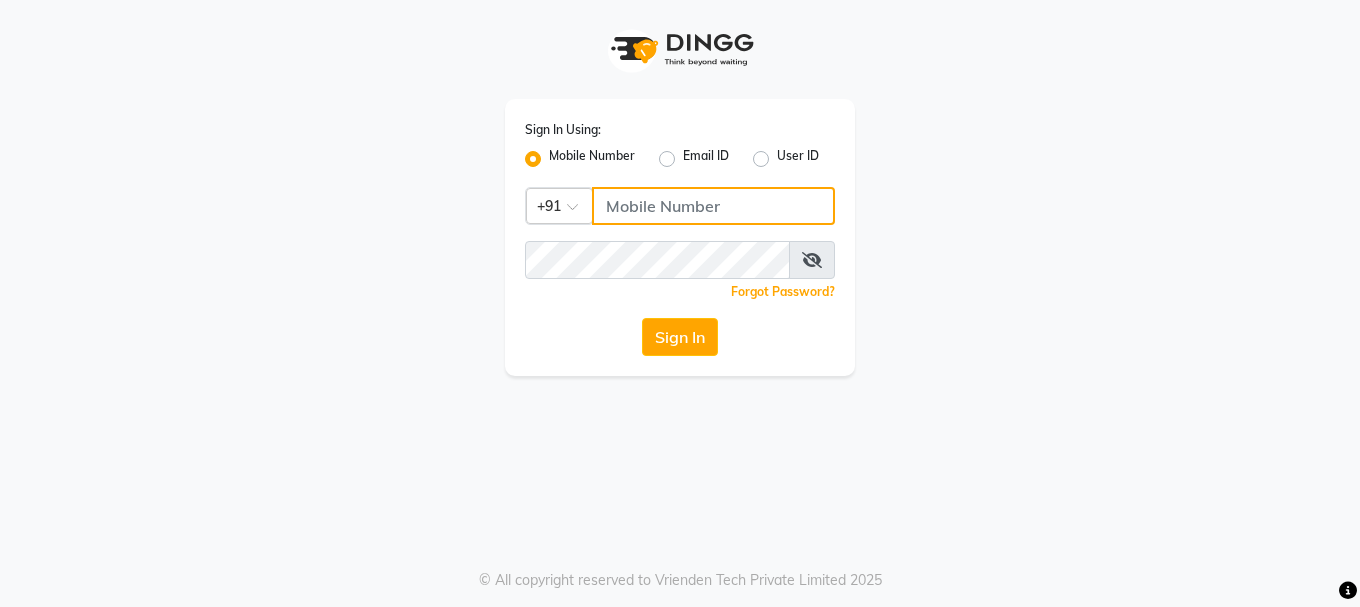 click 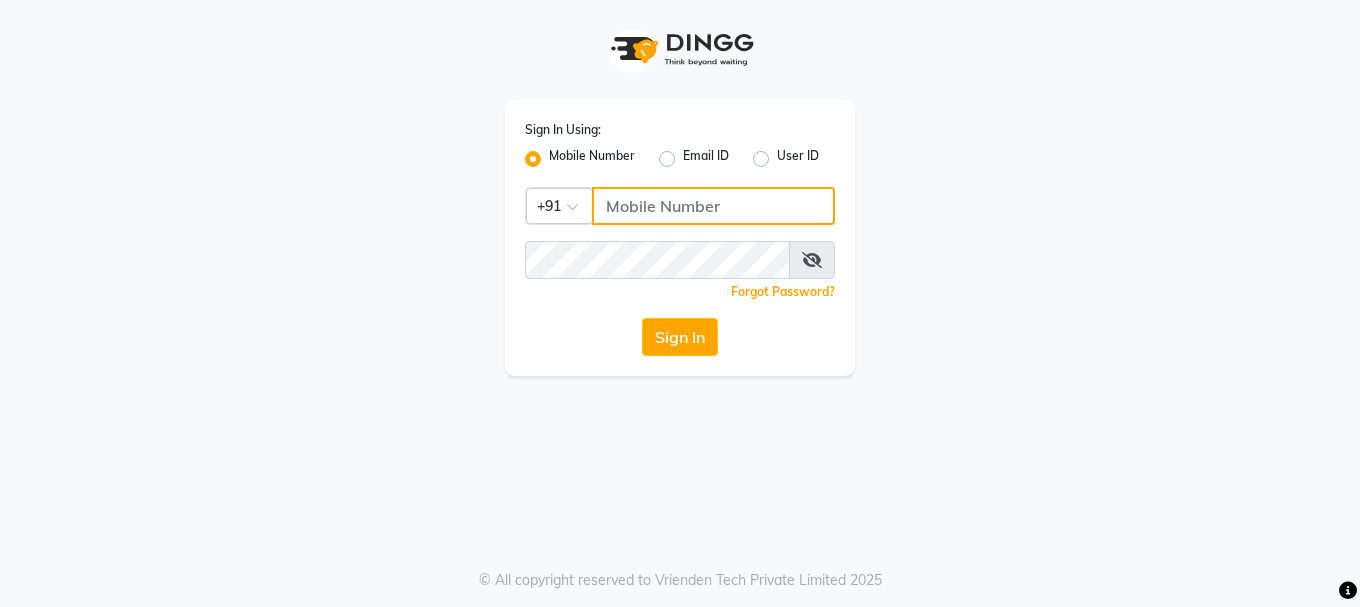 type on "9606297345" 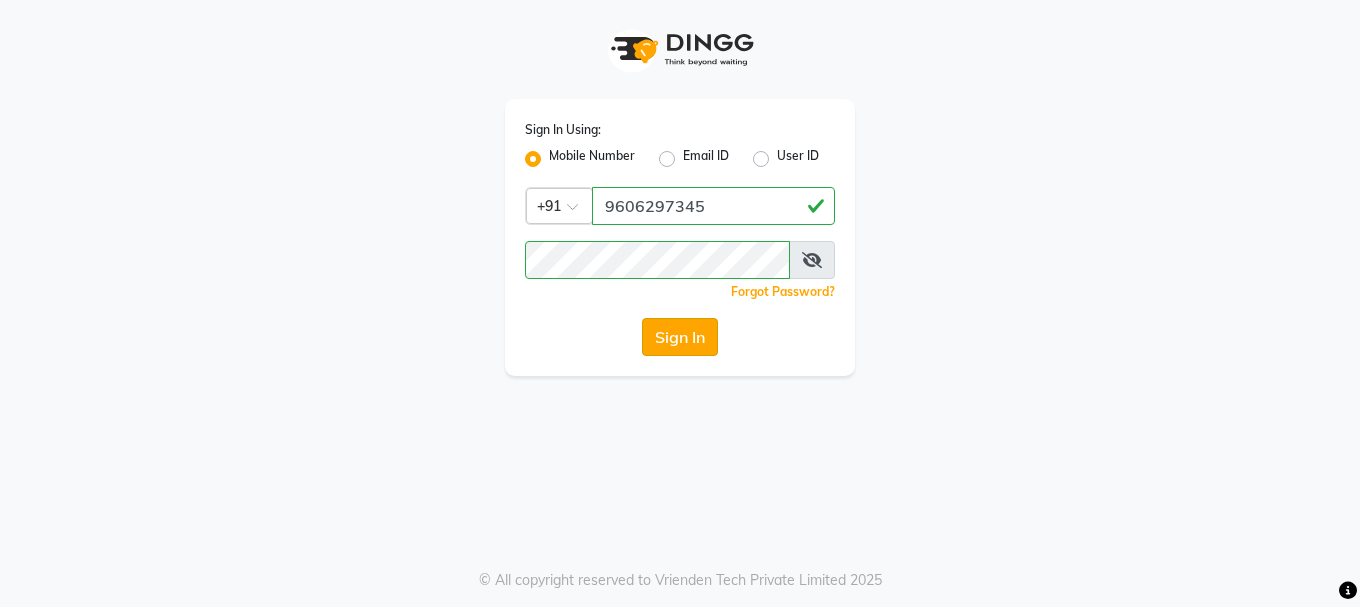 click on "Sign In" 